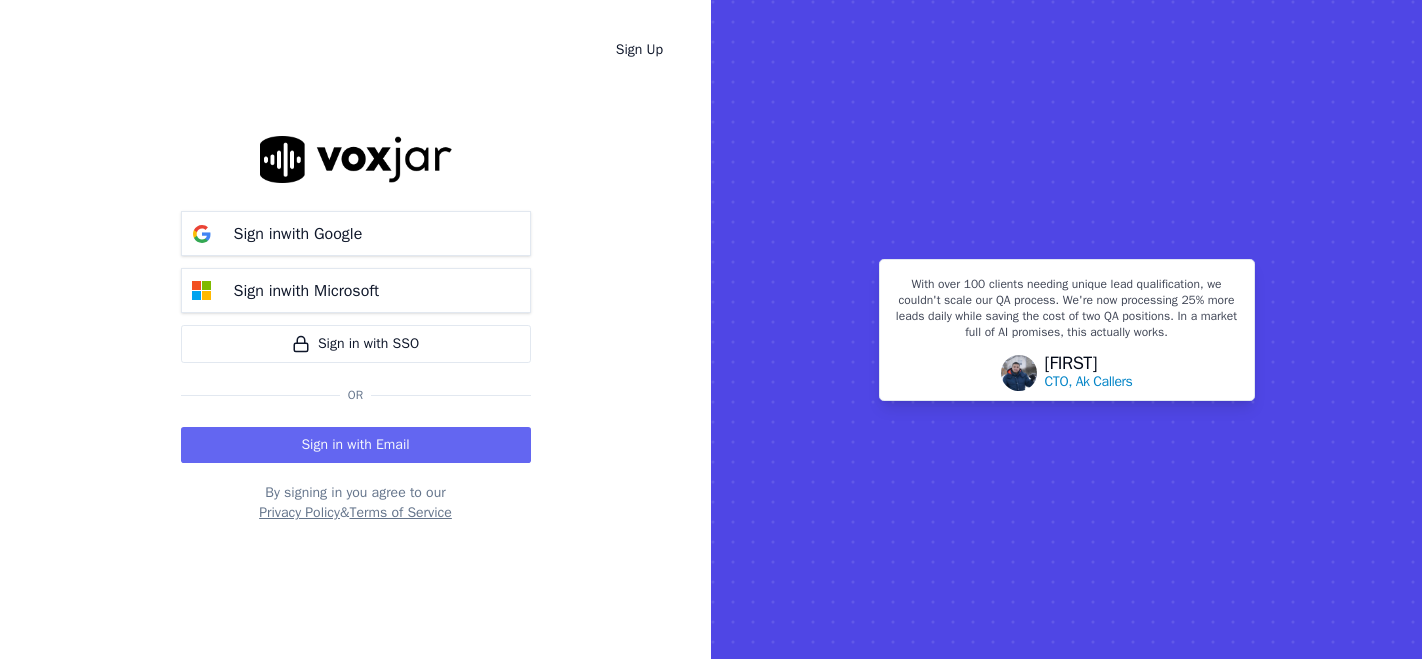 scroll, scrollTop: 0, scrollLeft: 0, axis: both 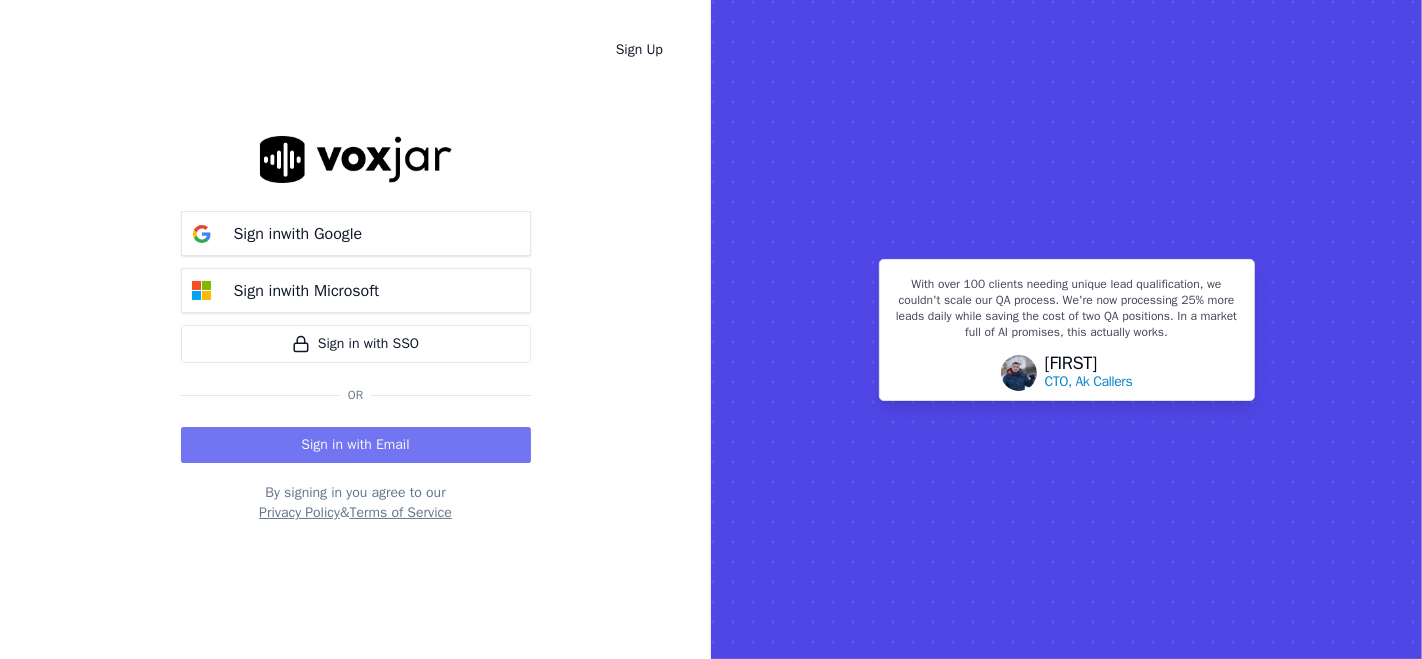 click on "Sign in with Email" at bounding box center [356, 445] 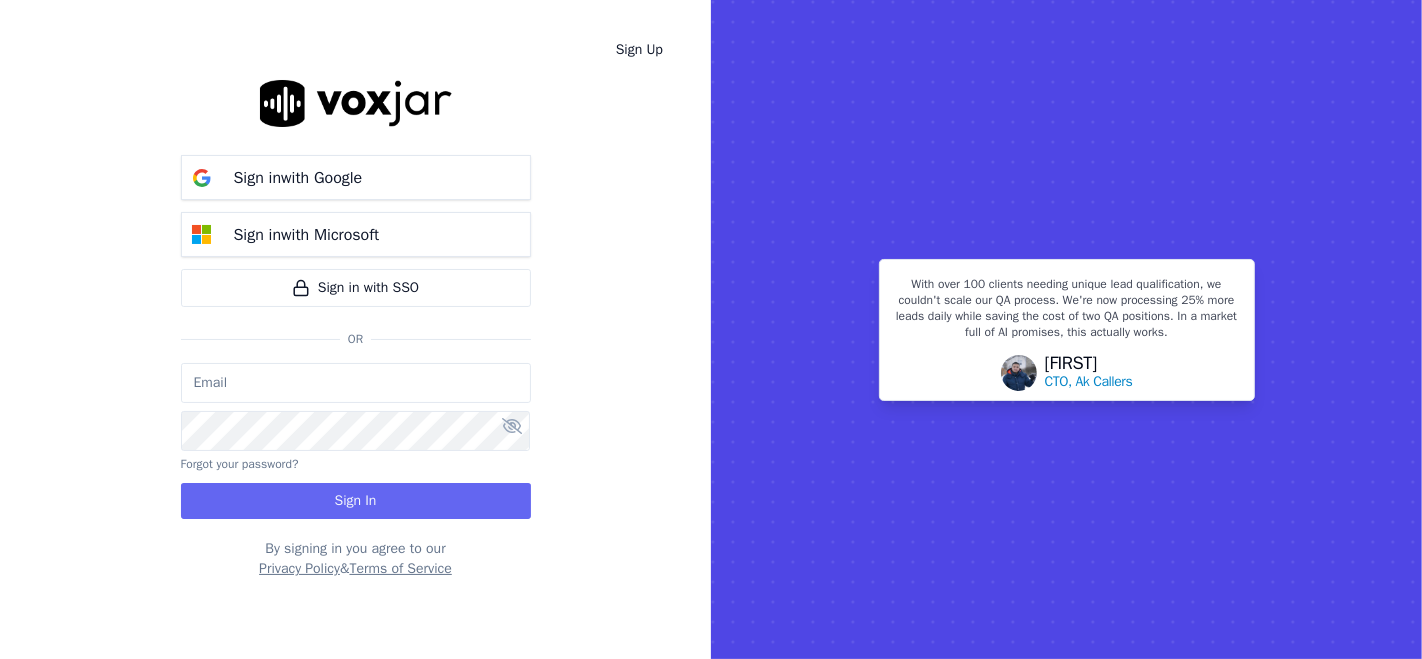 type on "alejandro.ayala-new.baq@nwfg.net" 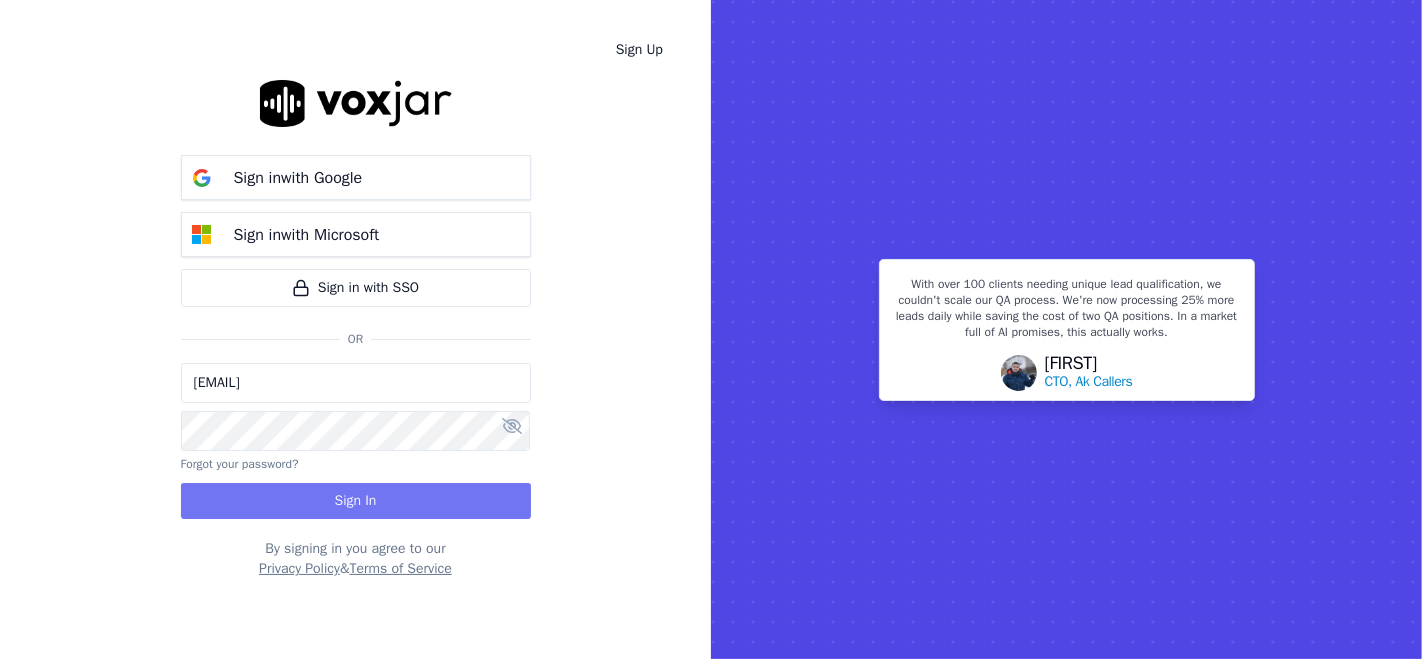 click on "Sign In" at bounding box center (356, 501) 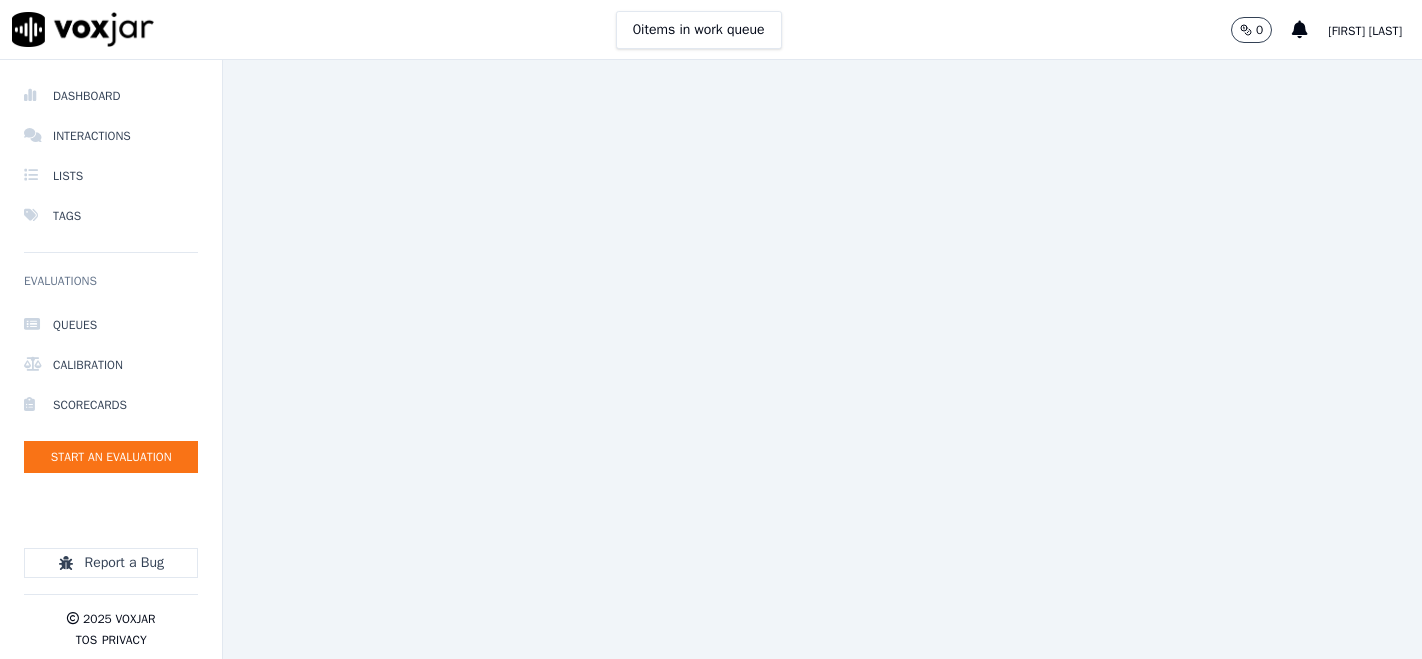 scroll, scrollTop: 0, scrollLeft: 0, axis: both 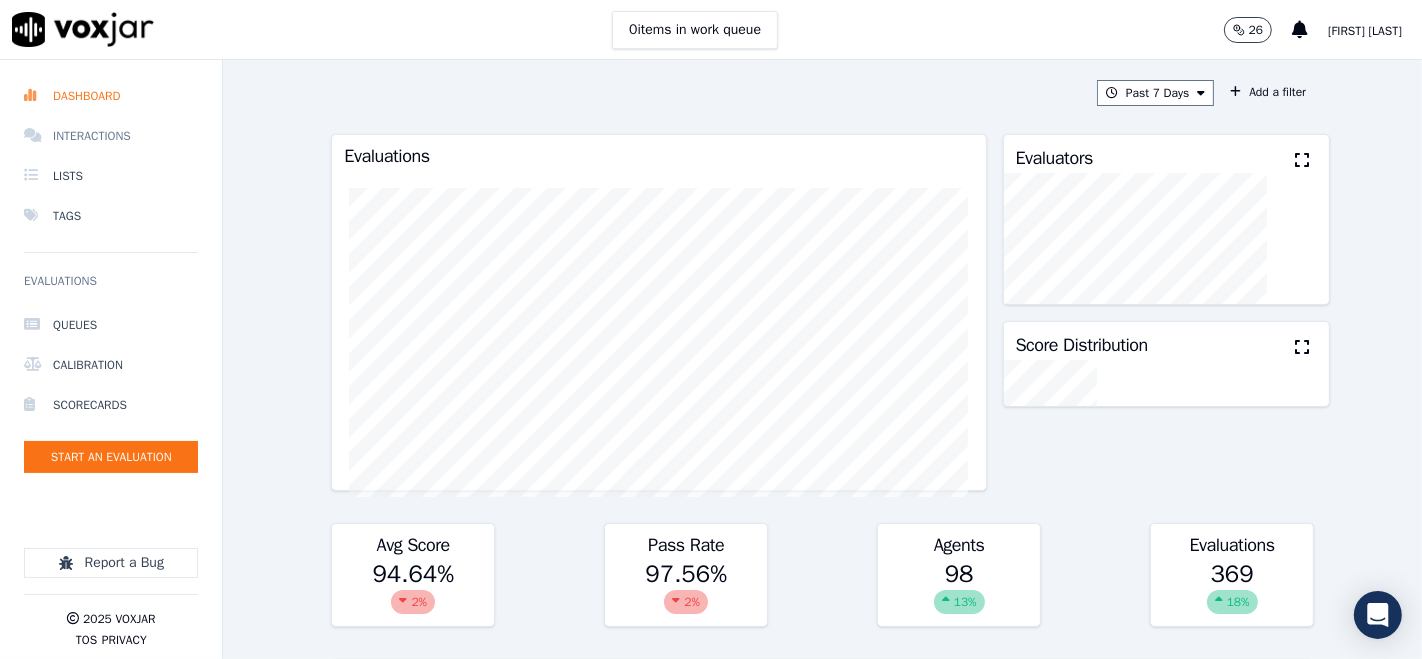 click on "Interactions" at bounding box center (111, 136) 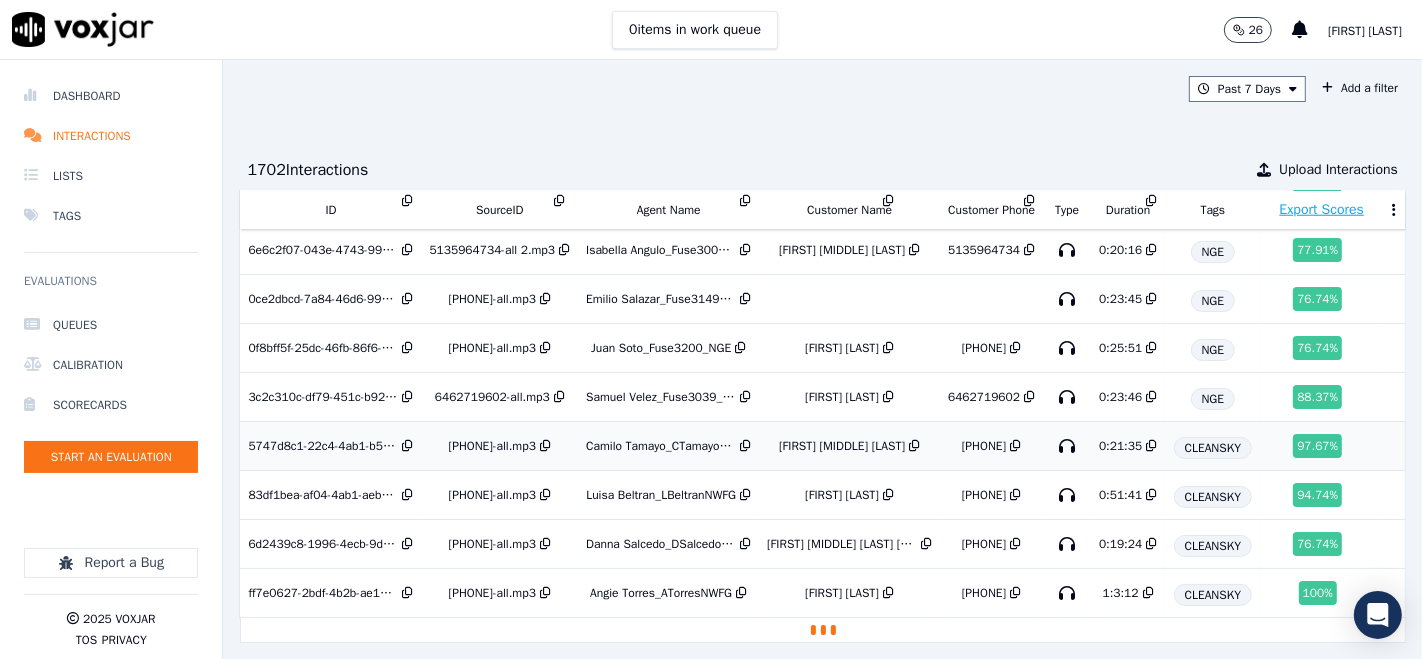 scroll, scrollTop: 1716, scrollLeft: 0, axis: vertical 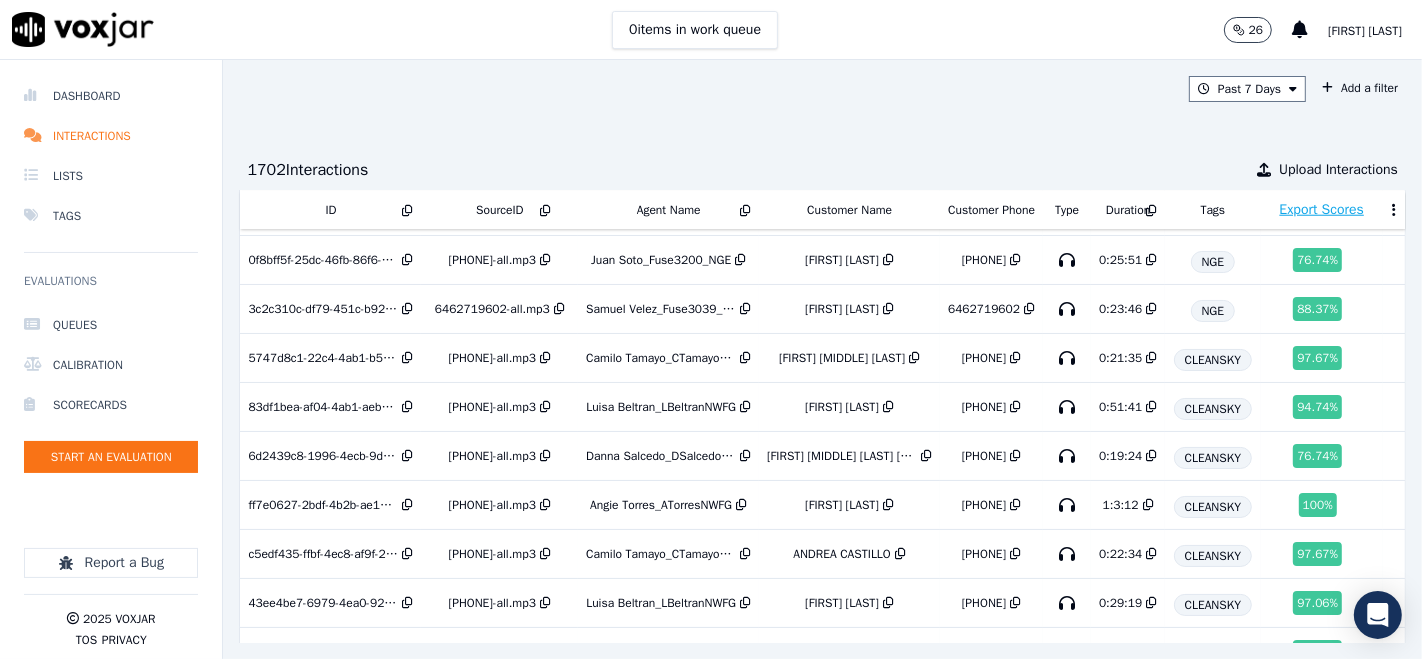click on "Dashboard   Interactions   Lists   Tags       Evaluations     Queues   Calibration   Scorecards   Start an Evaluation
Report a Bug       2025   Voxjar   TOS   Privacy" 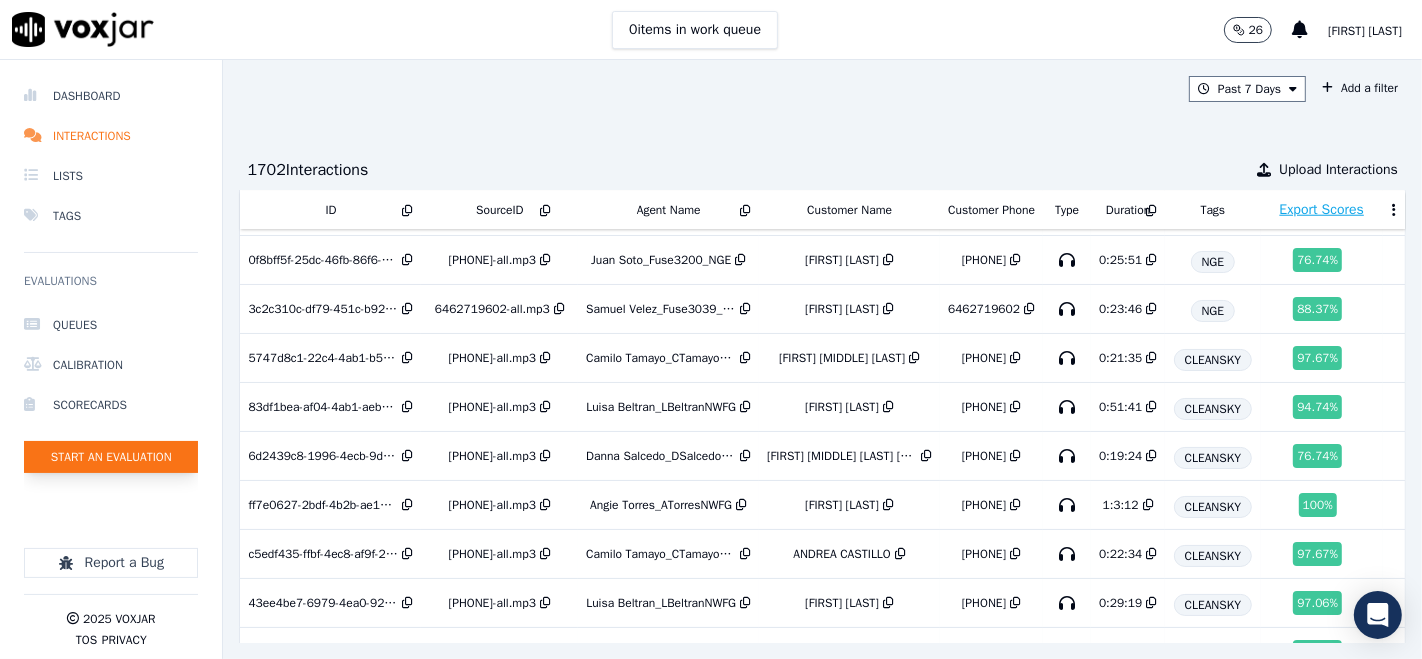 click on "Start an Evaluation" 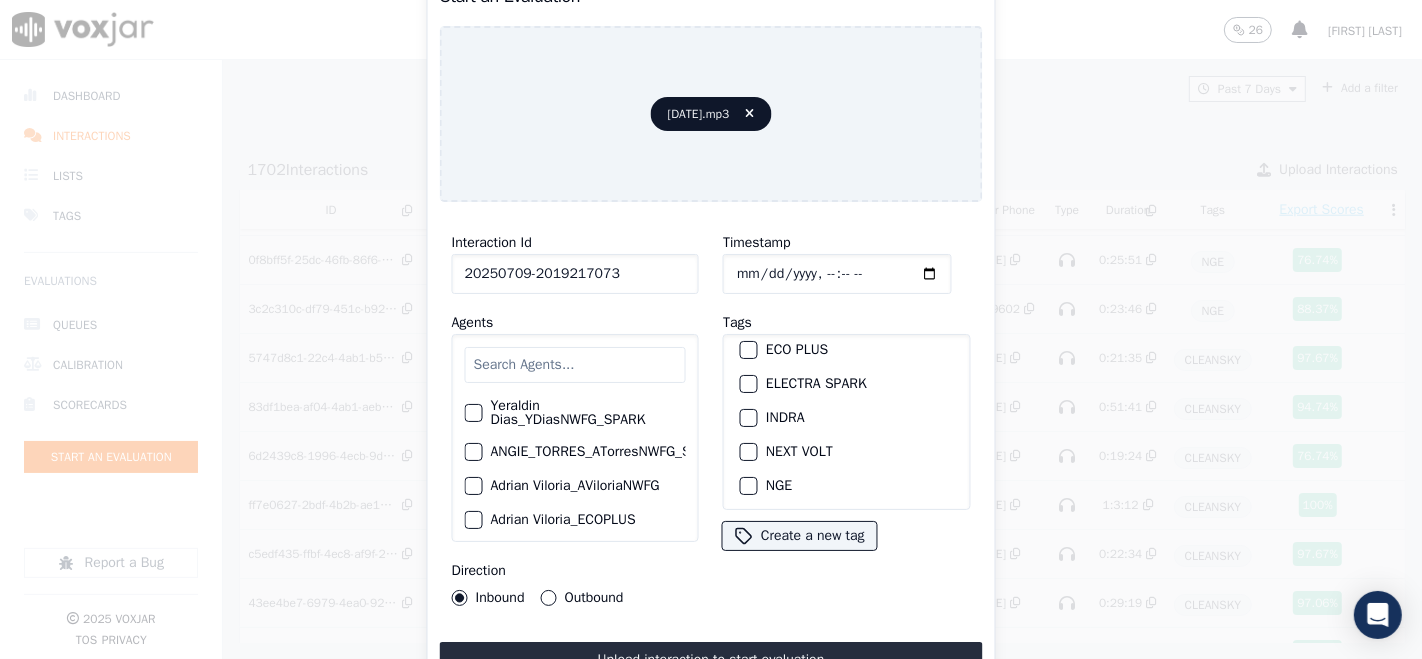 scroll, scrollTop: 111, scrollLeft: 0, axis: vertical 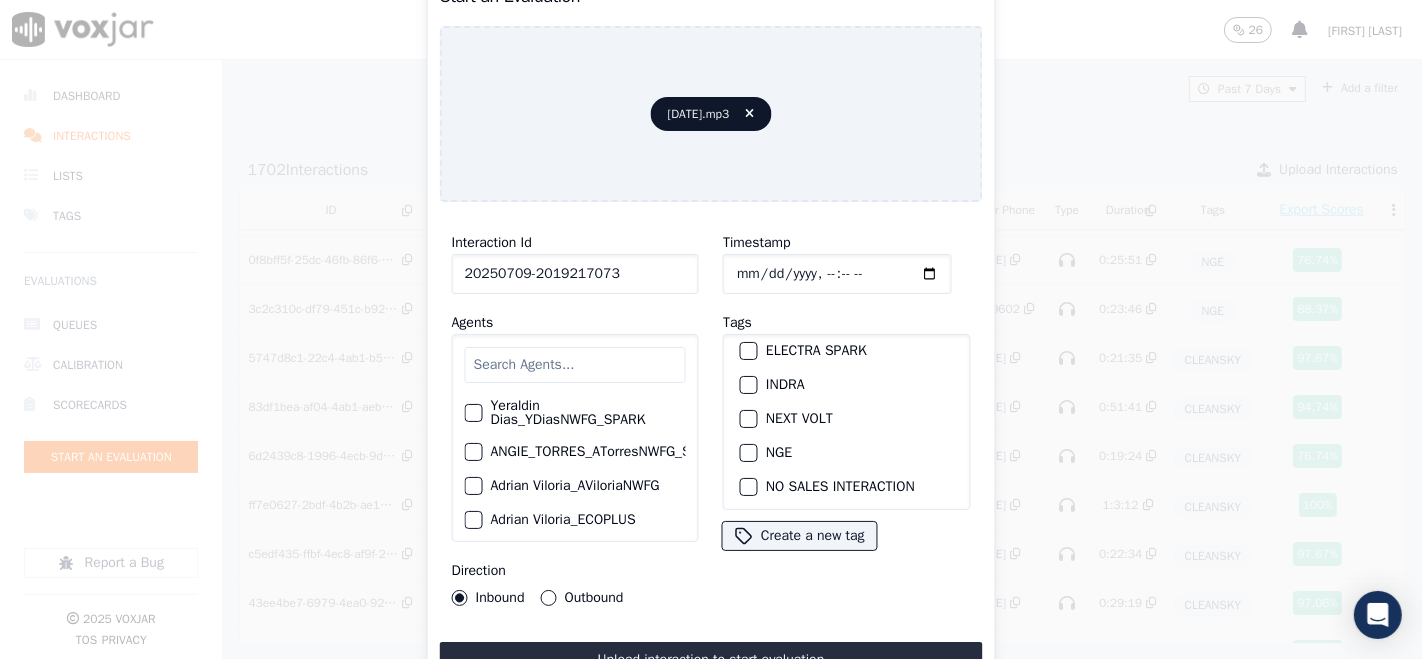 type on "20250709-2019217073" 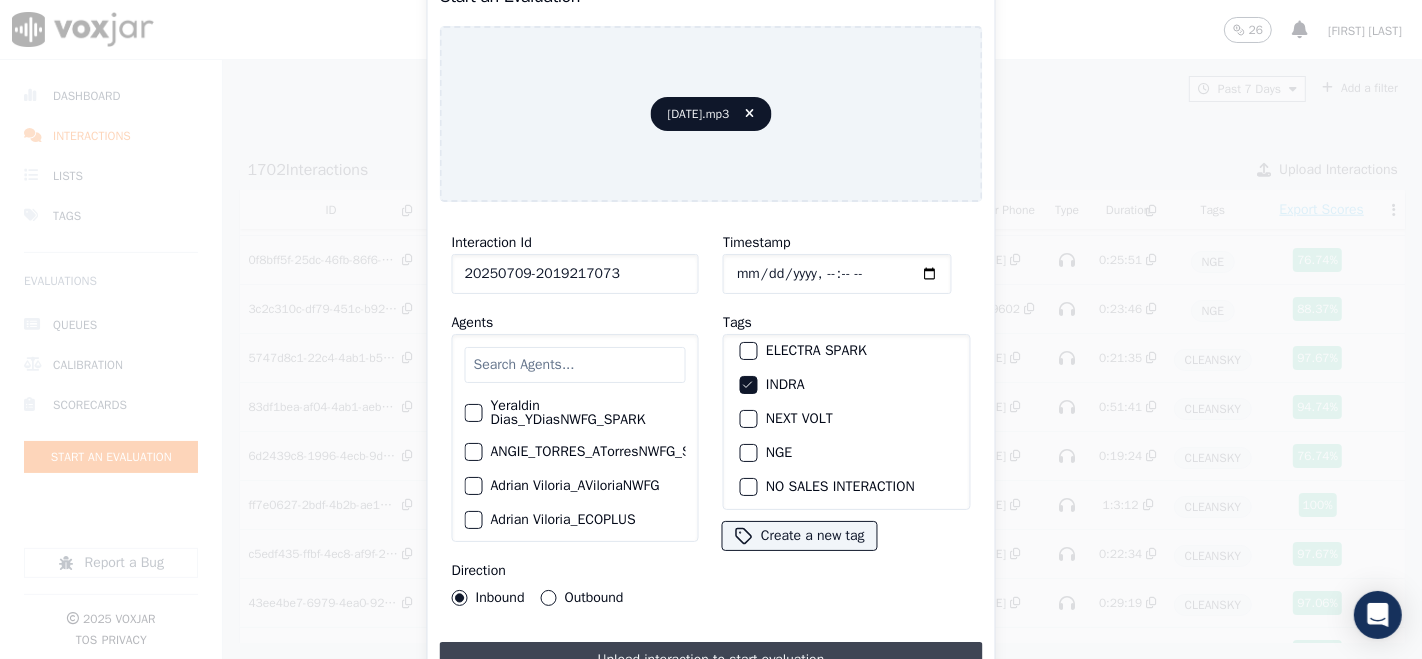 click on "Upload interaction to start evaluation" at bounding box center (711, 660) 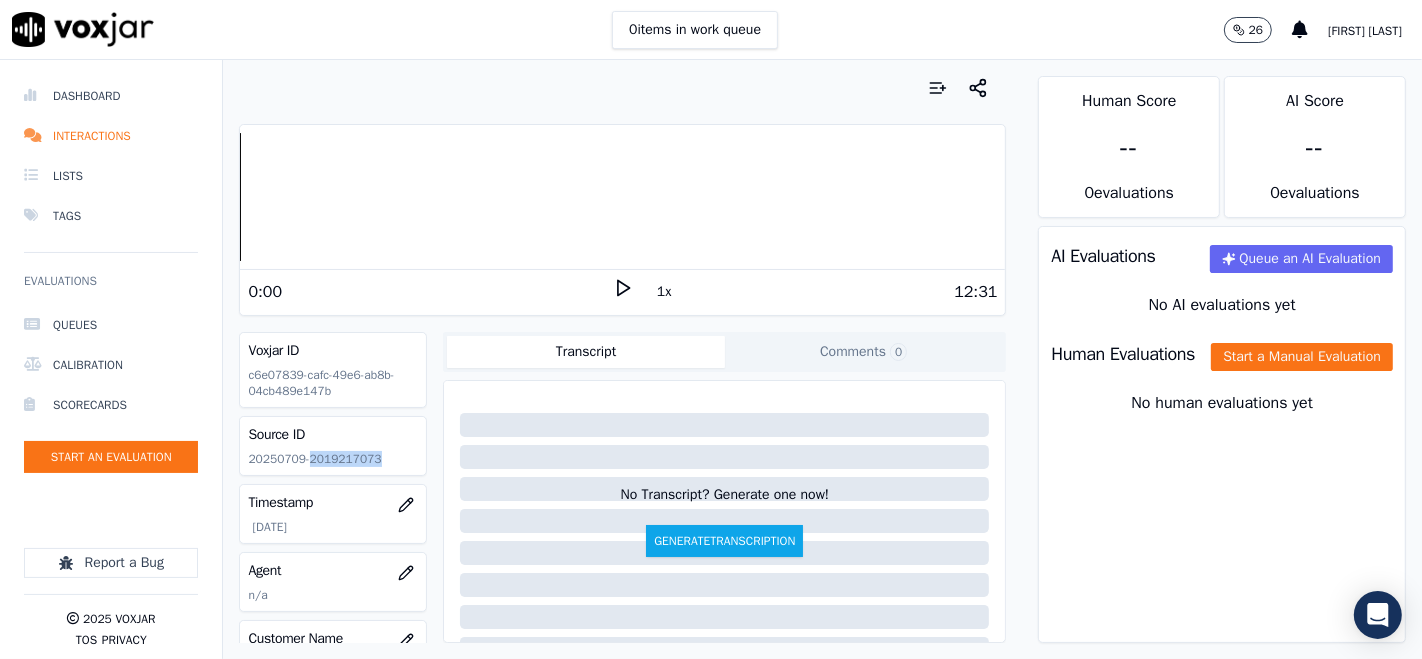 drag, startPoint x: 303, startPoint y: 460, endPoint x: 396, endPoint y: 472, distance: 93.770996 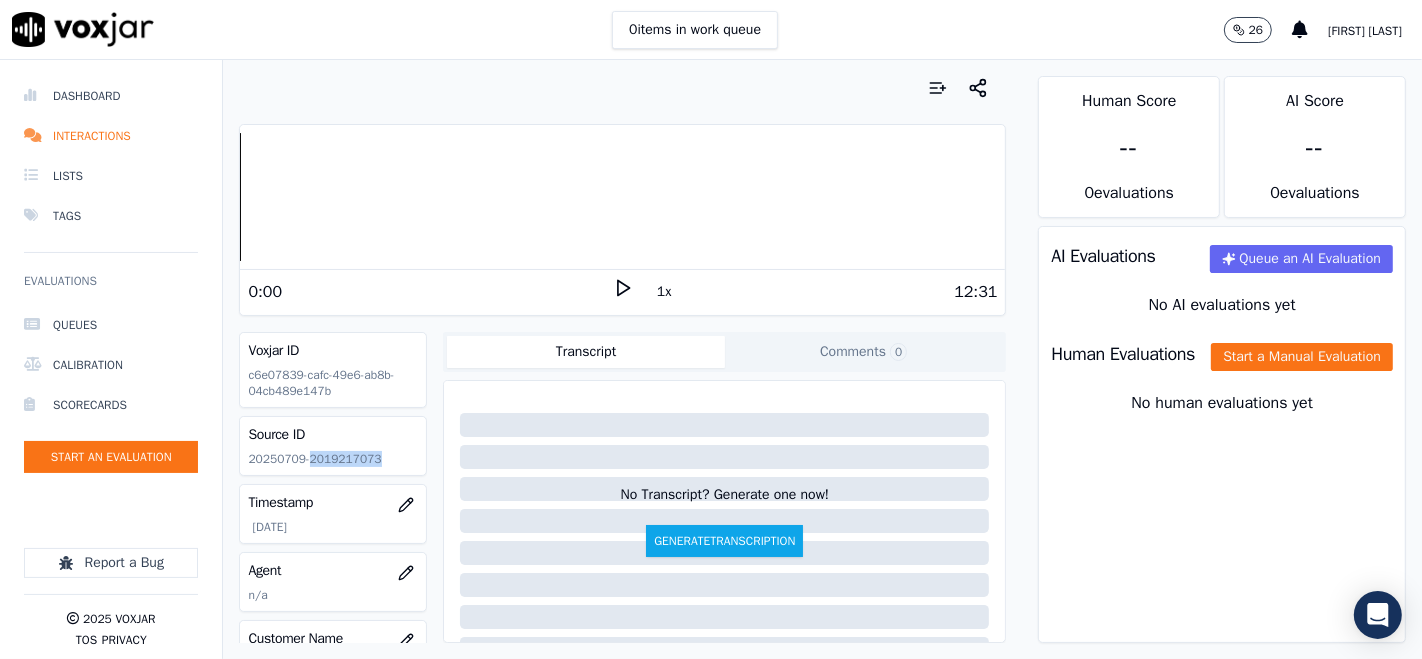 copy on "2019217073" 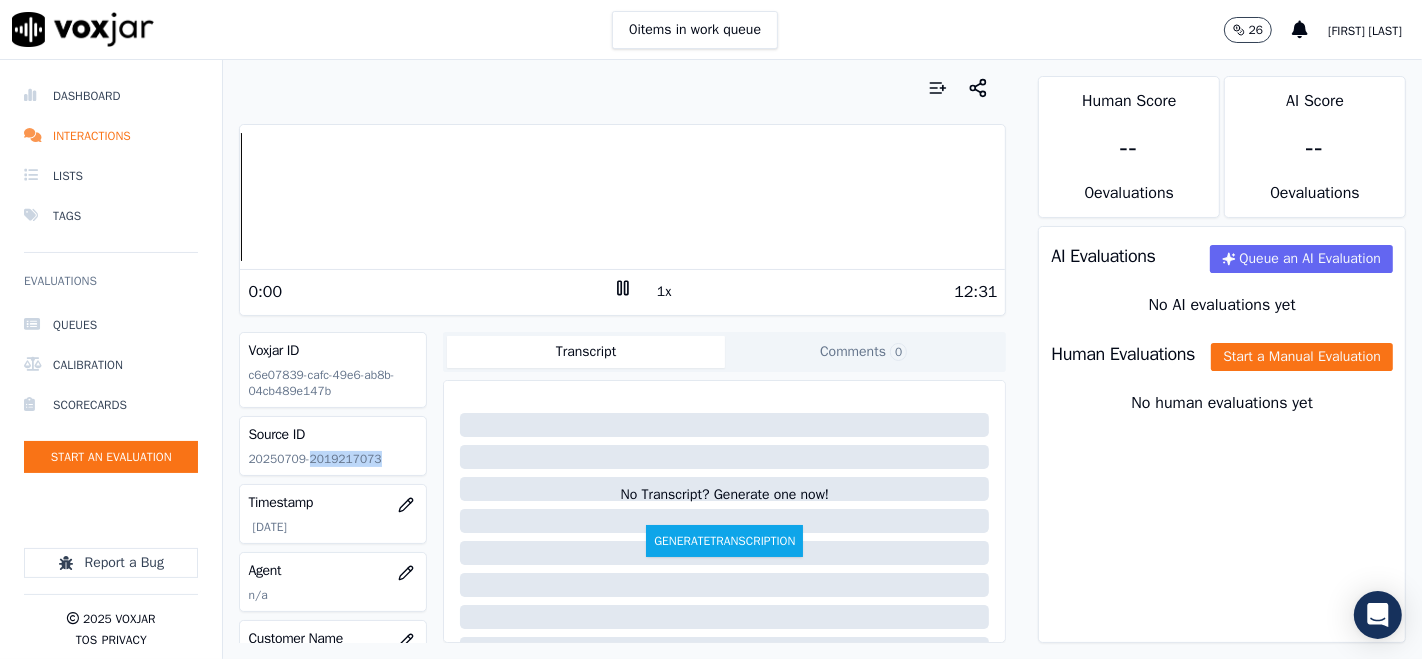click 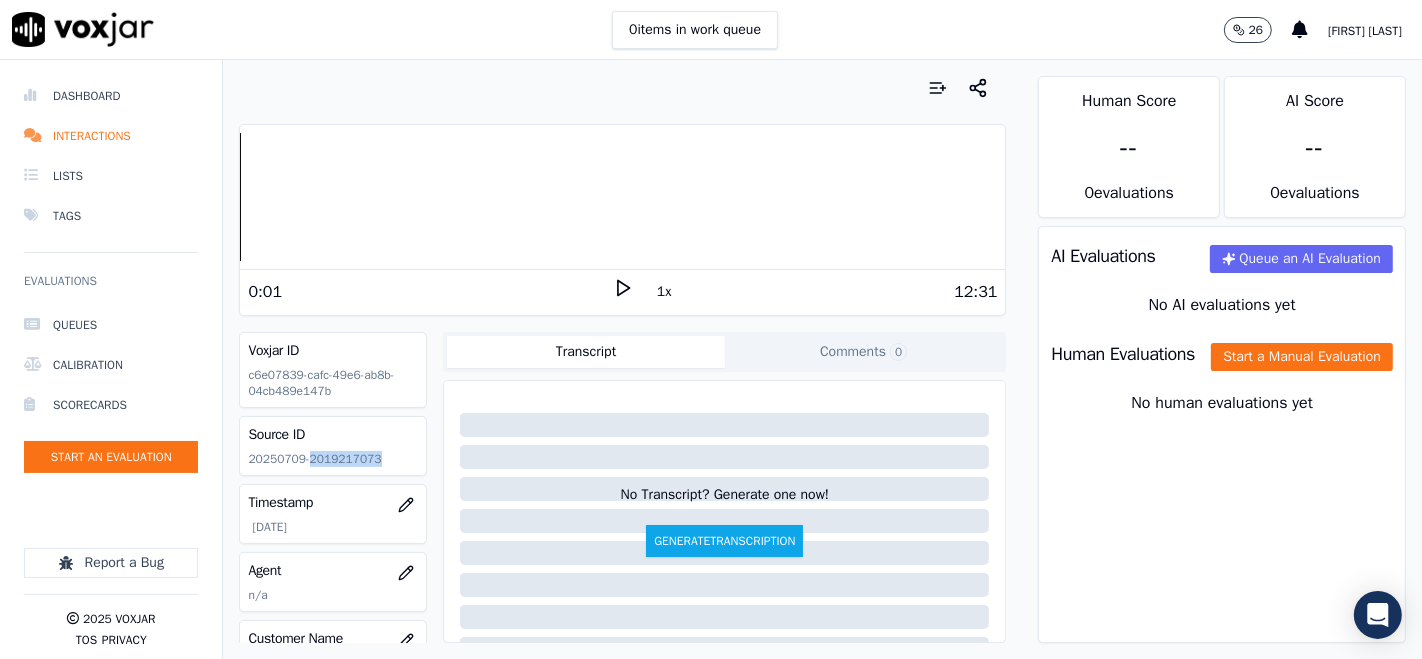 click on "Your browser does not support the audio element.   0:01     1x   12:31   Voxjar ID   c6e07839-cafc-49e6-ab8b-04cb489e147b   Source ID   20250709-2019217073   Timestamp
07/14/2025 12:58 pm     Agent
n/a     Customer Name     n/a     Customer Phone     n/a     Tags
INDRA     Source     manualUpload   Type     AUDIO       Transcript   Comments  0   No Transcript? Generate one now!   Generate  Transcription         Add Comment" at bounding box center [622, 359] 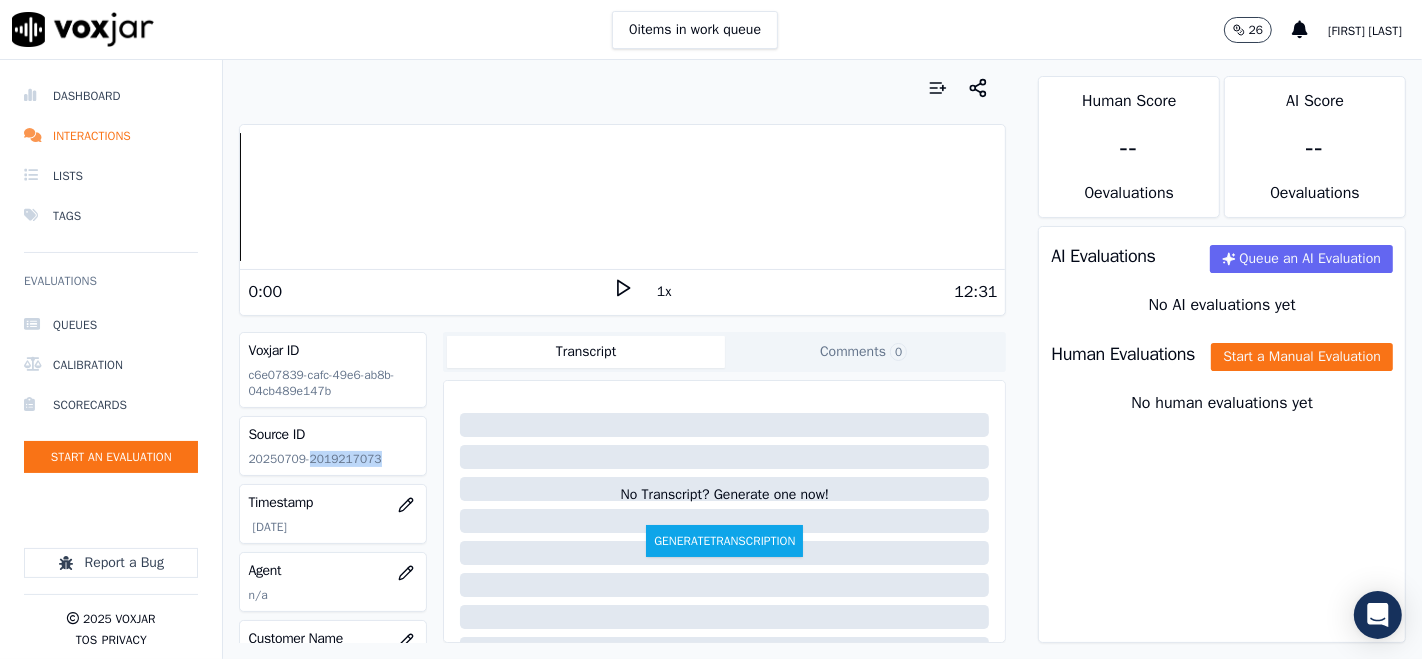 click 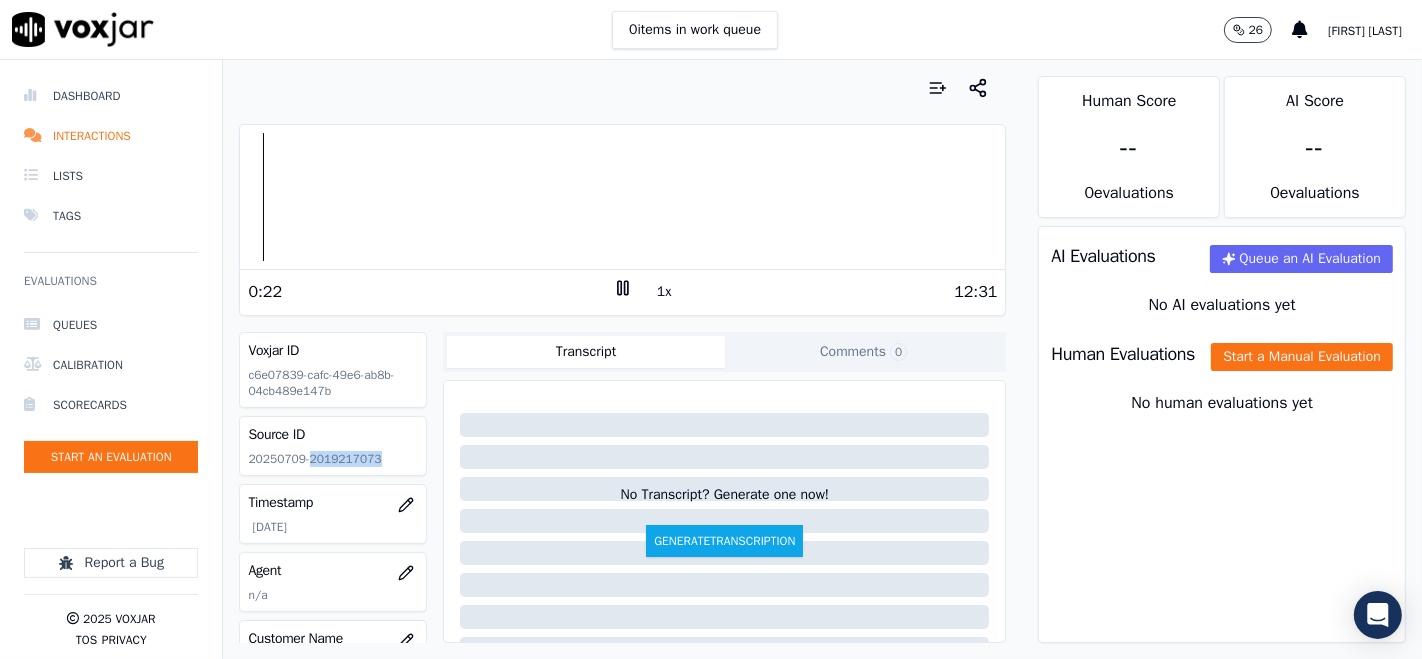 click at bounding box center [622, 197] 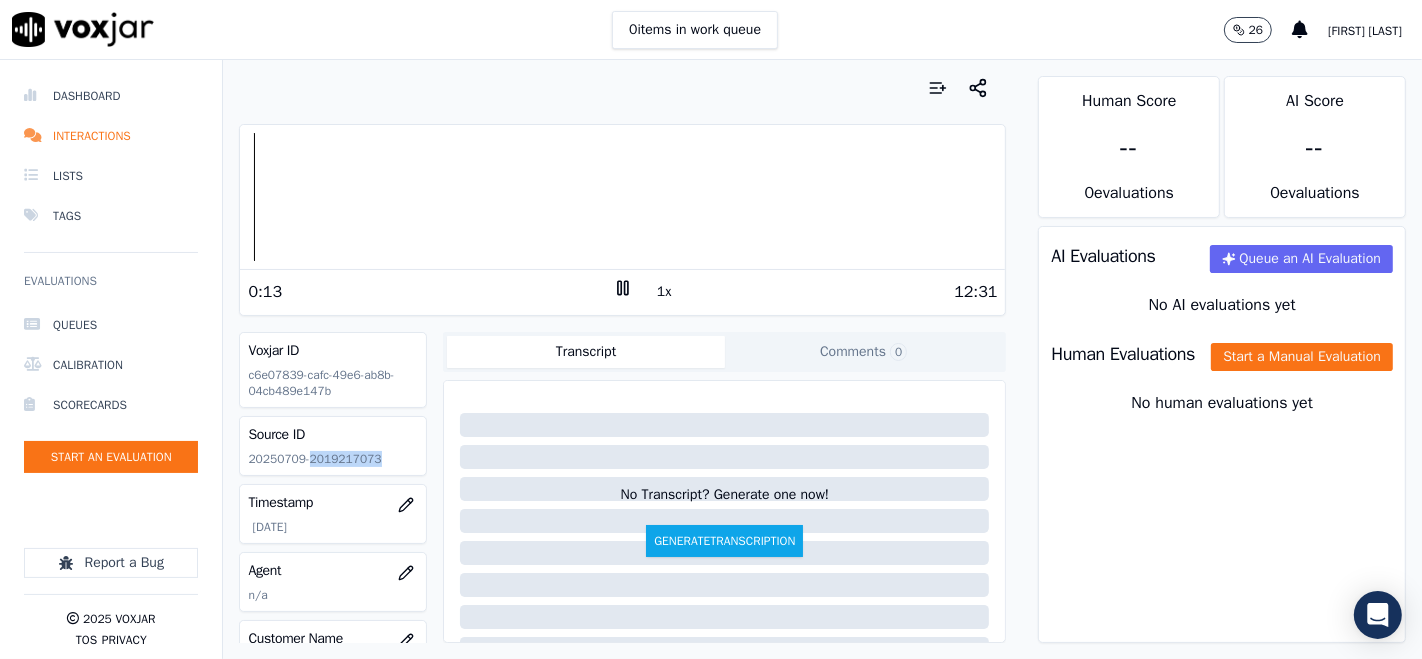 click at bounding box center (622, 197) 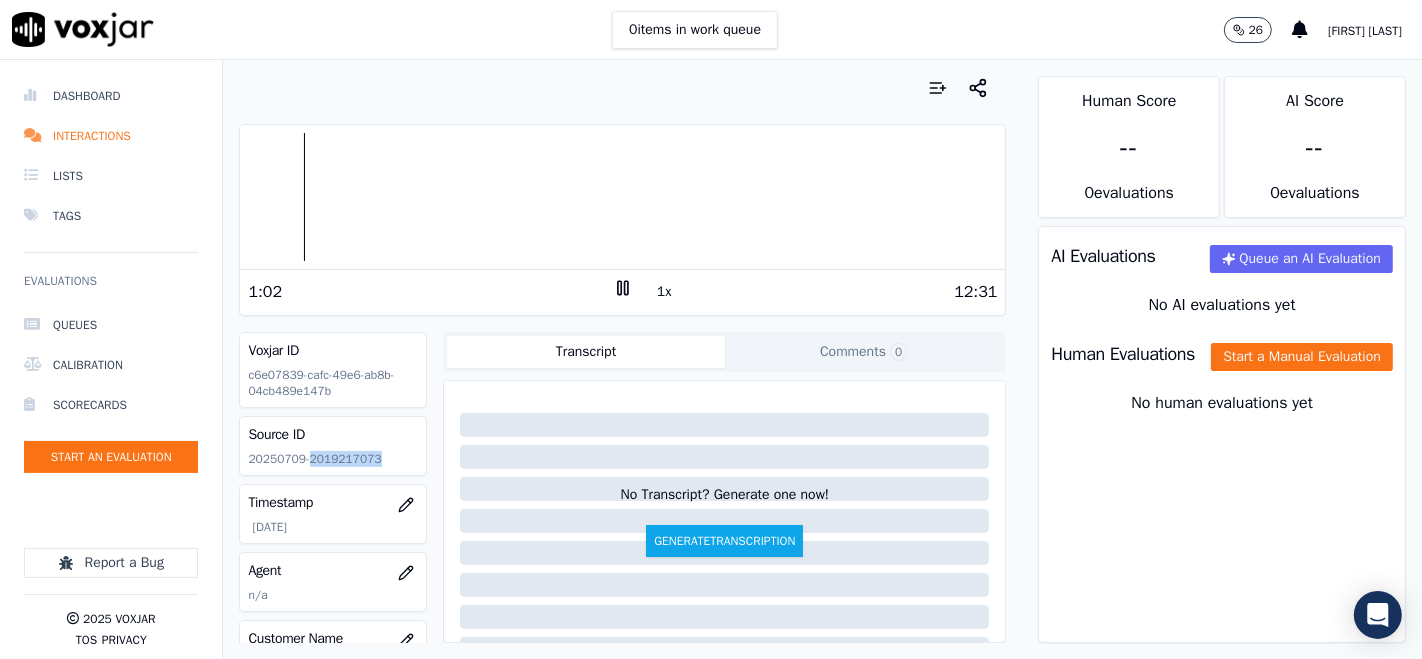 click at bounding box center (622, 197) 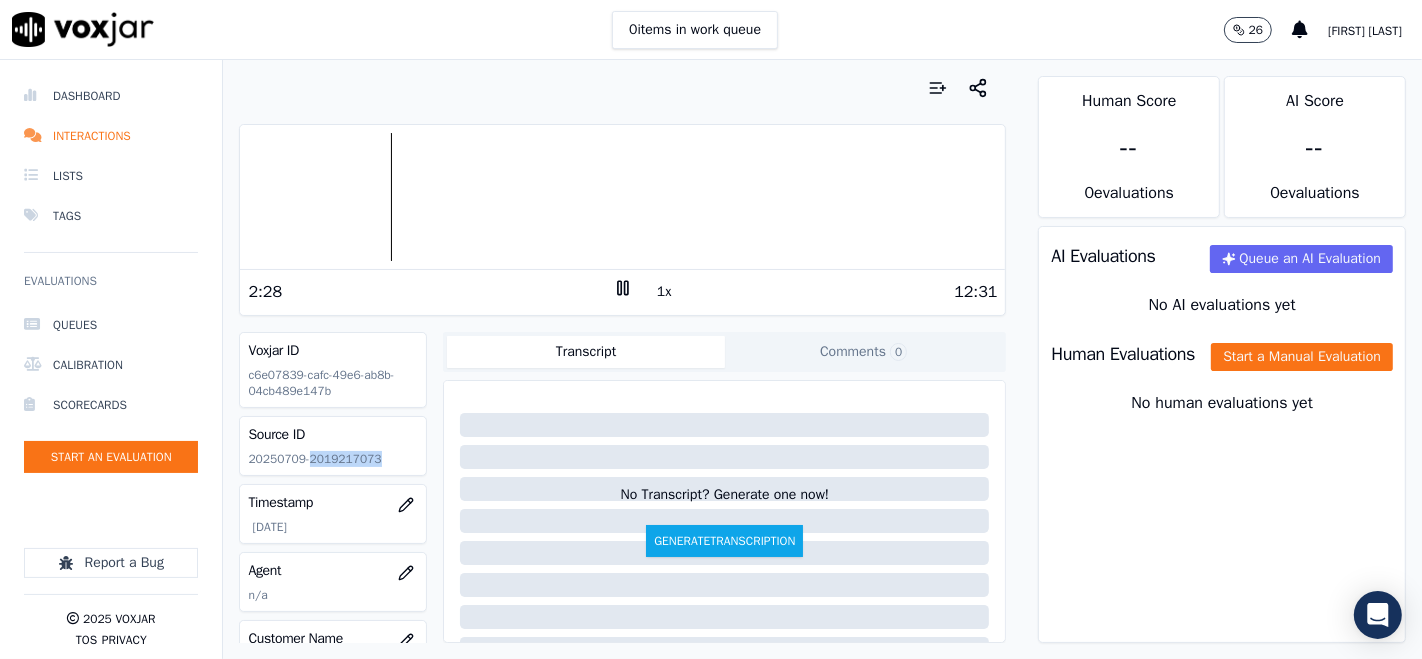 click at bounding box center (622, 197) 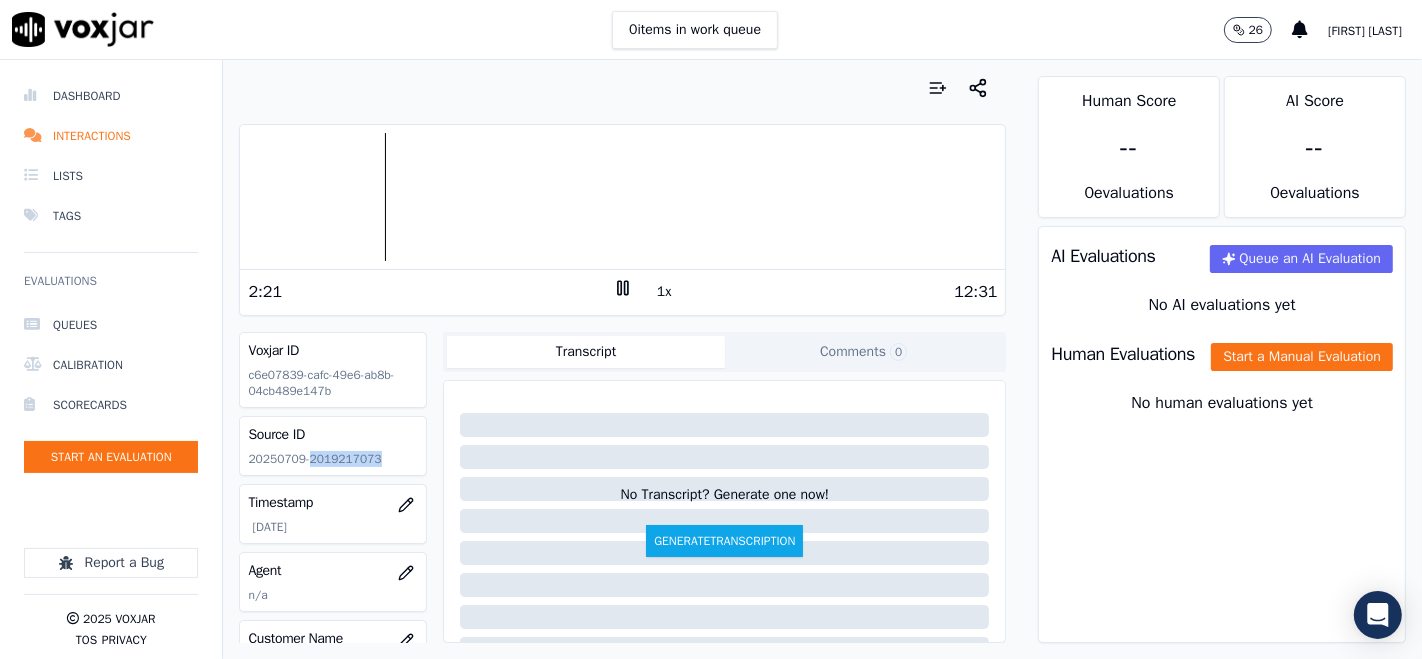 click at bounding box center (622, 197) 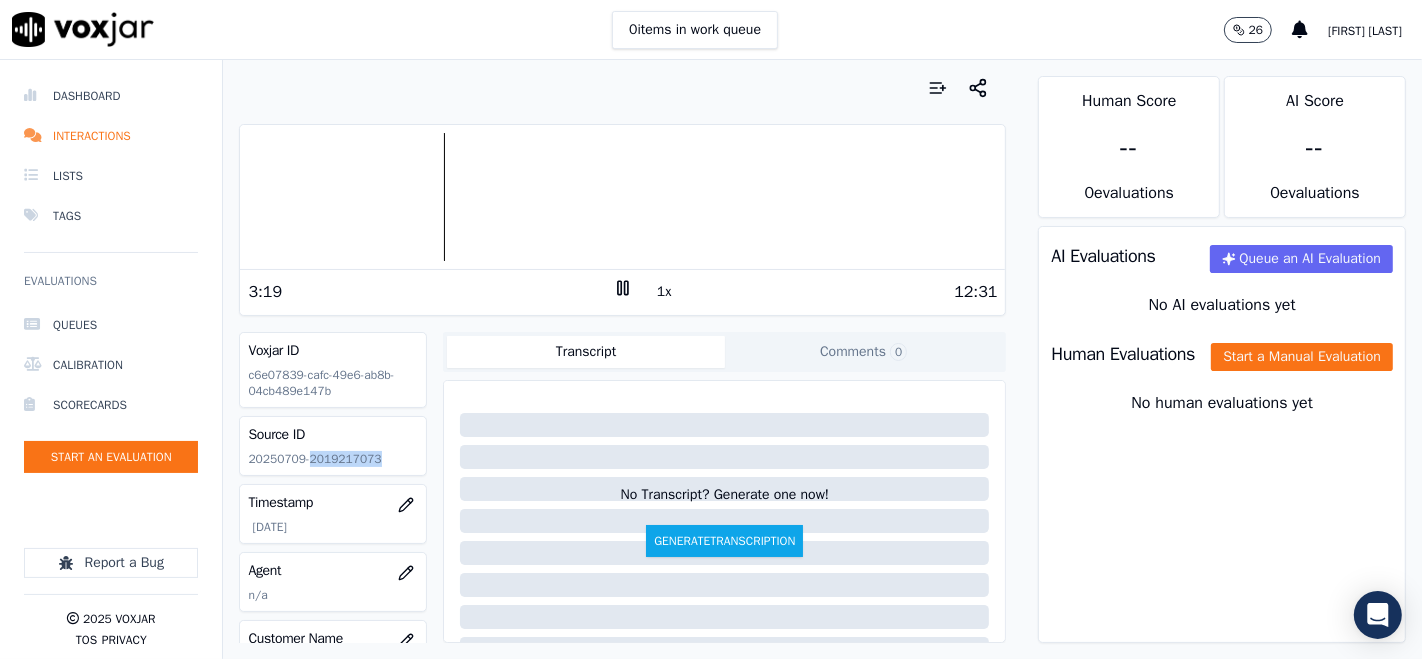 click at bounding box center (622, 197) 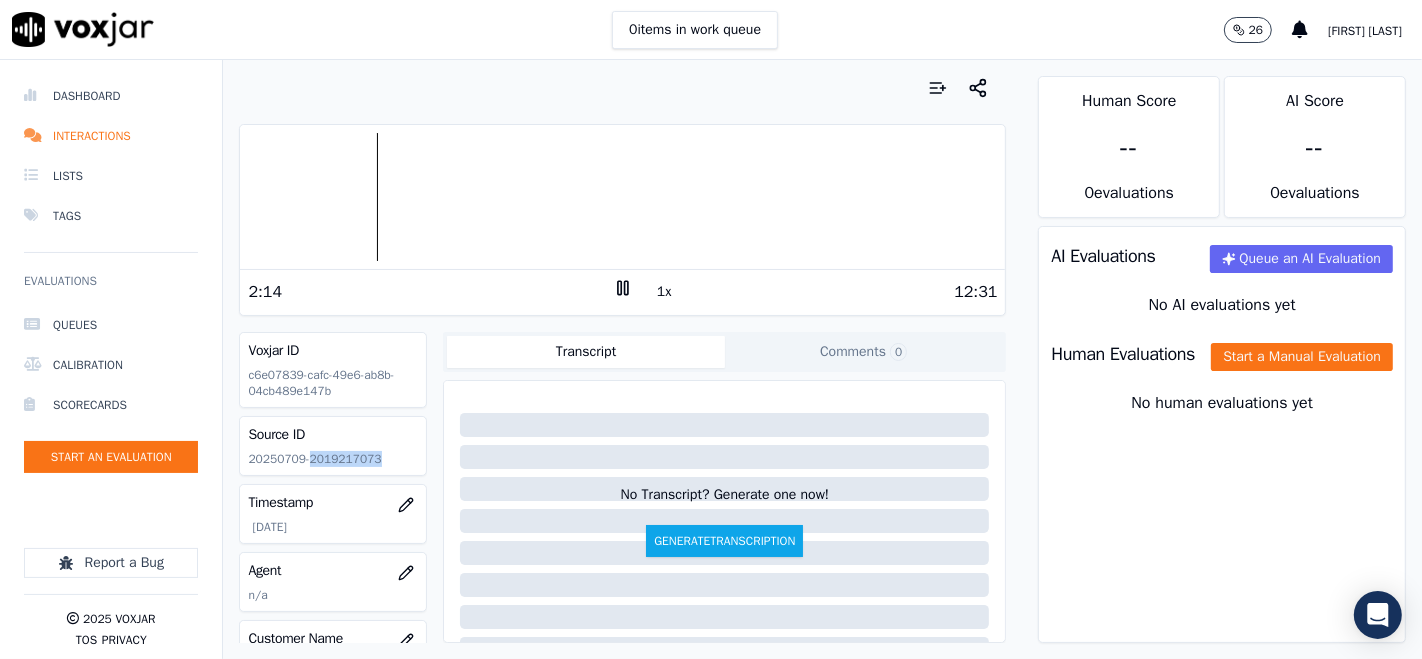 drag, startPoint x: 607, startPoint y: 281, endPoint x: 584, endPoint y: 281, distance: 23 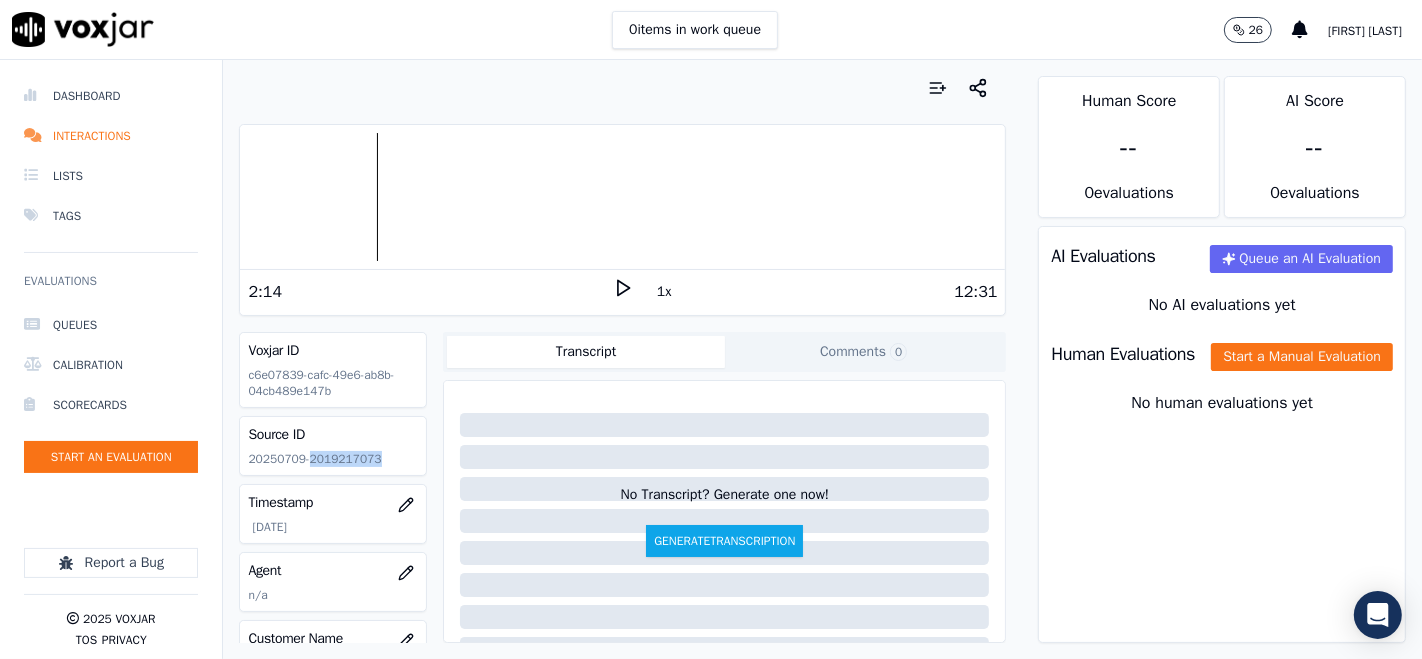 click at bounding box center (622, 197) 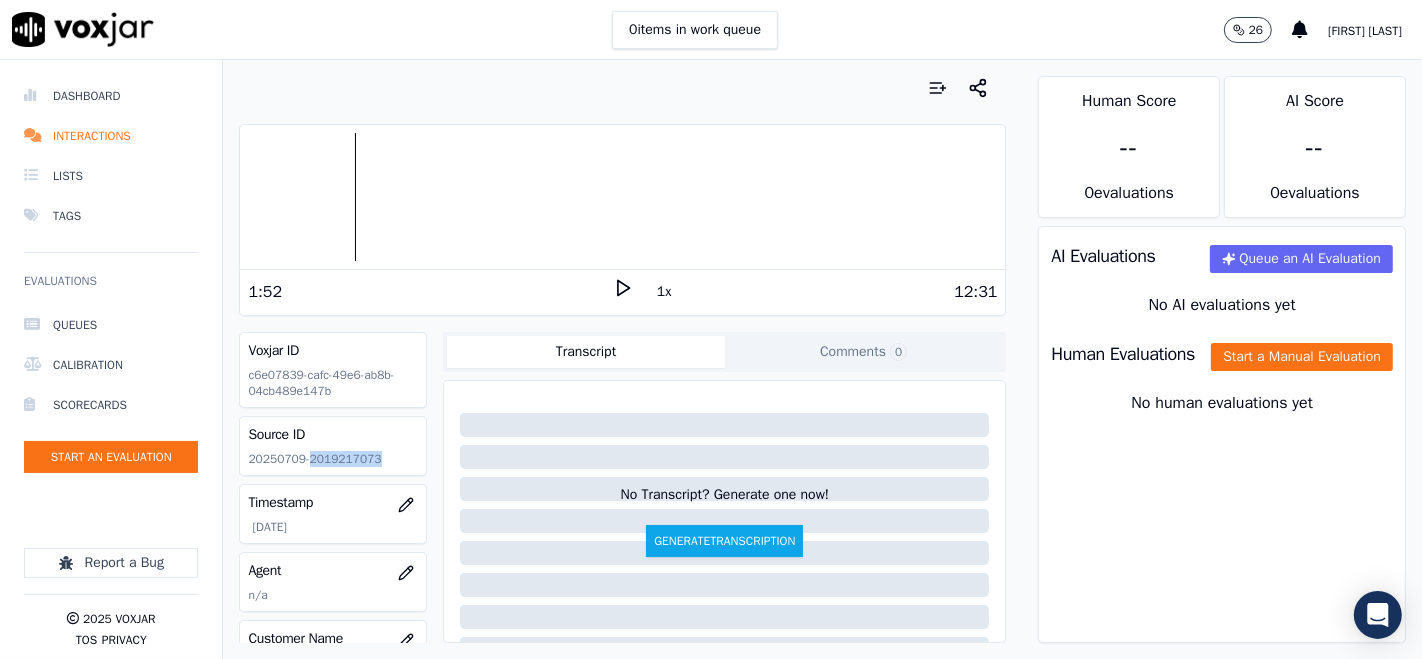 click 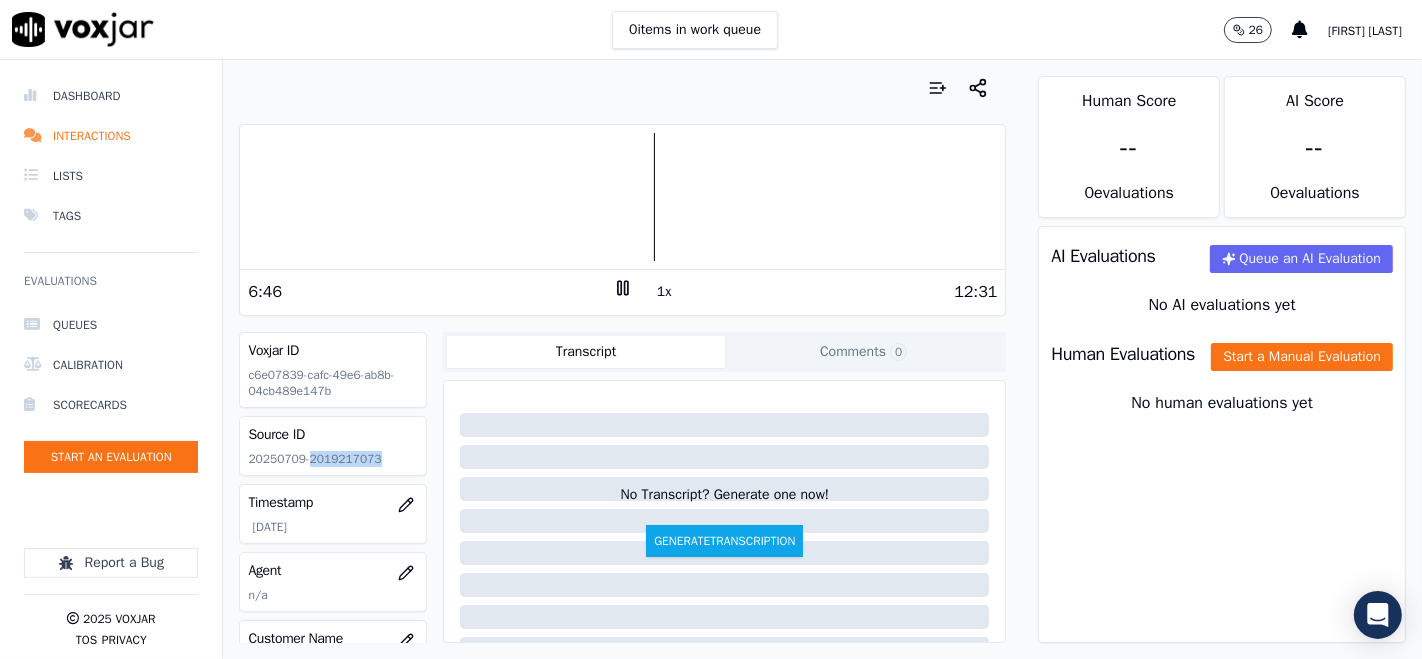 click on "1x" at bounding box center [664, 292] 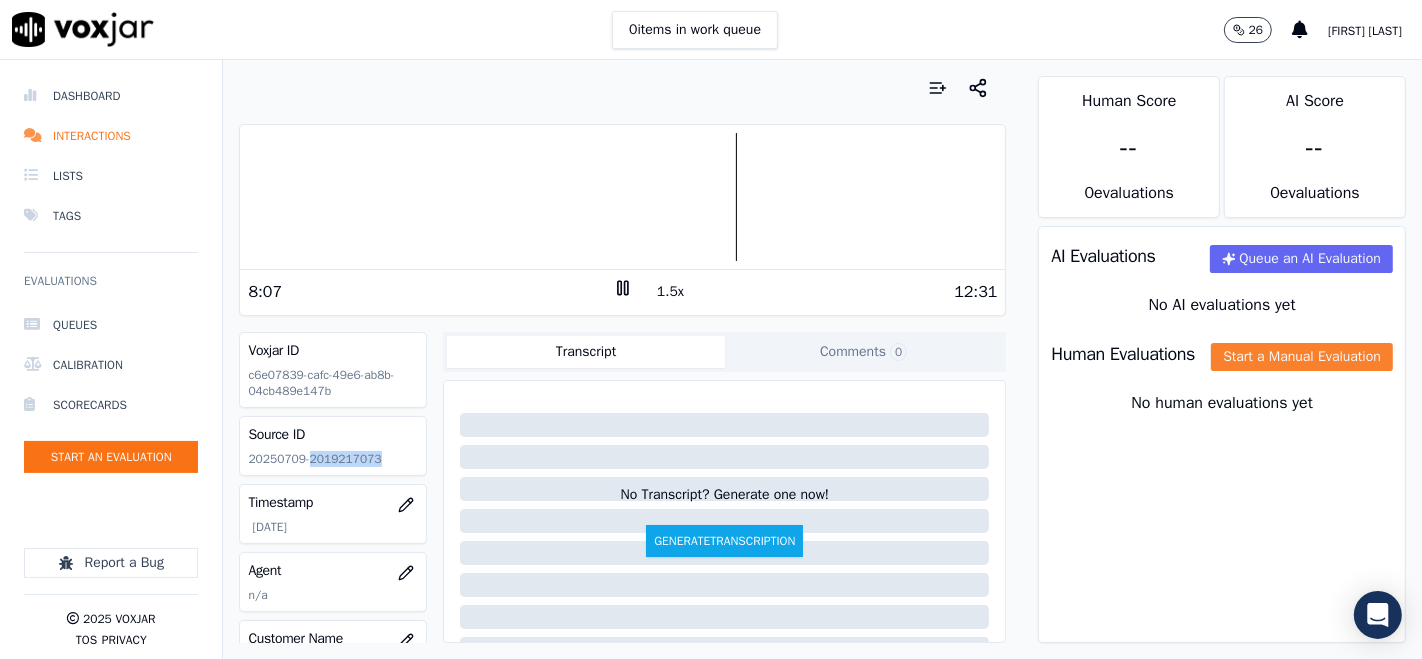 click on "Start a Manual Evaluation" 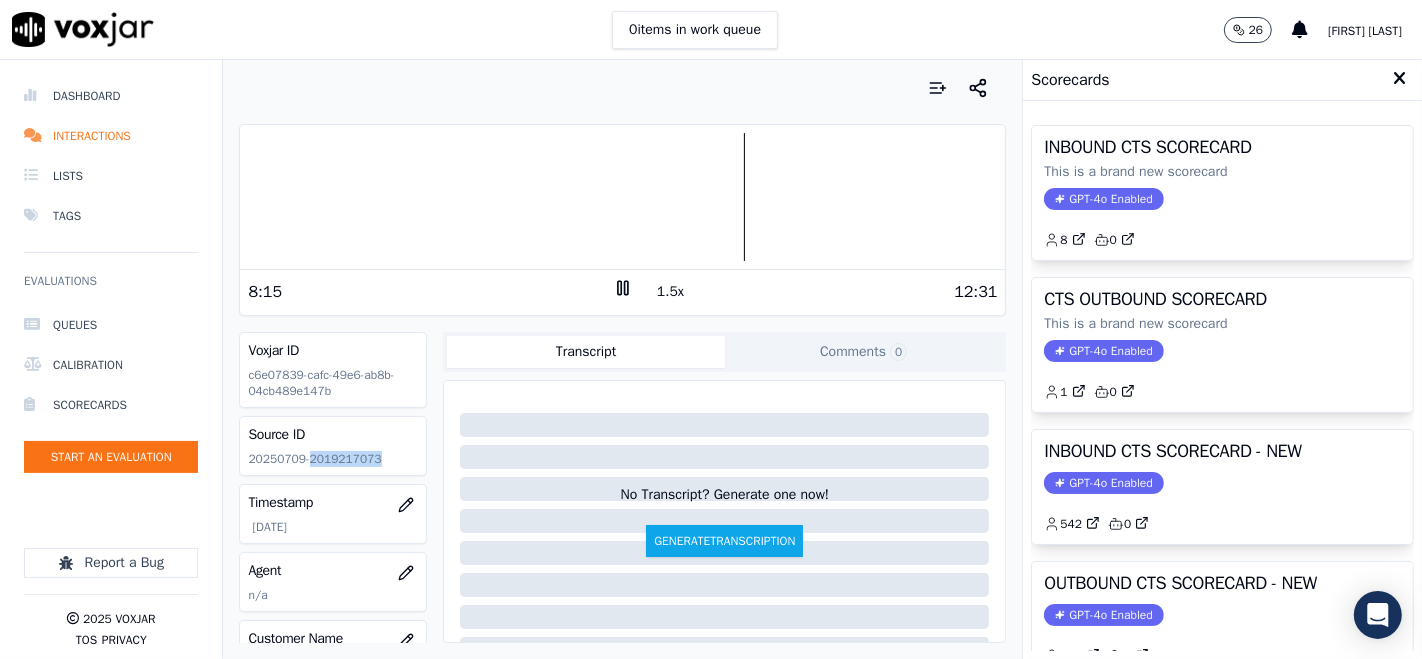 click 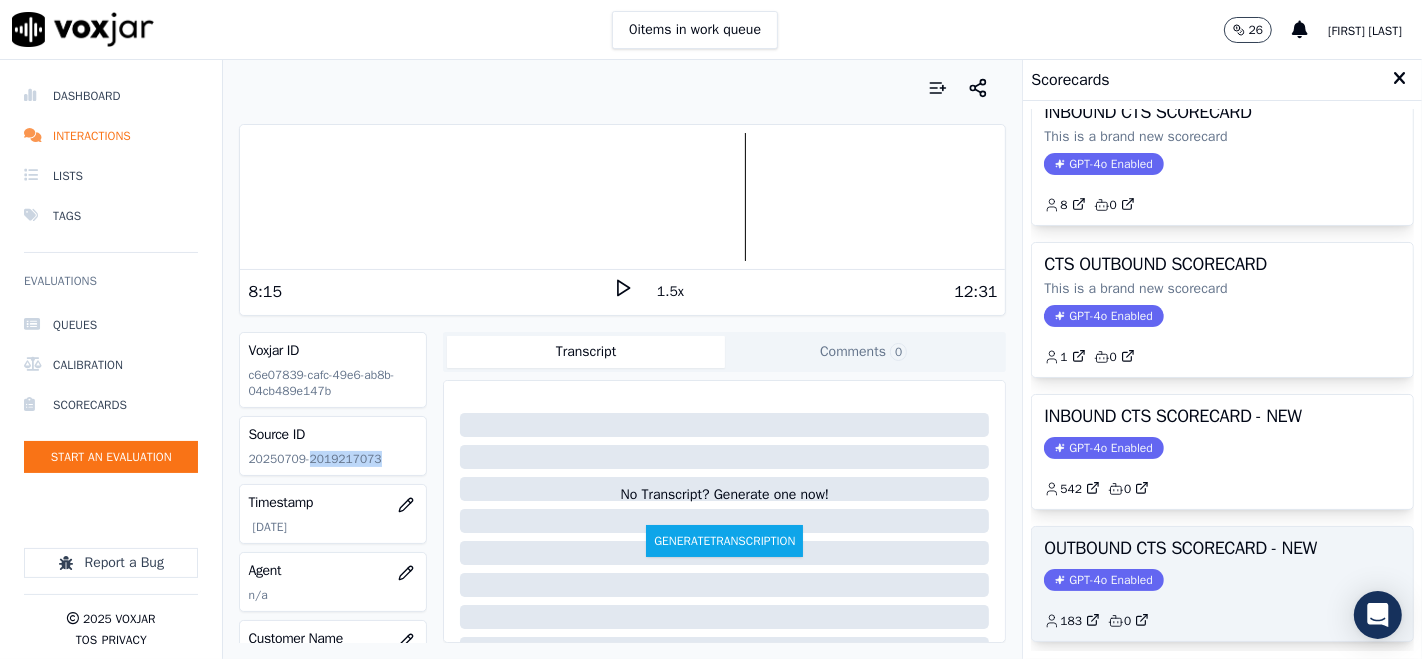 scroll, scrollTop: 0, scrollLeft: 0, axis: both 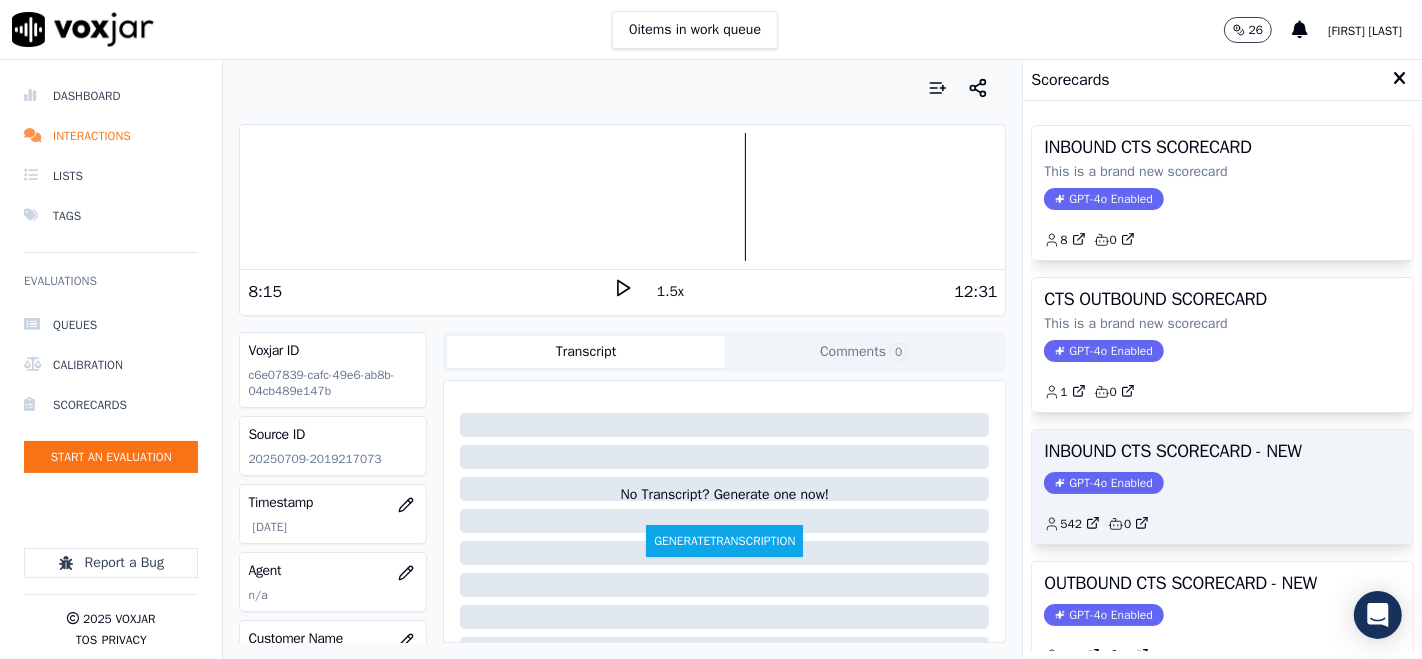 click on "INBOUND CTS SCORECARD - NEW" at bounding box center (1222, 451) 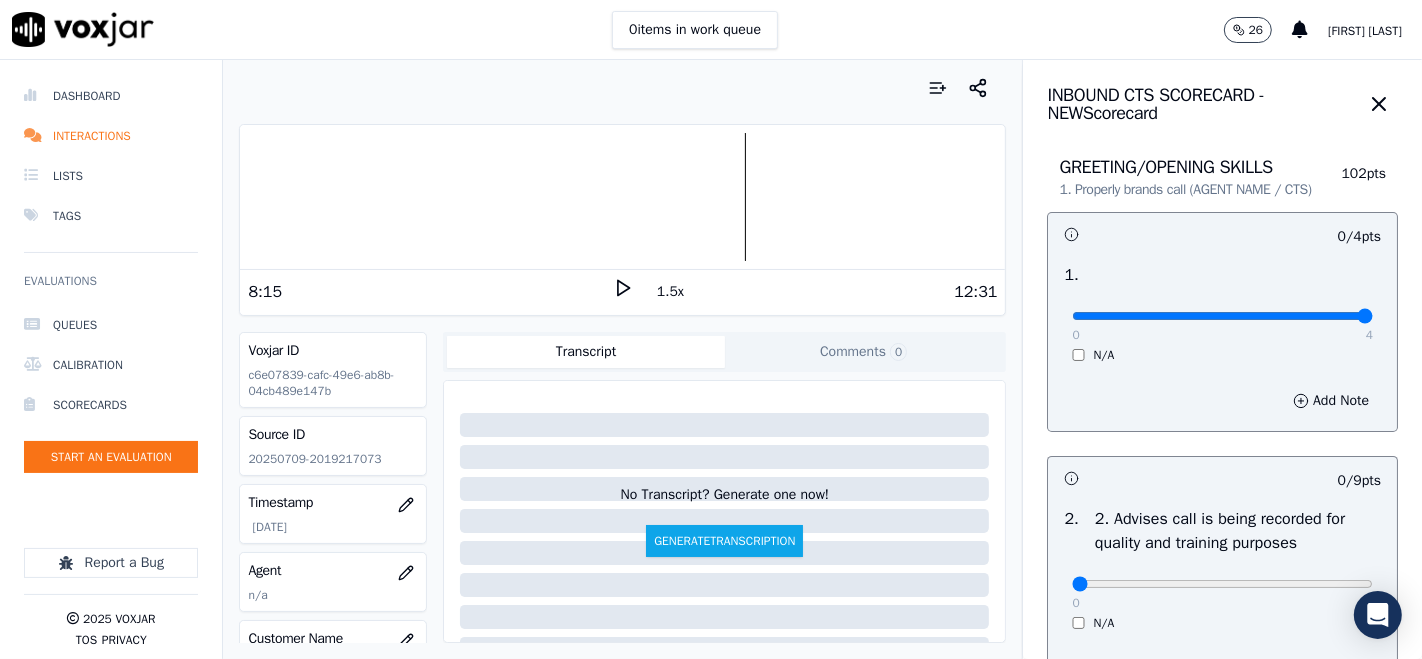 type on "4" 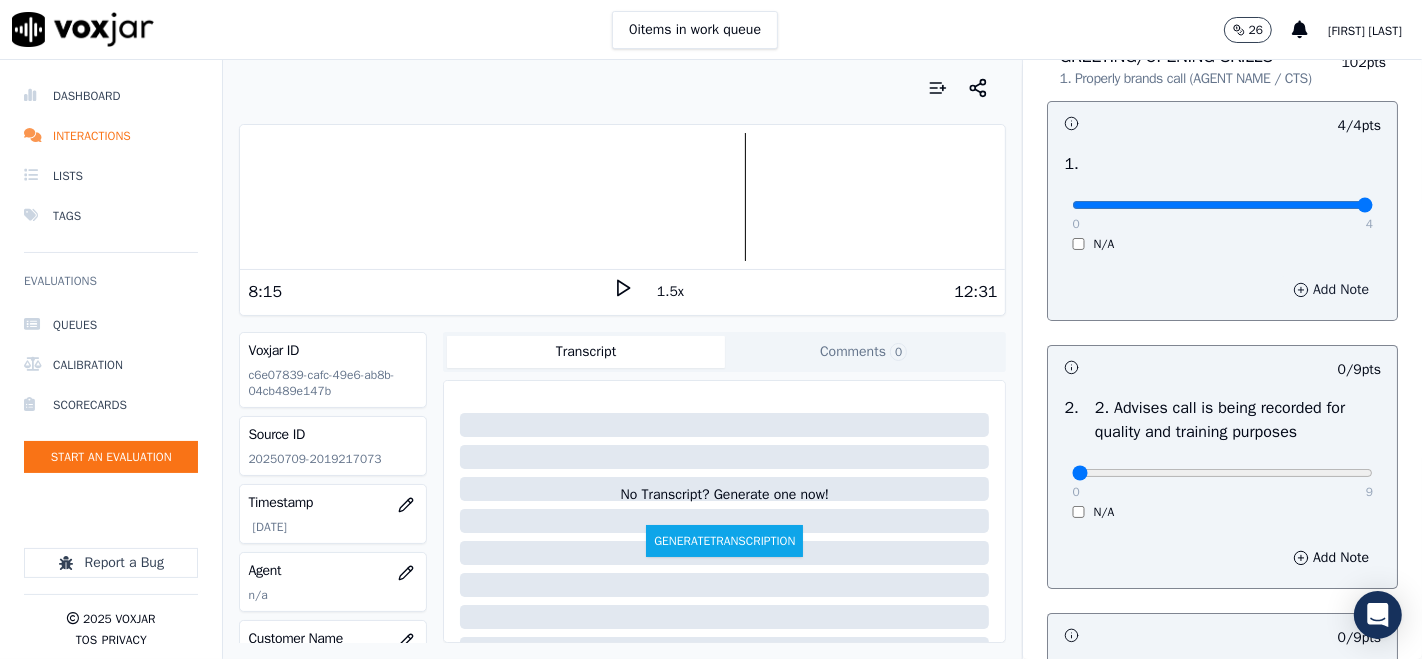 scroll, scrollTop: 222, scrollLeft: 0, axis: vertical 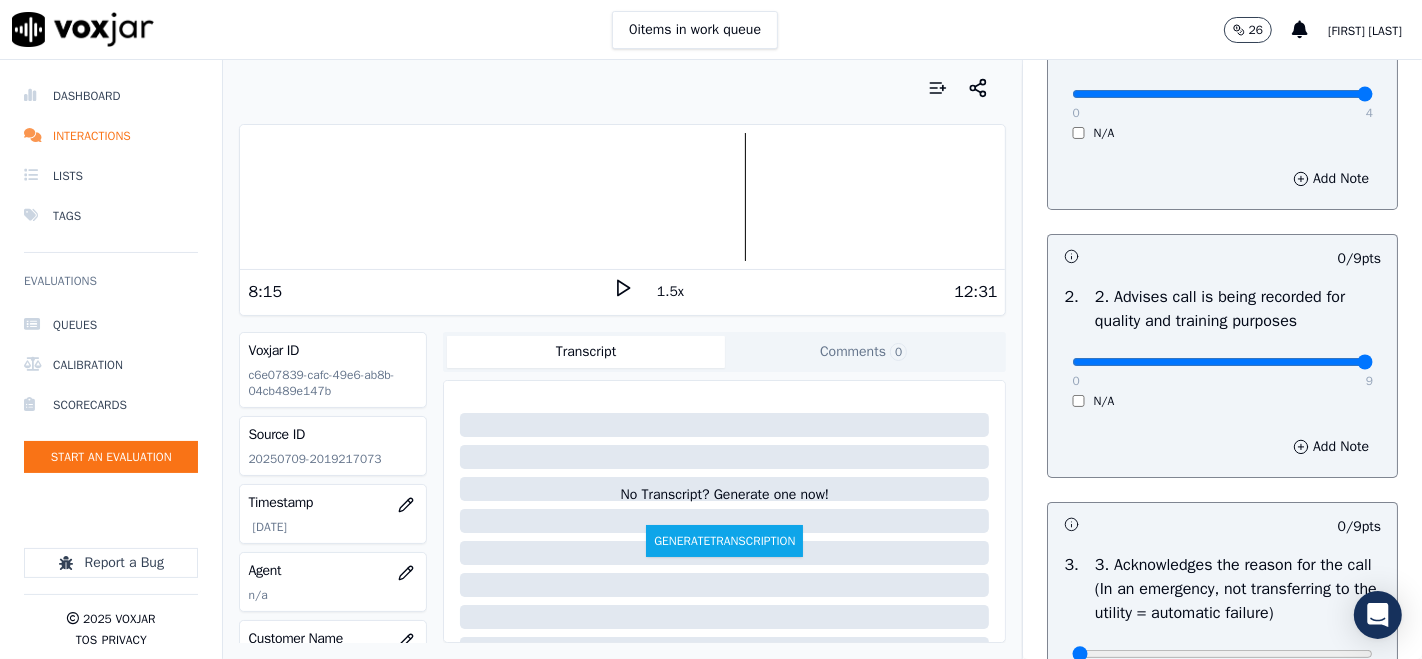 type on "9" 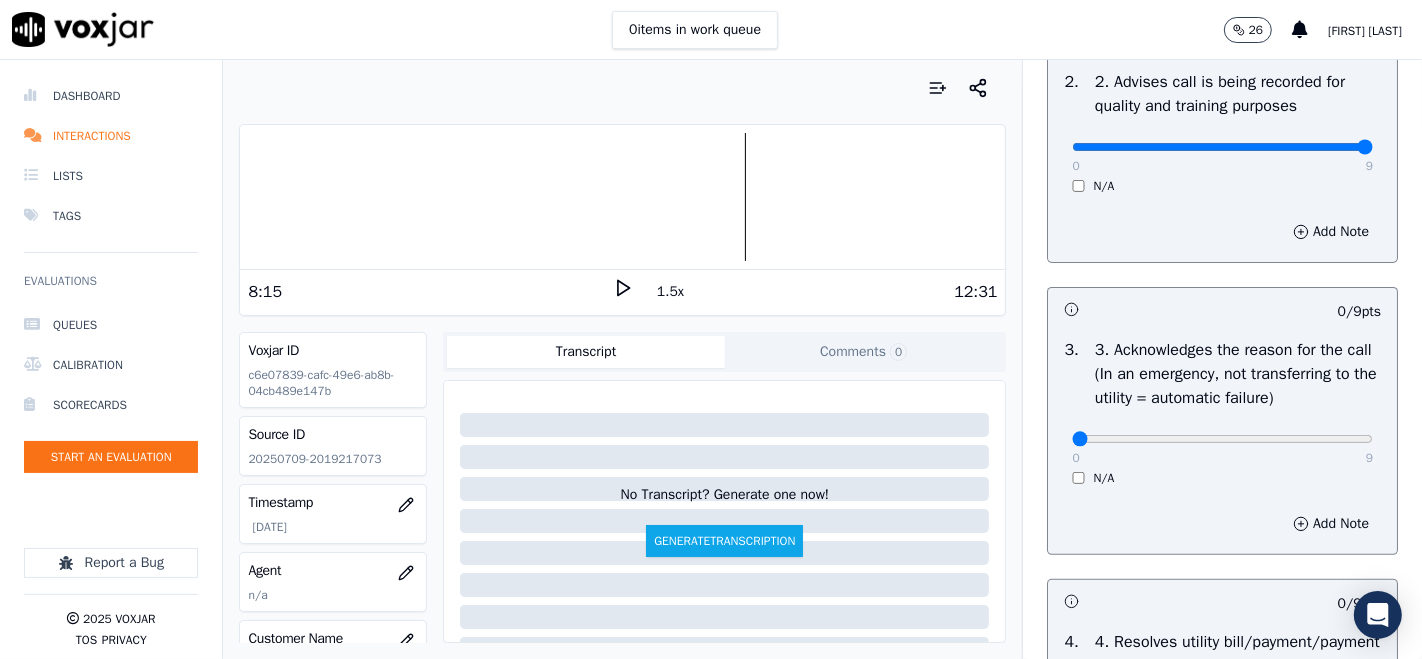 scroll, scrollTop: 444, scrollLeft: 0, axis: vertical 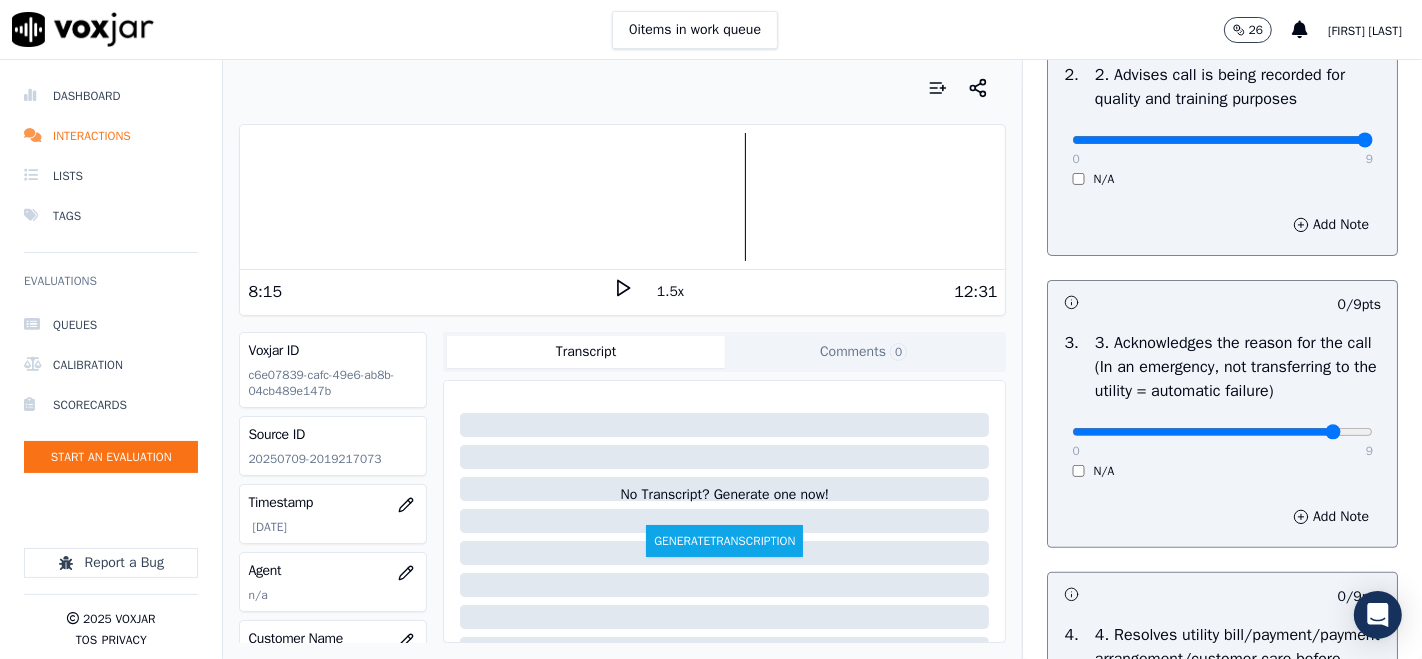 click at bounding box center [1222, -128] 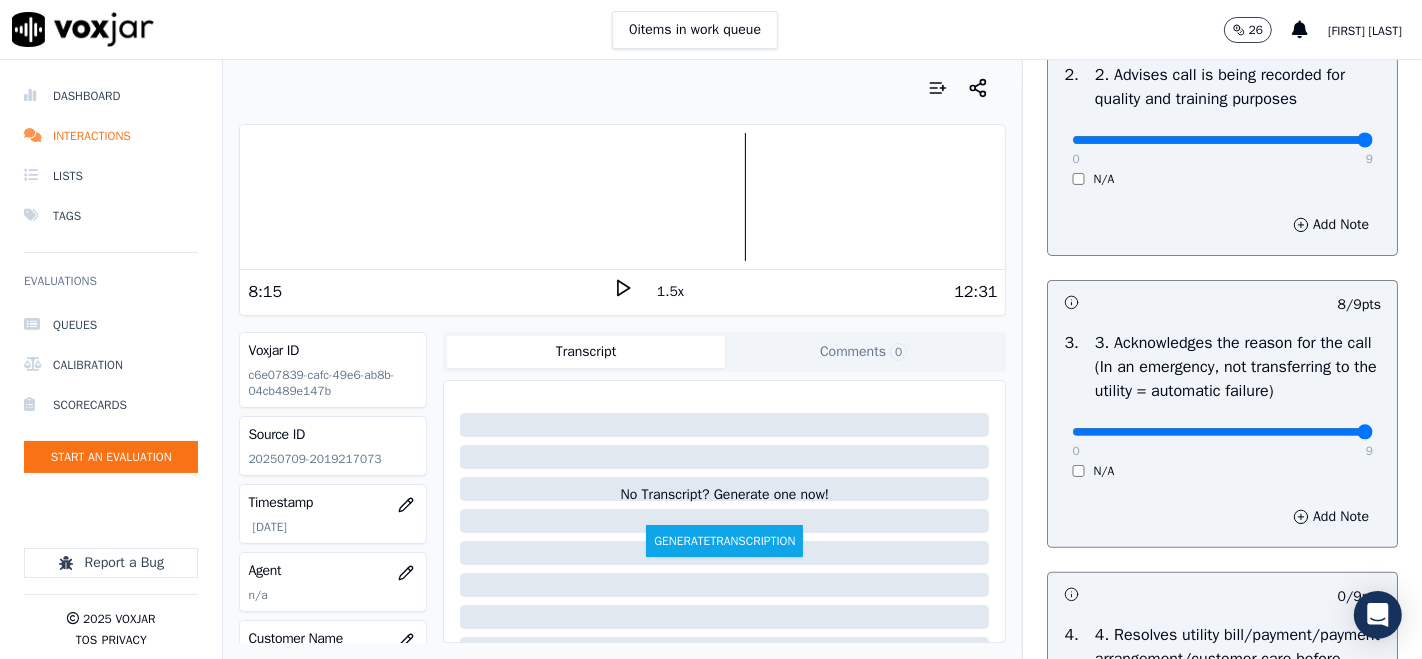 type on "9" 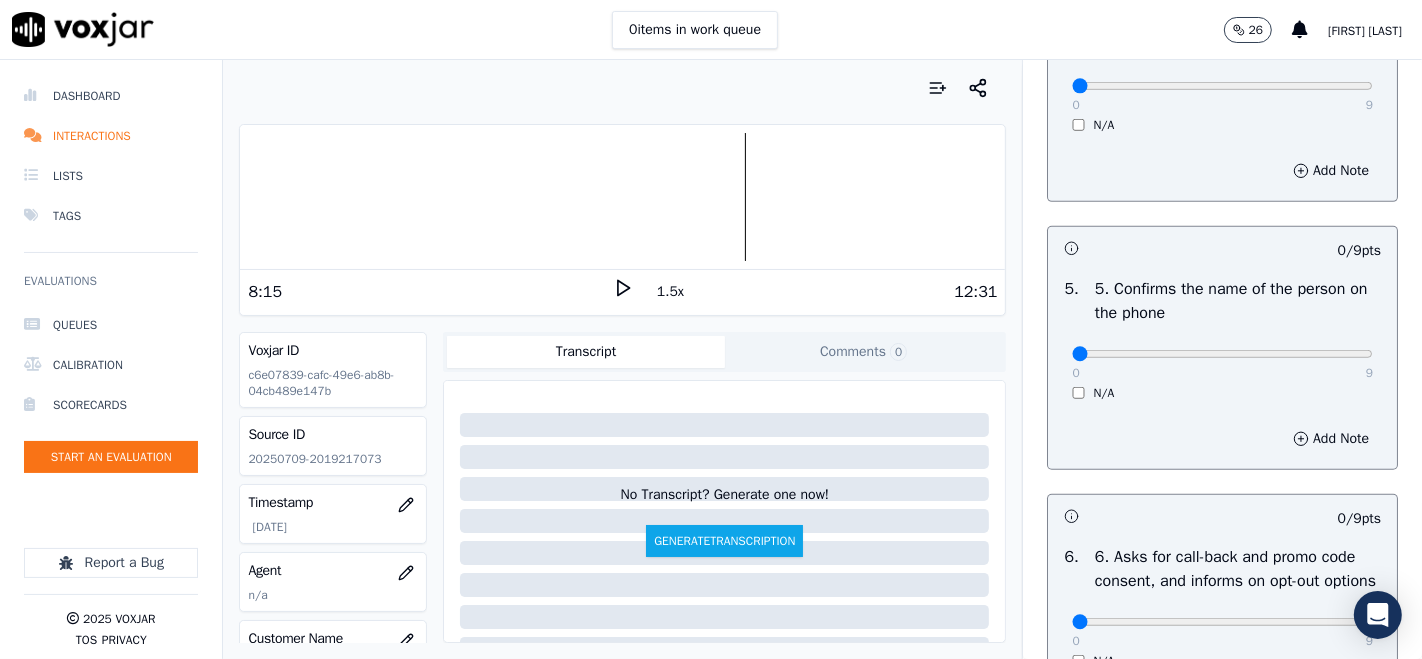 scroll, scrollTop: 1111, scrollLeft: 0, axis: vertical 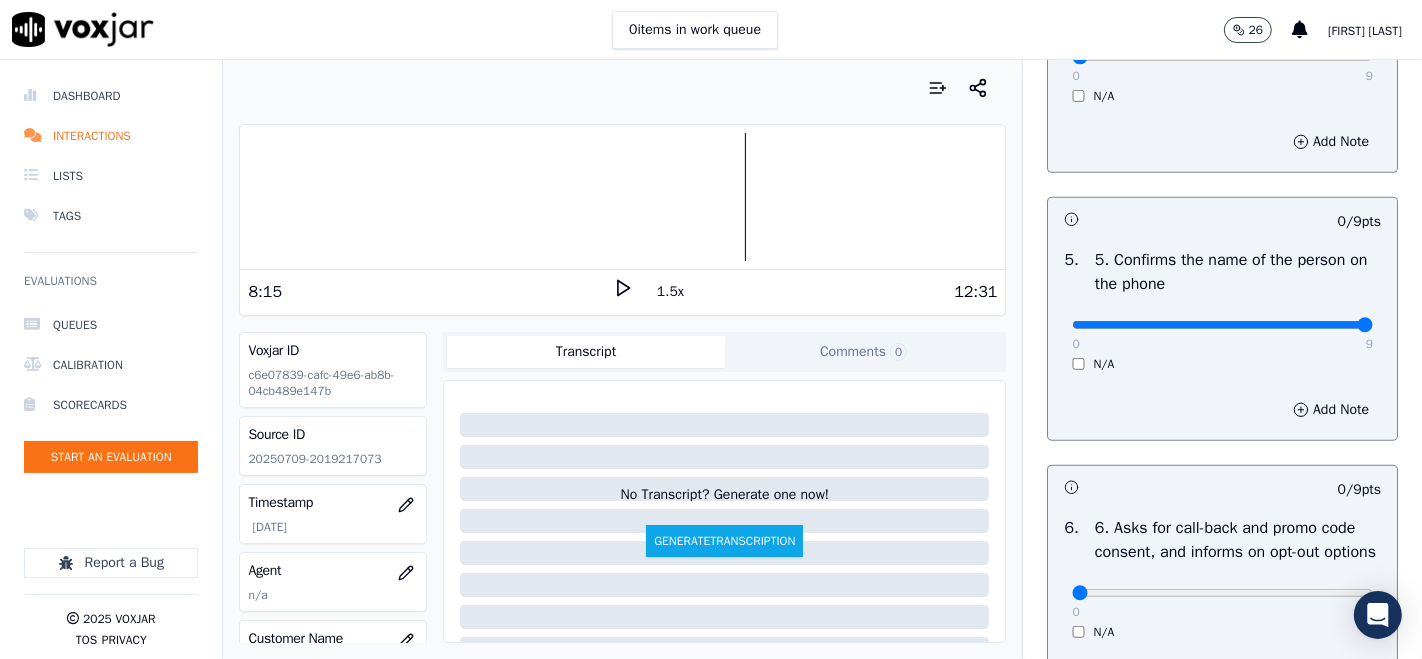 type on "9" 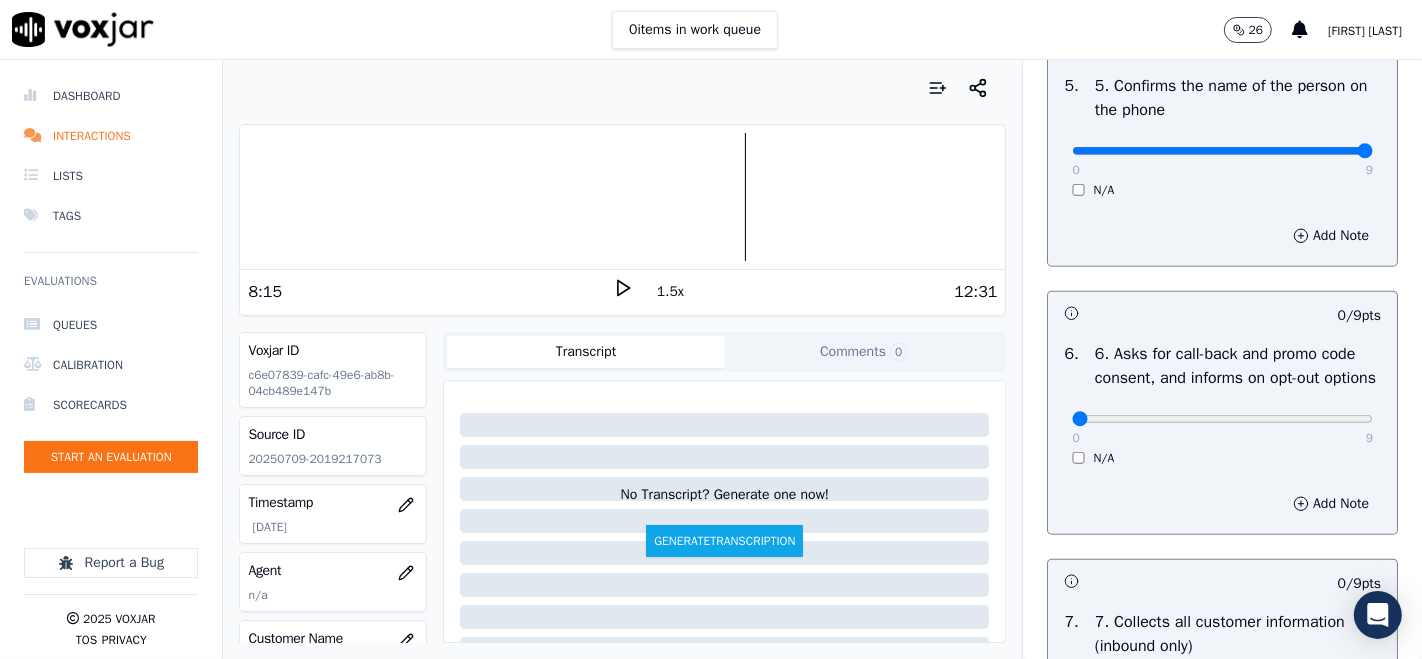 scroll, scrollTop: 1444, scrollLeft: 0, axis: vertical 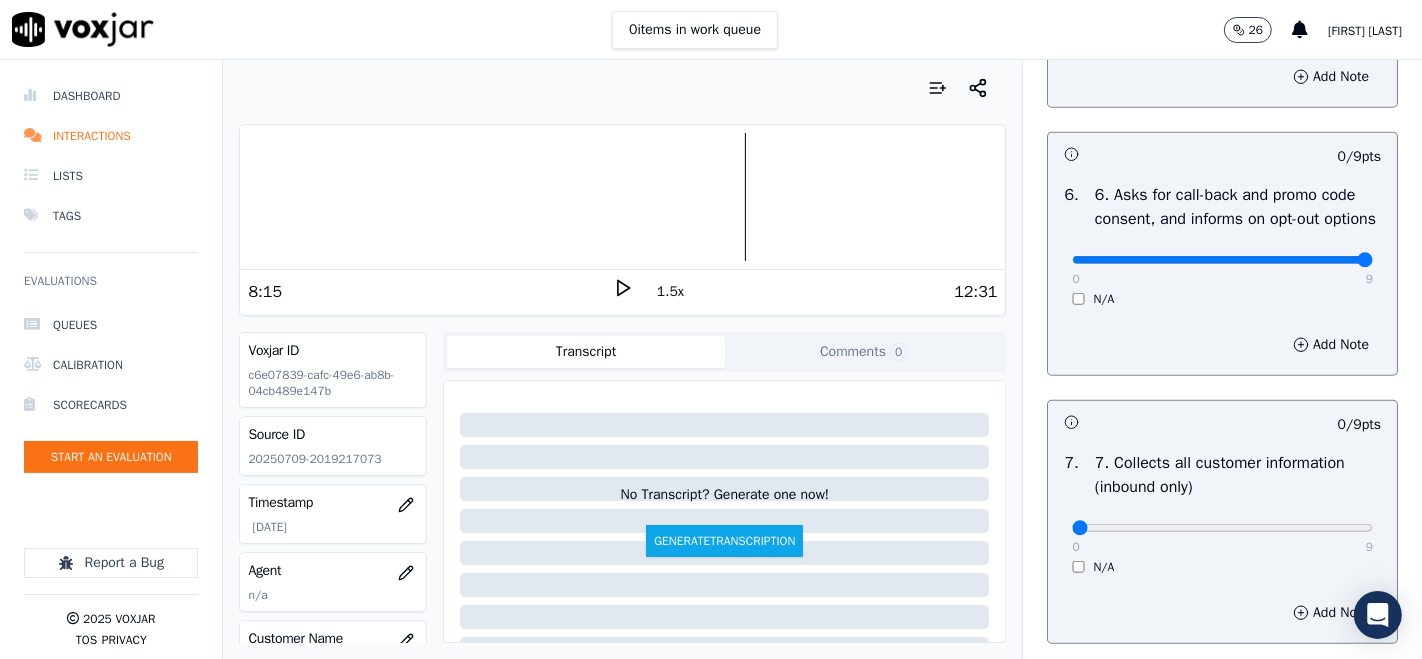 type on "9" 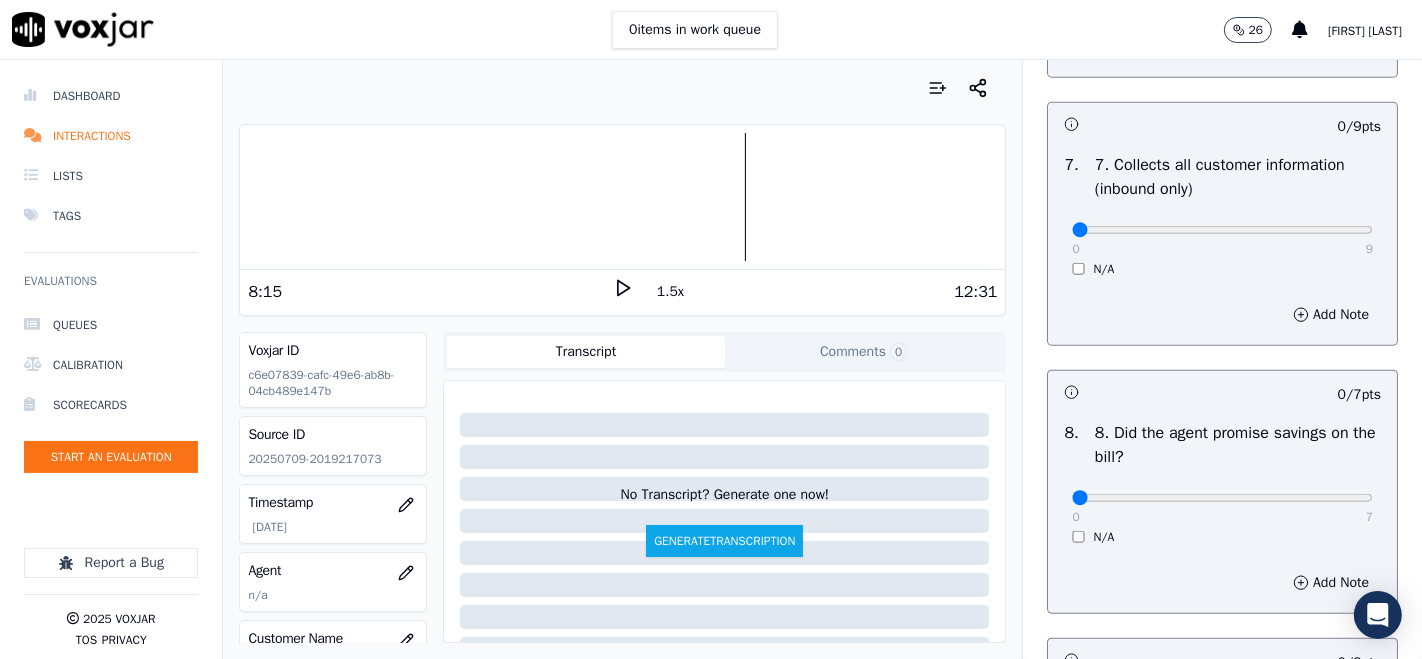 scroll, scrollTop: 1777, scrollLeft: 0, axis: vertical 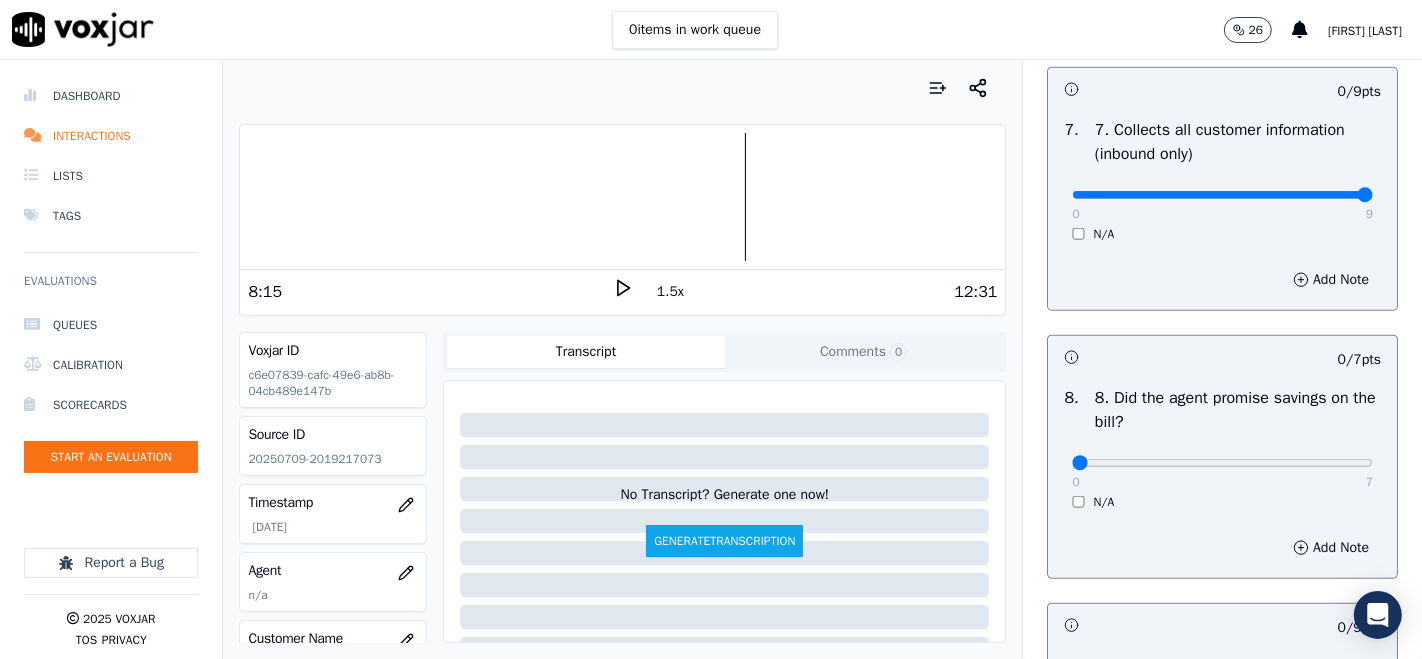 type on "9" 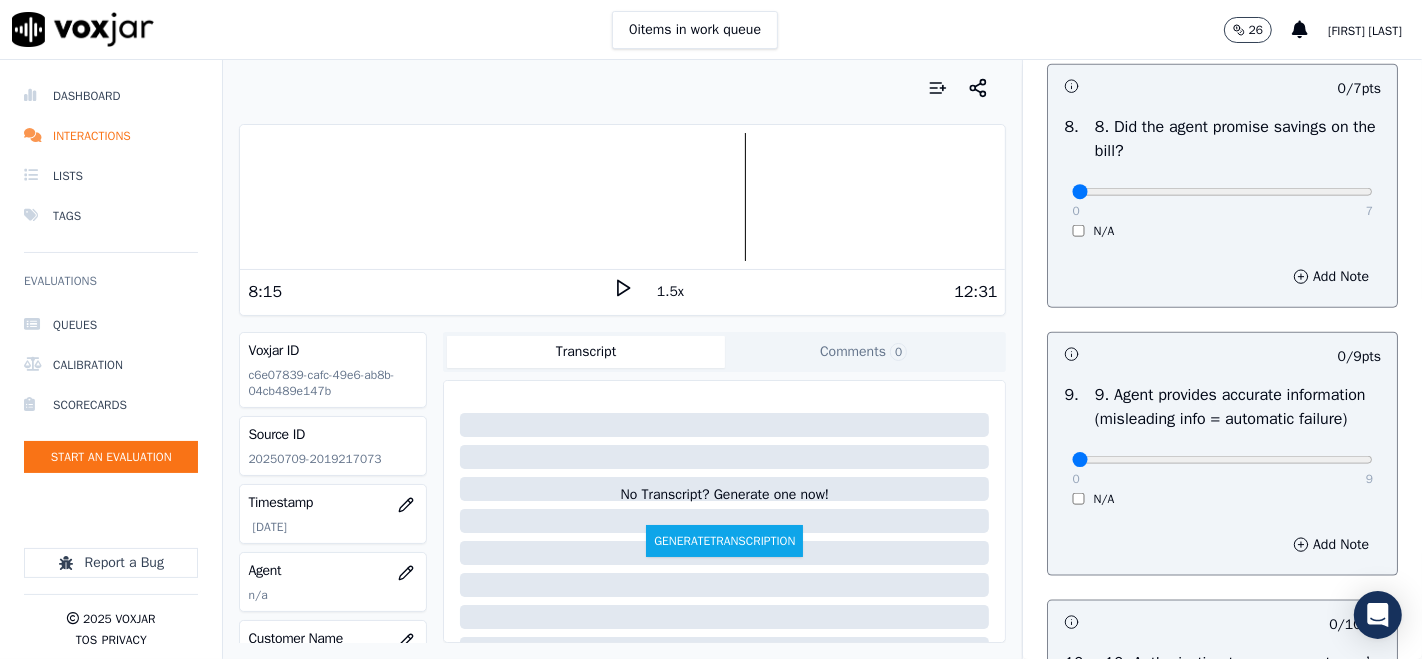 scroll, scrollTop: 2000, scrollLeft: 0, axis: vertical 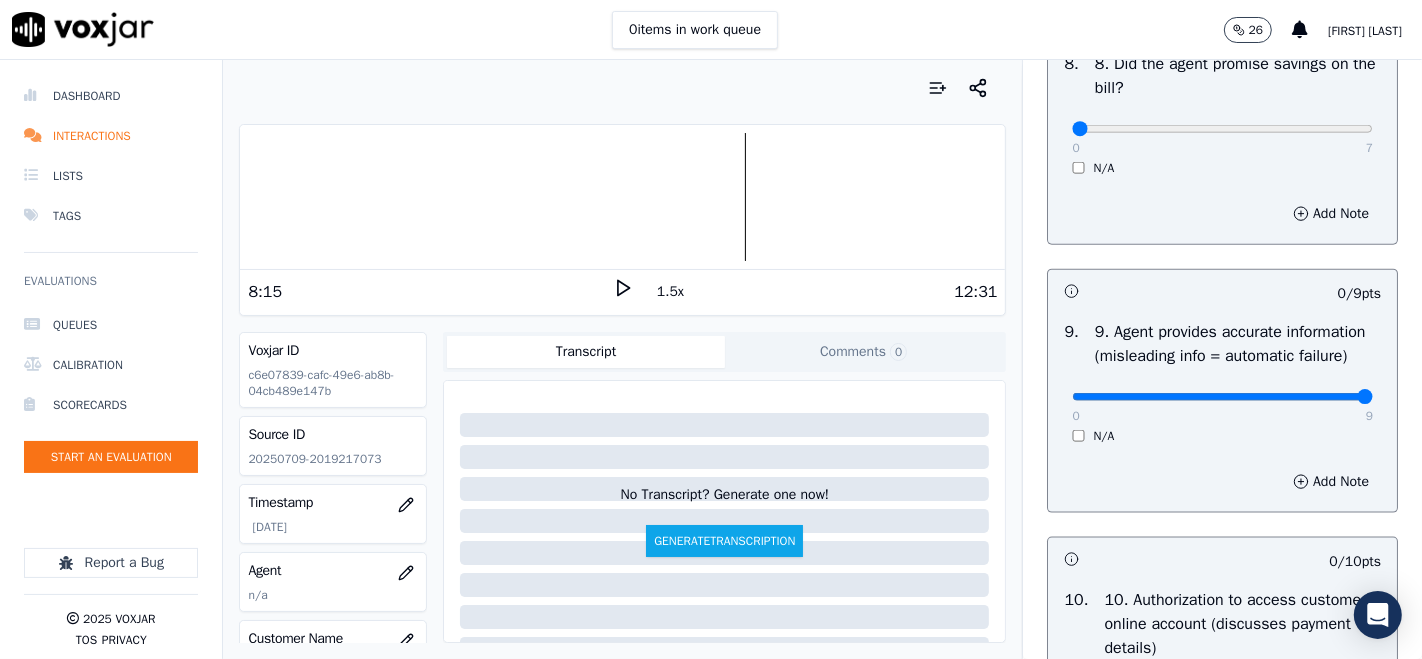 type on "9" 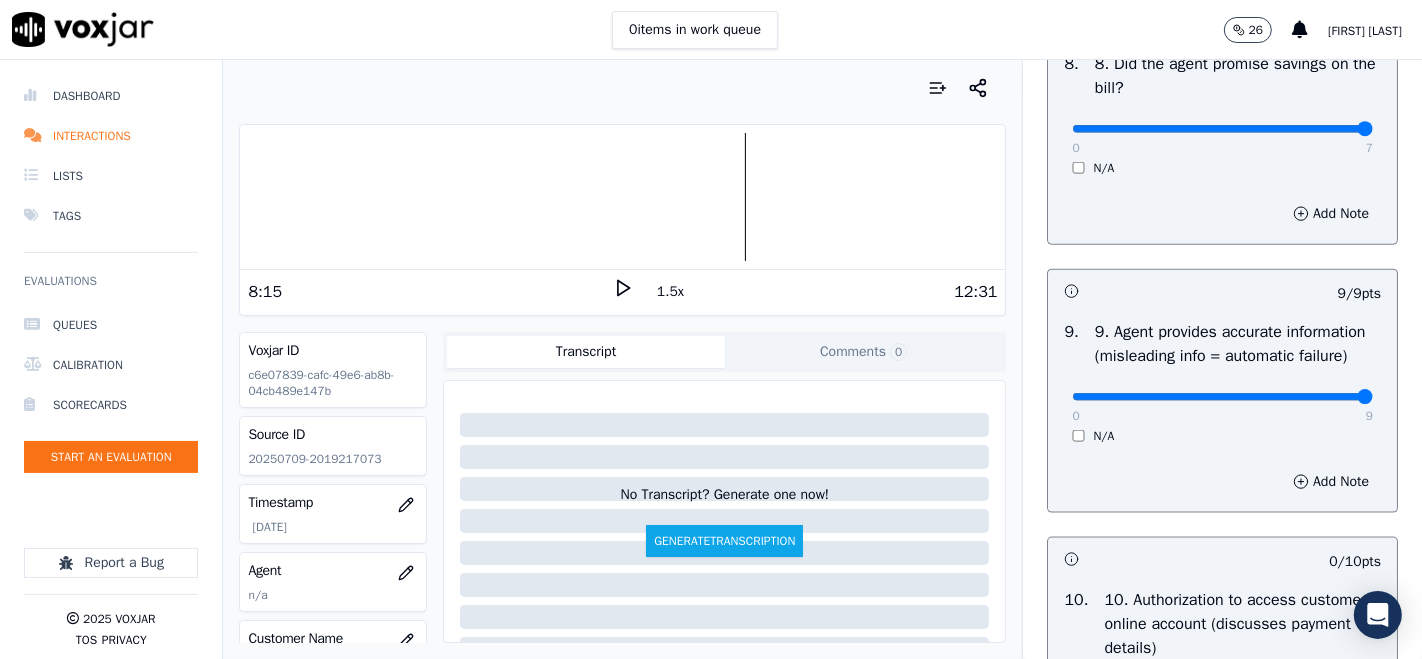 type on "7" 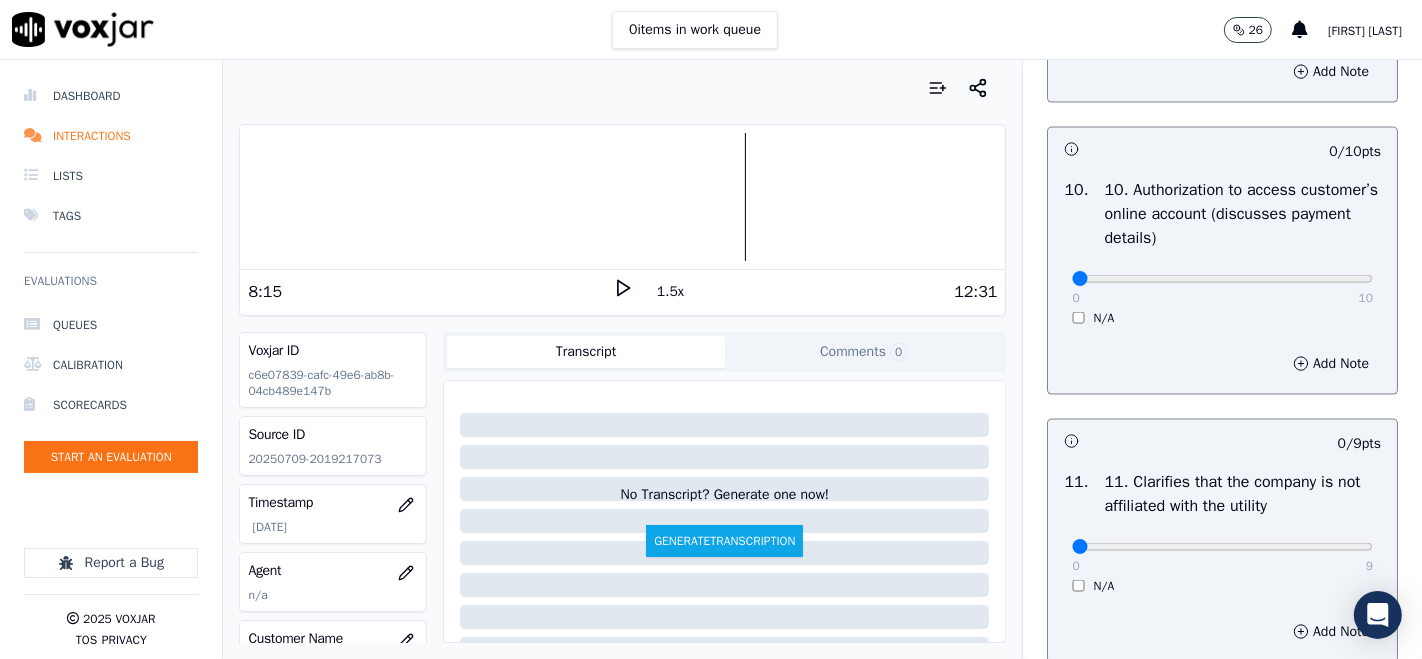 scroll, scrollTop: 2555, scrollLeft: 0, axis: vertical 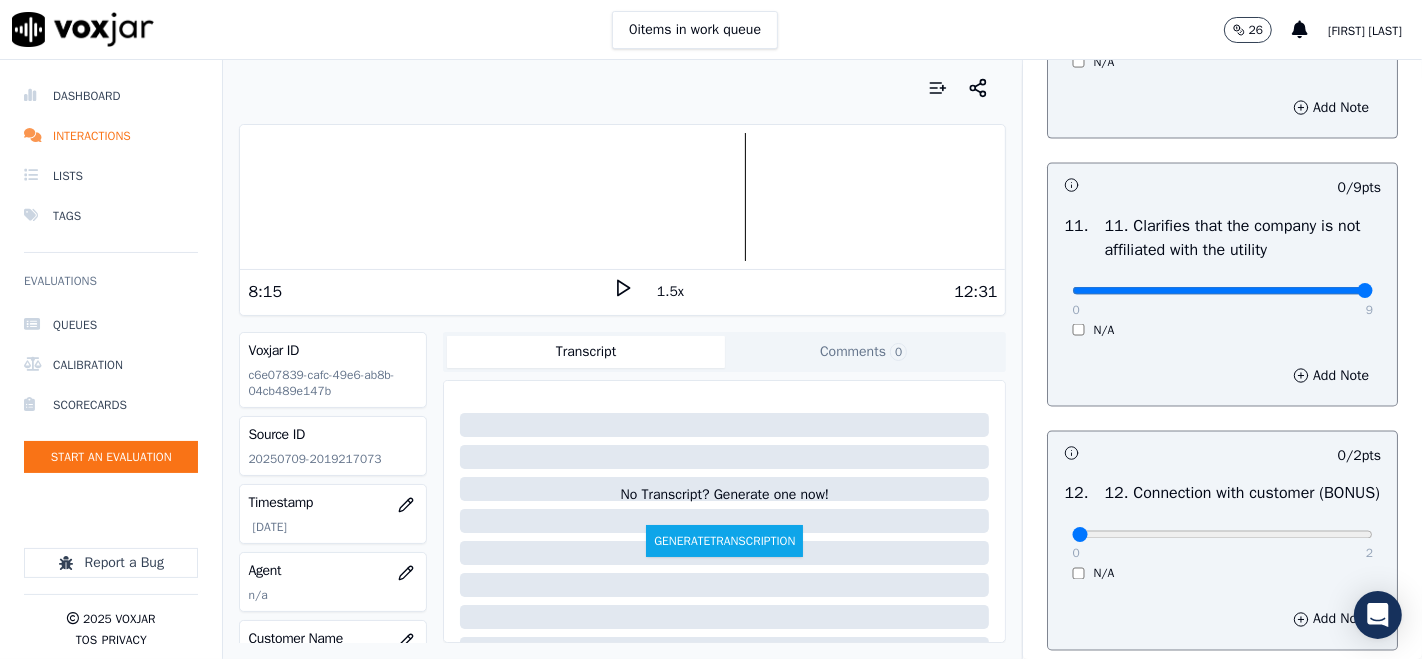 type on "9" 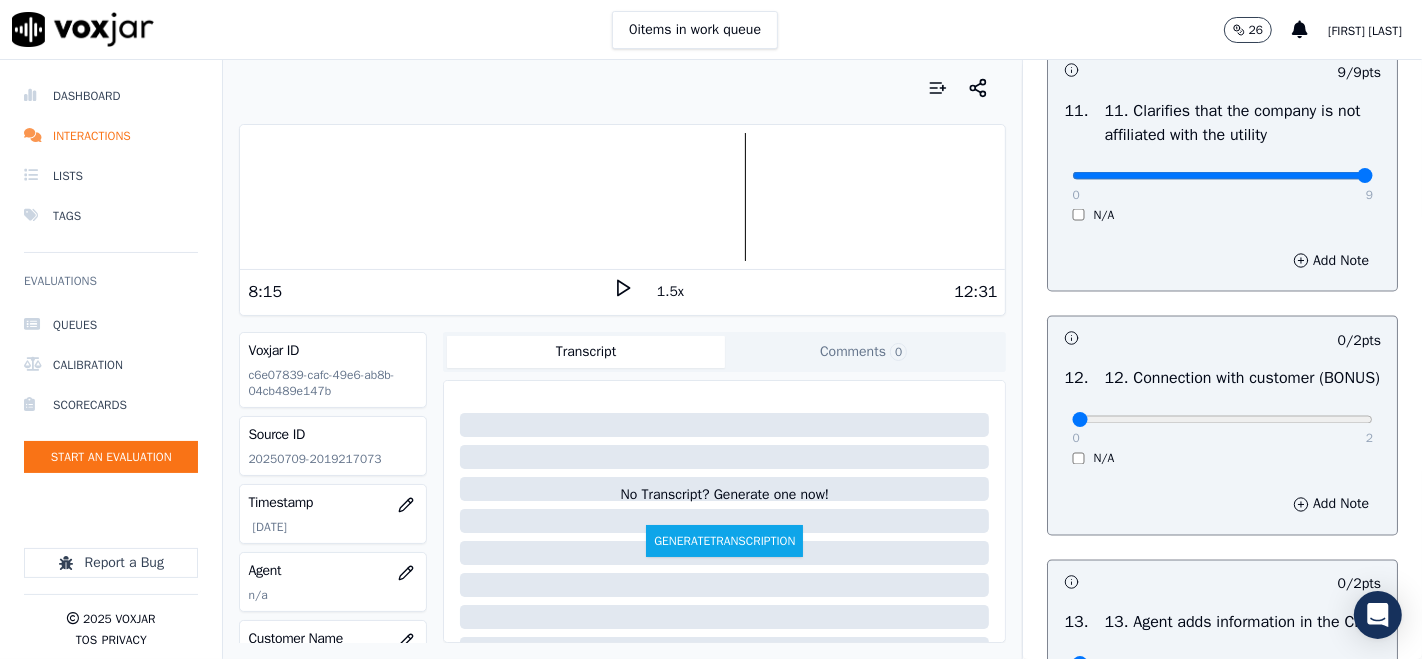 scroll, scrollTop: 3000, scrollLeft: 0, axis: vertical 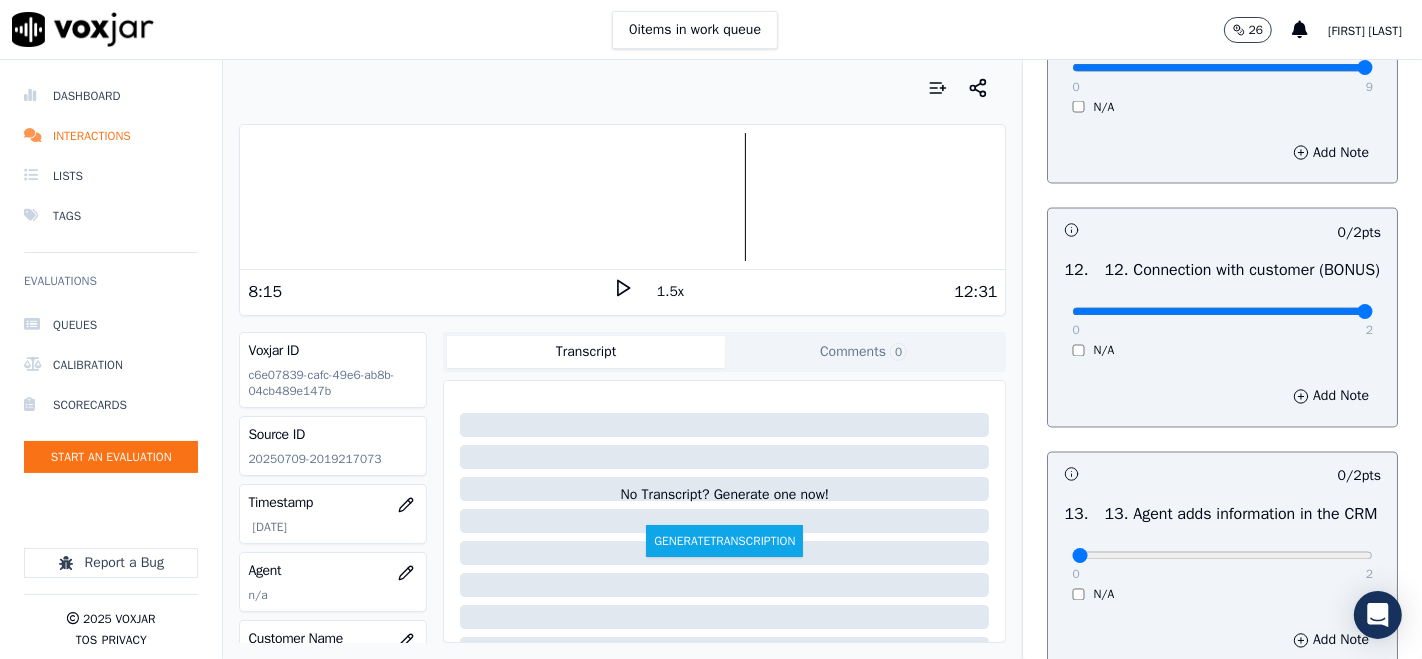 type on "2" 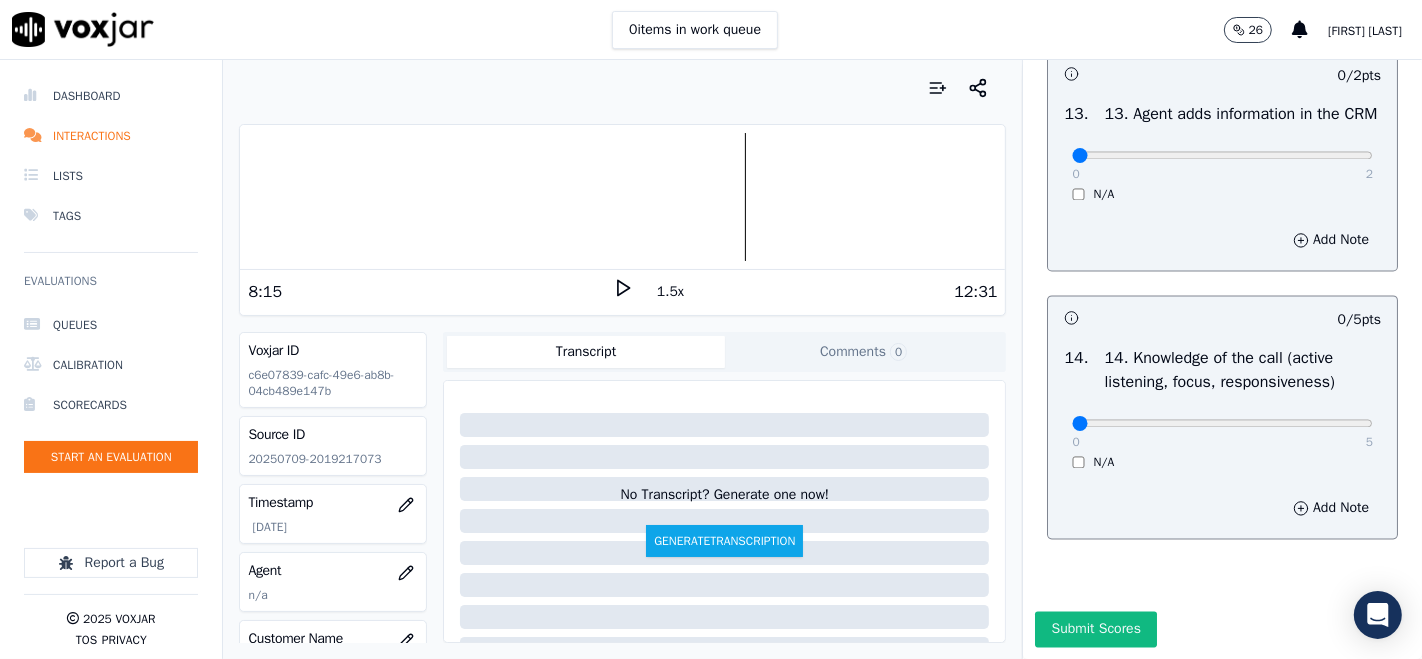 scroll, scrollTop: 3444, scrollLeft: 0, axis: vertical 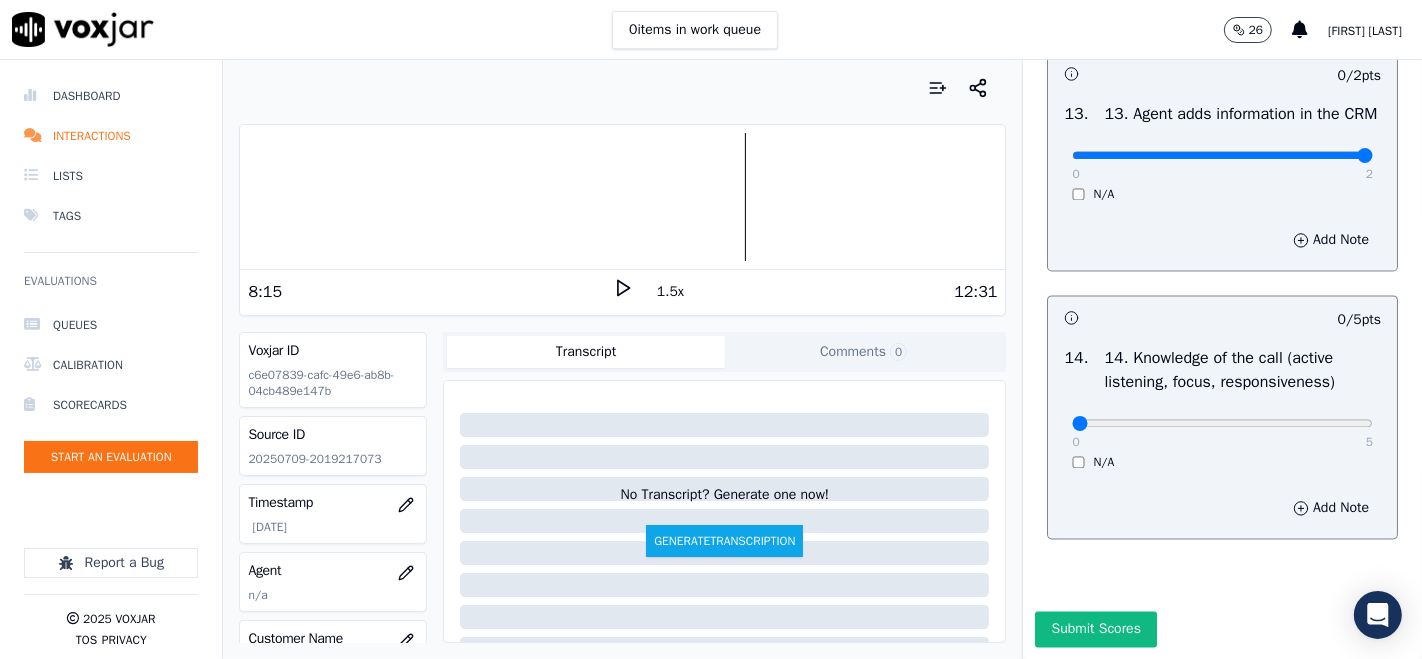 type on "2" 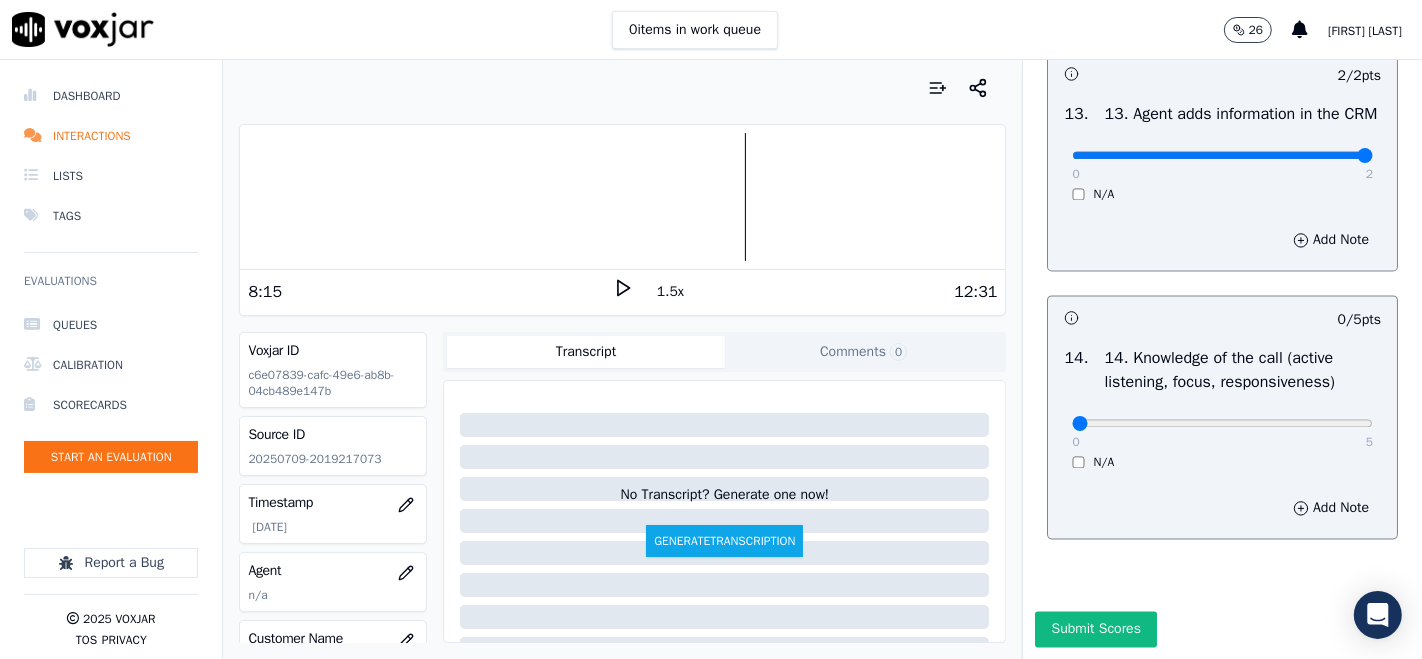 scroll, scrollTop: 3555, scrollLeft: 0, axis: vertical 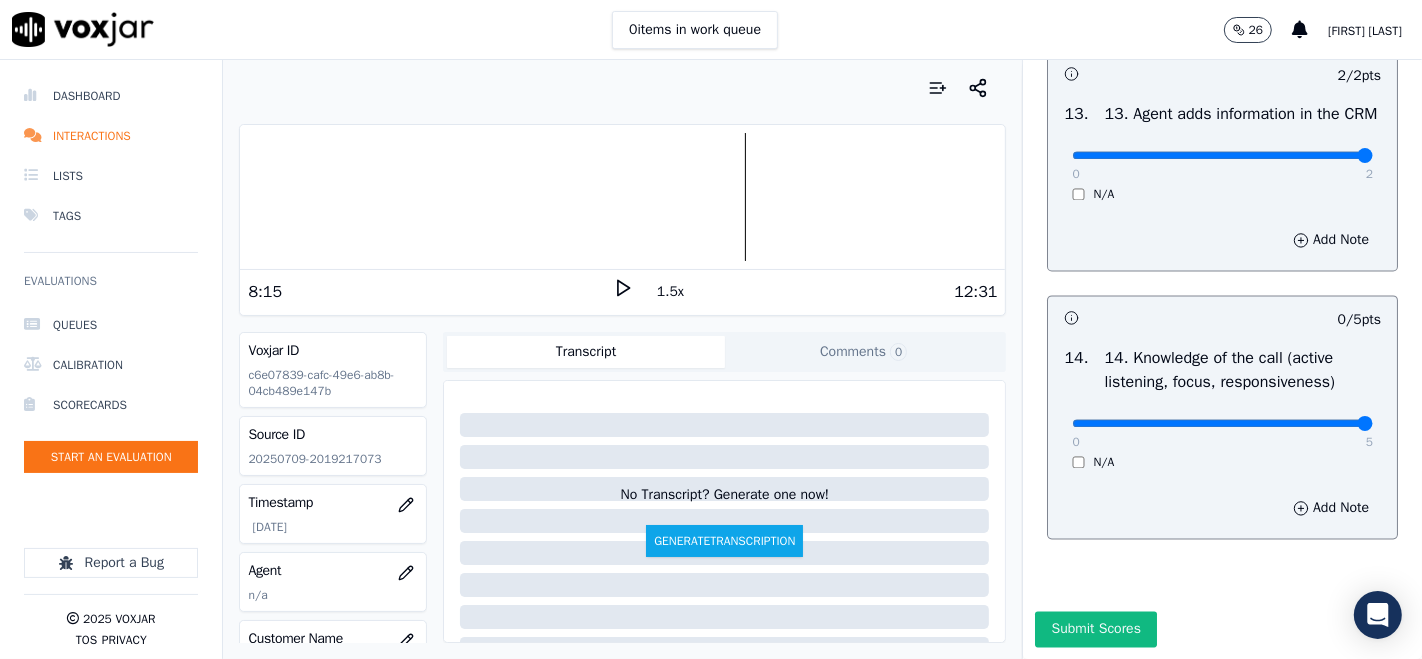 type on "5" 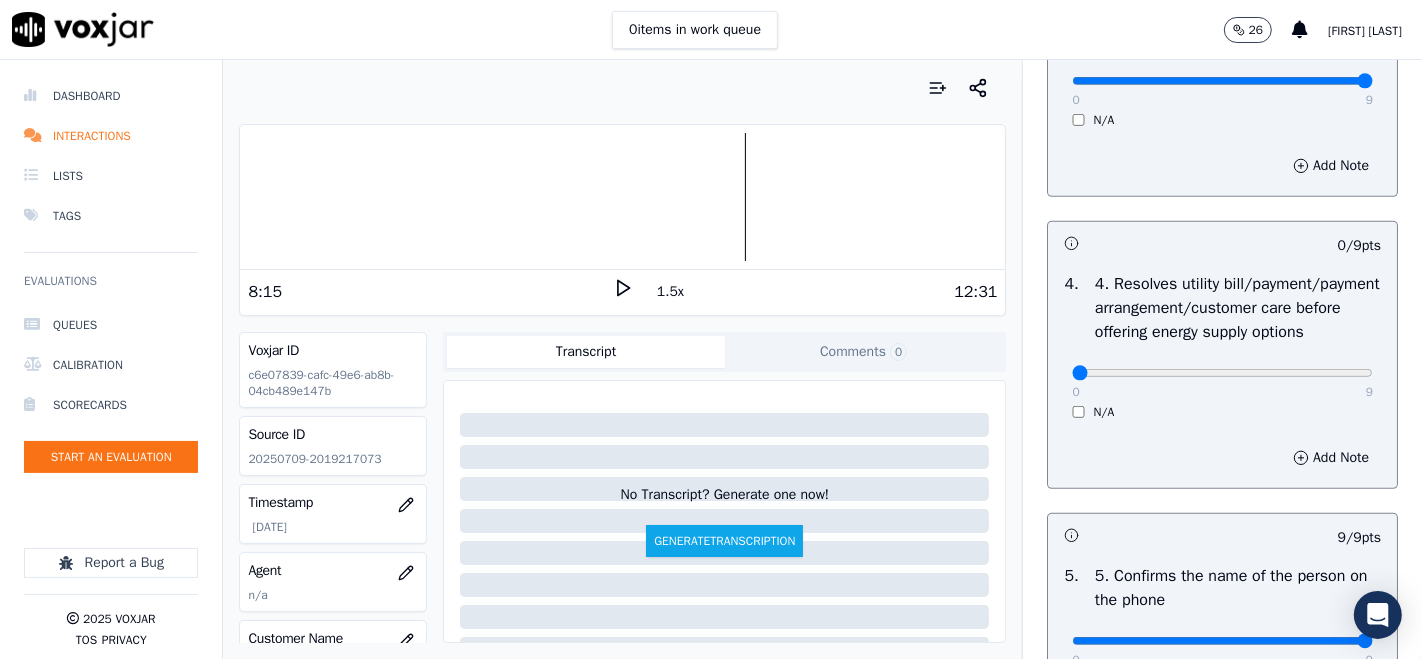 scroll, scrollTop: 828, scrollLeft: 0, axis: vertical 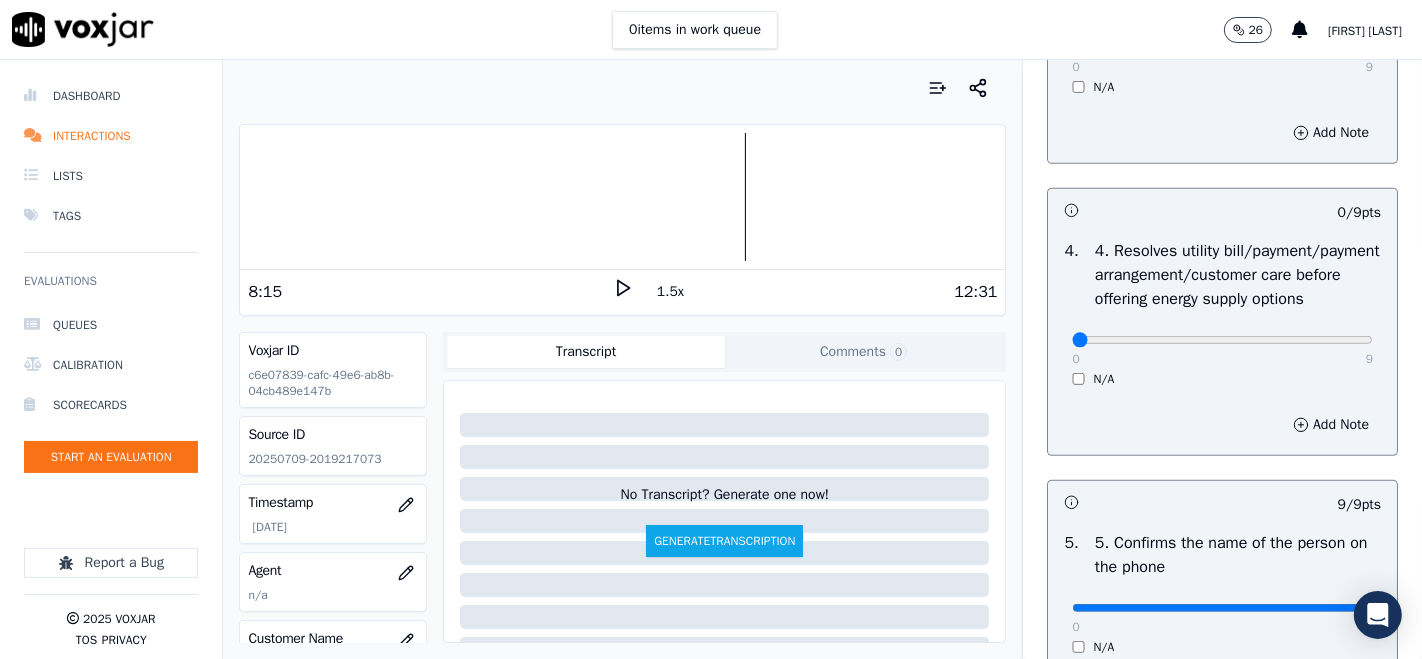 click on "GREETING/OPENING SKILLS   1. Properly brands call (AGENT NAME / CTS)   102  pts                 4 / 4  pts     1 .       0   4     N/A      Add Note                           9 / 9  pts     2 .   2. Advises call is being recorded for quality and training purposes     0   9     N/A      Add Note                           9 / 9  pts     3 .   3. Acknowledges the reason for the call (In an emergency, not transferring to the utility = automatic failure)     0   9     N/A      Add Note                           0 / 9  pts     4 .   4. Resolves utility bill/payment/payment arrangement/customer care before offering energy supply options     0   9     N/A      Add Note                           9 / 9  pts     5 .   5. Confirms the name of the person on the phone     0   9     N/A      Add Note                           9 / 9  pts     6 .   6. Asks for call-back and promo code consent, and informs on opt-out options     0   9     N/A      Add Note                           9 / 9  pts     7 .       0   9     N/A" at bounding box center [1222, 1243] 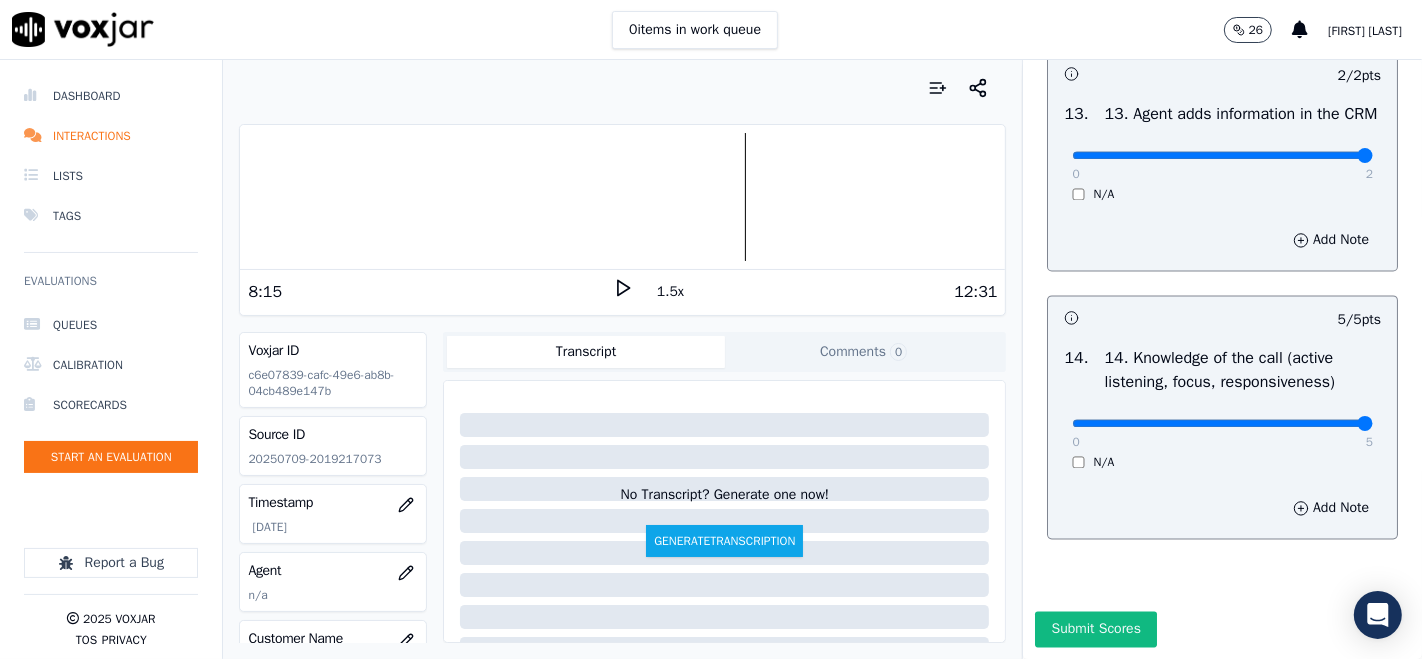 scroll, scrollTop: 3606, scrollLeft: 0, axis: vertical 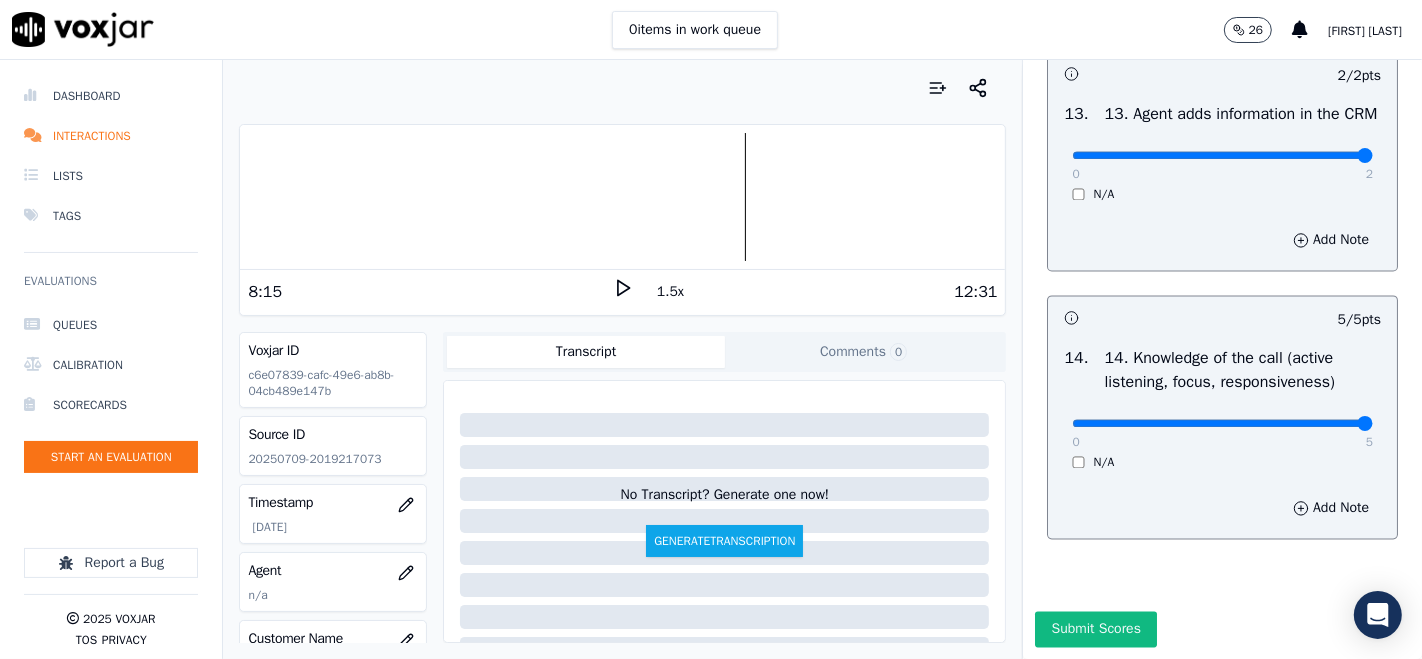 click on "Submit Scores" at bounding box center [1095, 629] 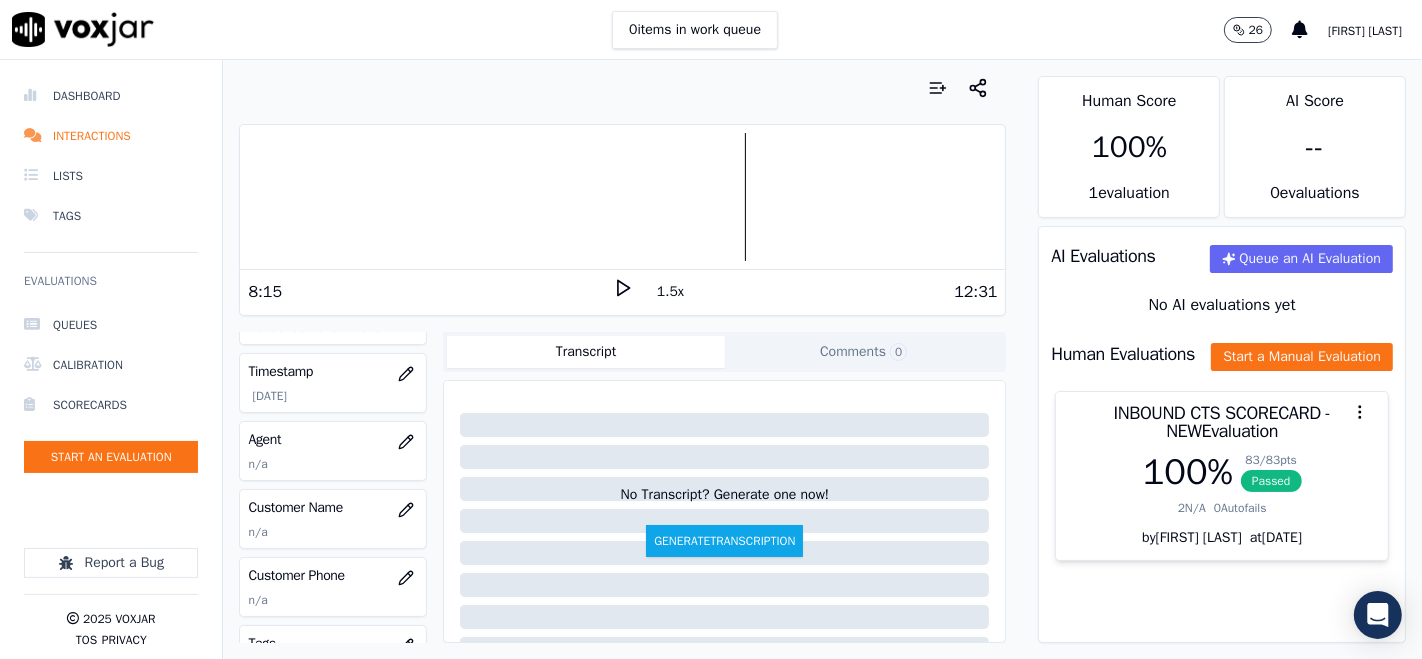 scroll, scrollTop: 137, scrollLeft: 0, axis: vertical 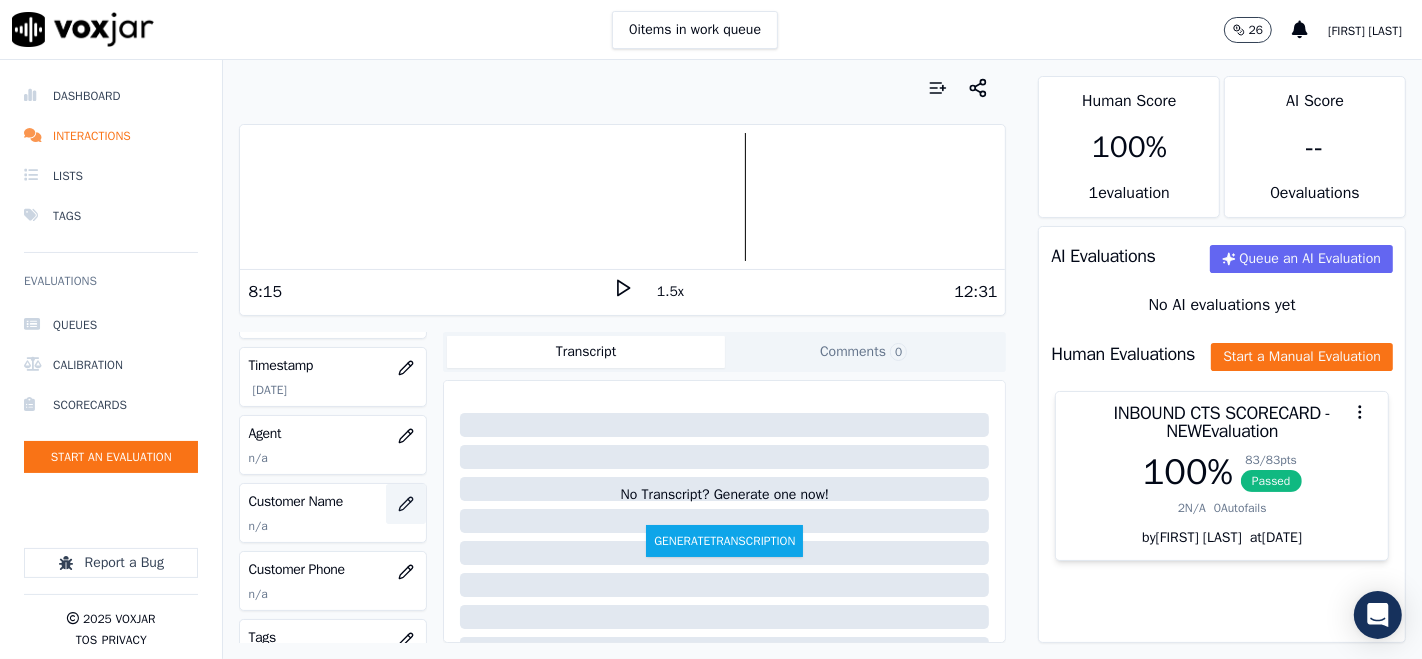 click 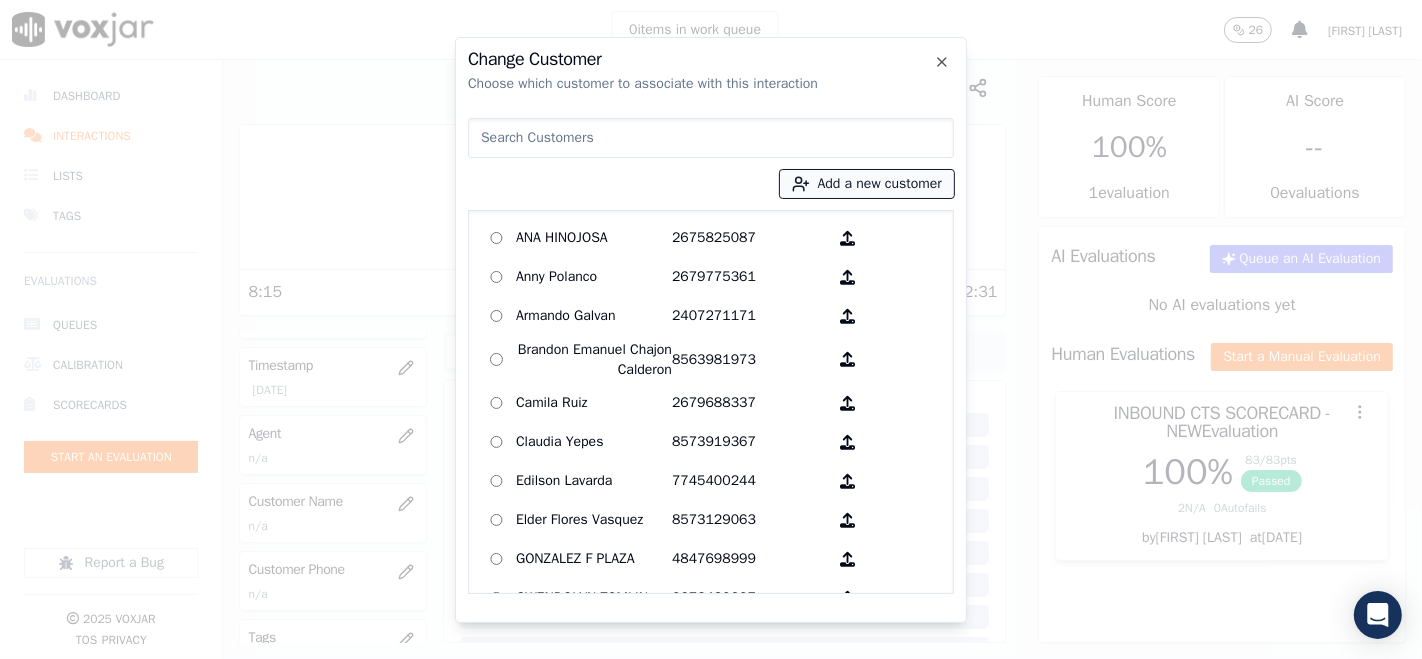 click on "Add a new customer" at bounding box center (867, 184) 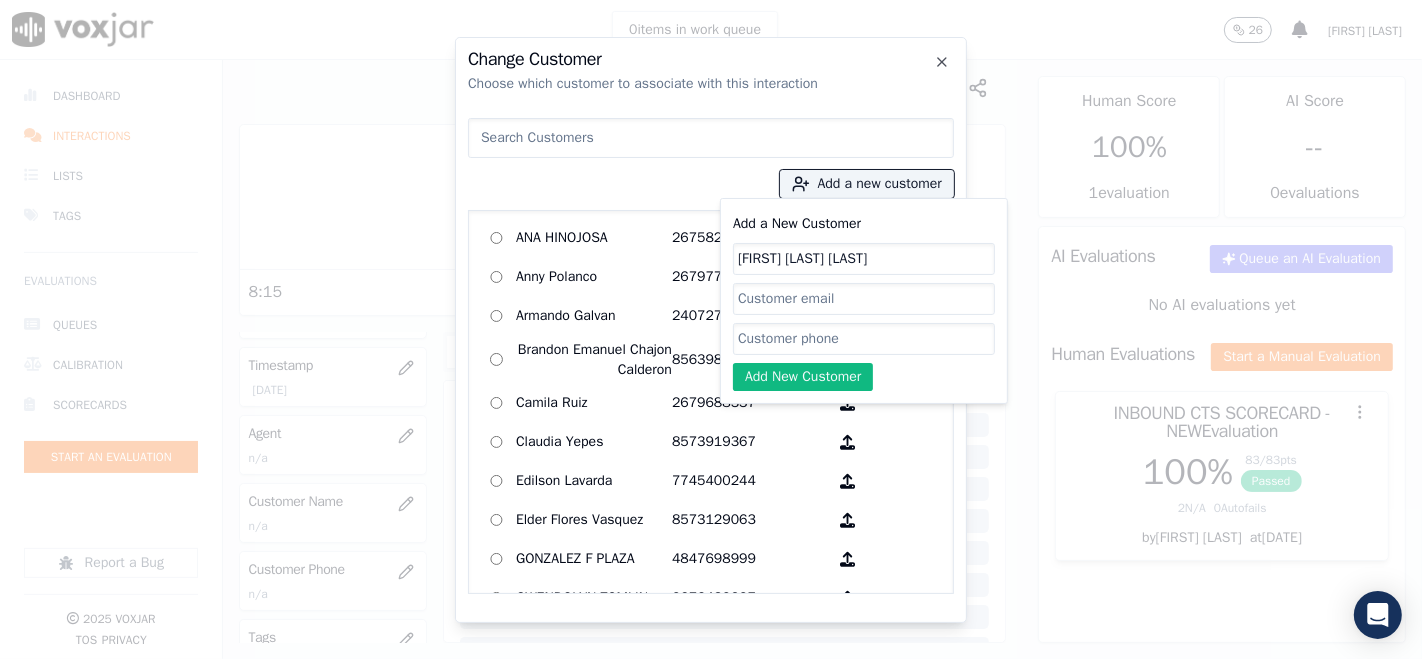 type on "[FIRST] [MIDDLE] [LAST]" 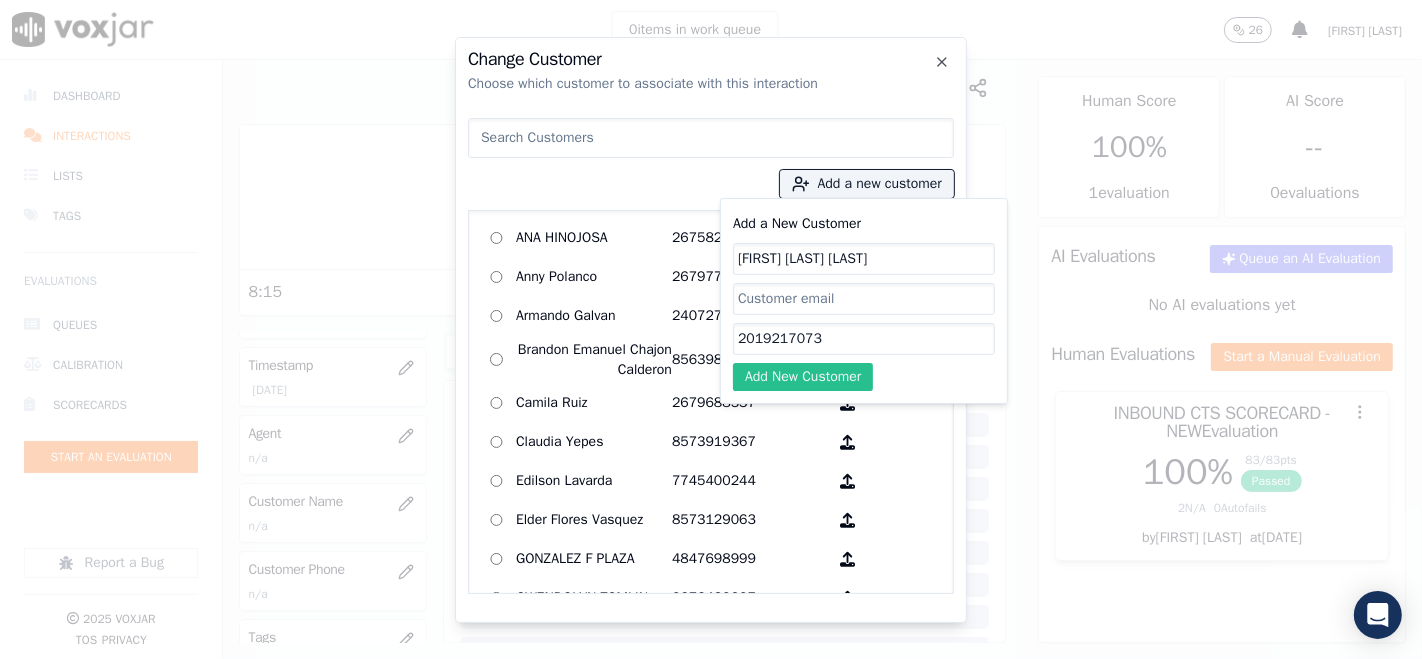 type on "2019217073" 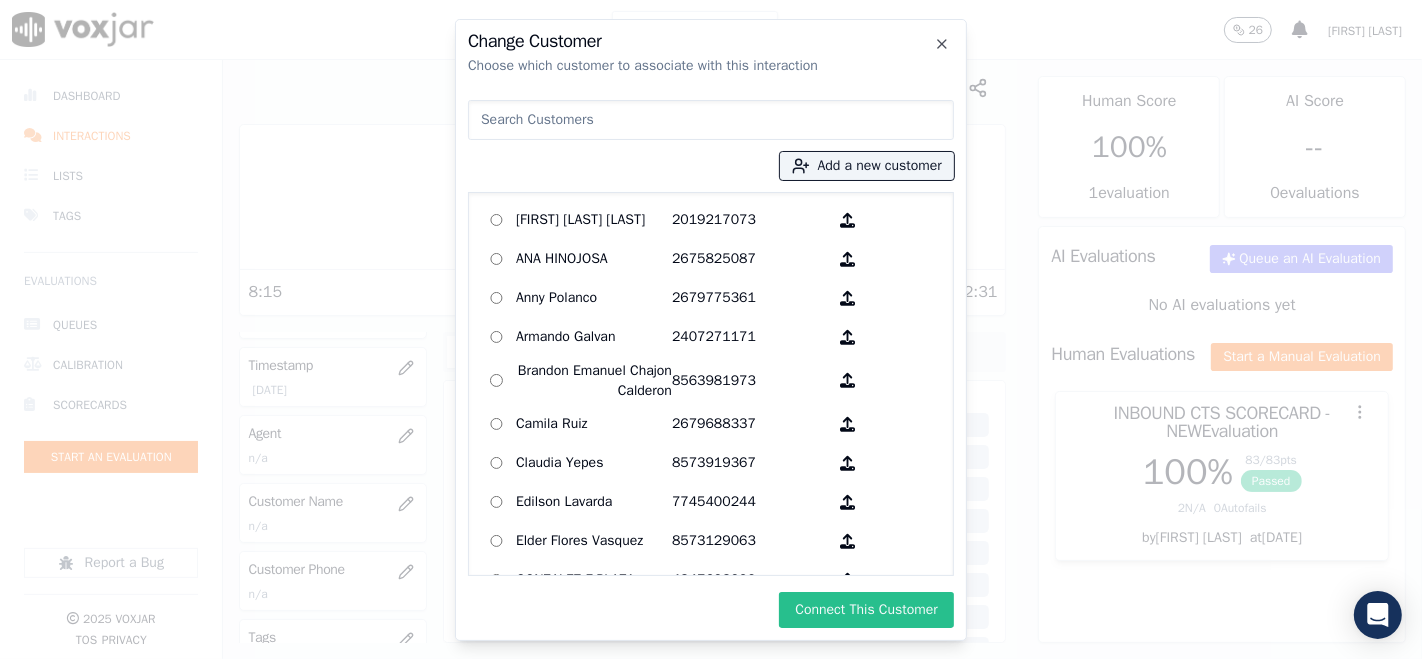 click on "Connect This Customer" at bounding box center (866, 610) 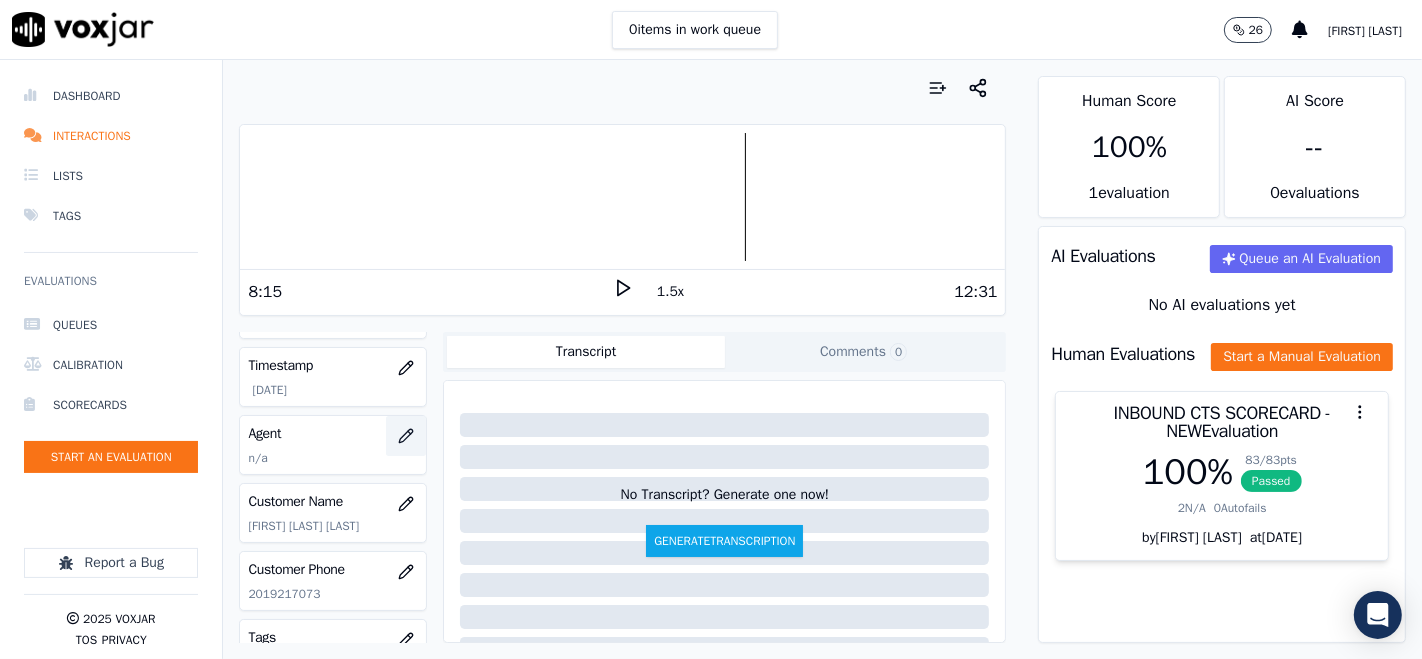 click 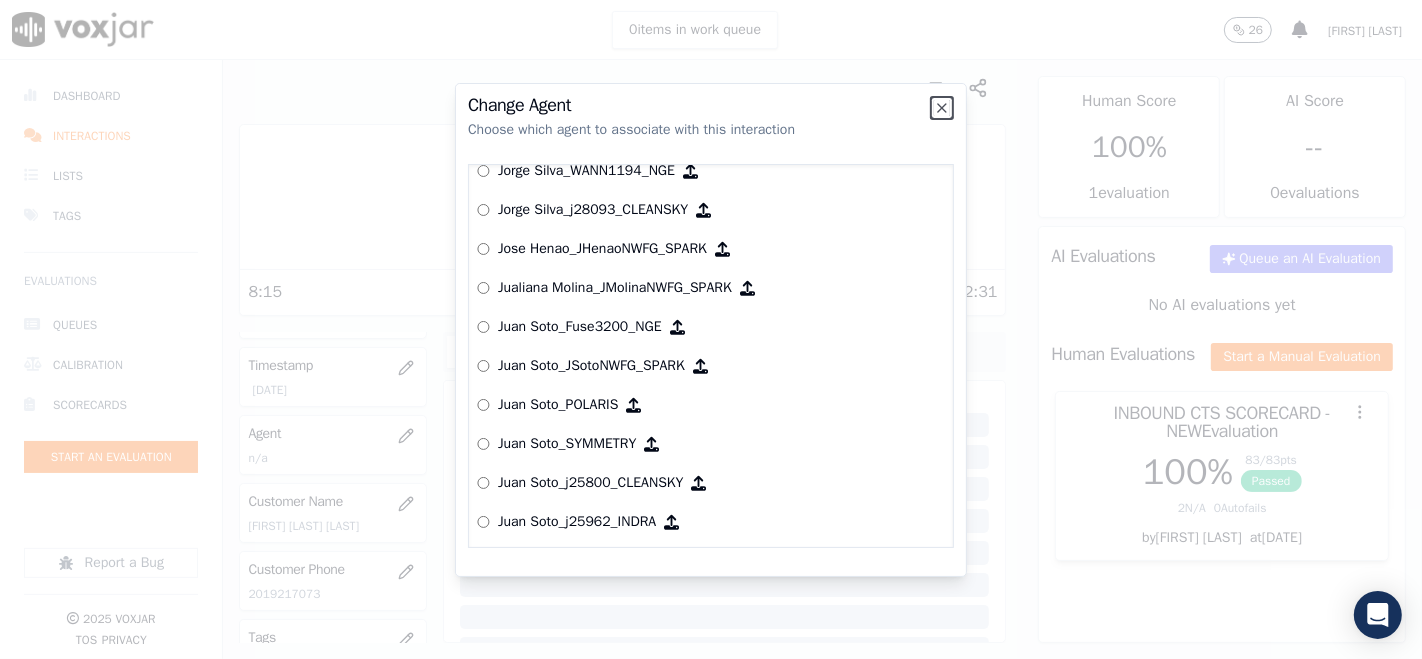 scroll, scrollTop: 4968, scrollLeft: 0, axis: vertical 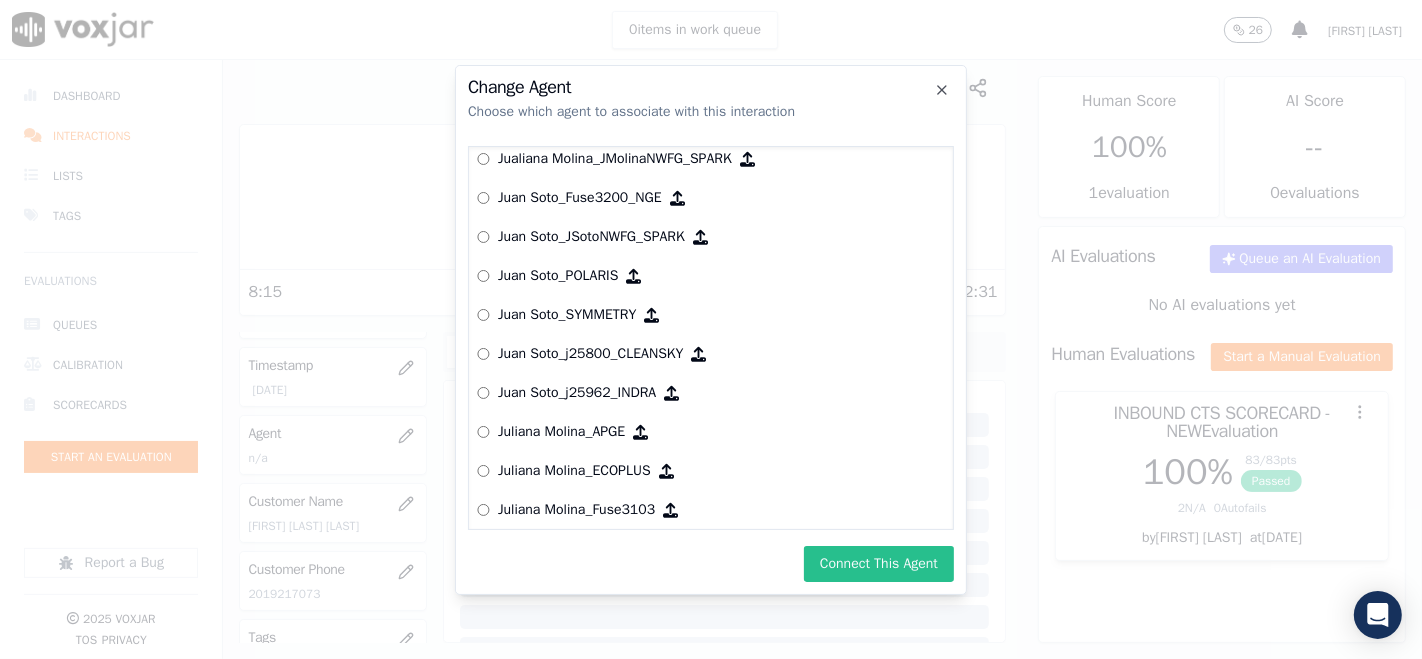 click on "Connect This Agent" at bounding box center (879, 564) 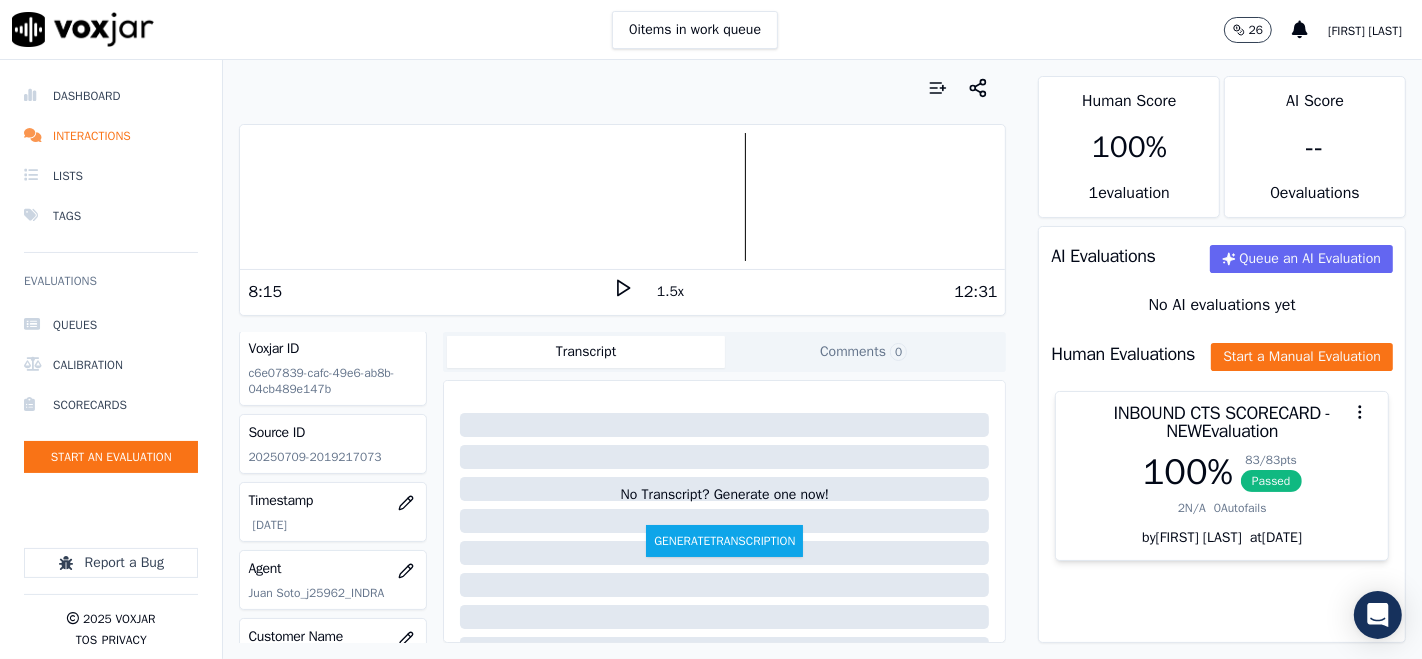scroll, scrollTop: 0, scrollLeft: 0, axis: both 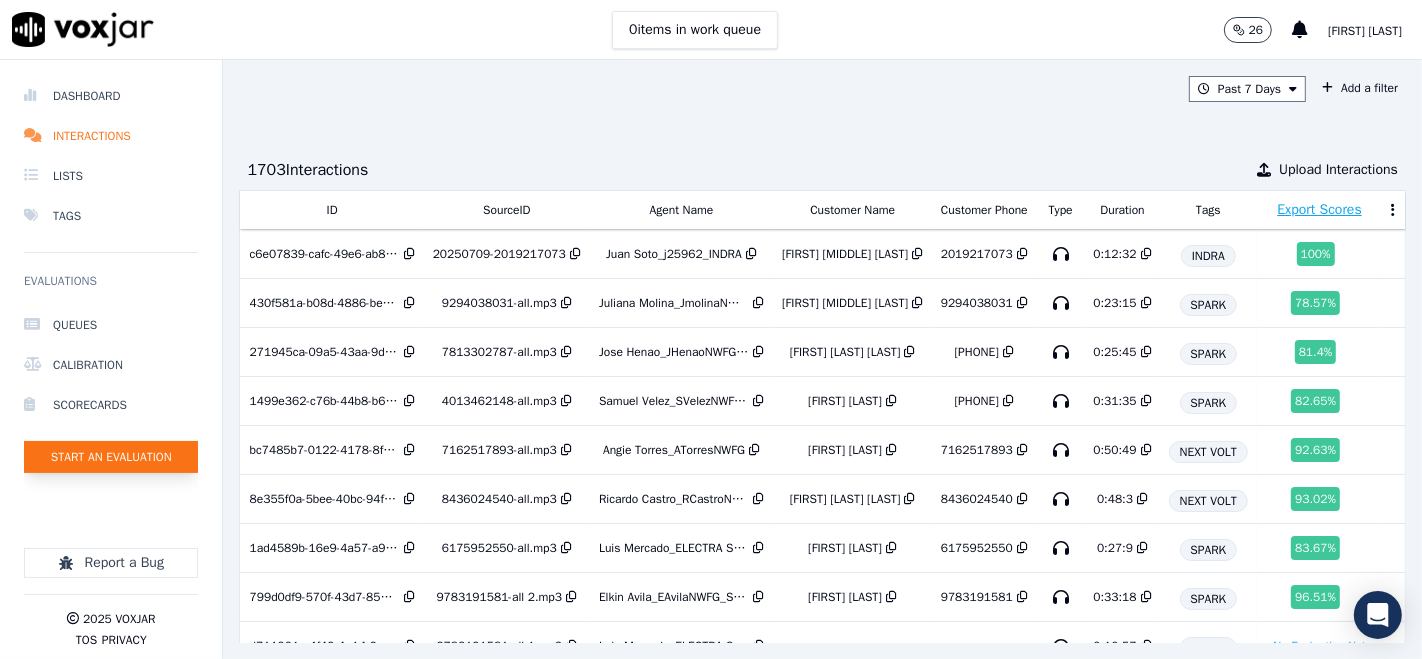 click on "Start an Evaluation" 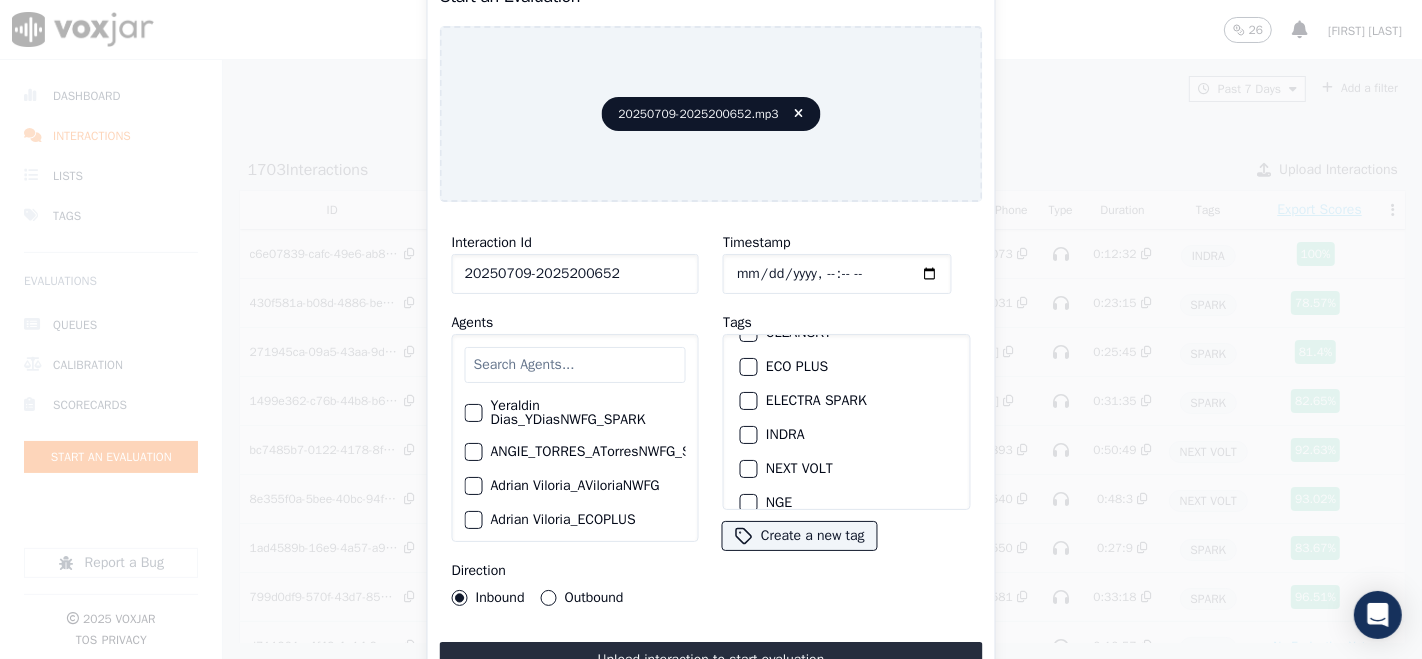 scroll, scrollTop: 111, scrollLeft: 0, axis: vertical 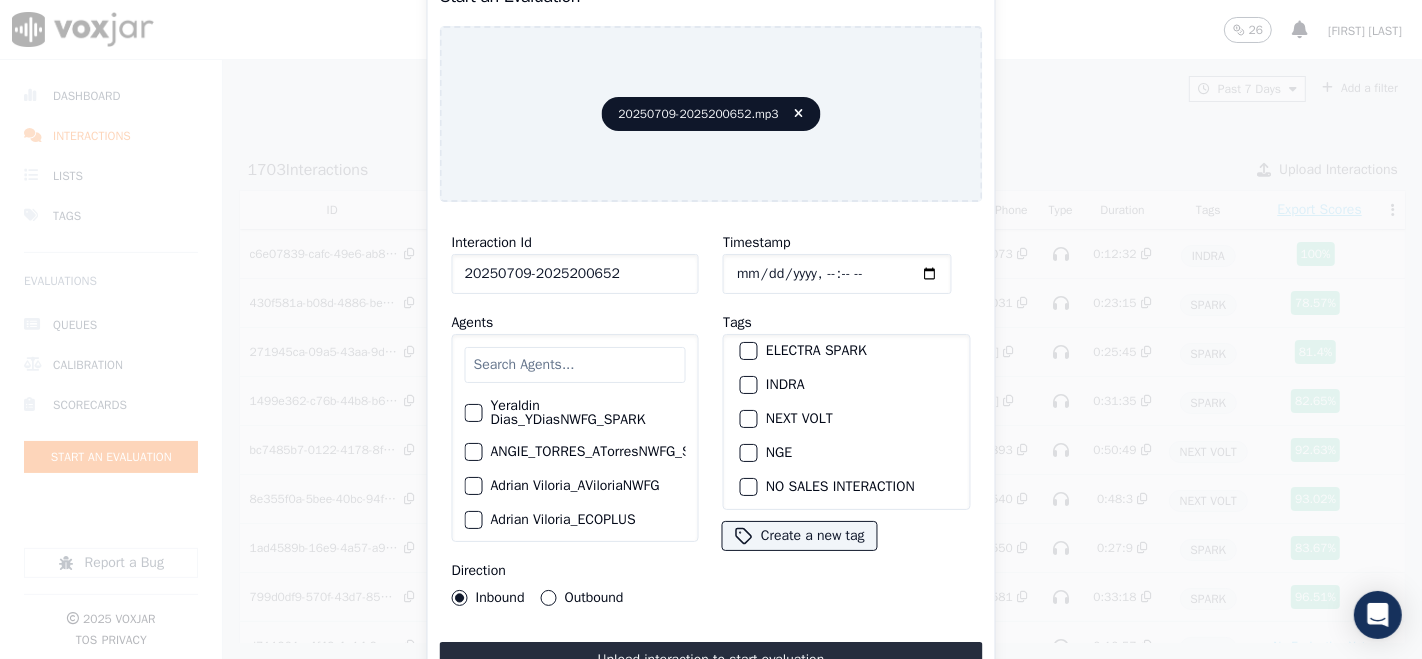 type on "20250709-2025200652" 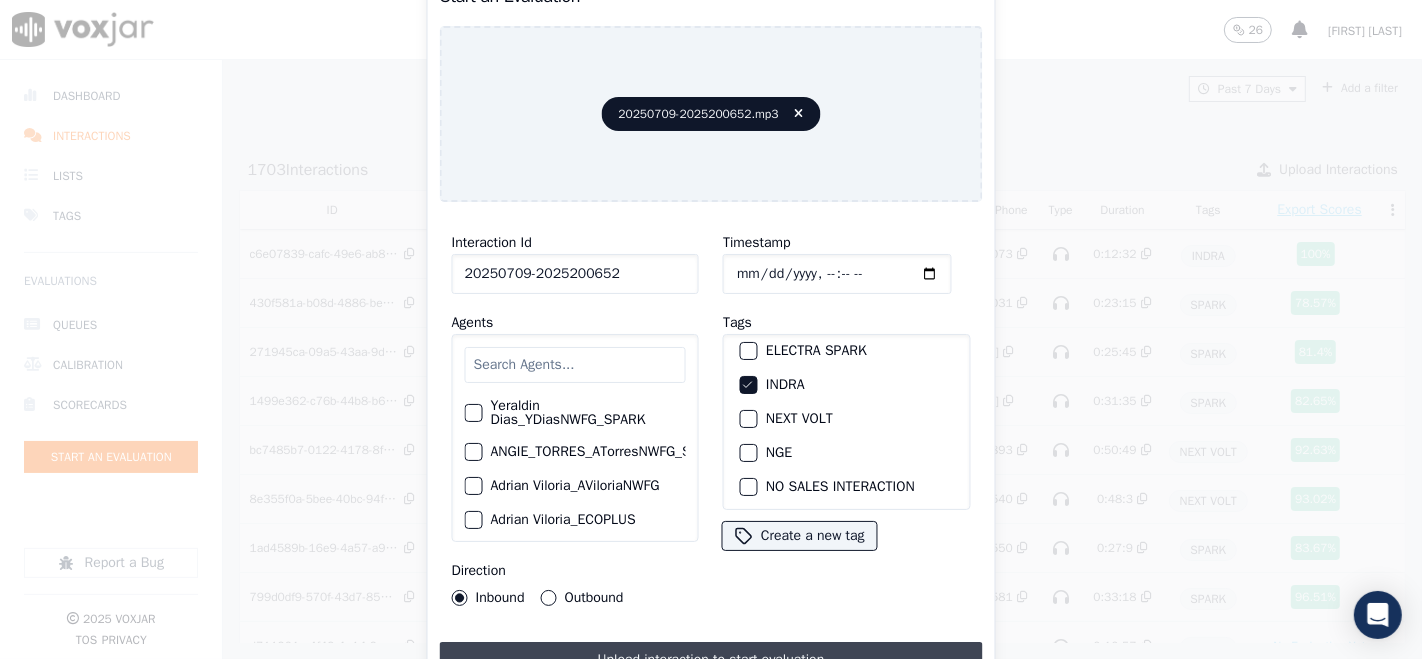 click on "Upload interaction to start evaluation" at bounding box center (711, 660) 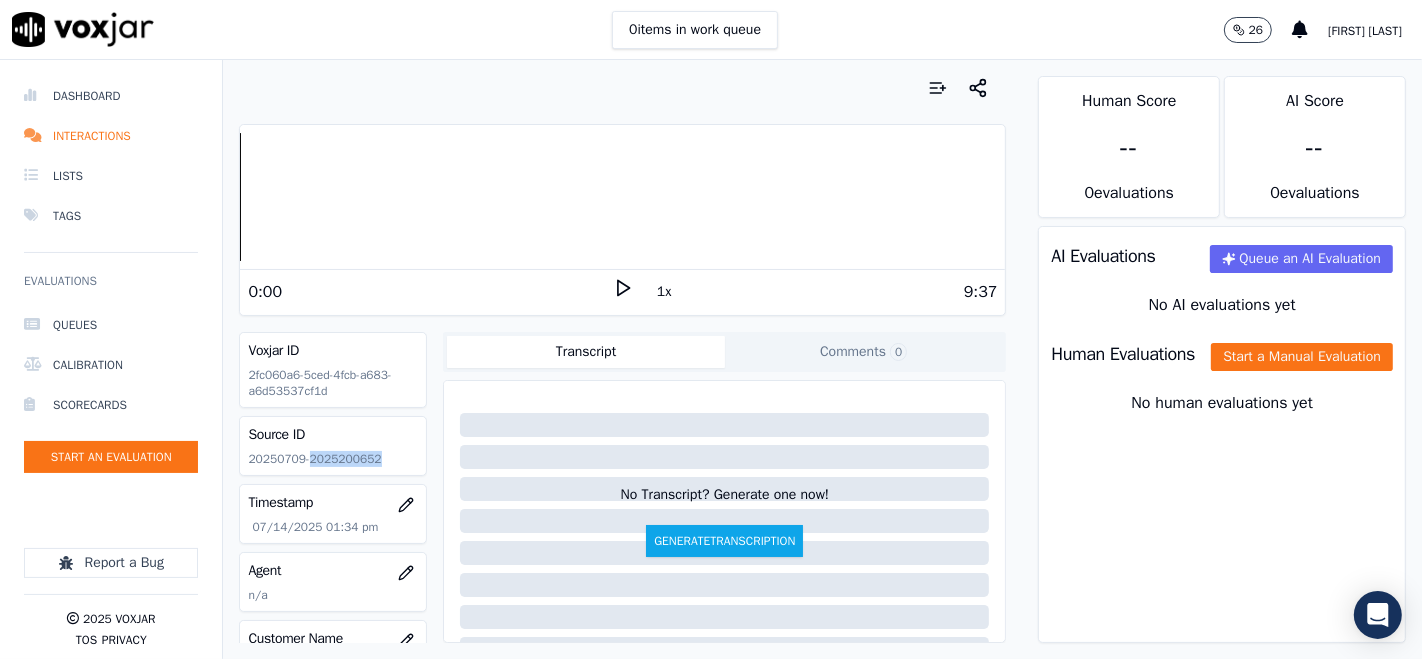 drag, startPoint x: 304, startPoint y: 461, endPoint x: 367, endPoint y: 457, distance: 63.126858 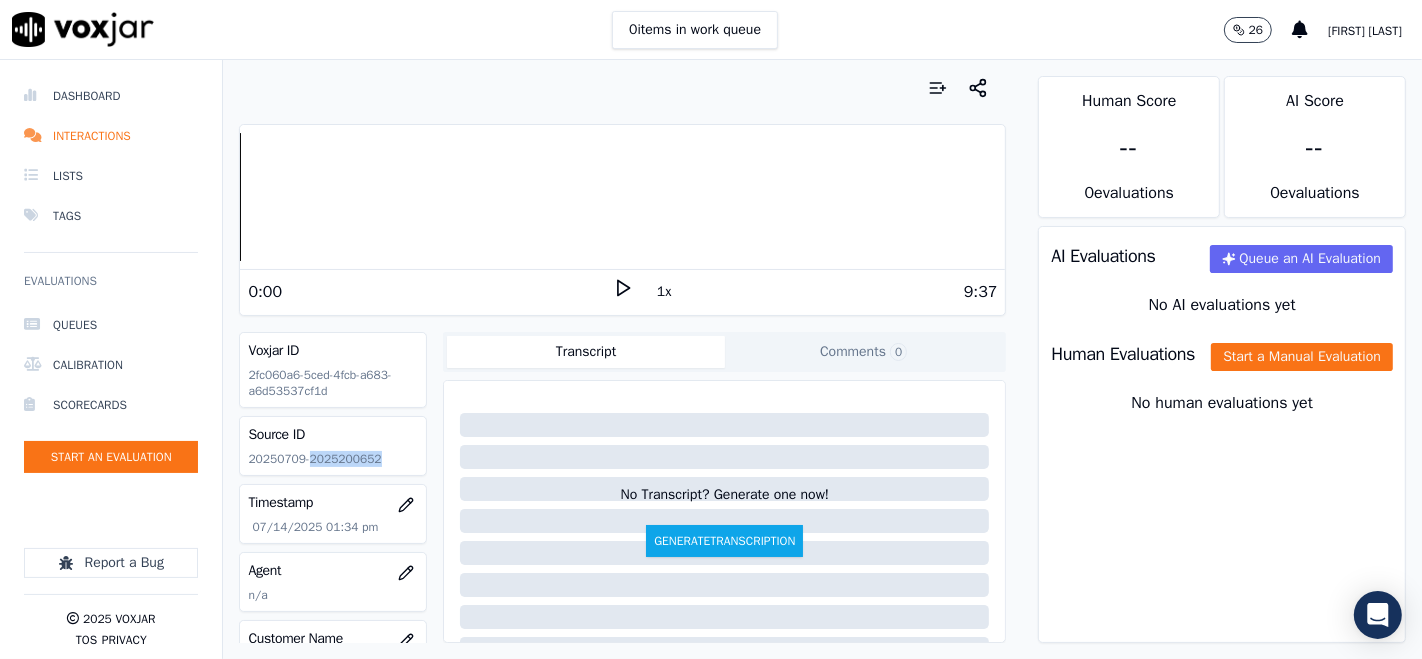 click 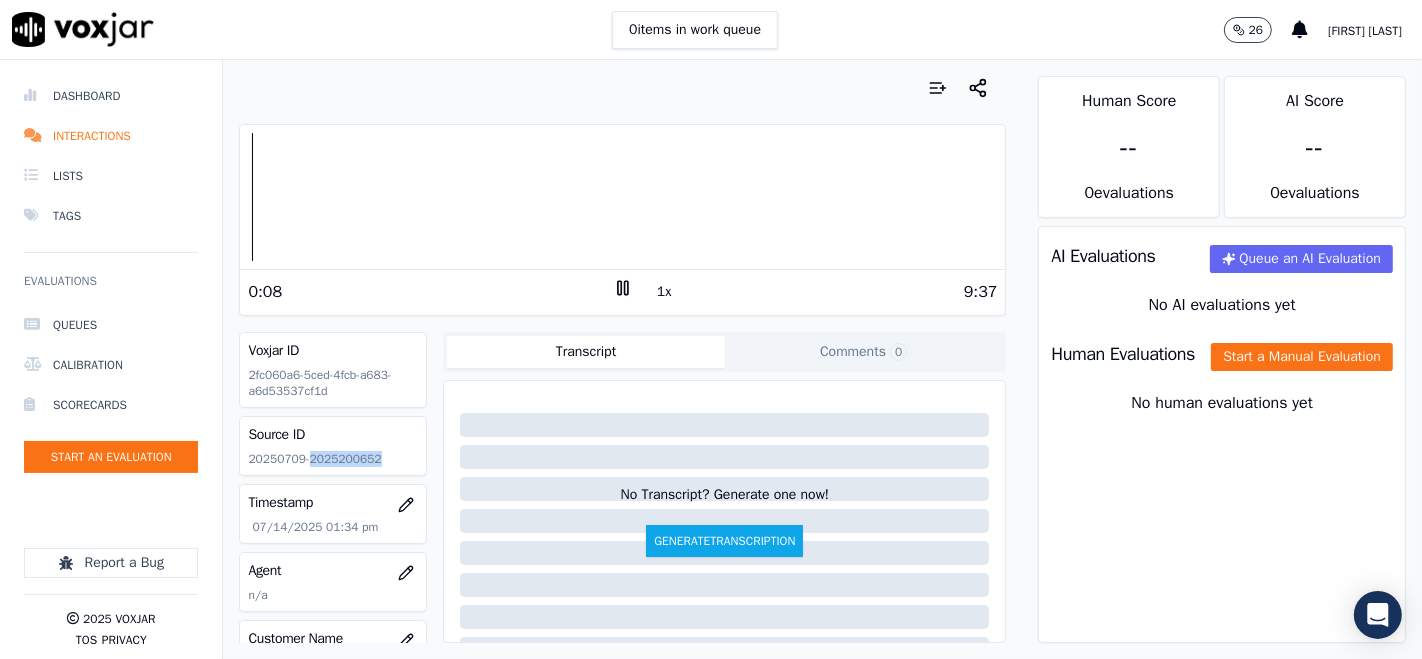click 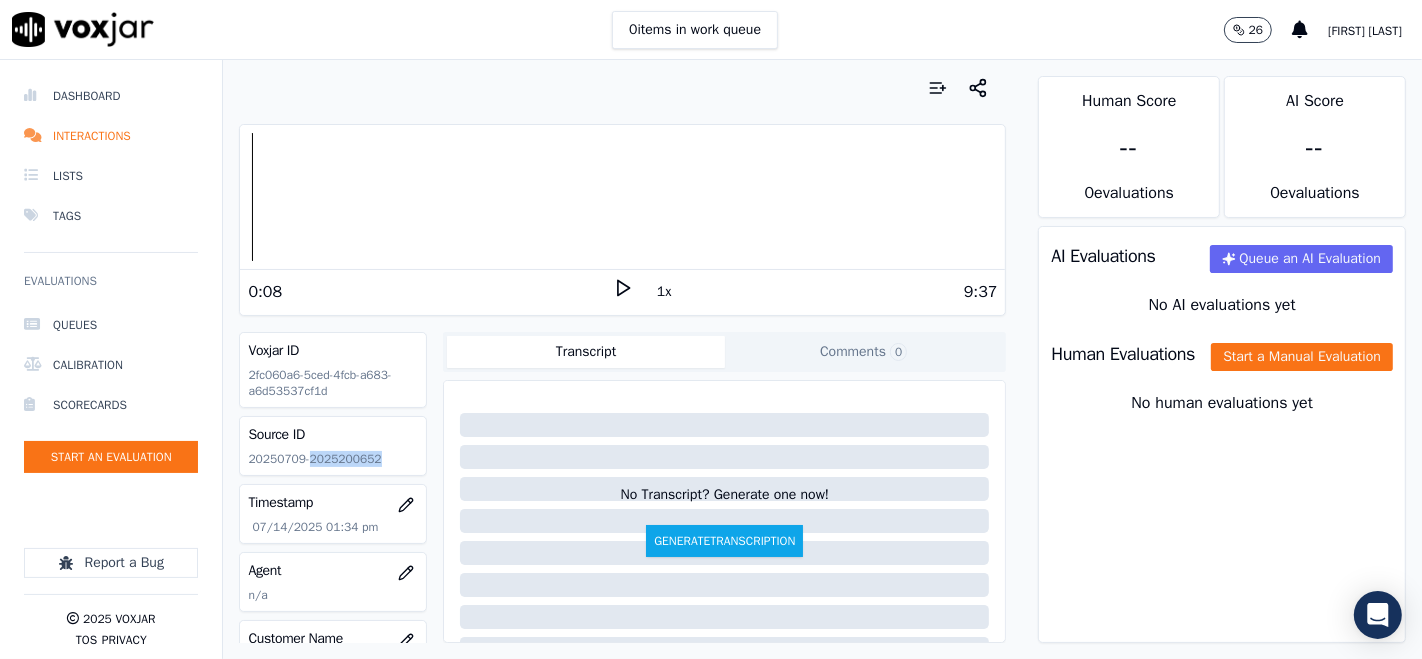 click 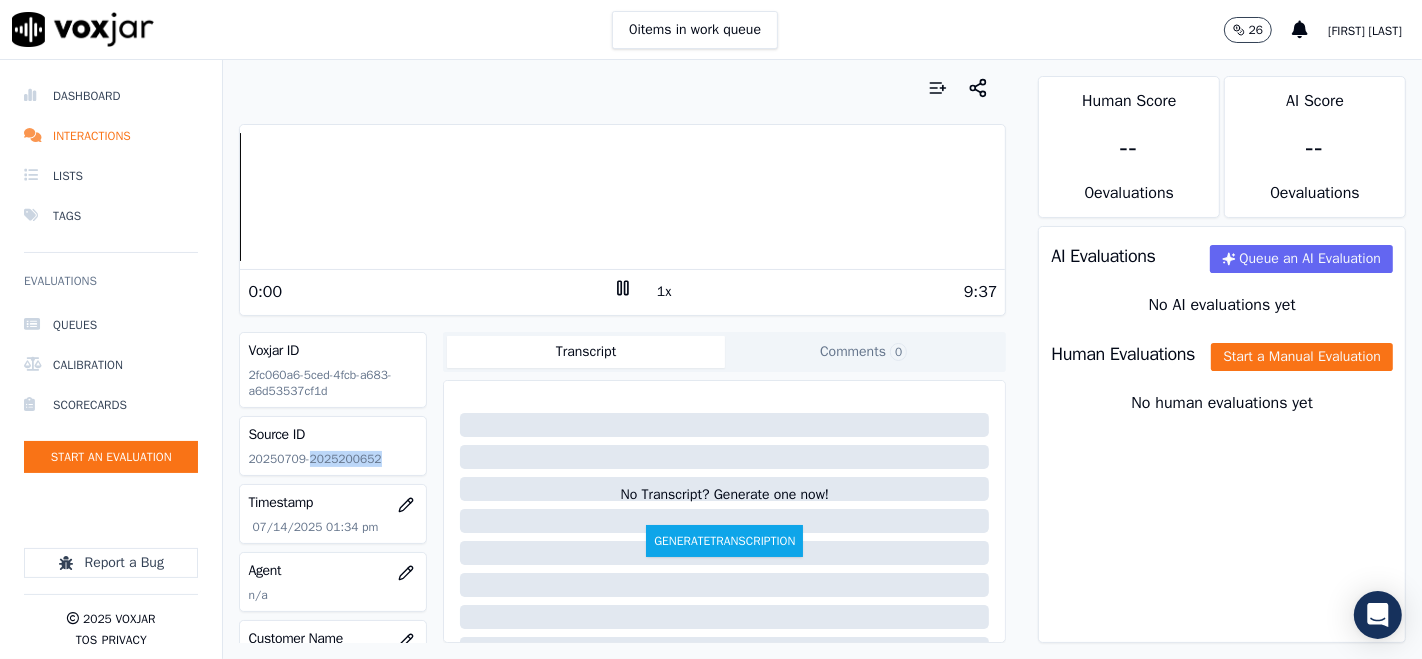 click on "Dashboard   Interactions   Lists   Tags       Evaluations     Queues   Calibration   Scorecards   Start an Evaluation
Report a Bug       2025   Voxjar   TOS   Privacy             Your browser does not support the audio element.   0:00     1x   9:37   Voxjar ID   2fc060a6-5ced-4fcb-a683-a6d53537cf1d   Source ID   20250709-2025200652   Timestamp
07/14/2025 01:34 pm     Agent
n/a     Customer Name     n/a     Customer Phone     n/a     Tags
INDRA     Source     manualUpload   Type     AUDIO       Transcript   Comments  0   No Transcript? Generate one now!   Generate  Transcription         Add Comment   Scores   Transcript   Metadata   Comments         Human Score   --   0  evaluation s   AI Score   --   0  evaluation s     AI Evaluations
Queue an AI Evaluation   No AI evaluations yet   Human Evaluations   Start a Manual Evaluation   No human evaluations yet" at bounding box center [711, 359] 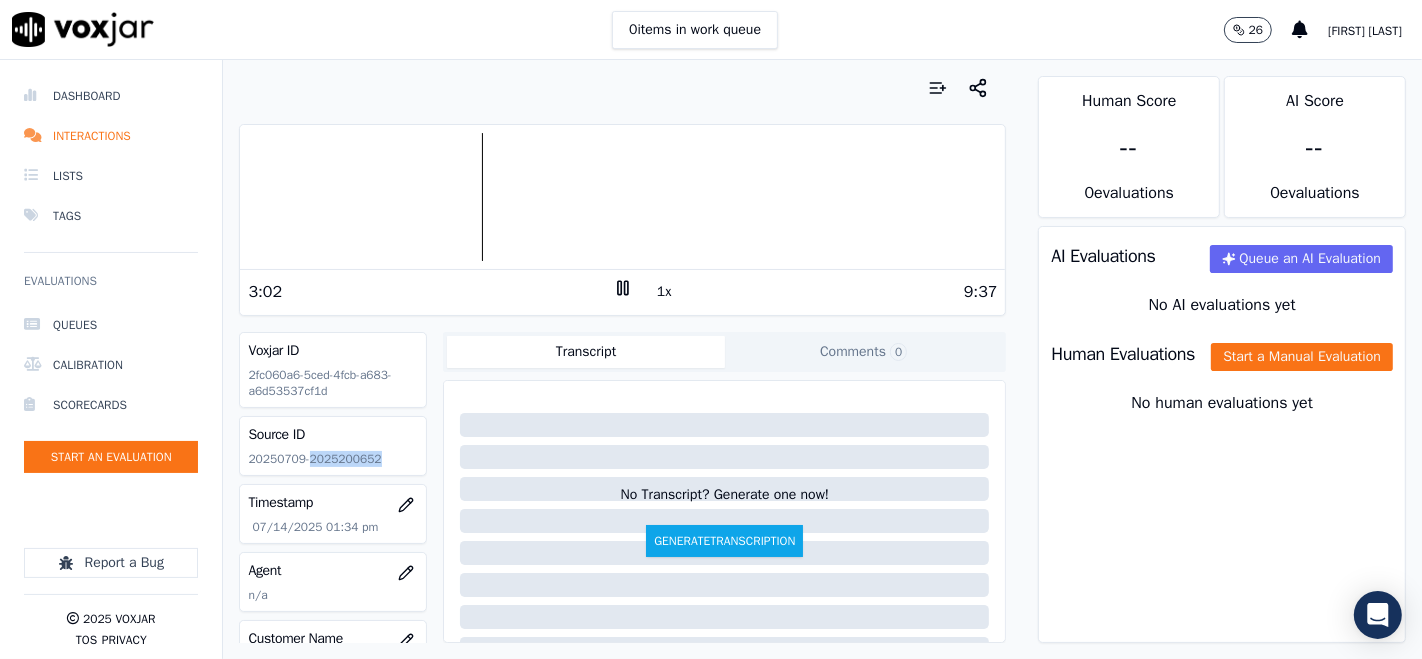 click at bounding box center (622, 197) 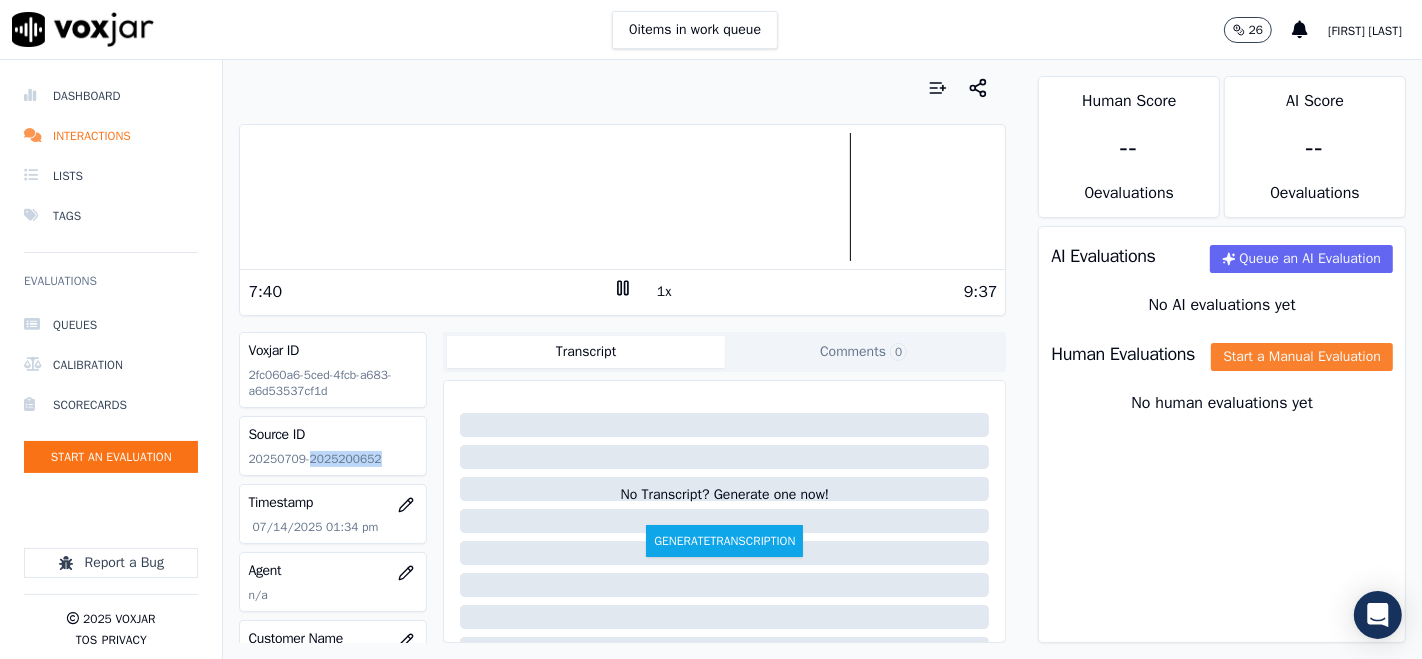 click on "Start a Manual Evaluation" 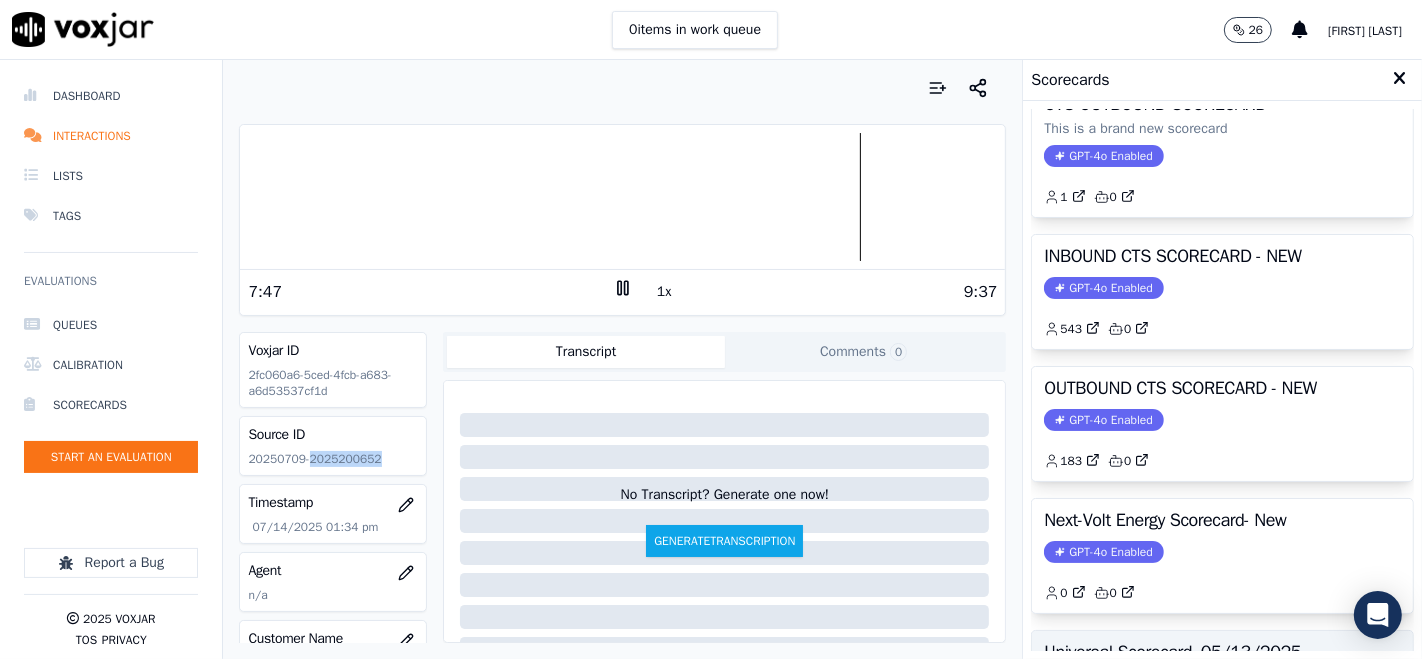 scroll, scrollTop: 84, scrollLeft: 0, axis: vertical 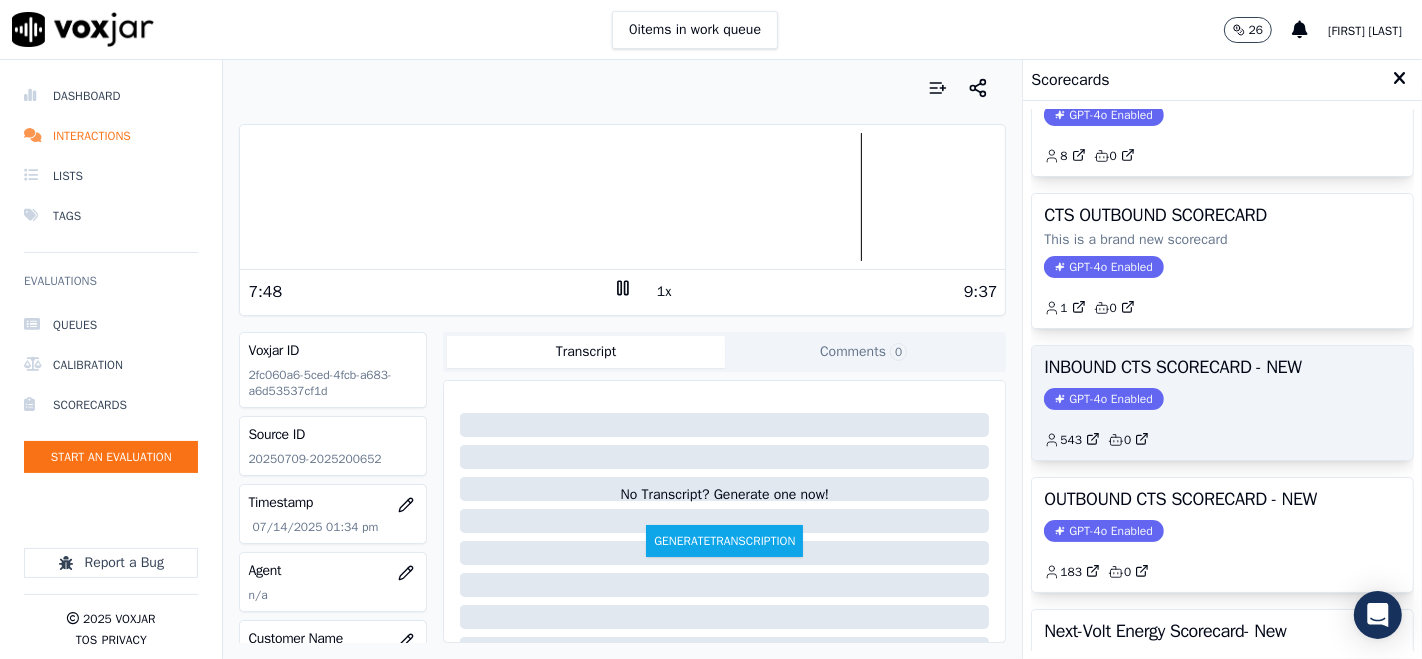 click on "GPT-4o Enabled" 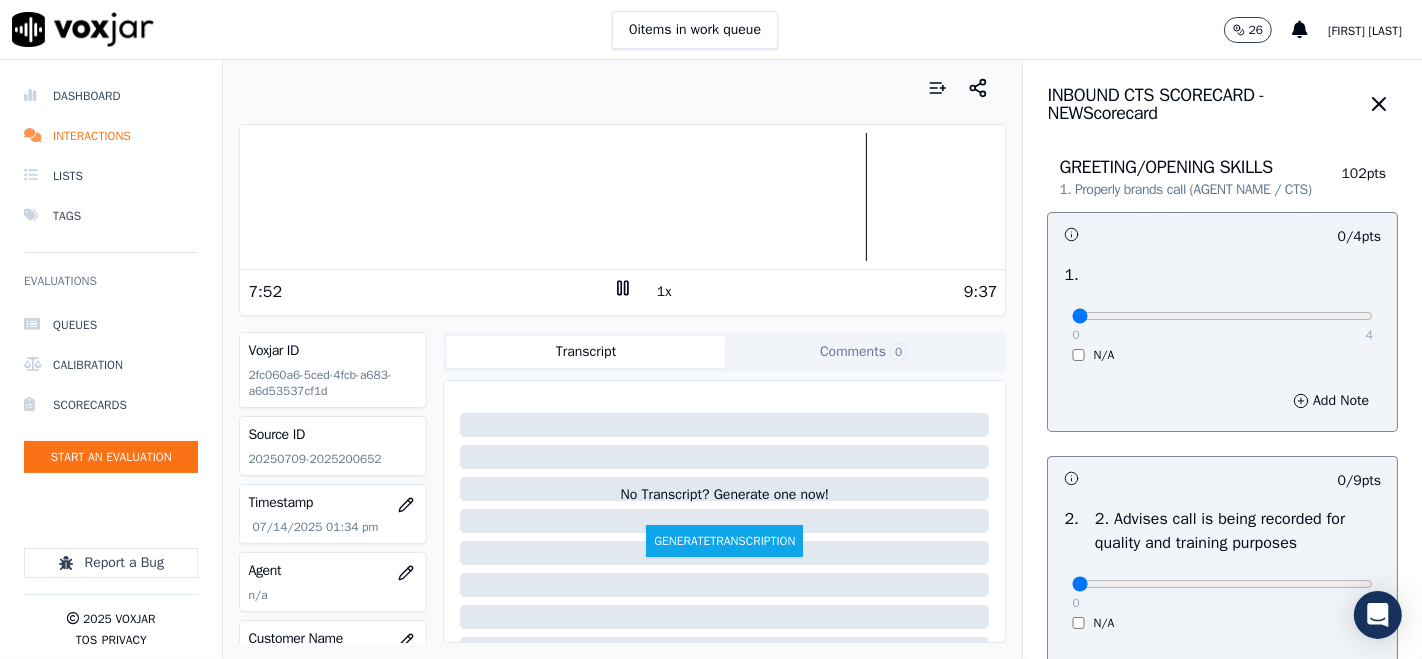 click on "0   4     N/A" at bounding box center [1222, 325] 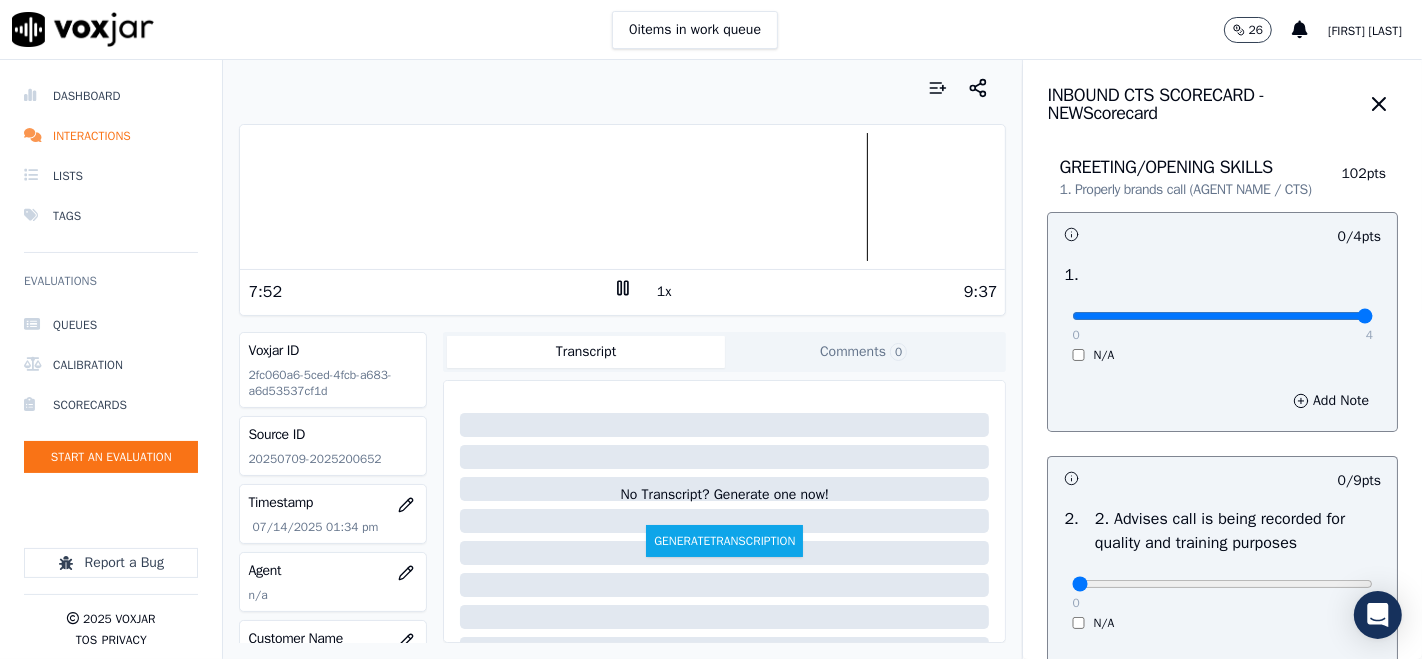 type on "4" 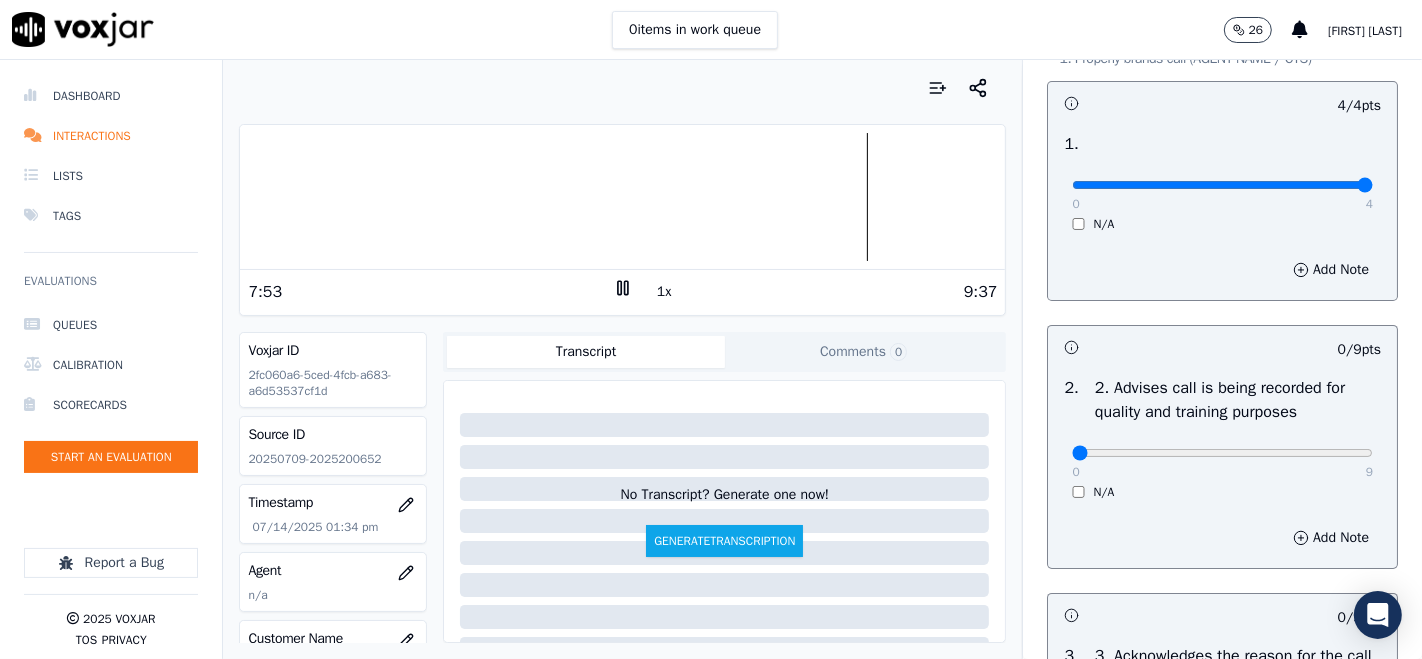 scroll, scrollTop: 222, scrollLeft: 0, axis: vertical 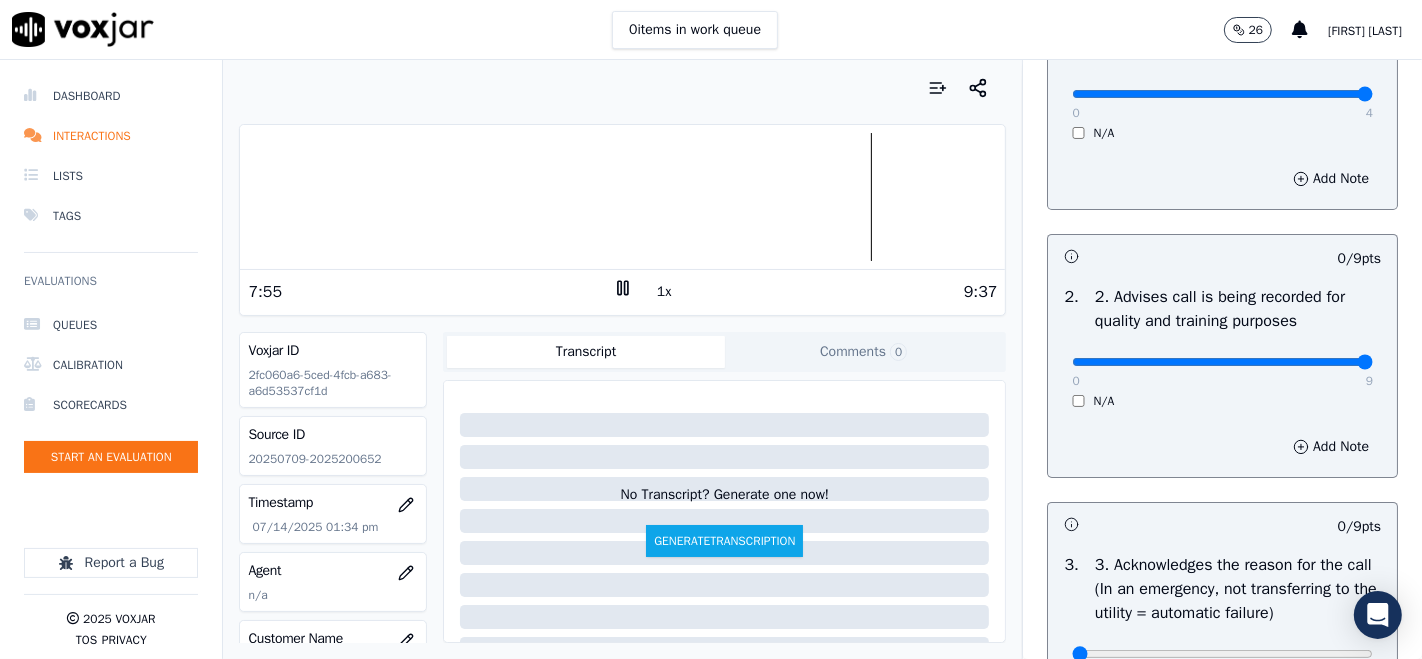 type on "9" 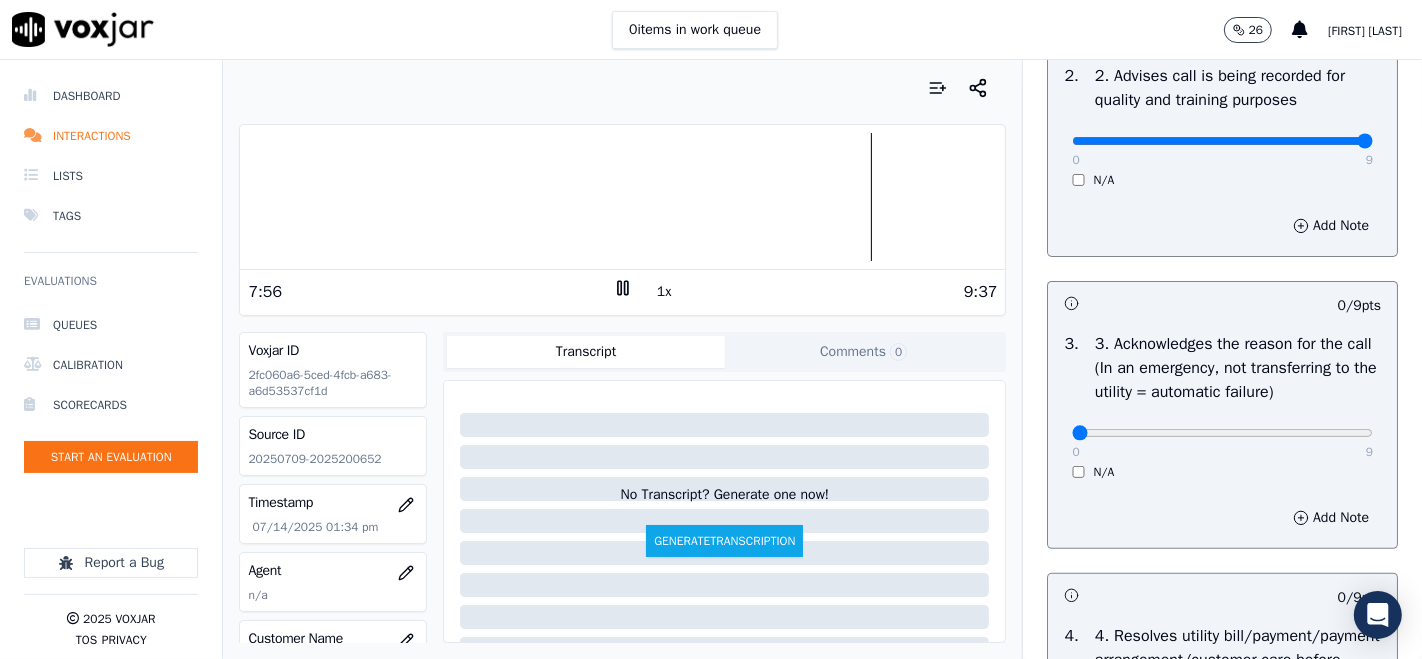scroll, scrollTop: 444, scrollLeft: 0, axis: vertical 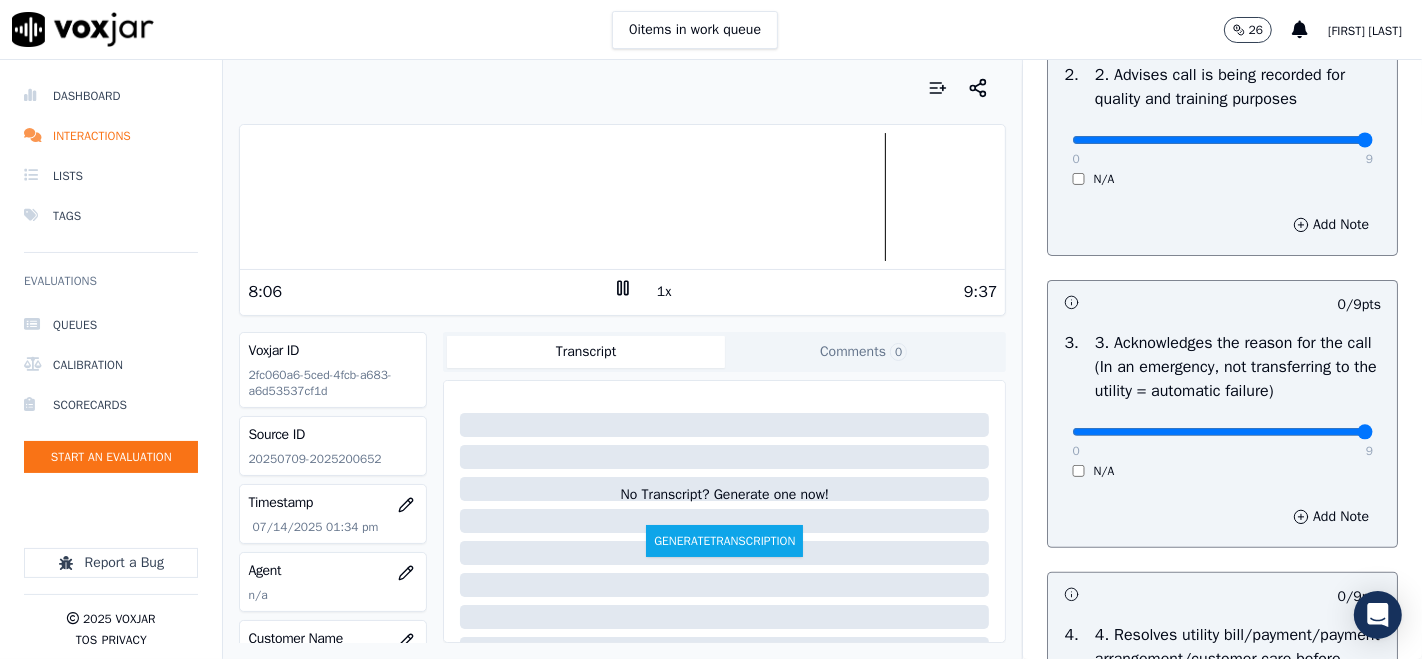 type on "9" 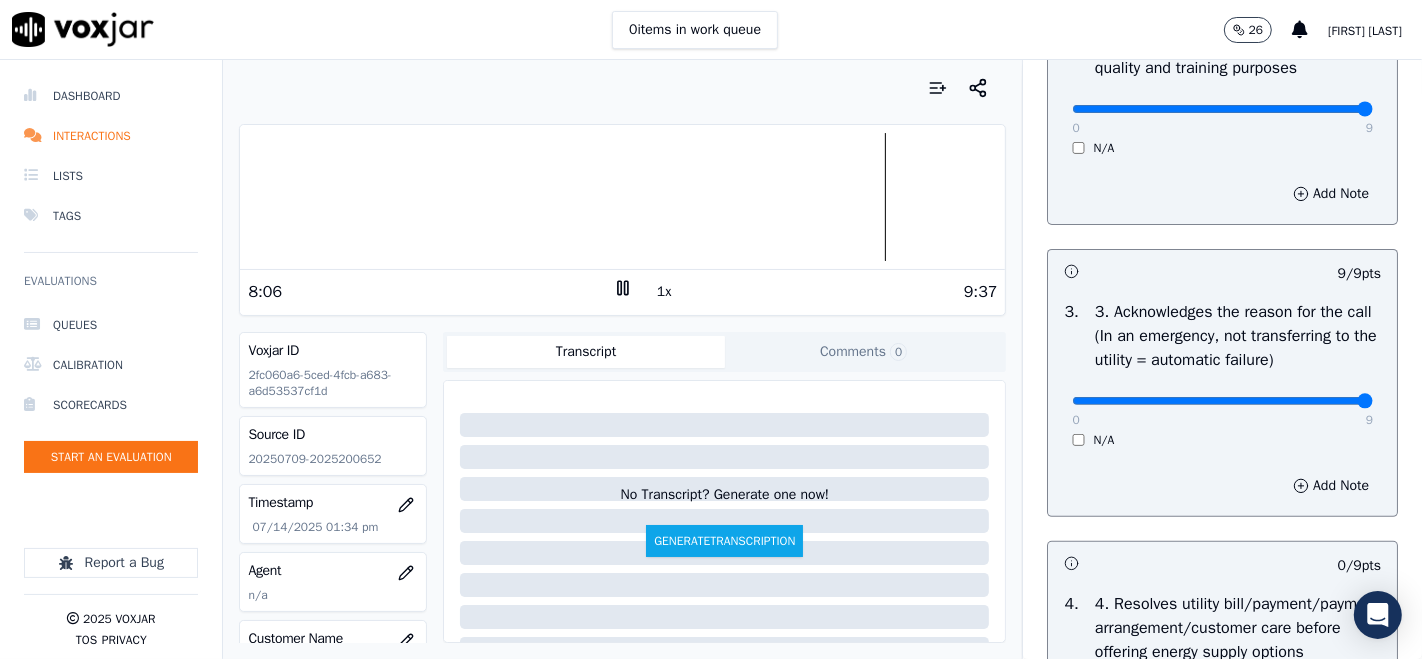 scroll, scrollTop: 777, scrollLeft: 0, axis: vertical 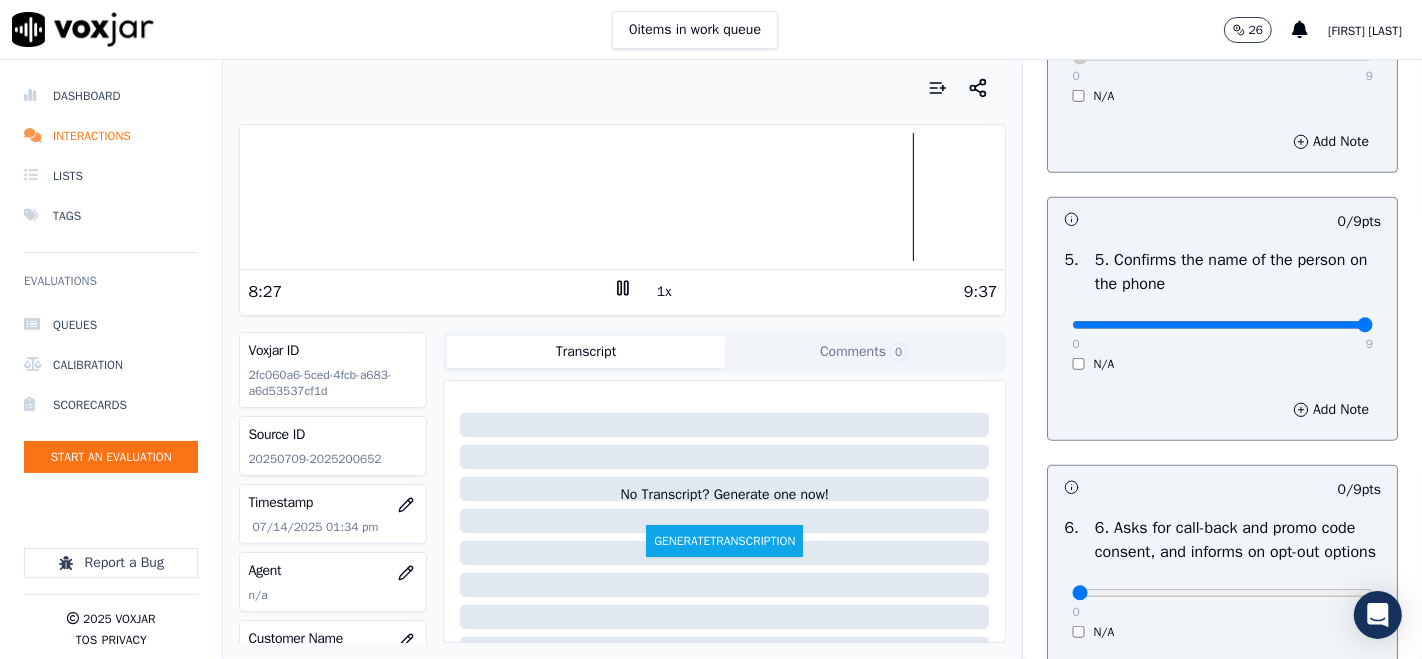 type on "9" 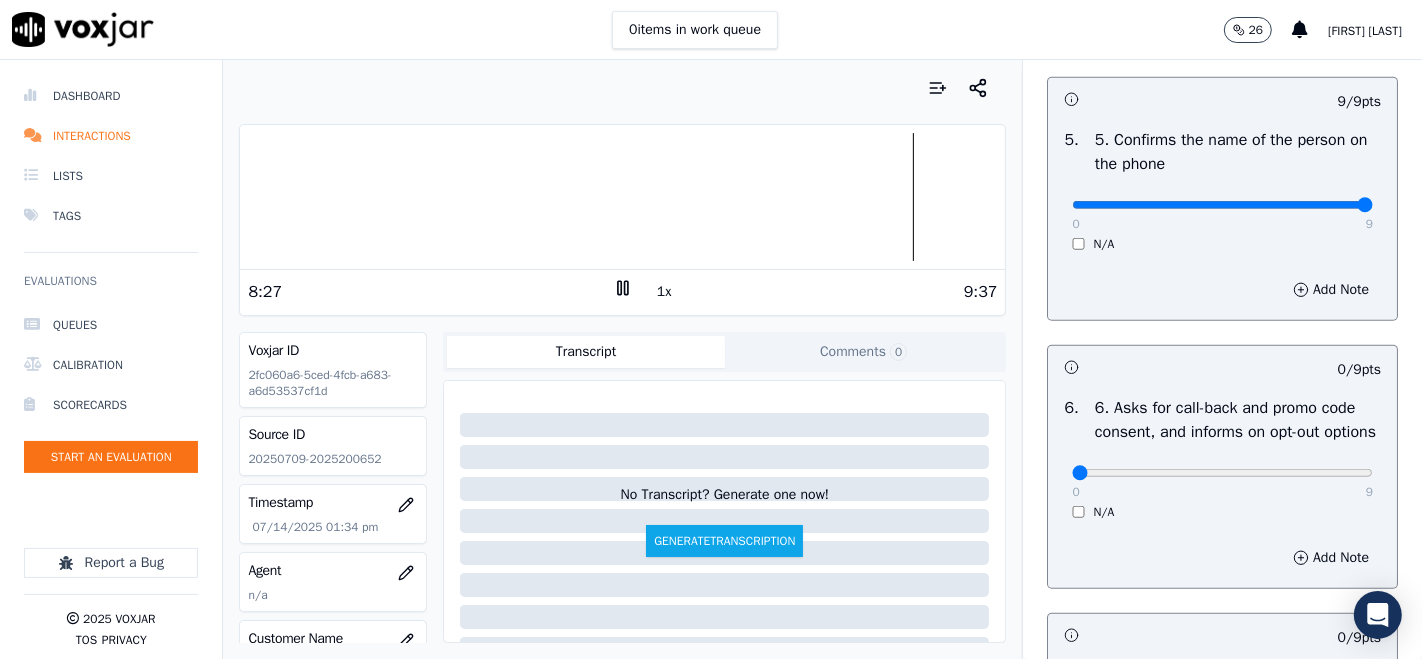 scroll, scrollTop: 1333, scrollLeft: 0, axis: vertical 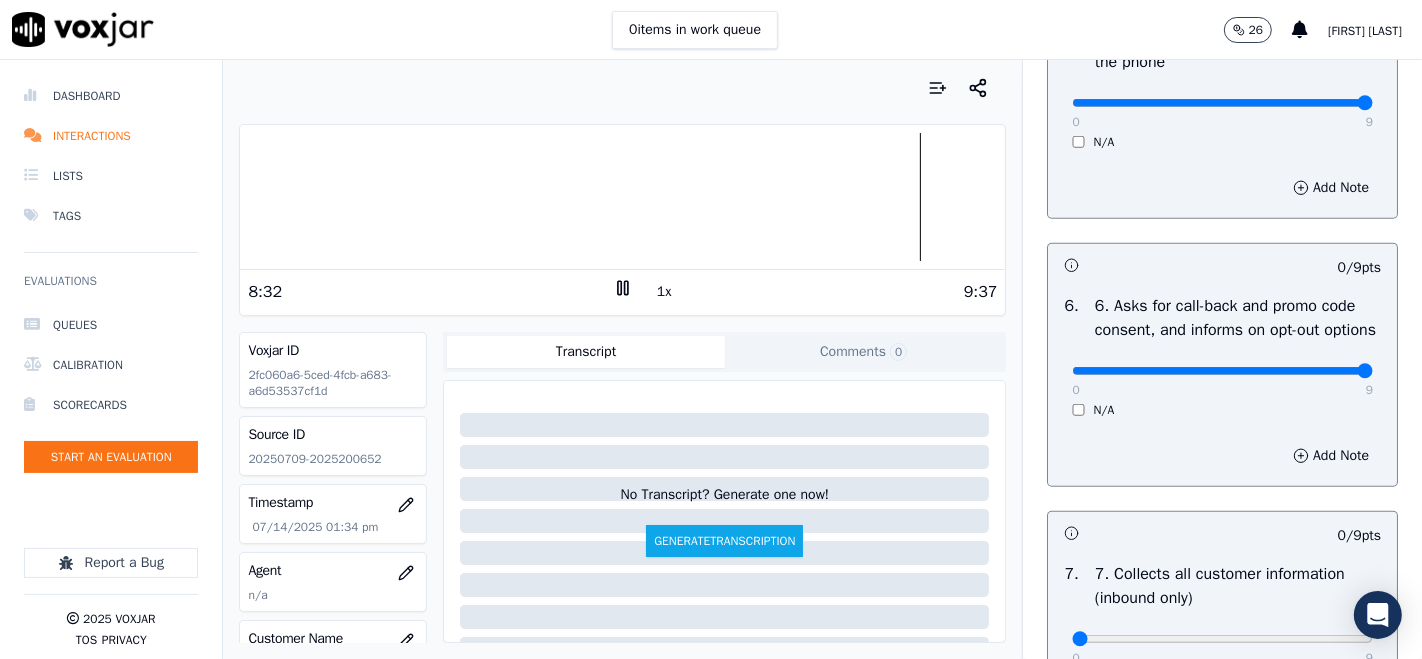 type on "9" 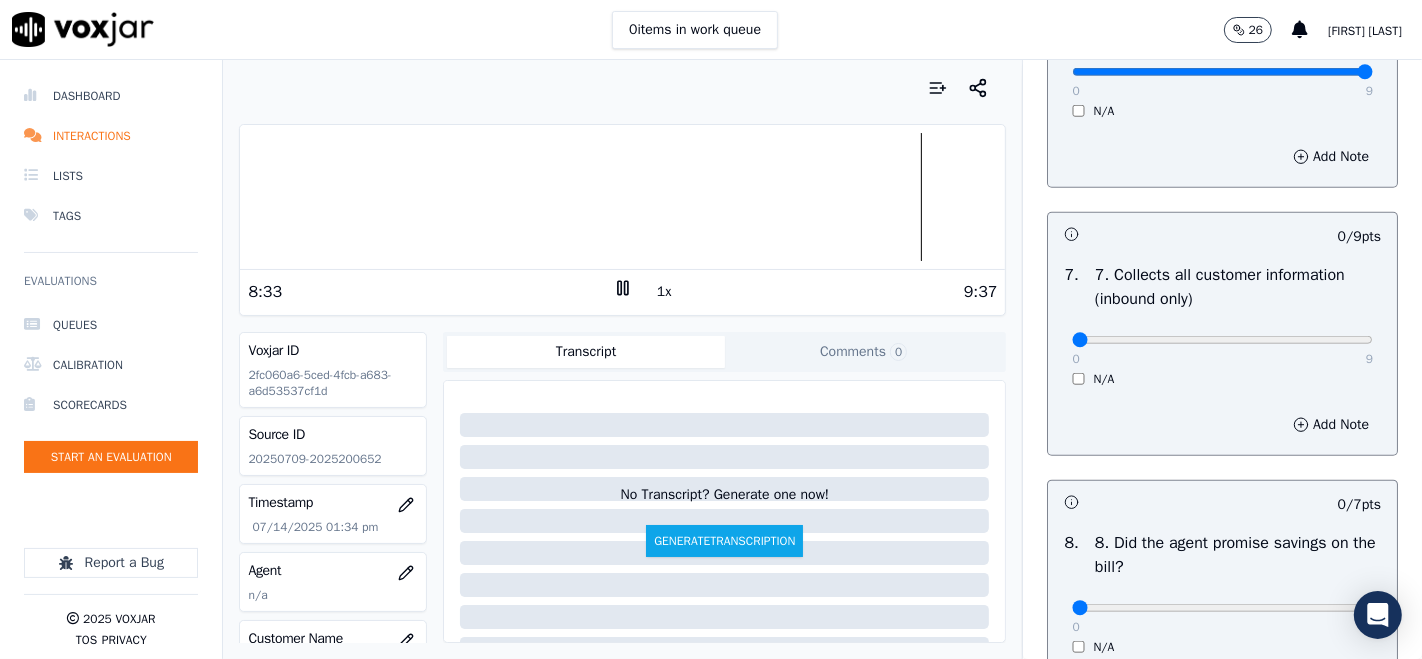 scroll, scrollTop: 1666, scrollLeft: 0, axis: vertical 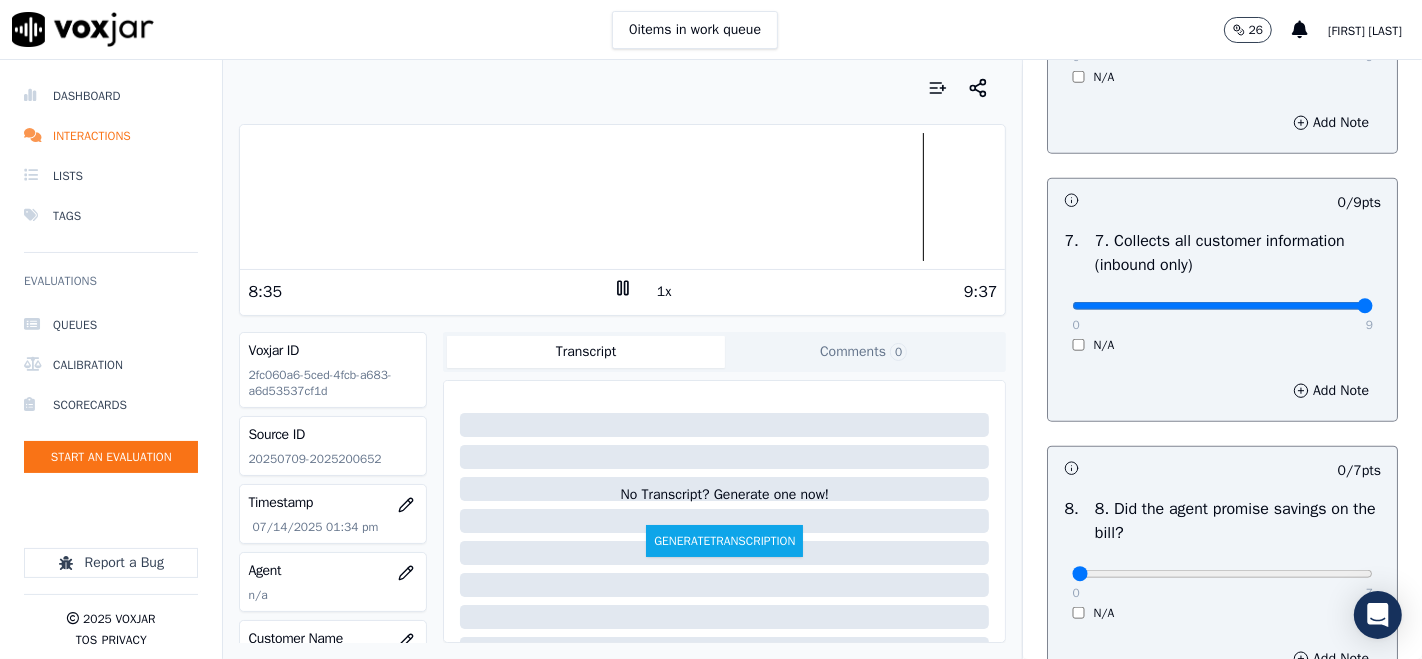type on "9" 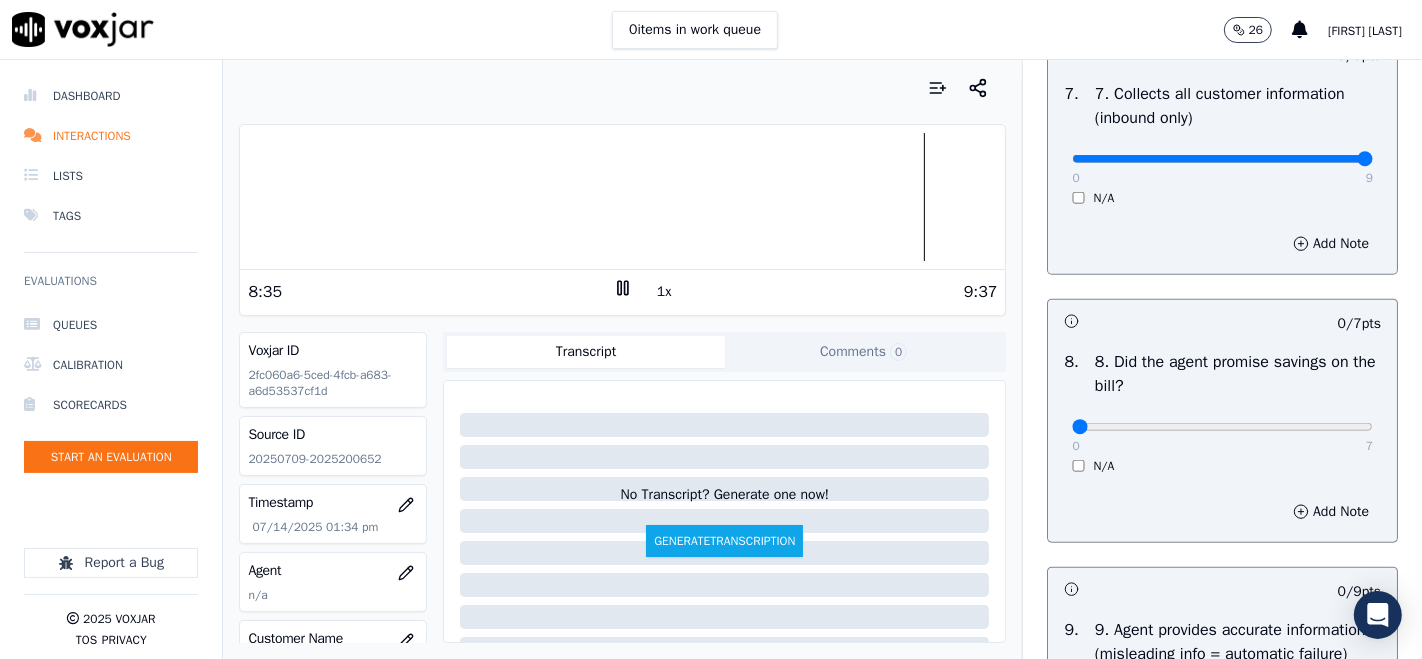 scroll, scrollTop: 1888, scrollLeft: 0, axis: vertical 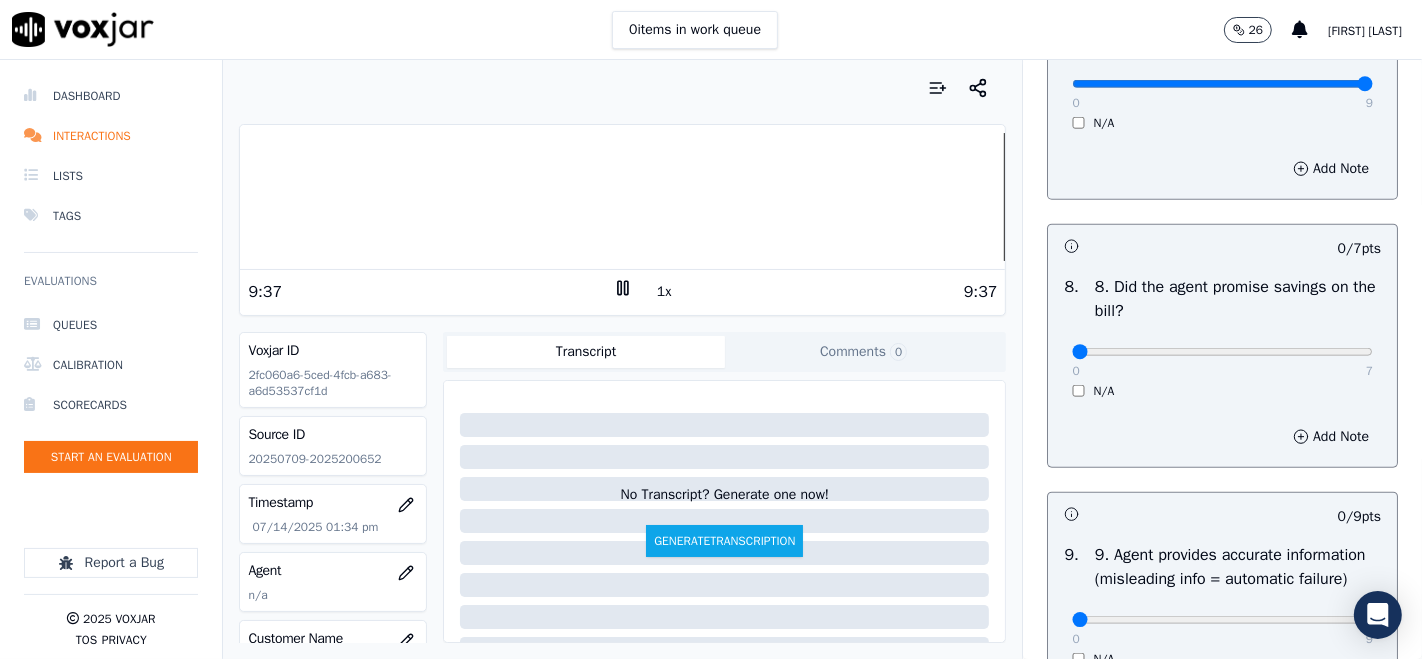 click 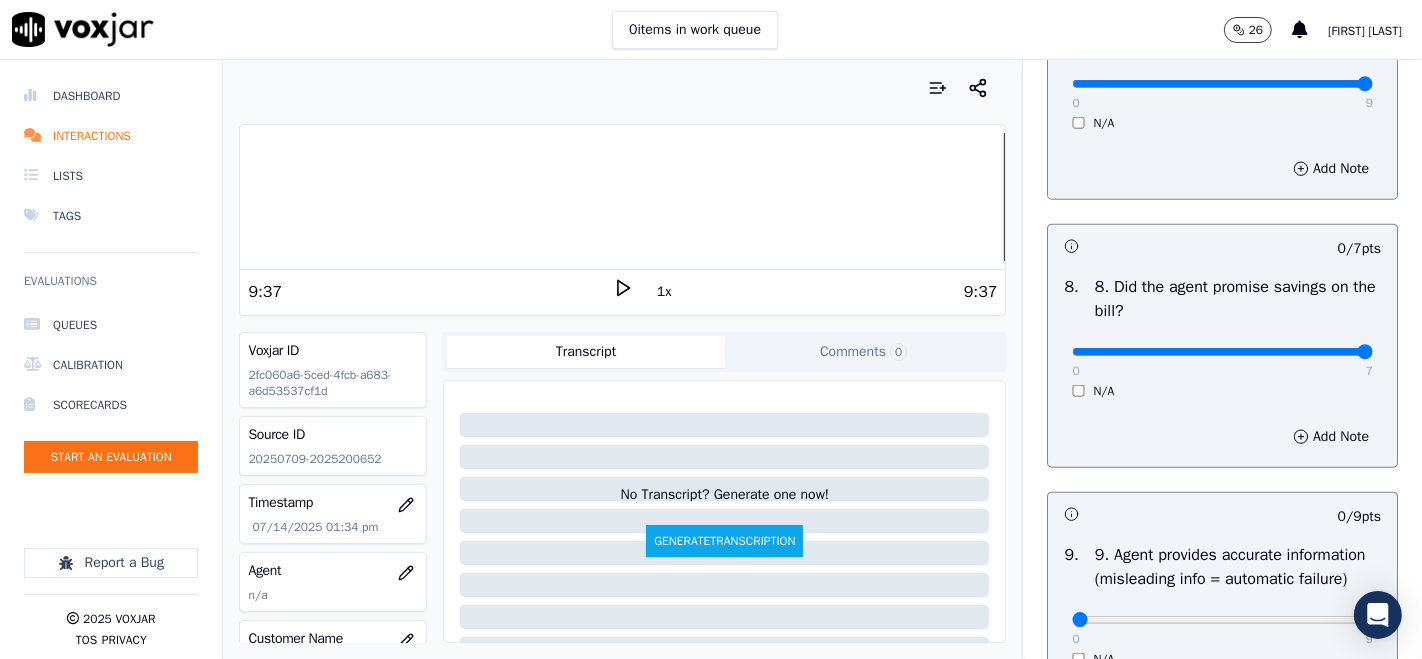 type on "7" 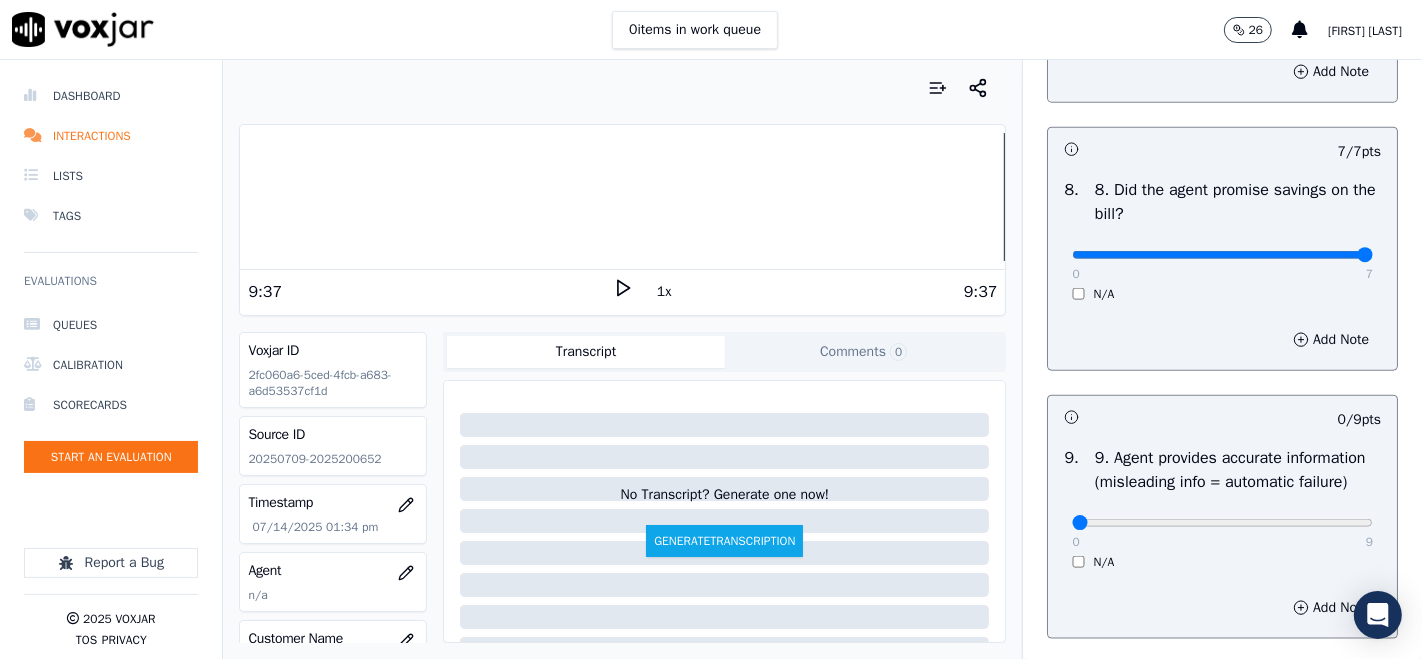 scroll, scrollTop: 2111, scrollLeft: 0, axis: vertical 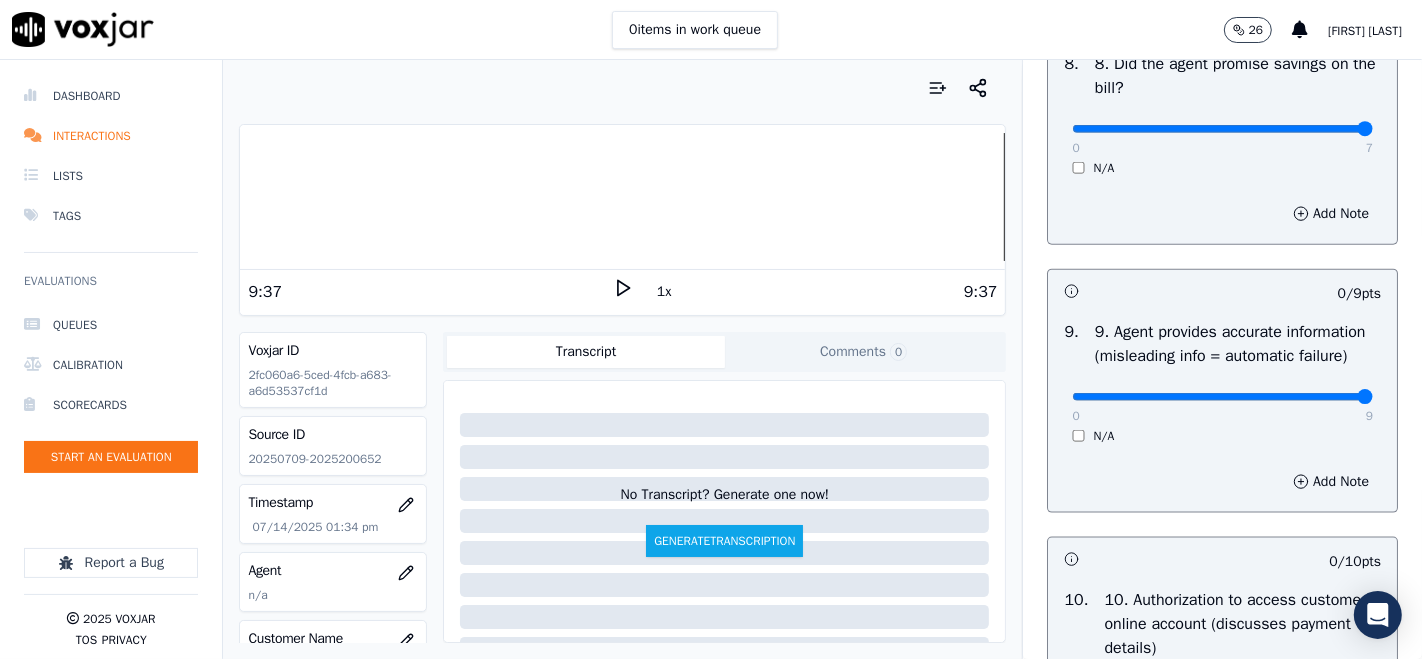 type on "9" 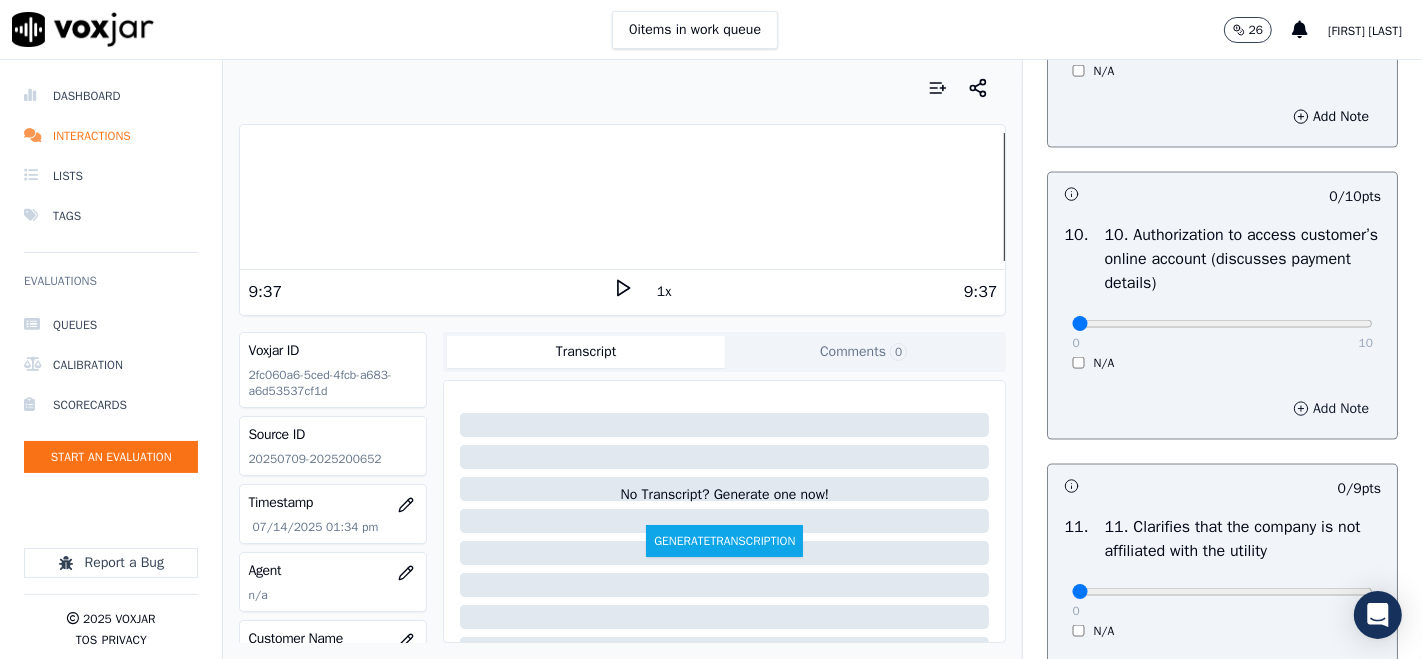 scroll, scrollTop: 2444, scrollLeft: 0, axis: vertical 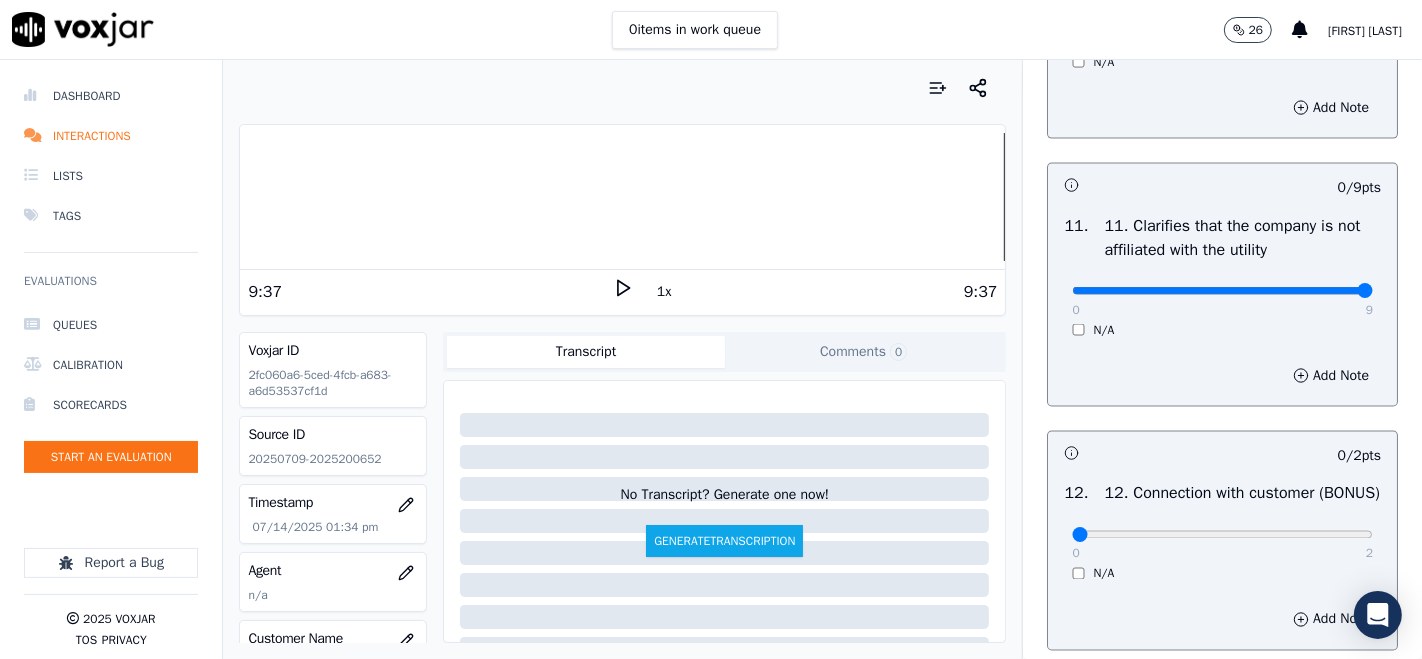 drag, startPoint x: 1316, startPoint y: 403, endPoint x: 1276, endPoint y: 409, distance: 40.4475 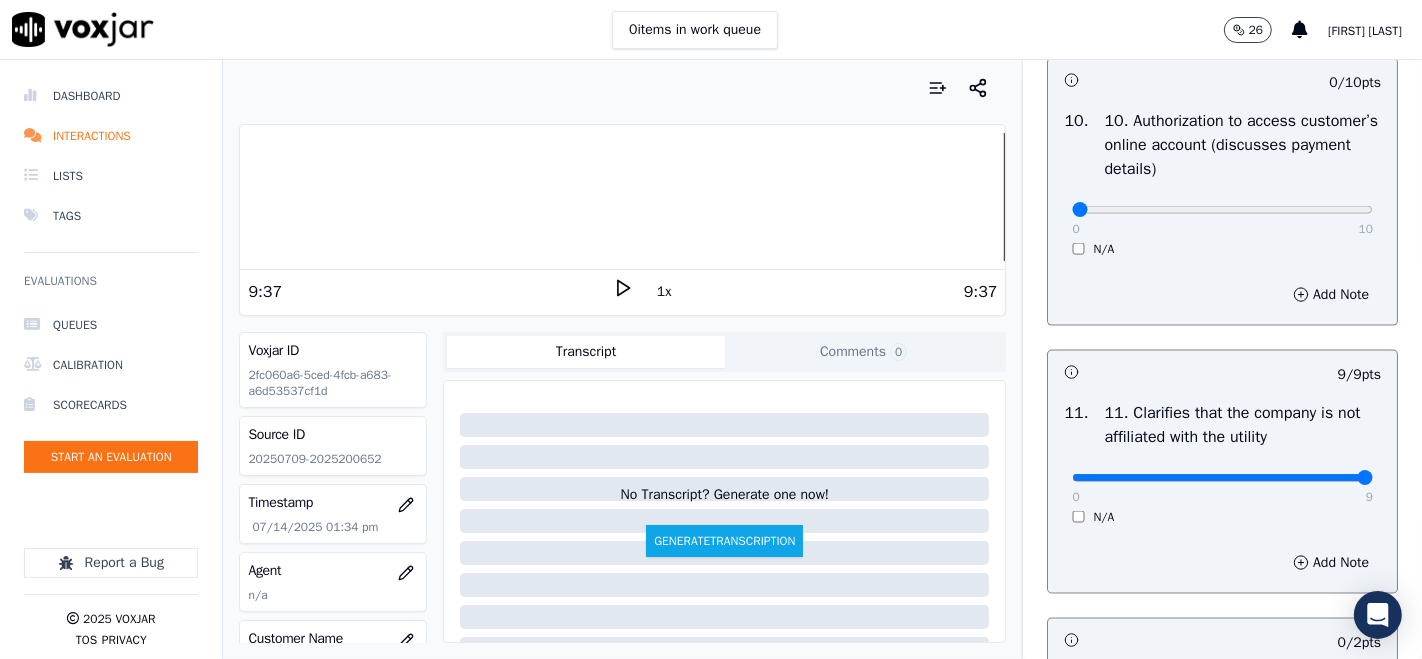 scroll, scrollTop: 2555, scrollLeft: 0, axis: vertical 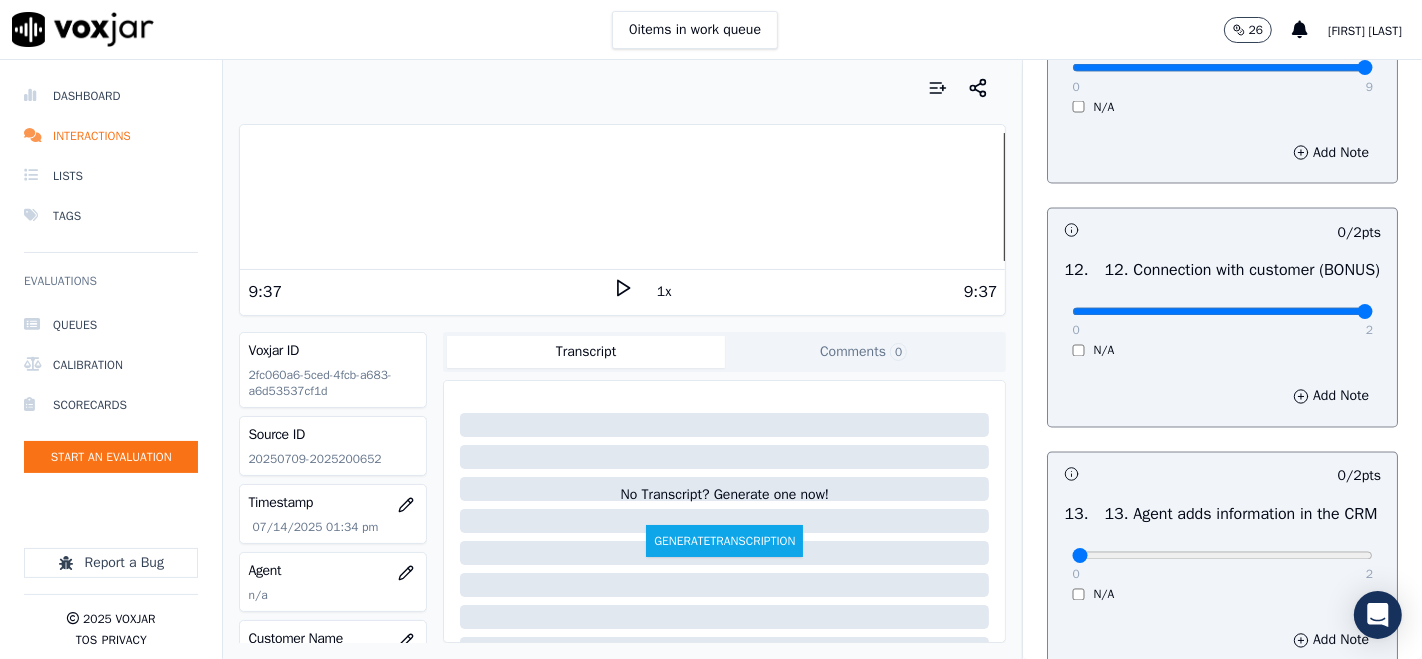 type on "2" 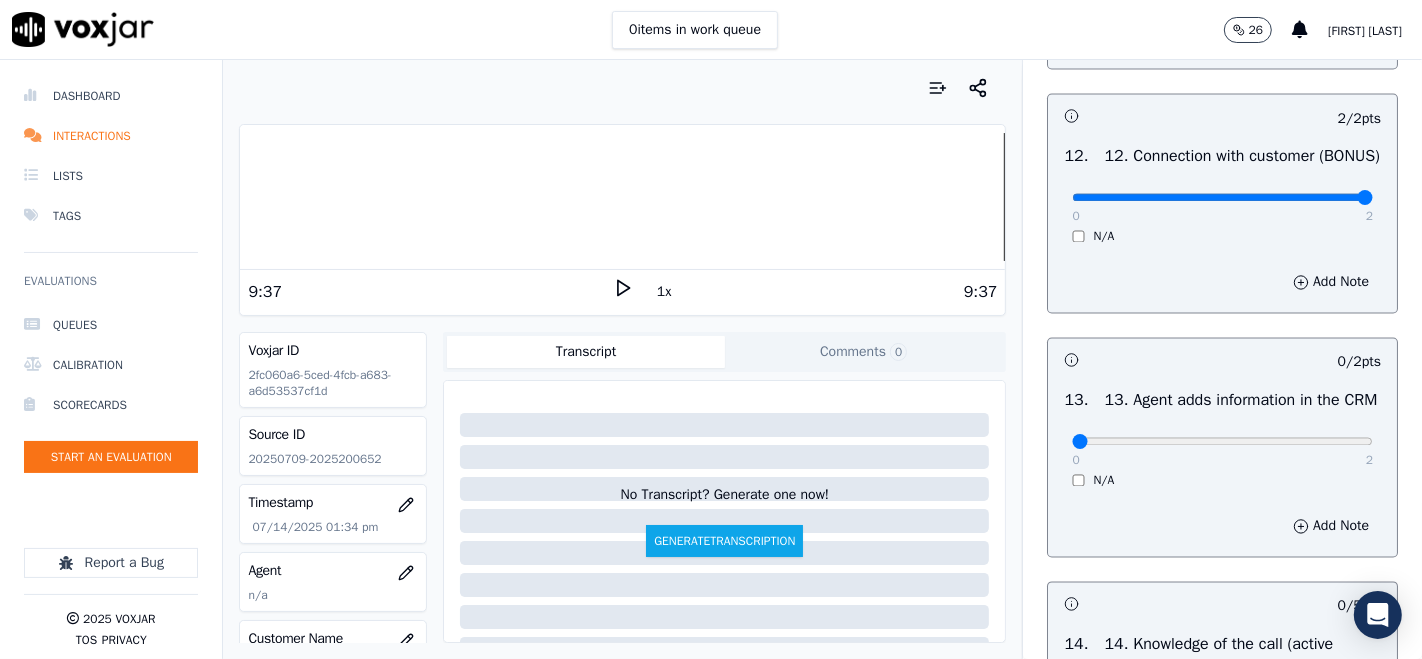 scroll, scrollTop: 3222, scrollLeft: 0, axis: vertical 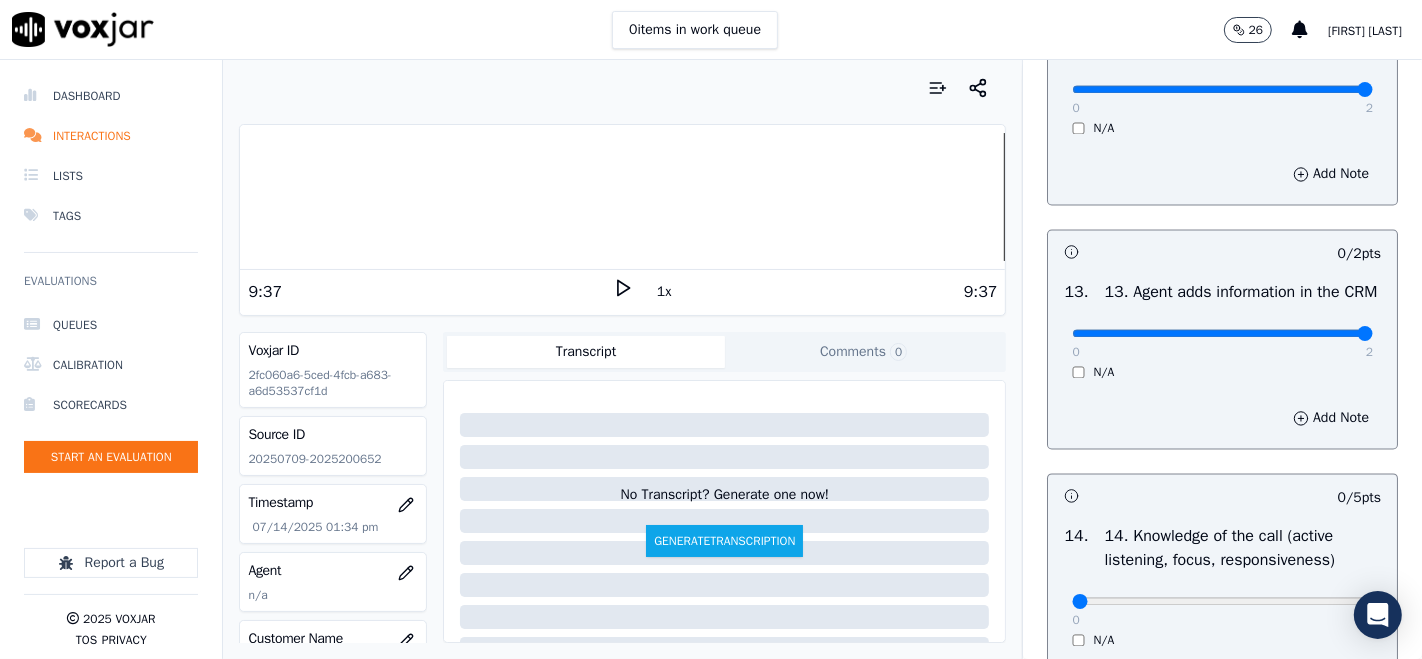 type on "2" 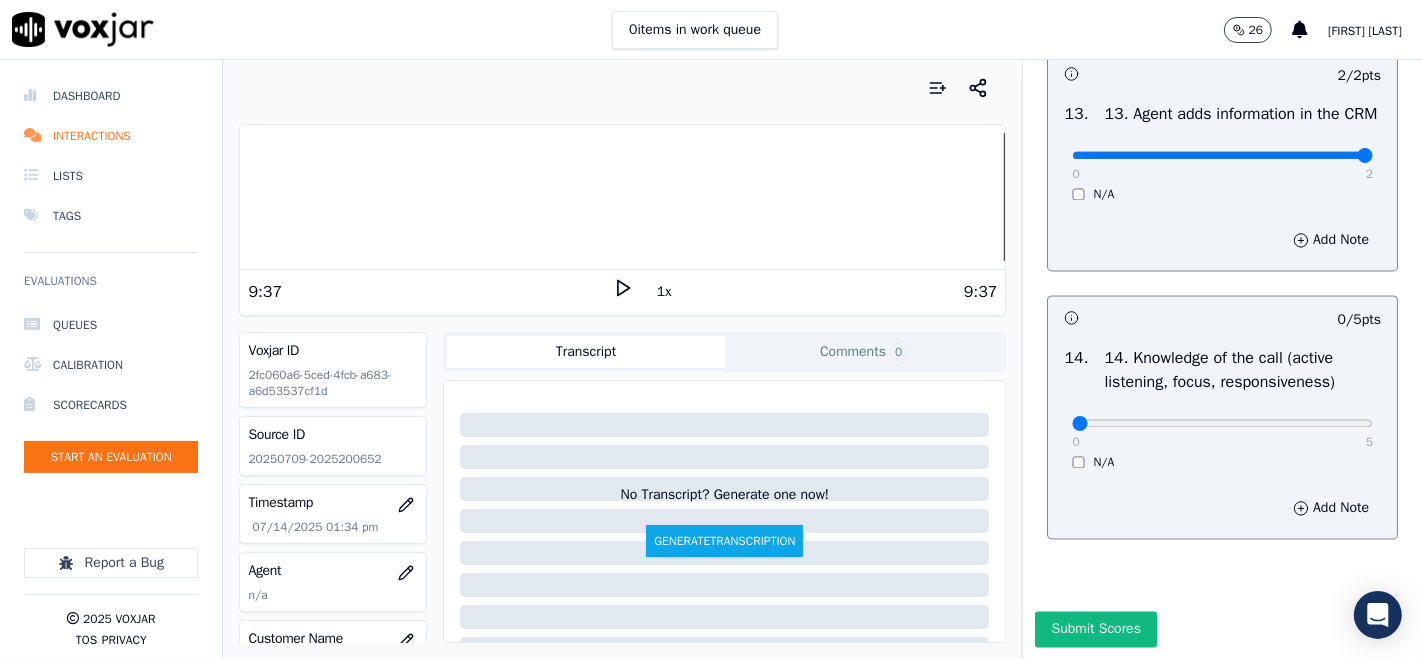 scroll, scrollTop: 3555, scrollLeft: 0, axis: vertical 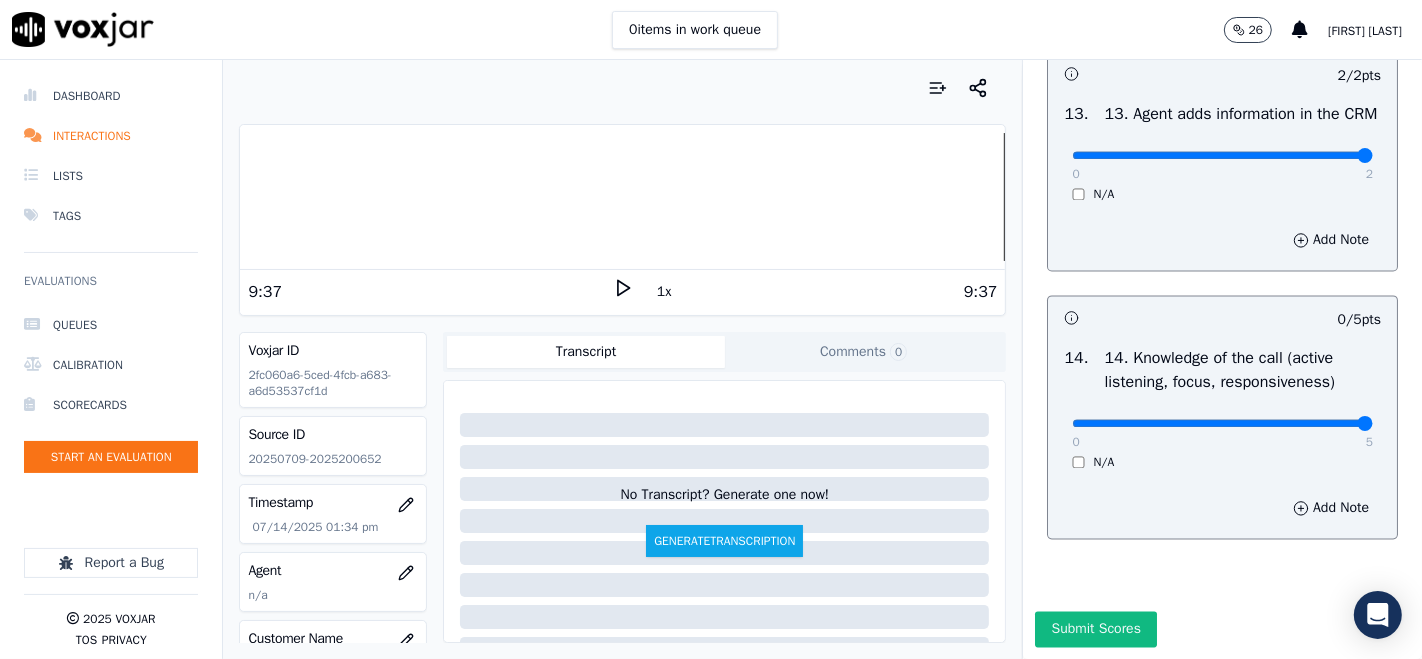 type on "5" 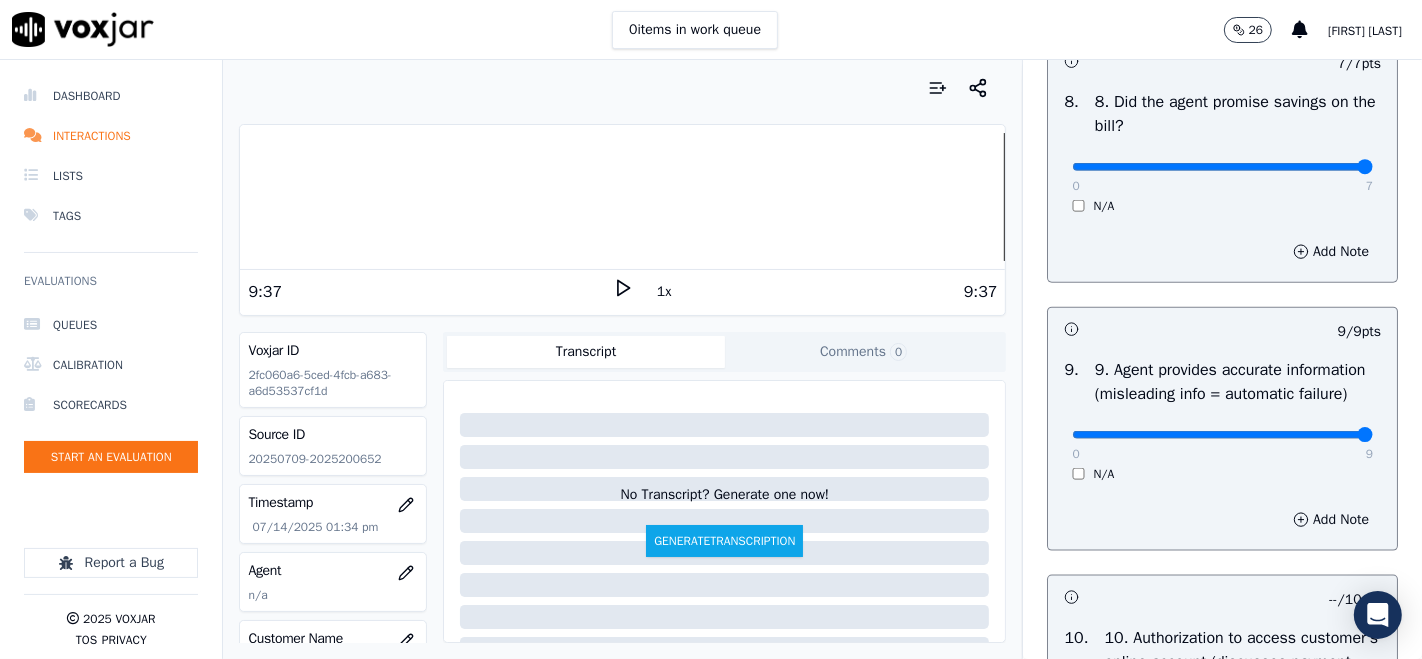 scroll, scrollTop: 1940, scrollLeft: 0, axis: vertical 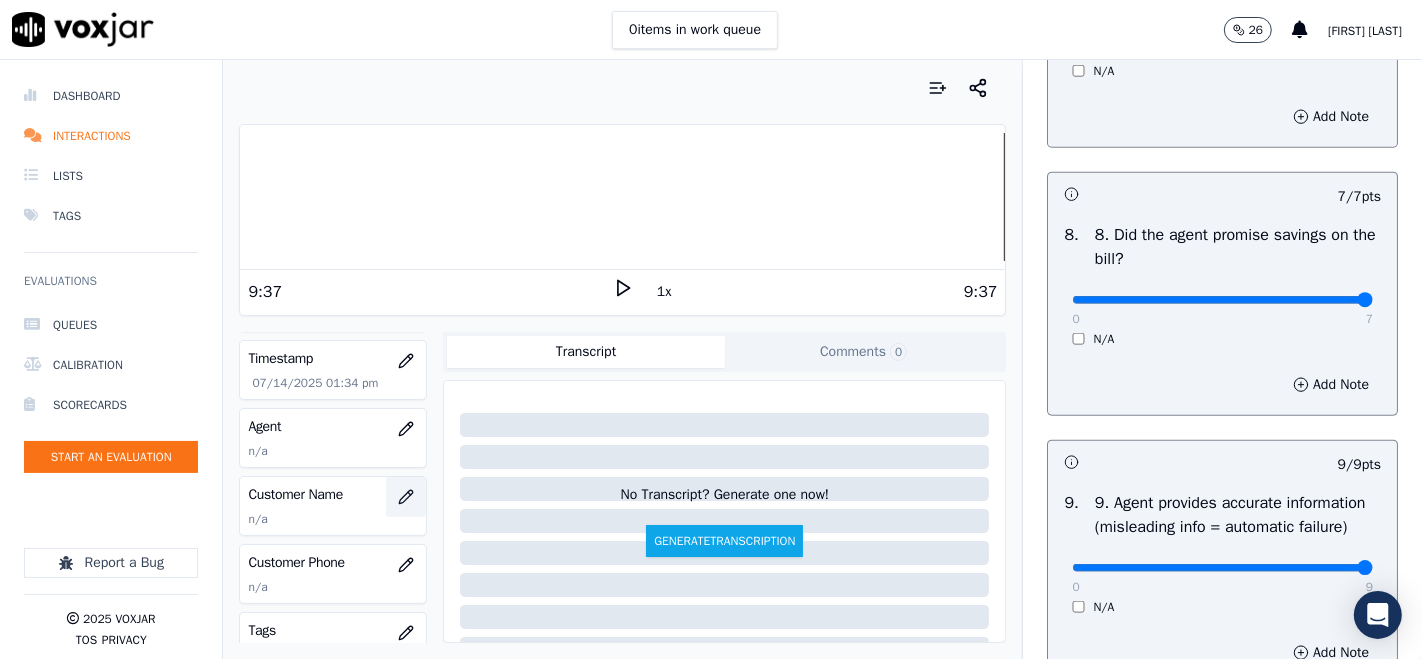 click 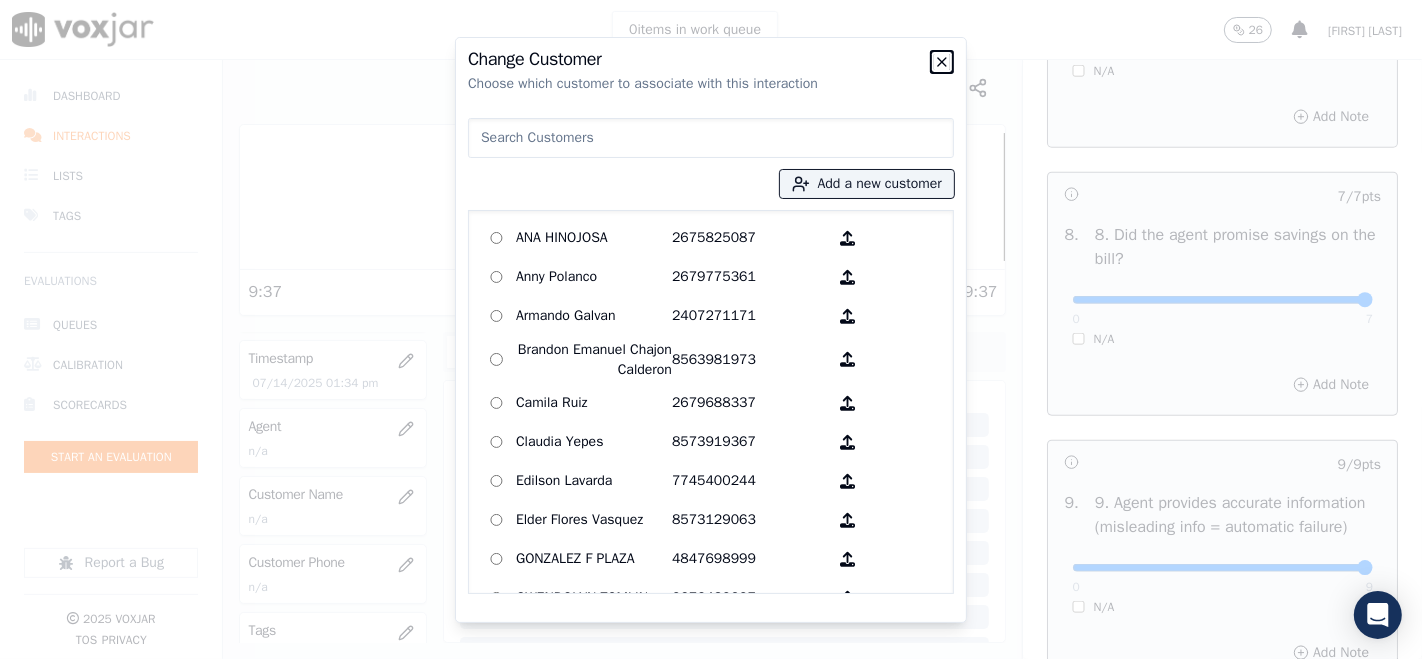 click 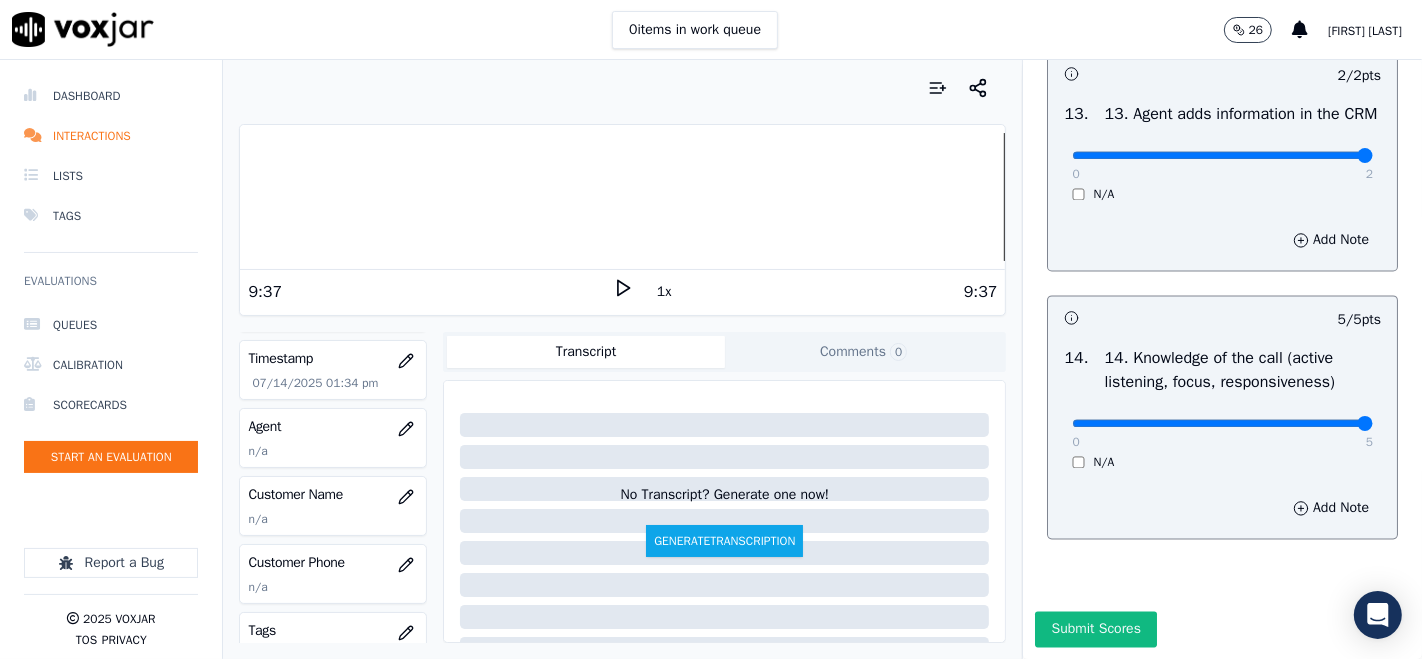 scroll, scrollTop: 3606, scrollLeft: 0, axis: vertical 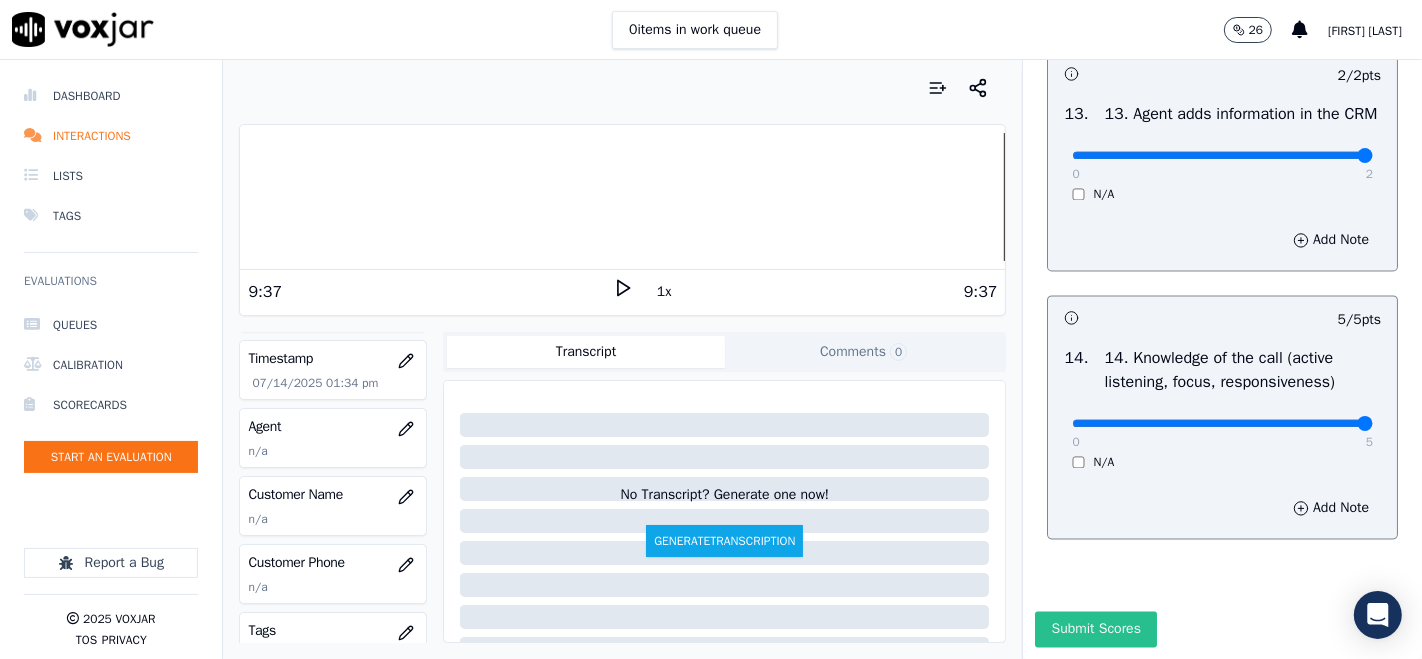 click on "Submit Scores" at bounding box center [1095, 629] 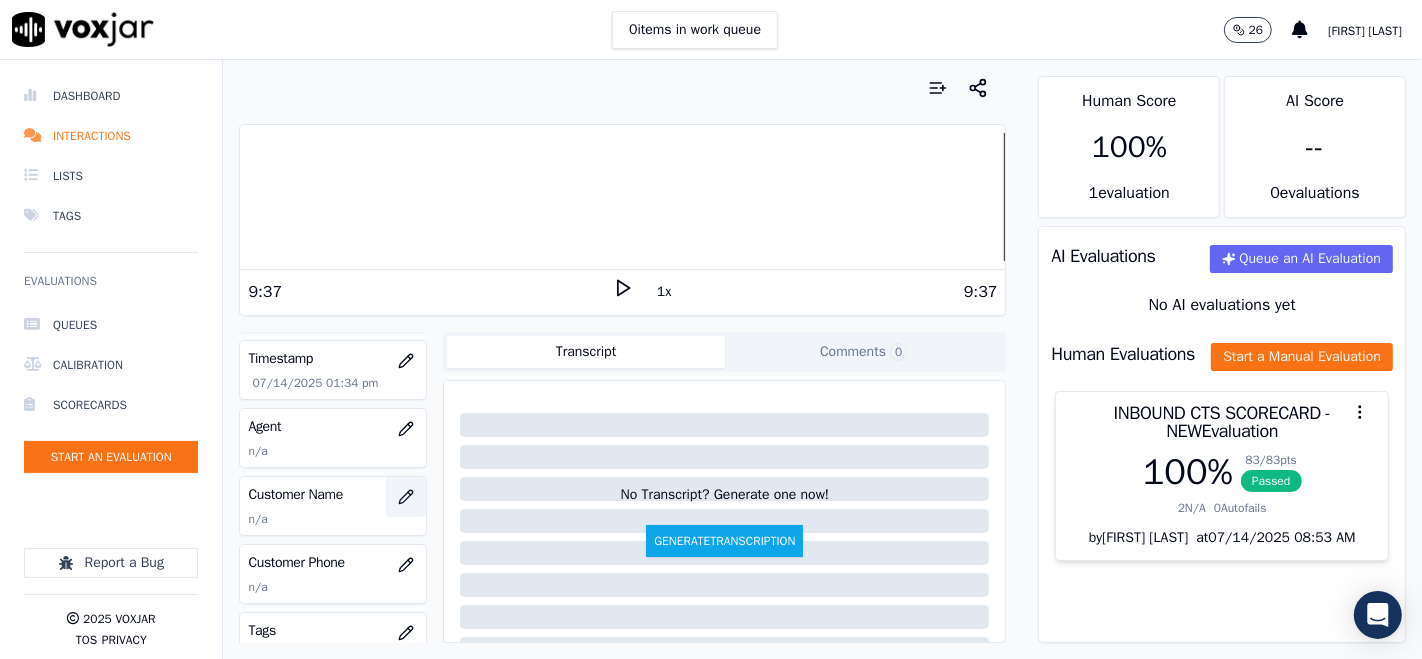 click at bounding box center [406, 497] 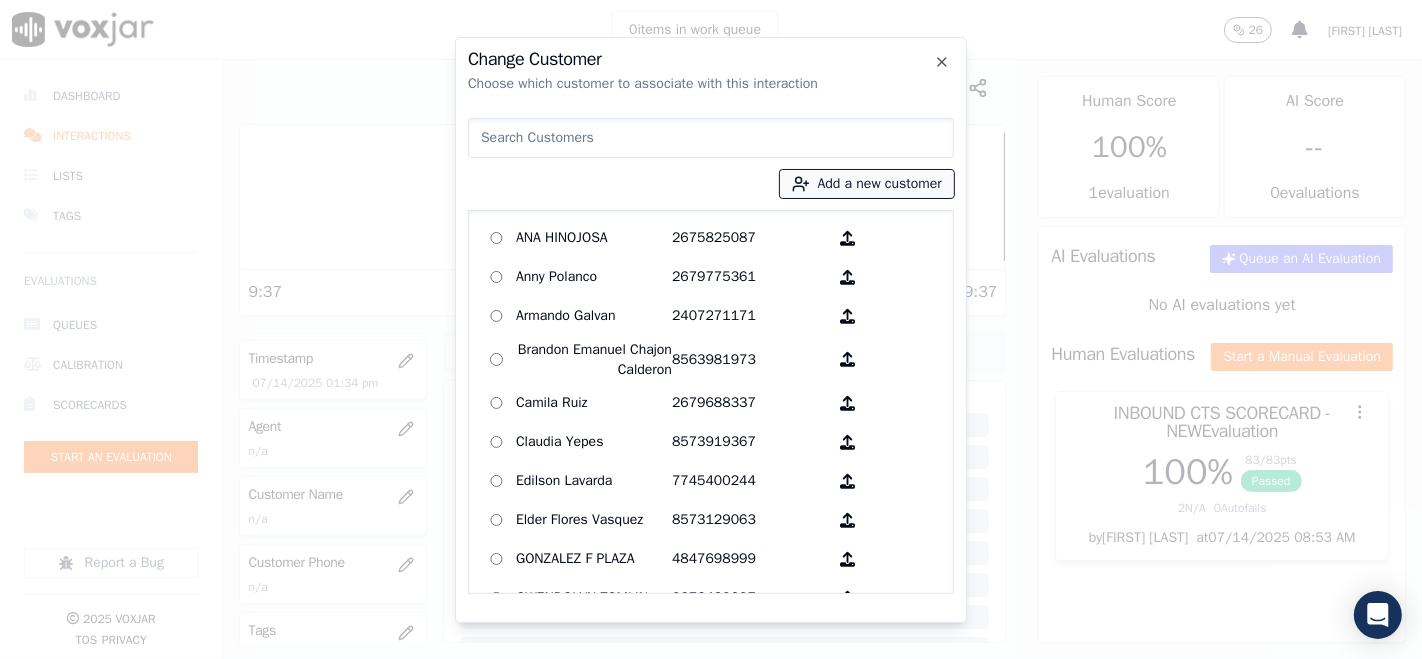 click on "Add a new customer" at bounding box center (867, 184) 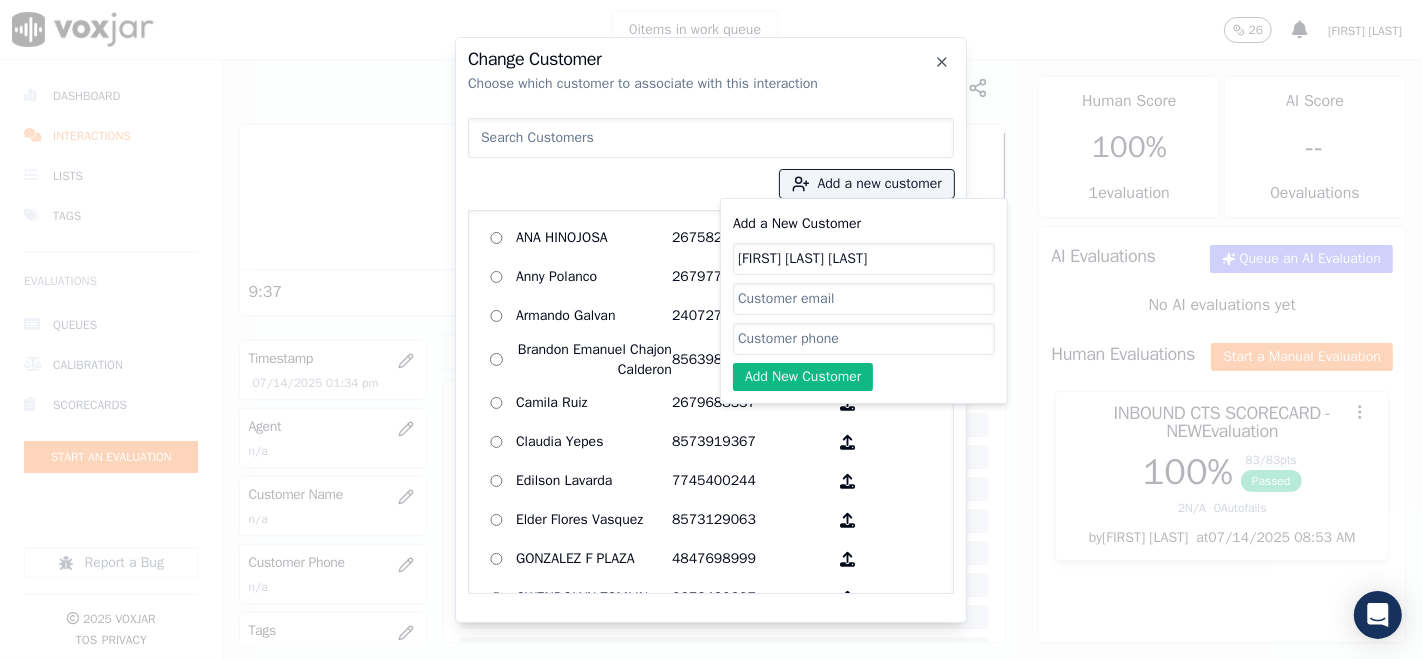 type on "[FIRST] [LAST] [LAST]" 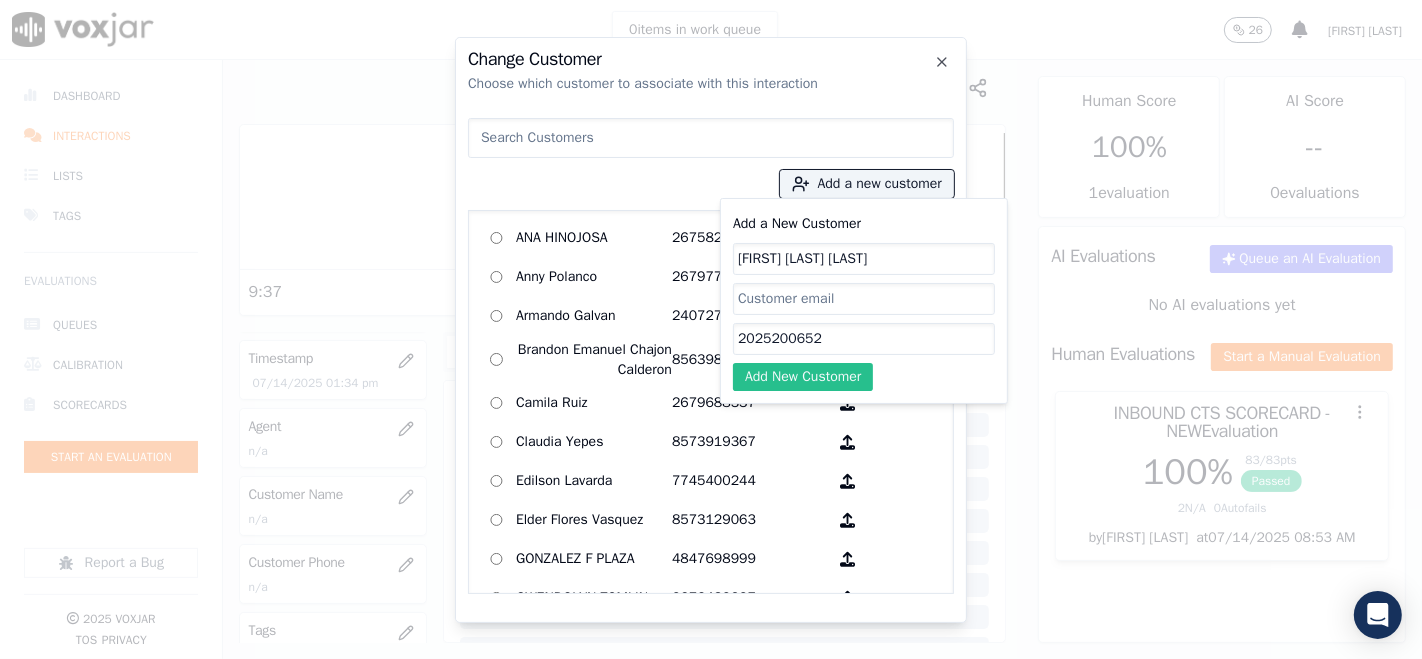 type on "2025200652" 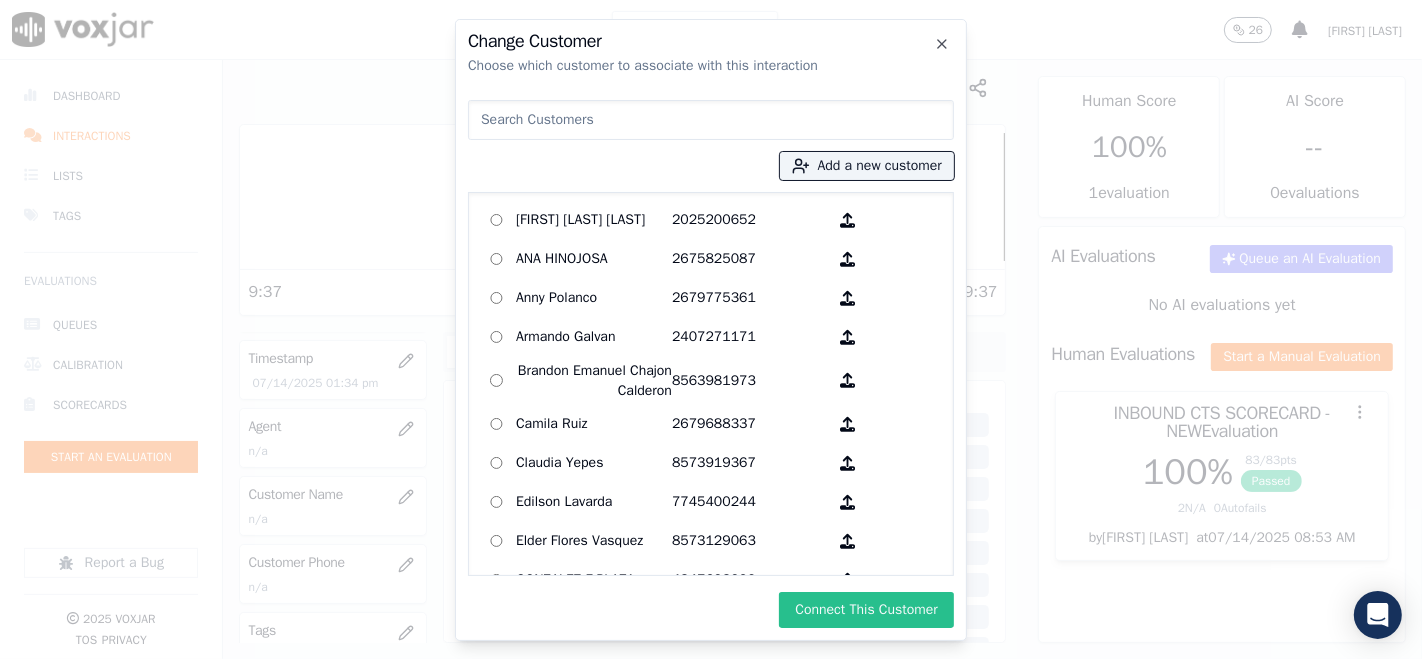 click on "Connect This Customer" at bounding box center (866, 610) 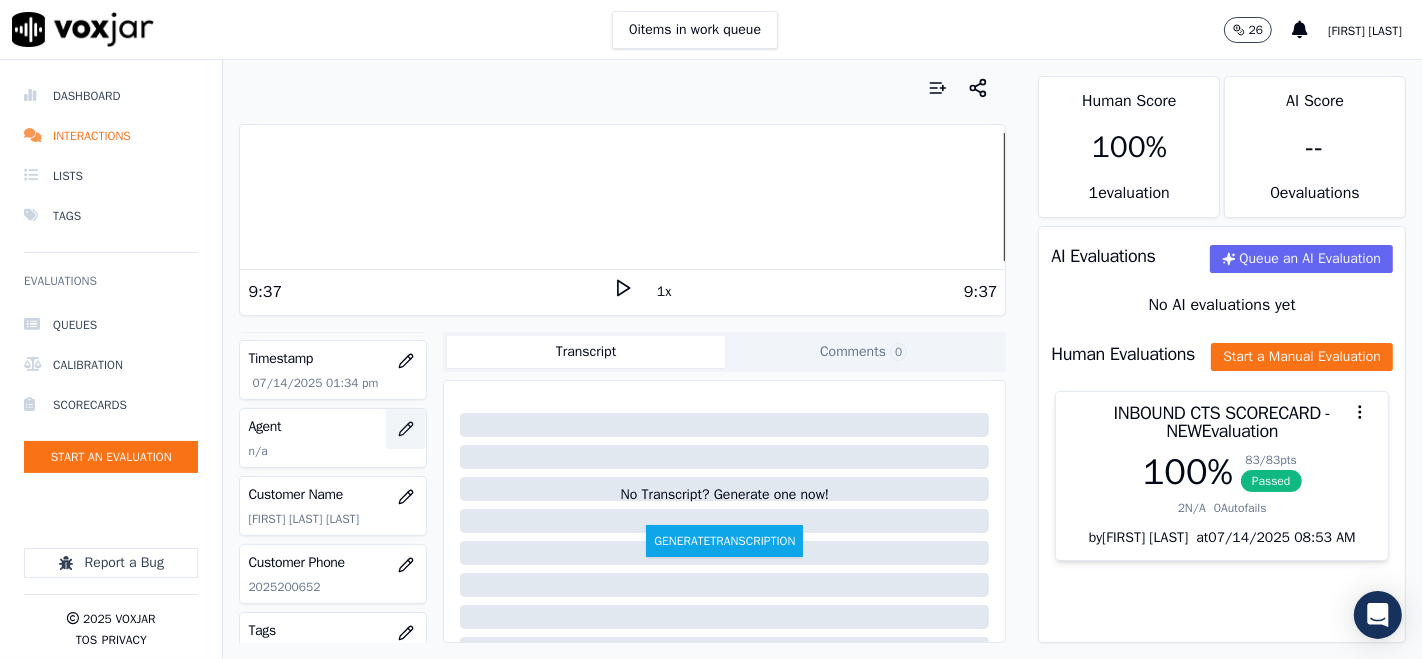 click 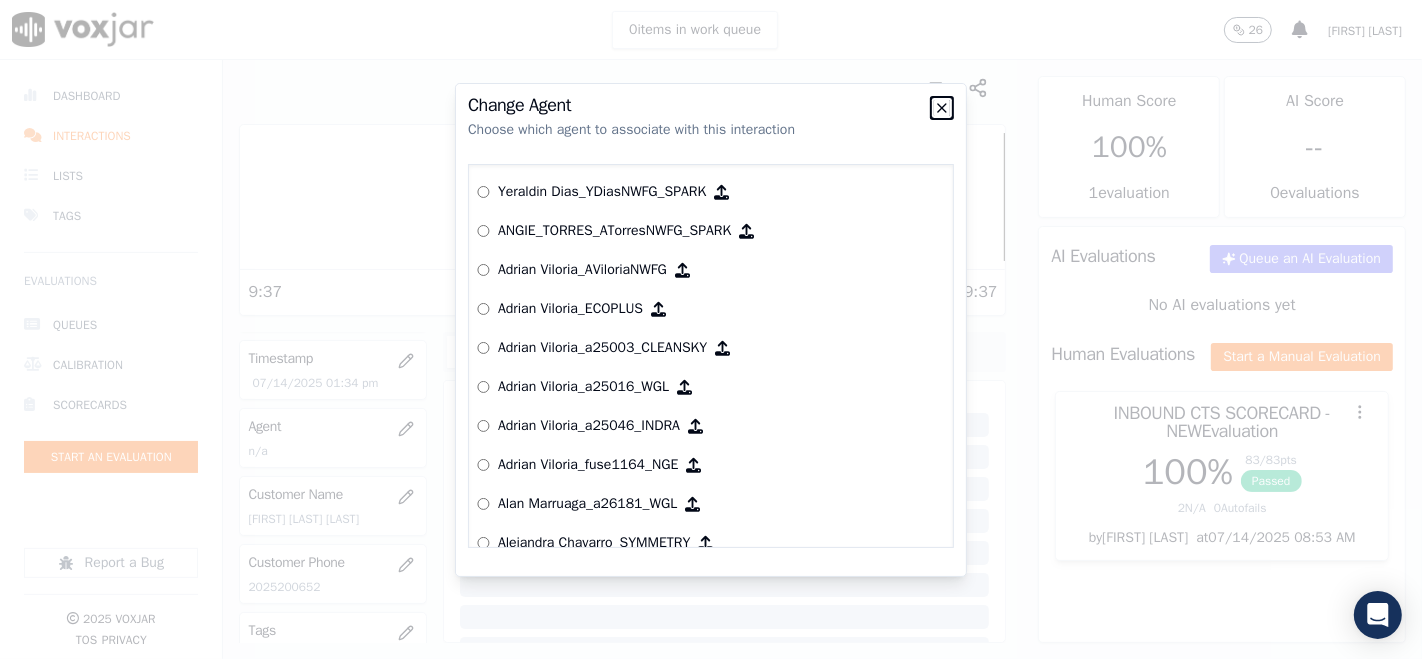 click 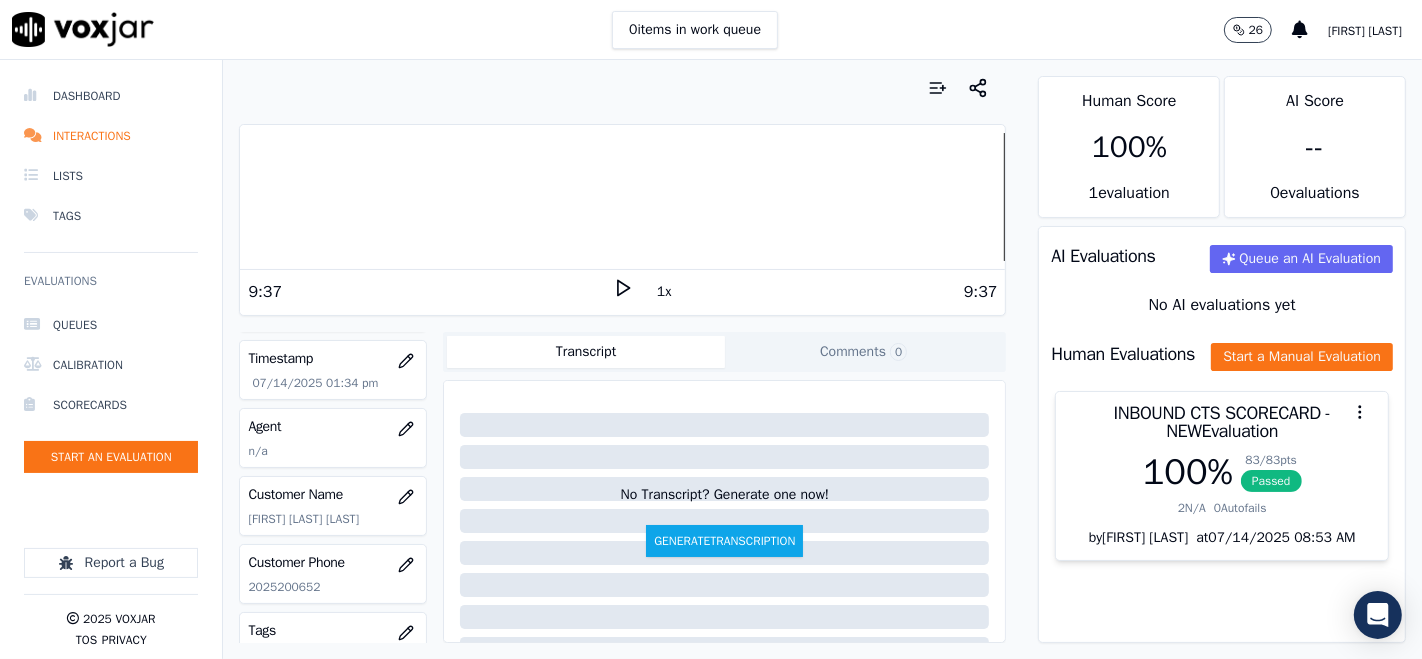 click at bounding box center (622, 197) 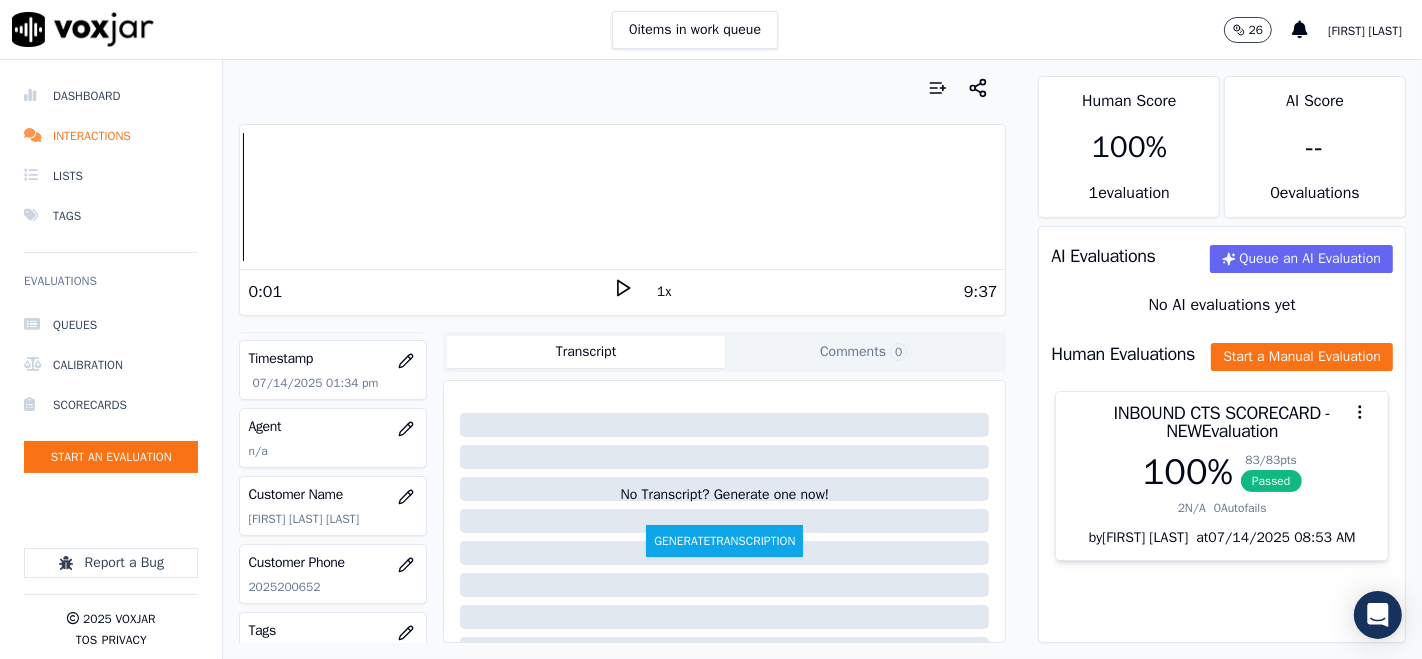 click 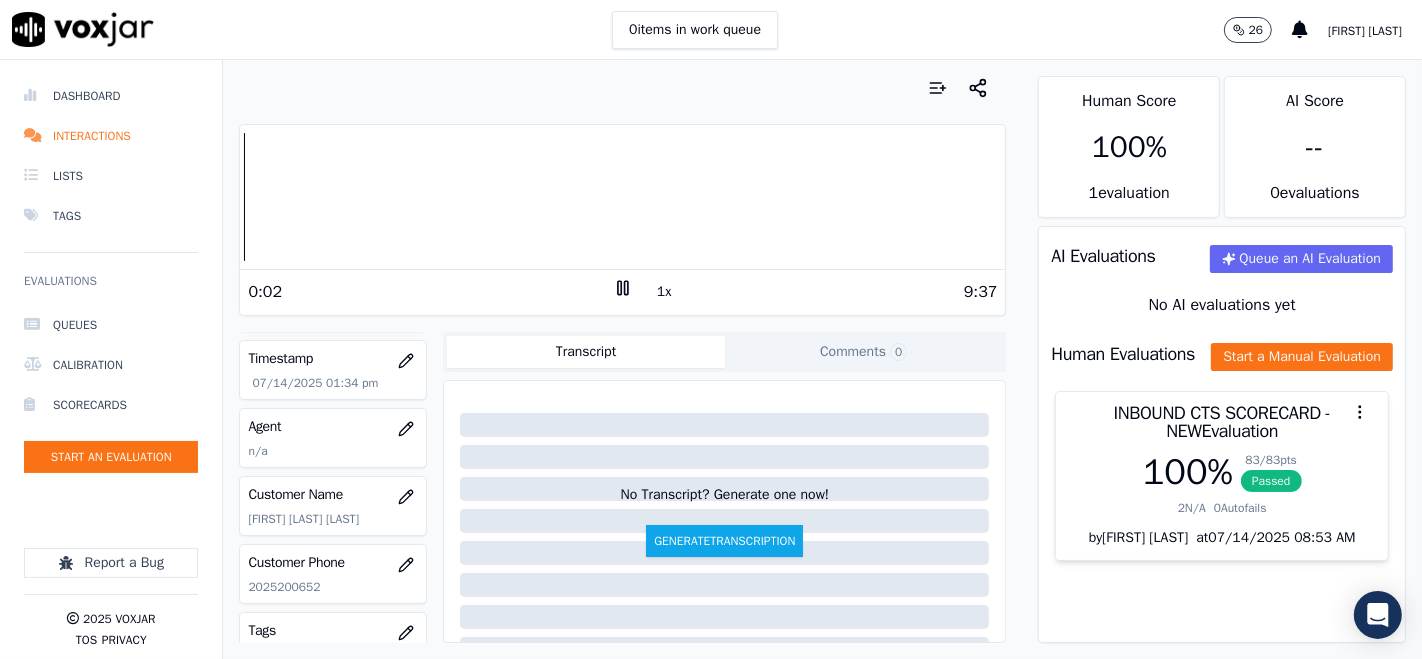 click on "Dashboard   Interactions   Lists   Tags       Evaluations     Queues   Calibration   Scorecards   Start an Evaluation
Report a Bug       2025   Voxjar   TOS   Privacy             Your browser does not support the audio element.   0:02     1x   9:37   Voxjar ID   2fc060a6-5ced-4fcb-a683-a6d53537cf1d   Source ID   20250709-2025200652   Timestamp
07/14/2025 01:34 pm     Agent
n/a     Customer Name     ADIN LOPEZ ALONZO     Customer Phone     2025200652     Tags
INDRA     Source     manualUpload   Type     AUDIO       Transcript   Comments  0   No Transcript? Generate one now!   Generate  Transcription         Add Comment   Scores   Transcript   Metadata   Comments         Human Score   100 %   1  evaluation   AI Score   --   0  evaluation s     AI Evaluations
Queue an AI Evaluation   No AI evaluations yet   Human Evaluations   Start a Manual Evaluation         INBOUND CTS SCORECARD - NEW   Evaluation   100 %   83 / 83  pts   Passed   2  N/A   0  Autofails" at bounding box center [711, 359] 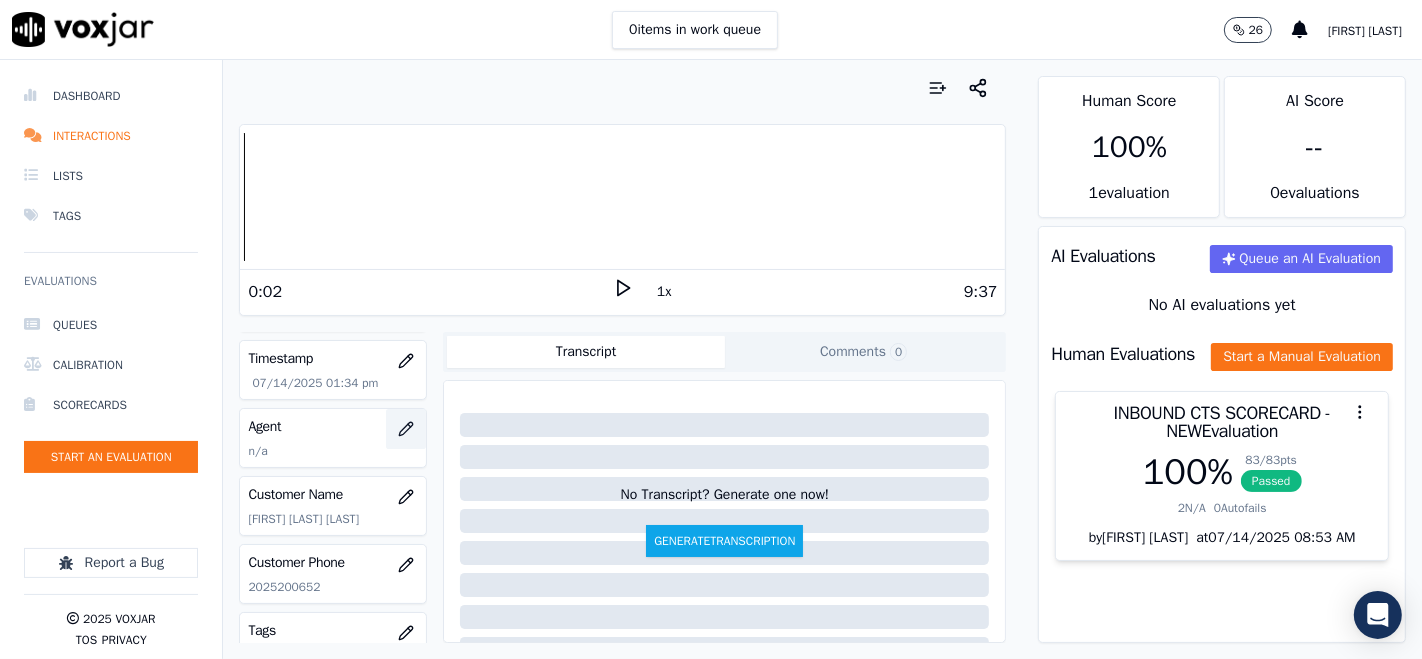 click 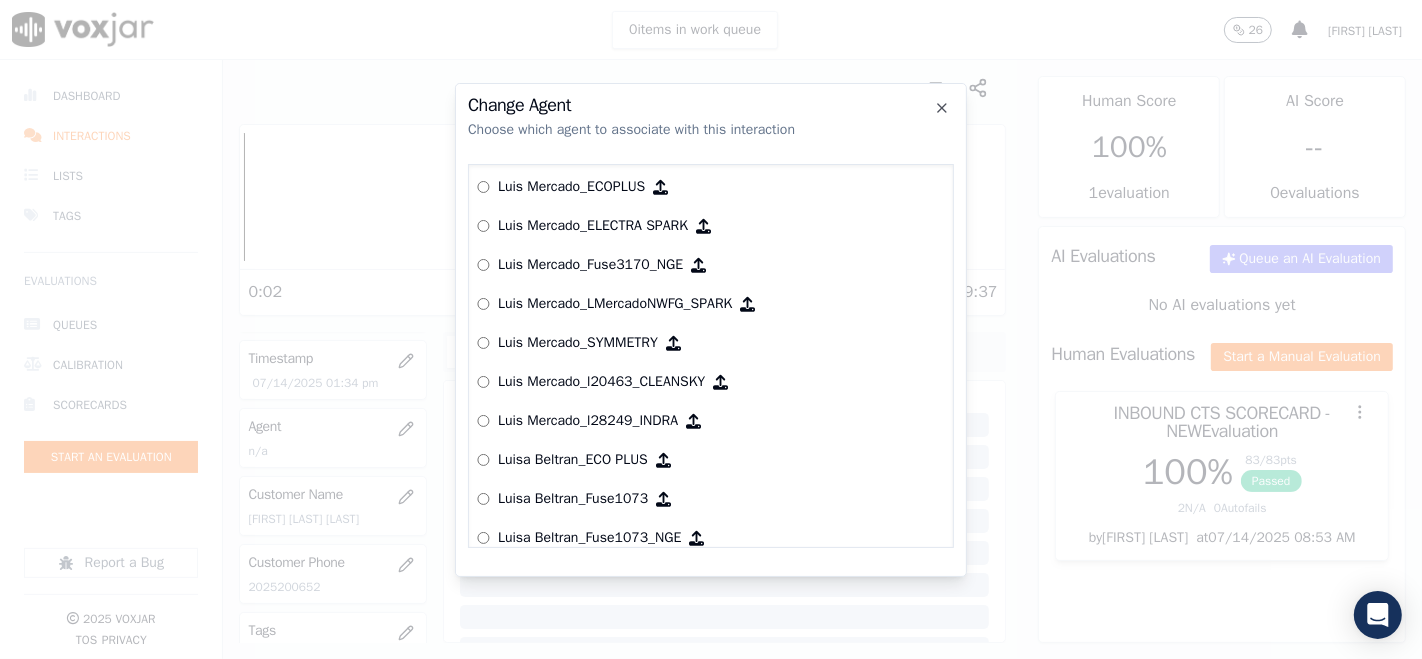 scroll, scrollTop: 6275, scrollLeft: 0, axis: vertical 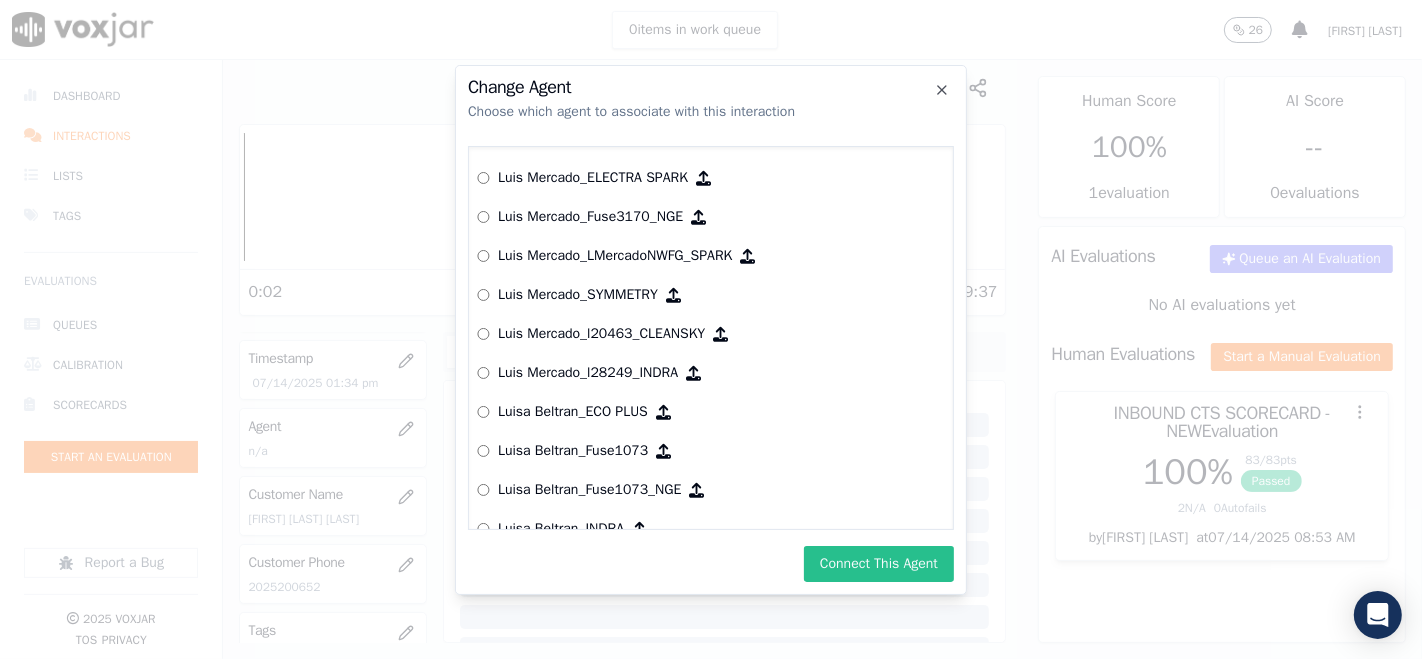 click on "Connect This Agent" at bounding box center [879, 564] 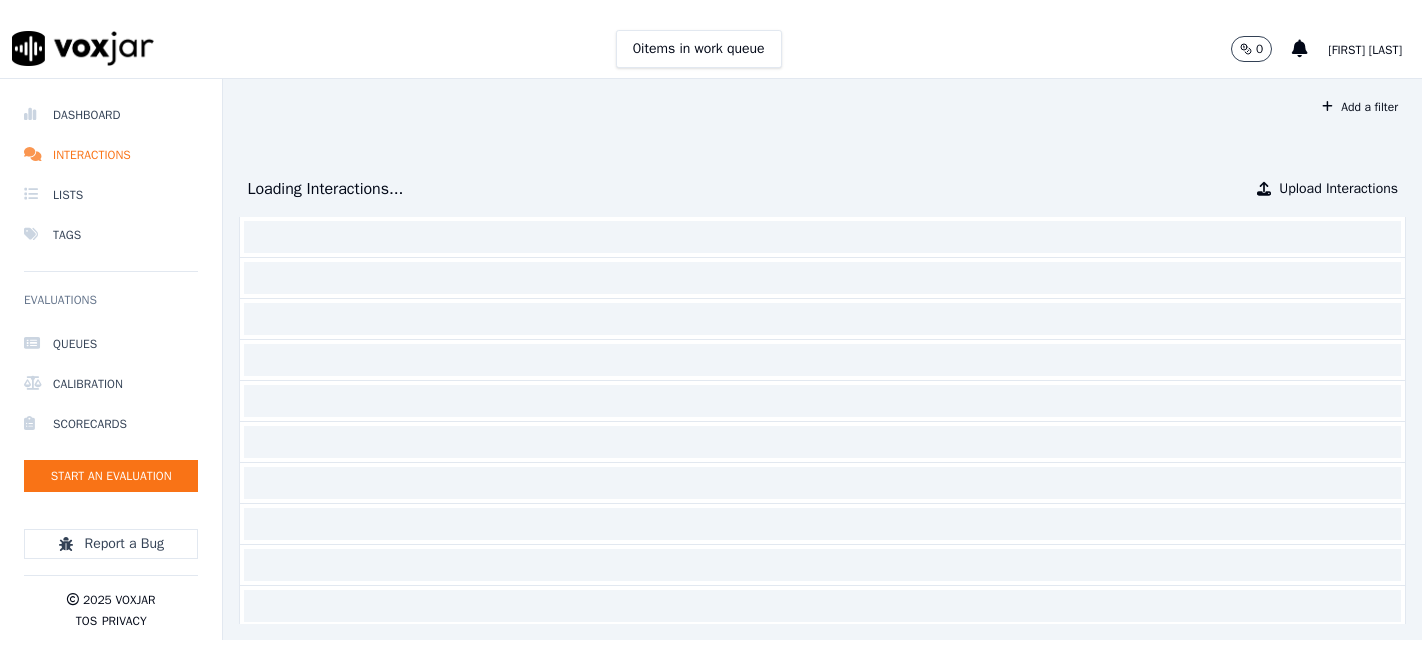 scroll, scrollTop: 0, scrollLeft: 0, axis: both 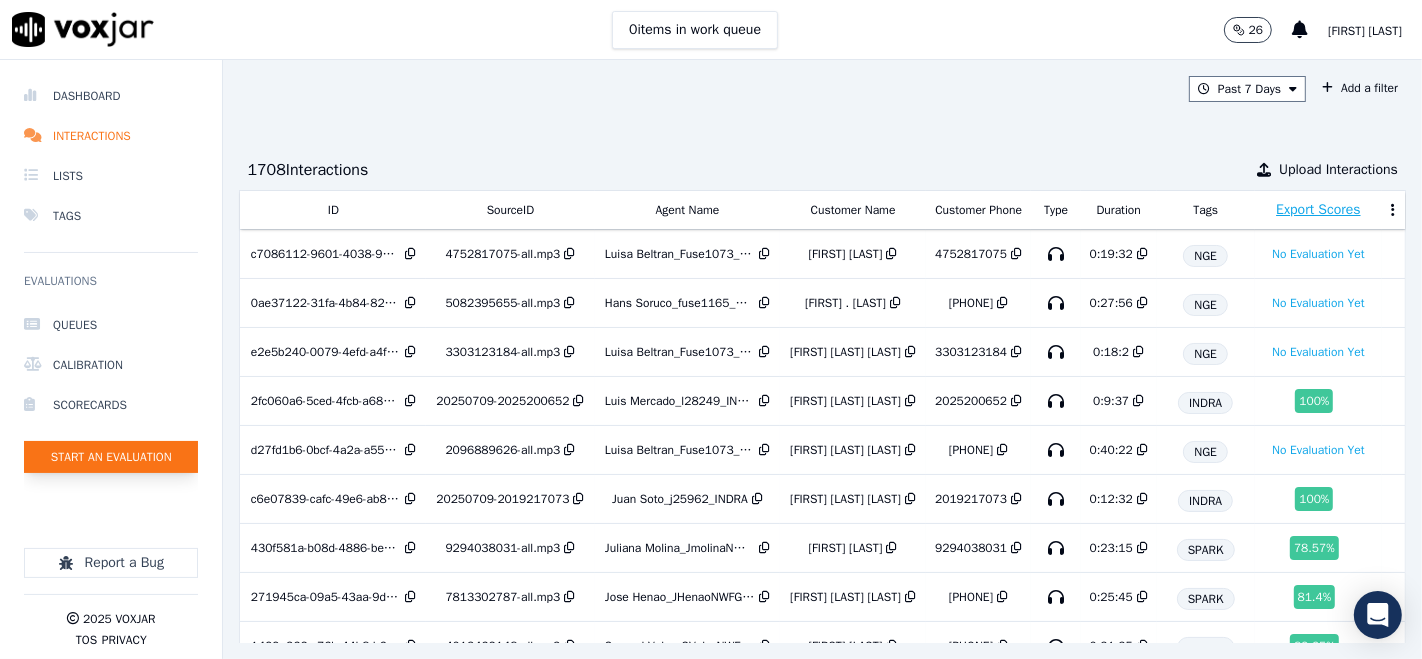 click on "Start an Evaluation" 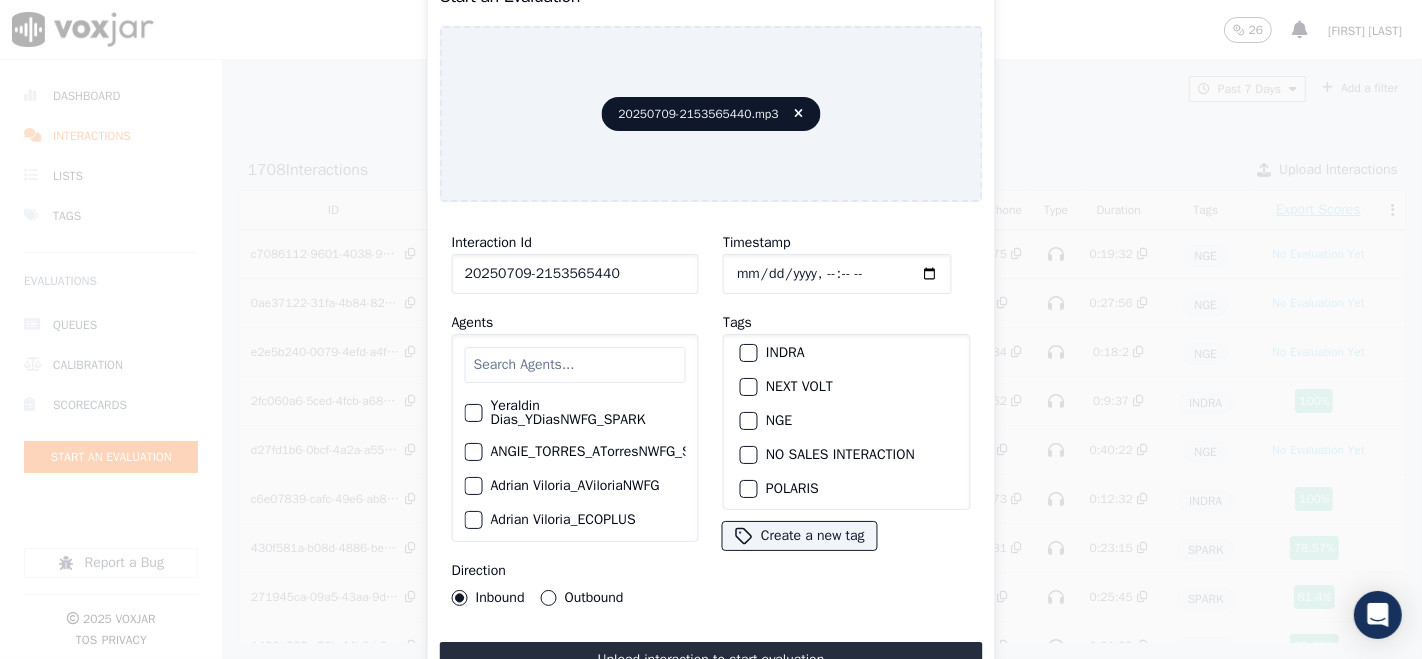 scroll, scrollTop: 111, scrollLeft: 0, axis: vertical 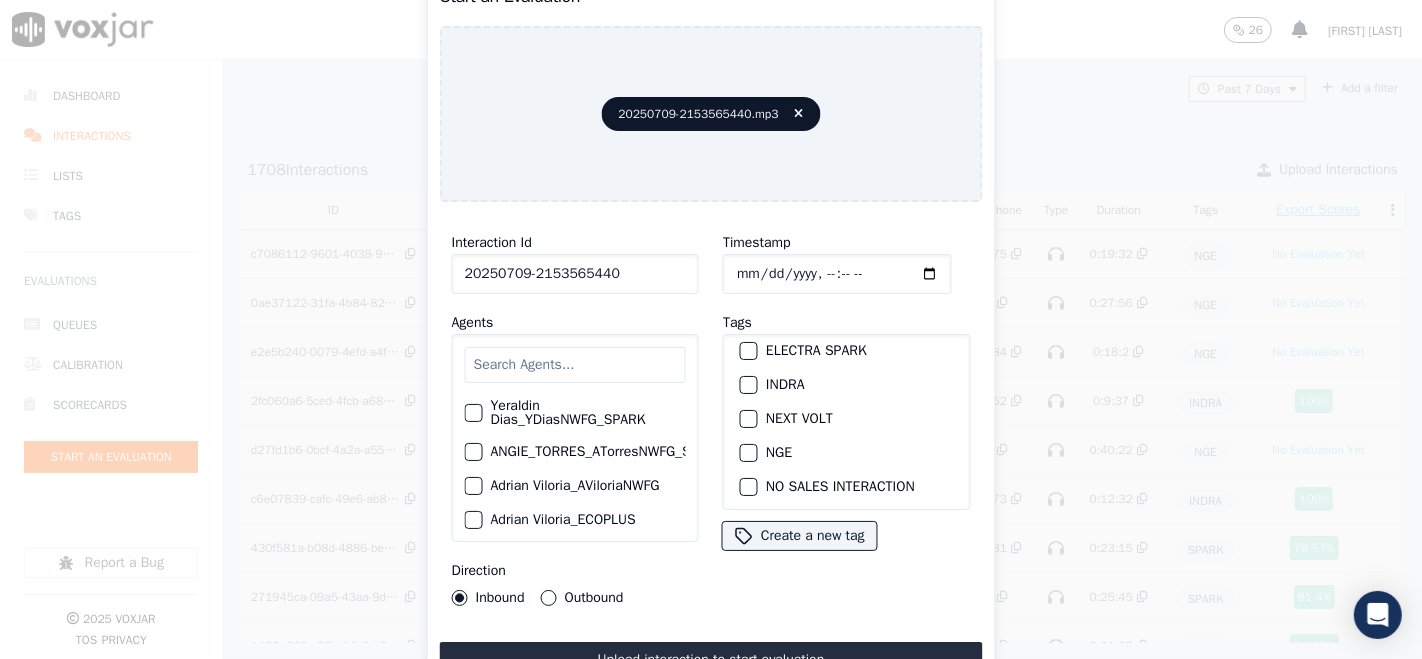 type on "20250709-2153565440" 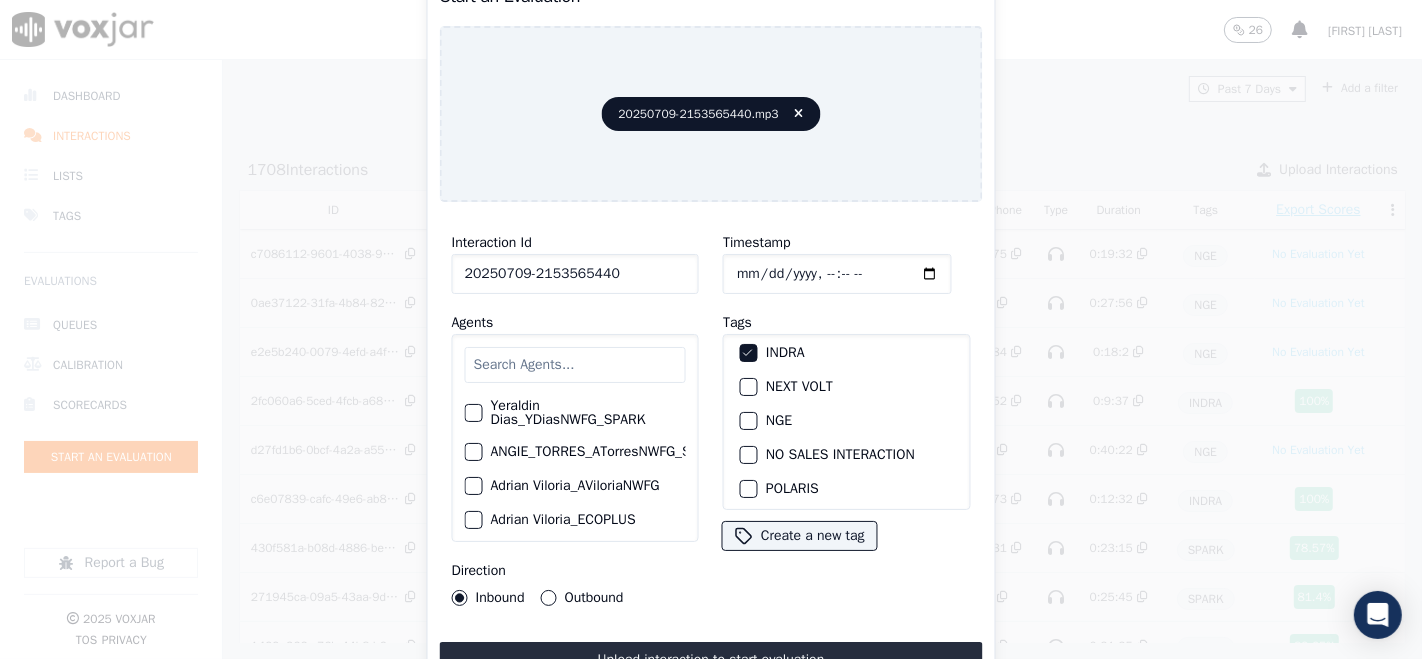 scroll, scrollTop: 111, scrollLeft: 0, axis: vertical 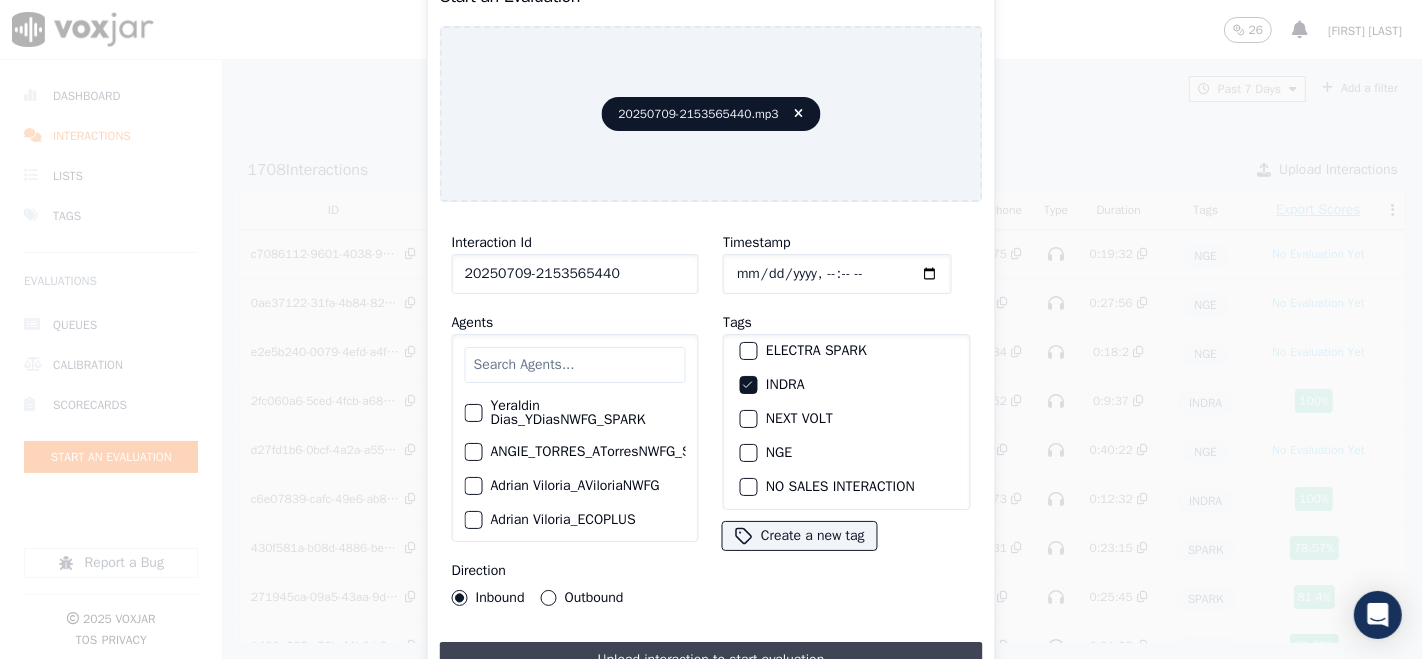 click on "Upload interaction to start evaluation" at bounding box center (711, 660) 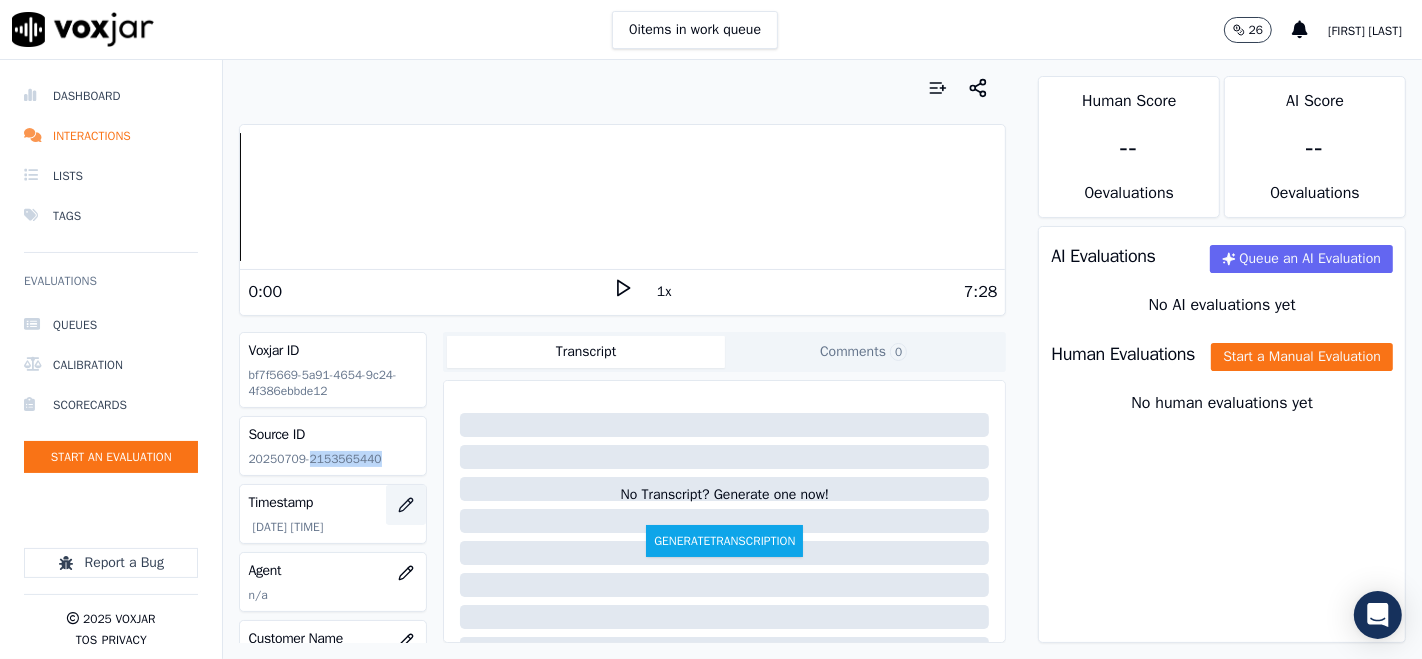 drag, startPoint x: 303, startPoint y: 457, endPoint x: 368, endPoint y: 484, distance: 70.38466 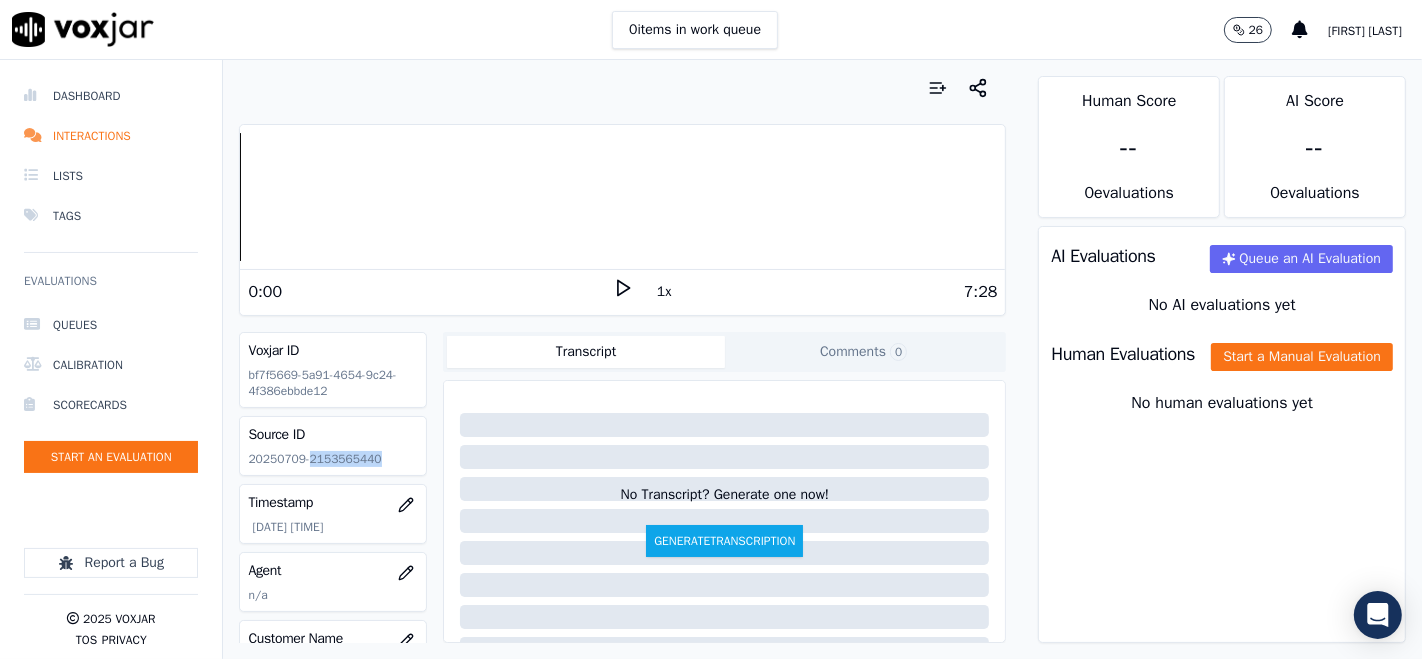 click 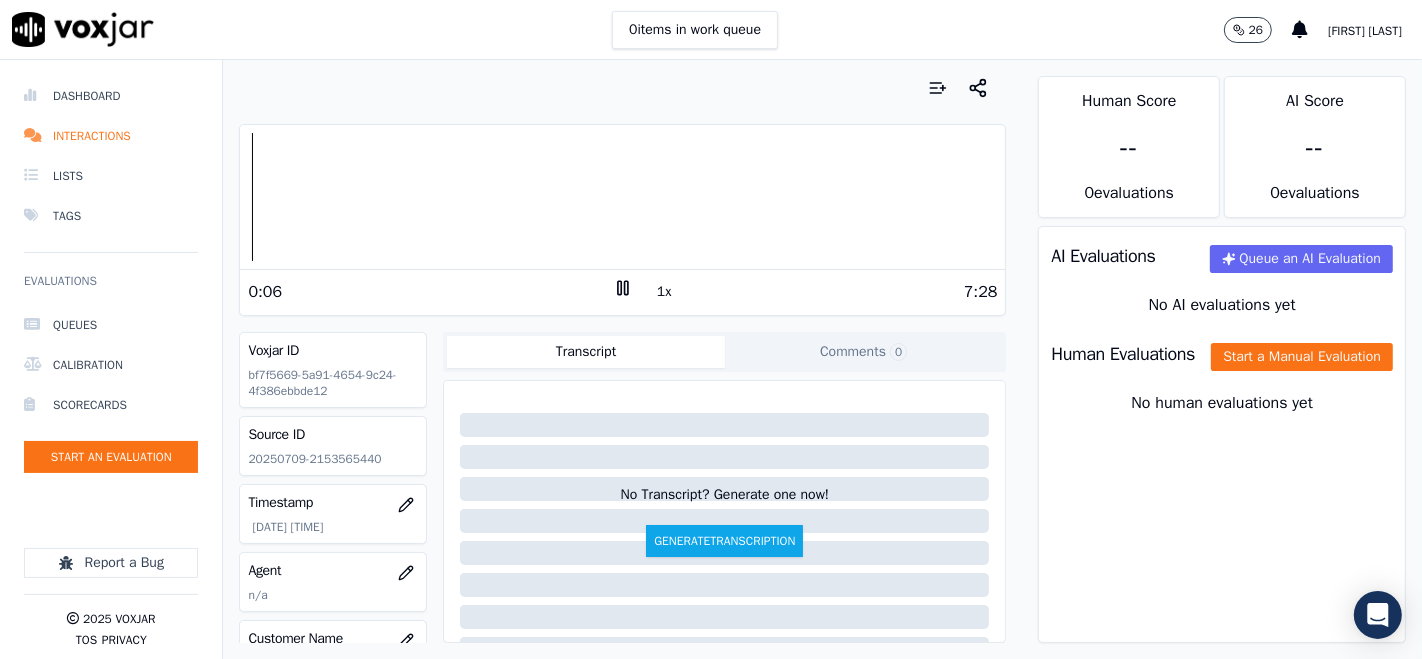 click on "0:06" at bounding box center (430, 292) 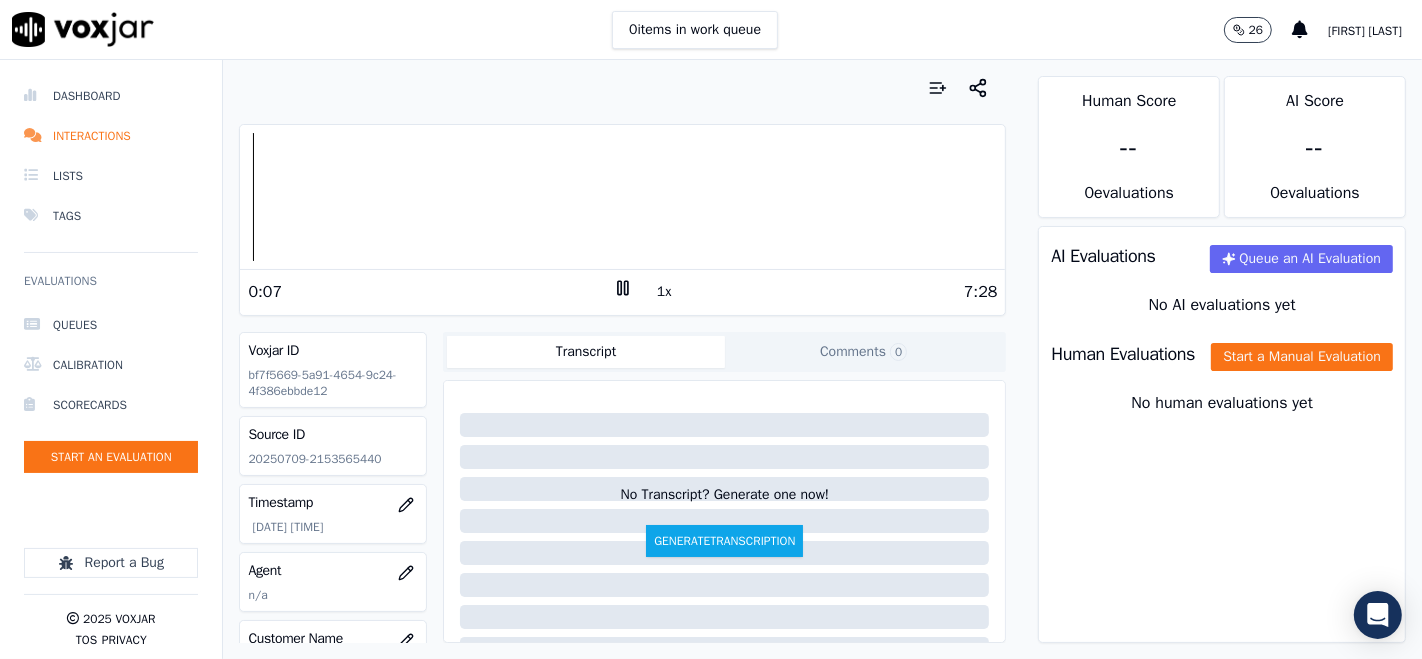 click 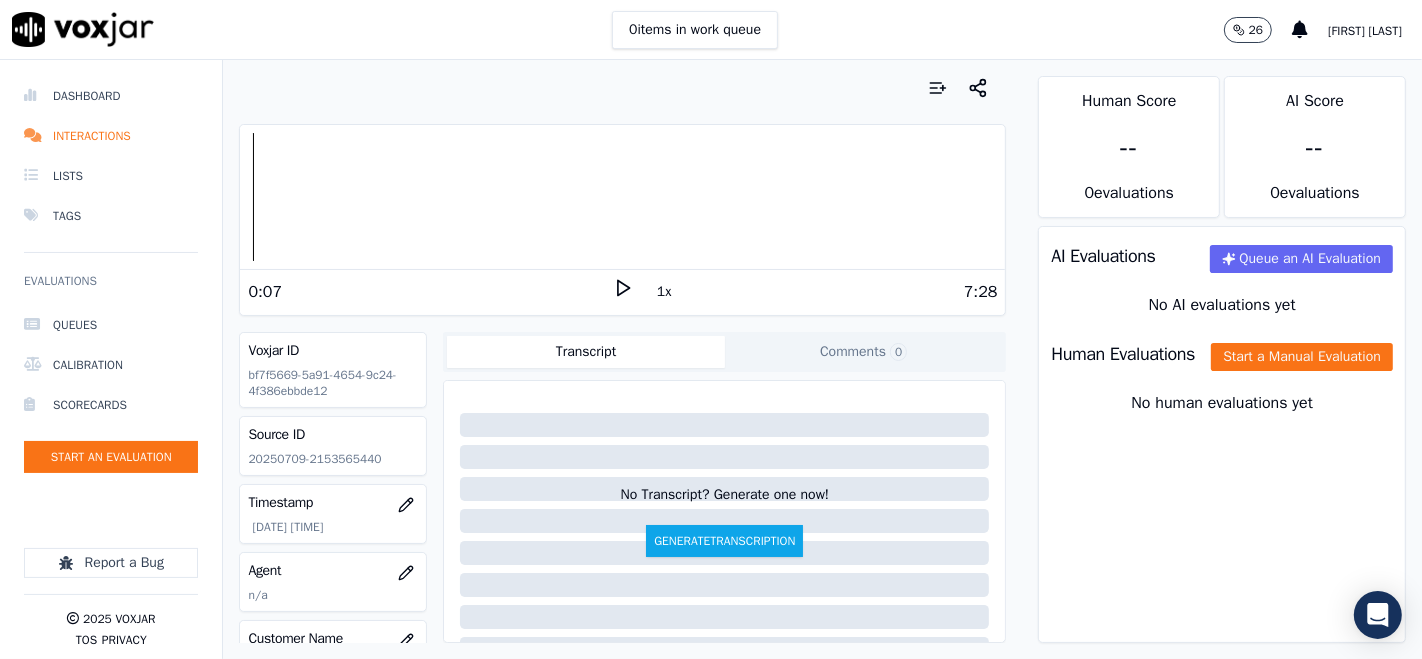 click 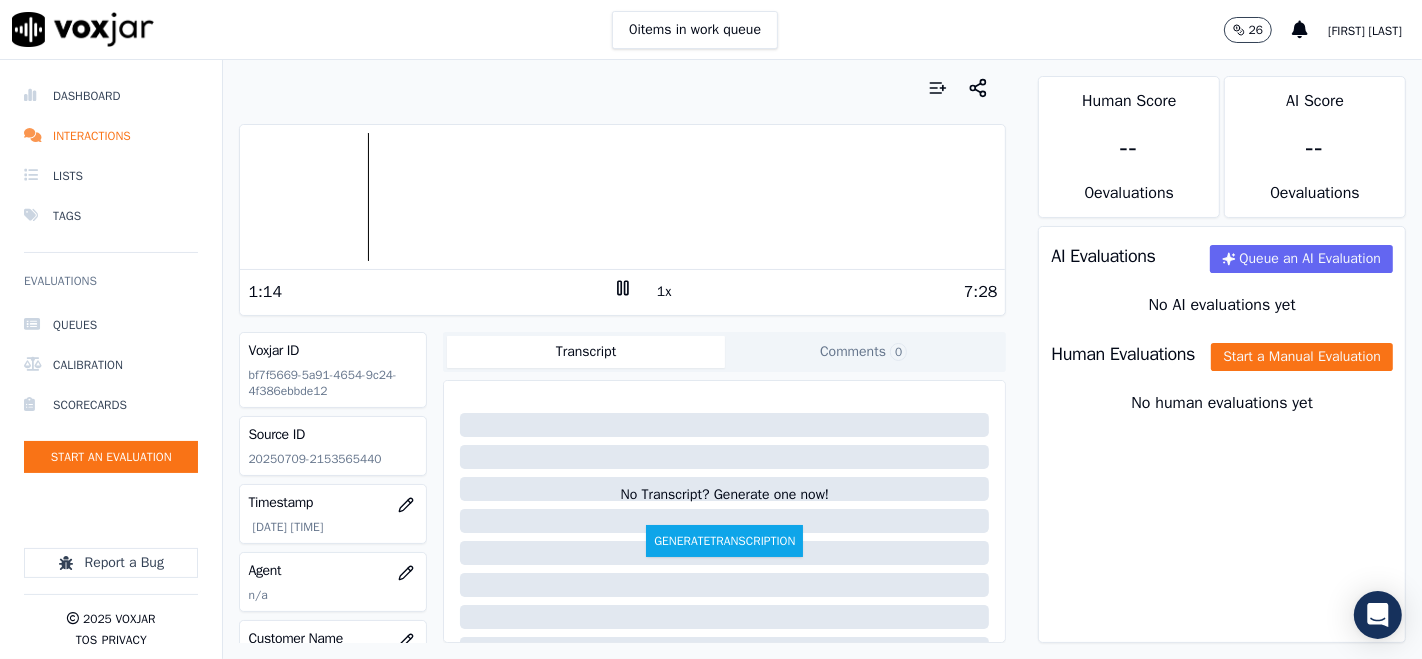 click at bounding box center [622, 197] 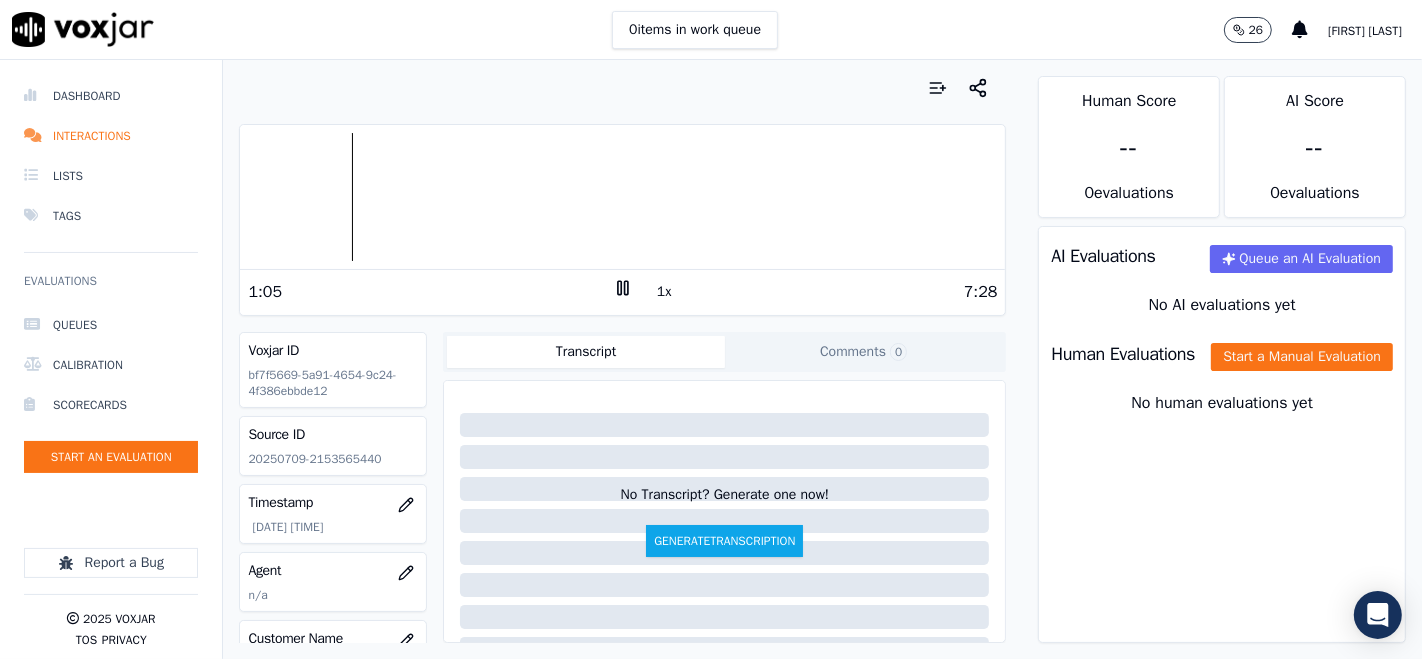 click at bounding box center [622, 197] 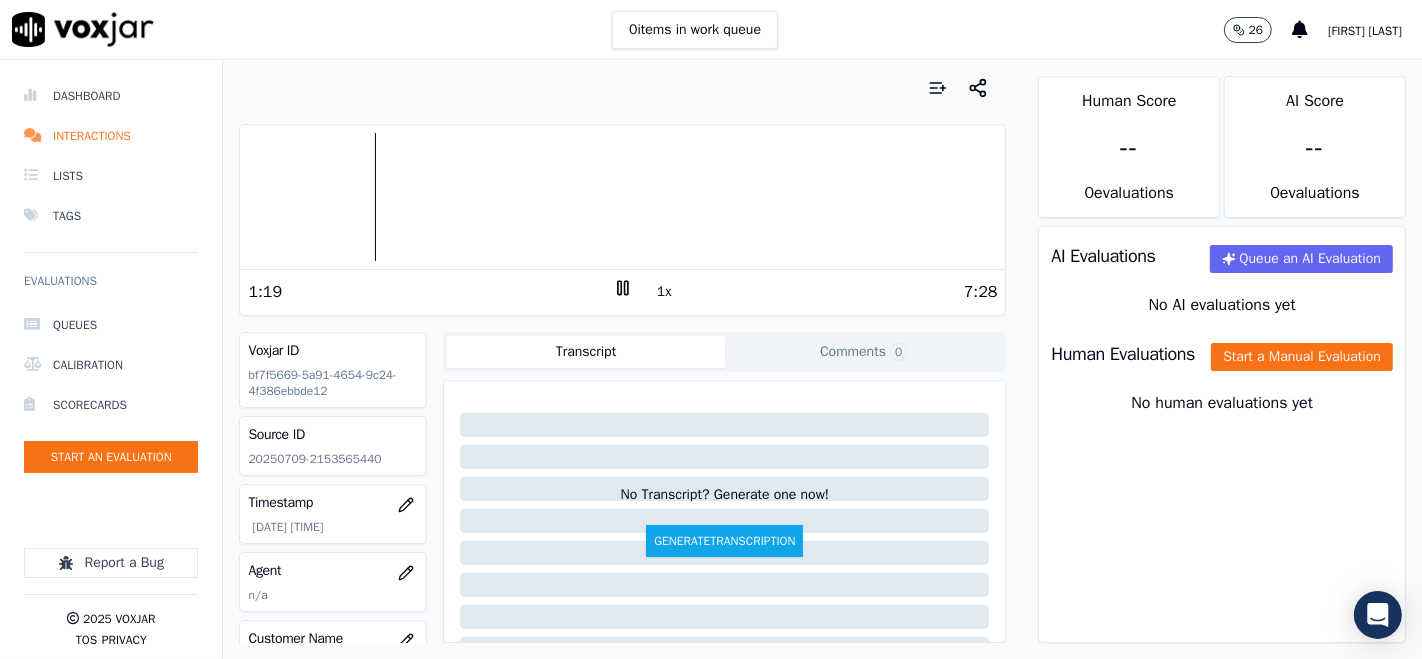 click at bounding box center (622, 197) 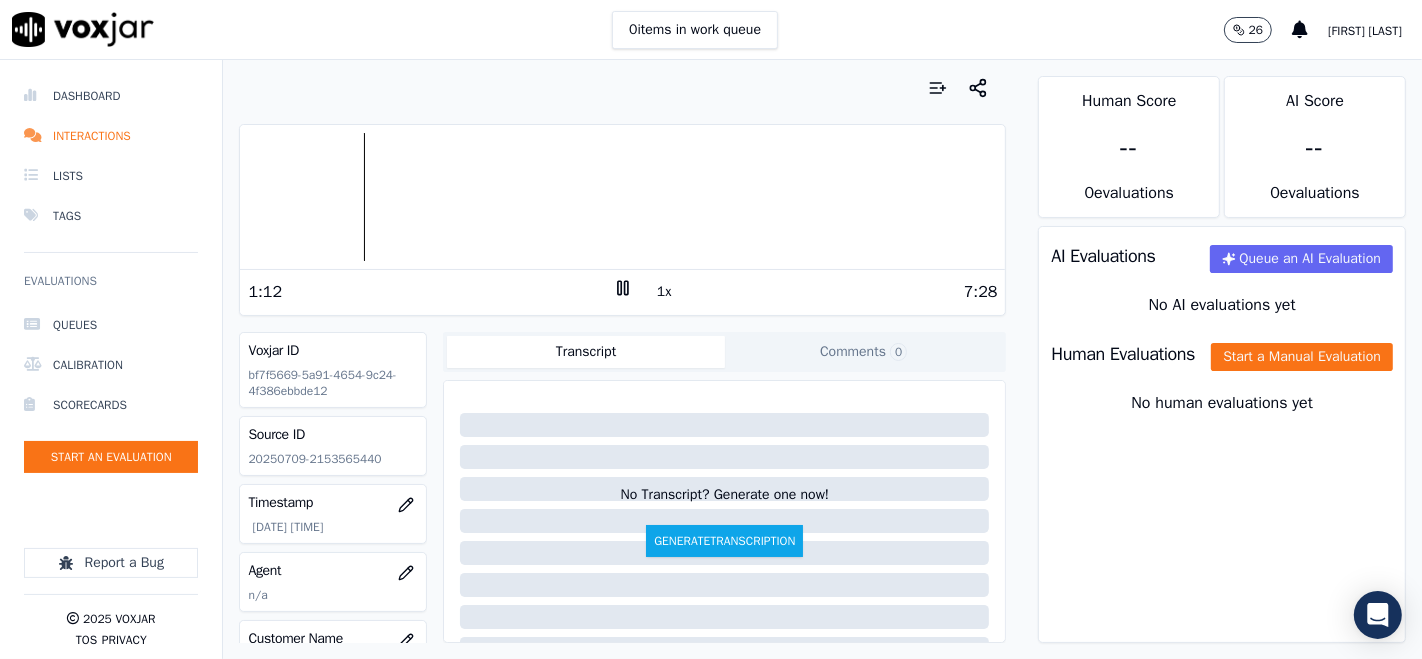 click at bounding box center (622, 197) 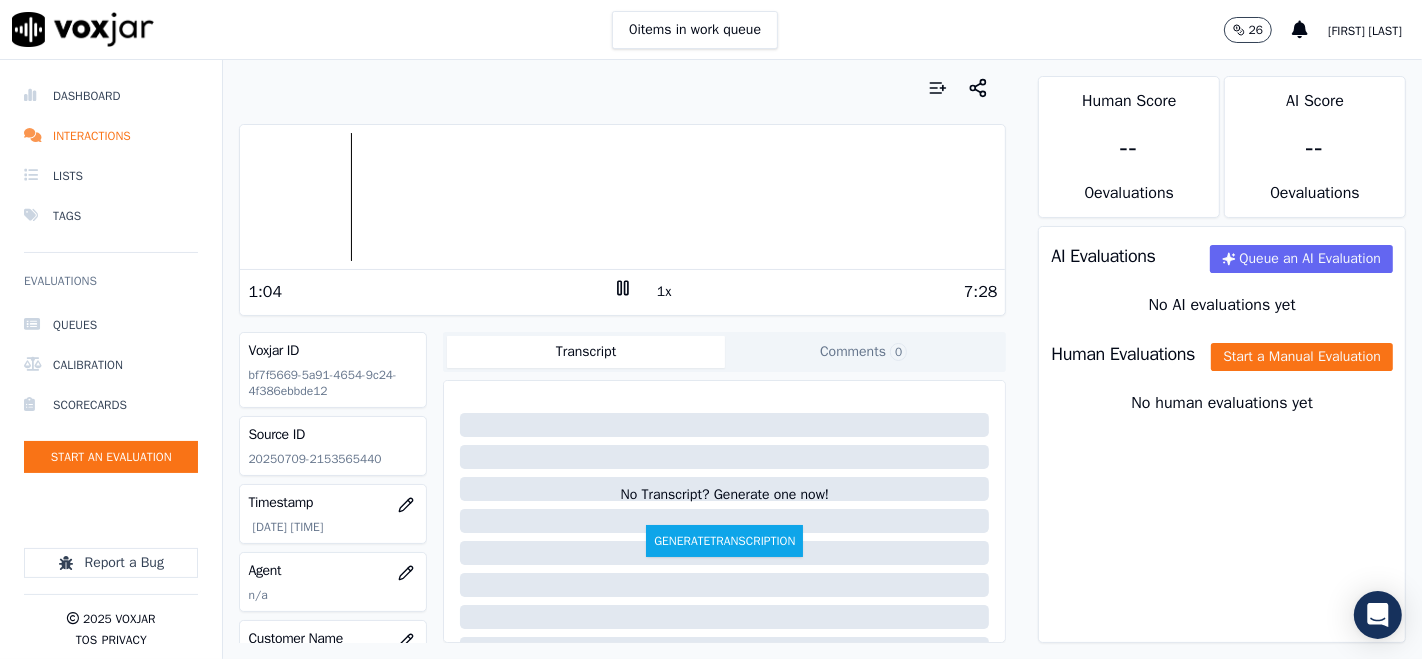 click at bounding box center (622, 197) 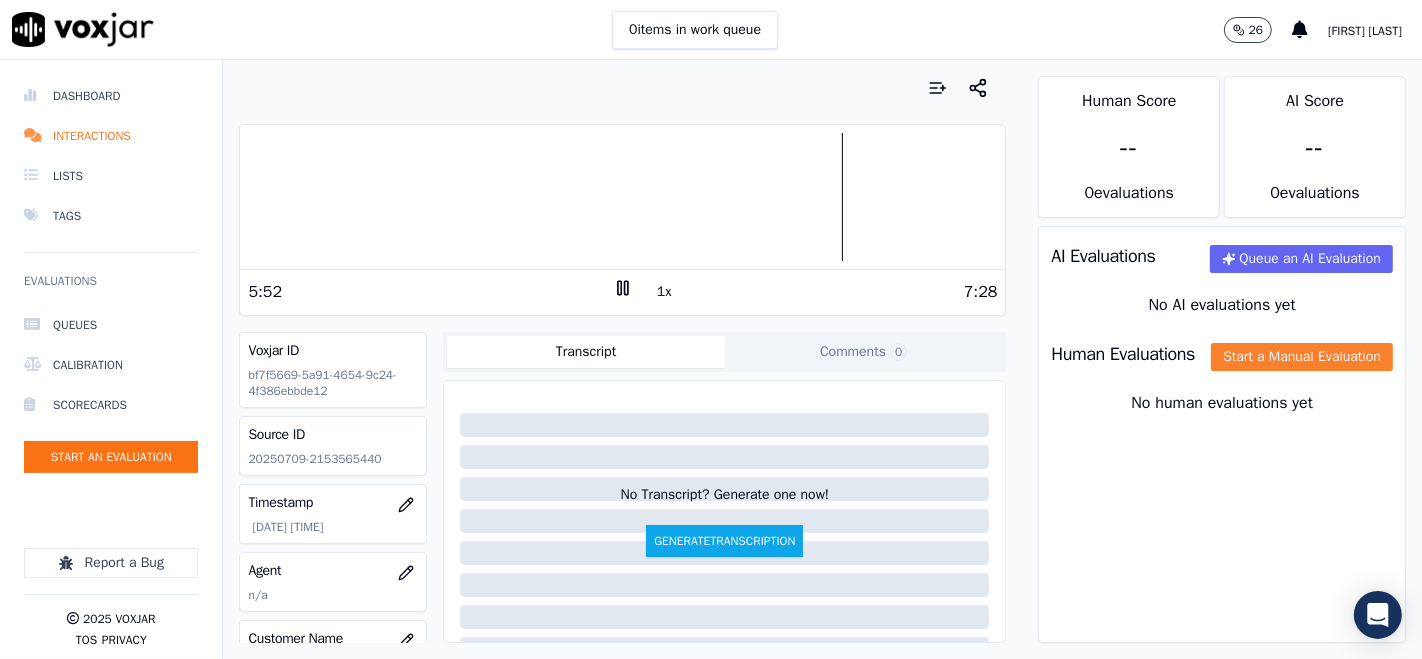 click on "Start a Manual Evaluation" 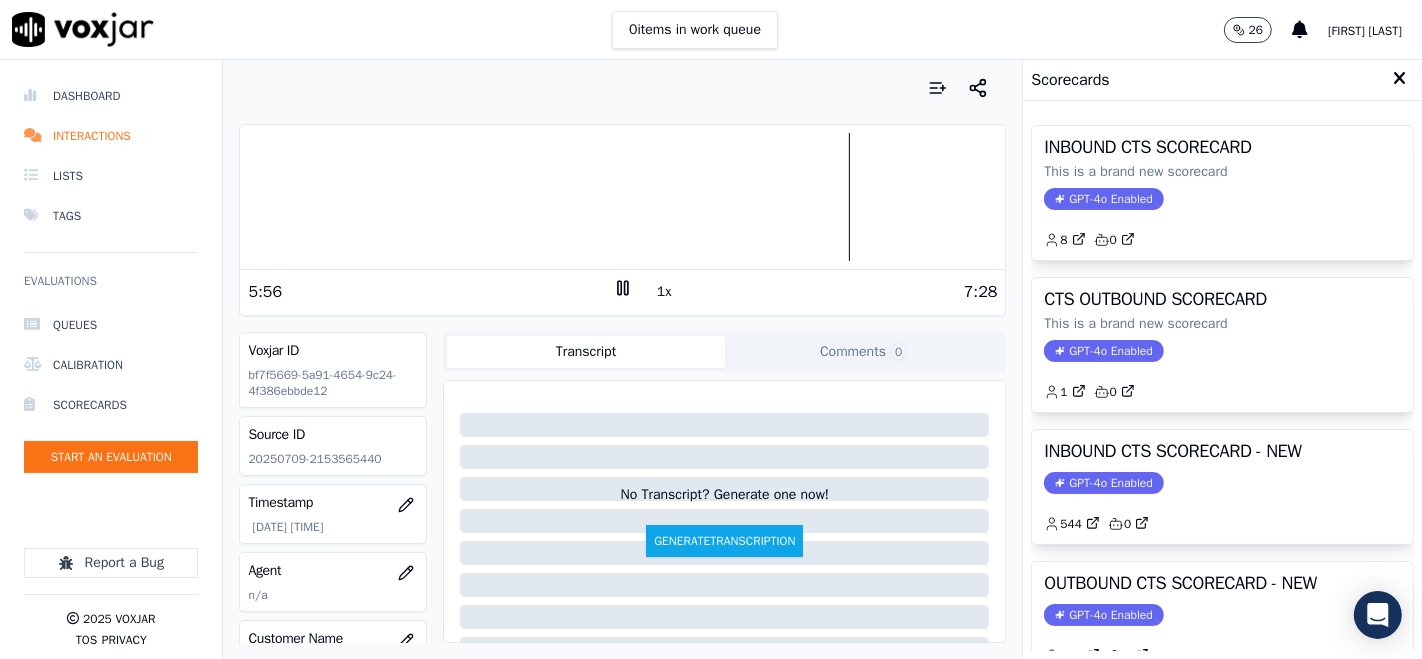 scroll, scrollTop: 111, scrollLeft: 0, axis: vertical 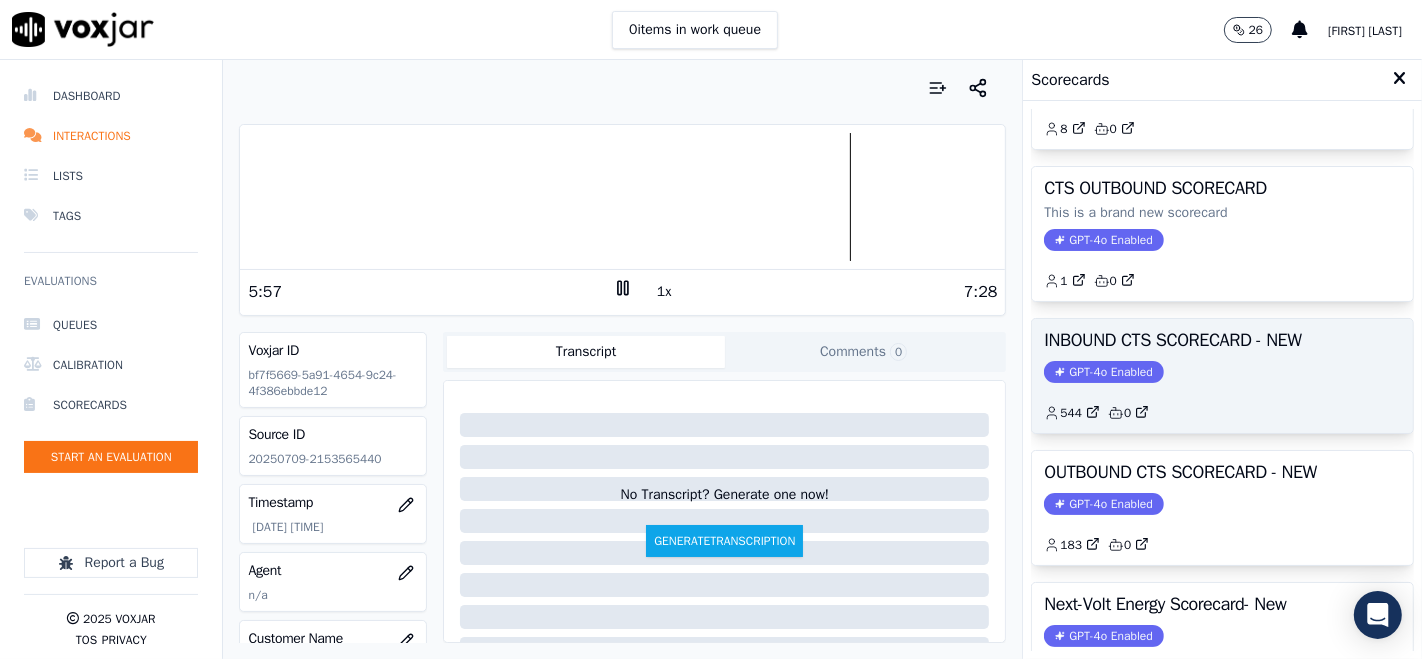 click on "544         0" 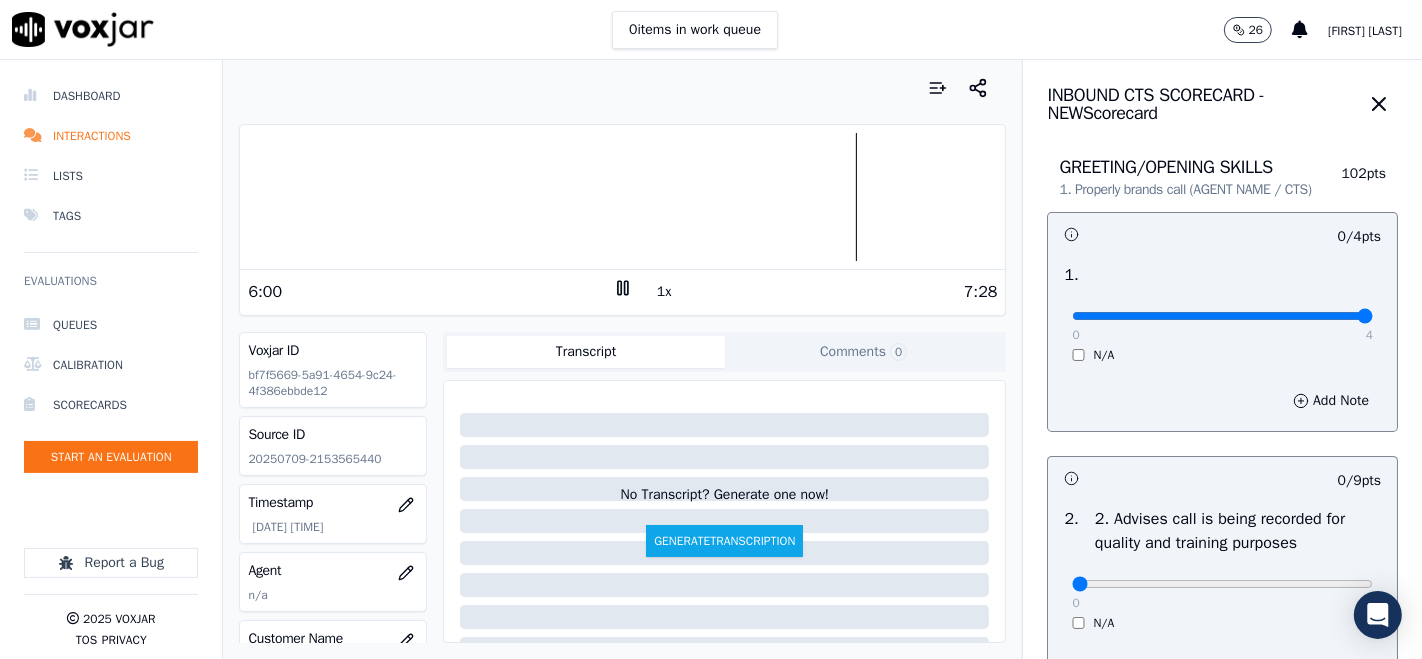 type on "4" 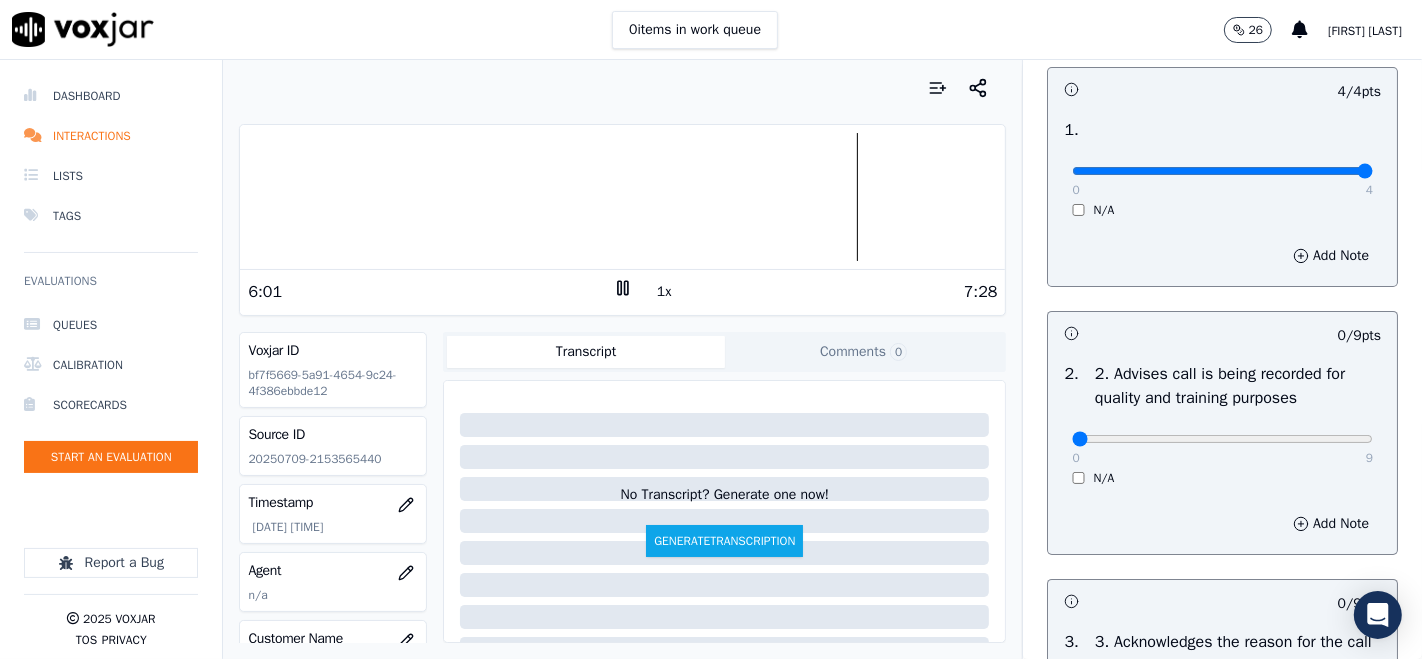 scroll, scrollTop: 222, scrollLeft: 0, axis: vertical 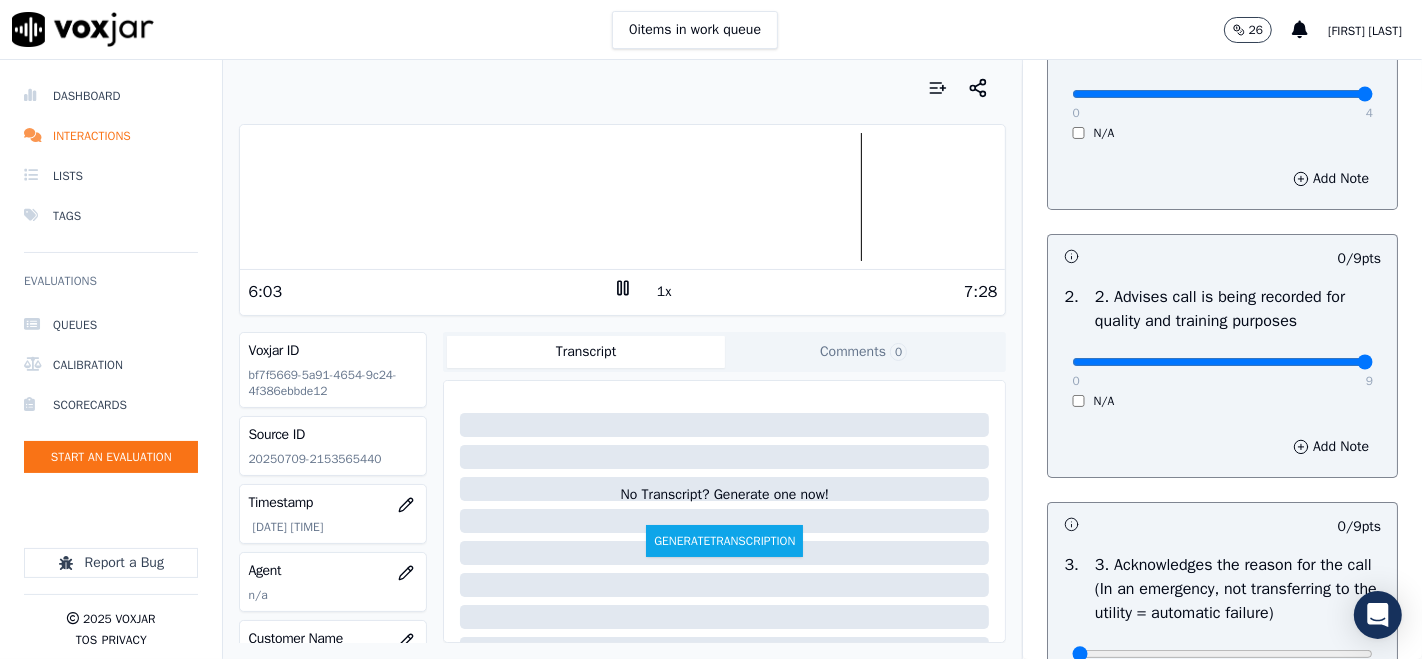 type on "9" 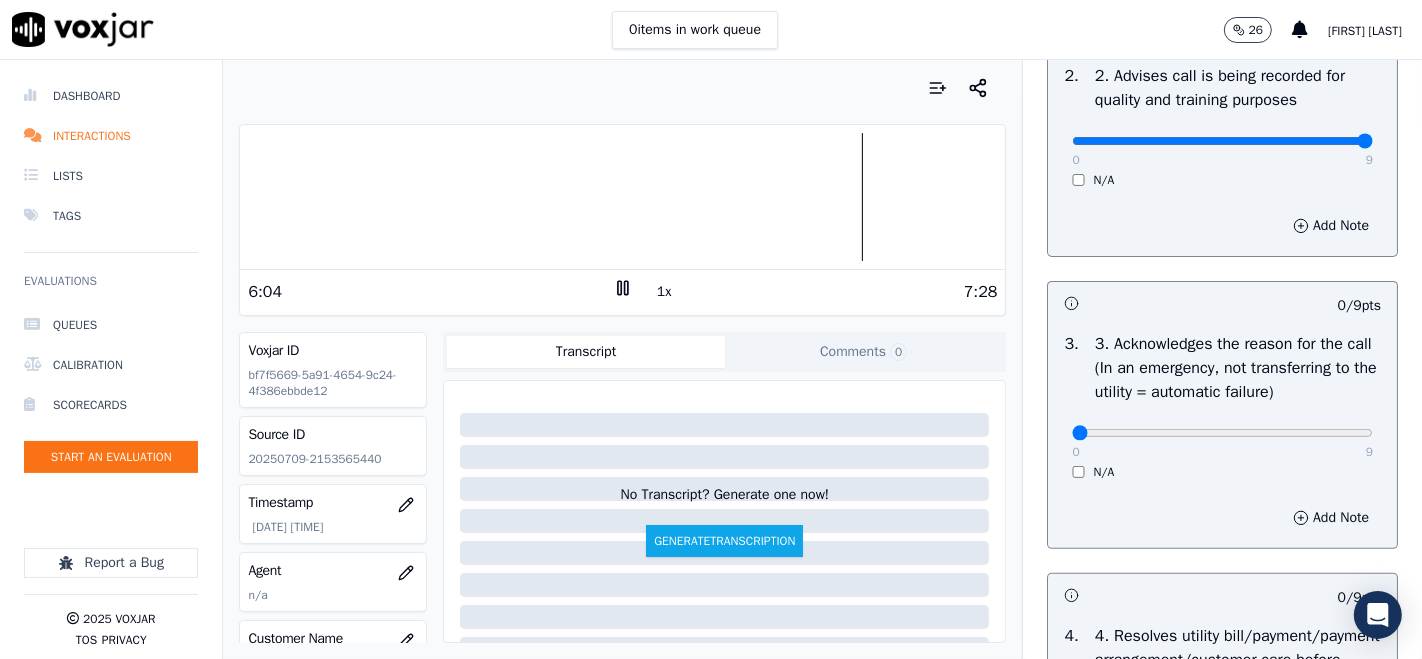 scroll, scrollTop: 444, scrollLeft: 0, axis: vertical 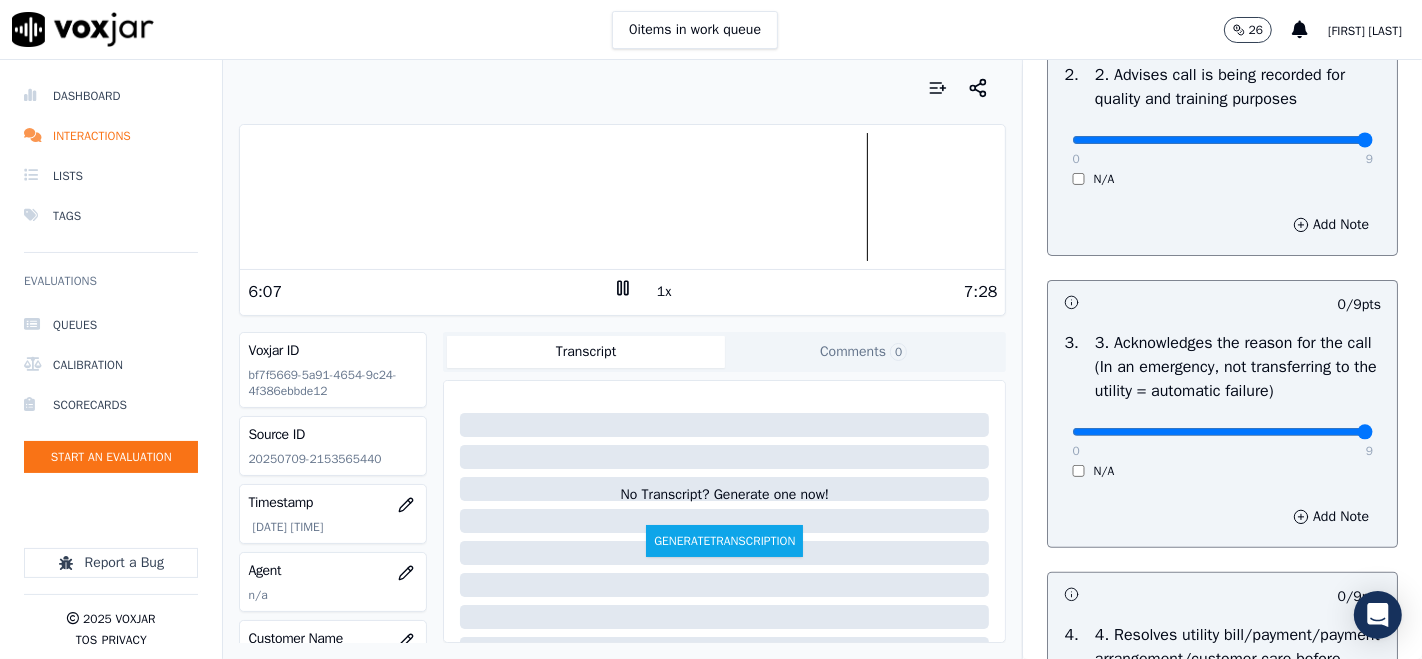 type on "9" 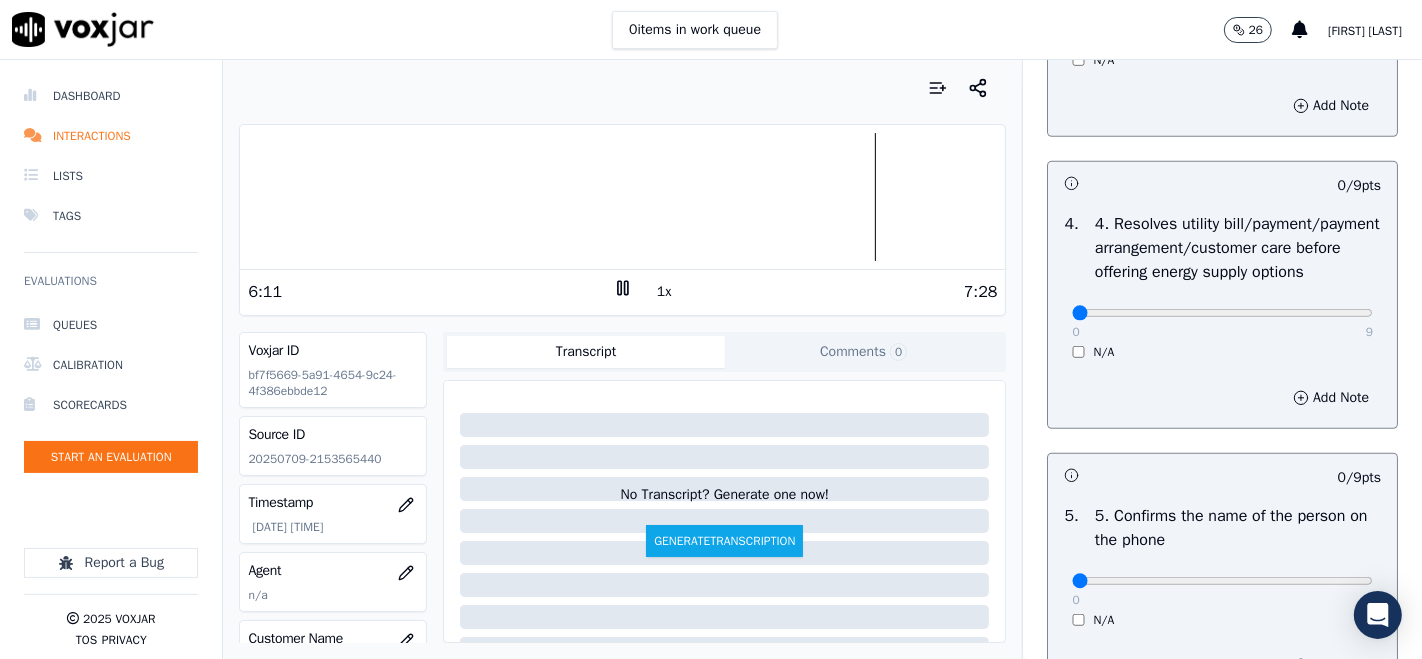 scroll, scrollTop: 888, scrollLeft: 0, axis: vertical 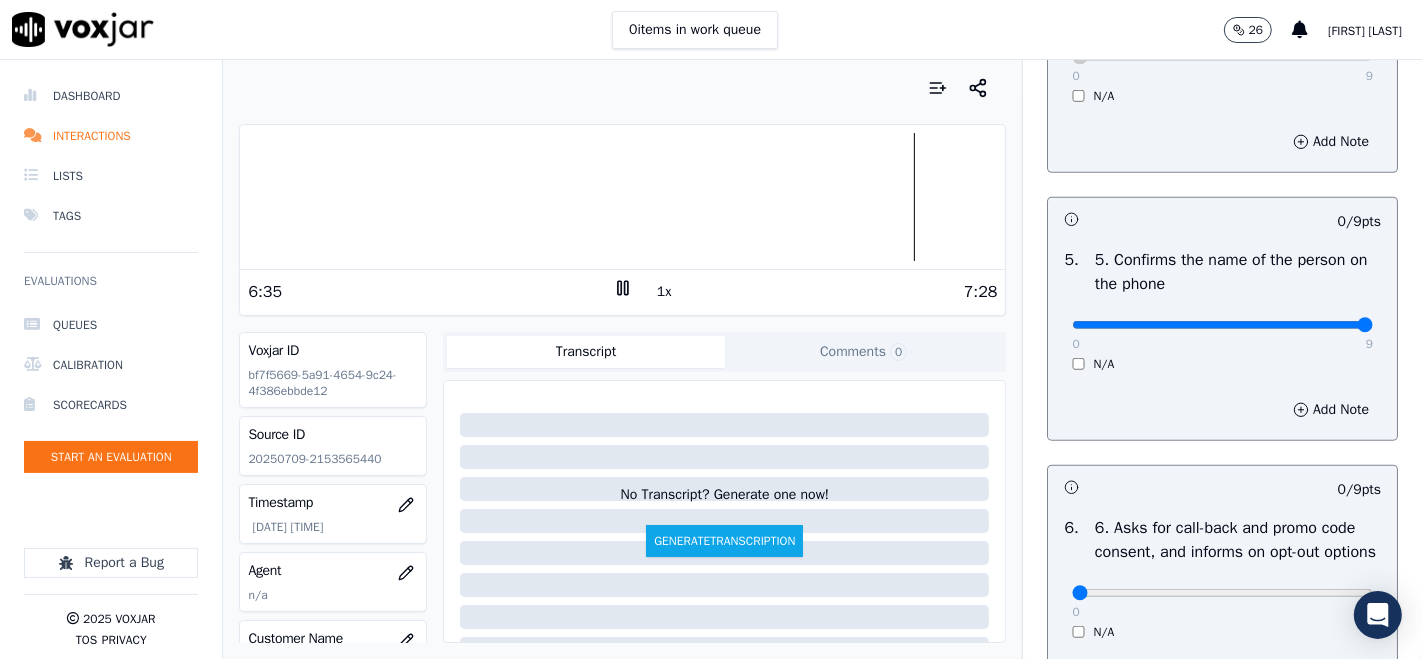 type on "9" 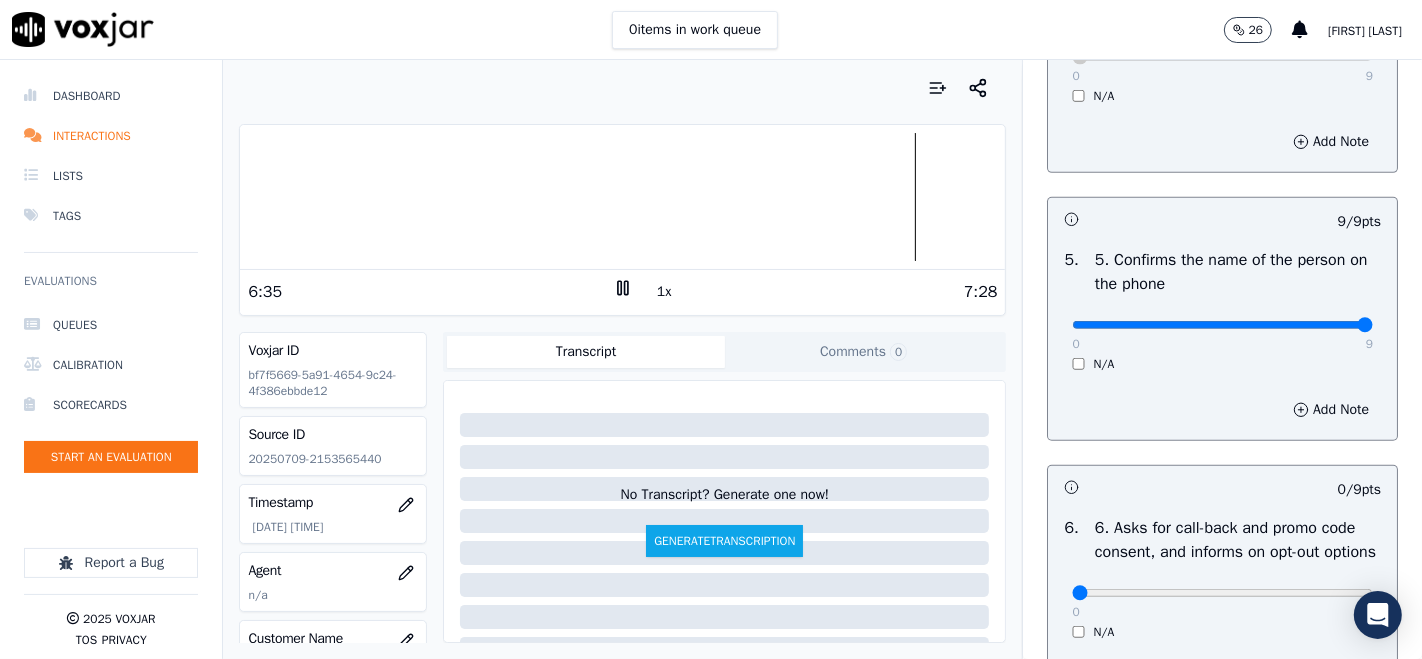 scroll, scrollTop: 1333, scrollLeft: 0, axis: vertical 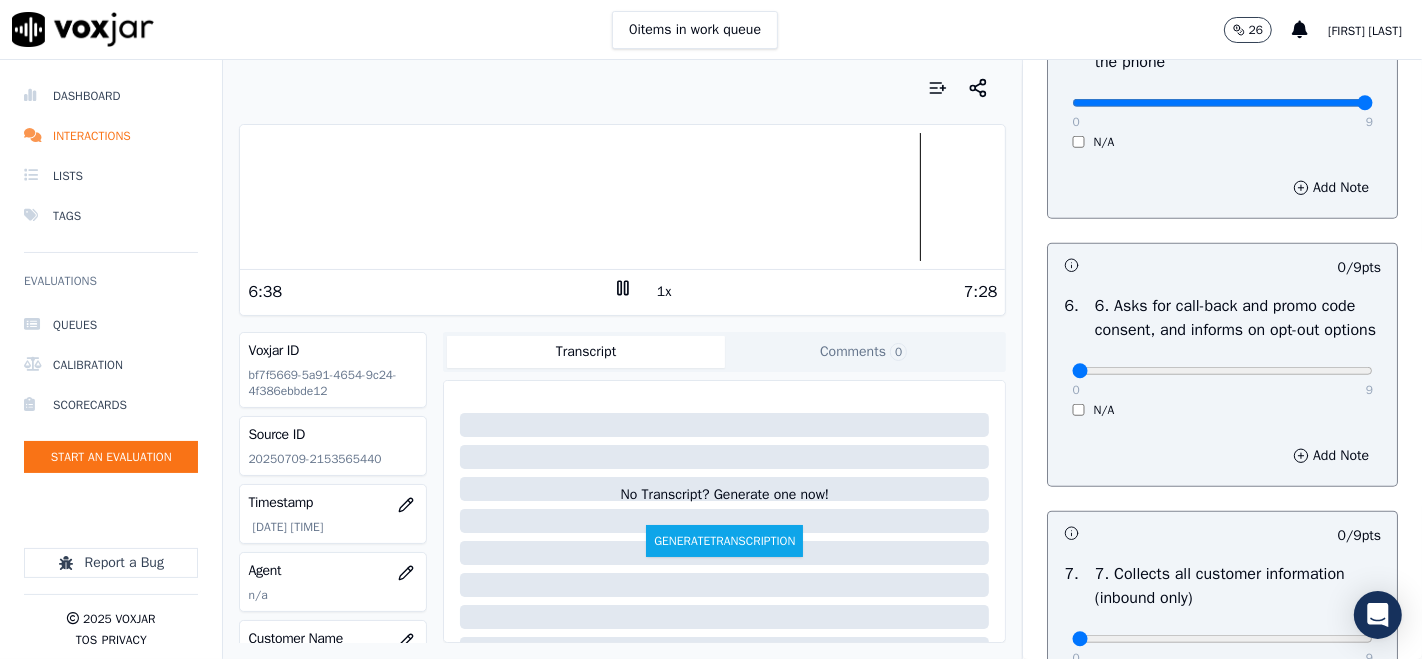 click on "0   9     N/A" at bounding box center (1222, 380) 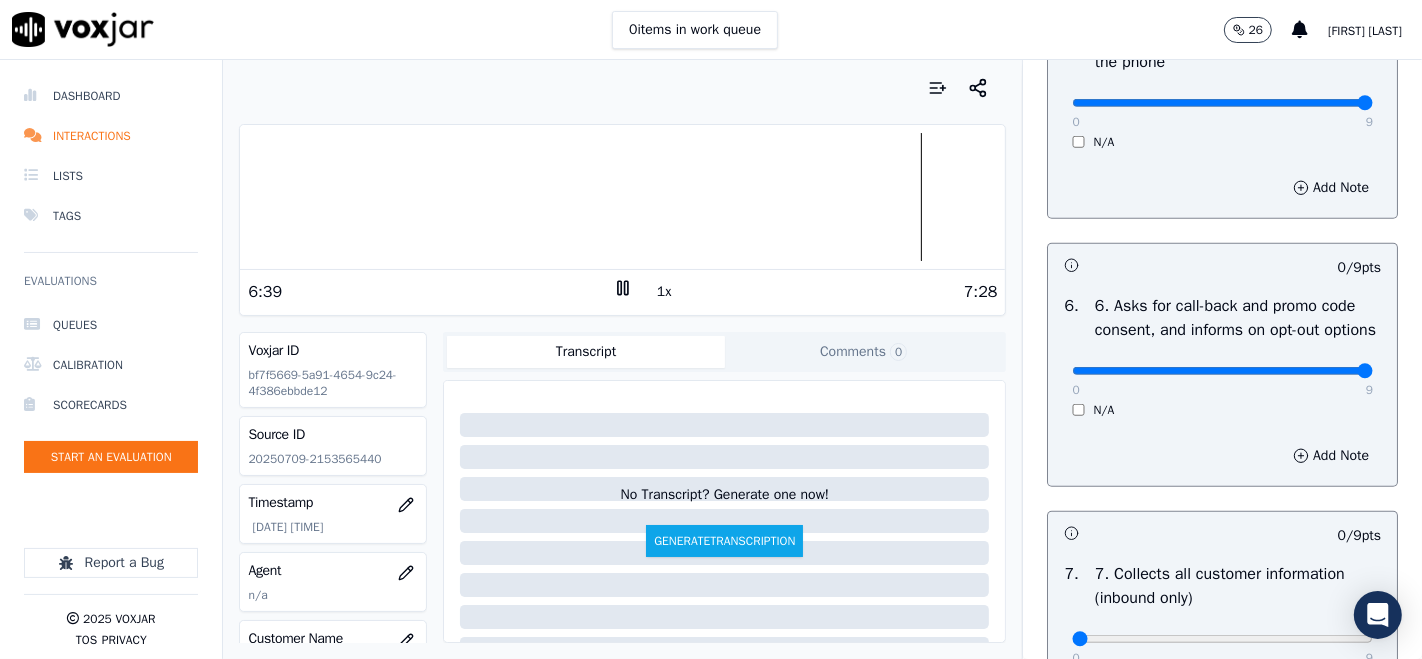 type on "9" 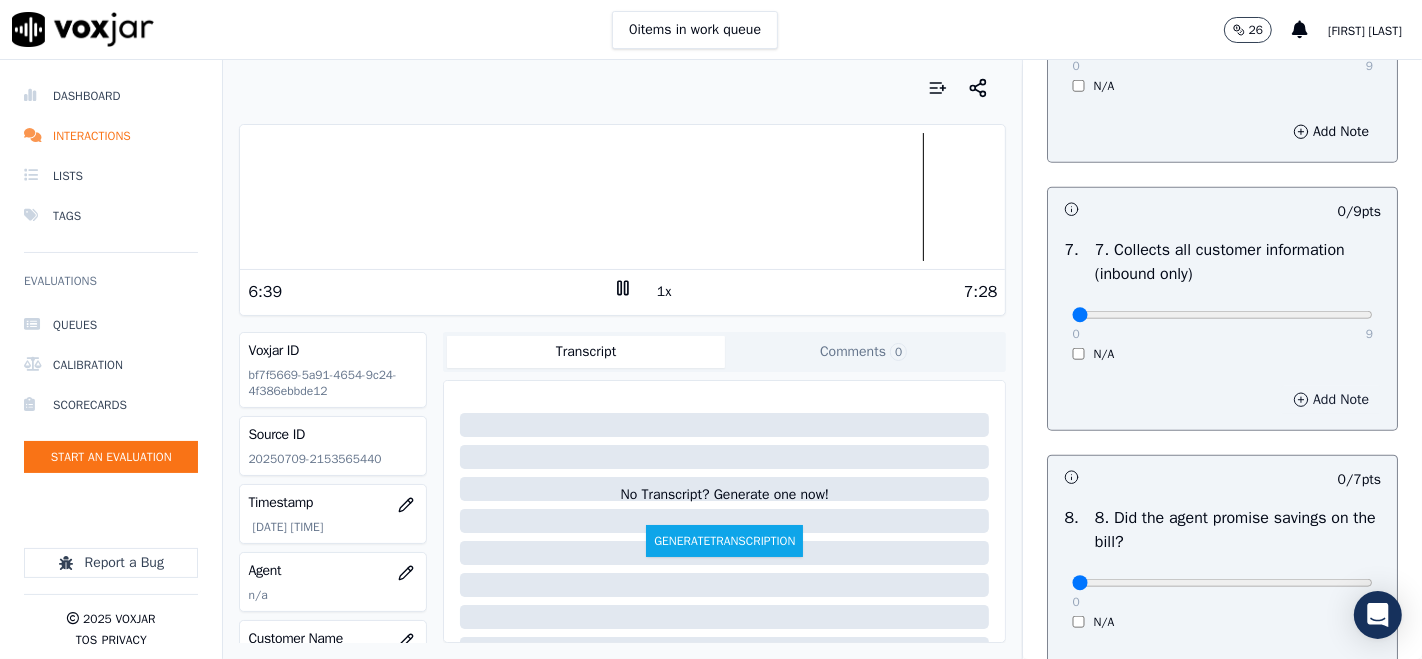 scroll, scrollTop: 1666, scrollLeft: 0, axis: vertical 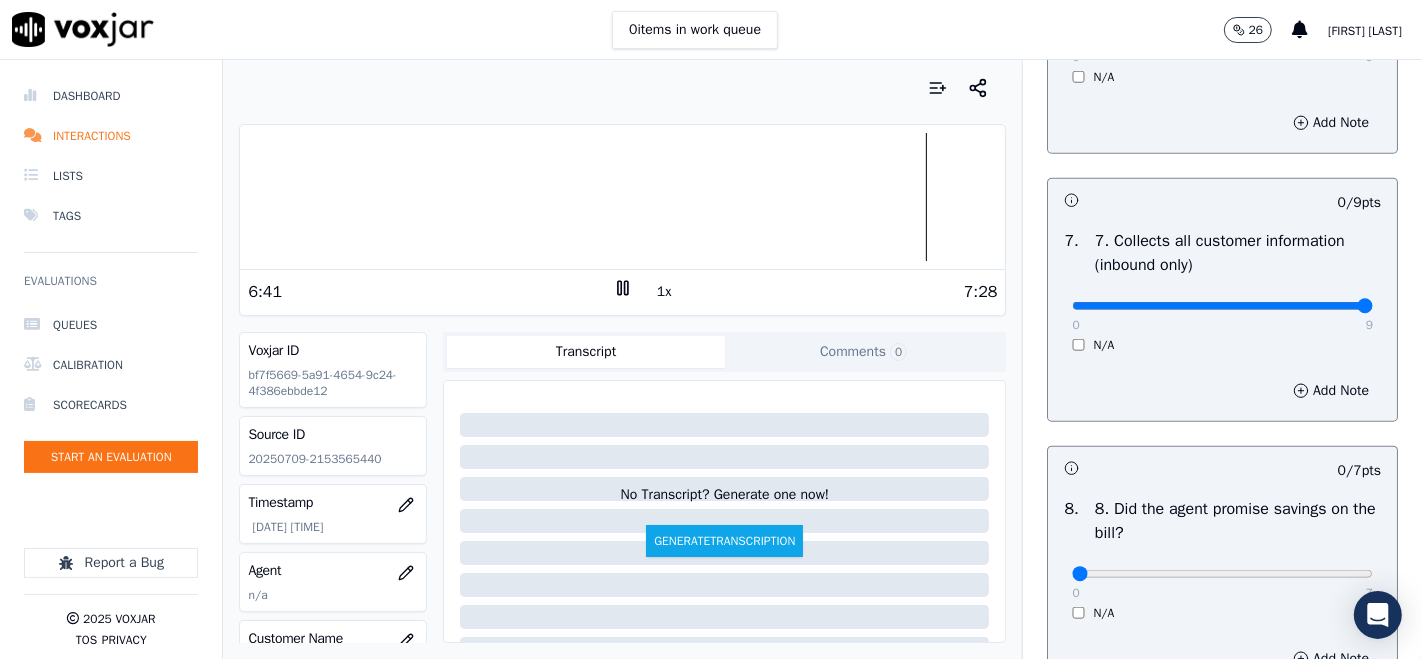 type on "9" 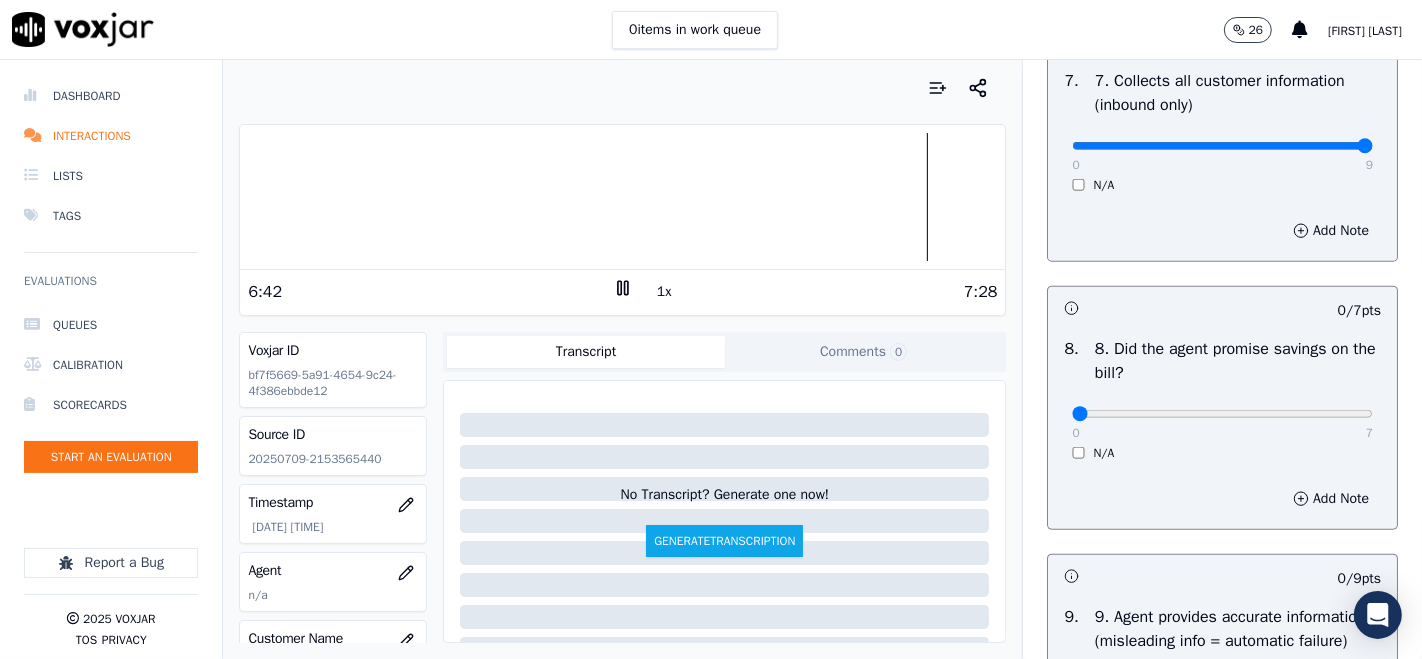 scroll, scrollTop: 1888, scrollLeft: 0, axis: vertical 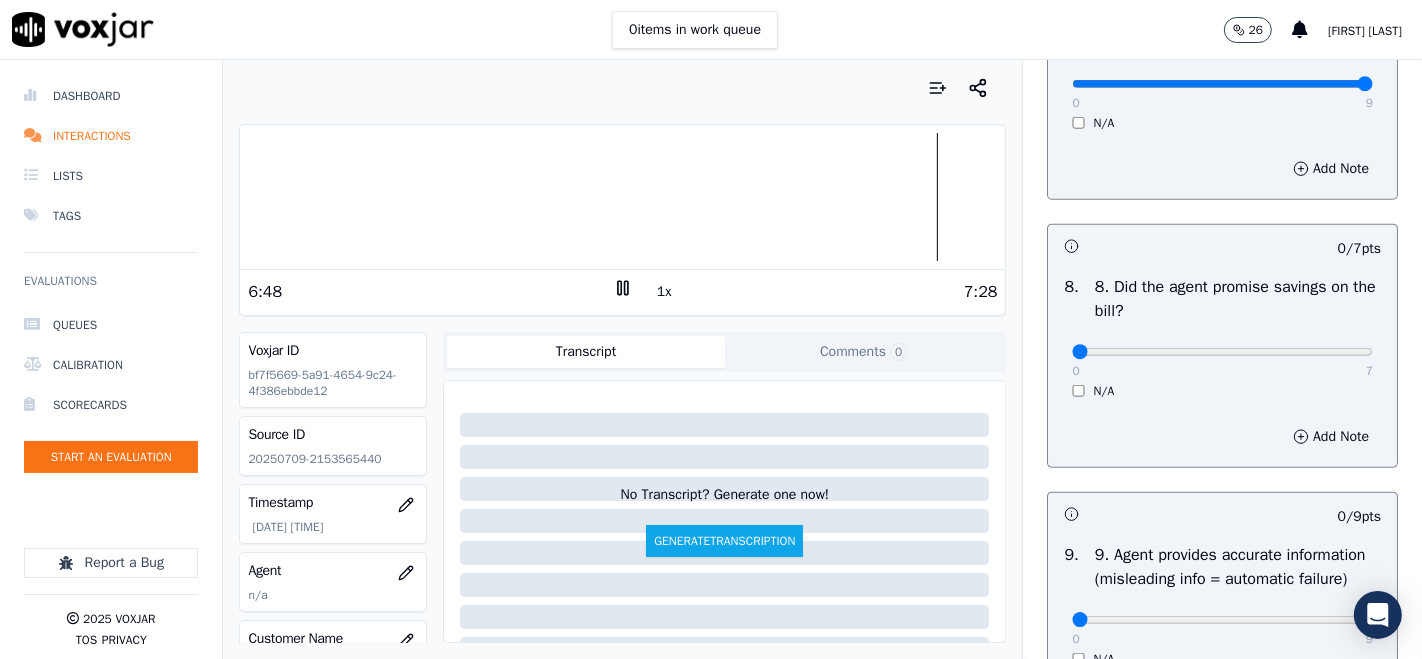 click on "0   7     N/A" at bounding box center [1222, 361] 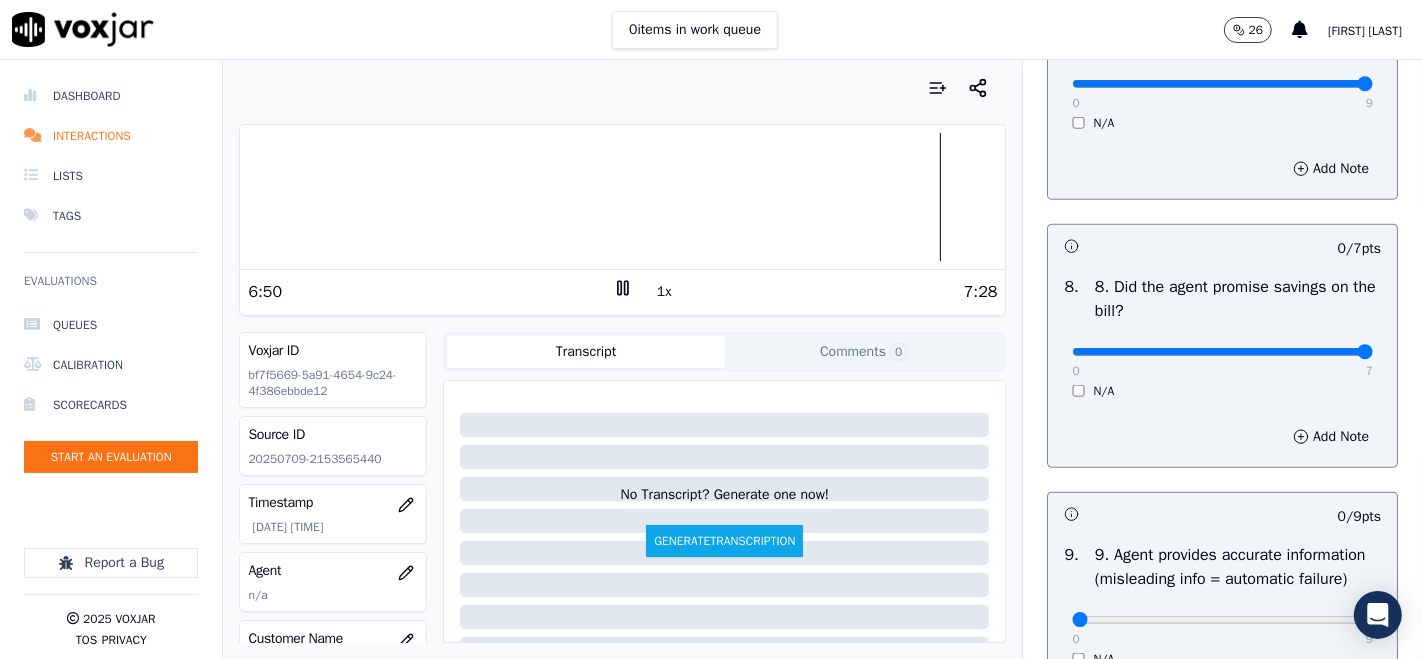 type on "7" 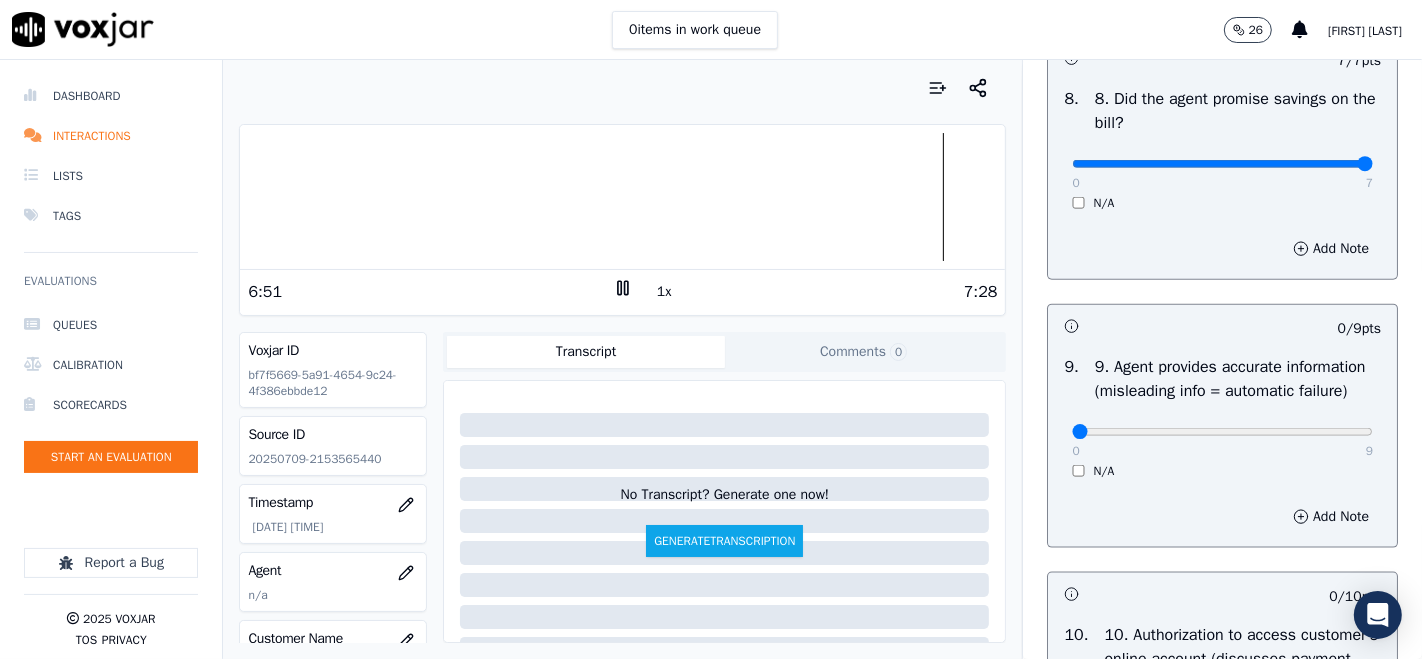 scroll, scrollTop: 2111, scrollLeft: 0, axis: vertical 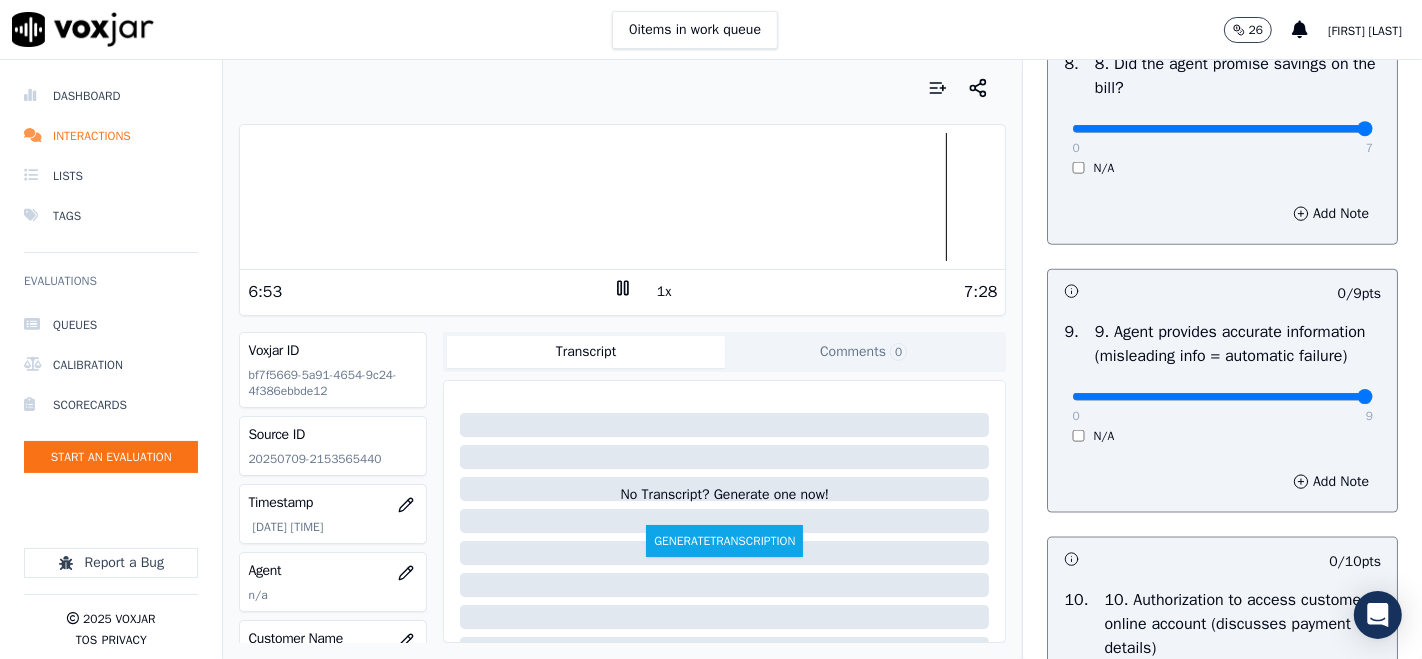 type on "9" 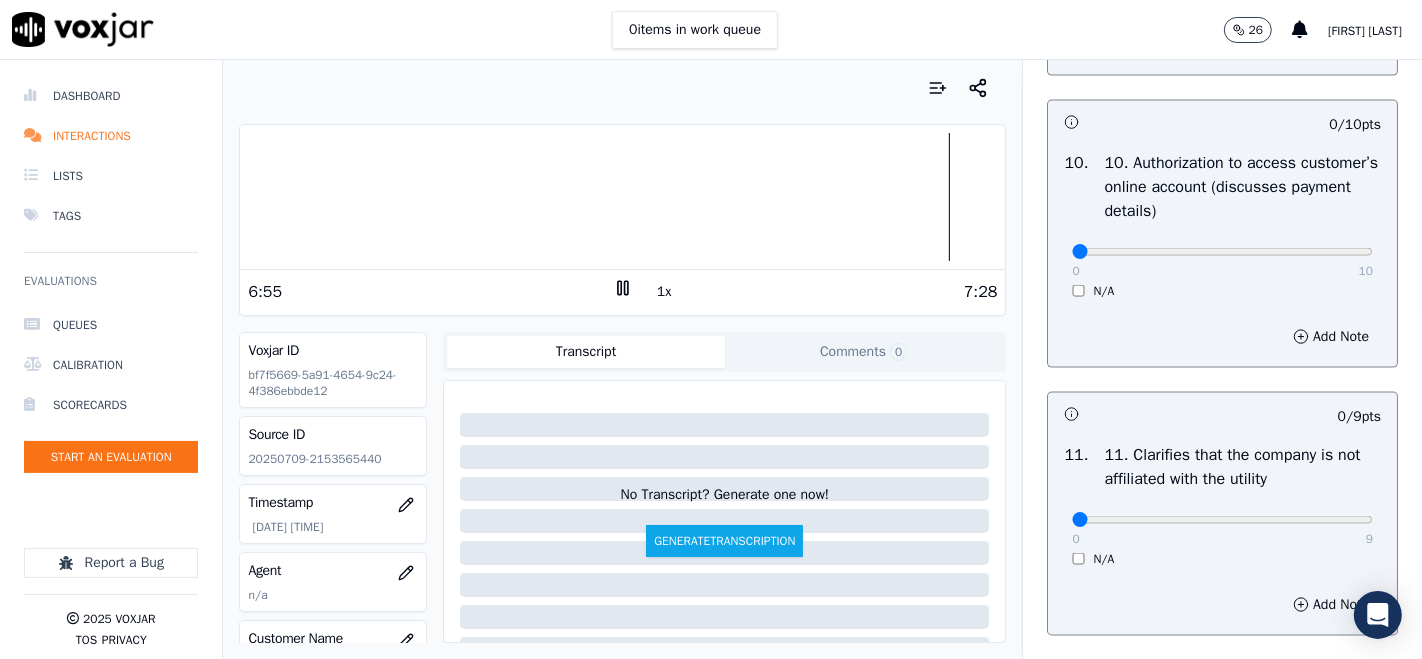 scroll, scrollTop: 2555, scrollLeft: 0, axis: vertical 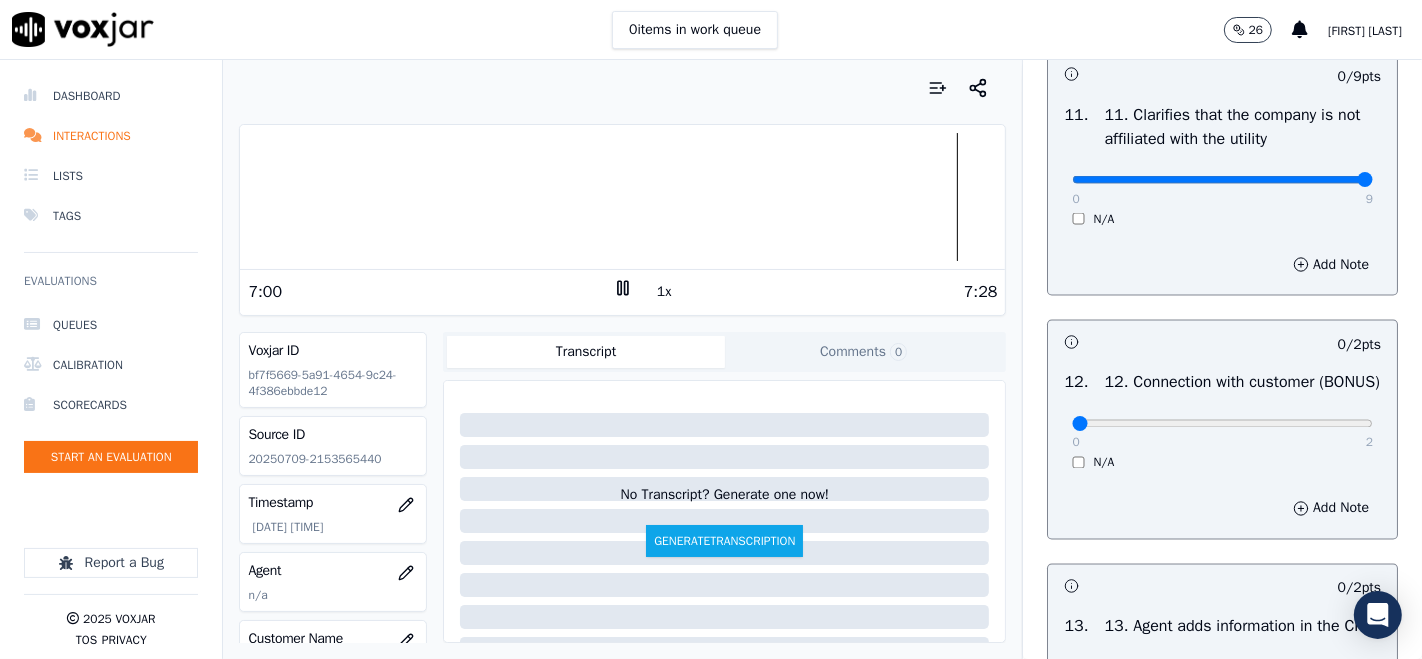 type on "9" 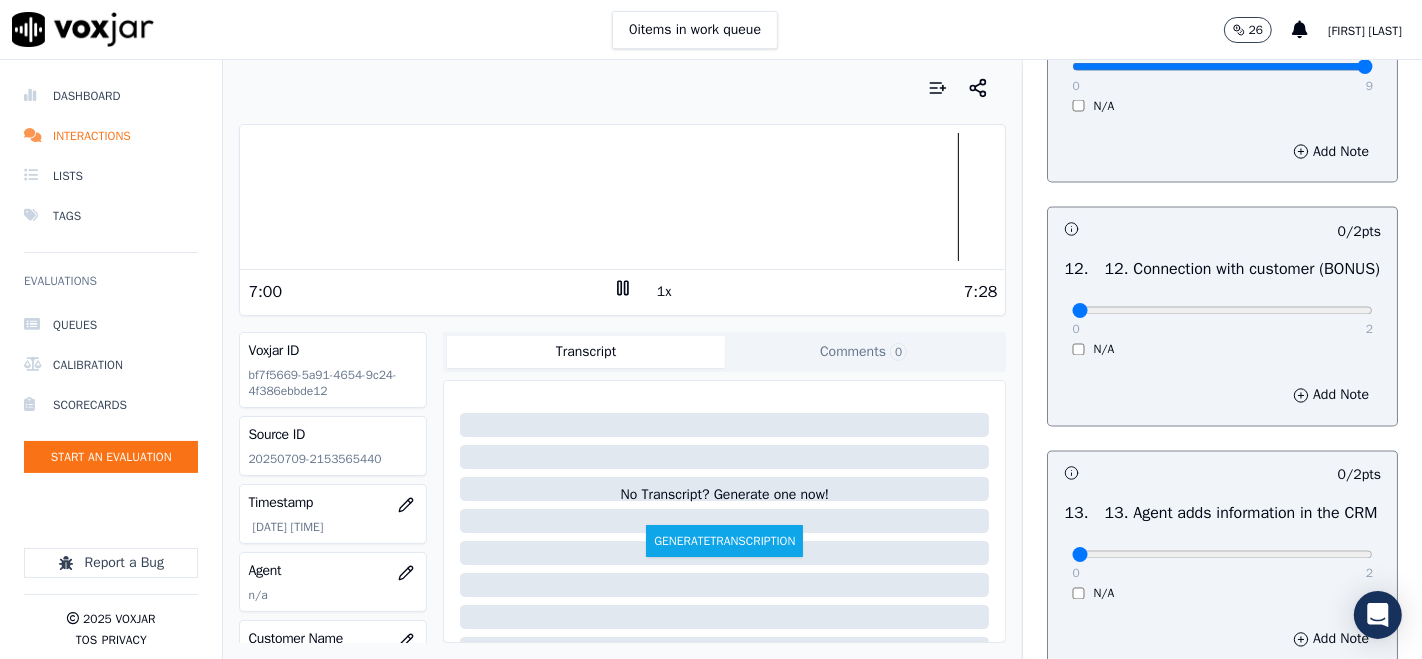 scroll, scrollTop: 3111, scrollLeft: 0, axis: vertical 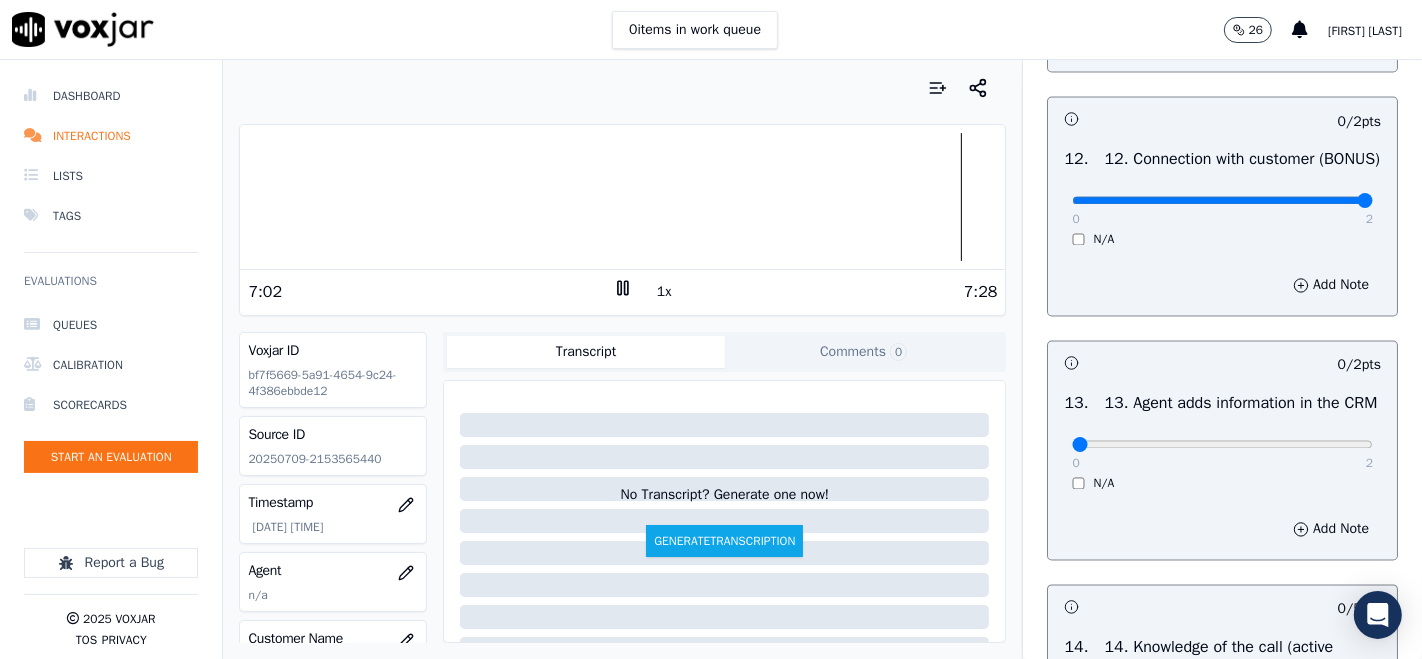 type on "2" 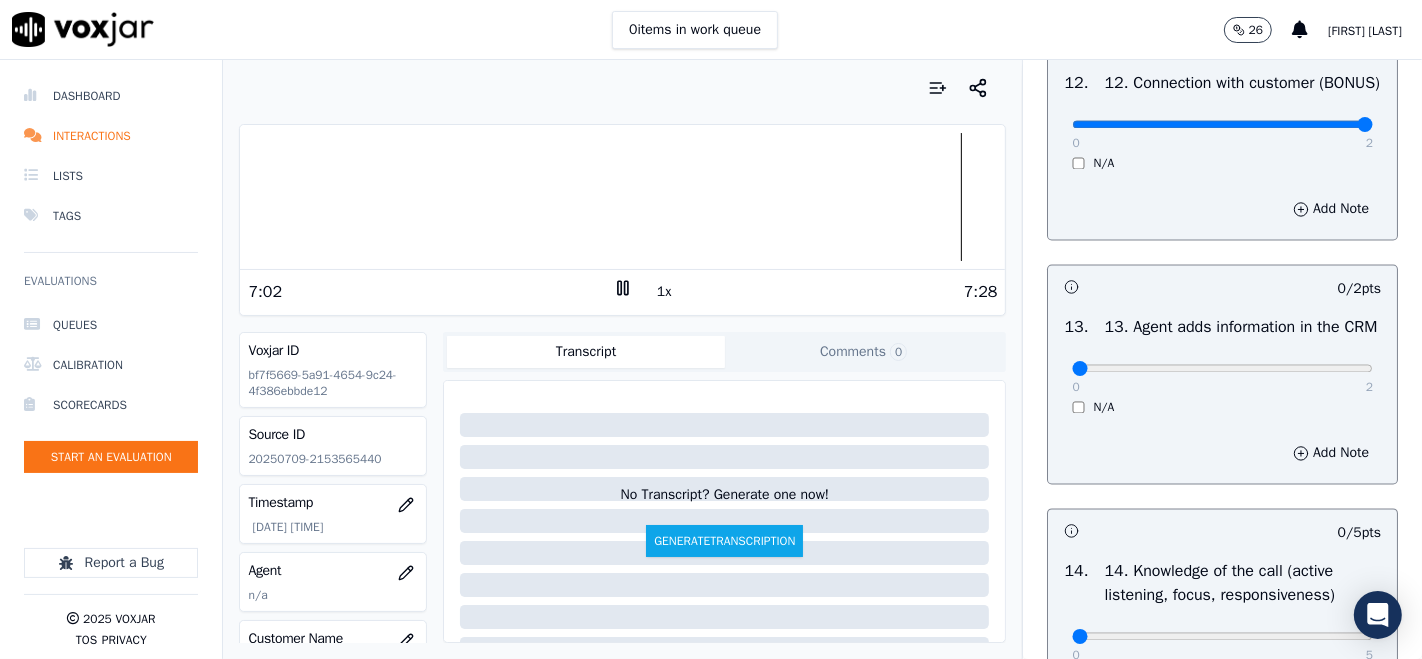 scroll, scrollTop: 3333, scrollLeft: 0, axis: vertical 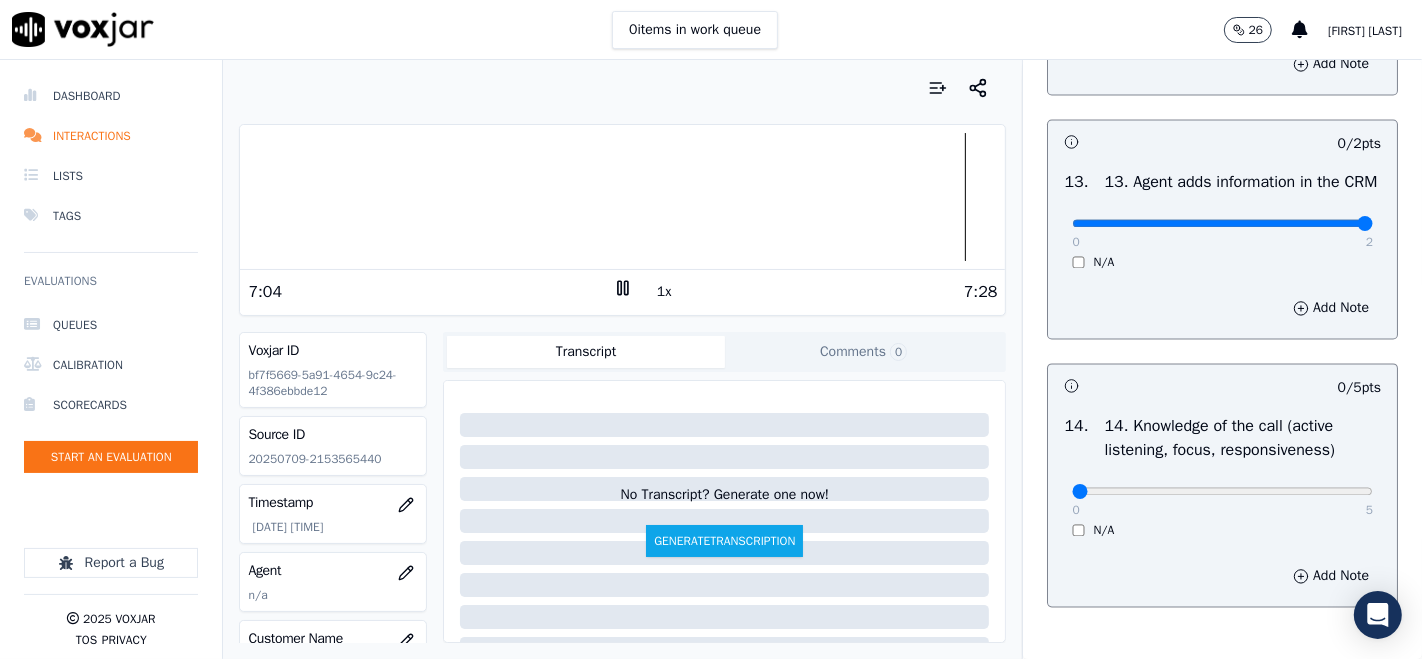 type on "2" 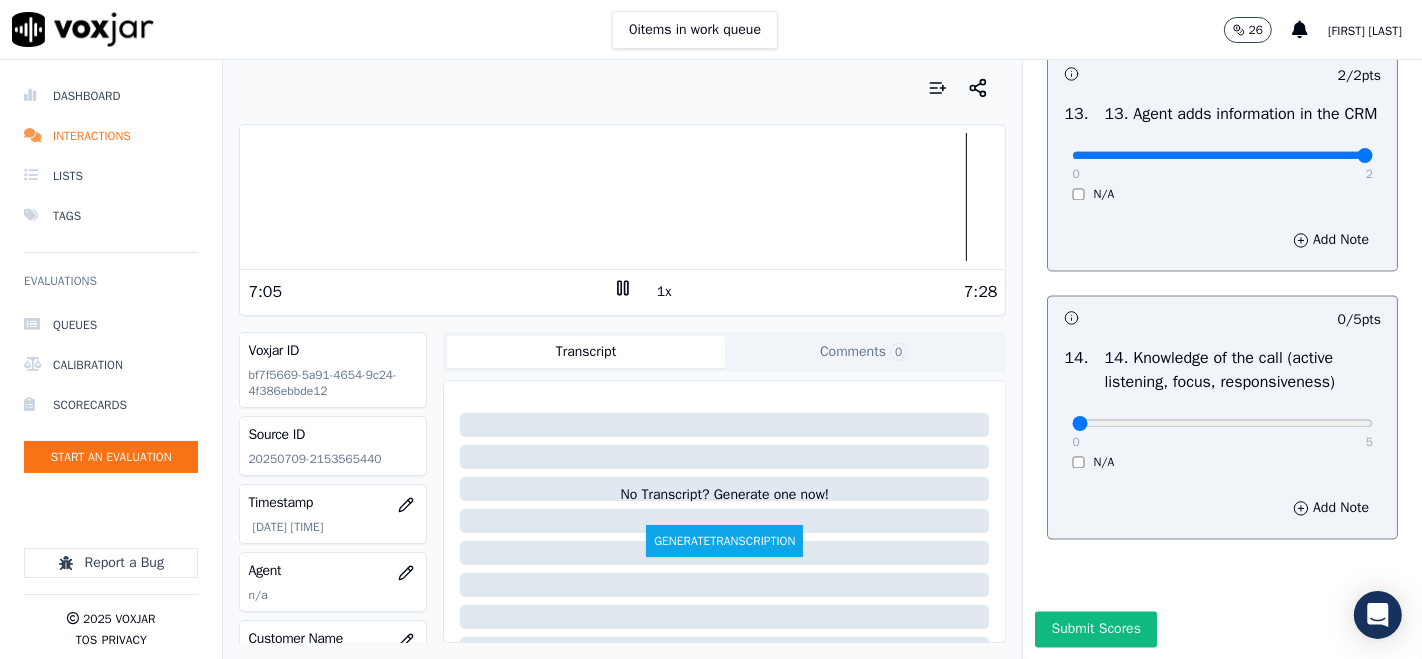 scroll, scrollTop: 3606, scrollLeft: 0, axis: vertical 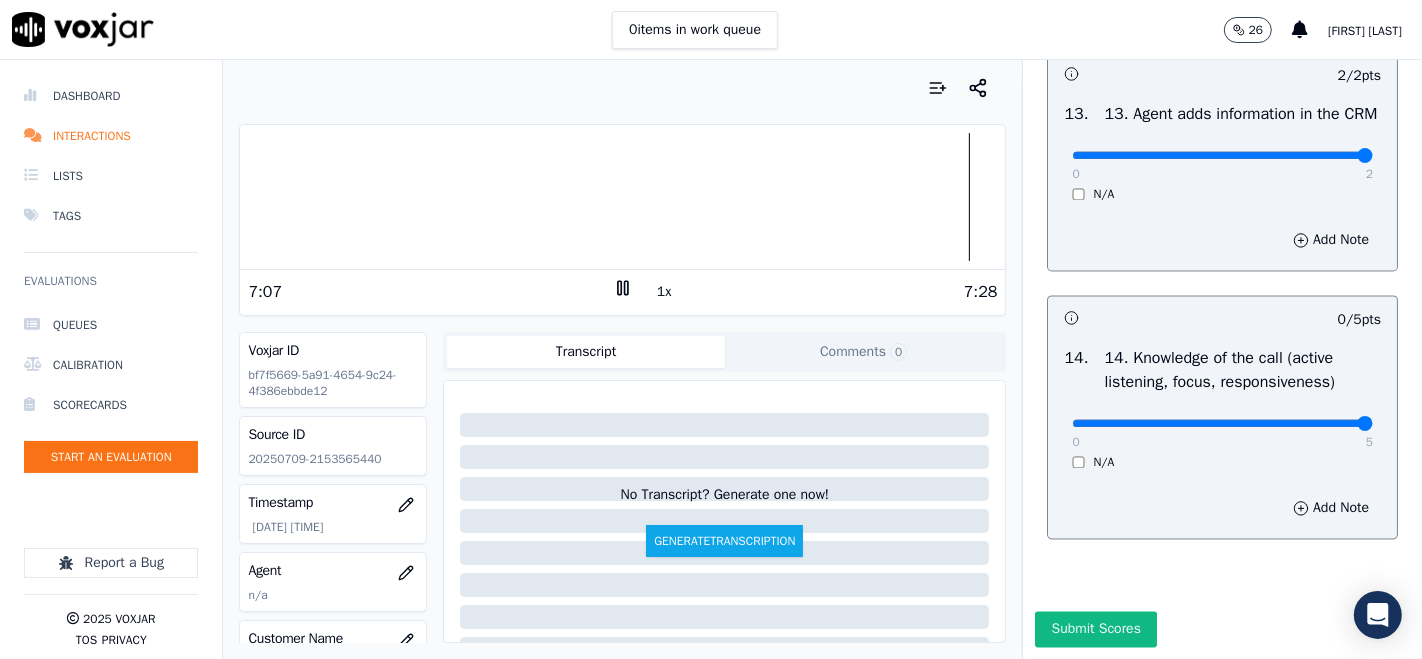 type on "5" 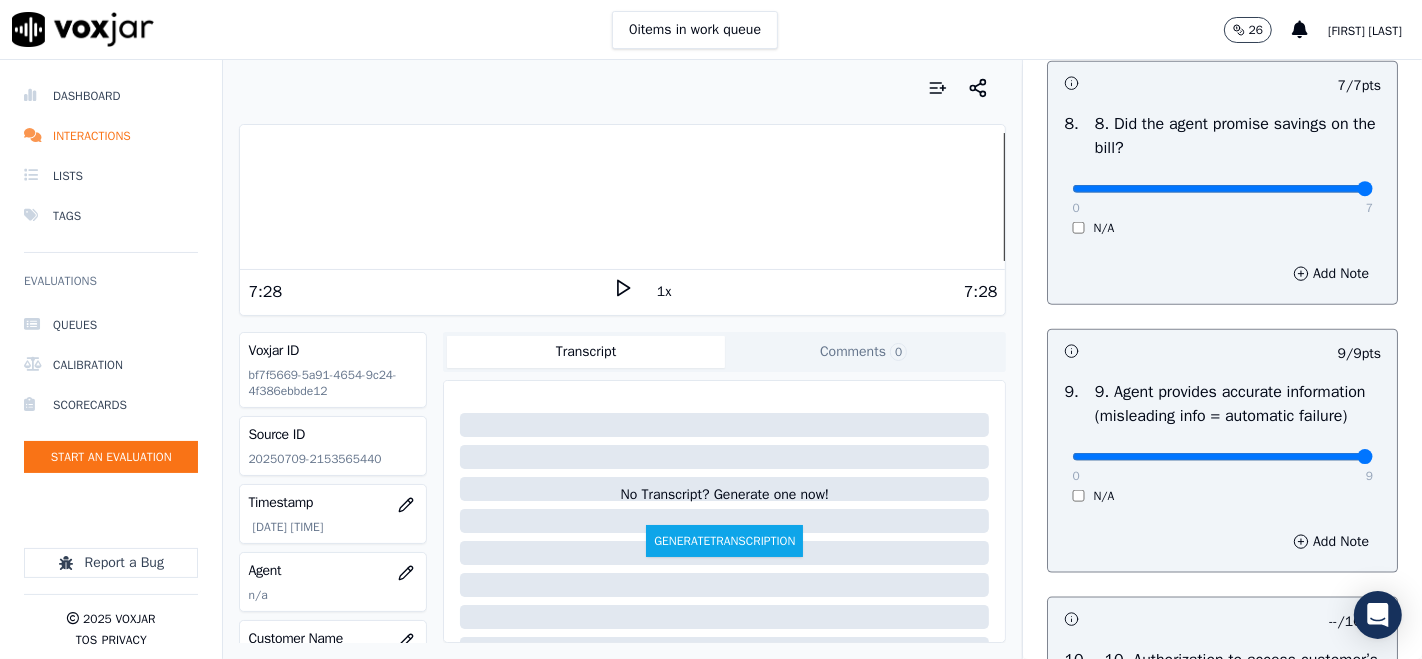 scroll, scrollTop: 1717, scrollLeft: 0, axis: vertical 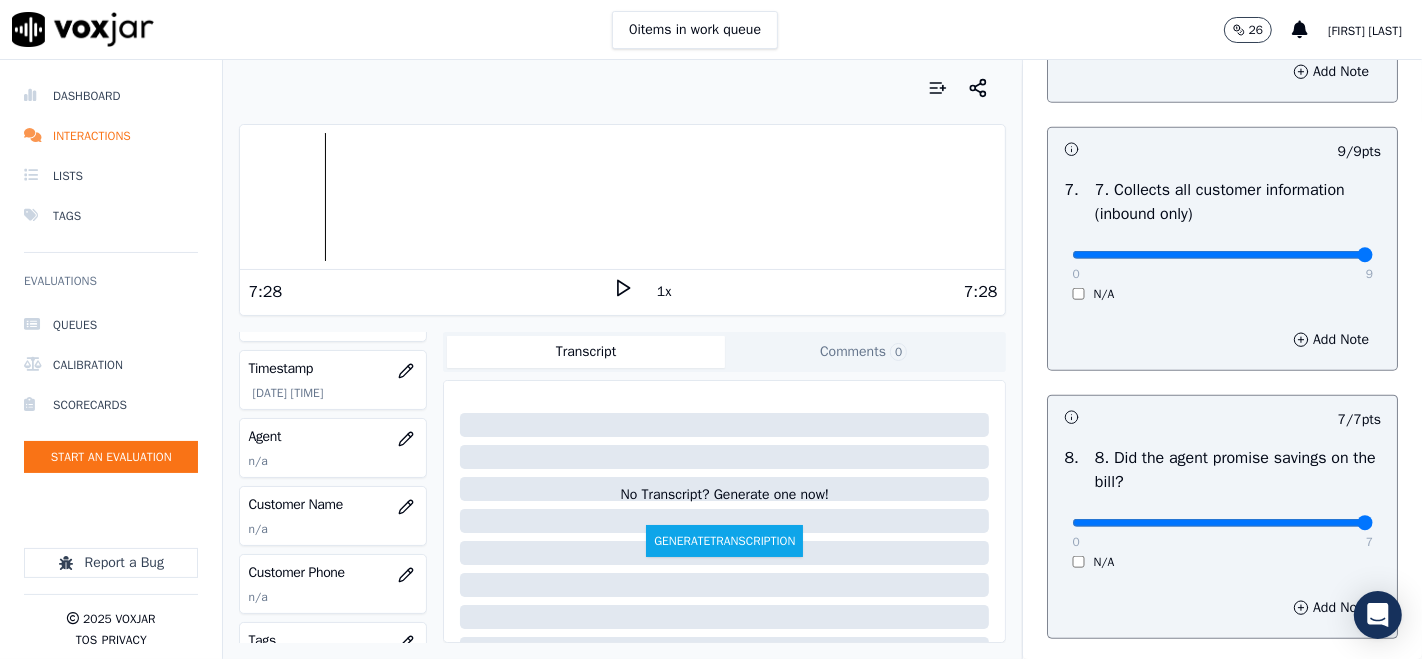 click at bounding box center (622, 197) 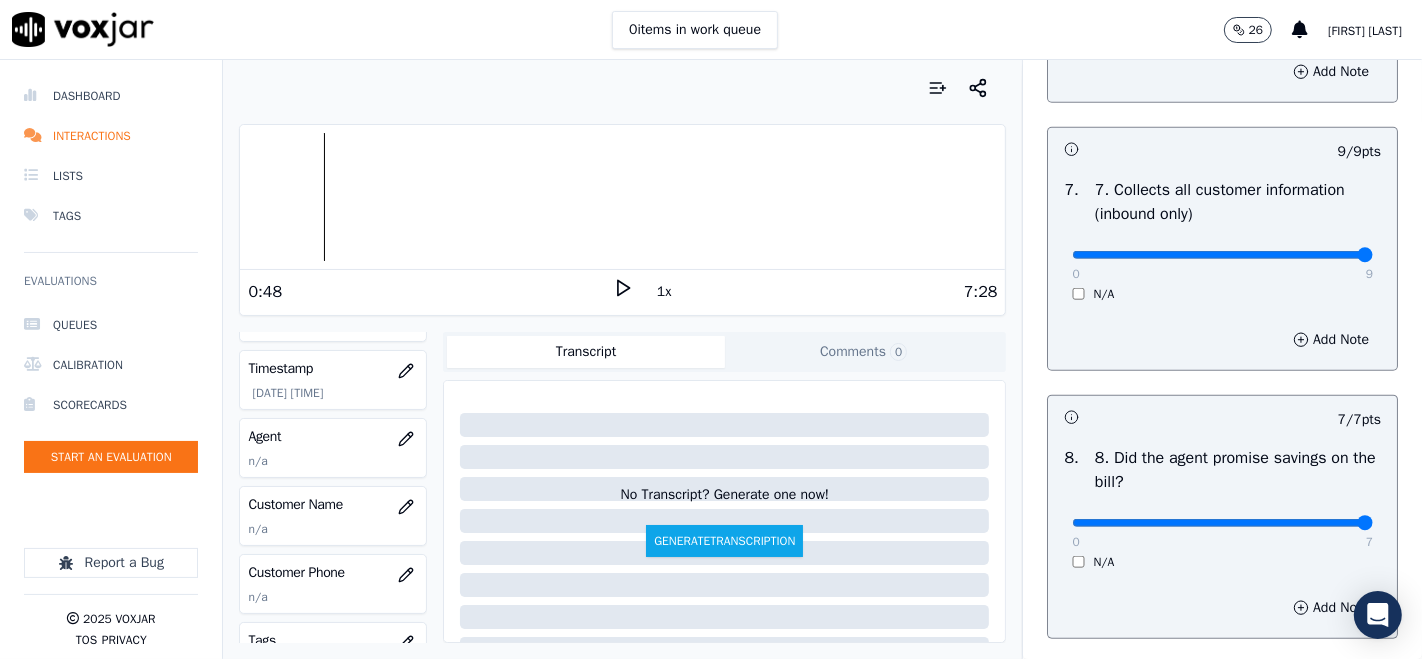 click 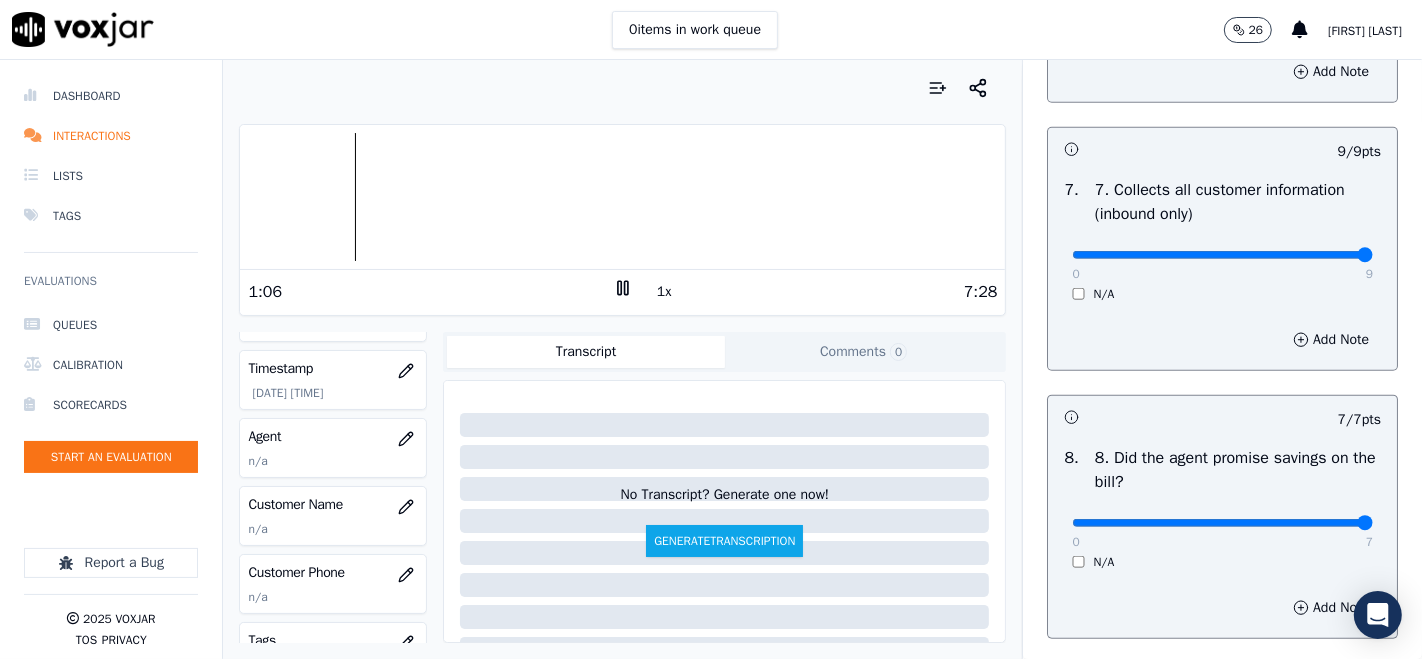 click 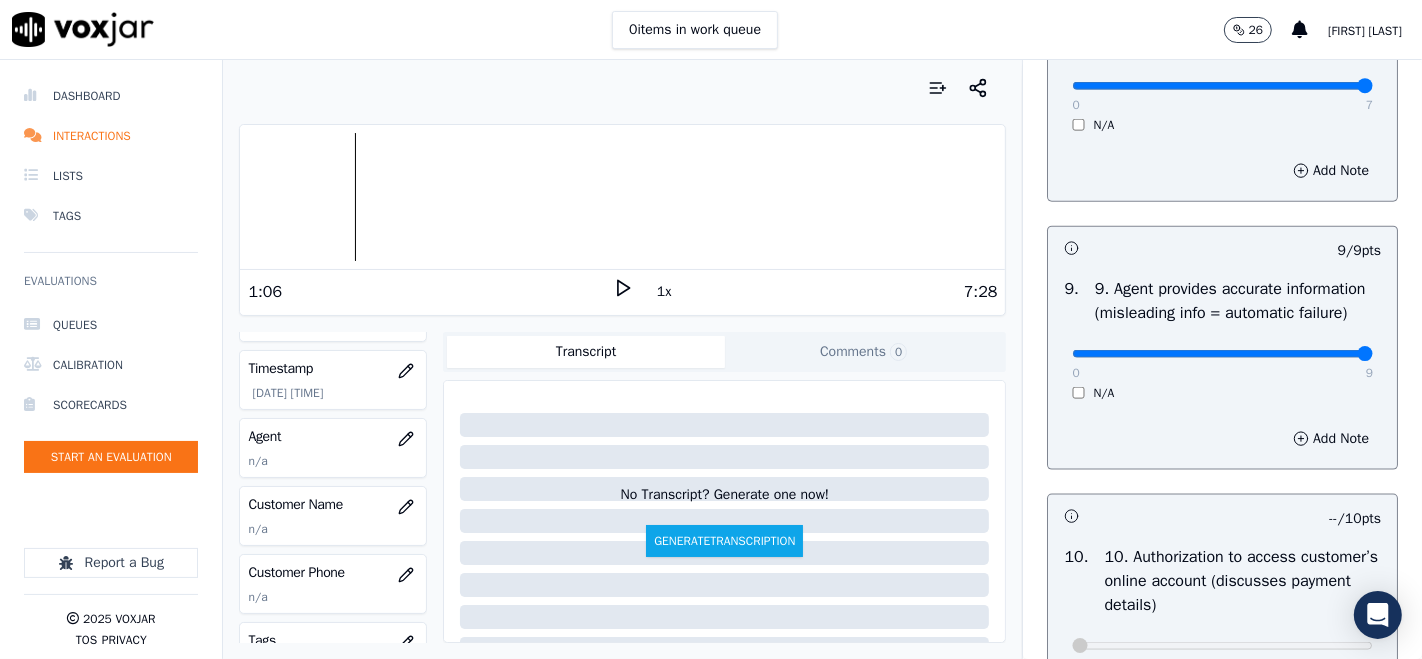 scroll, scrollTop: 2162, scrollLeft: 0, axis: vertical 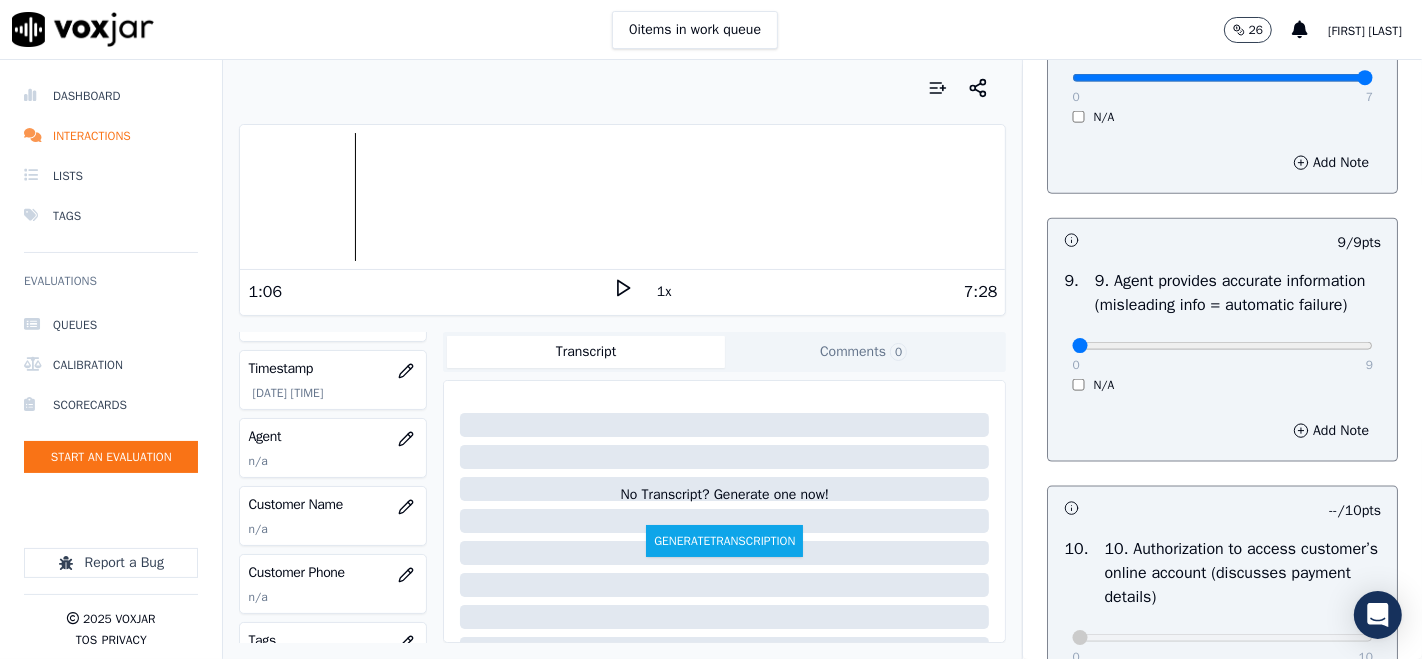 drag, startPoint x: 1313, startPoint y: 458, endPoint x: 973, endPoint y: 488, distance: 341.32095 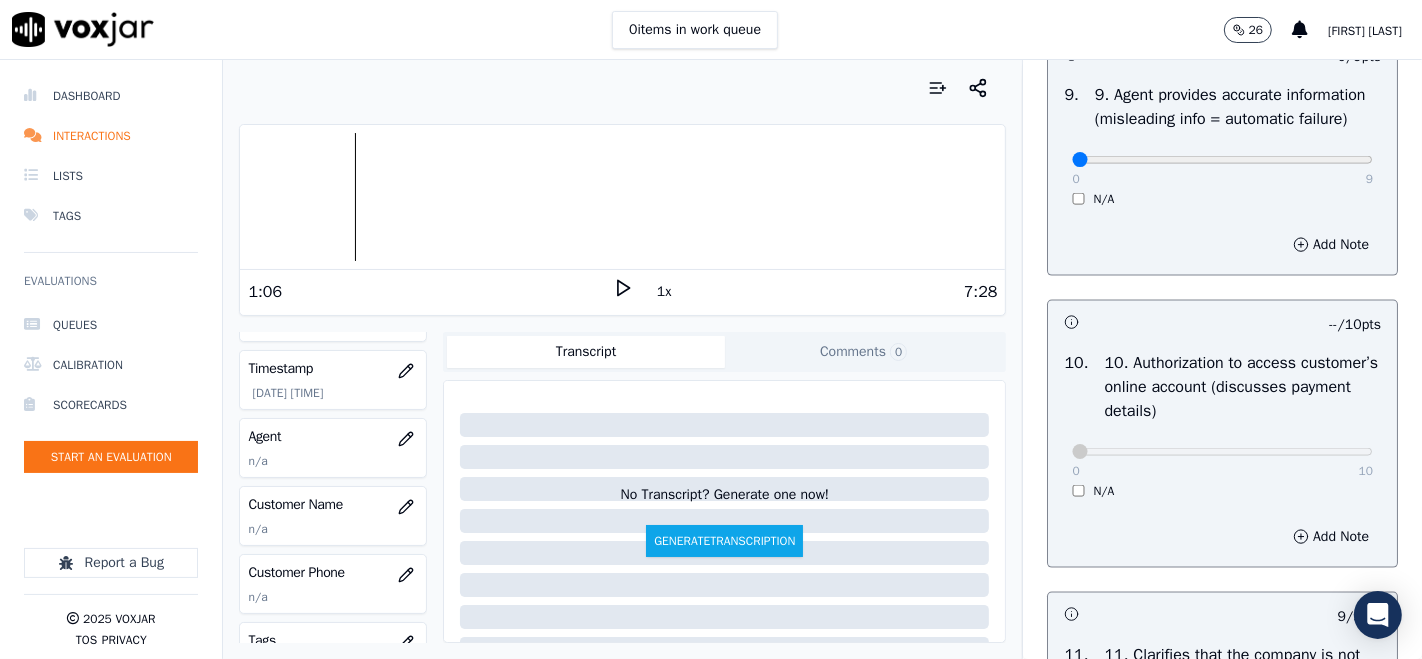 scroll, scrollTop: 2384, scrollLeft: 0, axis: vertical 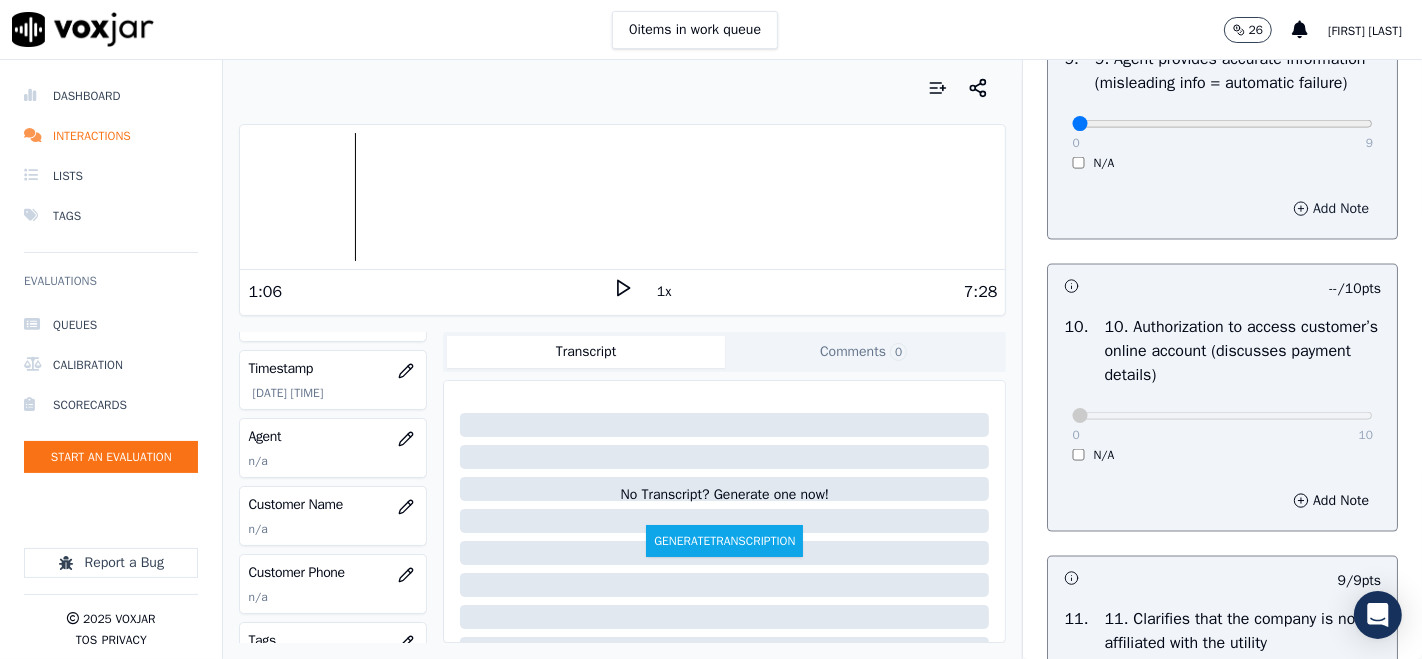 click on "Add Note" at bounding box center [1331, 209] 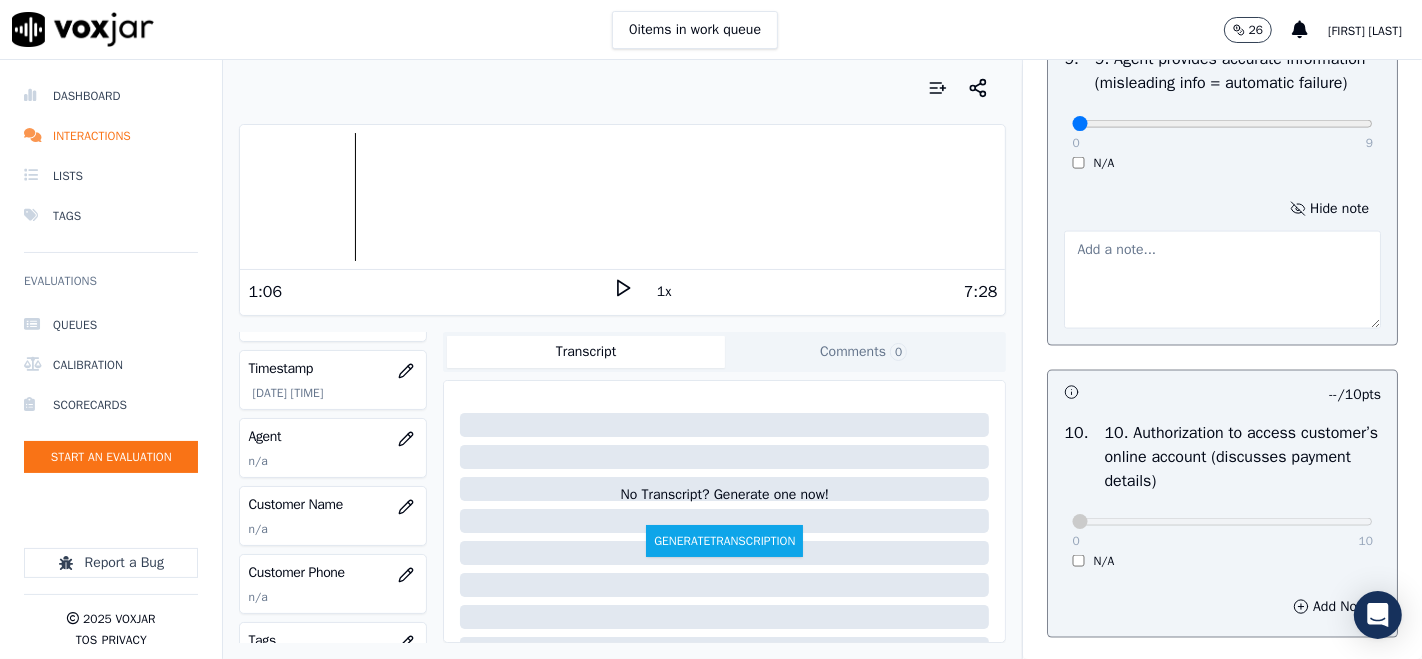 click at bounding box center [1222, 280] 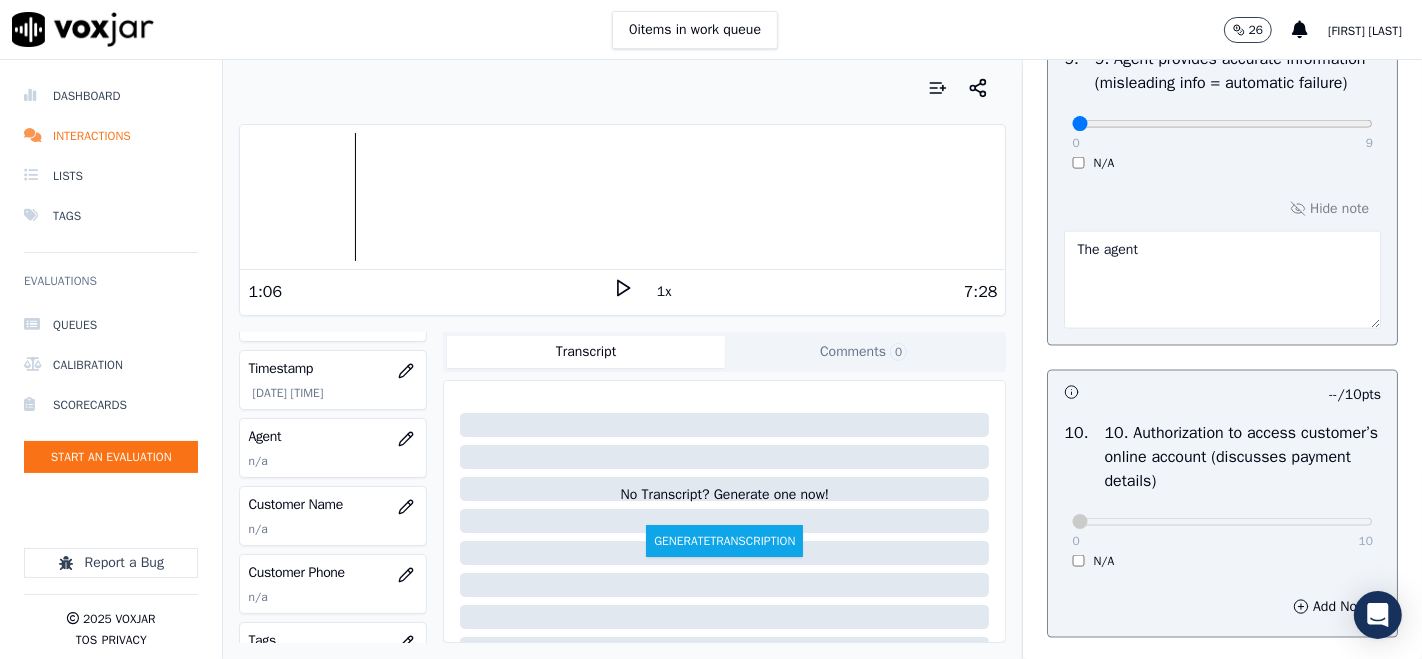 click on "The agent" at bounding box center (1222, 280) 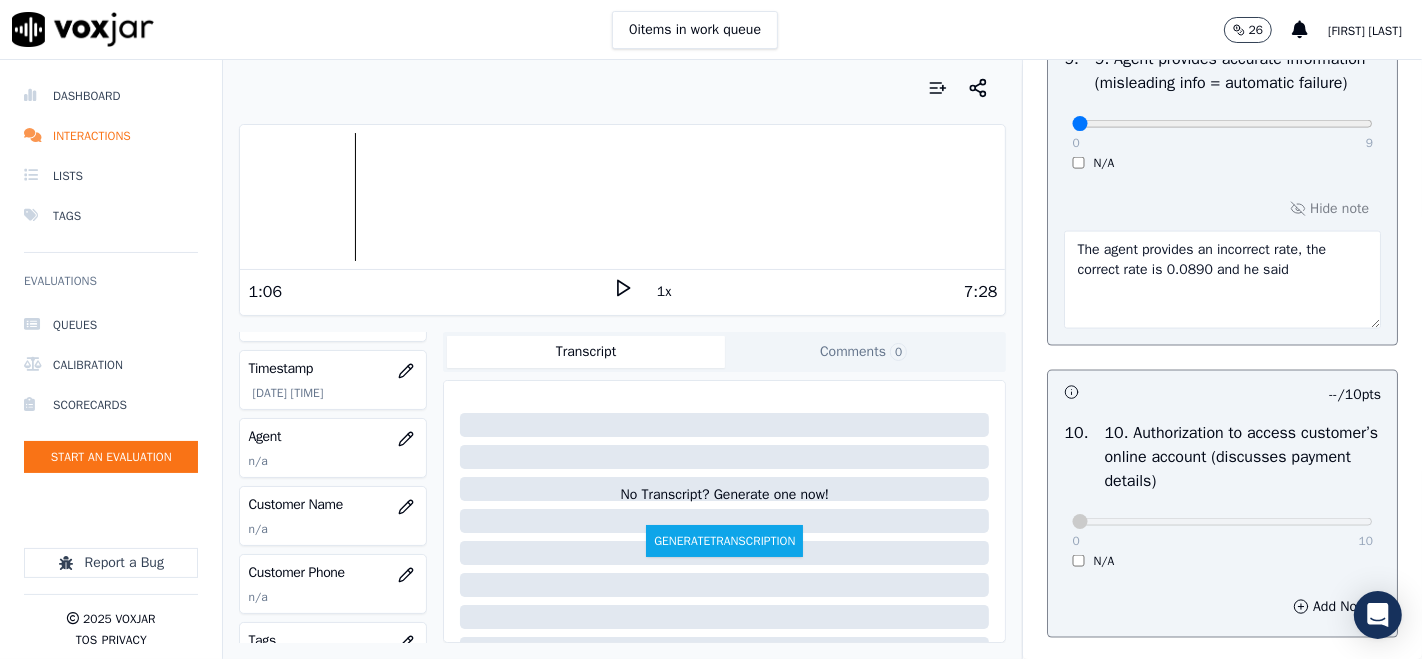 click at bounding box center (622, 197) 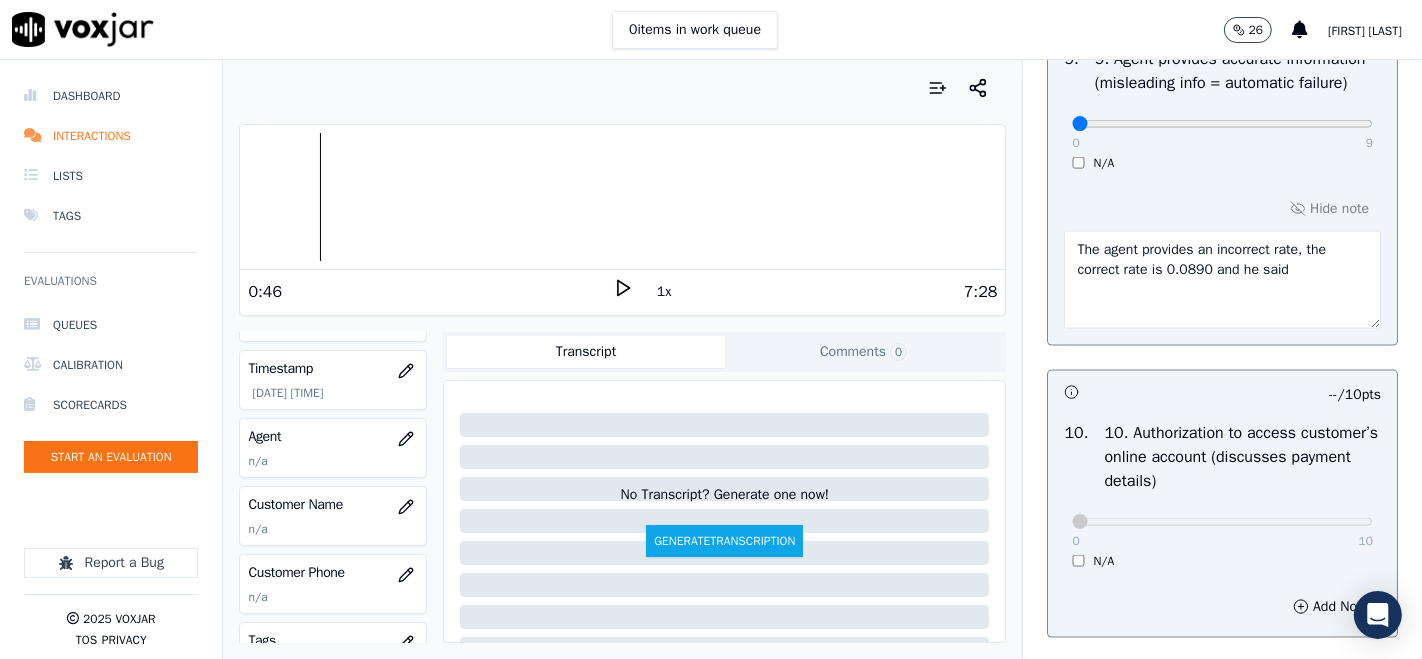 click 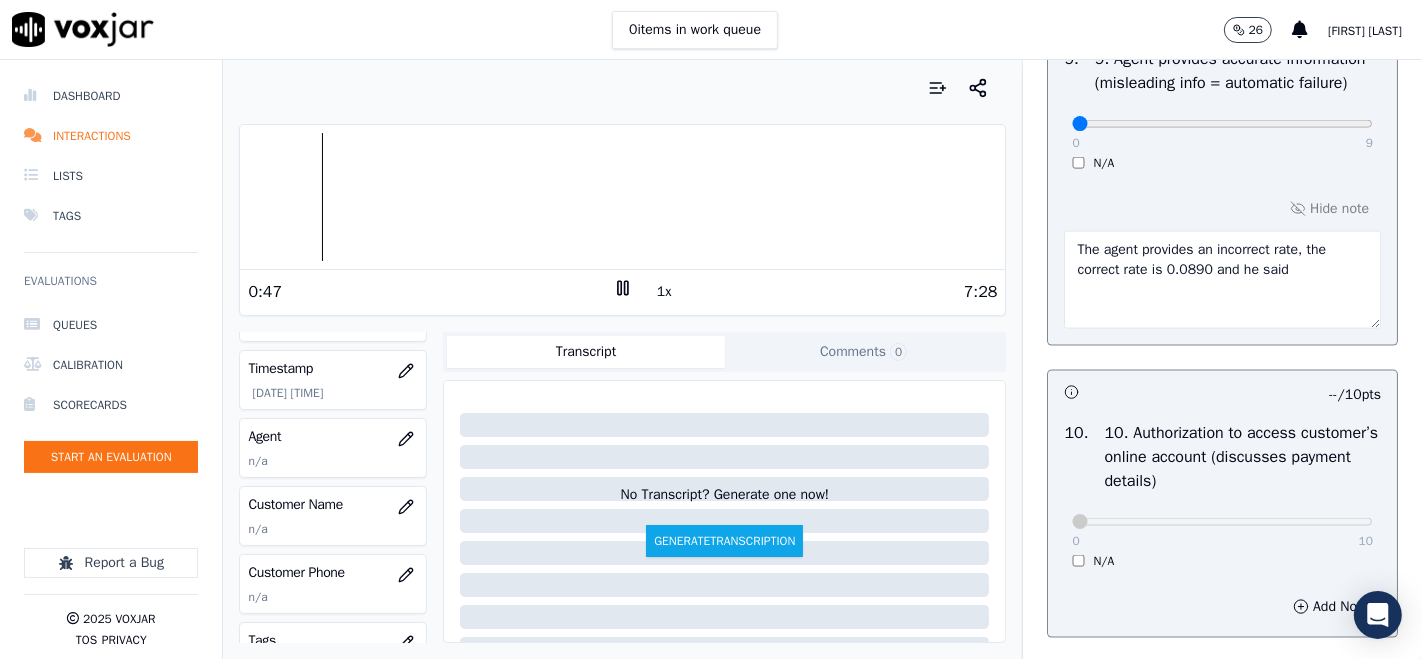 click on "The agent provides an incorrect rate, the correct rate is 0.0890 and he said" at bounding box center [1222, 280] 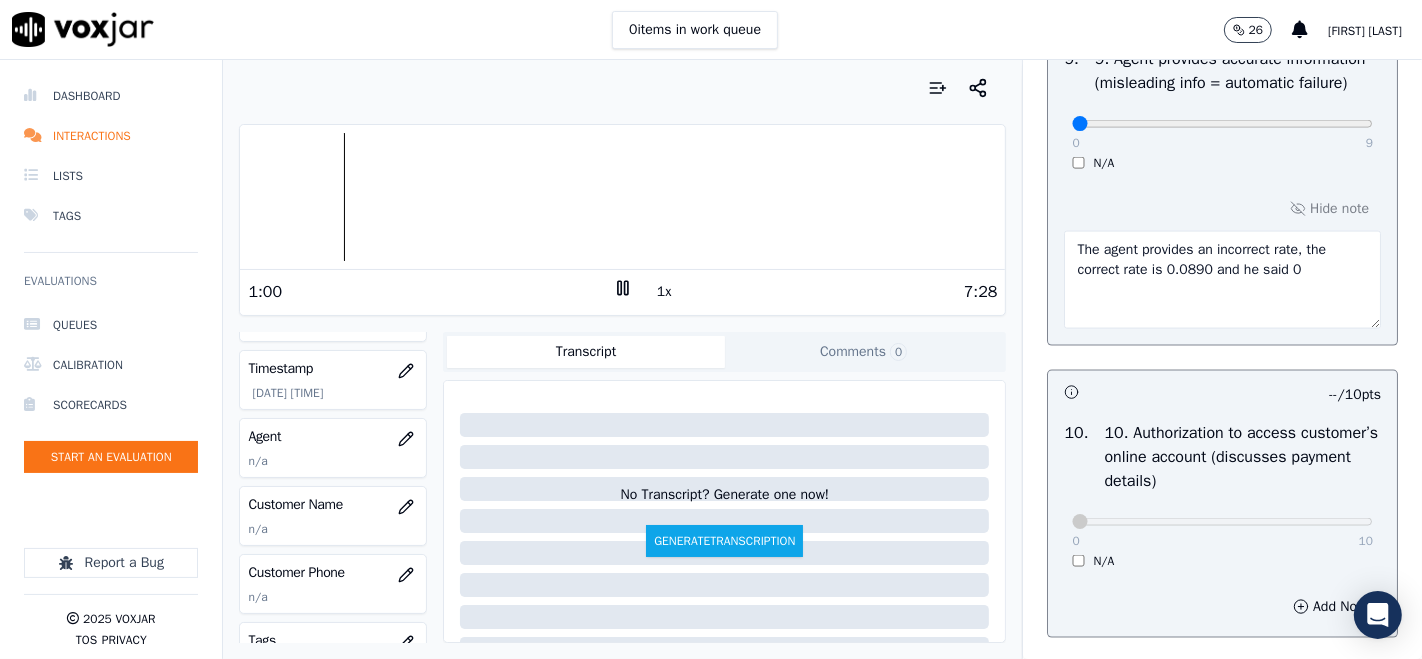 click at bounding box center (622, 197) 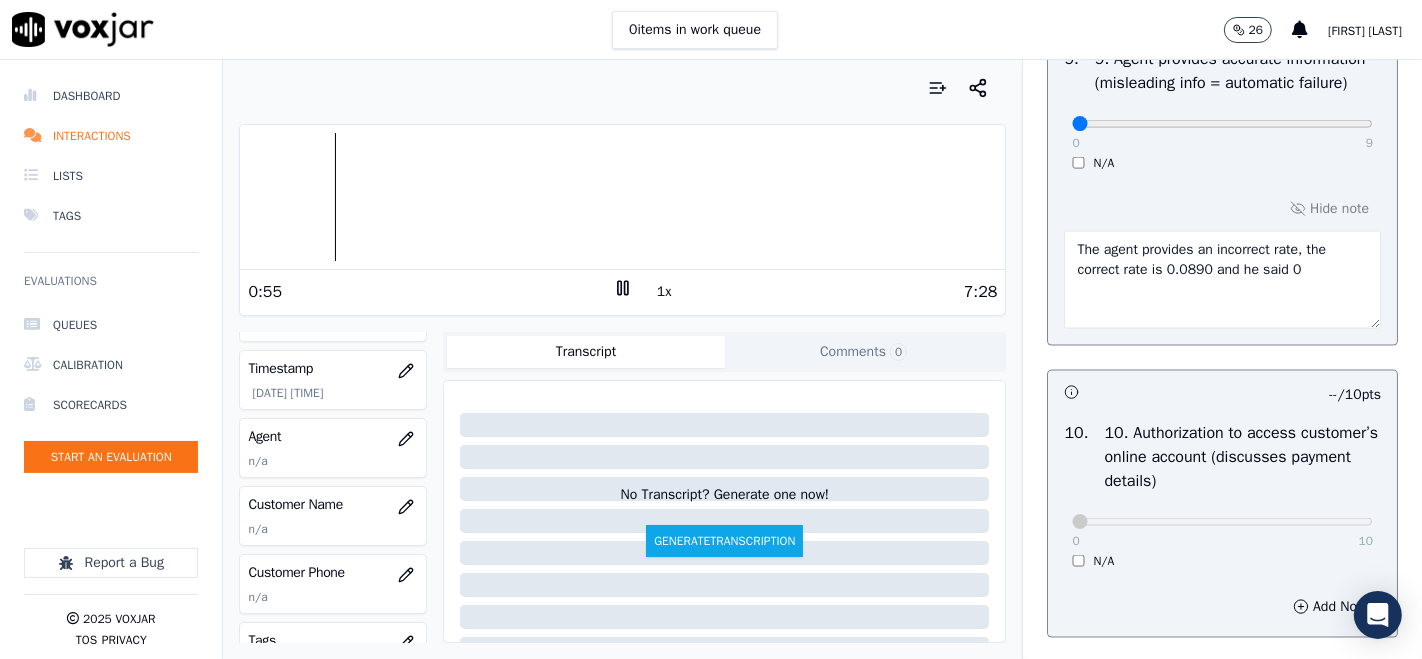 click 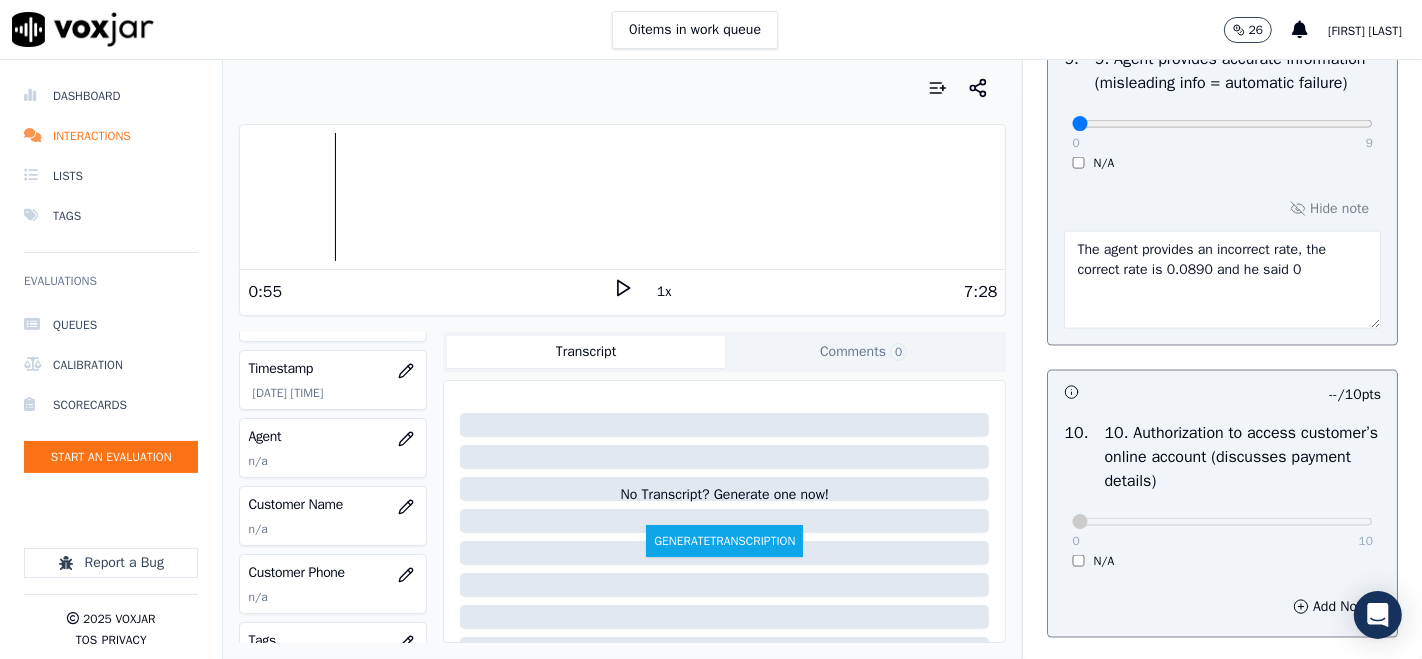 click 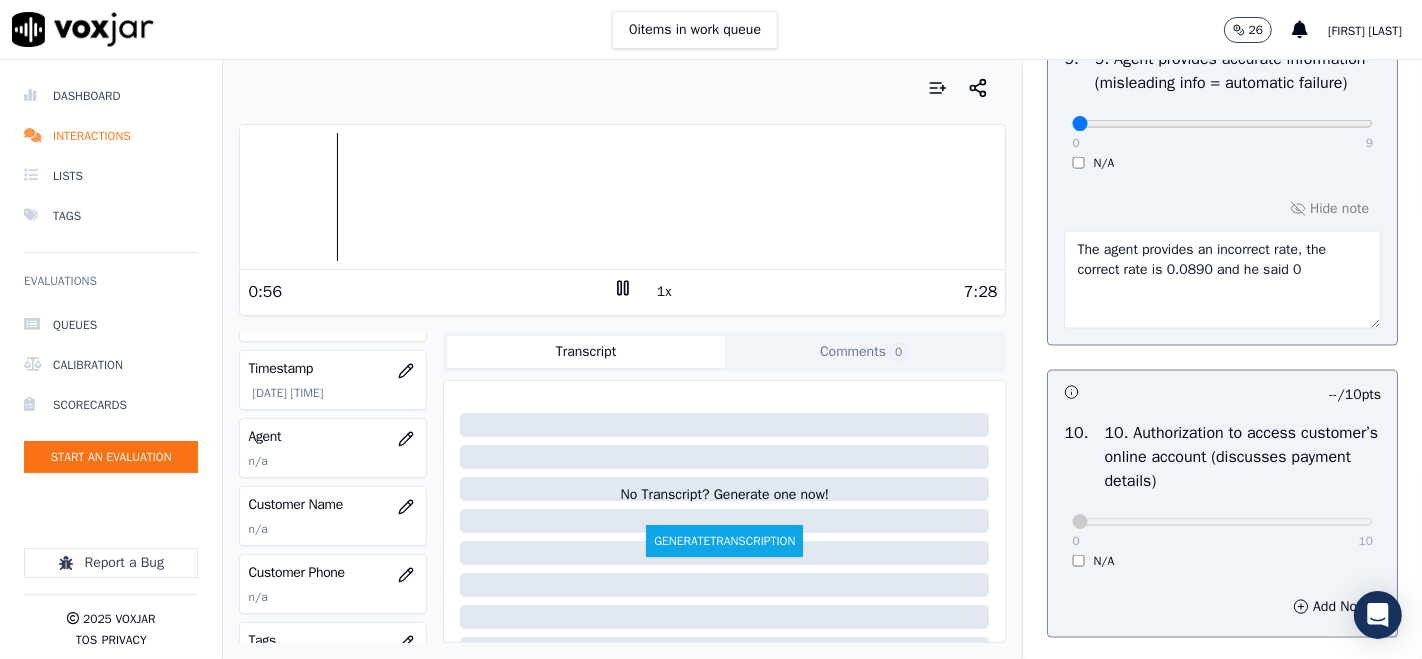 click 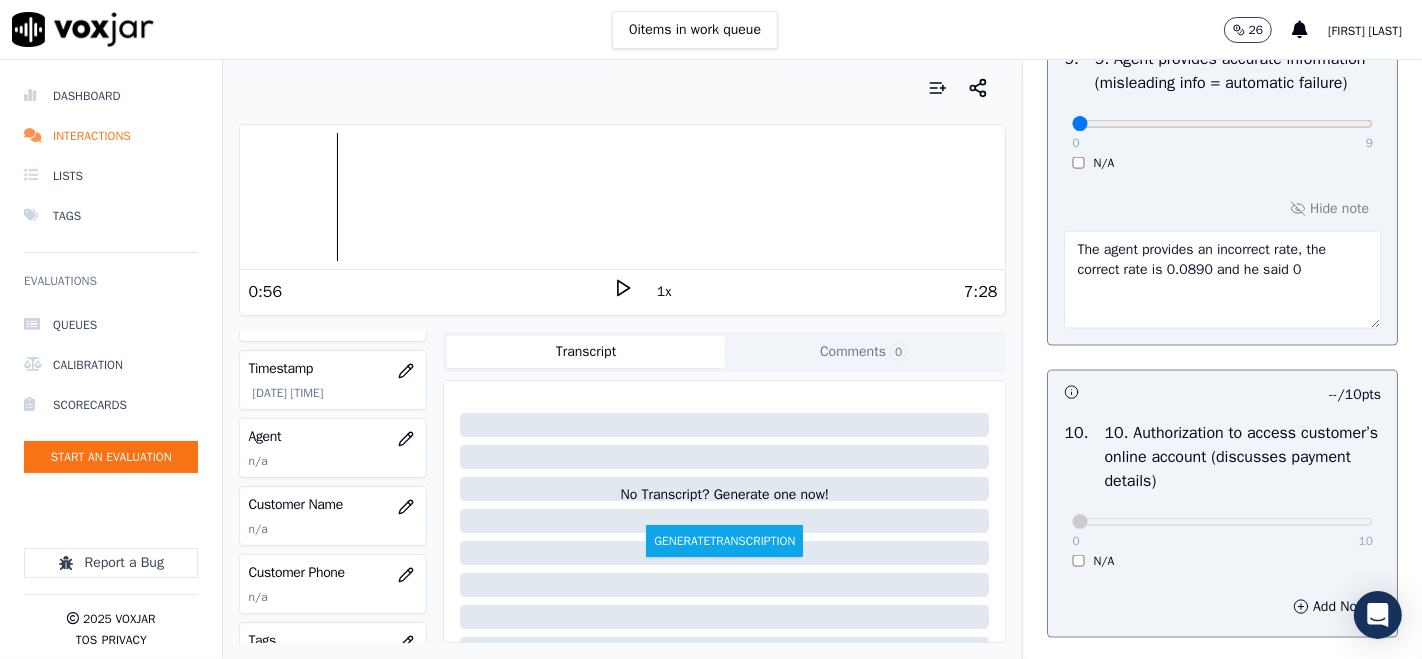 click on "The agent provides an incorrect rate, the correct rate is 0.0890 and he said 0" at bounding box center [1222, 280] 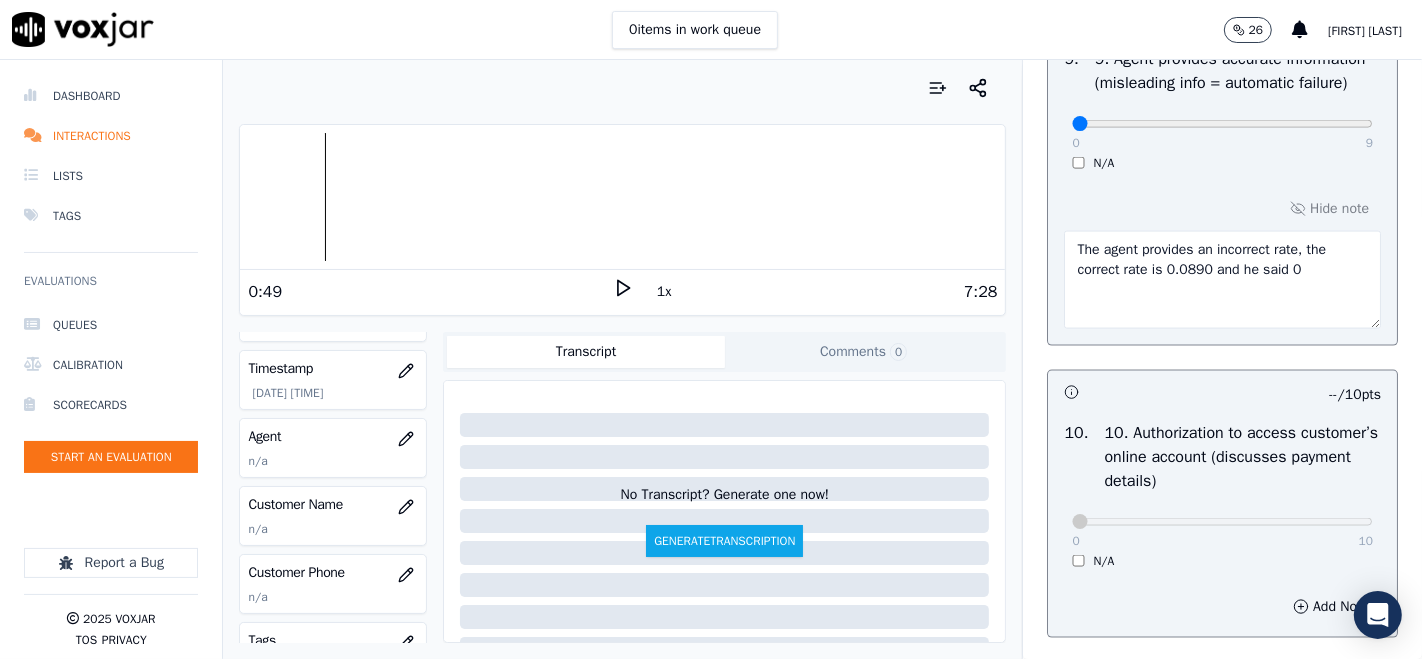 click 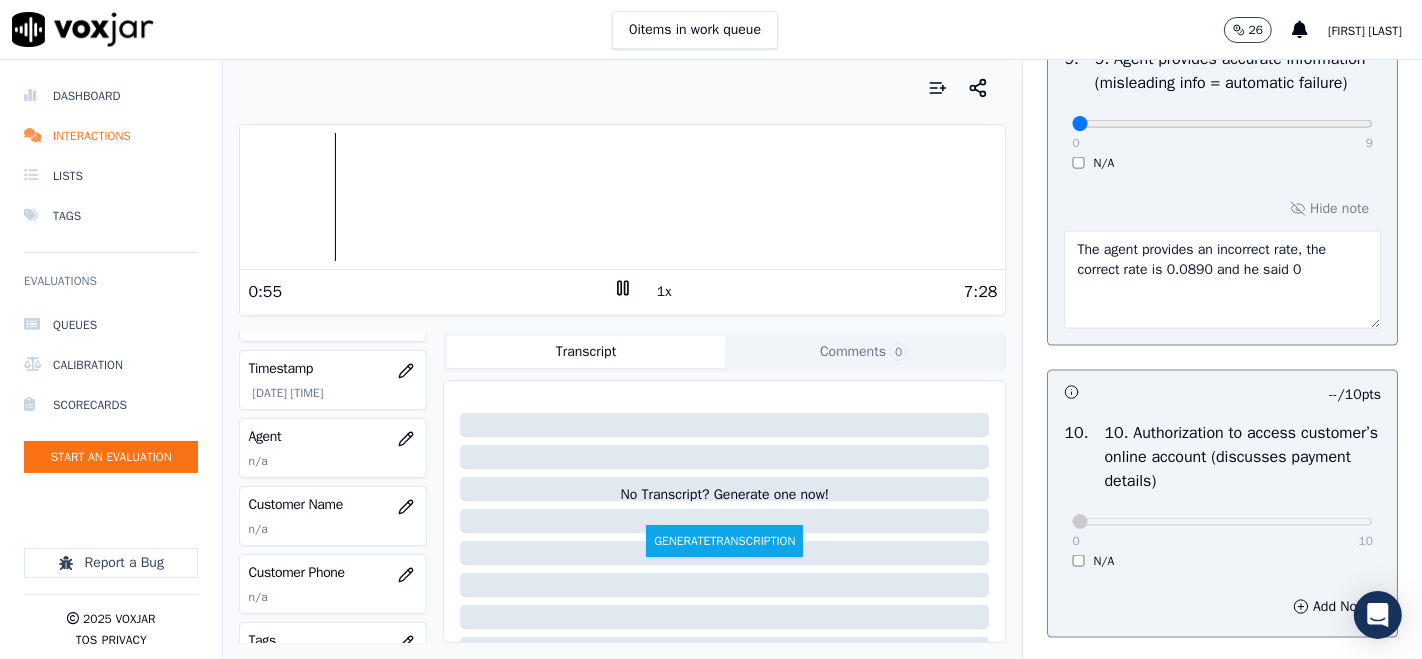 click 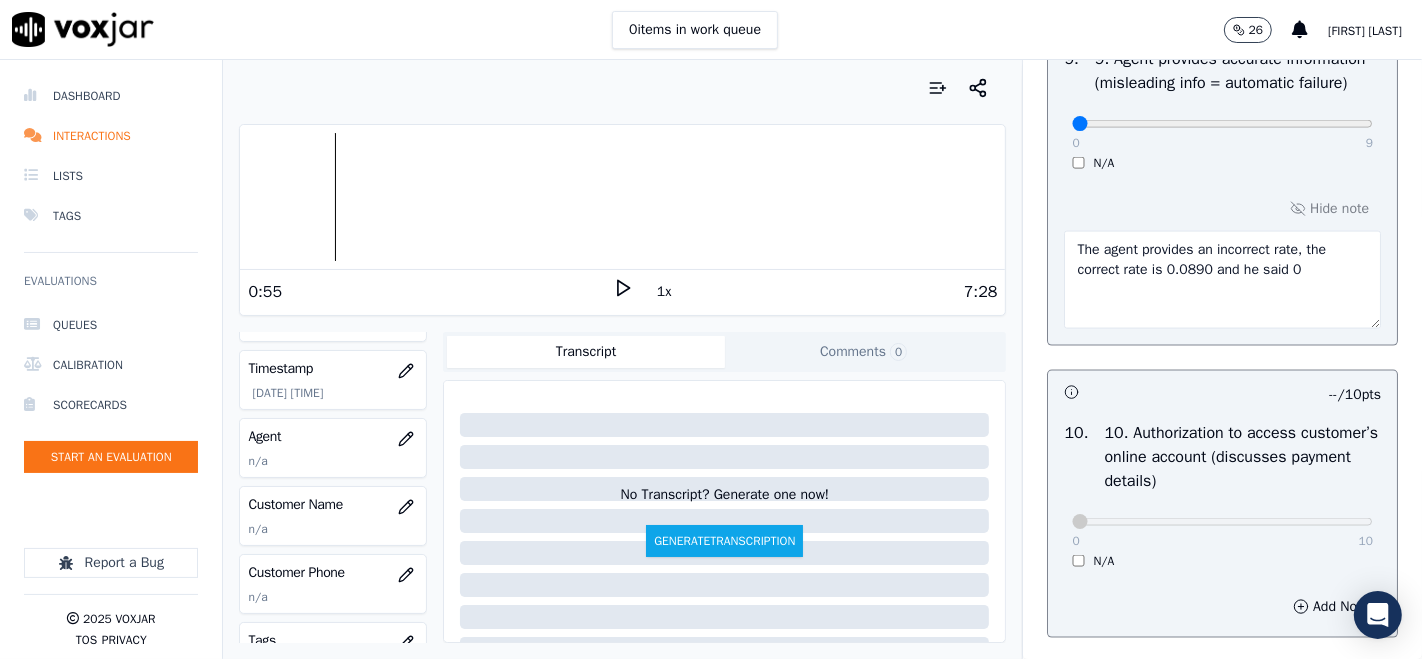 click 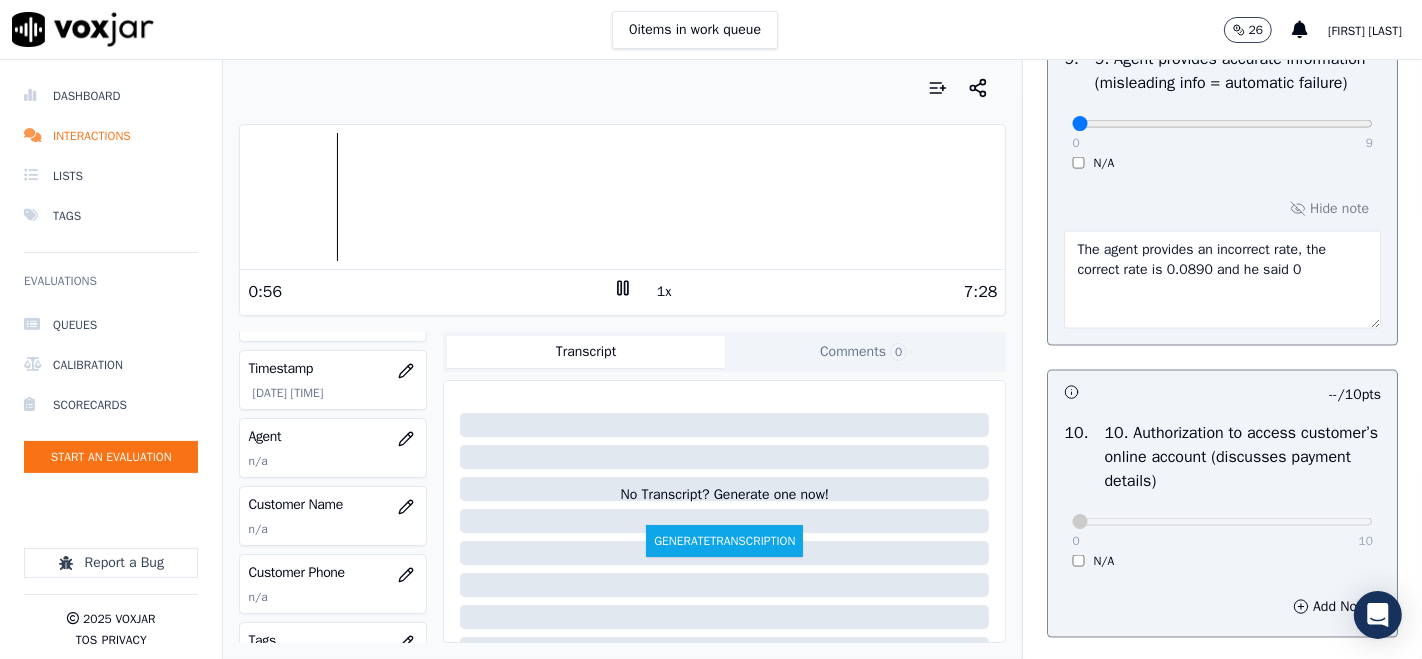 click 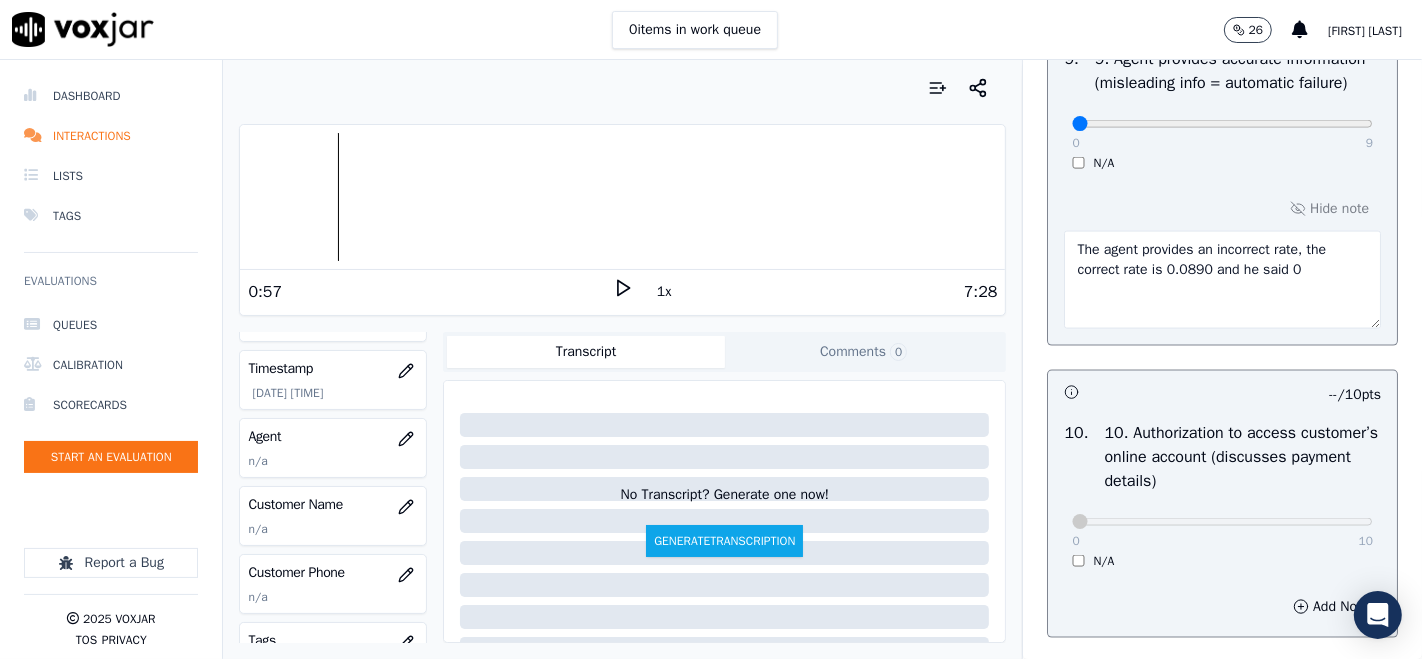 click 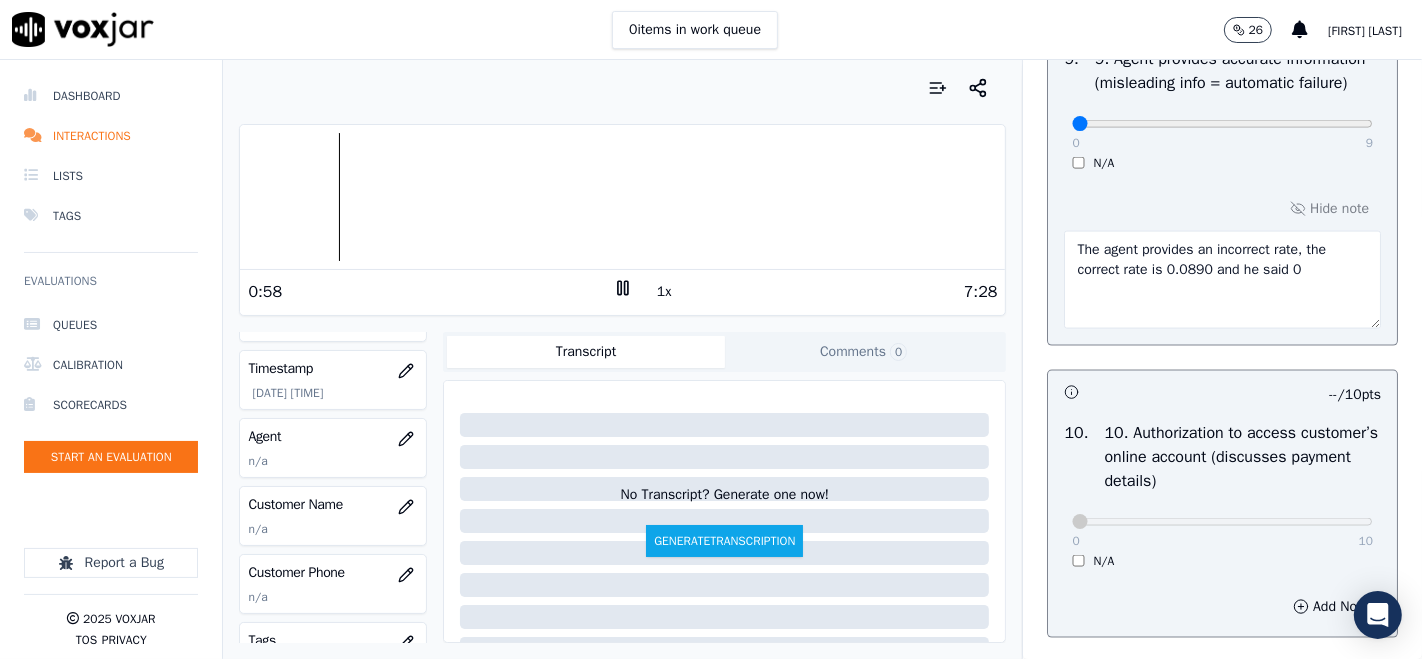 click 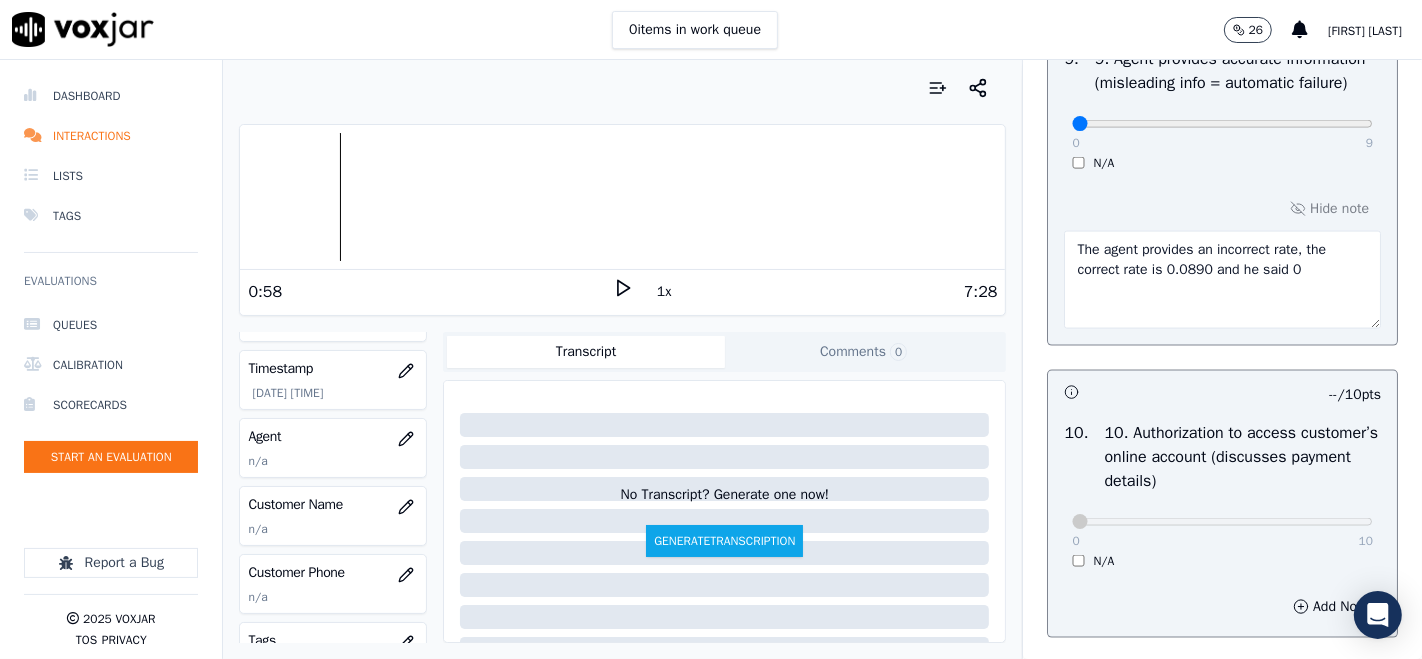 click on "The agent provides an incorrect rate, the correct rate is 0.0890 and he said 0" at bounding box center (1222, 280) 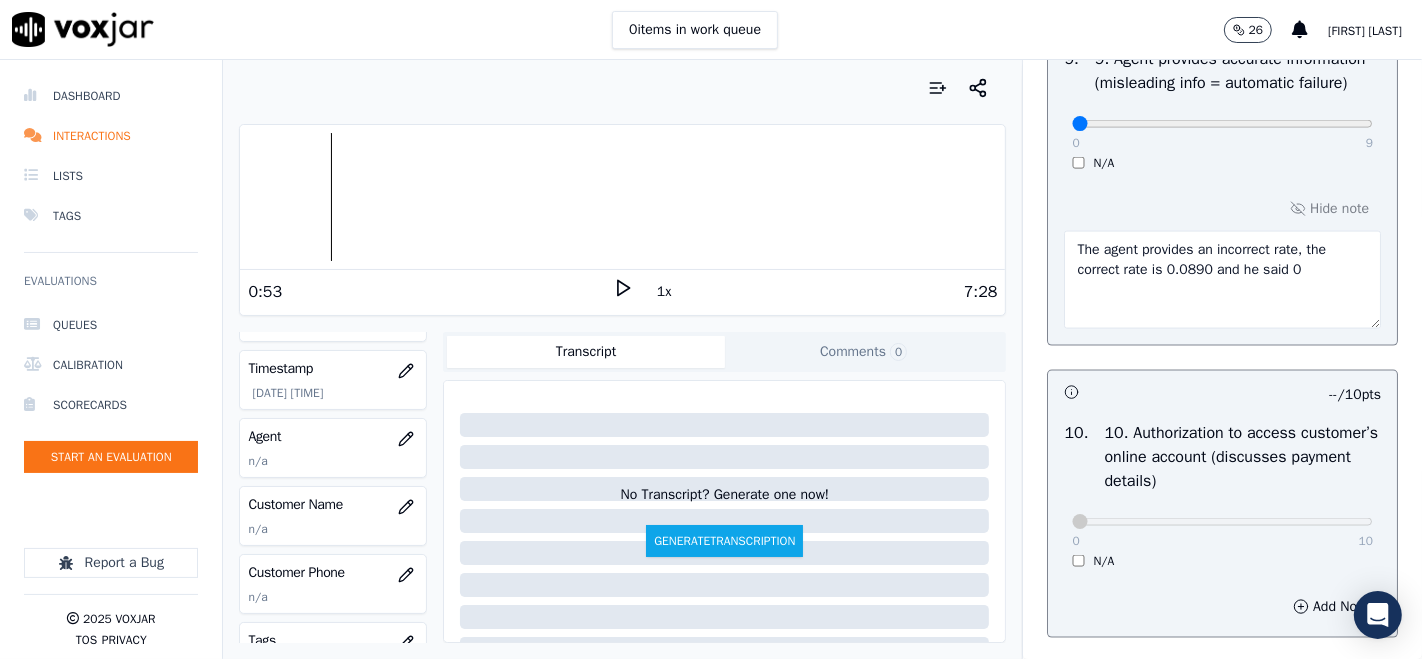 click at bounding box center [622, 197] 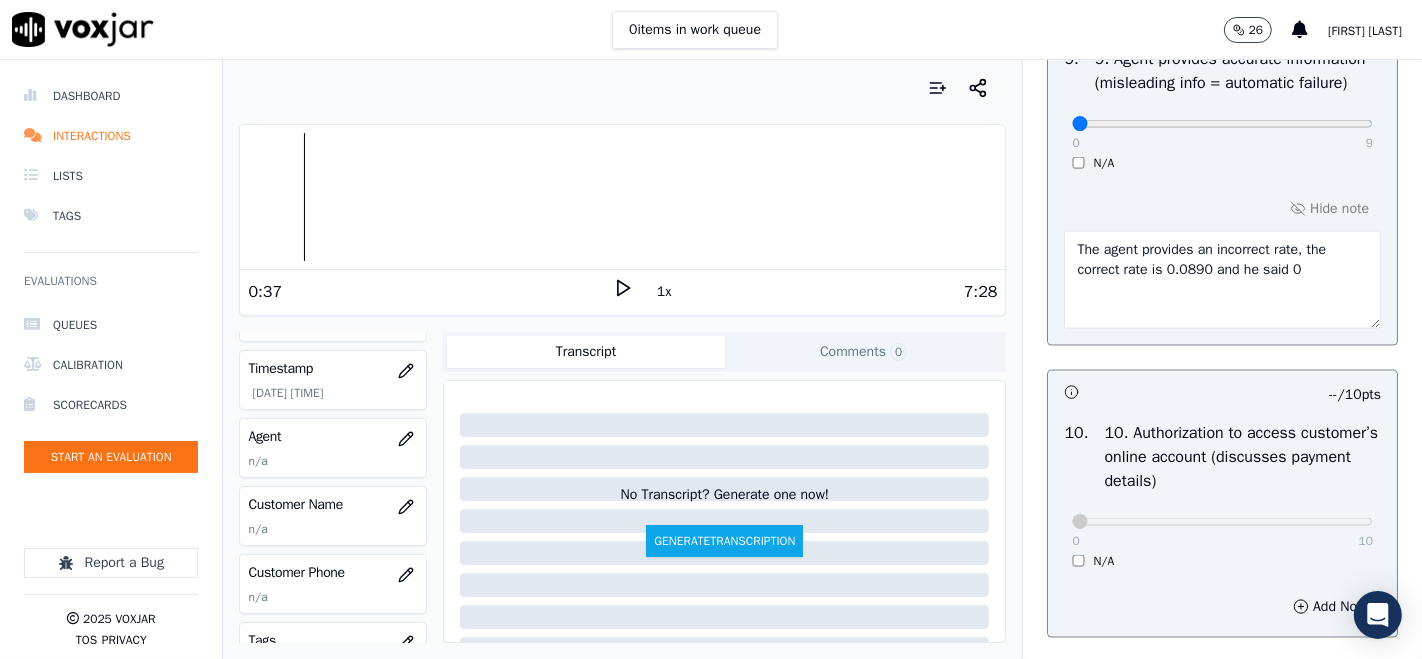 click 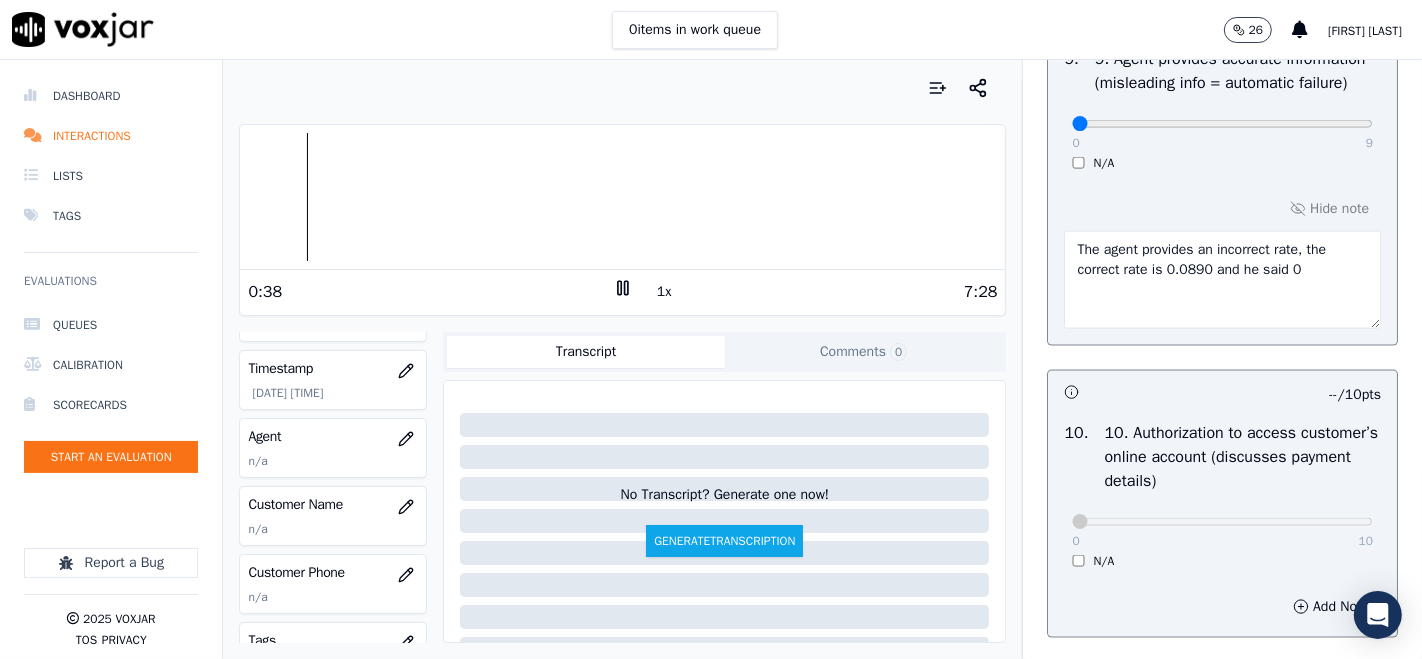 click on "The agent provides an incorrect rate, the correct rate is 0.0890 and he said 0" at bounding box center [1222, 280] 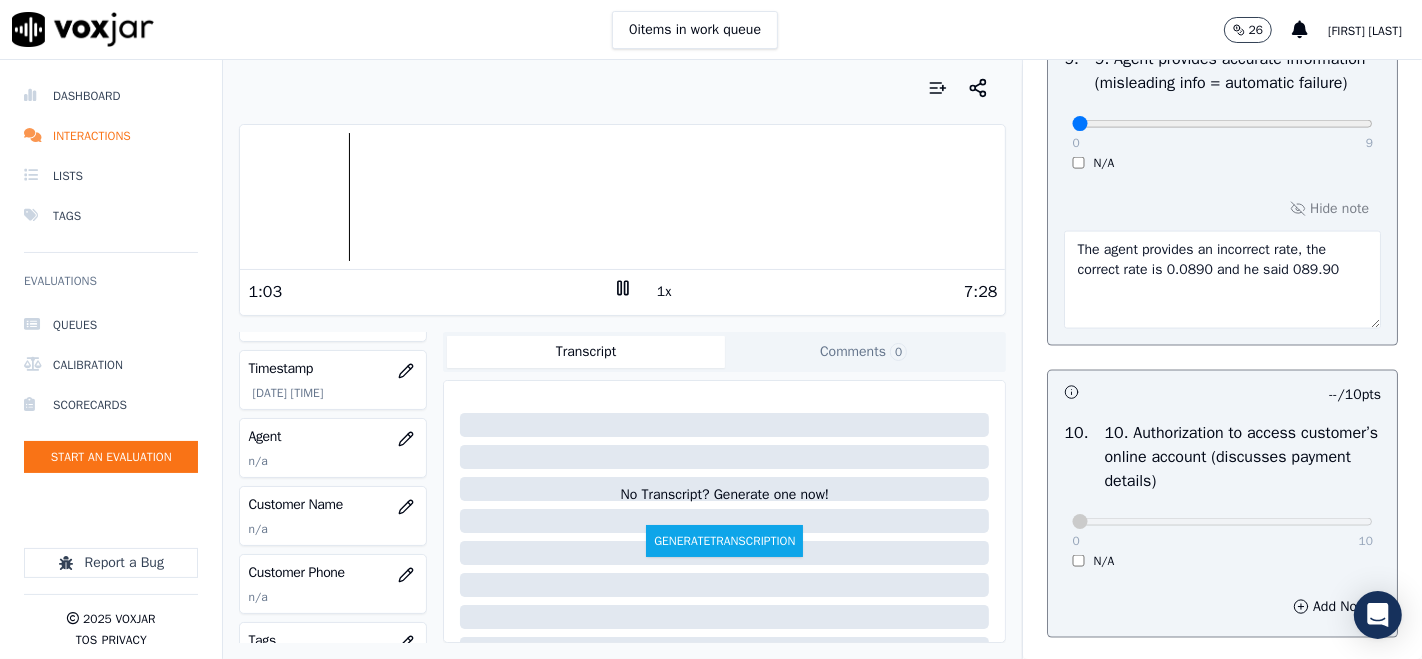 type on "The agent provides an incorrect rate, the correct rate is 0.0890 and he said 089.90" 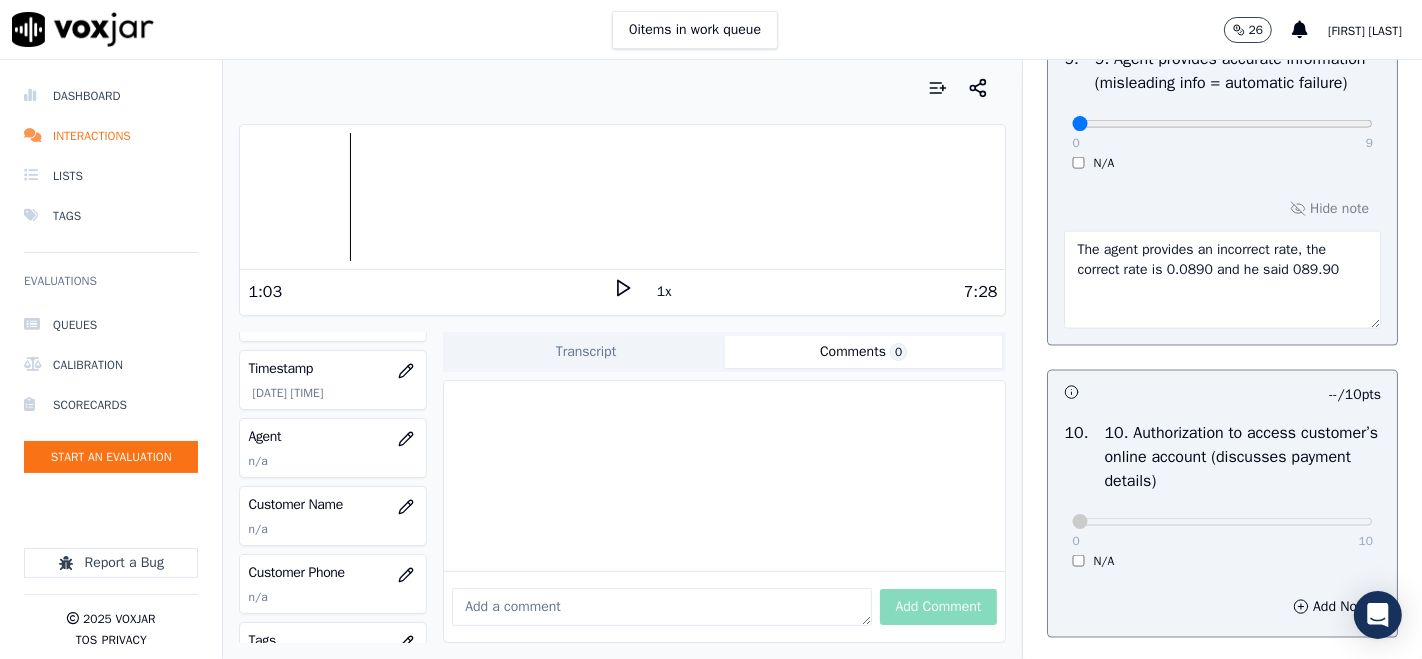 click on "Comments  0" 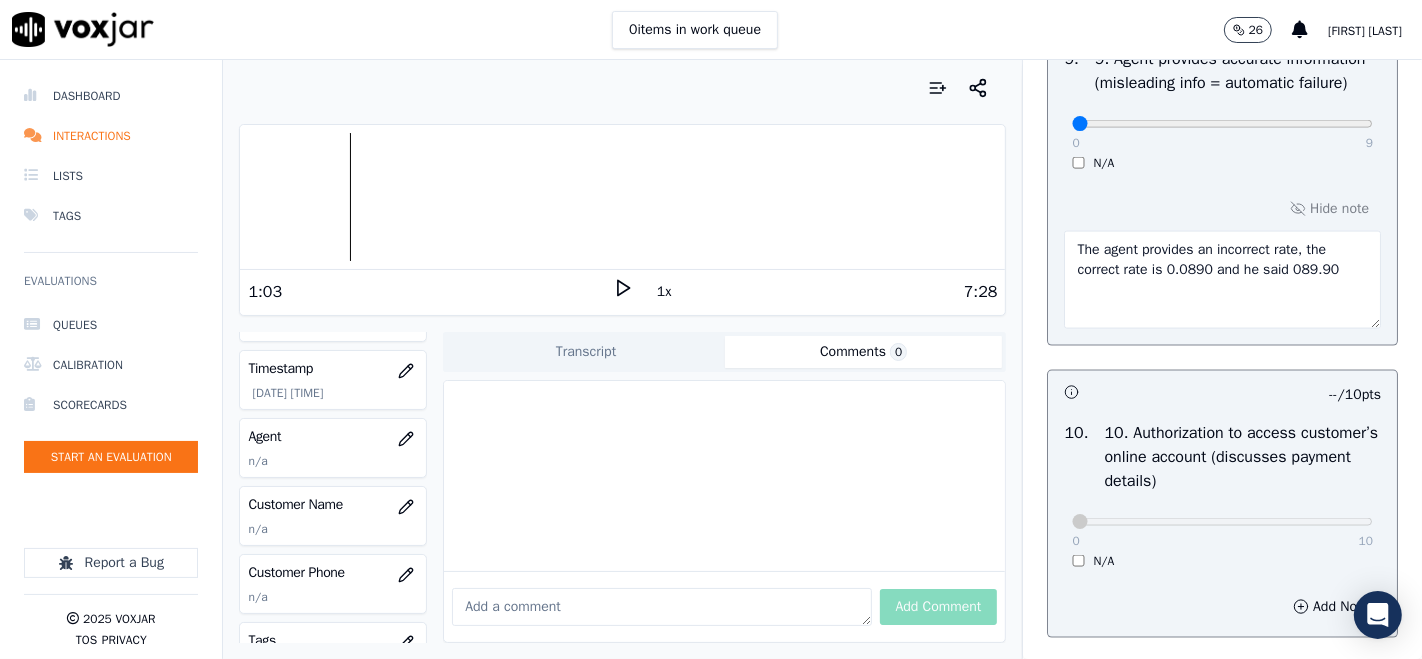 type 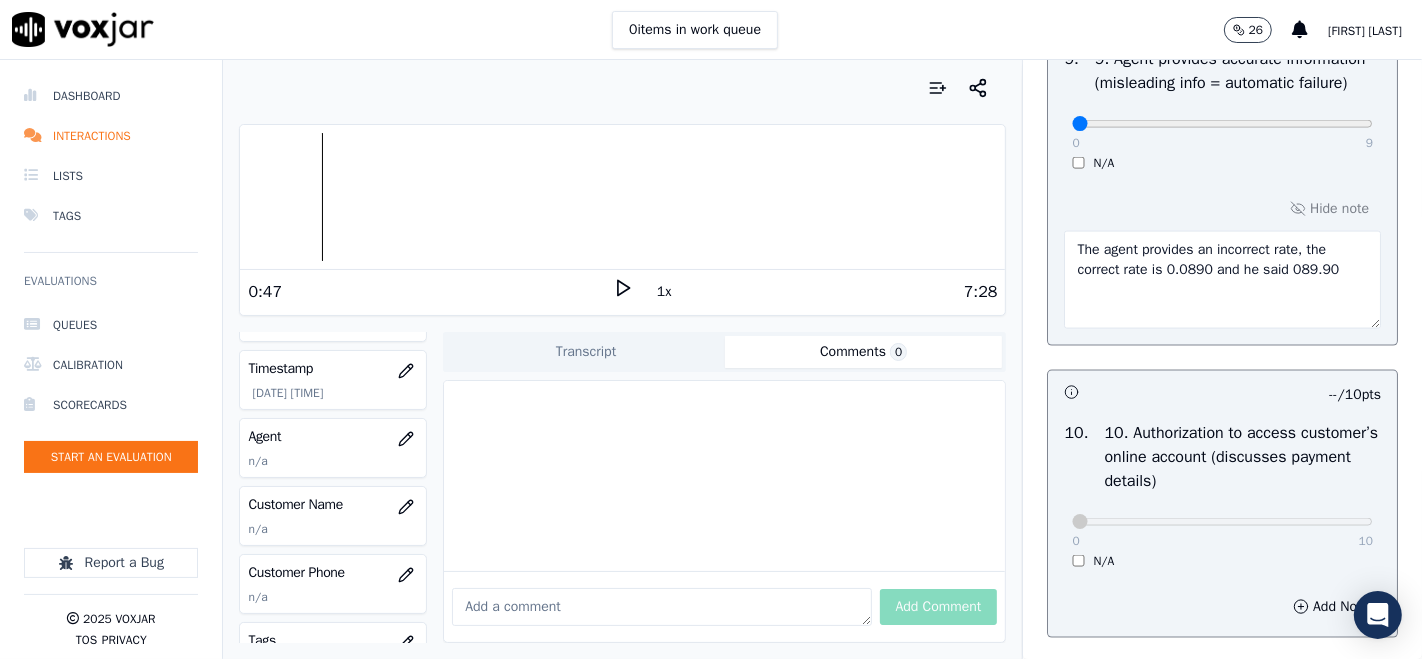 click 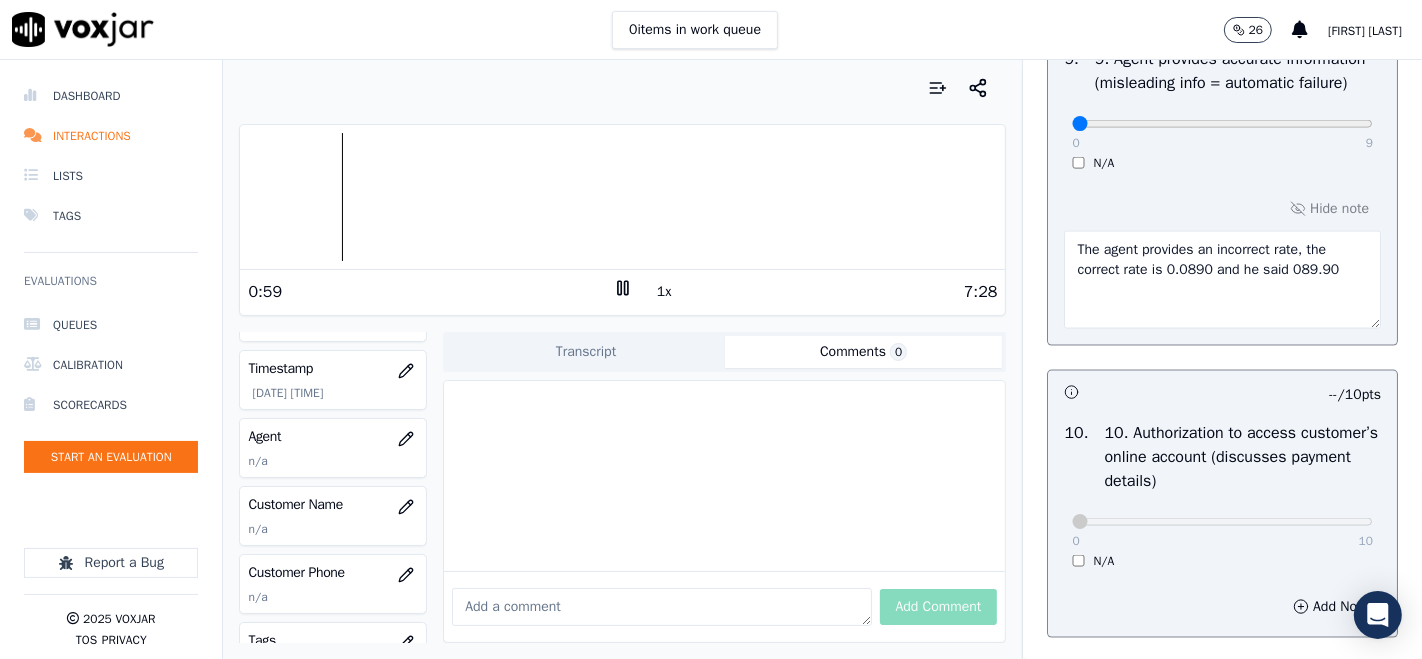 click at bounding box center [622, 197] 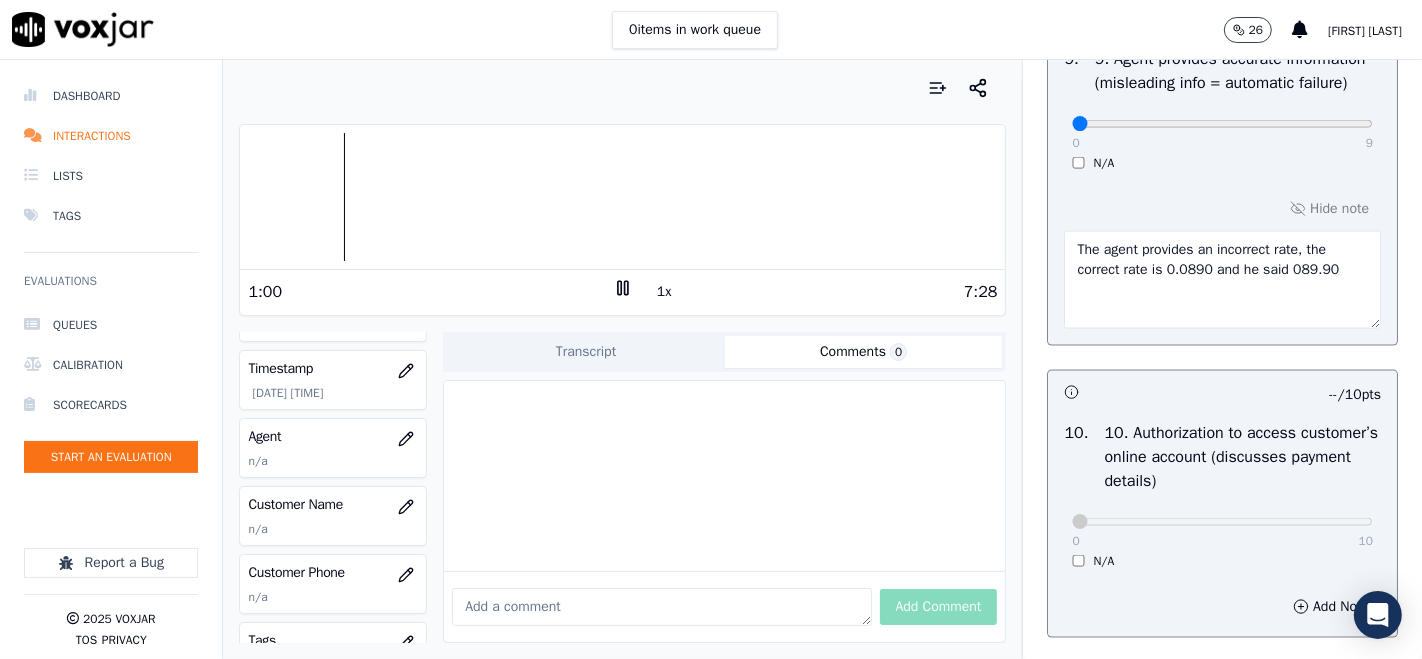 click at bounding box center (622, 197) 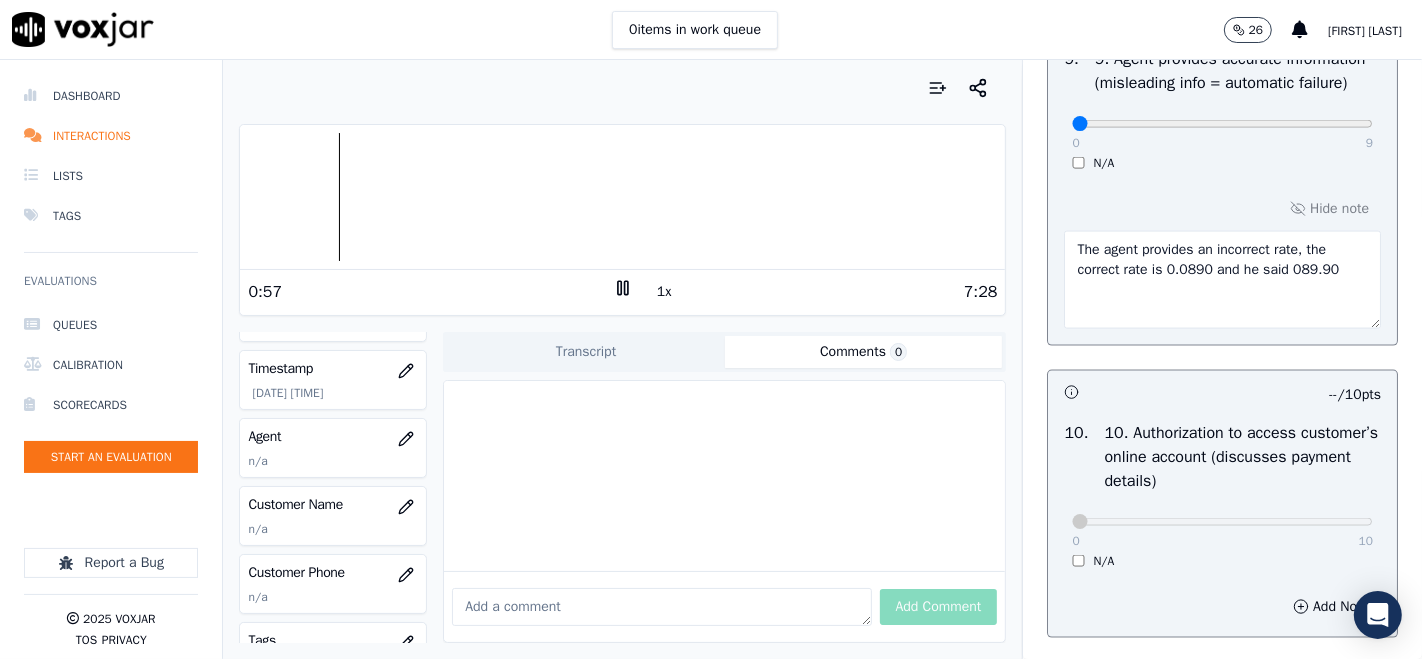 click 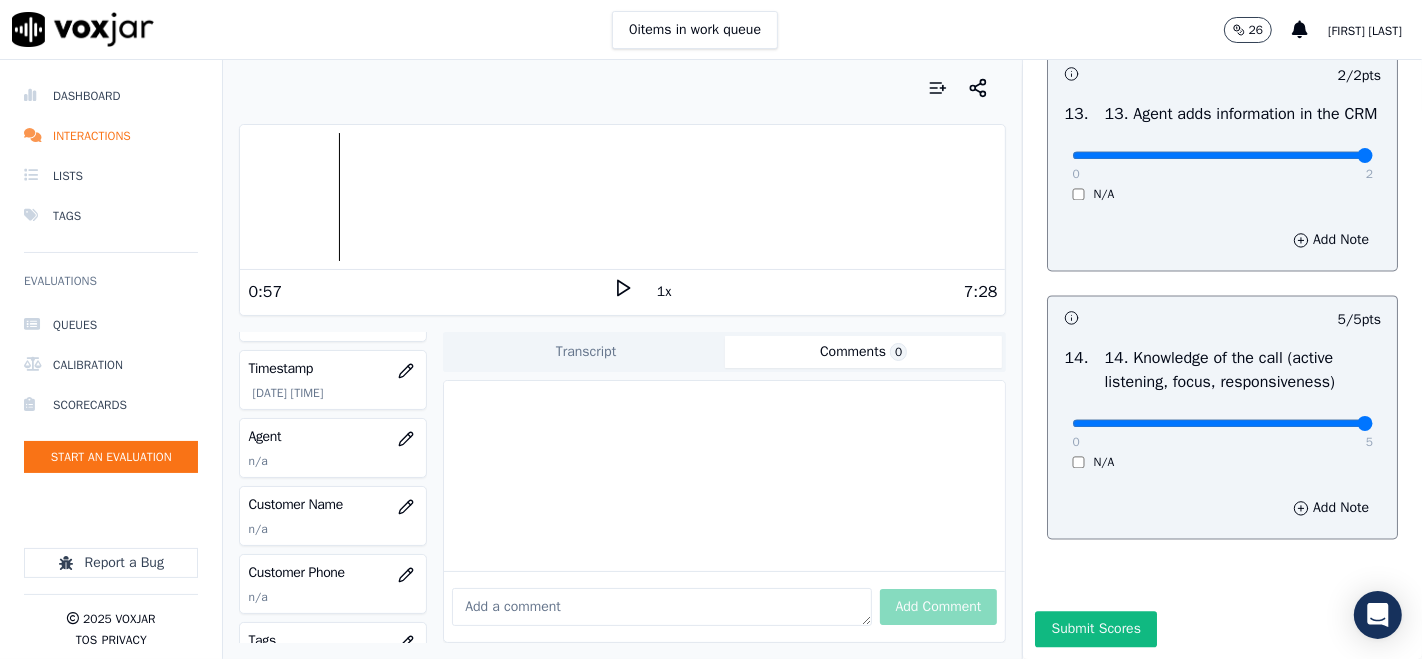 scroll, scrollTop: 3712, scrollLeft: 0, axis: vertical 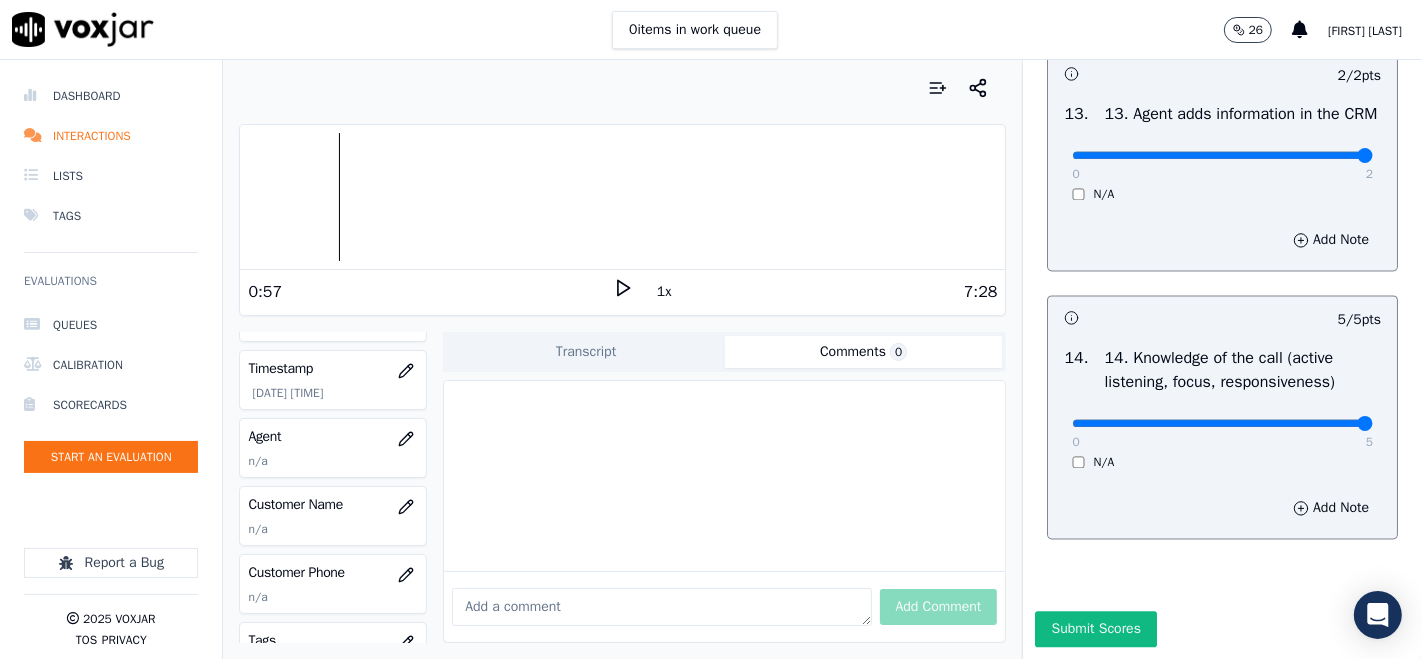 click on "Submit Scores" at bounding box center (1095, 629) 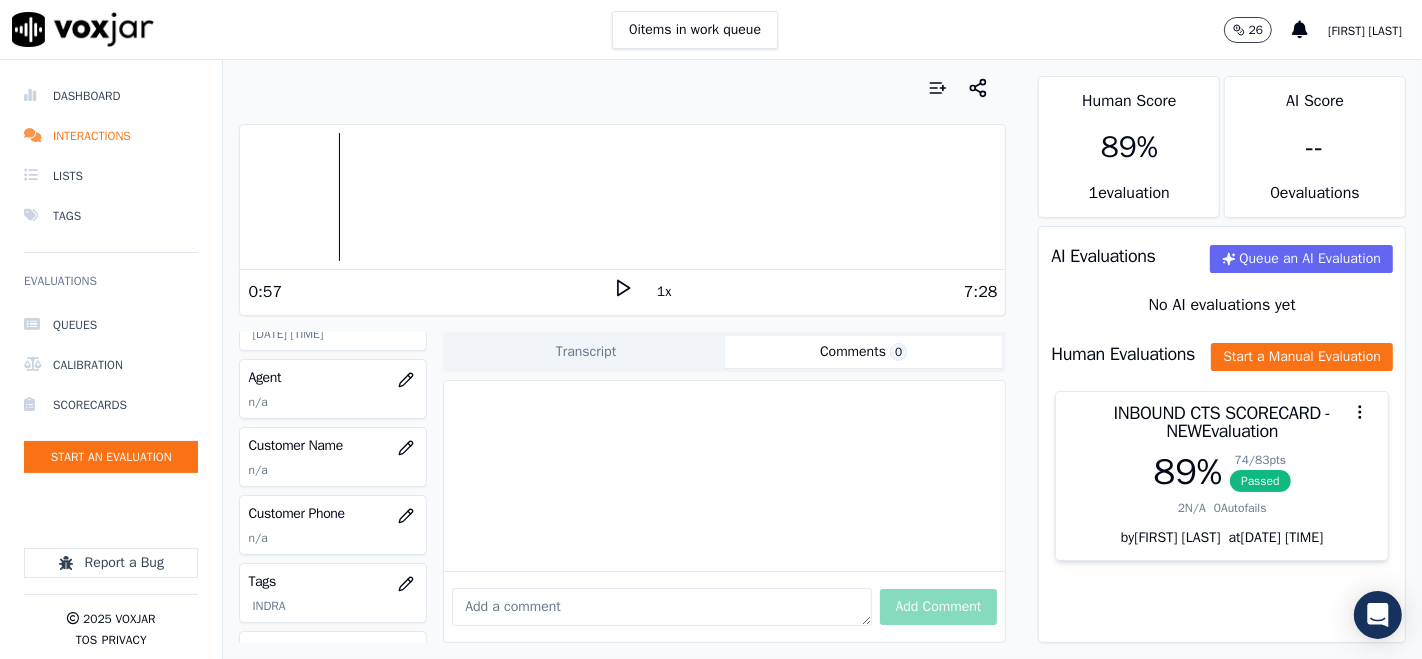scroll, scrollTop: 245, scrollLeft: 0, axis: vertical 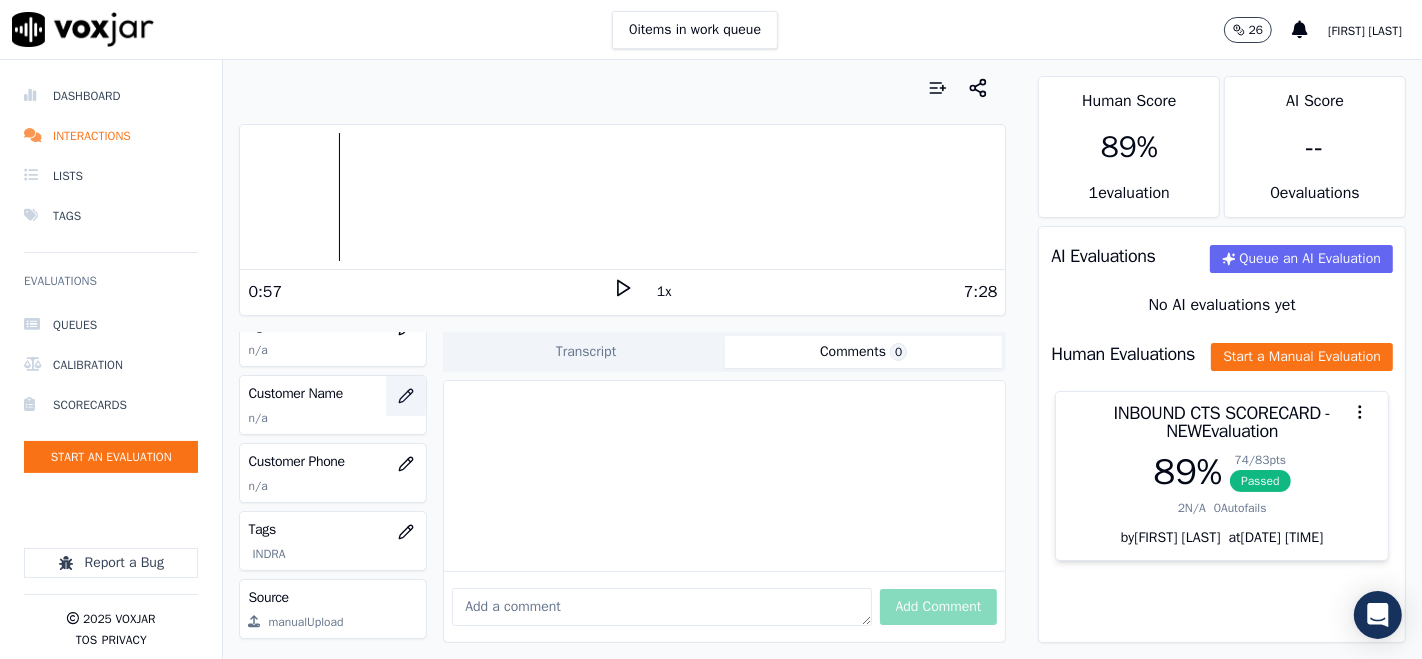 click 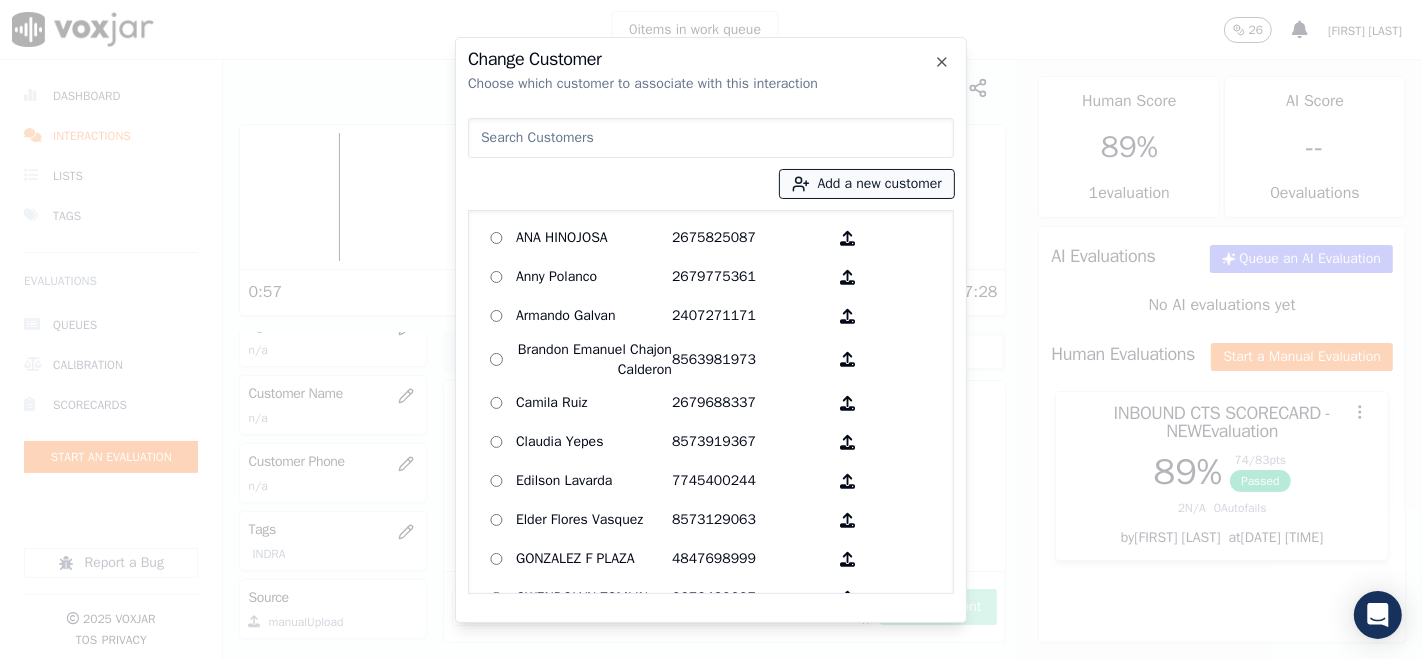 click 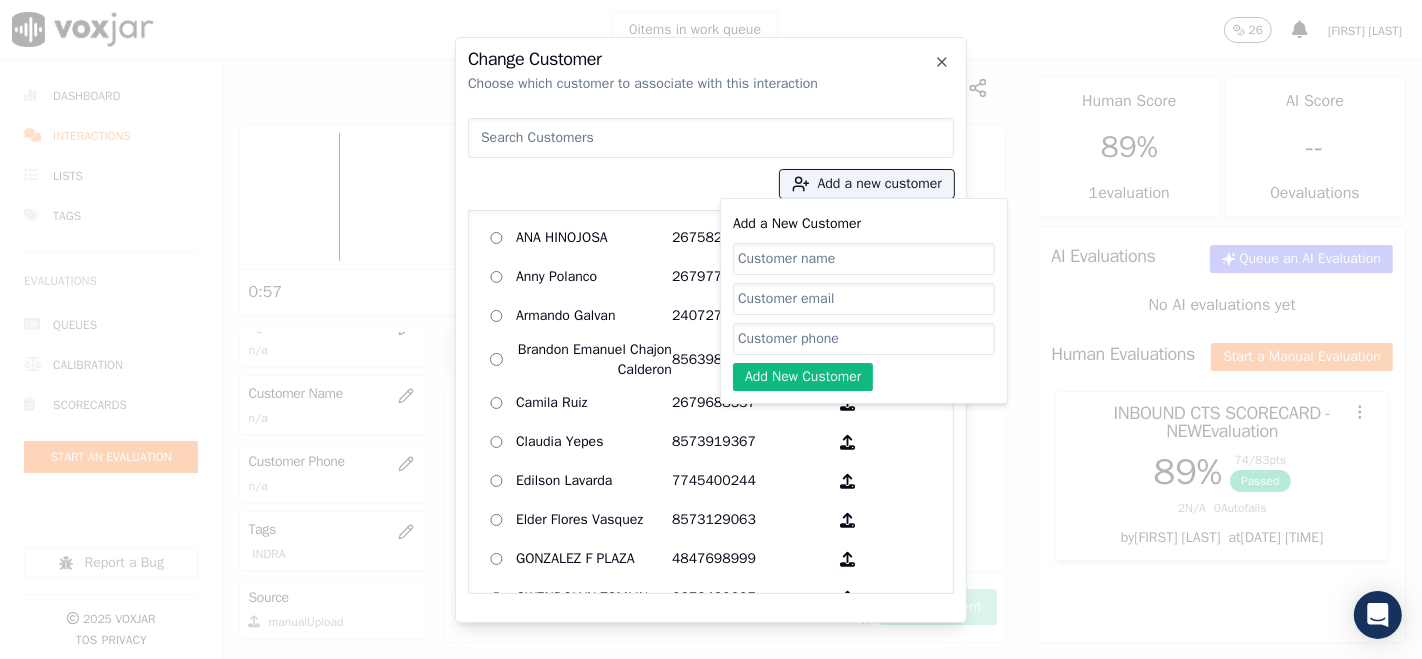 paste on "LUCAS MARQUES" 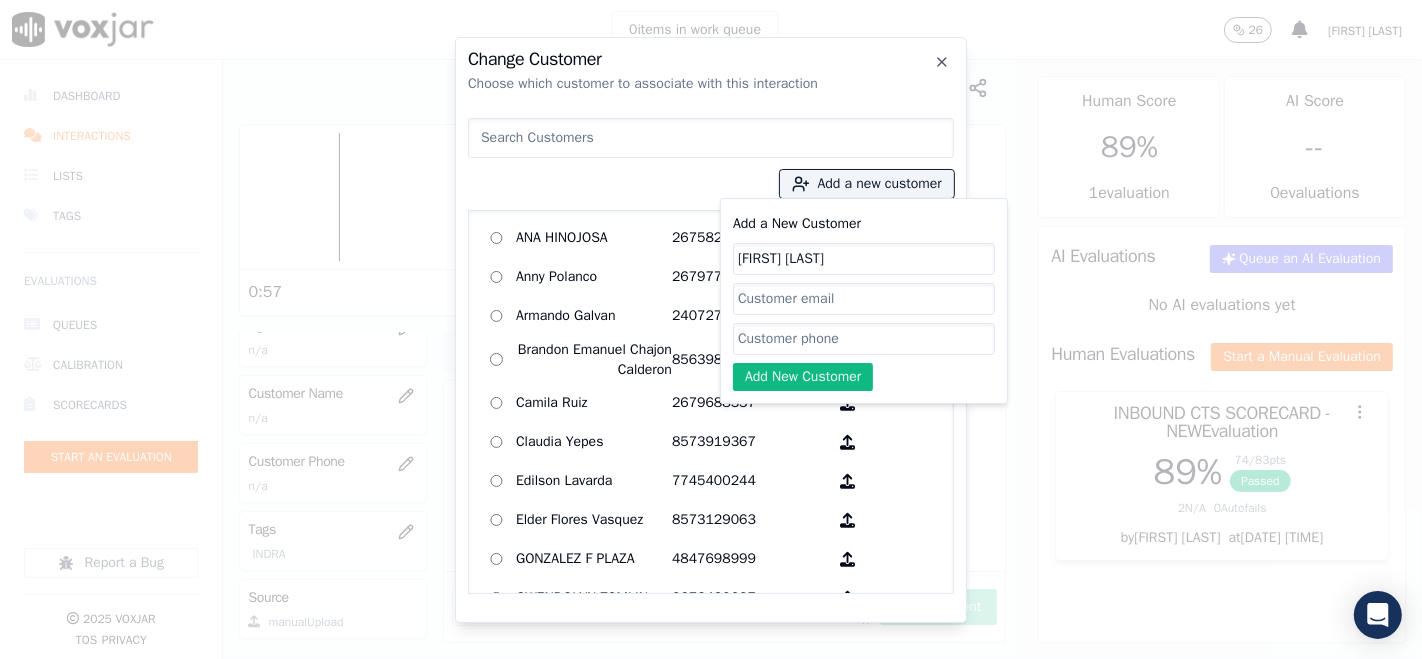 type on "LUCAS MARQUES" 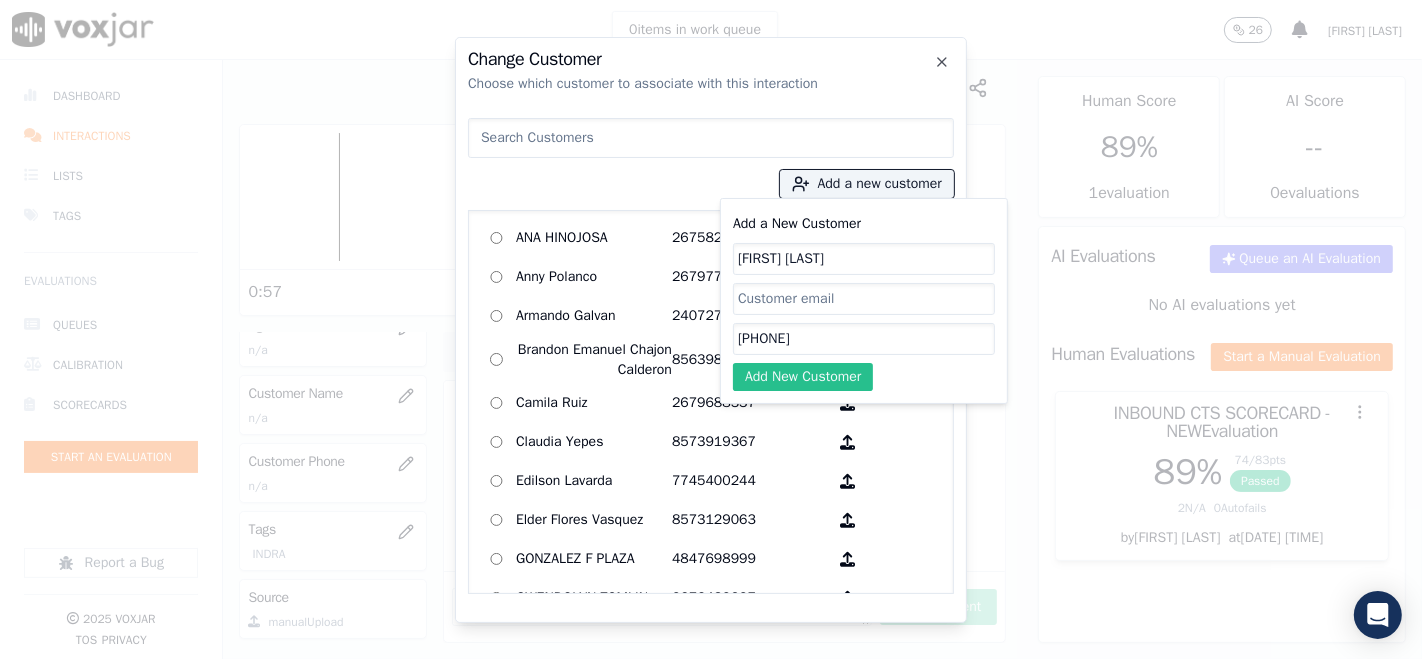 type on "[PHONE]" 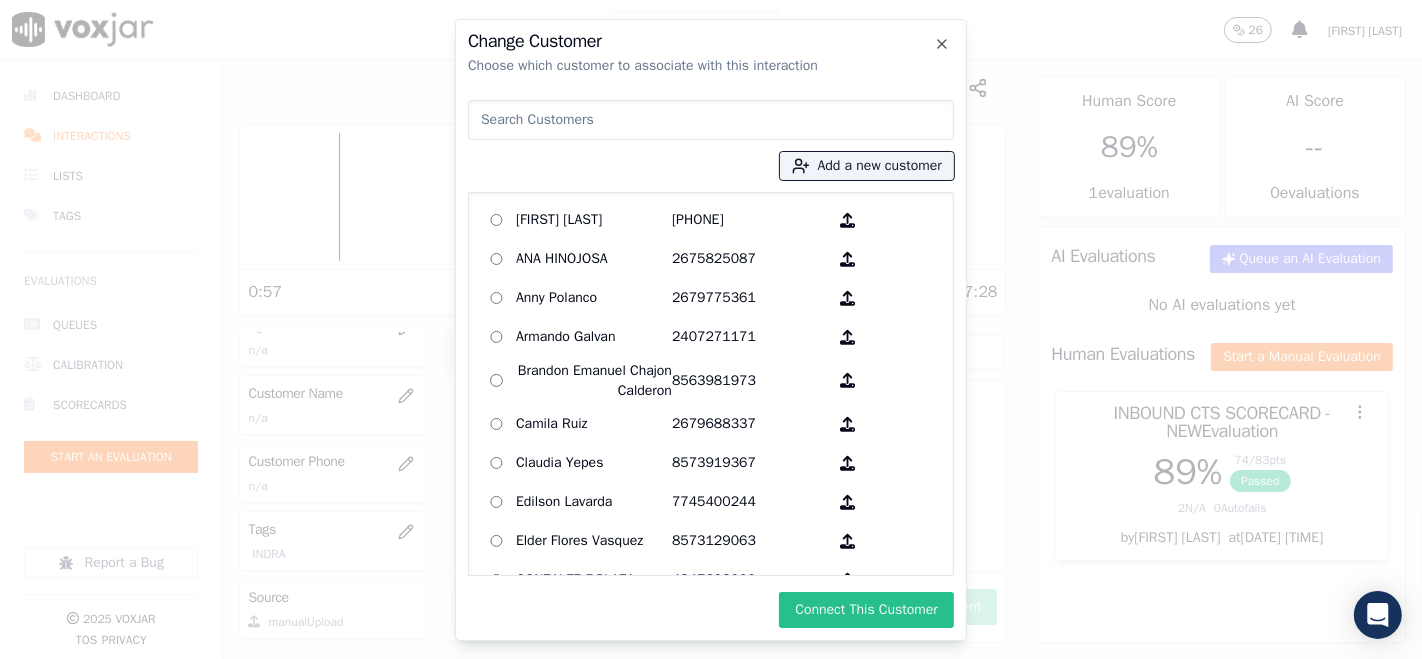 click on "Connect This Customer" at bounding box center (866, 610) 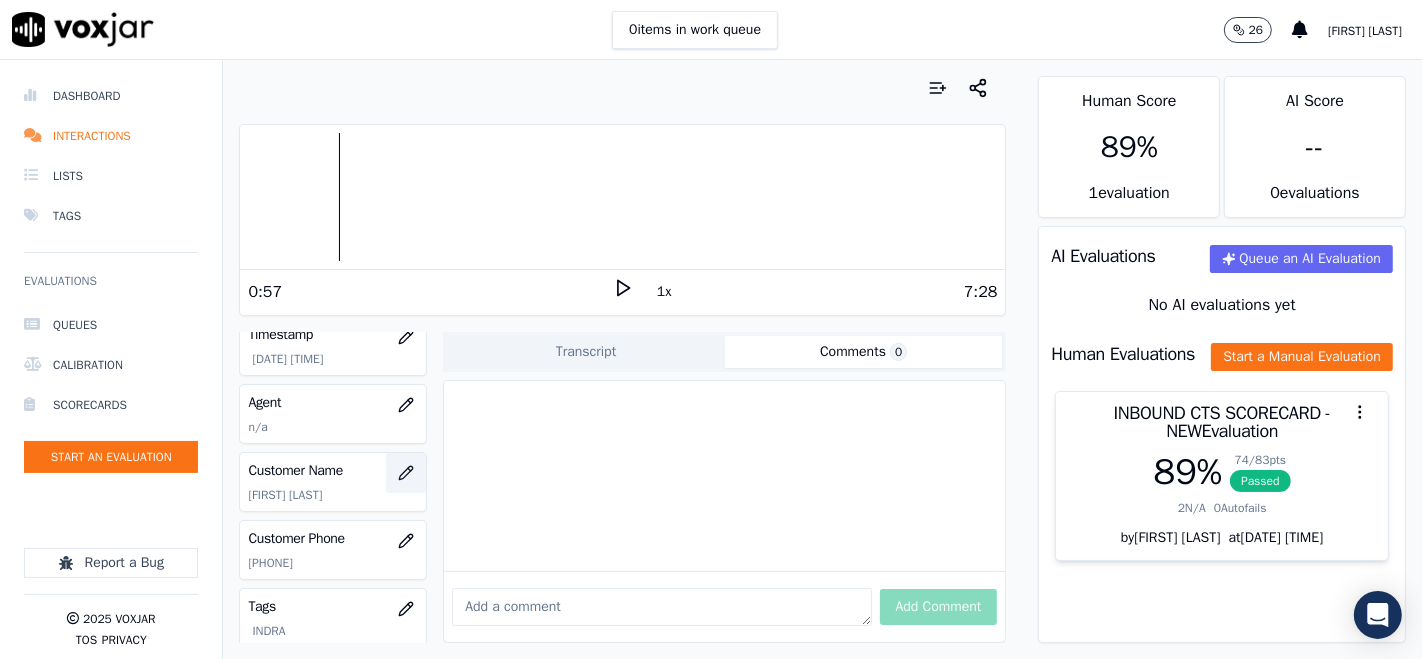 scroll, scrollTop: 134, scrollLeft: 0, axis: vertical 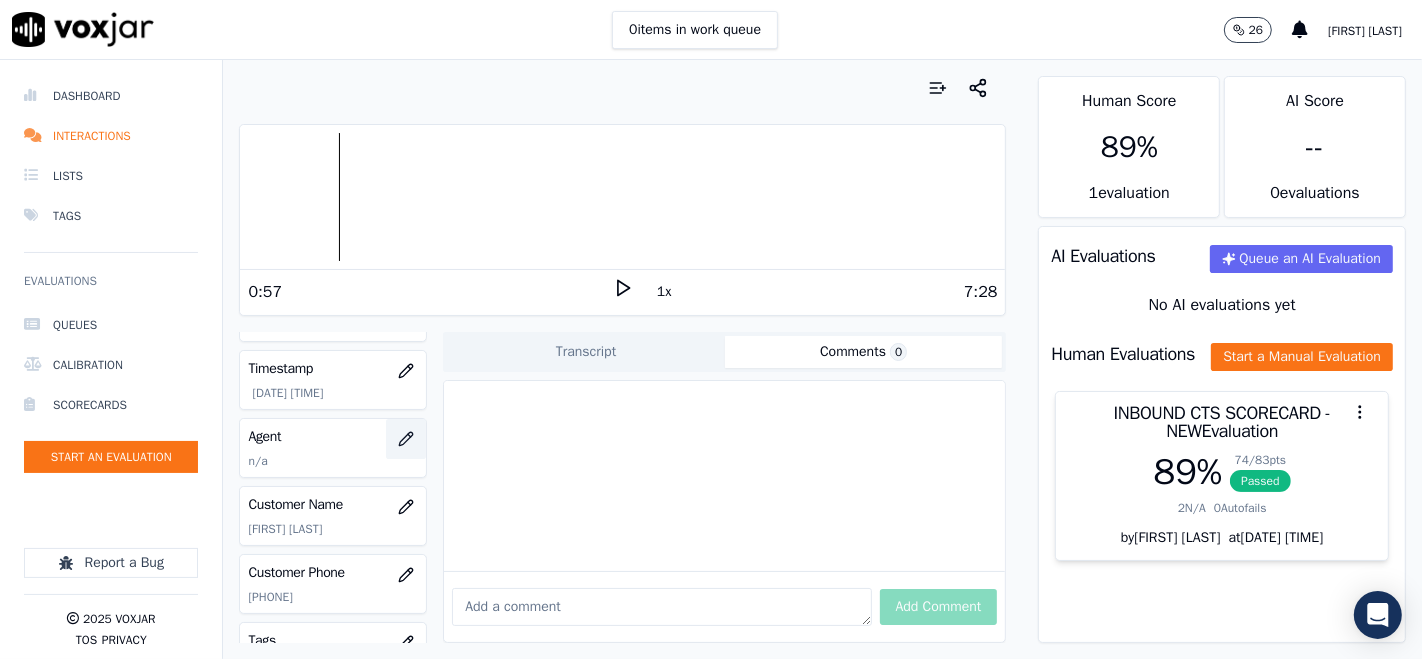click 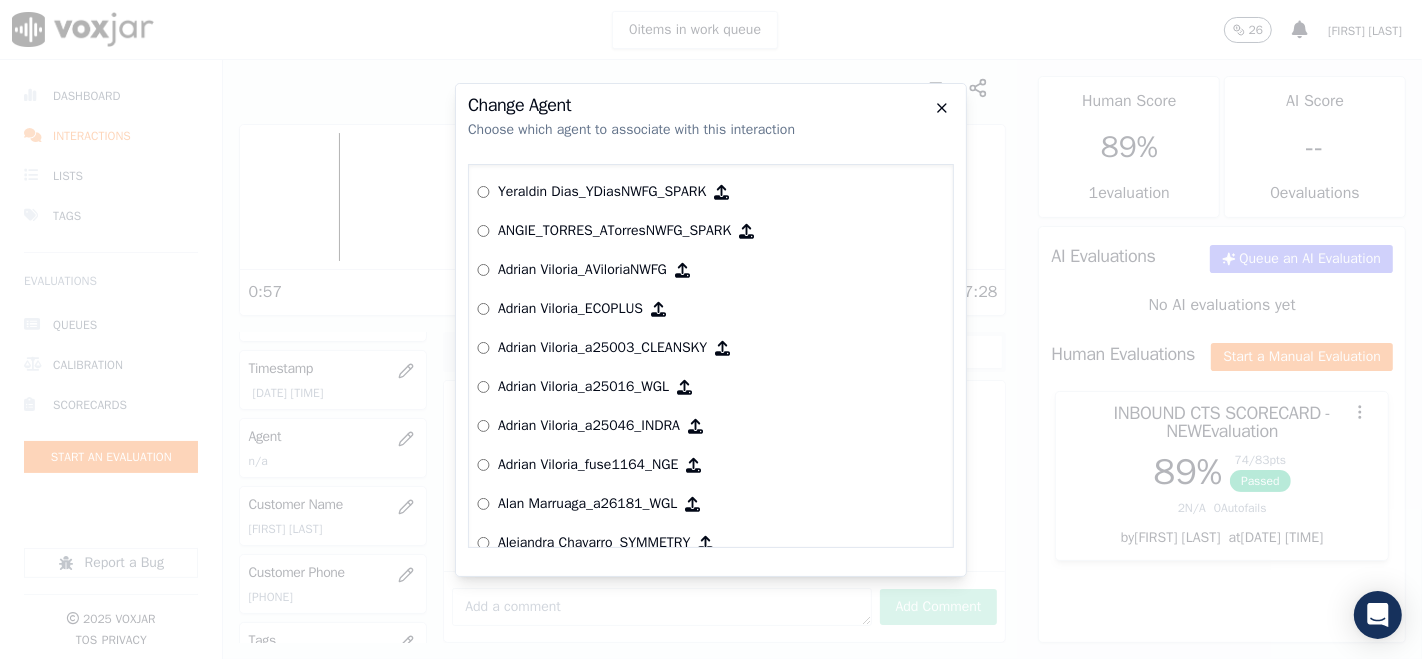 click 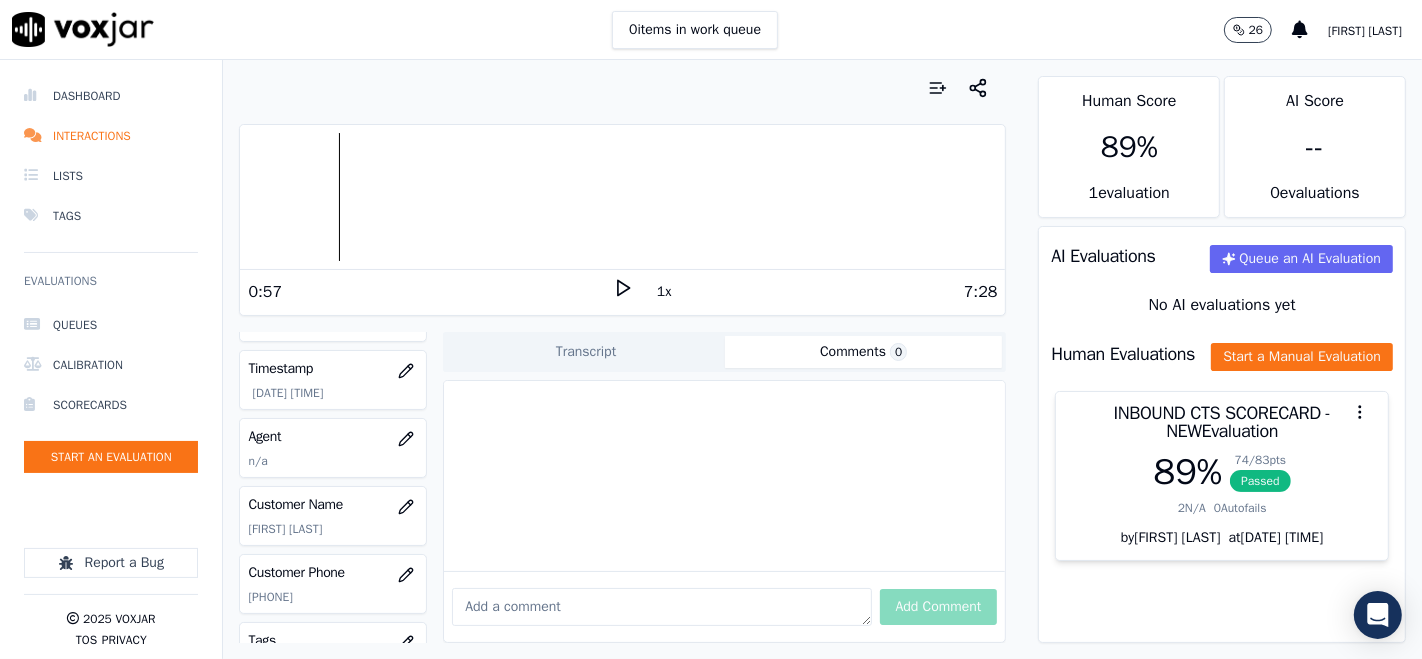 click at bounding box center (622, 197) 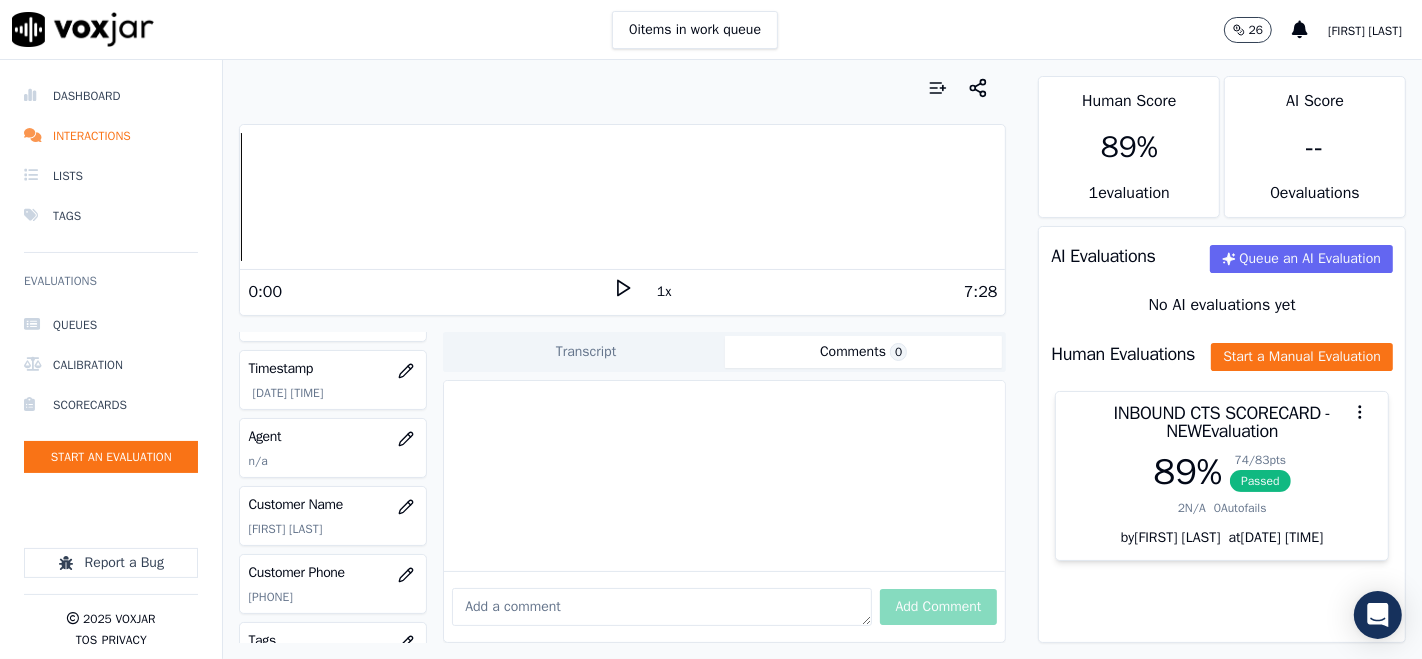 click 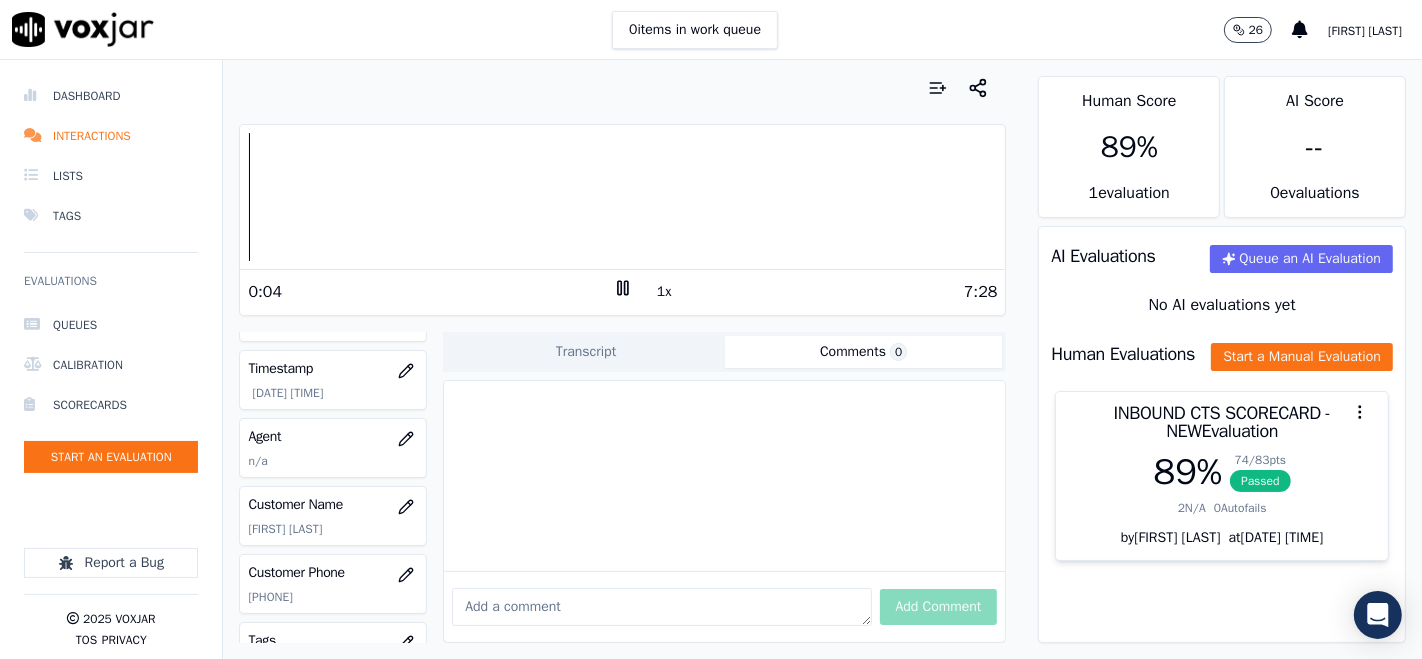 click at bounding box center [622, 197] 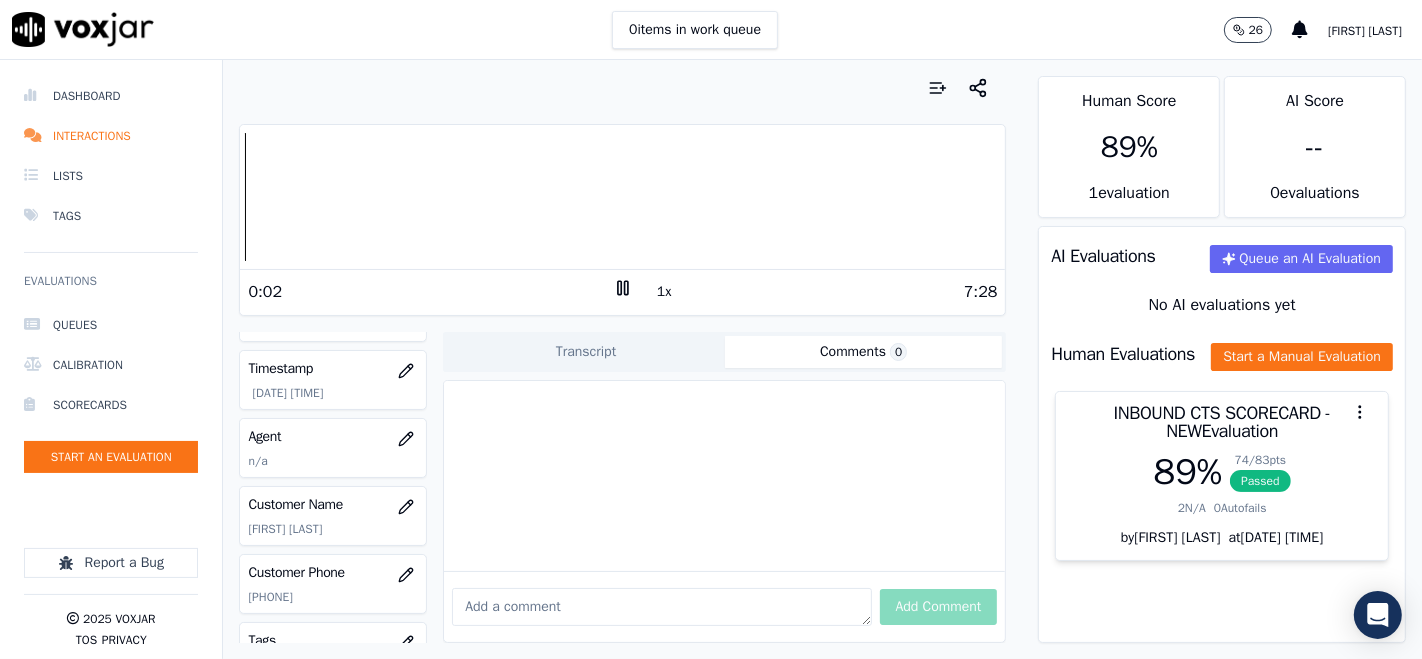 click 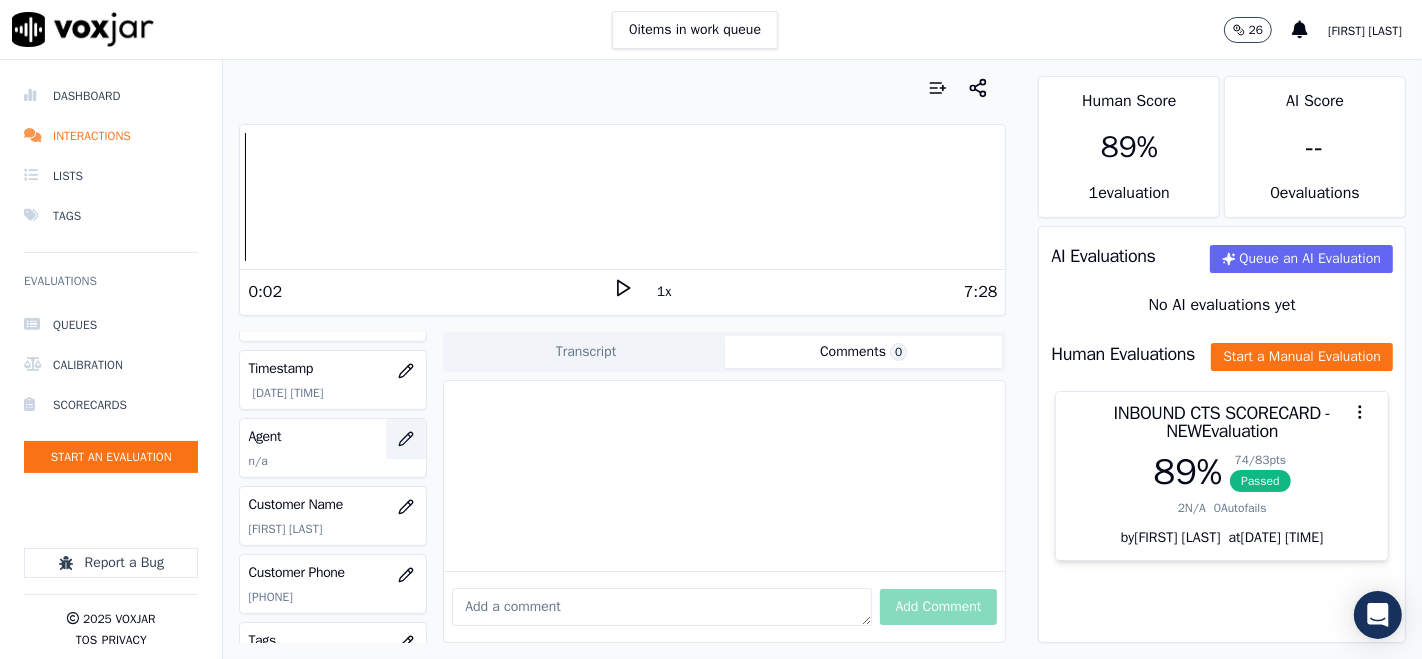click at bounding box center (406, 439) 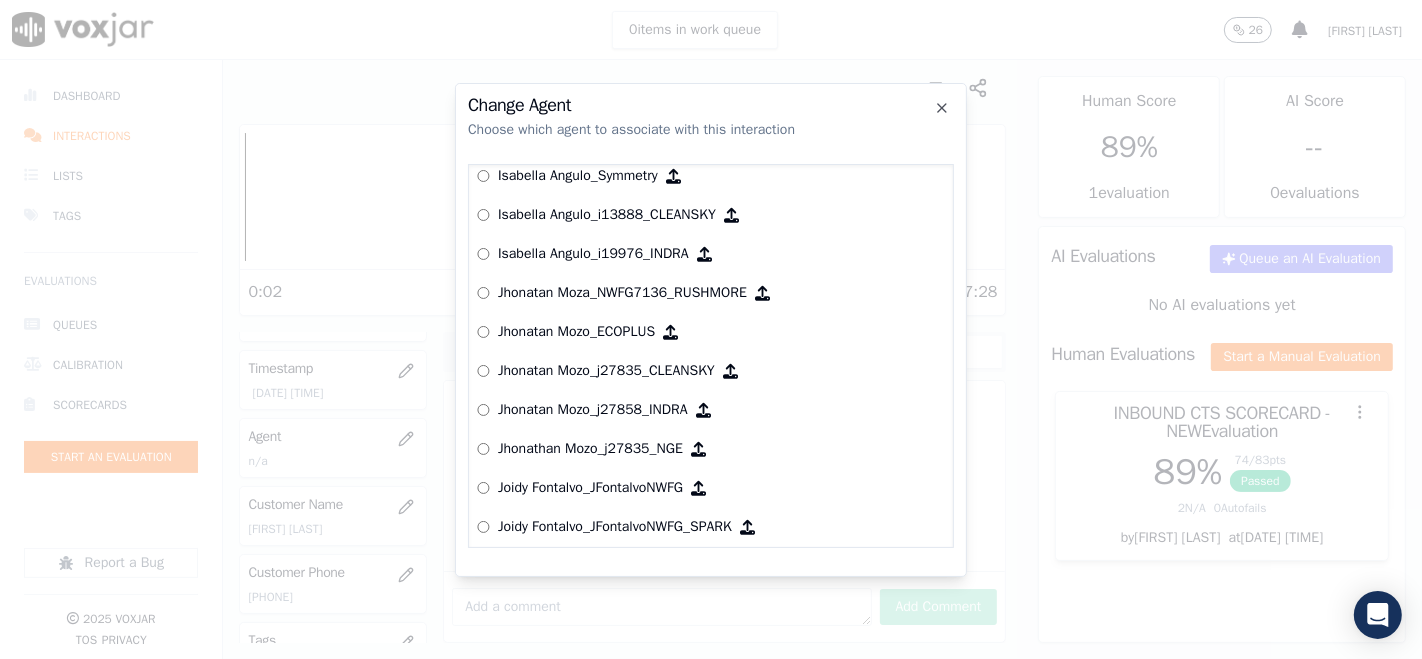scroll, scrollTop: 4263, scrollLeft: 0, axis: vertical 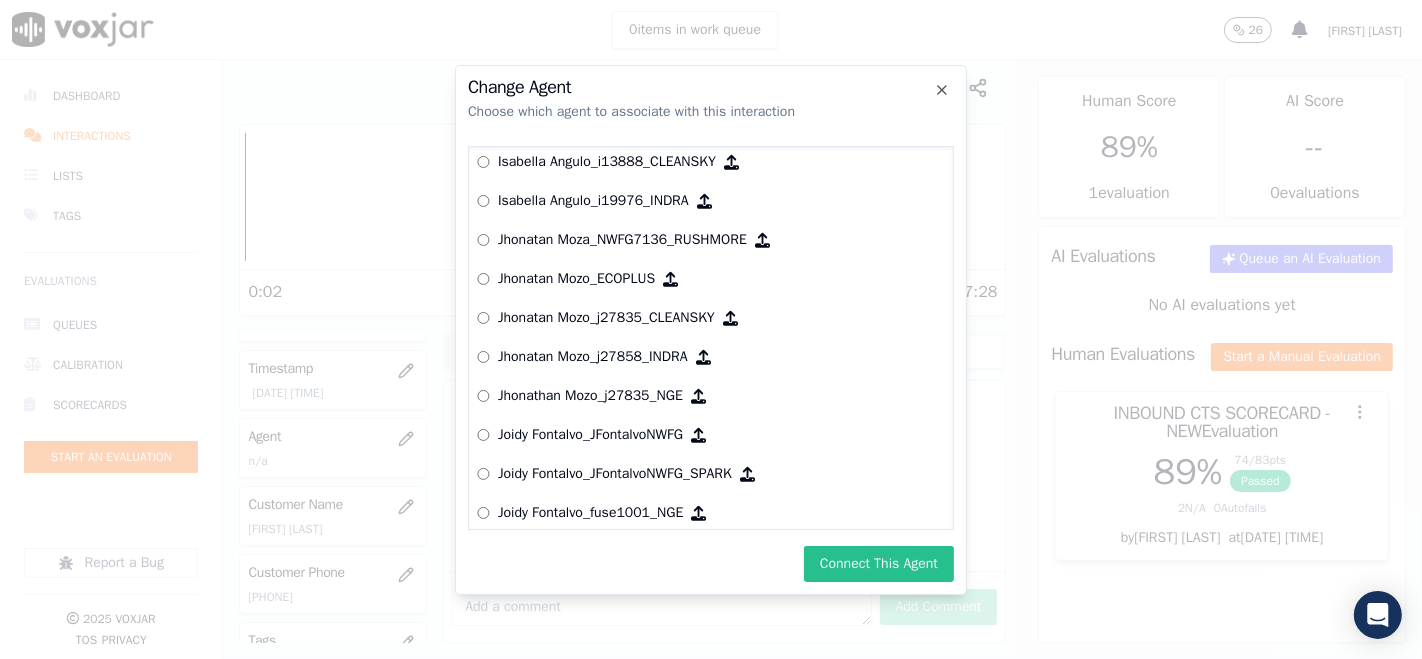 click on "Connect This Agent" at bounding box center (879, 564) 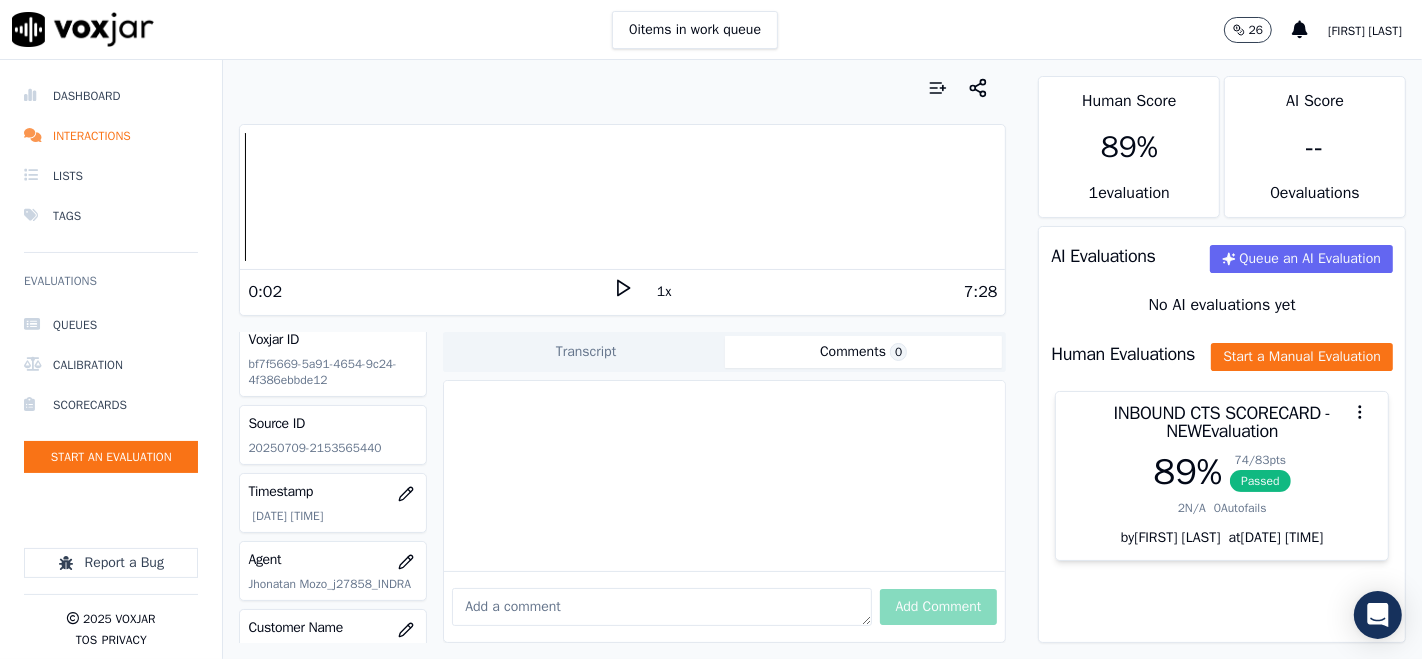 scroll, scrollTop: 0, scrollLeft: 0, axis: both 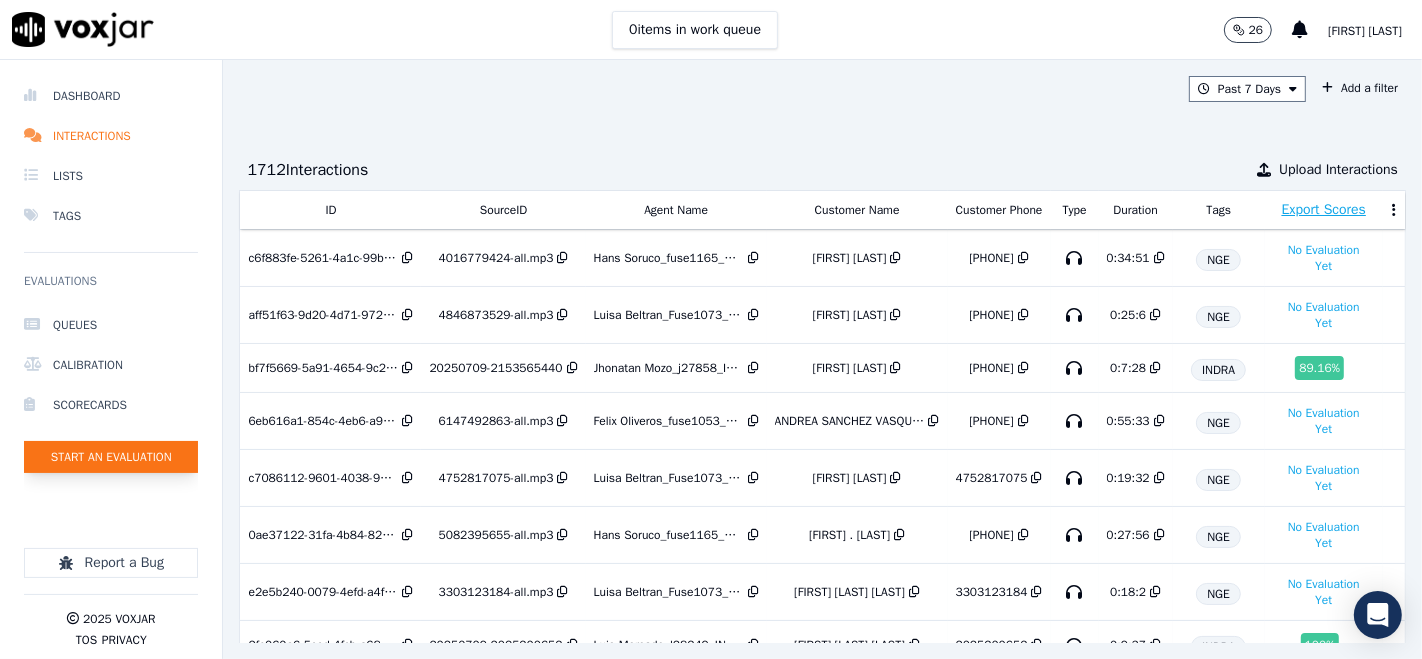 click on "Start an Evaluation" 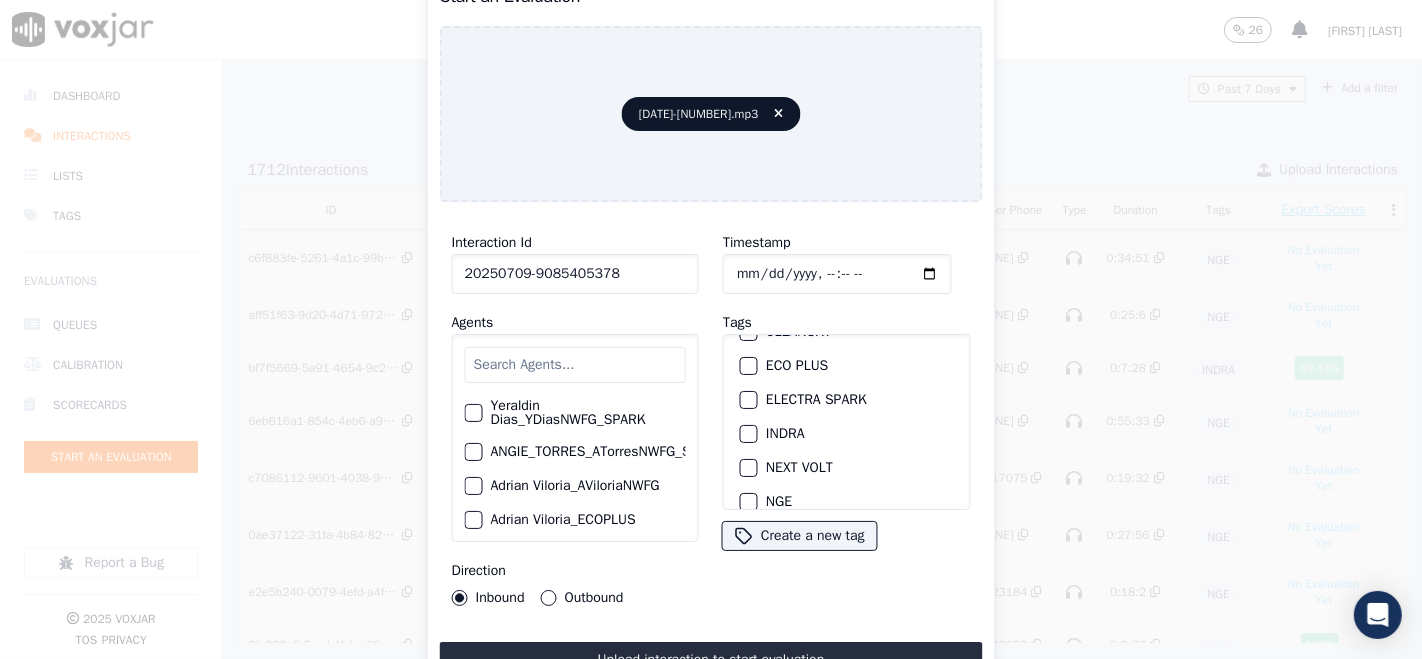 scroll, scrollTop: 111, scrollLeft: 0, axis: vertical 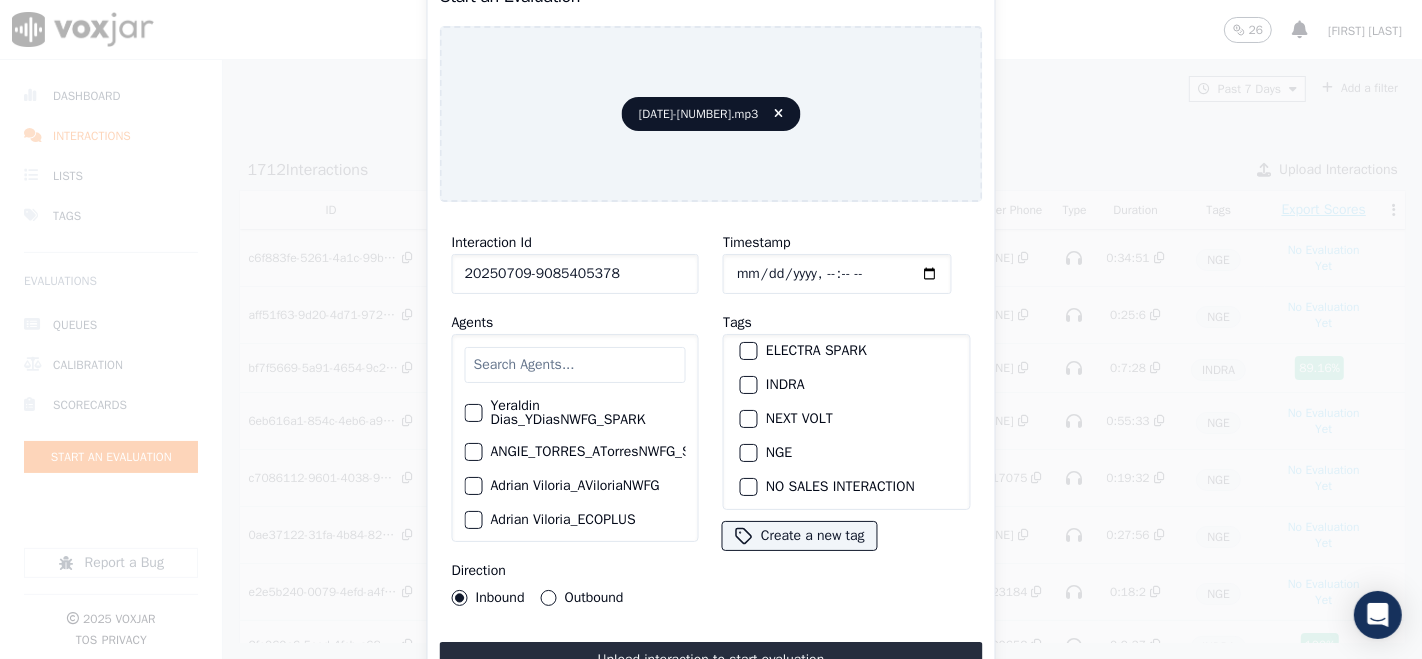 type on "20250709-9085405378" 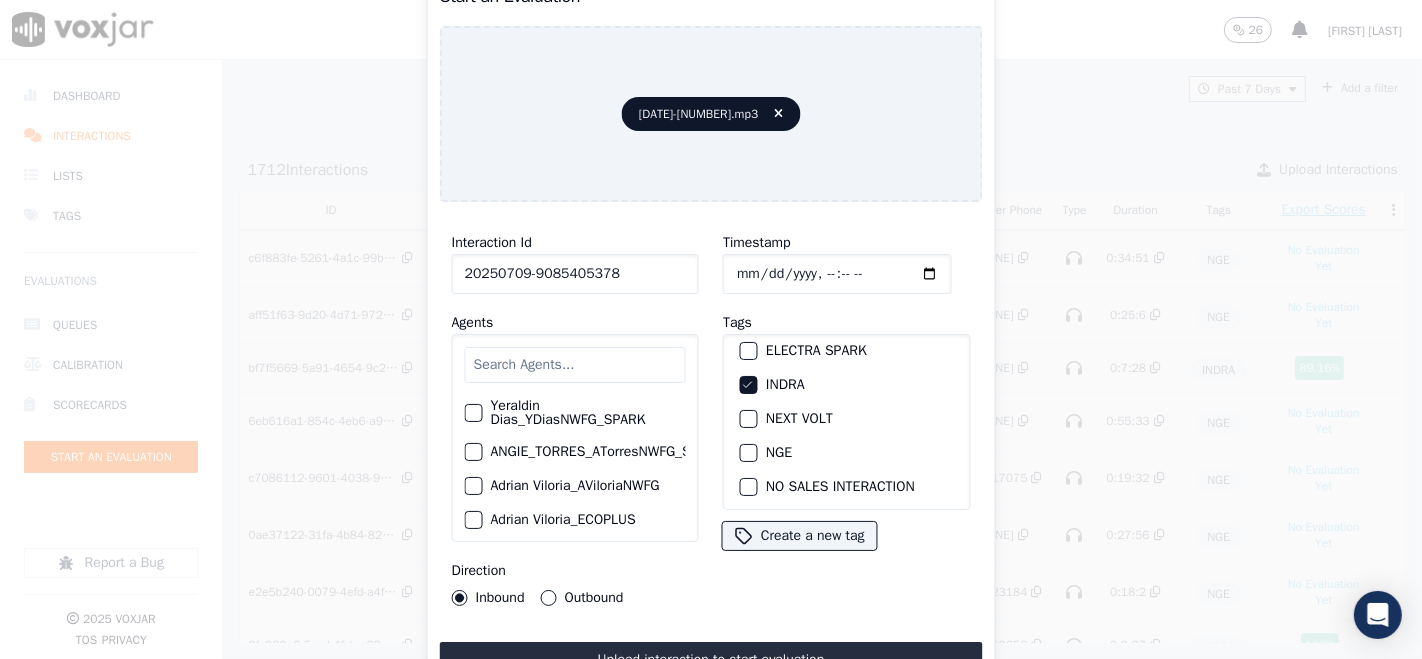 click on "Upload interaction to start evaluation" at bounding box center [711, 660] 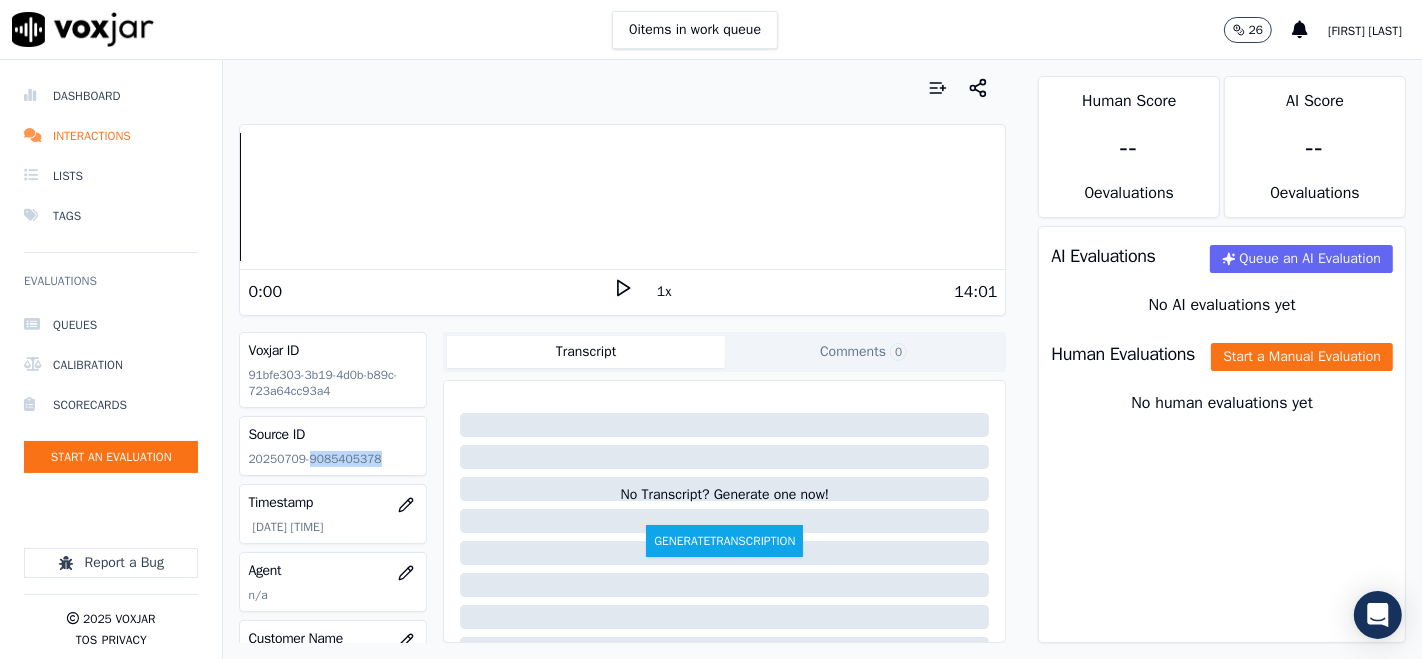 drag, startPoint x: 302, startPoint y: 461, endPoint x: 378, endPoint y: 458, distance: 76.05919 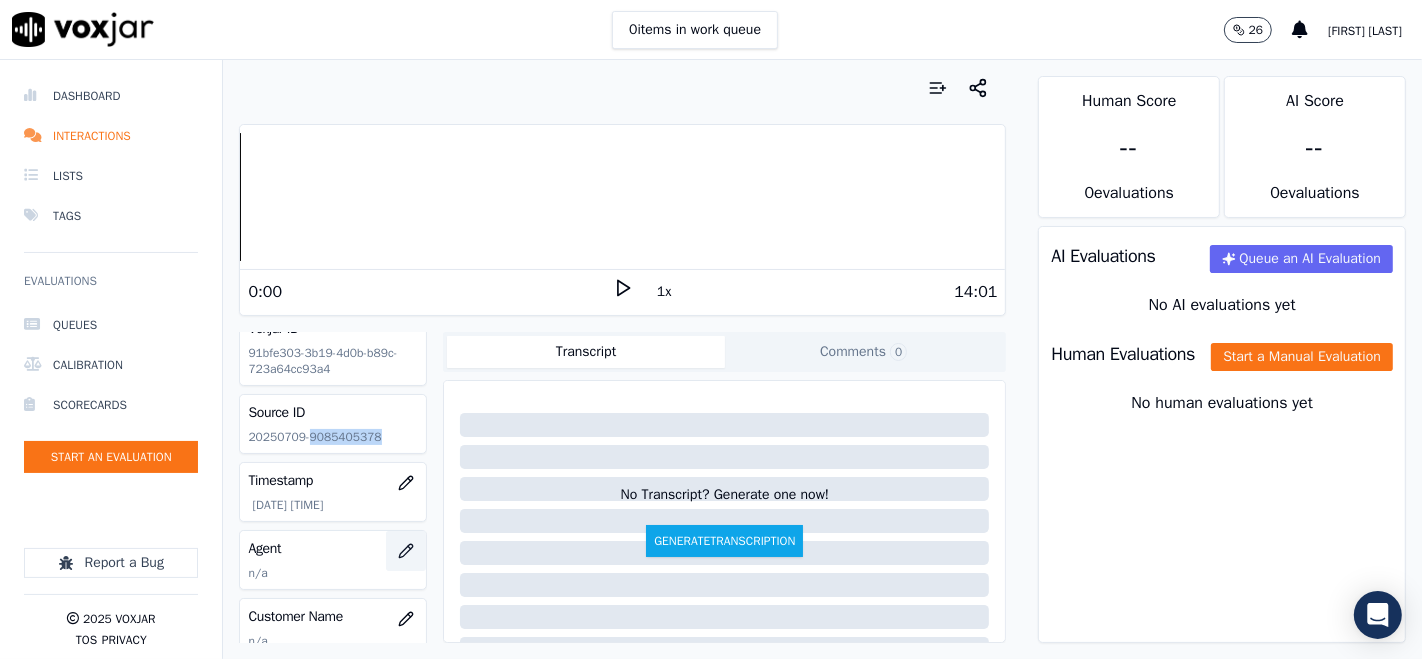 scroll, scrollTop: 0, scrollLeft: 0, axis: both 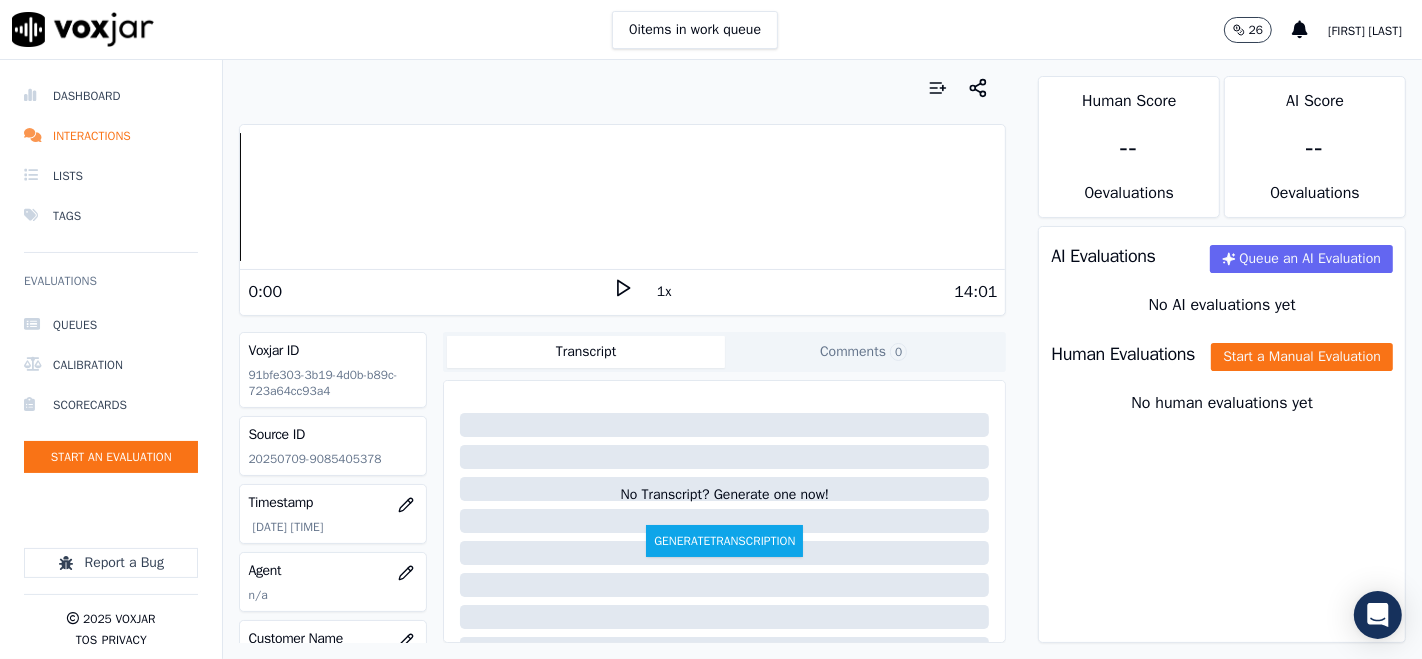 click on "Source ID" at bounding box center [333, 435] 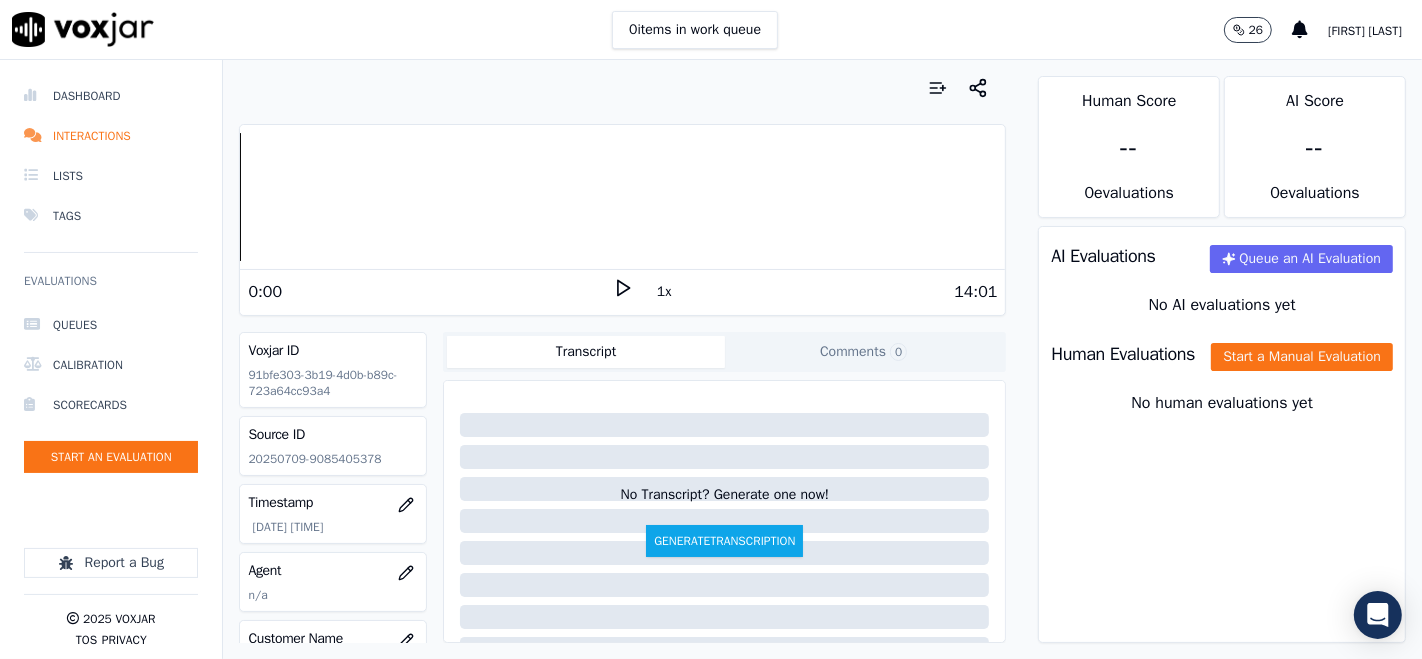 click on "20250709-9085405378" 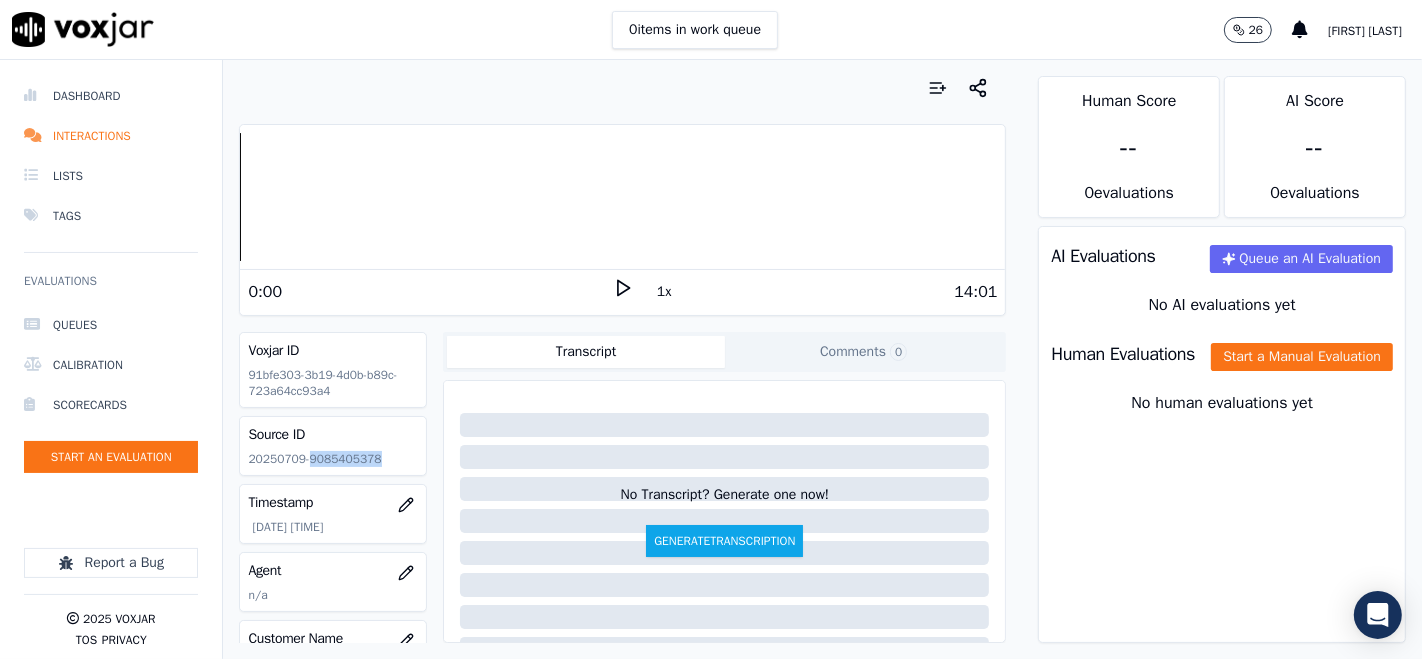 click on "20250709-9085405378" 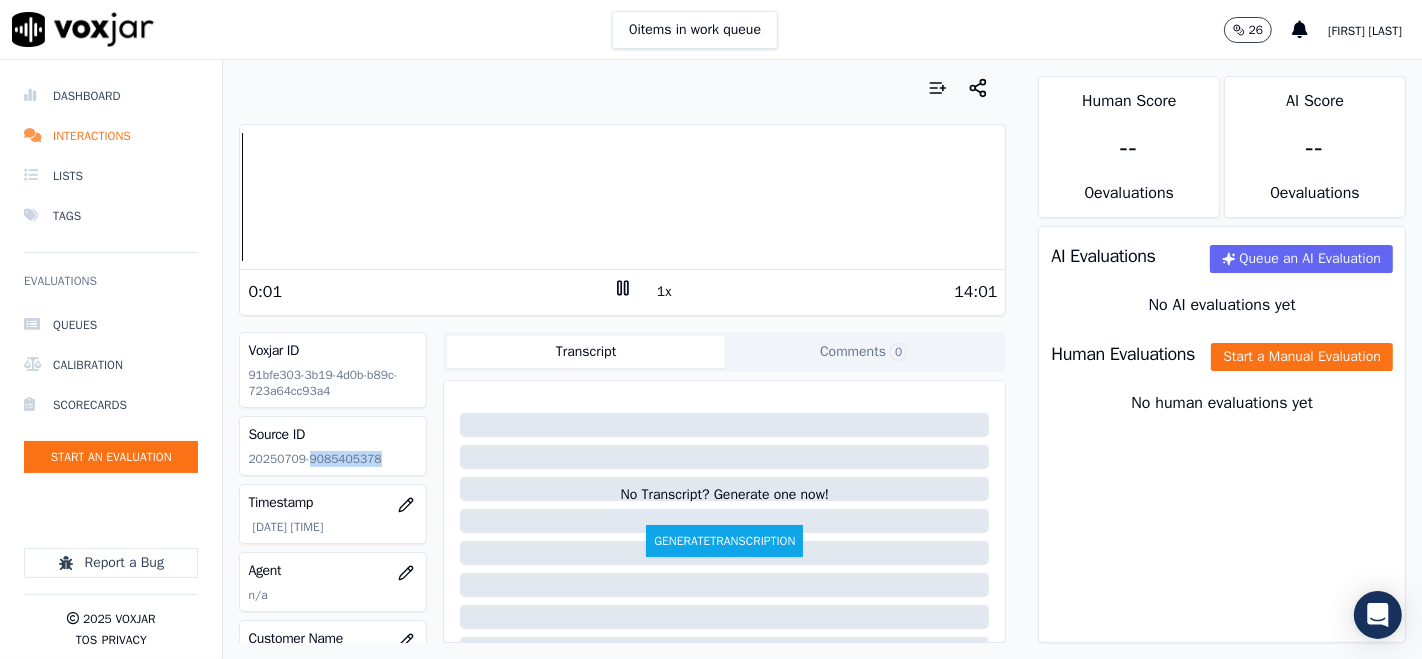 click 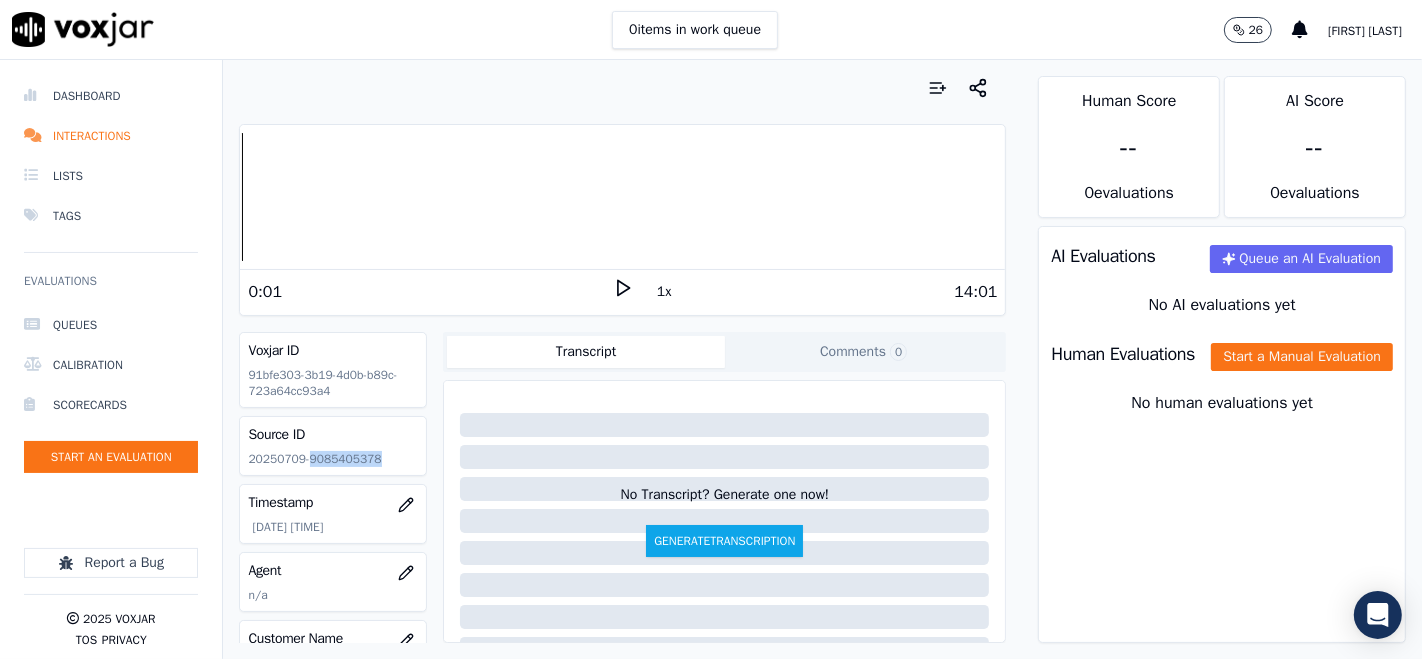 click 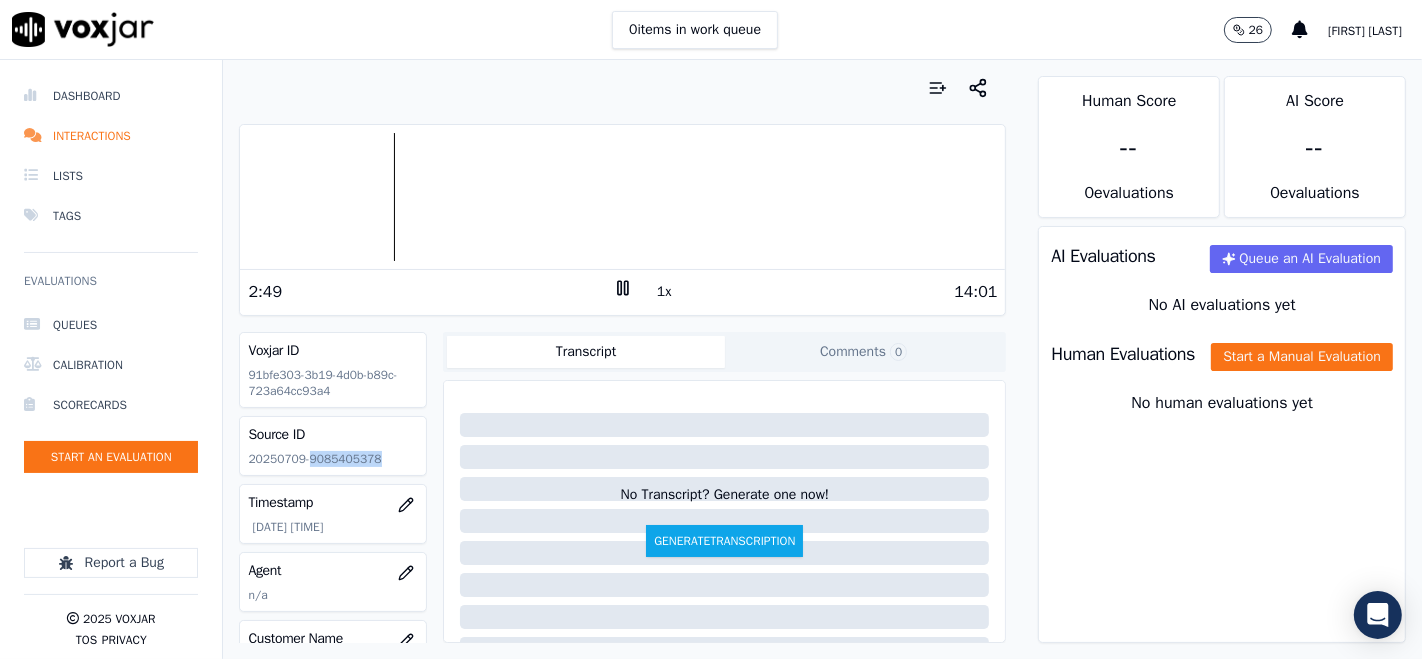 click 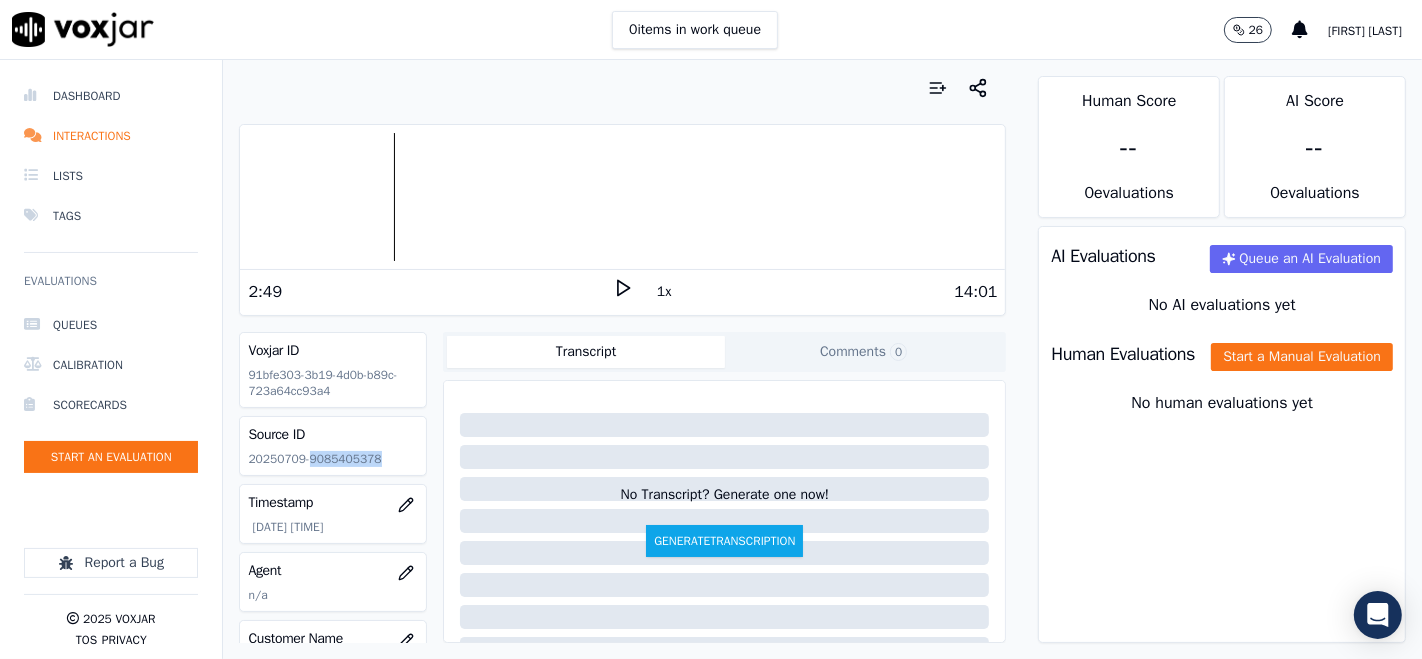 click 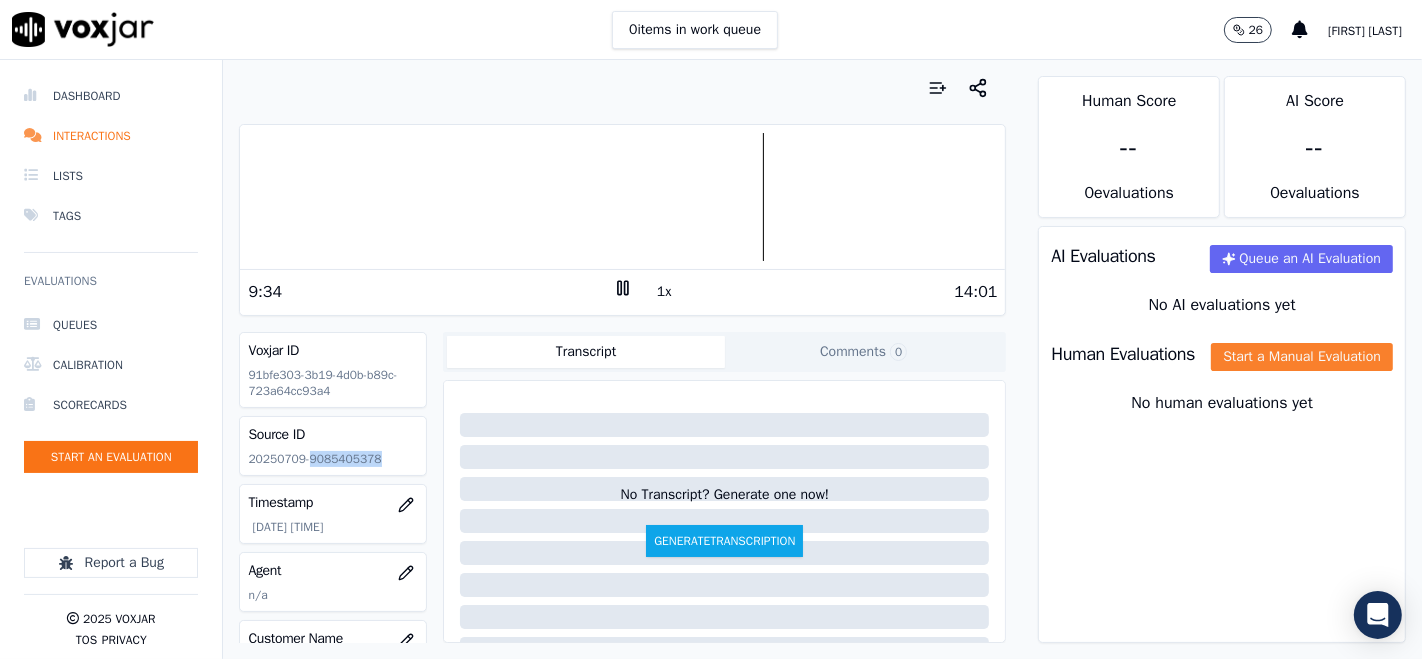 click on "Start a Manual Evaluation" 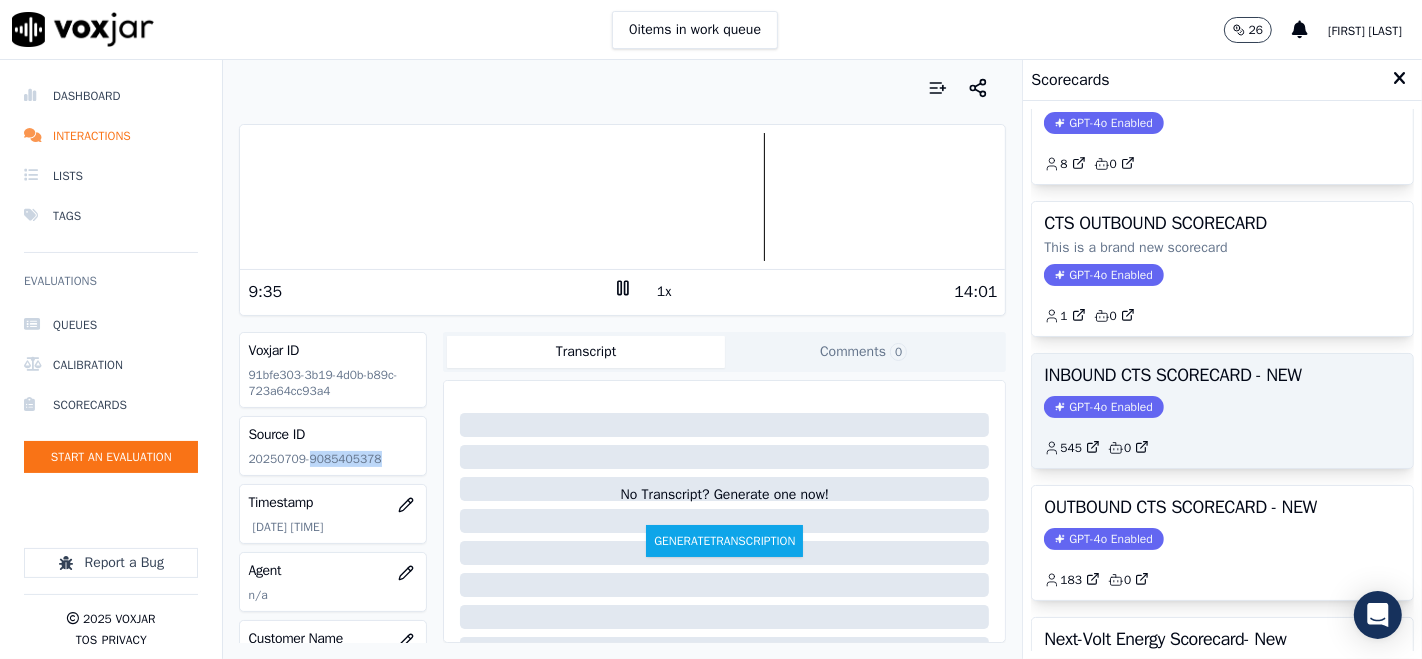scroll, scrollTop: 111, scrollLeft: 0, axis: vertical 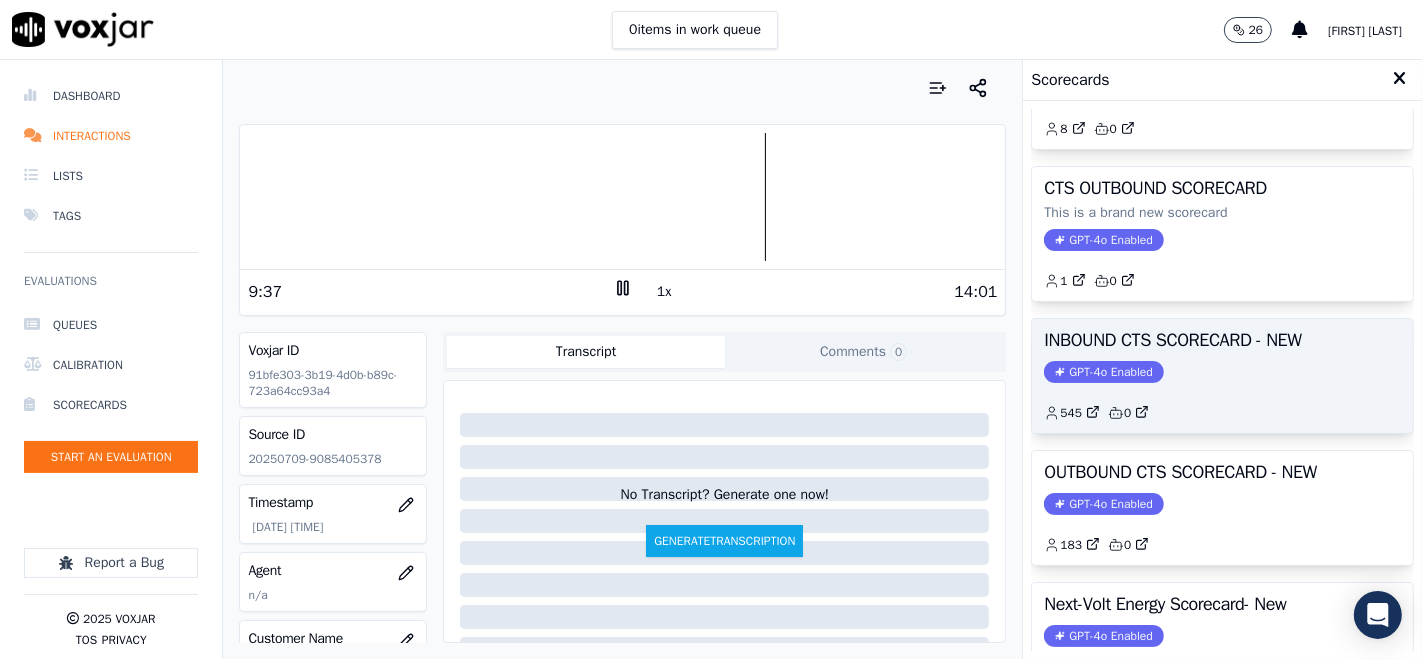 click on "545         0" 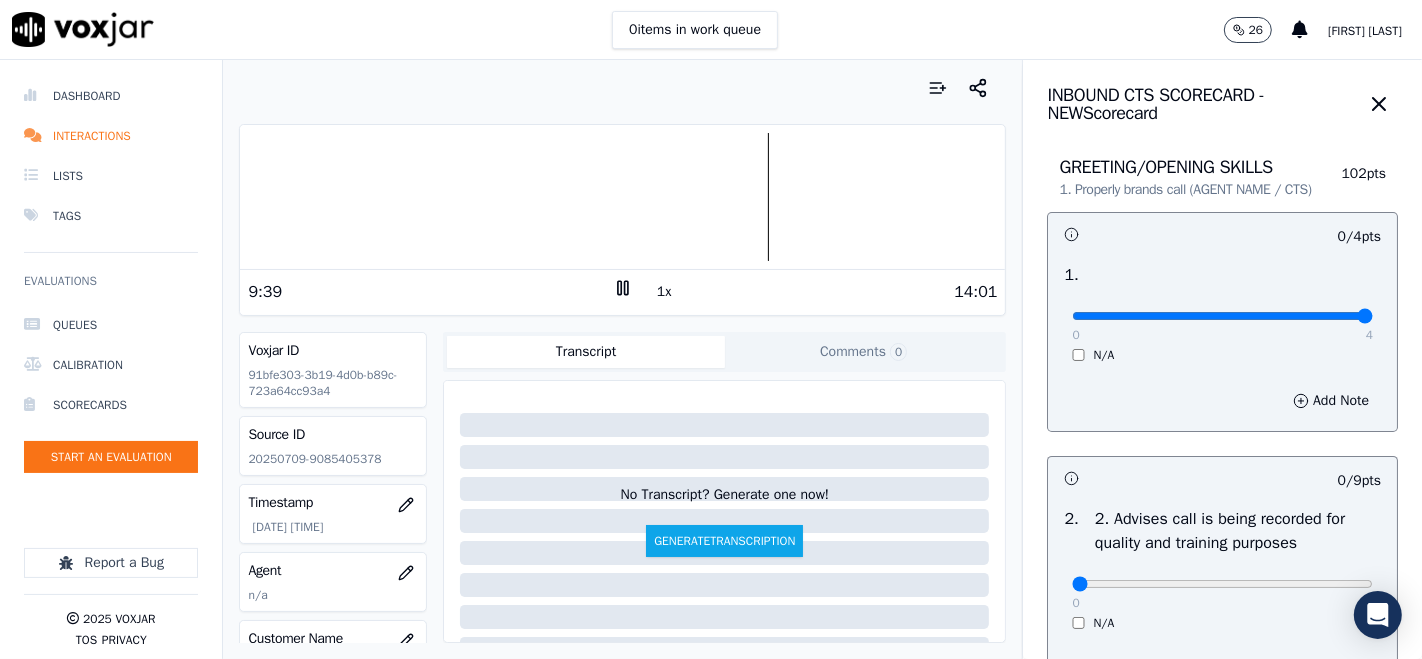 type on "4" 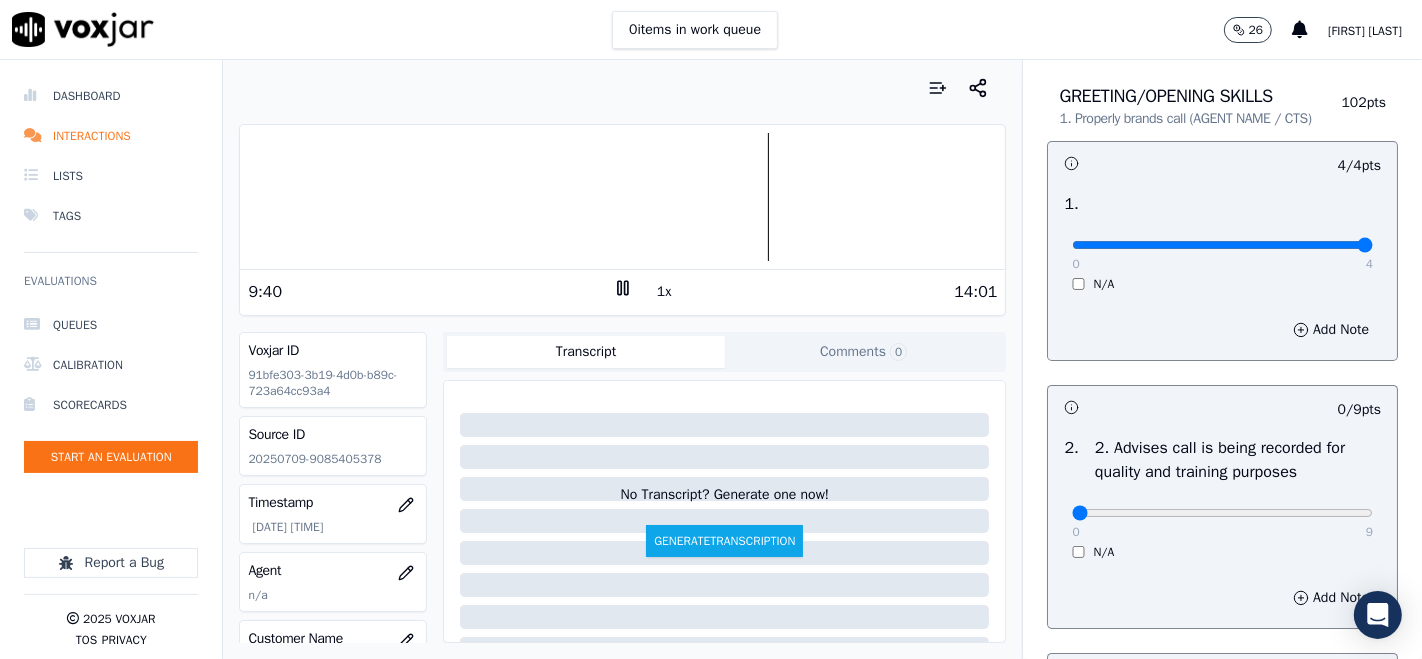 scroll, scrollTop: 333, scrollLeft: 0, axis: vertical 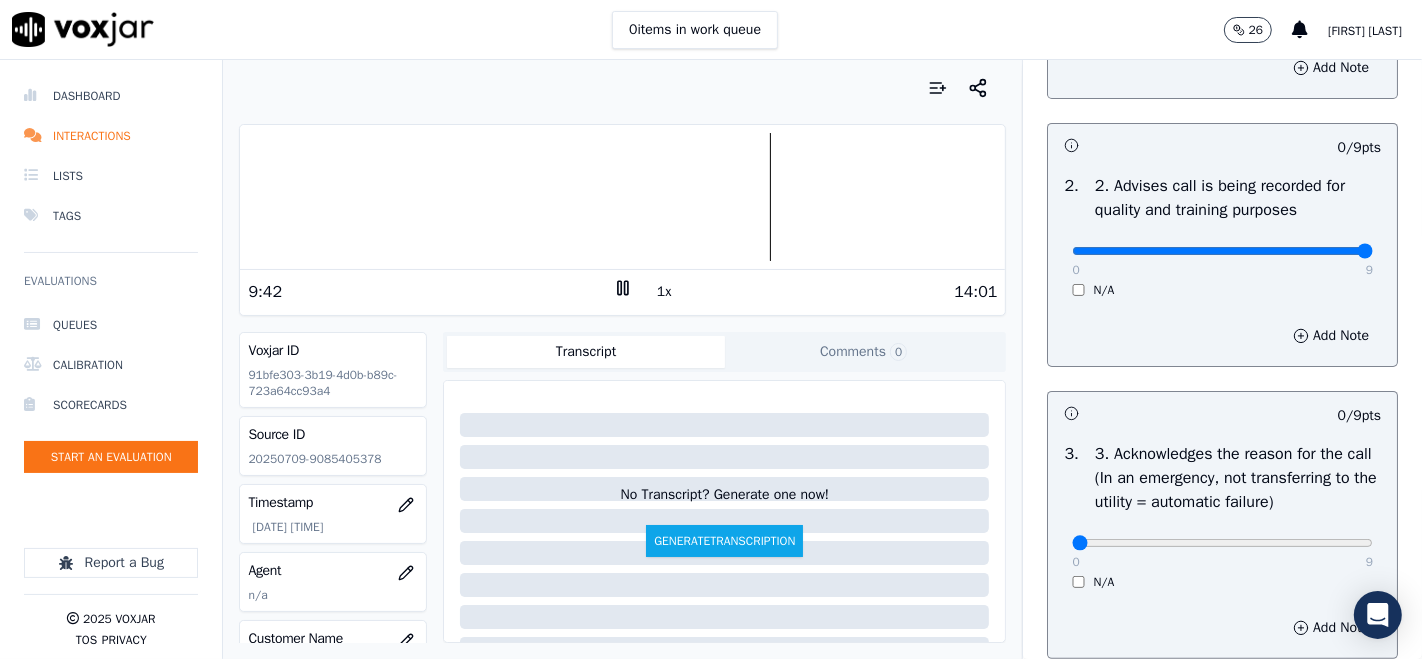 type on "9" 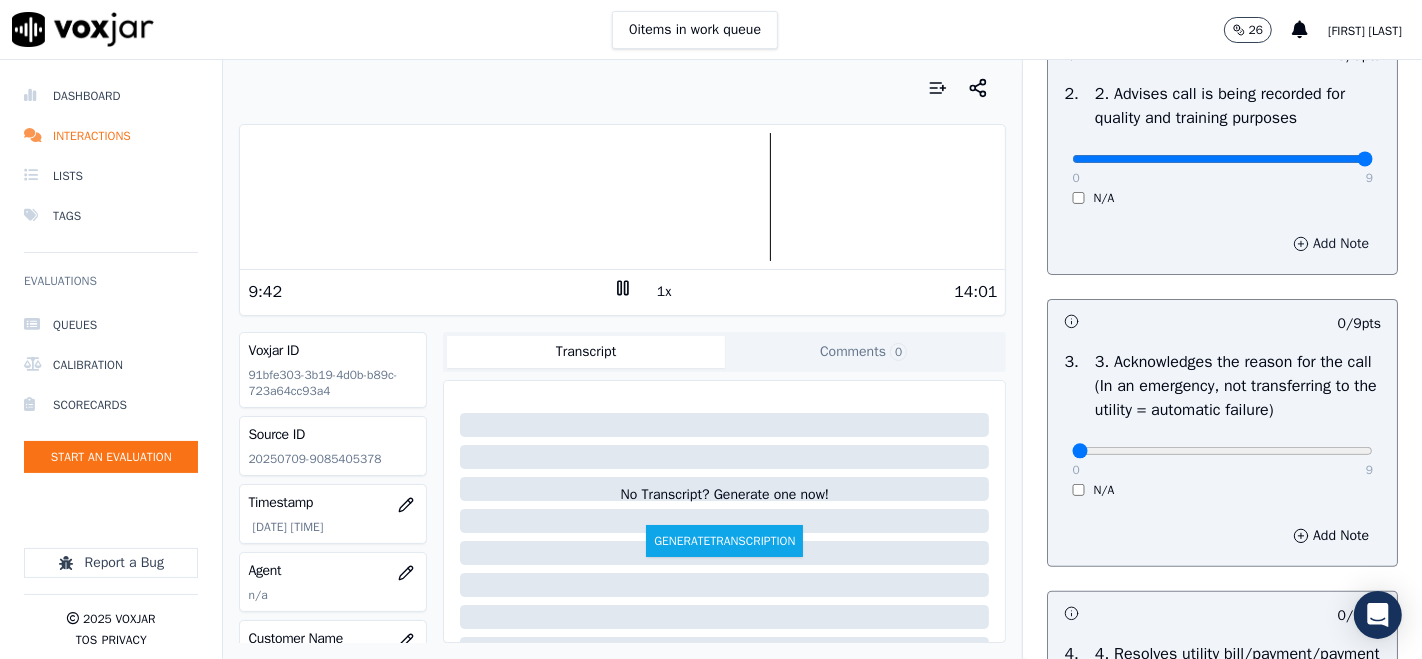 scroll, scrollTop: 555, scrollLeft: 0, axis: vertical 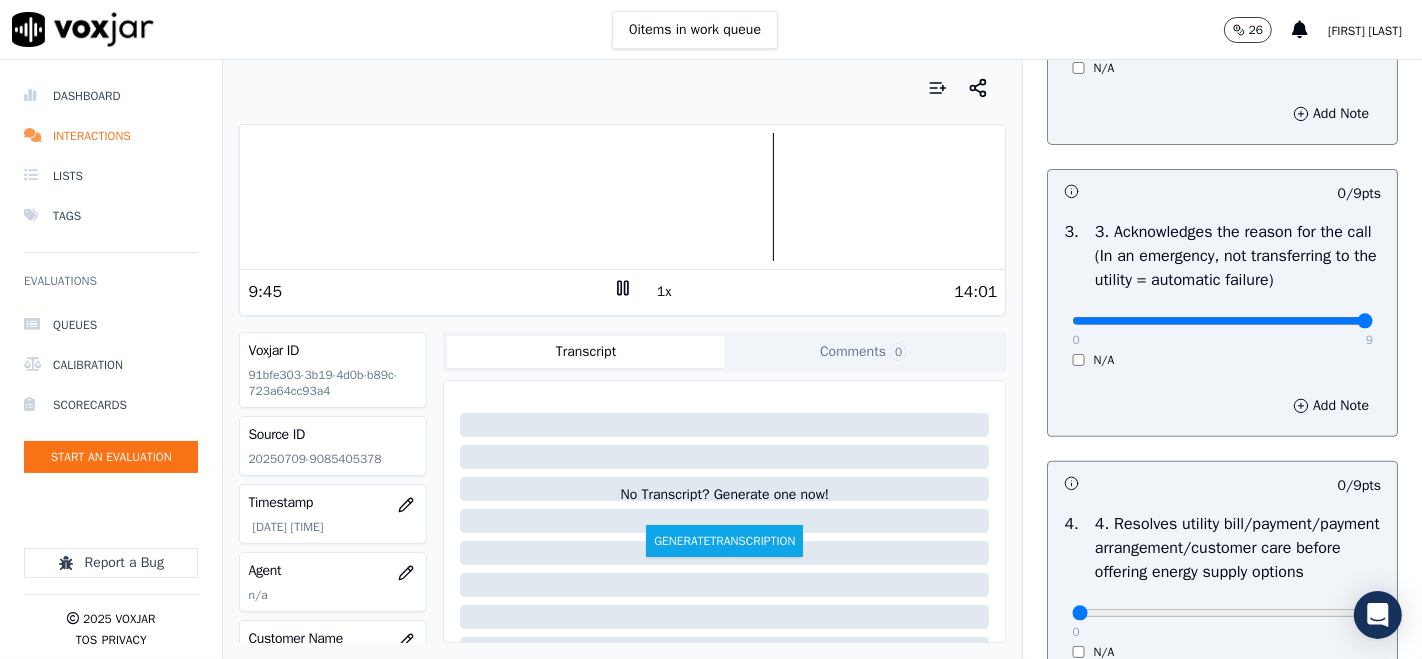 type on "9" 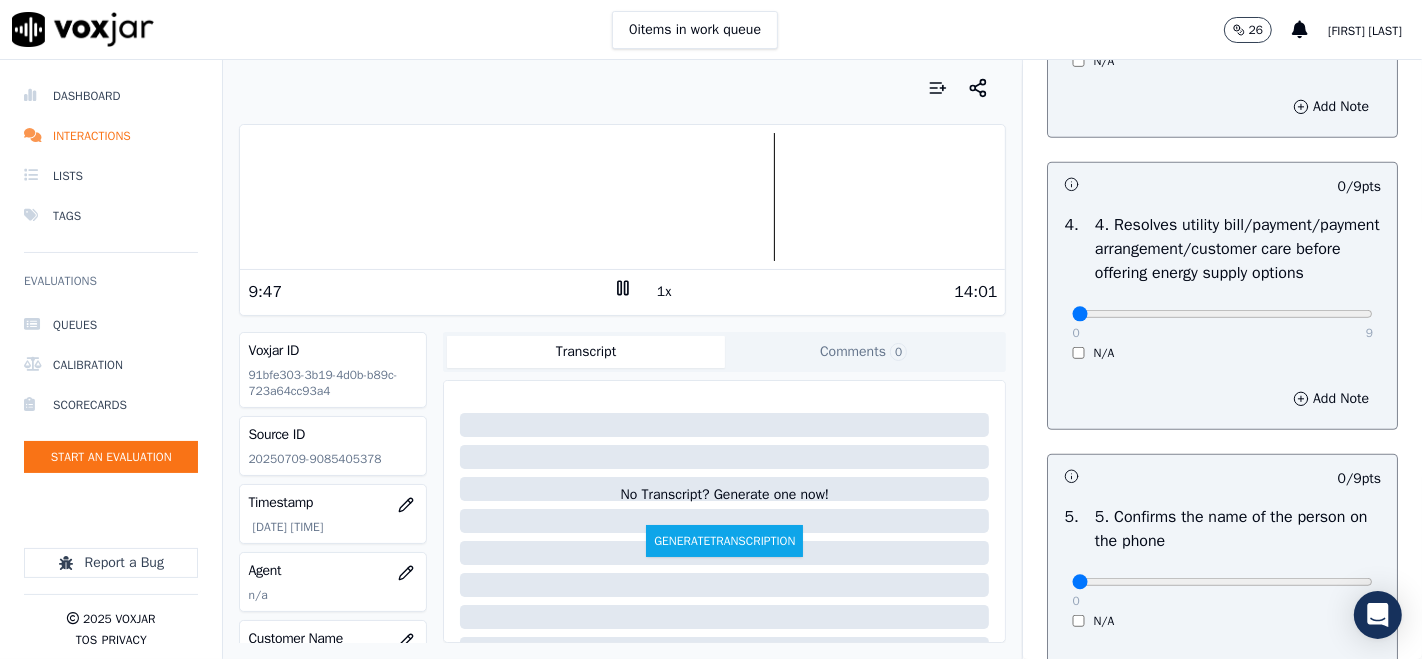 scroll, scrollTop: 1000, scrollLeft: 0, axis: vertical 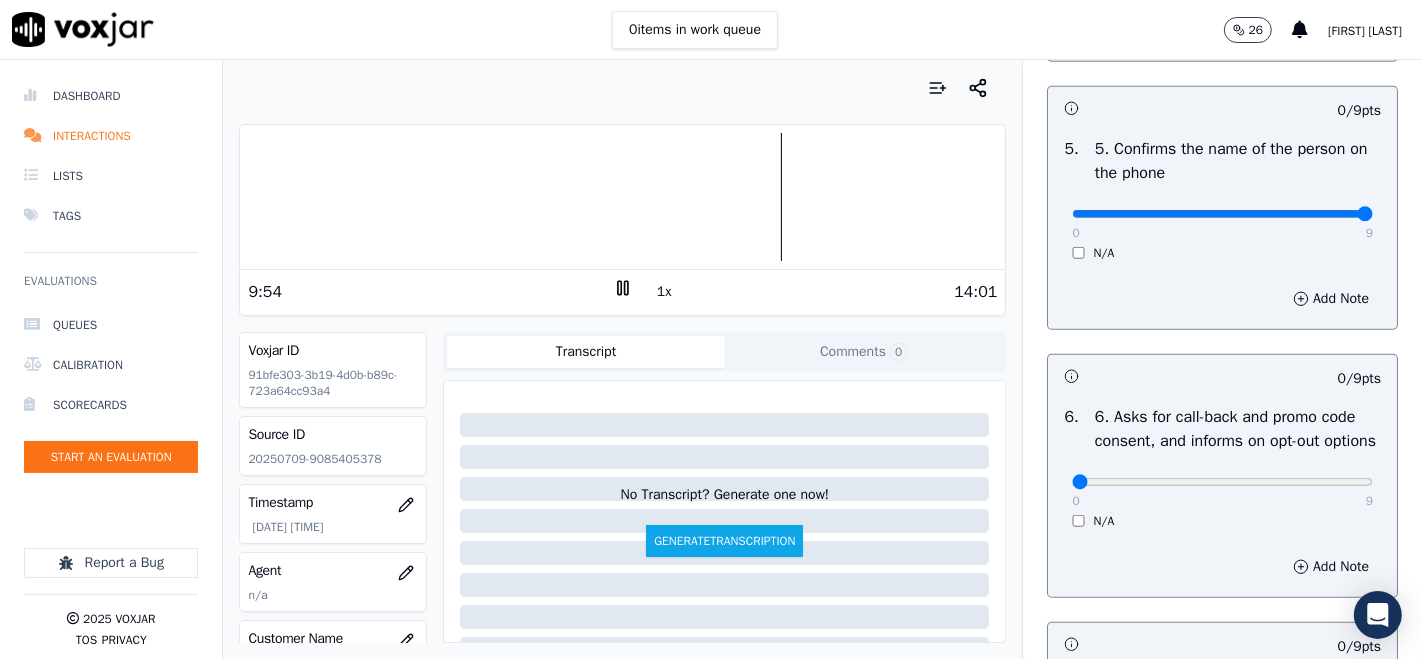 type on "9" 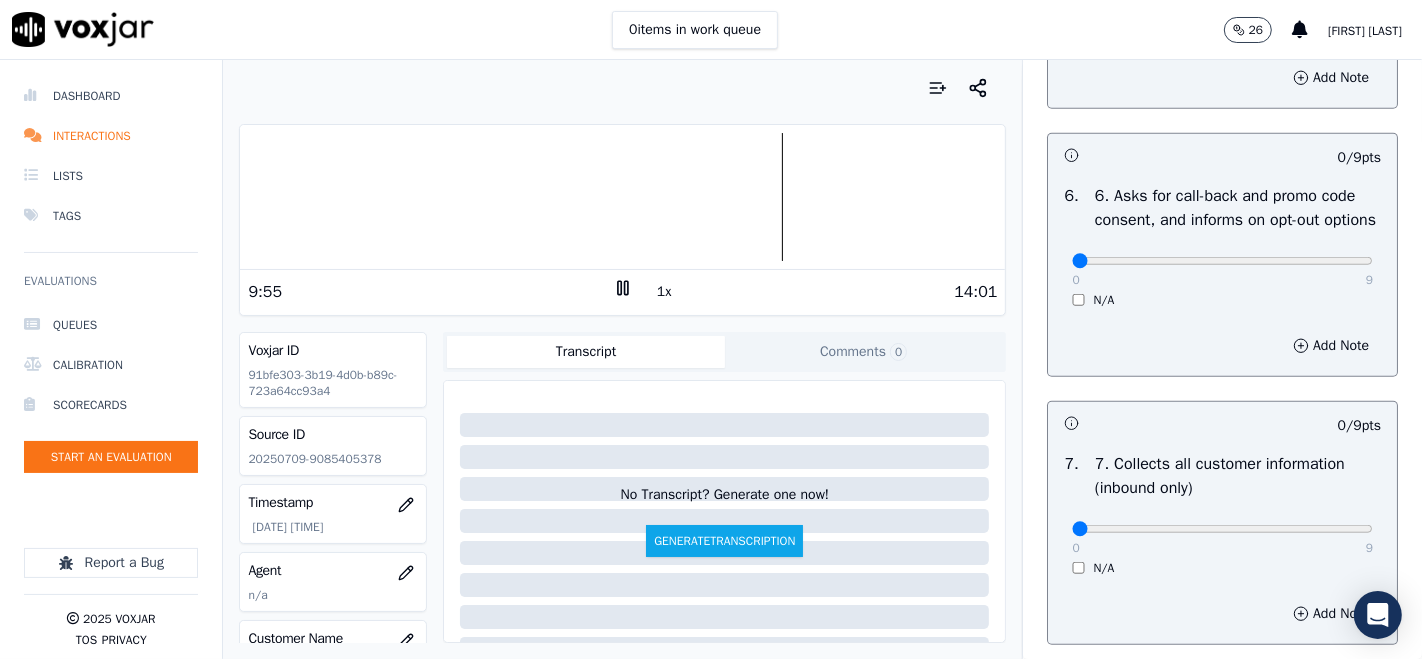 scroll, scrollTop: 1444, scrollLeft: 0, axis: vertical 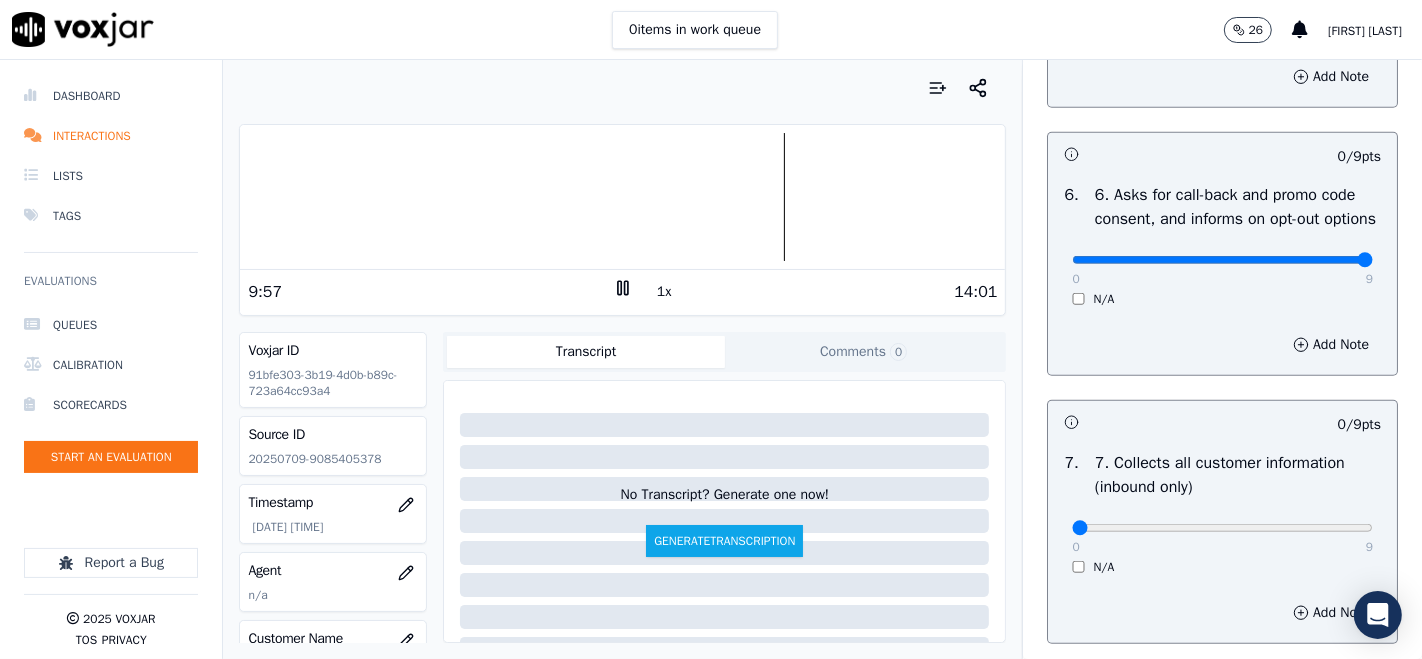 type on "9" 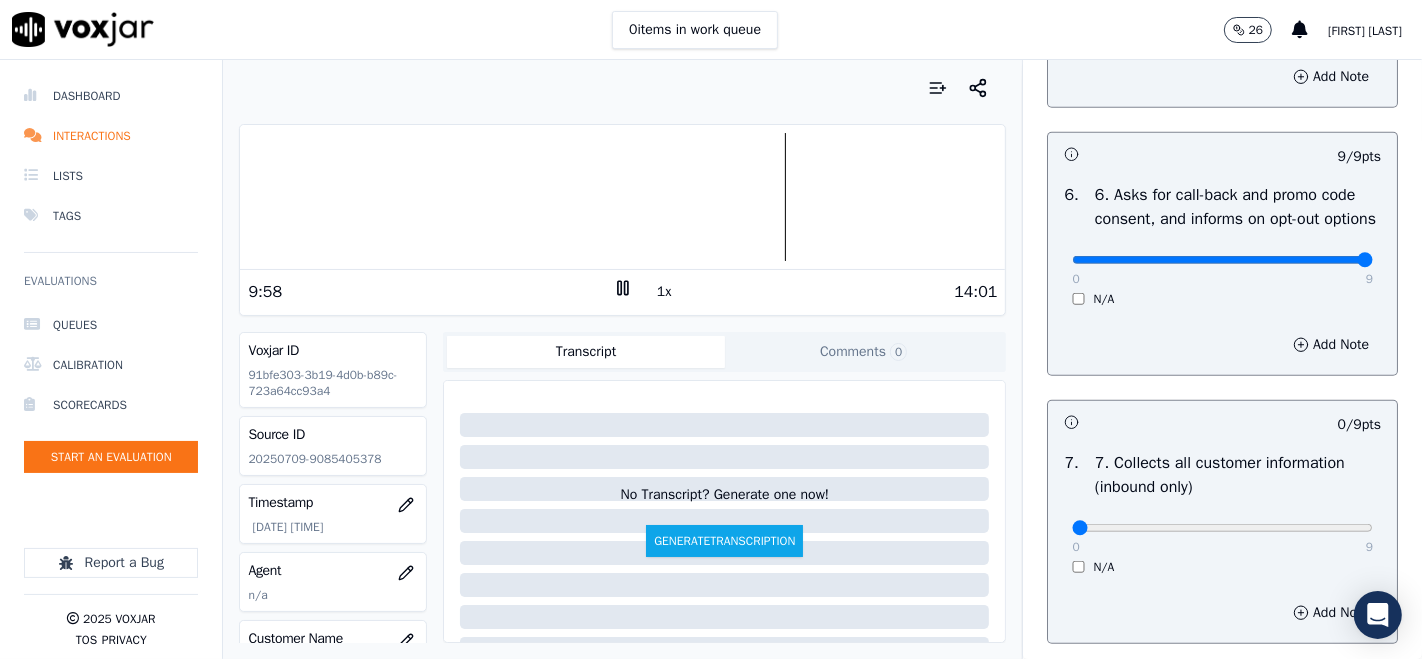 scroll, scrollTop: 1666, scrollLeft: 0, axis: vertical 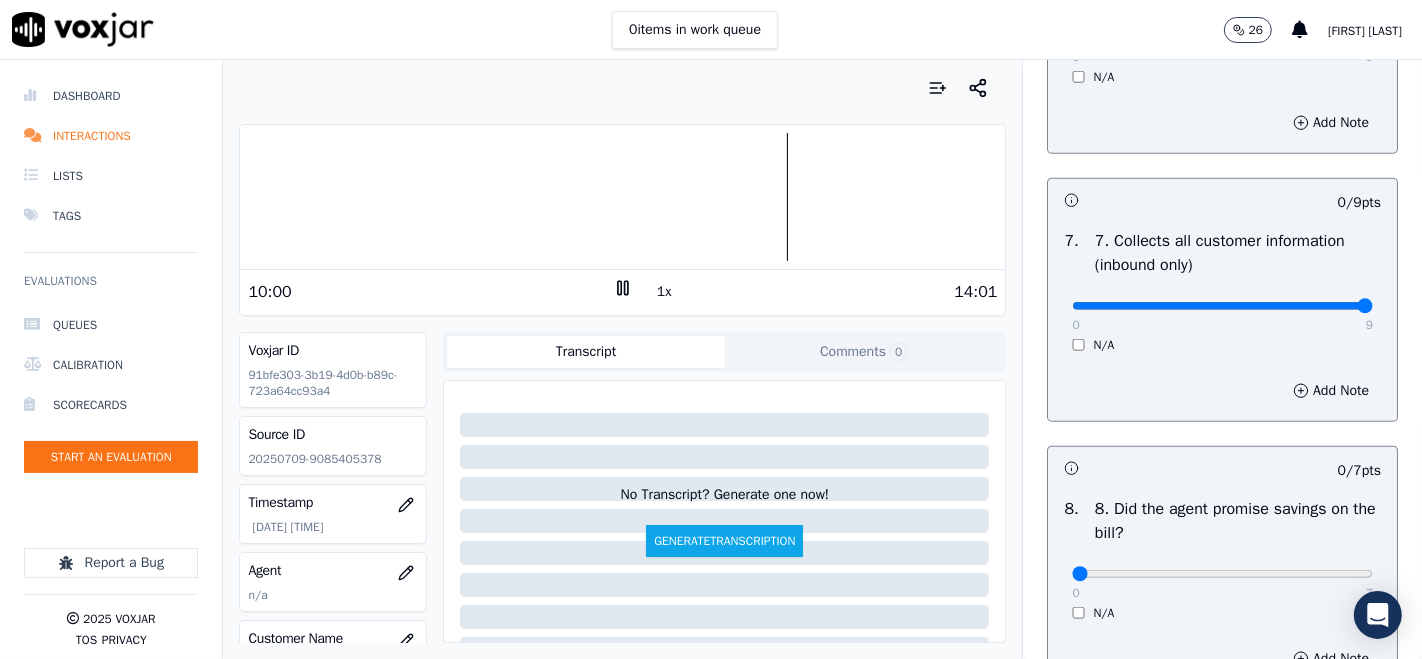 type on "9" 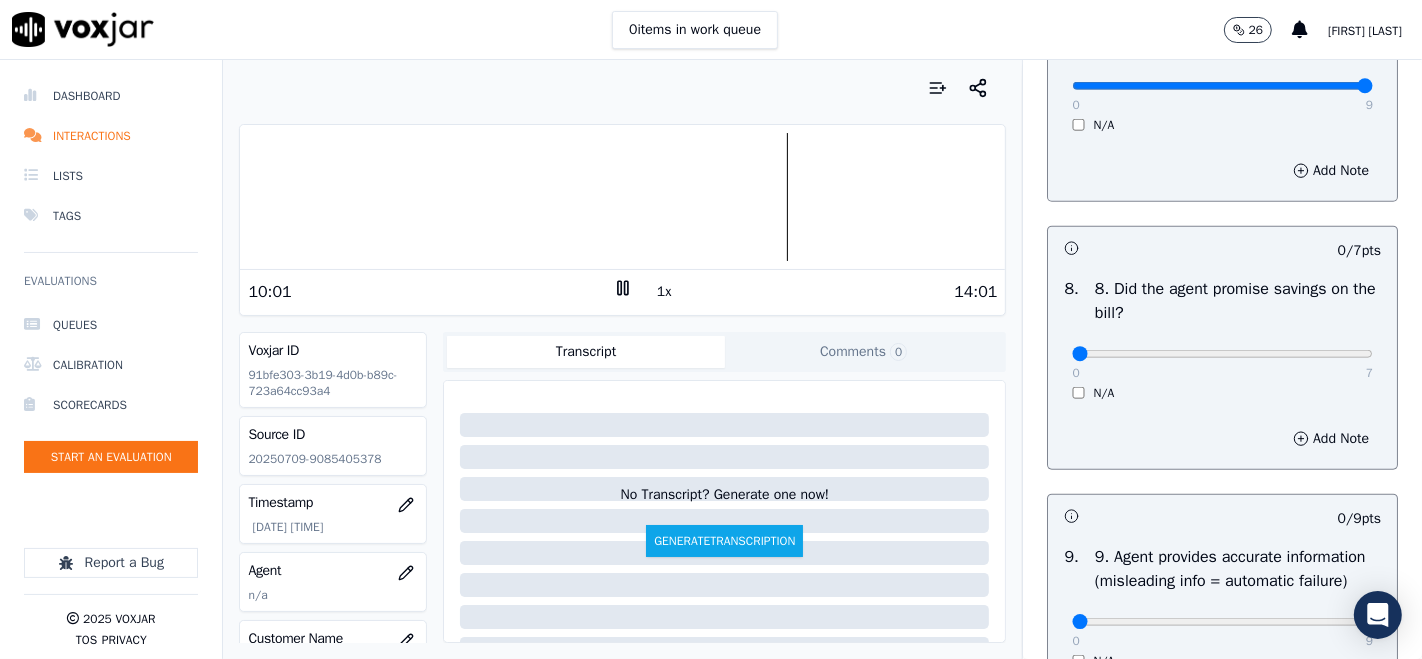 scroll, scrollTop: 2000, scrollLeft: 0, axis: vertical 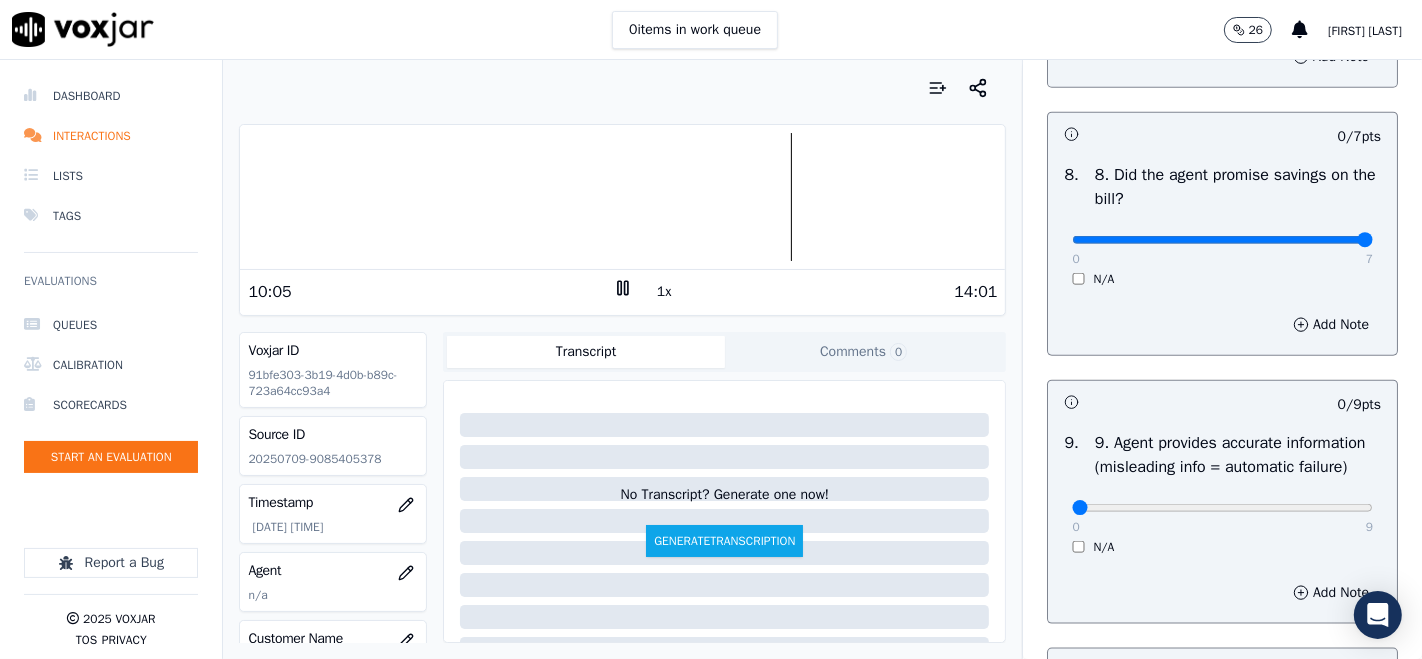 type on "7" 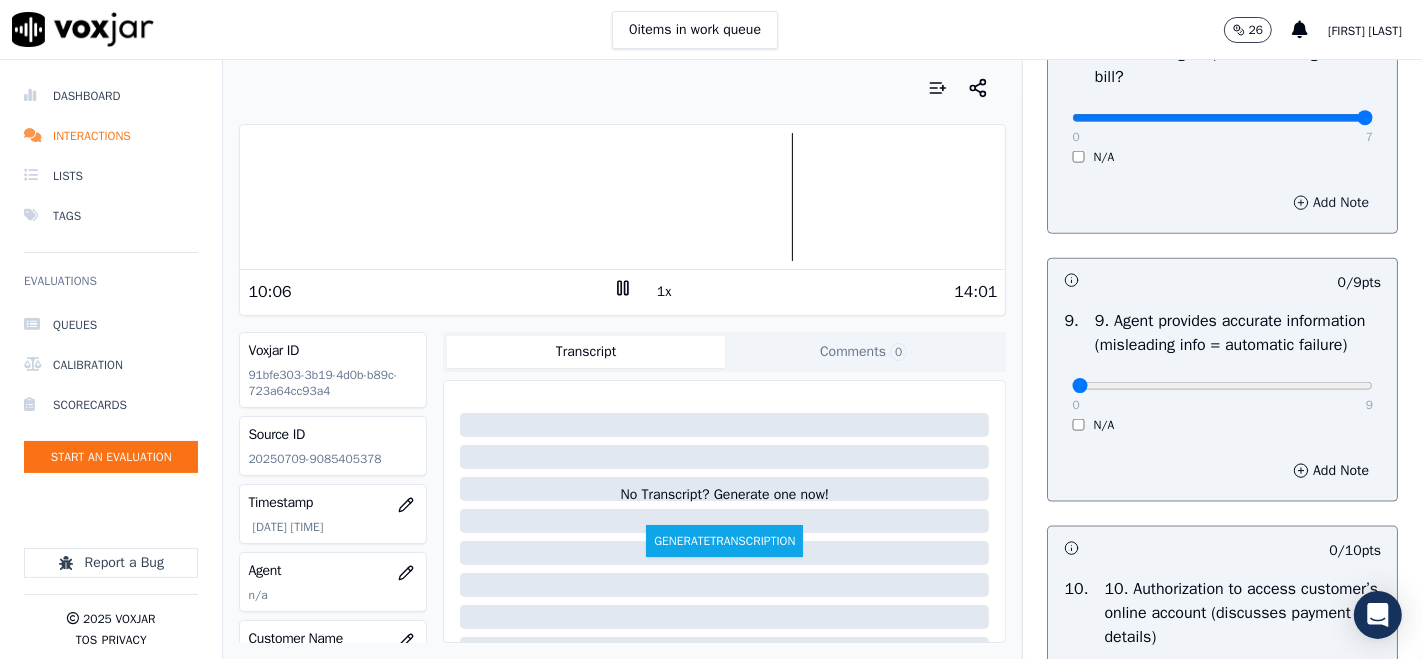 scroll, scrollTop: 2222, scrollLeft: 0, axis: vertical 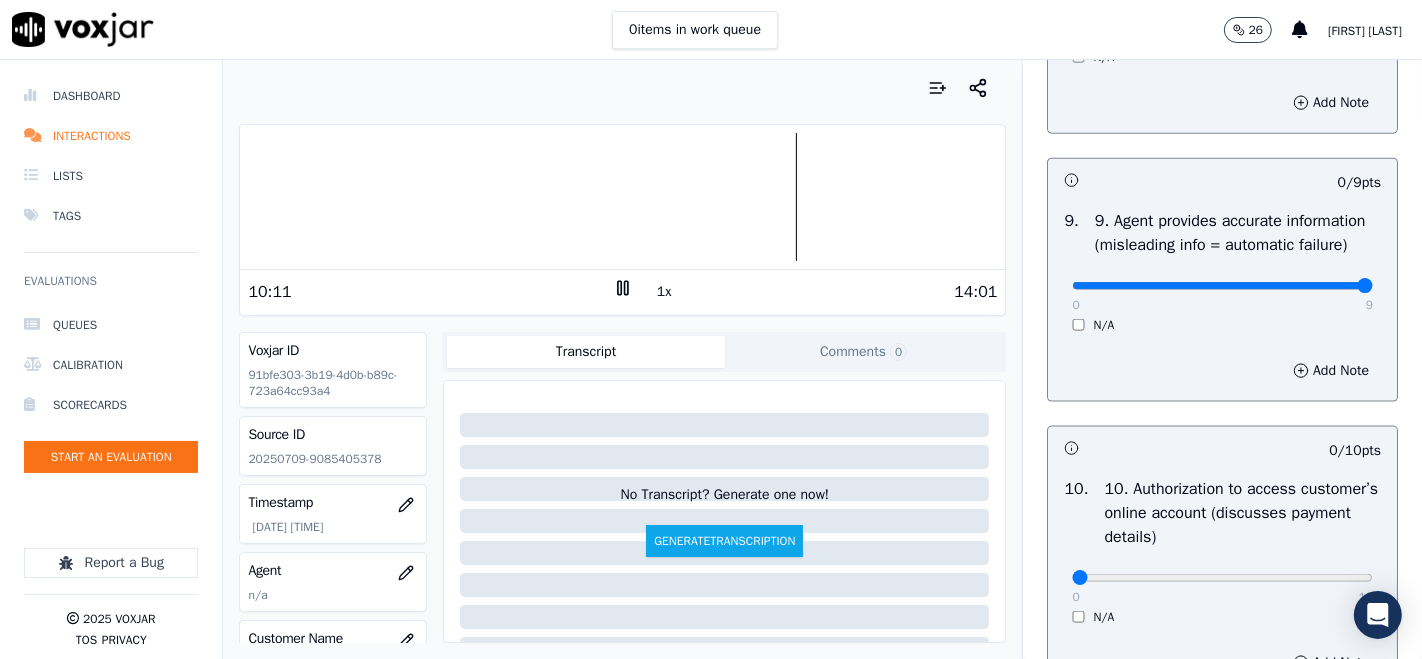type on "9" 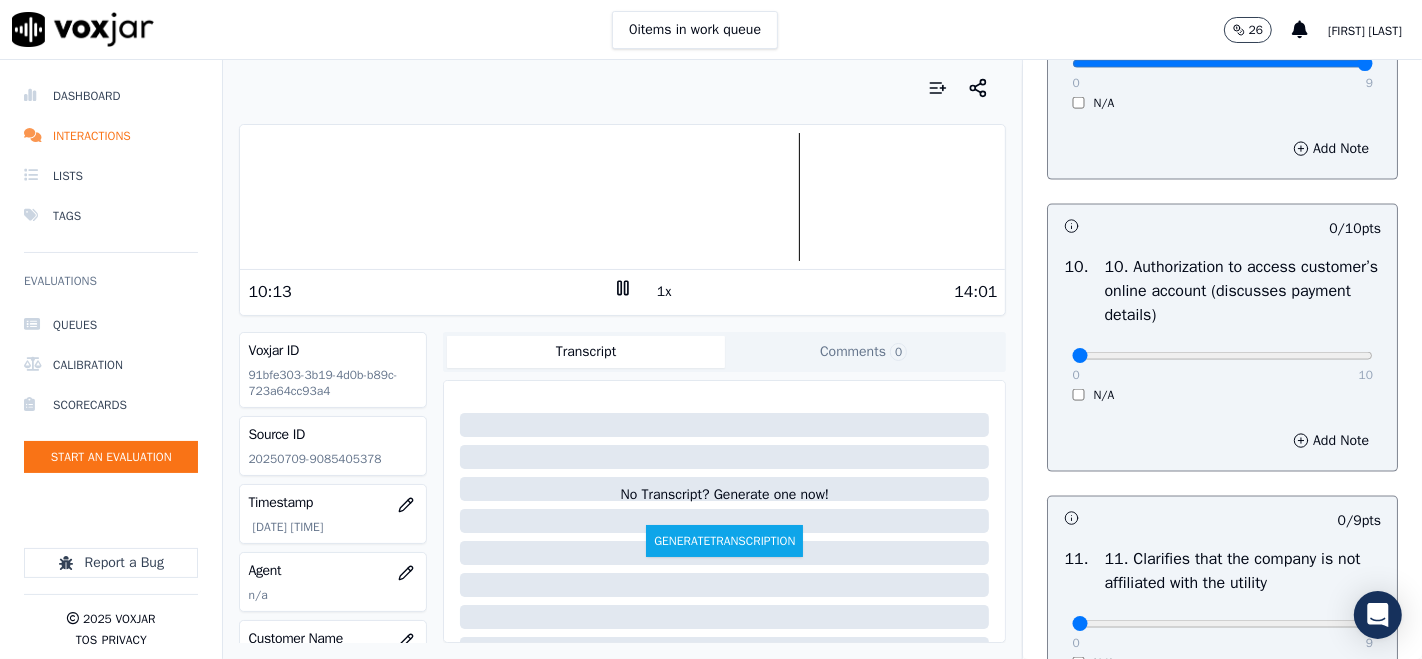 scroll, scrollTop: 2555, scrollLeft: 0, axis: vertical 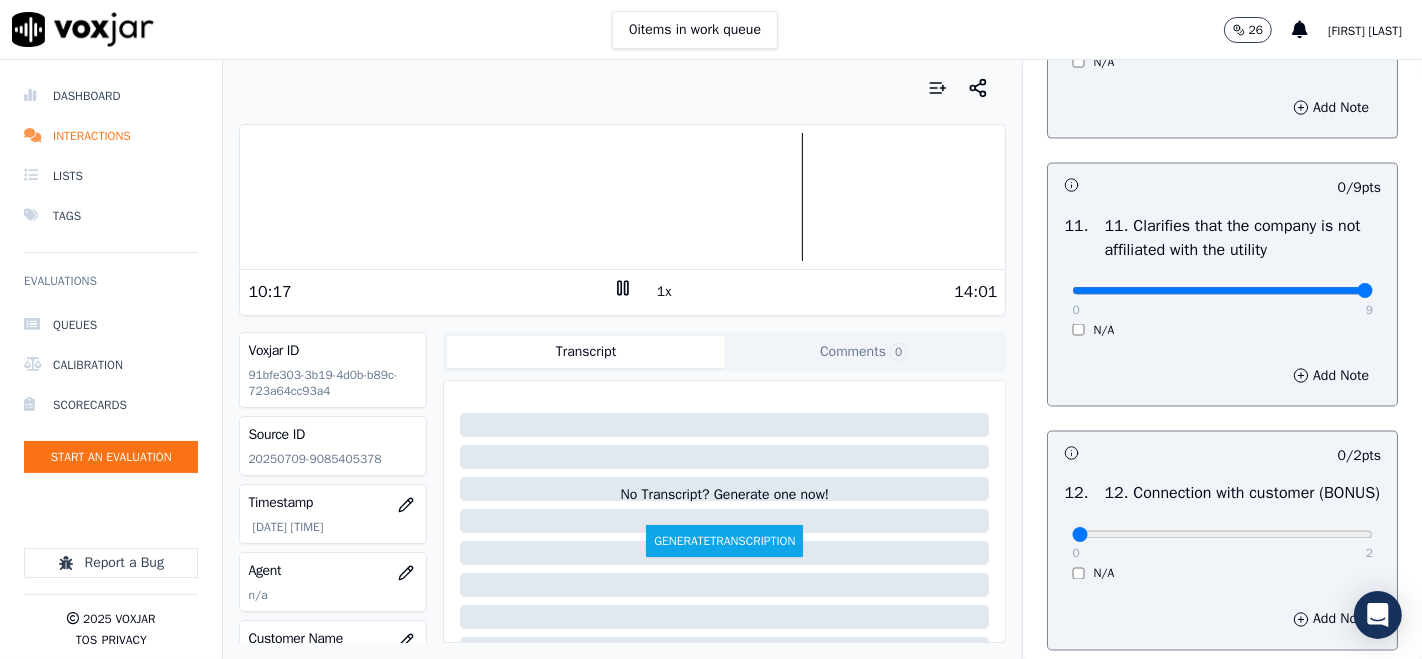 type on "9" 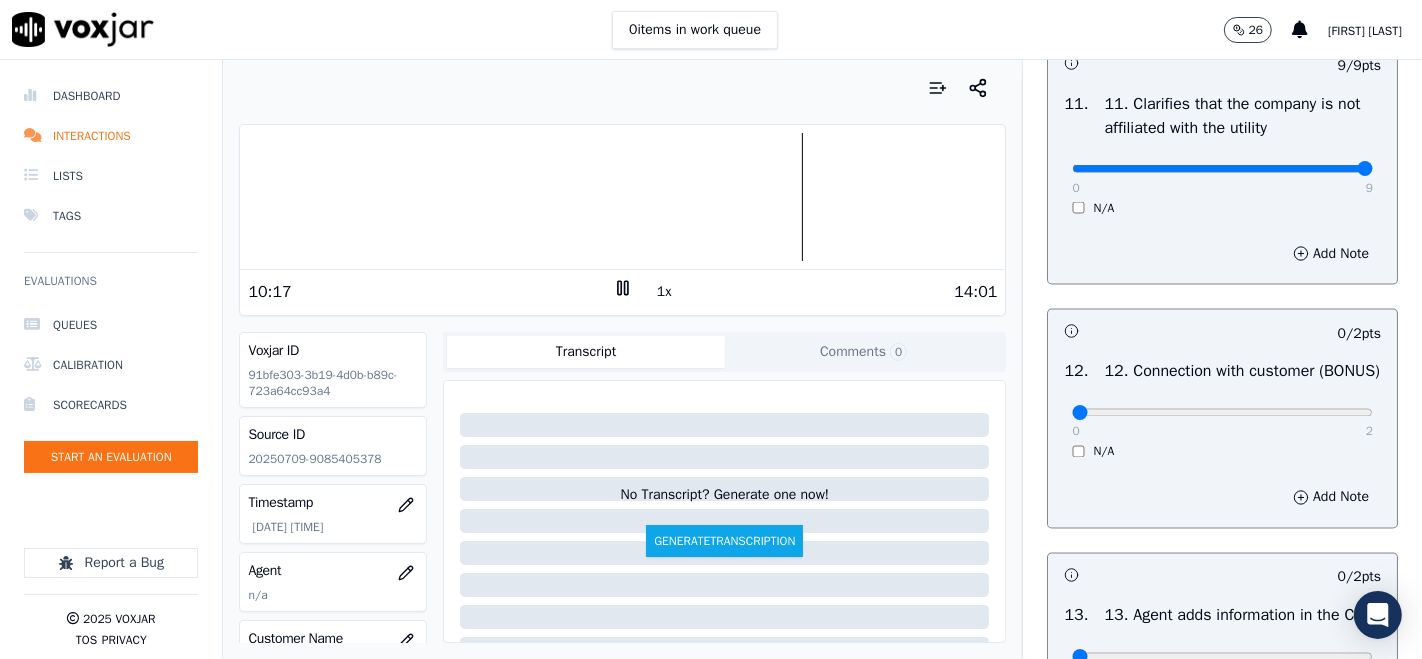 scroll, scrollTop: 3000, scrollLeft: 0, axis: vertical 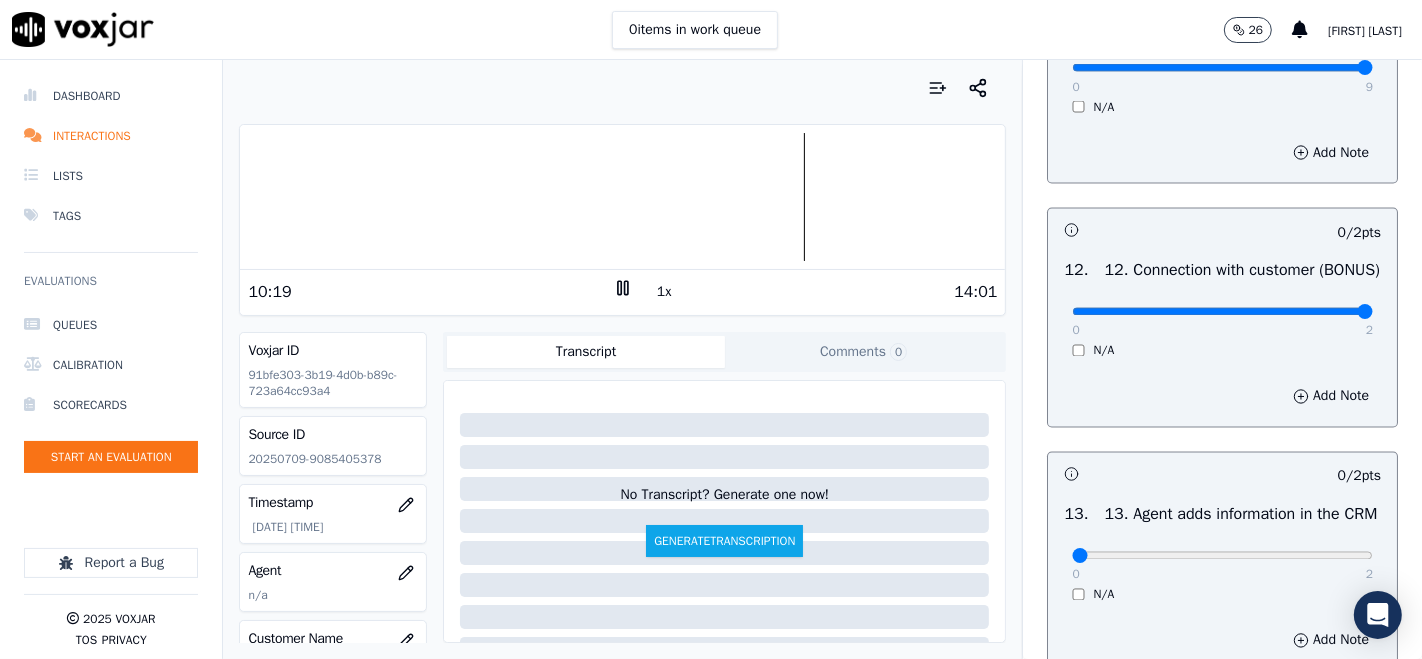 type on "2" 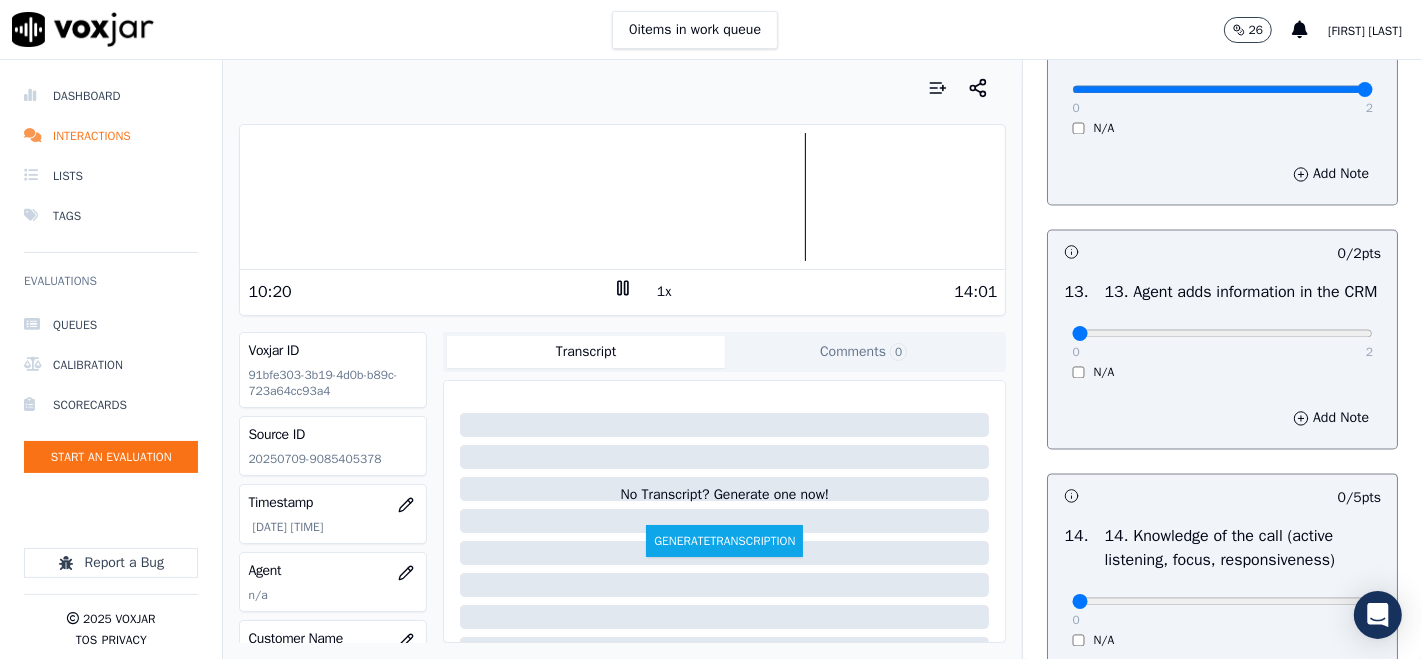 scroll, scrollTop: 3333, scrollLeft: 0, axis: vertical 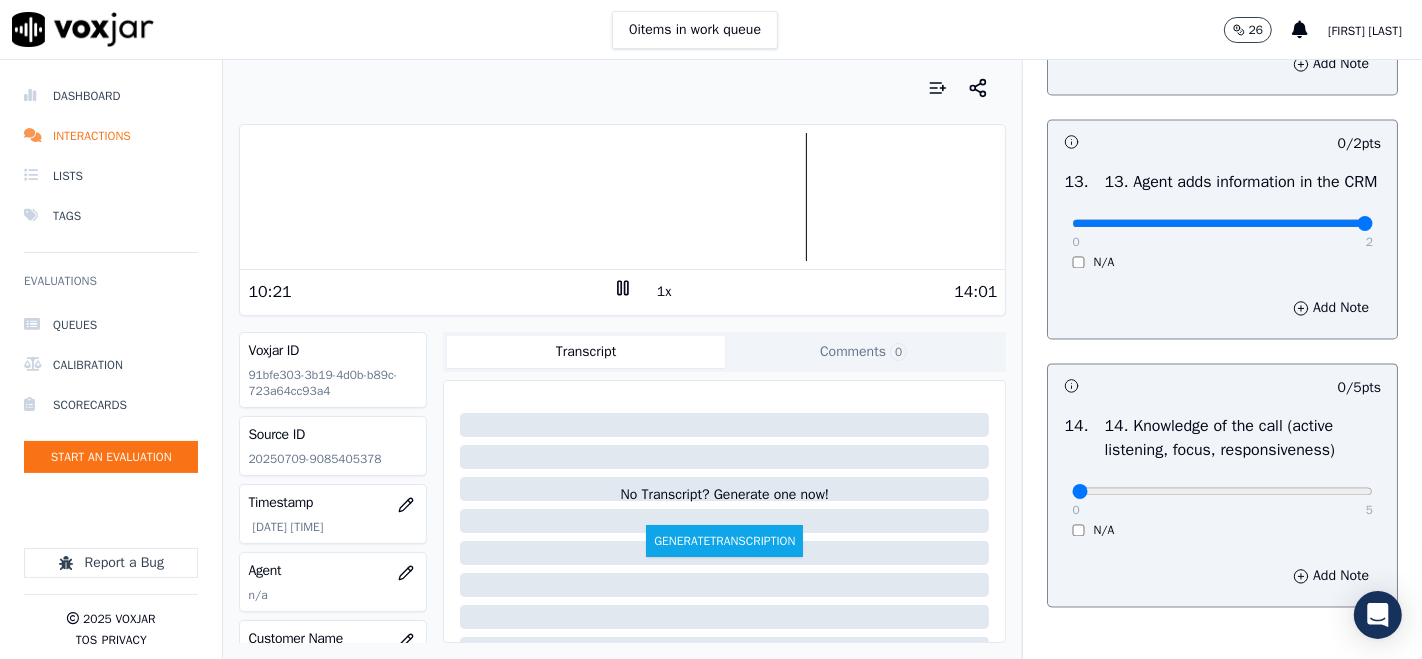 type on "2" 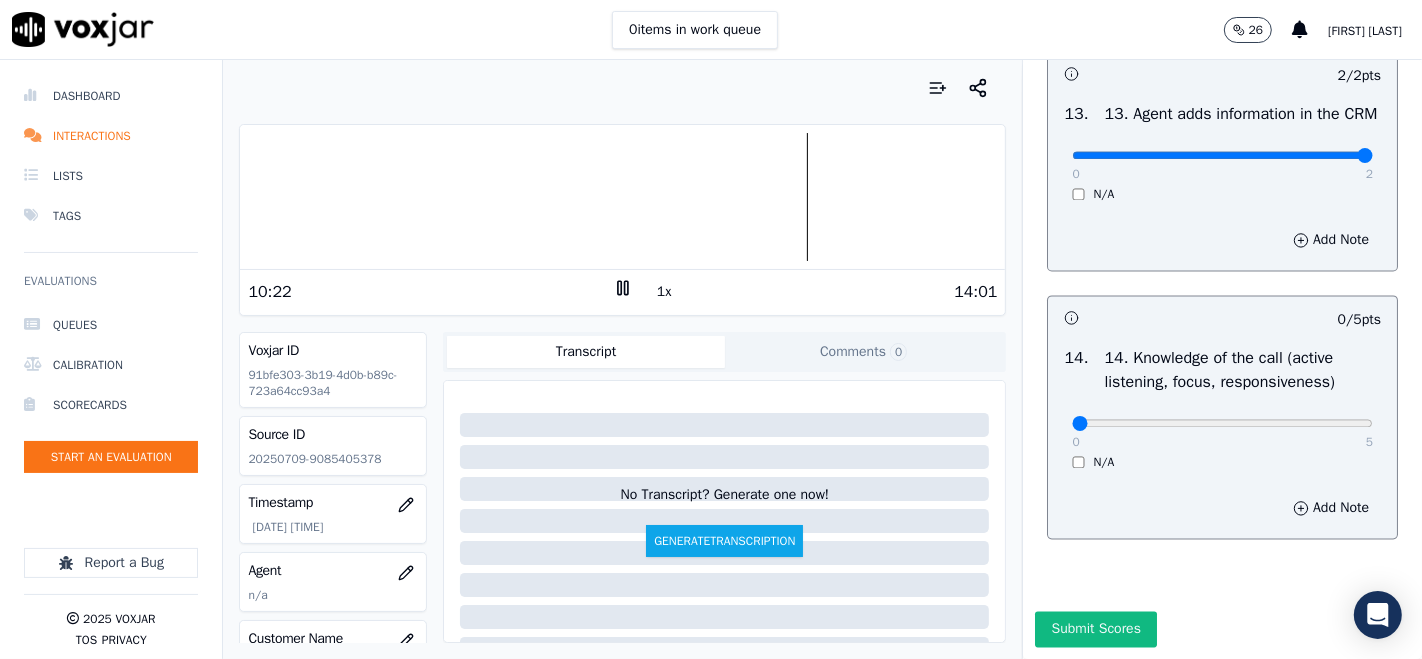 scroll, scrollTop: 3555, scrollLeft: 0, axis: vertical 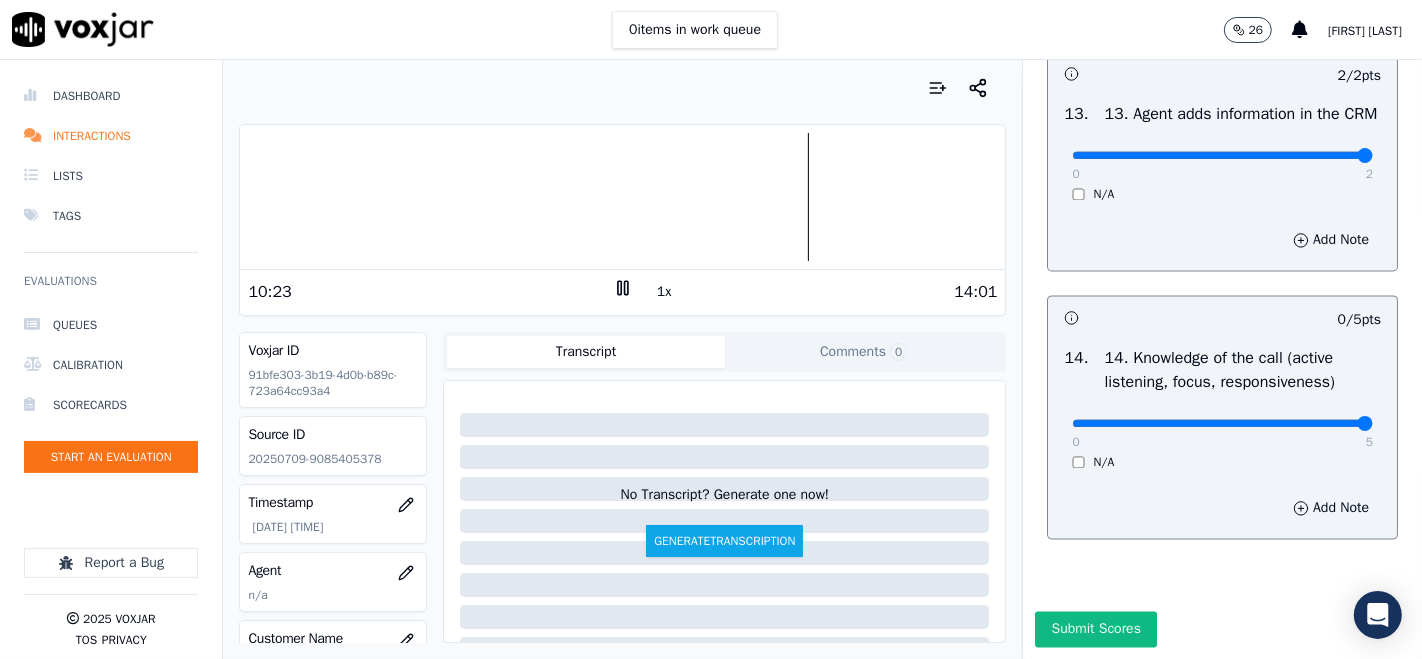 type on "5" 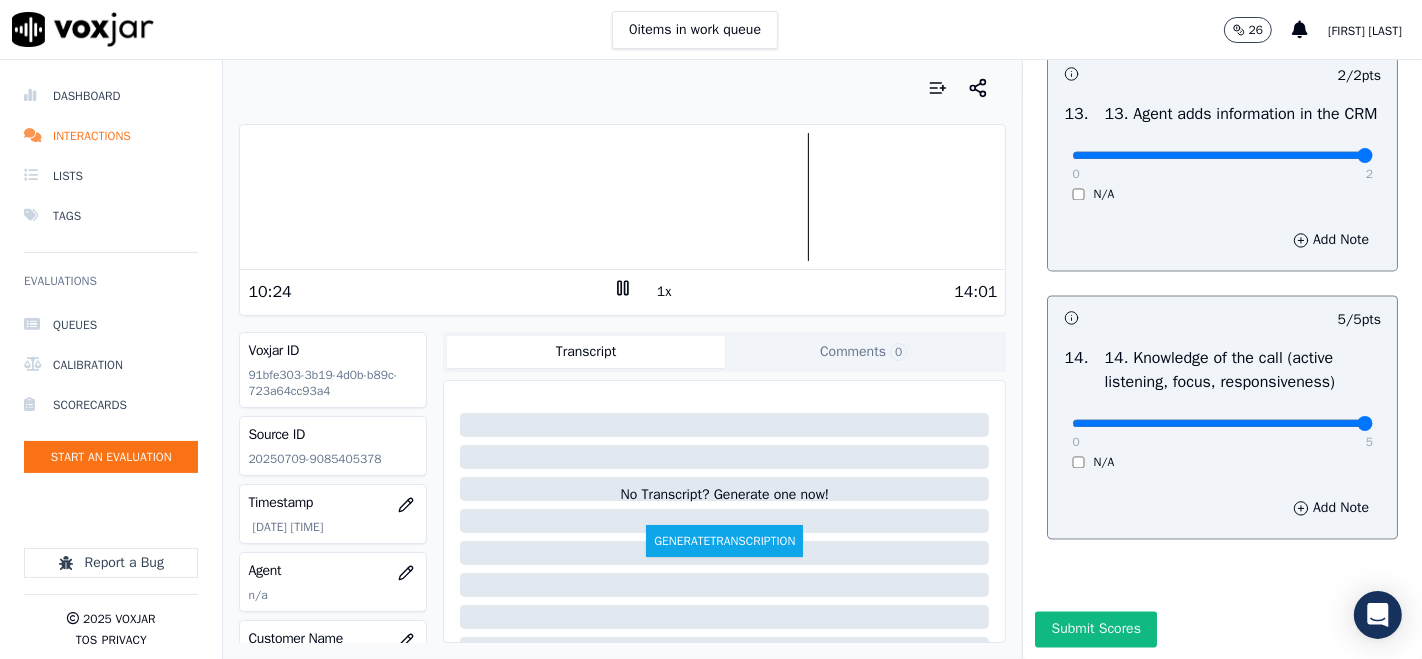 scroll, scrollTop: 3606, scrollLeft: 0, axis: vertical 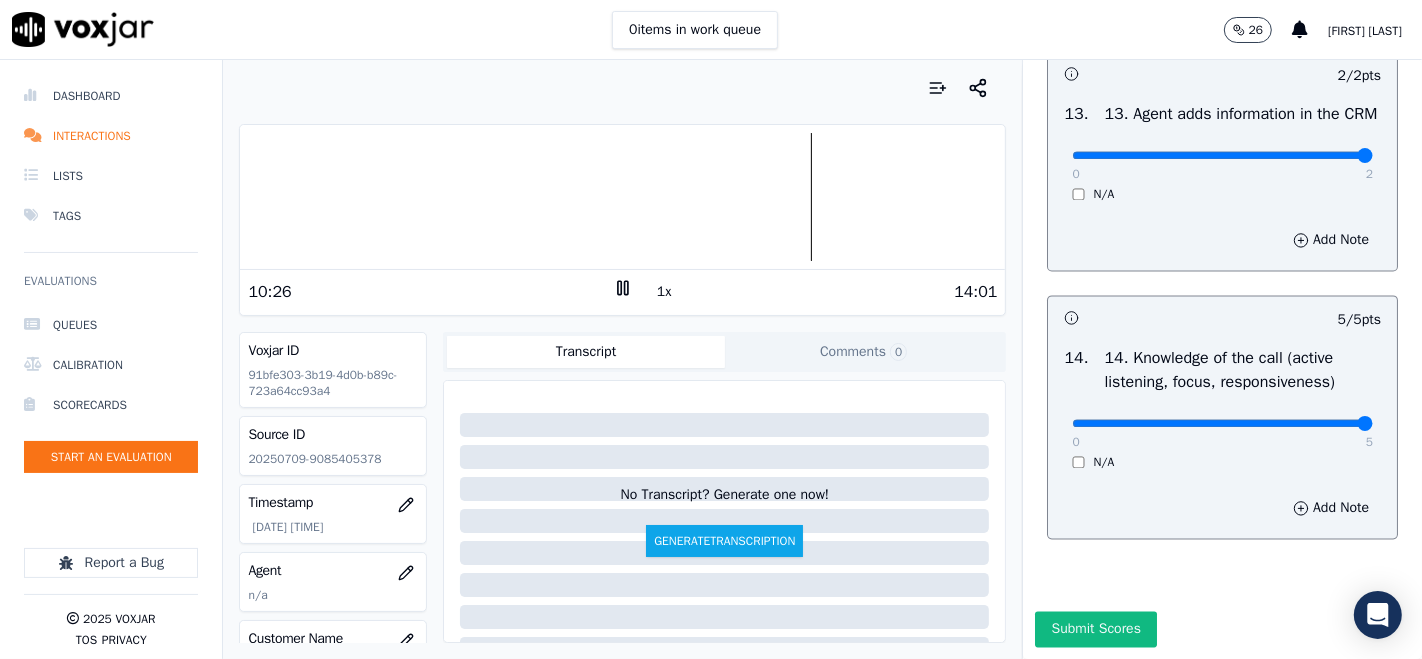 click 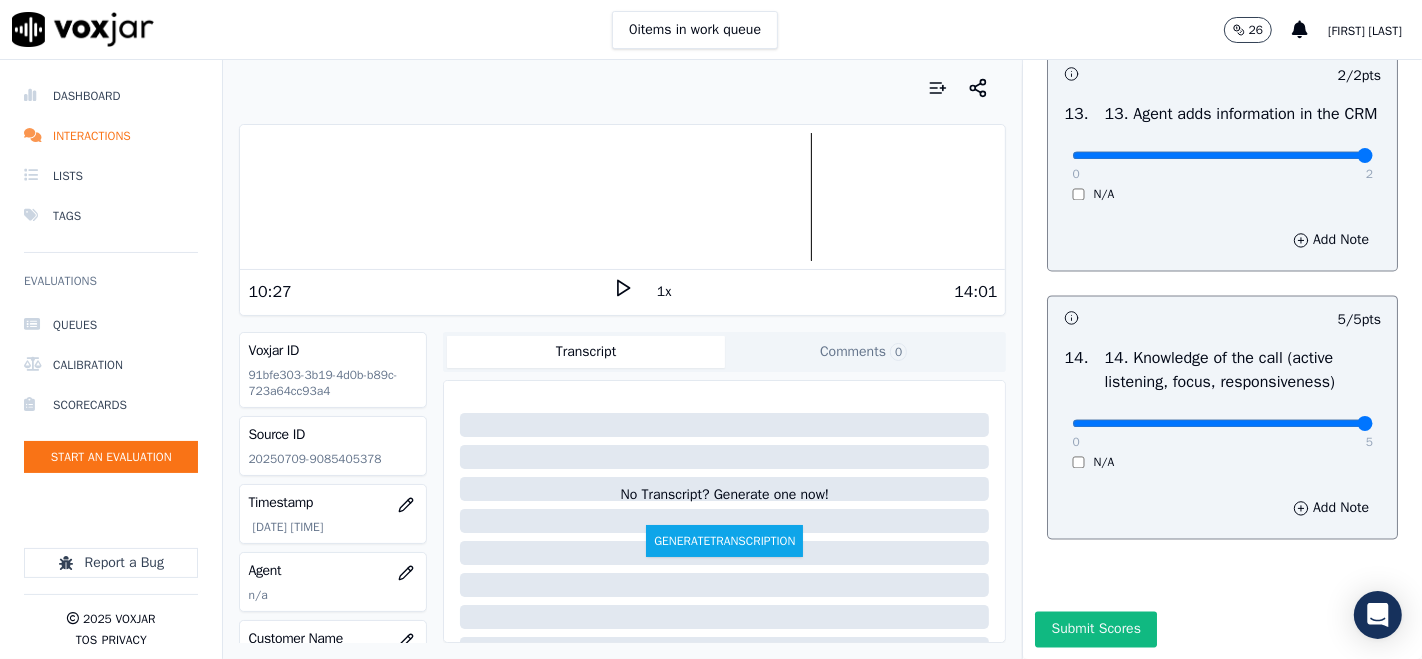scroll, scrollTop: 3606, scrollLeft: 0, axis: vertical 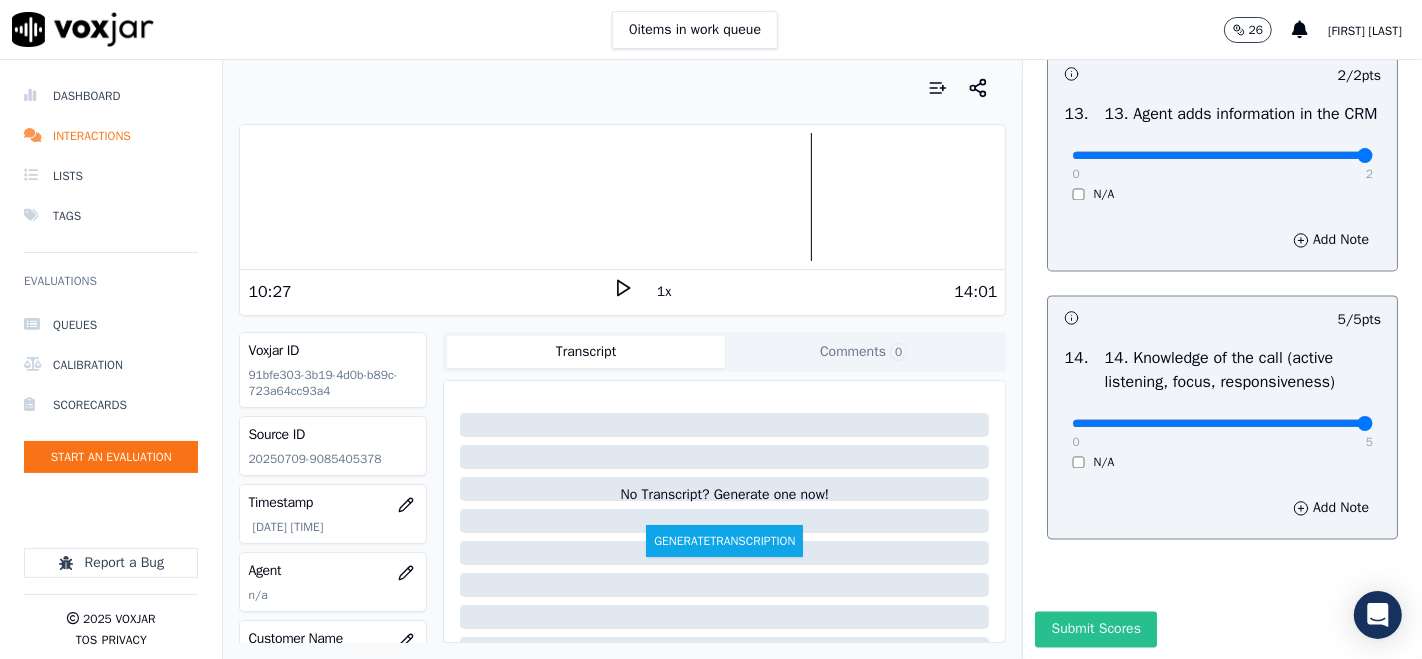 click on "Submit Scores" at bounding box center (1095, 629) 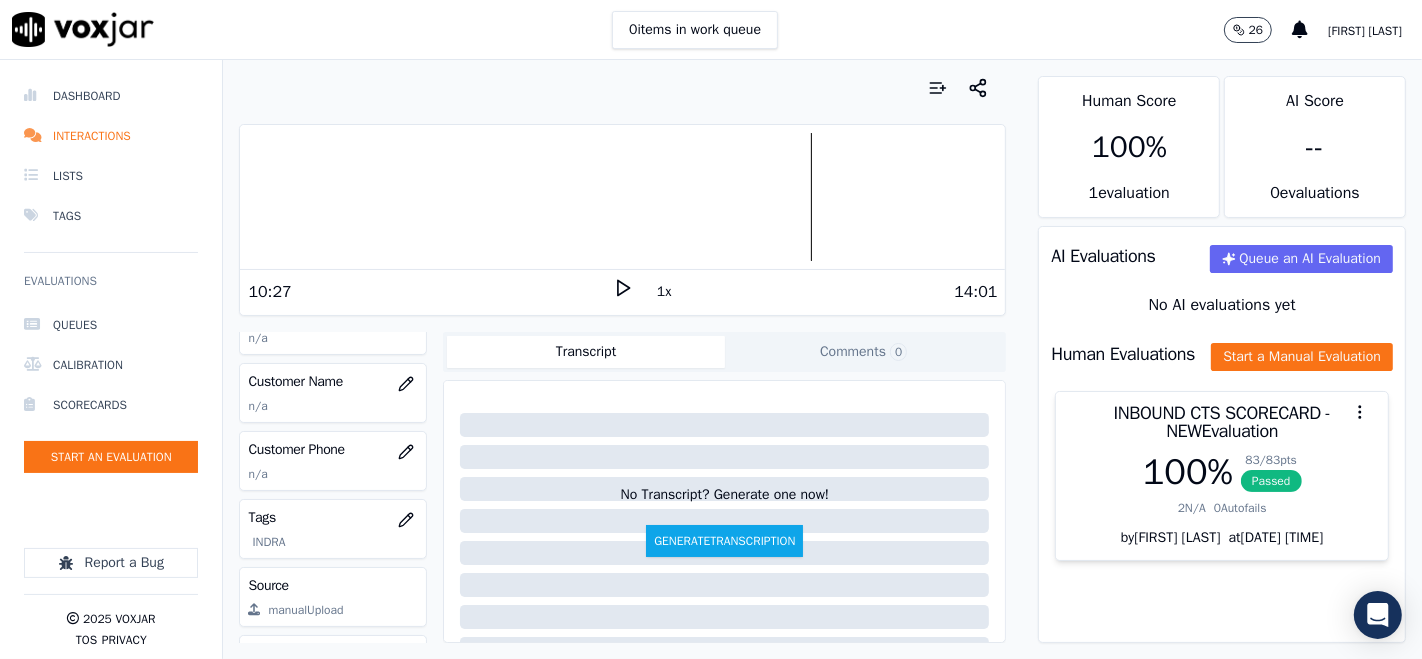 scroll, scrollTop: 222, scrollLeft: 0, axis: vertical 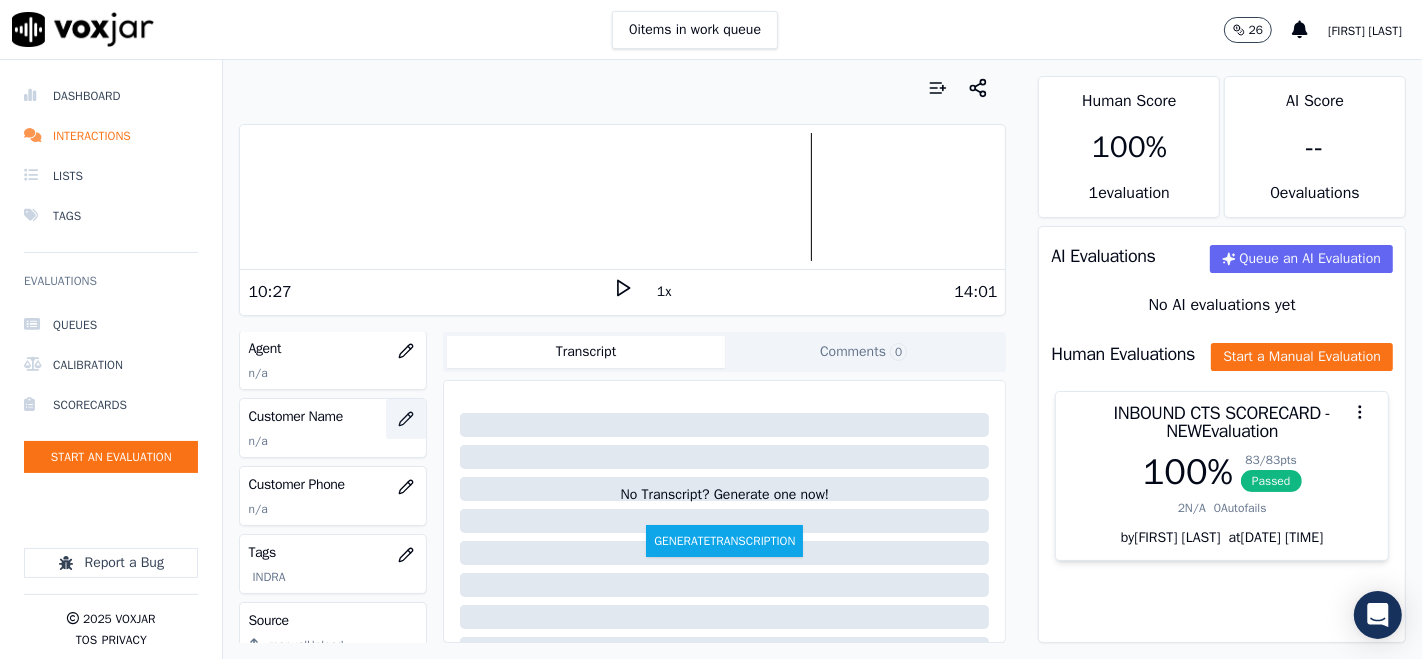 click 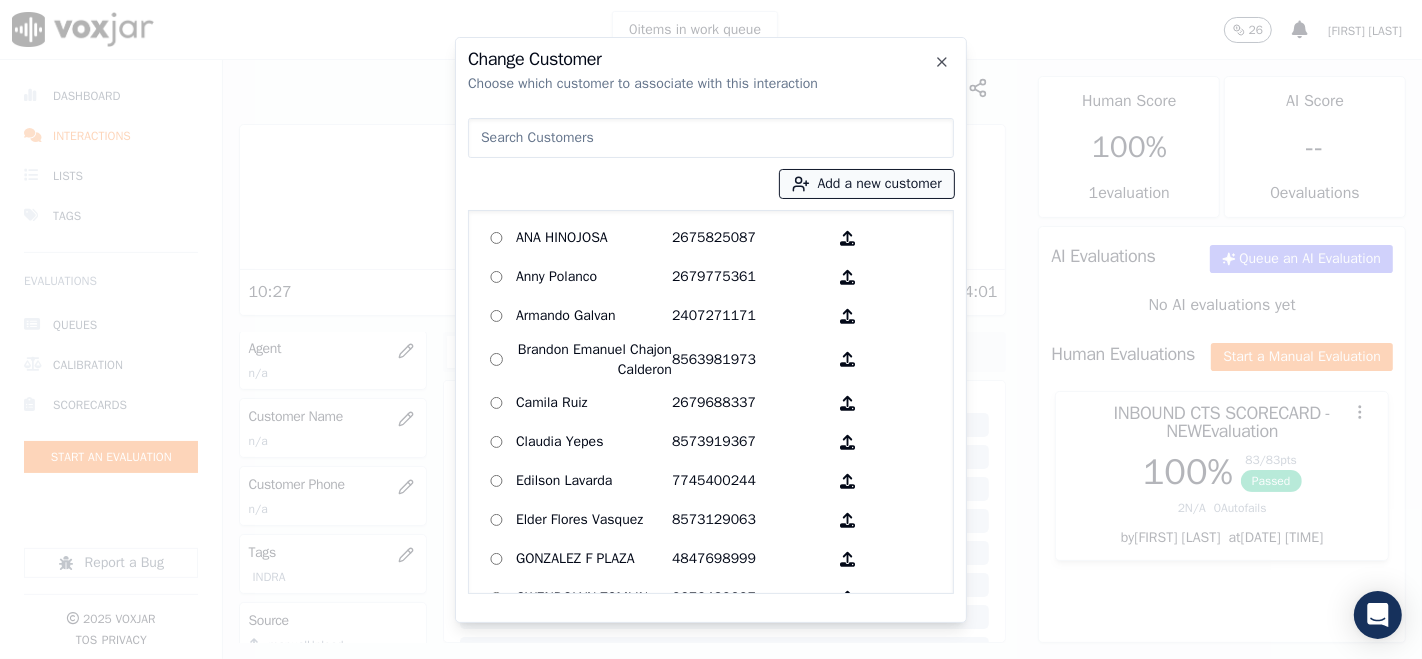click on "Add a new customer" at bounding box center [867, 184] 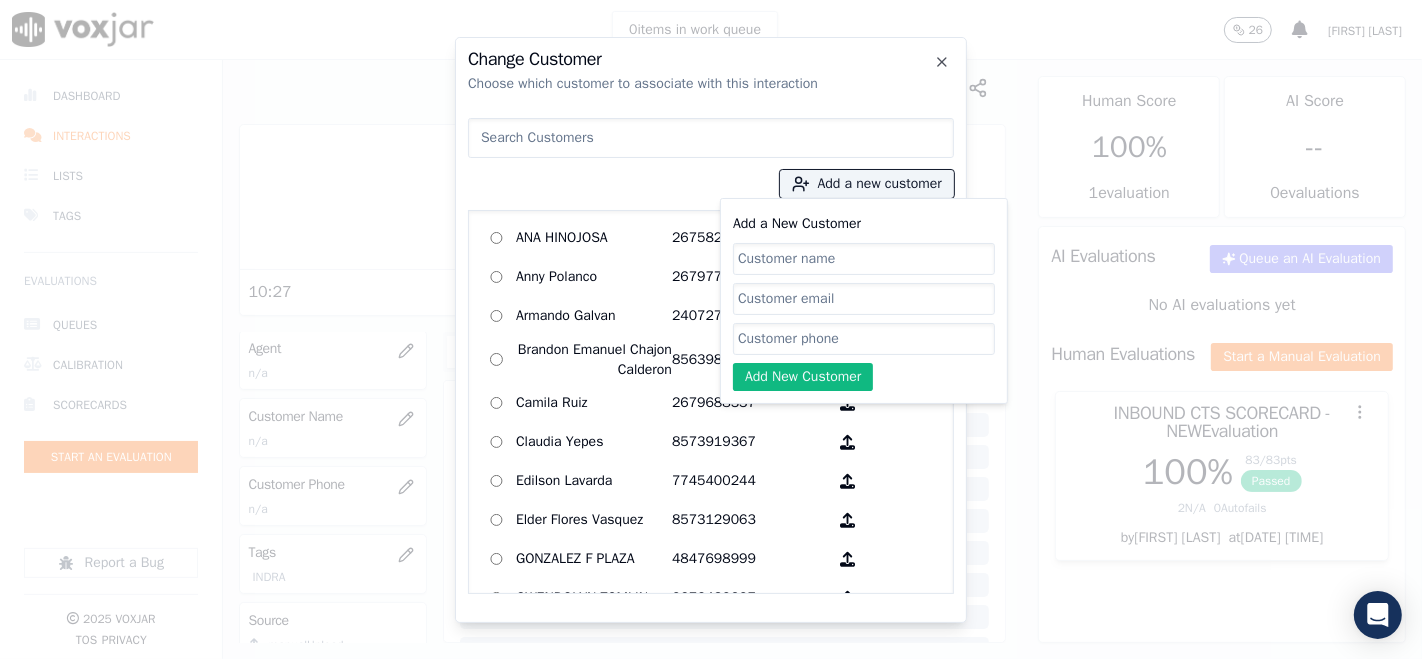 click on "Add a New Customer" 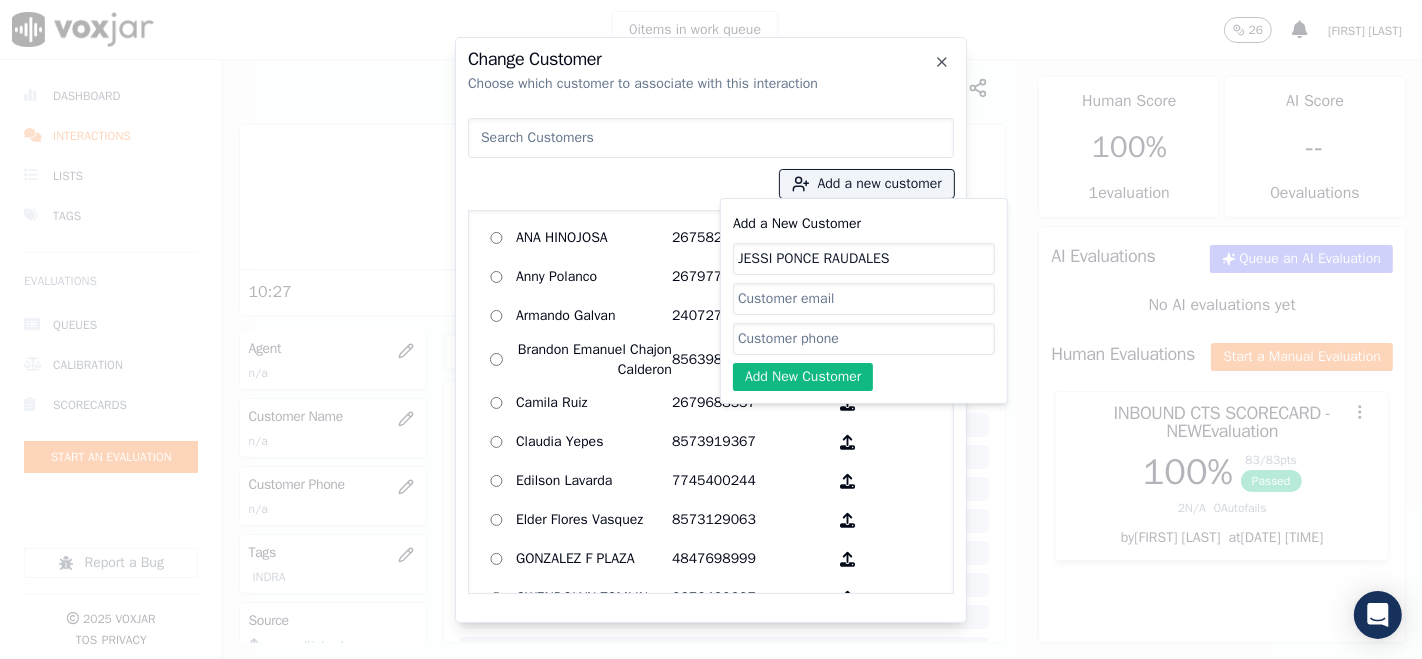type on "JESSI PONCE RAUDALES" 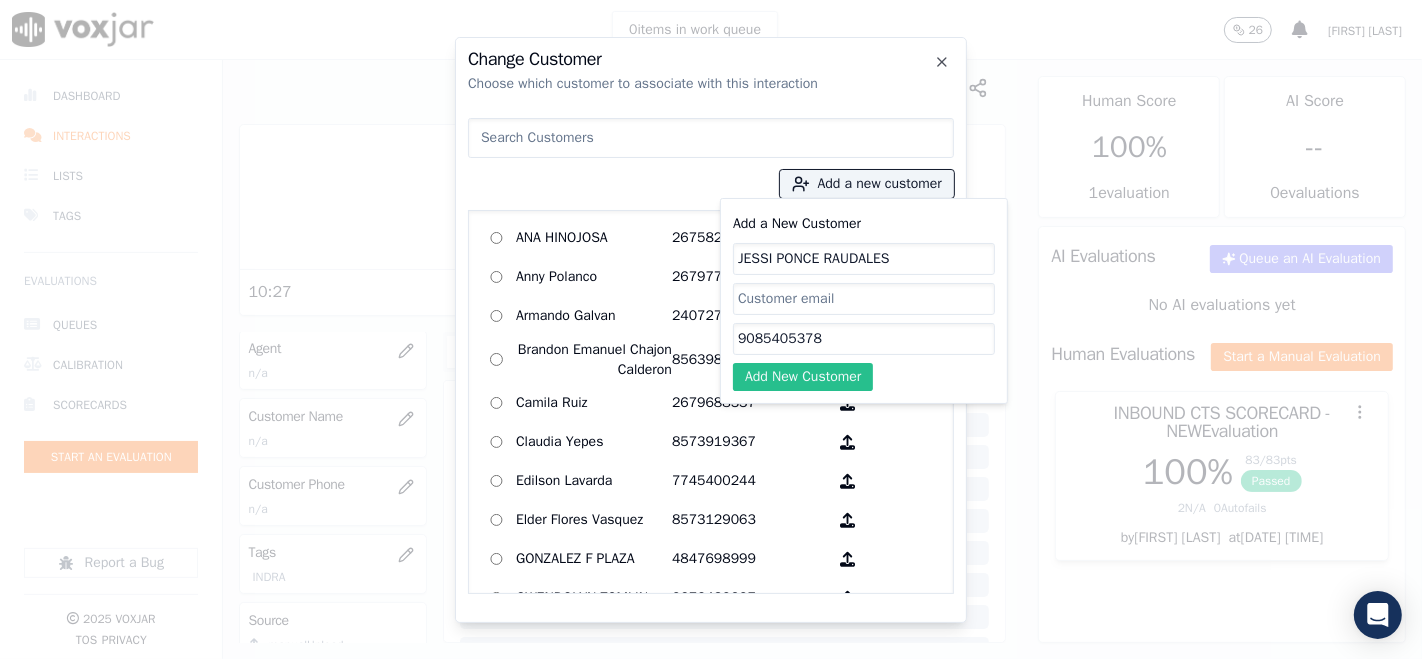 type on "9085405378" 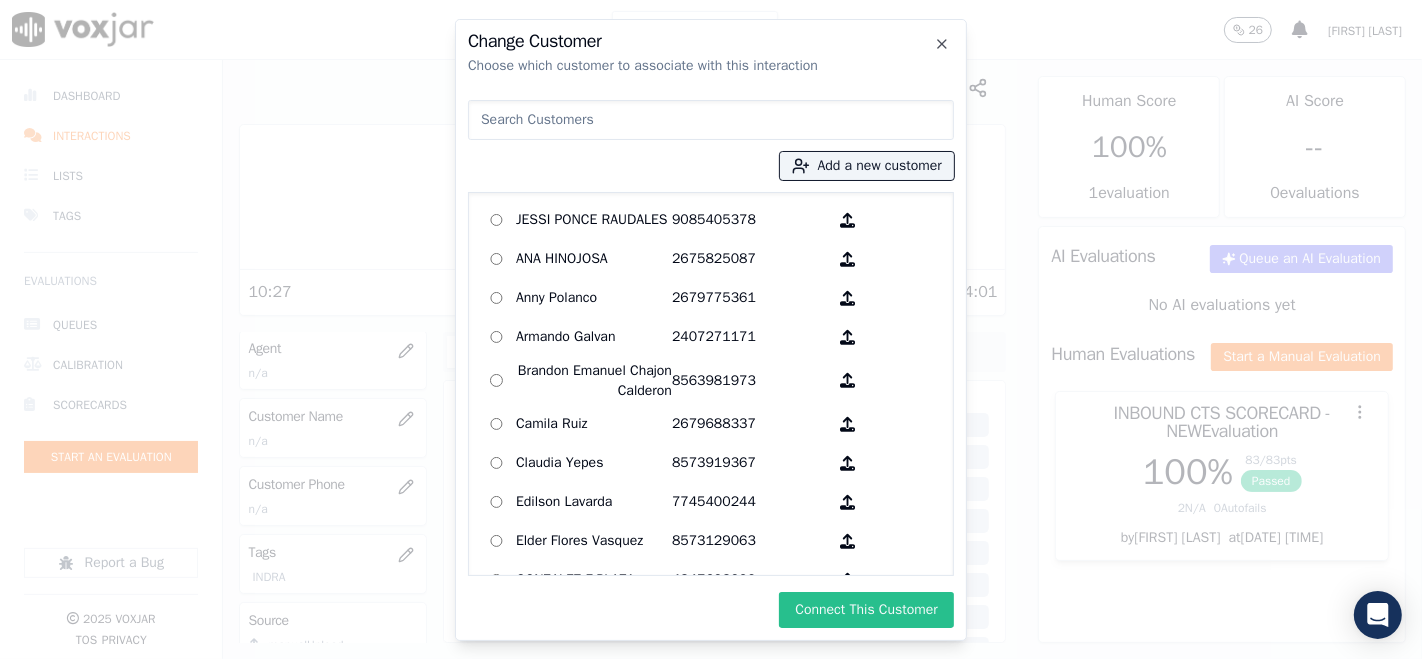 click on "Connect This Customer" at bounding box center (866, 610) 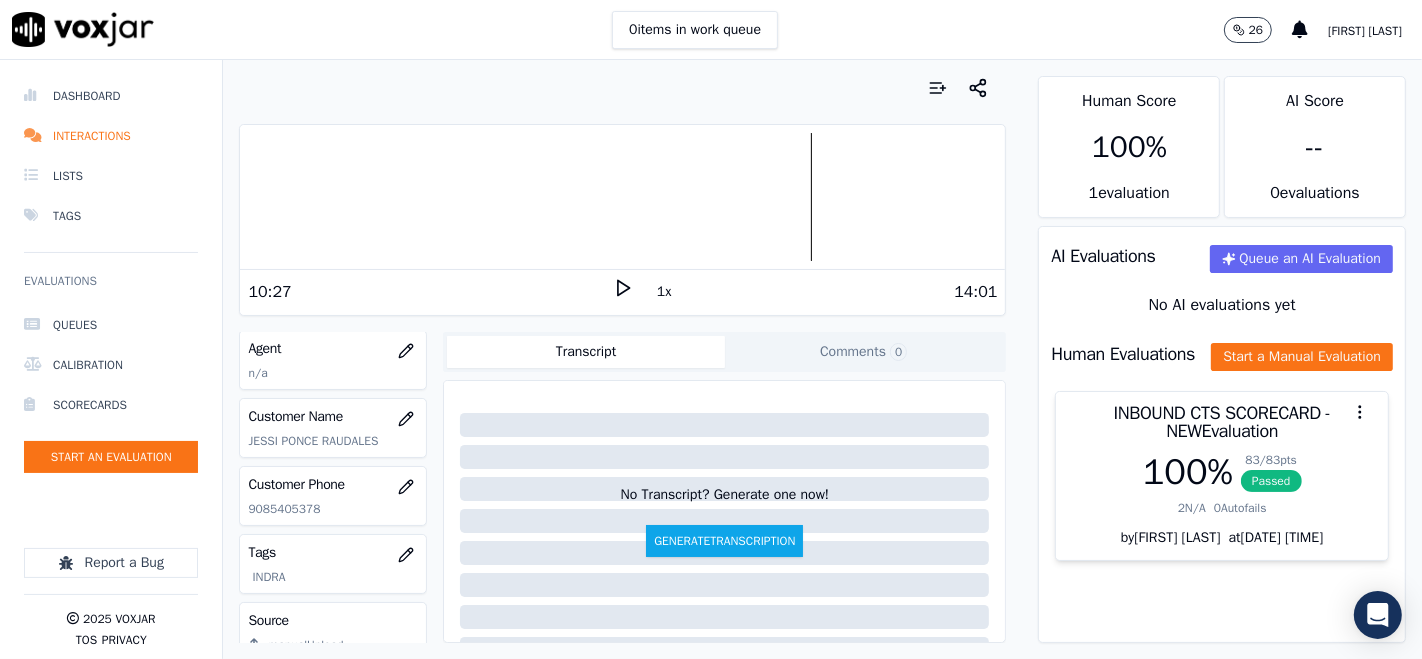 scroll, scrollTop: 111, scrollLeft: 0, axis: vertical 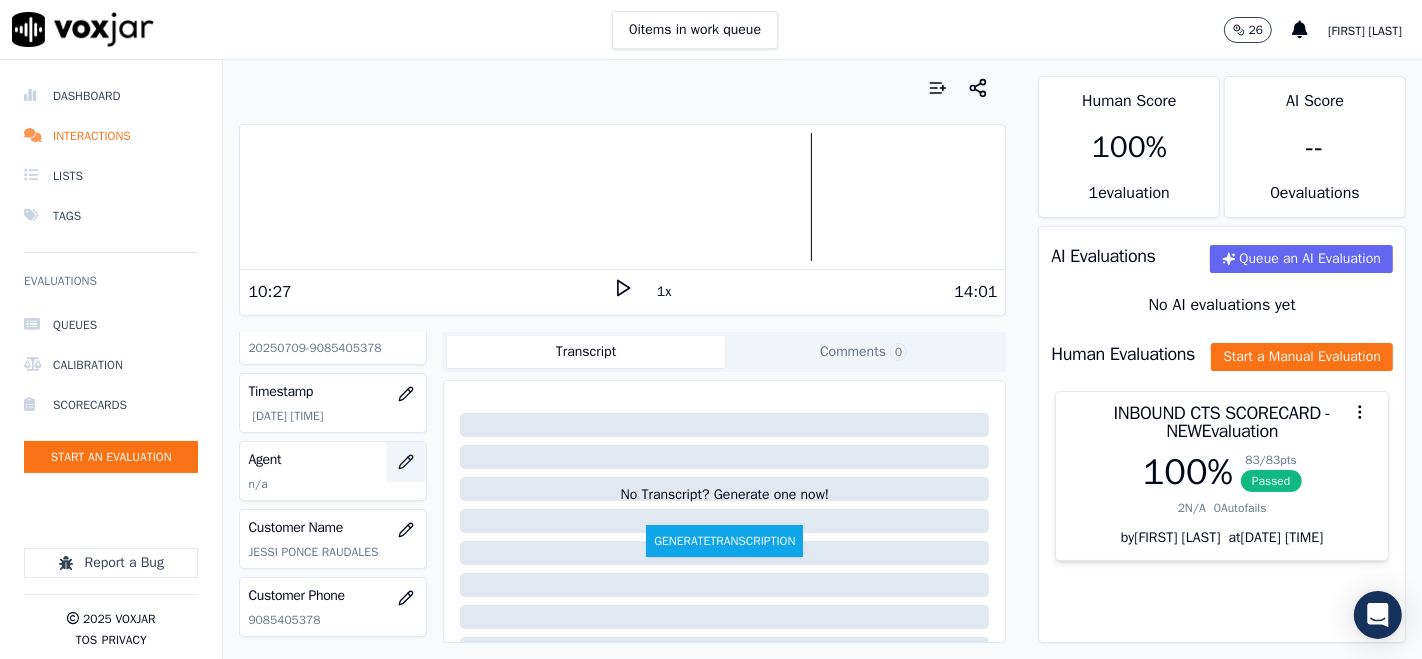 click 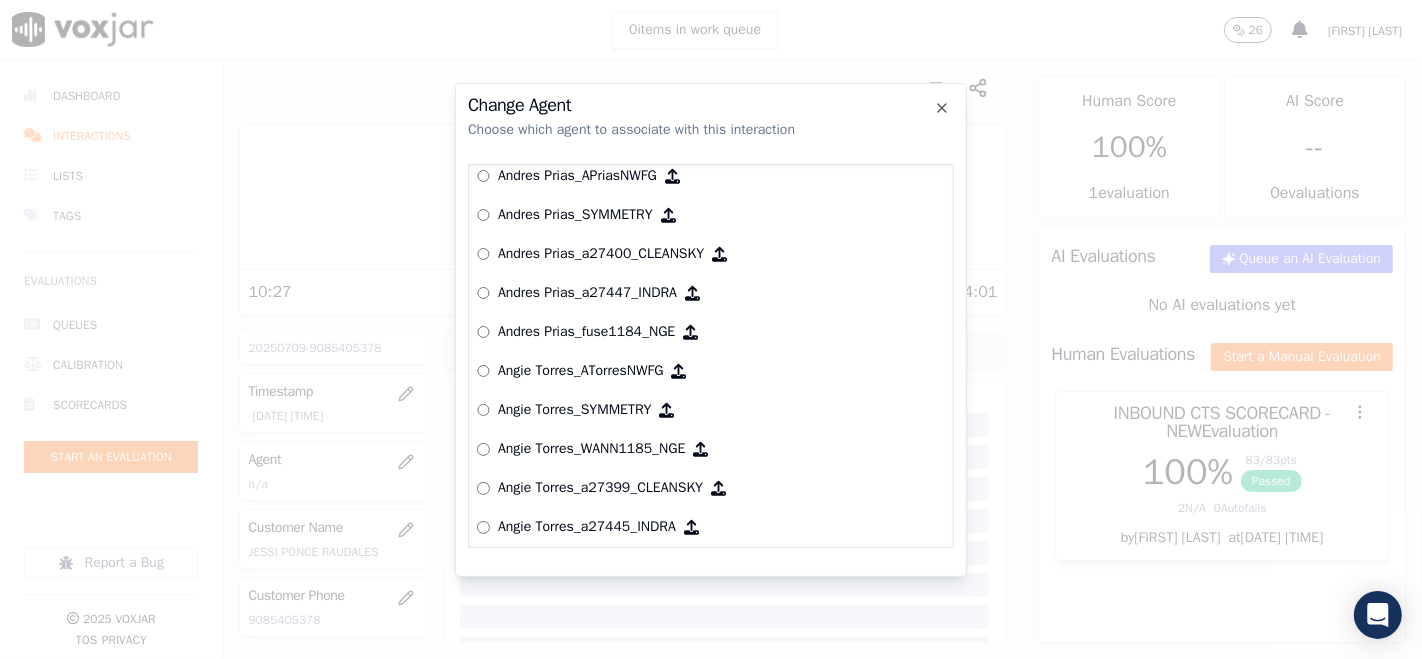 scroll, scrollTop: 722, scrollLeft: 0, axis: vertical 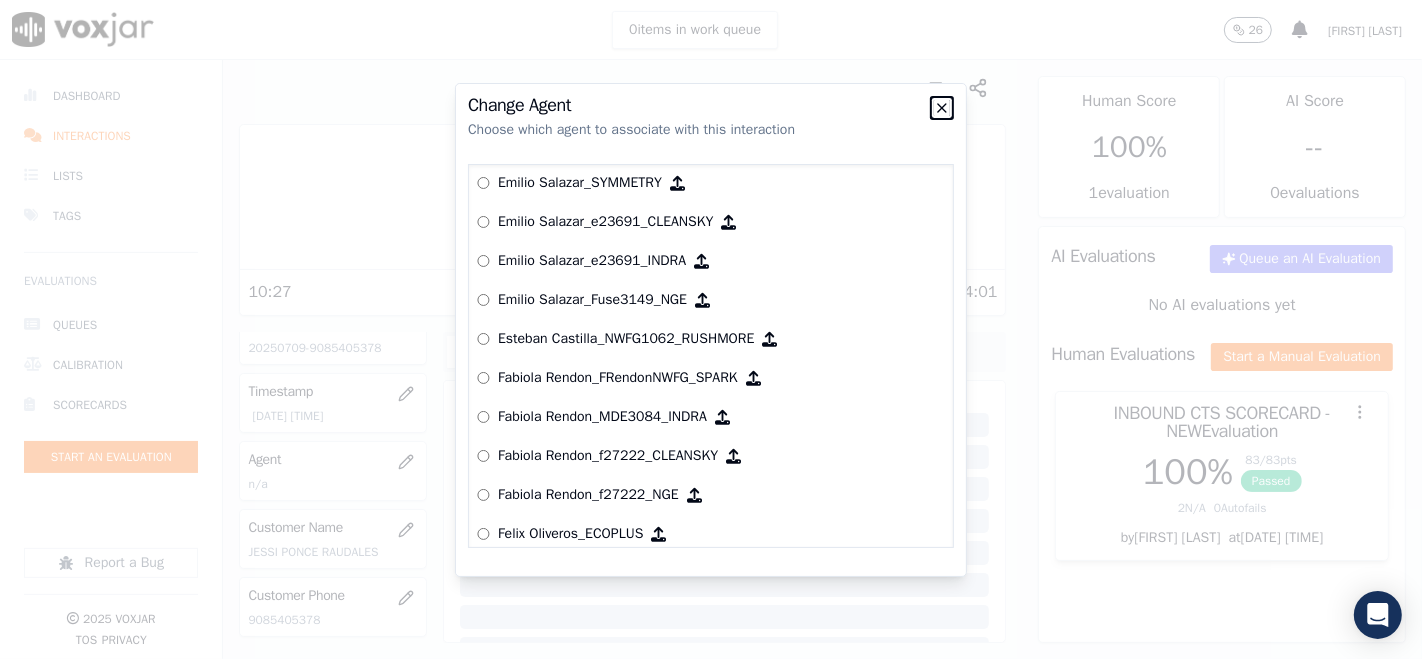 click 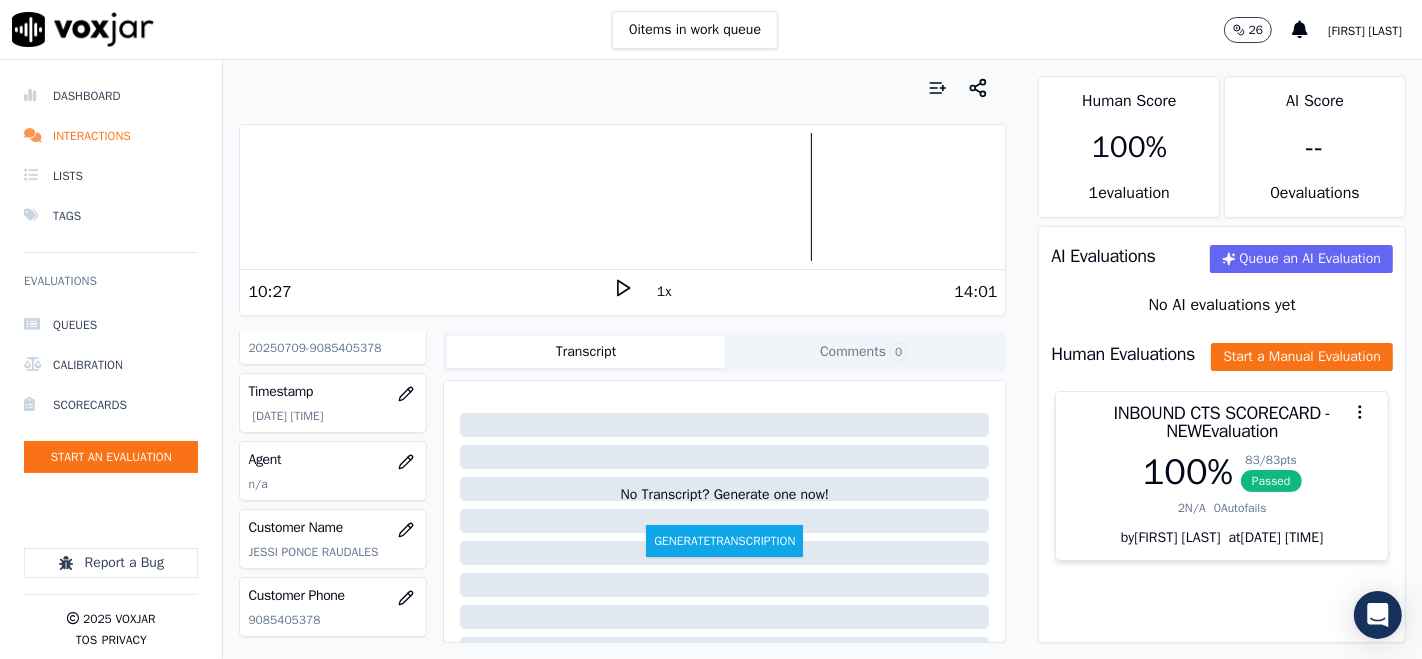 click on "[FIRST] [LAST]" at bounding box center [1365, 31] 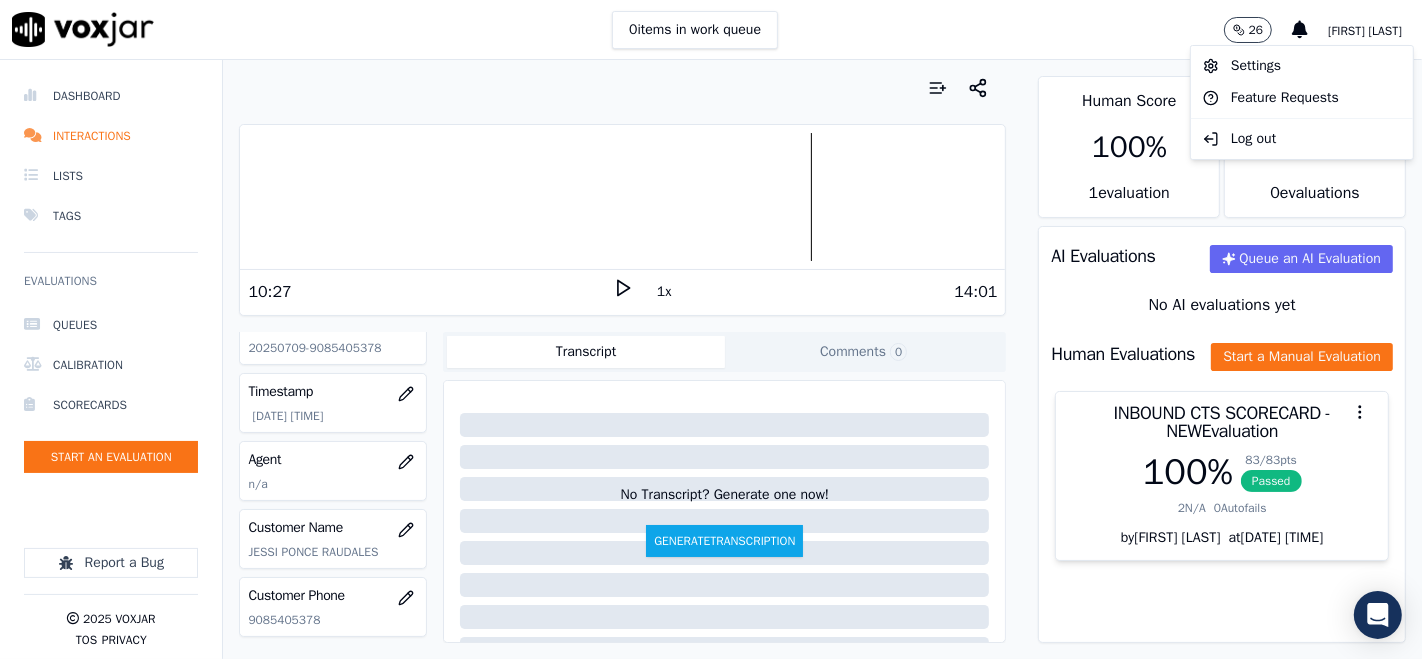 click on "0  items in work queue     26         [FIRST] [LAST]" at bounding box center [711, 30] 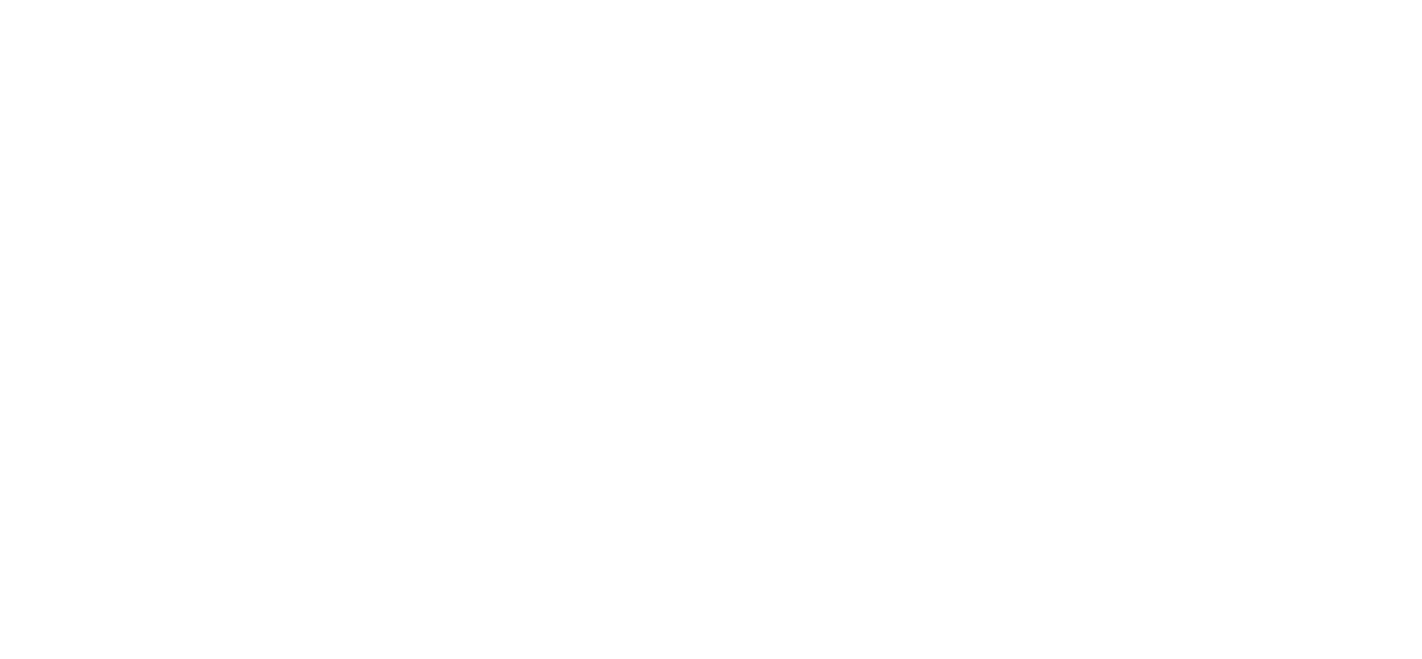 scroll, scrollTop: 0, scrollLeft: 0, axis: both 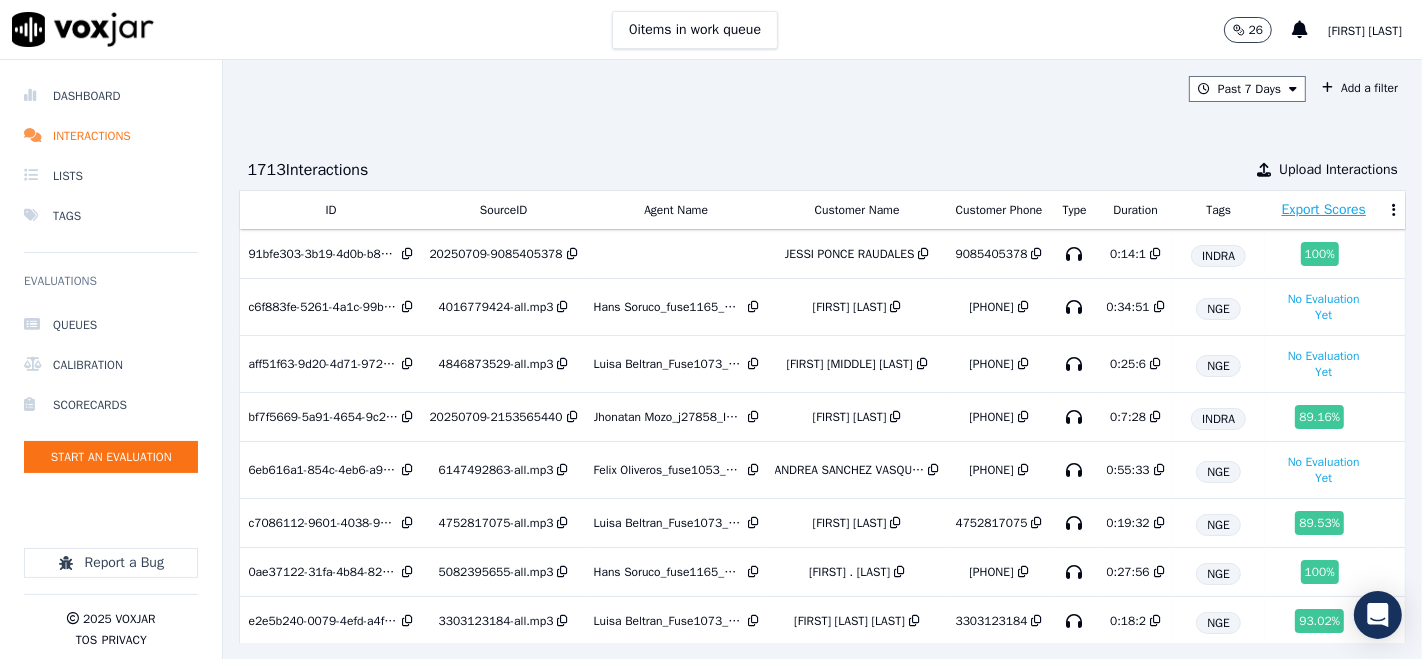 click on "[FIRST] [LAST]" at bounding box center (1365, 31) 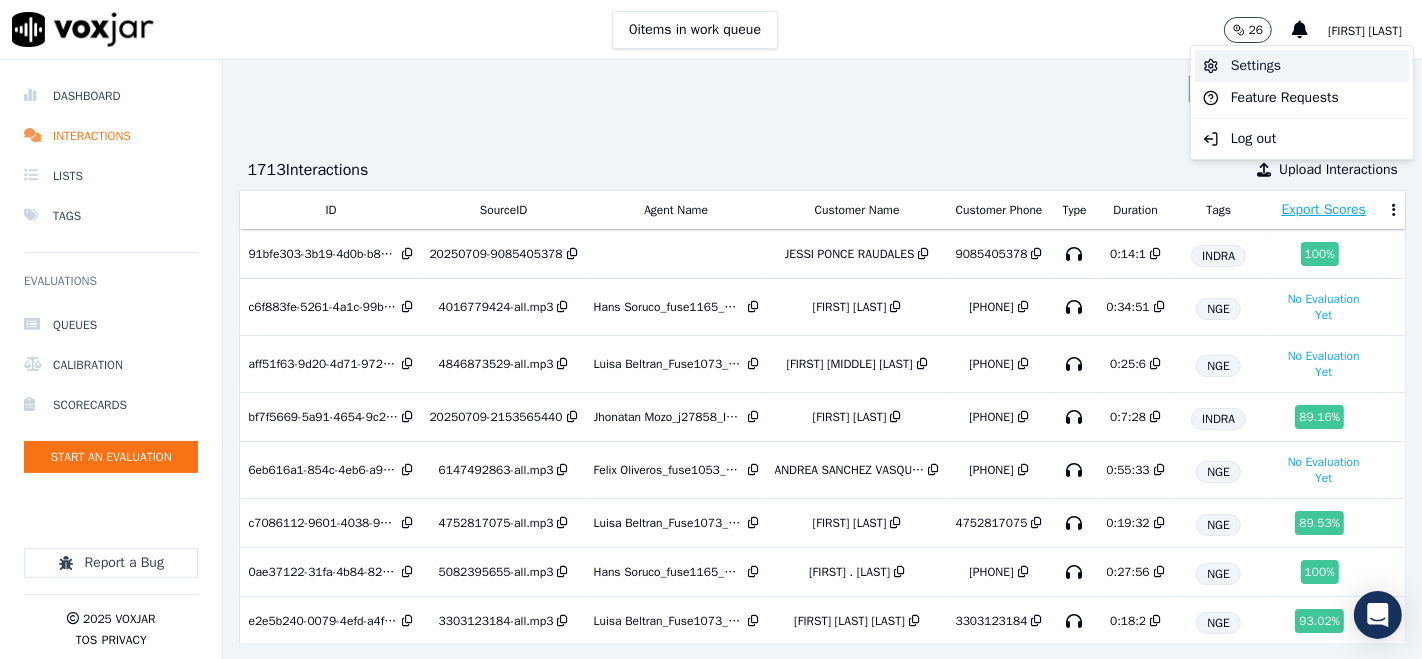 click on "Settings" at bounding box center (1302, 66) 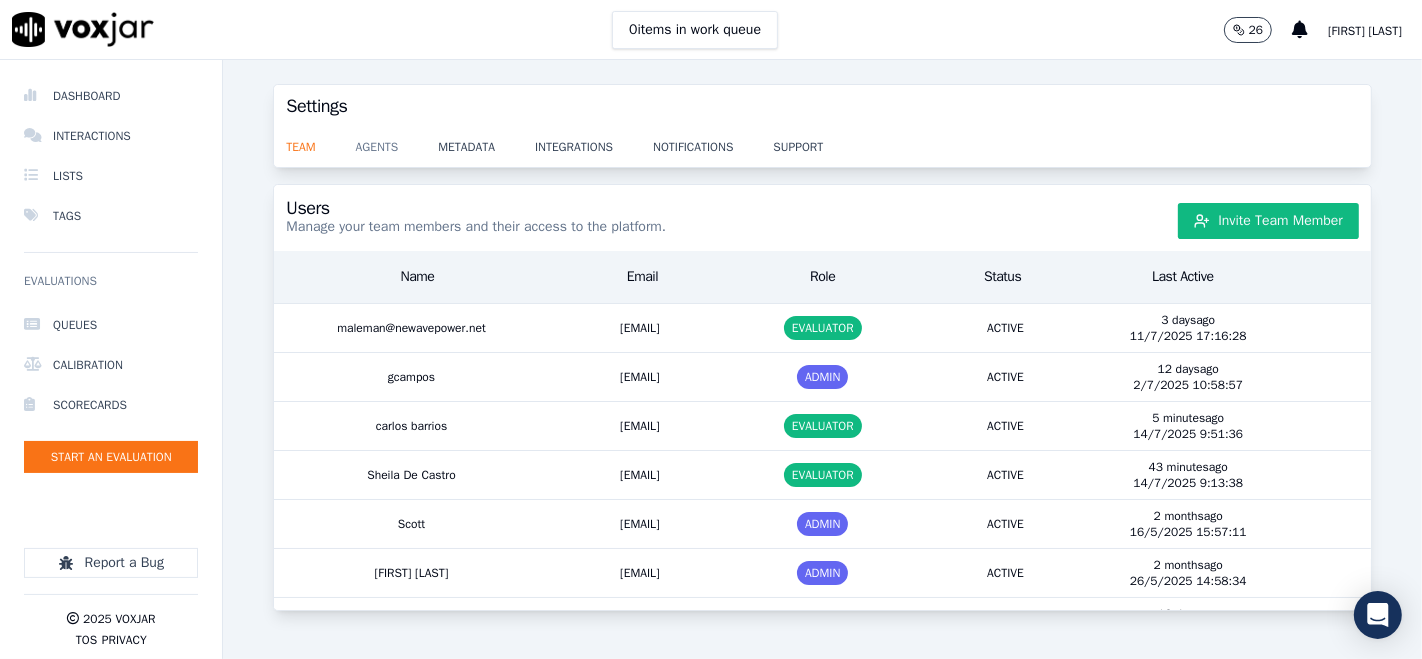 click on "agents" at bounding box center (397, 141) 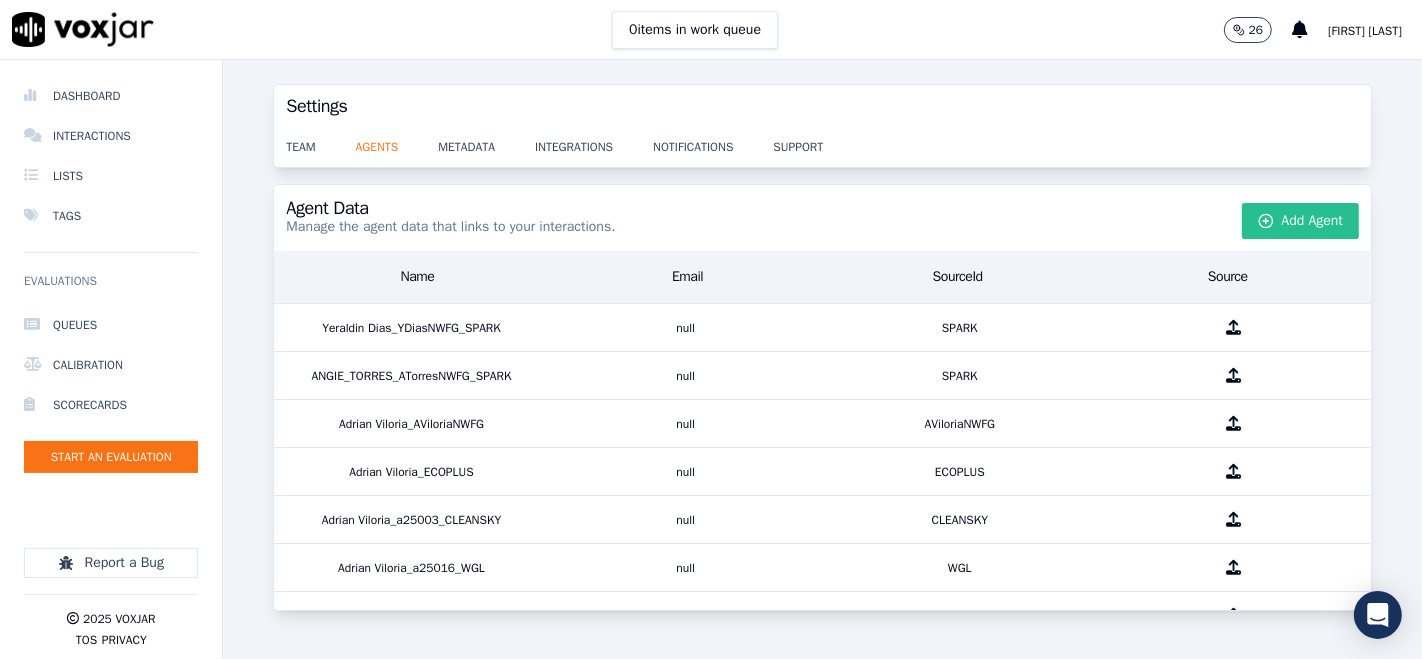 click on "Add Agent" at bounding box center [1301, 221] 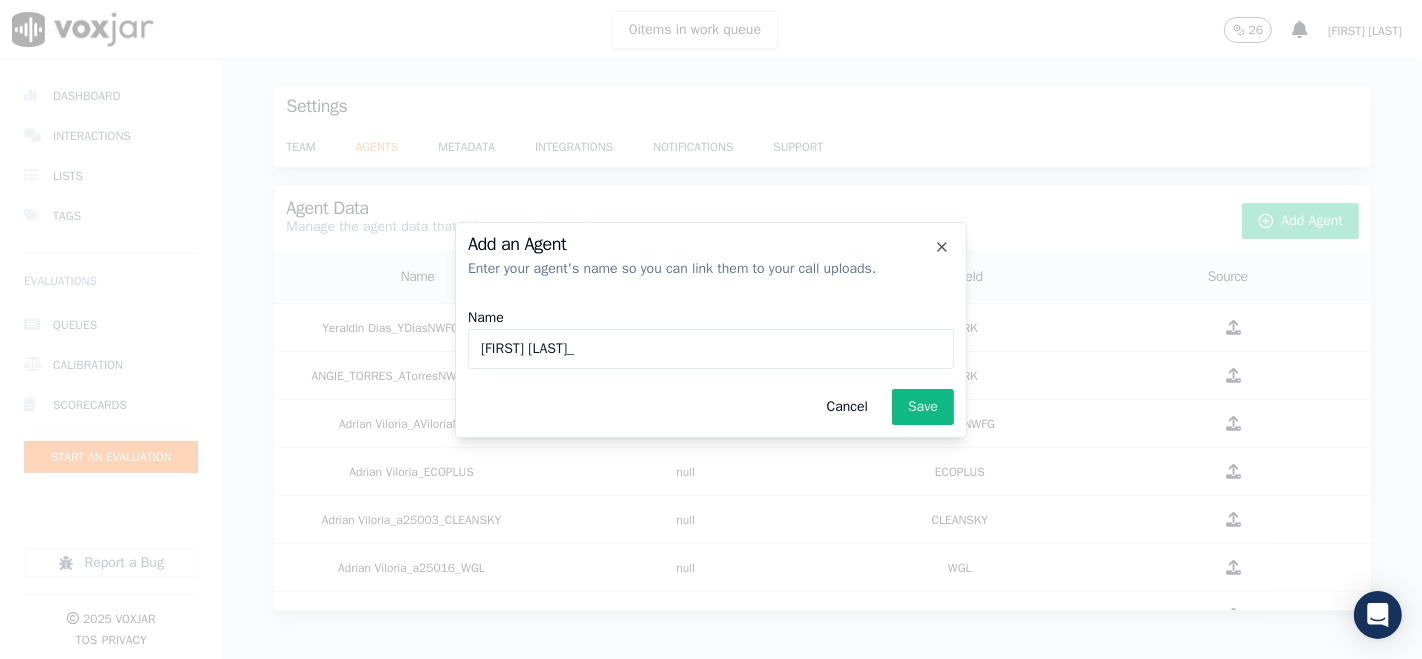 paste on "f27422" 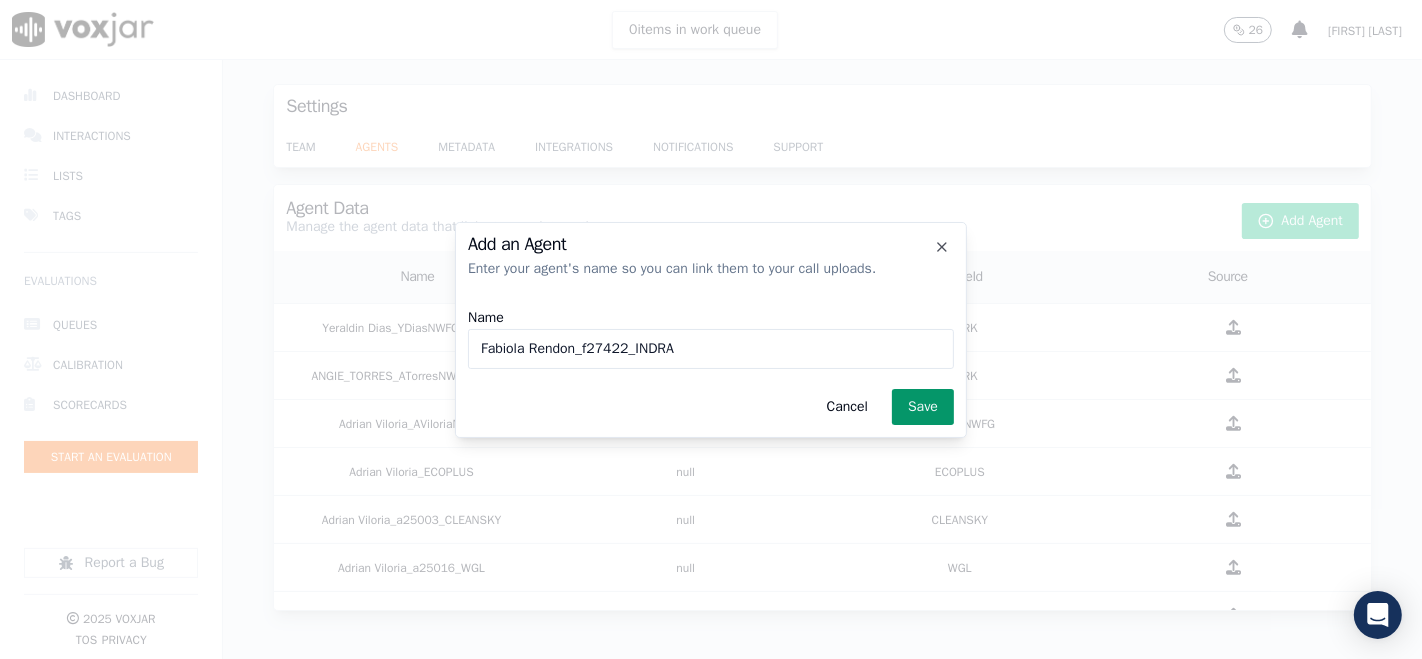 type on "Fabiola Rendon_f27422_INDRA" 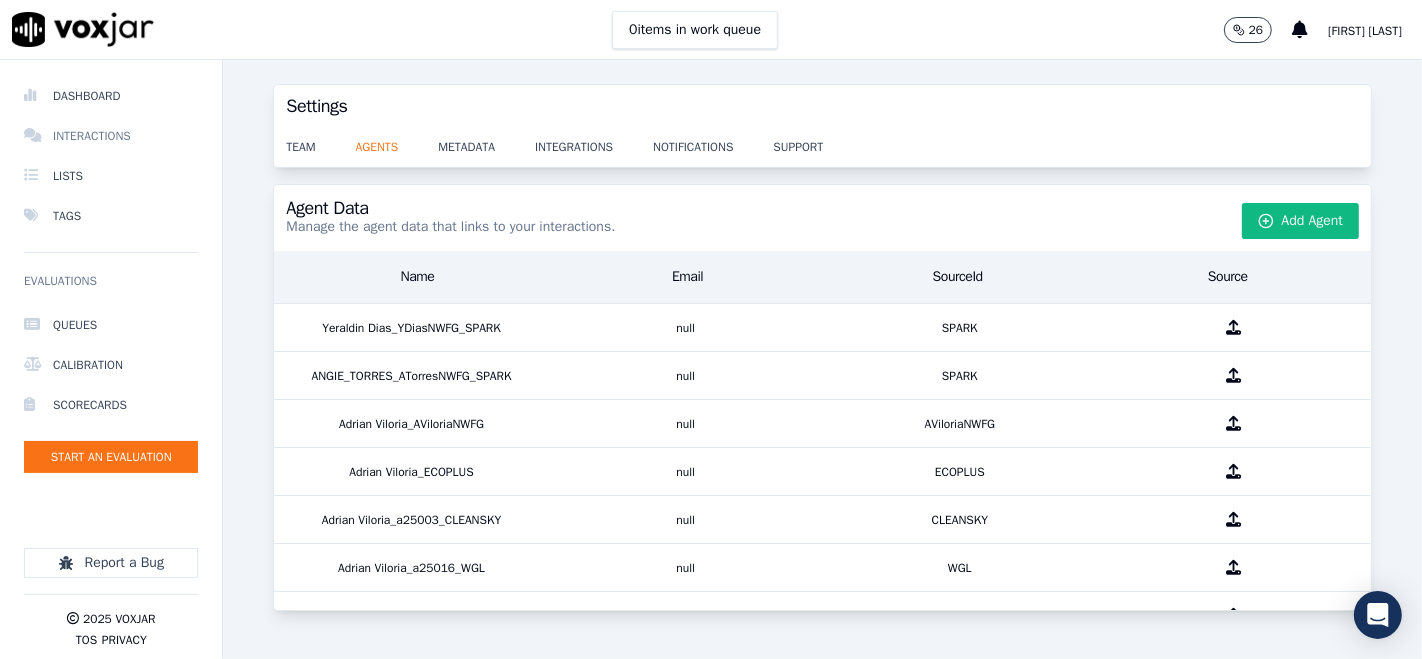 click on "Interactions" at bounding box center [111, 136] 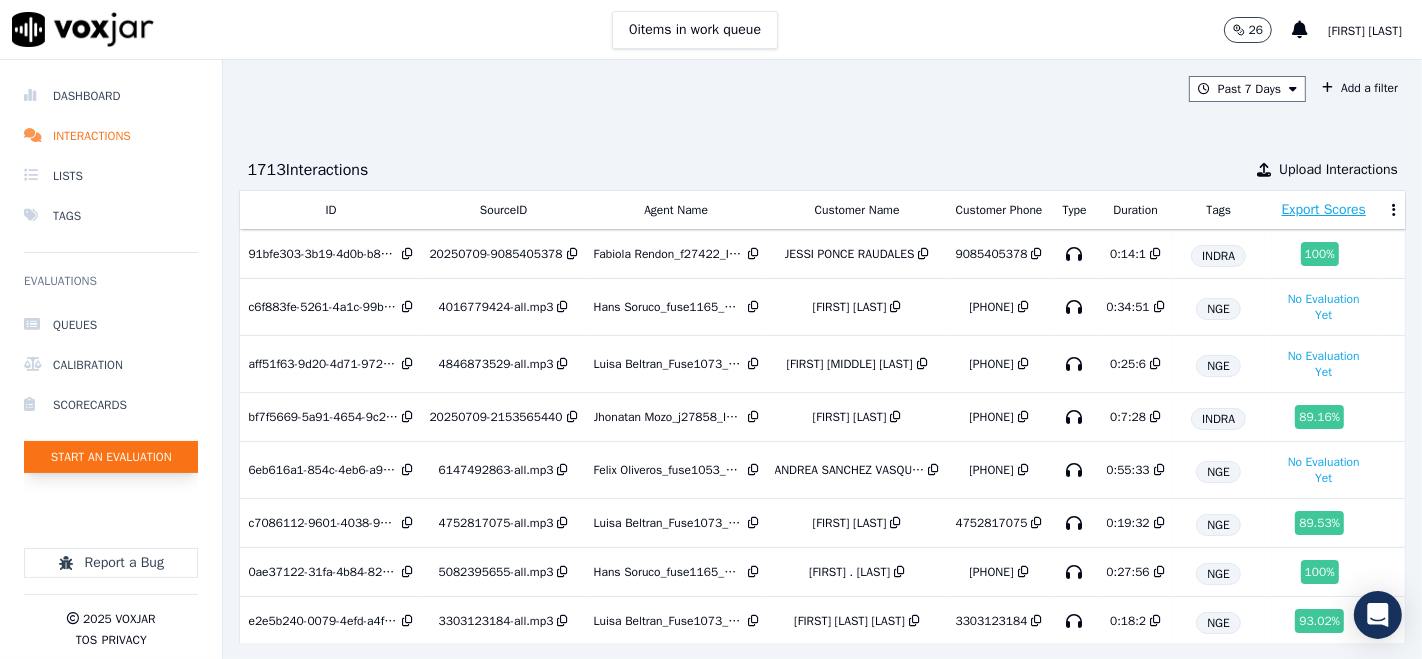 click on "Start an Evaluation" 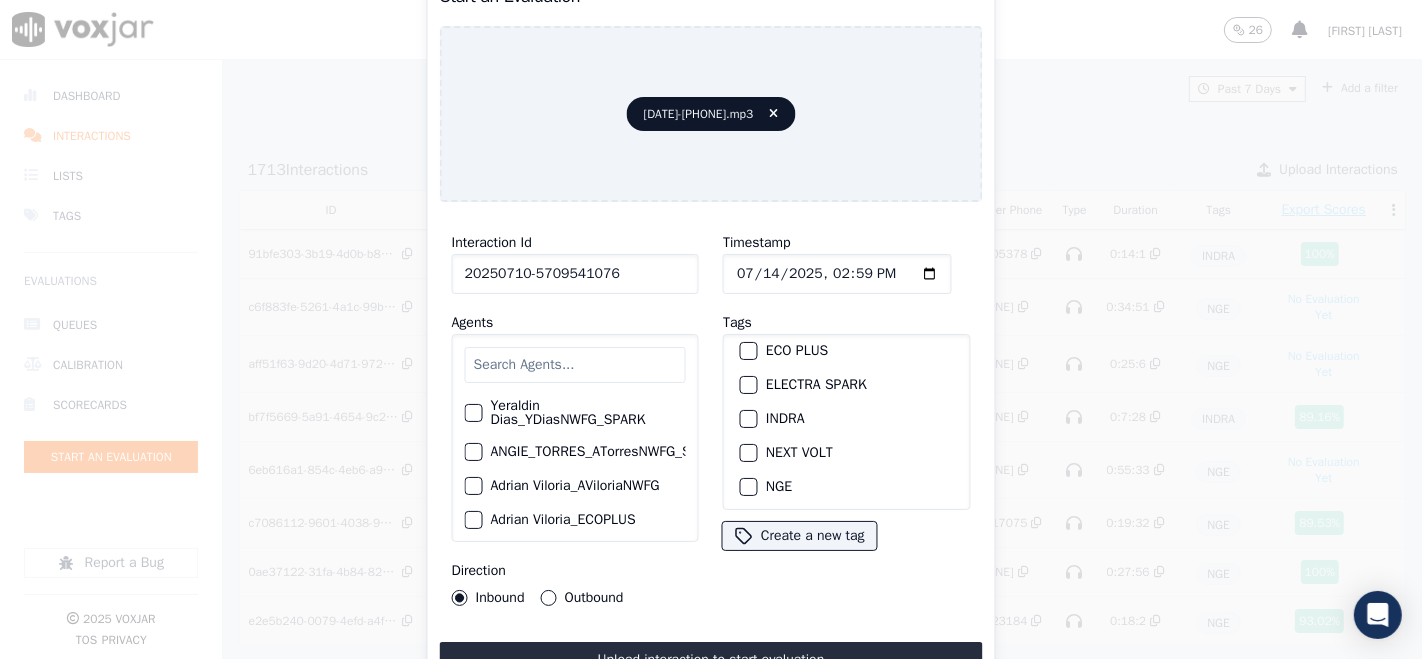 scroll, scrollTop: 111, scrollLeft: 0, axis: vertical 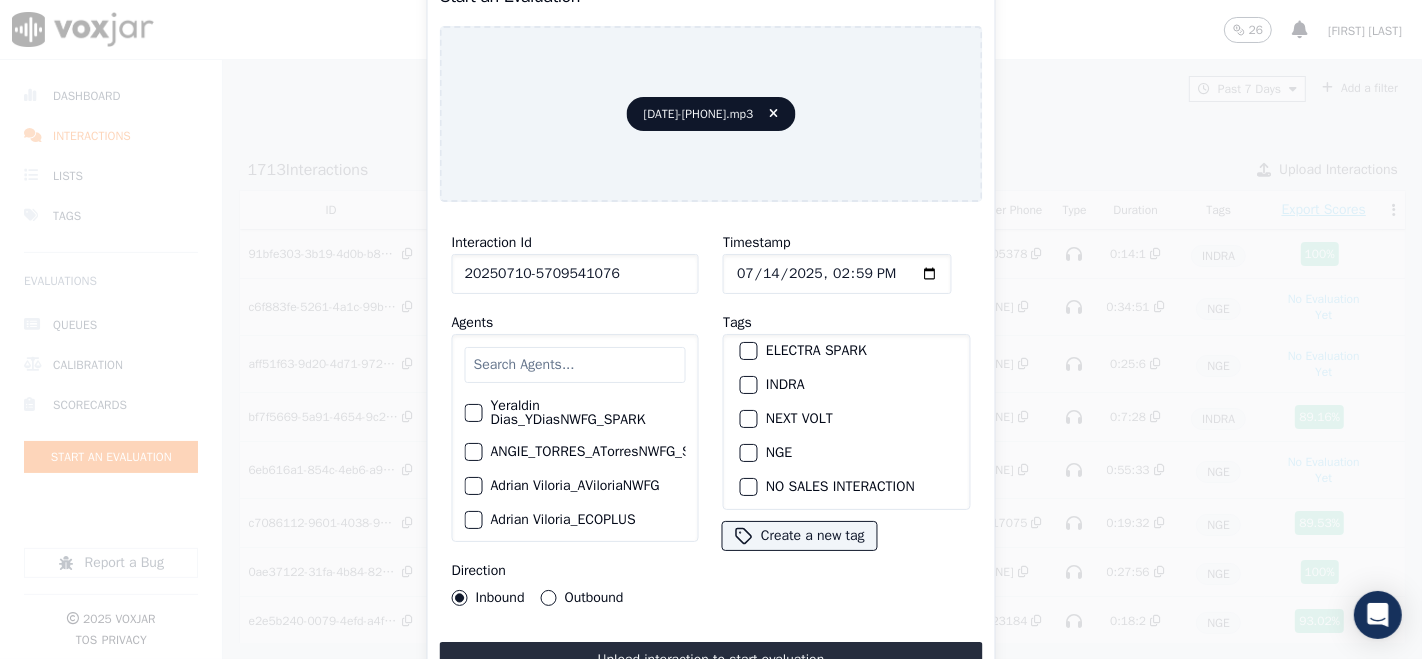 type on "20250710-5709541076" 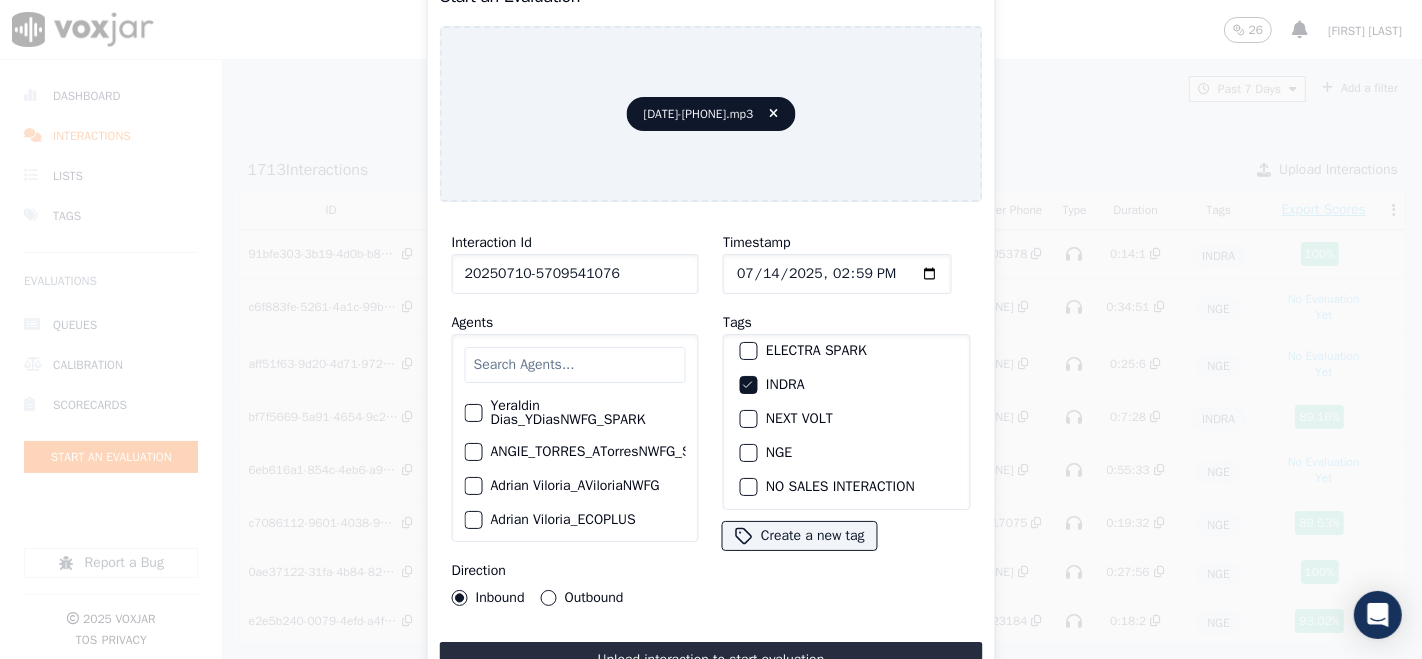click on "Upload interaction to start evaluation" at bounding box center (711, 660) 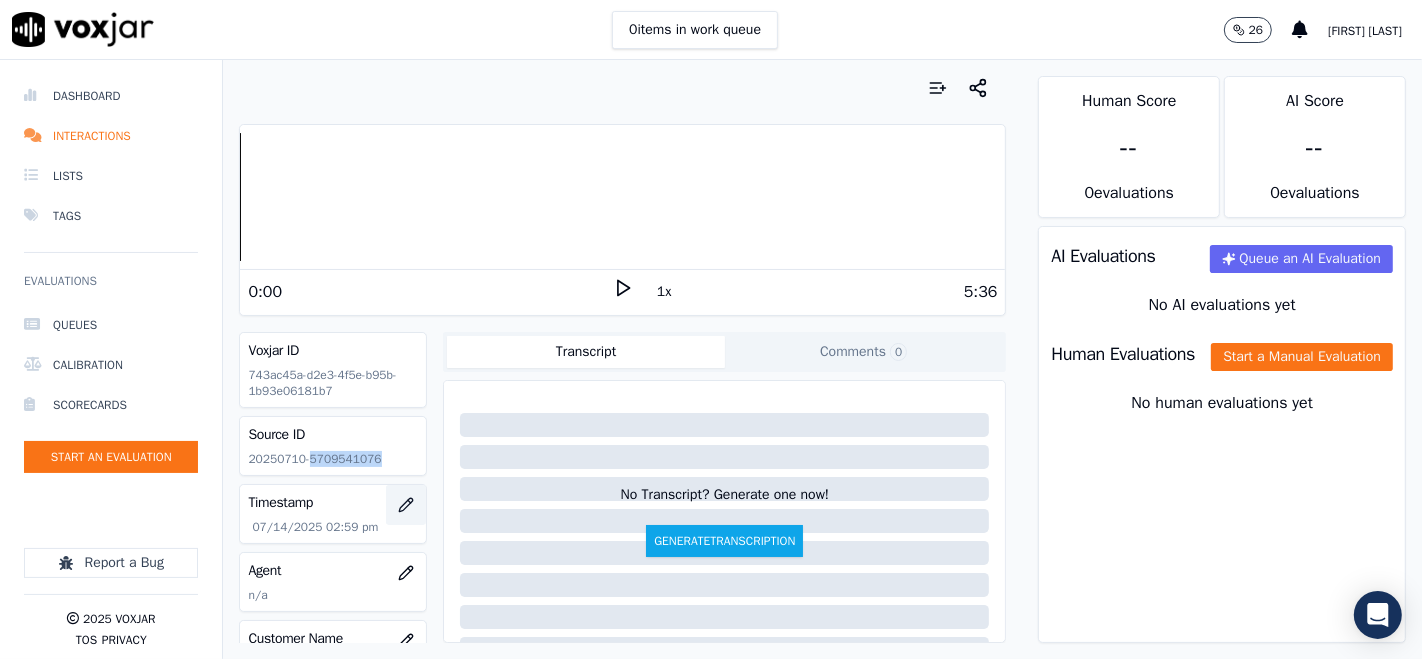 drag, startPoint x: 305, startPoint y: 458, endPoint x: 374, endPoint y: 483, distance: 73.38937 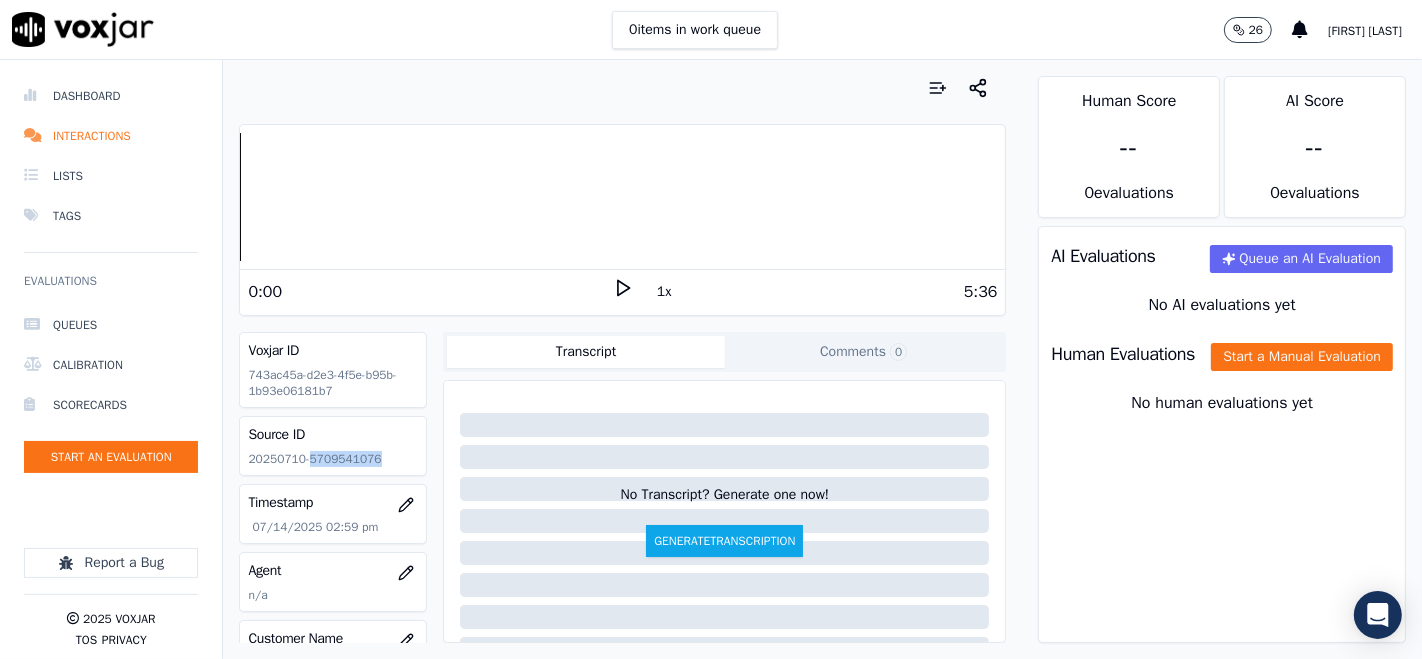 copy on "5709541076" 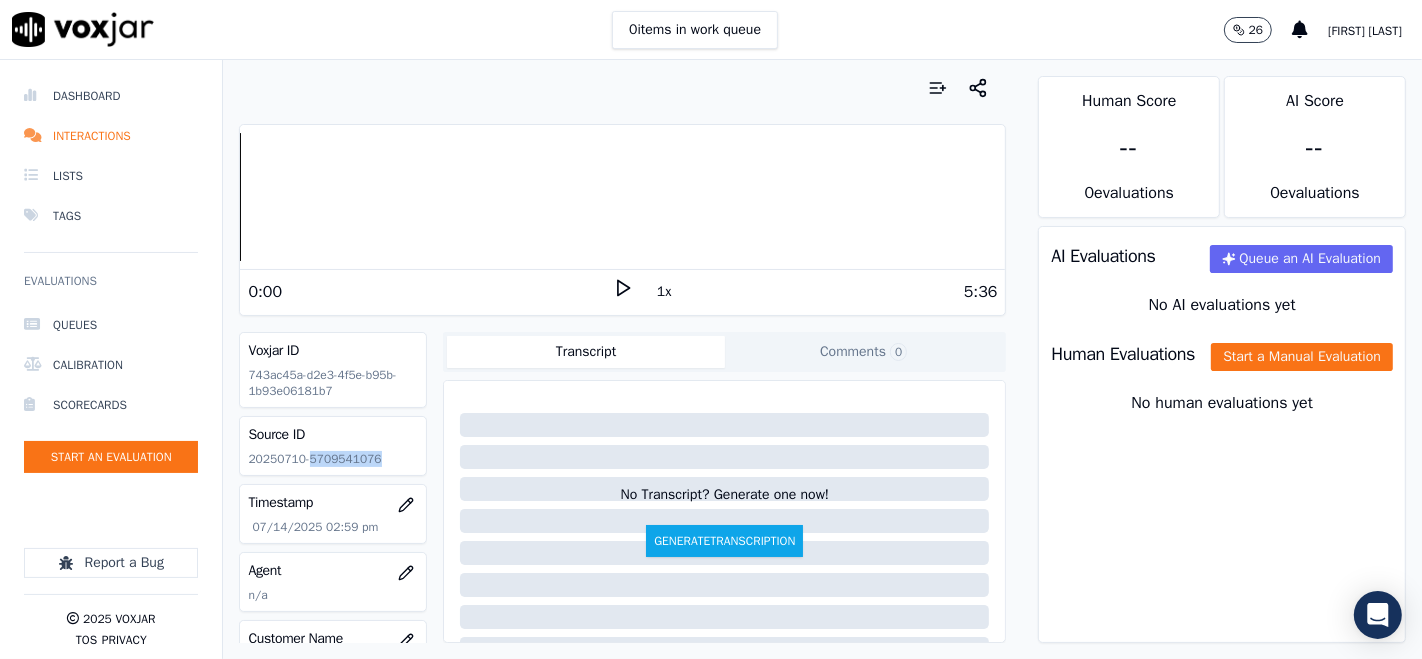 click 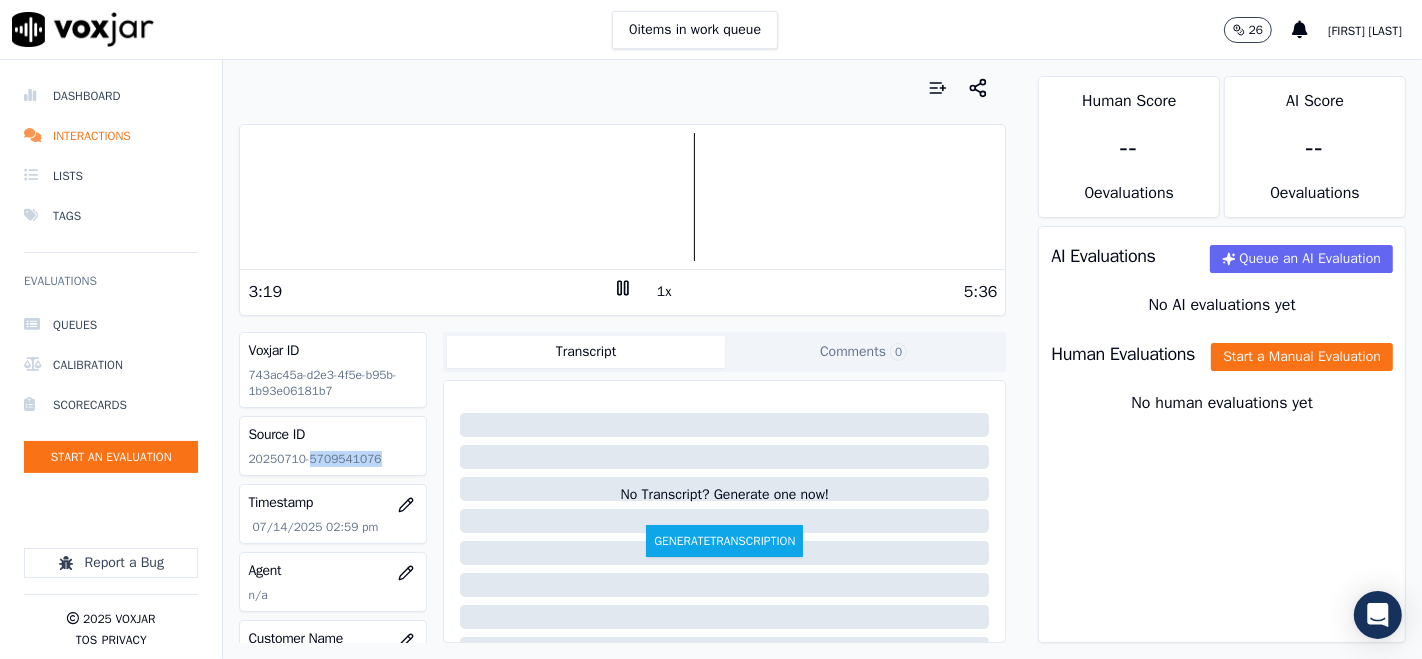 click 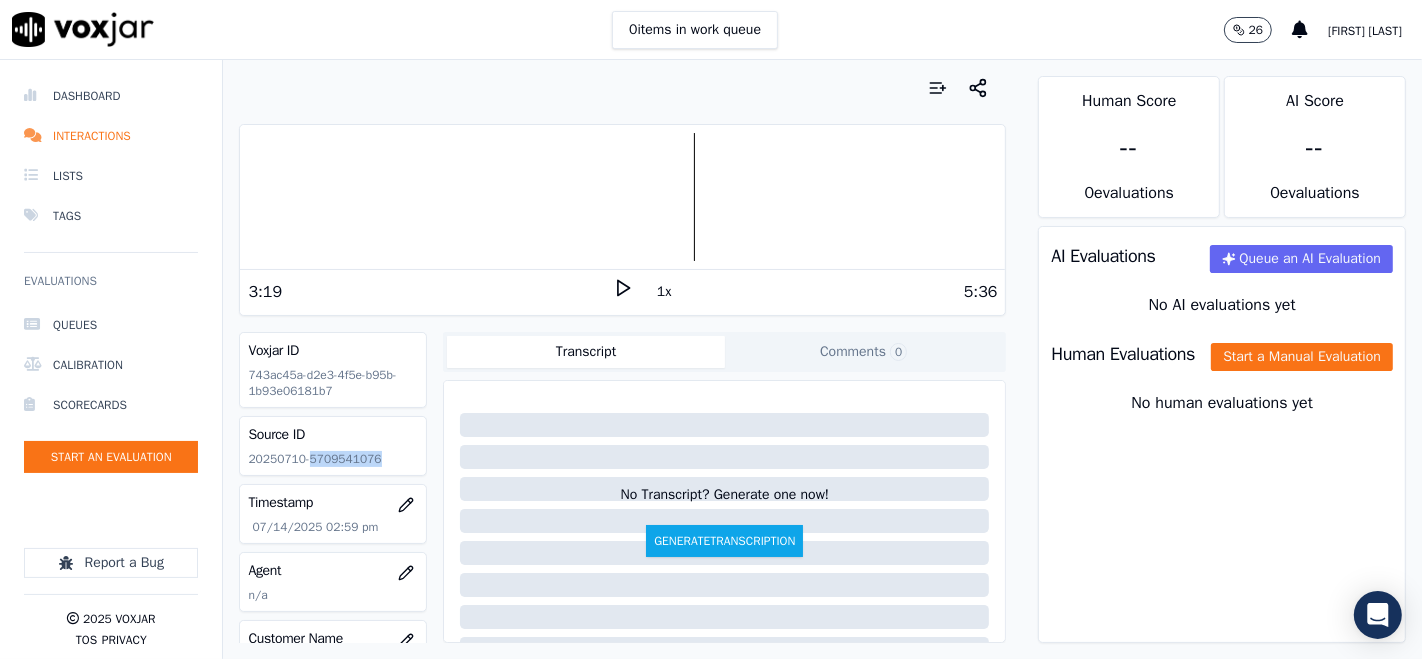 click 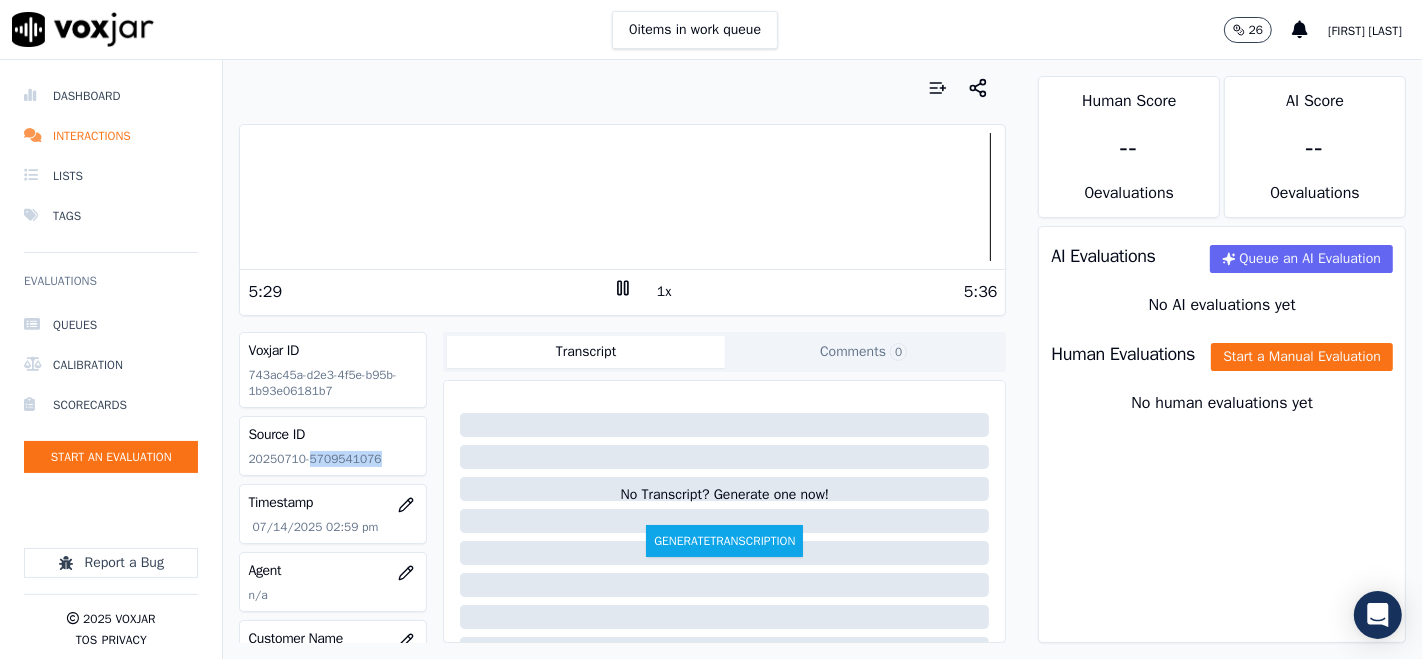click 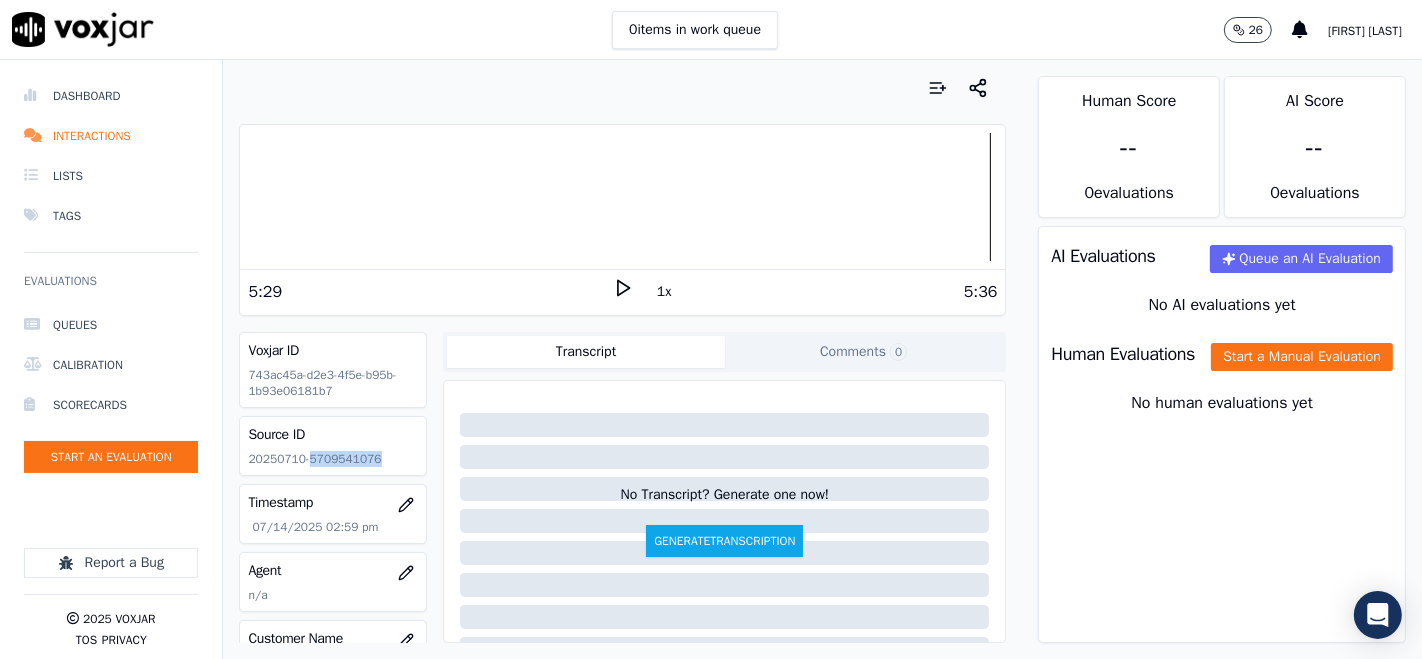 click 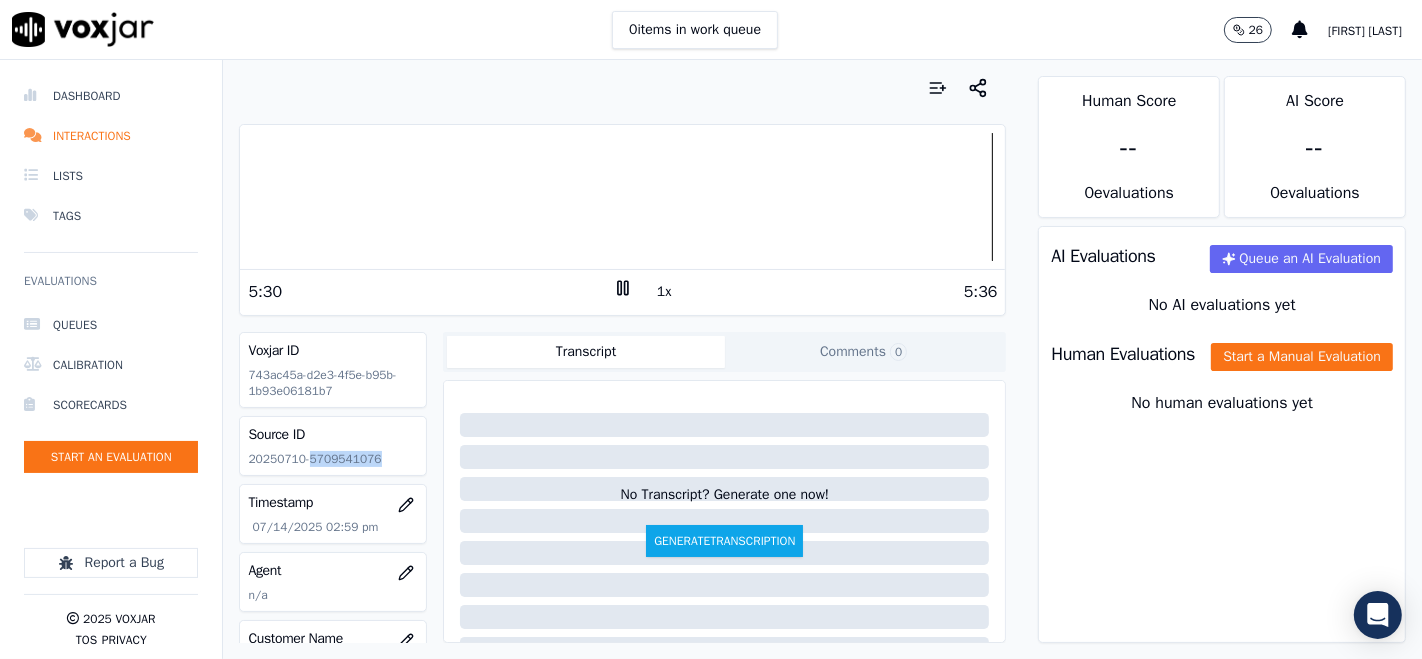 click 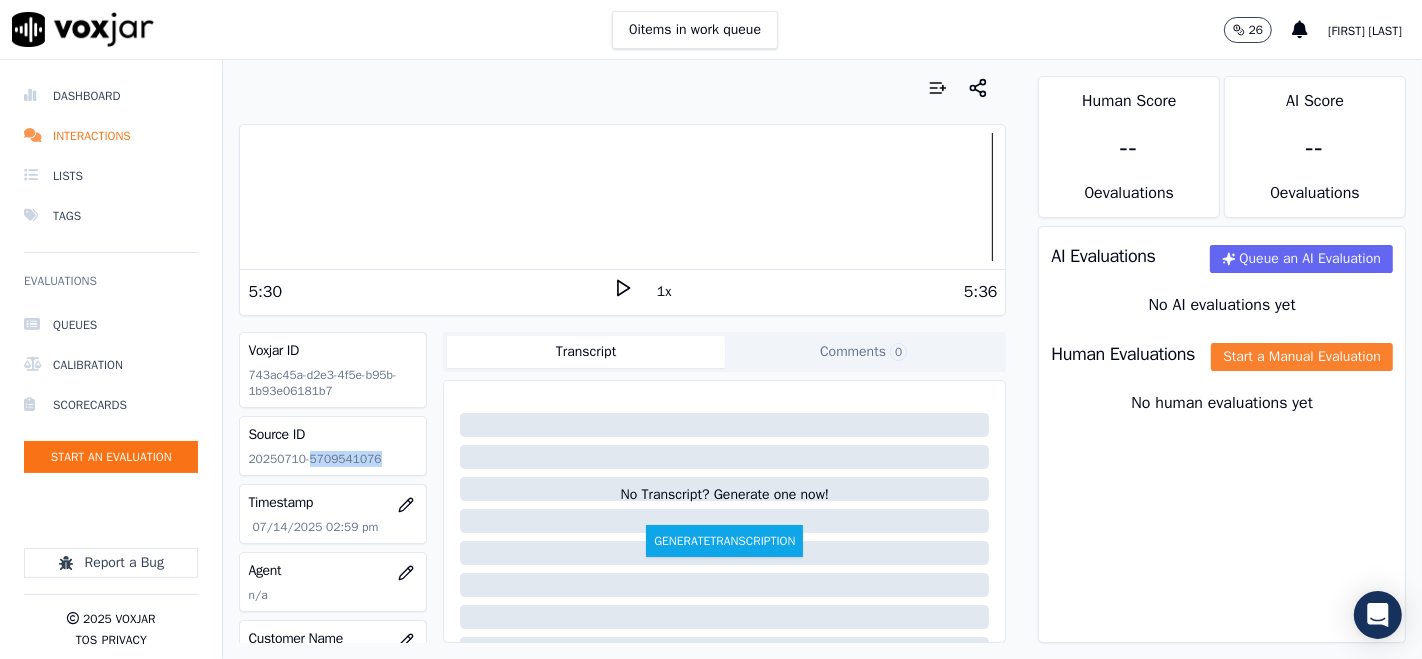 click on "Start a Manual Evaluation" 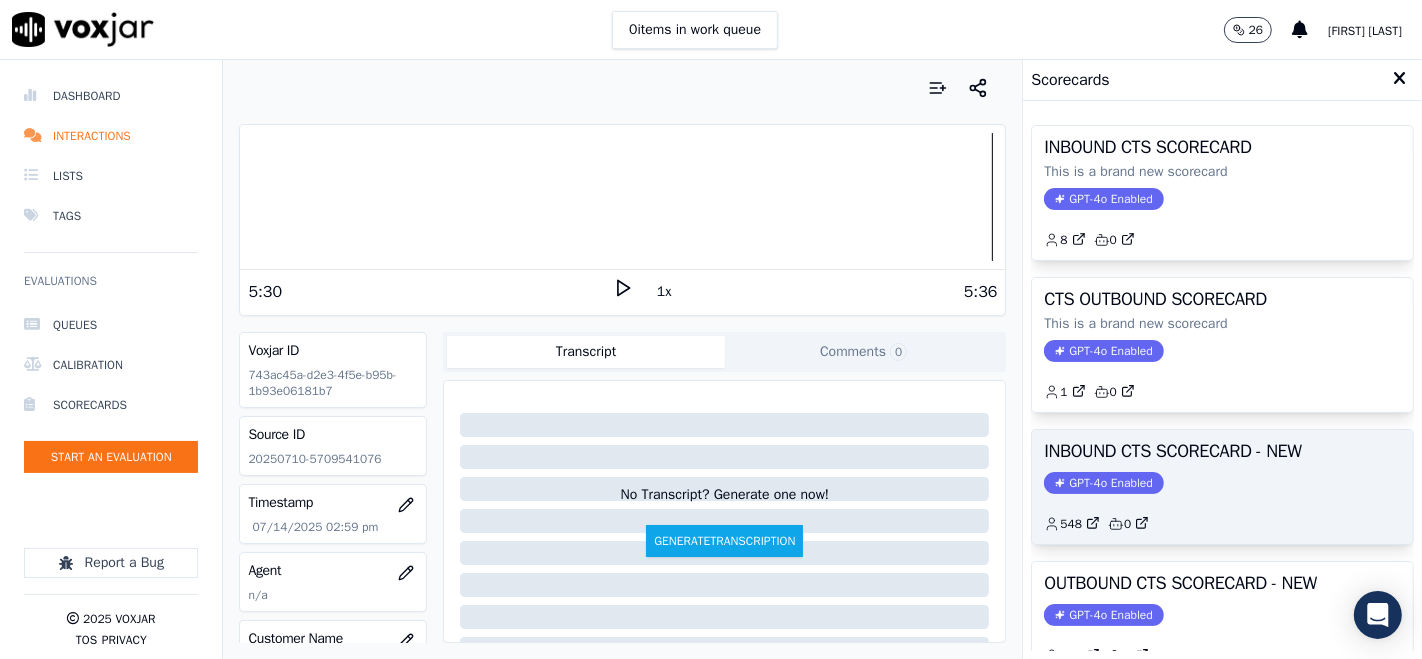 click on "INBOUND CTS SCORECARD - NEW        GPT-4o Enabled       548         0" at bounding box center [1222, 487] 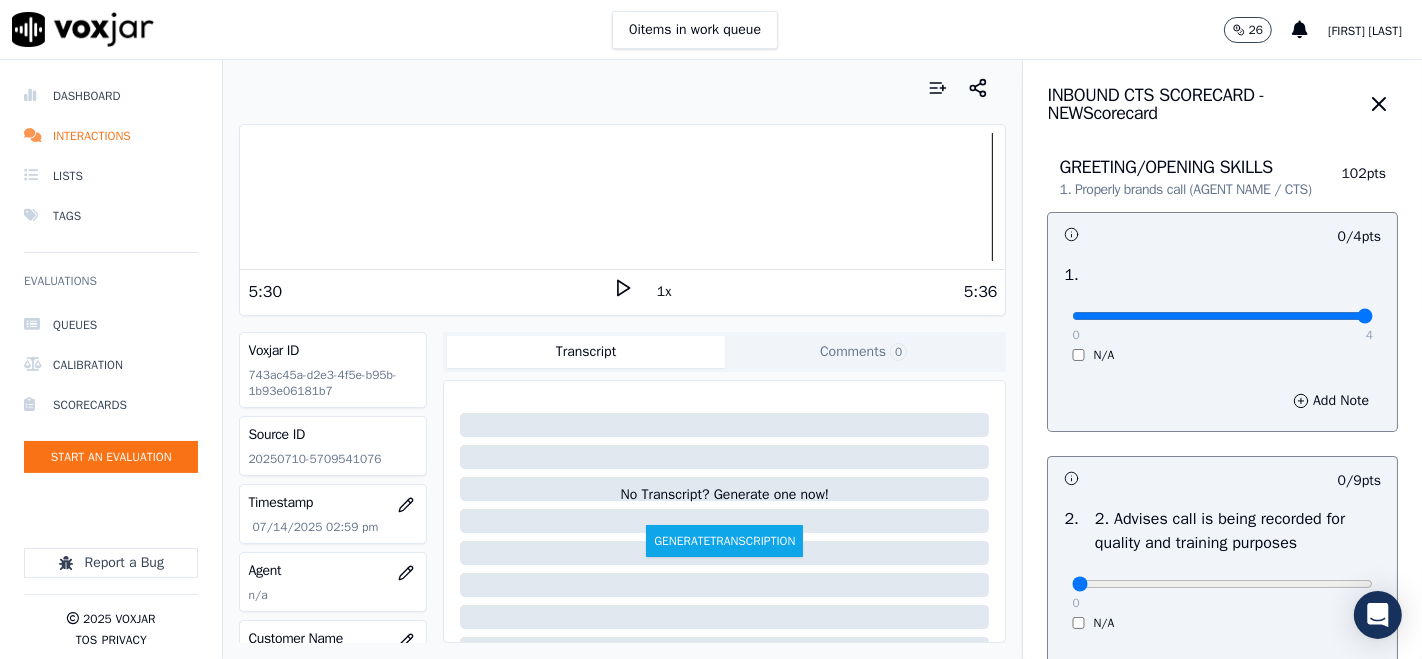 type on "4" 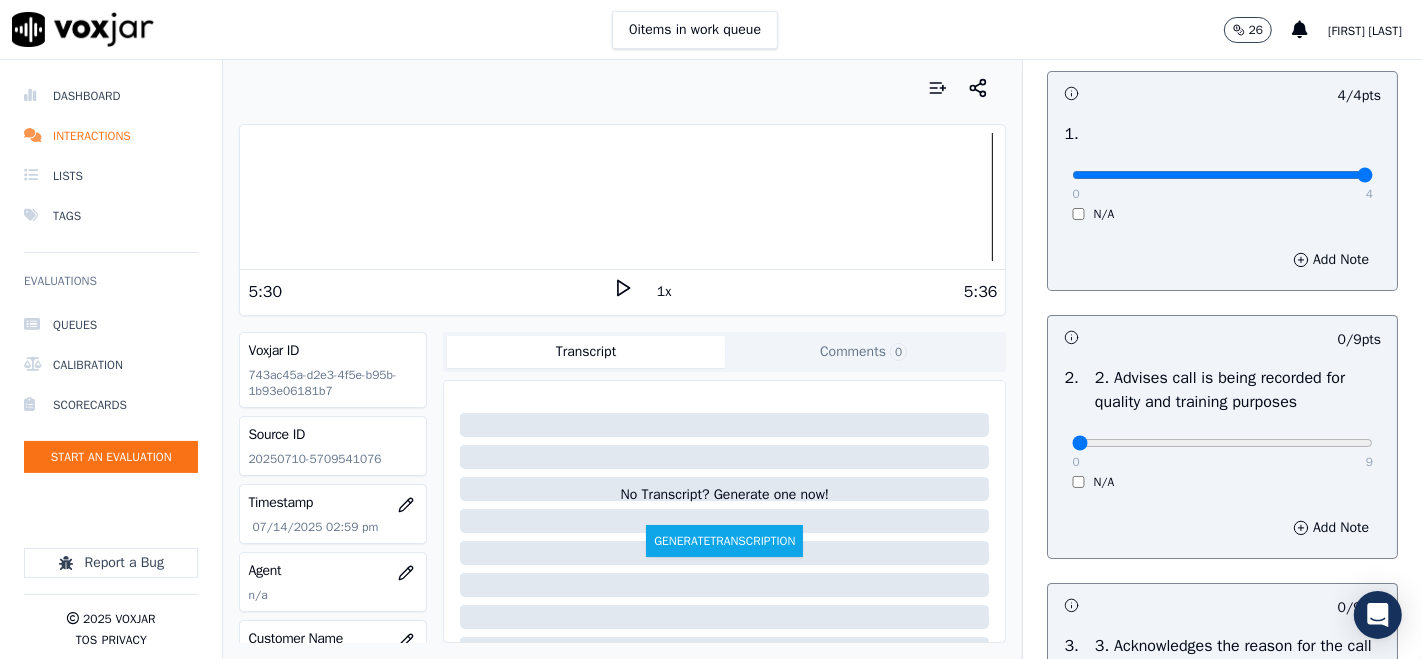 scroll, scrollTop: 222, scrollLeft: 0, axis: vertical 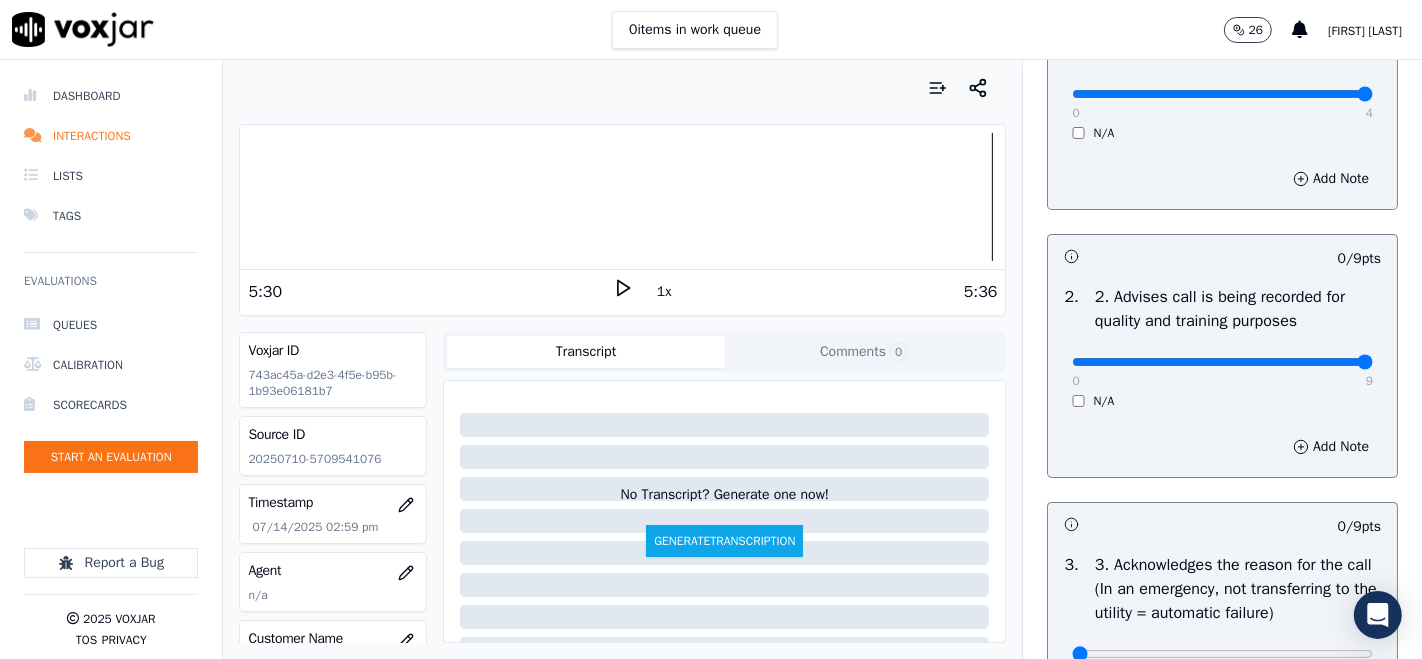 type on "9" 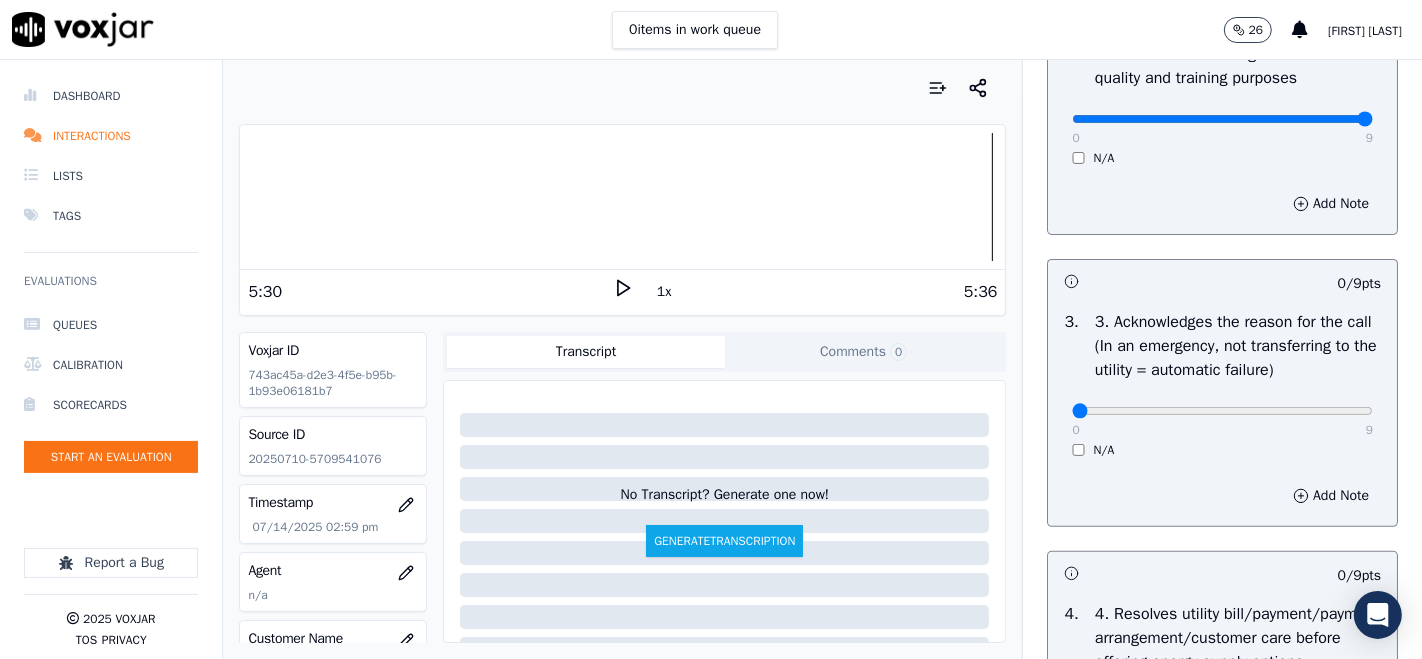 scroll, scrollTop: 555, scrollLeft: 0, axis: vertical 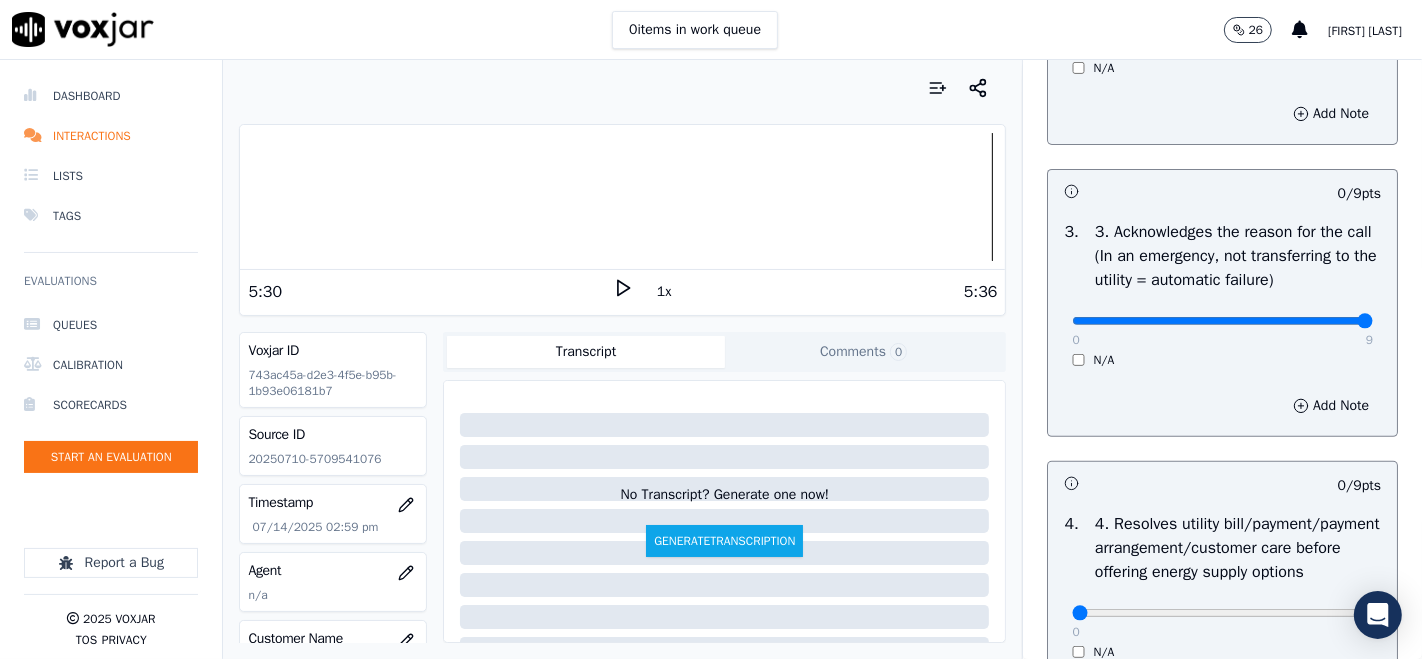 type on "9" 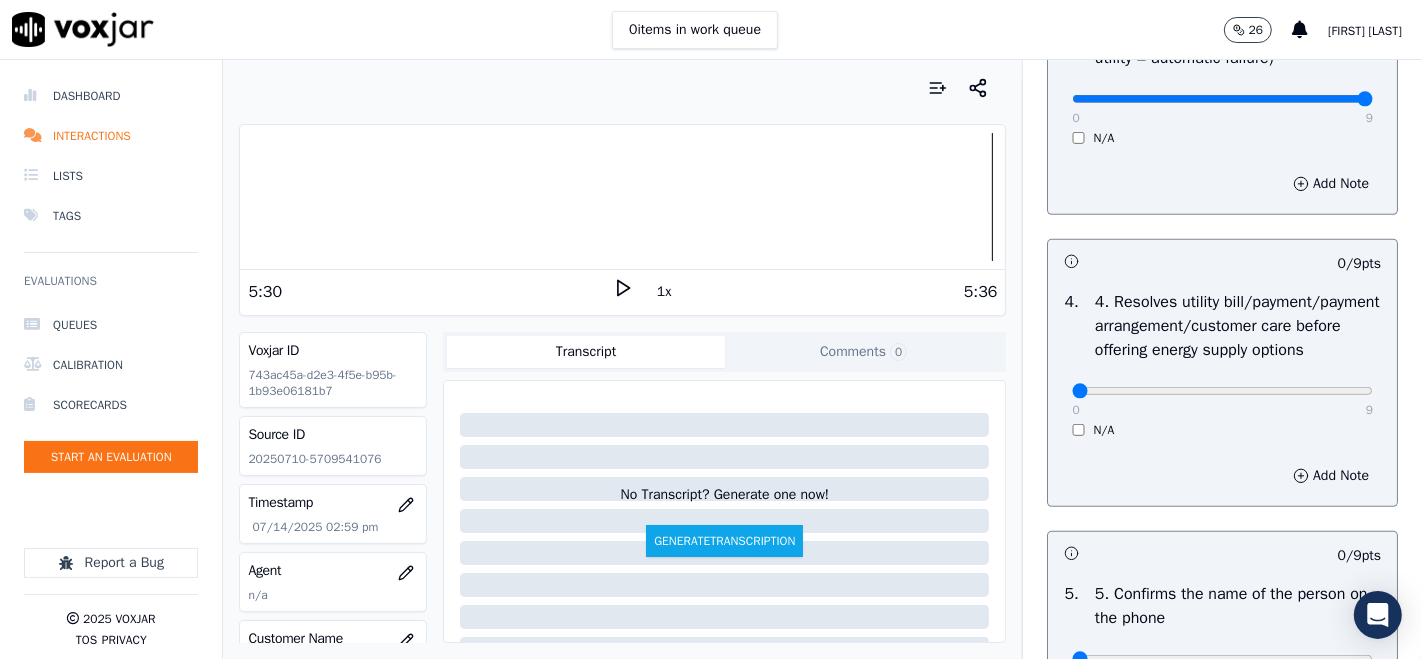 scroll, scrollTop: 888, scrollLeft: 0, axis: vertical 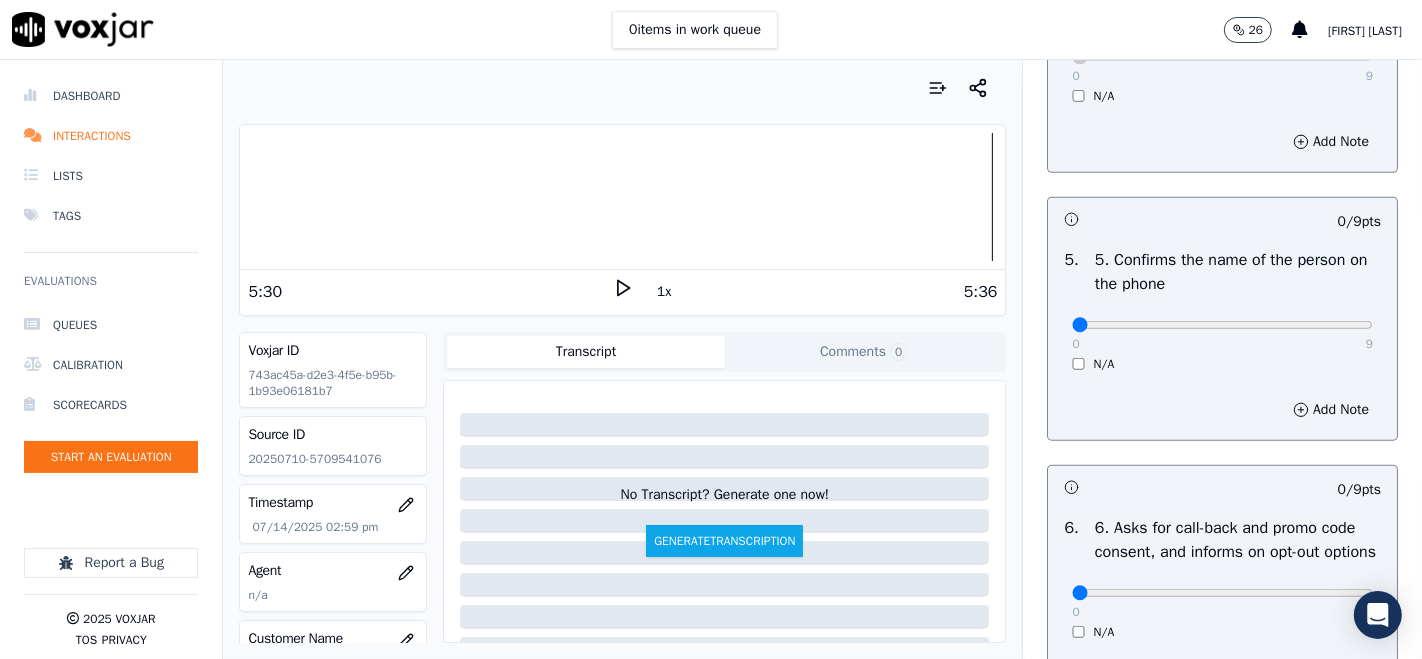 click on "0   9     N/A" at bounding box center (1222, 334) 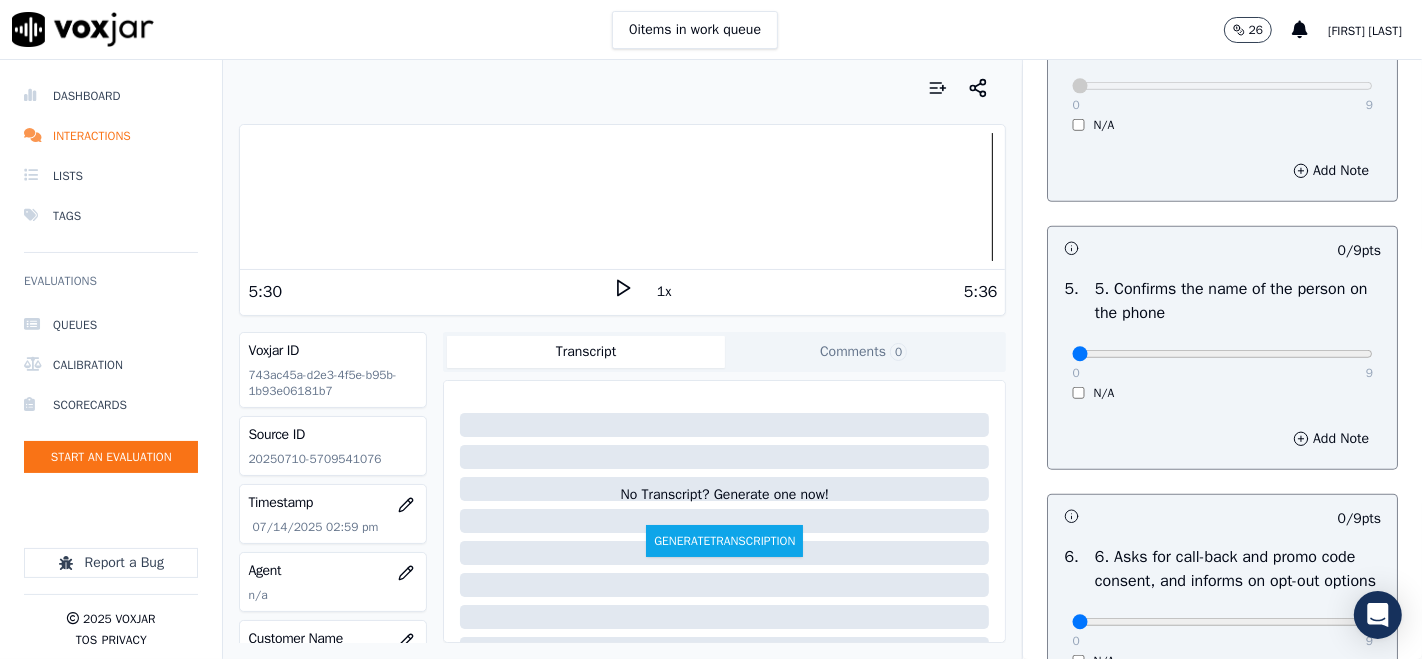 scroll, scrollTop: 1111, scrollLeft: 0, axis: vertical 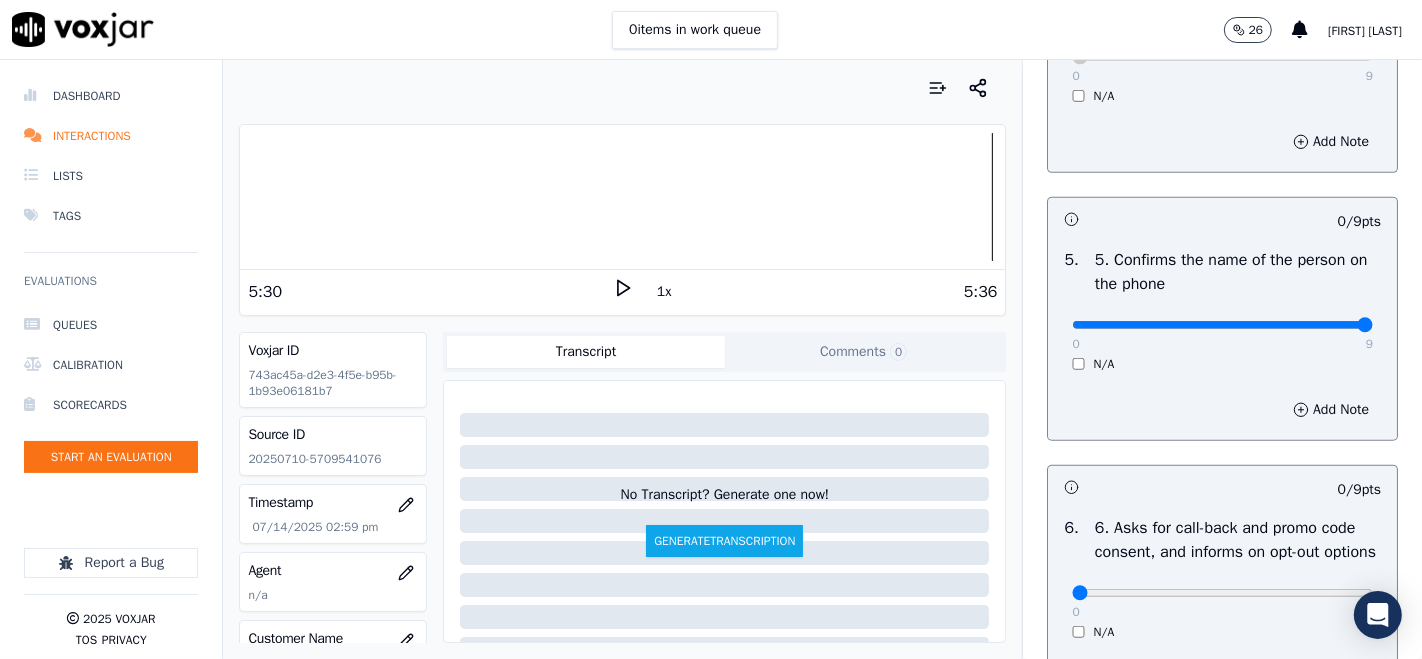 type on "9" 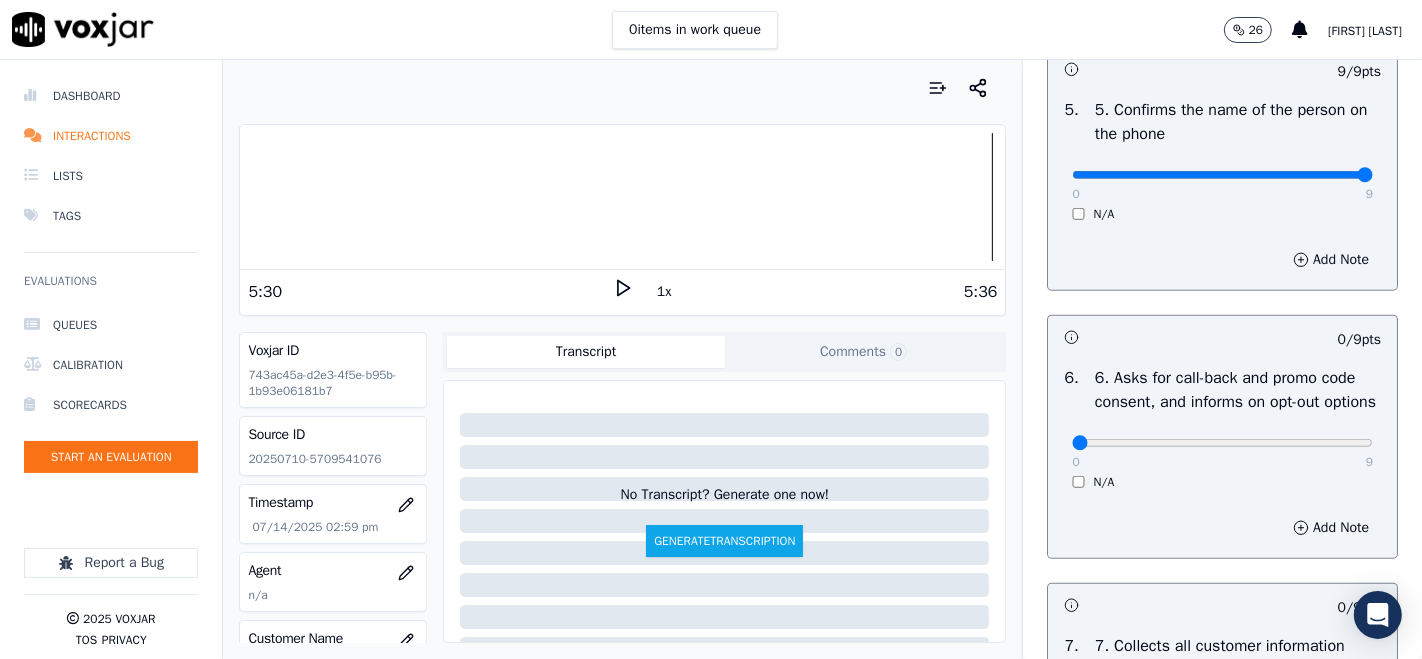 scroll, scrollTop: 1444, scrollLeft: 0, axis: vertical 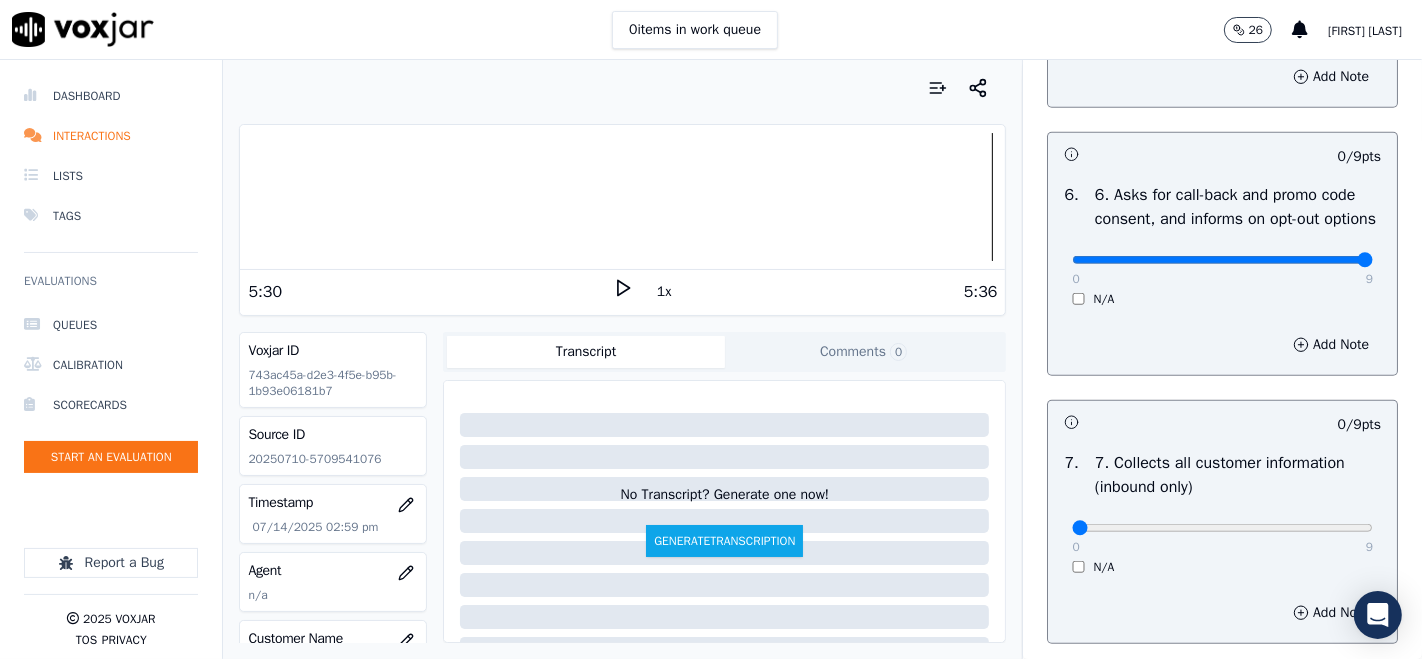 type on "9" 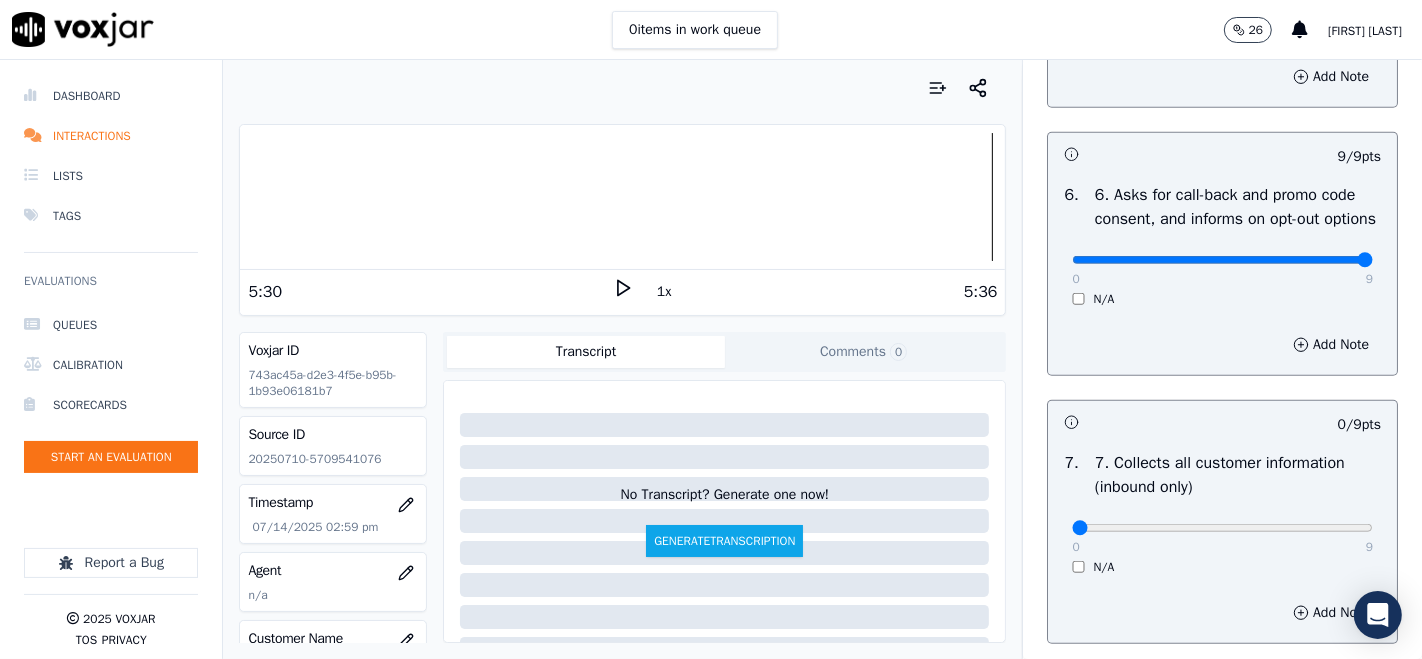 scroll, scrollTop: 1666, scrollLeft: 0, axis: vertical 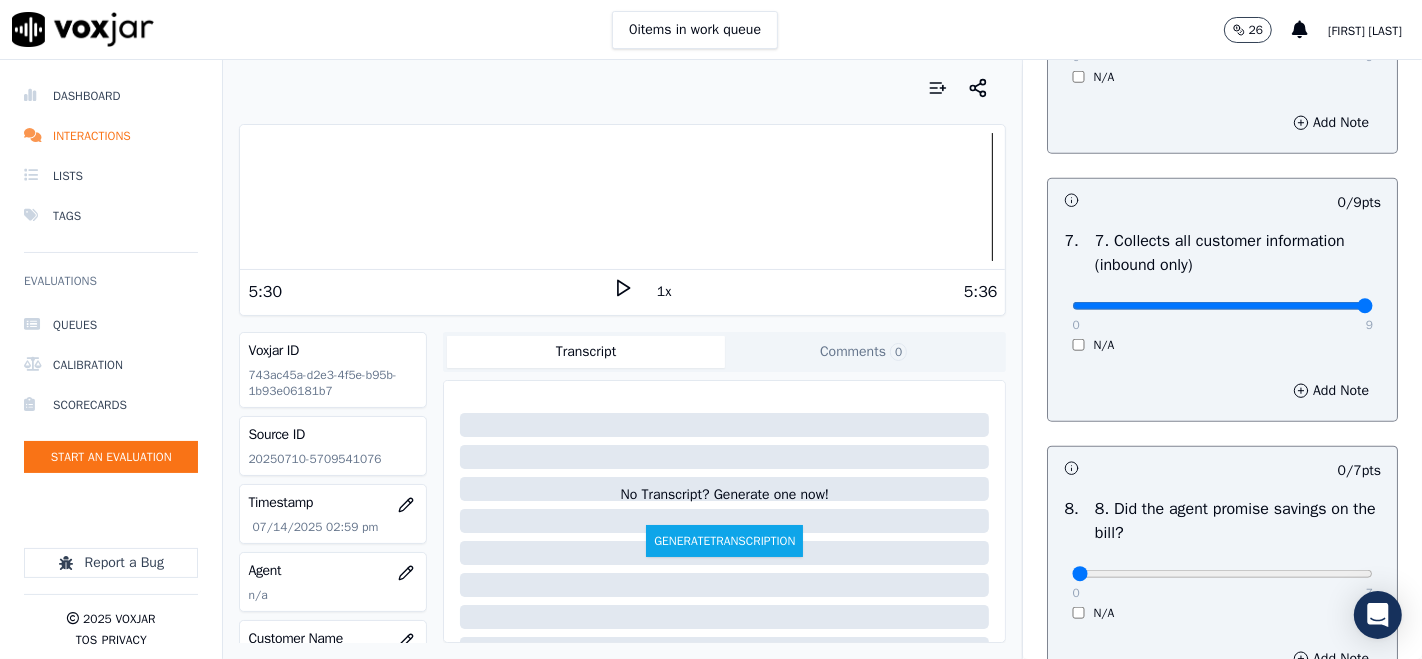 type on "9" 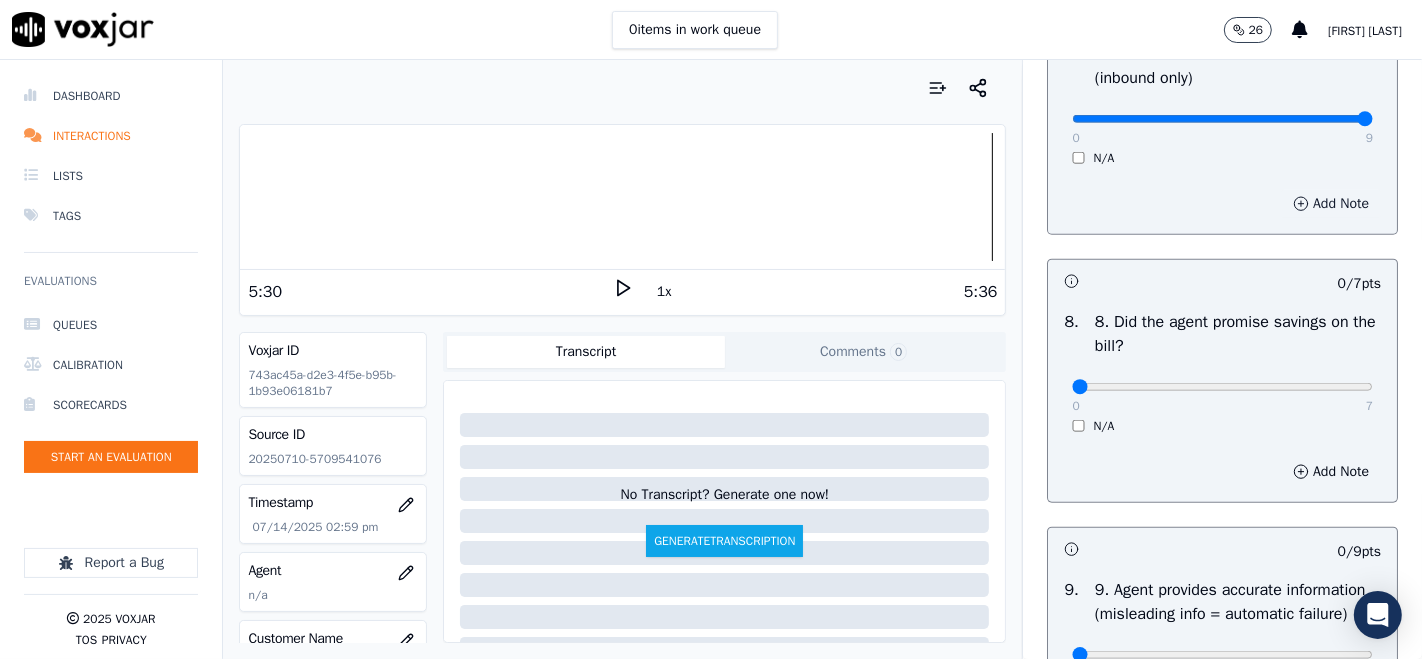 scroll, scrollTop: 1888, scrollLeft: 0, axis: vertical 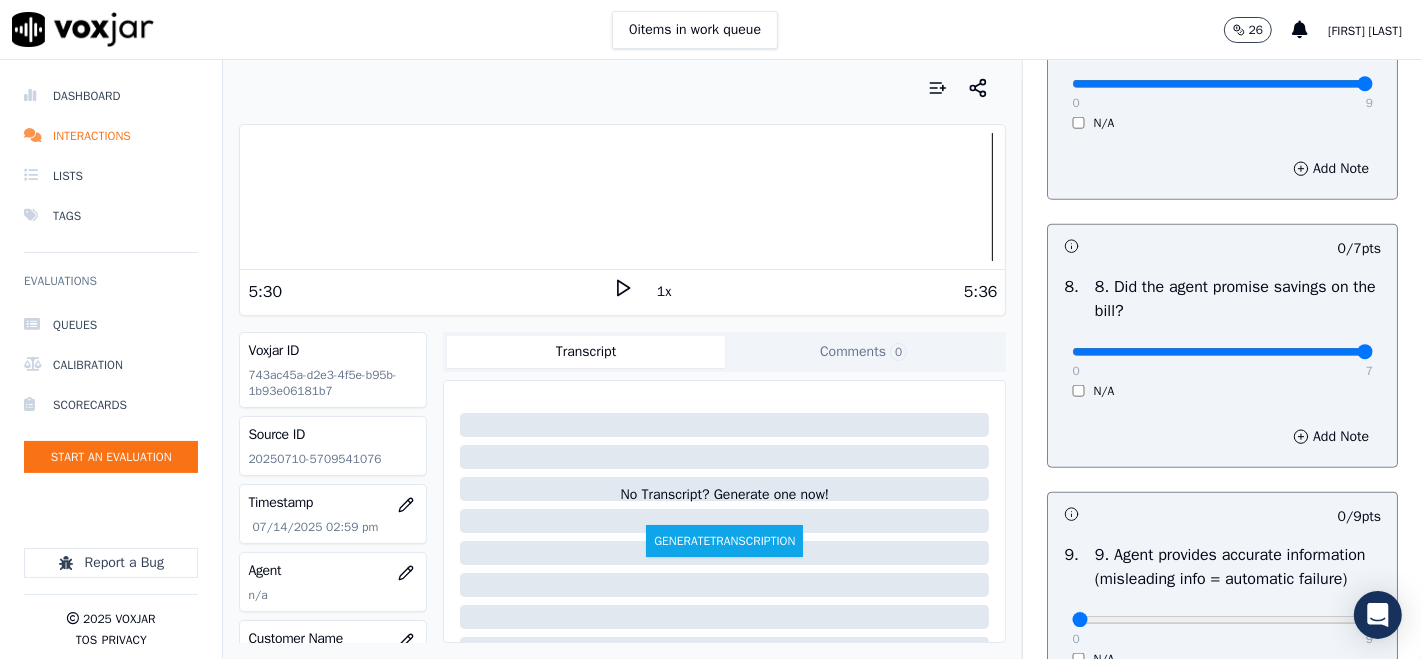 type on "7" 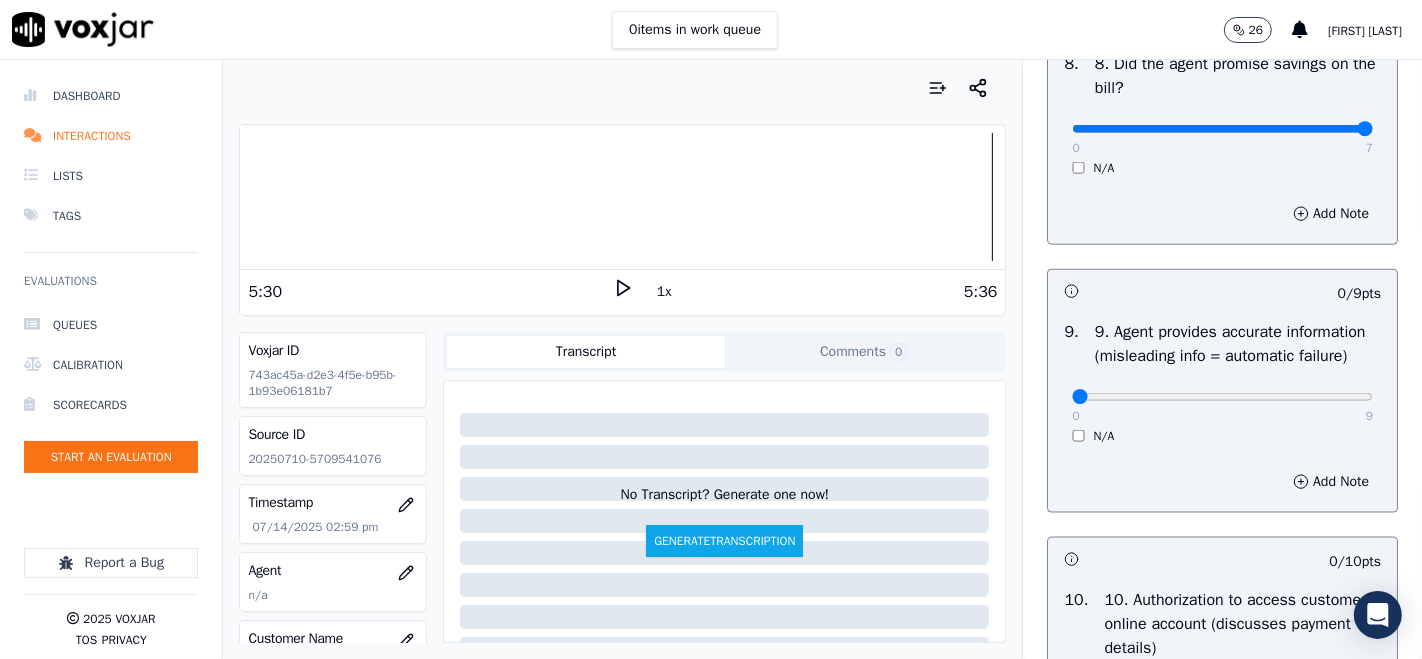 scroll, scrollTop: 2222, scrollLeft: 0, axis: vertical 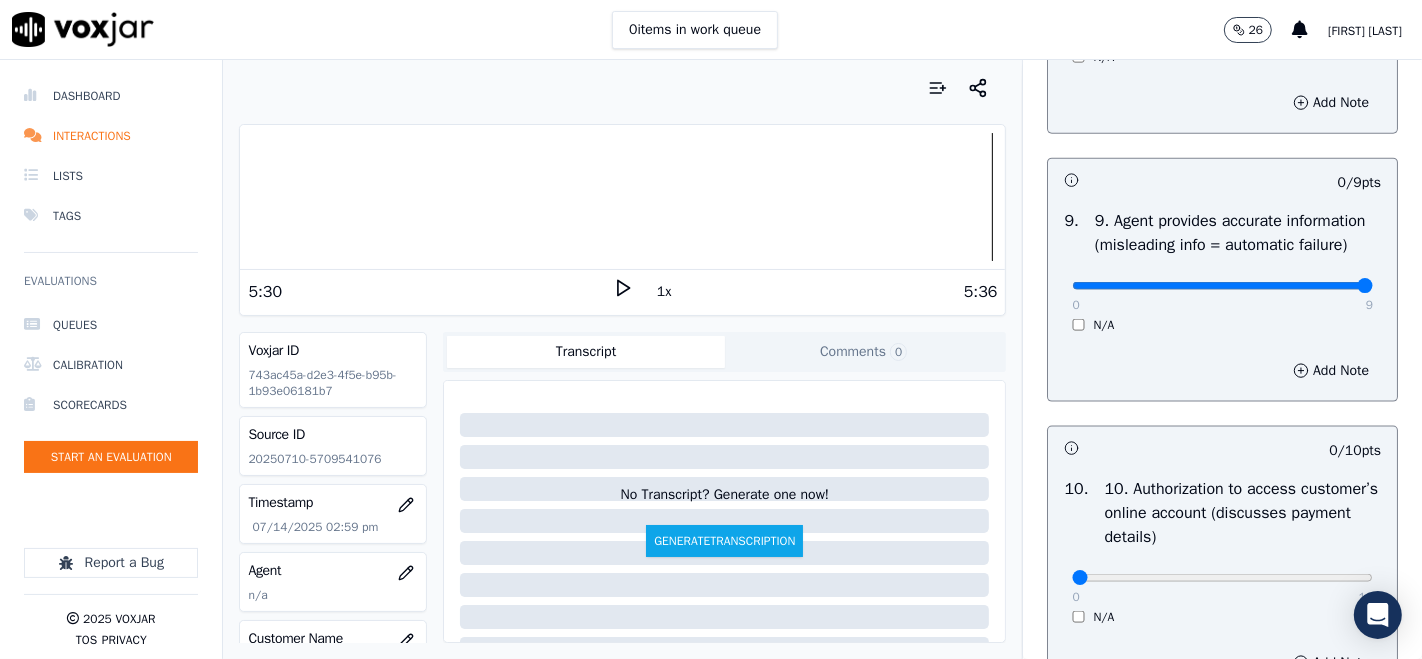 type on "9" 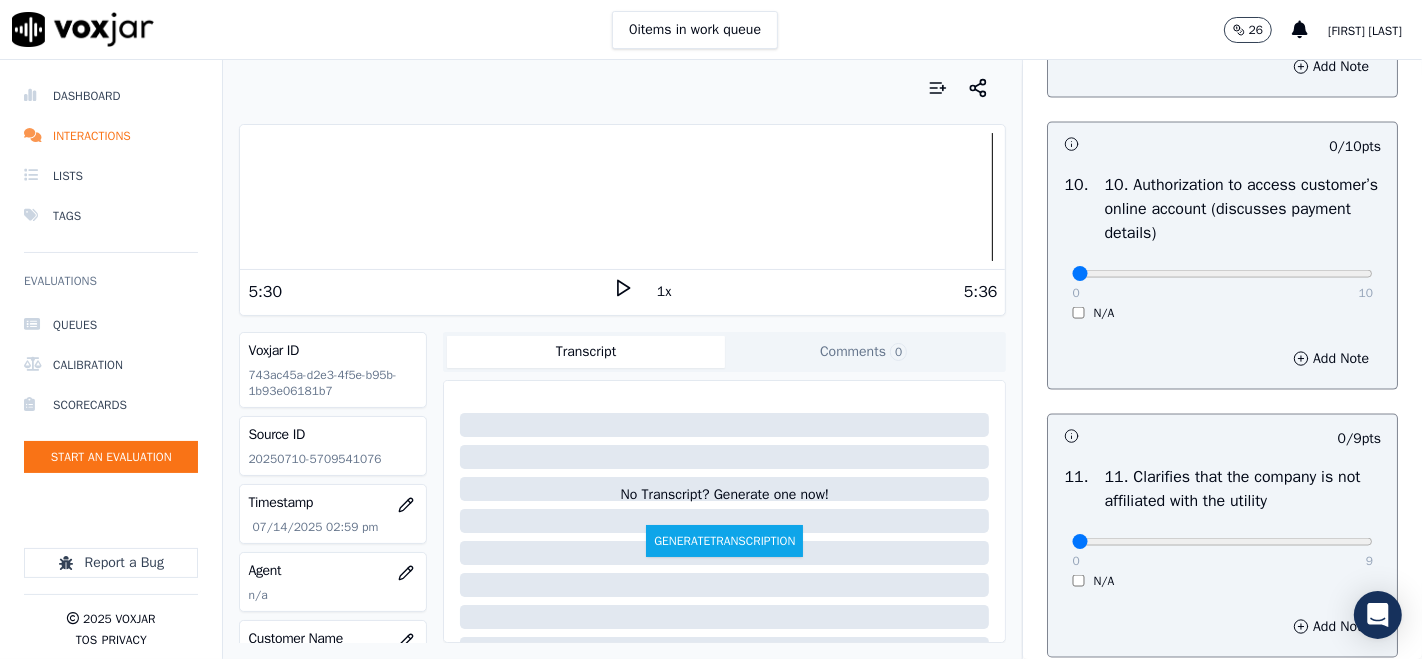 scroll, scrollTop: 2555, scrollLeft: 0, axis: vertical 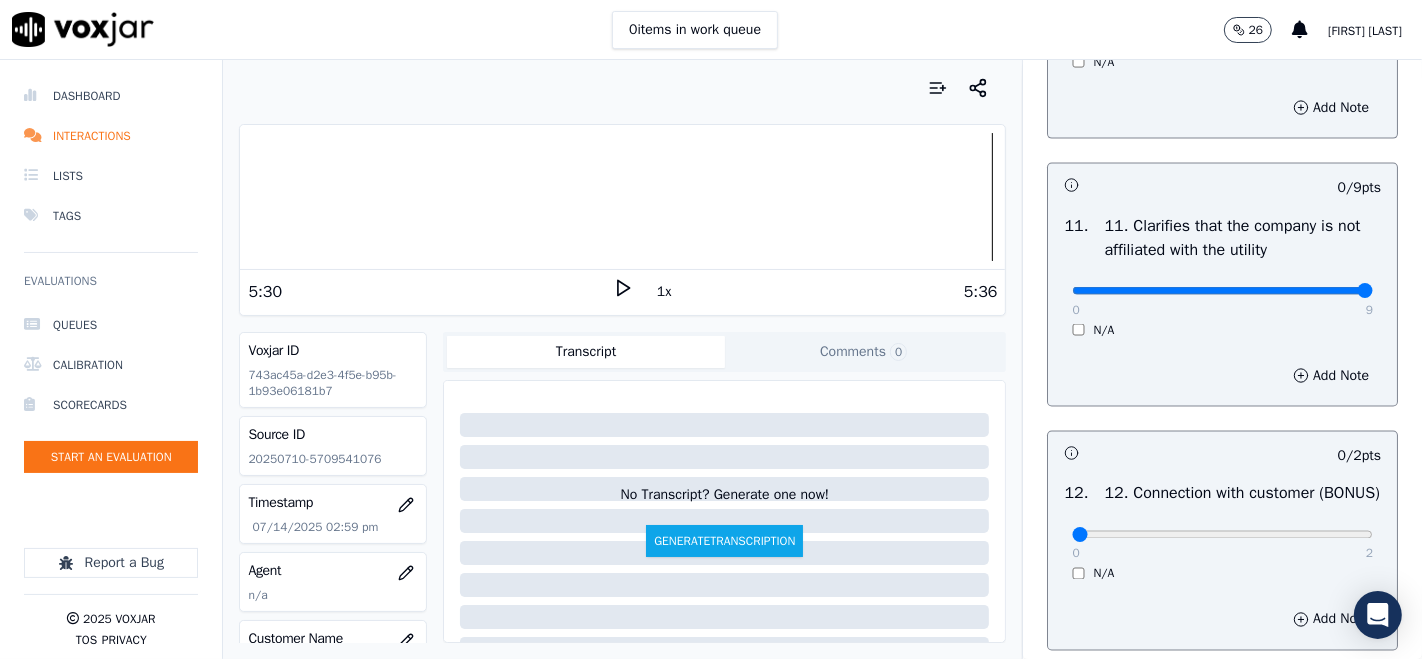 type on "9" 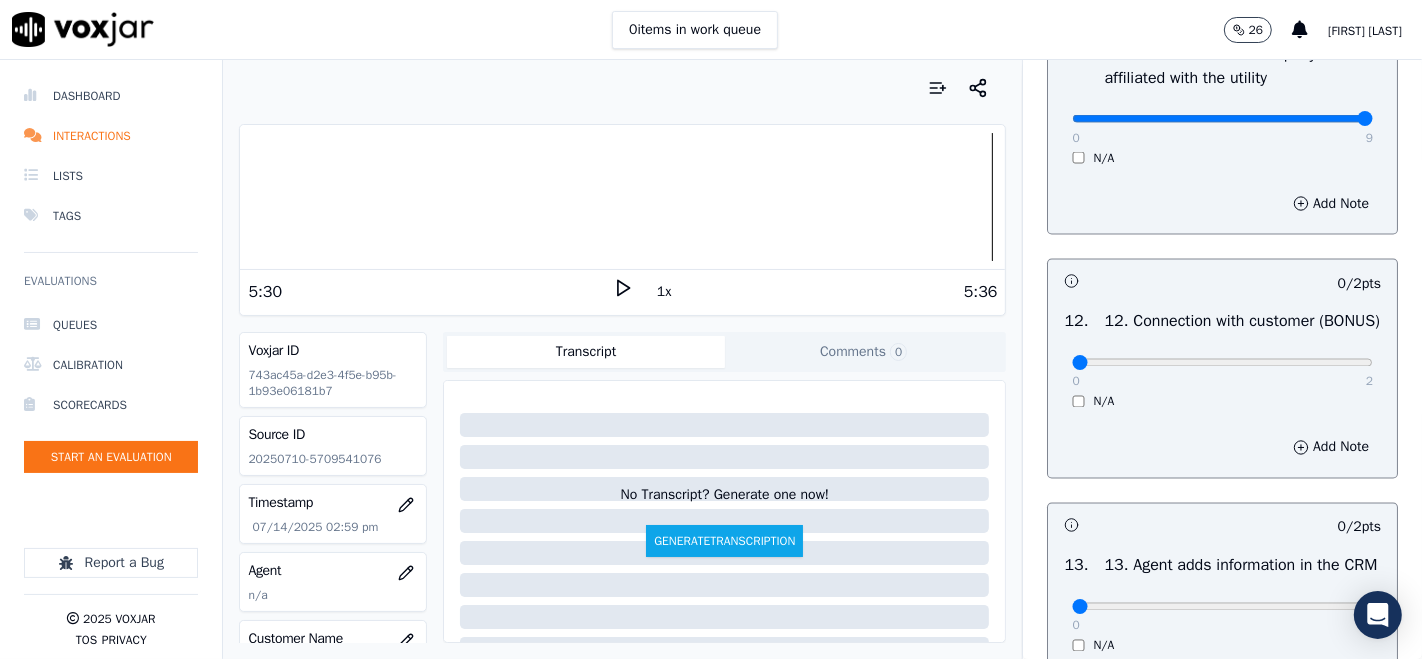 scroll, scrollTop: 3000, scrollLeft: 0, axis: vertical 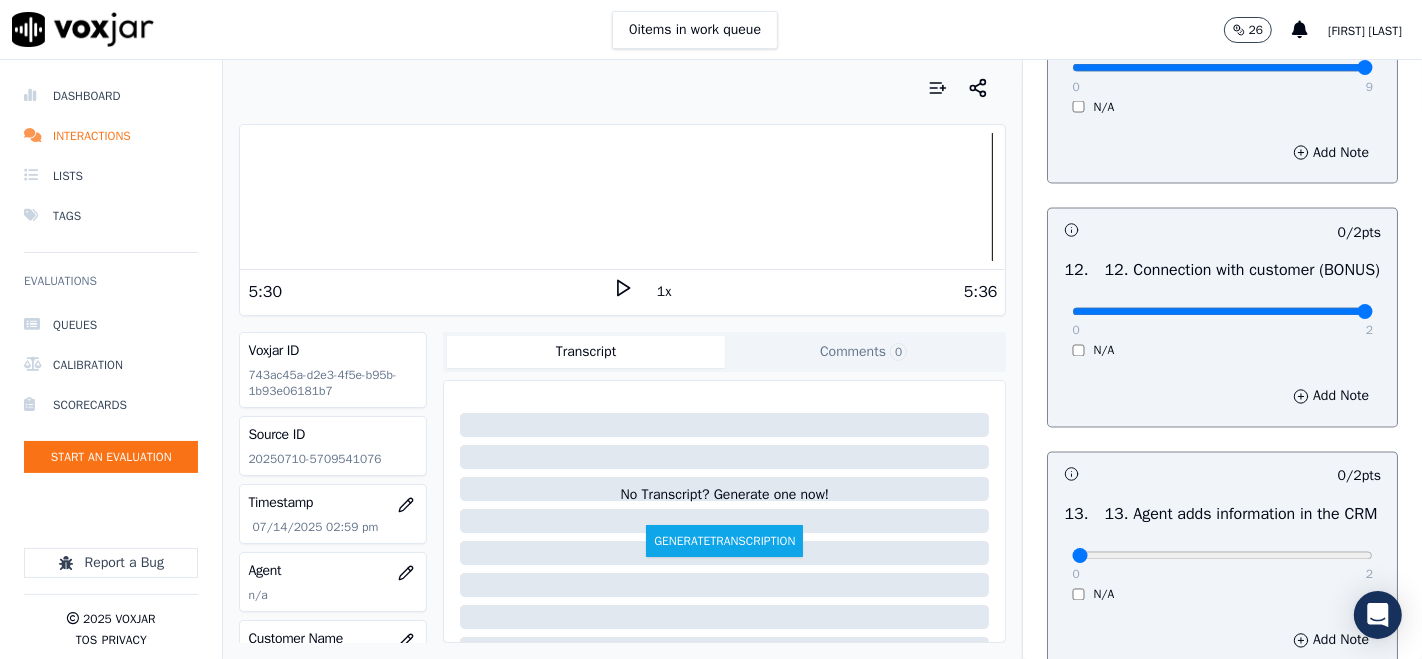 type on "2" 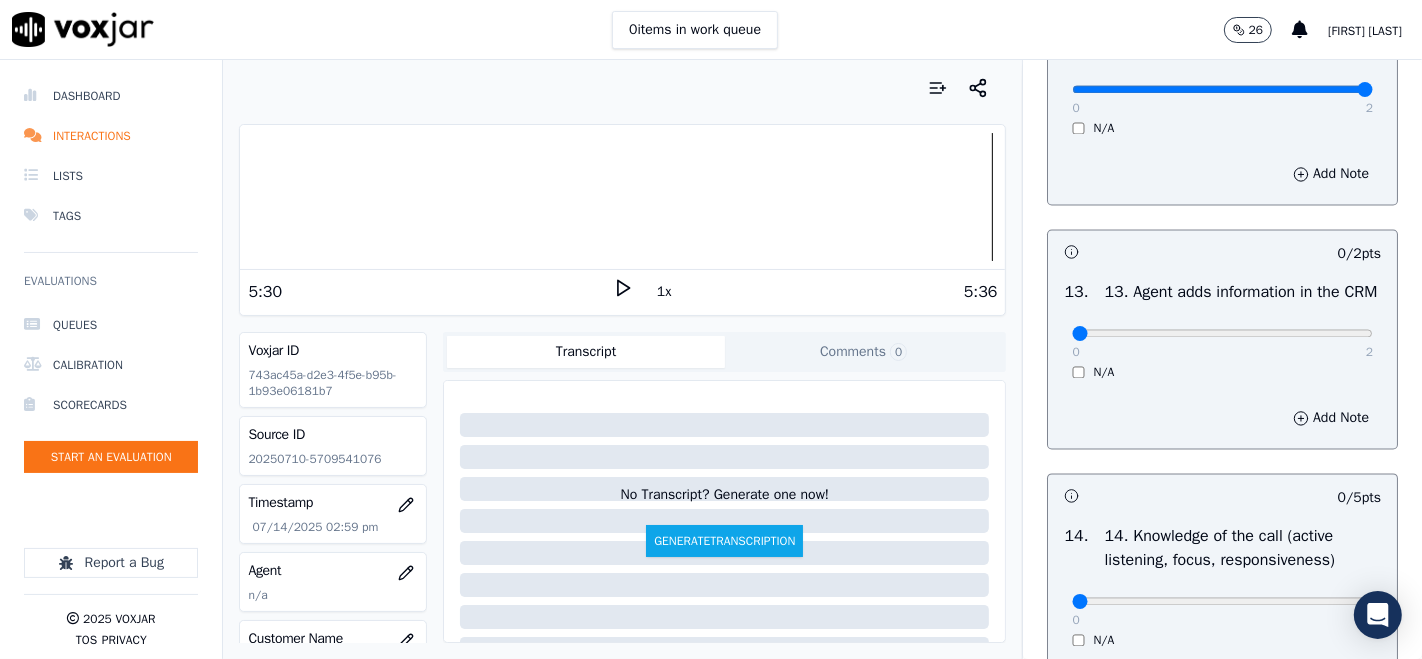 scroll, scrollTop: 3333, scrollLeft: 0, axis: vertical 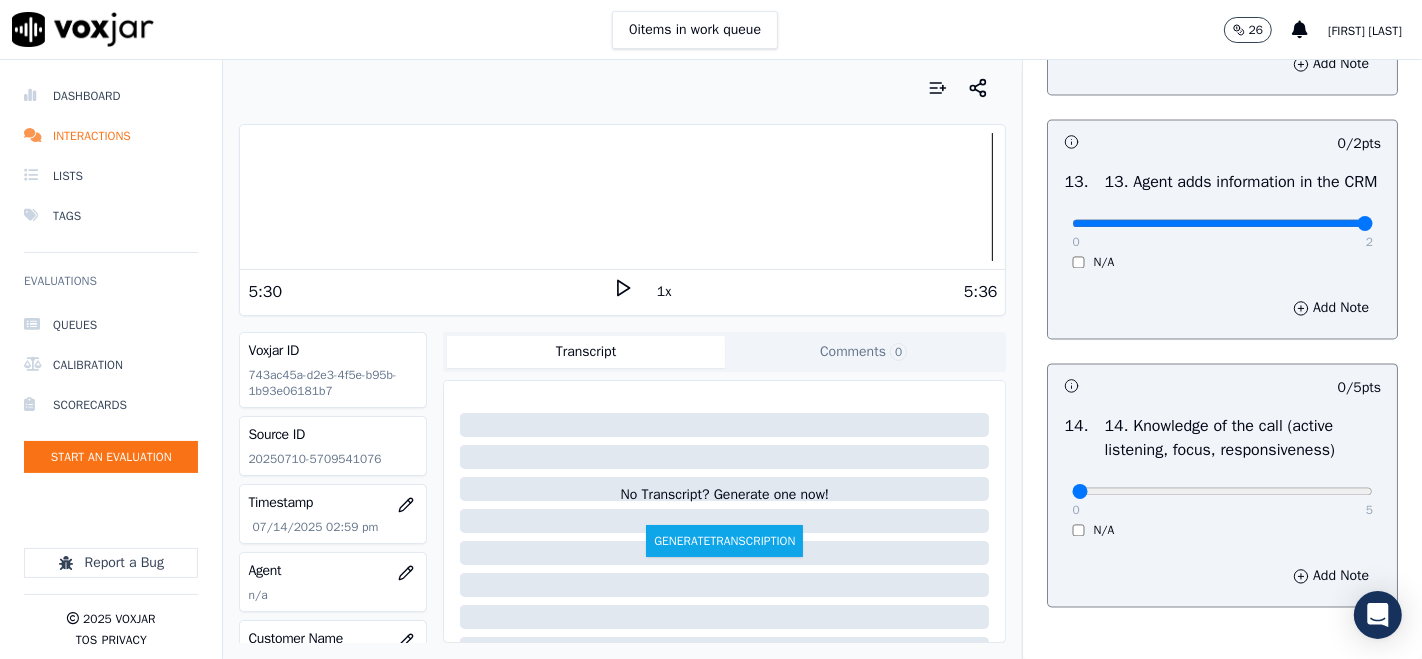type on "2" 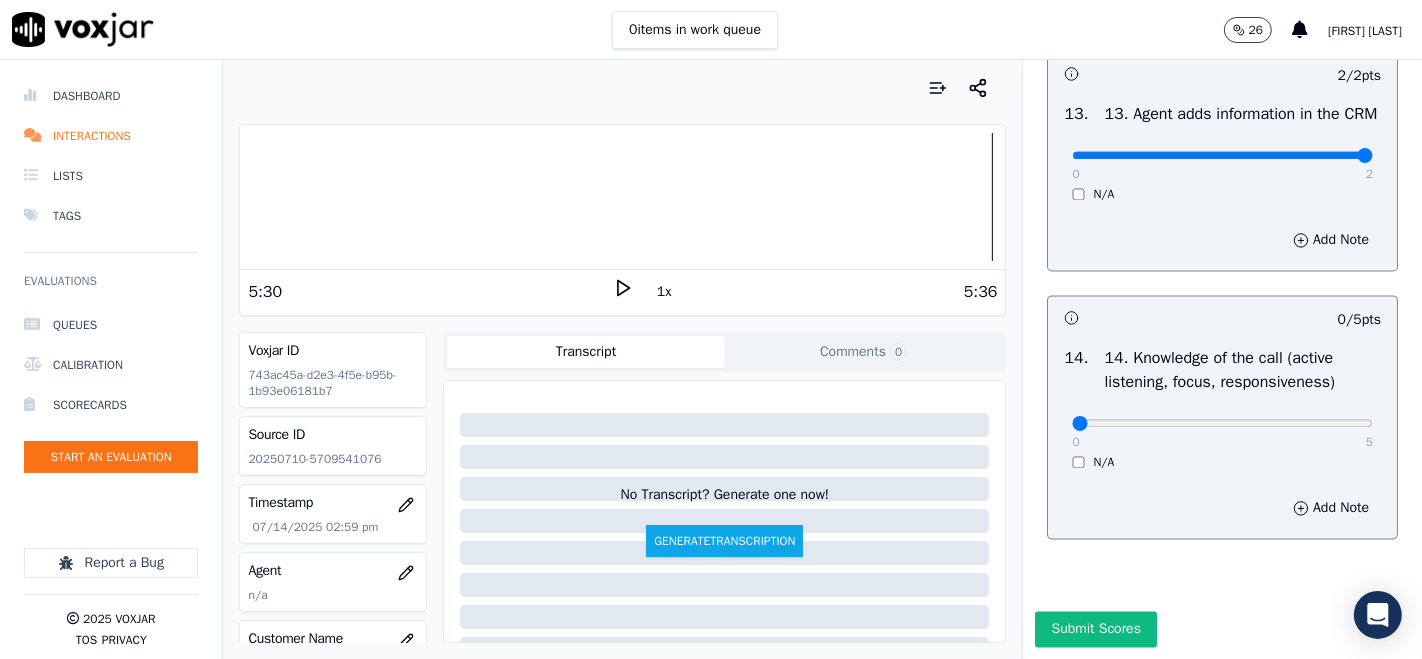 scroll, scrollTop: 3555, scrollLeft: 0, axis: vertical 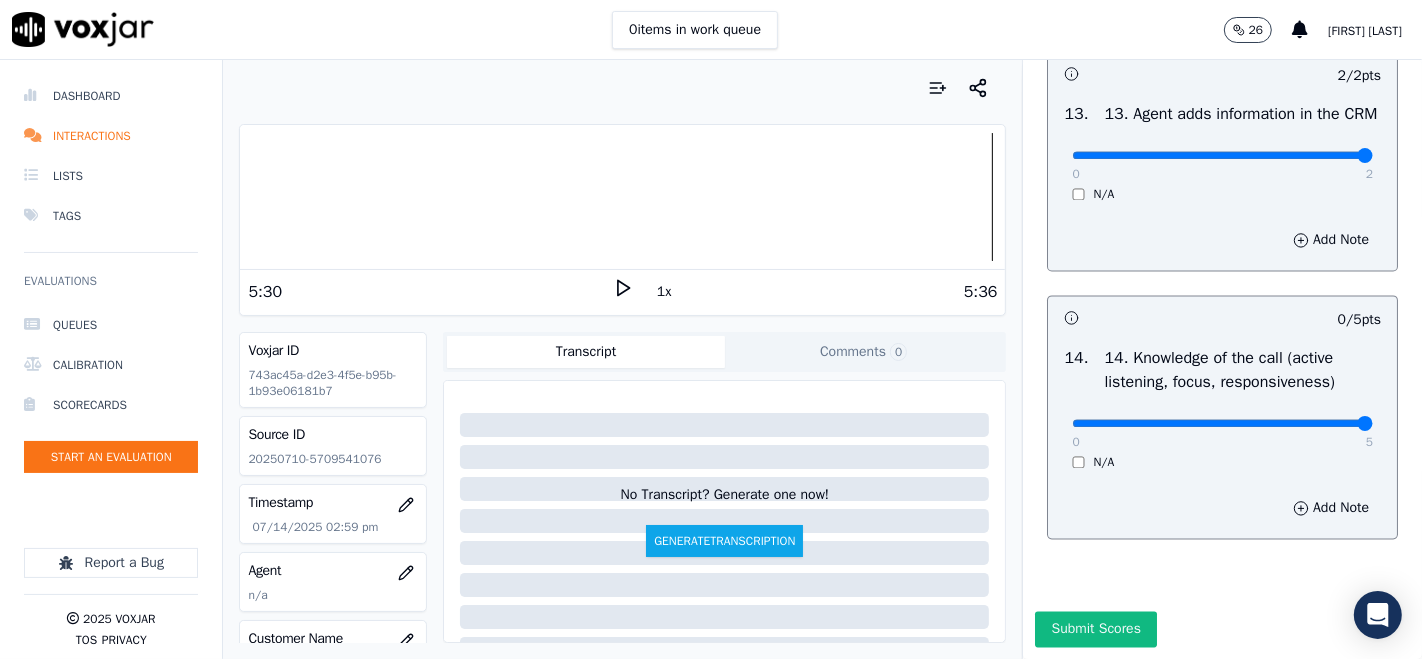 type on "5" 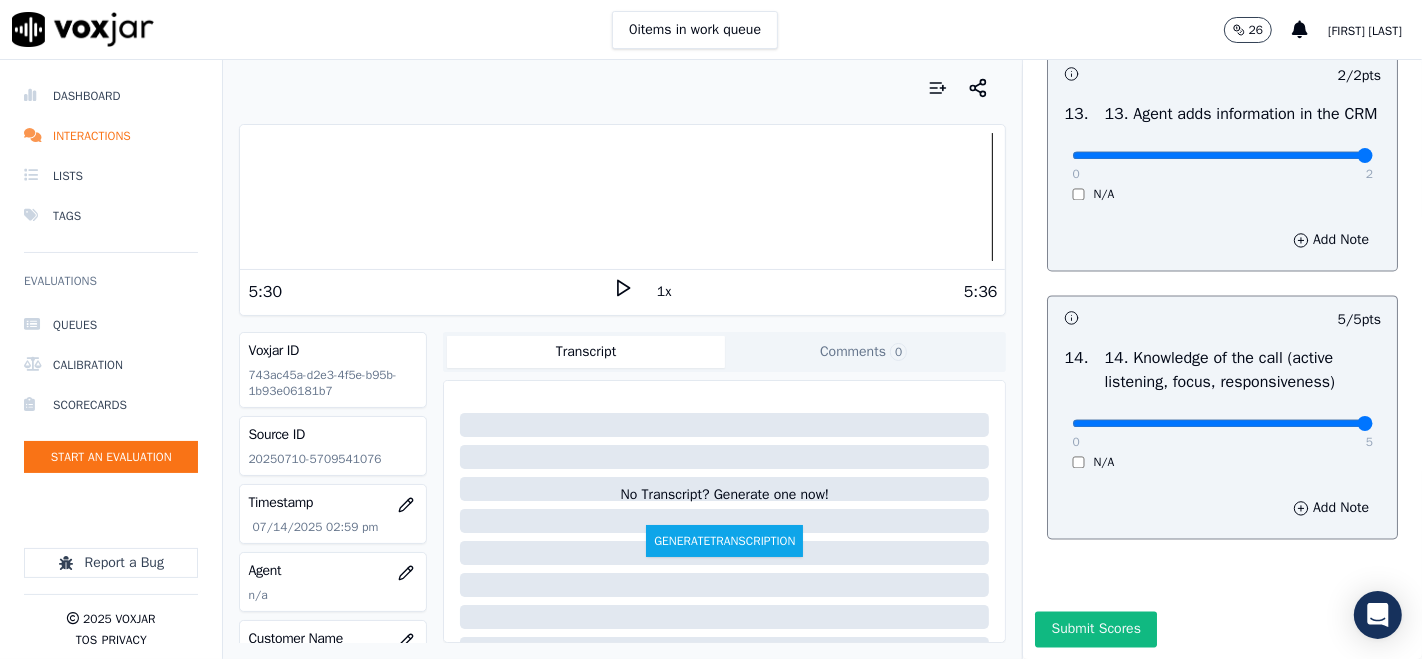 scroll, scrollTop: 3606, scrollLeft: 0, axis: vertical 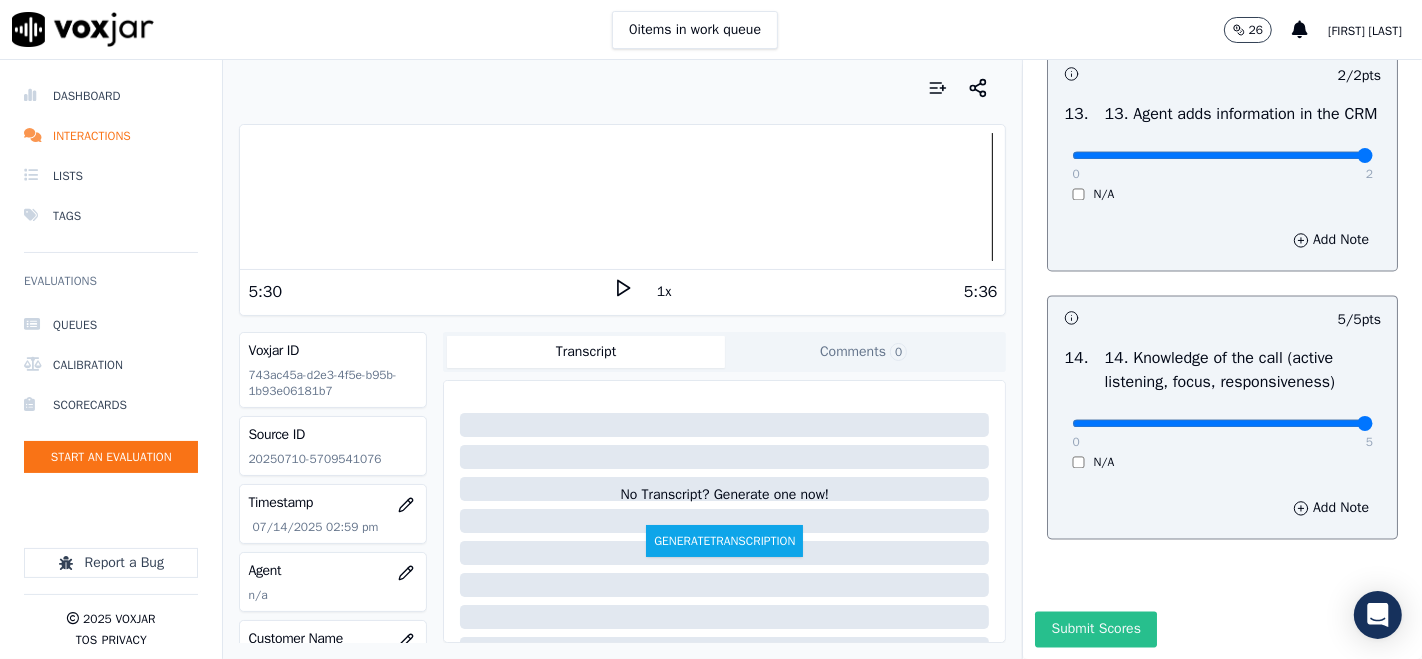 click on "Submit Scores" at bounding box center (1095, 629) 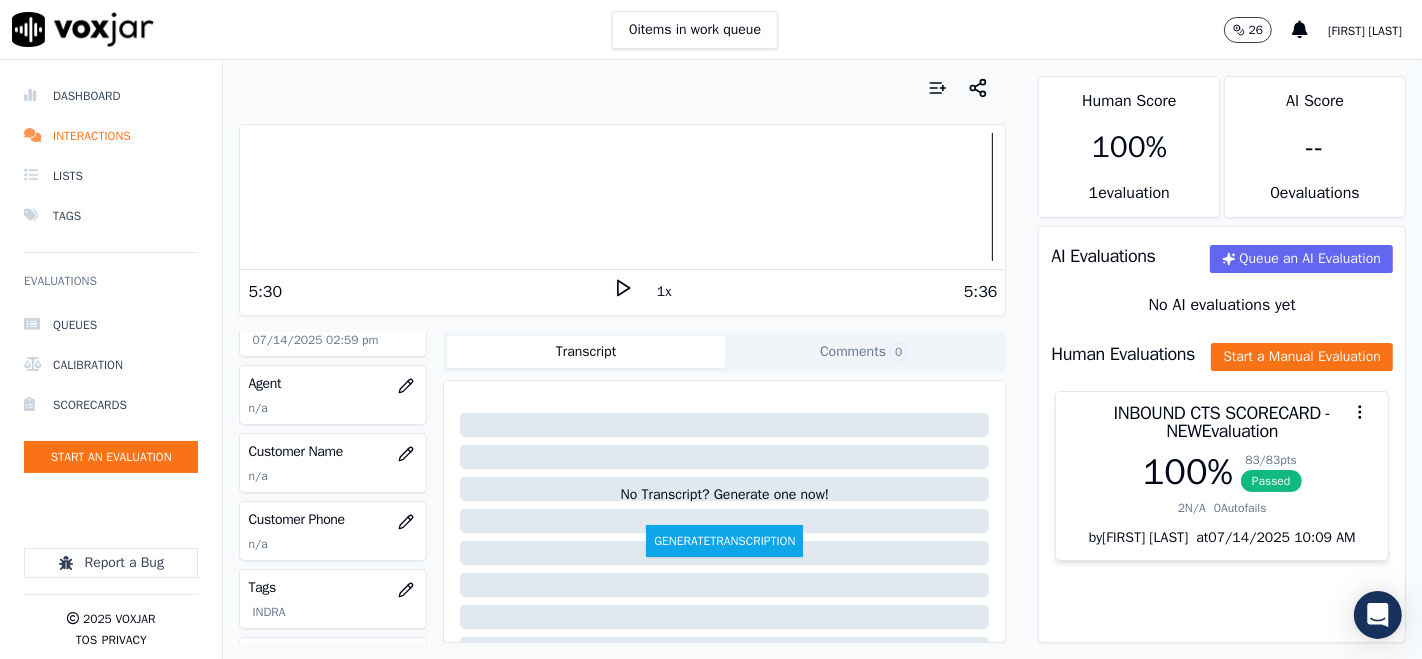scroll, scrollTop: 222, scrollLeft: 0, axis: vertical 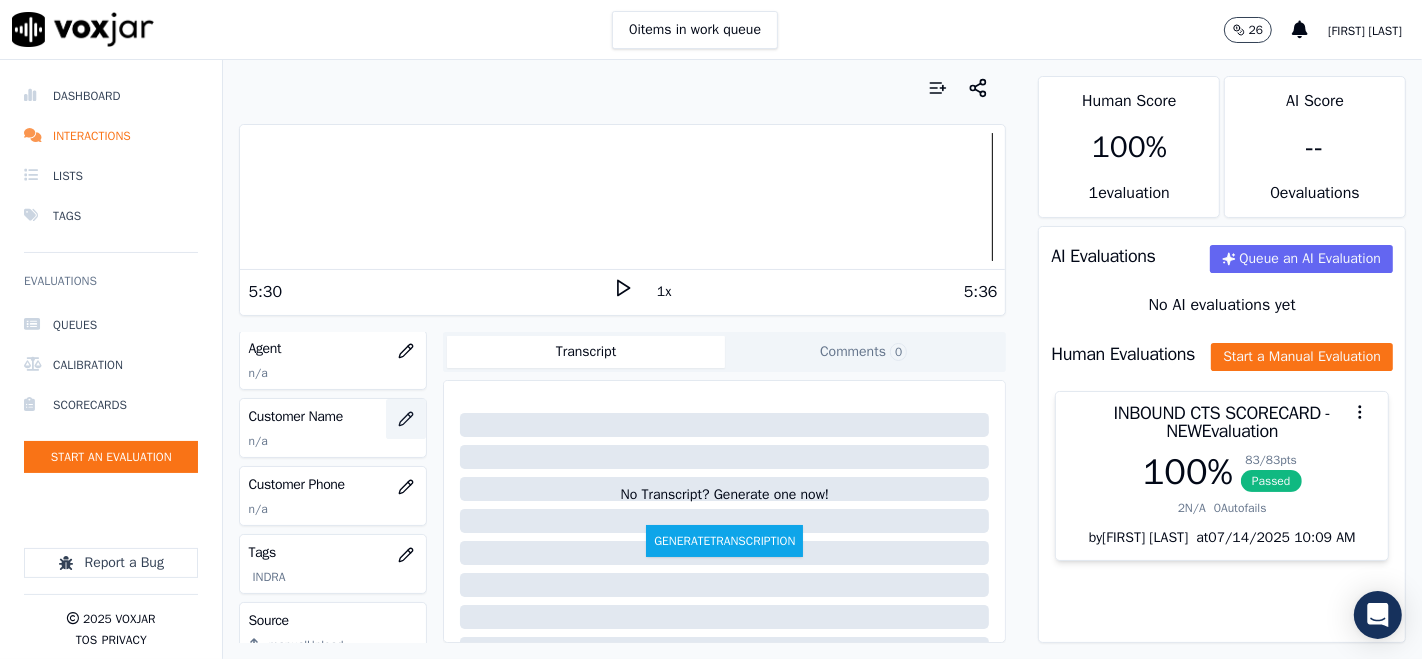 click at bounding box center [406, 419] 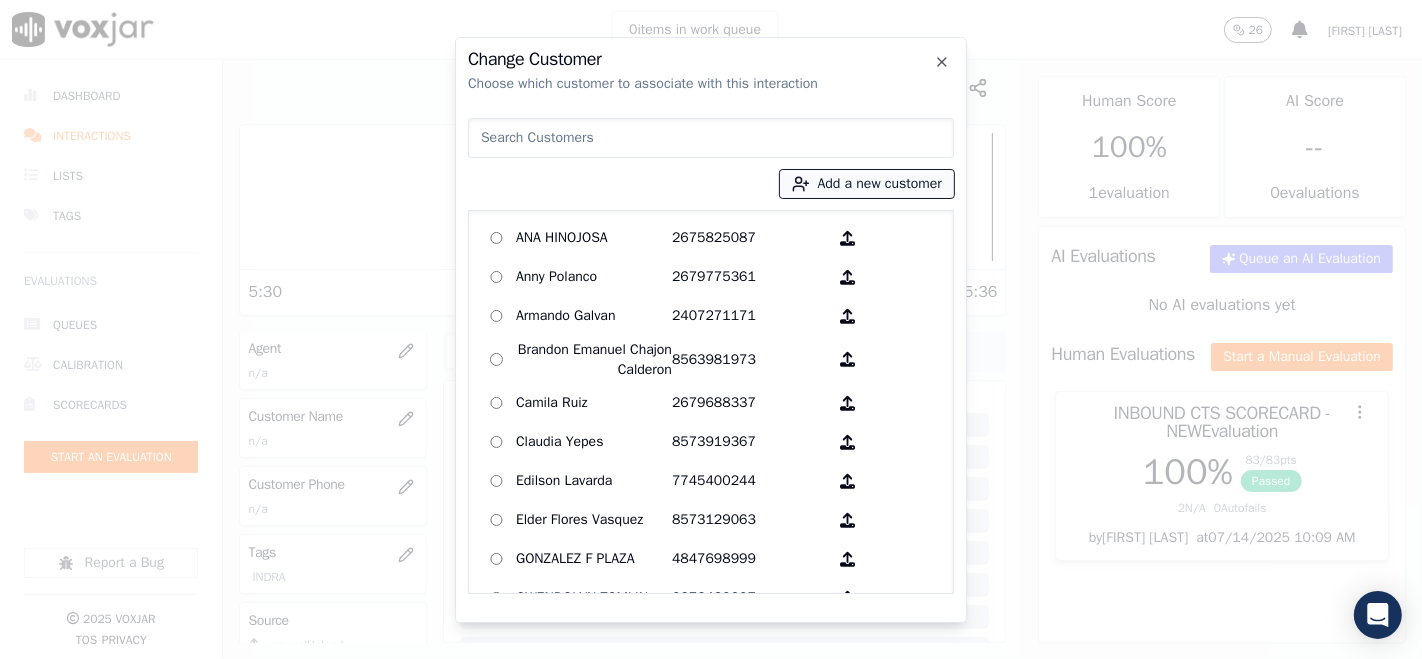 click 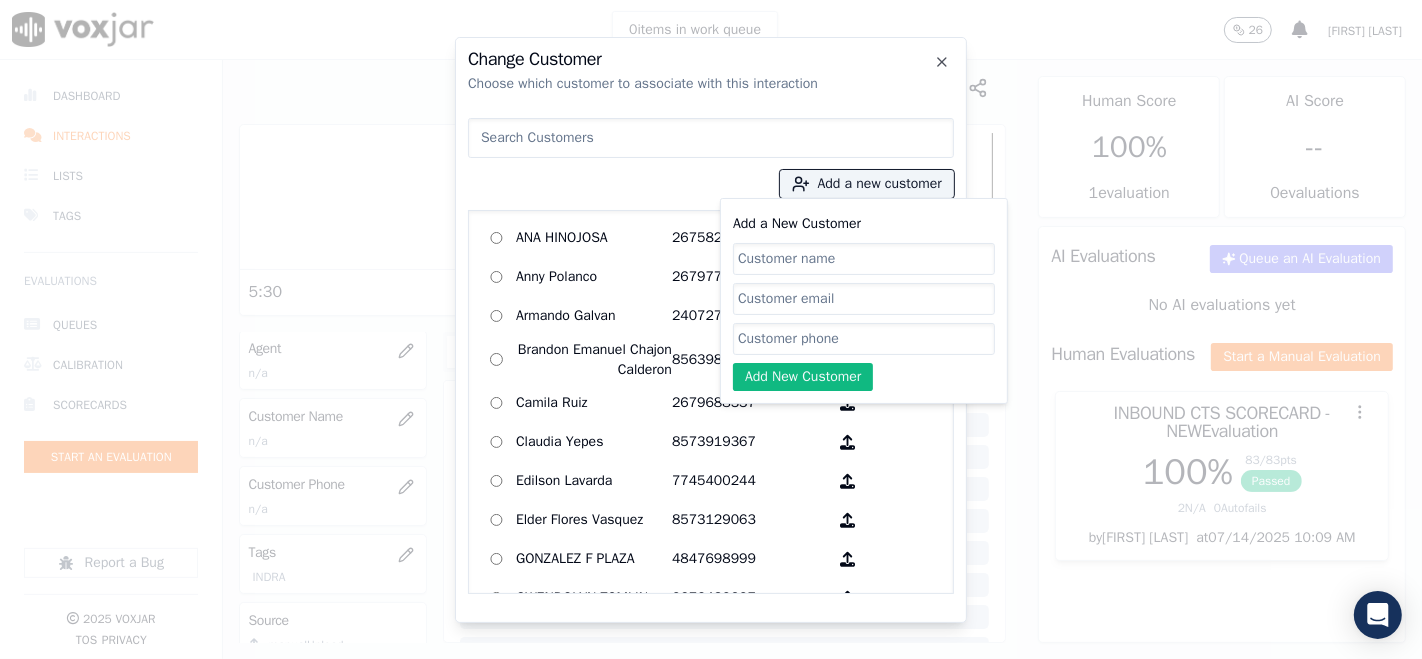 paste on "ANN SODANO" 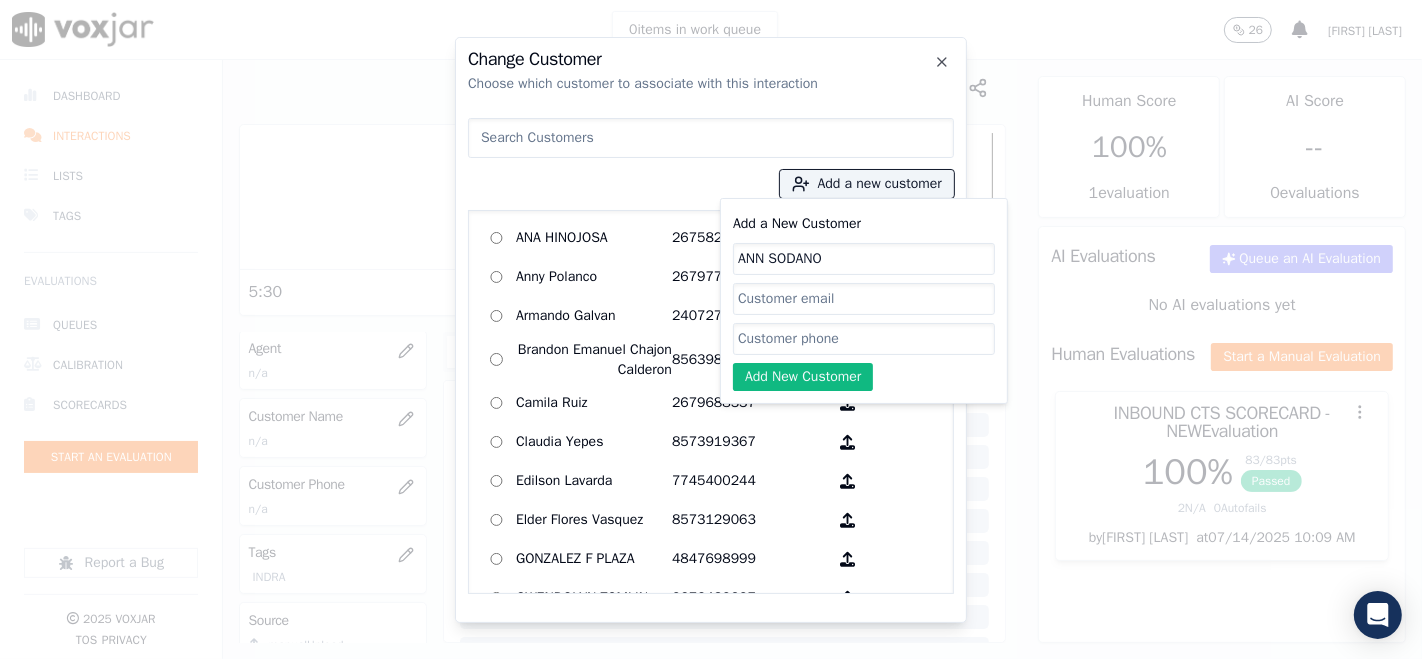 type on "ANN SODANO" 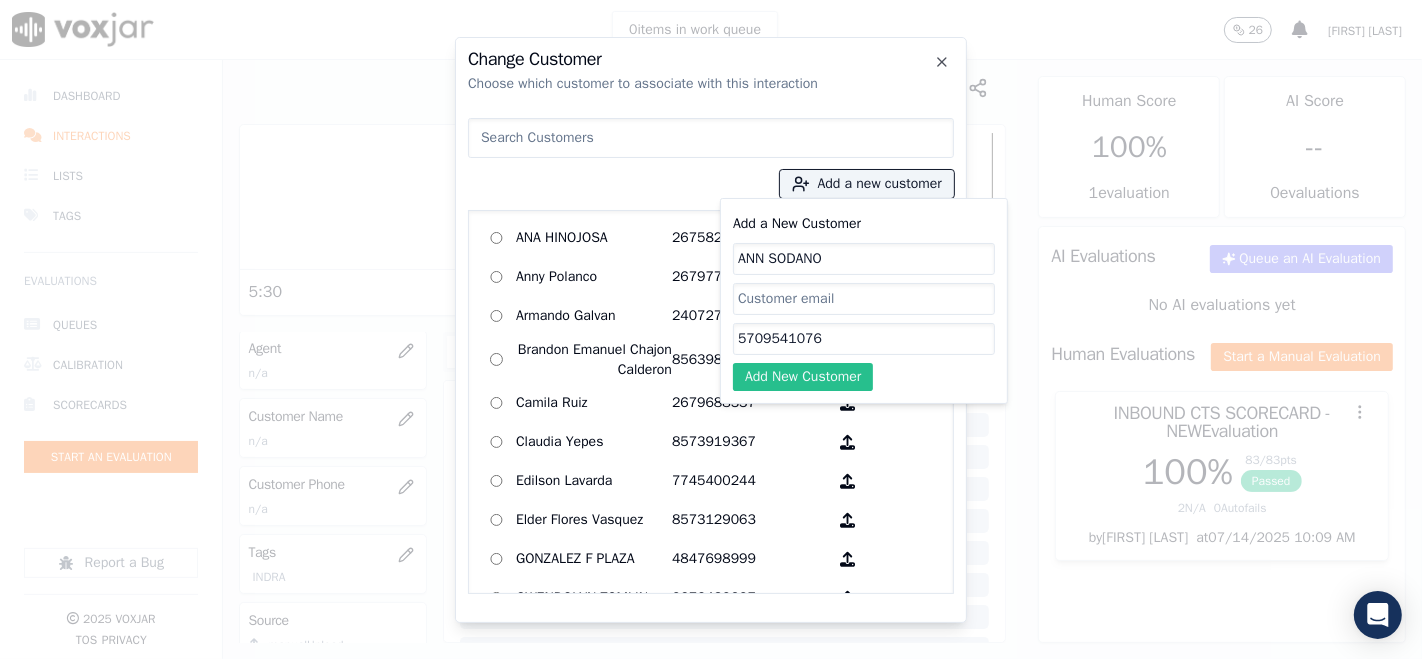 type on "5709541076" 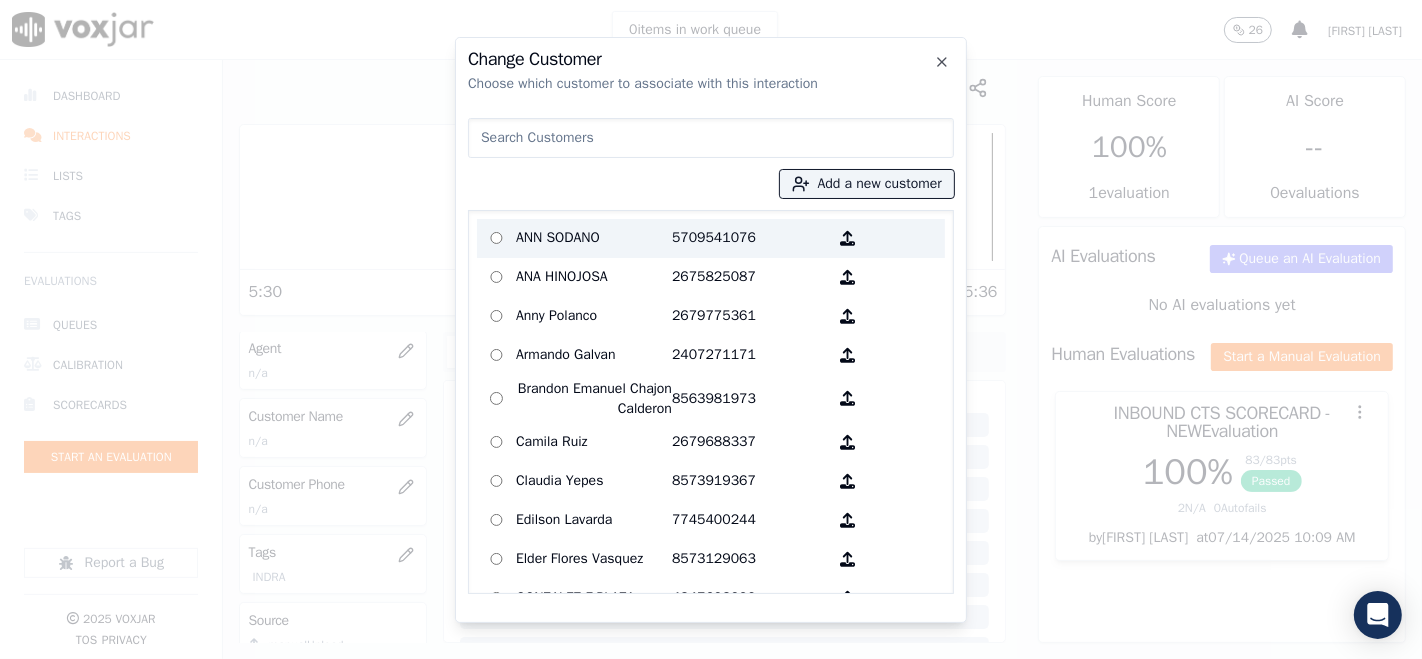 click at bounding box center [496, 238] 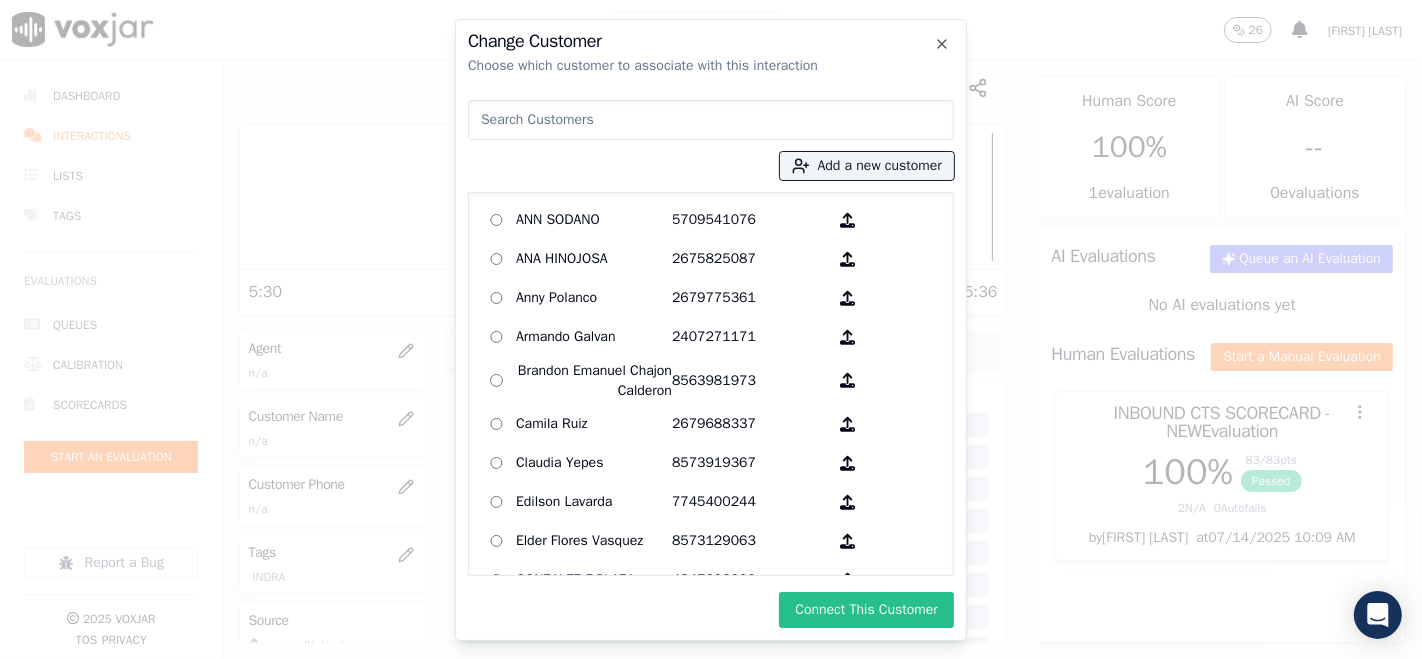click on "Connect This Customer" at bounding box center [866, 610] 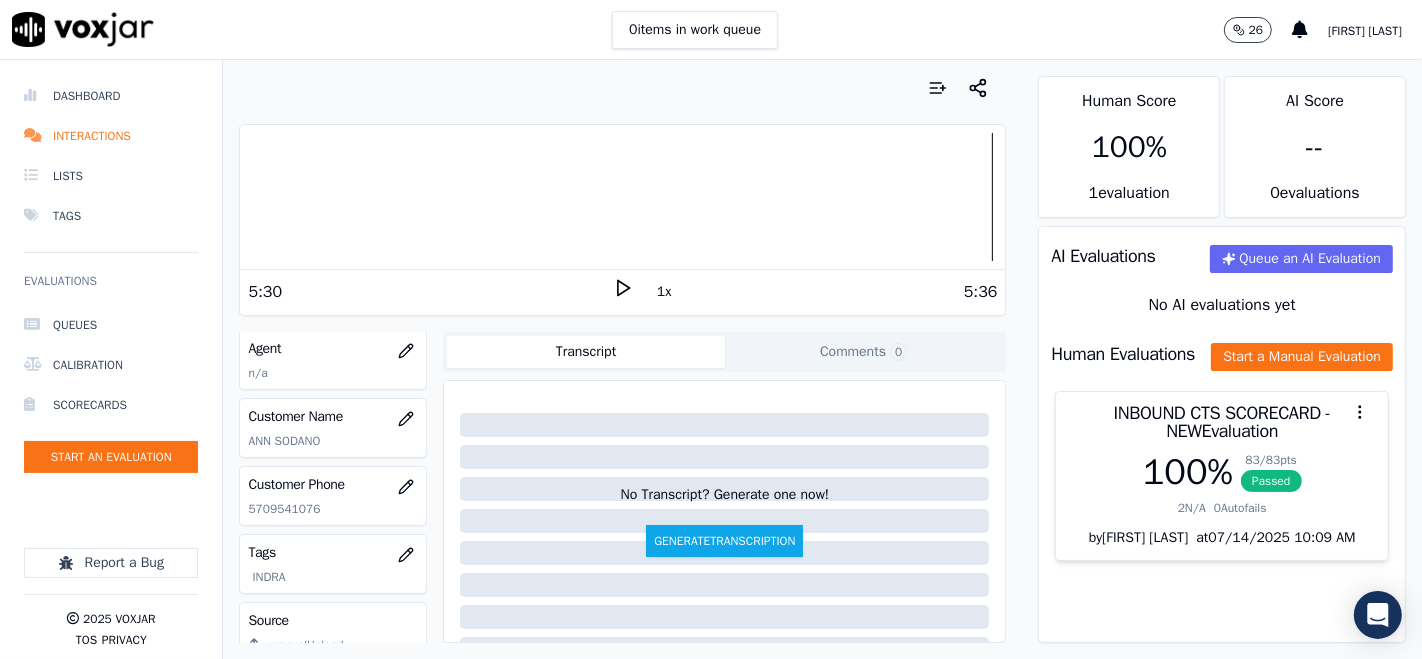 scroll, scrollTop: 111, scrollLeft: 0, axis: vertical 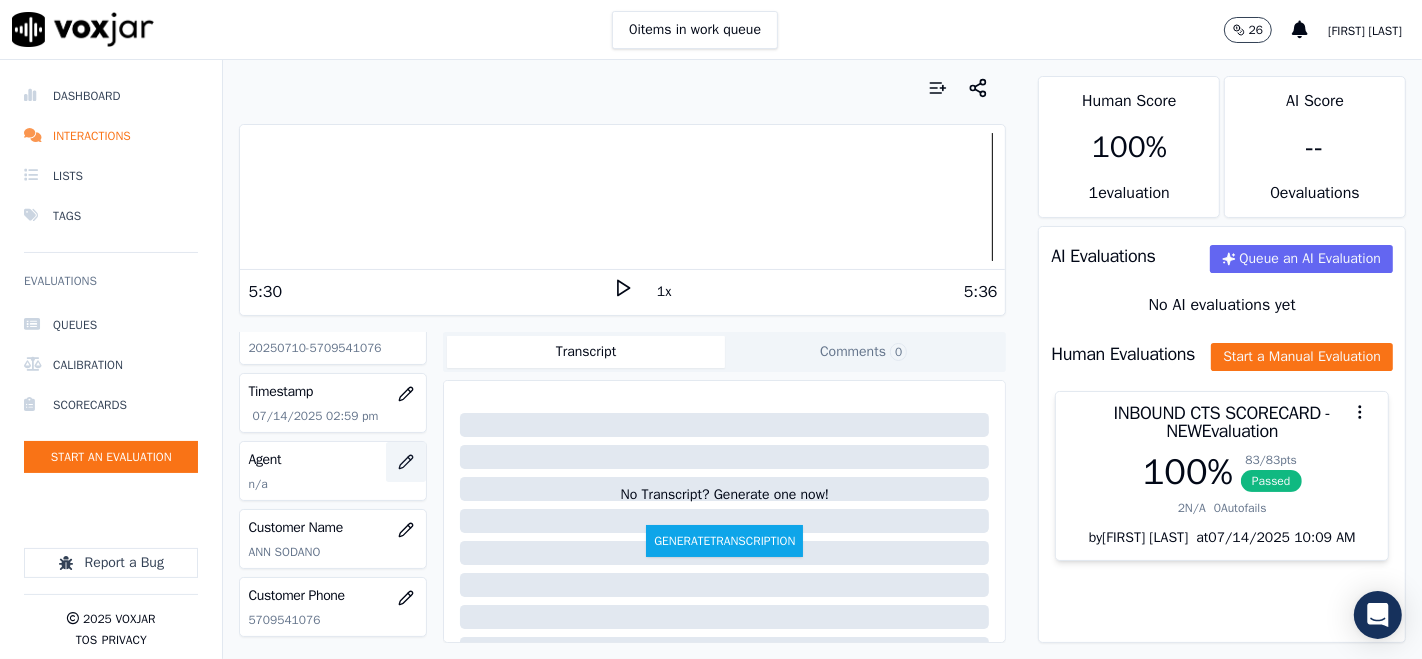 click 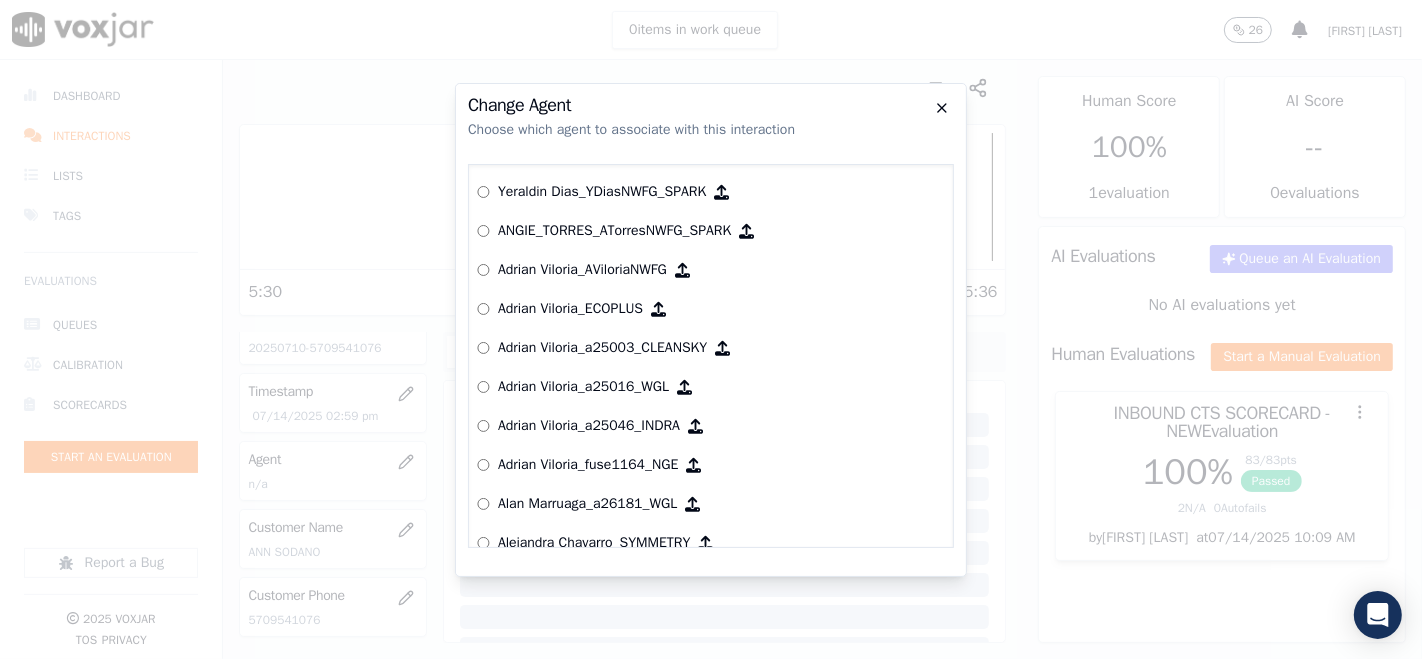 click 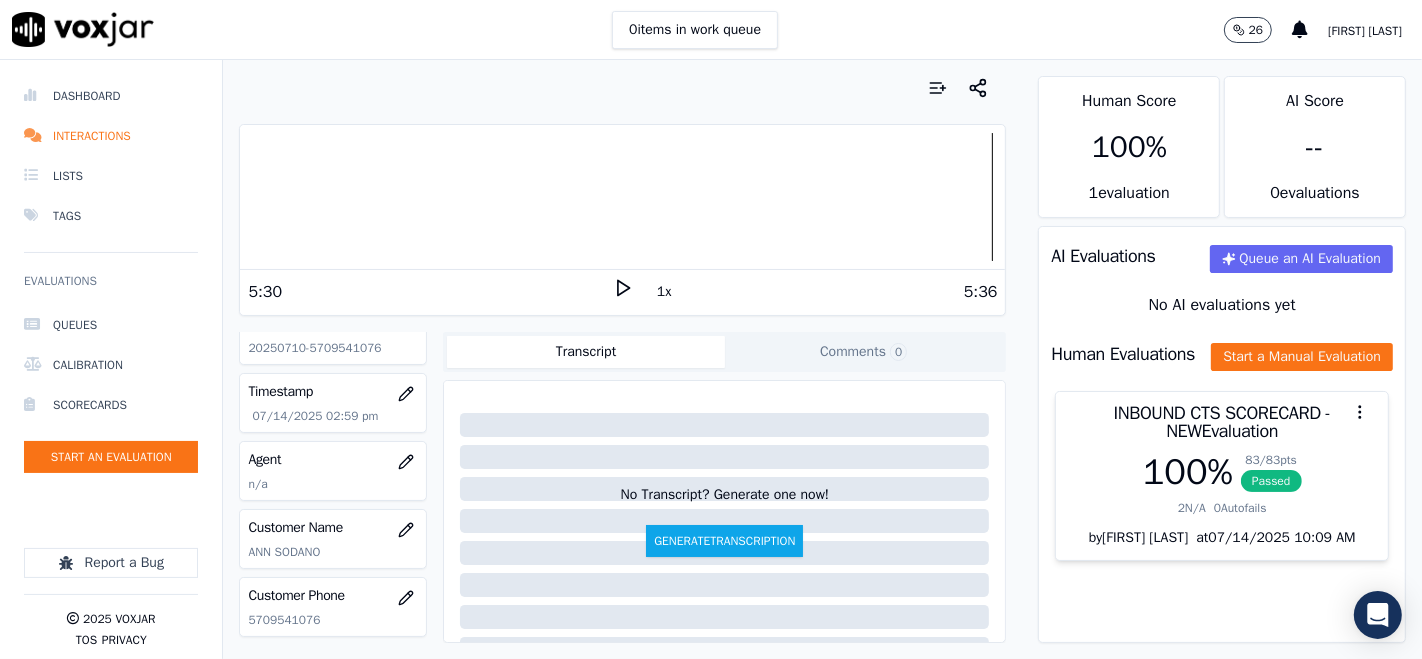 click at bounding box center (622, 197) 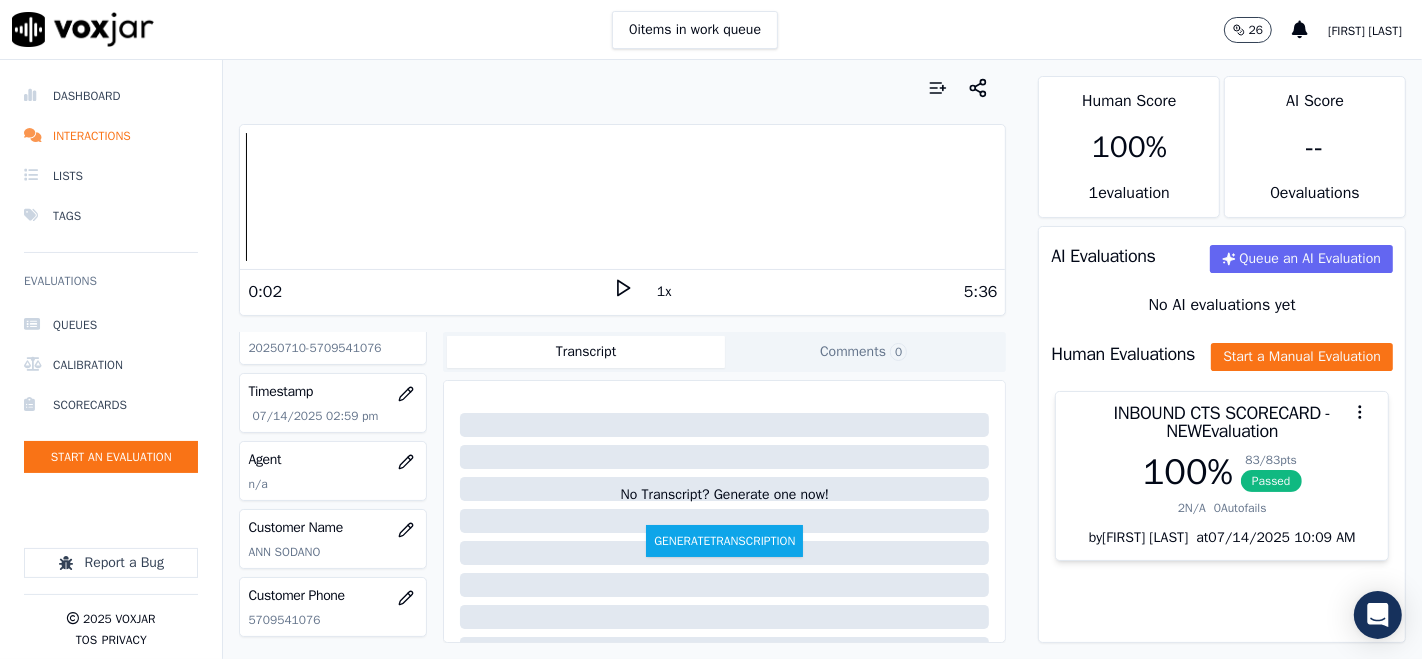 click 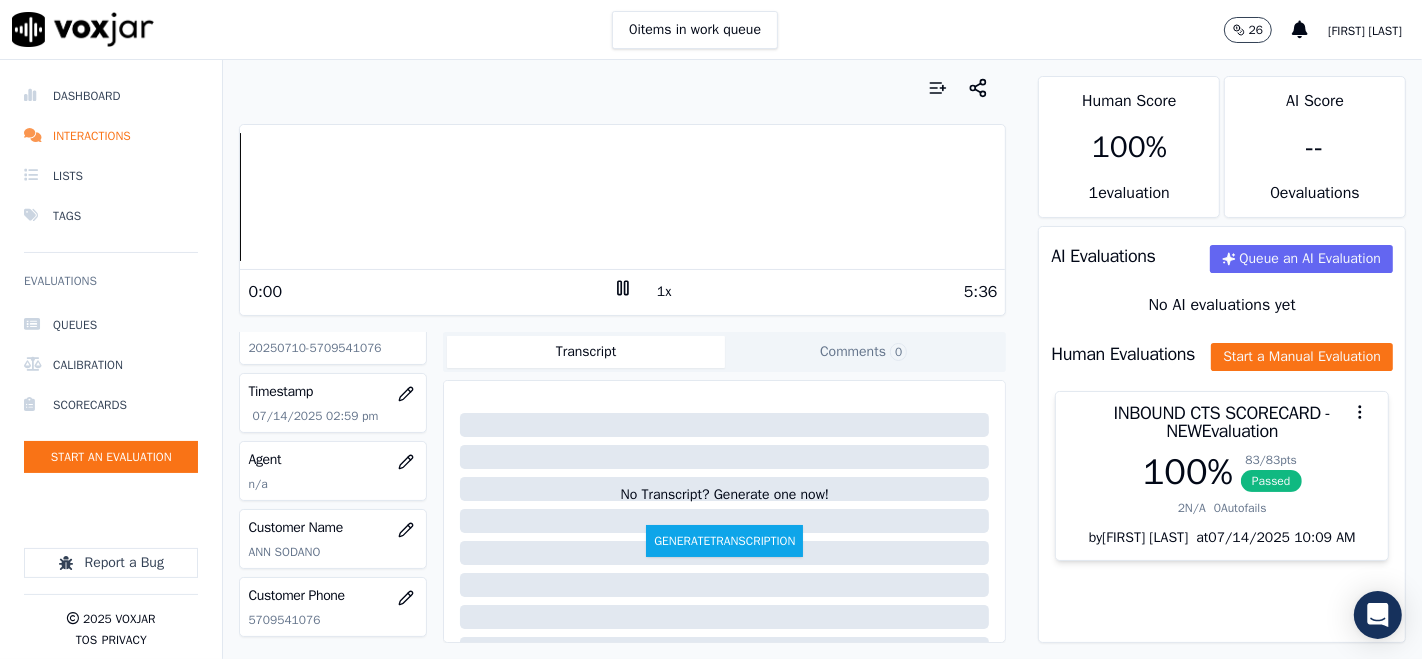 click on "Your browser does not support the audio element.   0:00     1x   5:36   Voxjar ID   743ac45a-d2e3-4f5e-b95b-1b93e06181b7   Source ID   20250710-5709541076   Timestamp
07/14/2025 02:59 pm     Agent
n/a     Customer Name      ANN SODANO     Customer Phone     5709541076     Tags
INDRA     Source     manualUpload   Type     AUDIO       Transcript   Comments  0   No Transcript? Generate one now!   Generate  Transcription         Add Comment" at bounding box center (622, 359) 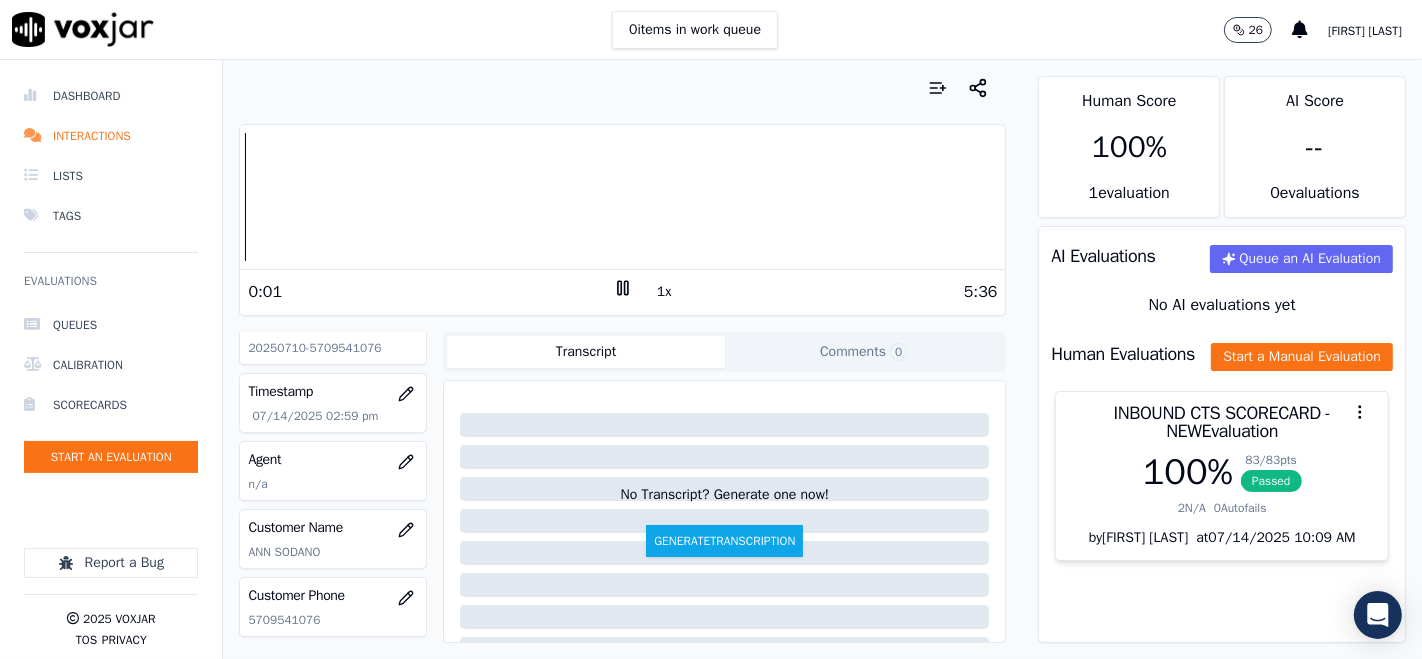 click 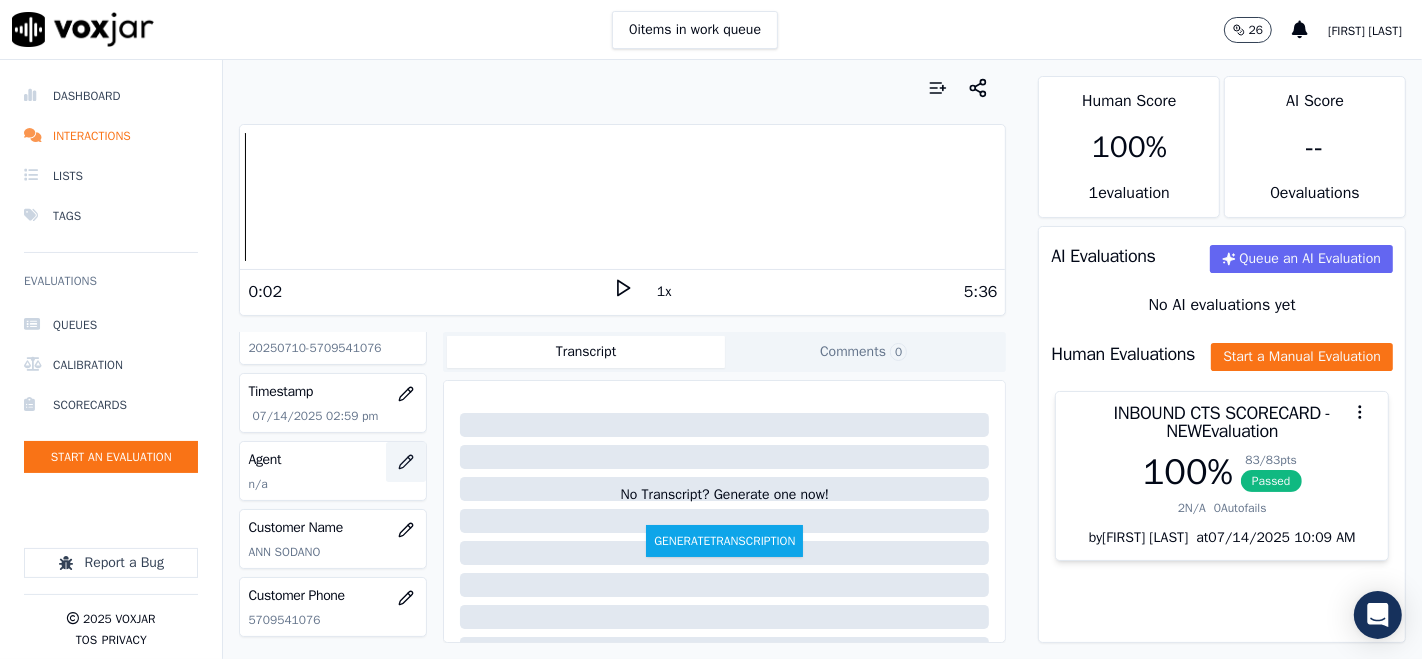 click 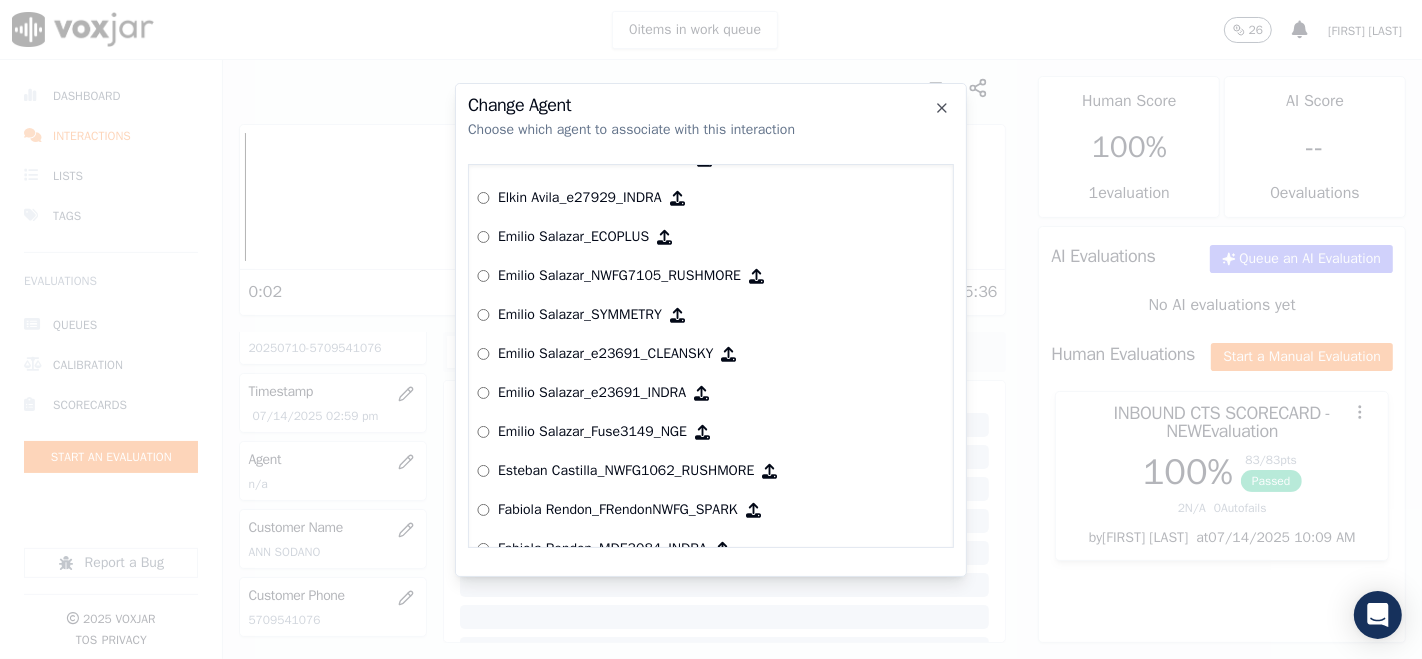 scroll, scrollTop: 2537, scrollLeft: 0, axis: vertical 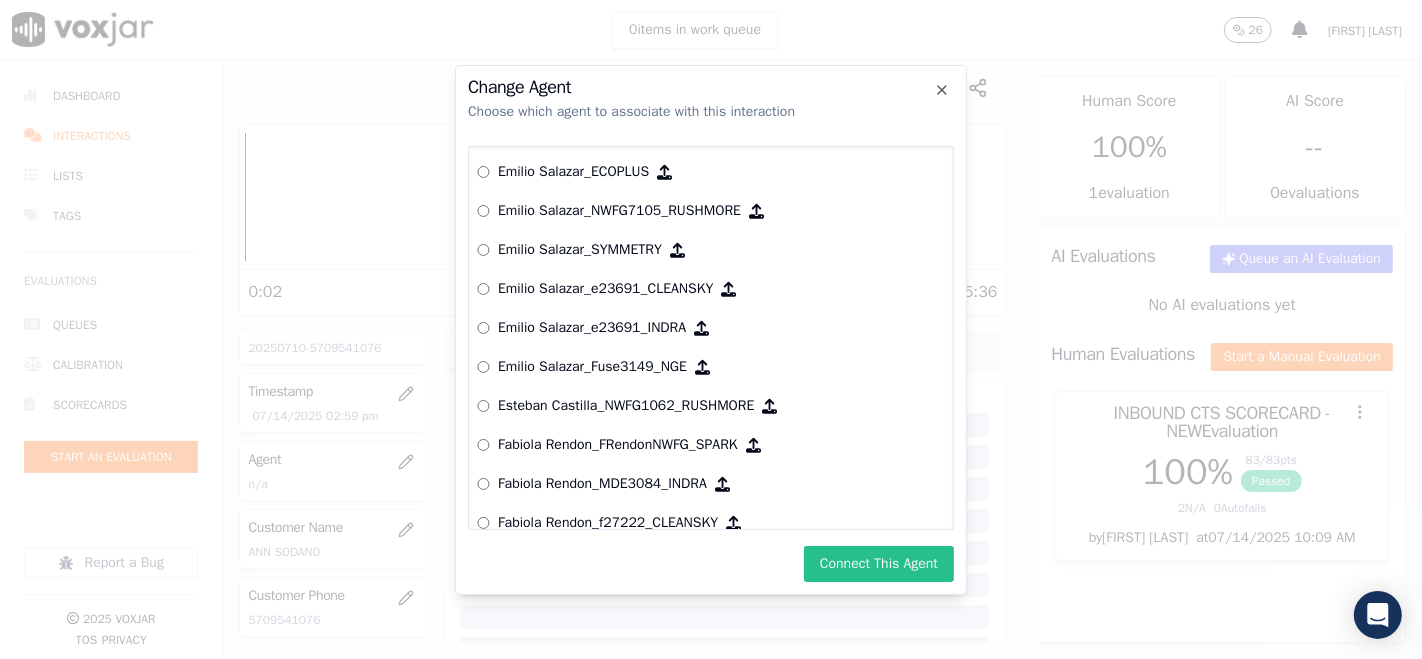click on "Connect This Agent" at bounding box center (879, 564) 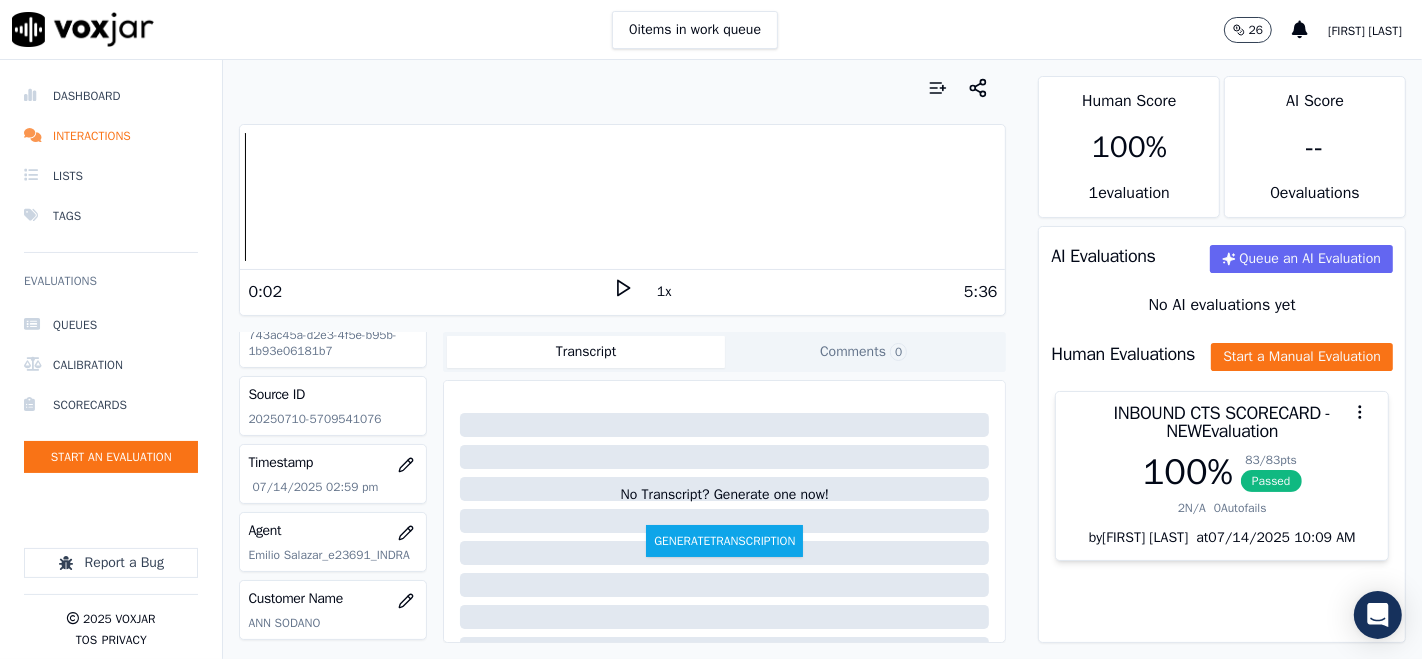 scroll, scrollTop: 1, scrollLeft: 0, axis: vertical 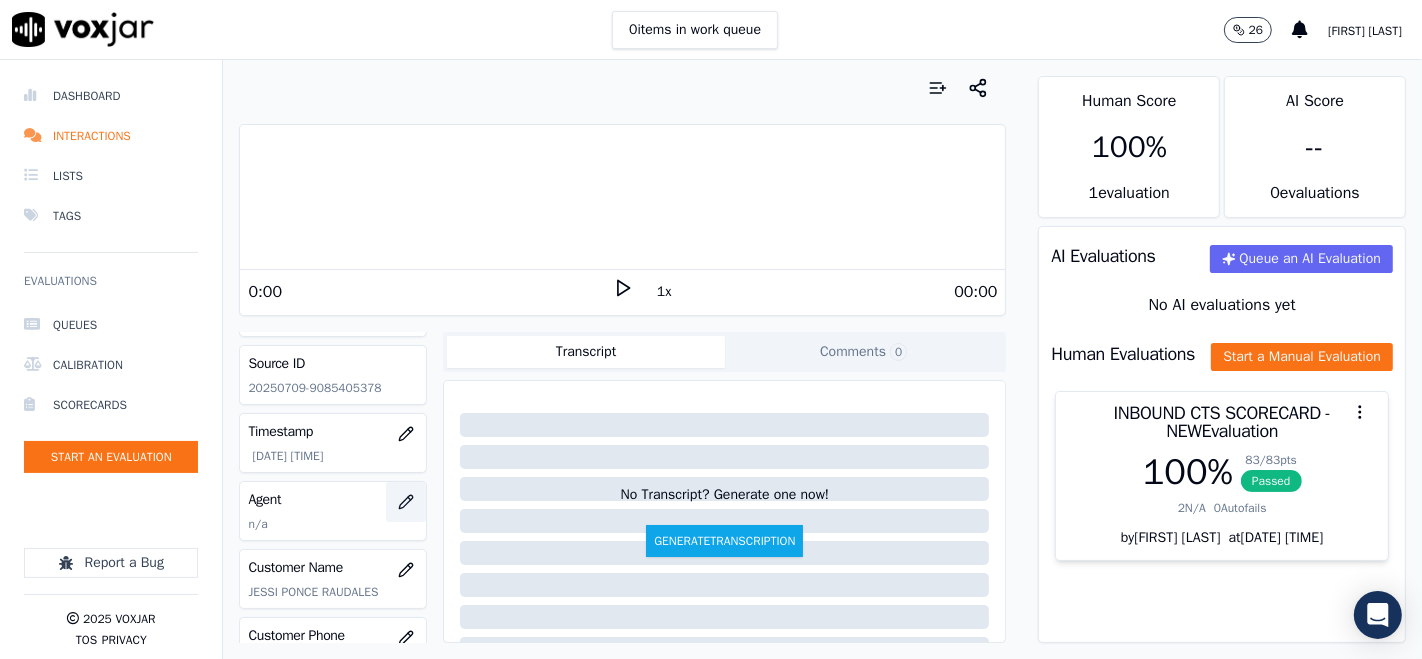 click 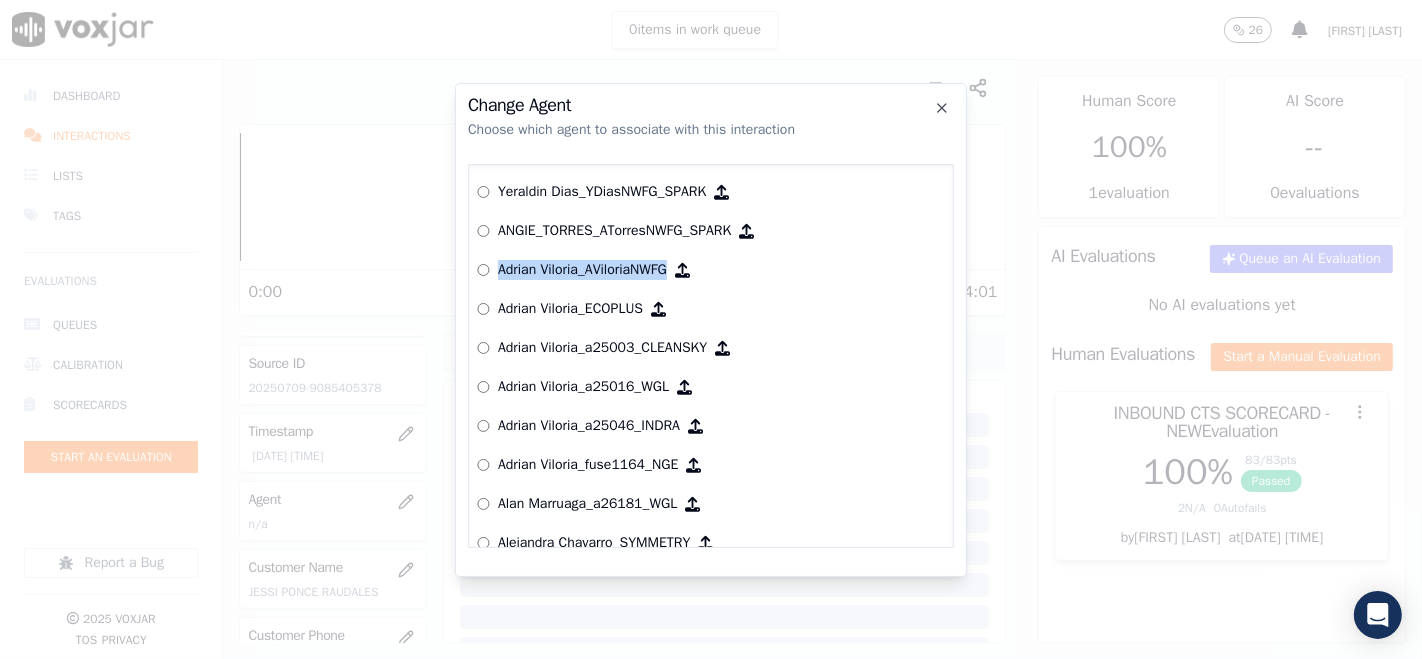 drag, startPoint x: 935, startPoint y: 235, endPoint x: 931, endPoint y: 261, distance: 26.305893 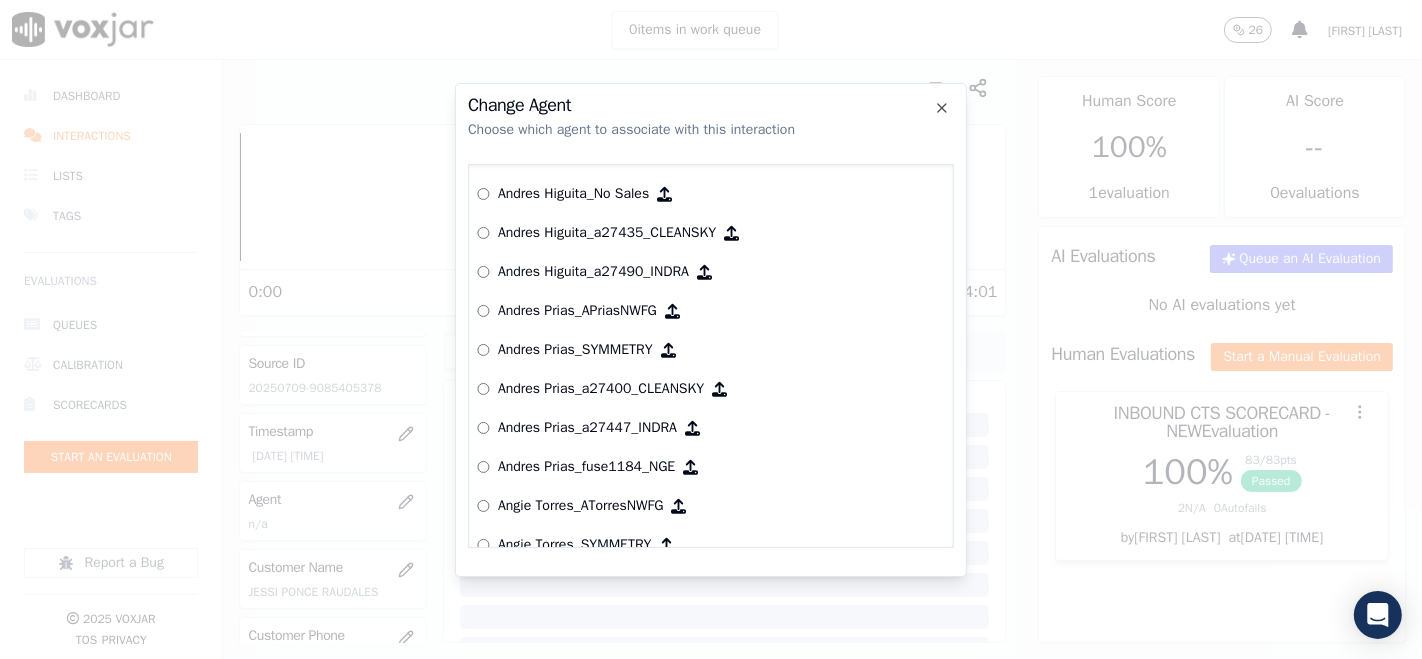 scroll, scrollTop: 673, scrollLeft: 0, axis: vertical 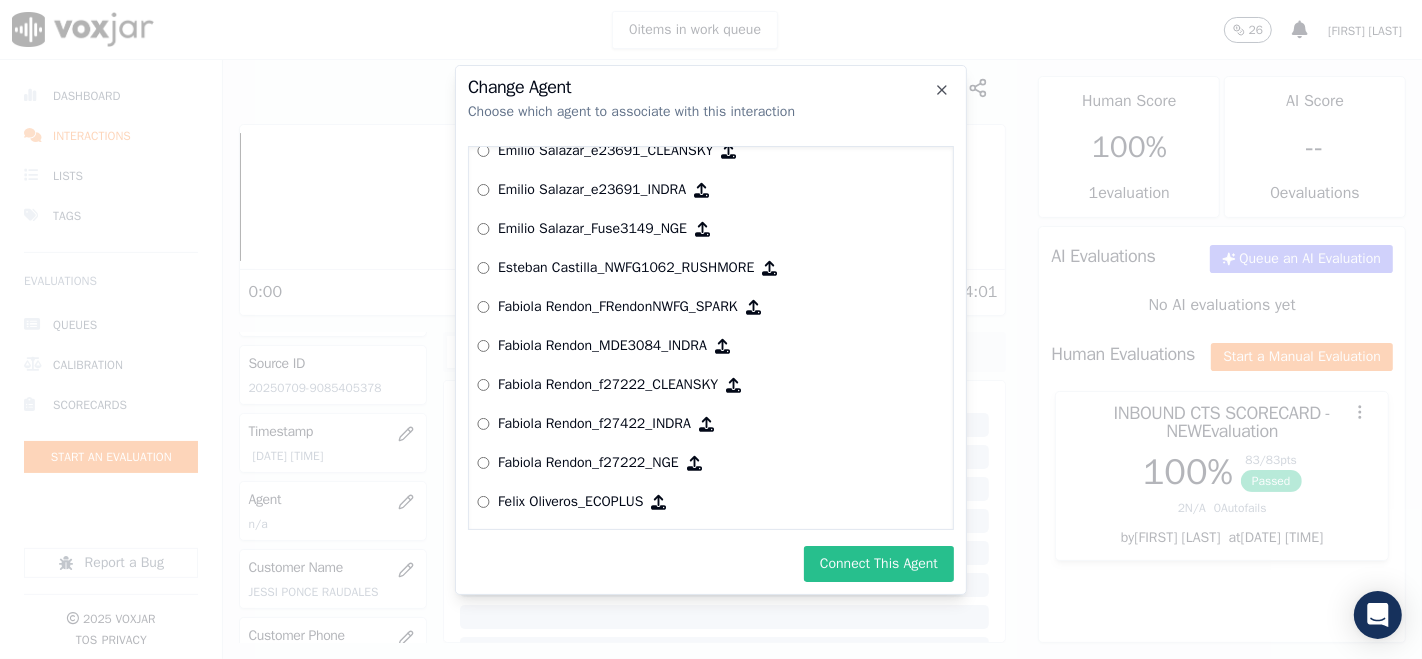 click on "Change Agent   Choose which agent to associate with this interaction        Yeraldin Dias_YDiasNWFG_SPARK       ANGIE_TORRES_ATorresNWFG_SPARK       Adrian Viloria_AViloriaNWFG       Adrian Viloria_ECOPLUS       Adrian Viloria_a25003_CLEANSKY       Adrian Viloria_a25016_WGL       Adrian Viloria_a25046_INDRA       Adrian Viloria_fuse1164_NGE       Alan Marruaga_a26181_WGL       Alejandra Chavarro_SYMMETRY       Alejandra Chavarro_a26184_WGL       Alejandro Vizcaino_a13916_CLEANSKY       Alejandro Vizcaino­_NW2906_CLEANSKY       Andres Higuita_AHiguitaNWFG_SPARK       Andres Higuita_Fuse3185_NGE       Andres Higuita_No Sales        Andres Higuita_a27435_CLEANSKY       Andres Higuita_a27490_INDRA       Andres Prias_APriasNWFG       Andres Prias_SYMMETRY       Andres Prias_a27400_CLEANSKY       Andres Prias_a27447_INDRA       Andres Prias_fuse1184_NGE       Angie Torres_ATorresNWFG       Angie Torres_SYMMETRY       Angie Torres_WANN1185_NGE       Angie Torres_a27399_CLEANSKY       Angie Torres_a27445_INDRA" 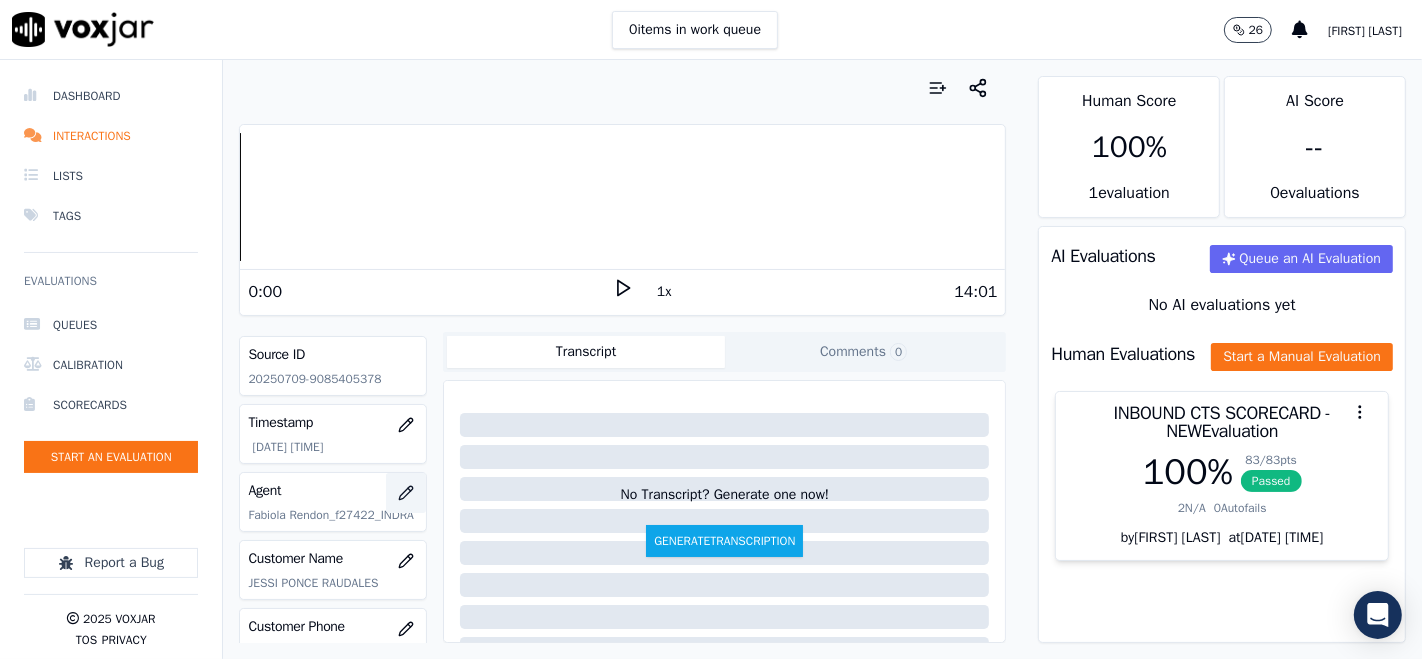 scroll, scrollTop: 0, scrollLeft: 0, axis: both 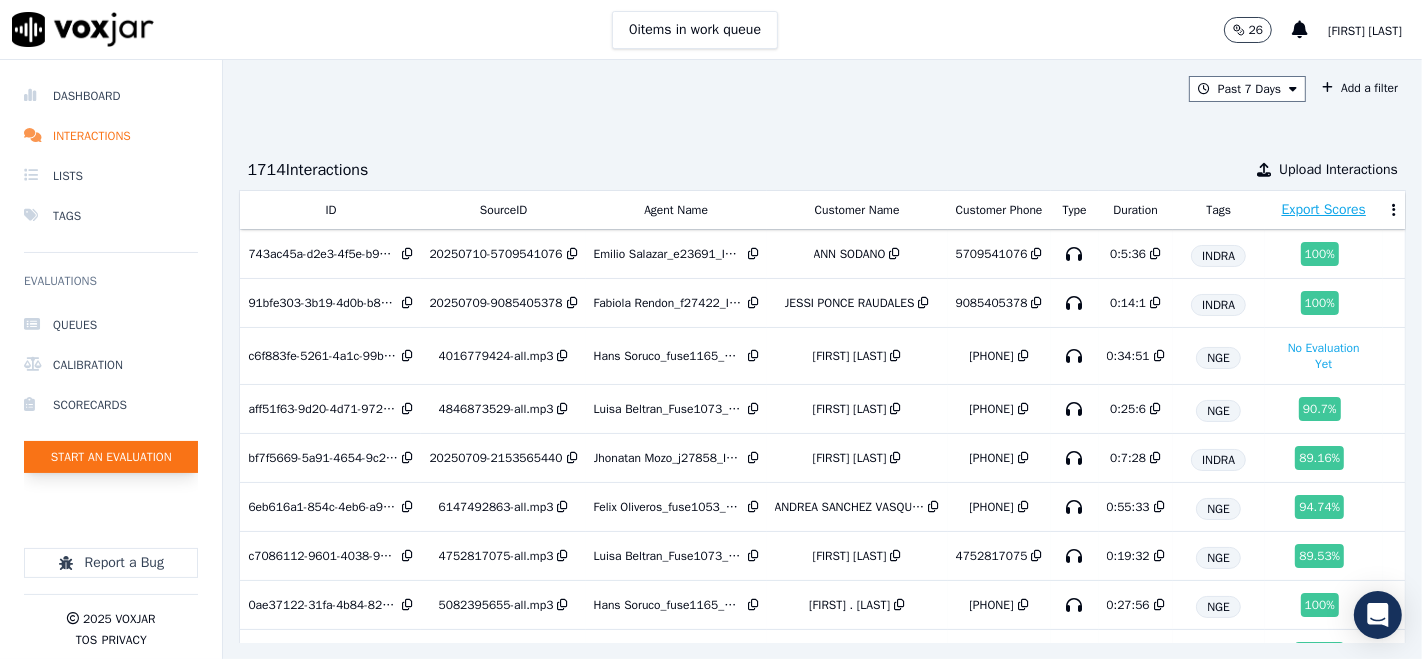 click on "Start an Evaluation" 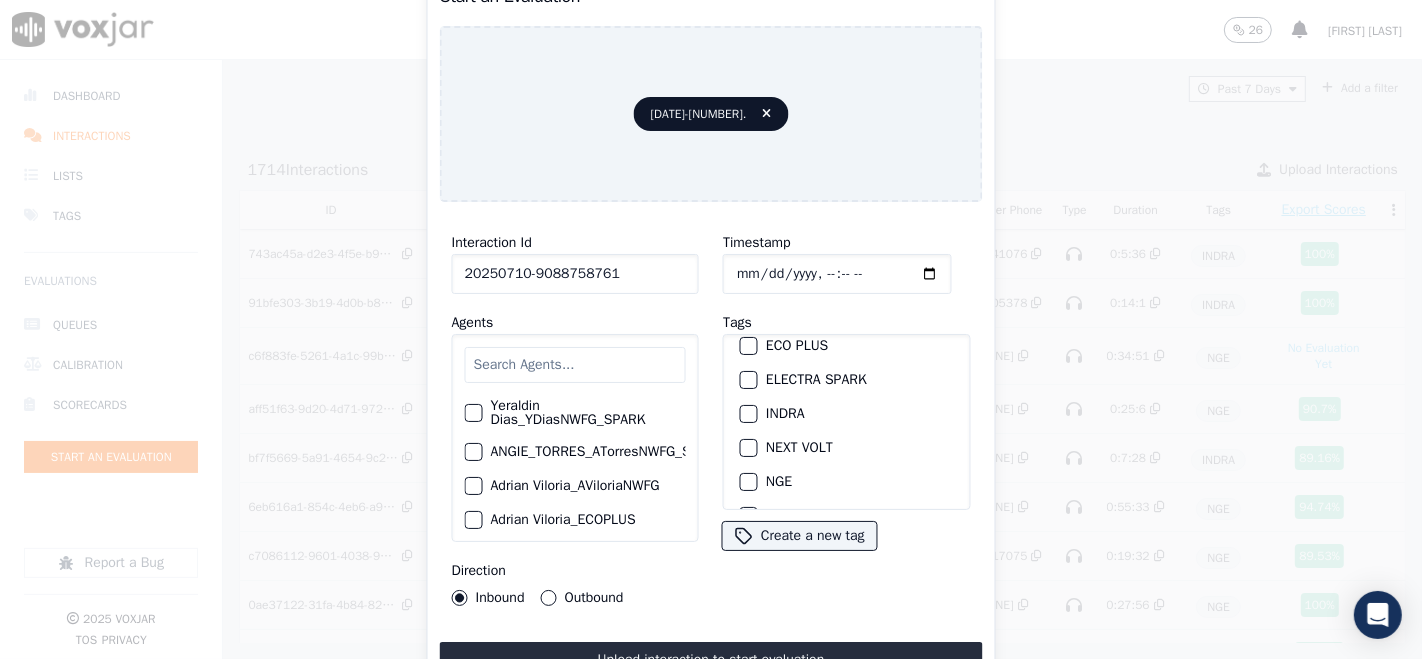 scroll, scrollTop: 111, scrollLeft: 0, axis: vertical 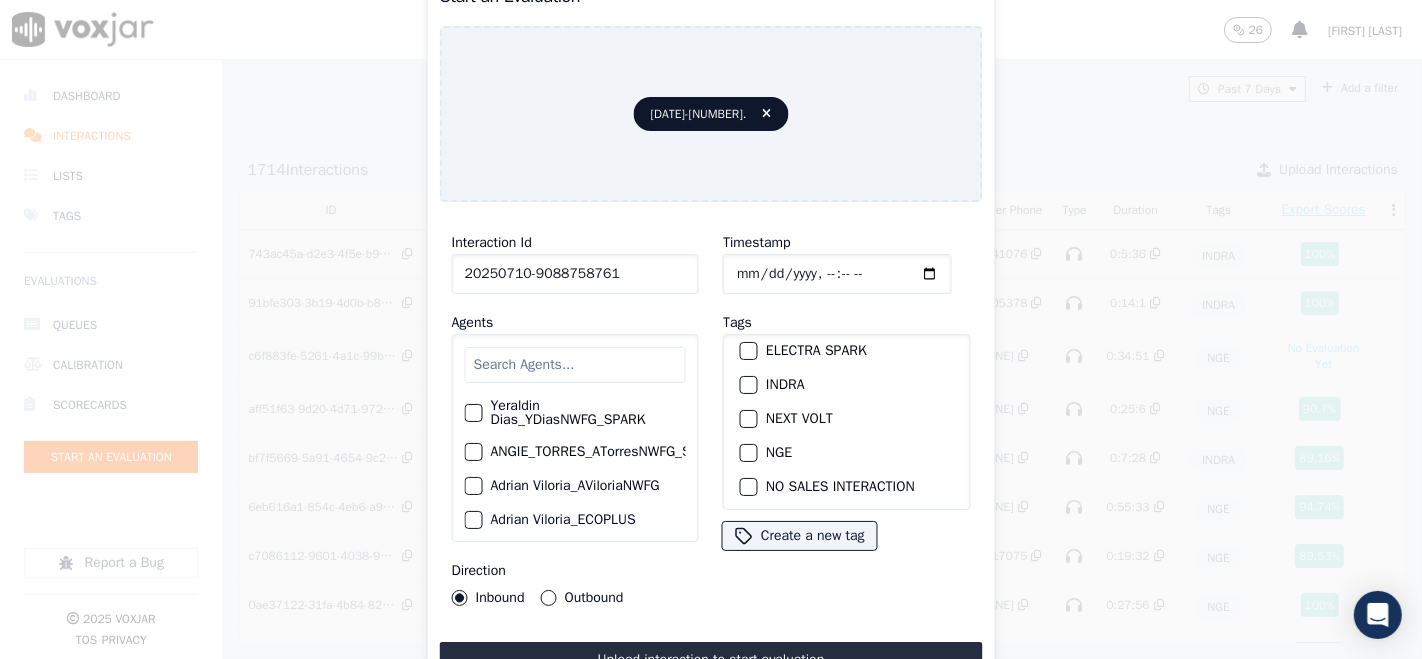 type on "20250710-9088758761" 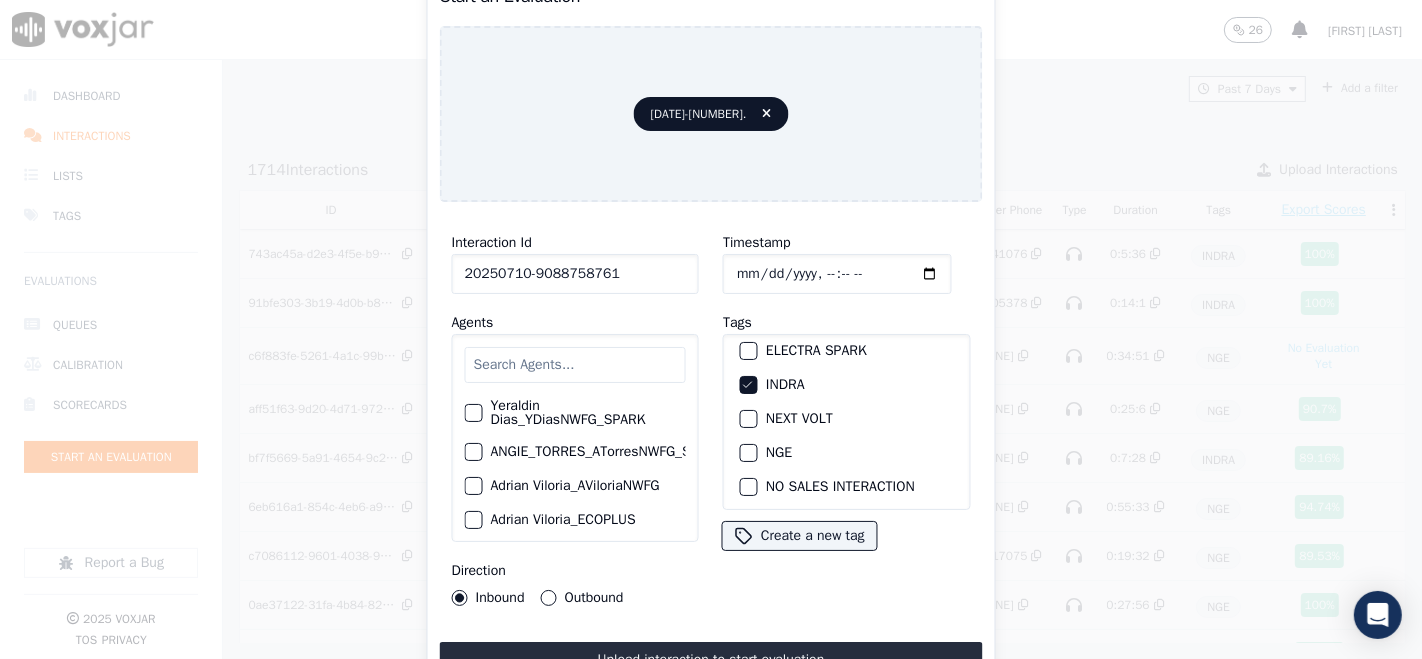 scroll, scrollTop: 293, scrollLeft: 0, axis: vertical 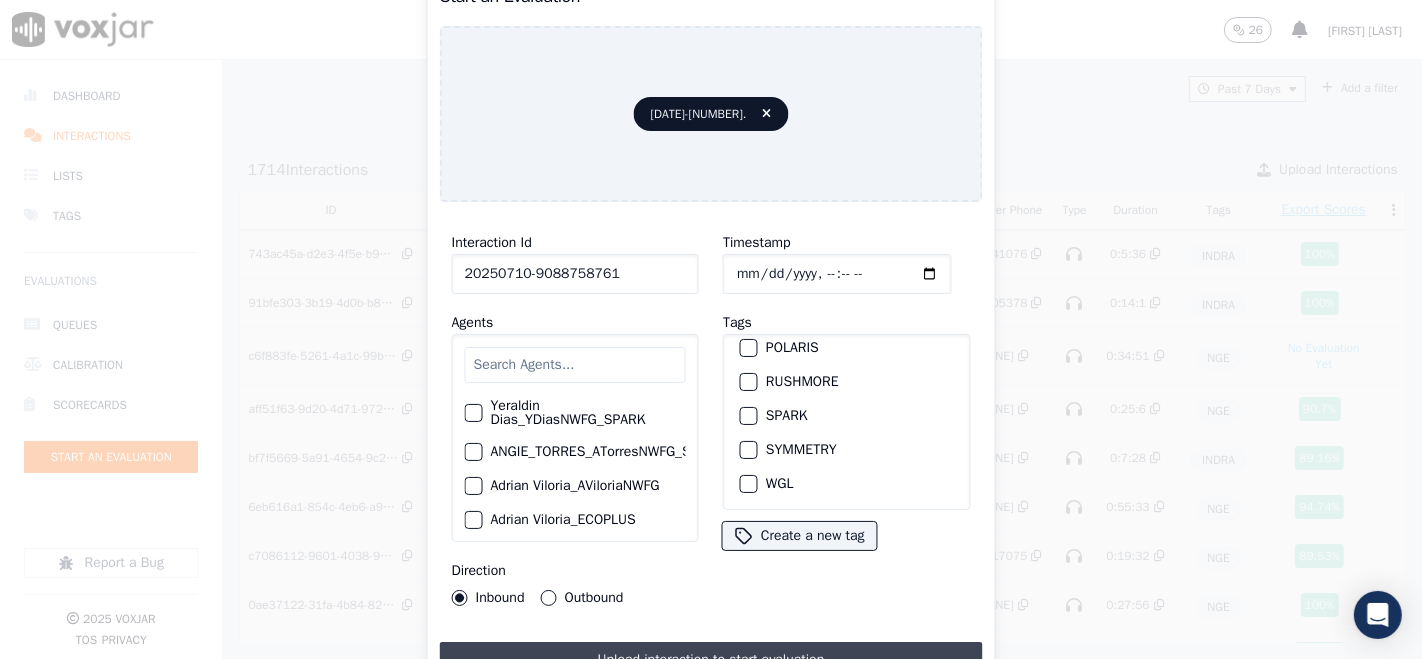 click on "Upload interaction to start evaluation" at bounding box center (711, 660) 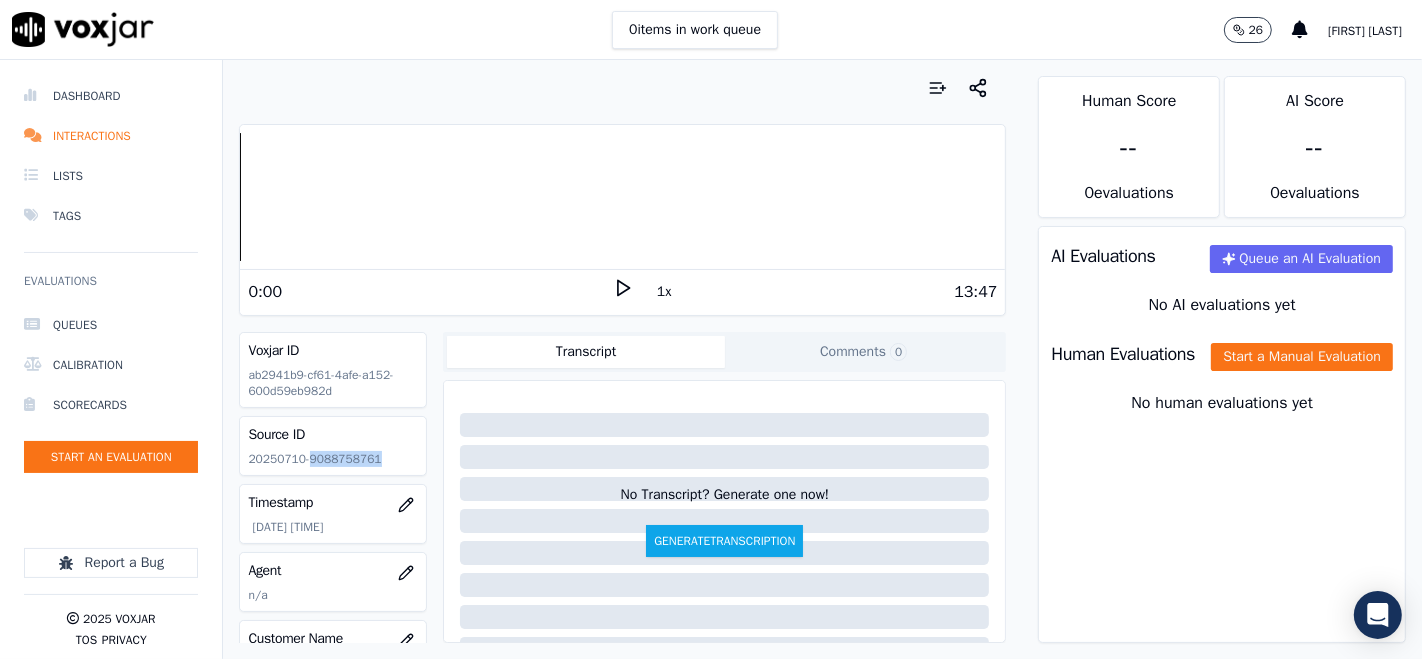 drag, startPoint x: 302, startPoint y: 459, endPoint x: 385, endPoint y: 467, distance: 83.38465 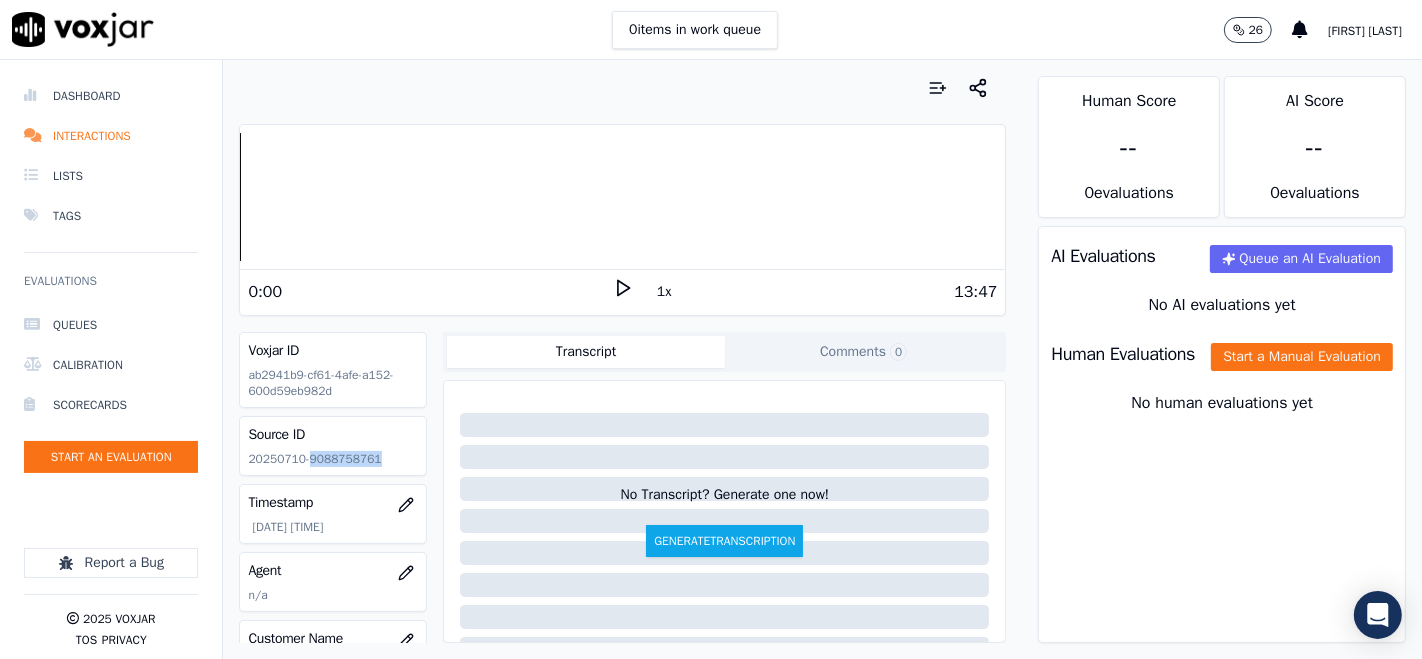 click 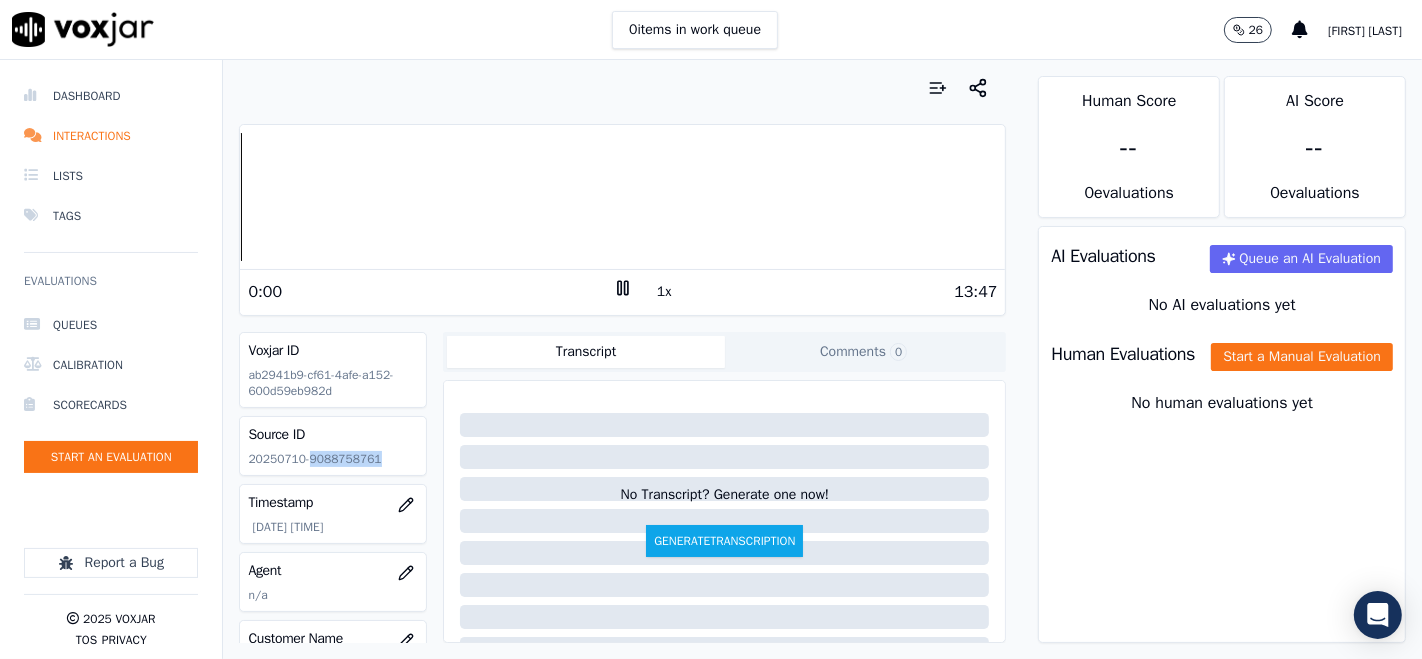 click 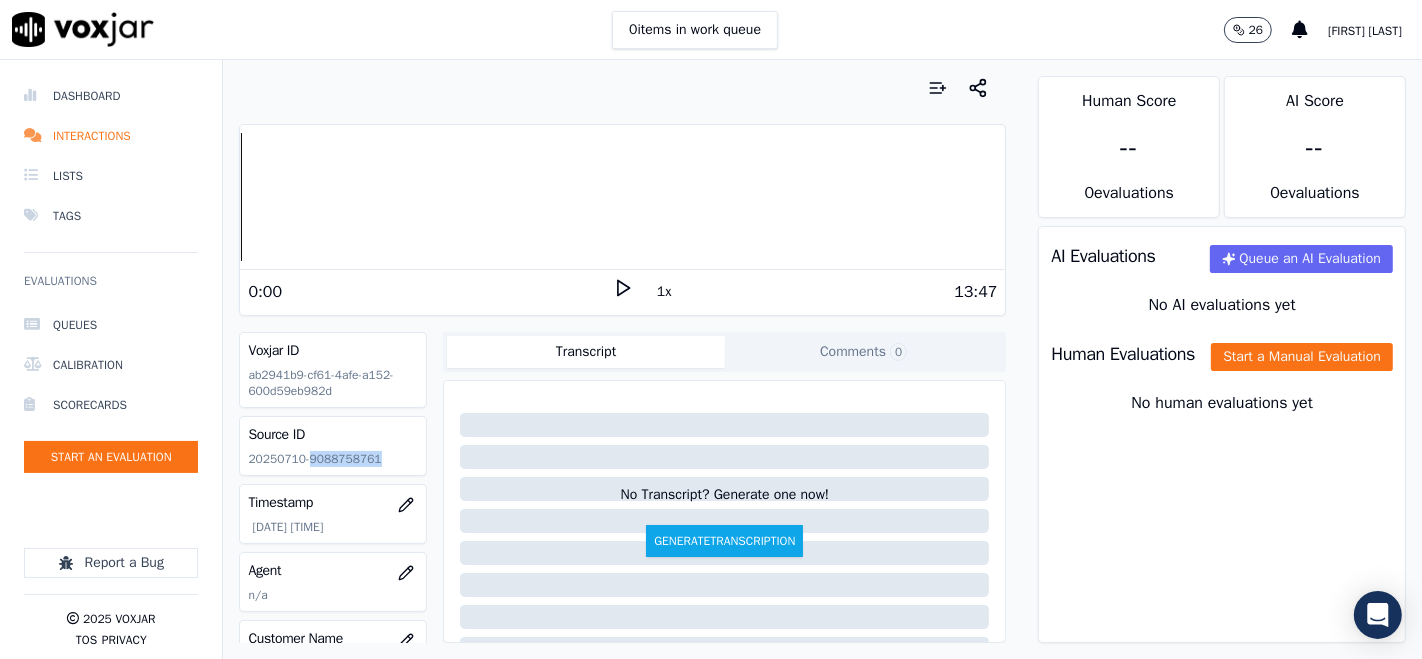 click 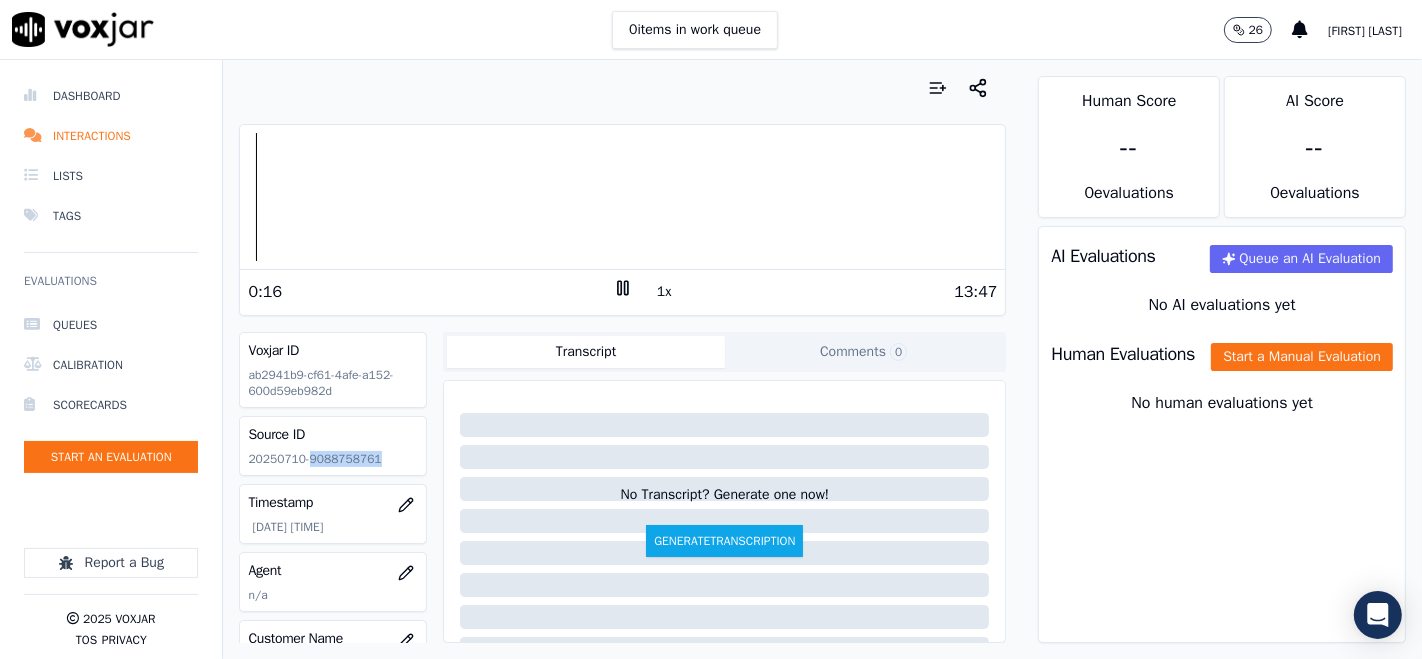 click 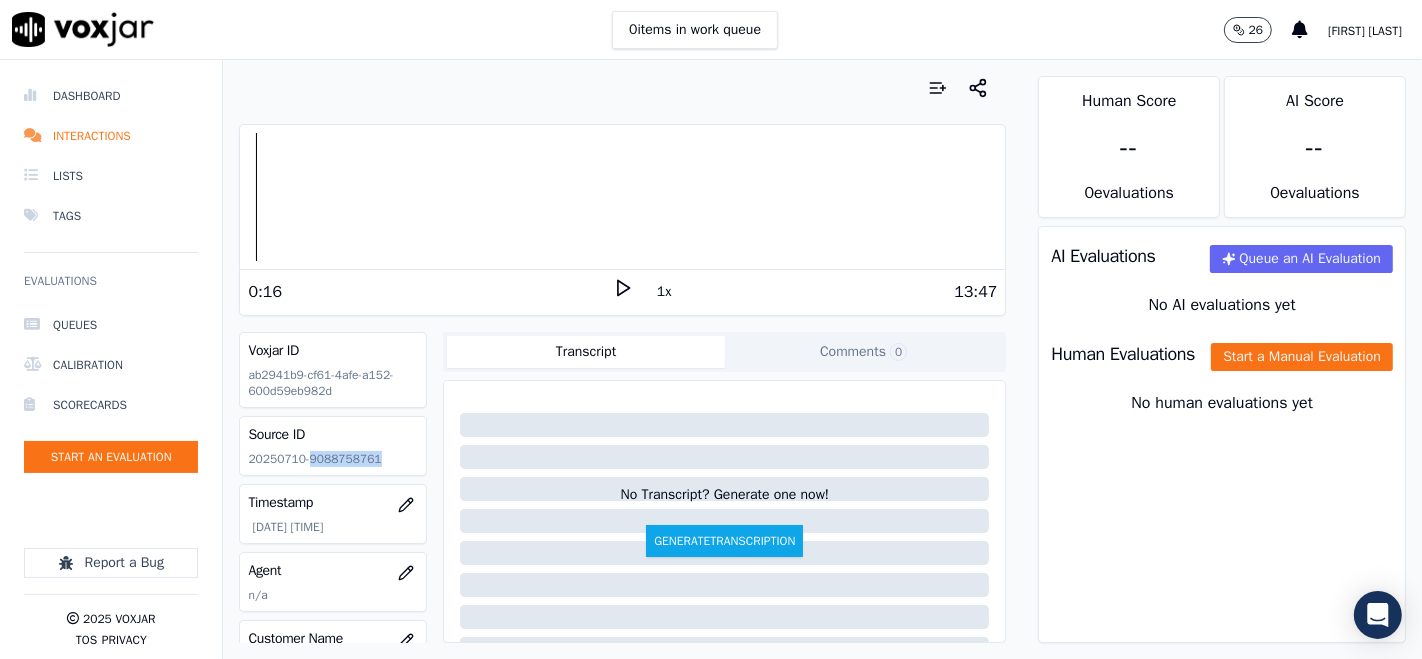 click 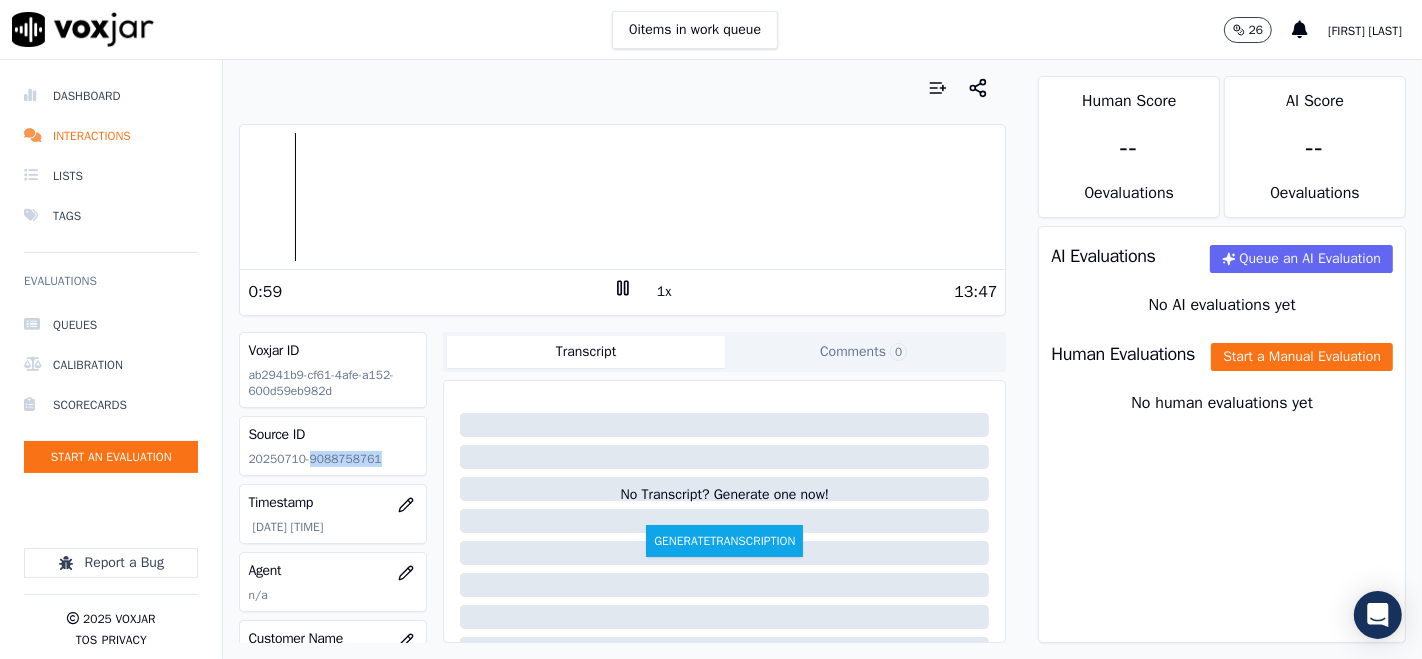 click at bounding box center [622, 197] 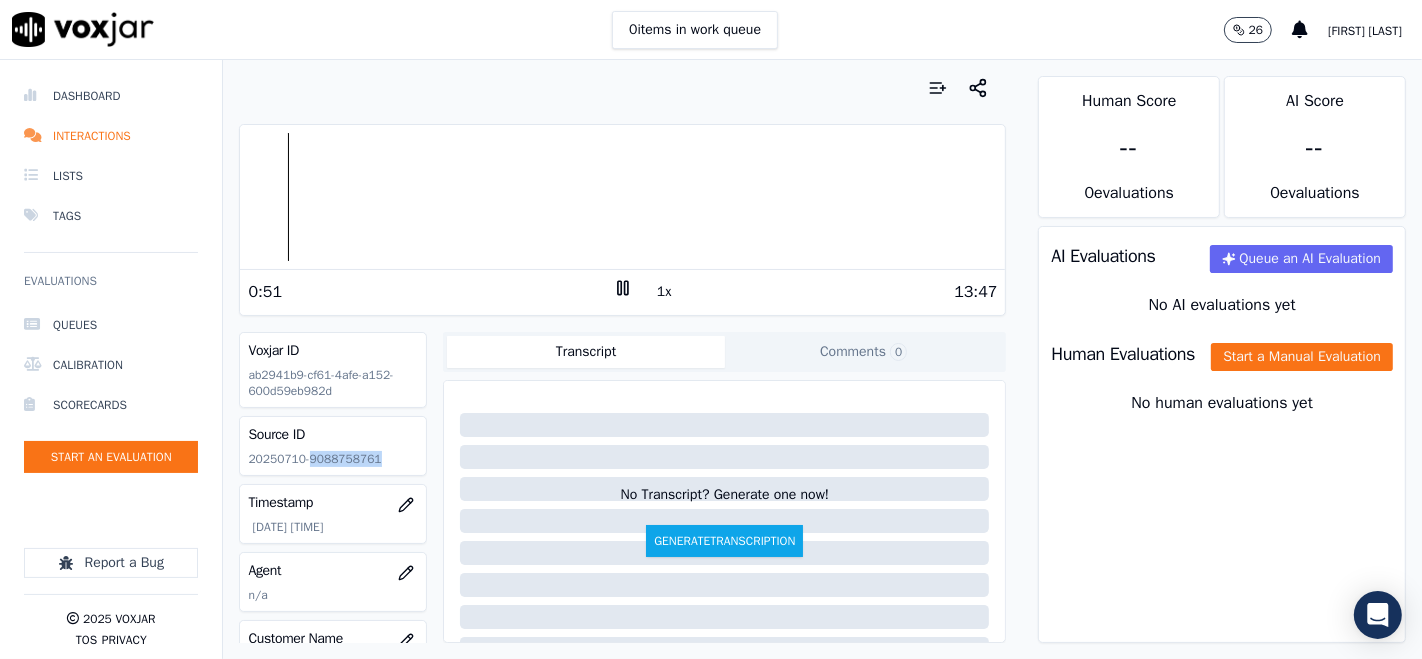 click at bounding box center [622, 197] 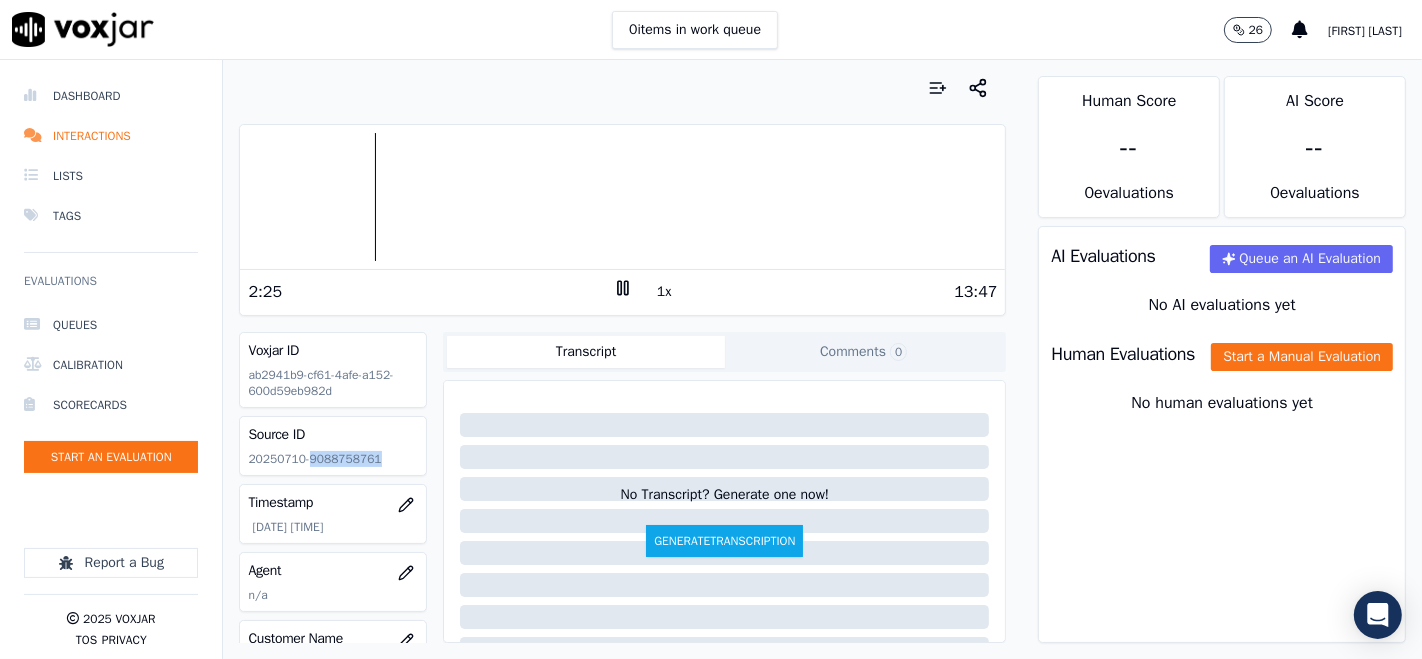 click at bounding box center (622, 197) 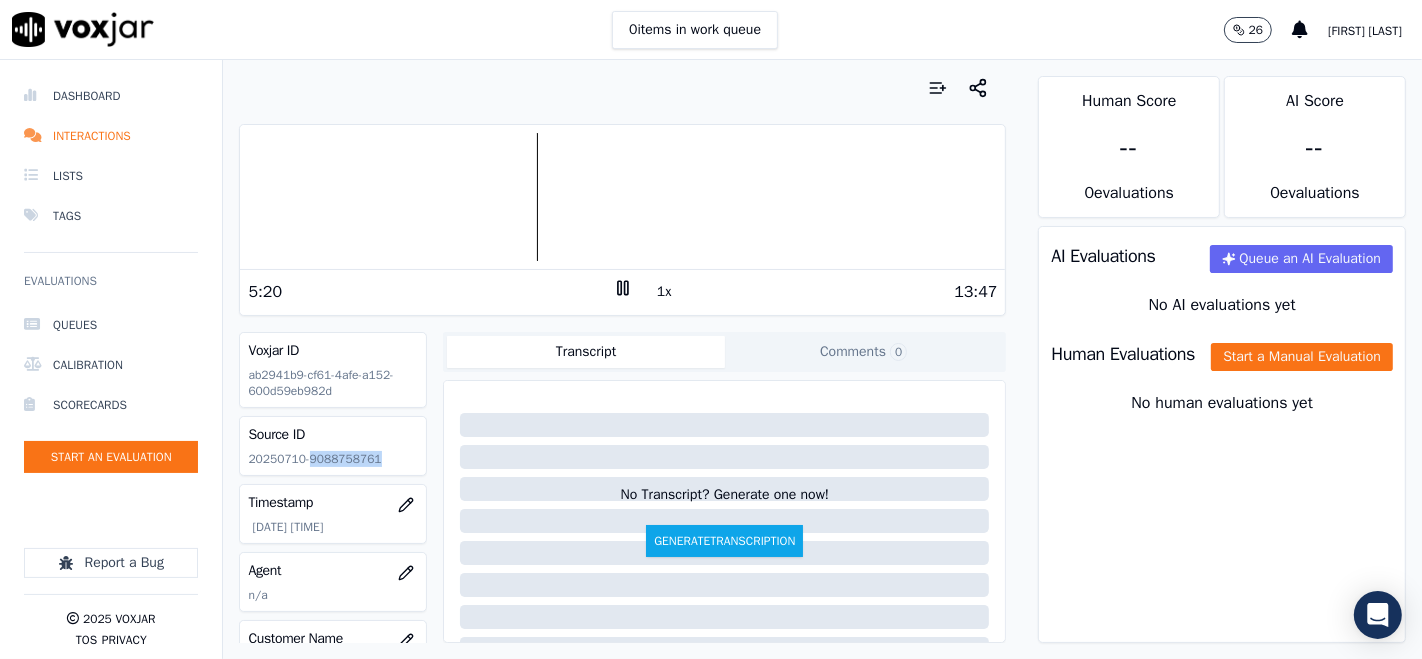 click at bounding box center [622, 197] 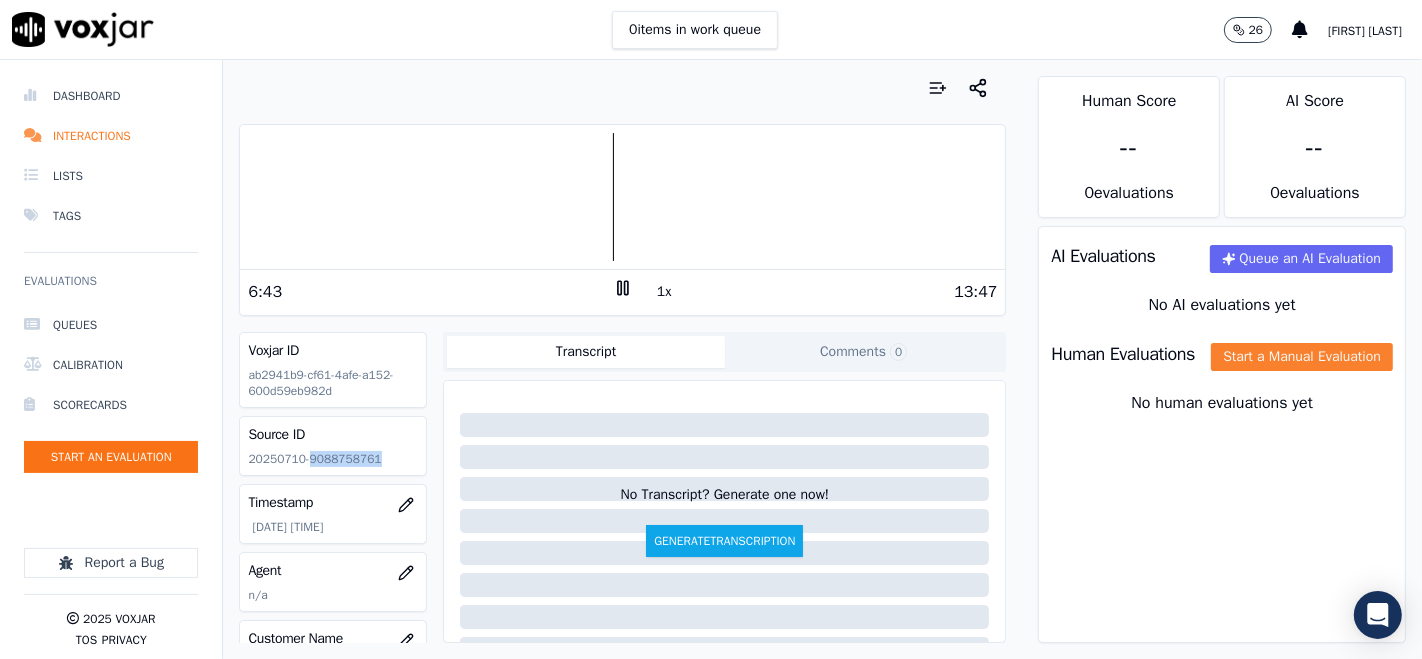 click on "Start a Manual Evaluation" 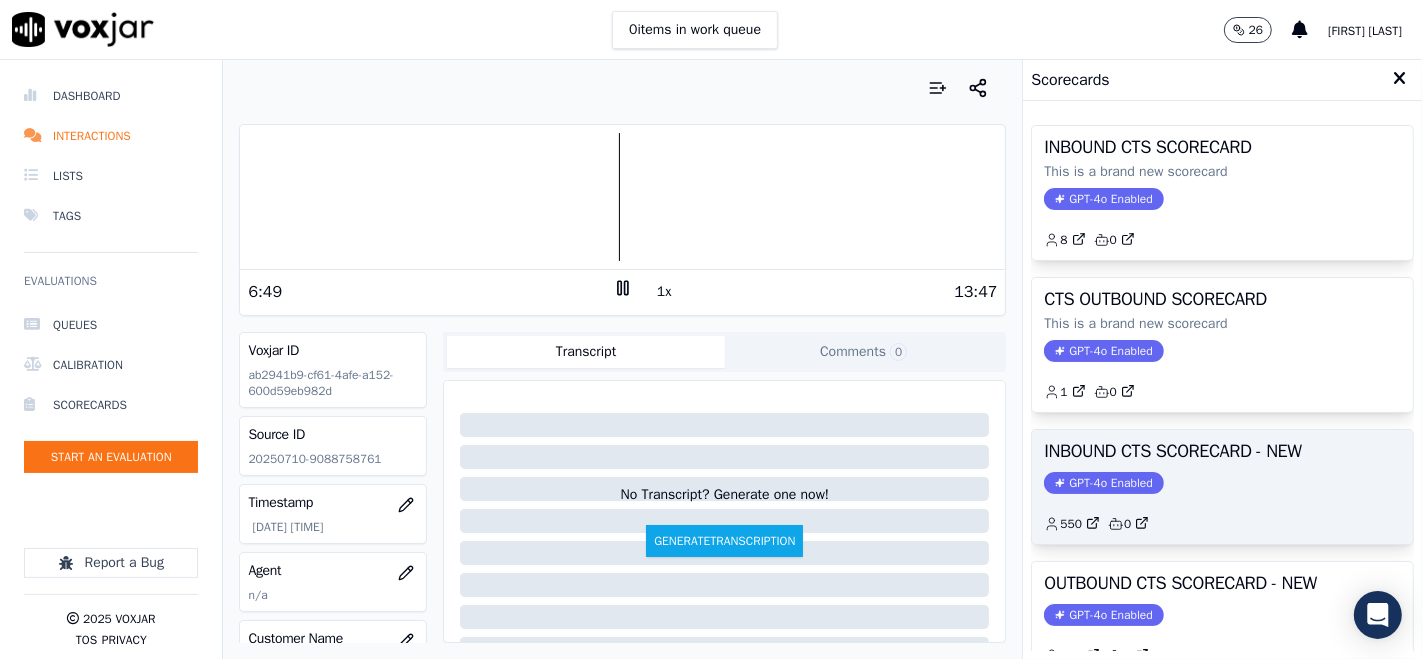 click on "INBOUND CTS SCORECARD - NEW        GPT-4o Enabled       550         0" at bounding box center [1222, 487] 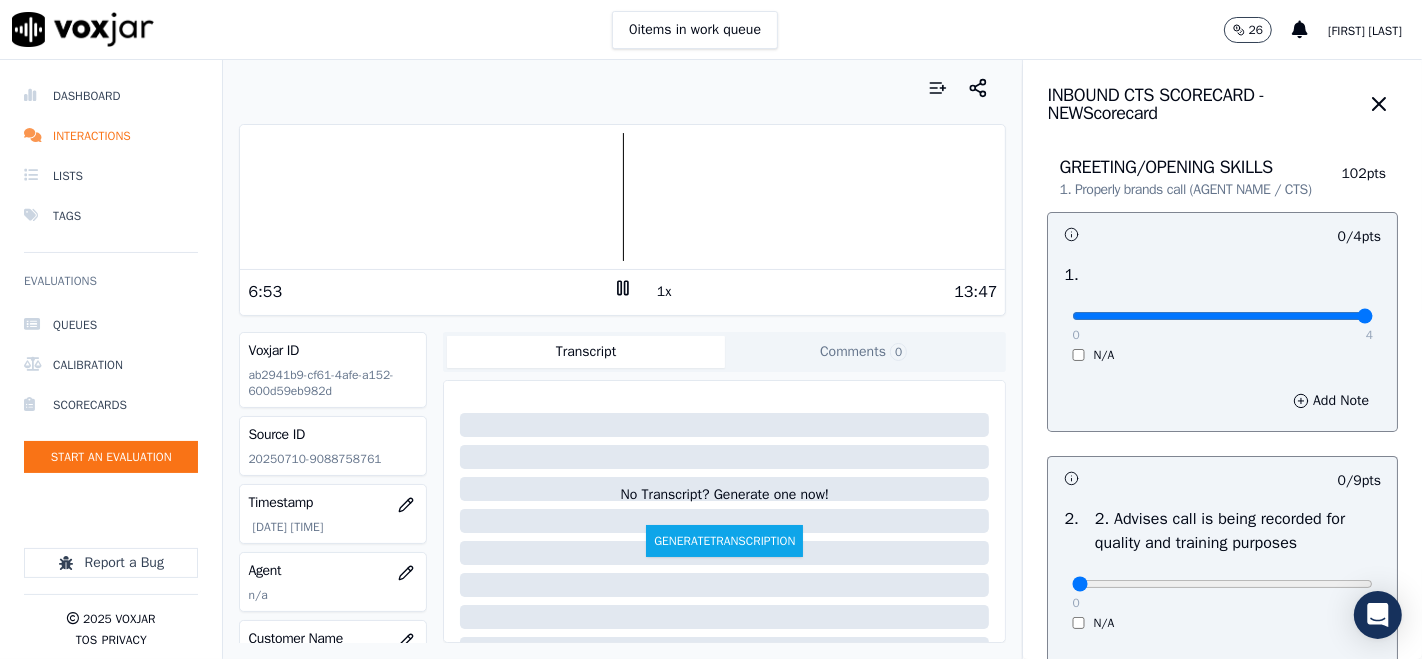 type on "4" 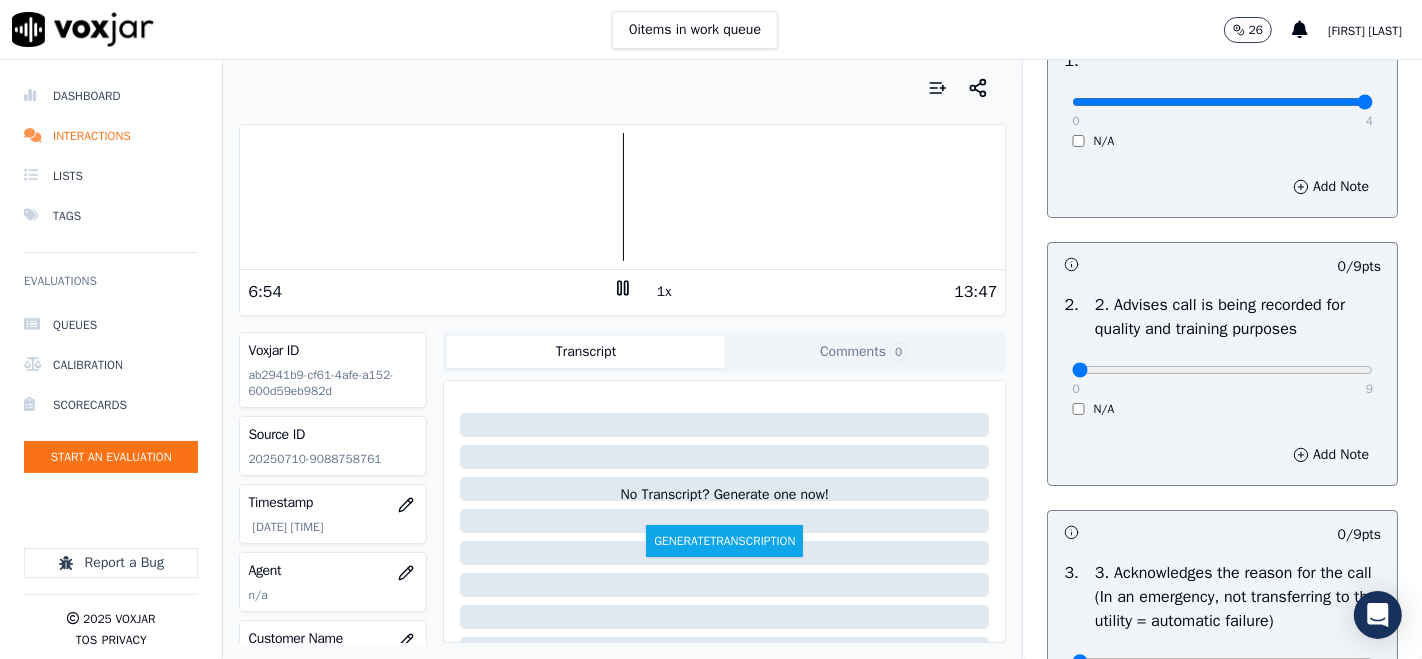 scroll, scrollTop: 333, scrollLeft: 0, axis: vertical 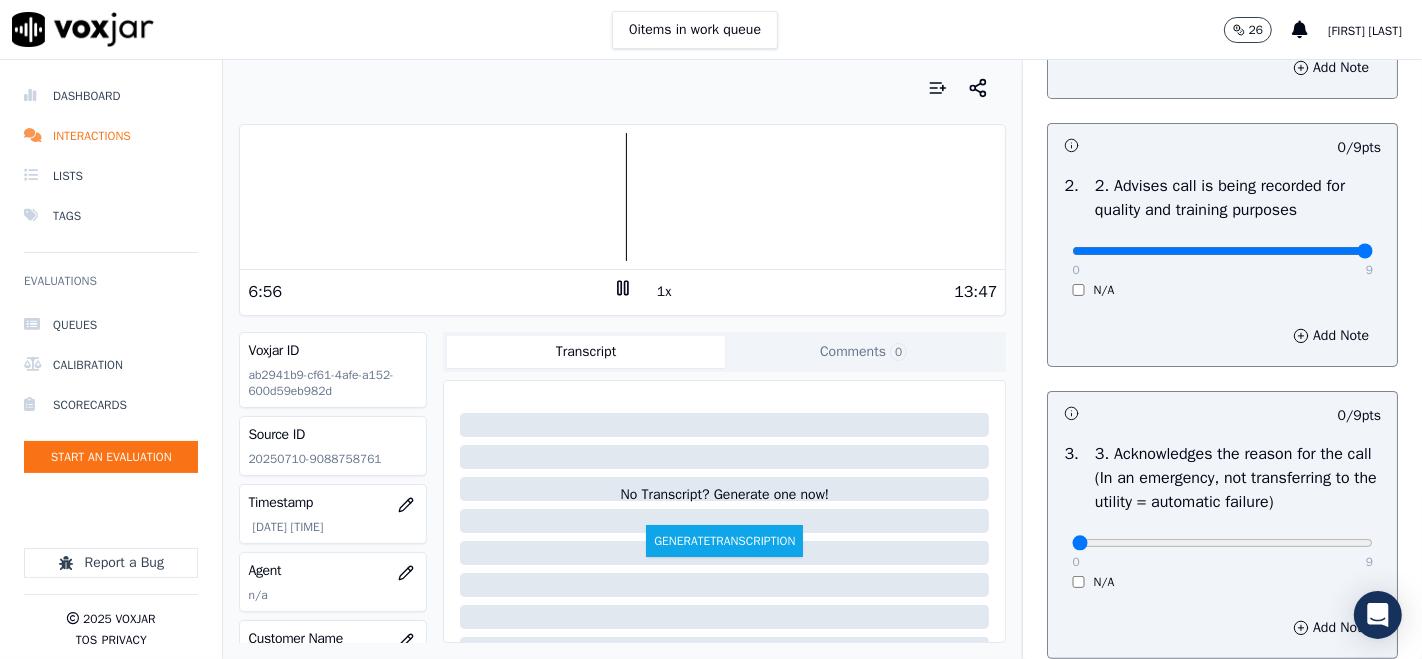 type on "9" 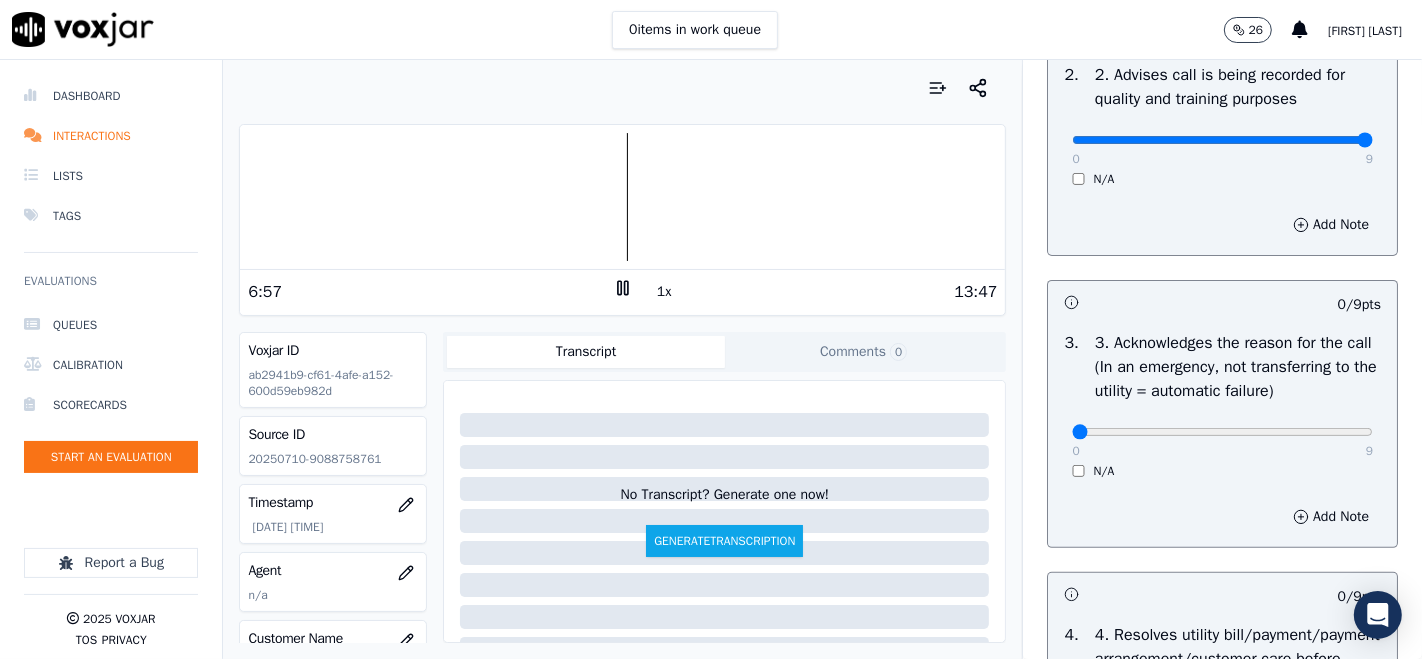 scroll, scrollTop: 666, scrollLeft: 0, axis: vertical 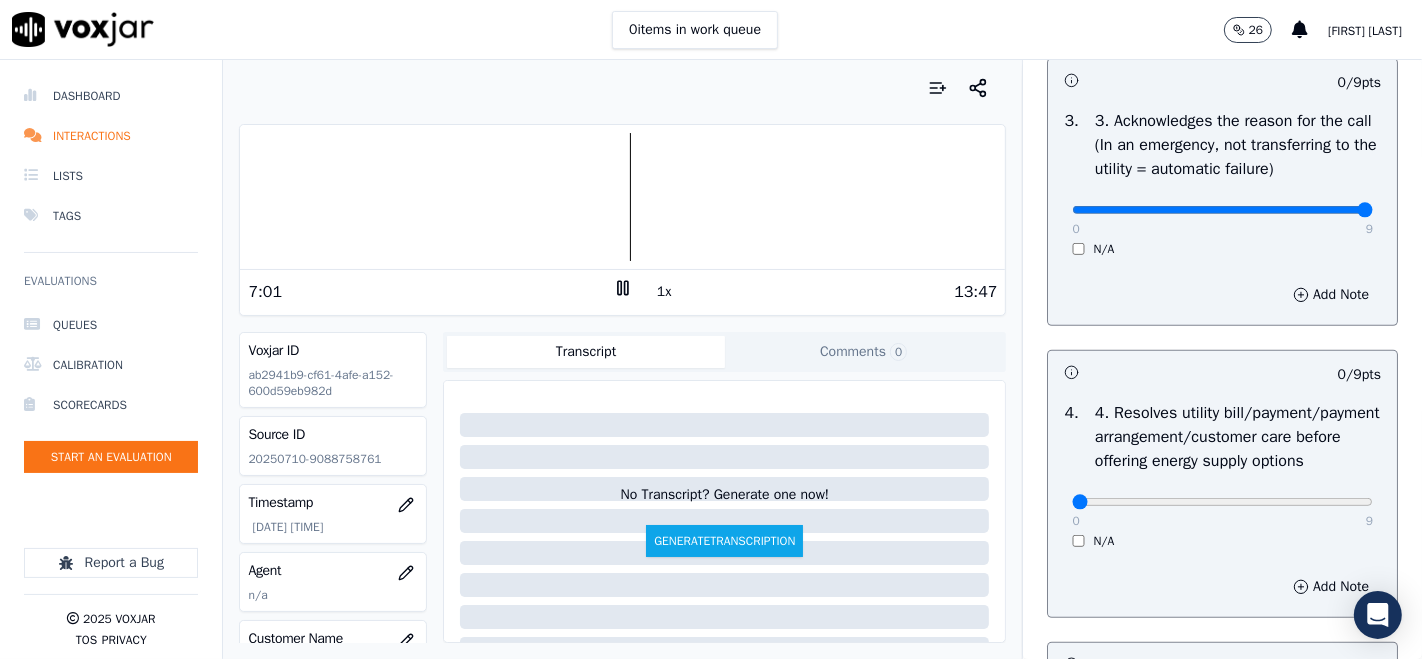 type on "9" 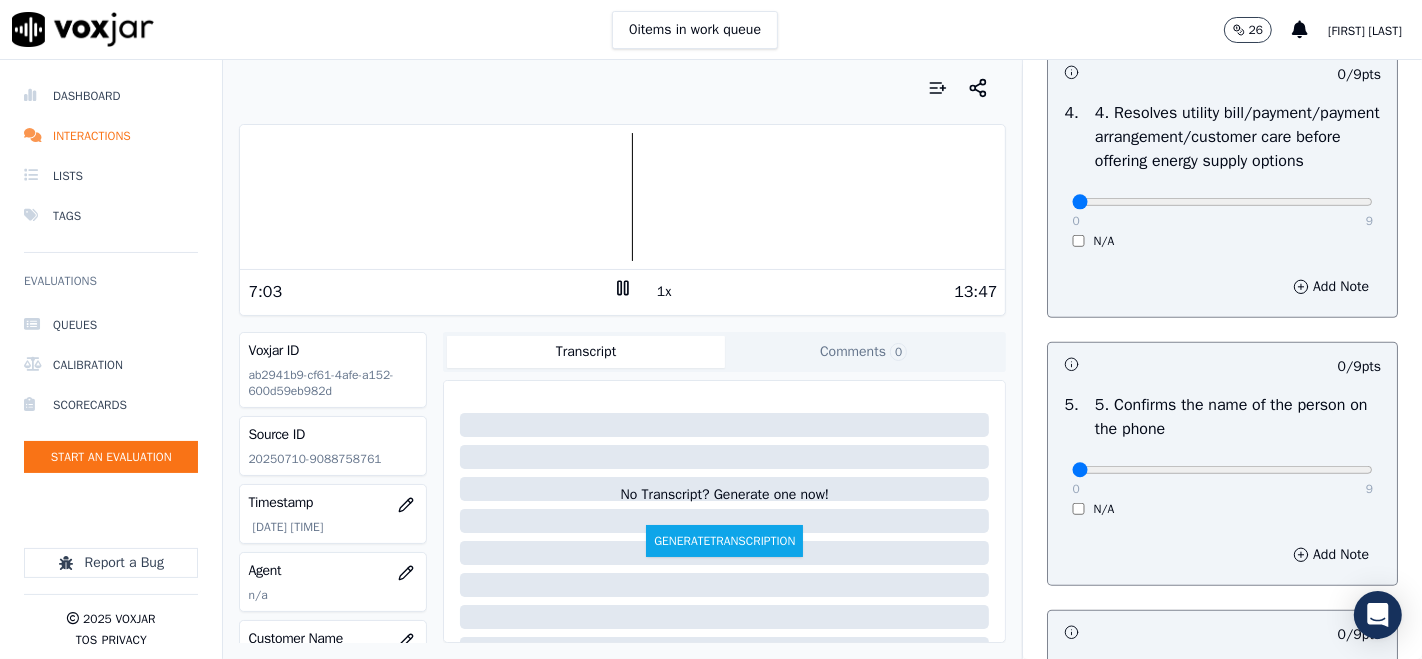 scroll, scrollTop: 1000, scrollLeft: 0, axis: vertical 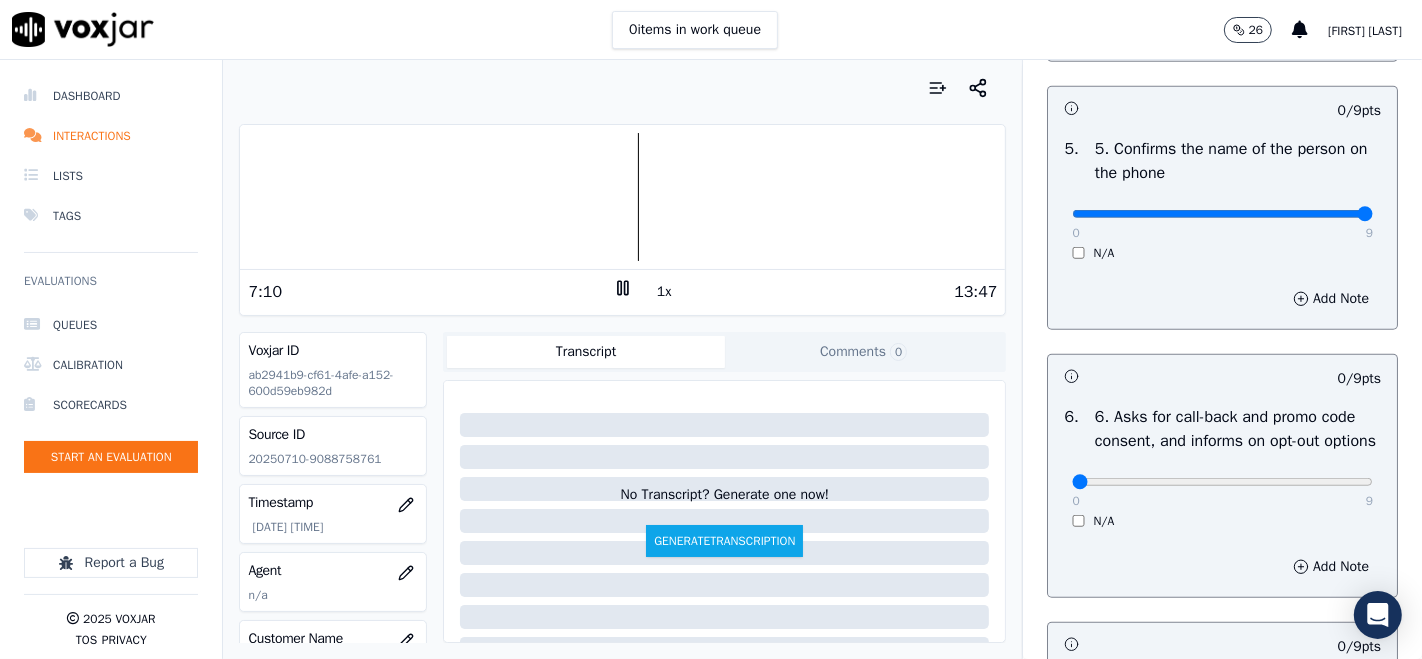 type on "9" 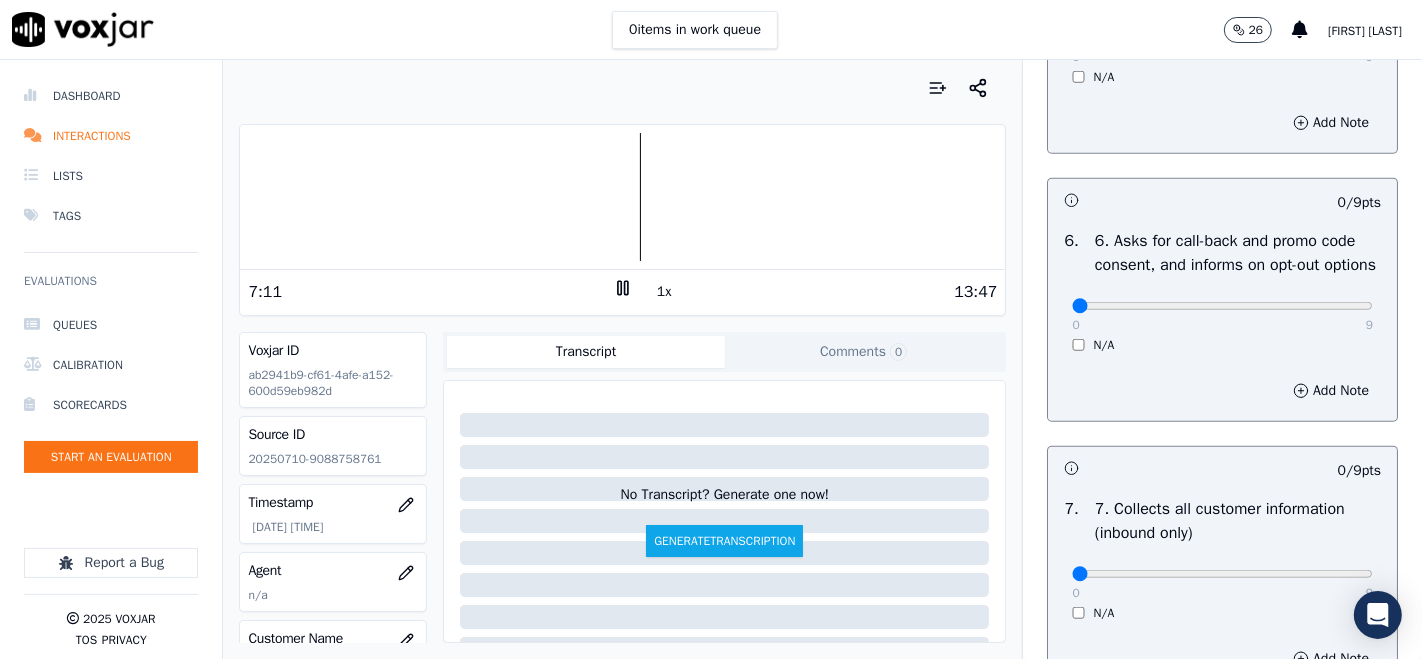 scroll, scrollTop: 1444, scrollLeft: 0, axis: vertical 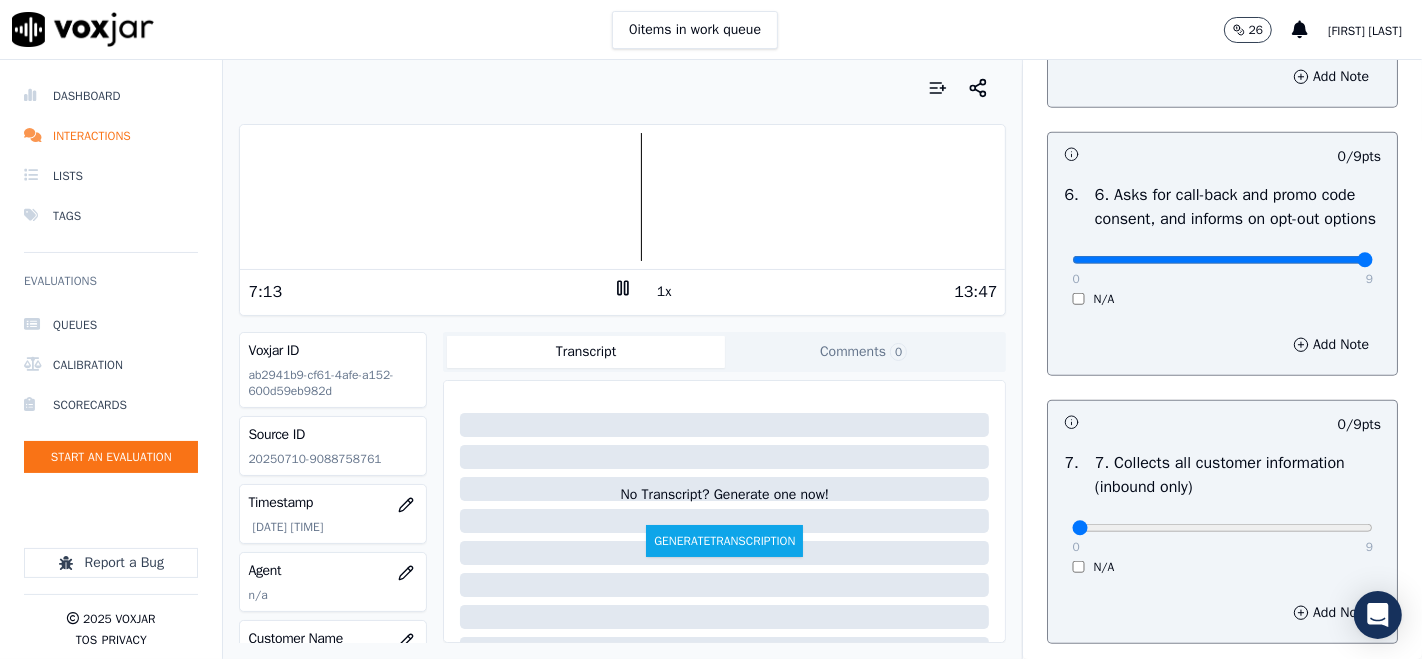type on "9" 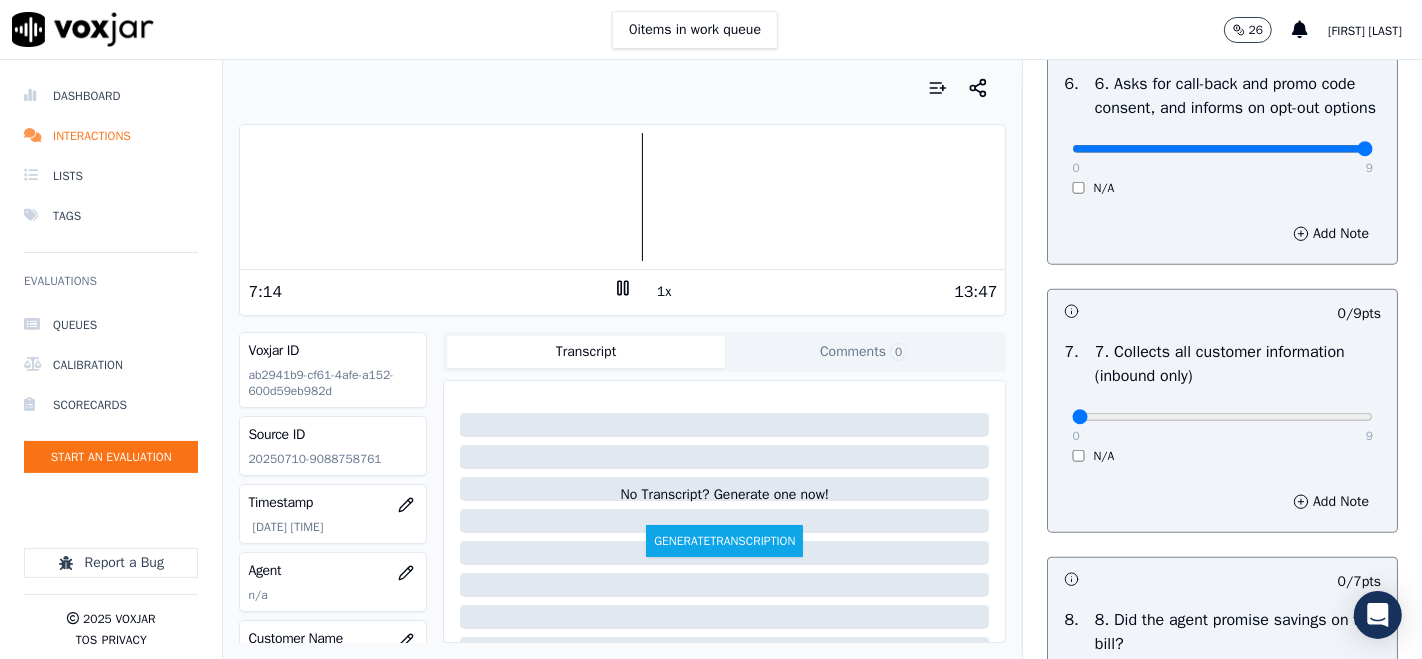 scroll, scrollTop: 1666, scrollLeft: 0, axis: vertical 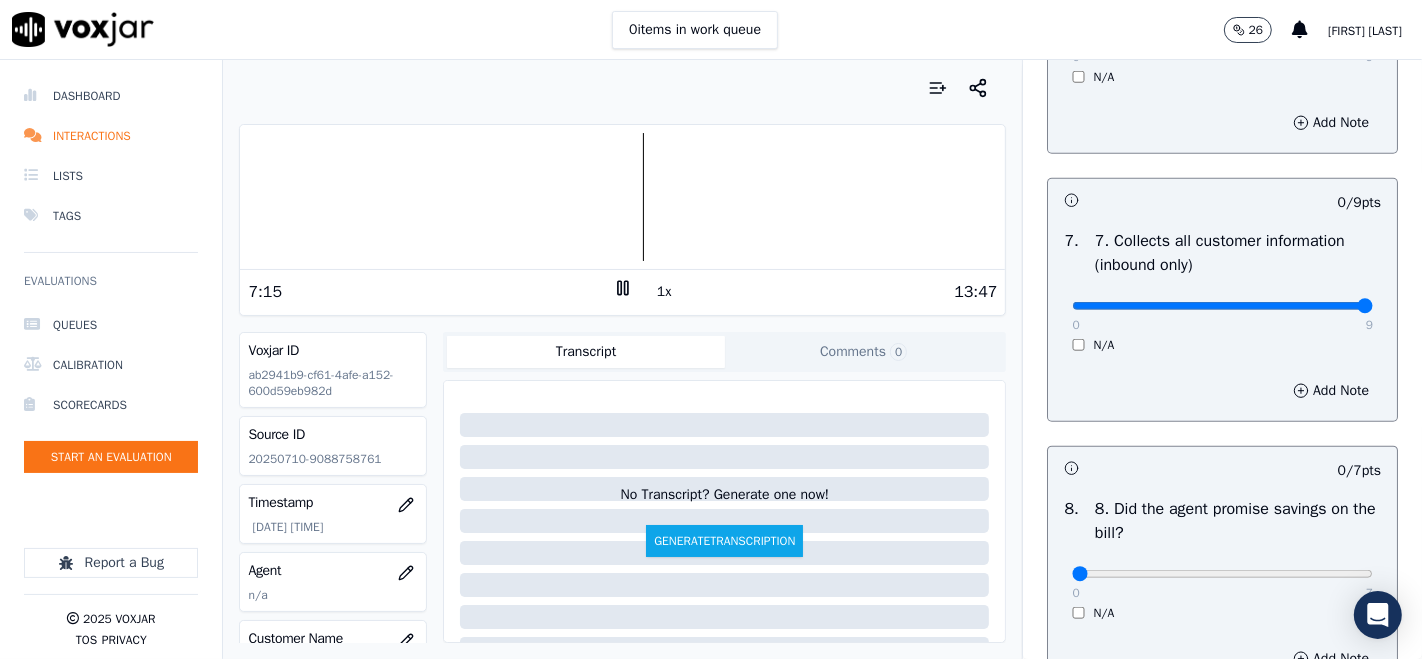 type on "9" 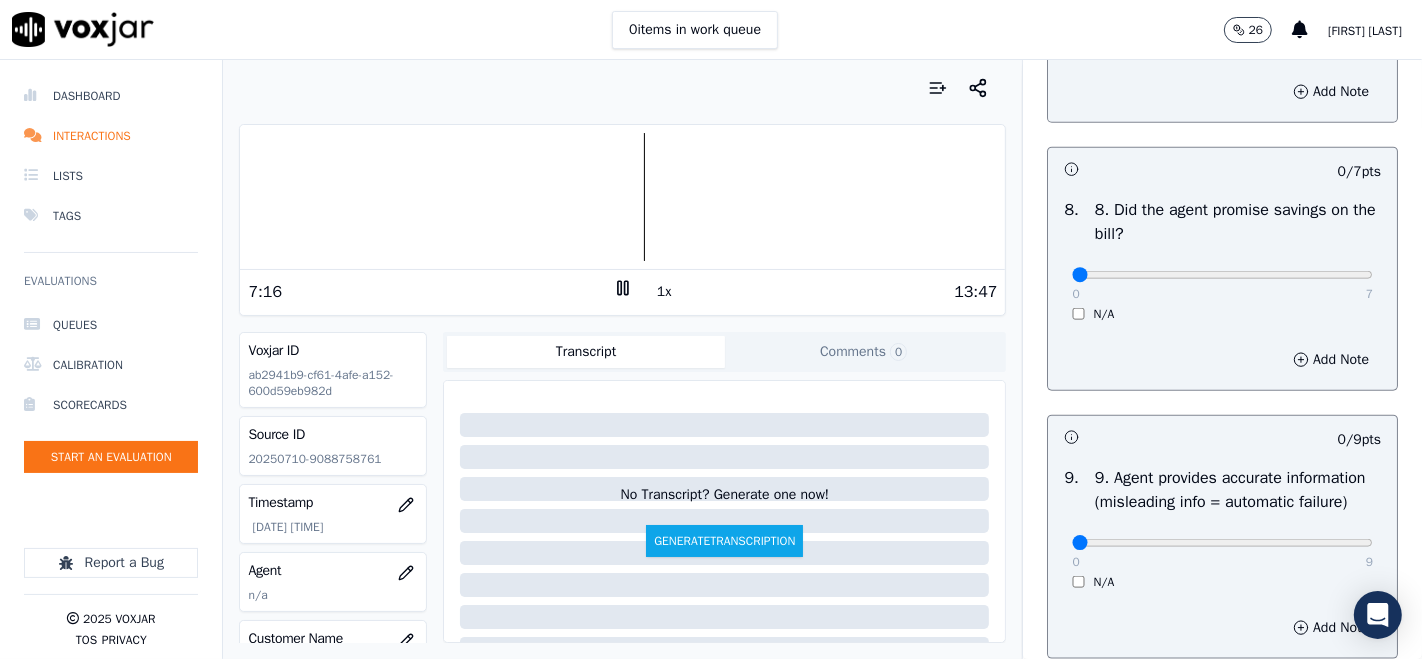scroll, scrollTop: 2000, scrollLeft: 0, axis: vertical 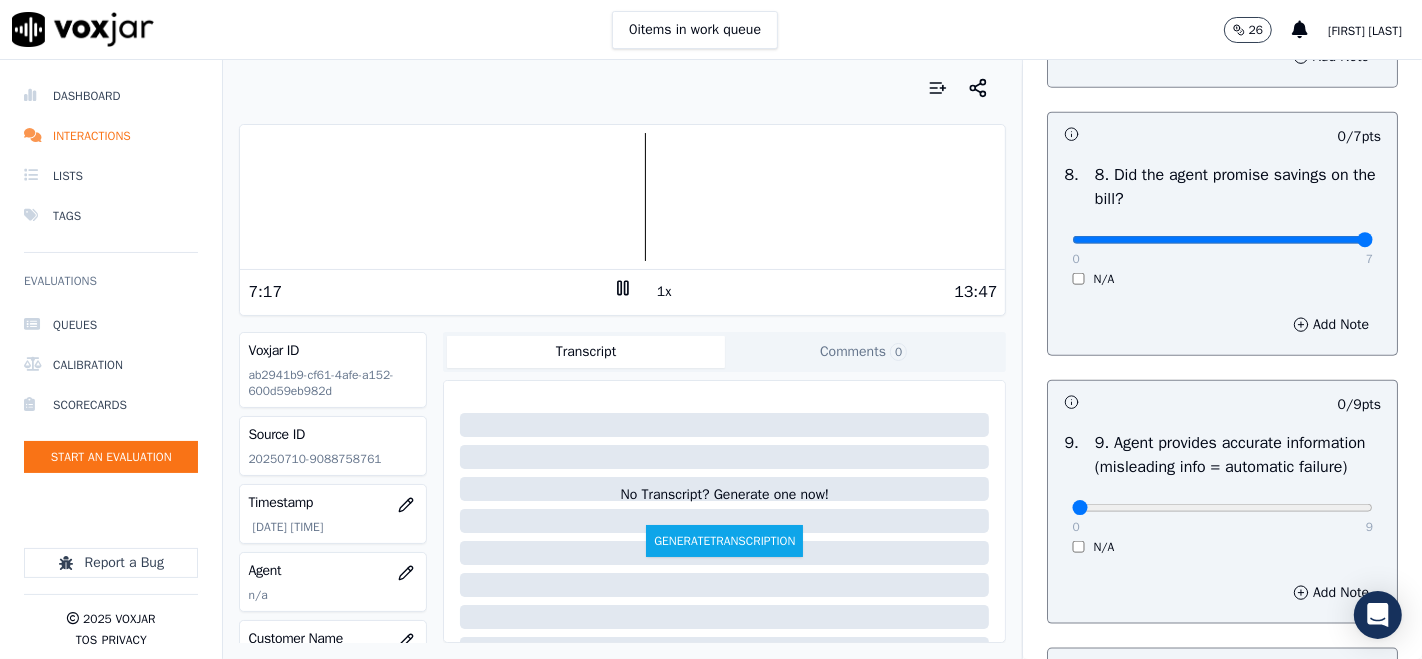 type on "7" 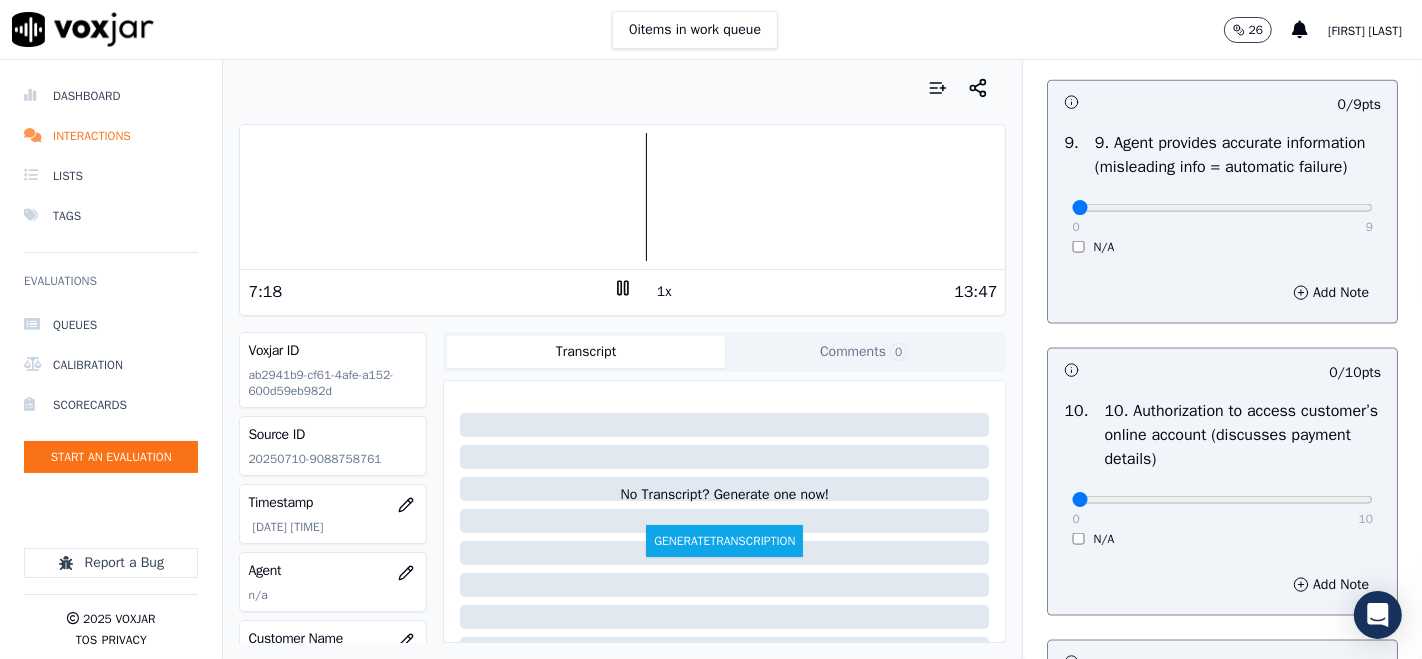 scroll, scrollTop: 2333, scrollLeft: 0, axis: vertical 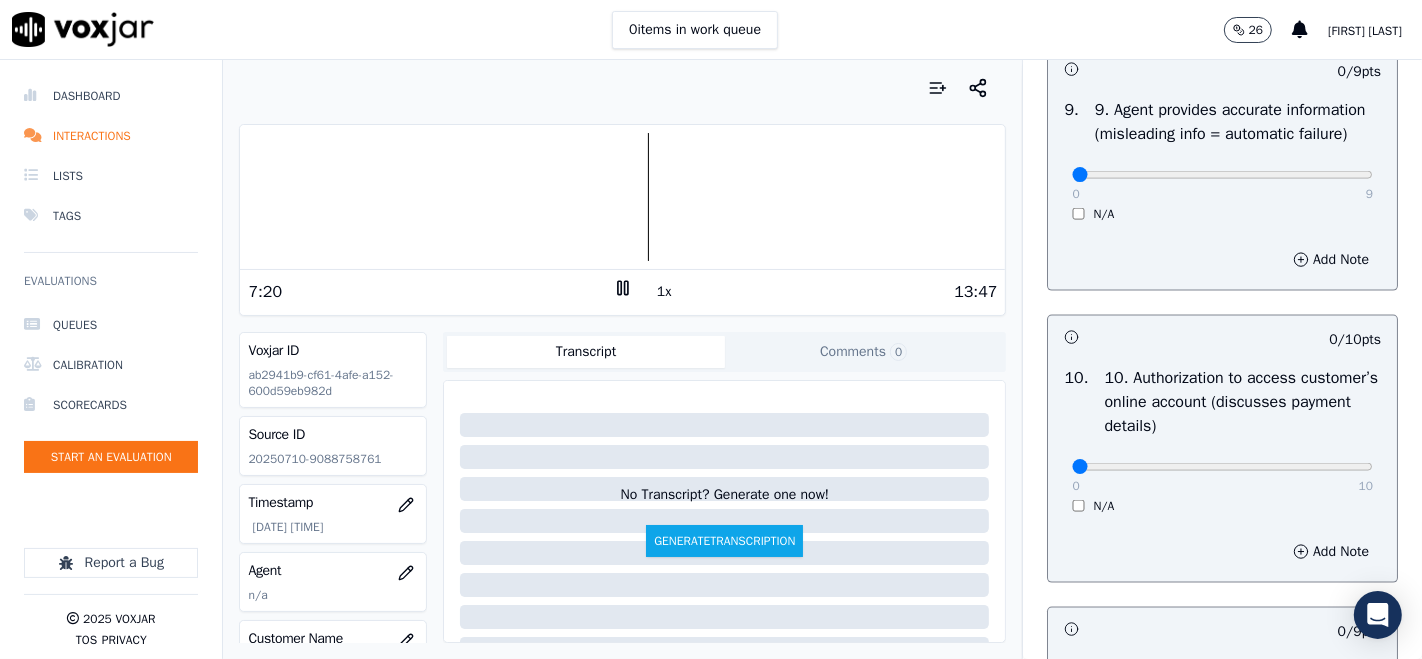 click on "0   9     N/A" at bounding box center (1222, 184) 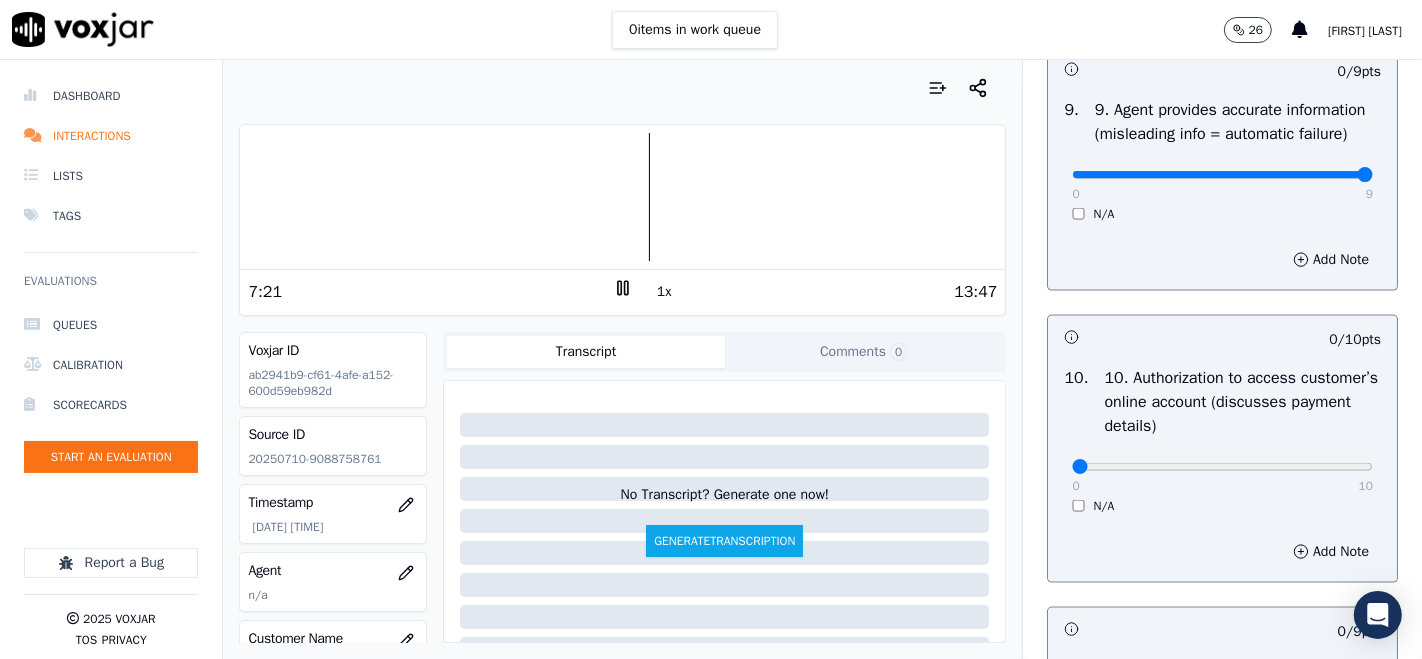 type on "9" 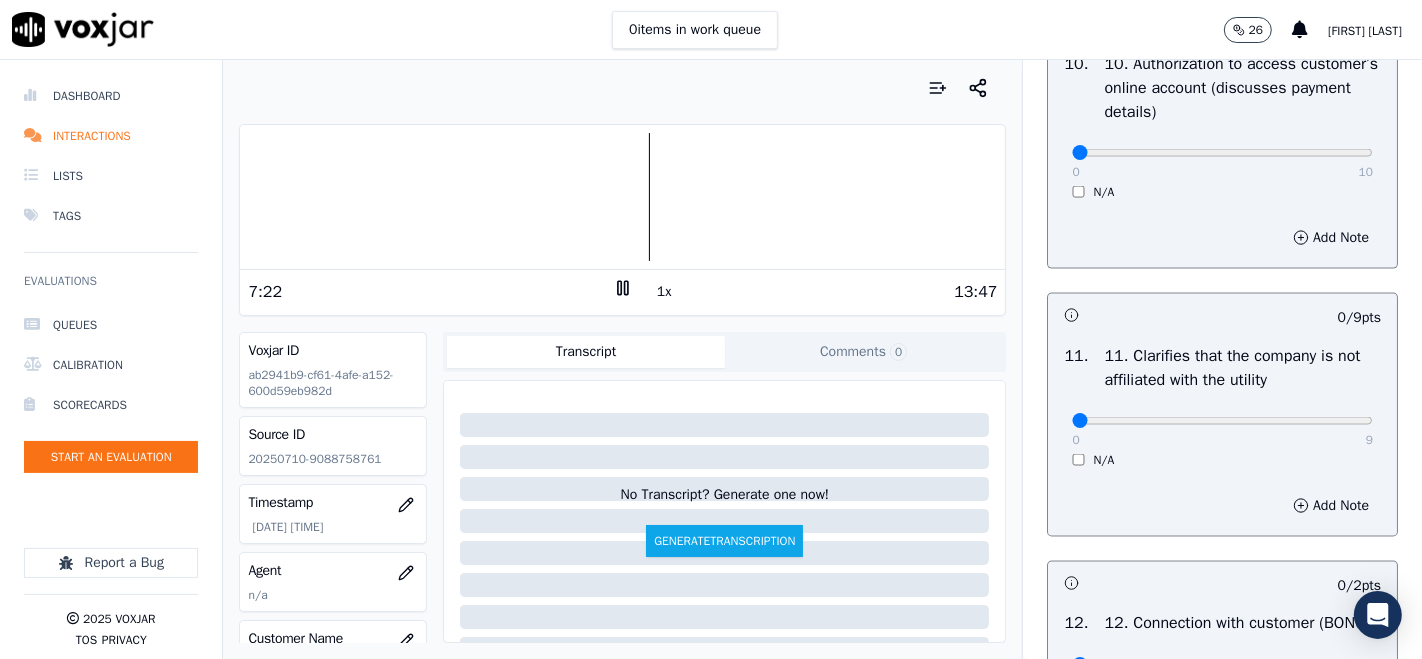 scroll, scrollTop: 2666, scrollLeft: 0, axis: vertical 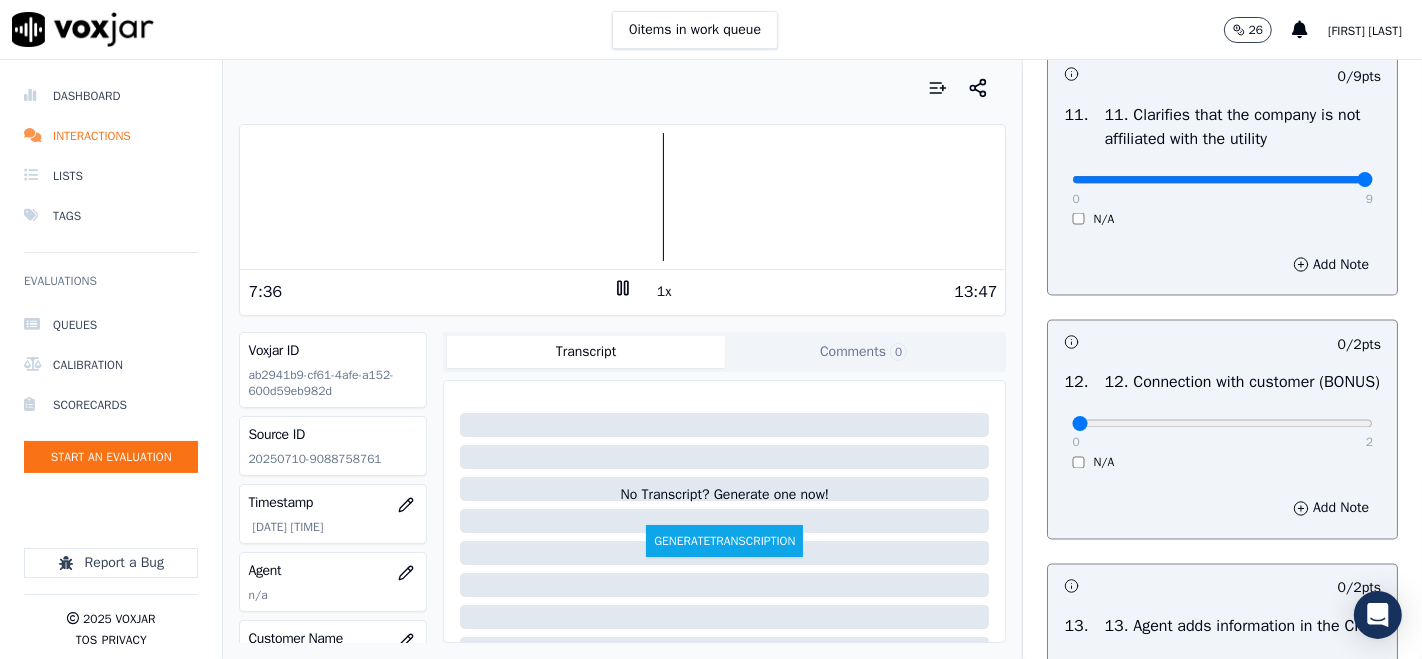 type on "9" 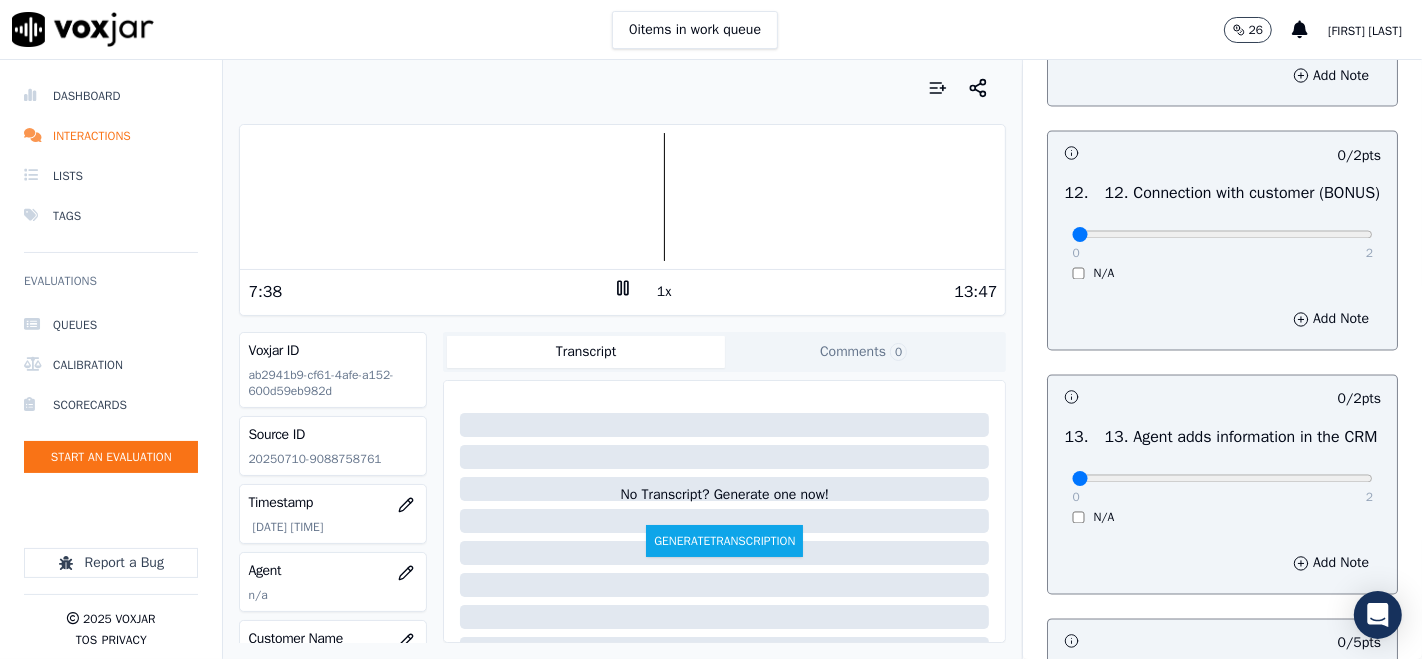 scroll, scrollTop: 3111, scrollLeft: 0, axis: vertical 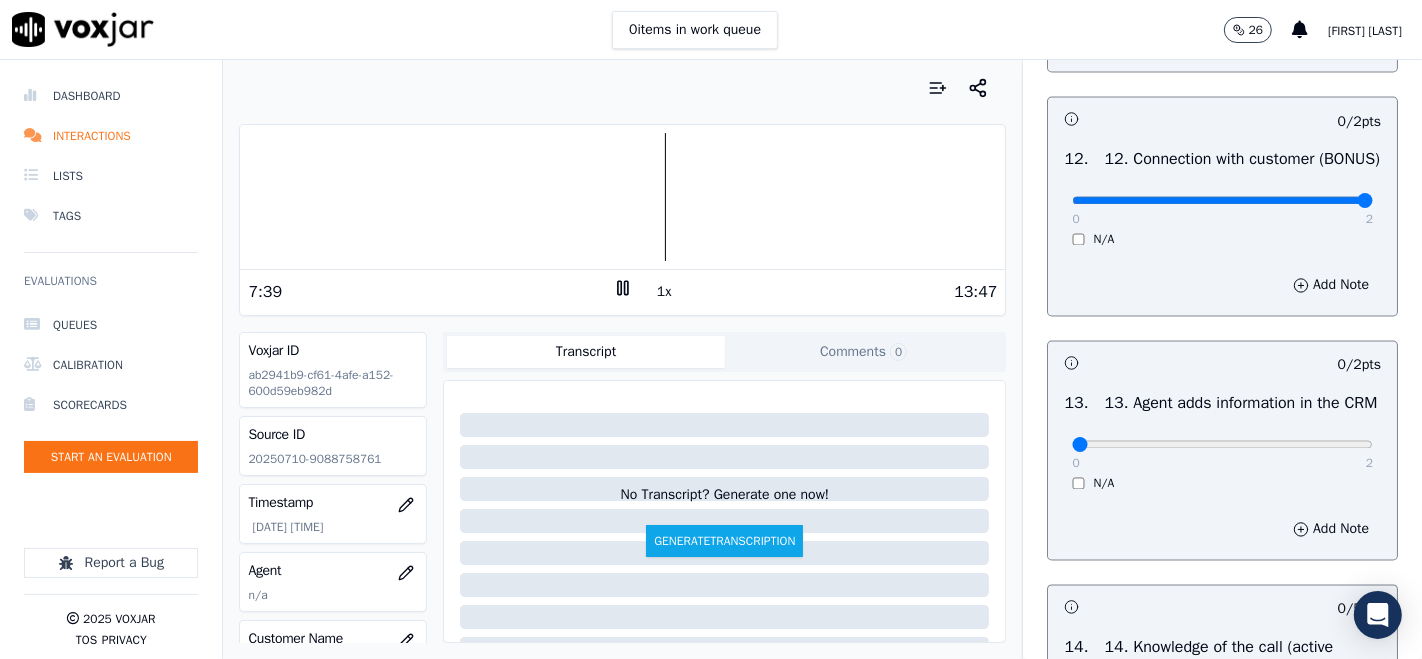 type on "2" 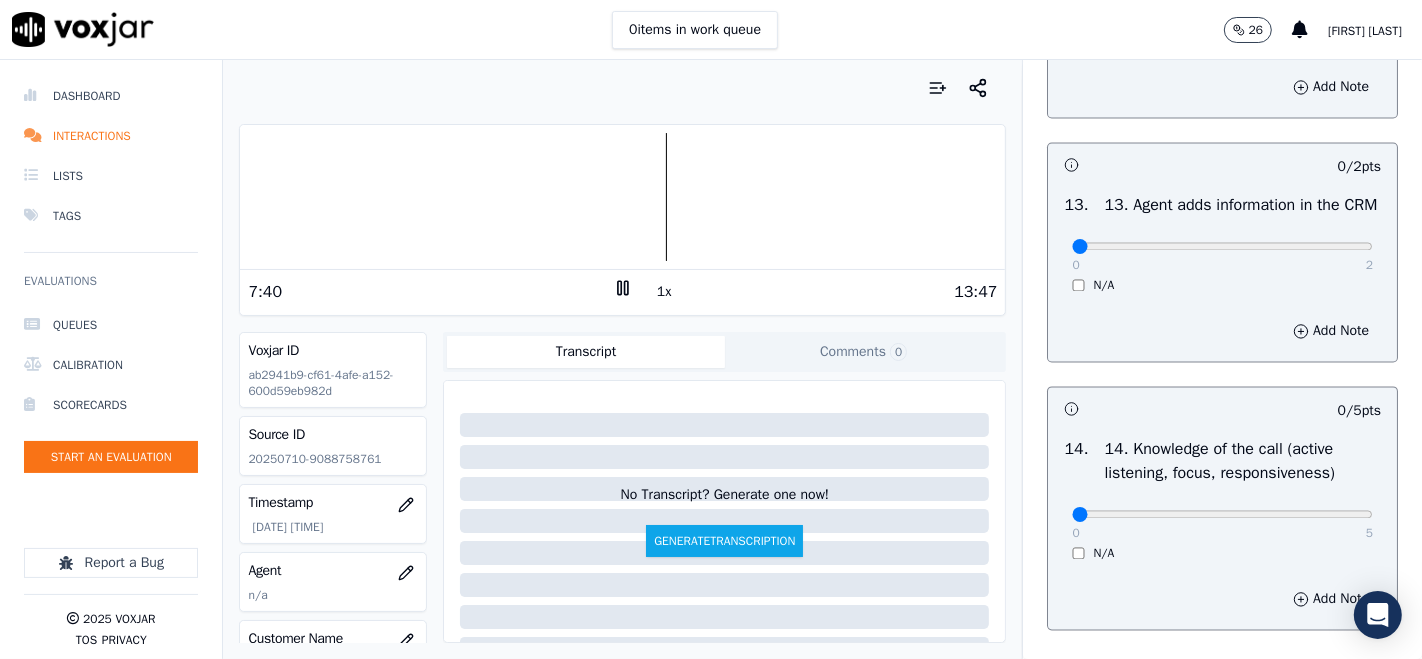 scroll, scrollTop: 3444, scrollLeft: 0, axis: vertical 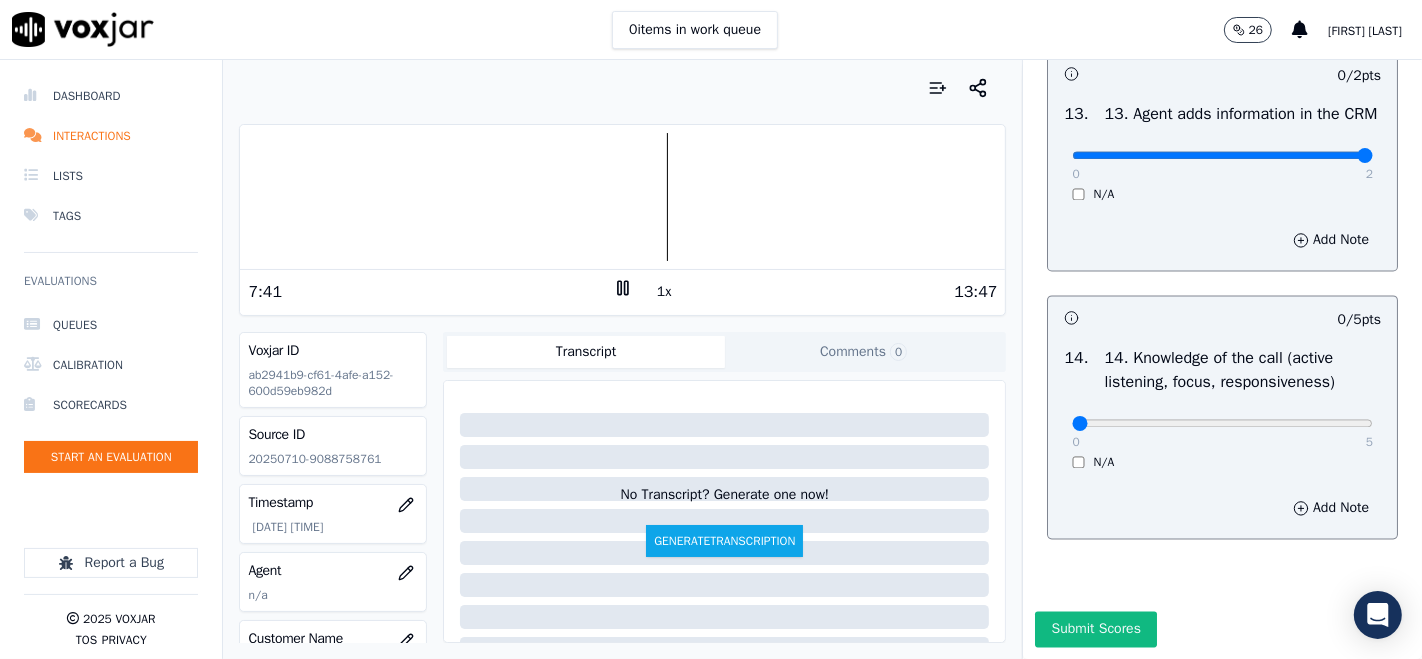 type on "2" 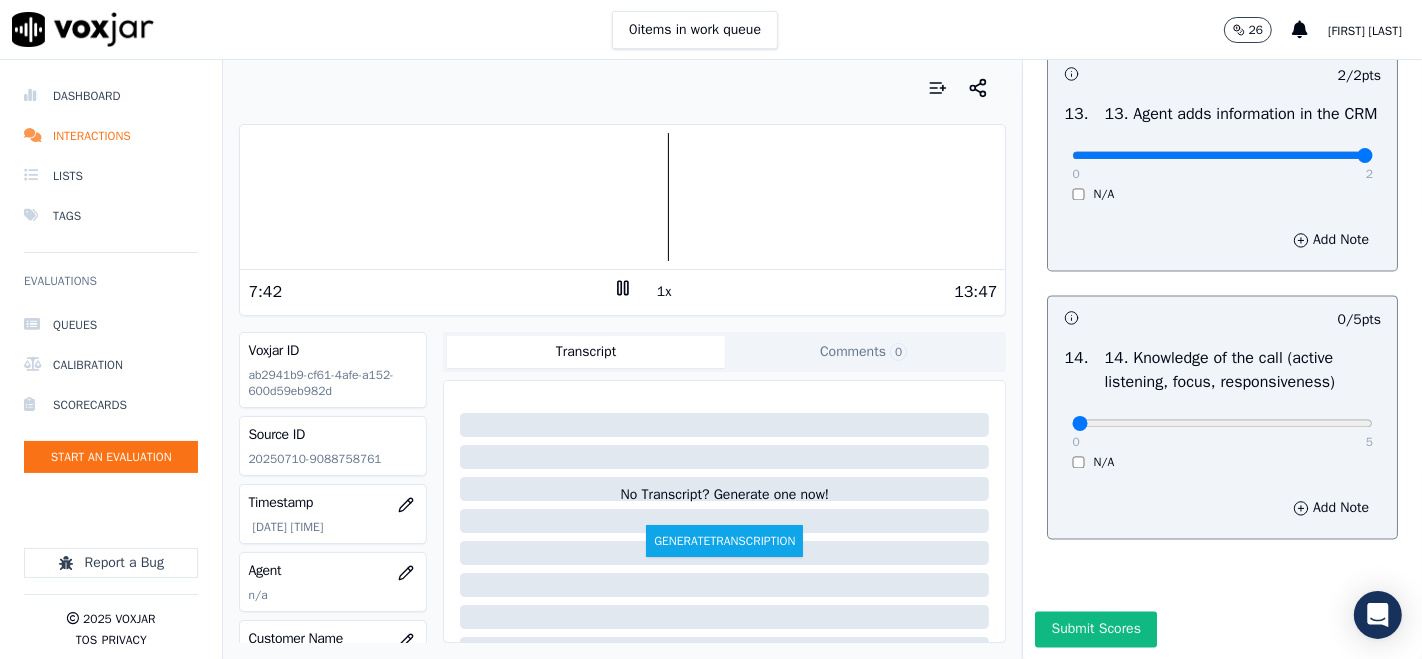 scroll, scrollTop: 3606, scrollLeft: 0, axis: vertical 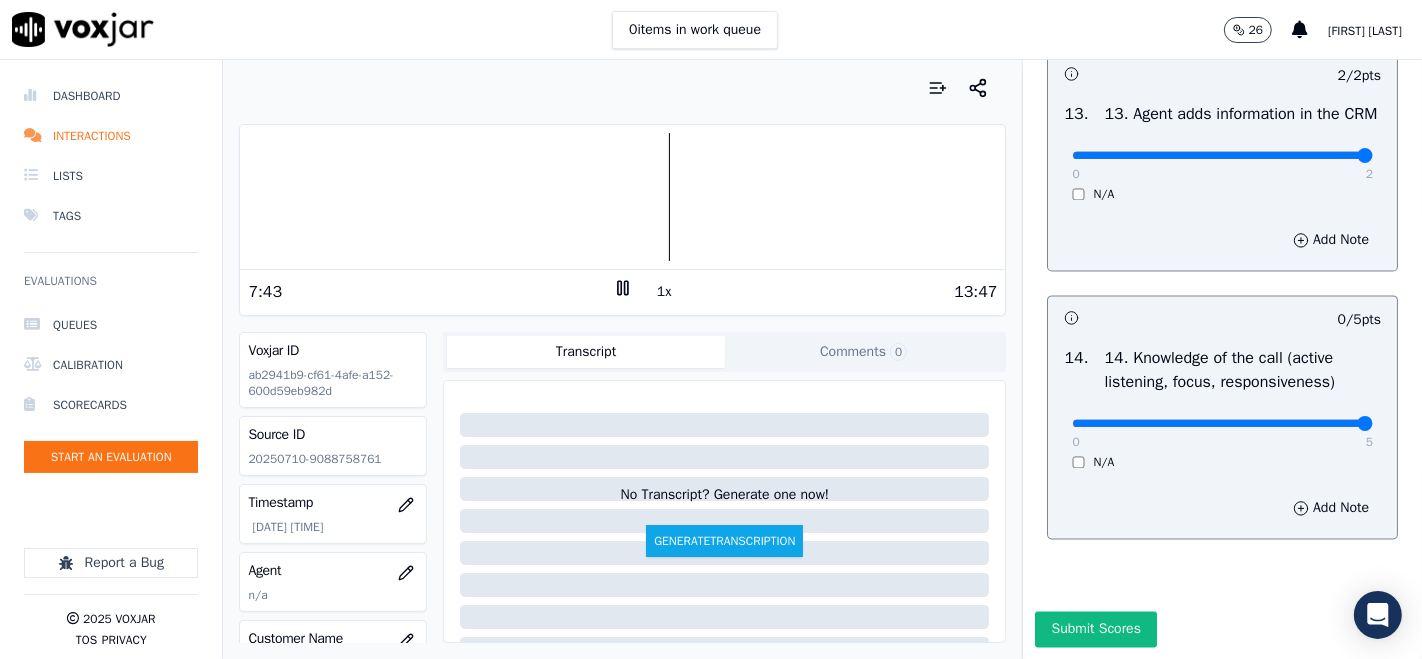 drag, startPoint x: 1320, startPoint y: 370, endPoint x: 1320, endPoint y: 357, distance: 13 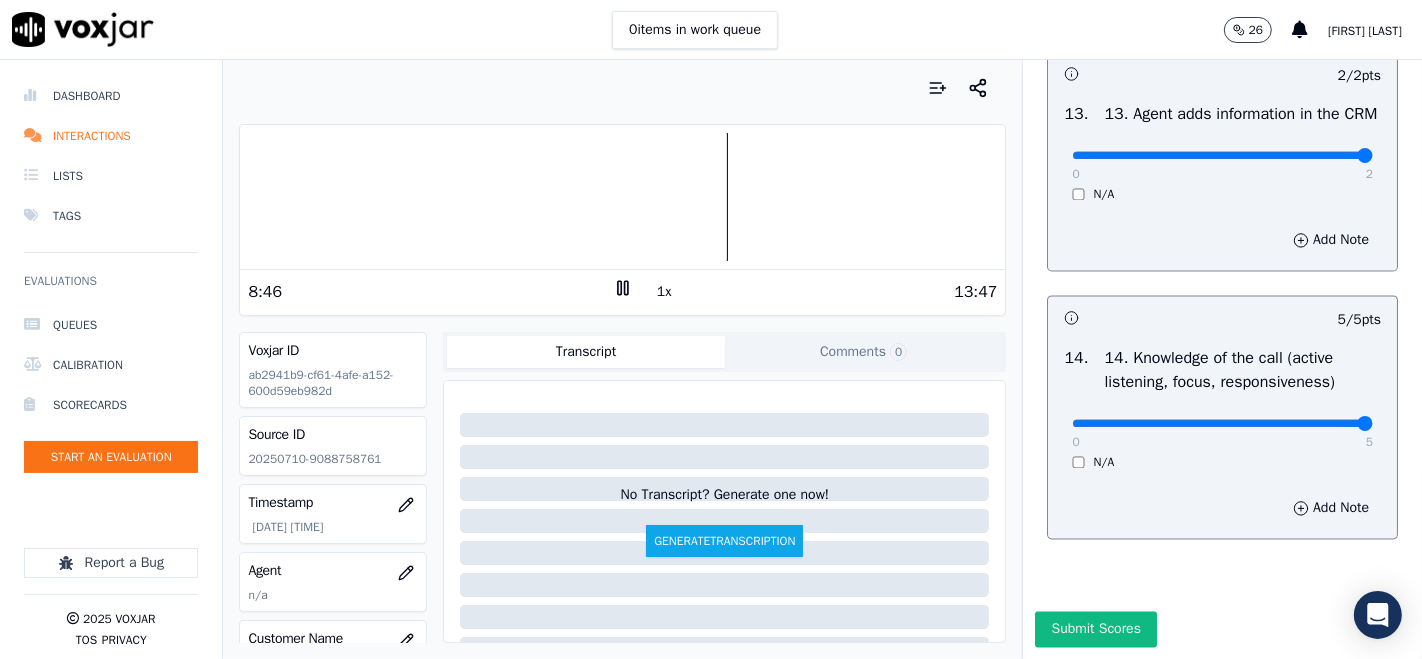 scroll, scrollTop: 3606, scrollLeft: 0, axis: vertical 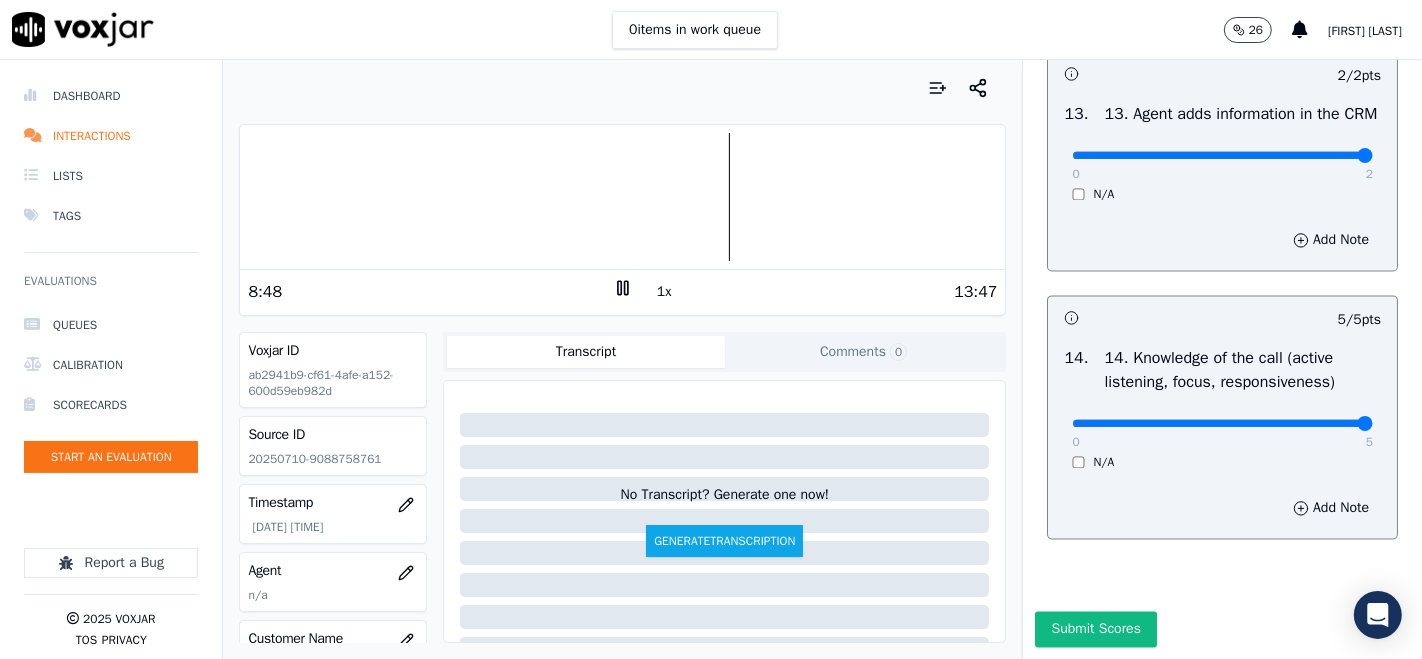click on "Submit Scores" at bounding box center [1095, 629] 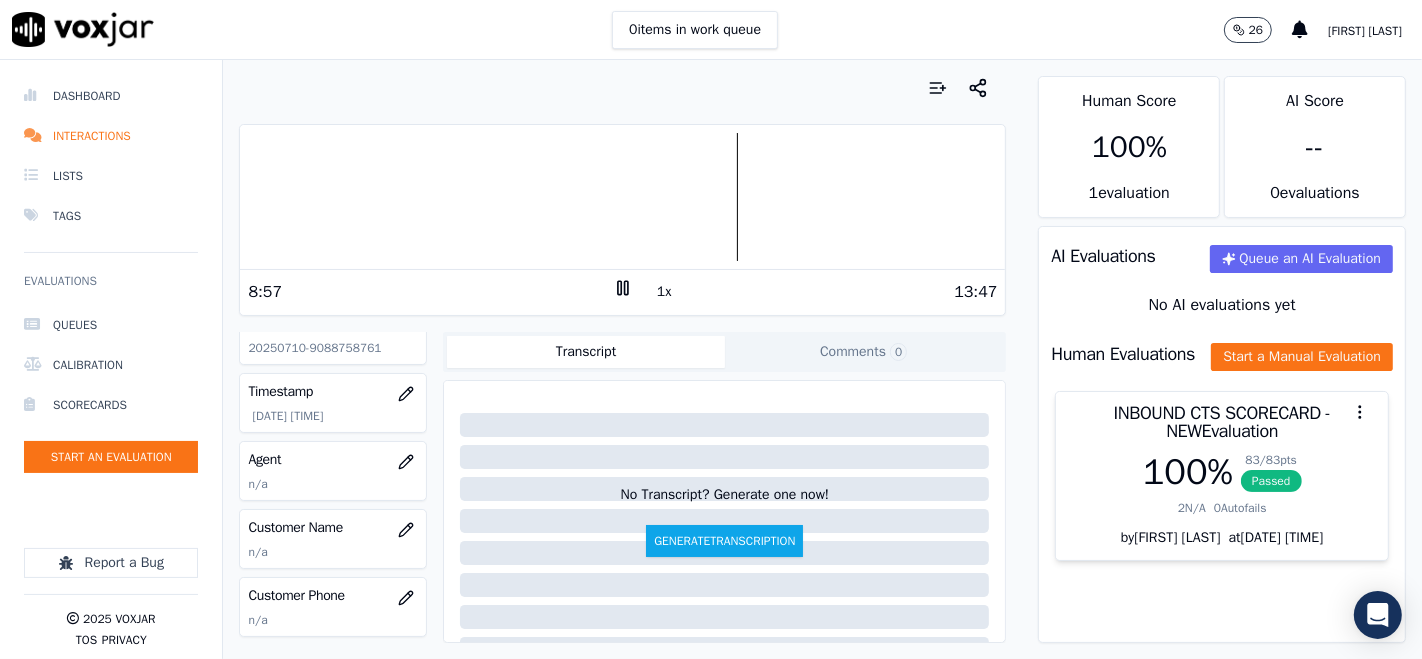 scroll, scrollTop: 222, scrollLeft: 0, axis: vertical 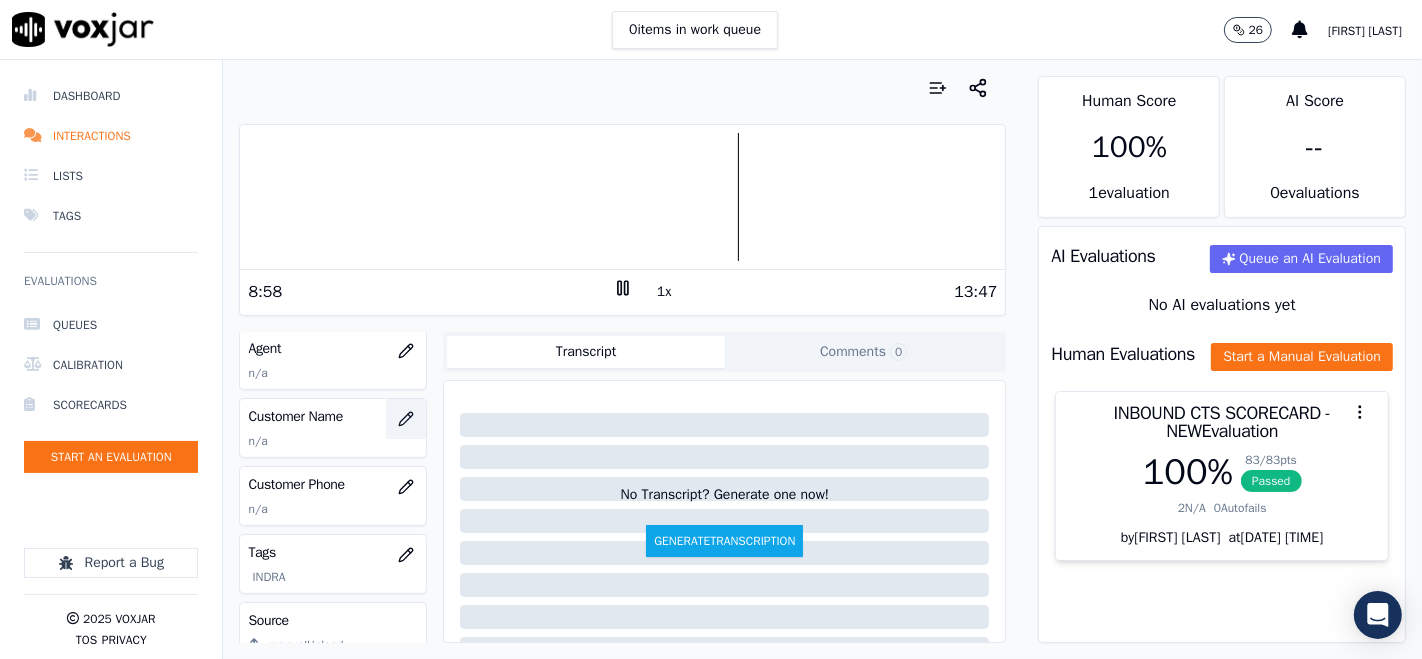 click at bounding box center (406, 419) 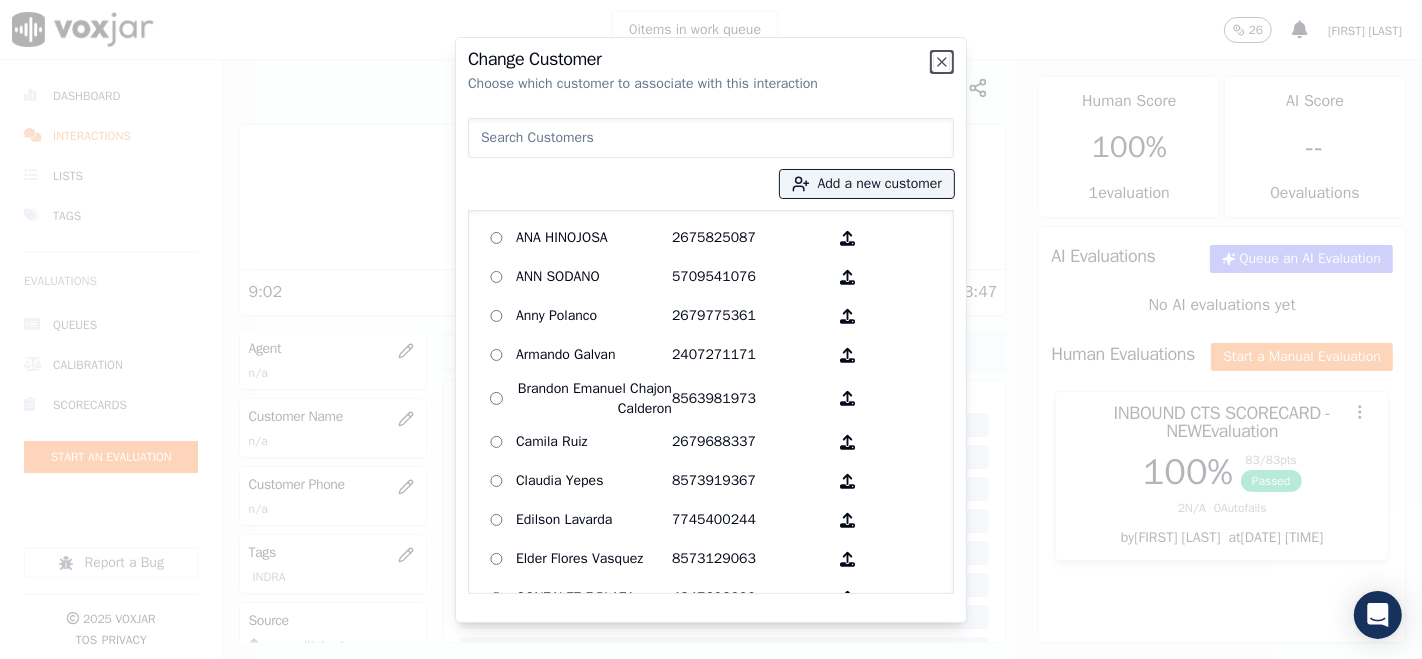 drag, startPoint x: 937, startPoint y: 62, endPoint x: 874, endPoint y: 77, distance: 64.7611 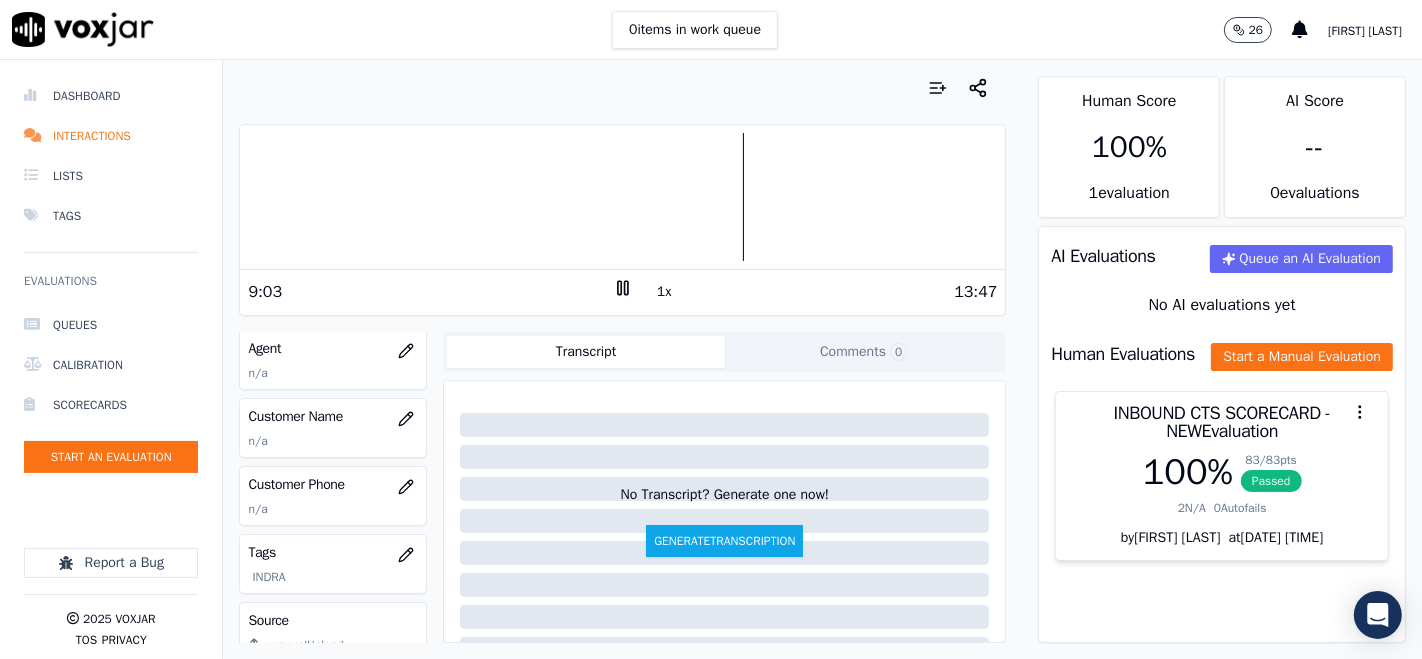 click 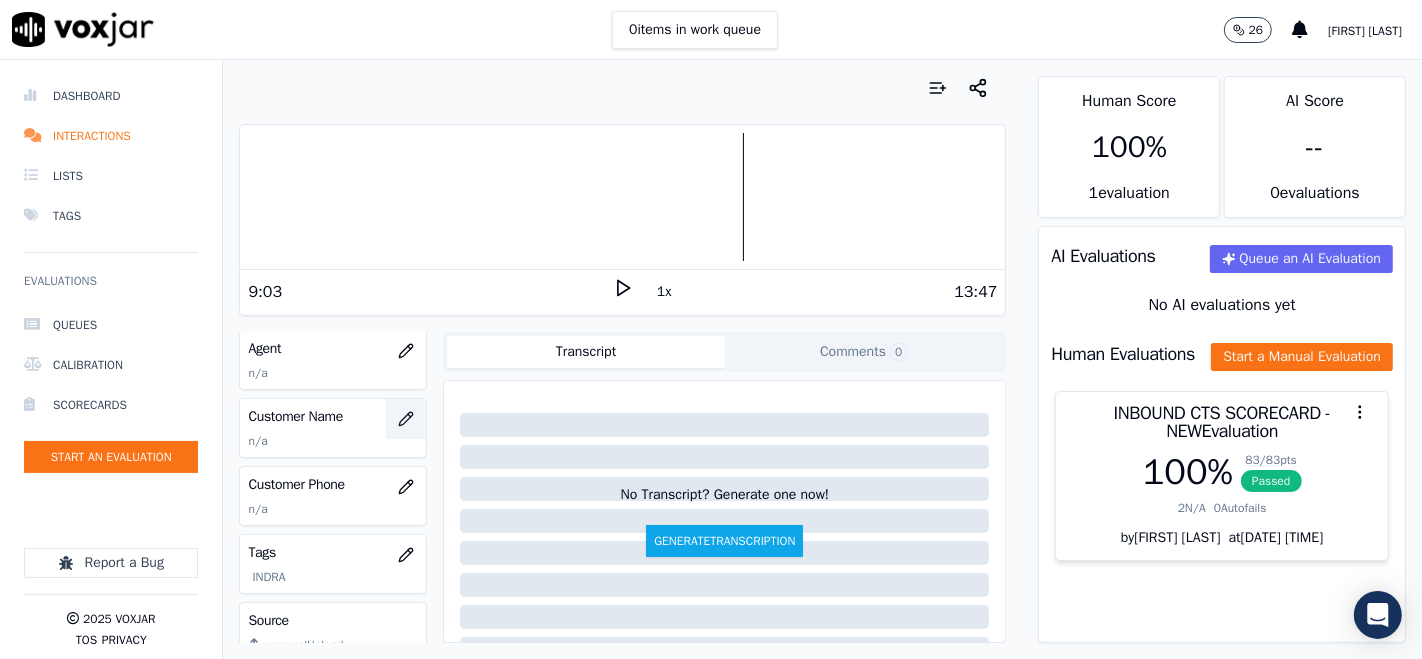 click at bounding box center [406, 419] 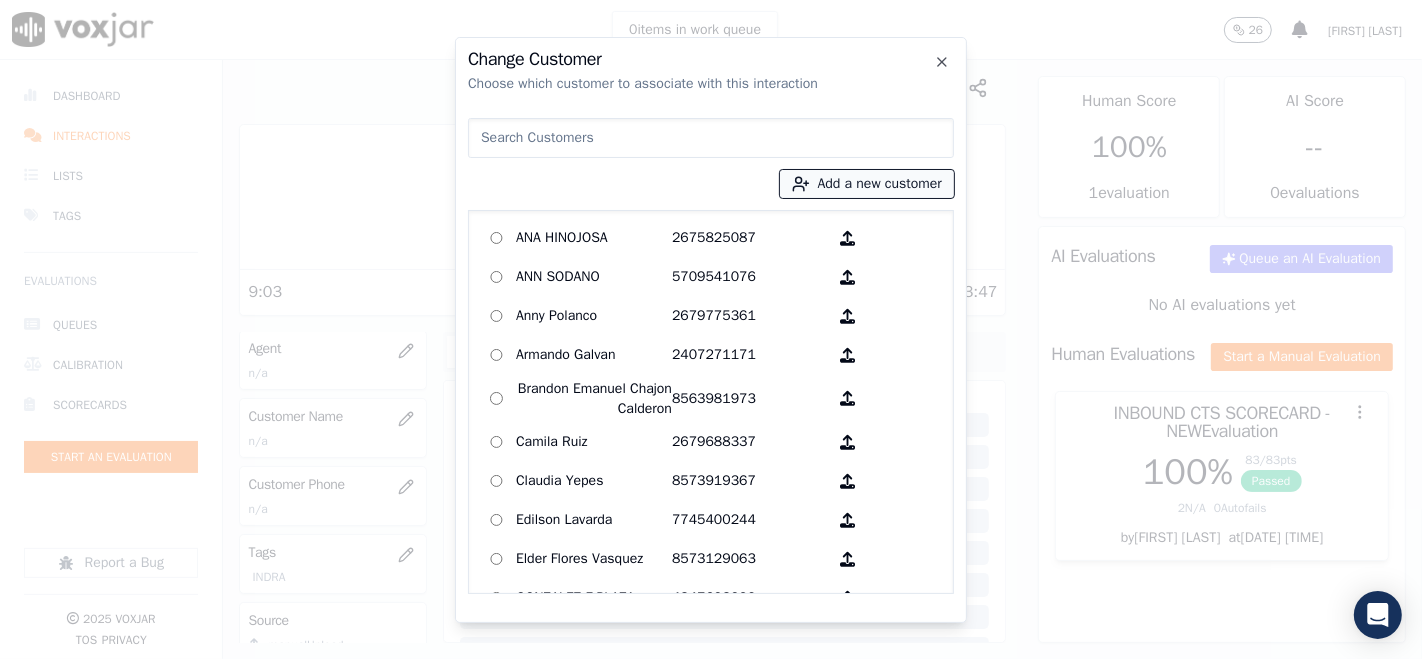 click on "Add a new customer" at bounding box center (867, 184) 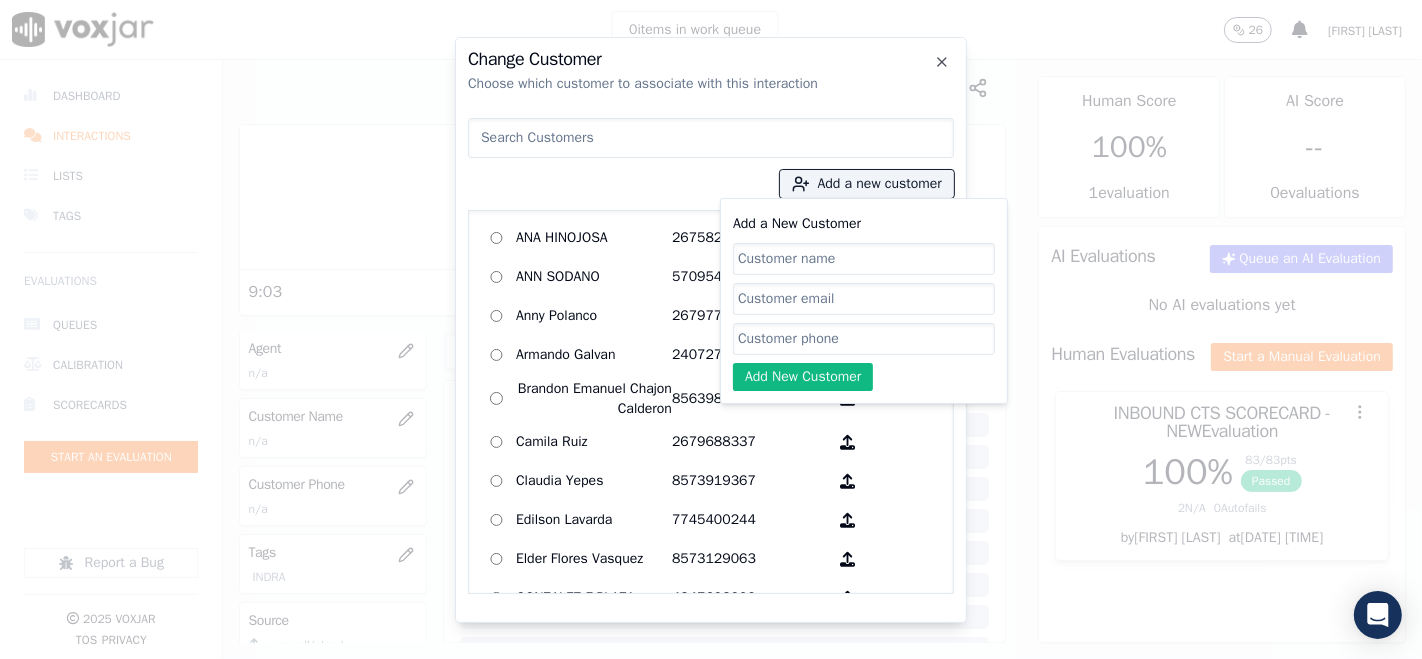 click on "Add a New Customer" 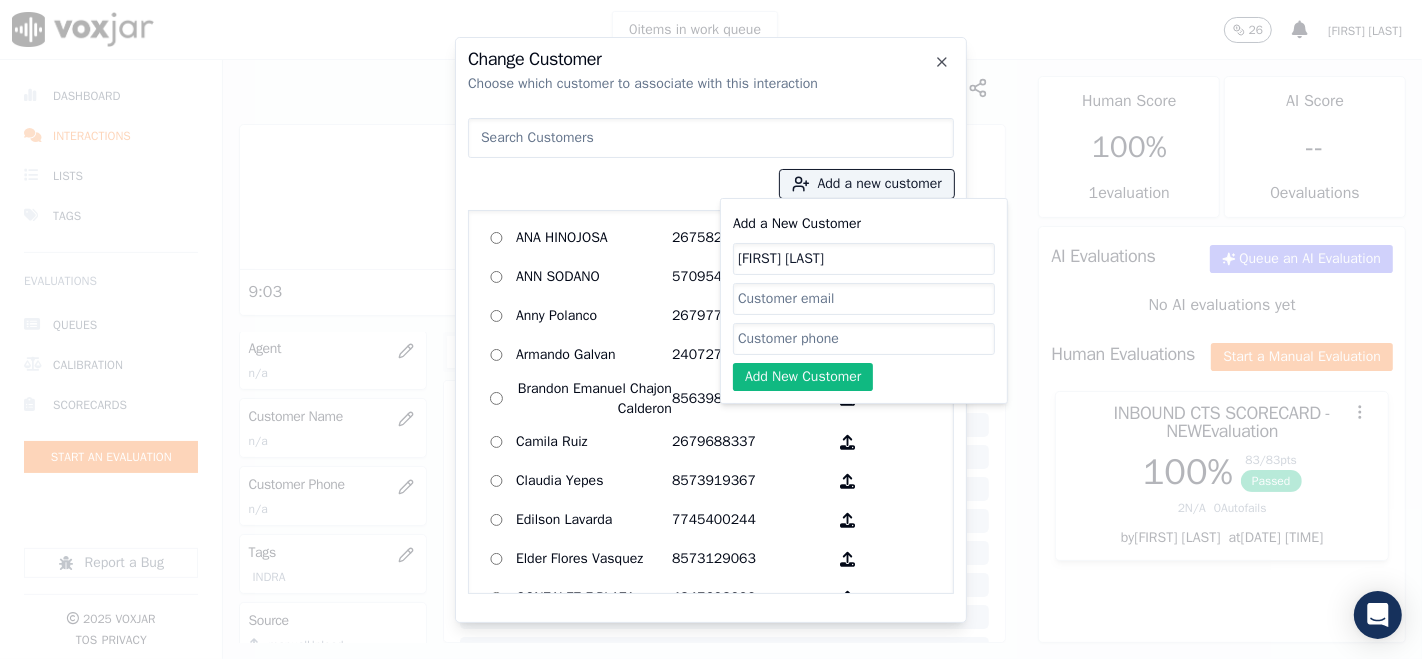 type on "[FIRST] [LAST]" 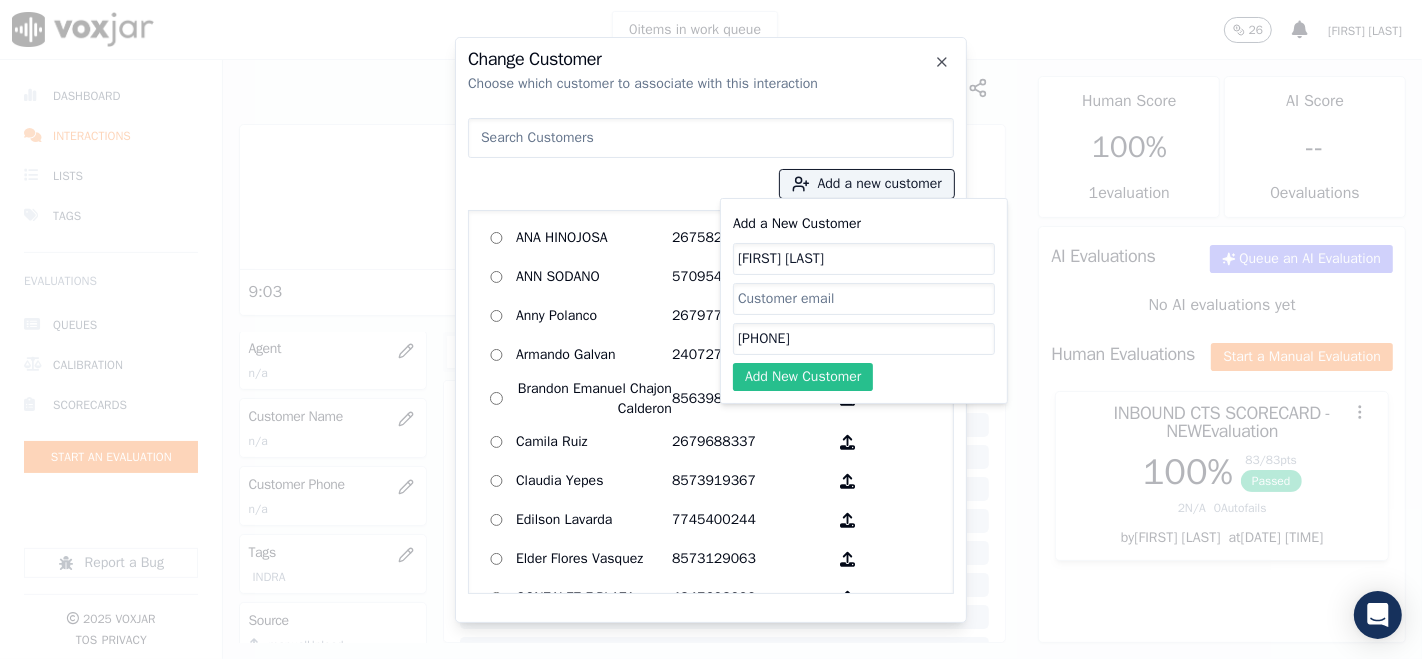 type on "[PHONE]" 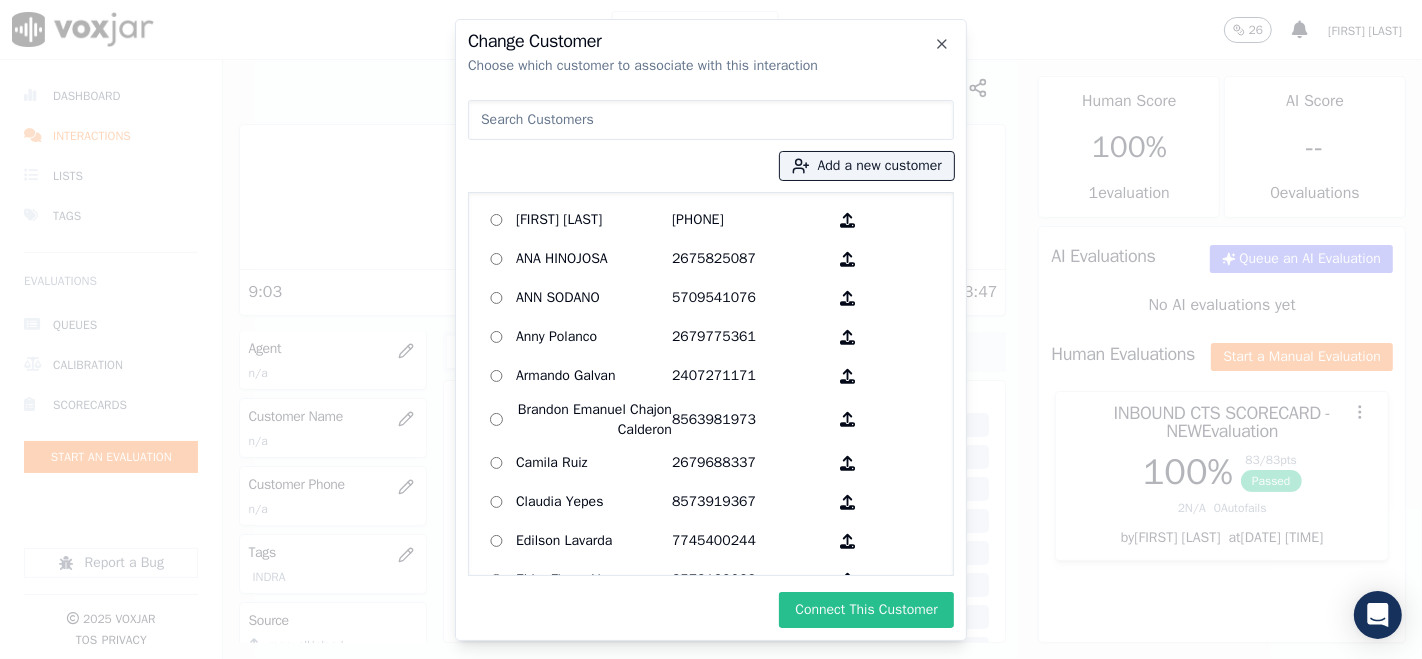 click on "Connect This Customer" at bounding box center (866, 610) 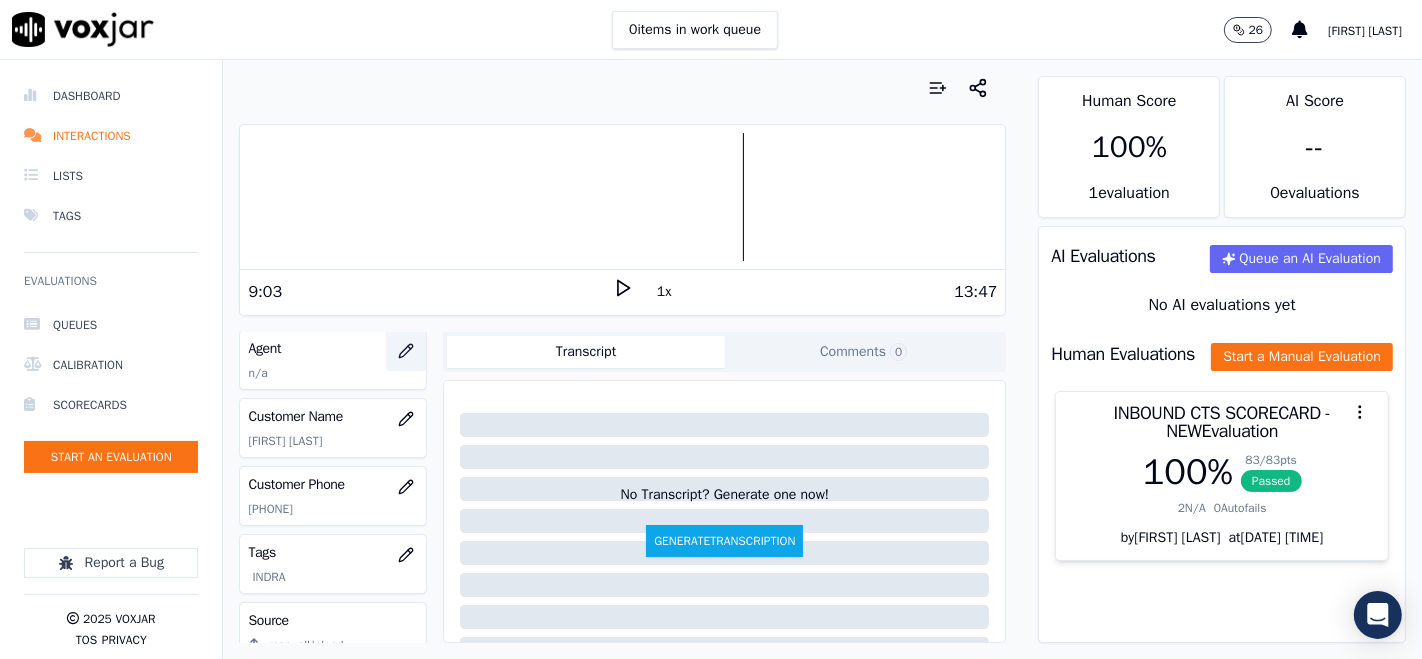 click 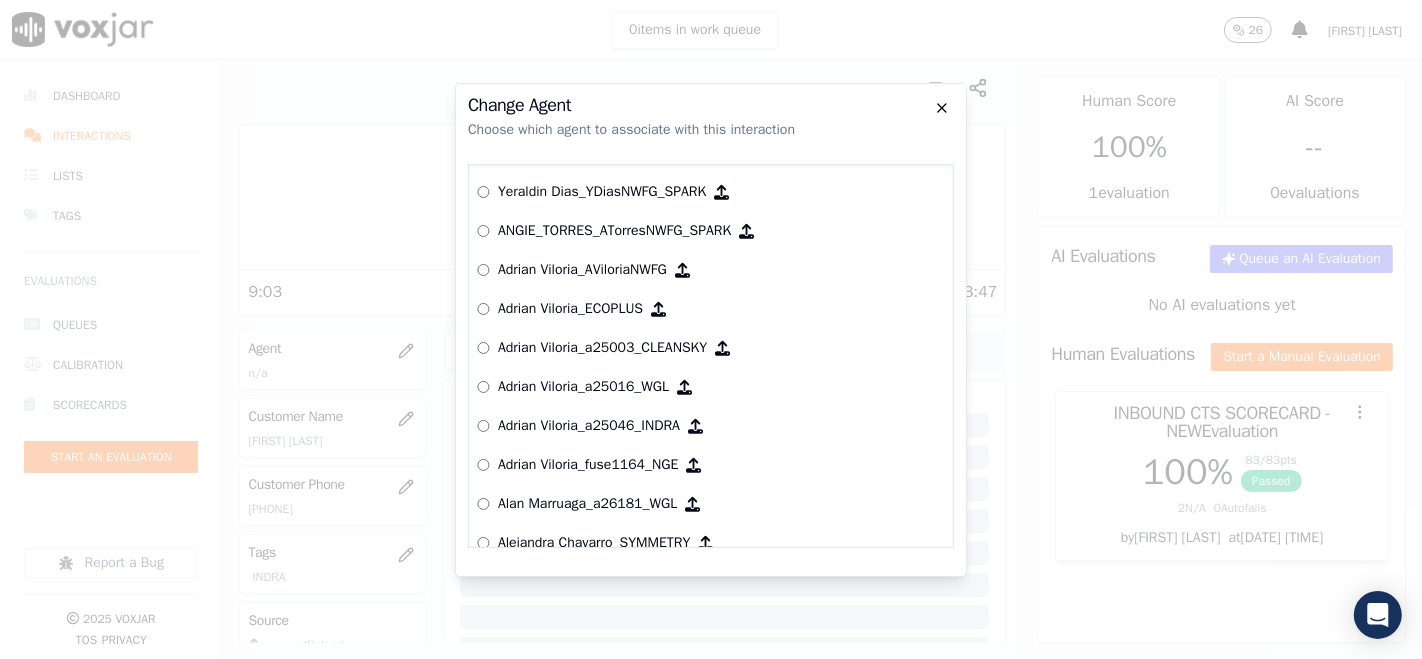 click 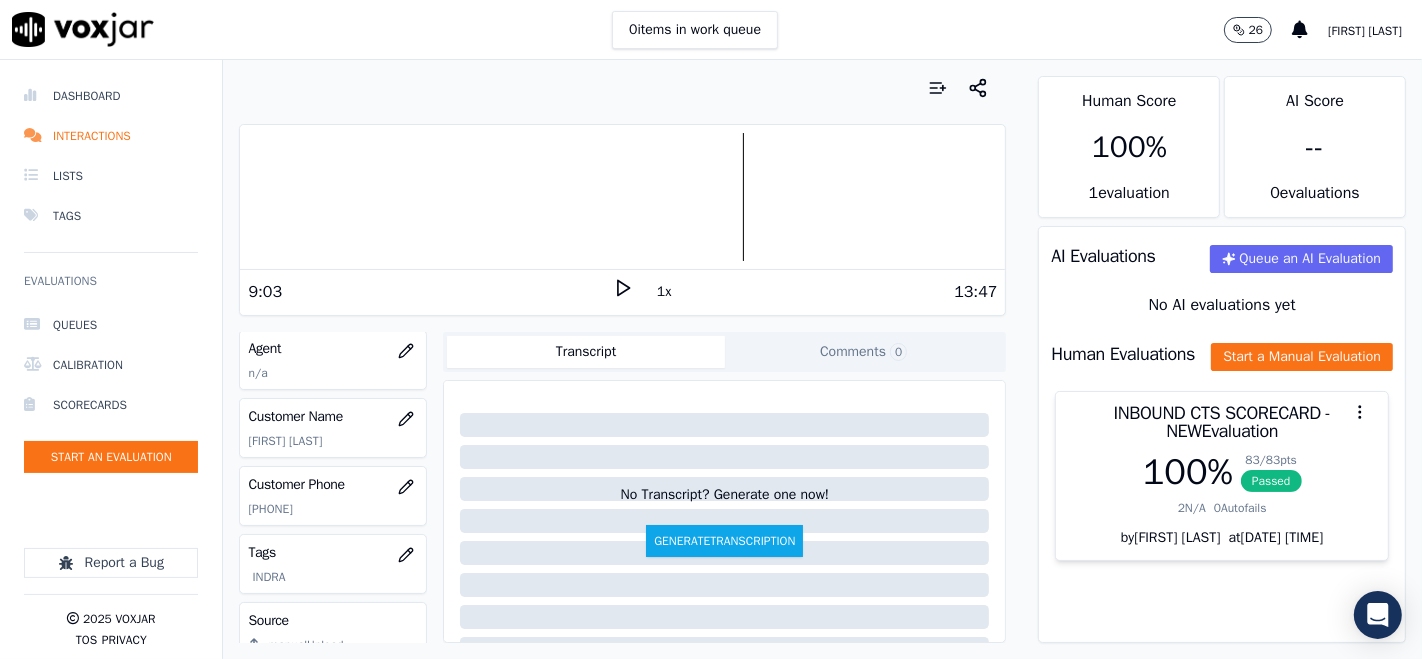 click at bounding box center (622, 197) 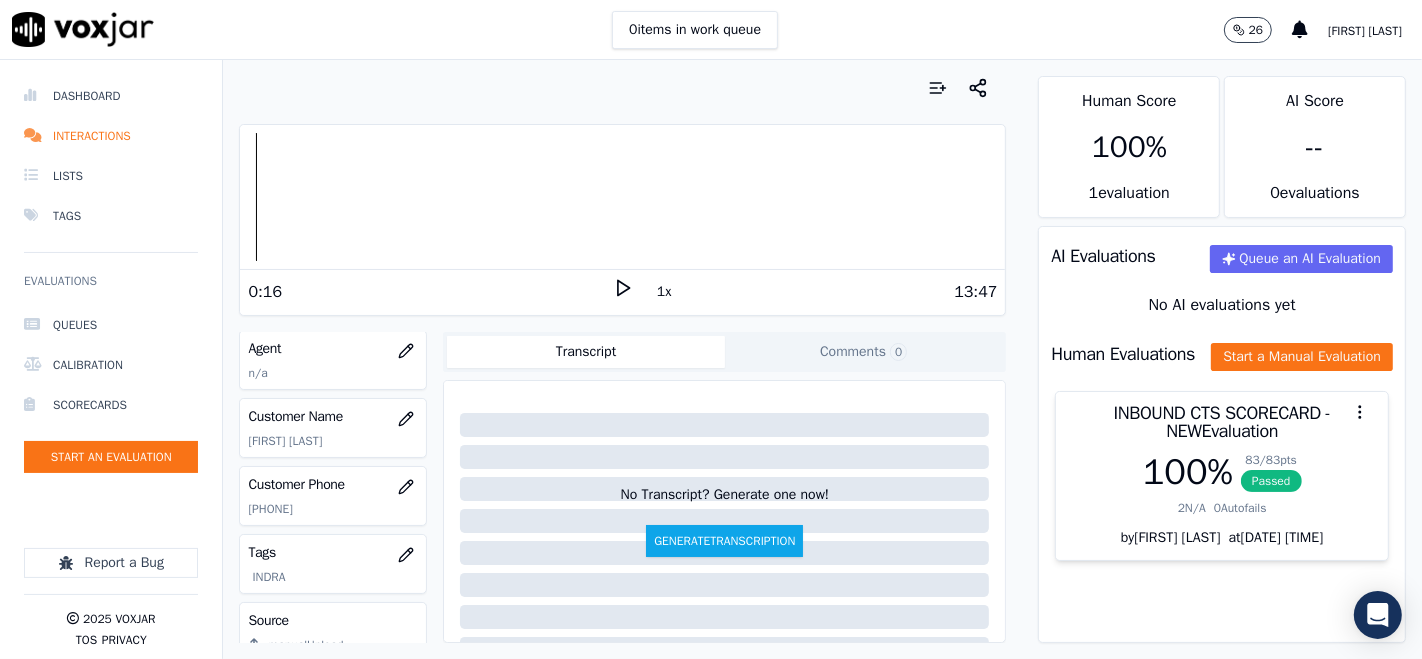 click 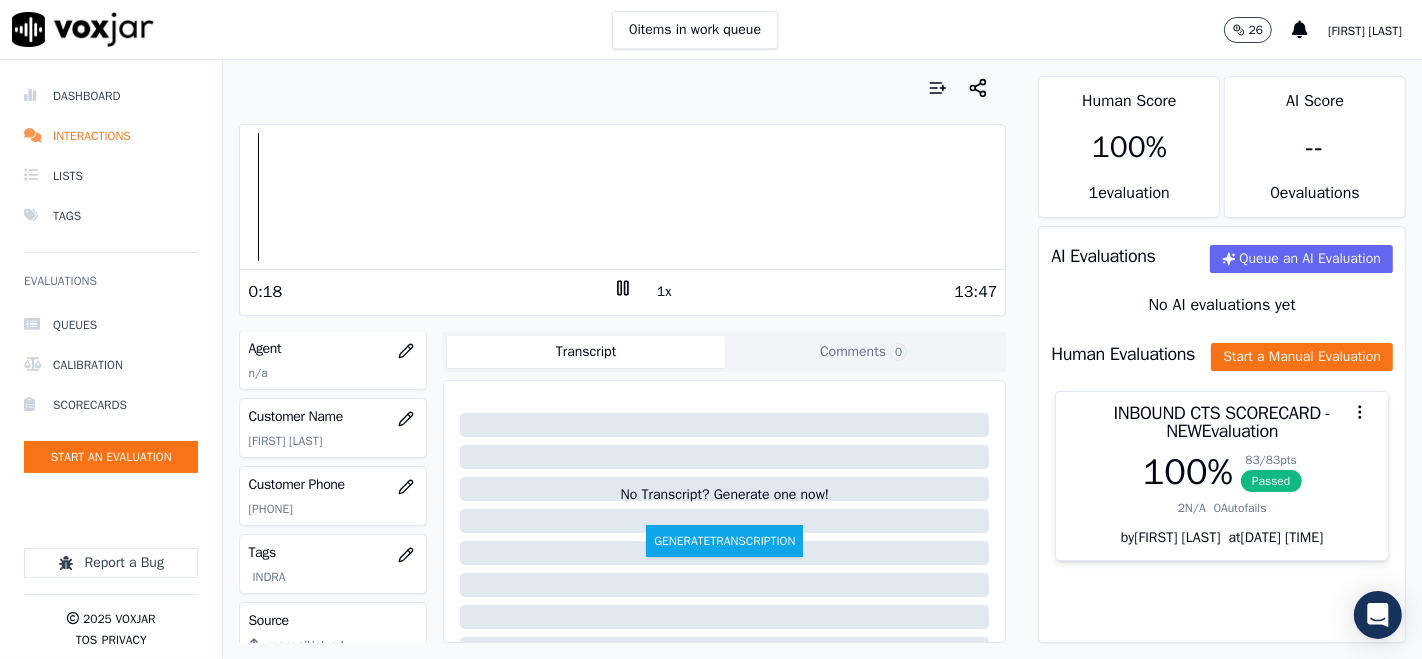 click at bounding box center (622, 197) 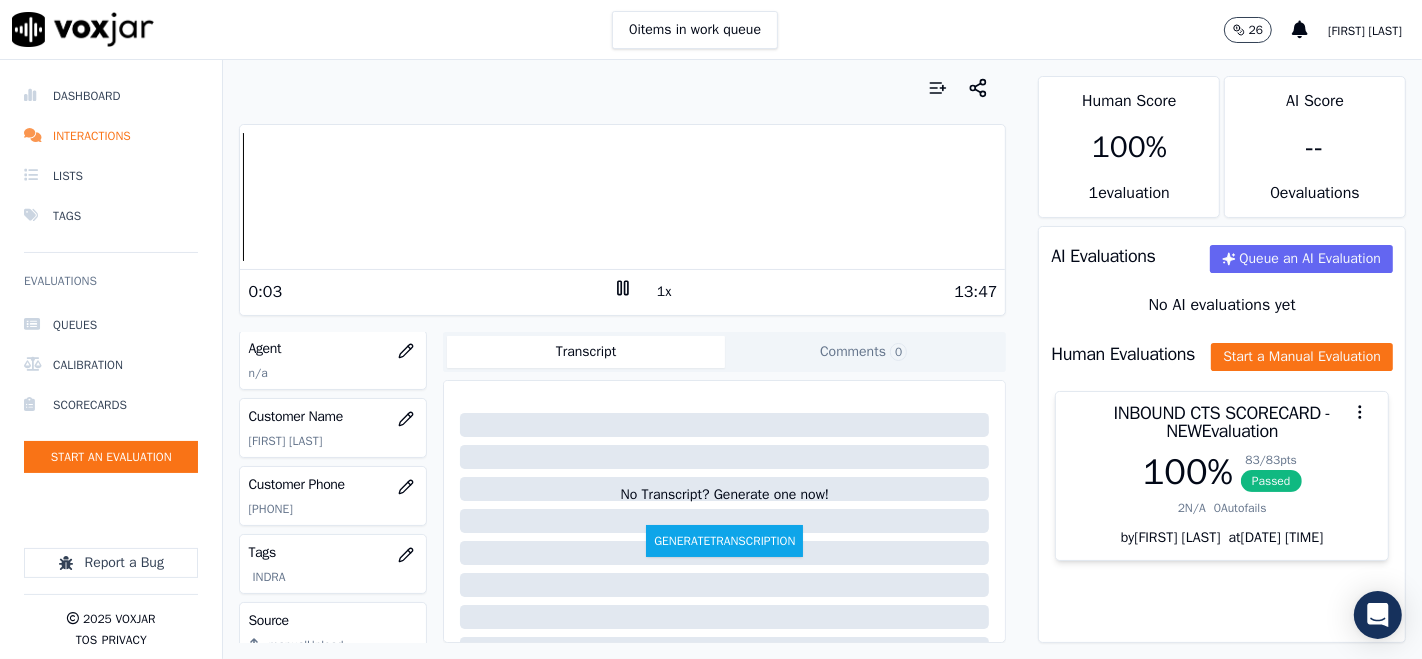 click at bounding box center (622, 197) 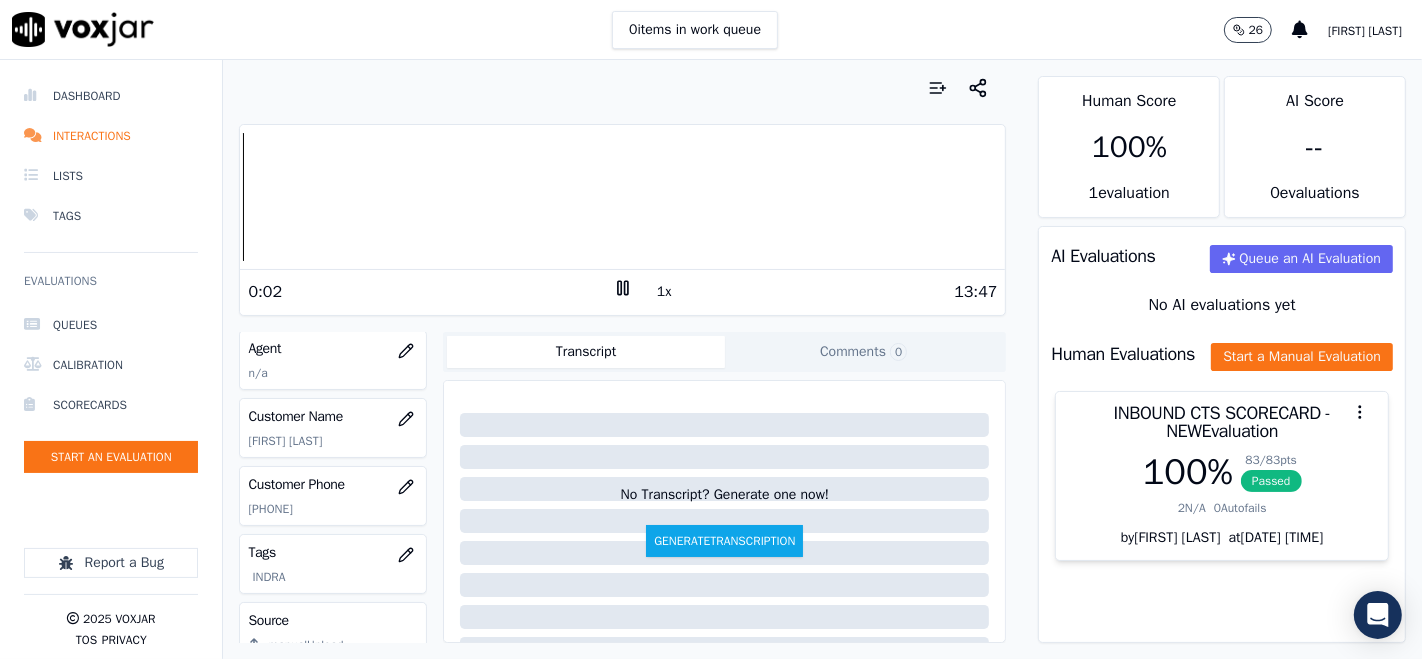 click 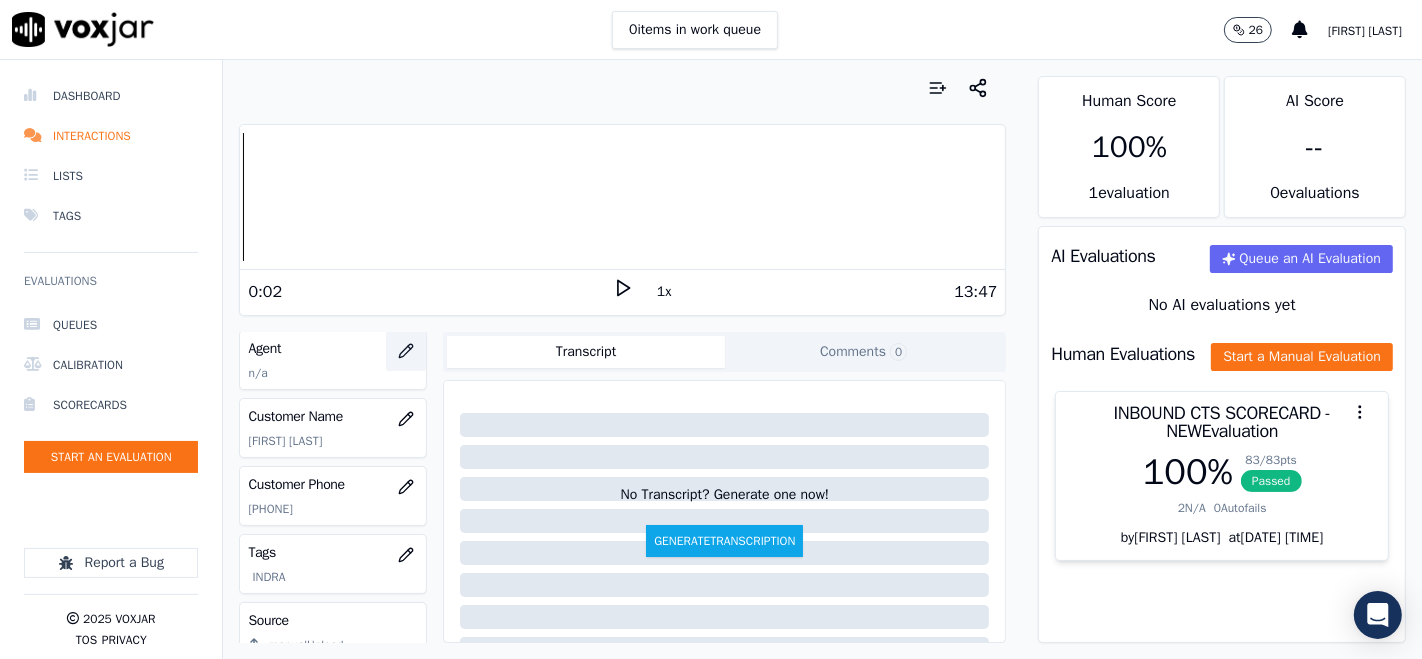 click at bounding box center [406, 351] 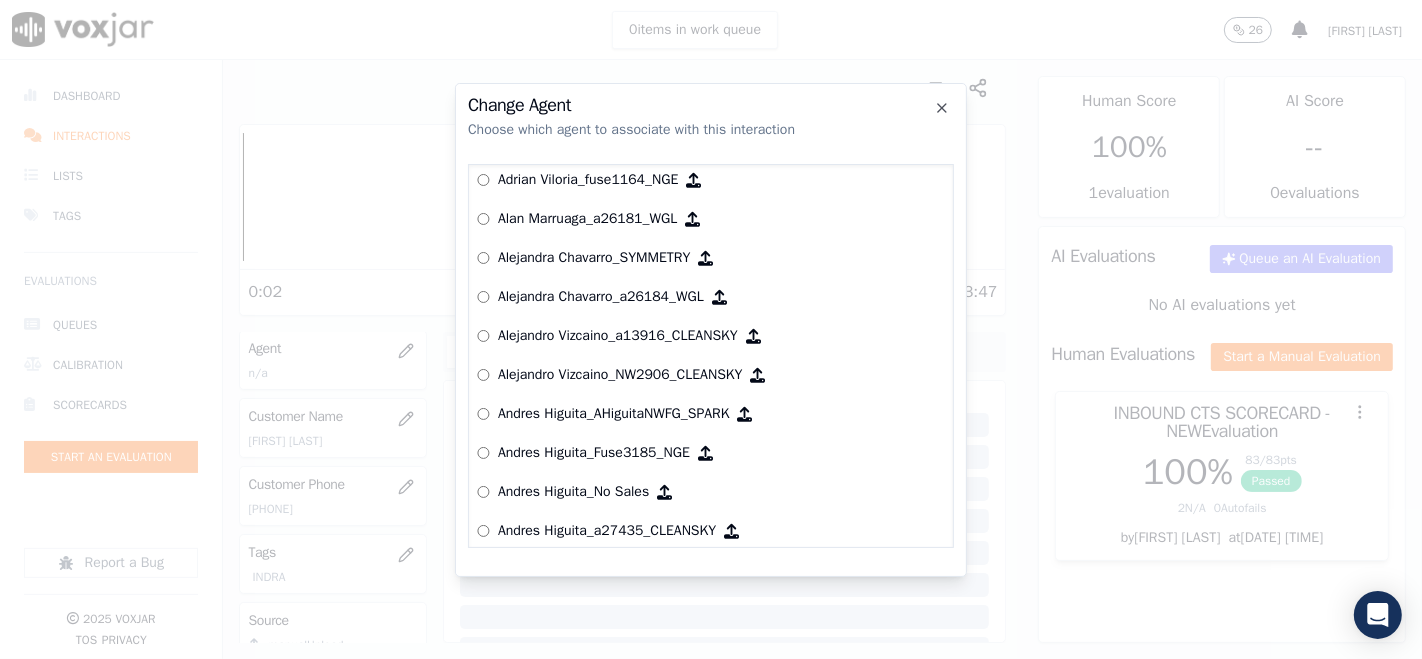 scroll, scrollTop: 319, scrollLeft: 0, axis: vertical 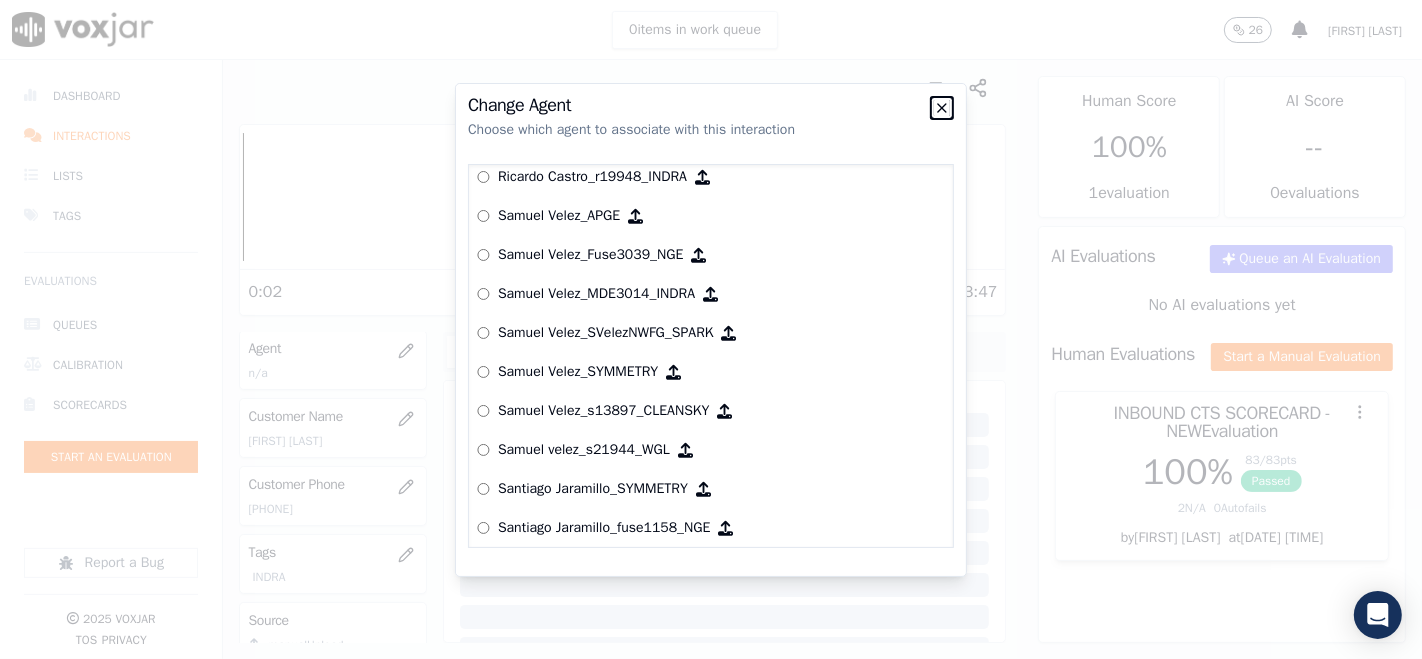 click 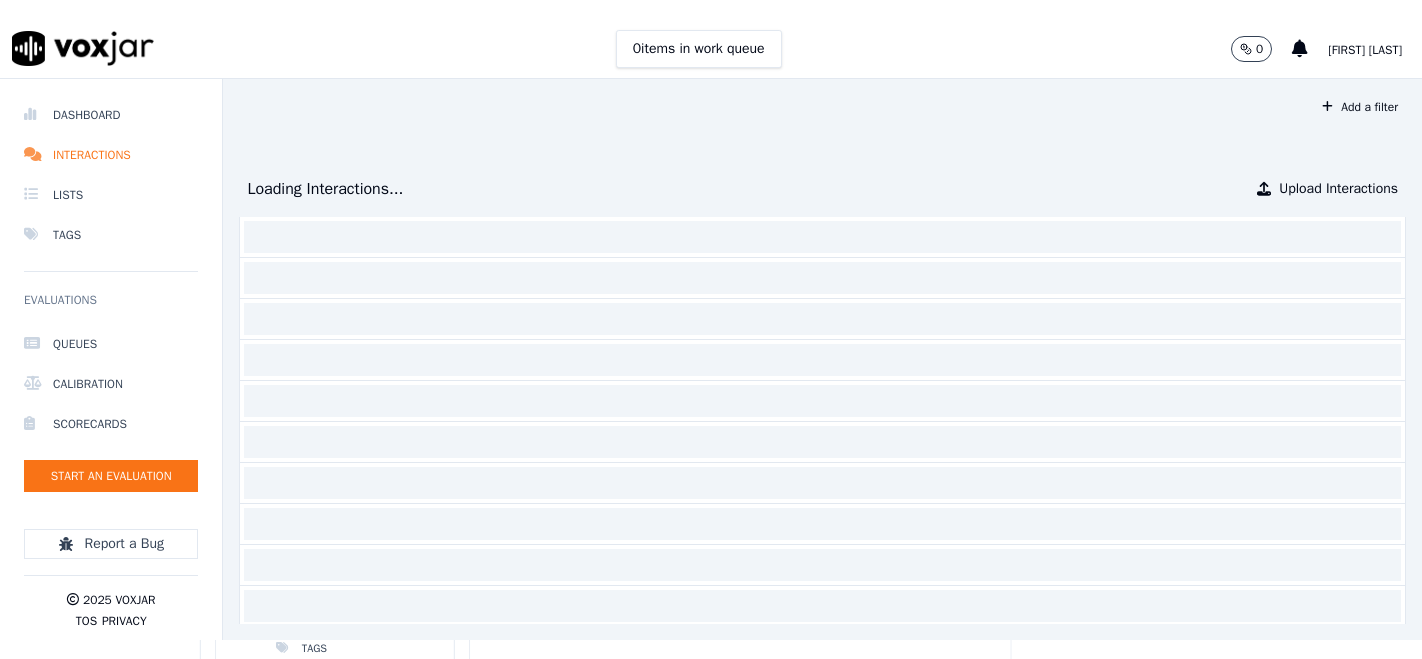 scroll, scrollTop: 0, scrollLeft: 0, axis: both 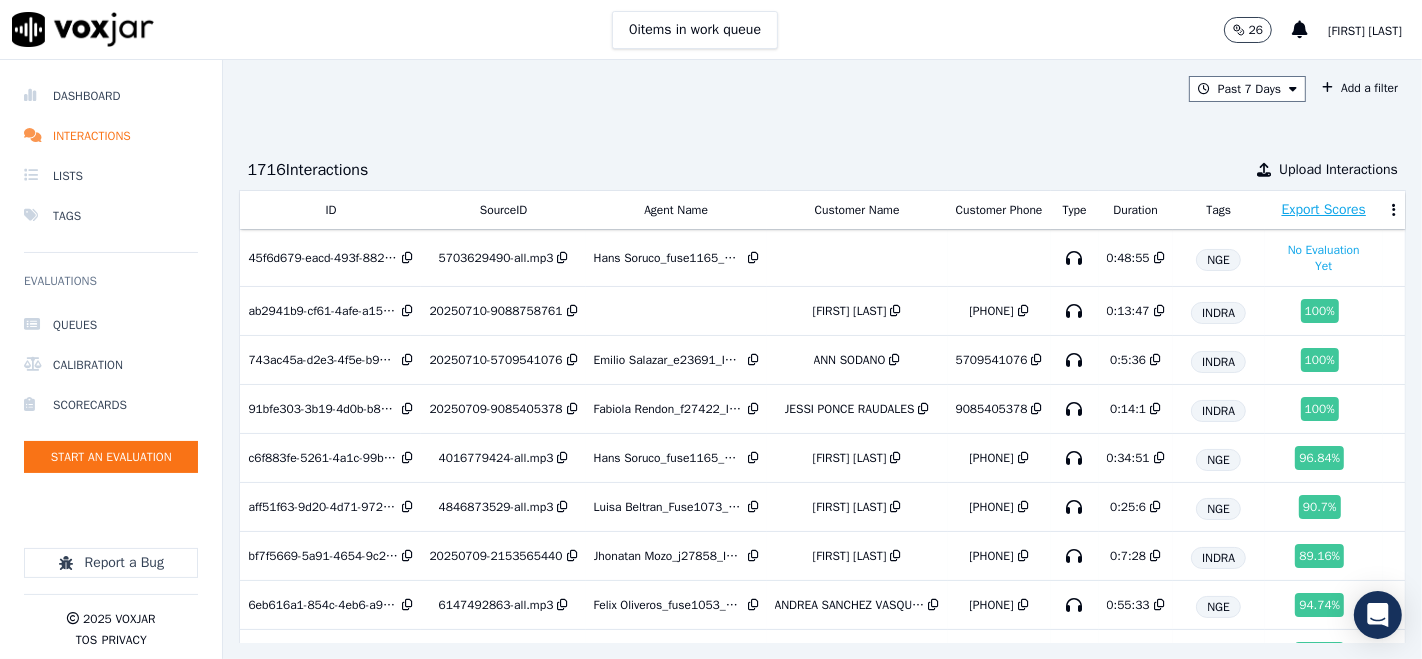 click on "[FIRST] [LAST]" at bounding box center [1365, 31] 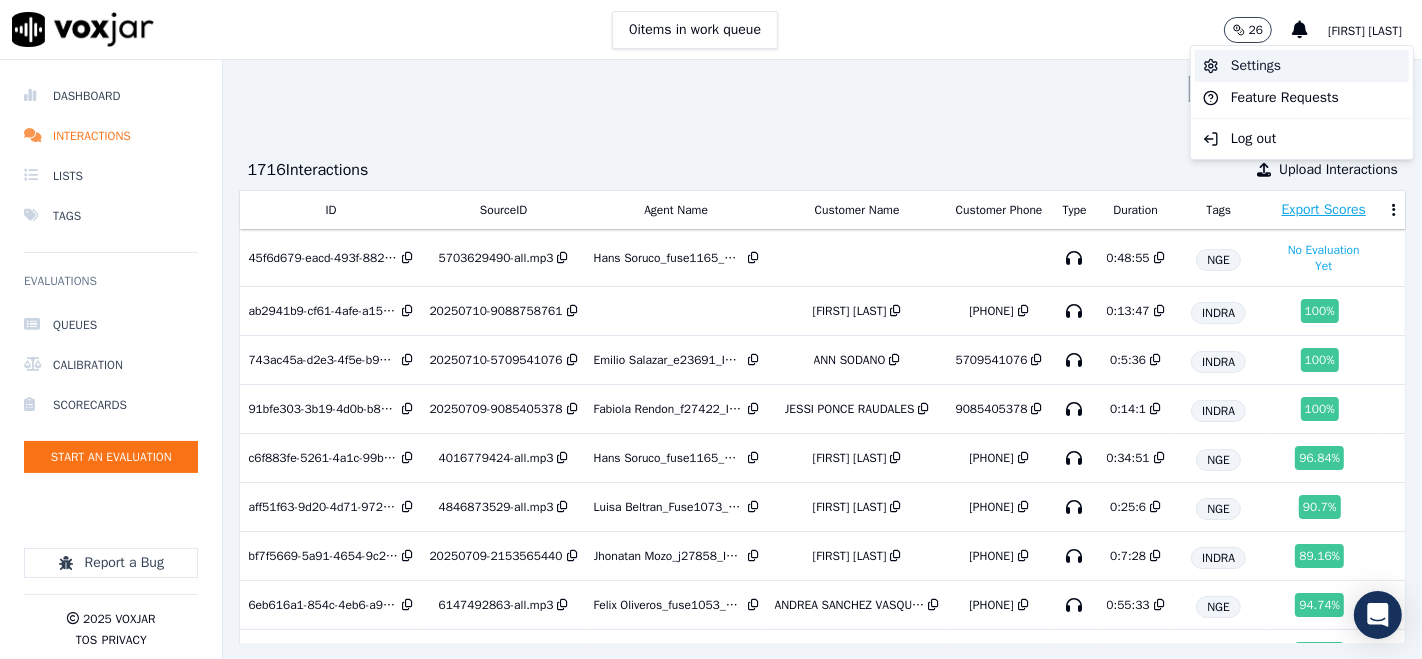 click on "Settings" at bounding box center [1302, 66] 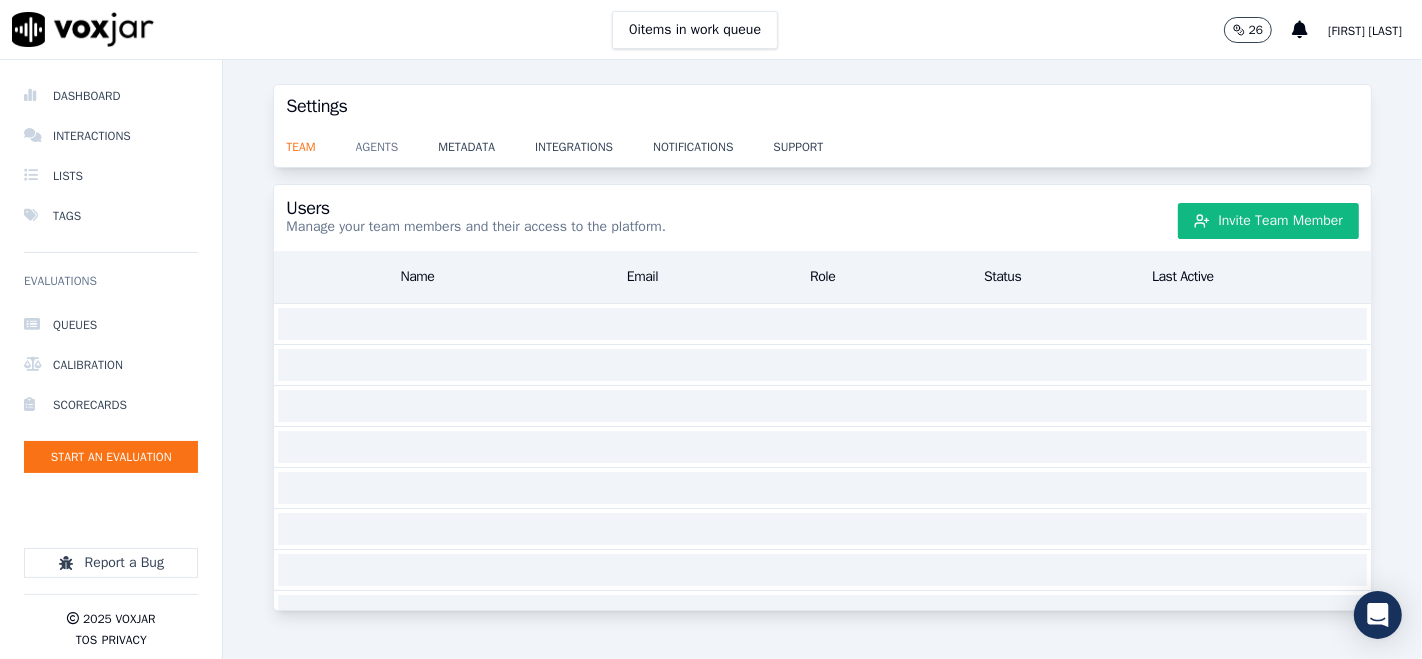 click on "agents" at bounding box center (397, 141) 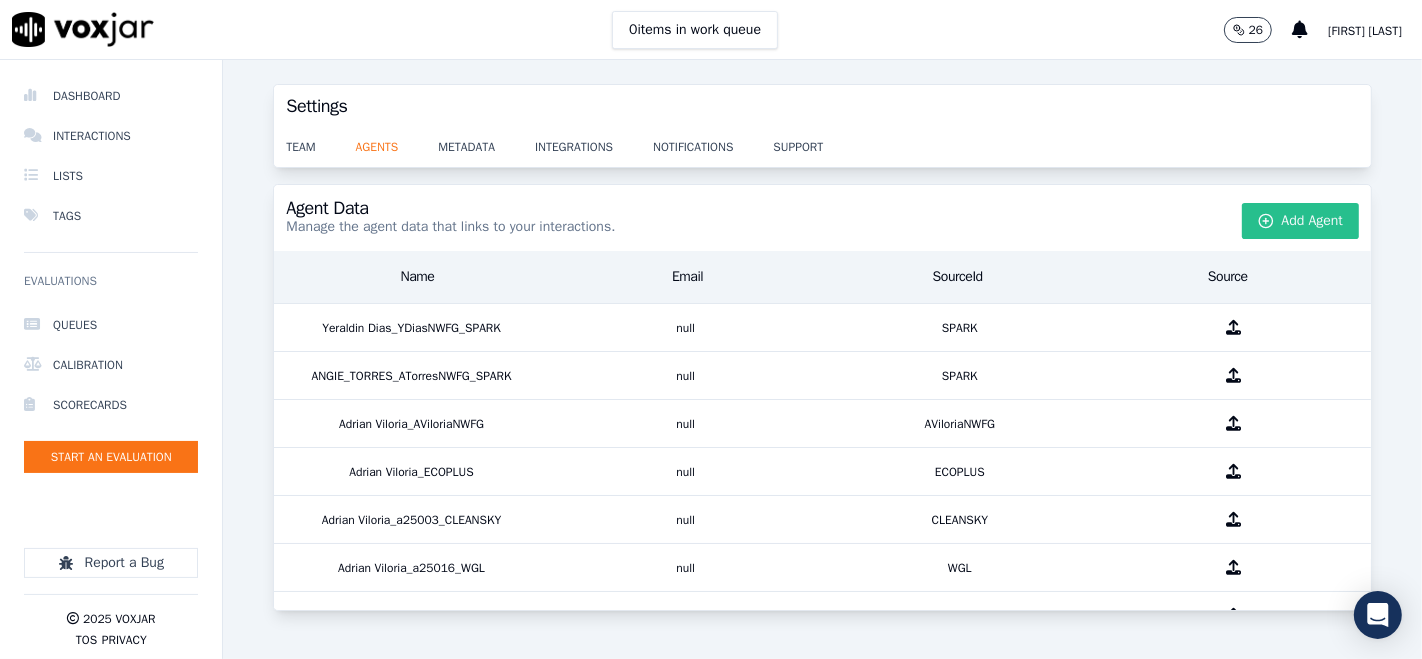 click on "Add Agent" at bounding box center [1301, 221] 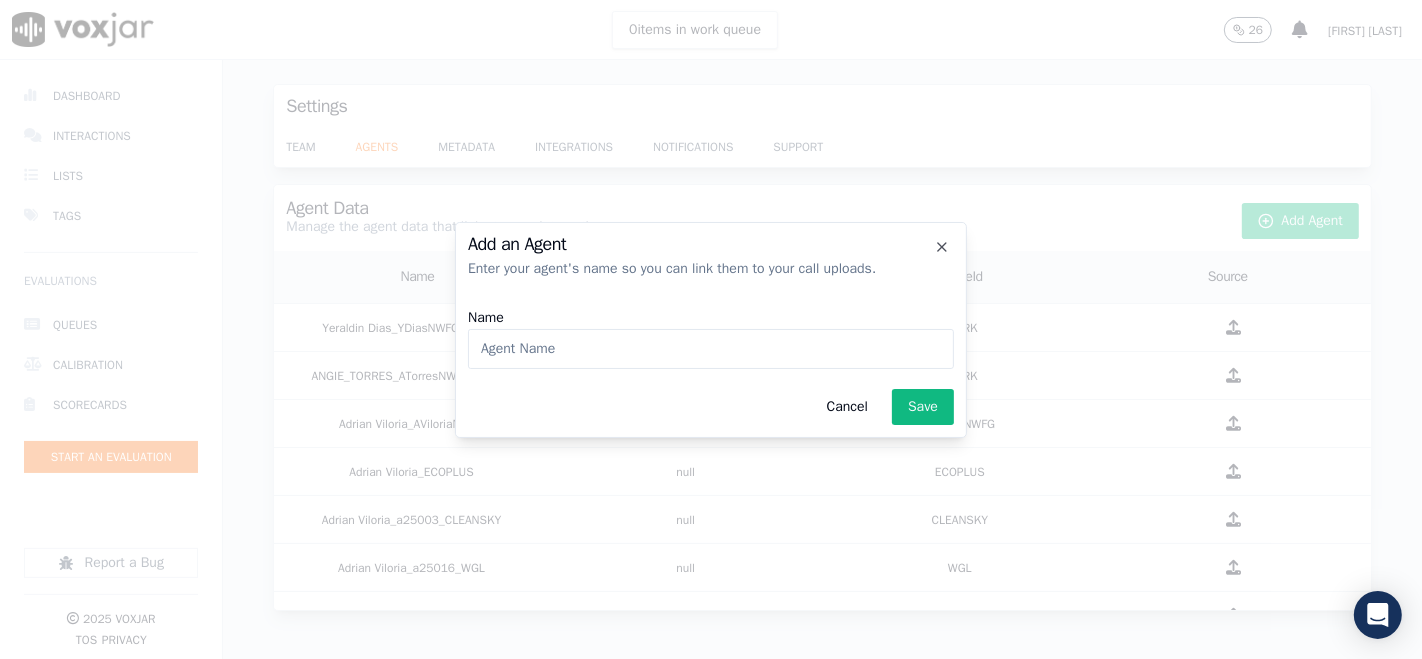 click on "Name" 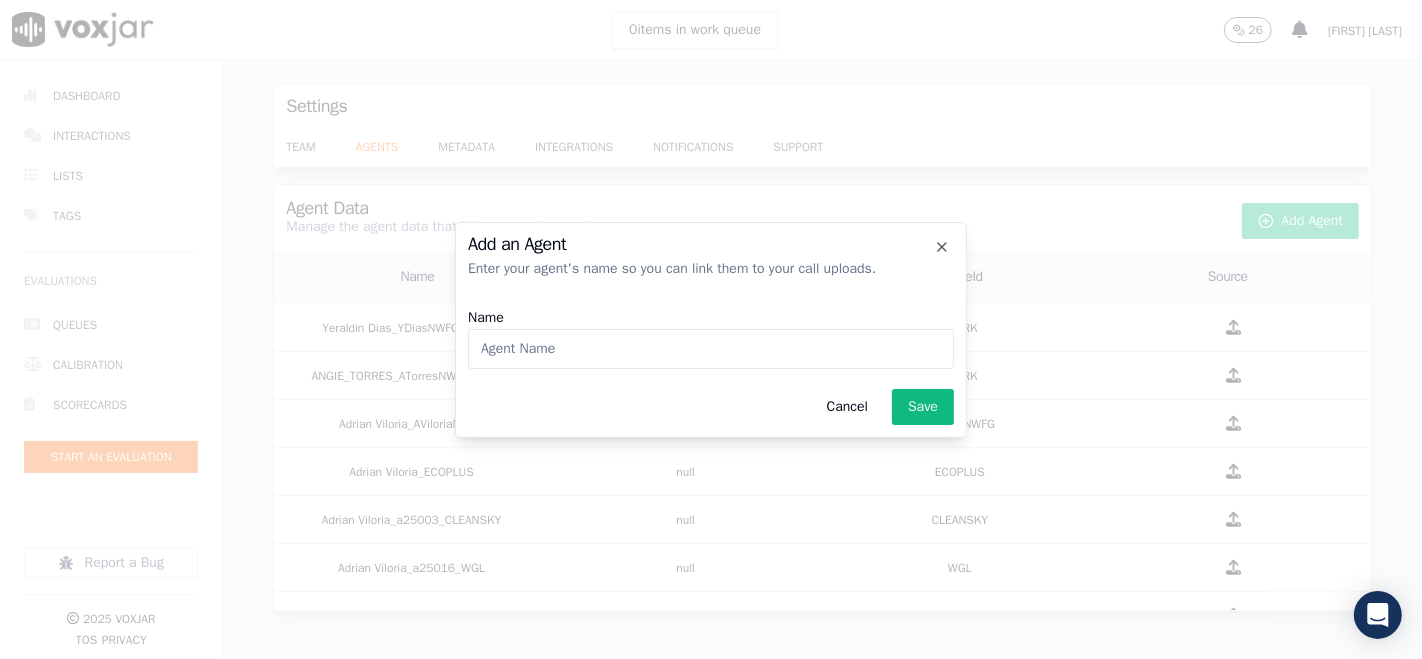 type on "S" 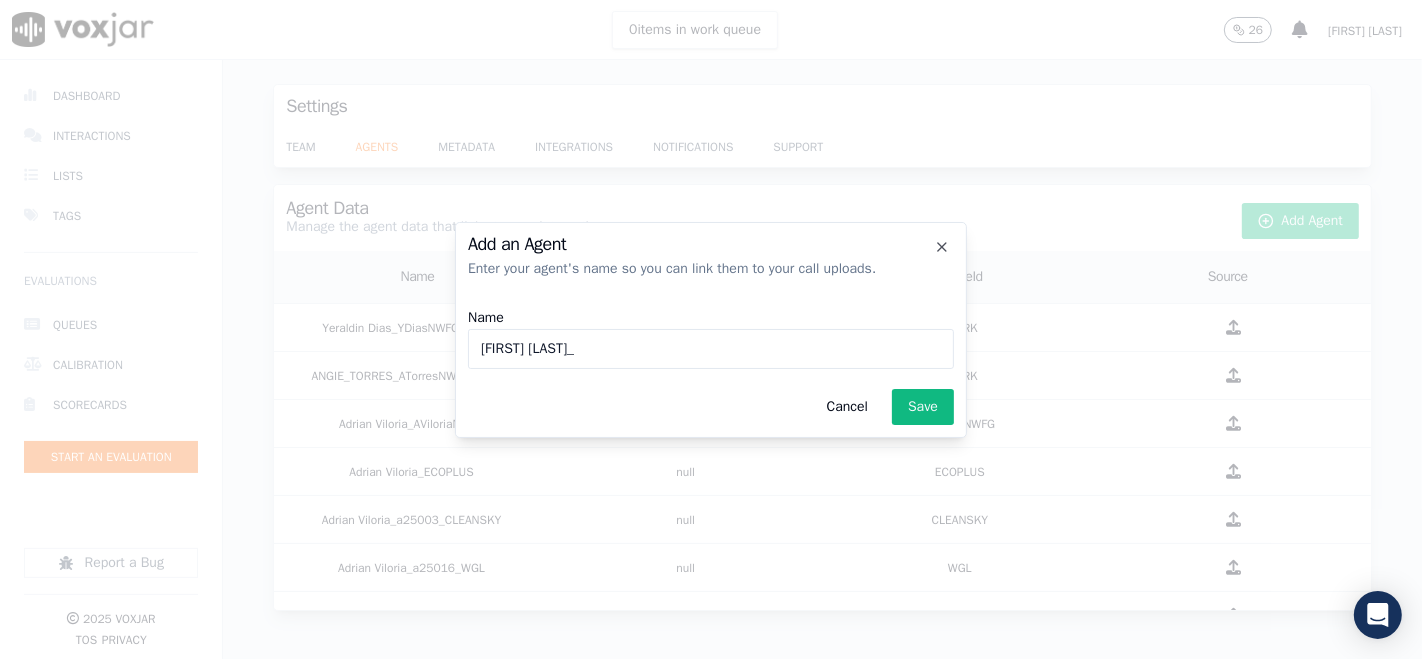 paste on "s19972" 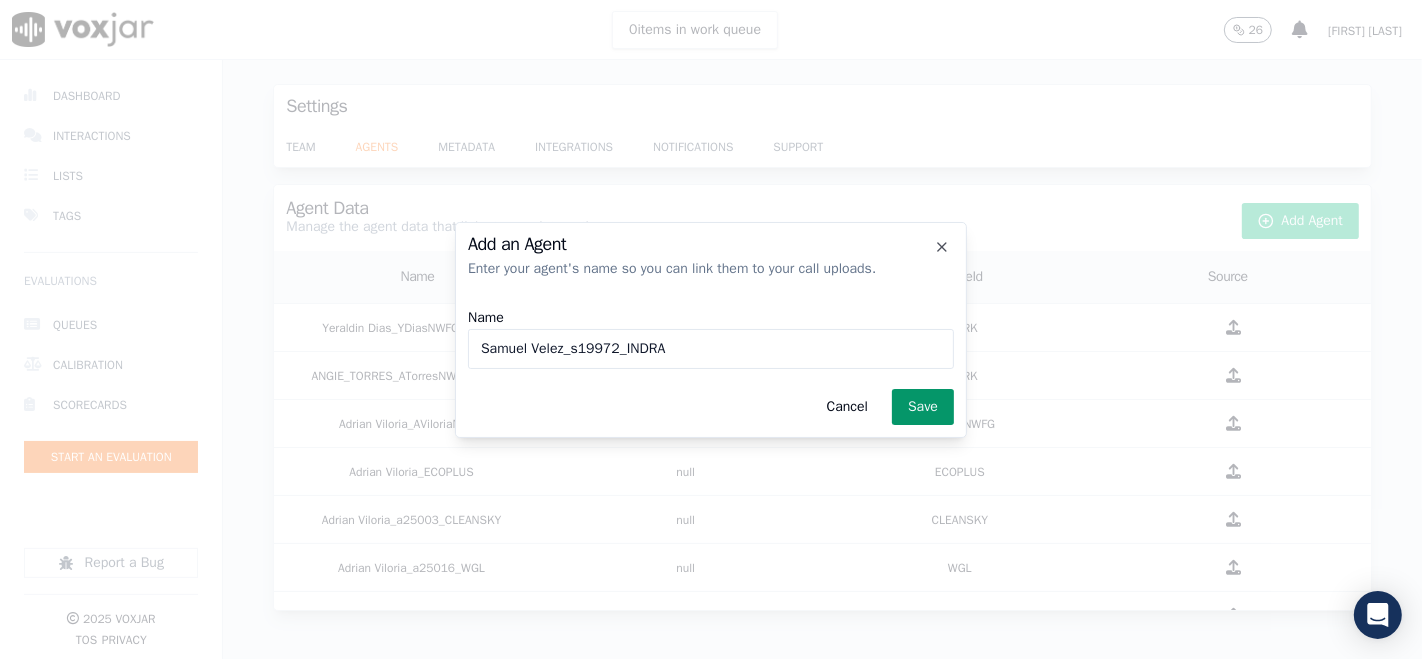 type on "Samuel Velez_s19972_INDRA" 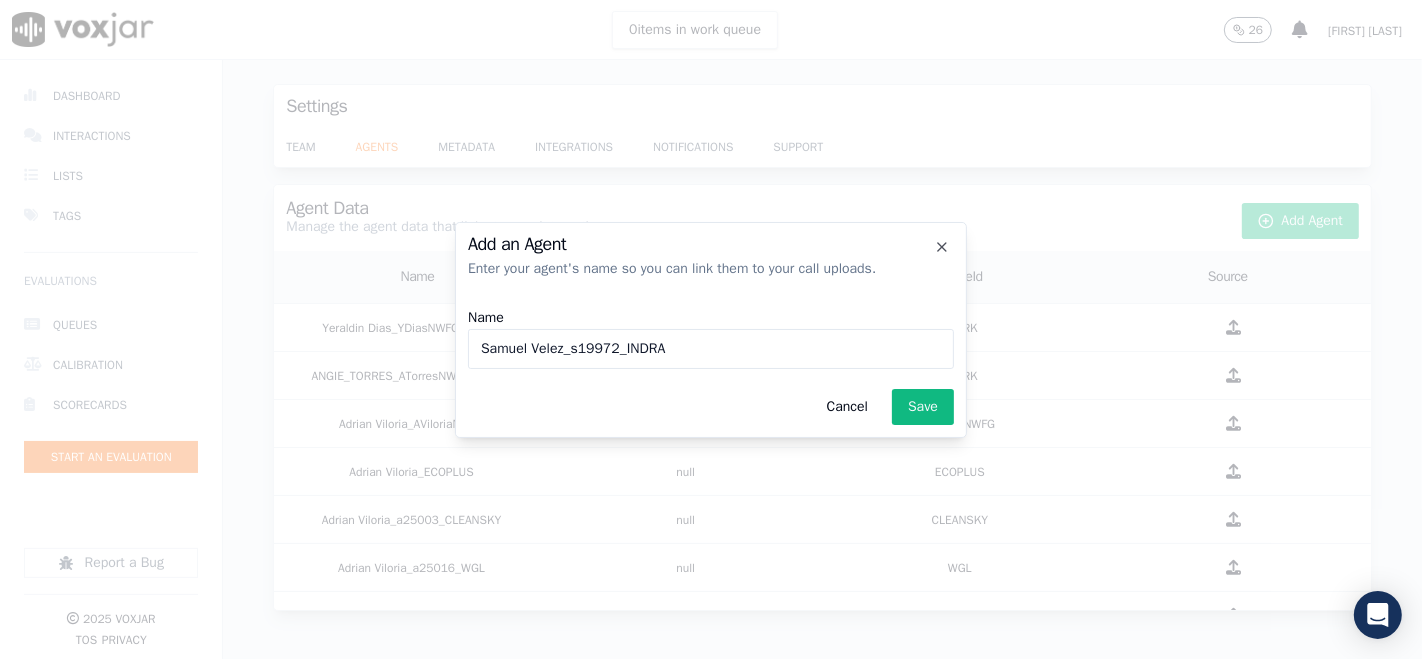 click on "Save" 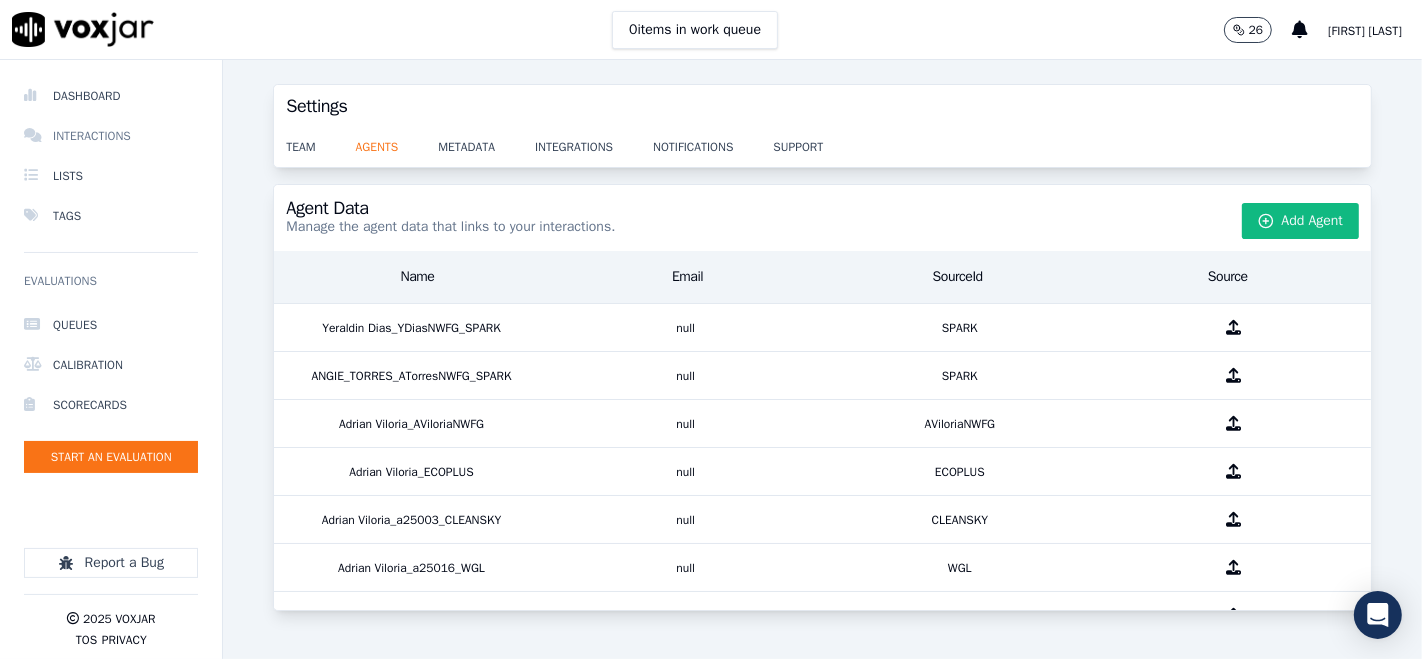click on "Interactions" at bounding box center [111, 136] 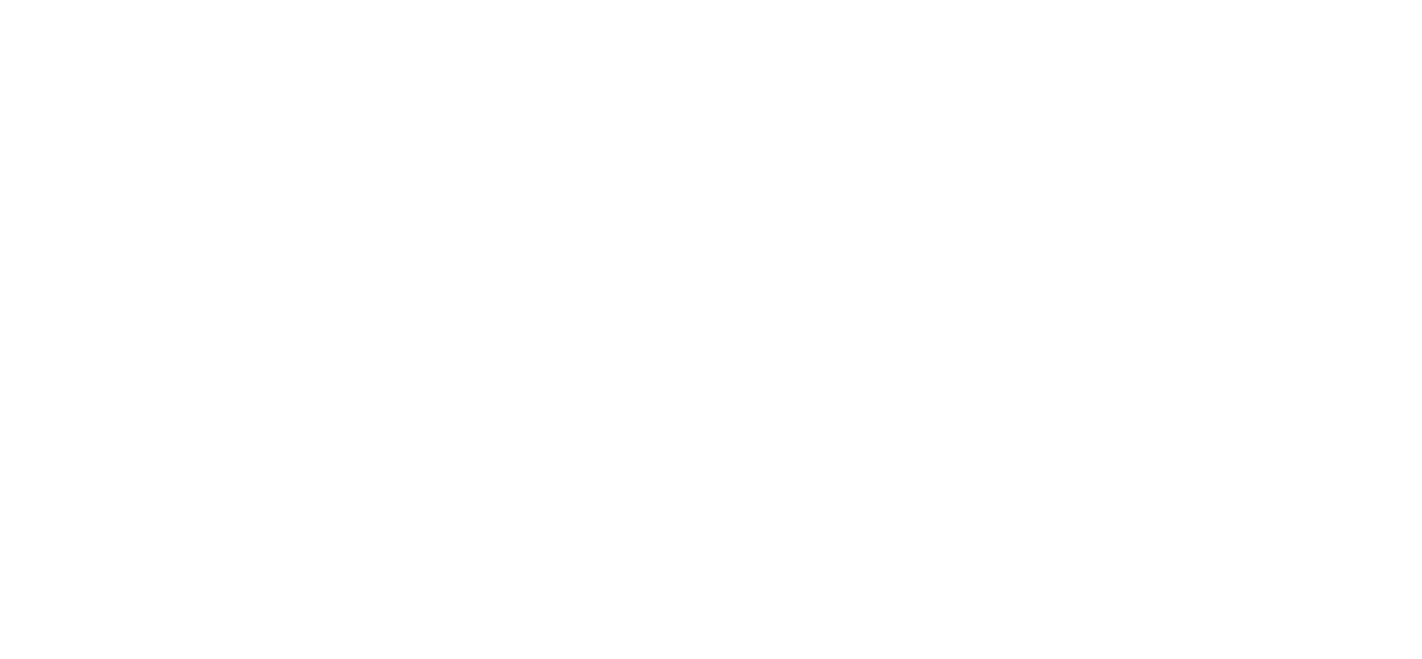 scroll, scrollTop: 0, scrollLeft: 0, axis: both 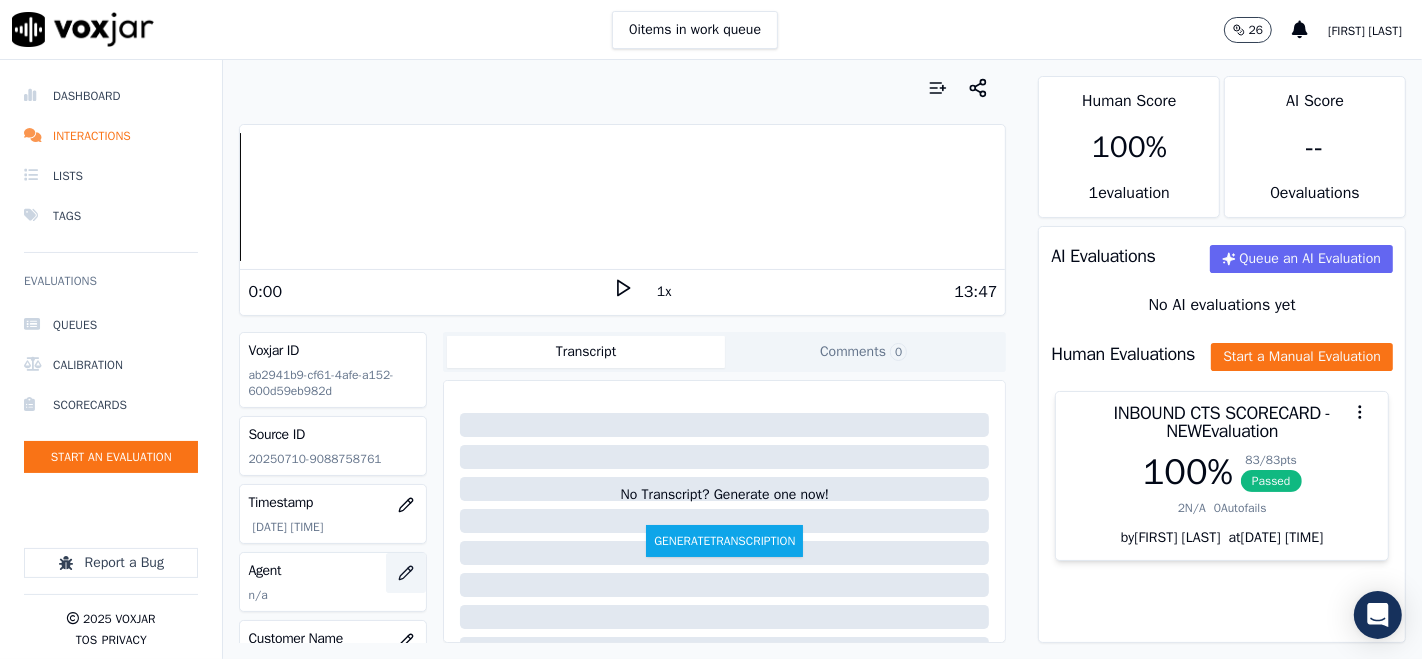 click 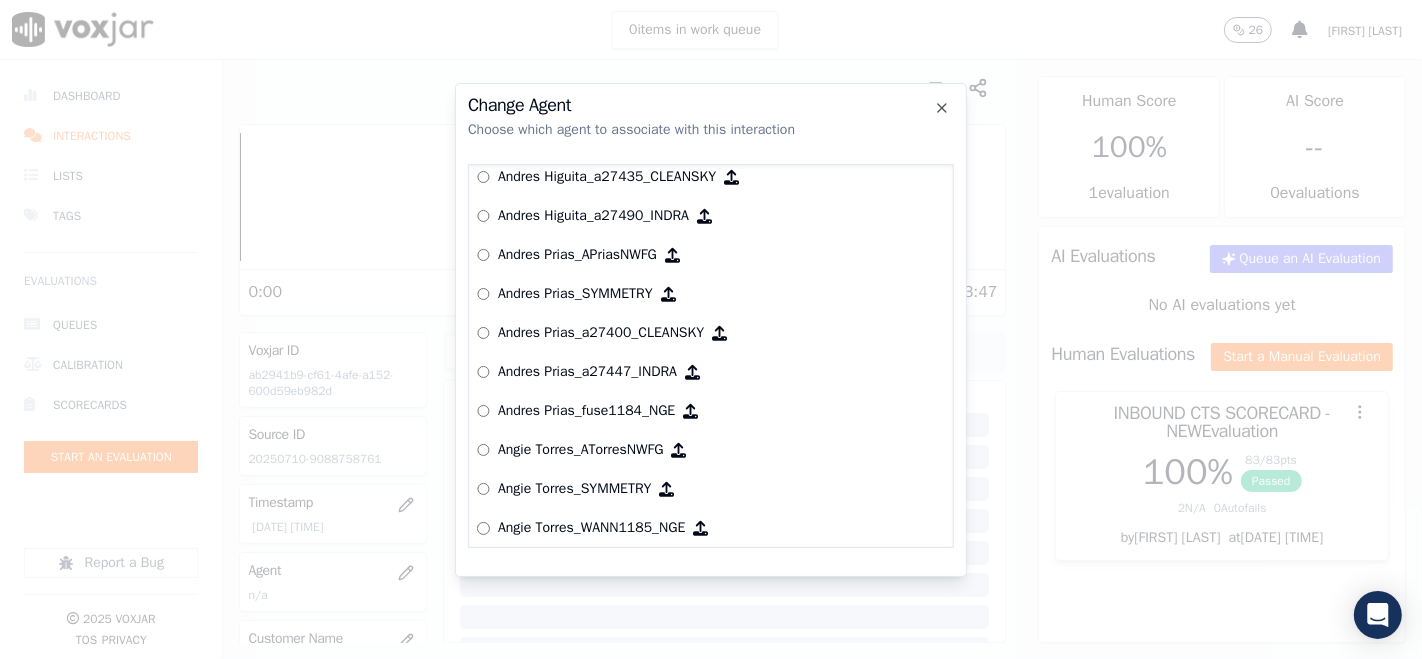 scroll, scrollTop: 665, scrollLeft: 0, axis: vertical 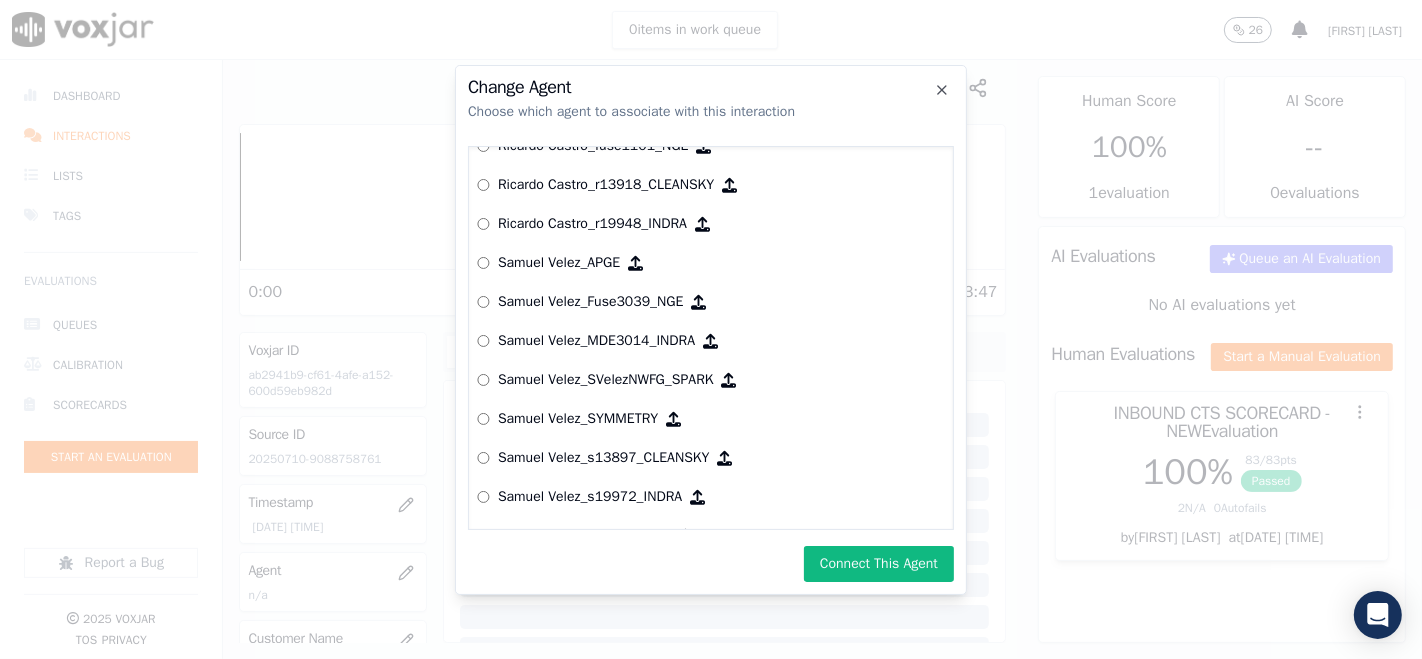 click on "Connect This Agent" at bounding box center [879, 564] 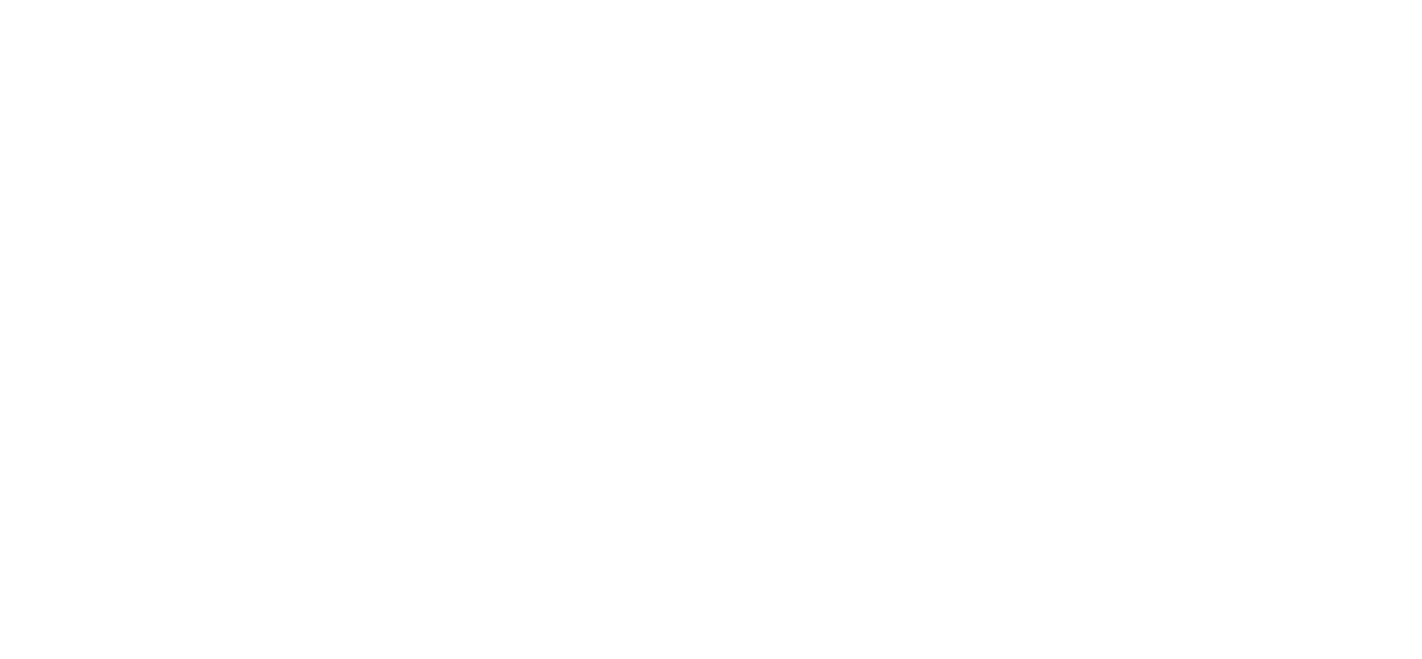 scroll, scrollTop: 0, scrollLeft: 0, axis: both 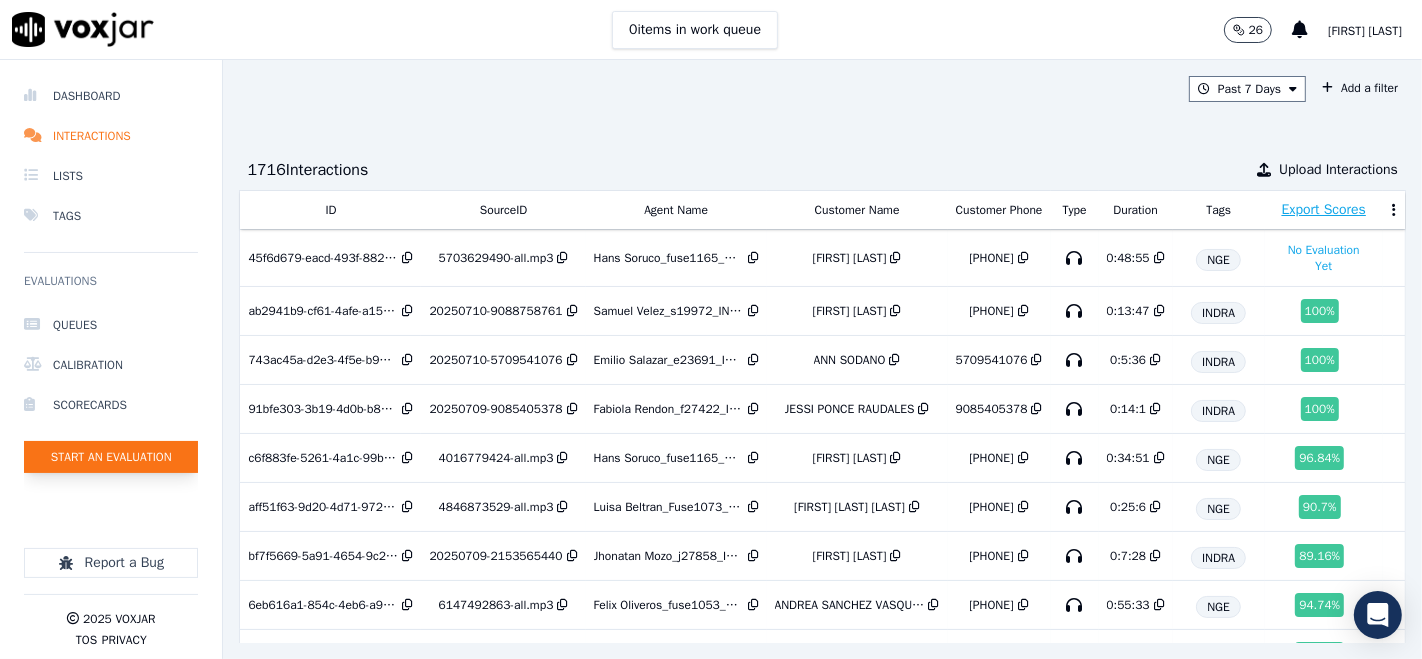 click on "Start an Evaluation" 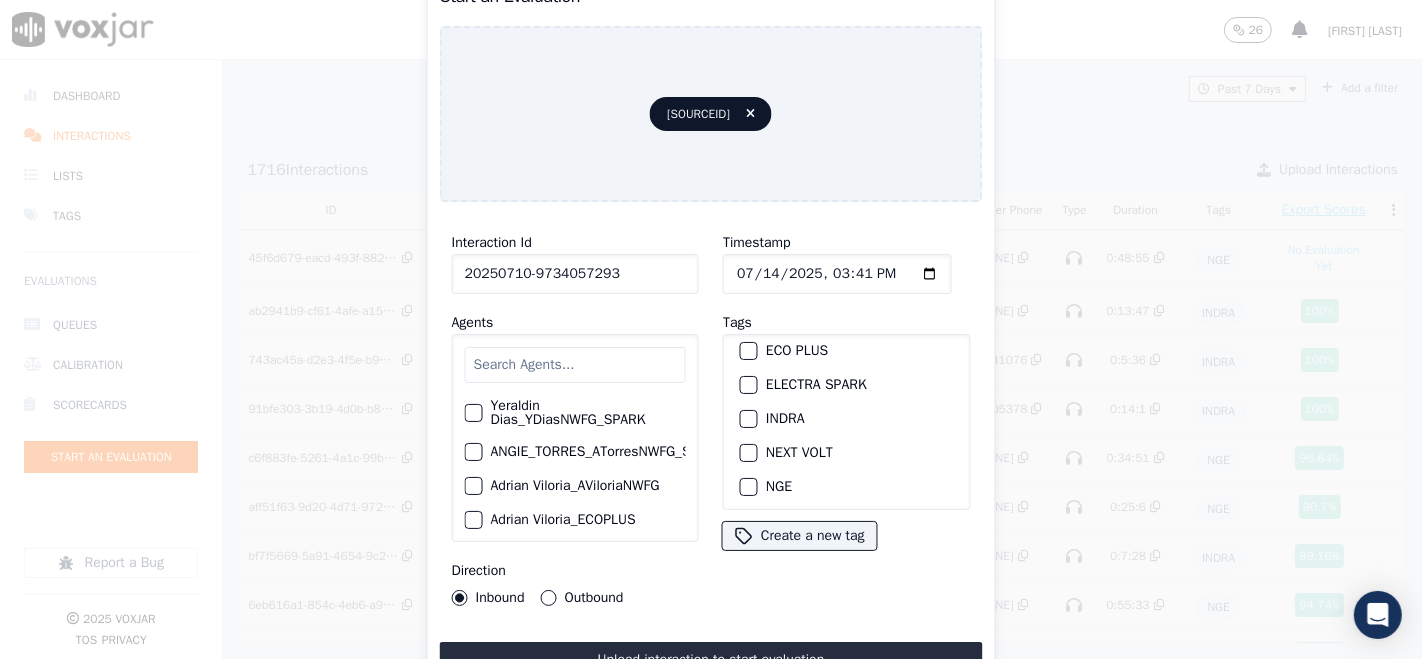 scroll, scrollTop: 111, scrollLeft: 0, axis: vertical 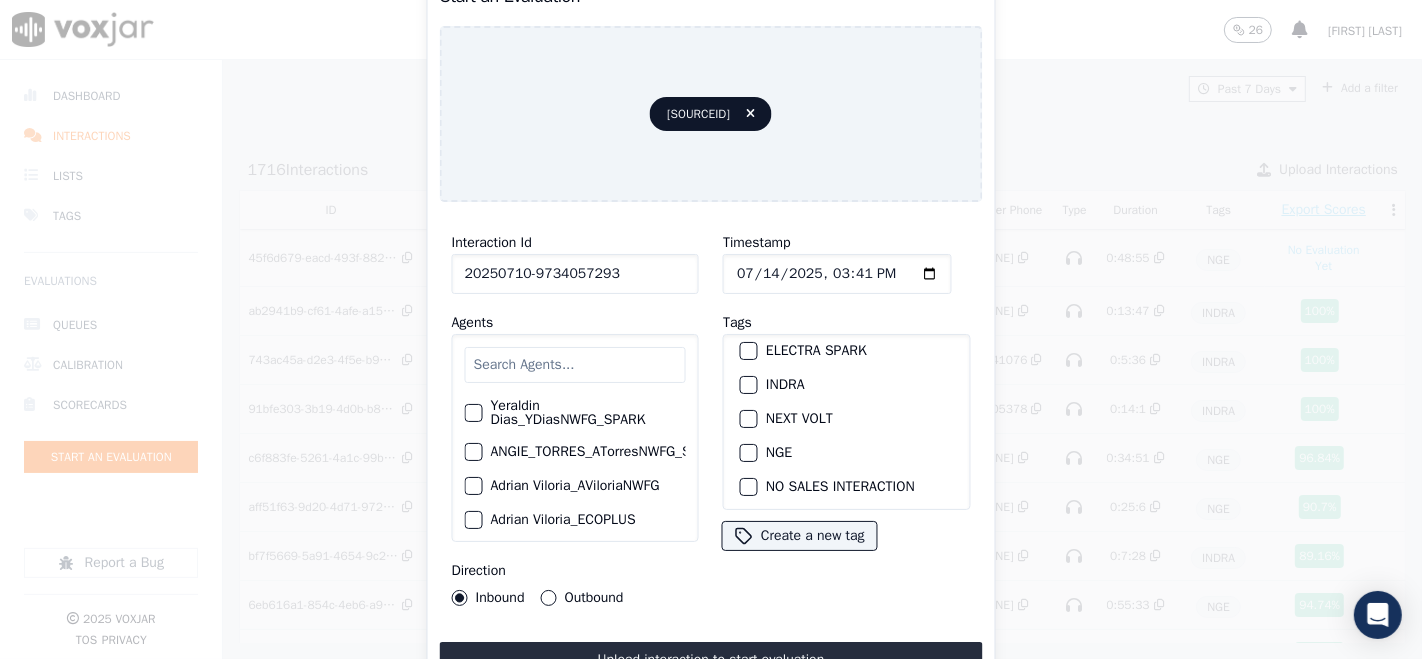 type on "20250710-9734057293" 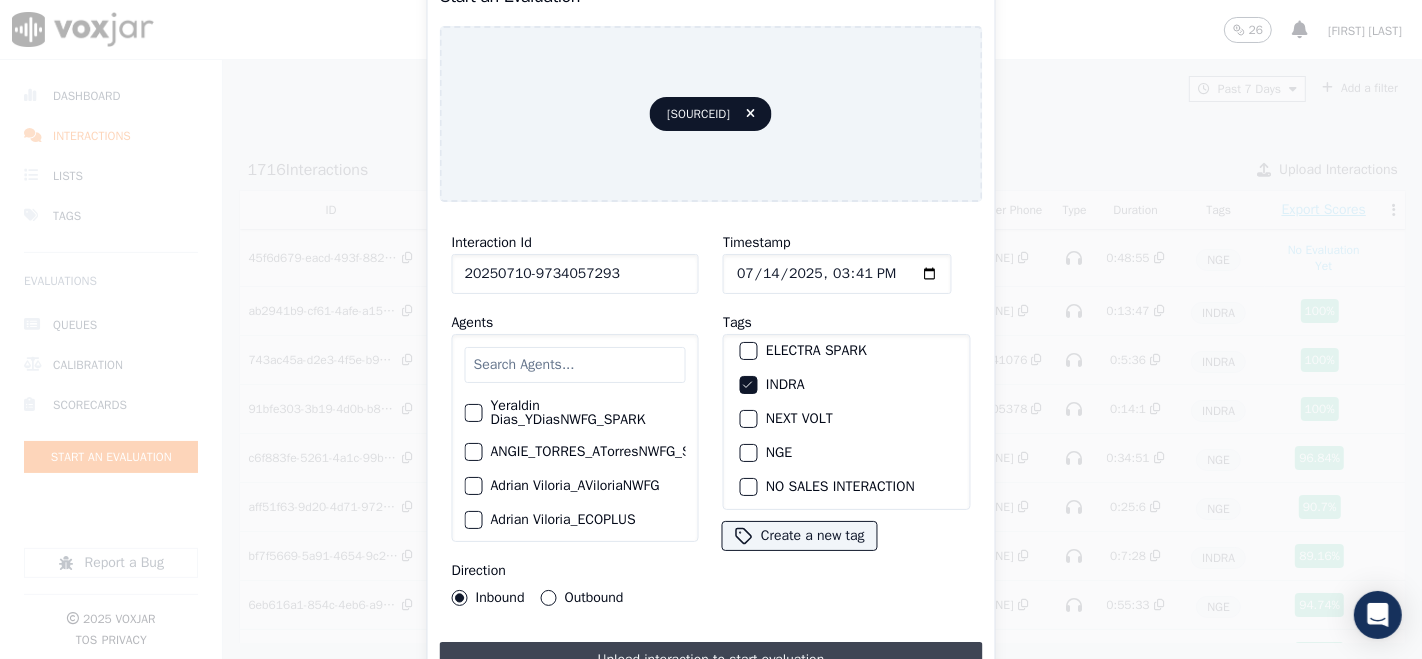 click on "Upload interaction to start evaluation" at bounding box center [711, 660] 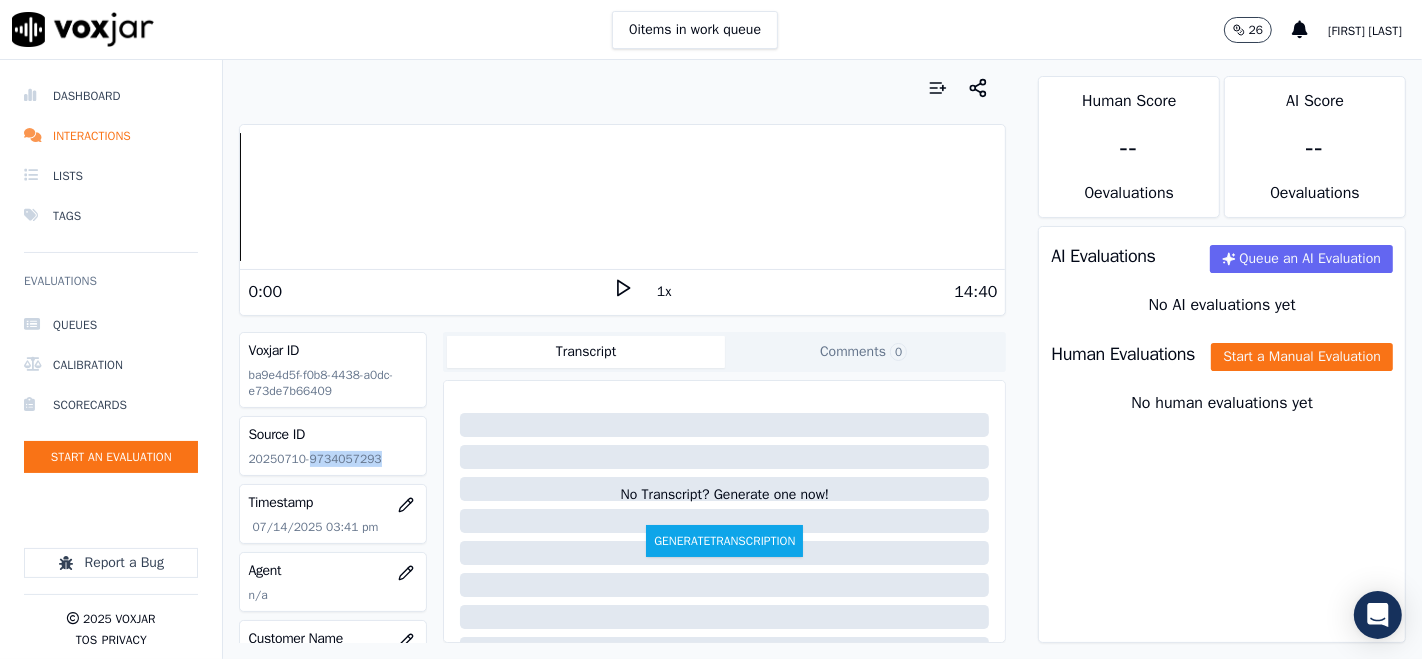 drag, startPoint x: 305, startPoint y: 457, endPoint x: 483, endPoint y: 614, distance: 237.34573 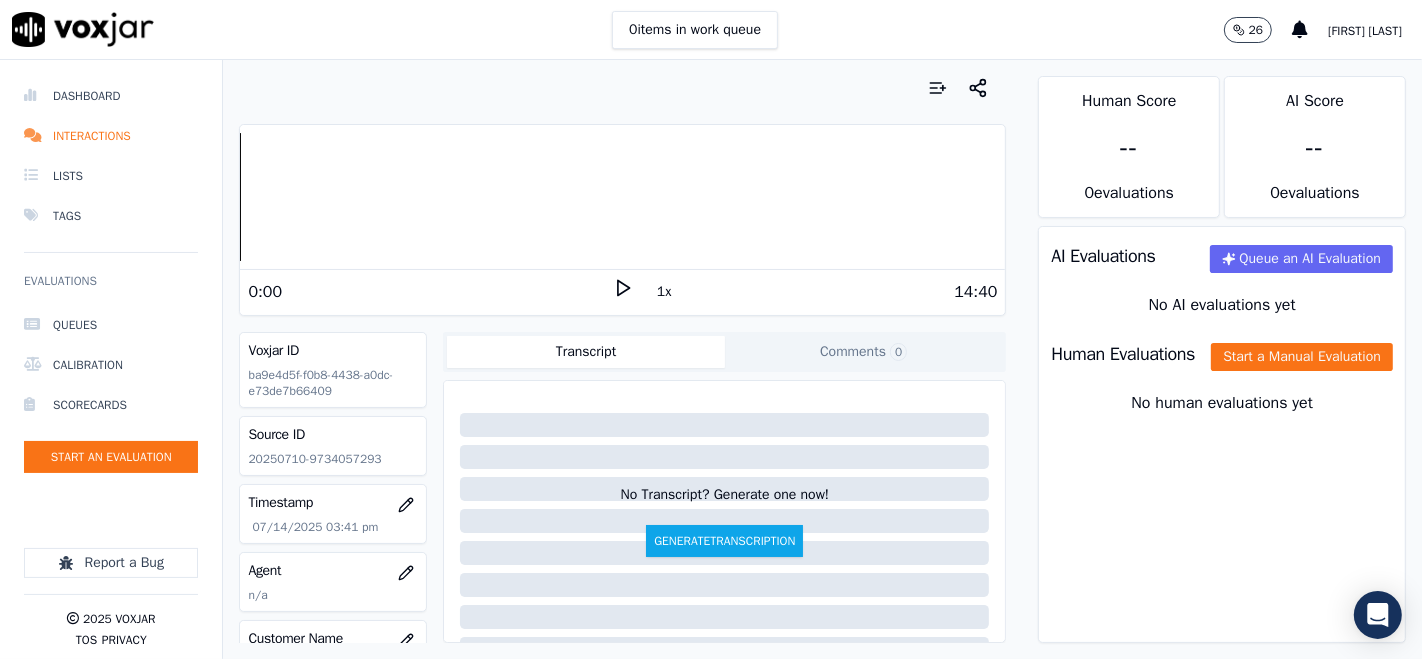 click on "0:00     1x   14:40" at bounding box center [622, 291] 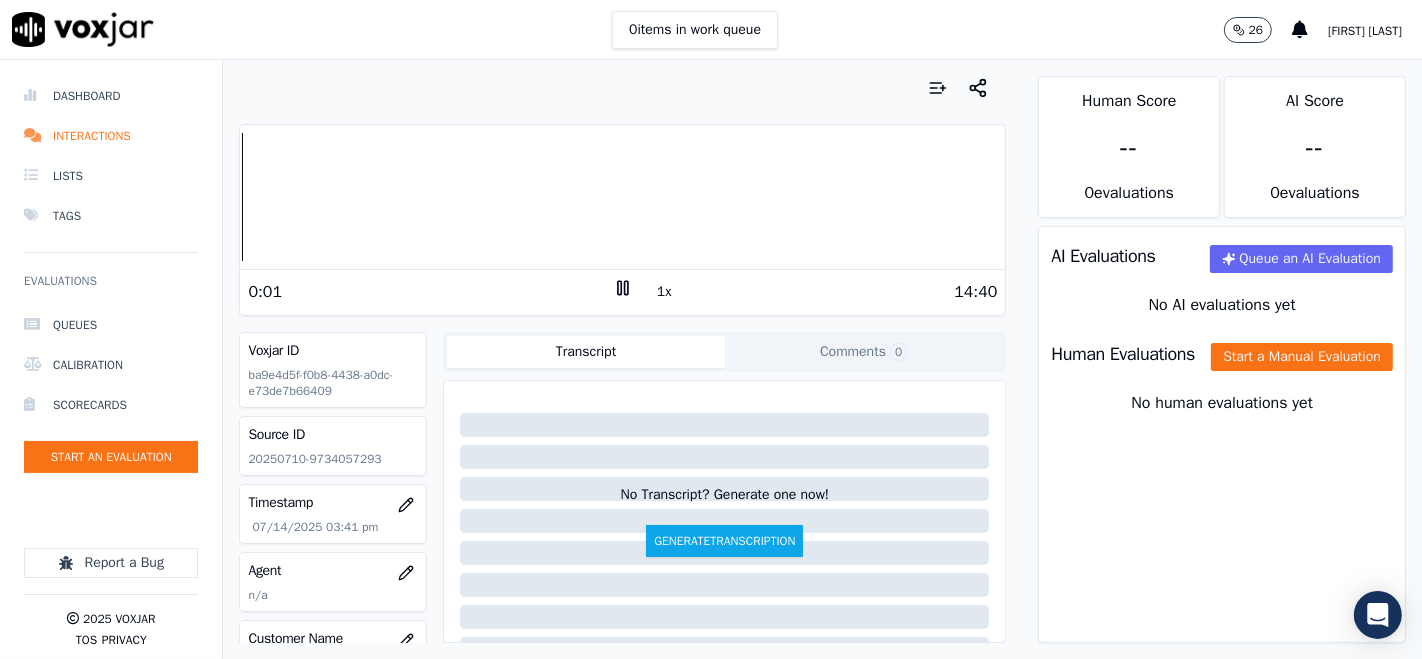 click 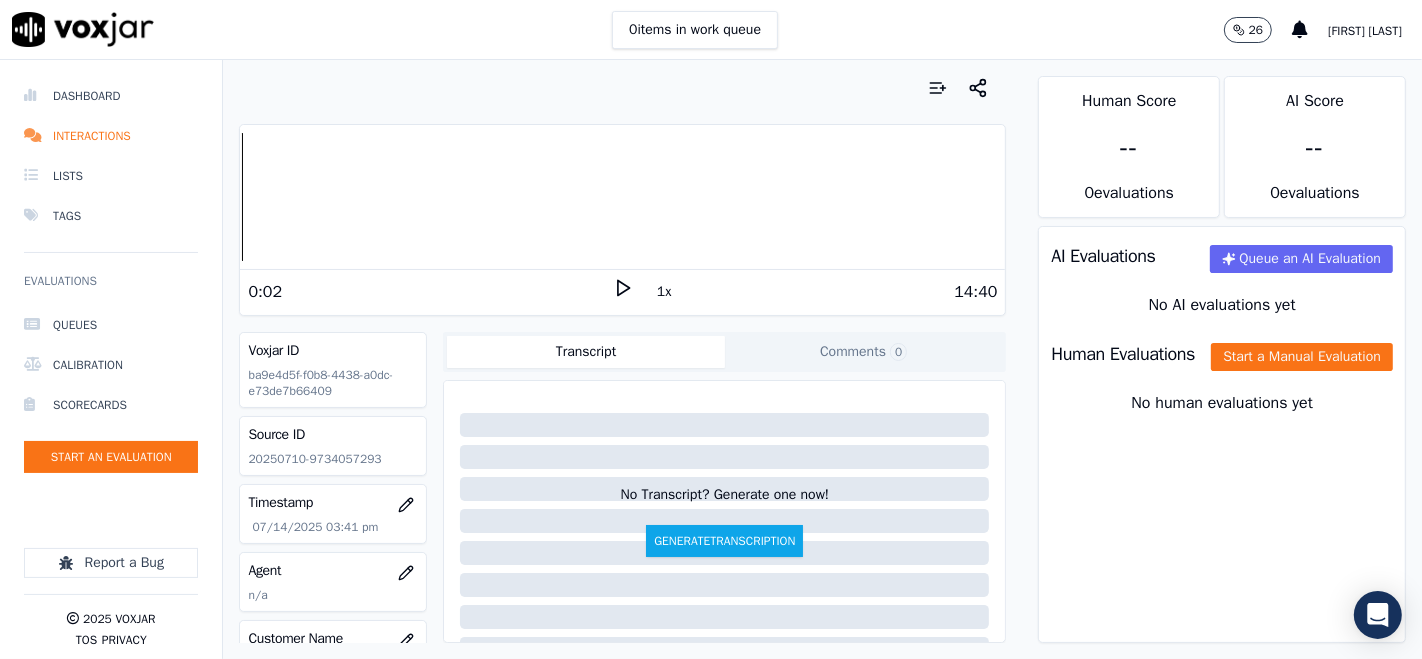 click 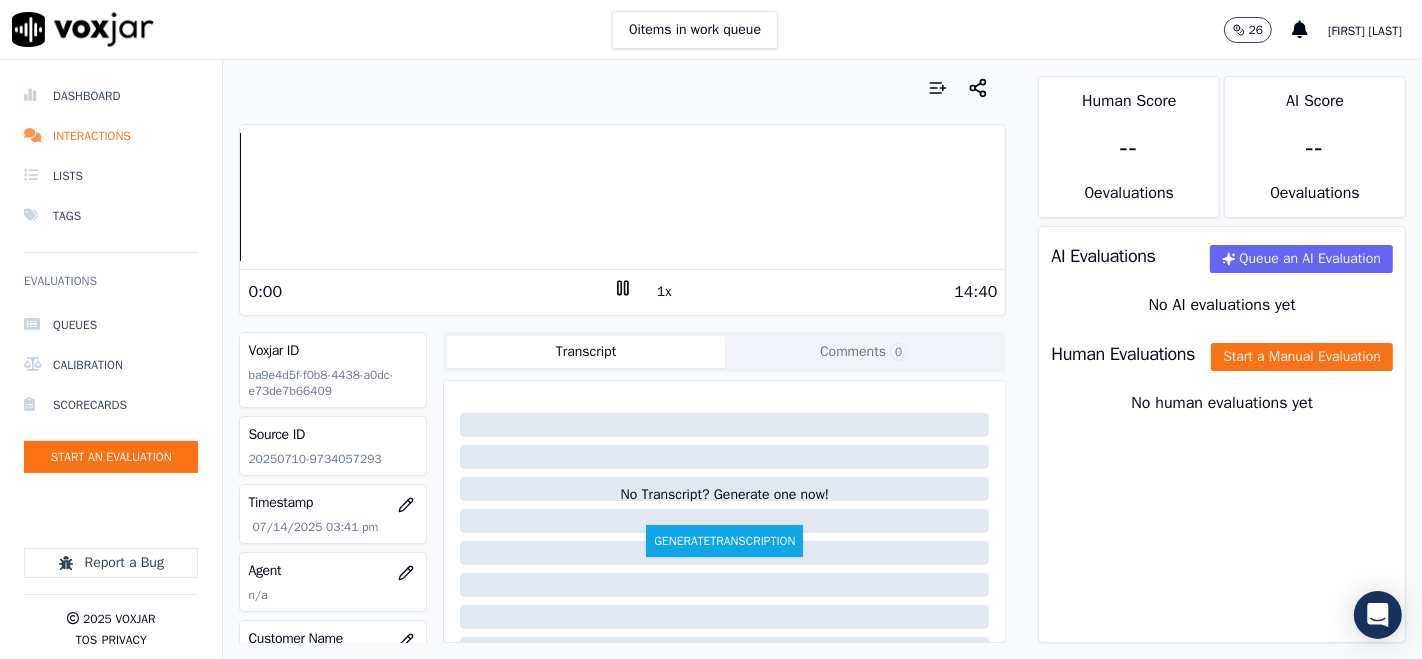 click on "Dashboard   Interactions   Lists   Tags       Evaluations     Queues   Calibration   Scorecards   Start an Evaluation
Report a Bug       2025   Voxjar   TOS   Privacy             Your browser does not support the audio element.   0:00     1x   14:40   Voxjar ID   ba9e4d5f-f0b8-4438-a0dc-e73de7b66409   Source ID   20250710-9734057293   Timestamp
07/14/2025 03:41 pm     Agent
n/a     Customer Name     n/a     Customer Phone     n/a     Tags
INDRA     Source     manualUpload   Type     AUDIO       Transcript   Comments  0   No Transcript? Generate one now!   Generate  Transcription         Add Comment   Scores   Transcript   Metadata   Comments         Human Score   --   0  evaluation s   AI Score   --   0  evaluation s     AI Evaluations
Queue an AI Evaluation   No AI evaluations yet   Human Evaluations   Start a Manual Evaluation   No human evaluations yet" at bounding box center (711, 359) 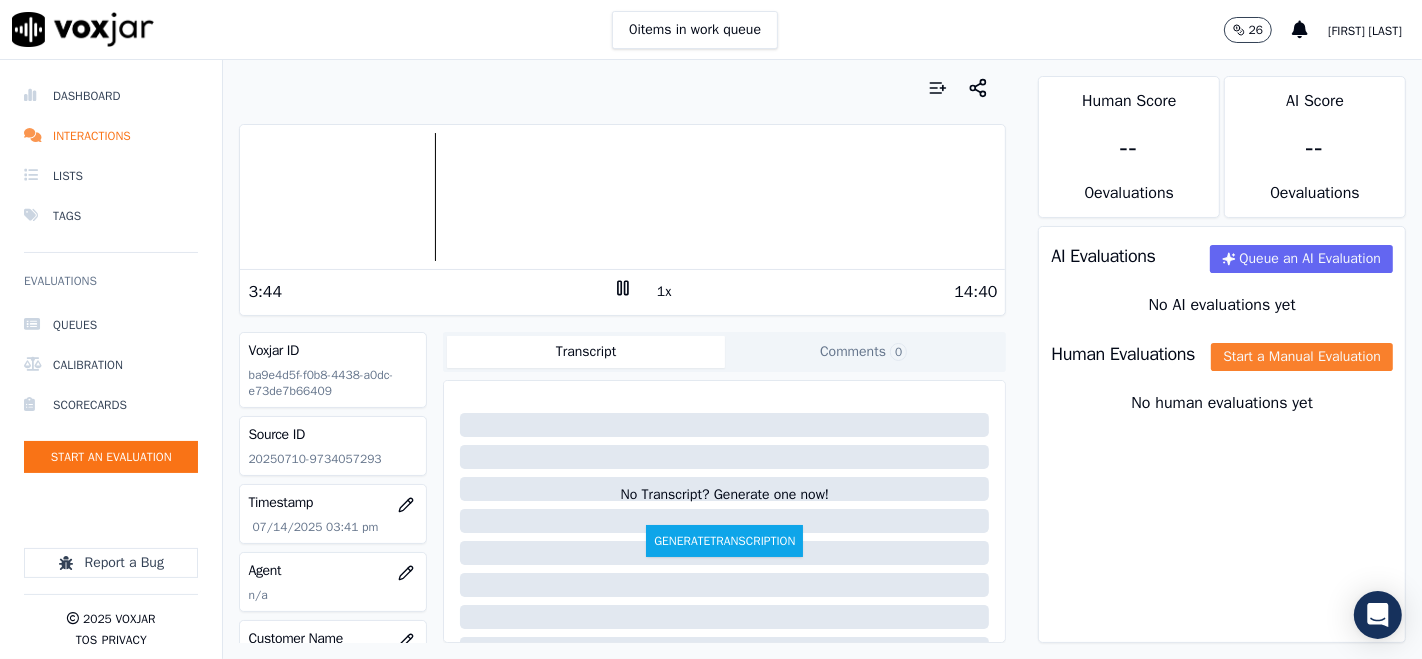 click on "Start a Manual Evaluation" 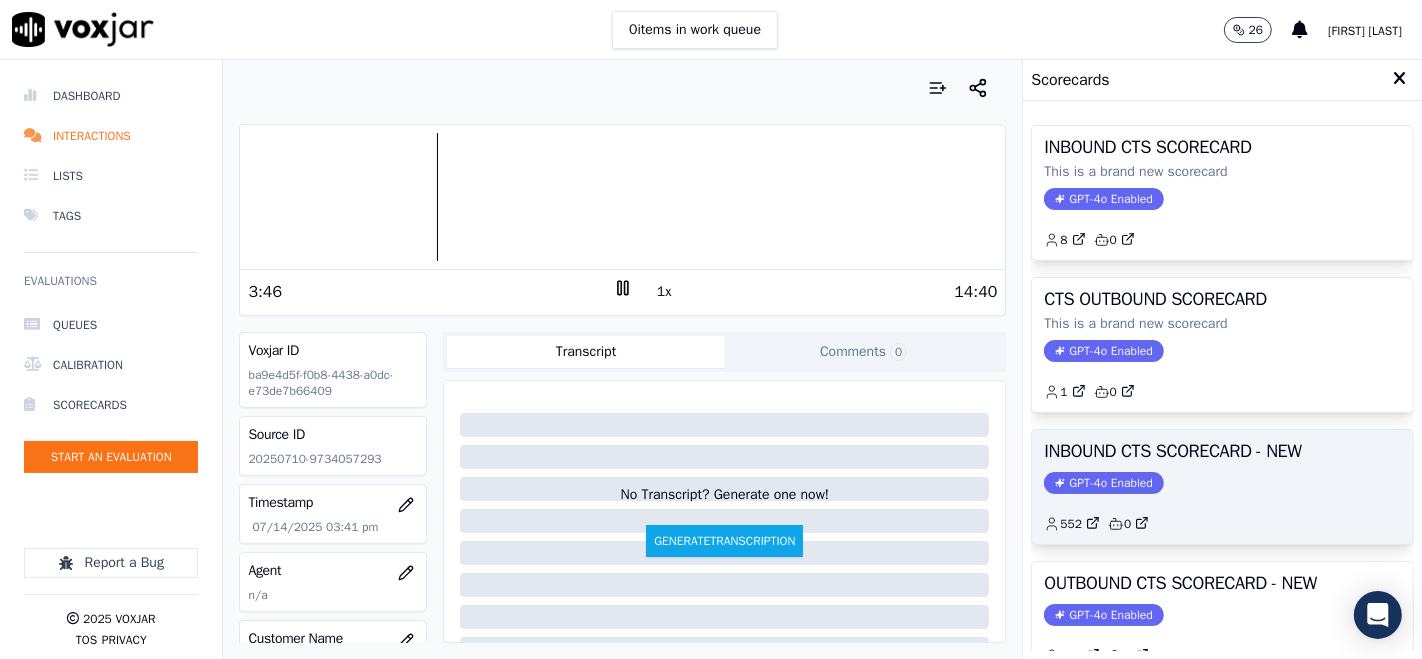 click on "552         0" 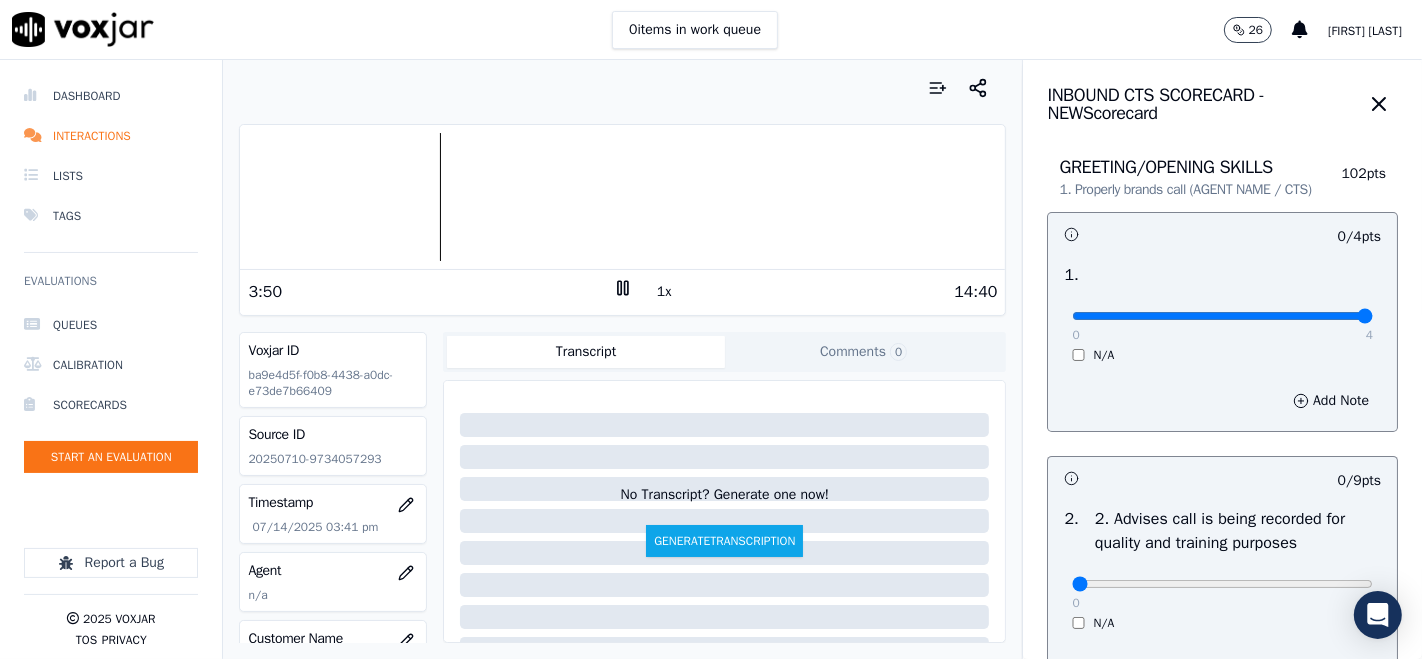 type on "4" 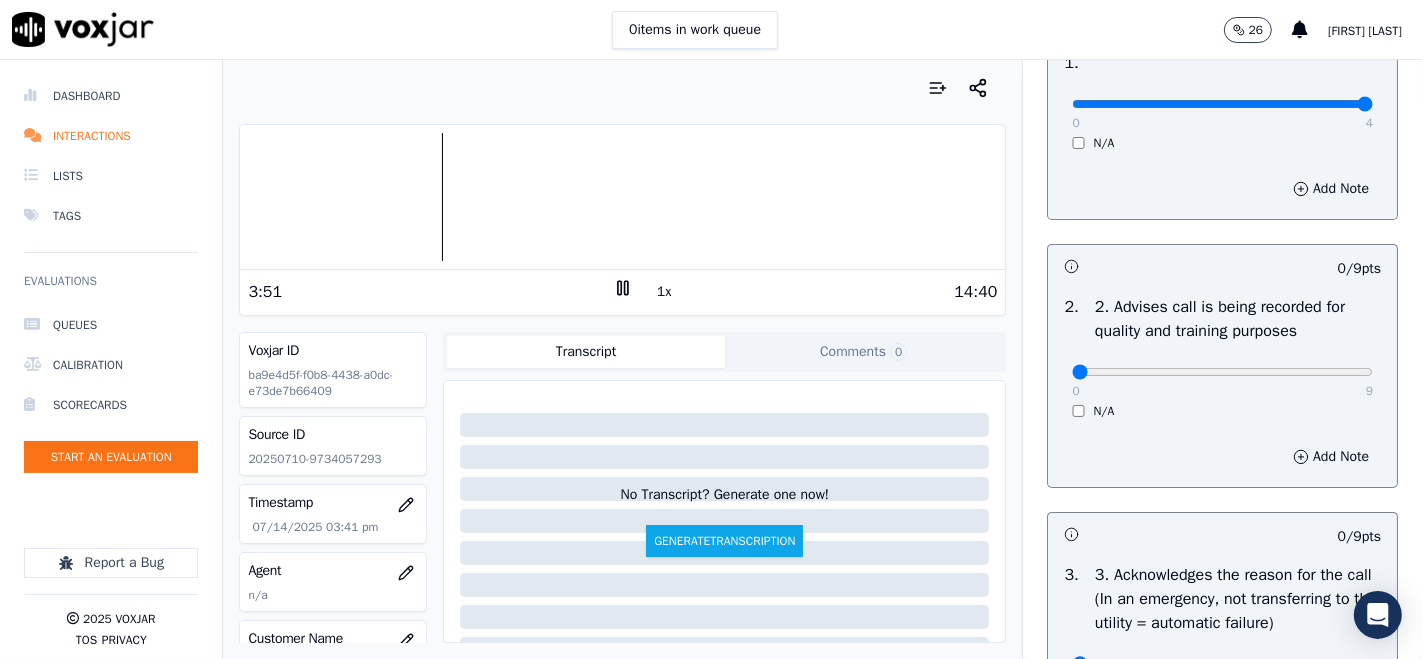 scroll, scrollTop: 222, scrollLeft: 0, axis: vertical 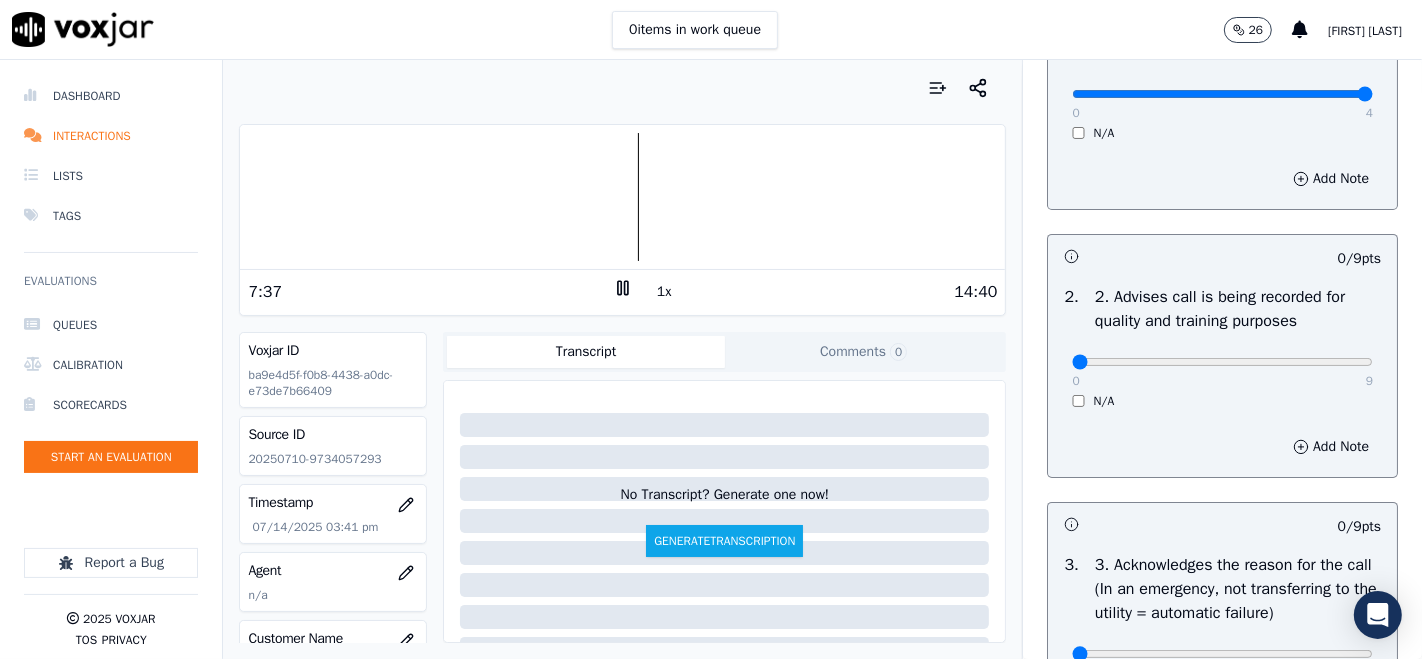 click at bounding box center (622, 197) 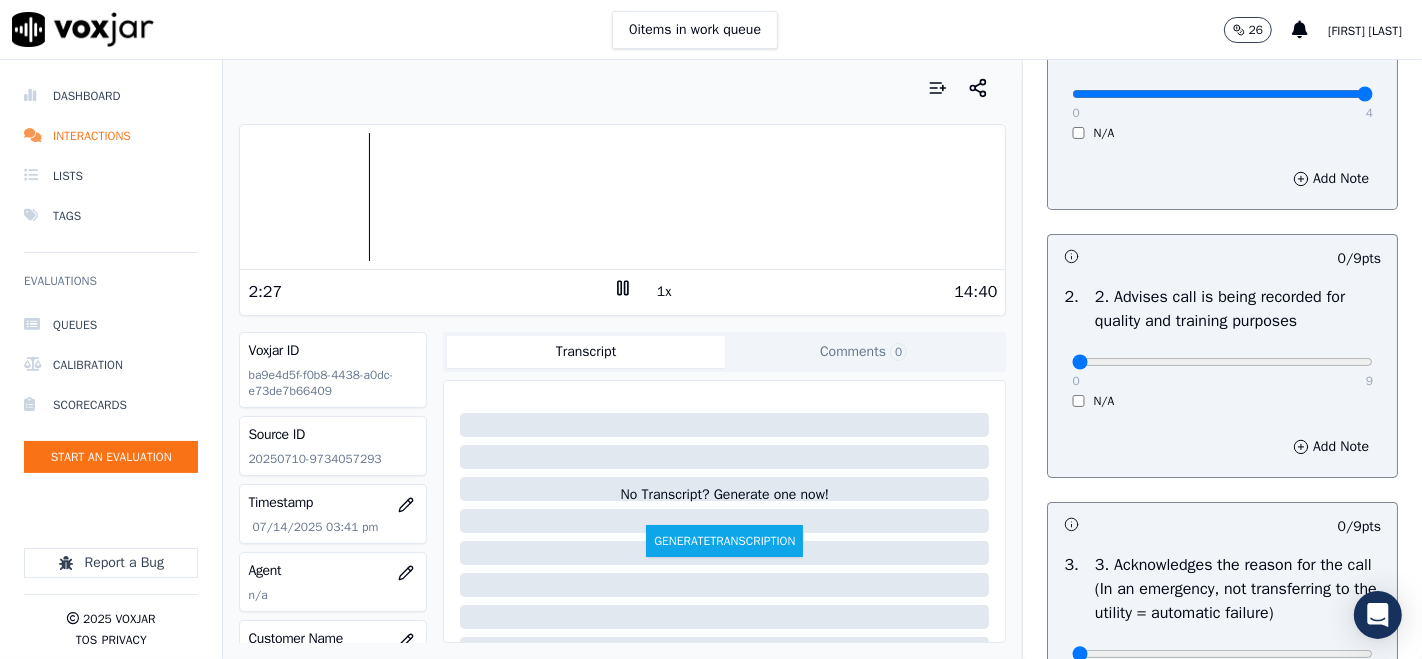 click at bounding box center [622, 197] 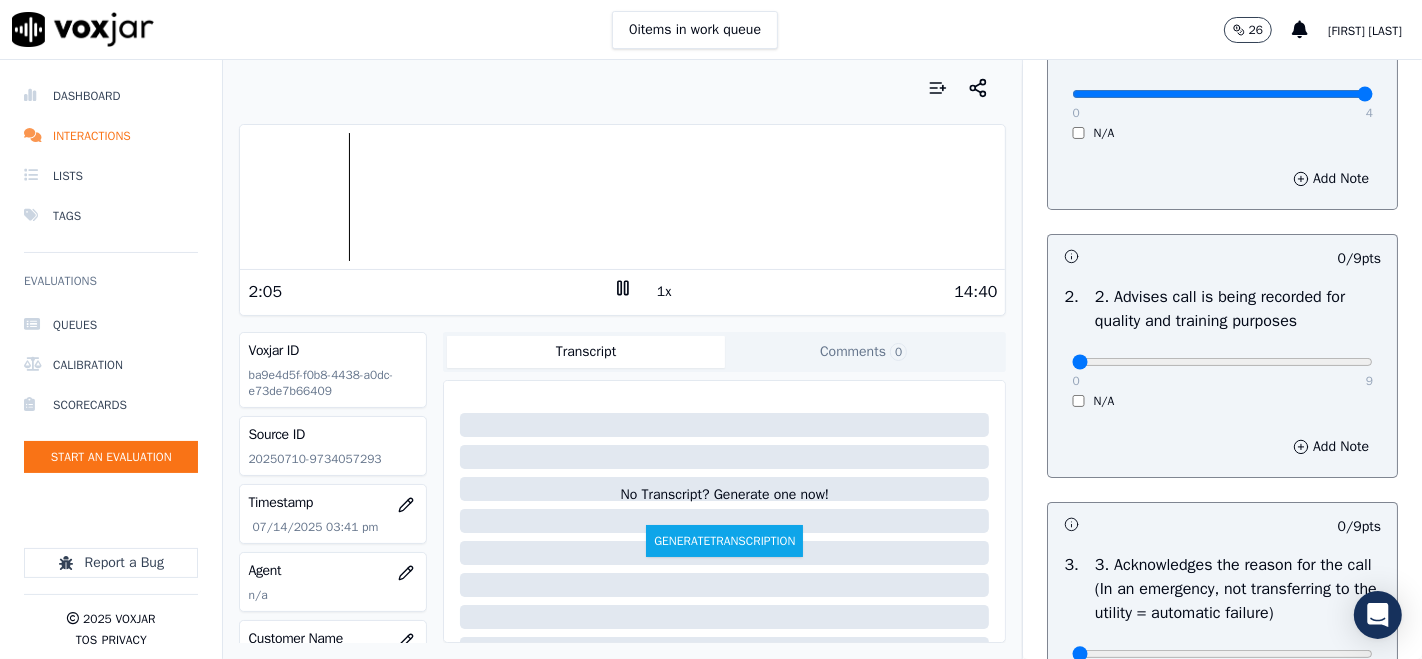 click at bounding box center [622, 197] 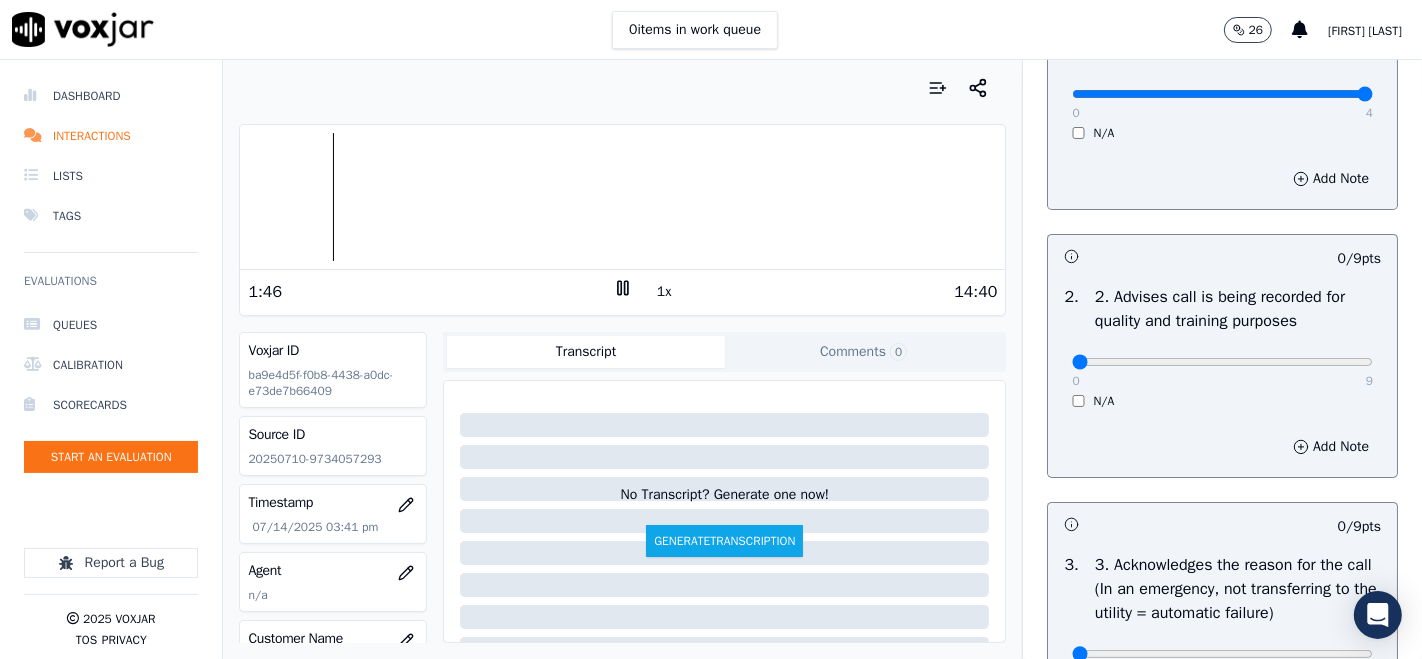 click at bounding box center (622, 197) 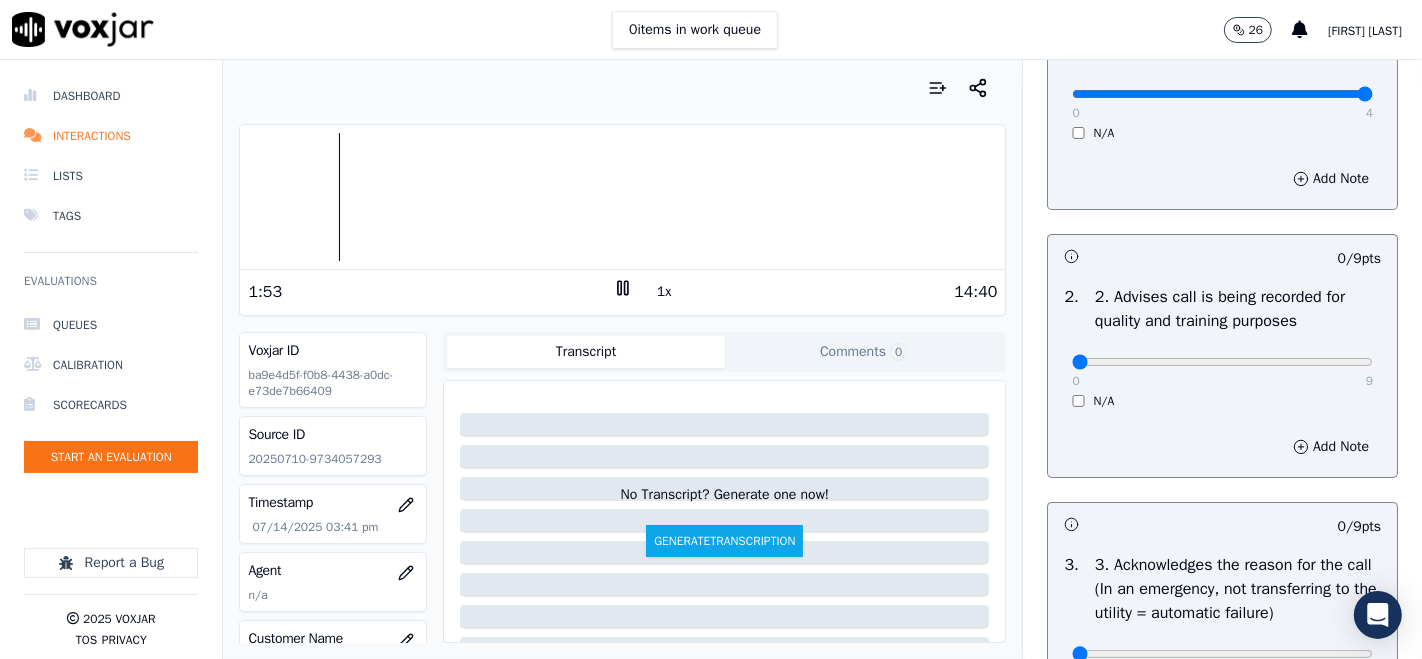 click at bounding box center (622, 197) 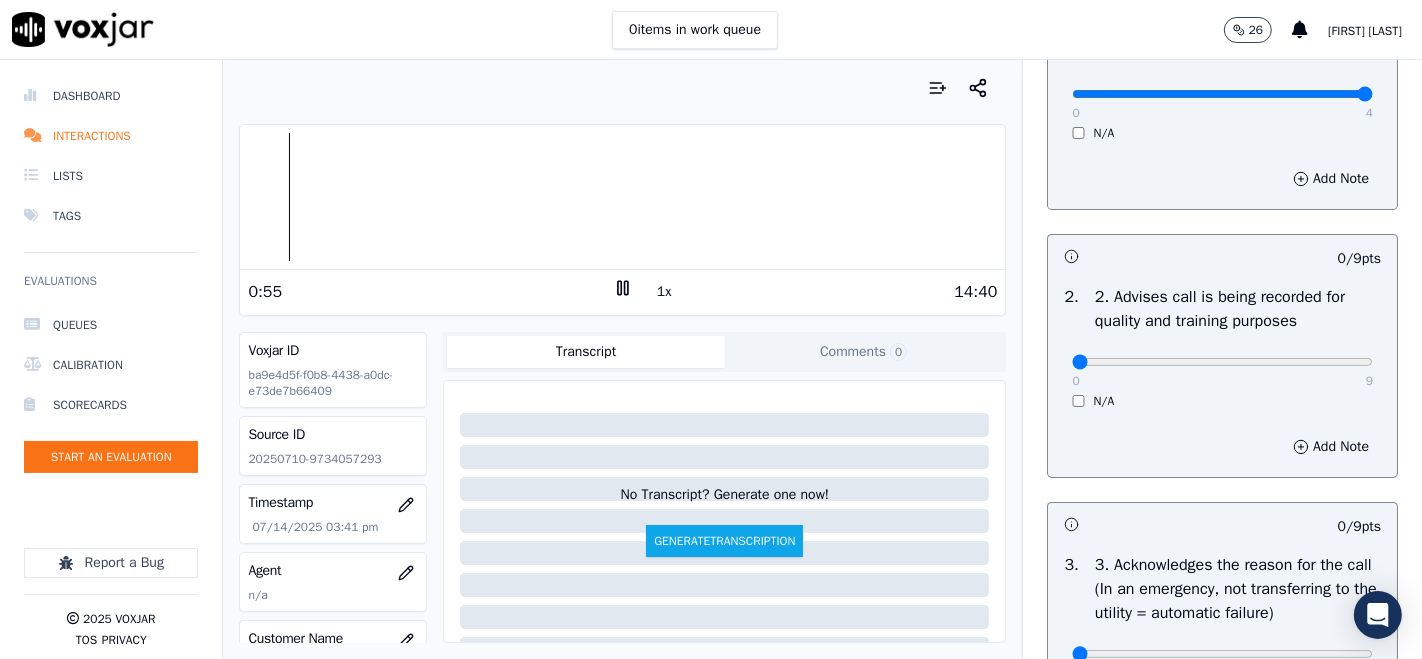 click at bounding box center (622, 197) 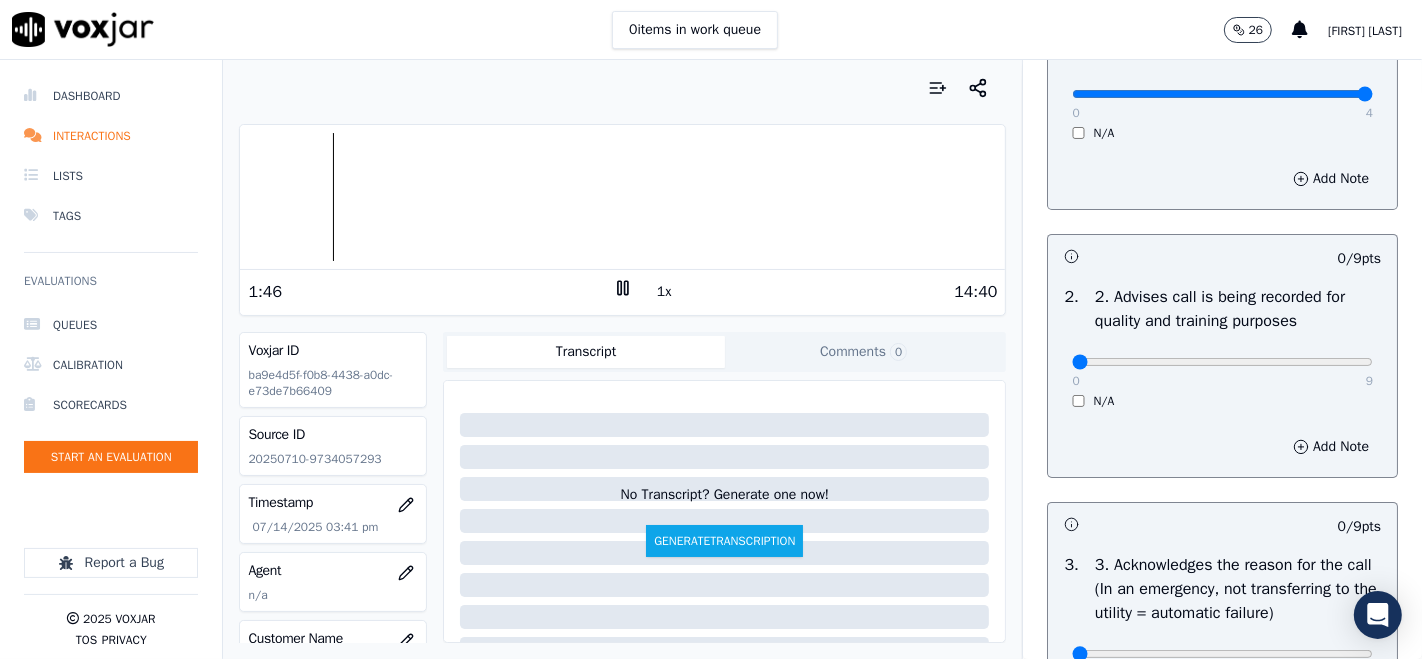 click 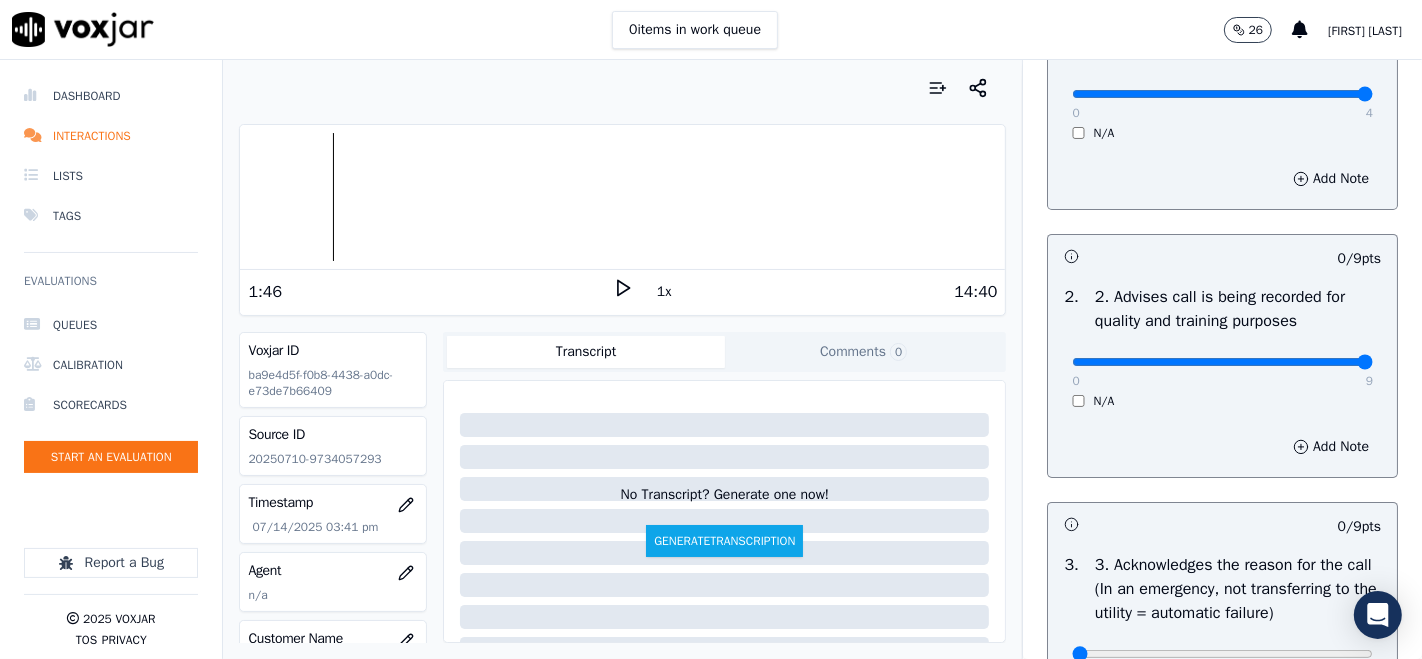 type on "9" 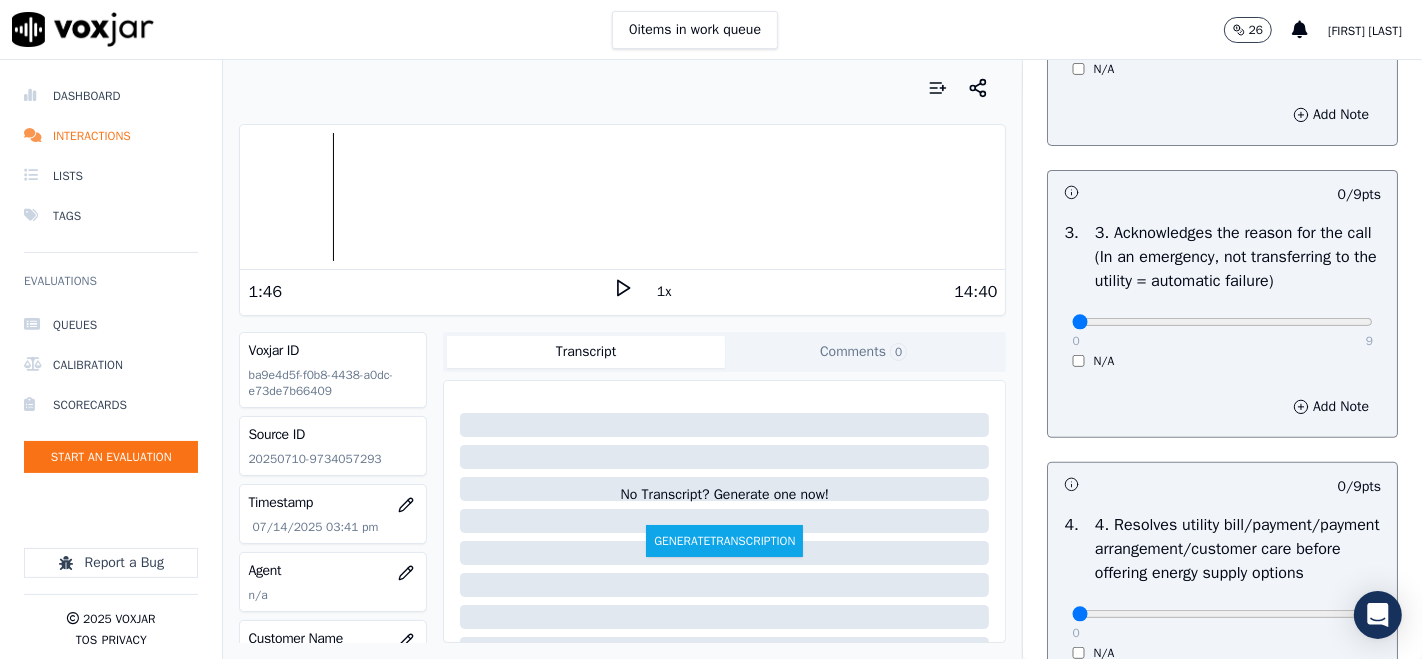 scroll, scrollTop: 555, scrollLeft: 0, axis: vertical 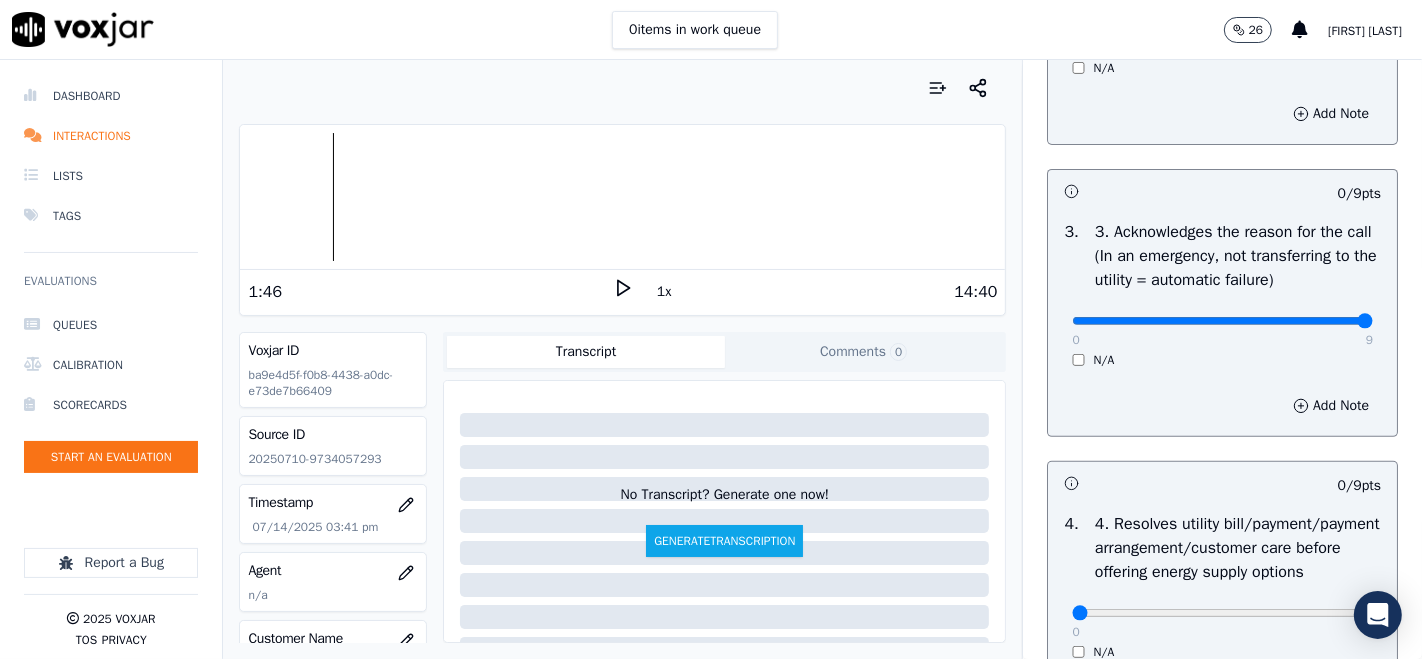 type on "9" 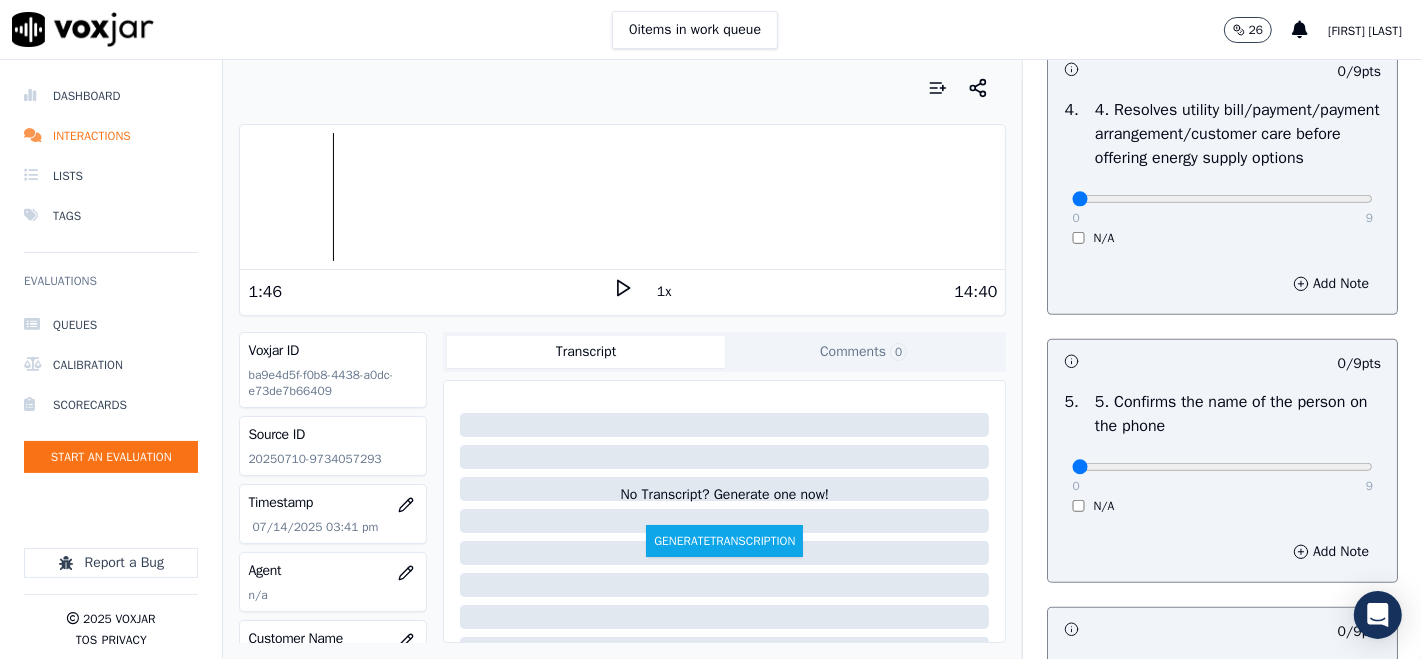 scroll, scrollTop: 1000, scrollLeft: 0, axis: vertical 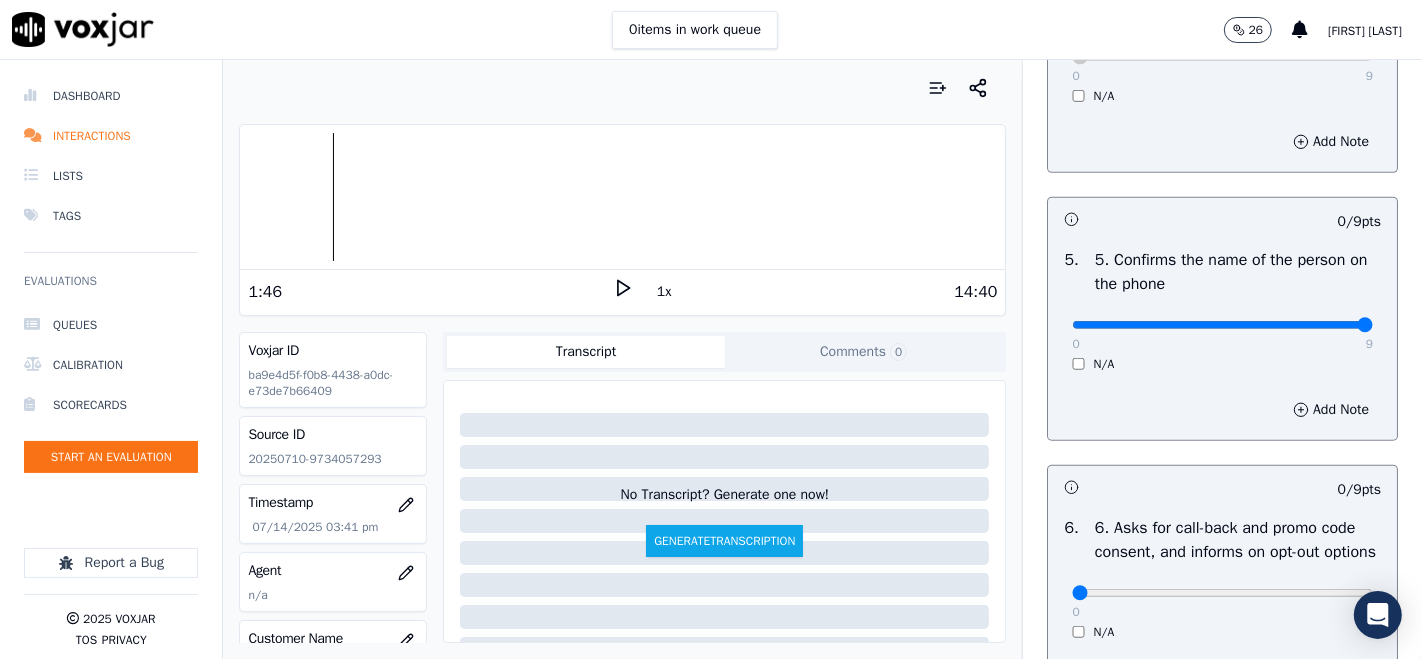 type on "9" 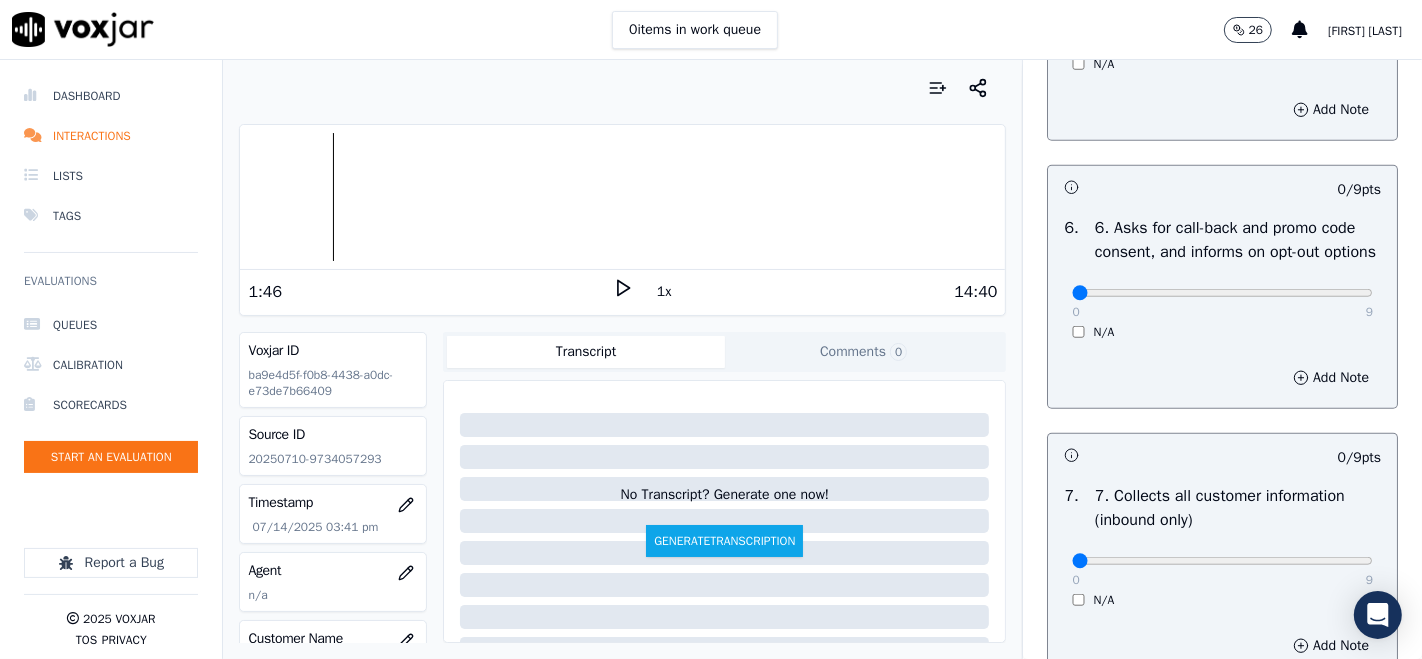 scroll, scrollTop: 1444, scrollLeft: 0, axis: vertical 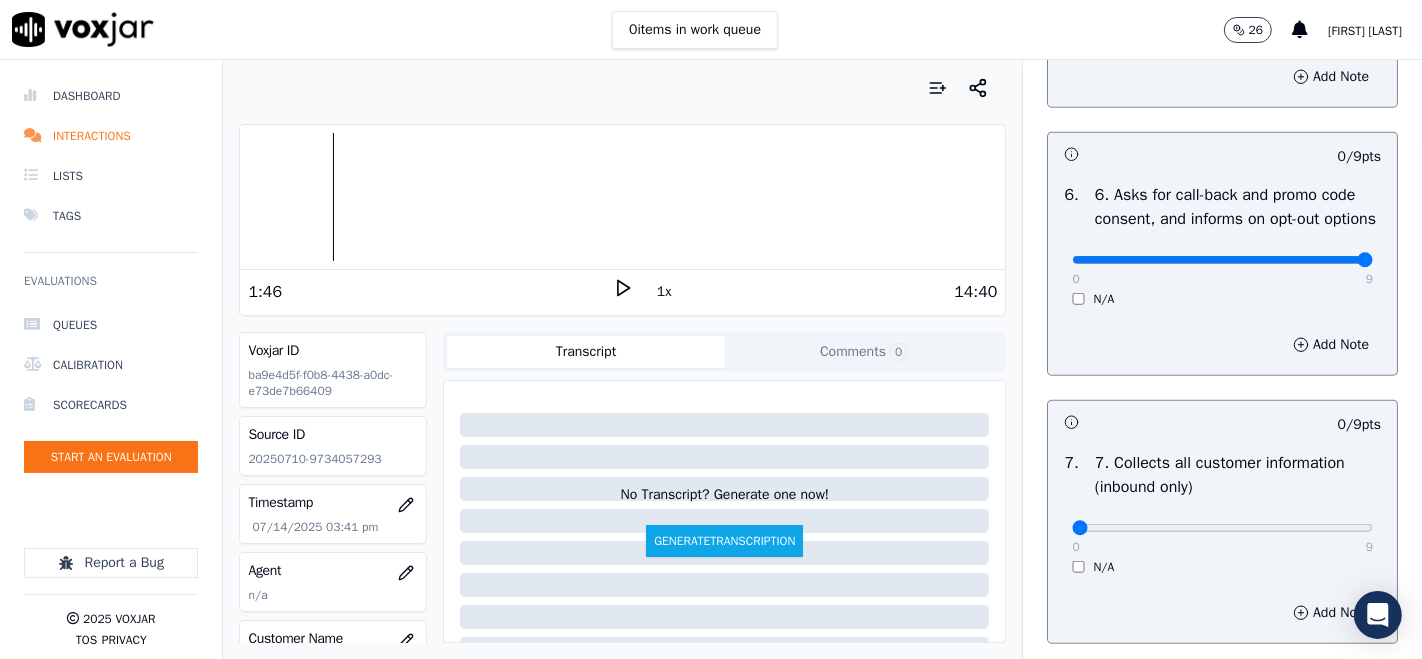 type on "9" 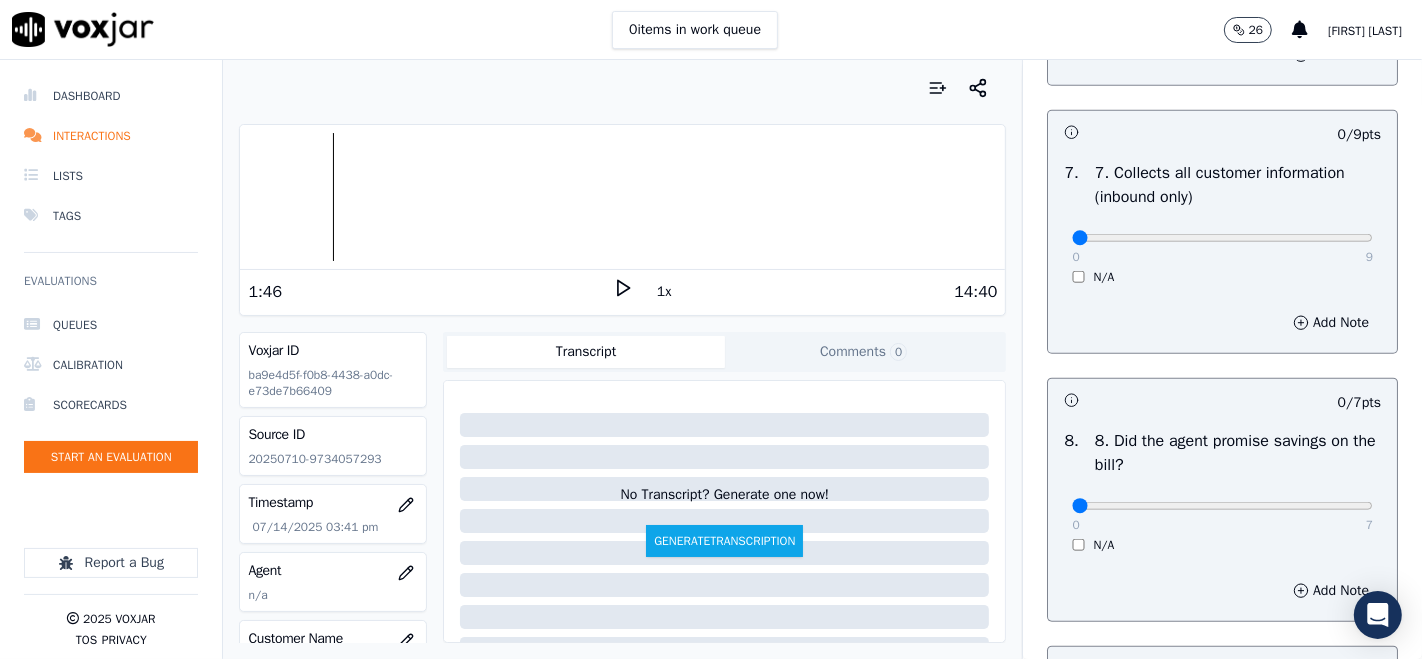 scroll, scrollTop: 1777, scrollLeft: 0, axis: vertical 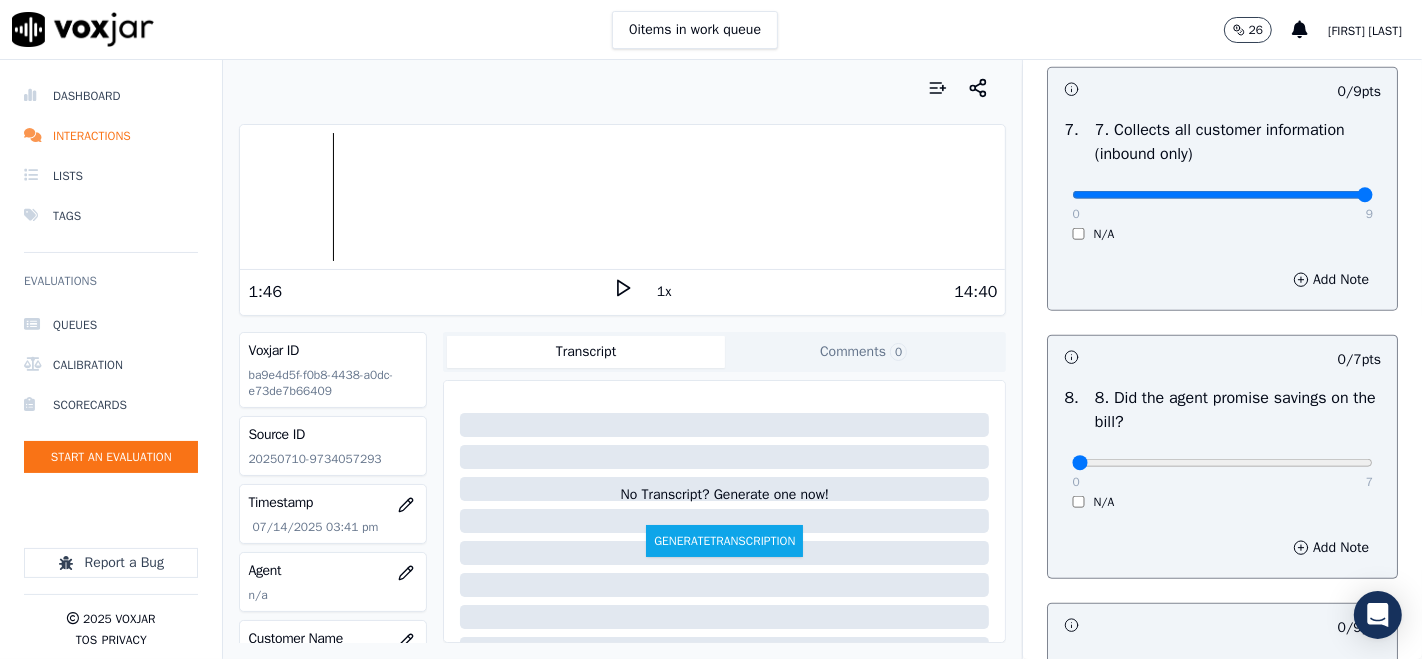 drag, startPoint x: 1321, startPoint y: 290, endPoint x: 1314, endPoint y: 298, distance: 10.630146 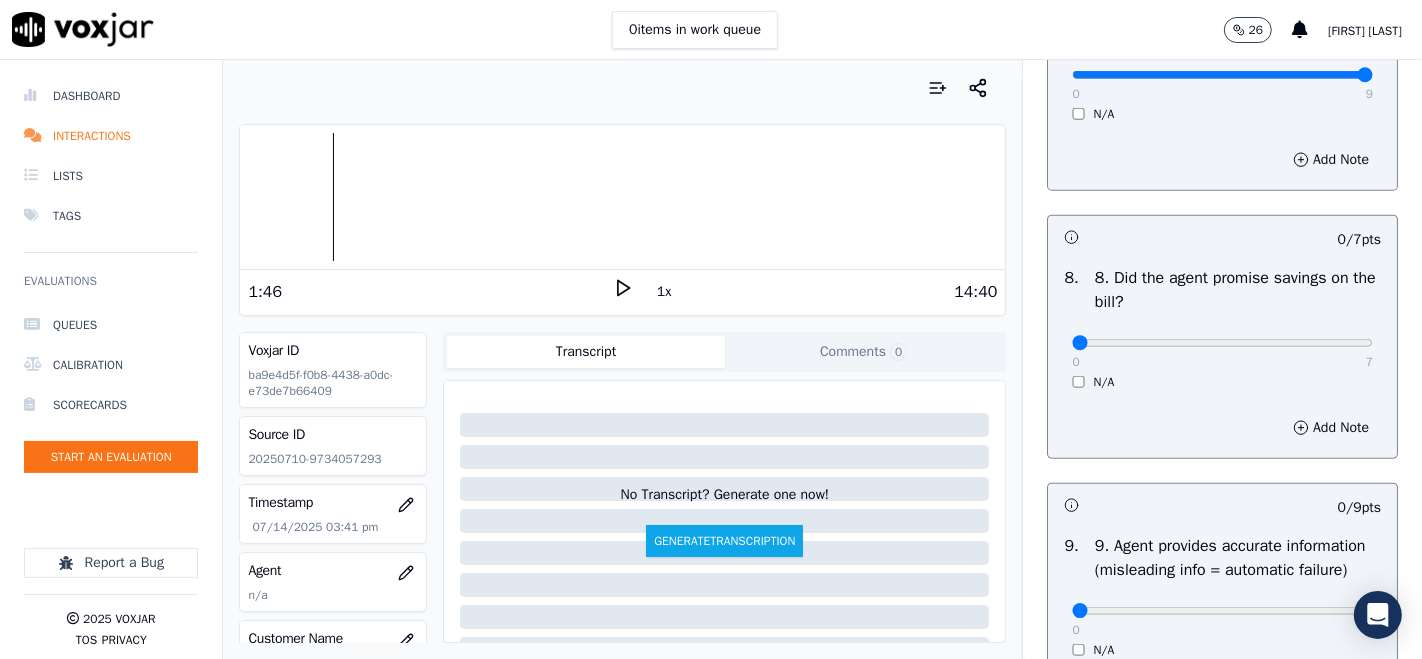 scroll, scrollTop: 2000, scrollLeft: 0, axis: vertical 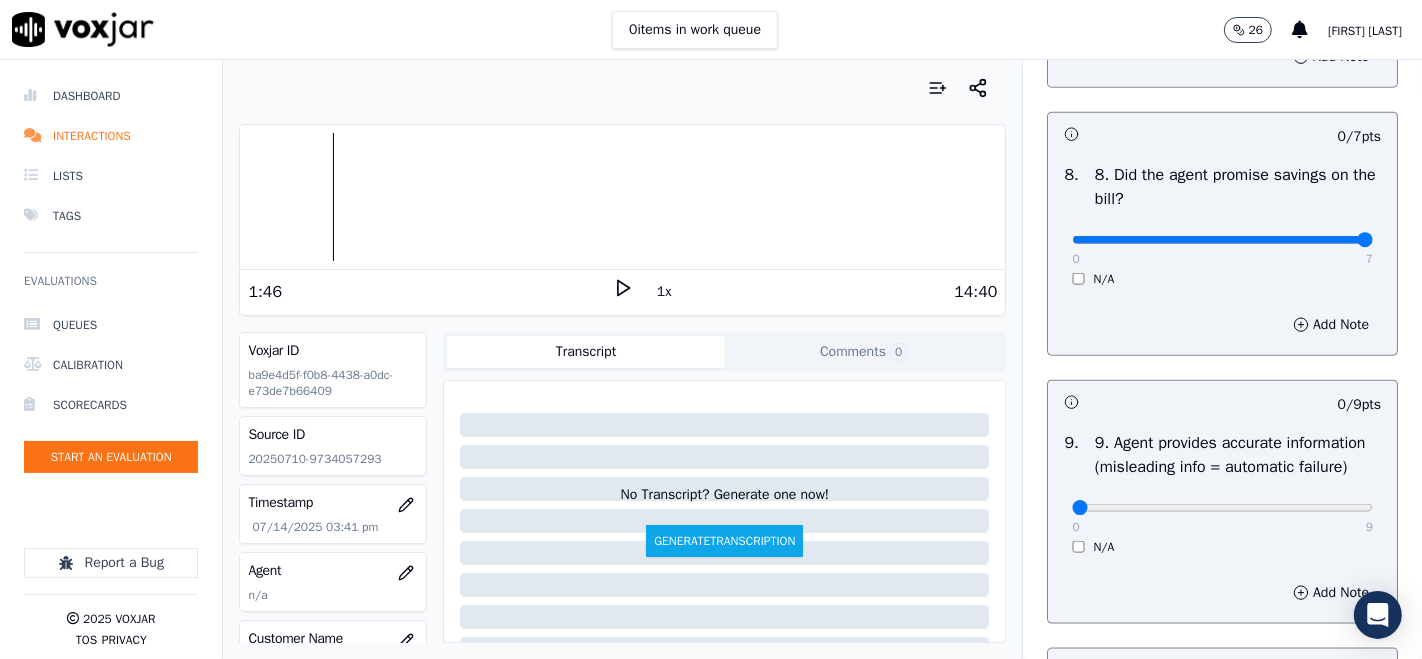 type on "7" 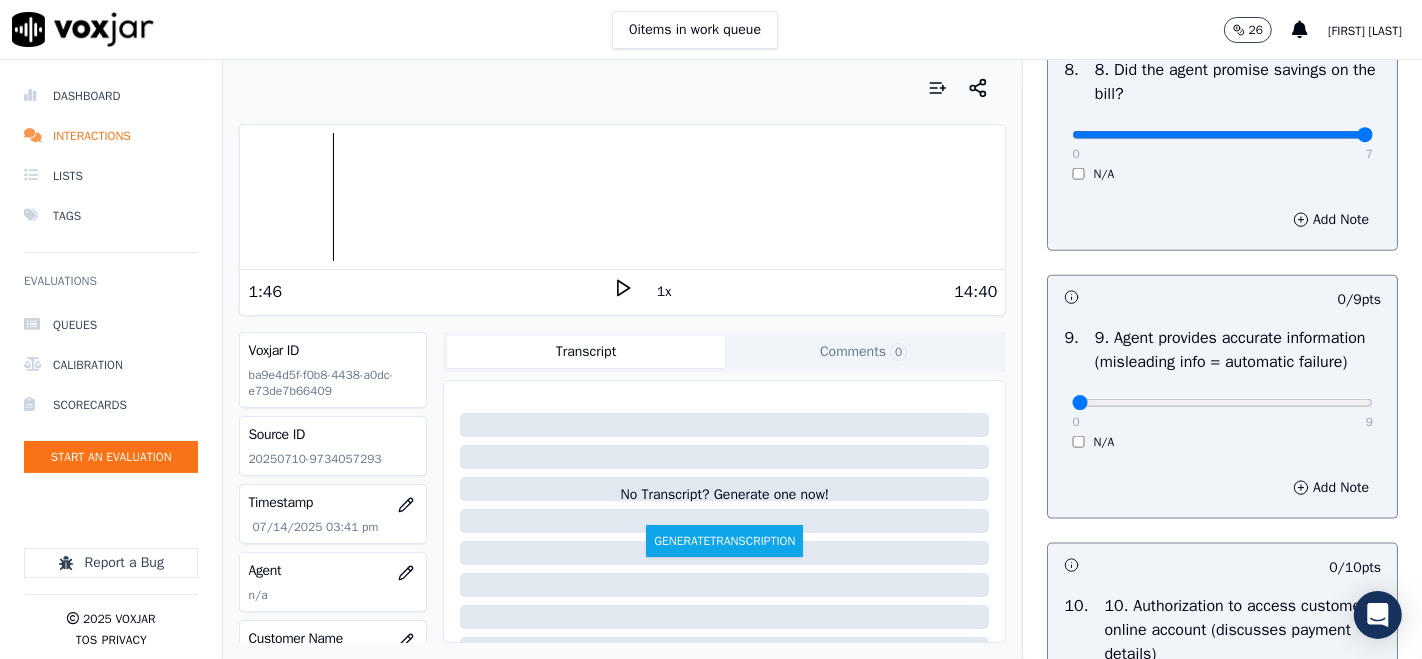 scroll, scrollTop: 2222, scrollLeft: 0, axis: vertical 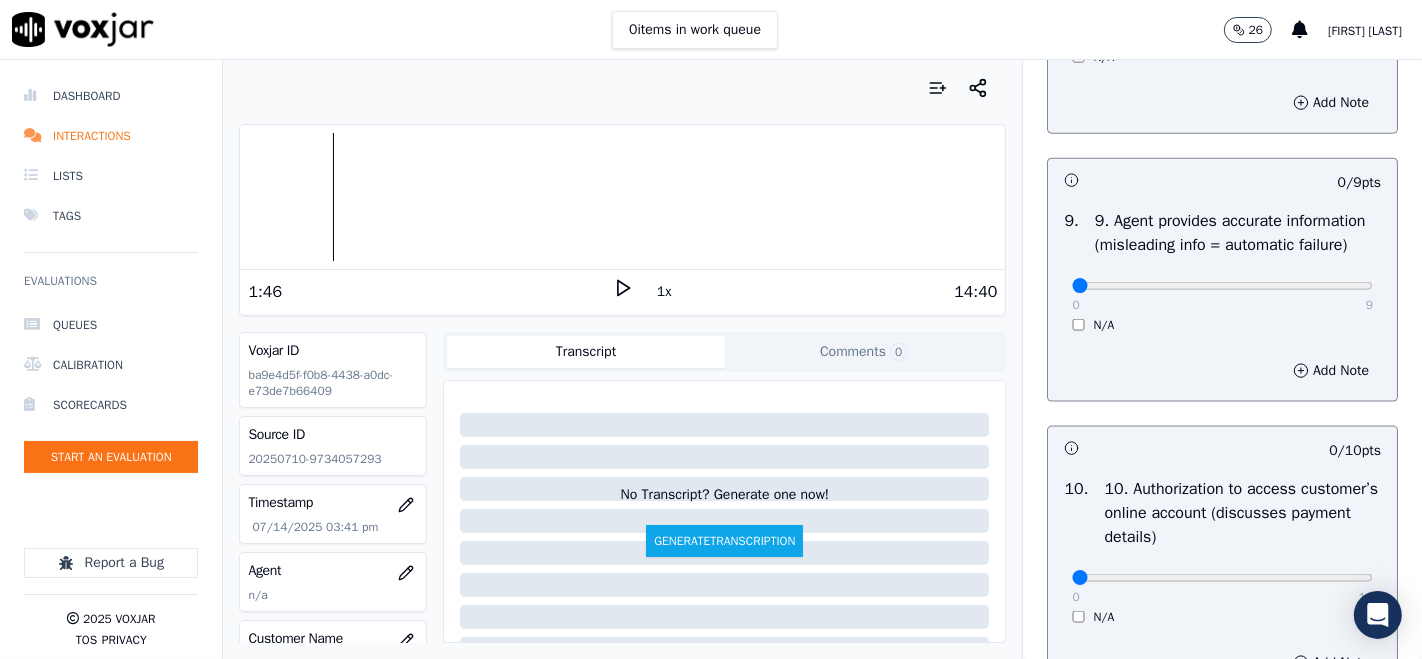 click on "0   9" at bounding box center (1222, 285) 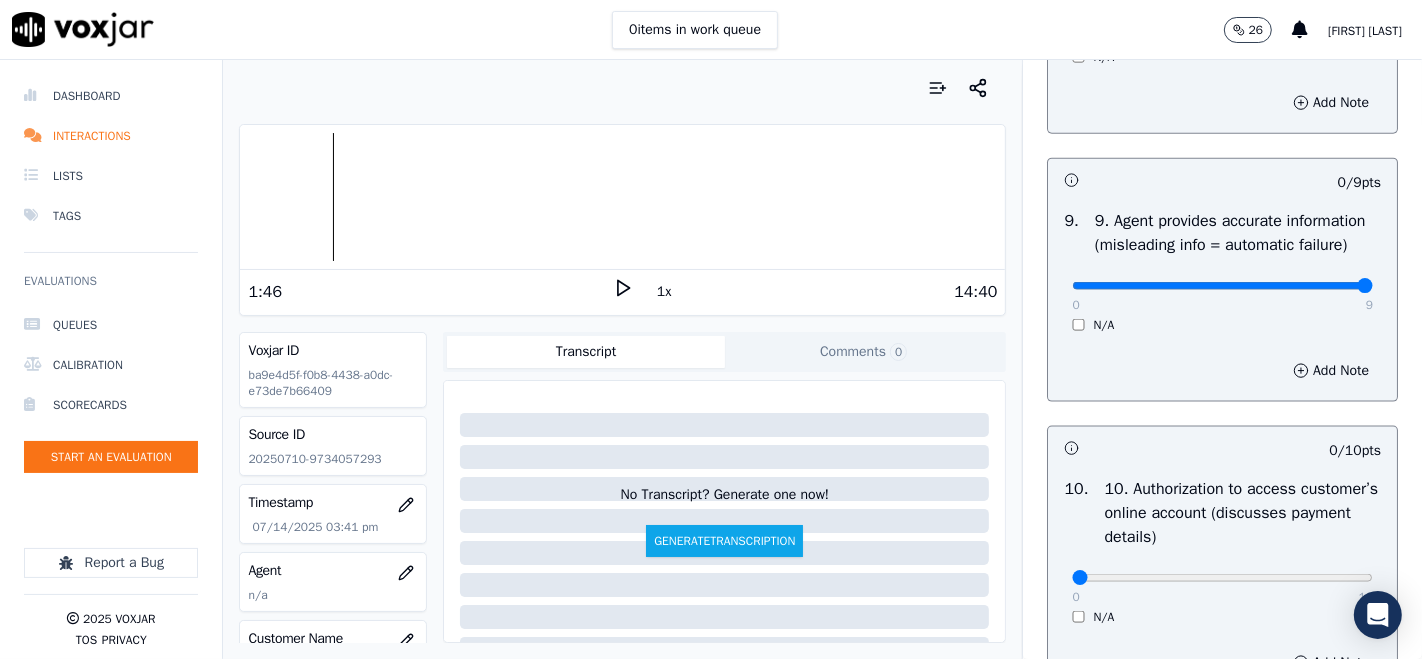 type on "9" 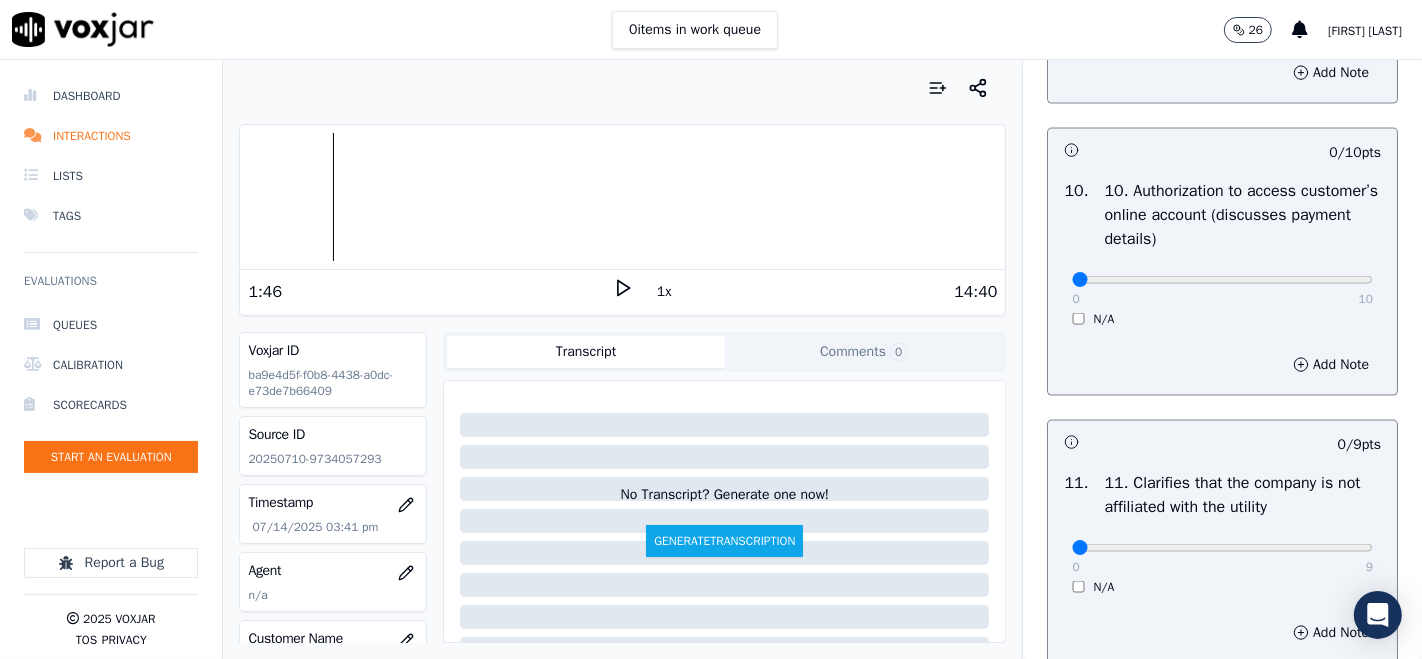 scroll, scrollTop: 2555, scrollLeft: 0, axis: vertical 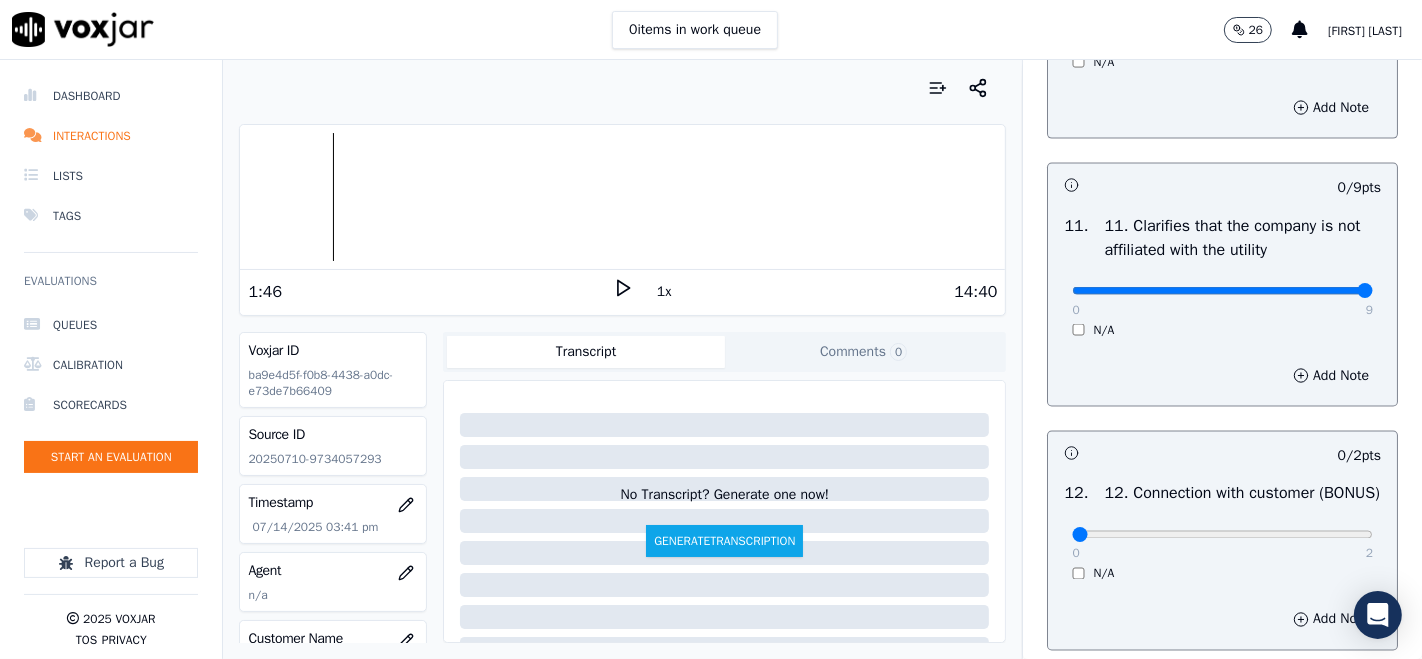 type on "9" 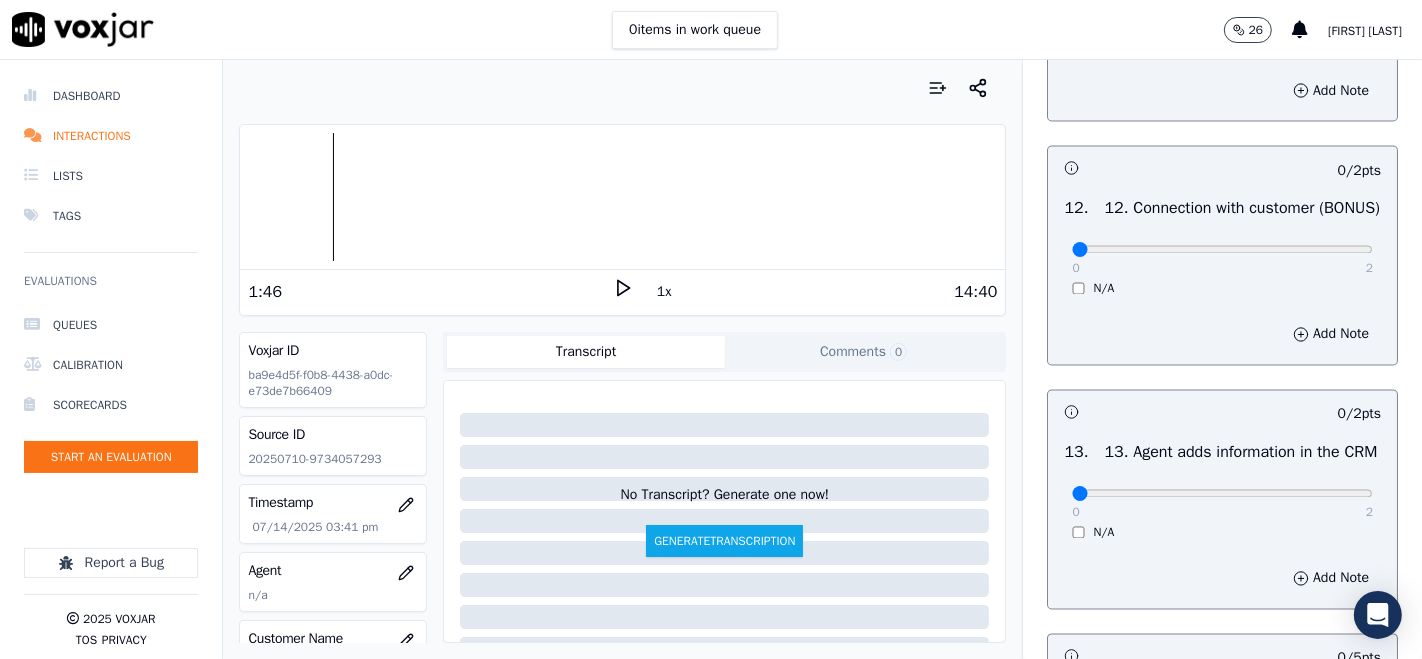 scroll, scrollTop: 3111, scrollLeft: 0, axis: vertical 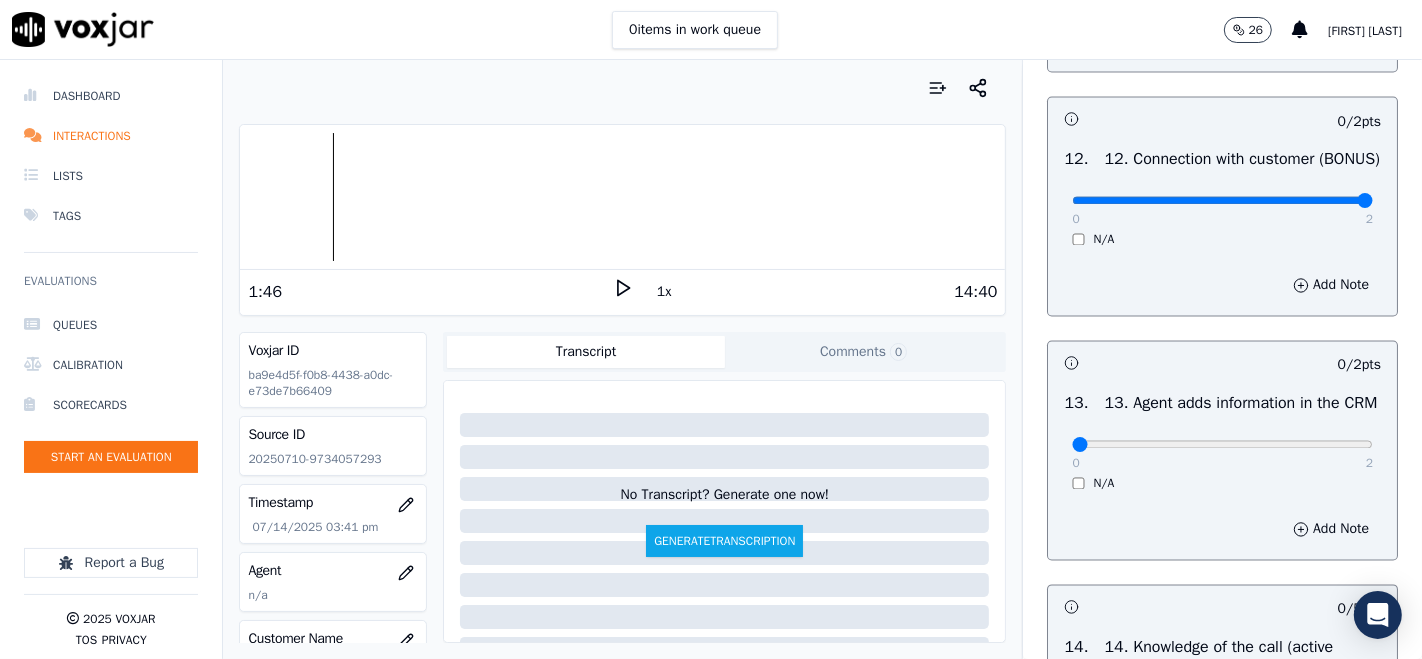 type on "2" 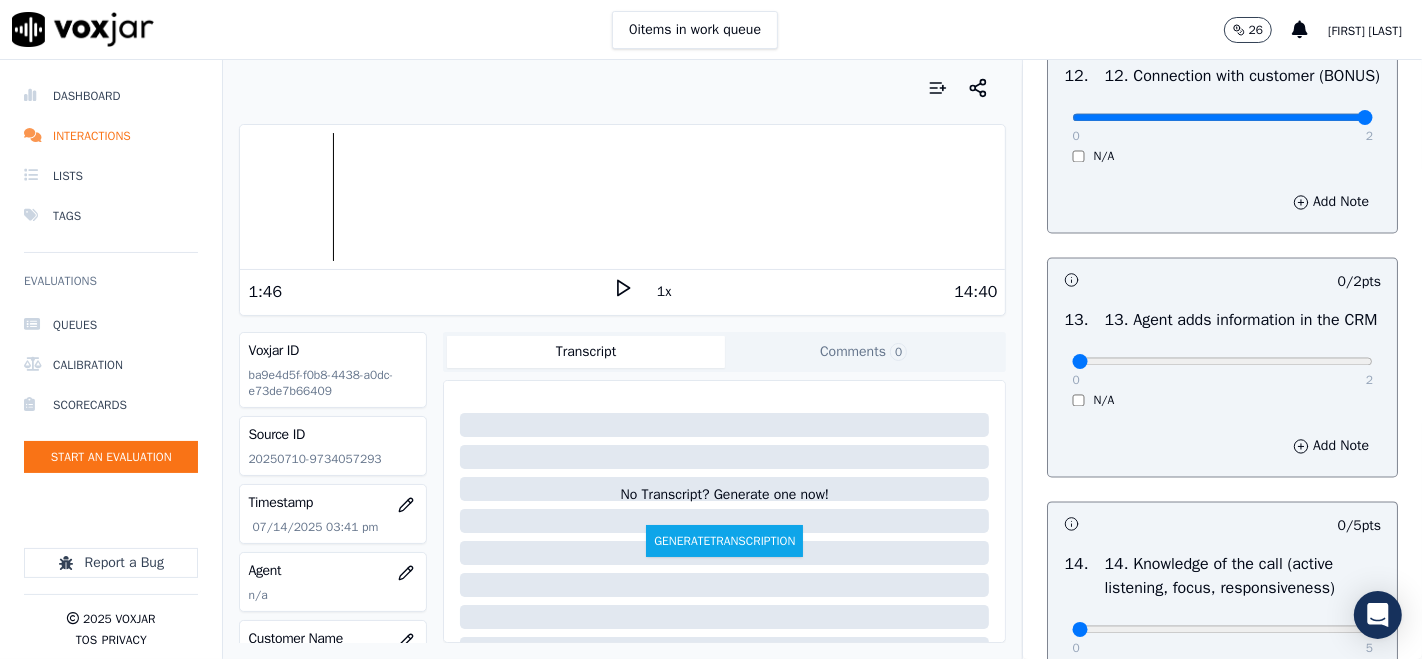 scroll, scrollTop: 3222, scrollLeft: 0, axis: vertical 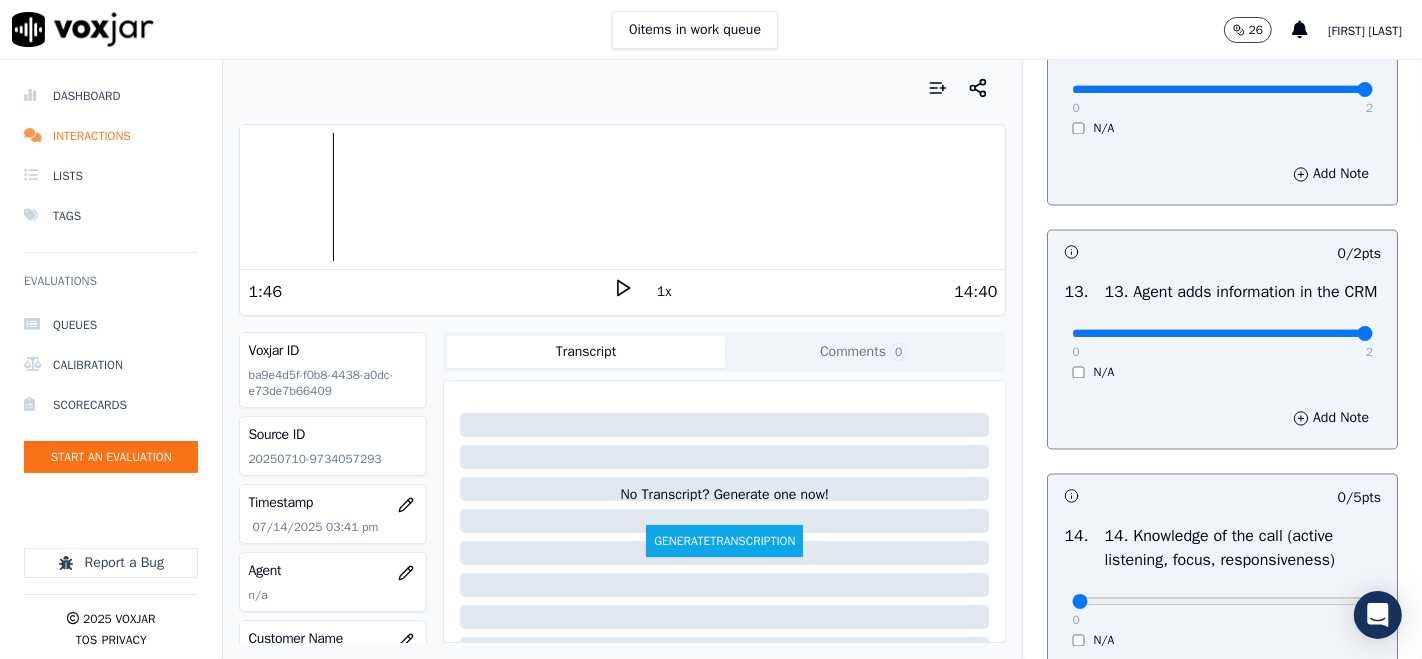 type on "2" 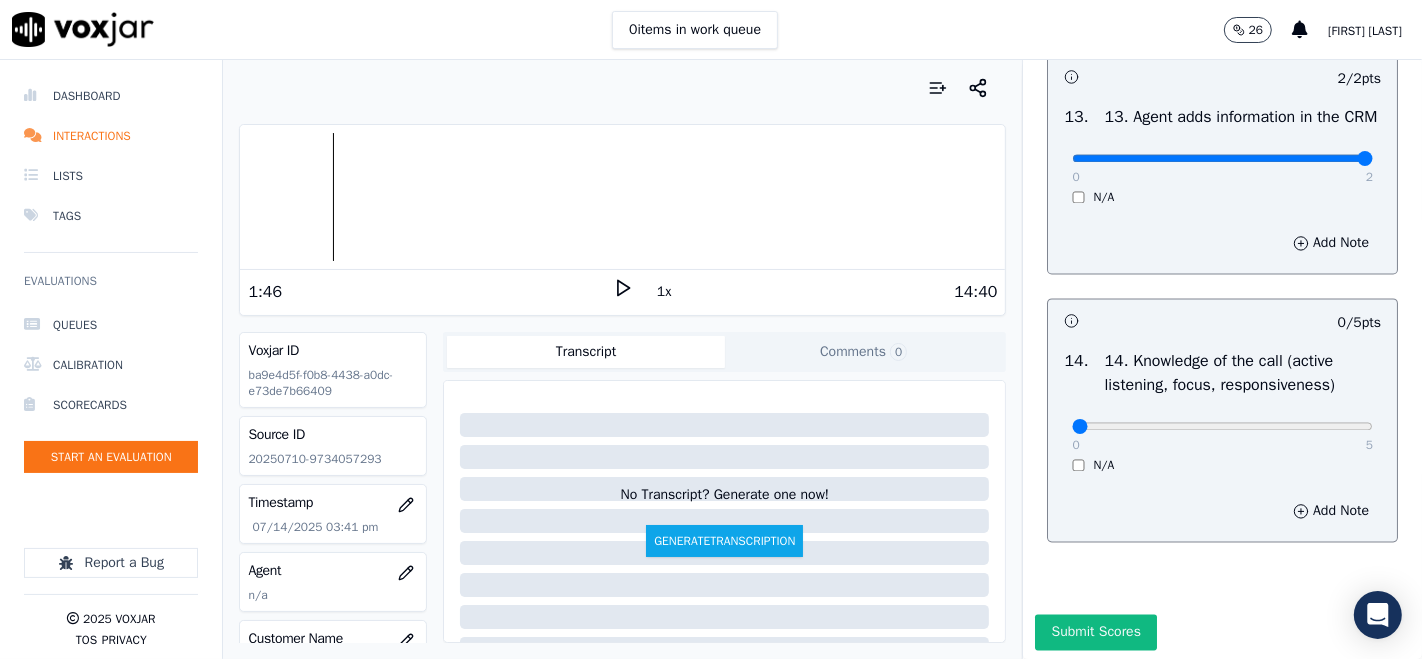 scroll, scrollTop: 3555, scrollLeft: 0, axis: vertical 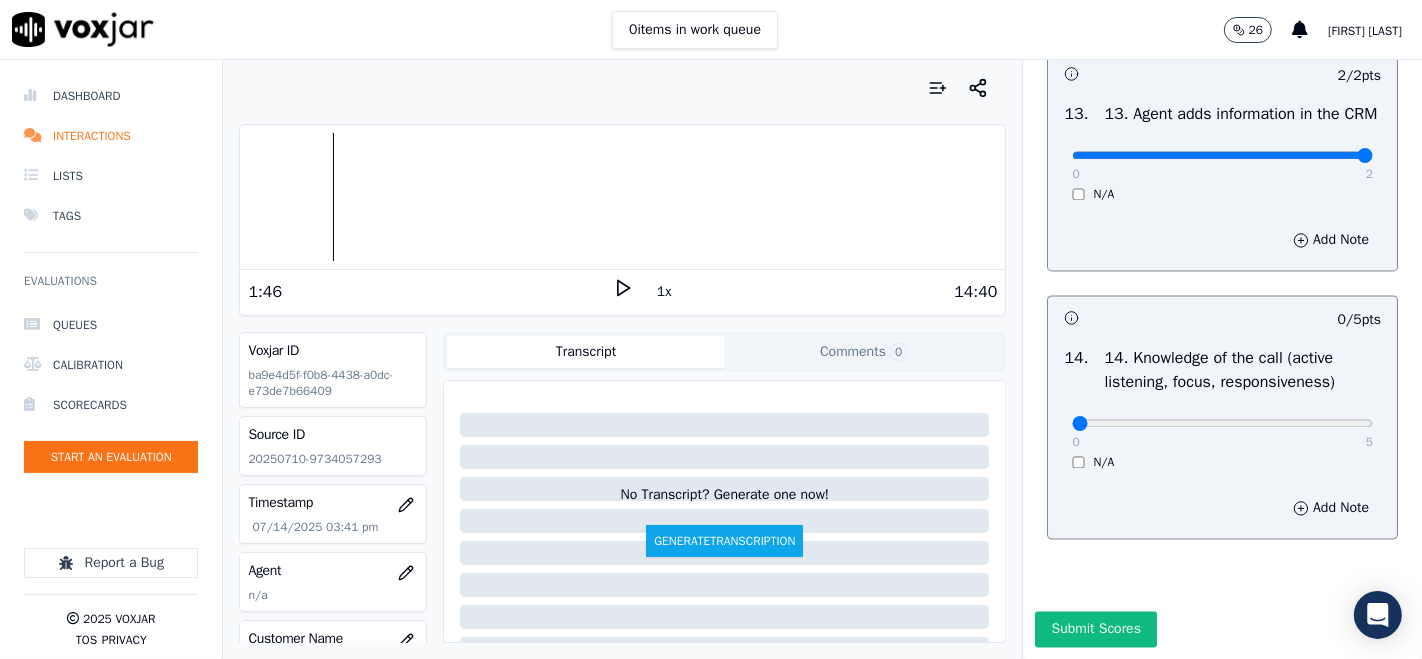 click on "0   5     N/A" at bounding box center [1222, 432] 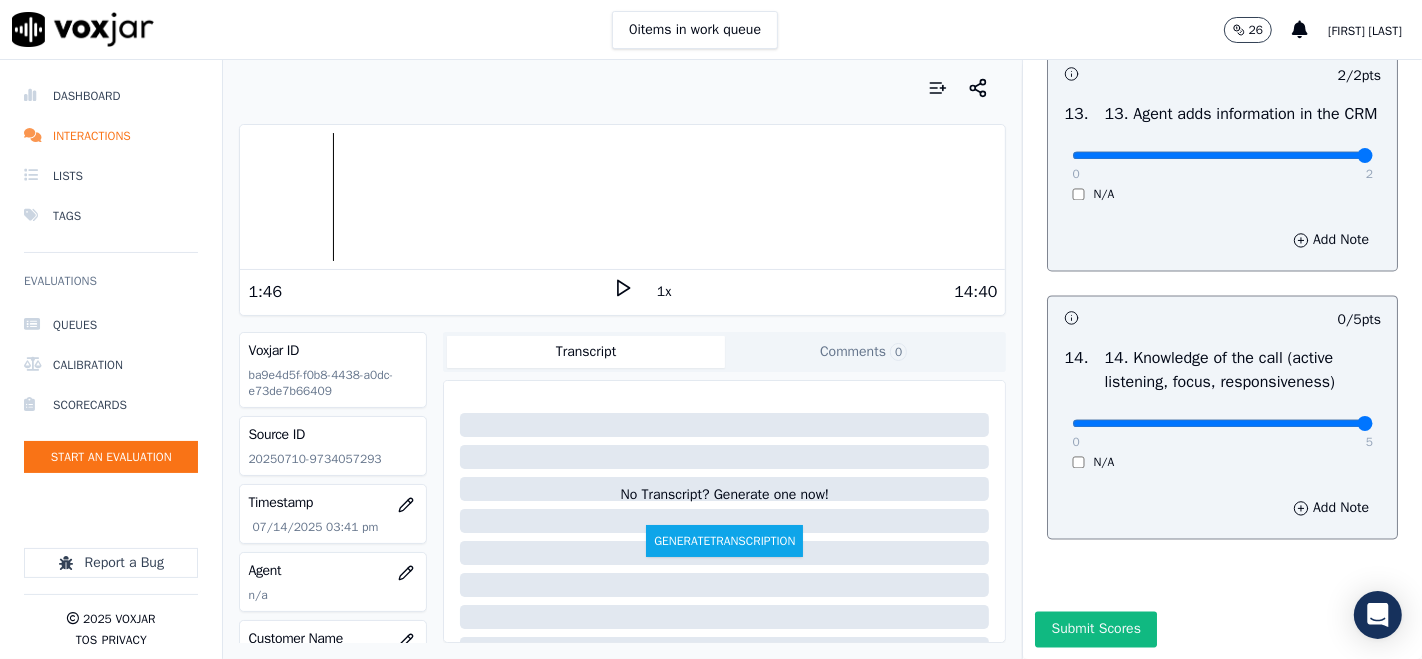 type on "5" 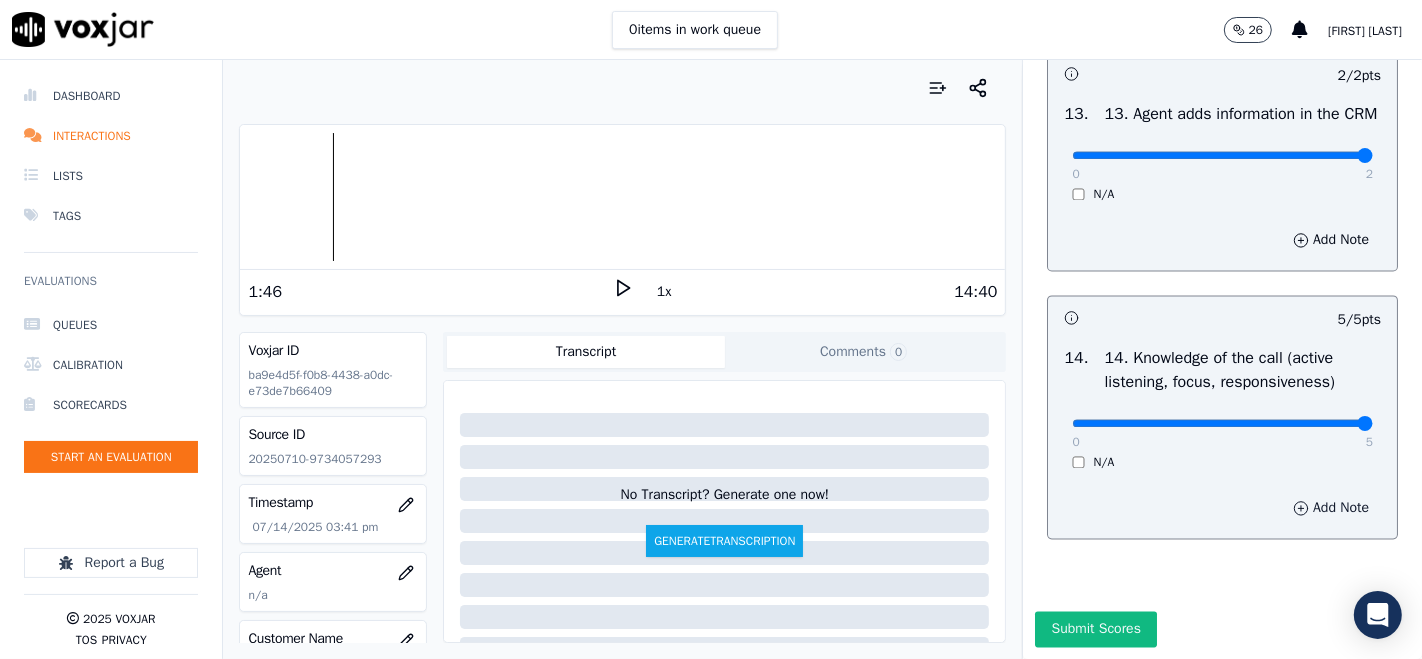 scroll, scrollTop: 3606, scrollLeft: 0, axis: vertical 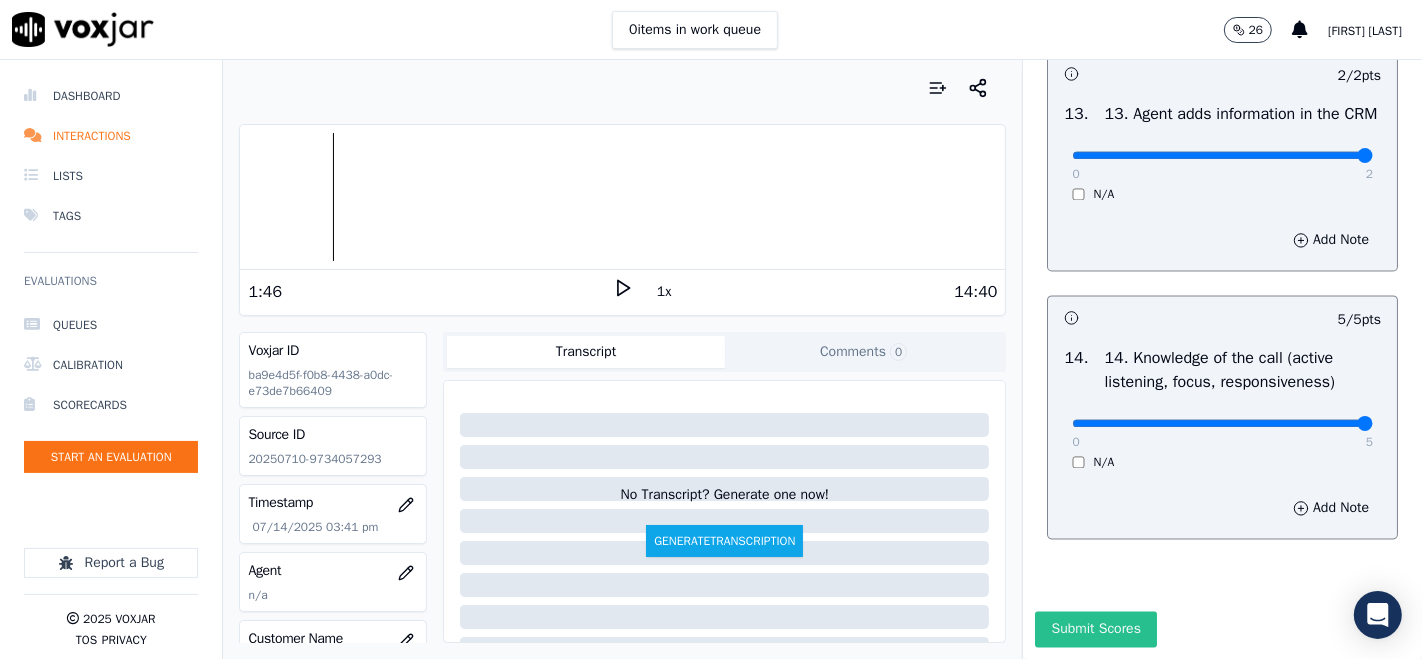 click on "Submit Scores" at bounding box center (1095, 629) 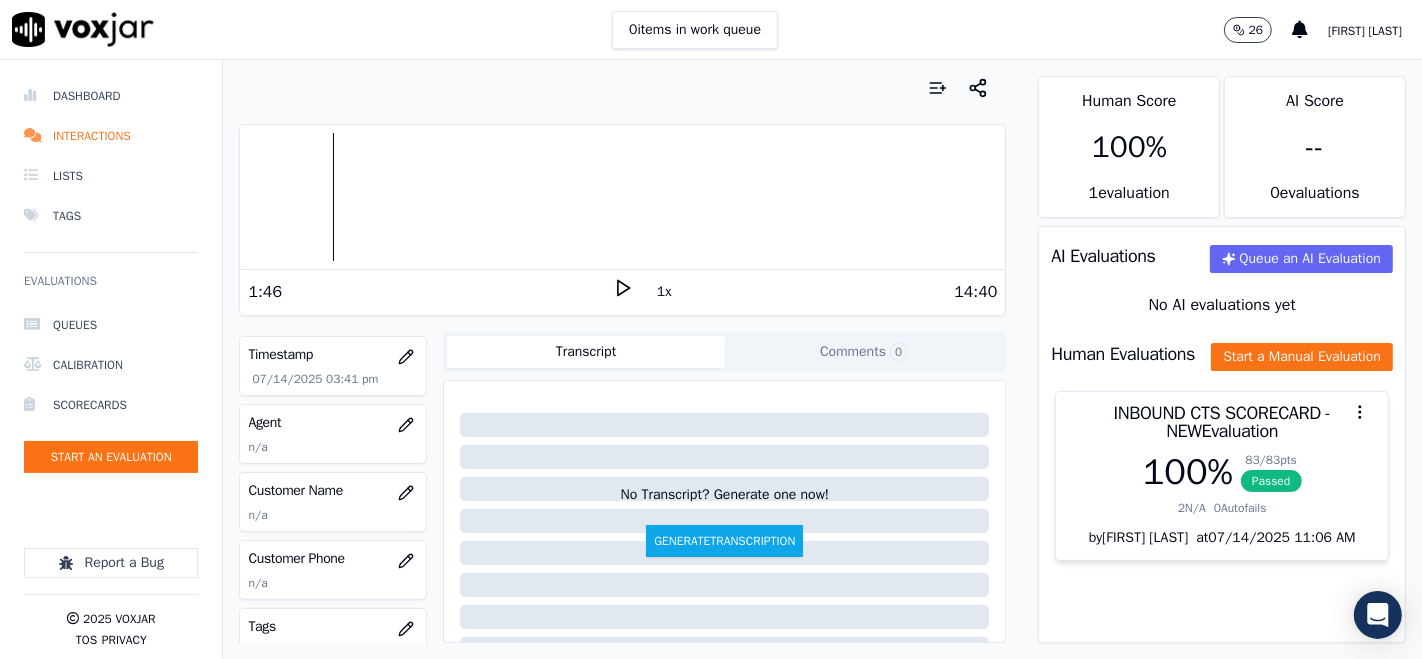 scroll, scrollTop: 171, scrollLeft: 0, axis: vertical 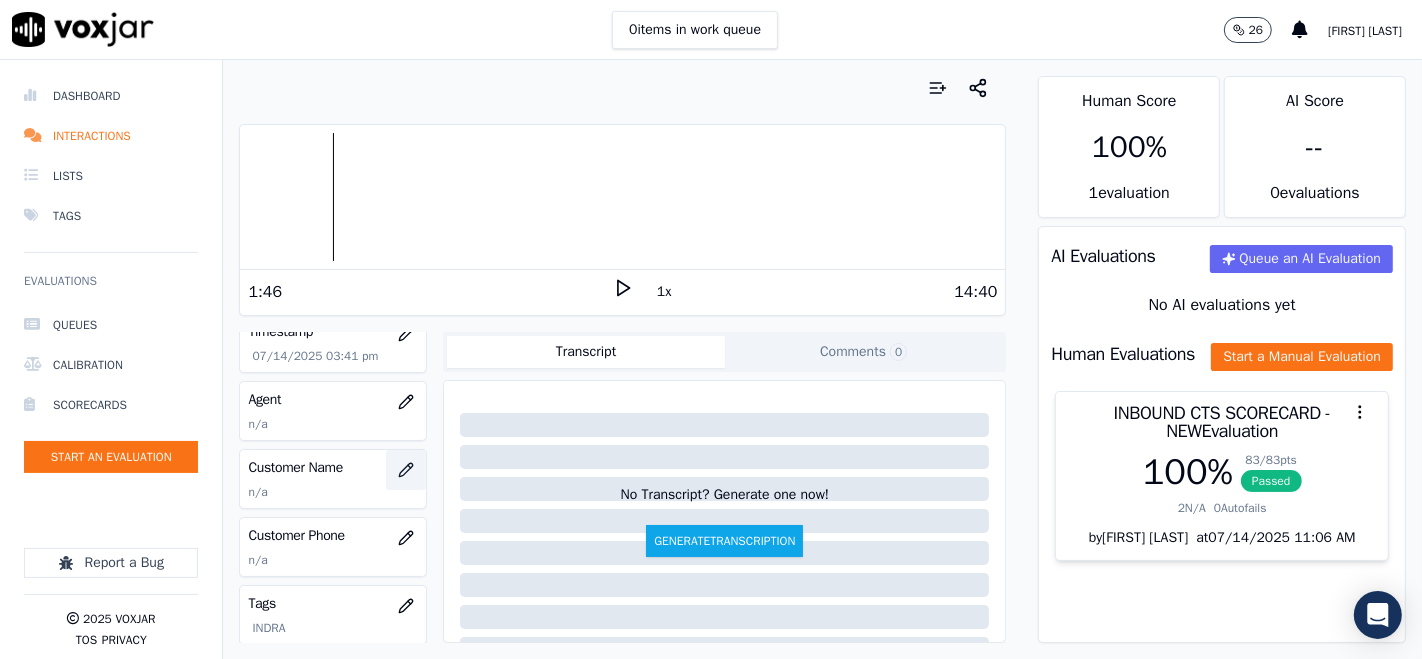 click 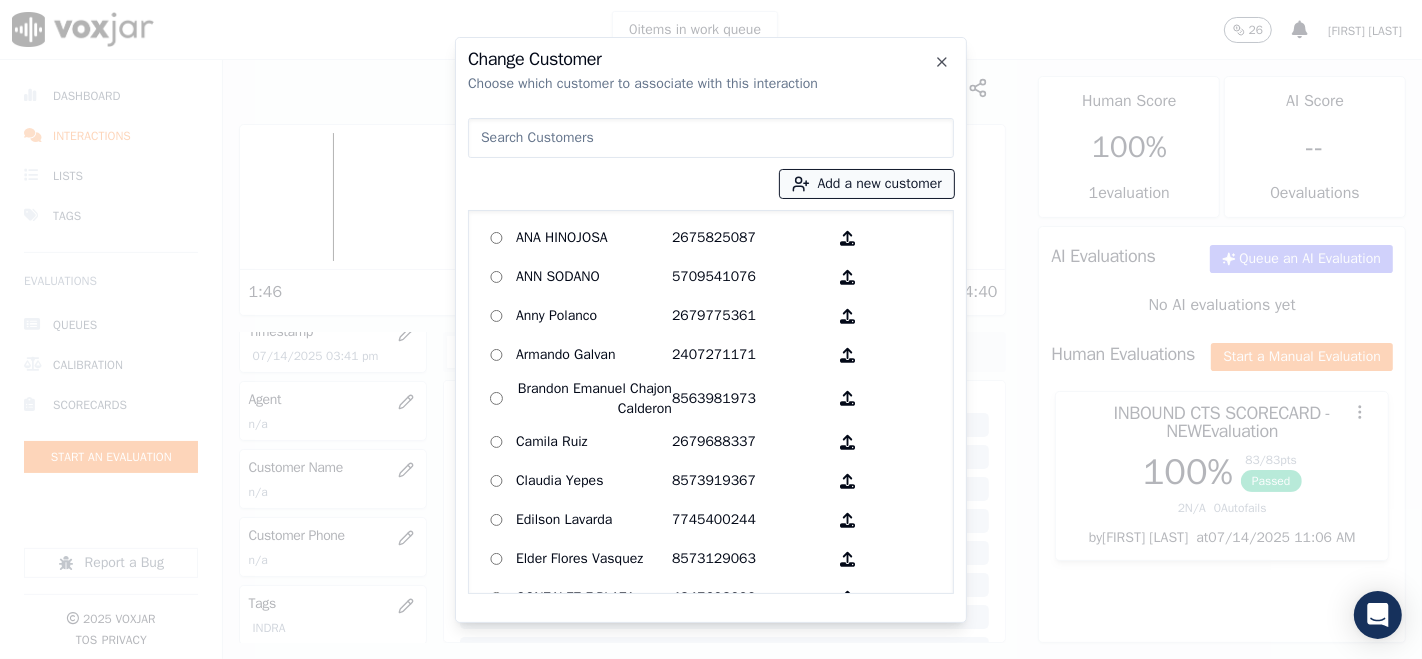 click on "Add a new customer" at bounding box center [867, 184] 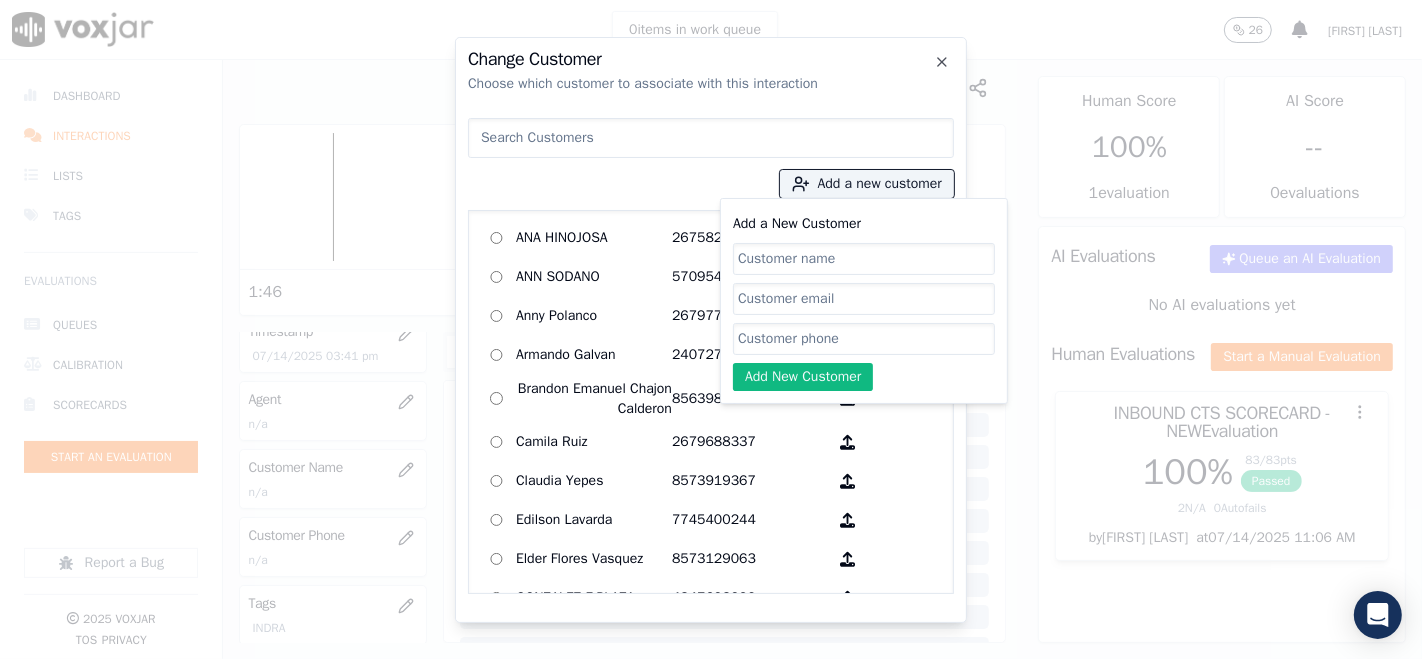paste on "[FIRST] [LAST] [LAST]" 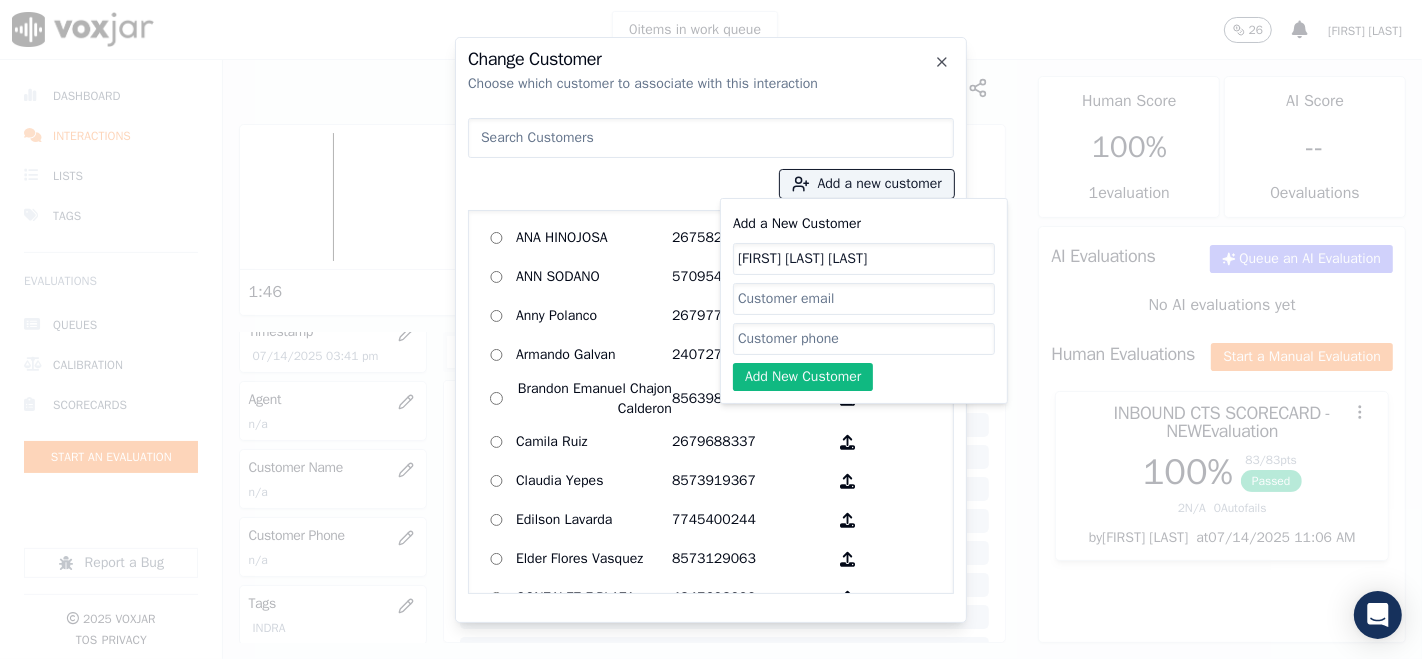 type on "[FIRST] [LAST] [LAST]" 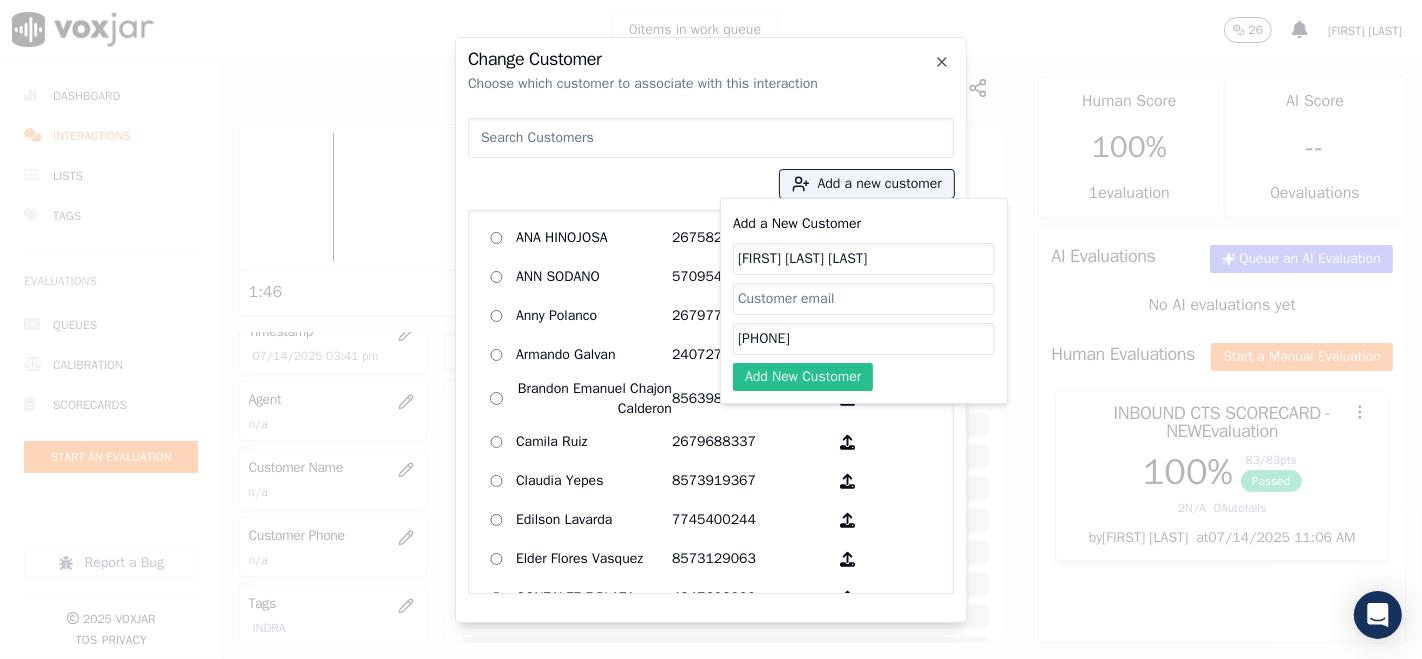 type on "[PHONE]" 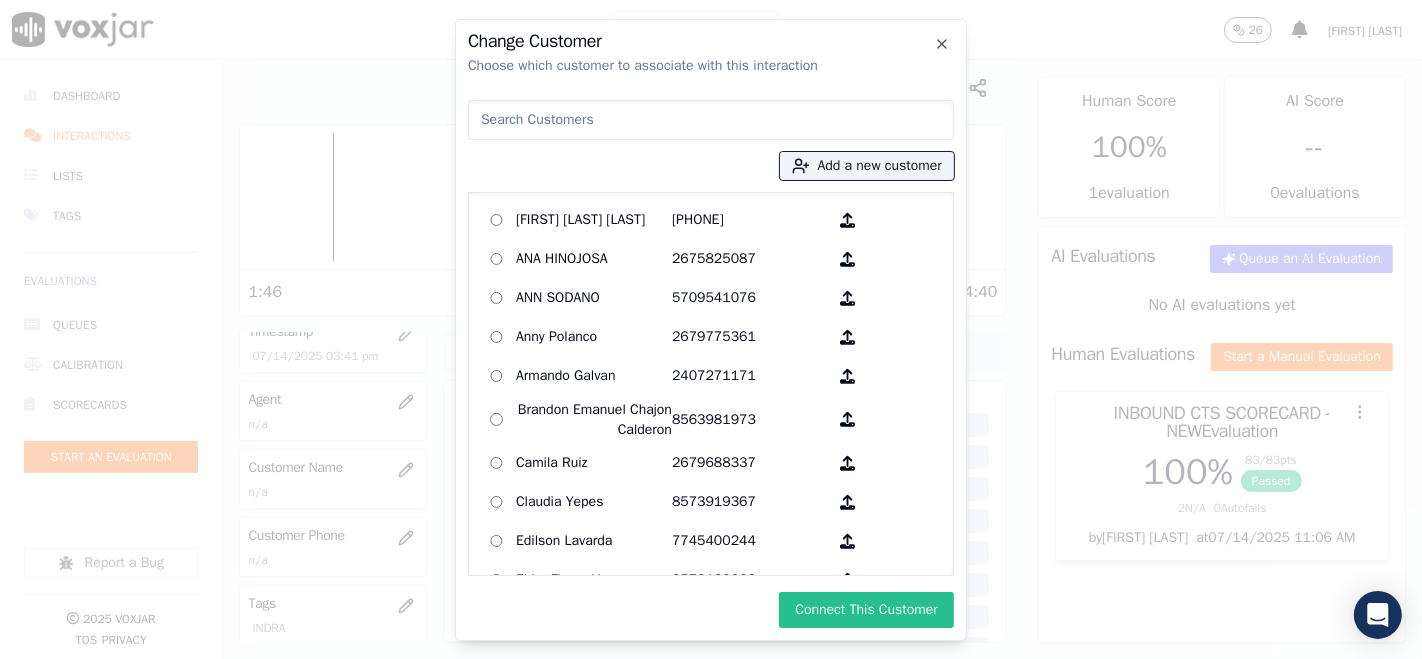 click on "Connect This Customer" at bounding box center [866, 610] 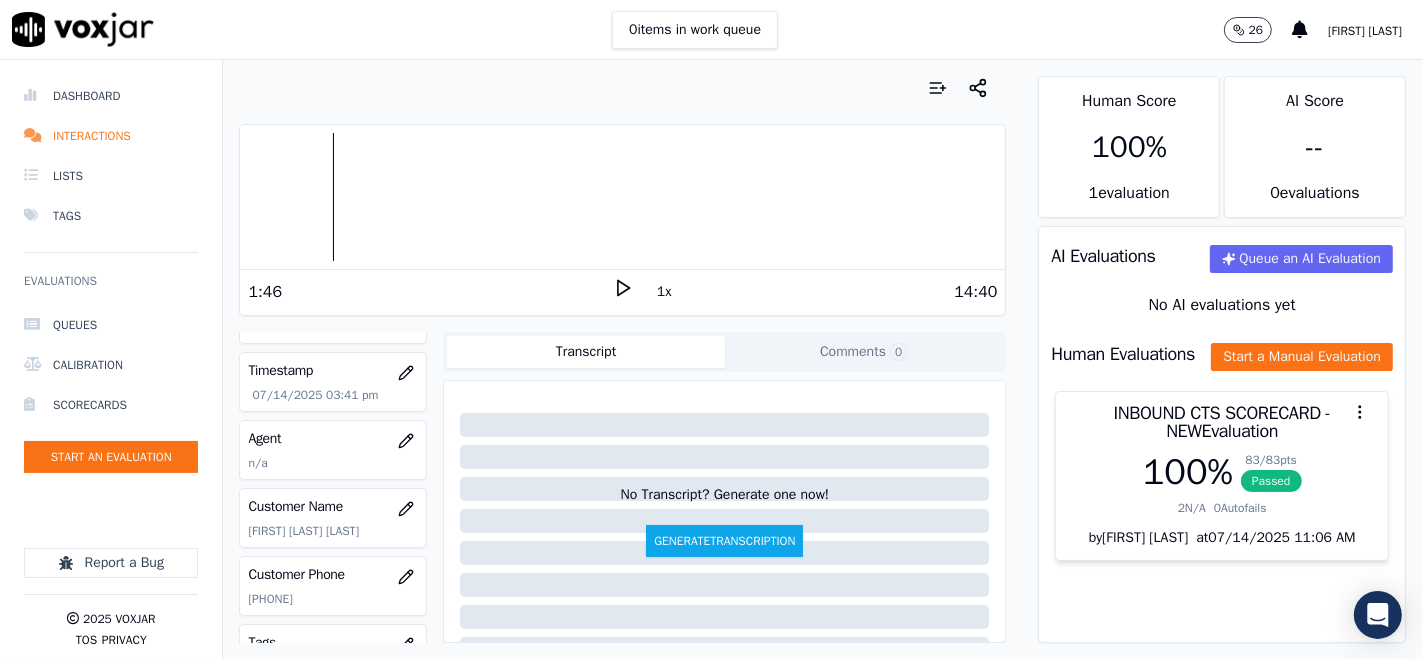 scroll, scrollTop: 126, scrollLeft: 0, axis: vertical 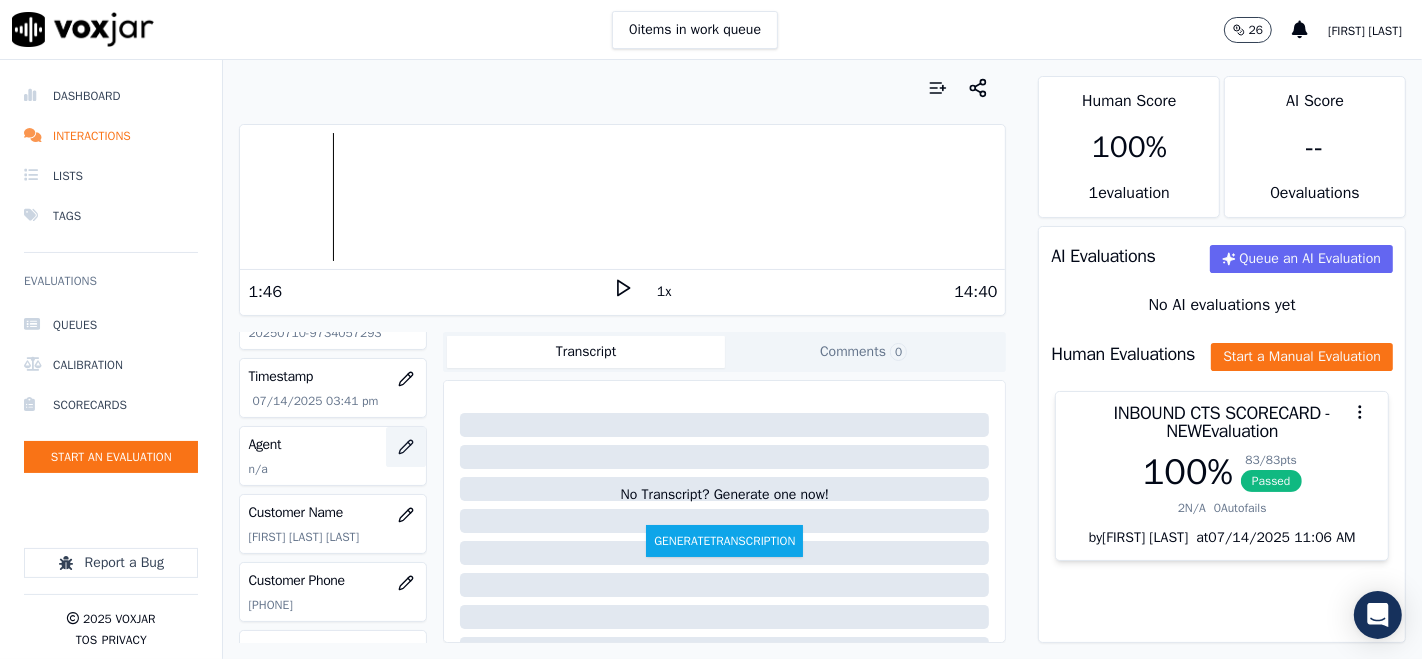 click 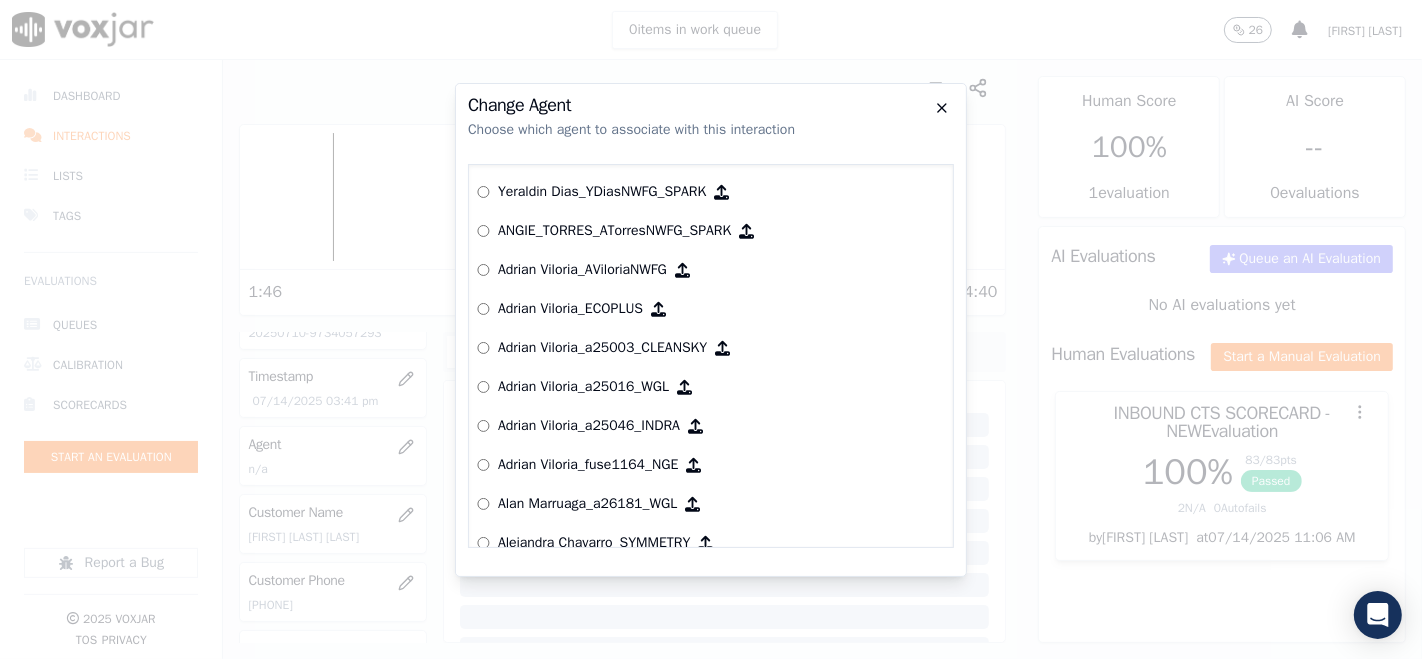 click 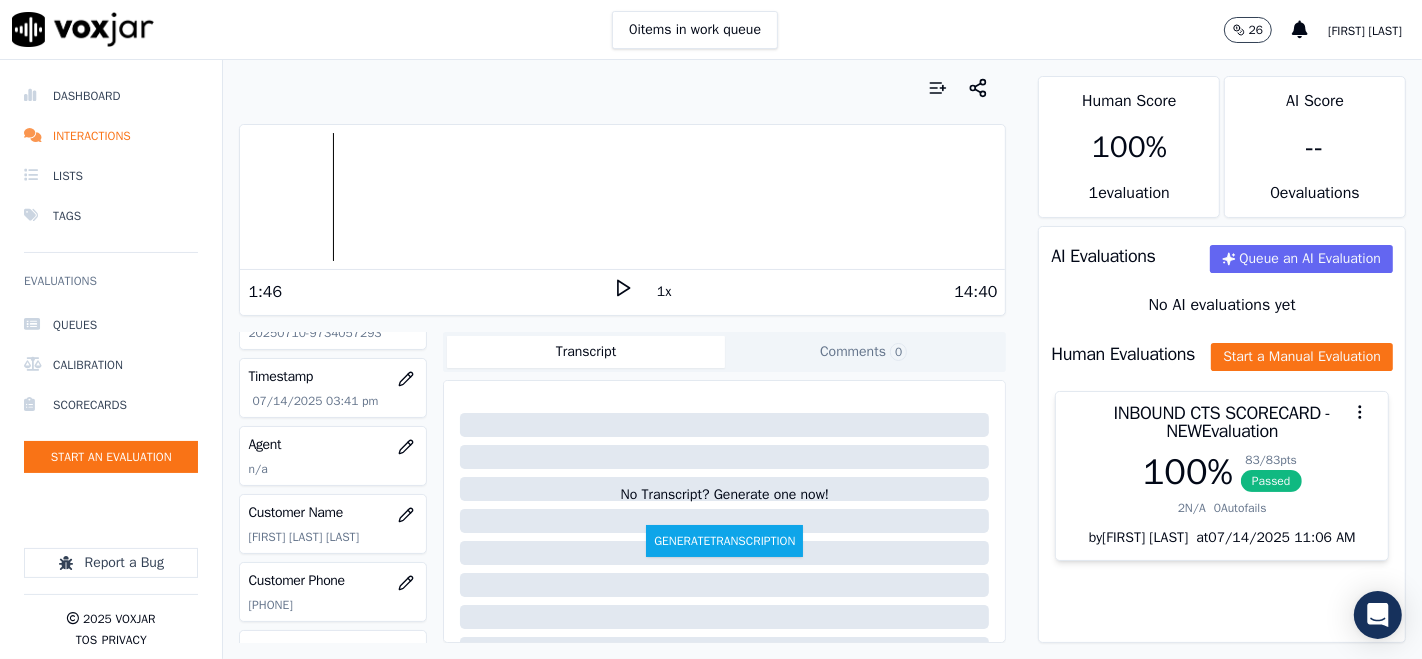 click on "Your browser does not support the audio element.   1:46     1x   14:40   Voxjar ID   ba9e4d5f-f0b8-4438-a0dc-e73de7b66409   Source ID   20250710-9734057293   Timestamp
07/14/2025 03:41 pm     Agent
n/a     Customer Name     Jose Guzman Alvarez     Customer Phone      9734057293     Tags
INDRA     Source     manualUpload   Type     AUDIO       Transcript   Comments  0   No Transcript? Generate one now!   Generate  Transcription         Add Comment" at bounding box center [622, 359] 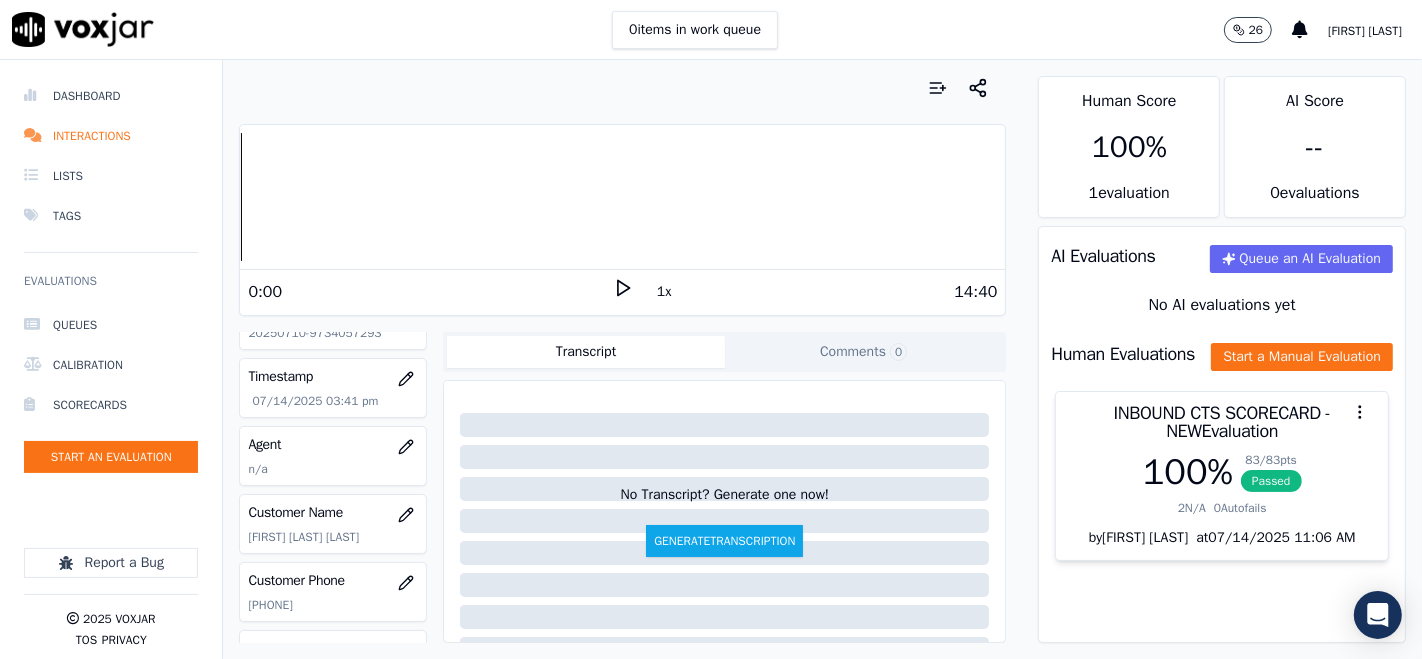 click 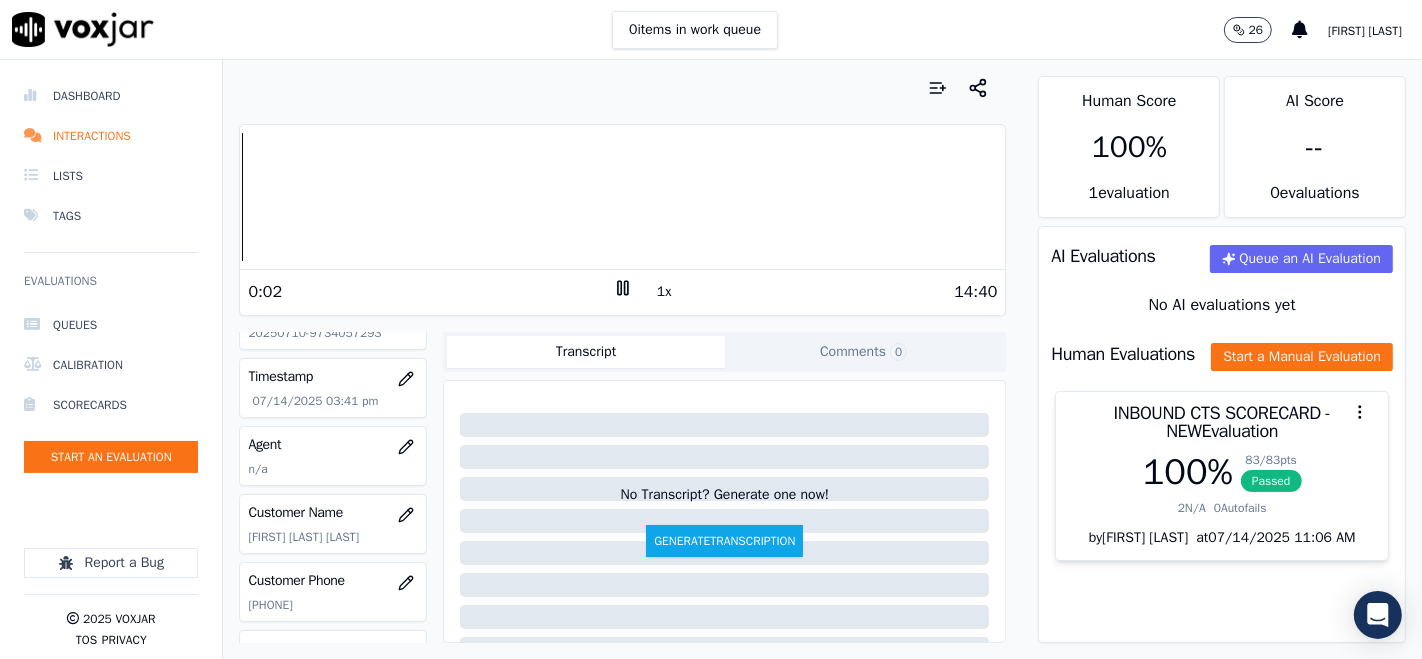 click 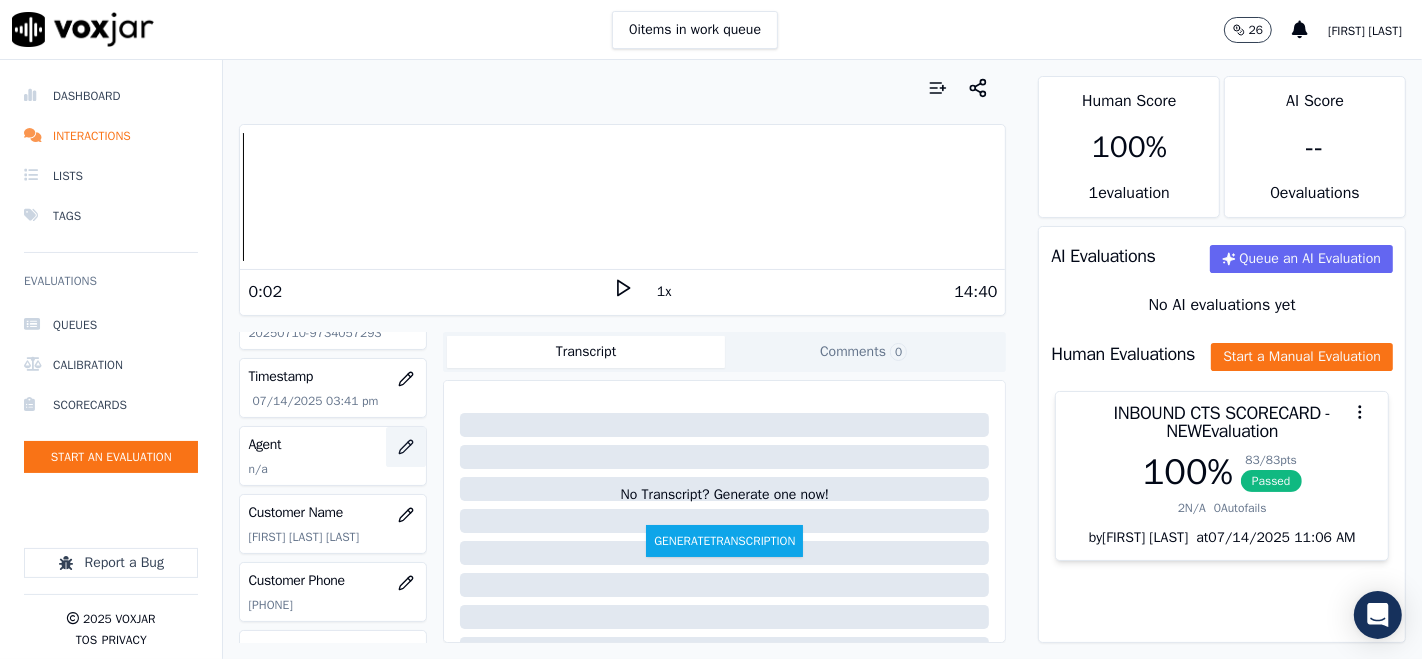 click 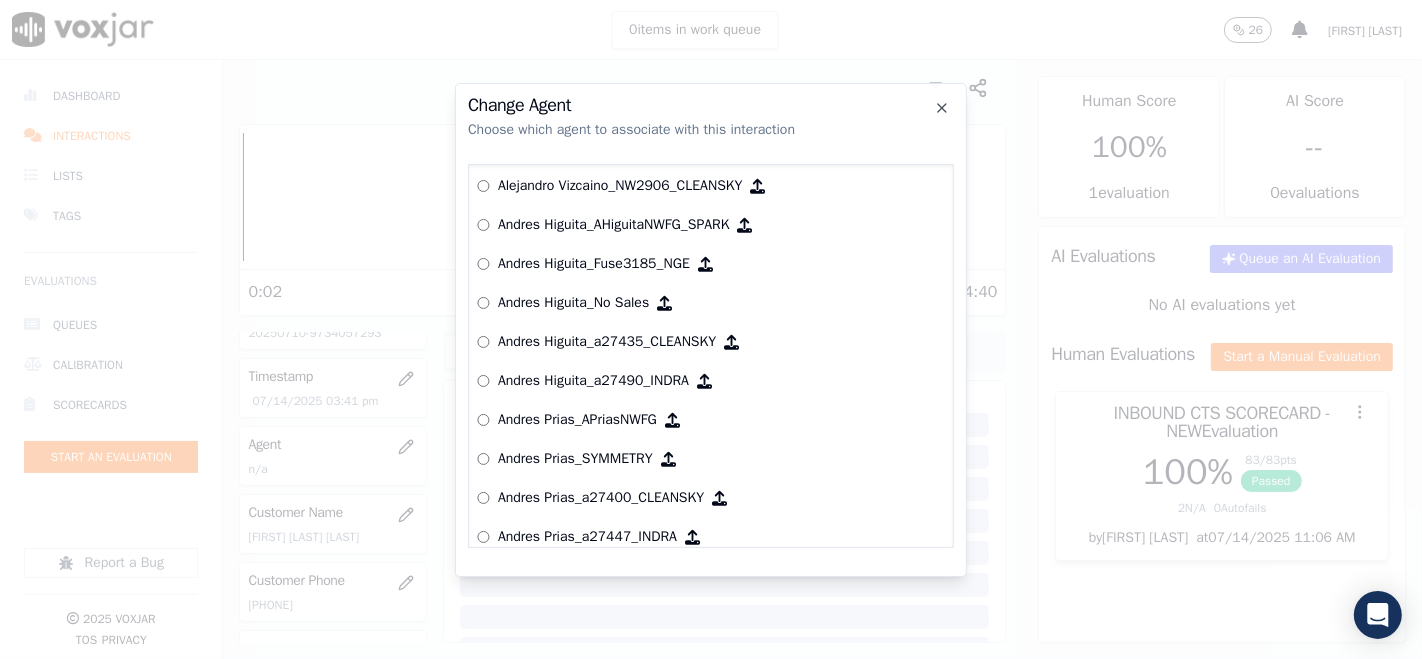 scroll, scrollTop: 574, scrollLeft: 0, axis: vertical 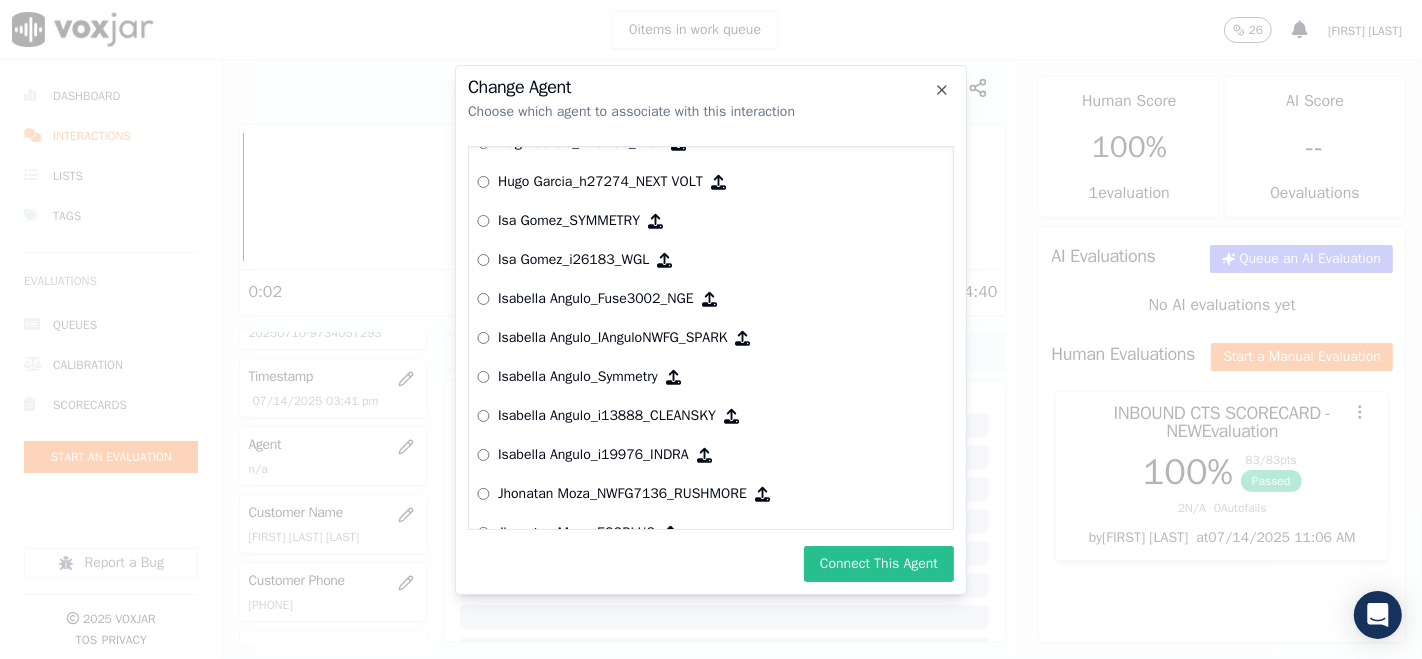 click on "Connect This Agent" at bounding box center (879, 564) 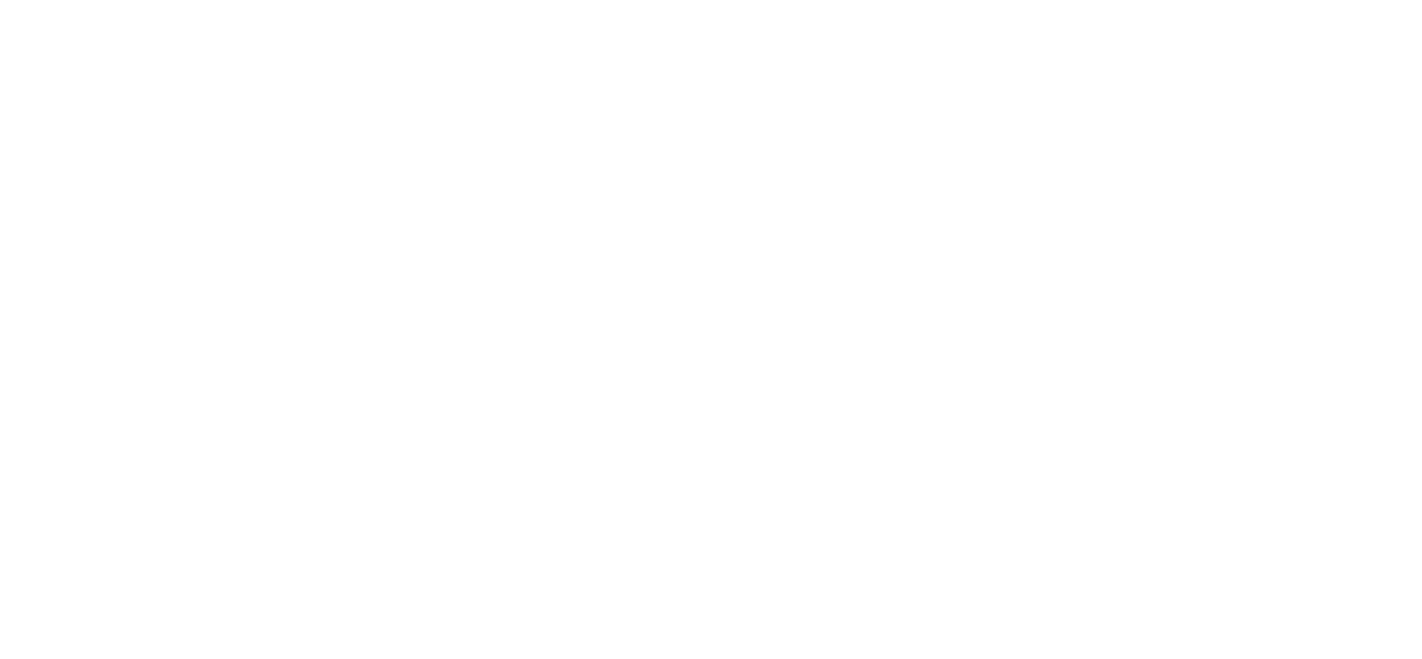 scroll, scrollTop: 0, scrollLeft: 0, axis: both 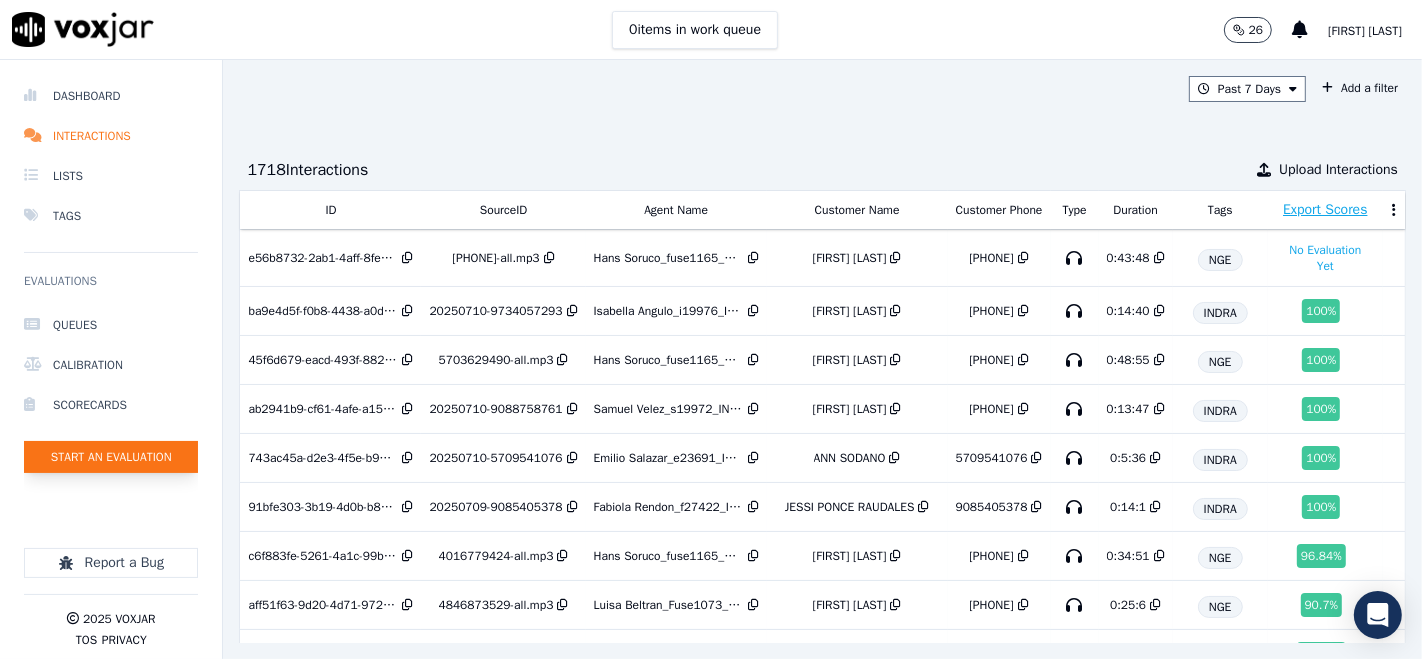 click on "Start an Evaluation" 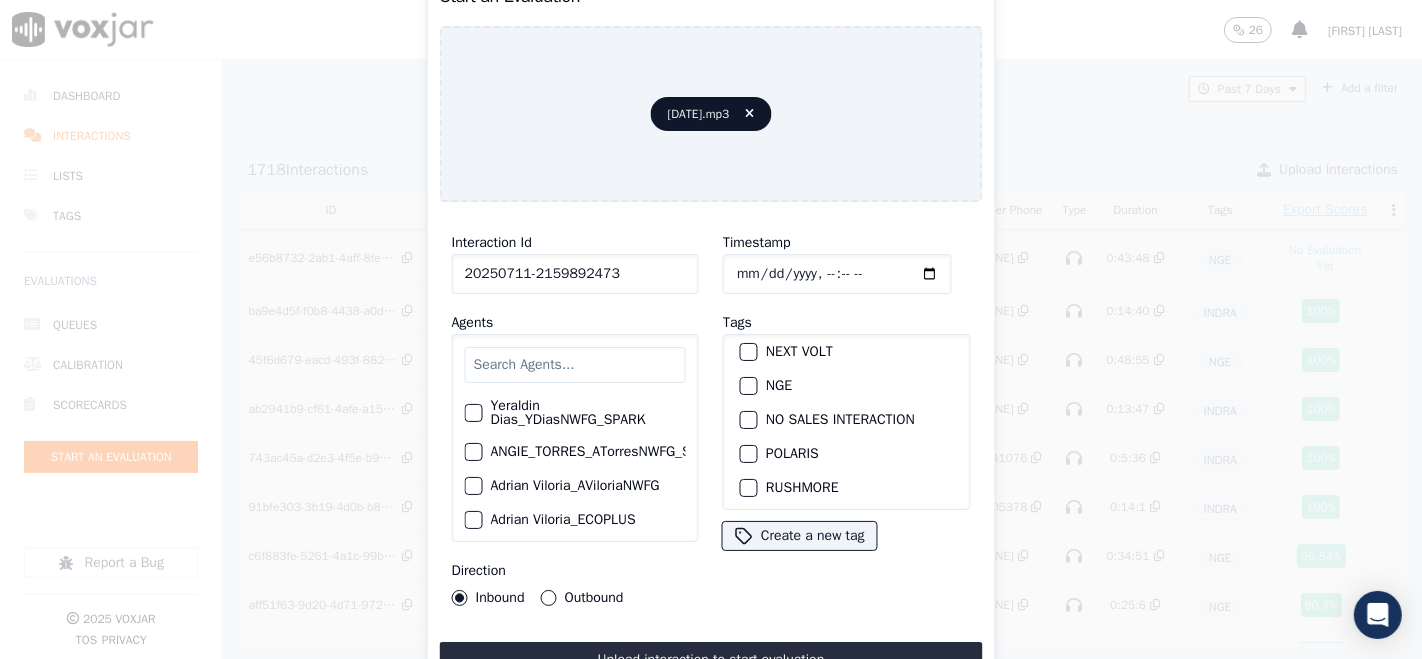 scroll, scrollTop: 111, scrollLeft: 0, axis: vertical 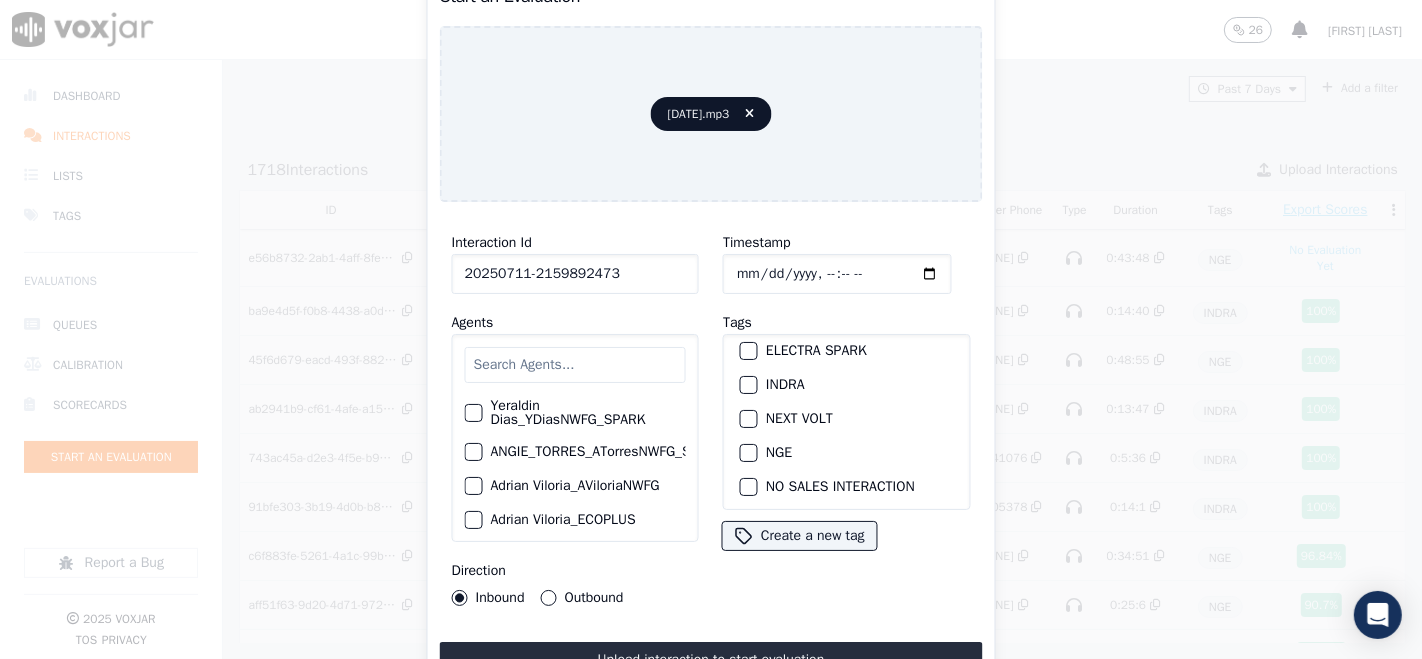 type on "20250711-2159892473" 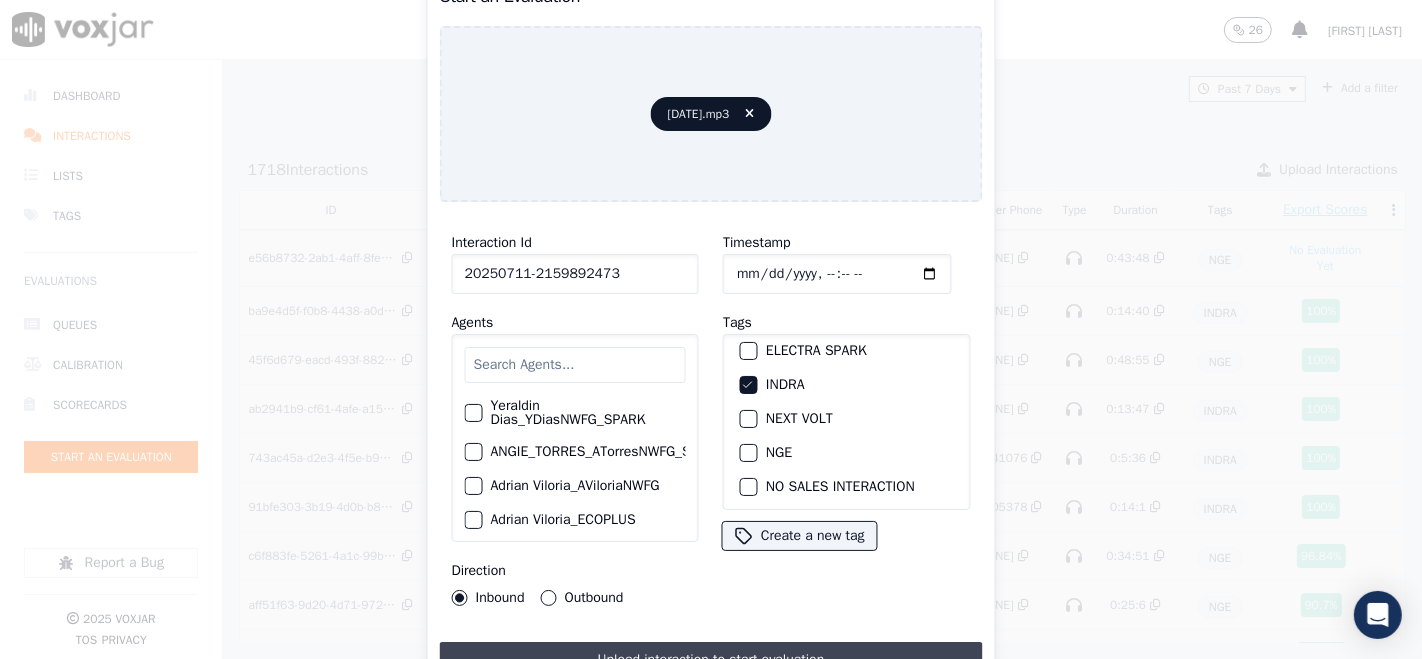 click on "Upload interaction to start evaluation" at bounding box center (711, 660) 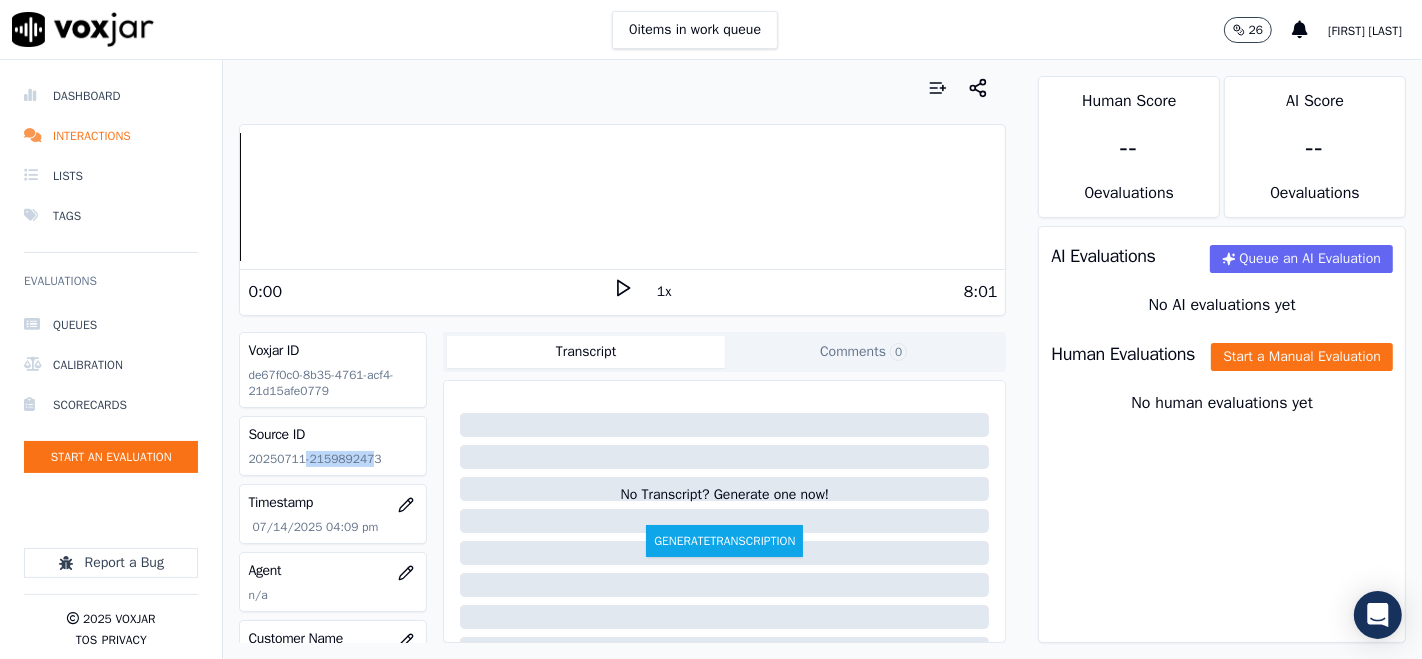 drag, startPoint x: 300, startPoint y: 458, endPoint x: 361, endPoint y: 467, distance: 61.66036 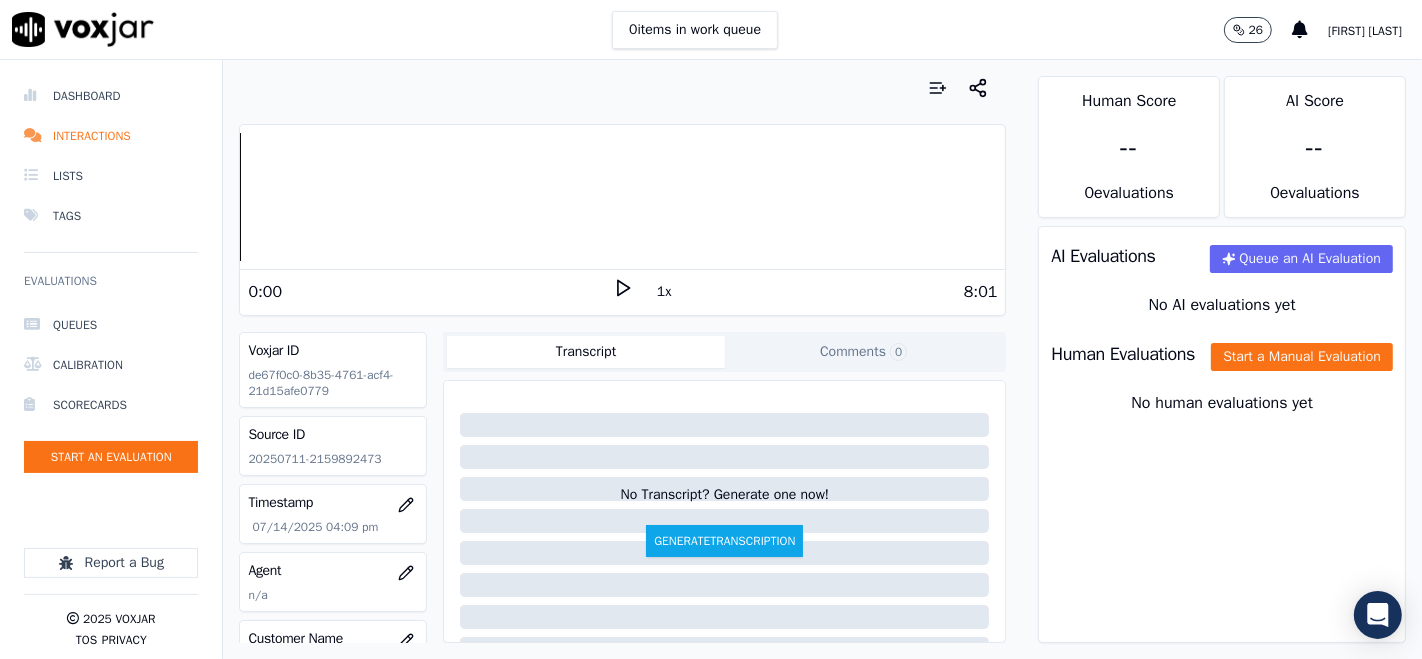 click on "Voxjar ID   de67f0c0-8b35-4761-acf4-21d15afe0779   Source ID   20250711-2159892473   Timestamp
07/14/2025 04:09 pm     Agent
n/a     Customer Name     n/a     Customer Phone     n/a     Tags
INDRA     Source     manualUpload   Type     AUDIO" at bounding box center (333, 487) 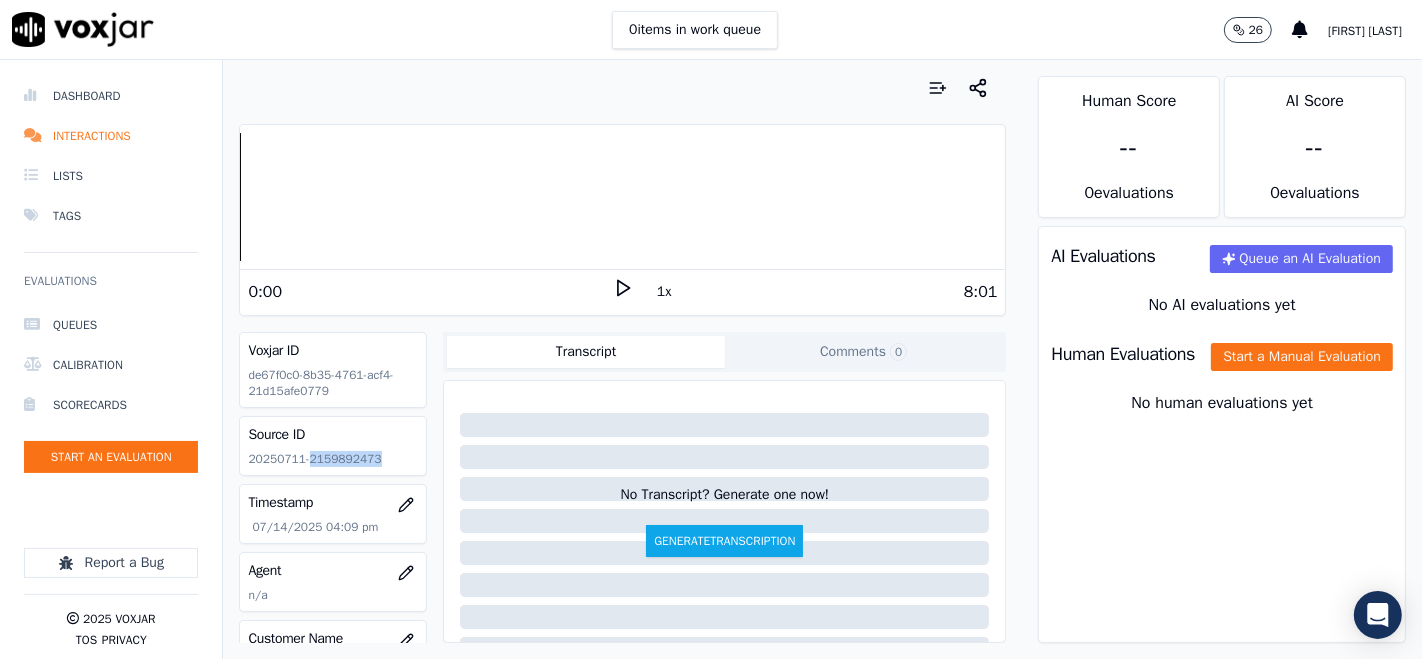 drag, startPoint x: 305, startPoint y: 456, endPoint x: 387, endPoint y: 473, distance: 83.74366 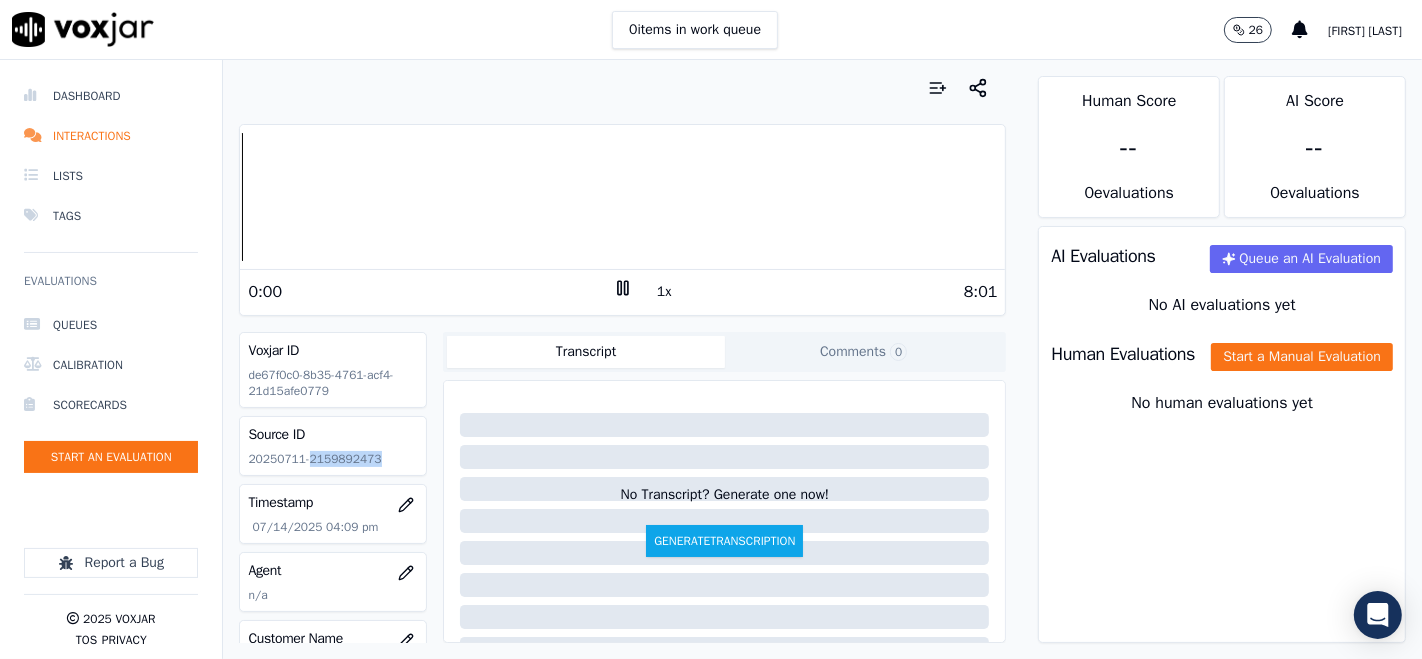 click 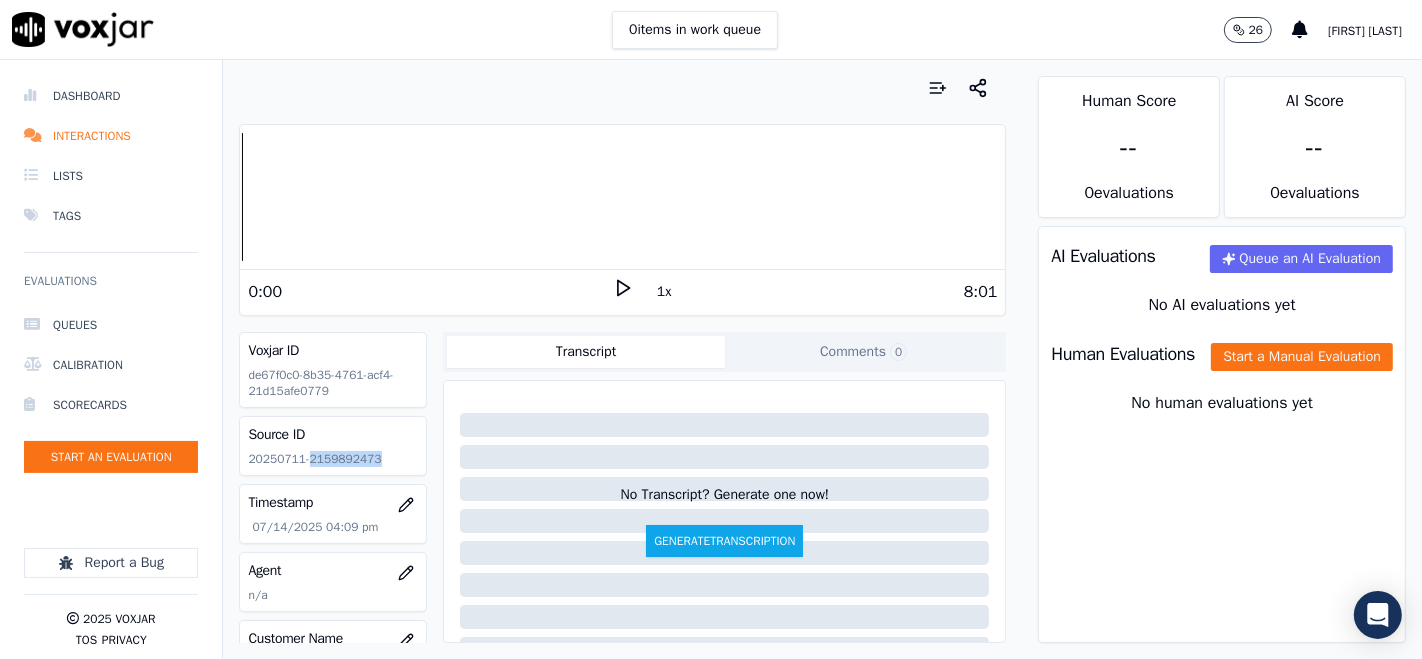 click 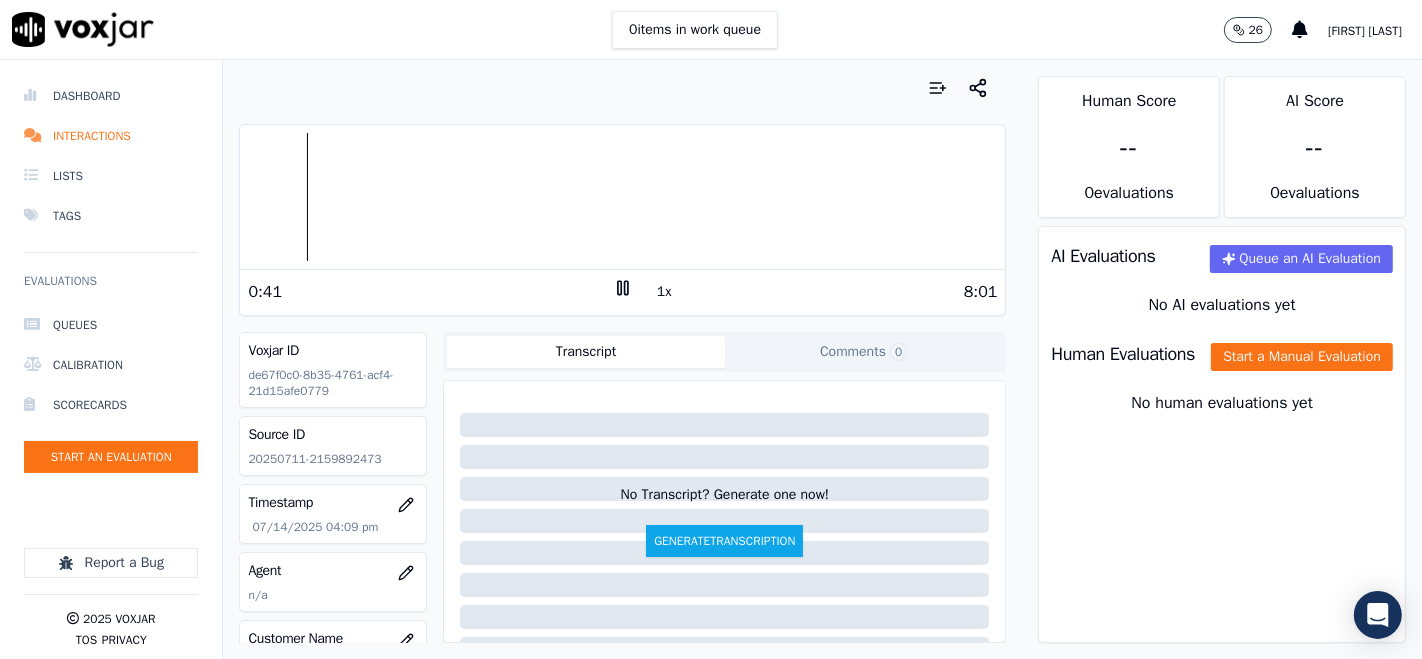click on "Your browser does not support the audio element.   0:41     1x   8:01   Voxjar ID   de67f0c0-8b35-4761-acf4-21d15afe0779   Source ID   20250711-2159892473   Timestamp
07/14/2025 04:09 pm     Agent
n/a     Customer Name     n/a     Customer Phone     n/a     Tags
INDRA     Source     manualUpload   Type     AUDIO       Transcript   Comments  0   No Transcript? Generate one now!   Generate  Transcription         Add Comment" at bounding box center [622, 359] 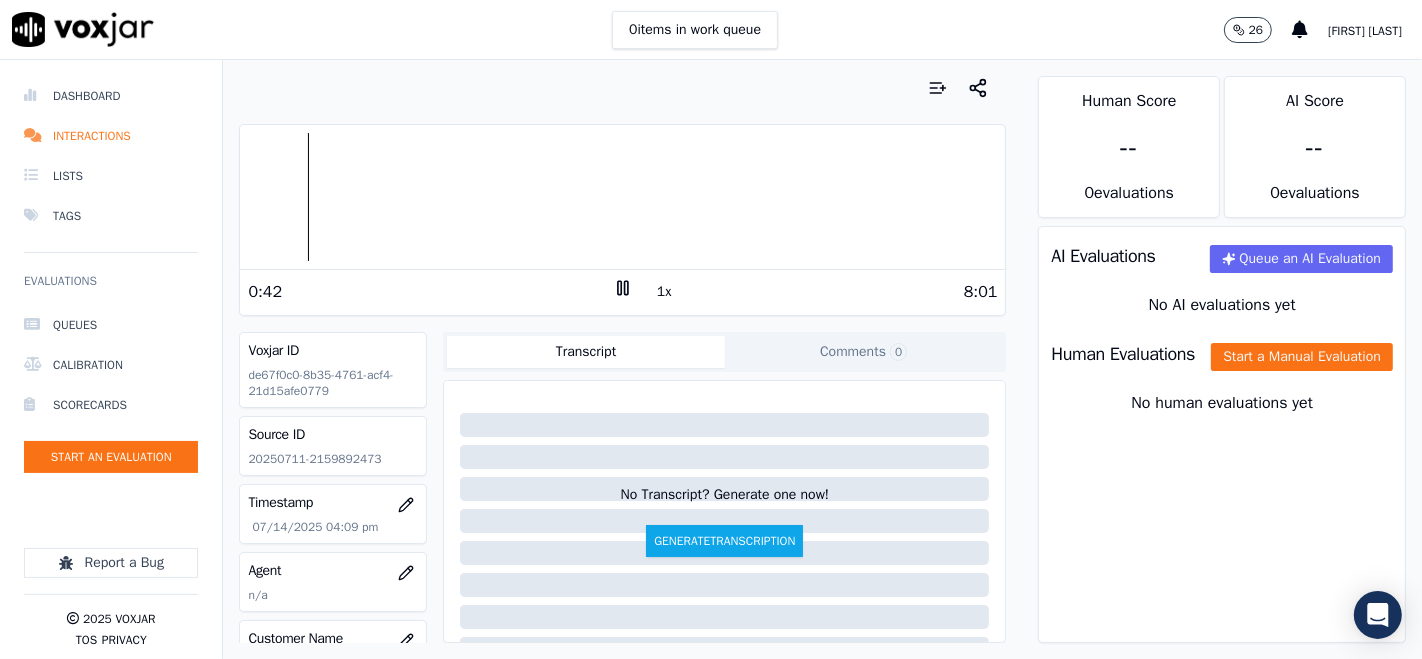 click at bounding box center [622, 197] 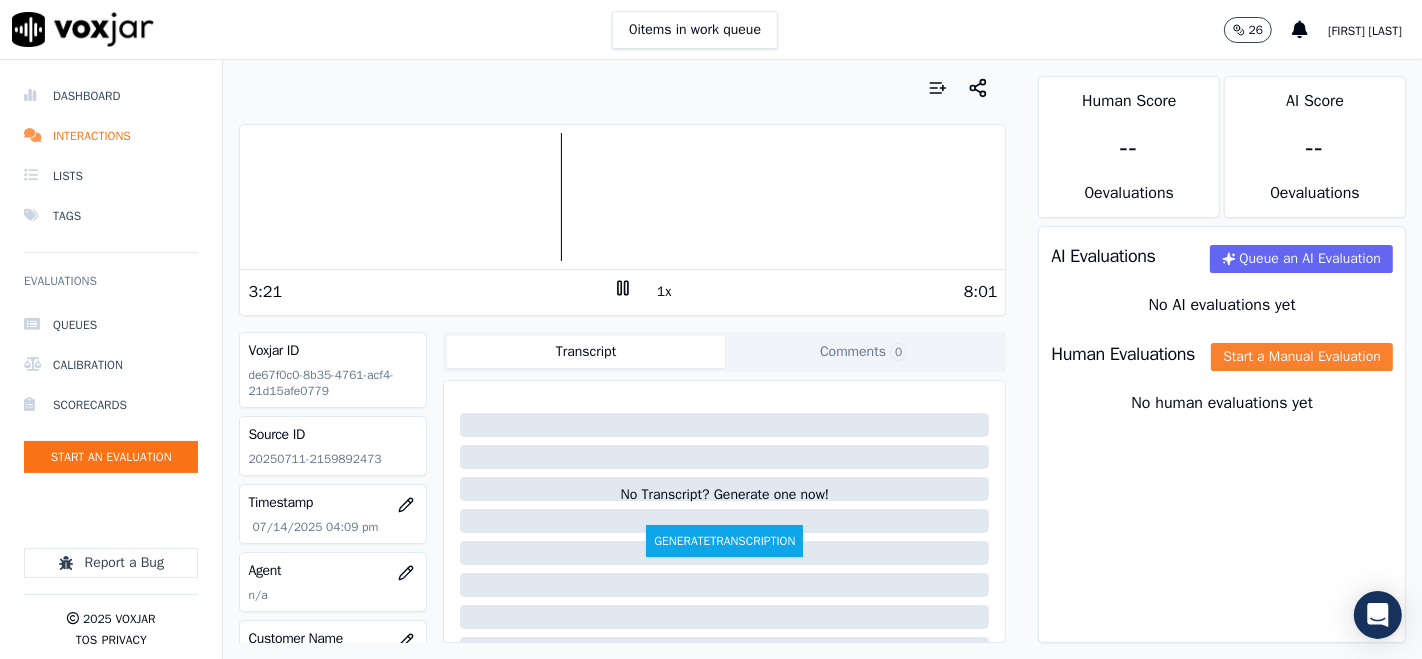 click on "Start a Manual Evaluation" 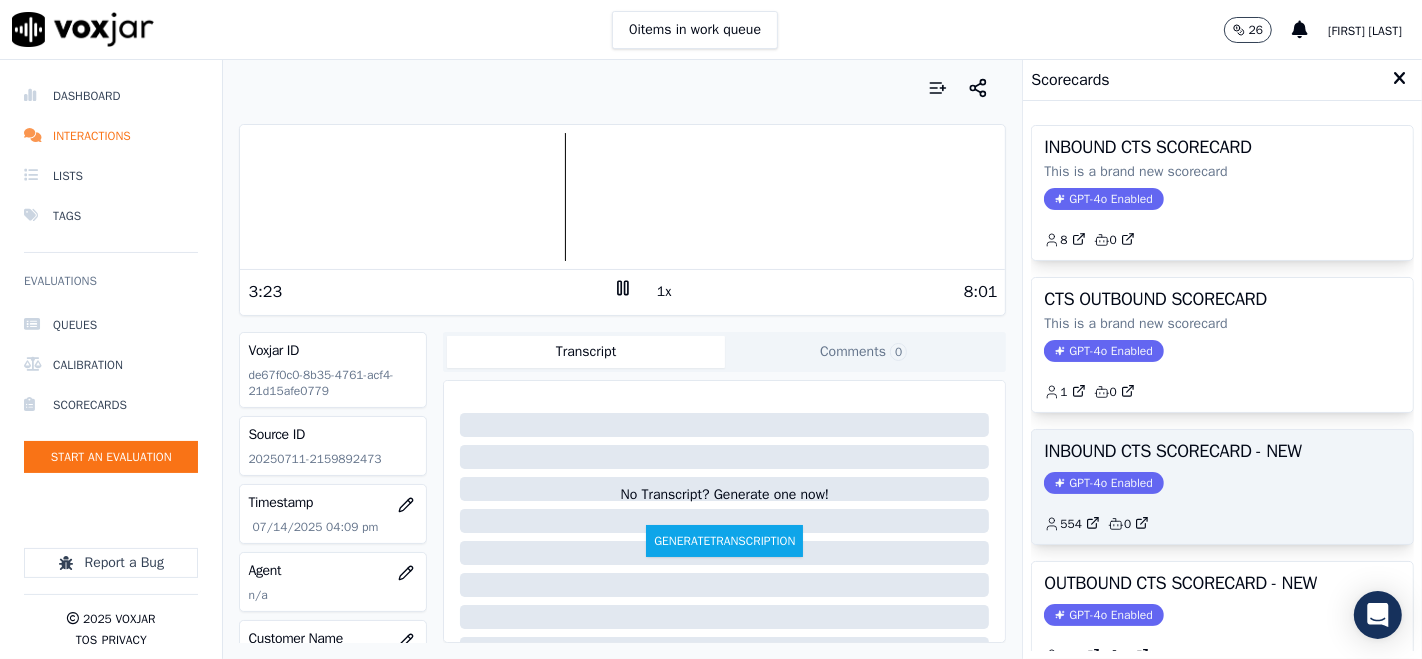 click on "INBOUND CTS SCORECARD - NEW" at bounding box center (1222, 451) 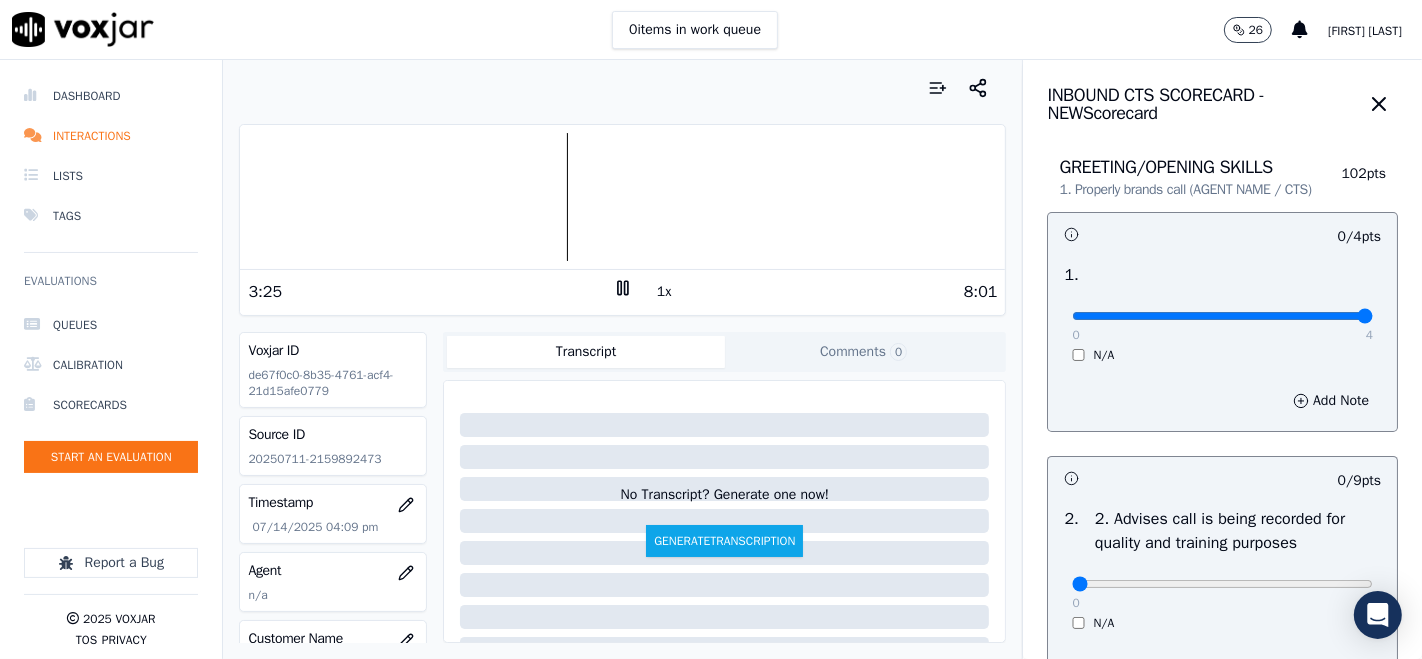 type on "4" 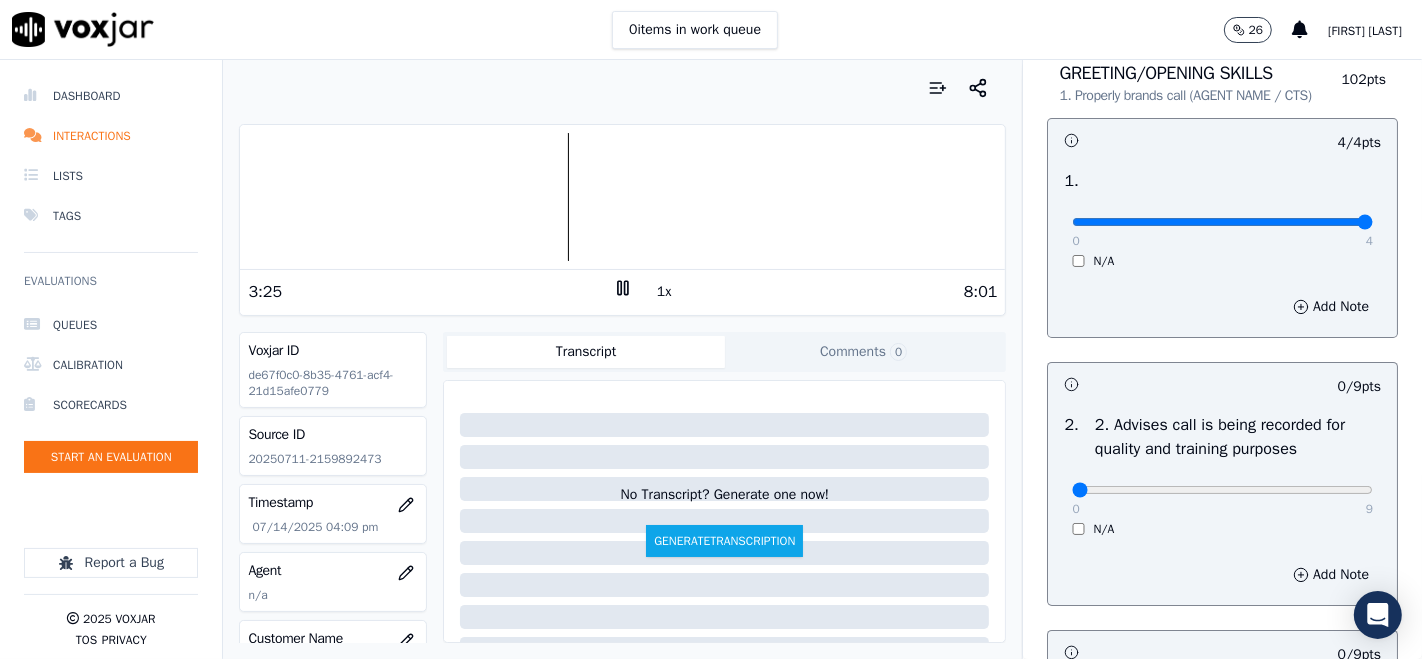 scroll, scrollTop: 222, scrollLeft: 0, axis: vertical 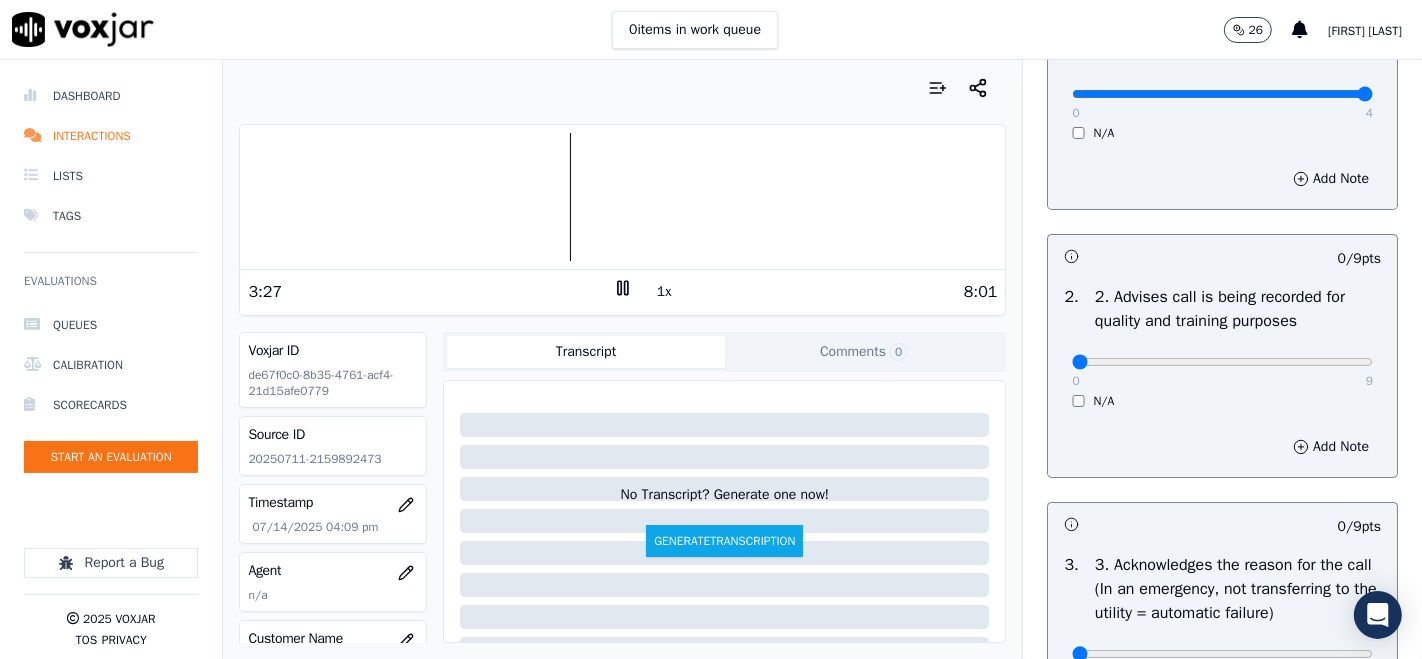 click on "0   9     N/A" at bounding box center (1222, 371) 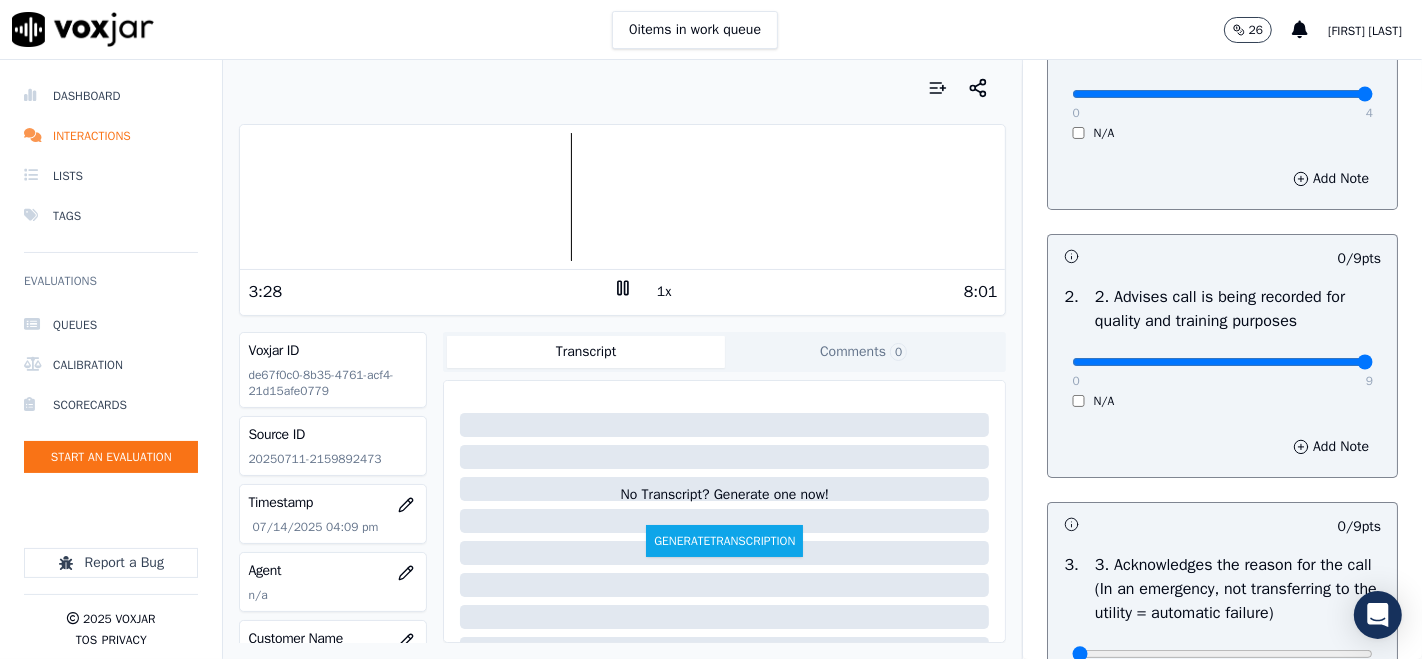 drag, startPoint x: 1318, startPoint y: 378, endPoint x: 1308, endPoint y: 381, distance: 10.440307 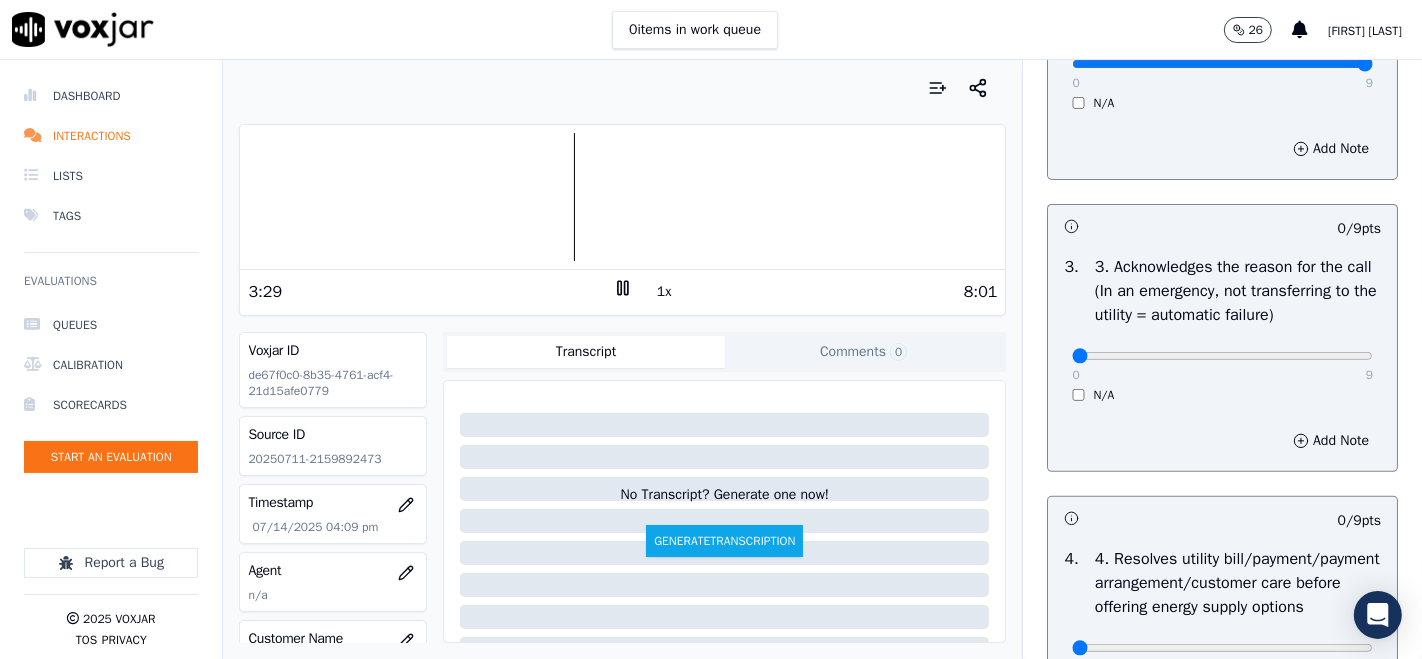 scroll, scrollTop: 555, scrollLeft: 0, axis: vertical 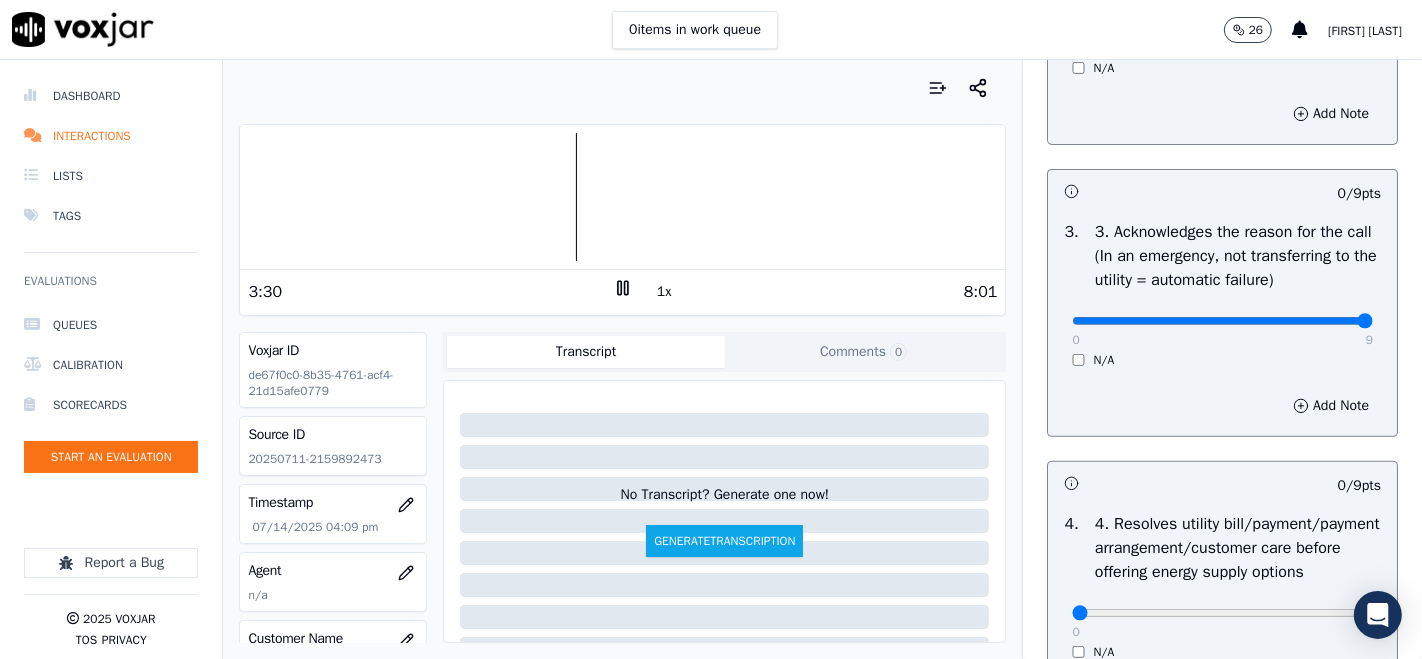 type on "9" 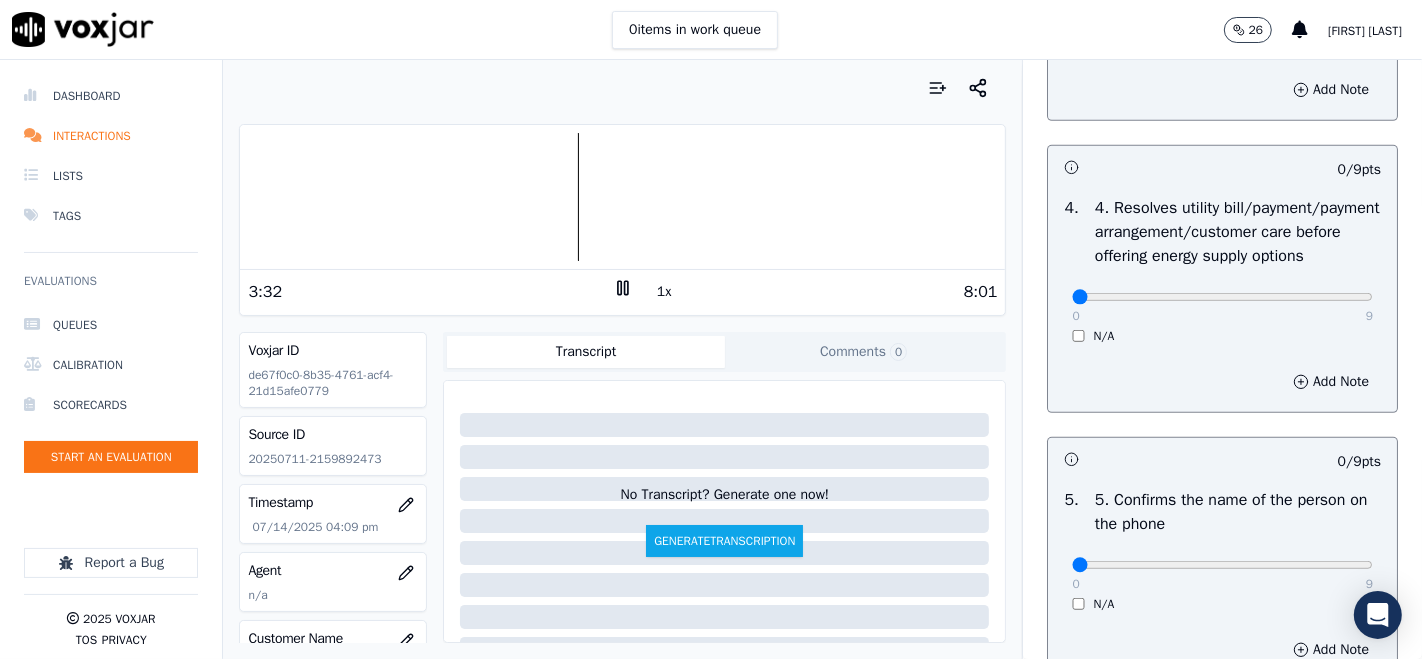 scroll, scrollTop: 1000, scrollLeft: 0, axis: vertical 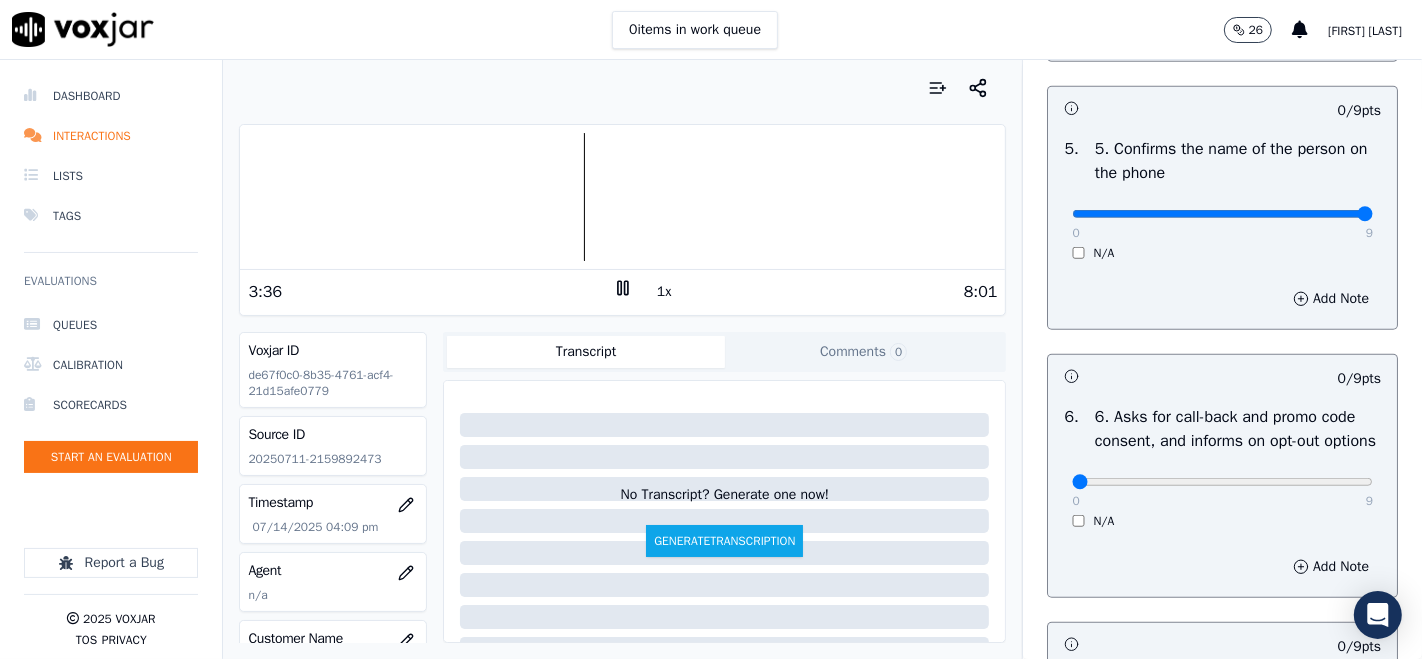 type on "9" 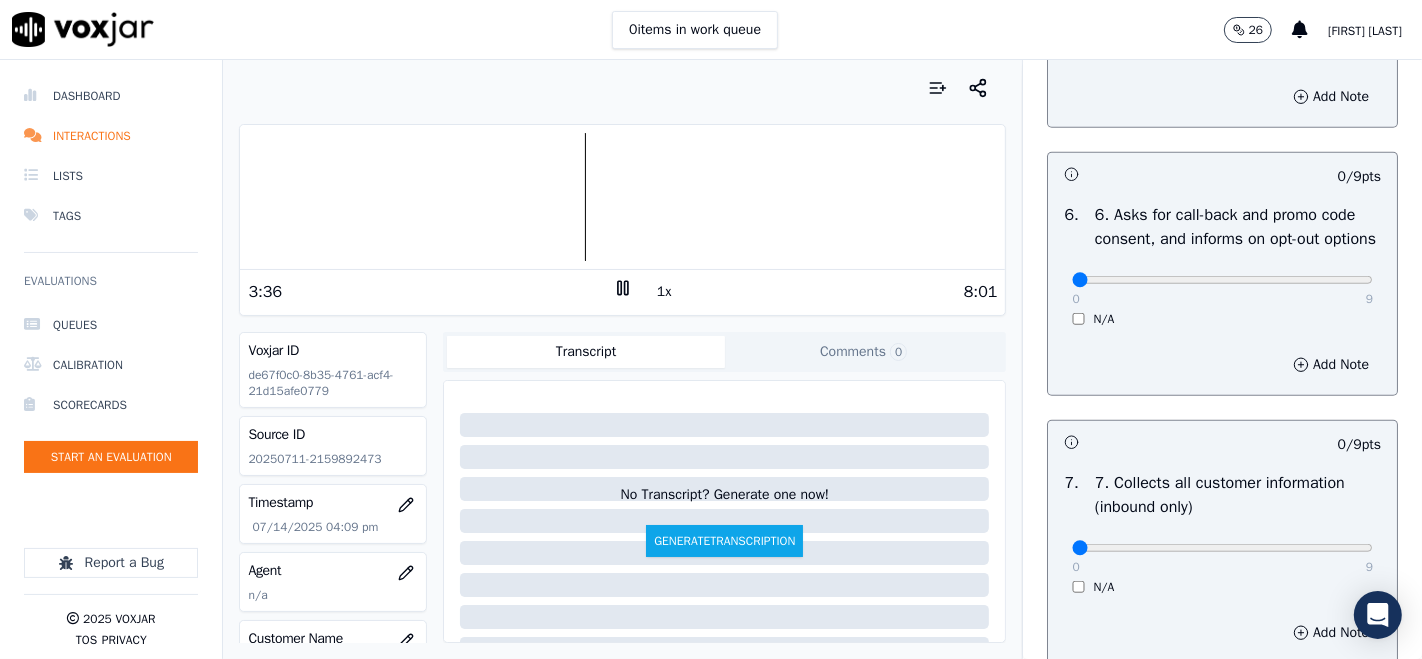 scroll, scrollTop: 1444, scrollLeft: 0, axis: vertical 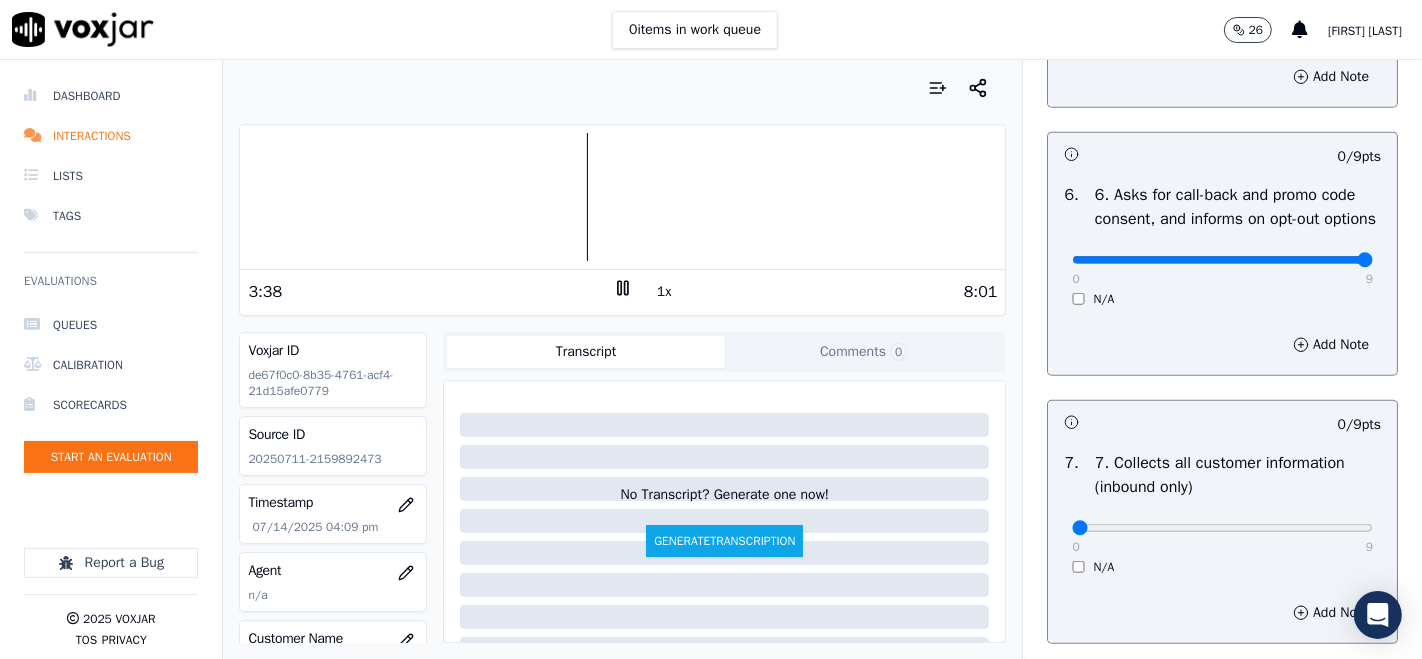 type on "9" 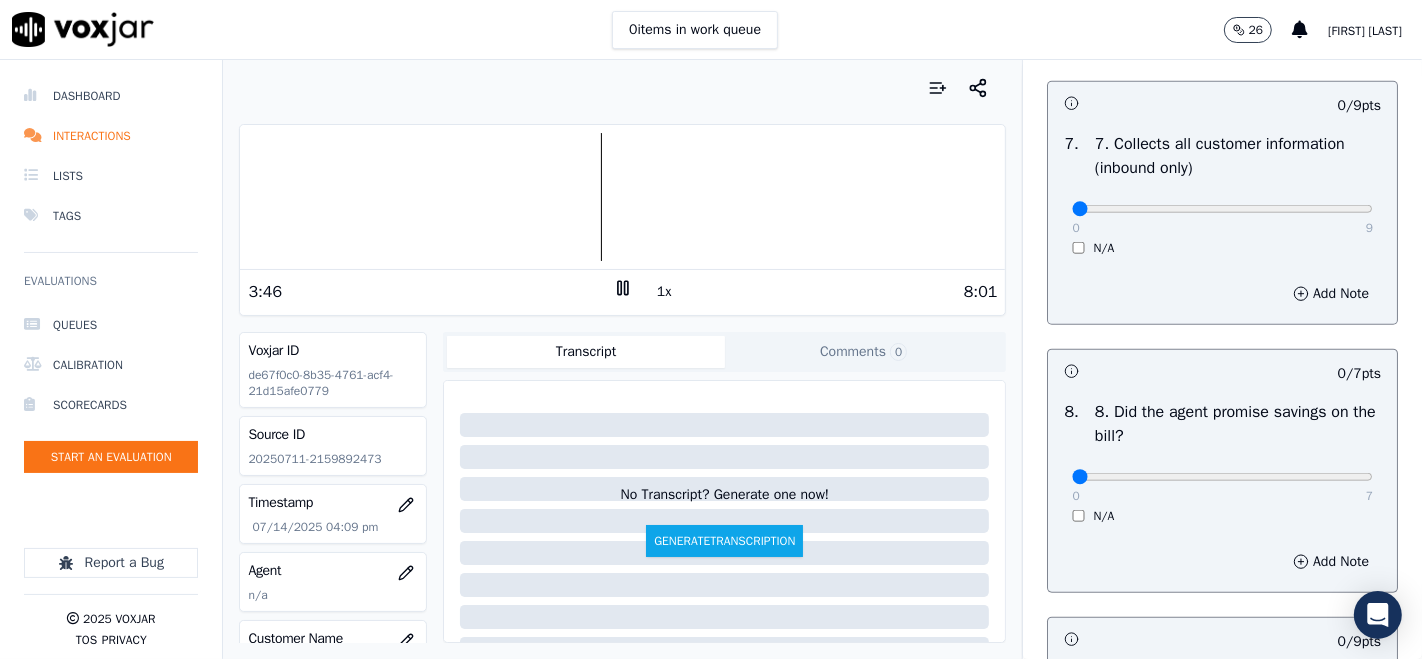scroll, scrollTop: 1888, scrollLeft: 0, axis: vertical 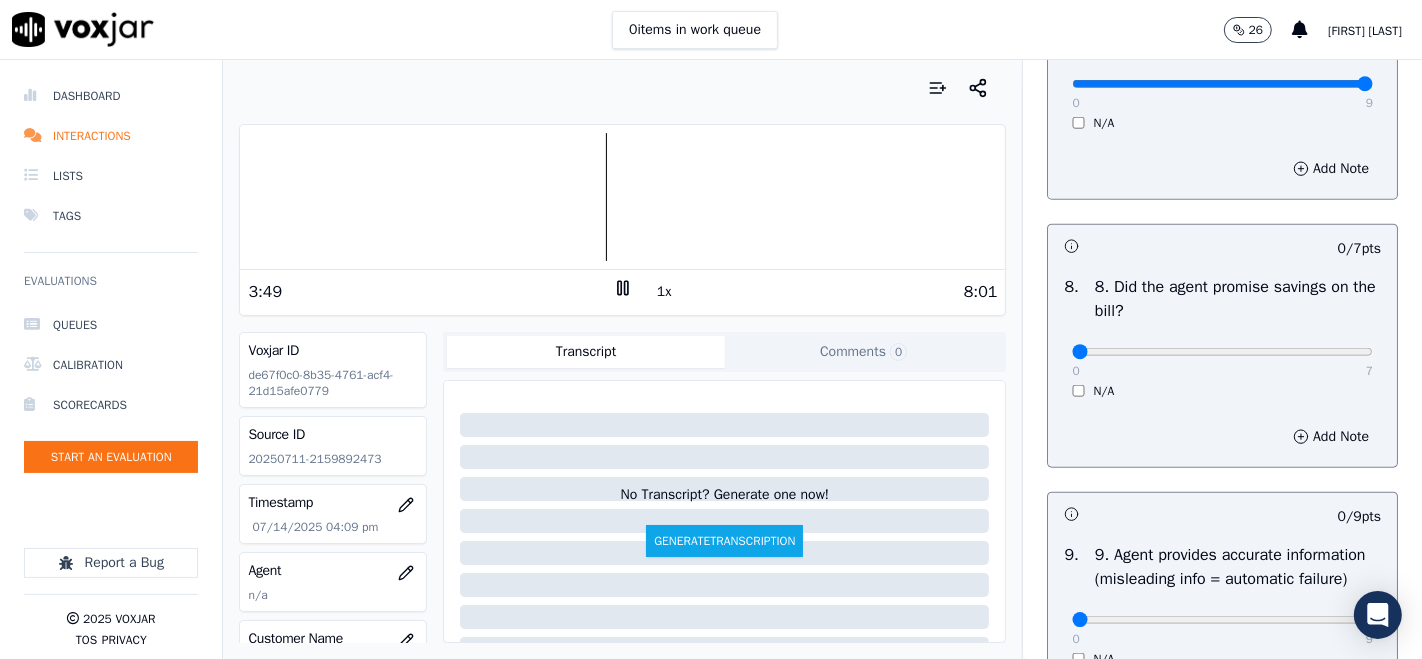 type on "9" 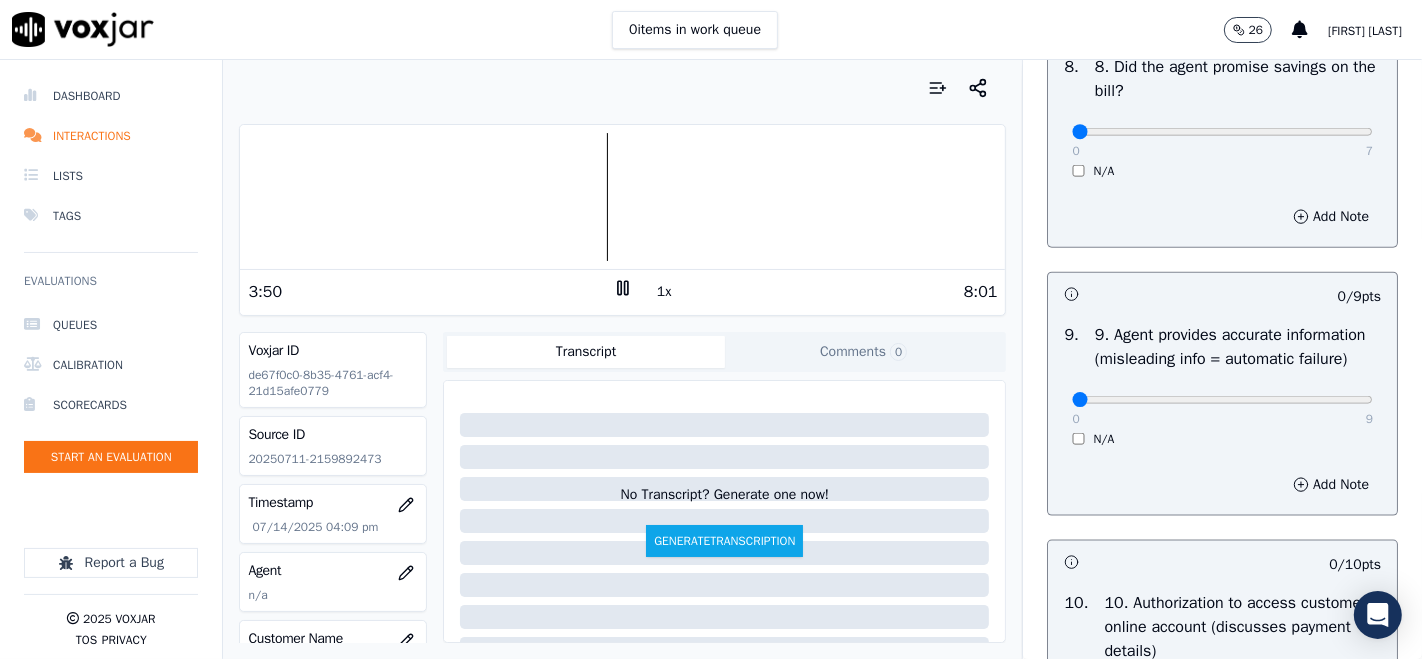 scroll, scrollTop: 2111, scrollLeft: 0, axis: vertical 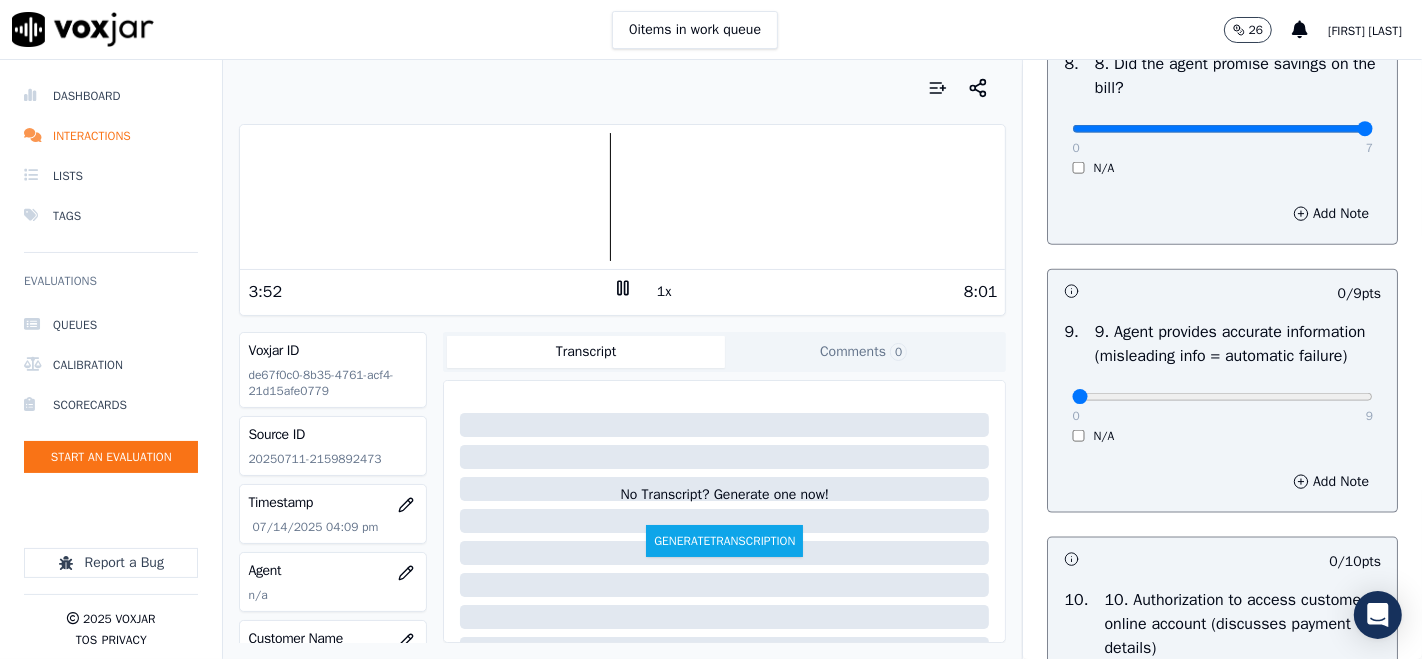 type on "7" 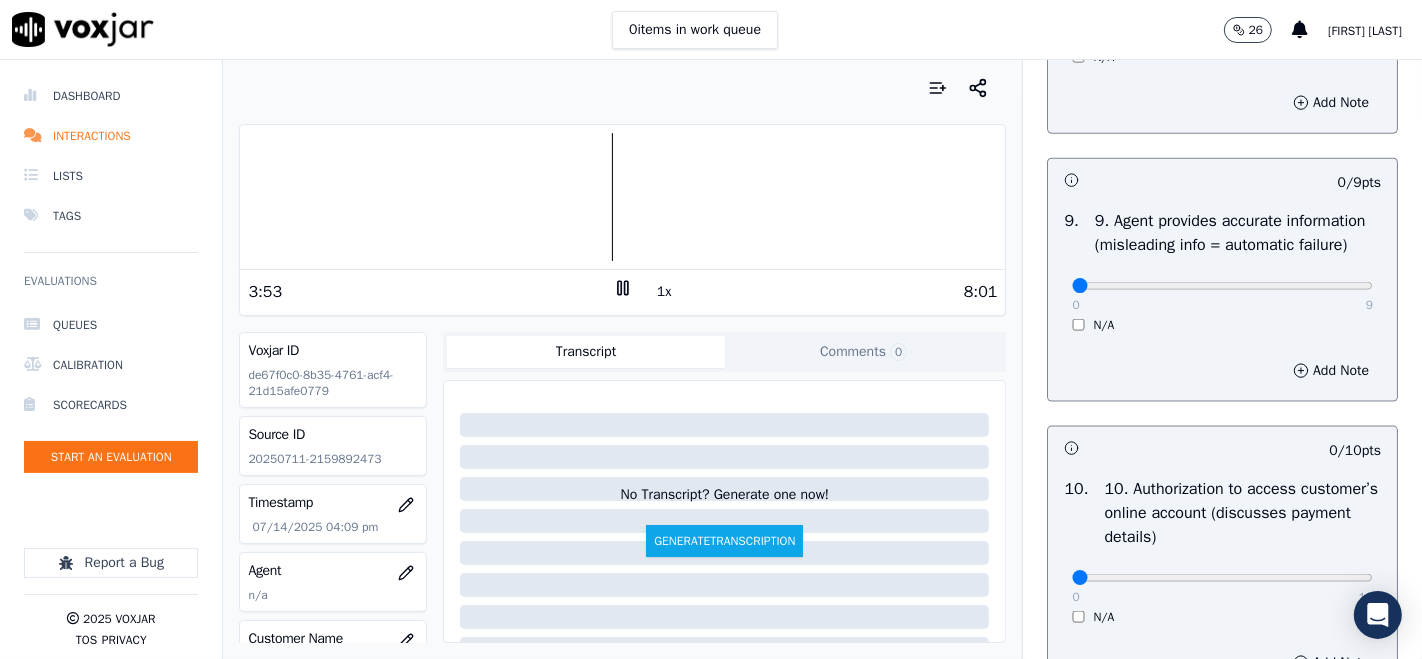 scroll, scrollTop: 2333, scrollLeft: 0, axis: vertical 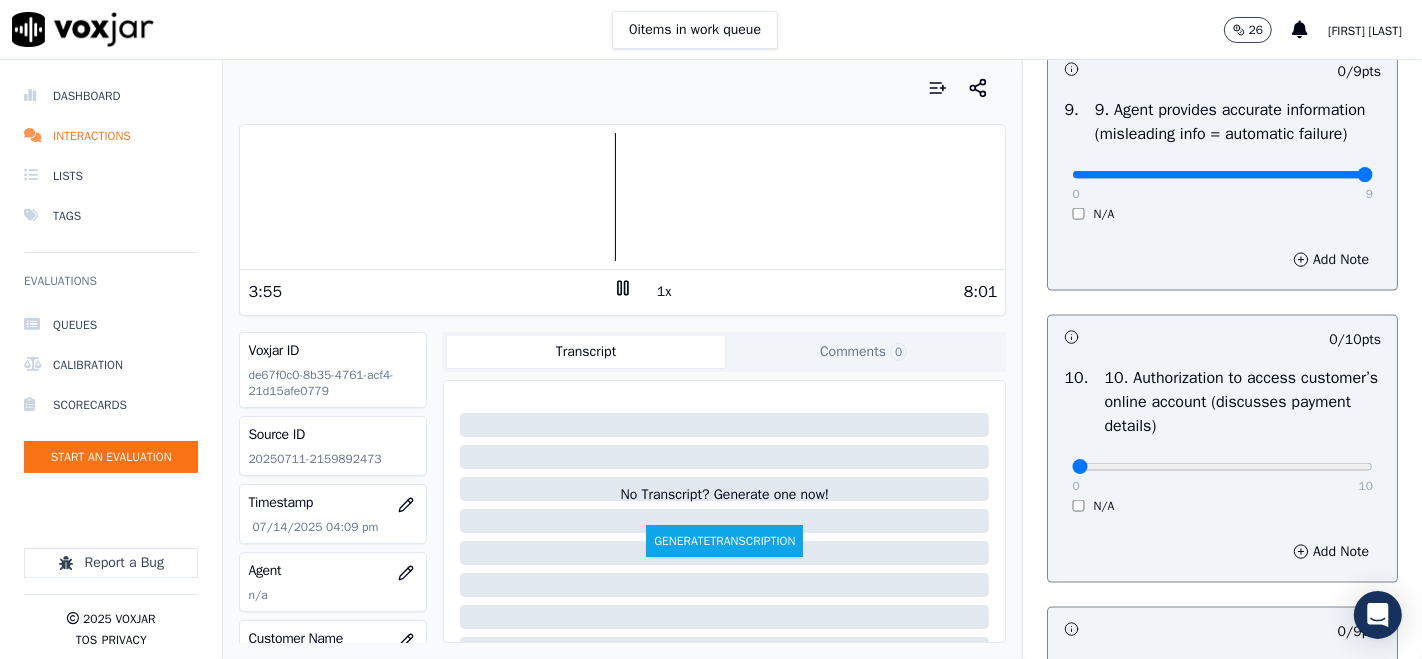 type on "9" 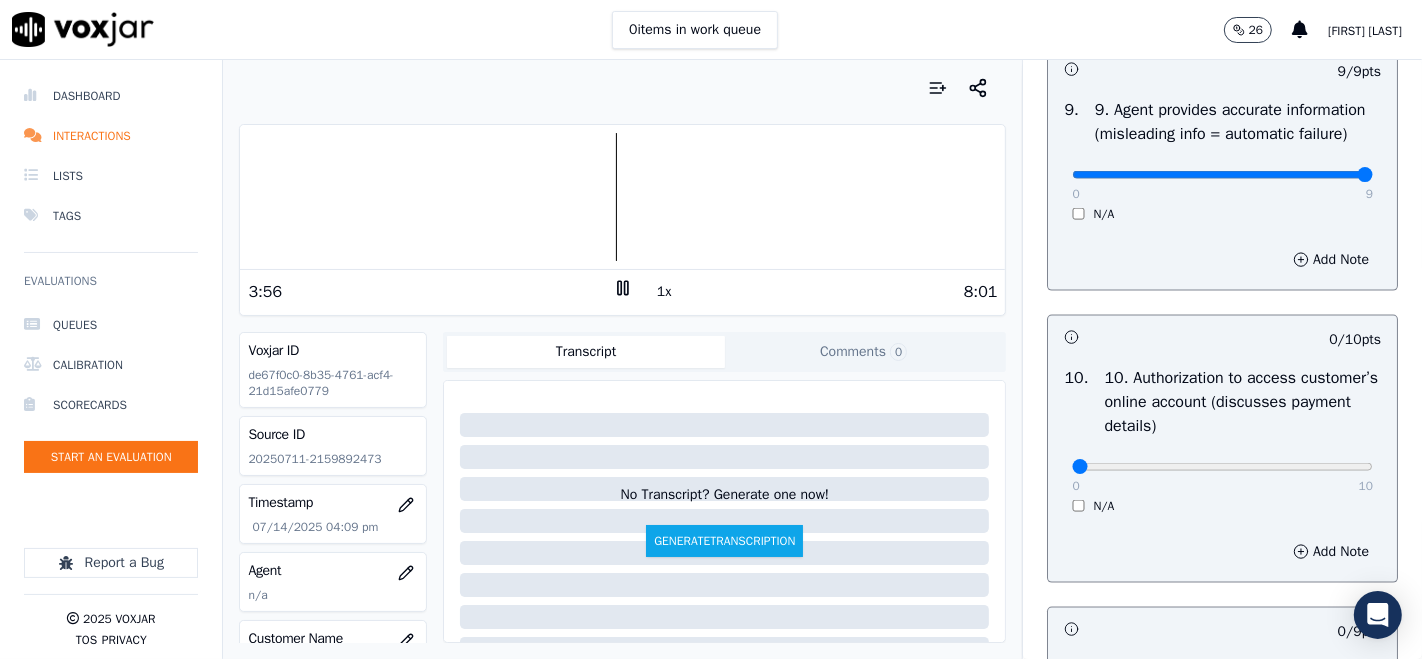 scroll, scrollTop: 2555, scrollLeft: 0, axis: vertical 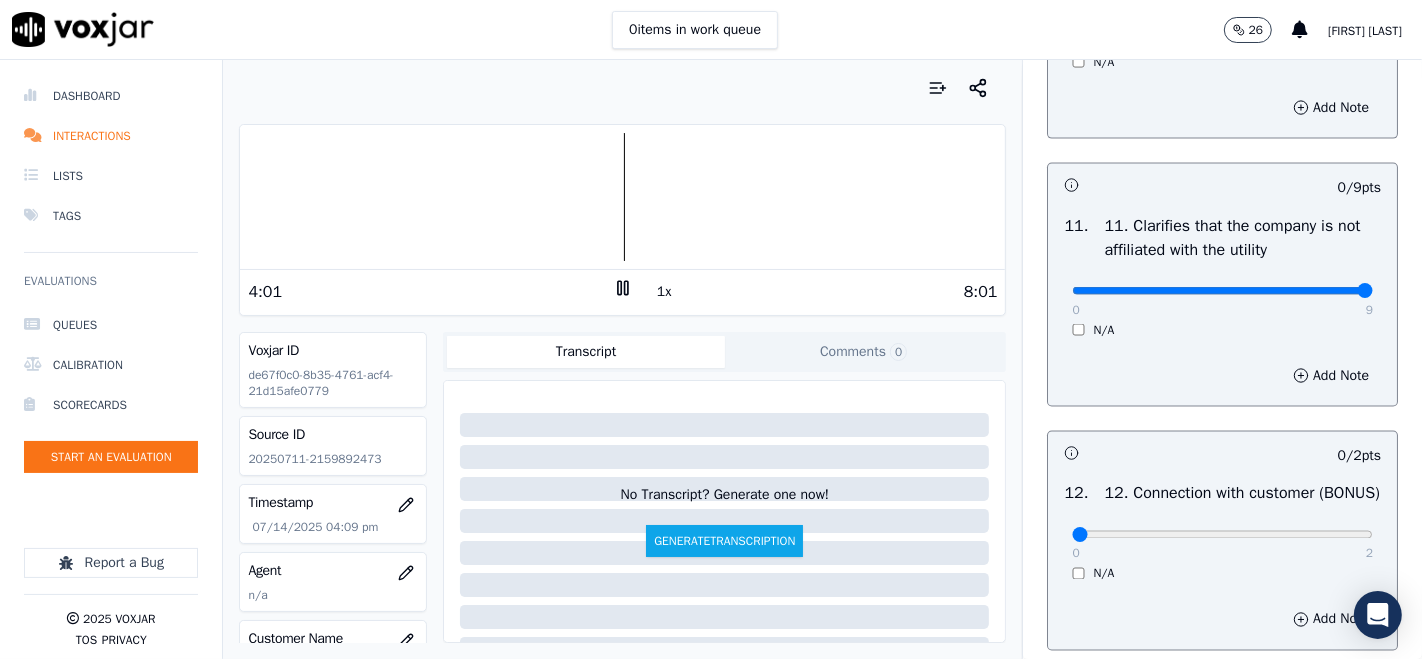 type on "9" 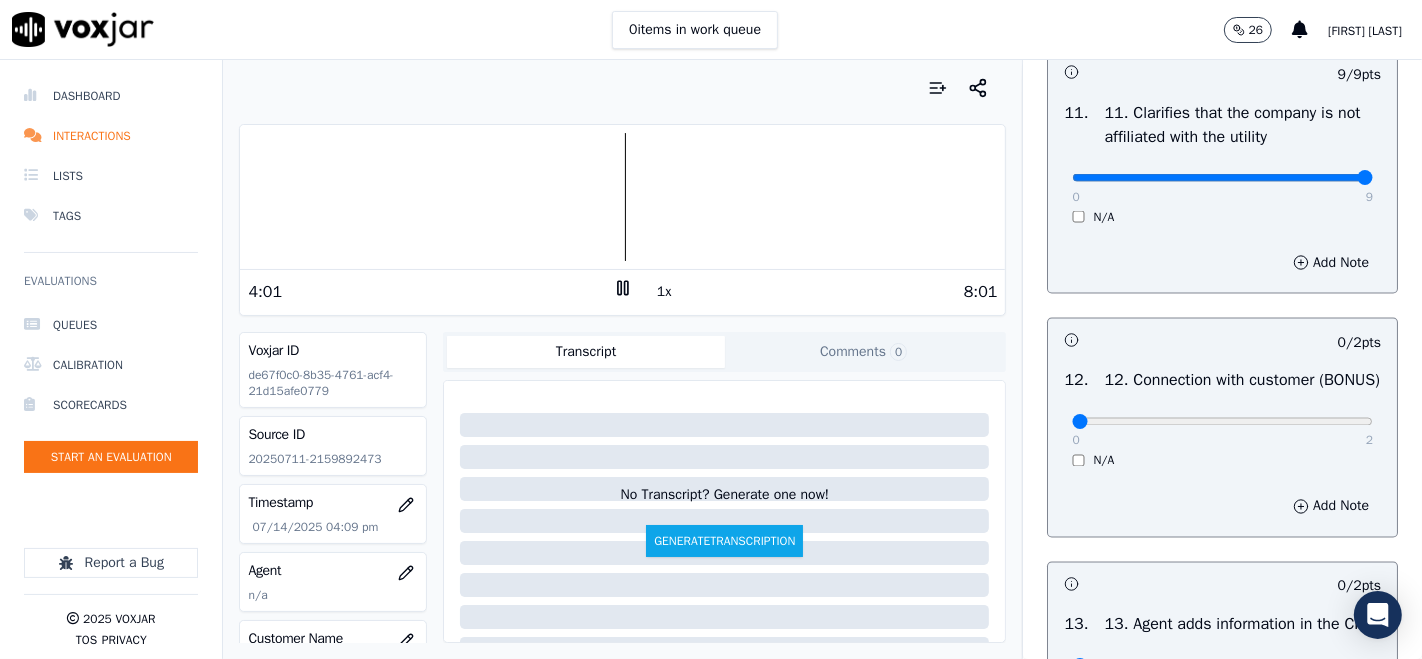 scroll, scrollTop: 3000, scrollLeft: 0, axis: vertical 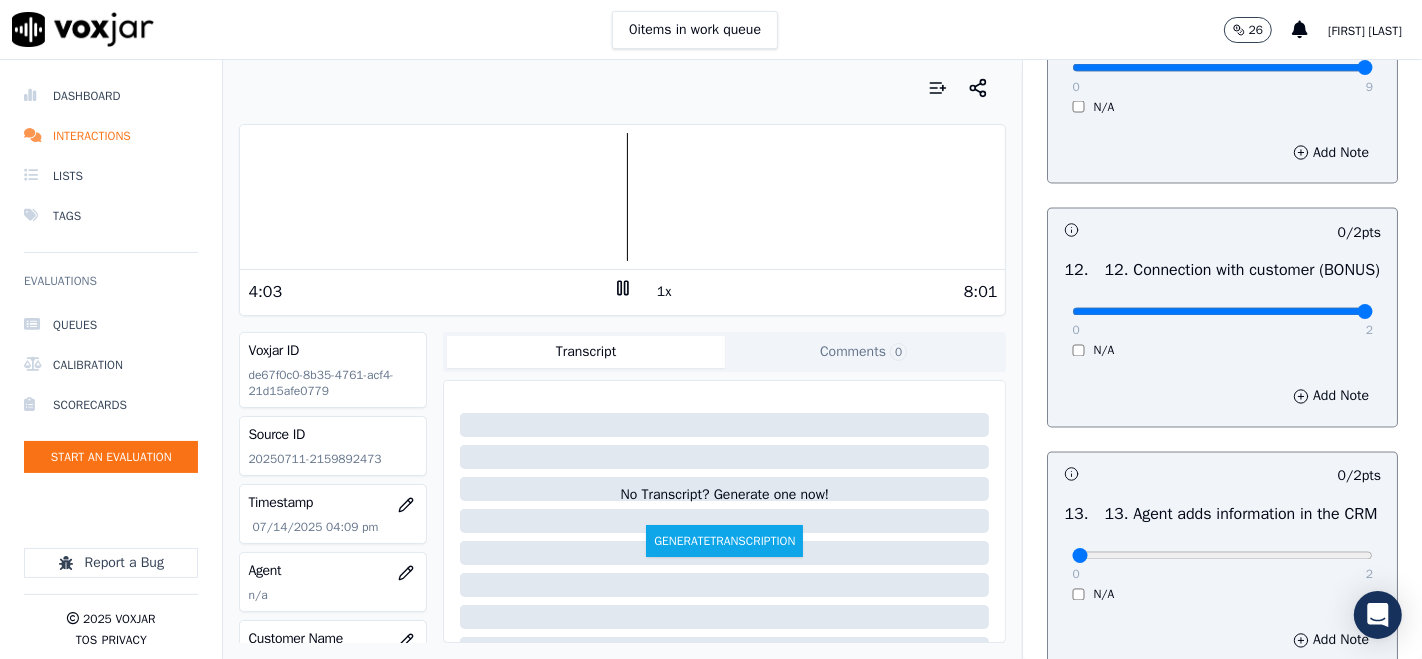 type on "2" 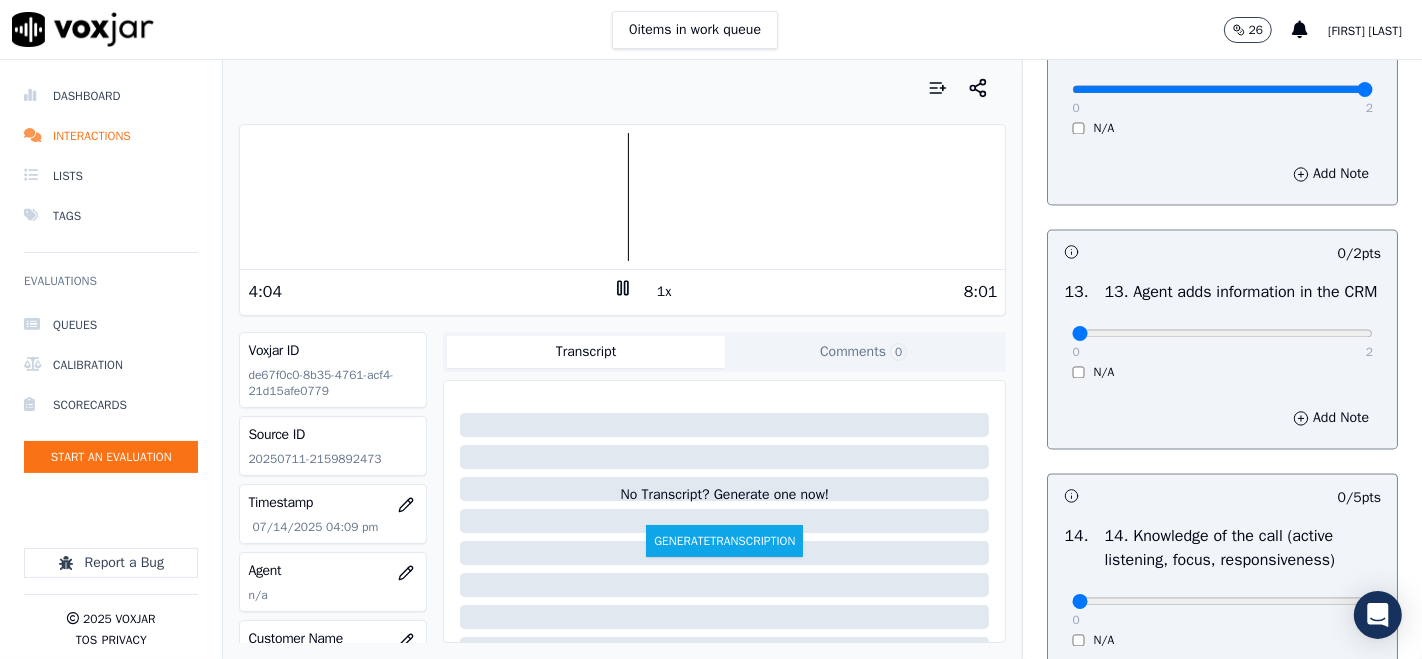 scroll, scrollTop: 3333, scrollLeft: 0, axis: vertical 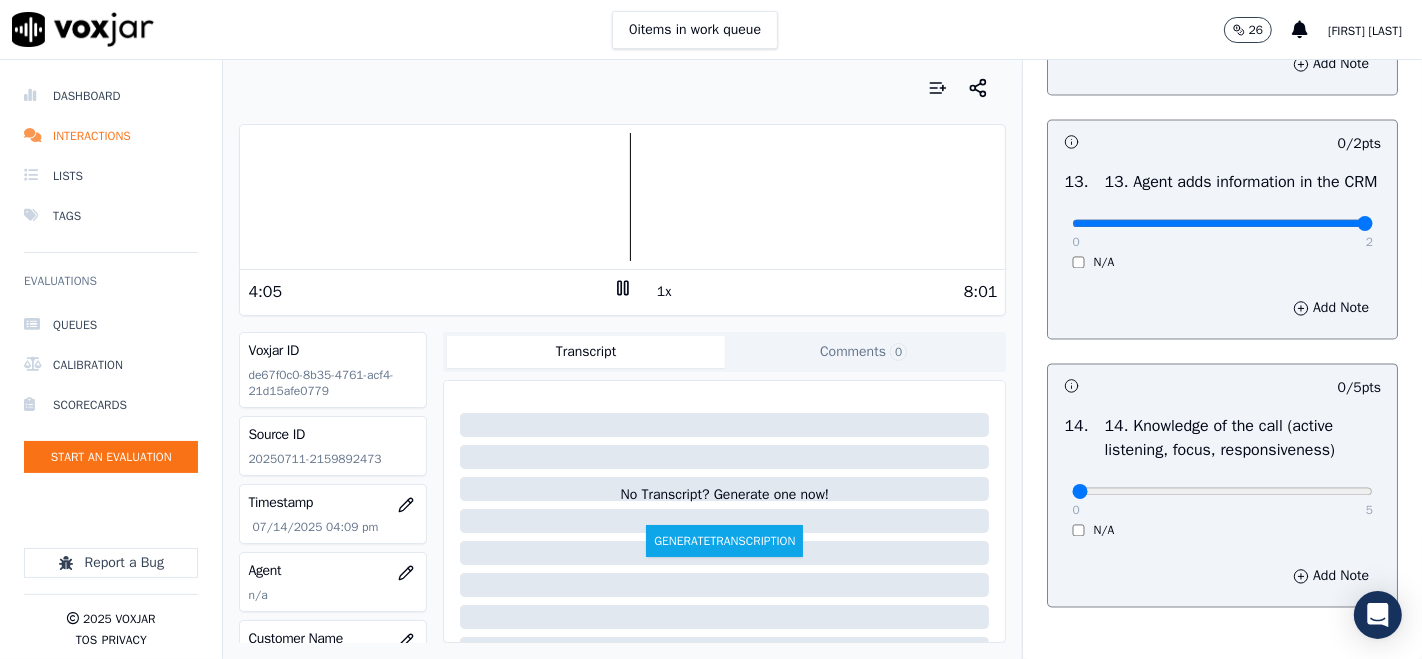type on "2" 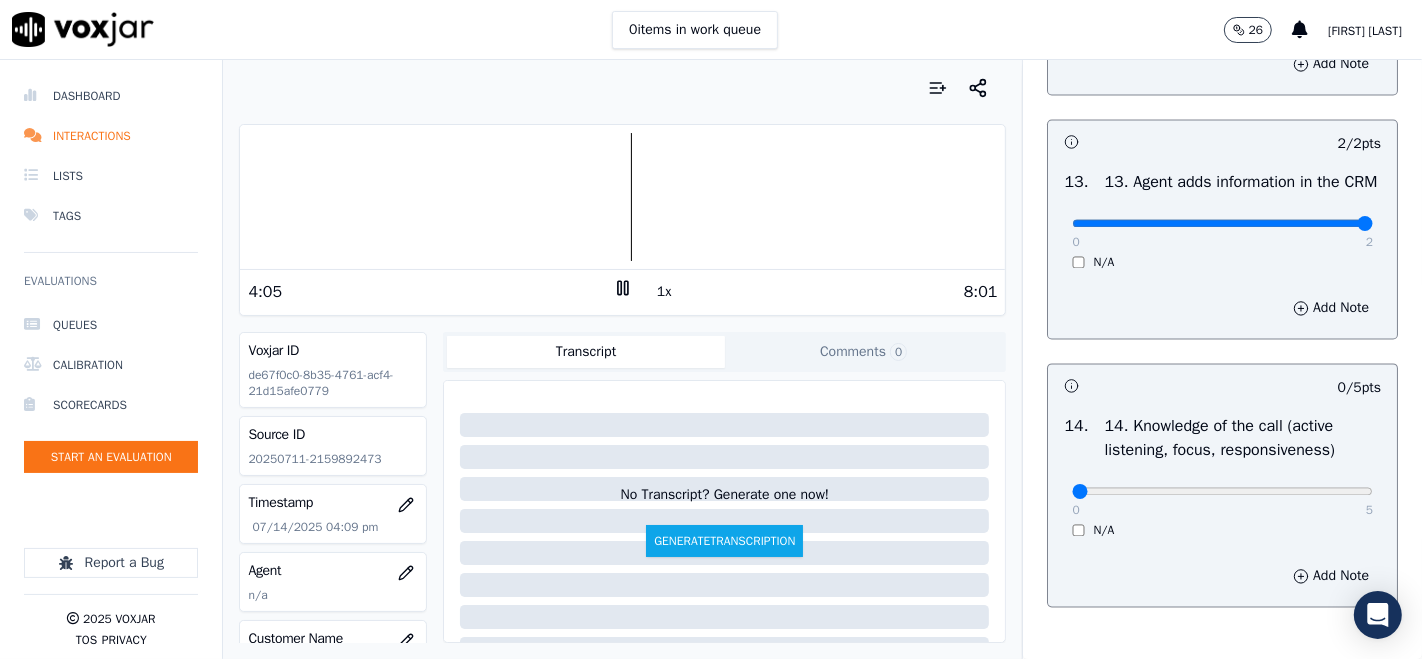 scroll, scrollTop: 3555, scrollLeft: 0, axis: vertical 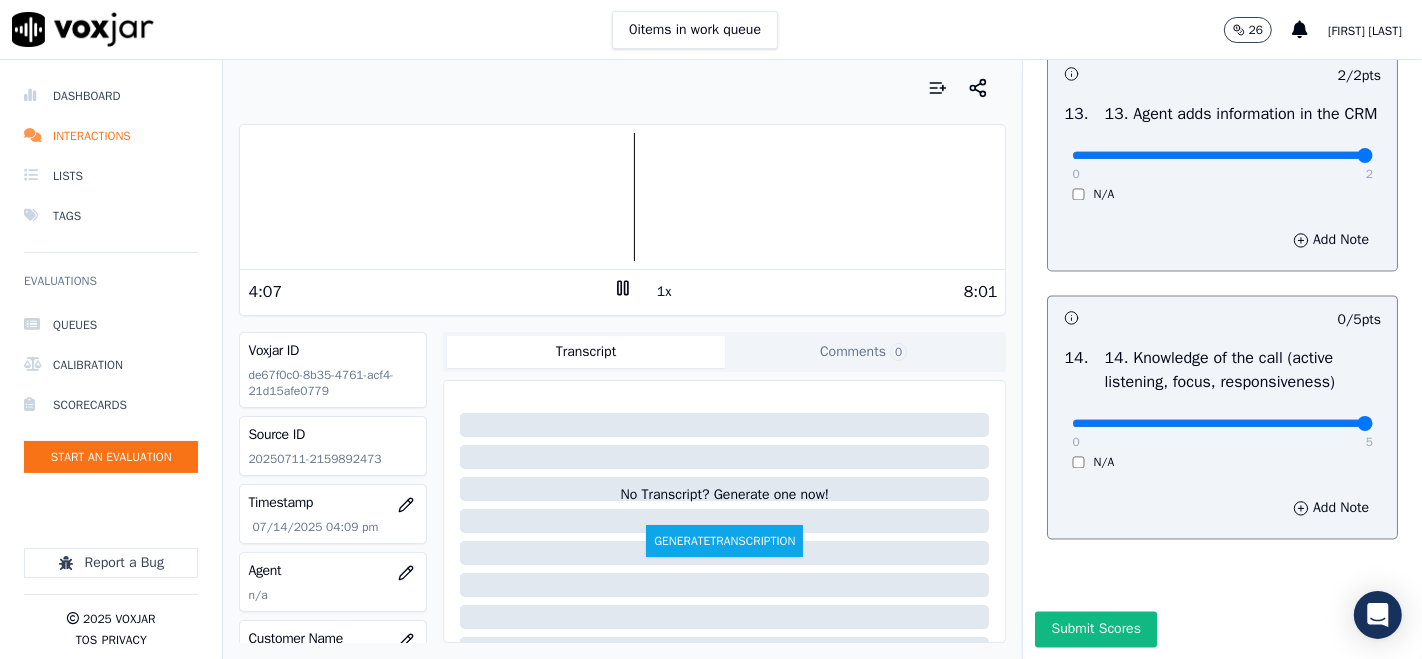 type on "5" 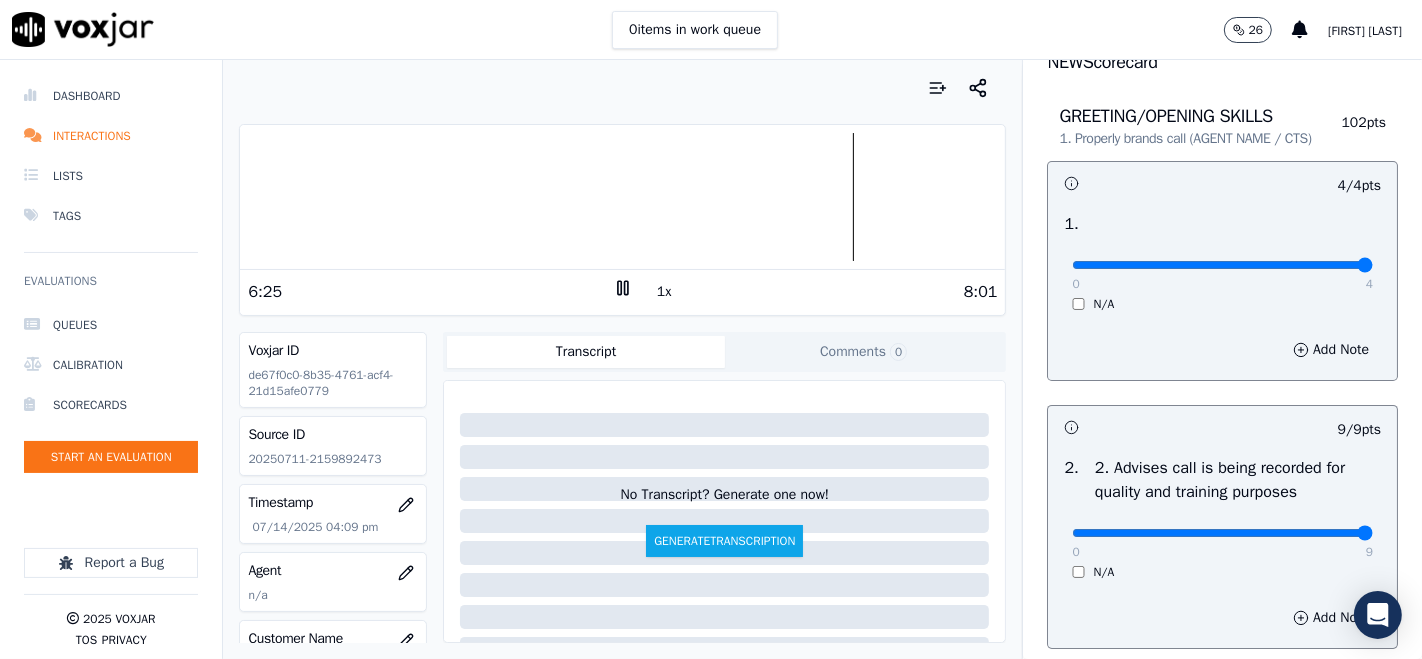 scroll, scrollTop: 0, scrollLeft: 0, axis: both 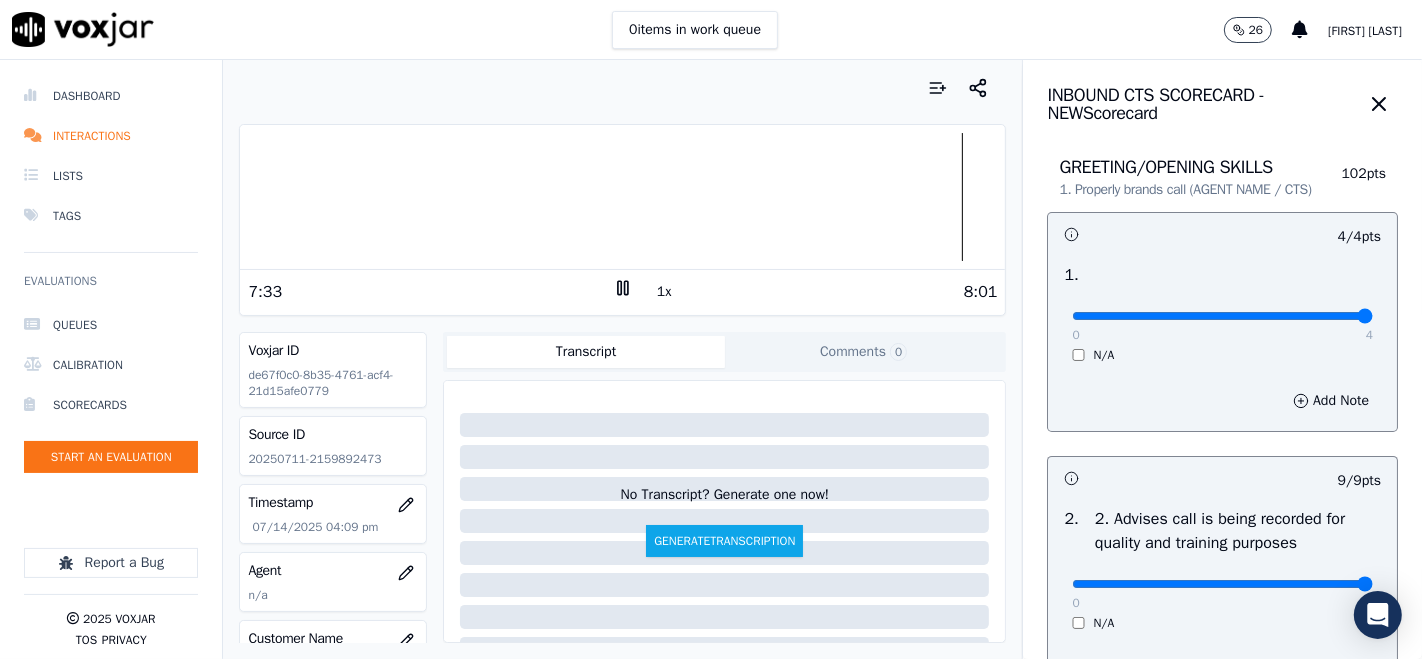 click 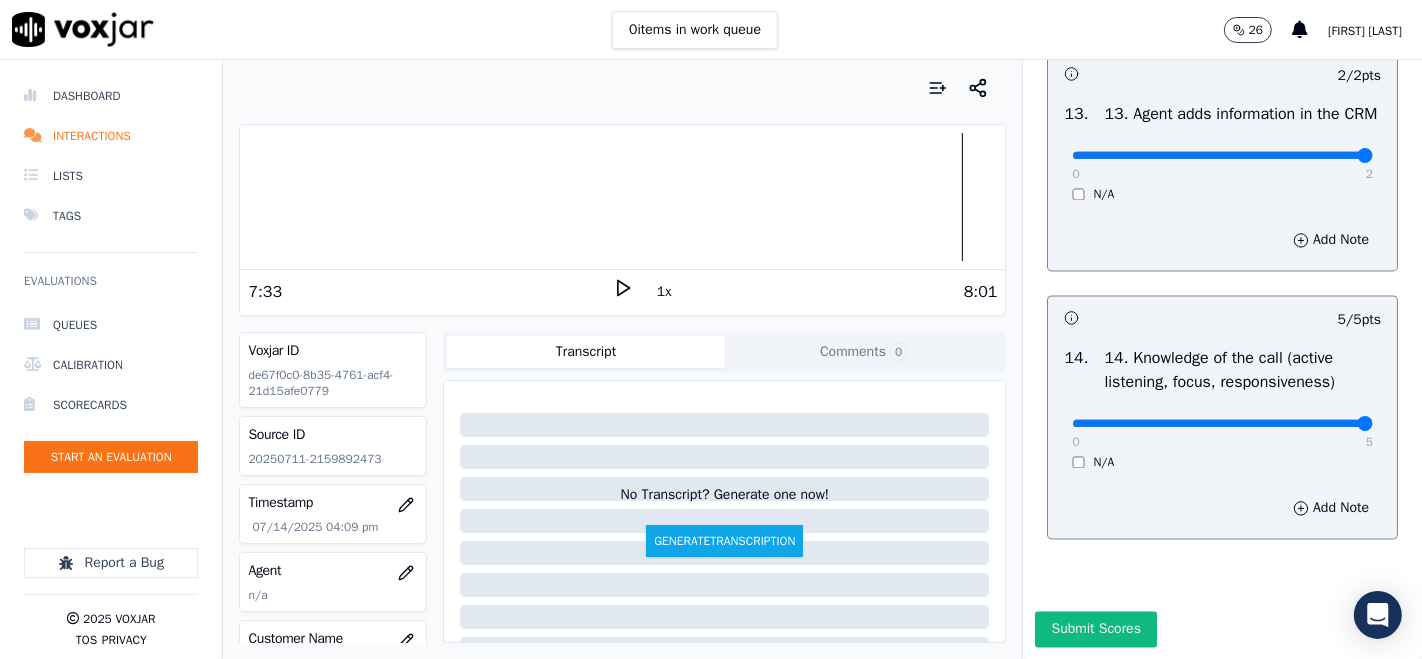scroll, scrollTop: 3606, scrollLeft: 0, axis: vertical 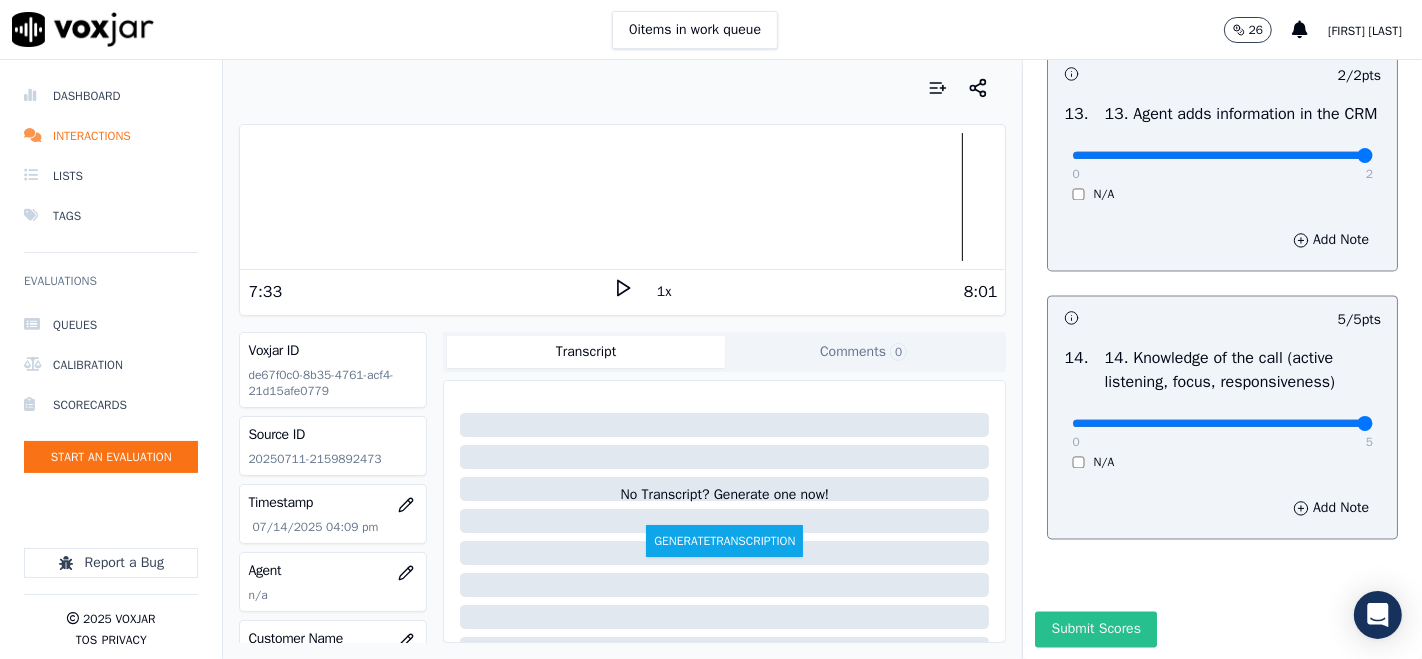 click on "Submit Scores" at bounding box center [1095, 629] 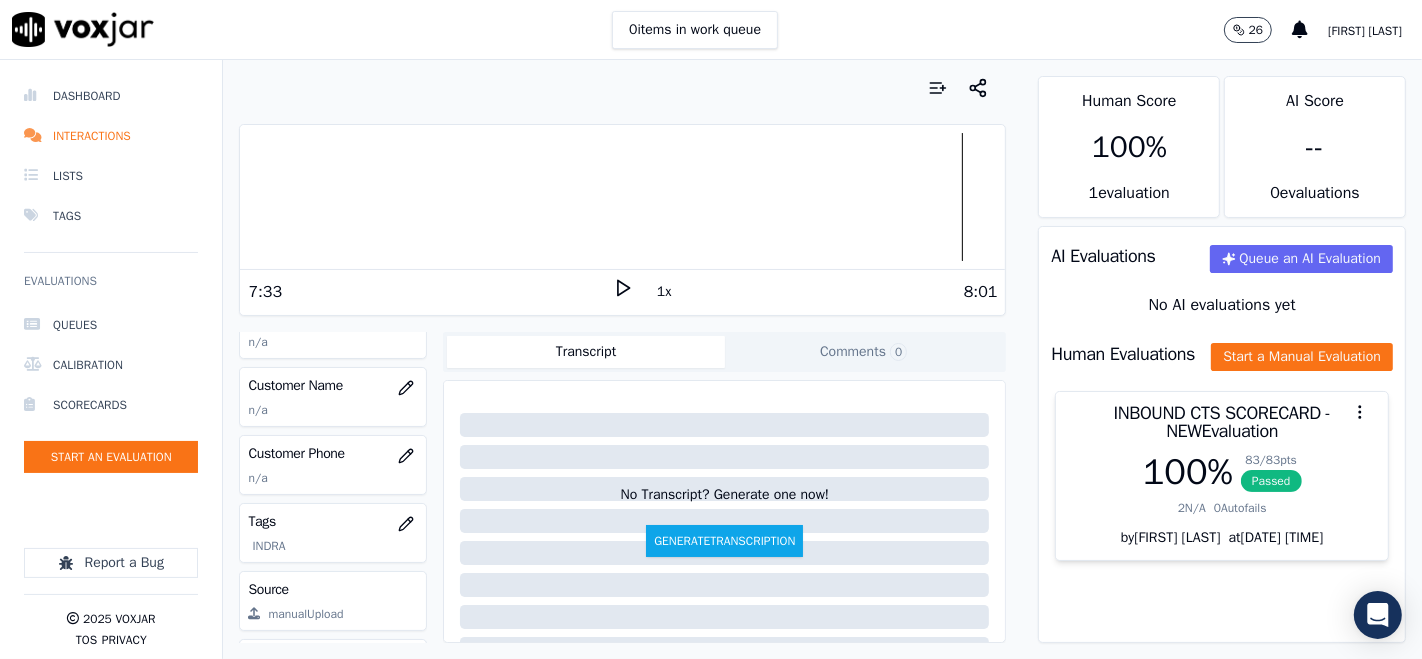scroll, scrollTop: 222, scrollLeft: 0, axis: vertical 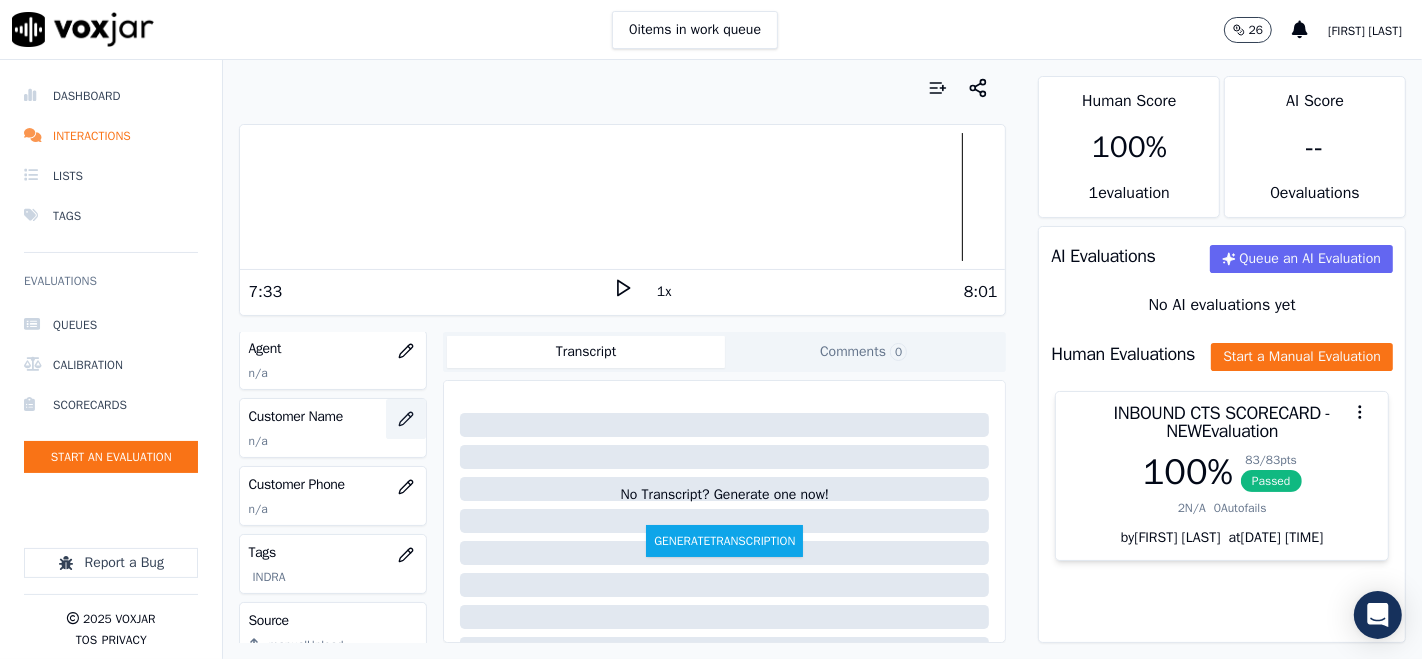 click 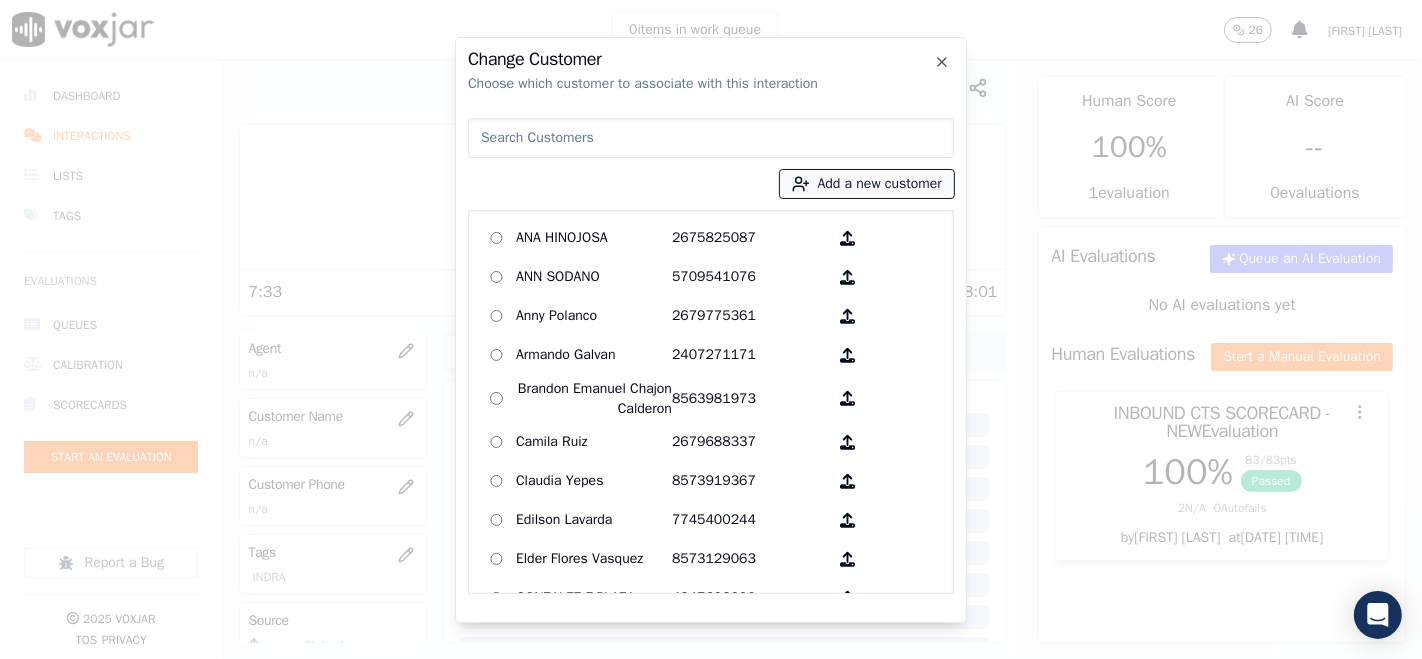 click 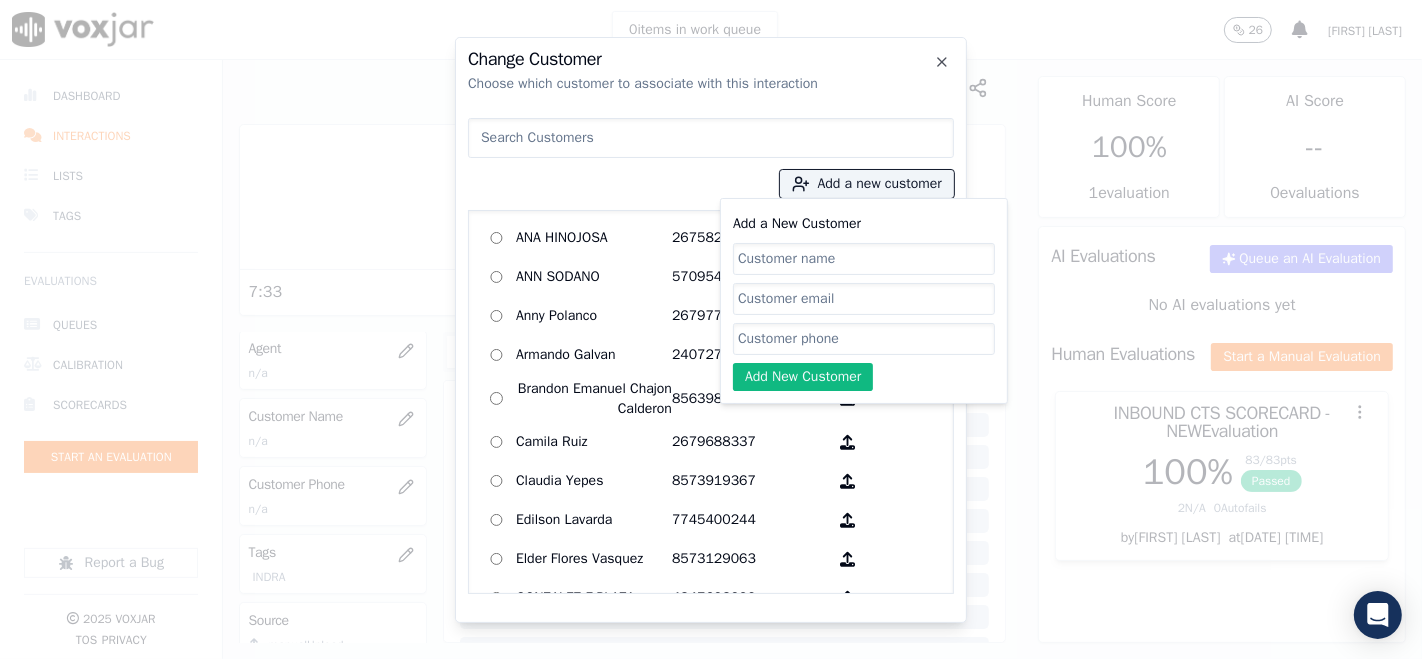paste on "MILAGROS ALTAGRACIA HEREDIA CASTRO" 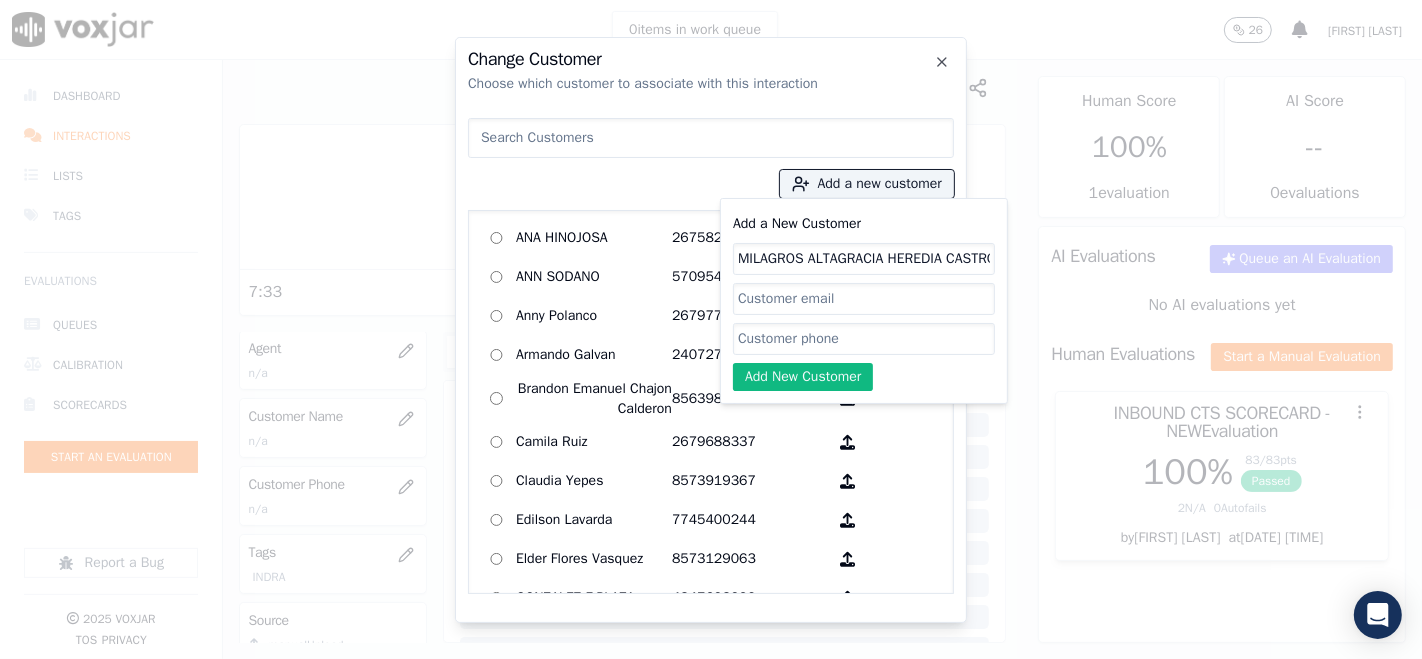 scroll, scrollTop: 0, scrollLeft: 11, axis: horizontal 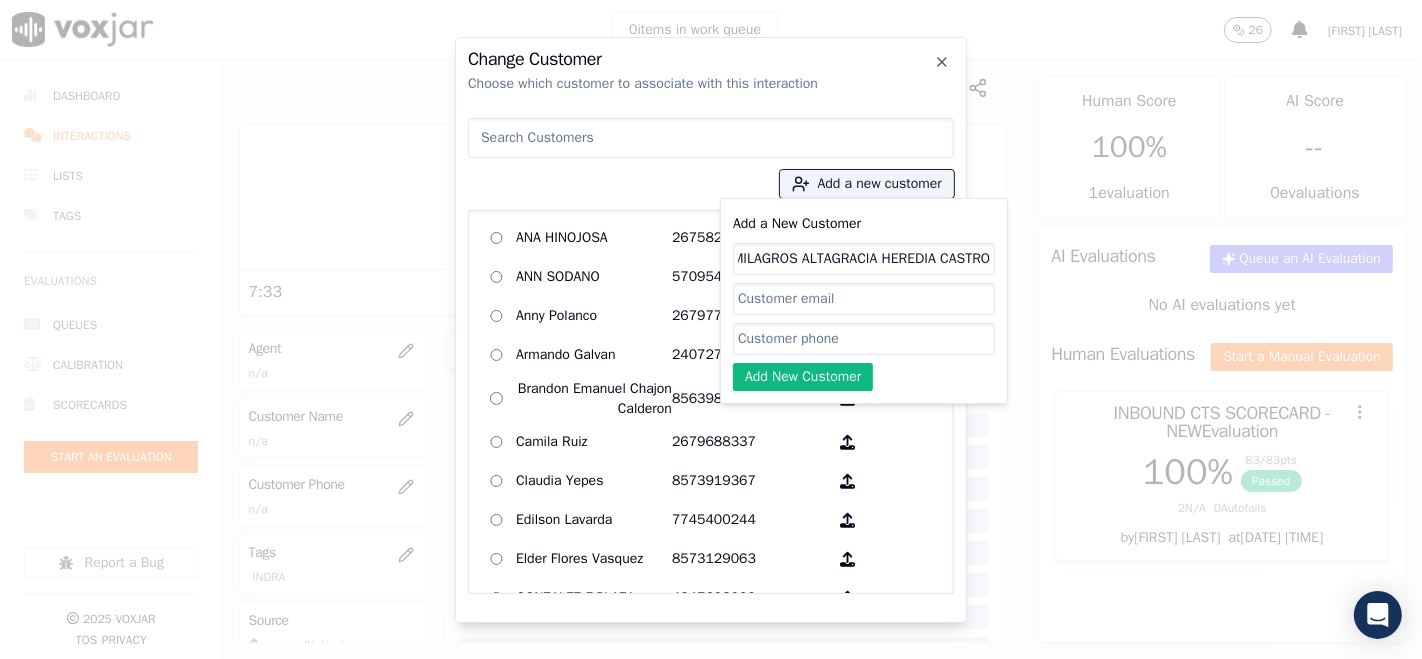 type on "MILAGROS ALTAGRACIA HEREDIA CASTRO" 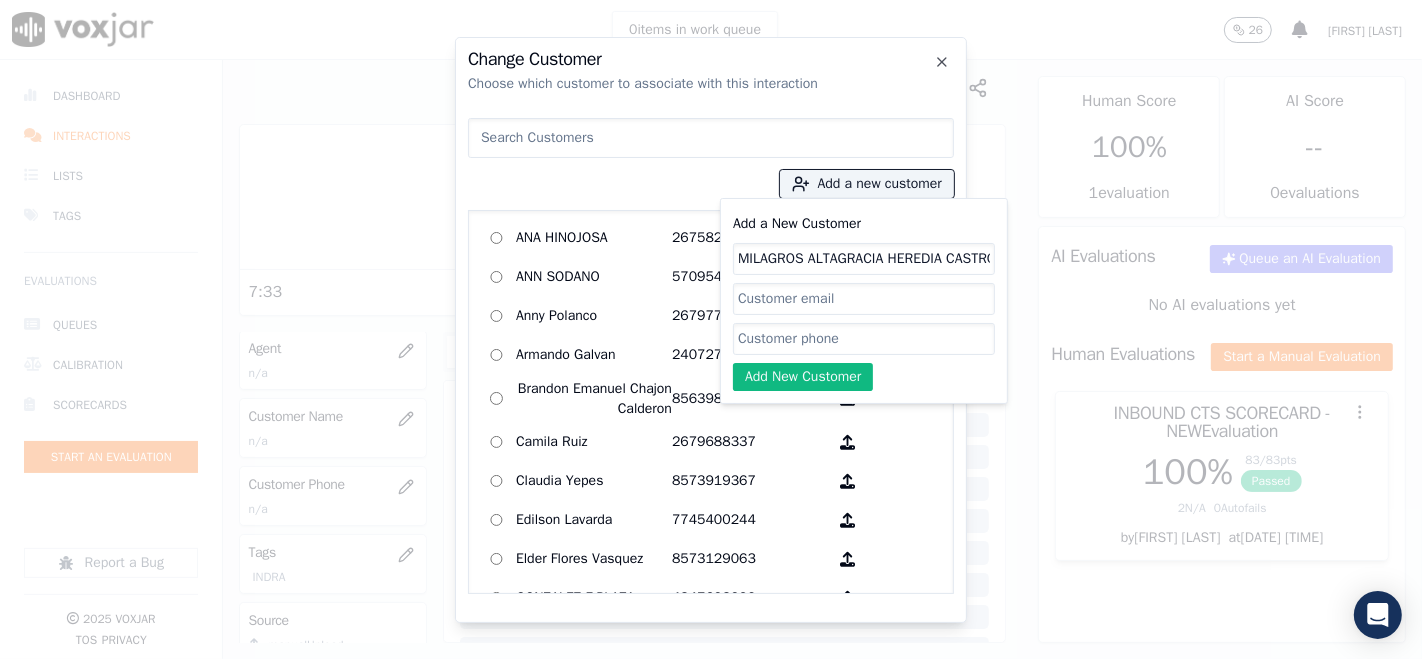 click on "Add a New Customer" 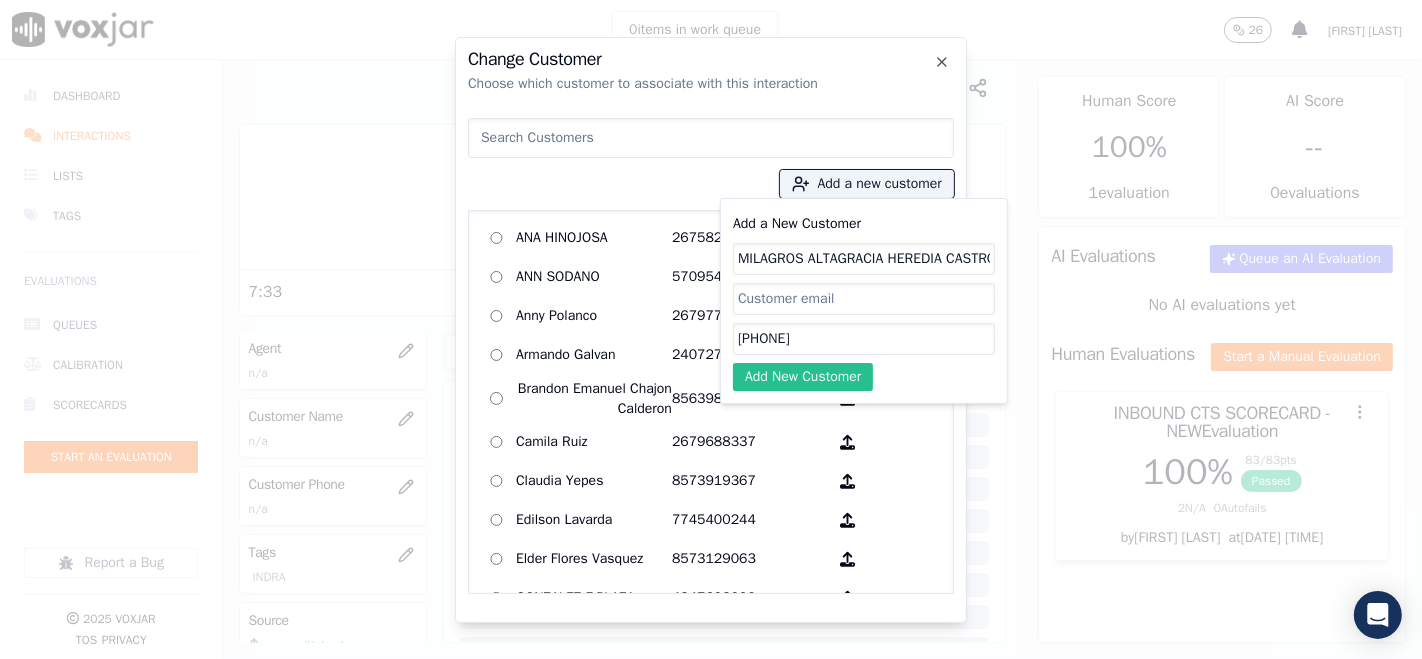 type on "[PHONE]" 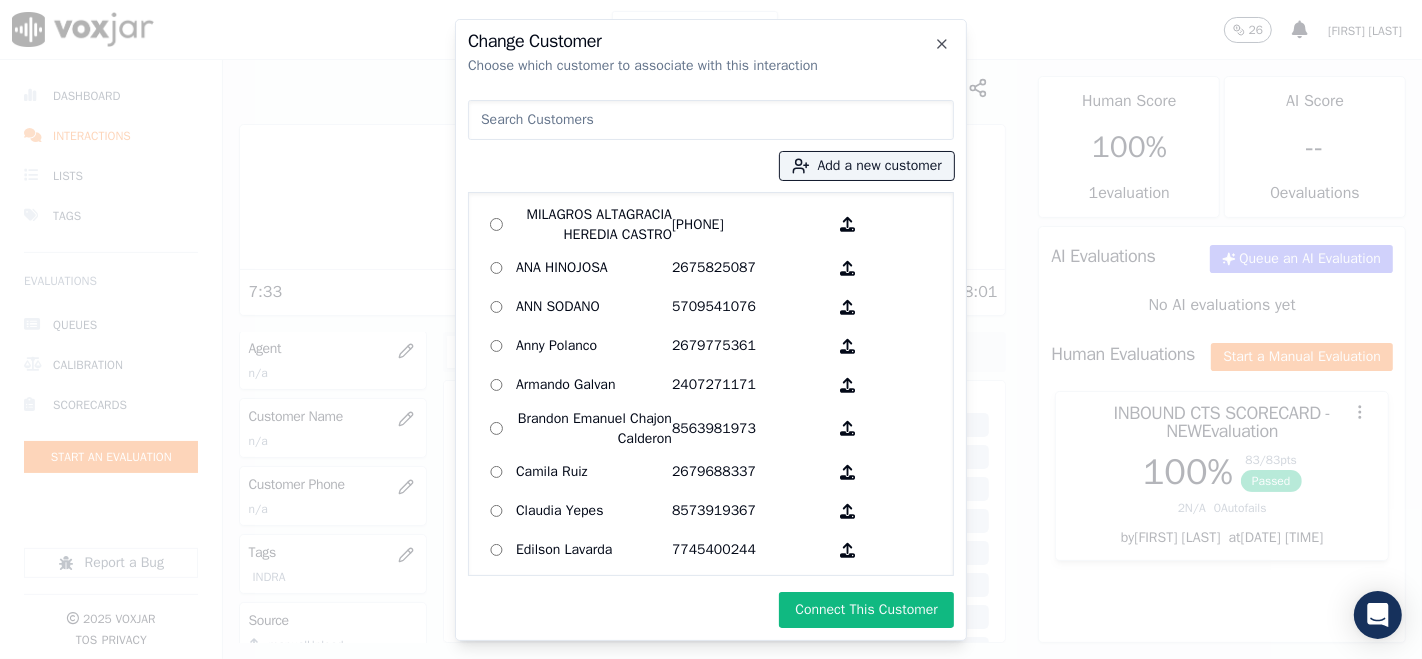 drag, startPoint x: 848, startPoint y: 604, endPoint x: 839, endPoint y: 589, distance: 17.492855 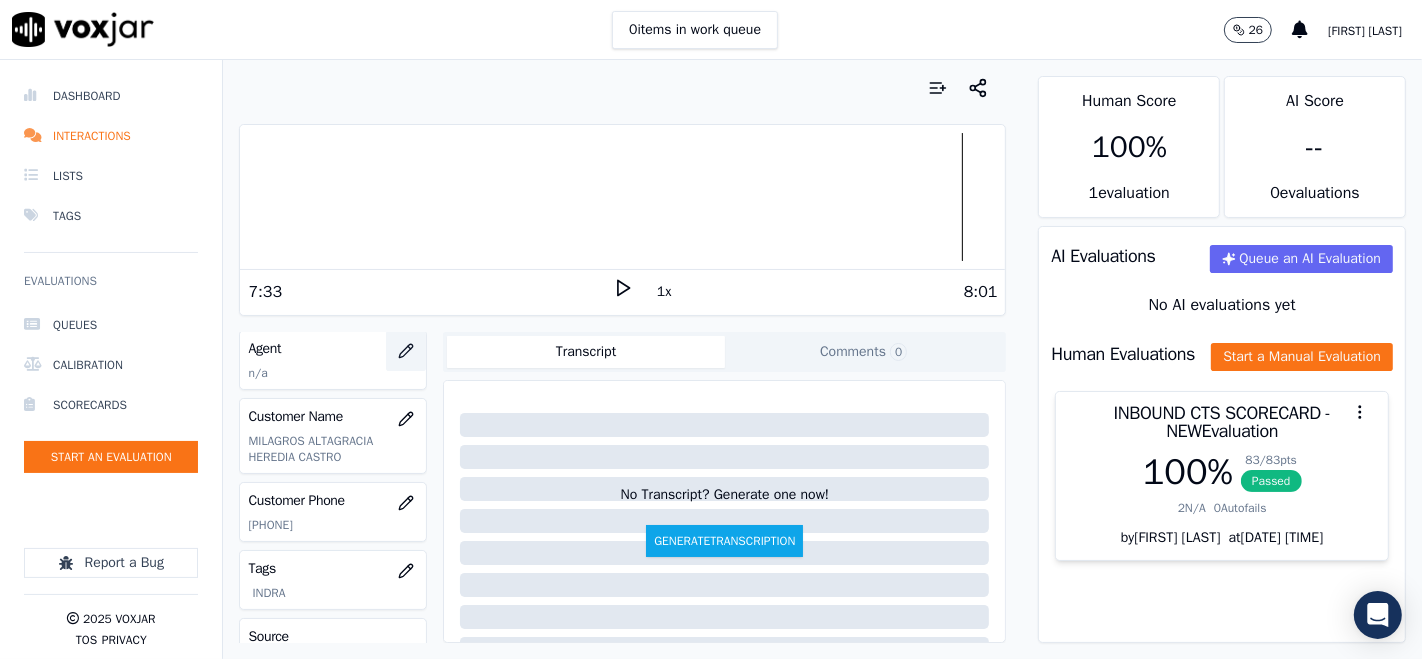 click 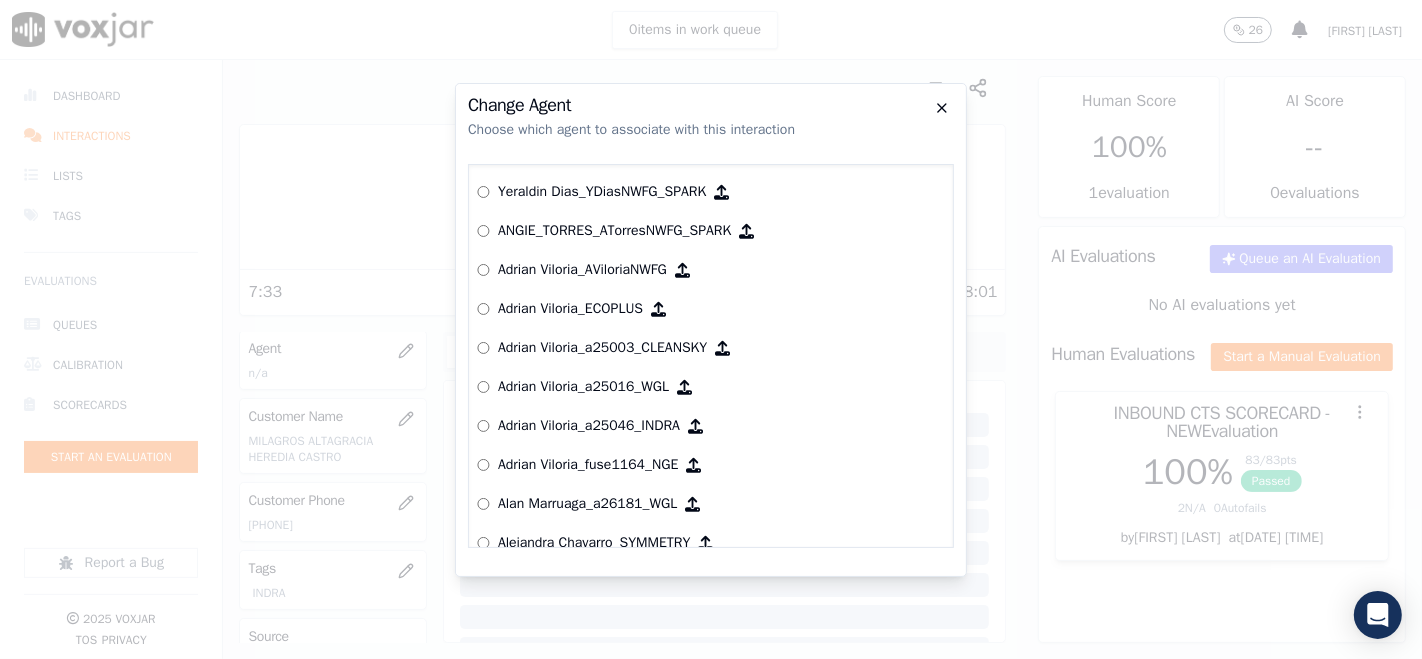 click 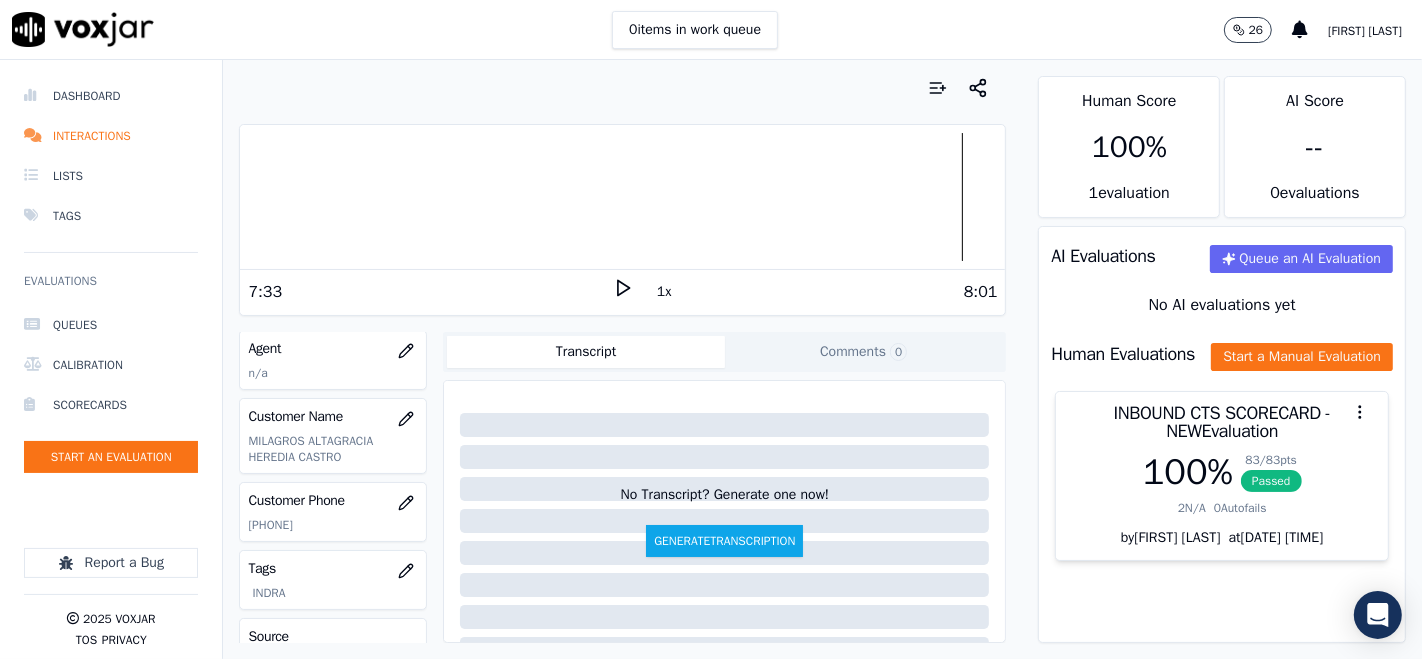 click at bounding box center [622, 197] 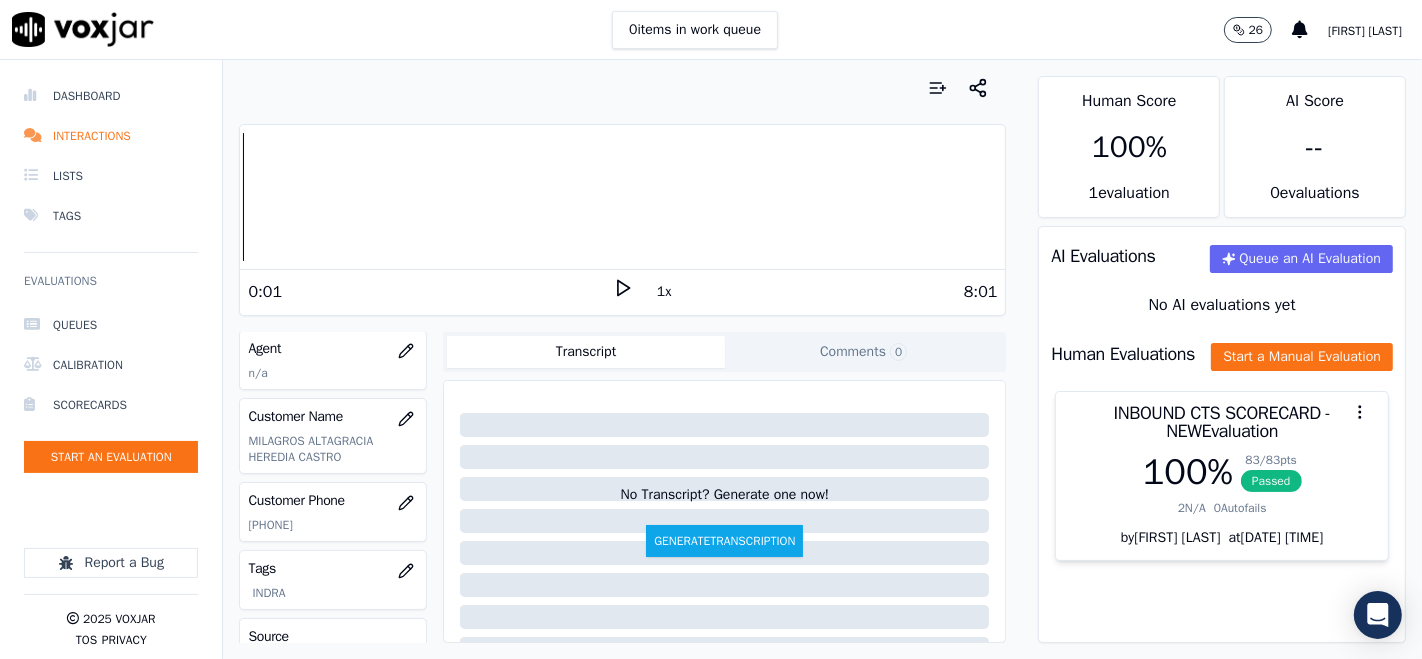 click 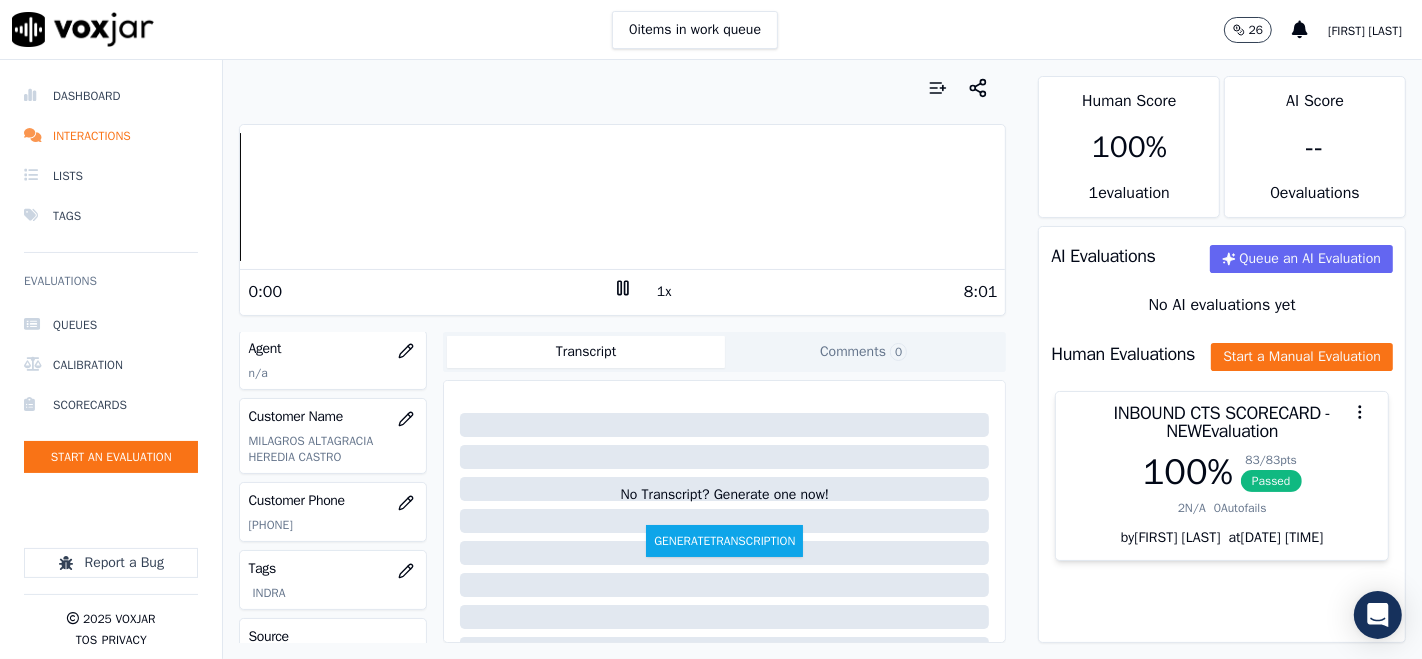 click on "Dashboard   Interactions   Lists   Tags       Evaluations     Queues   Calibration   Scorecards   Start an Evaluation
Report a Bug       2025   Voxjar   TOS   Privacy             Your browser does not support the audio element.   0:00     1x   8:01   Voxjar ID   de67f0c0-8b35-4761-acf4-21d15afe0779   Source ID   20250711-2159892473   Timestamp
07/14/2025 04:09 pm     Agent
n/a     Customer Name     MILAGROS ALTAGRACIA HEREDIA CASTRO     Customer Phone     2159892473     Tags
INDRA     Source     manualUpload   Type     AUDIO       Transcript   Comments  0   No Transcript? Generate one now!   Generate  Transcription         Add Comment   Scores   Transcript   Metadata   Comments         Human Score   100 %   1  evaluation   AI Score   --   0  evaluation s     AI Evaluations
Queue an AI Evaluation   No AI evaluations yet   Human Evaluations   Start a Manual Evaluation         INBOUND CTS SCORECARD - NEW   Evaluation   100 %   83 / 83  pts   Passed   2   0" at bounding box center [711, 359] 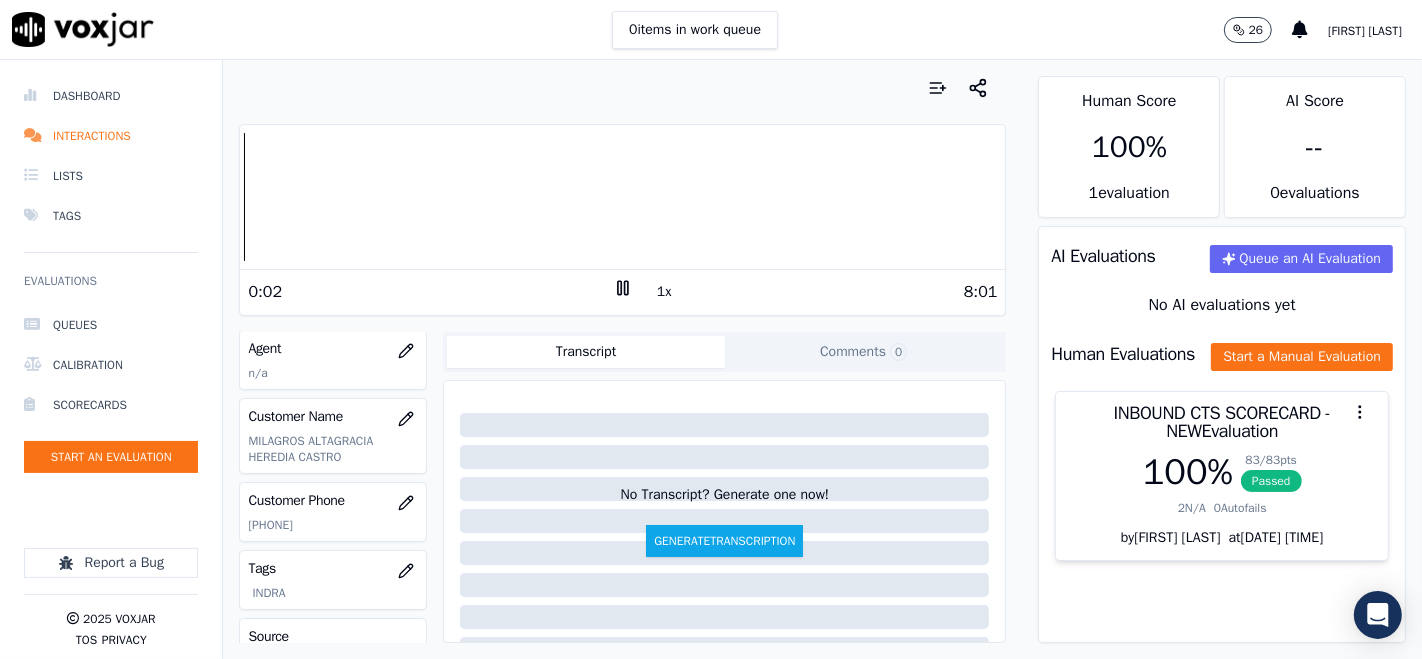 click 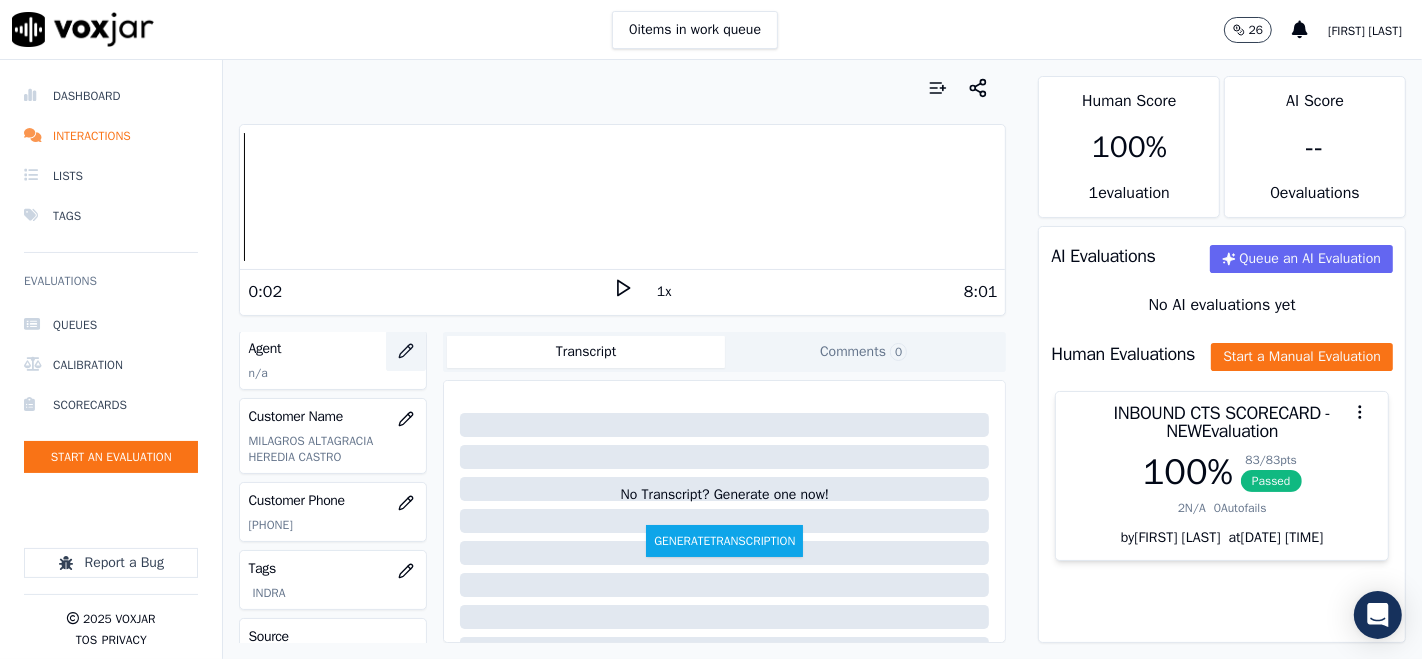 click 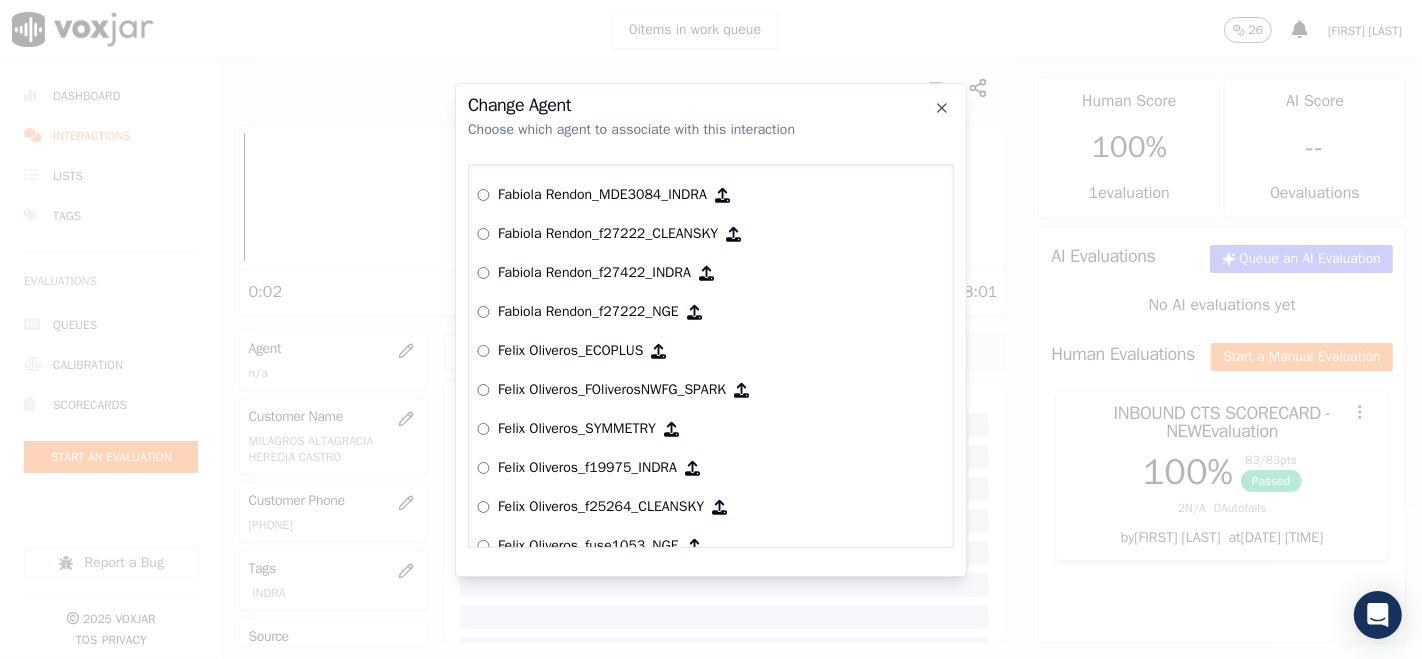 scroll, scrollTop: 2733, scrollLeft: 0, axis: vertical 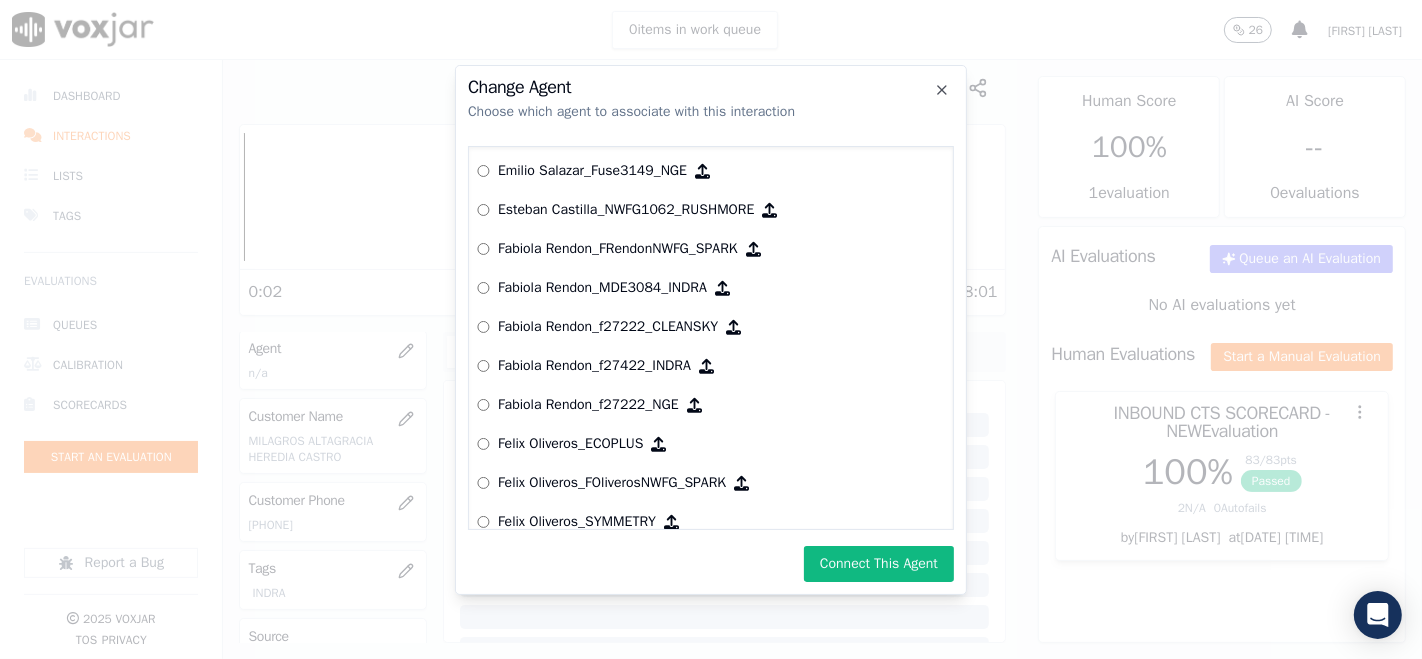 drag, startPoint x: 890, startPoint y: 568, endPoint x: 866, endPoint y: 562, distance: 24.738634 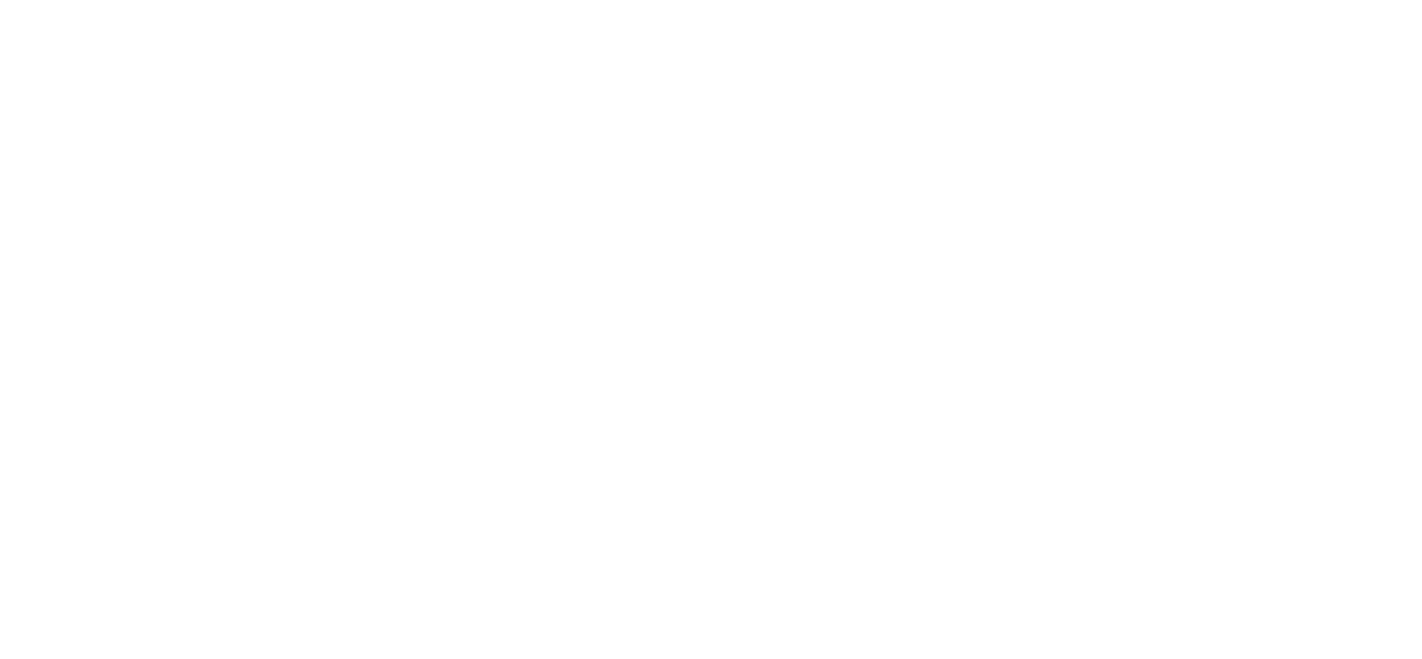 scroll, scrollTop: 0, scrollLeft: 0, axis: both 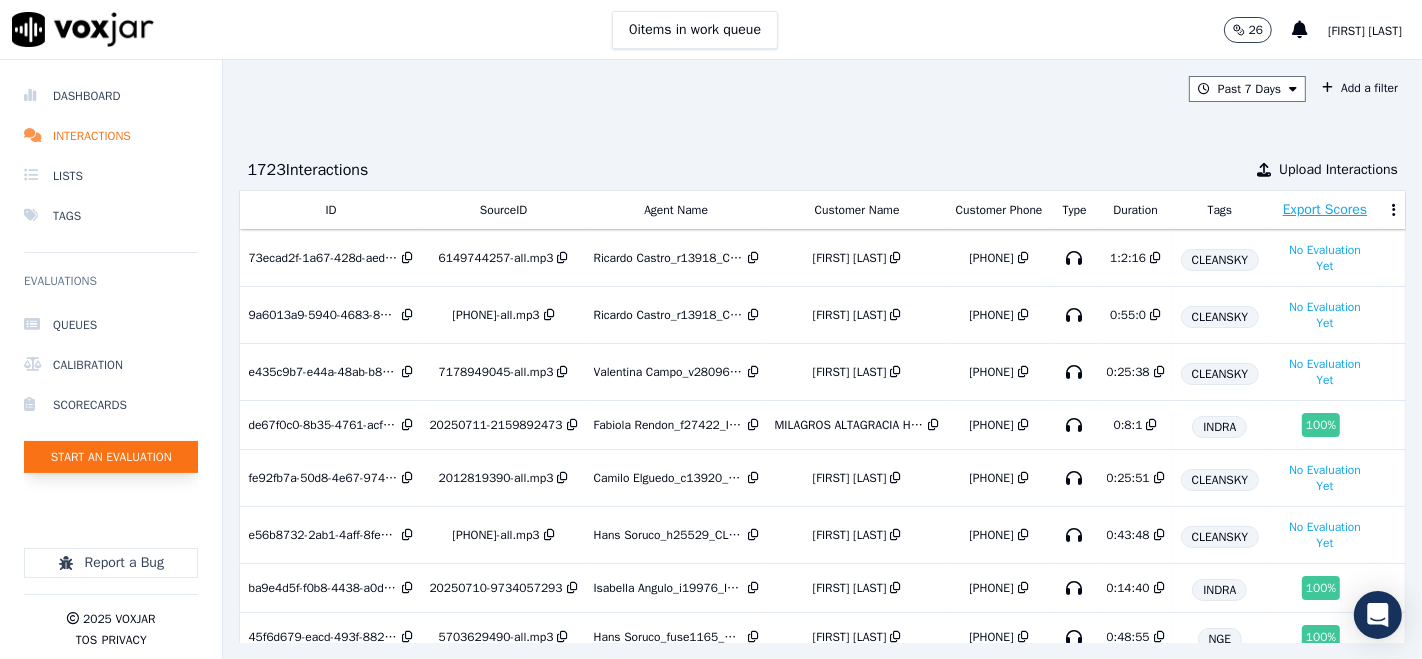 click on "Start an Evaluation" 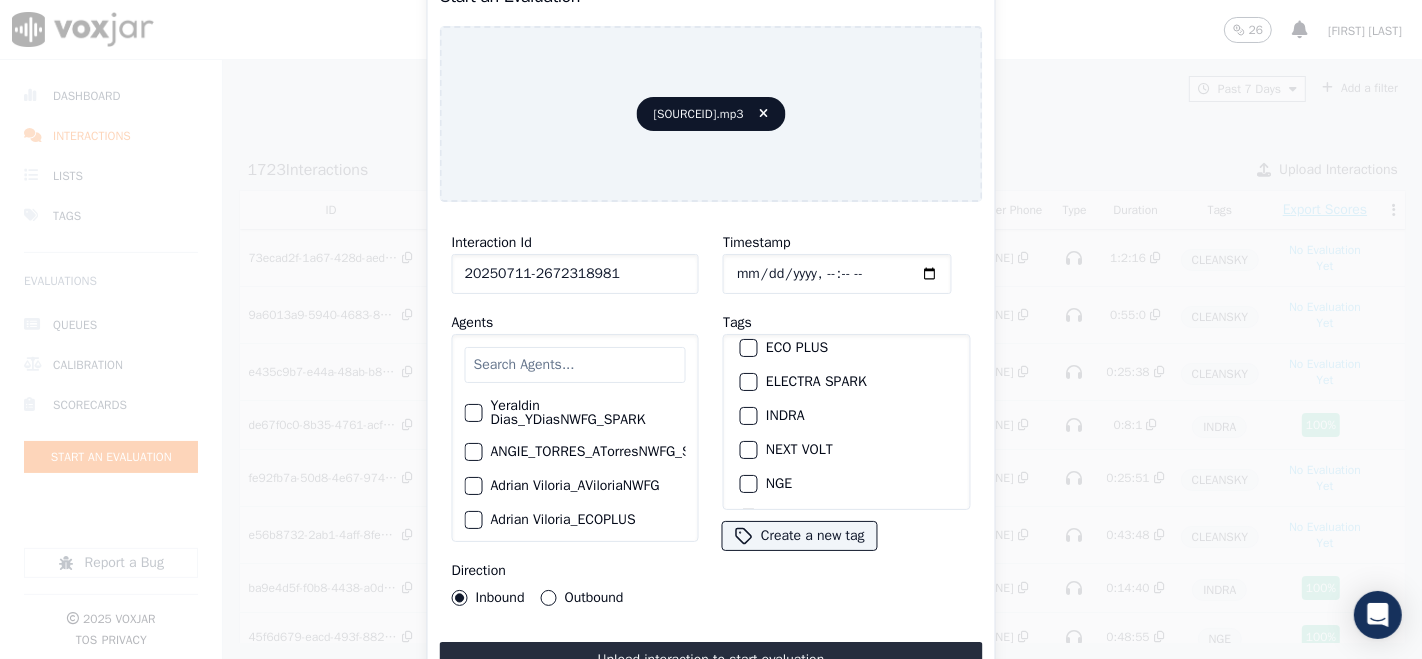 scroll, scrollTop: 111, scrollLeft: 0, axis: vertical 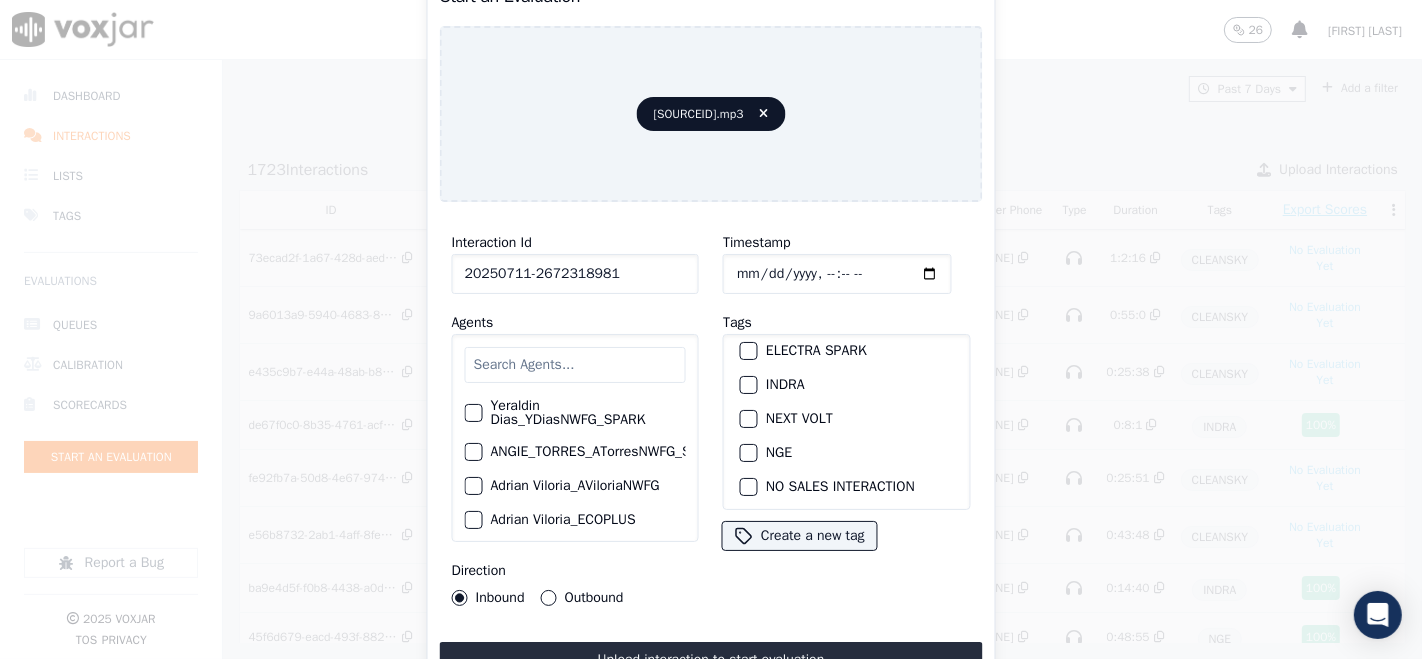 type on "20250711-2672318981" 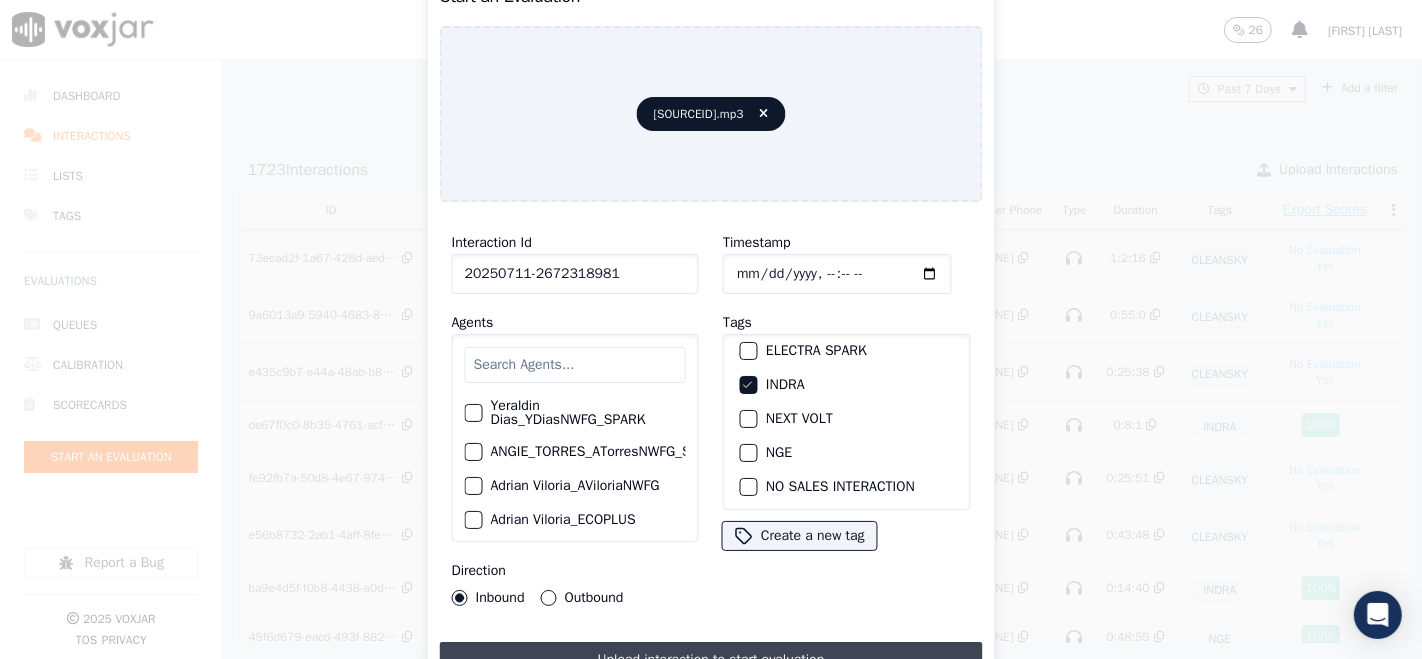 click on "Upload interaction to start evaluation" at bounding box center (711, 660) 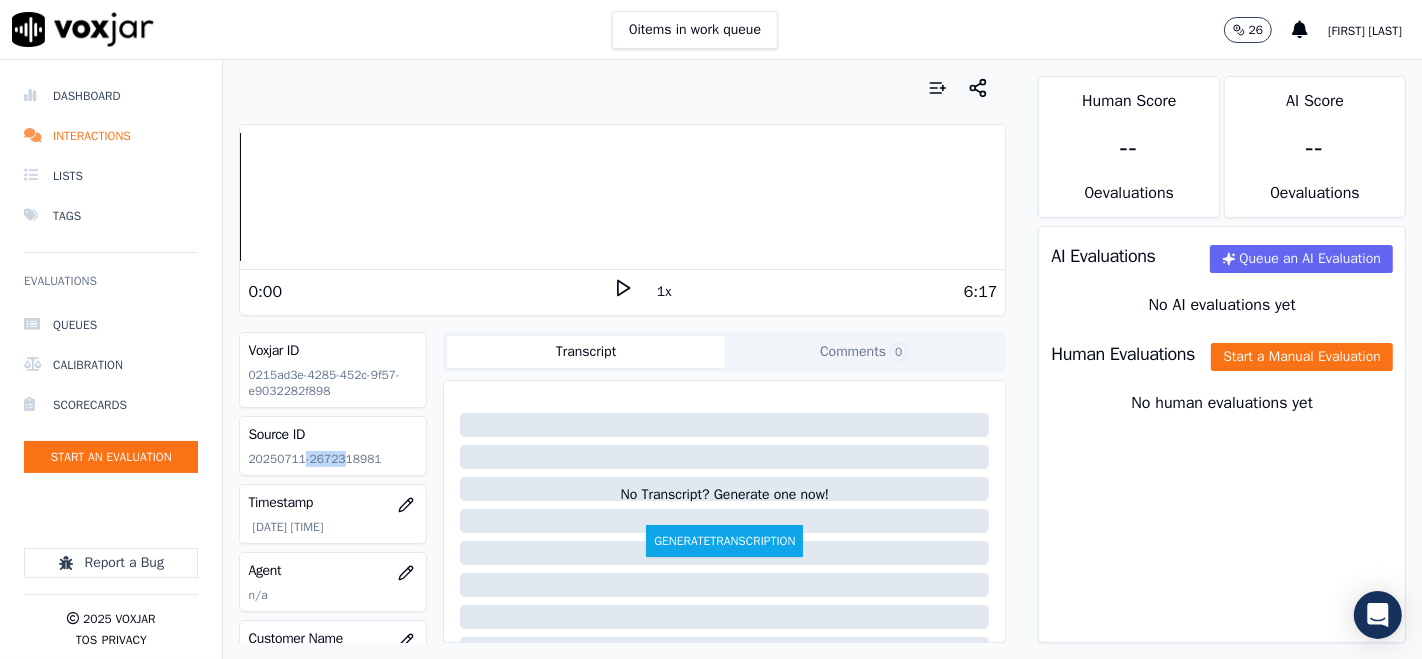drag, startPoint x: 300, startPoint y: 453, endPoint x: 337, endPoint y: 455, distance: 37.054016 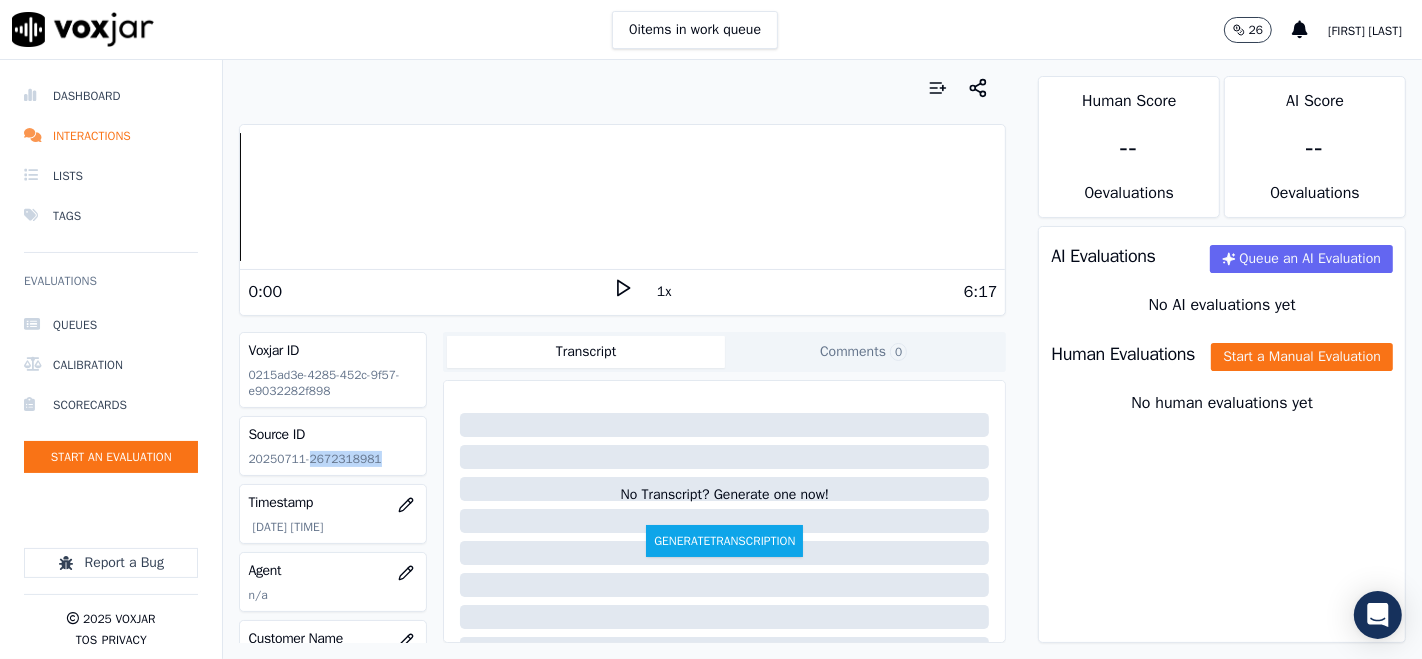 drag, startPoint x: 307, startPoint y: 461, endPoint x: 374, endPoint y: 465, distance: 67.11929 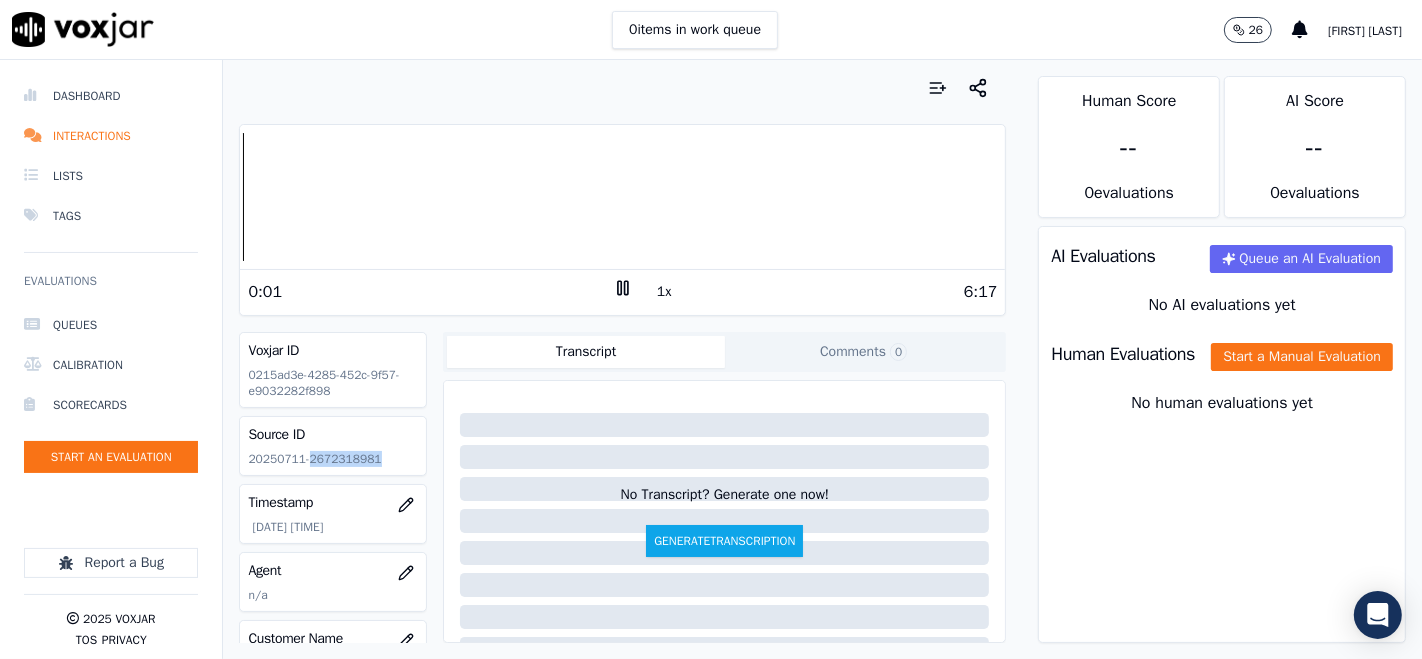 click 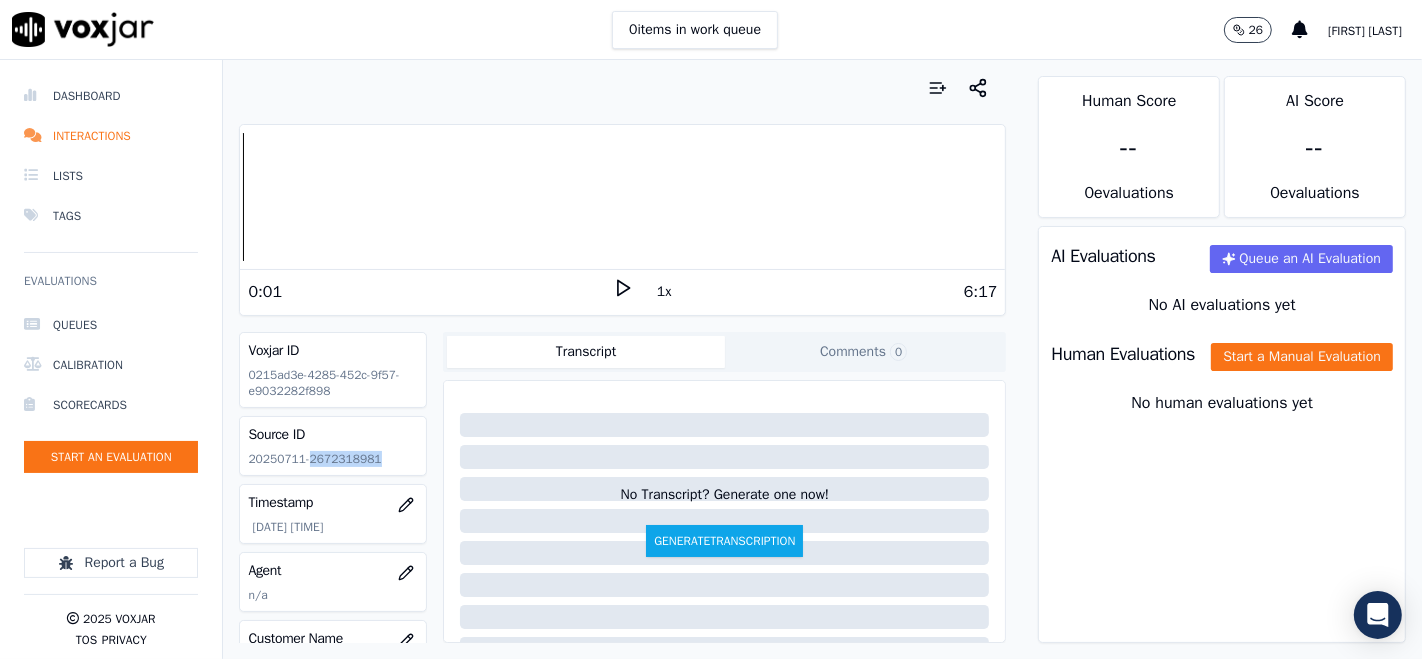 drag, startPoint x: 616, startPoint y: 292, endPoint x: 591, endPoint y: 277, distance: 29.15476 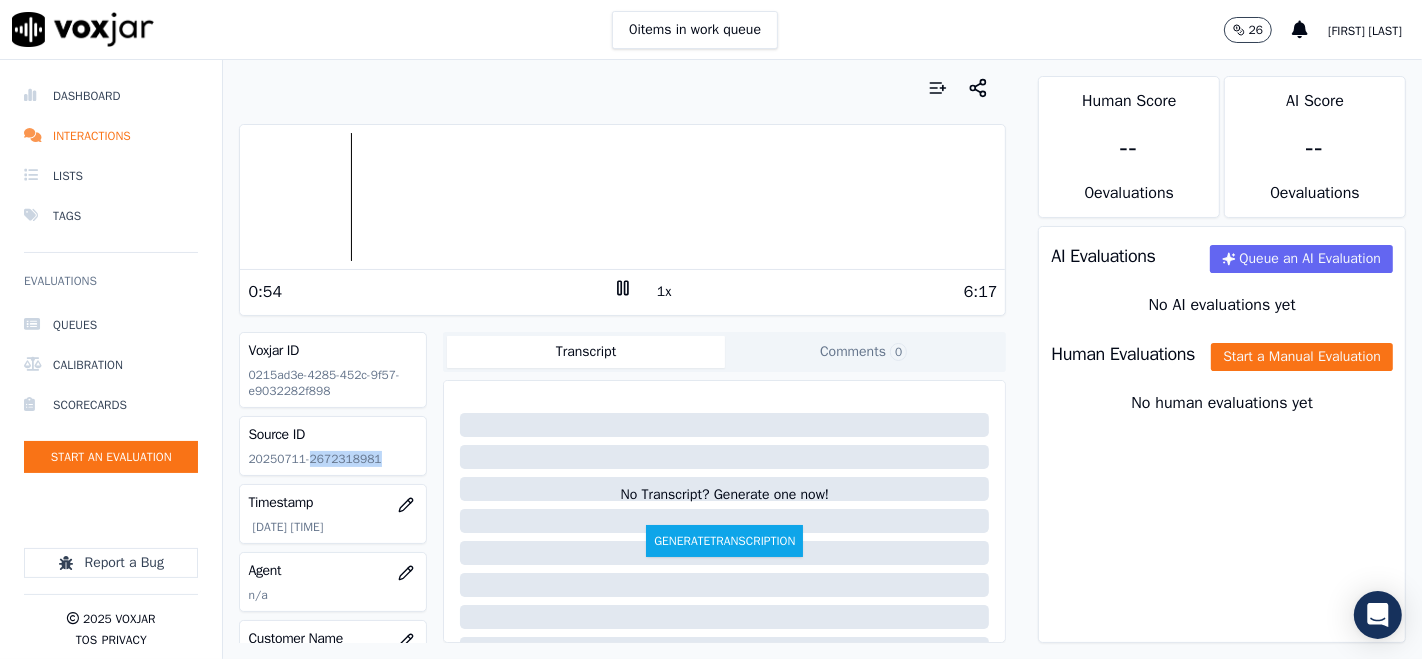 click at bounding box center (622, 197) 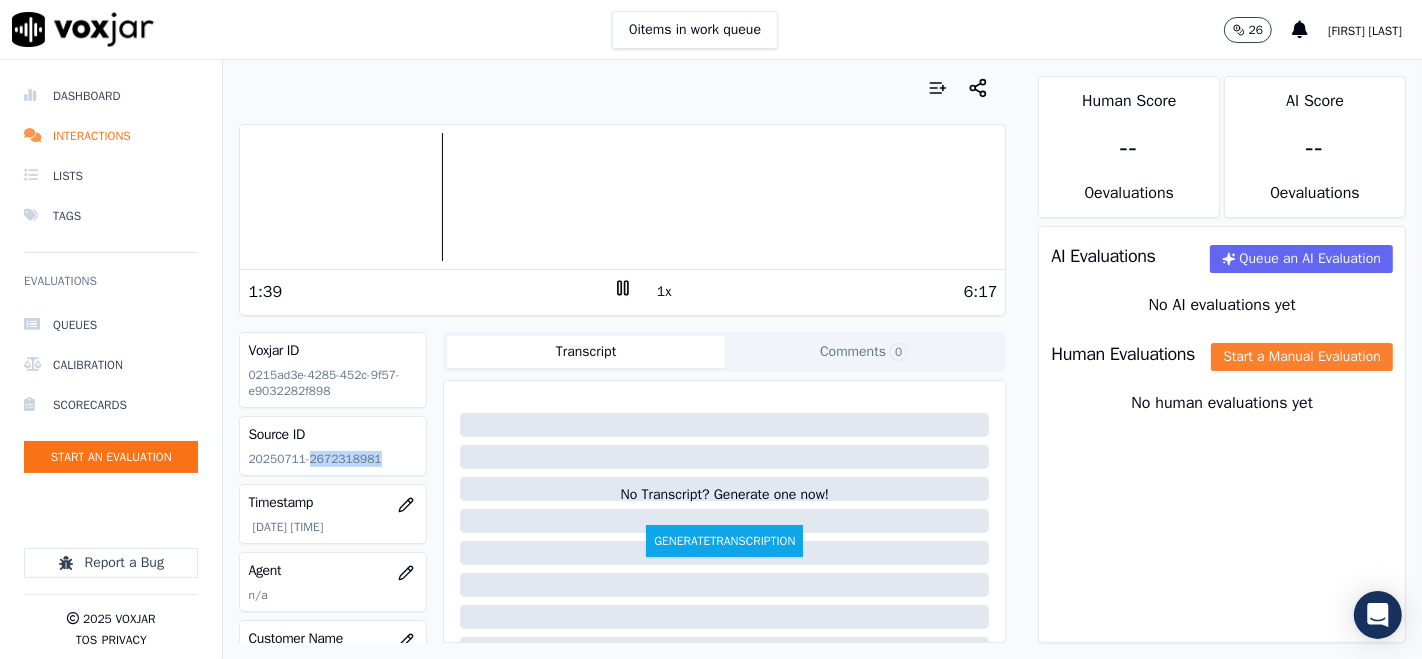 click on "Start a Manual Evaluation" 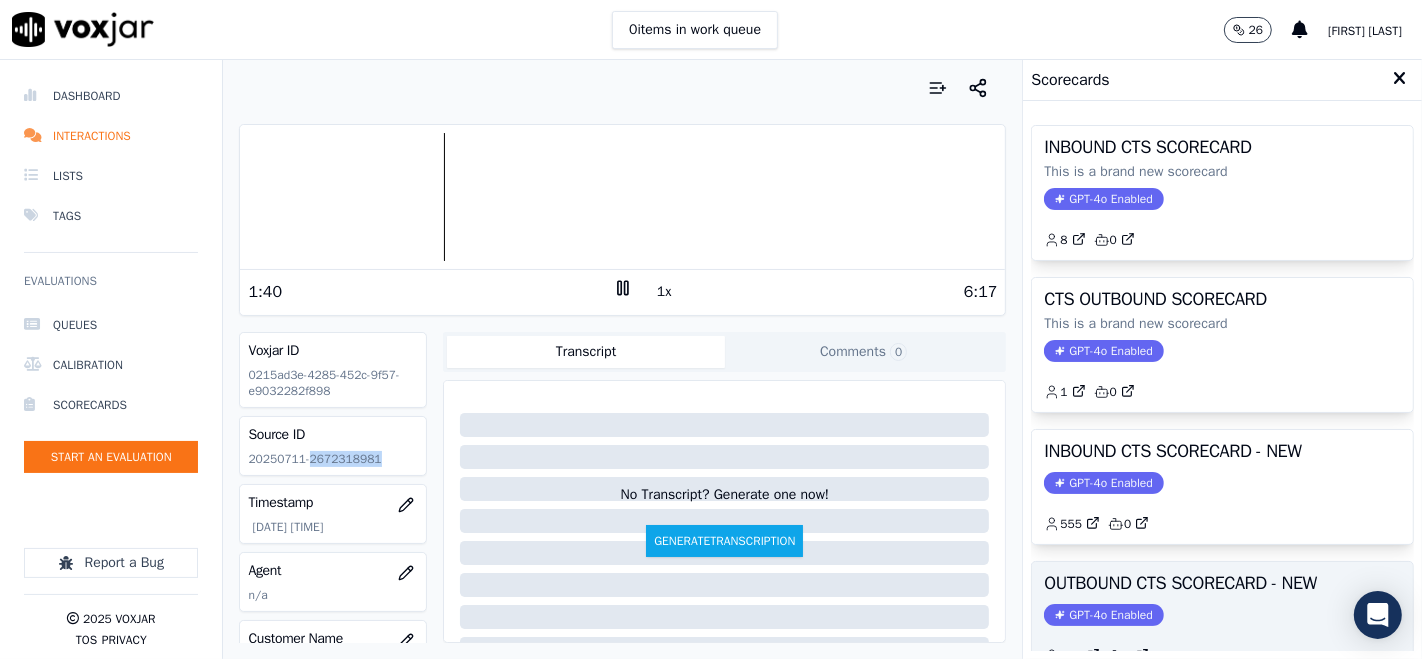 scroll, scrollTop: 111, scrollLeft: 0, axis: vertical 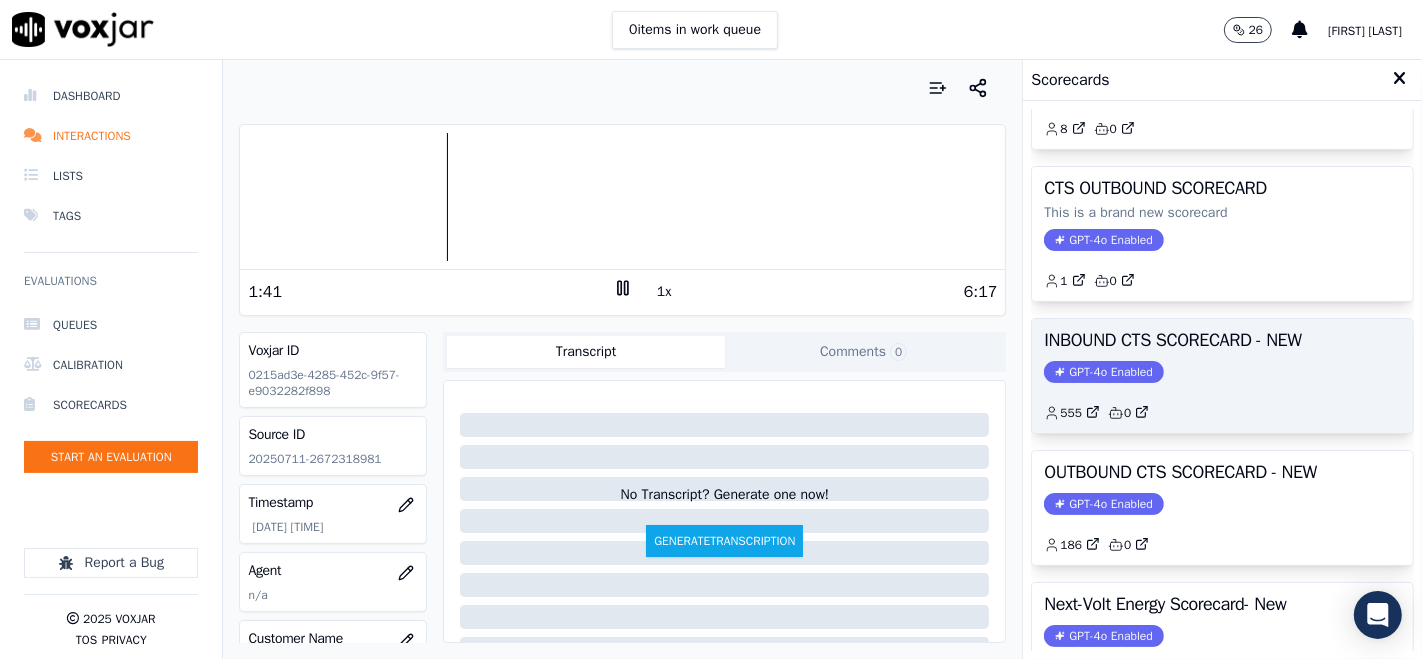click on "555         0" 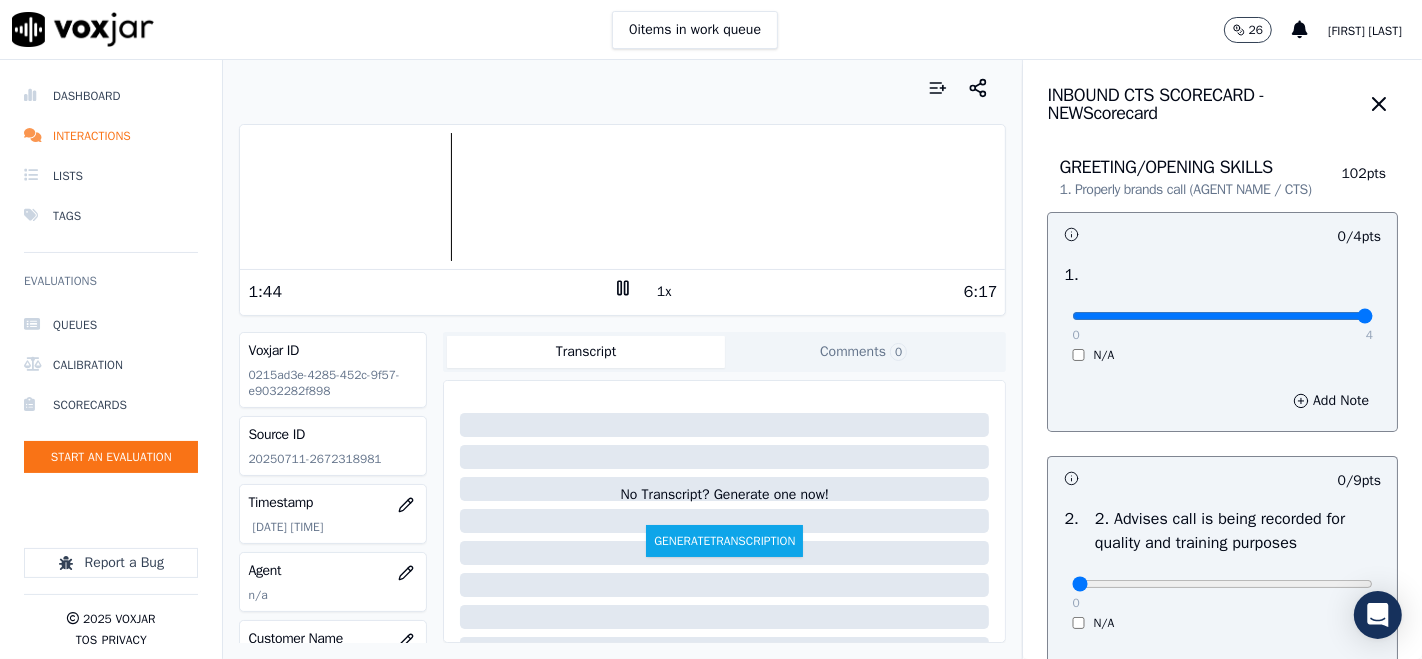type on "4" 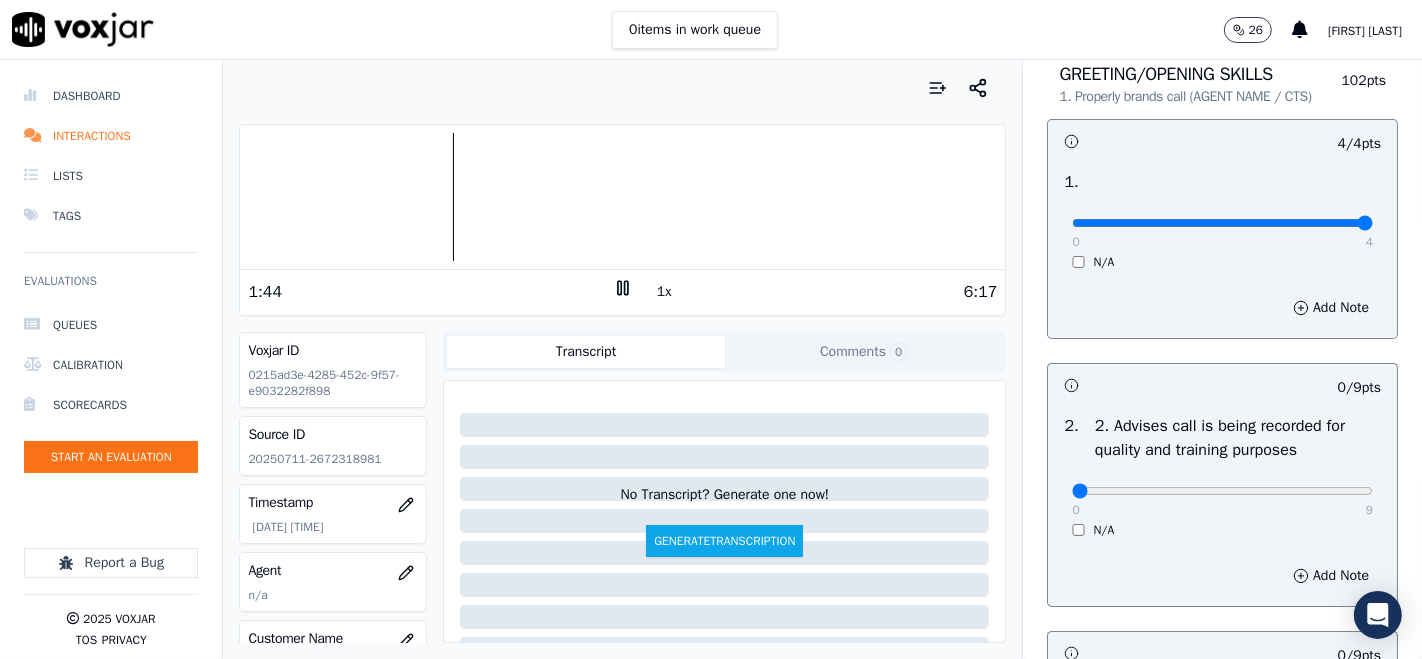 scroll, scrollTop: 222, scrollLeft: 0, axis: vertical 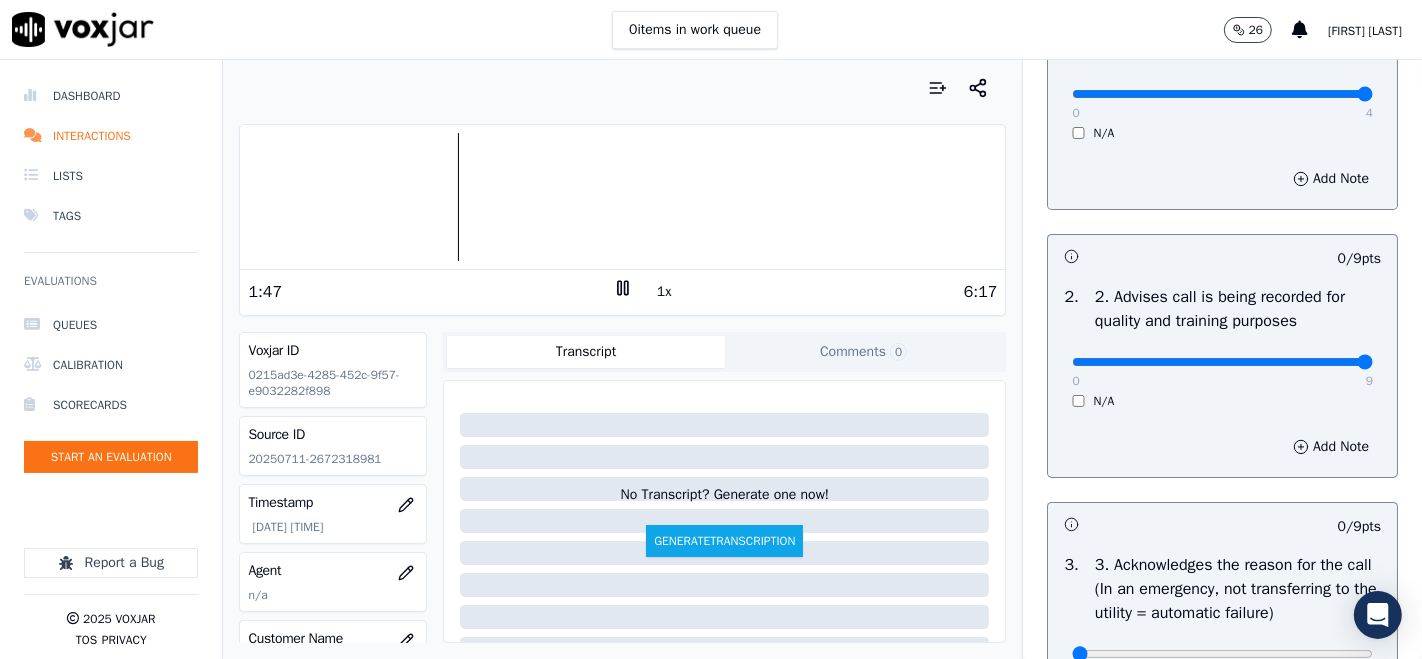 type on "9" 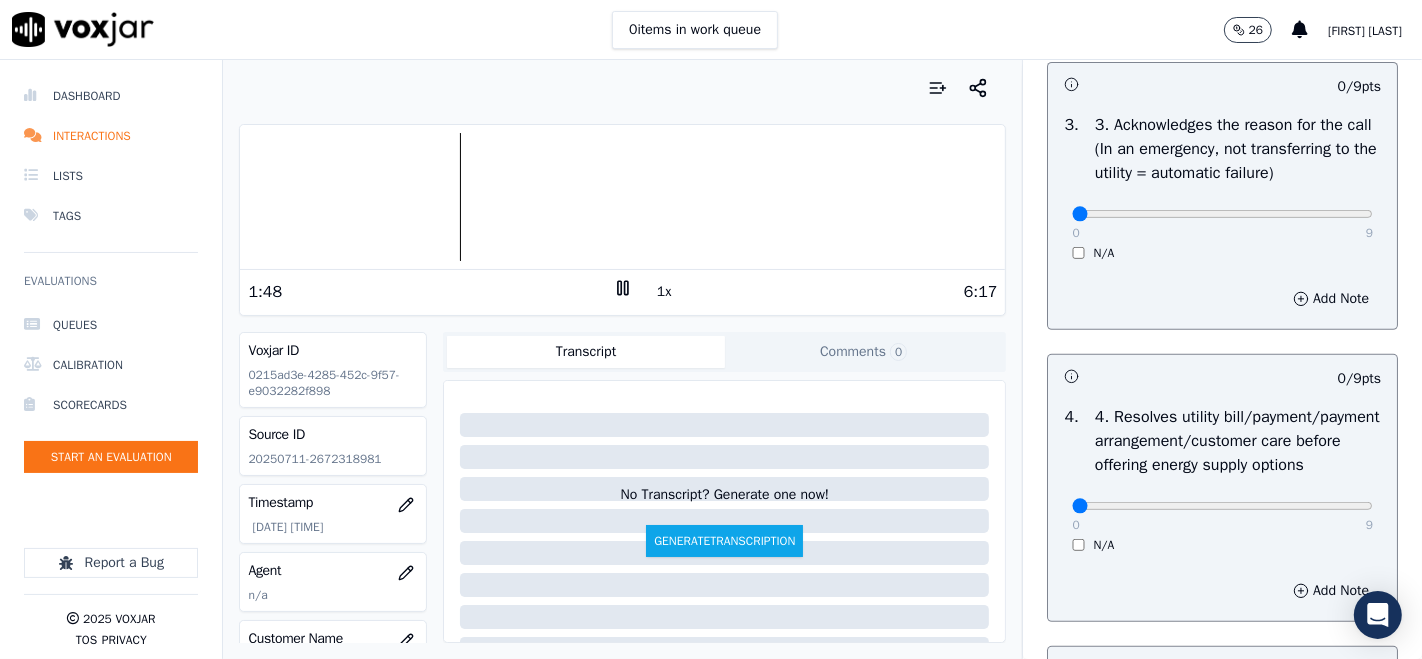 scroll, scrollTop: 666, scrollLeft: 0, axis: vertical 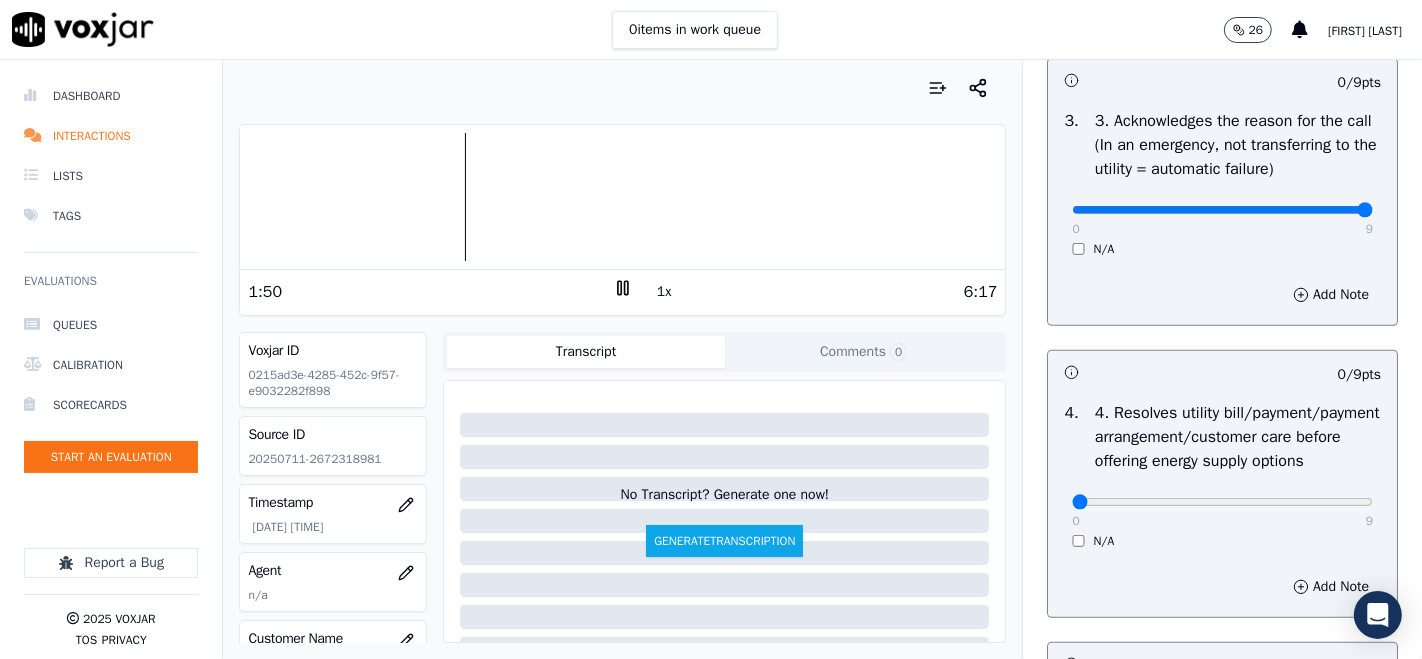 type on "9" 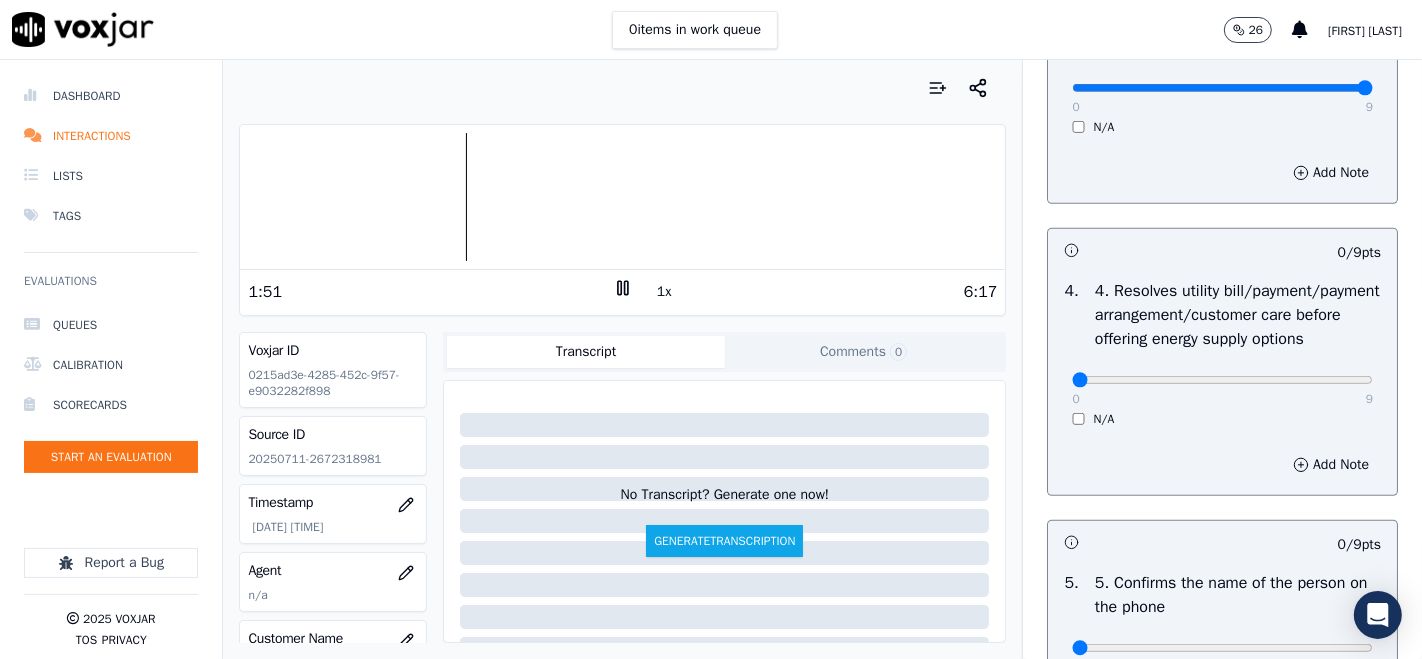 scroll, scrollTop: 888, scrollLeft: 0, axis: vertical 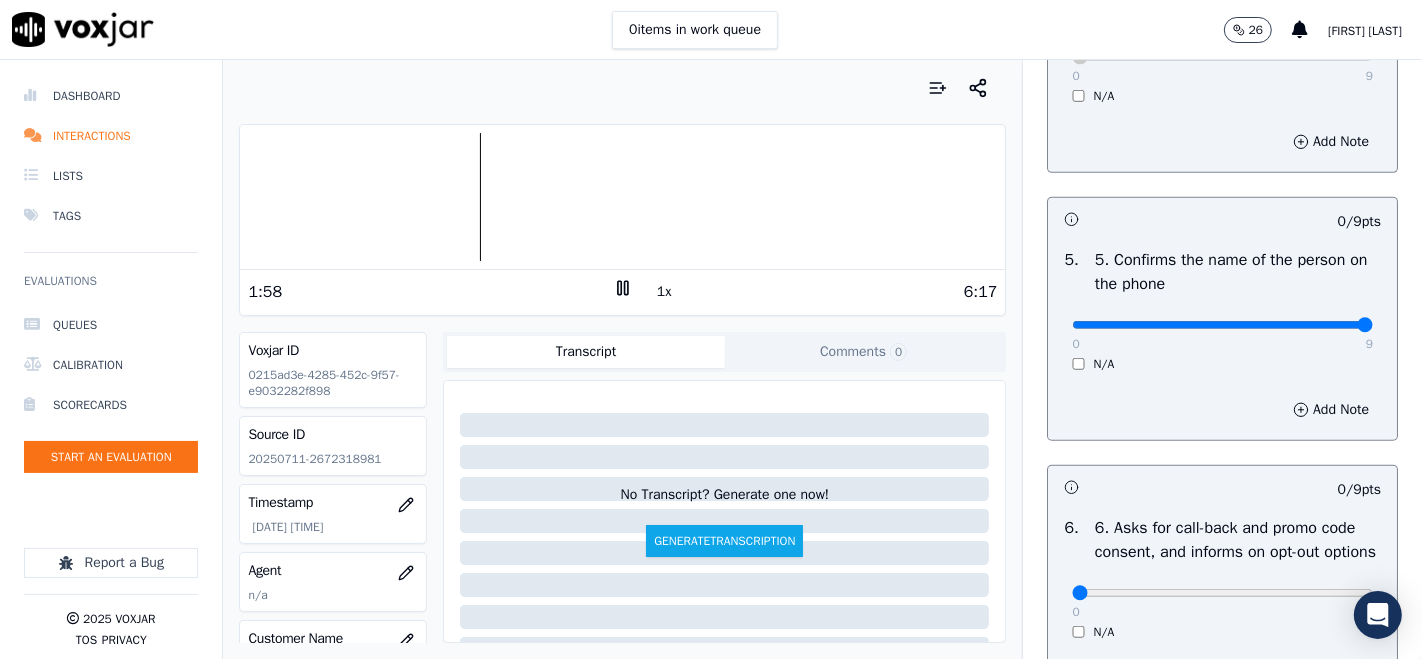 type on "9" 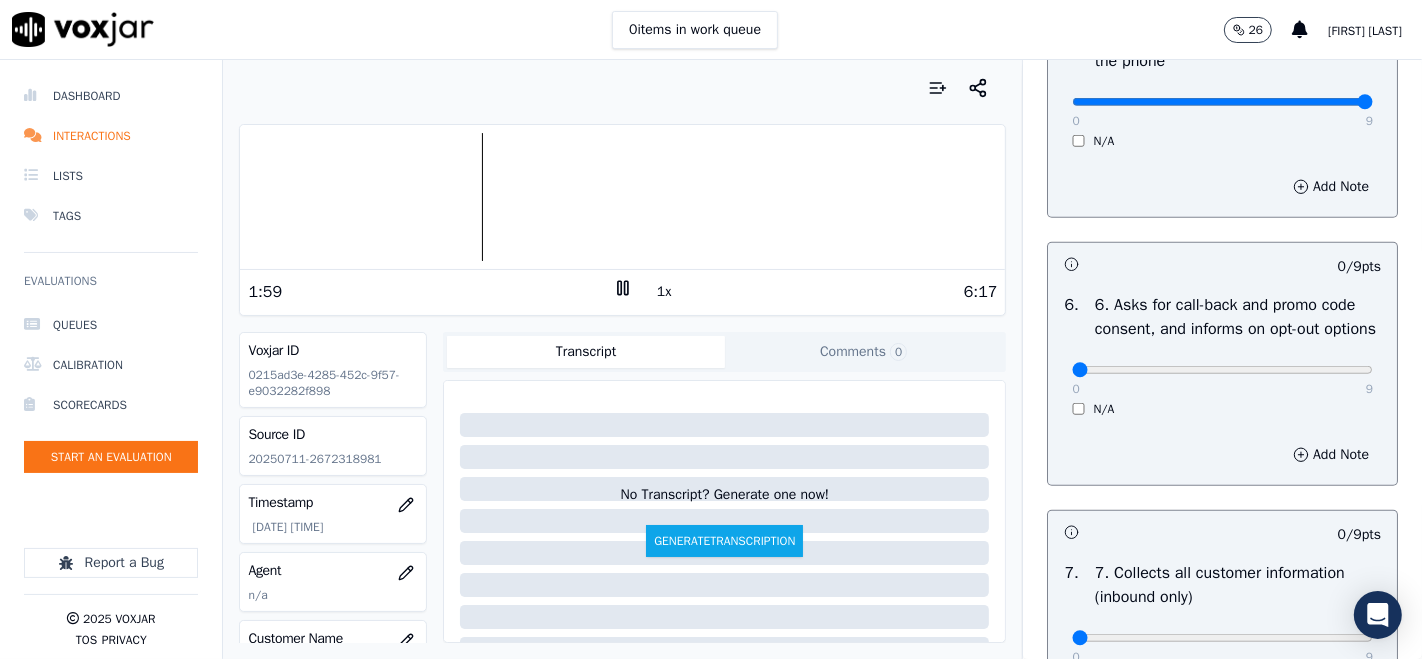 scroll, scrollTop: 1444, scrollLeft: 0, axis: vertical 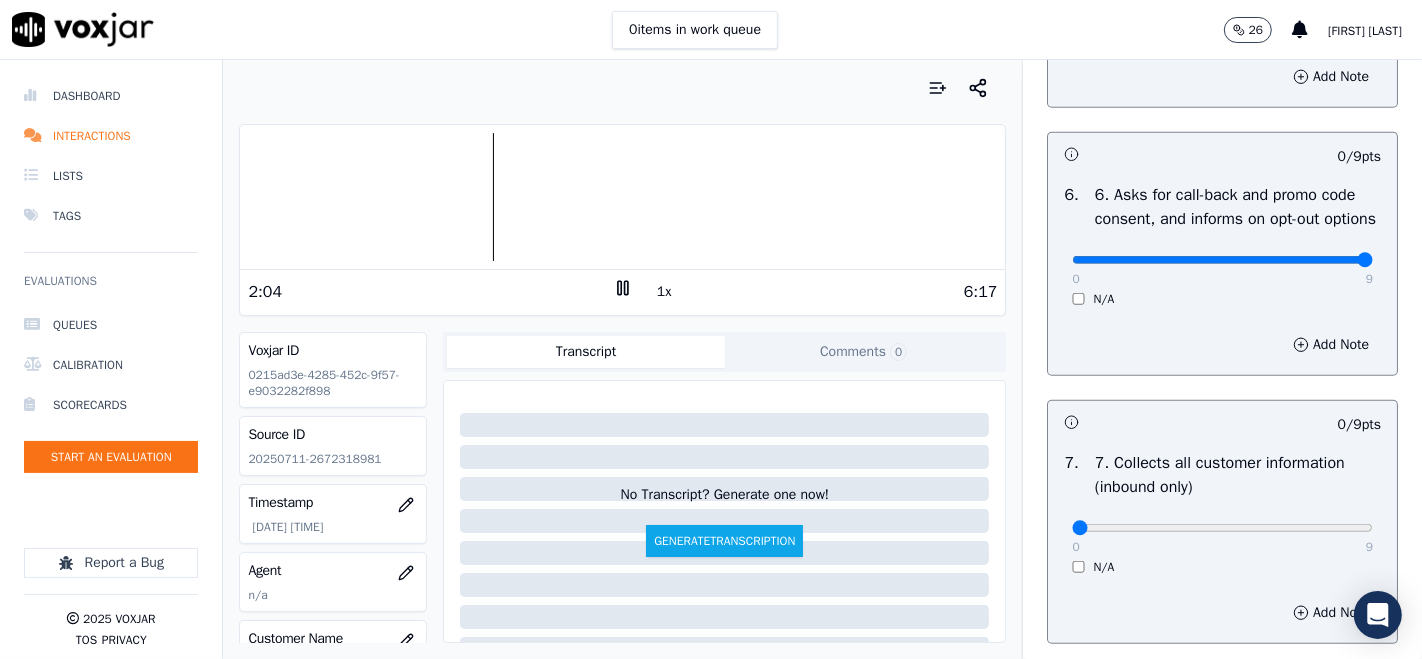 type on "9" 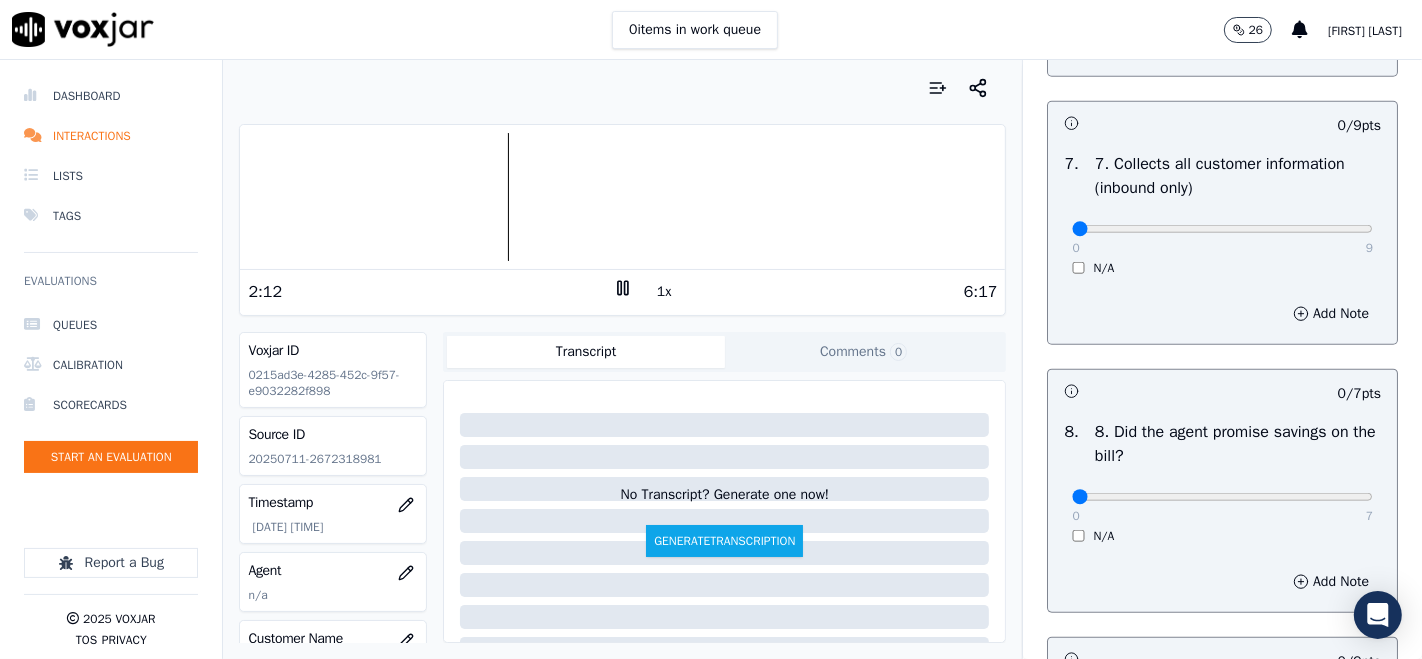 scroll, scrollTop: 1777, scrollLeft: 0, axis: vertical 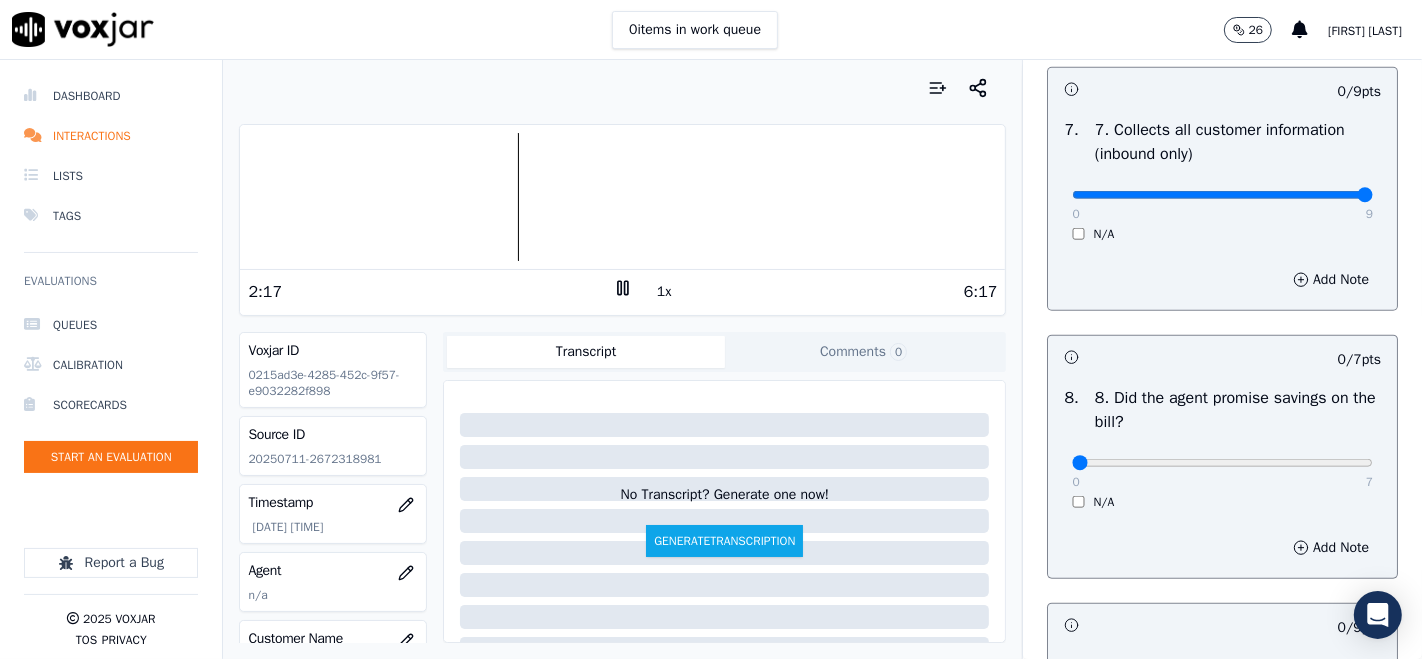type on "9" 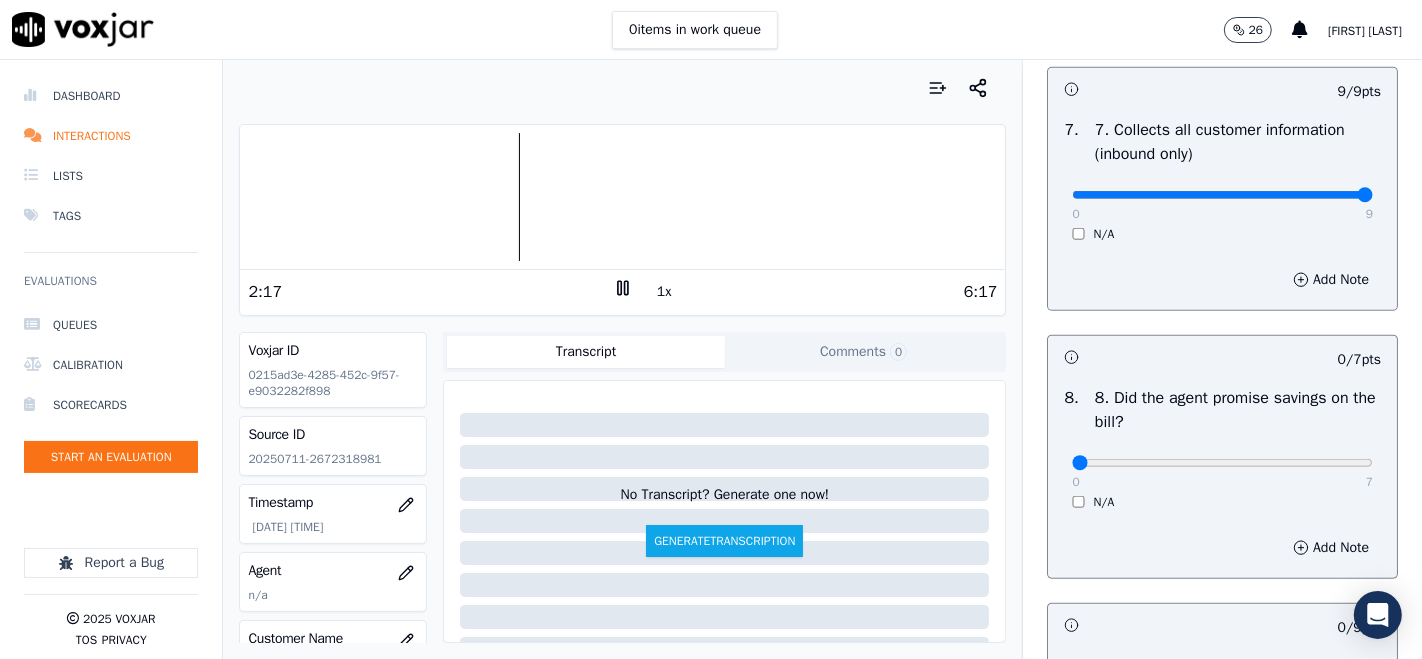 scroll, scrollTop: 2000, scrollLeft: 0, axis: vertical 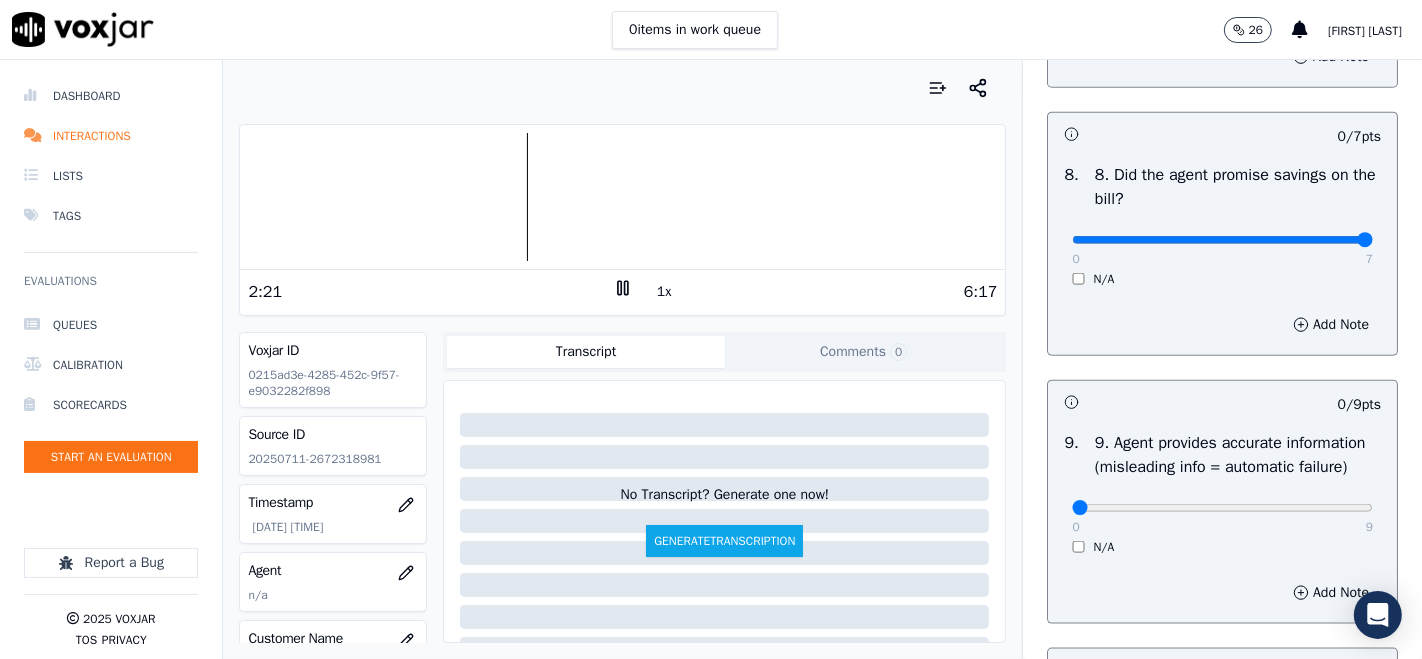 type on "7" 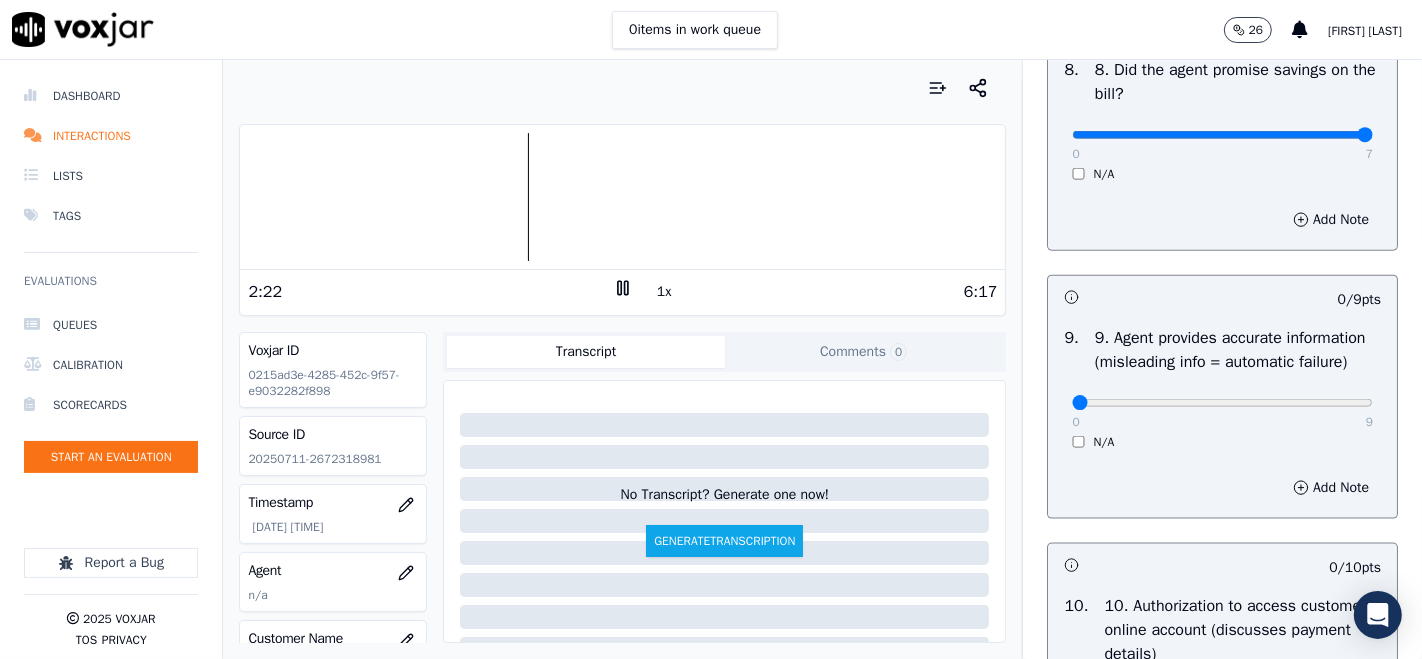 scroll, scrollTop: 2222, scrollLeft: 0, axis: vertical 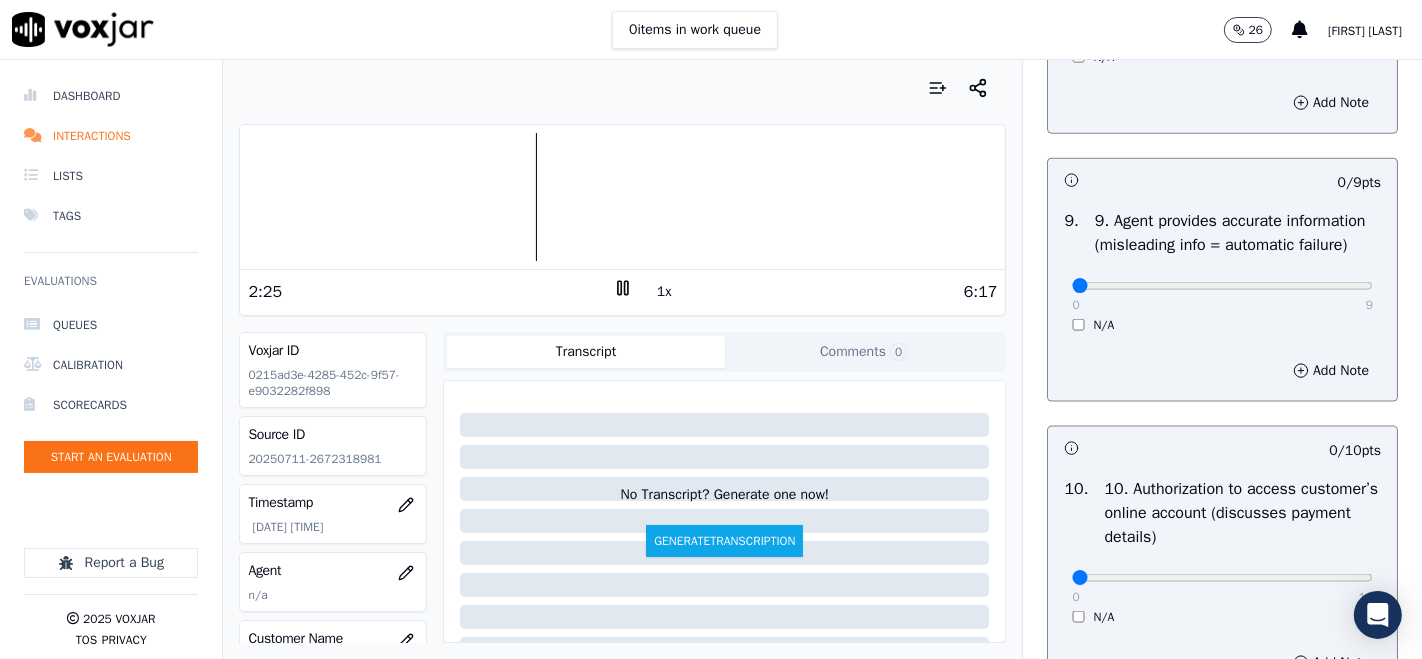 click on "0   9     N/A" at bounding box center (1222, 295) 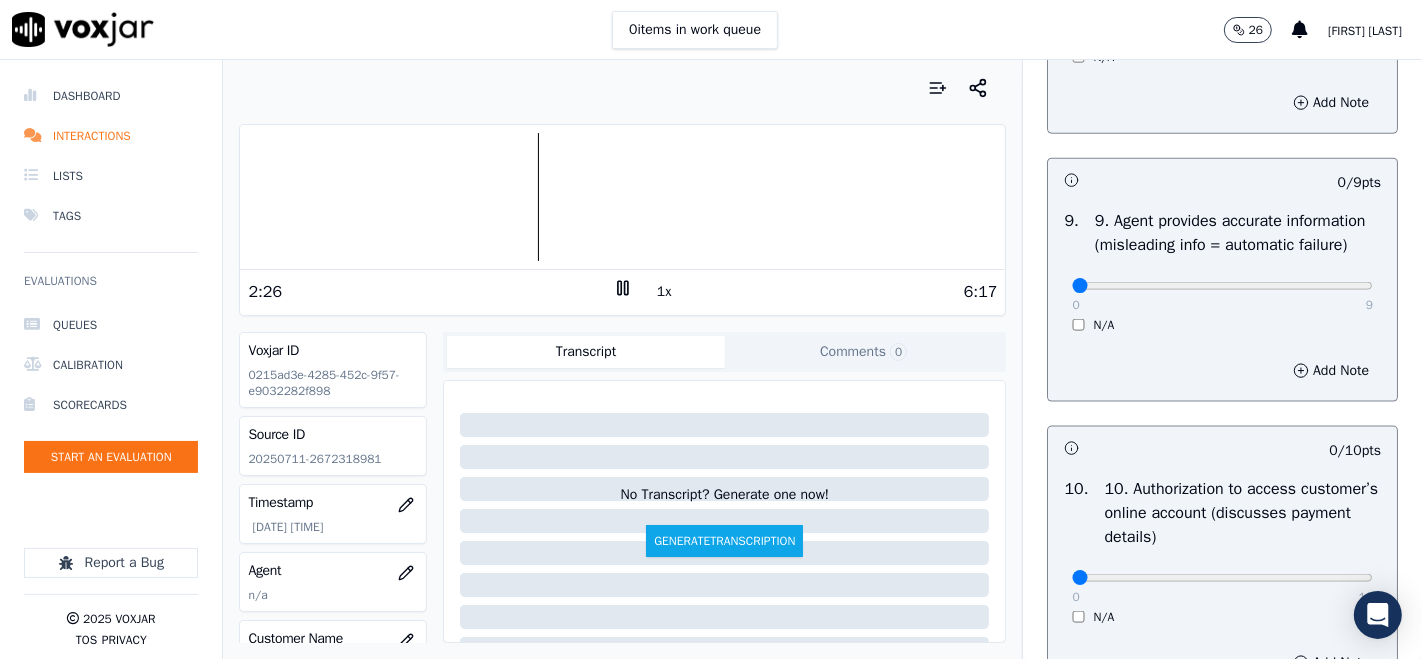 click on "0   9     N/A" at bounding box center (1222, 295) 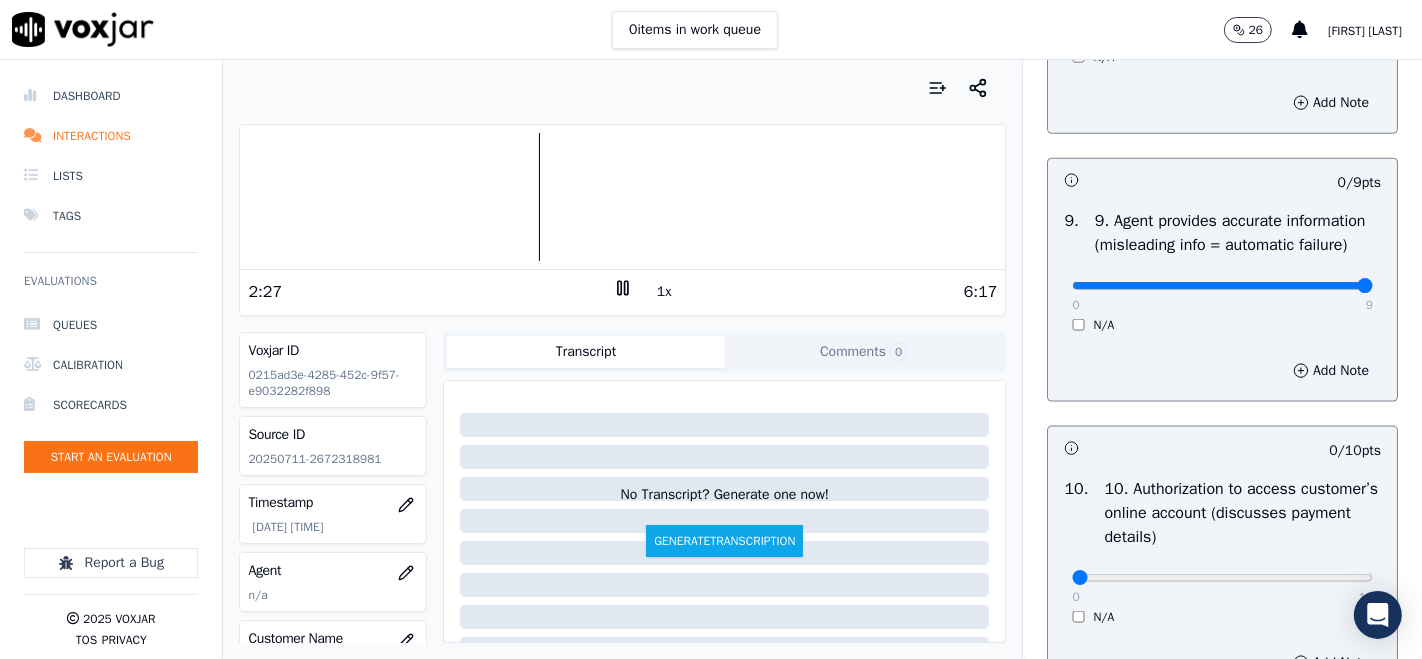 type on "9" 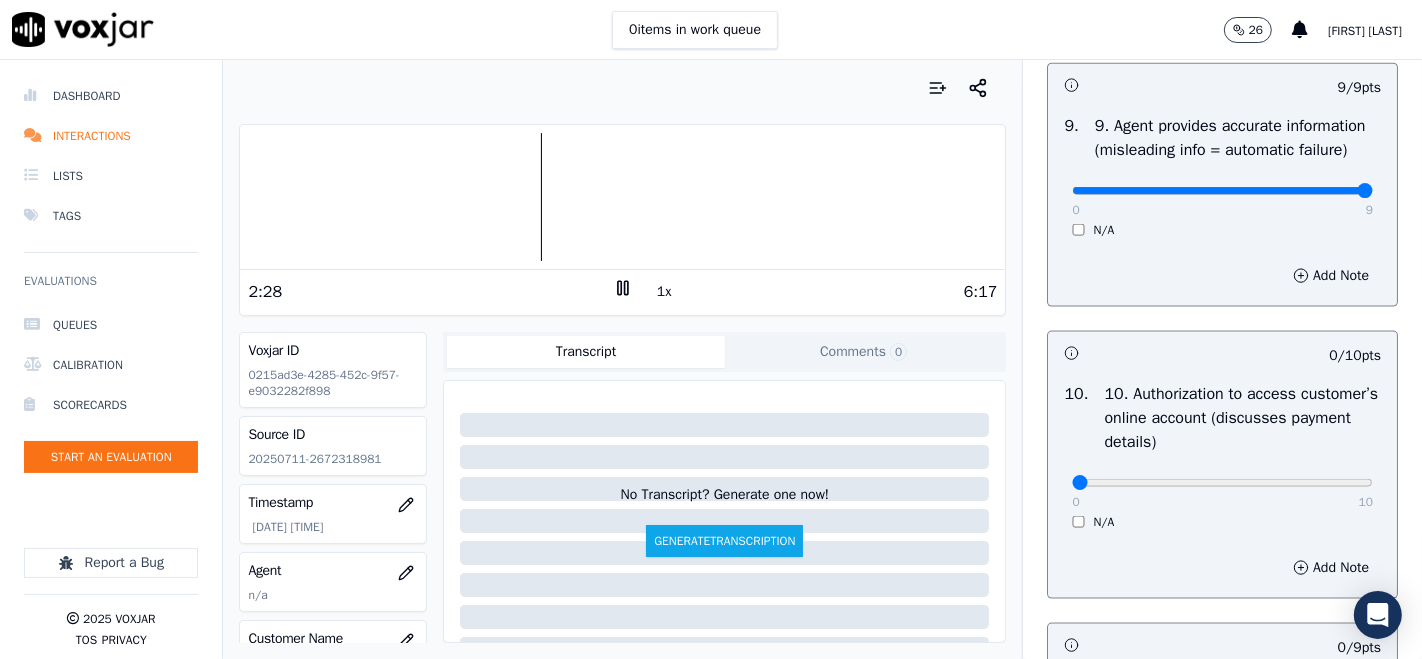 scroll, scrollTop: 2444, scrollLeft: 0, axis: vertical 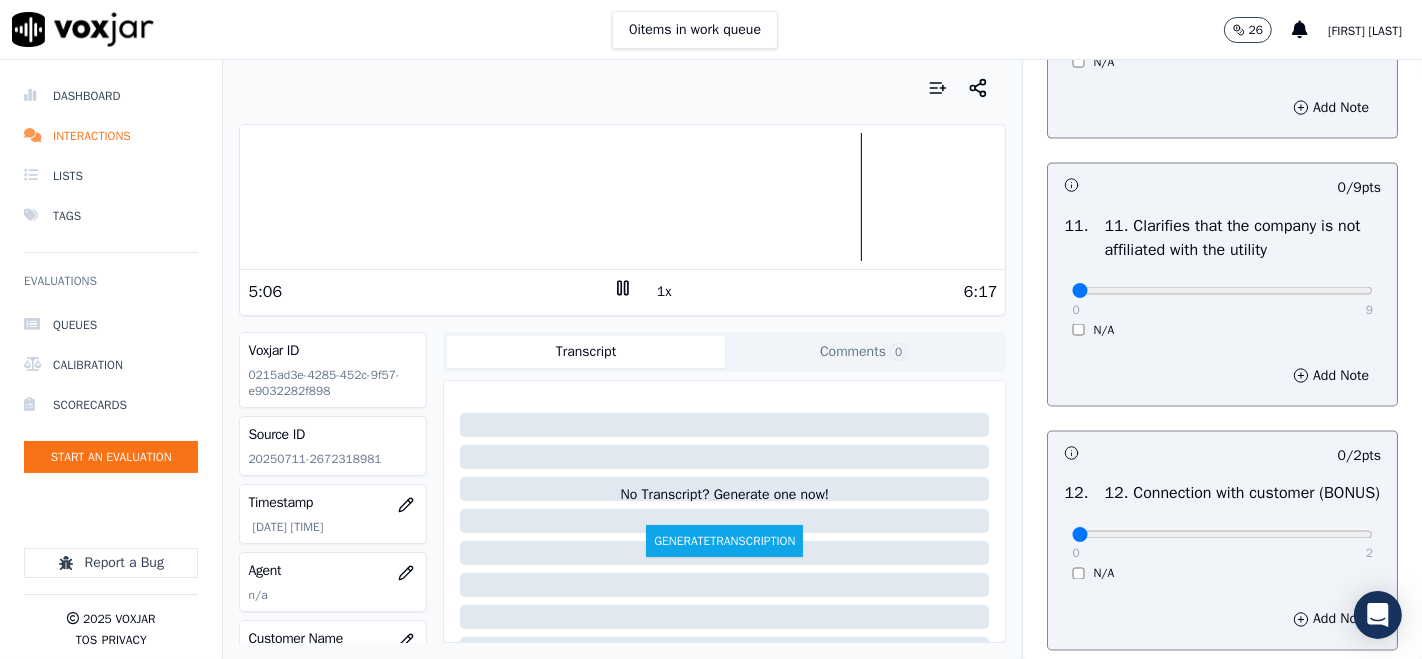 click on "0   9     N/A" at bounding box center [1222, 300] 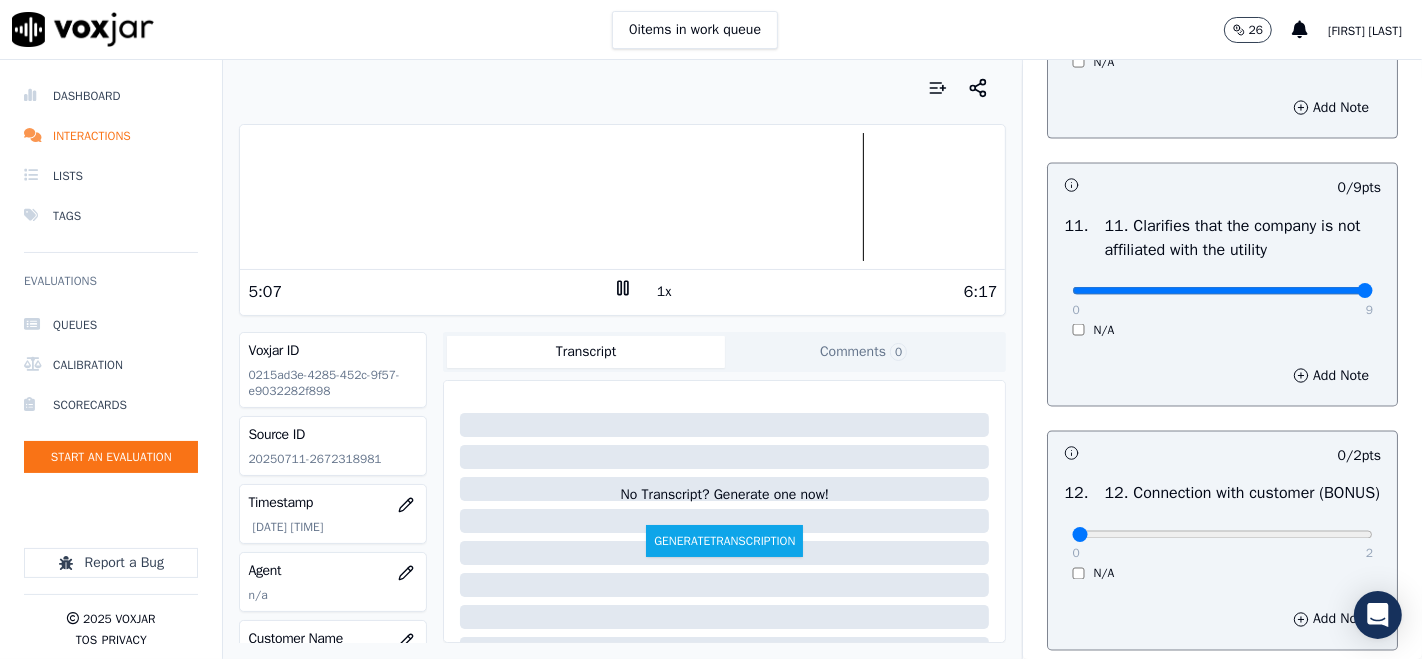 type on "9" 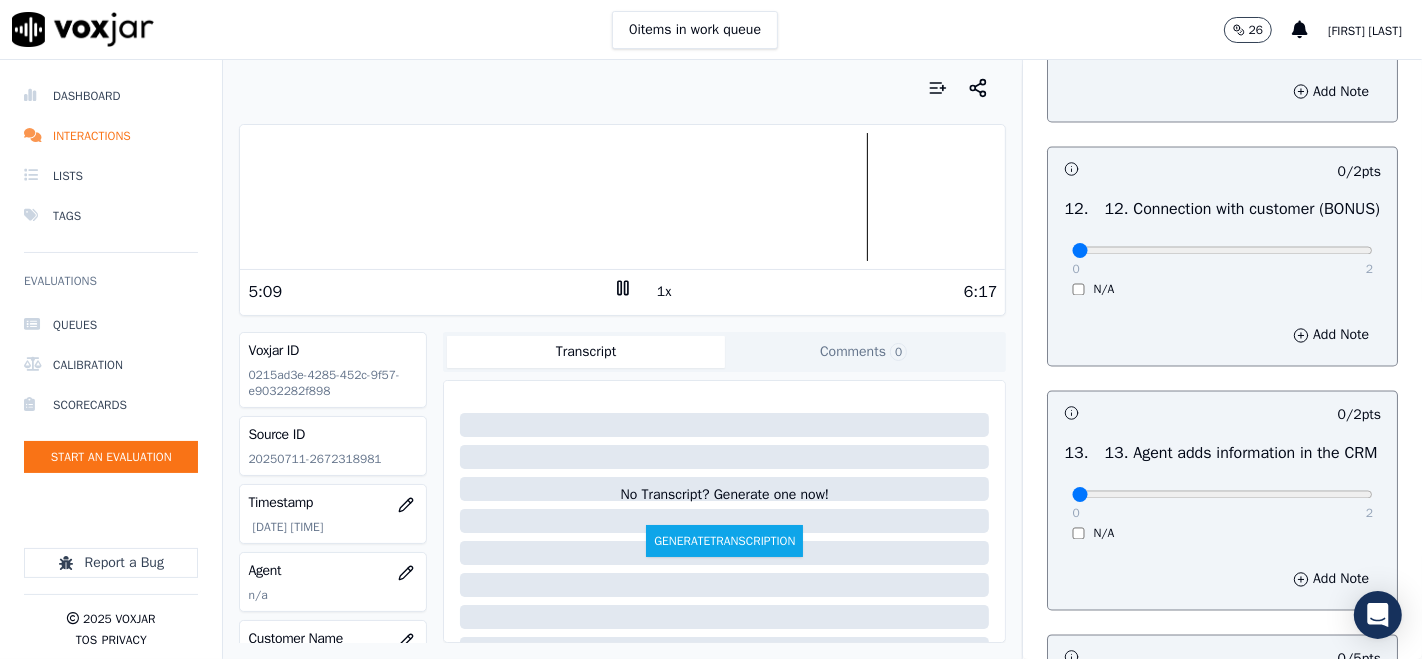 scroll, scrollTop: 3111, scrollLeft: 0, axis: vertical 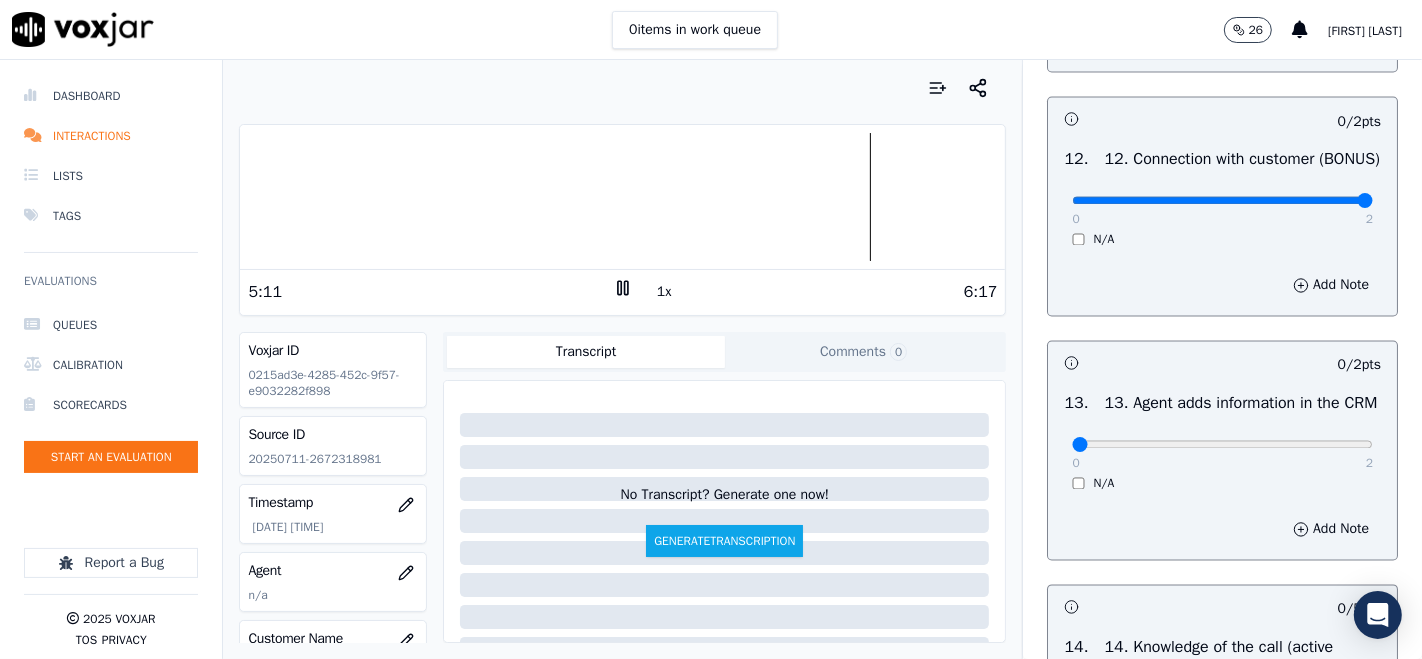 type on "2" 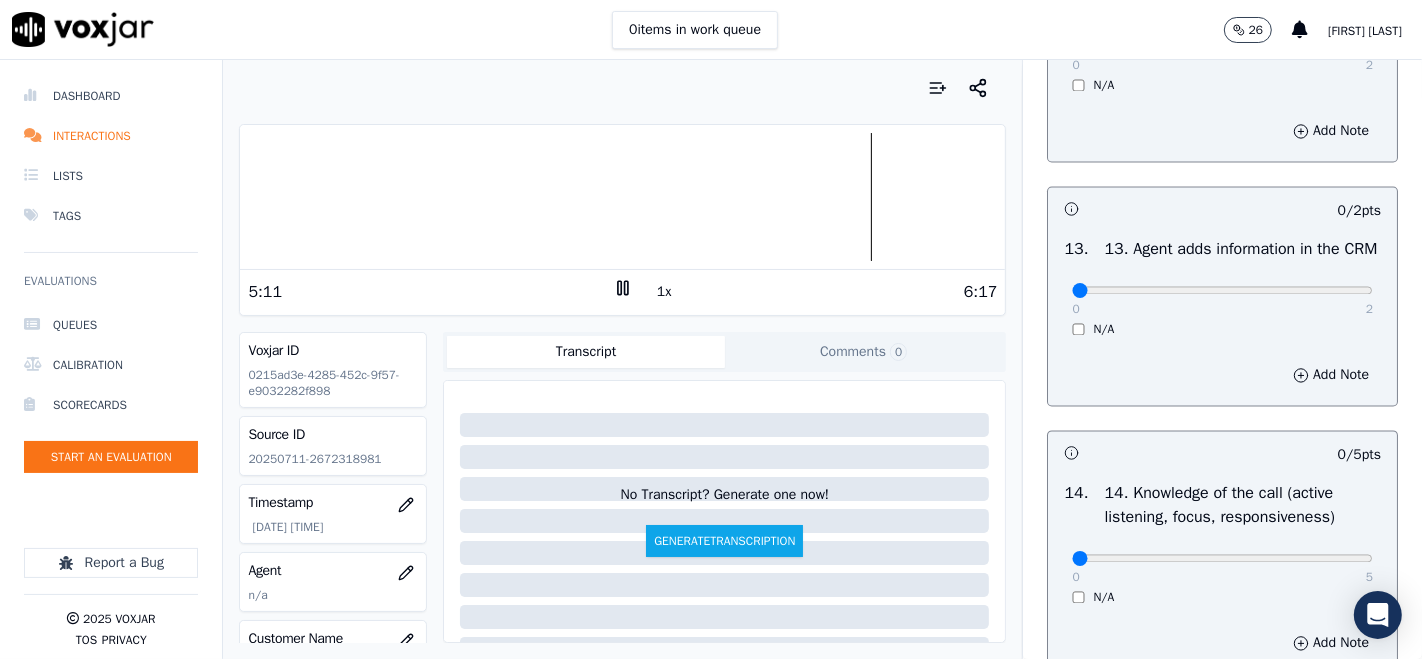 scroll, scrollTop: 3444, scrollLeft: 0, axis: vertical 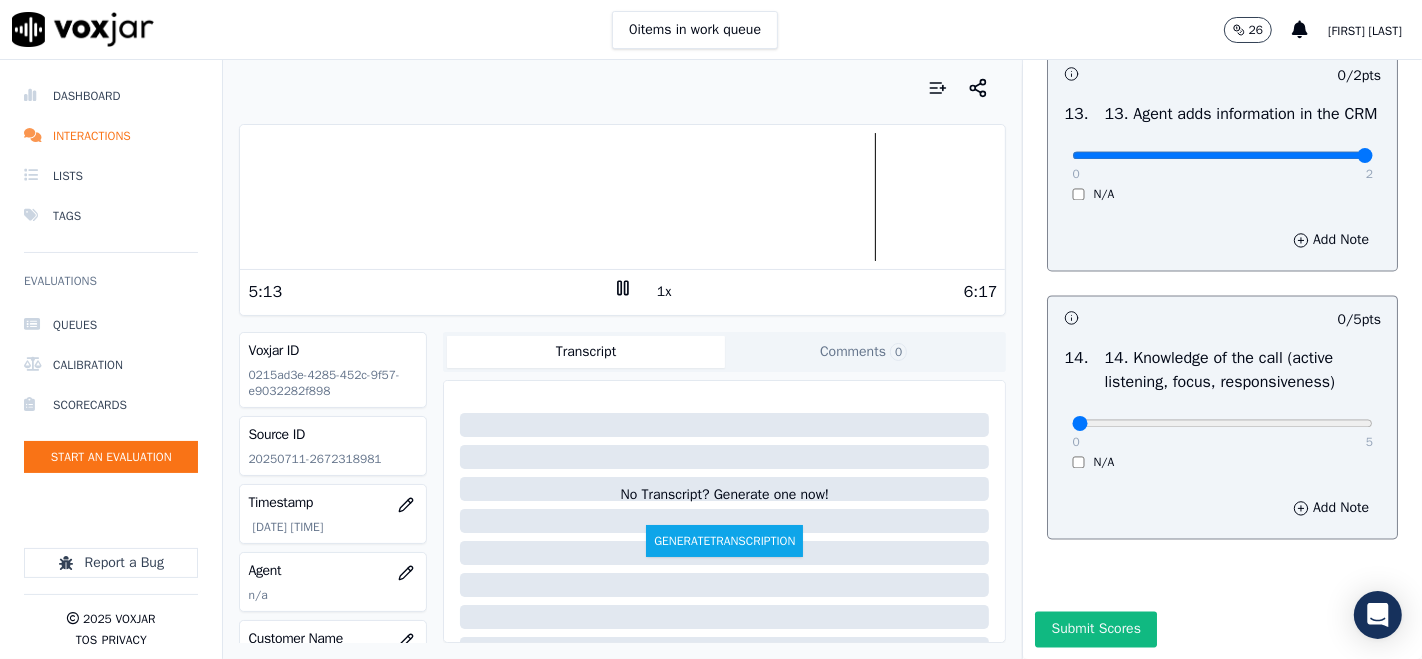 type on "2" 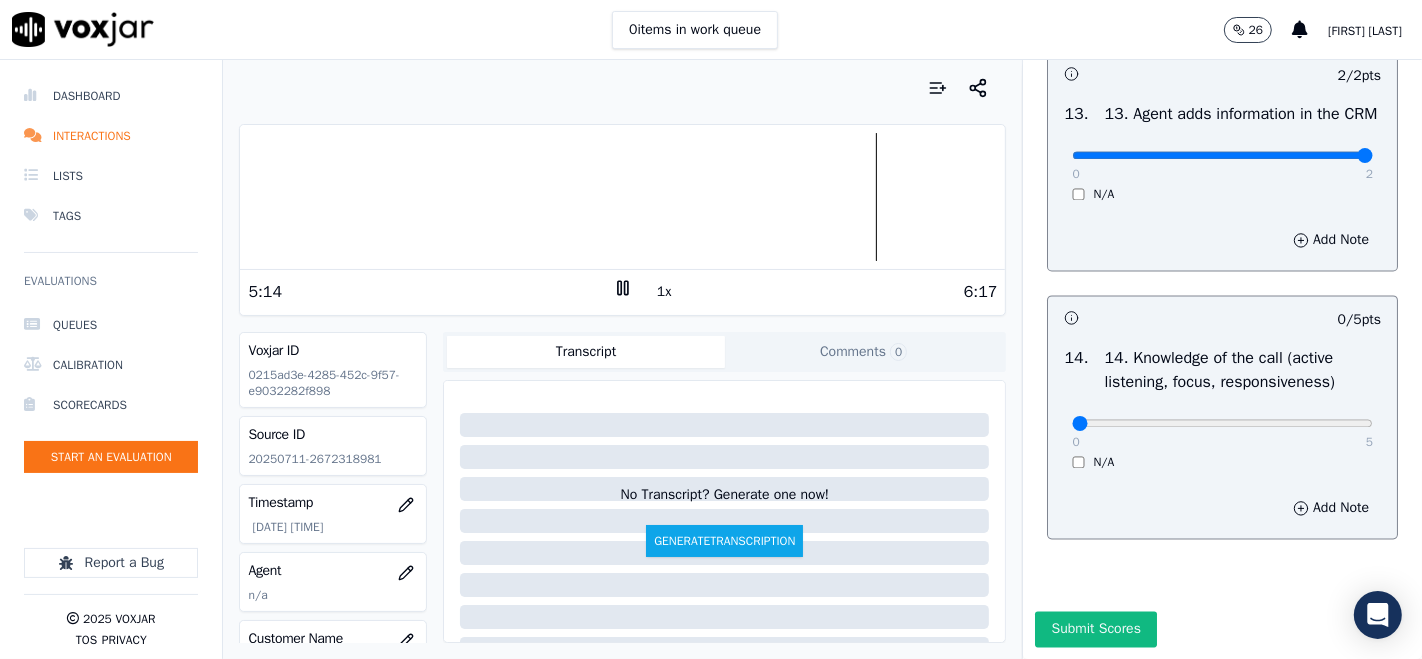scroll, scrollTop: 3606, scrollLeft: 0, axis: vertical 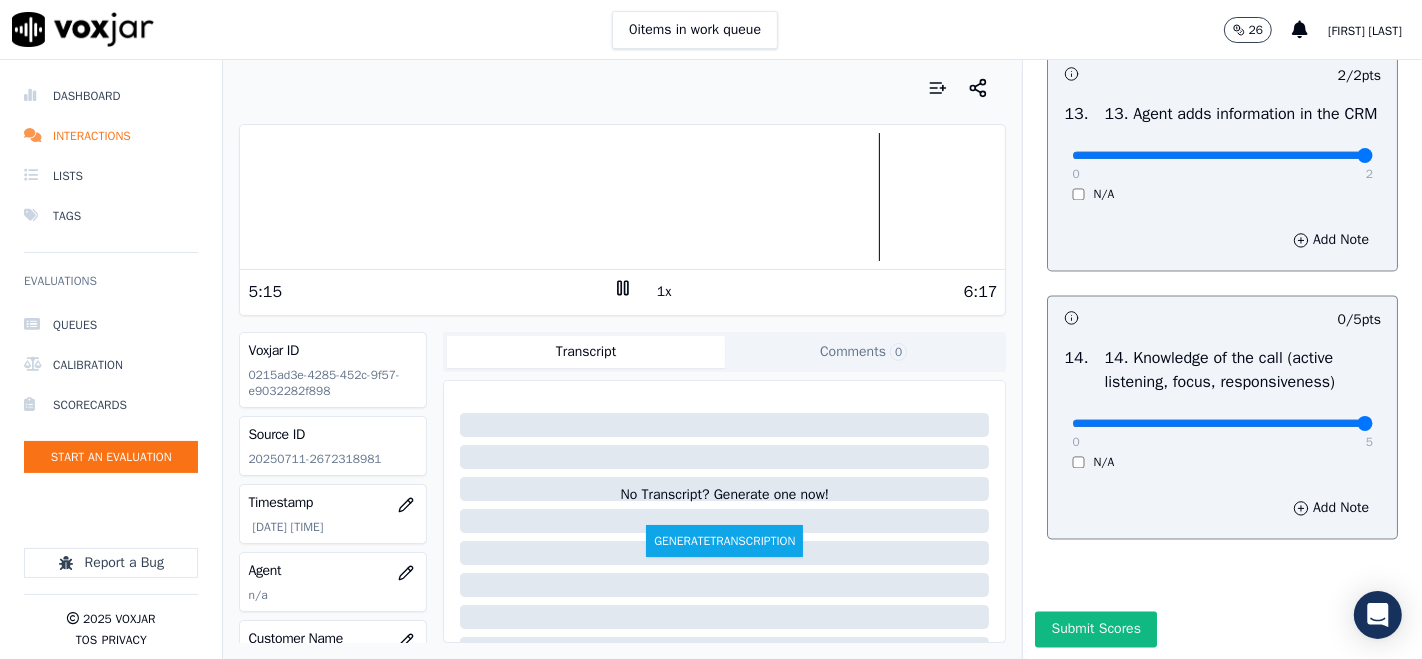 type on "5" 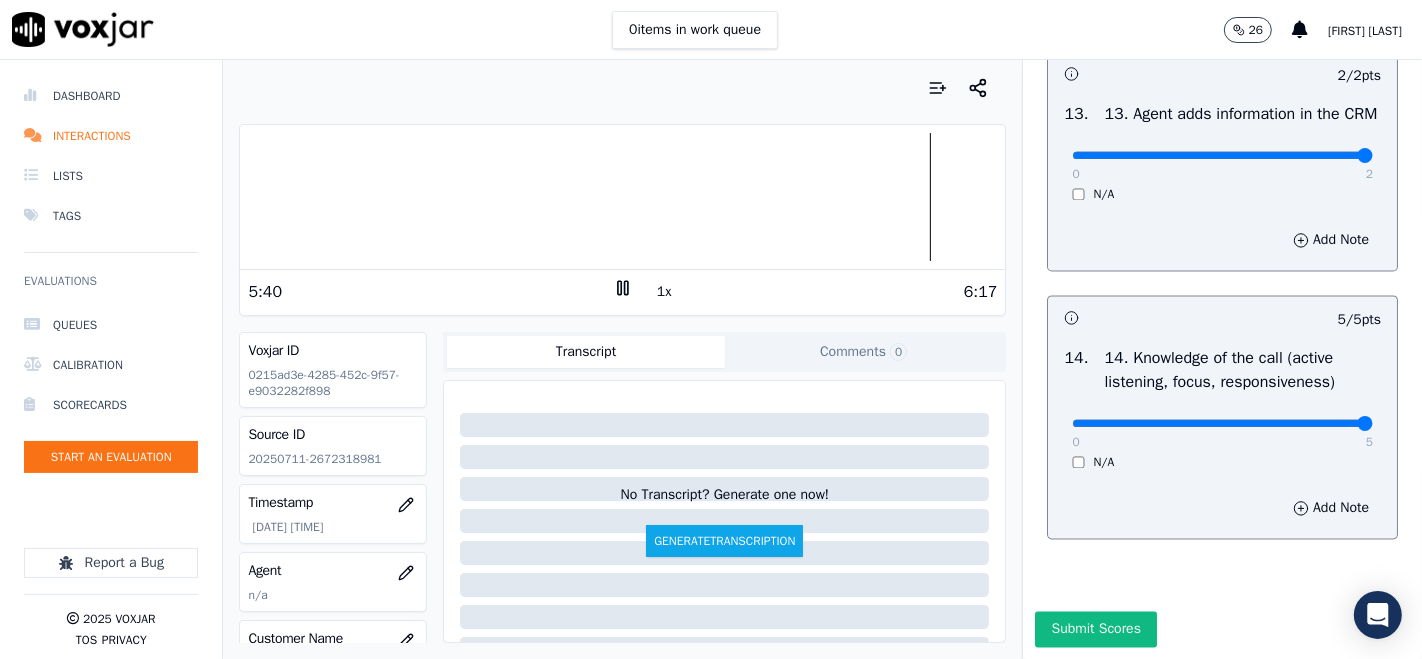 click 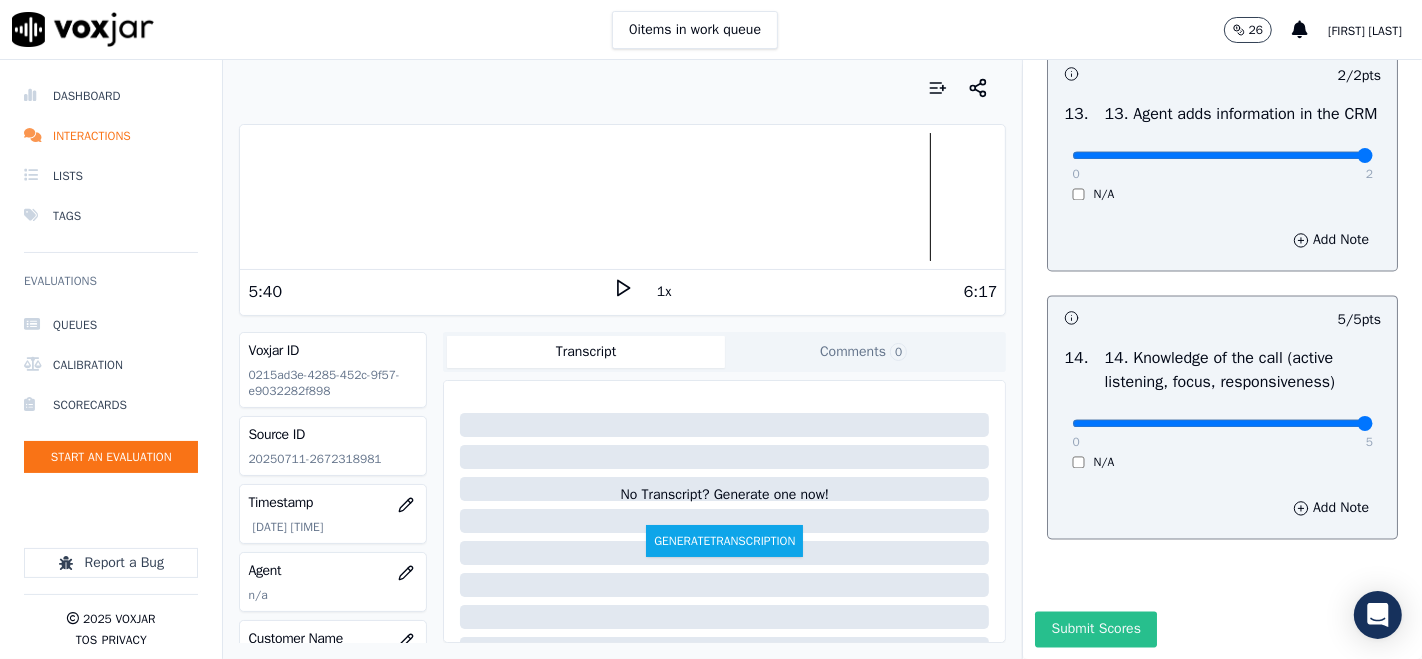 click on "Submit Scores" at bounding box center [1095, 629] 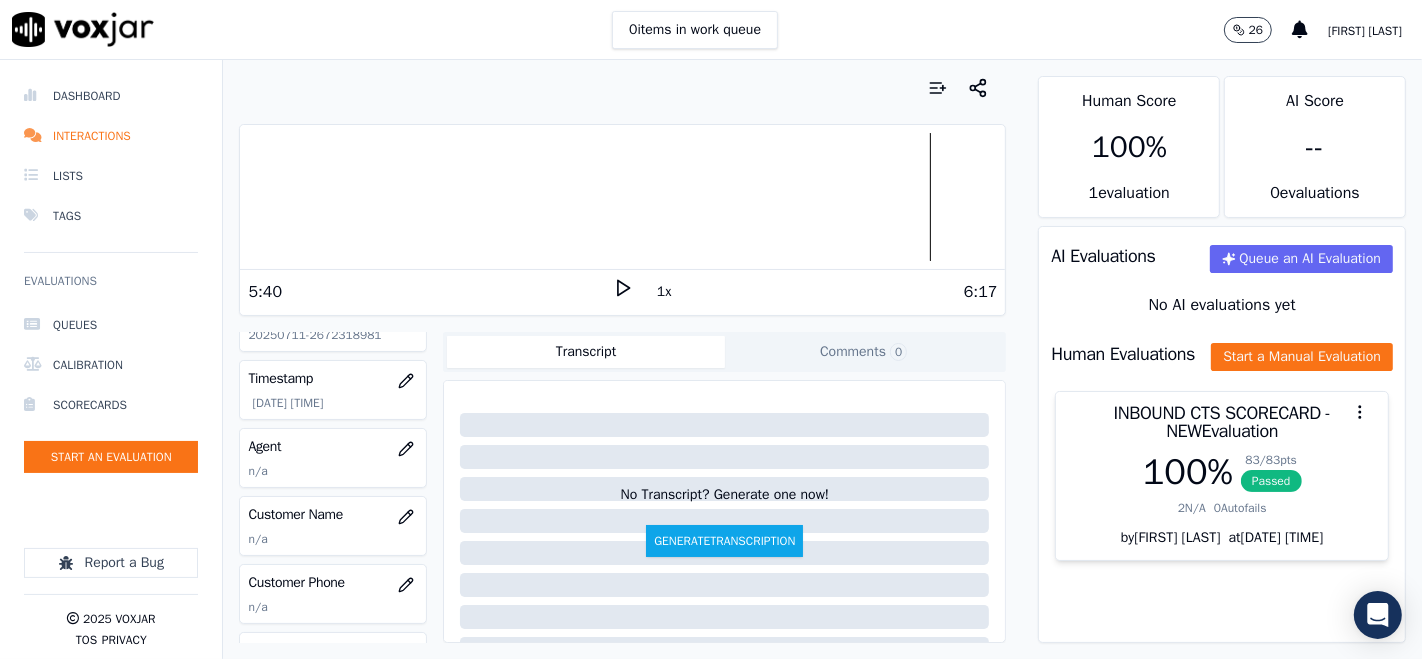 scroll, scrollTop: 222, scrollLeft: 0, axis: vertical 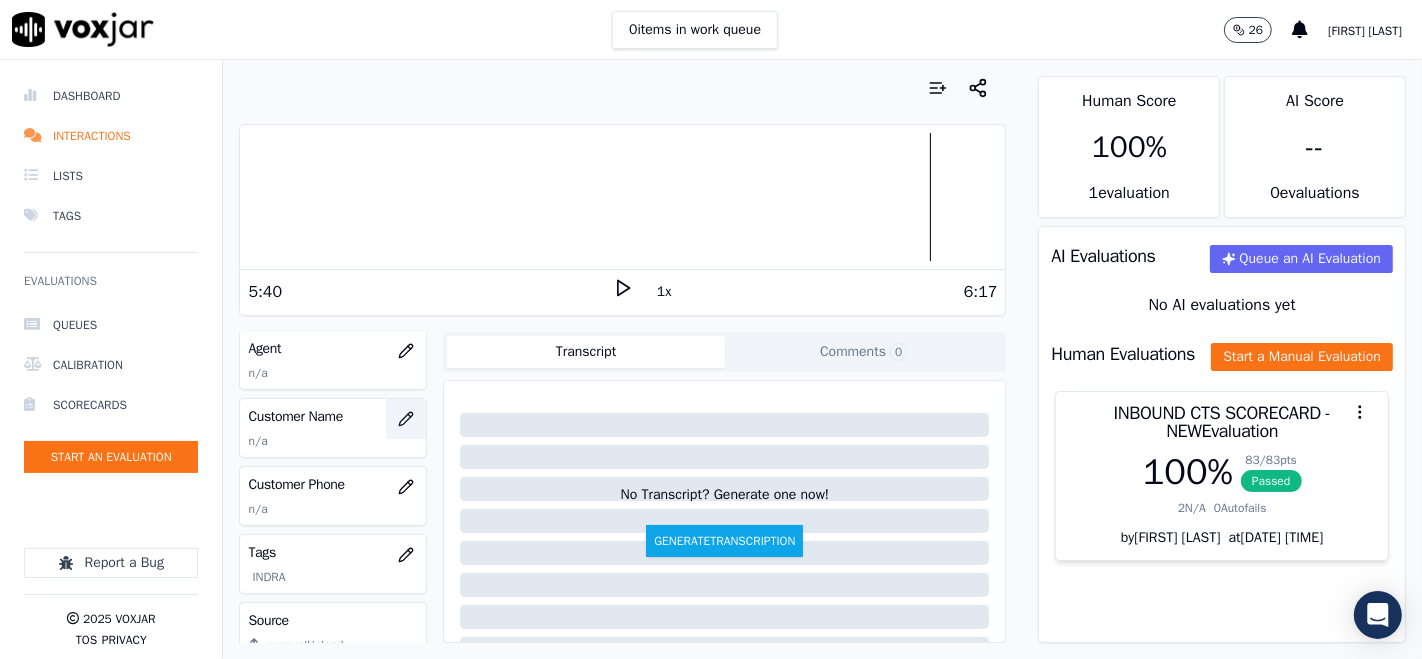 click 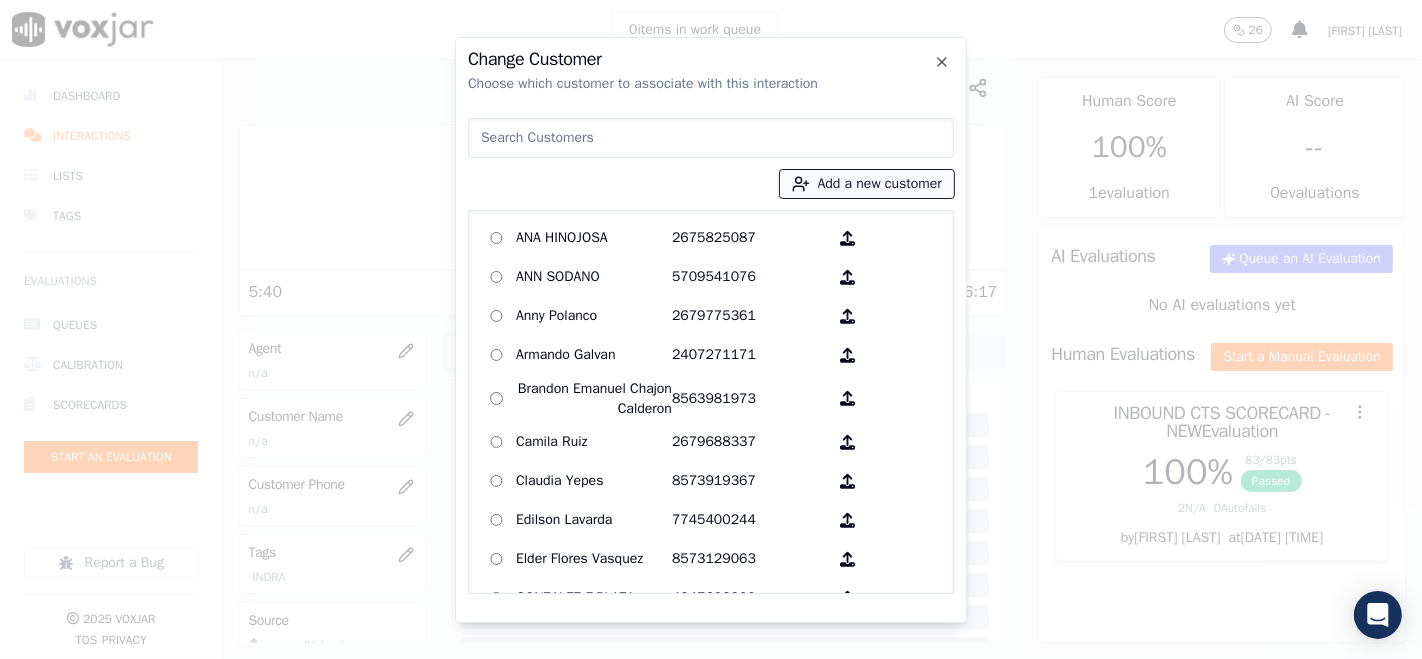 click on "Add a new customer" at bounding box center (867, 184) 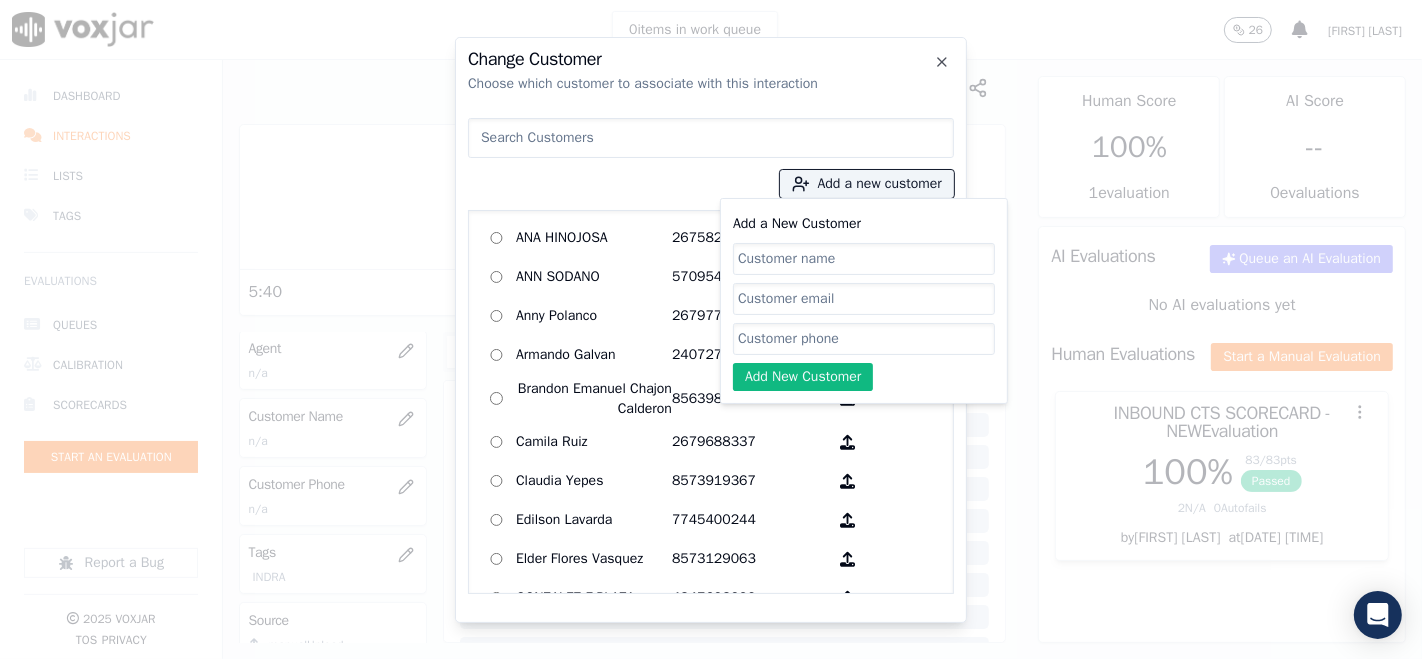click on "Add a New Customer" 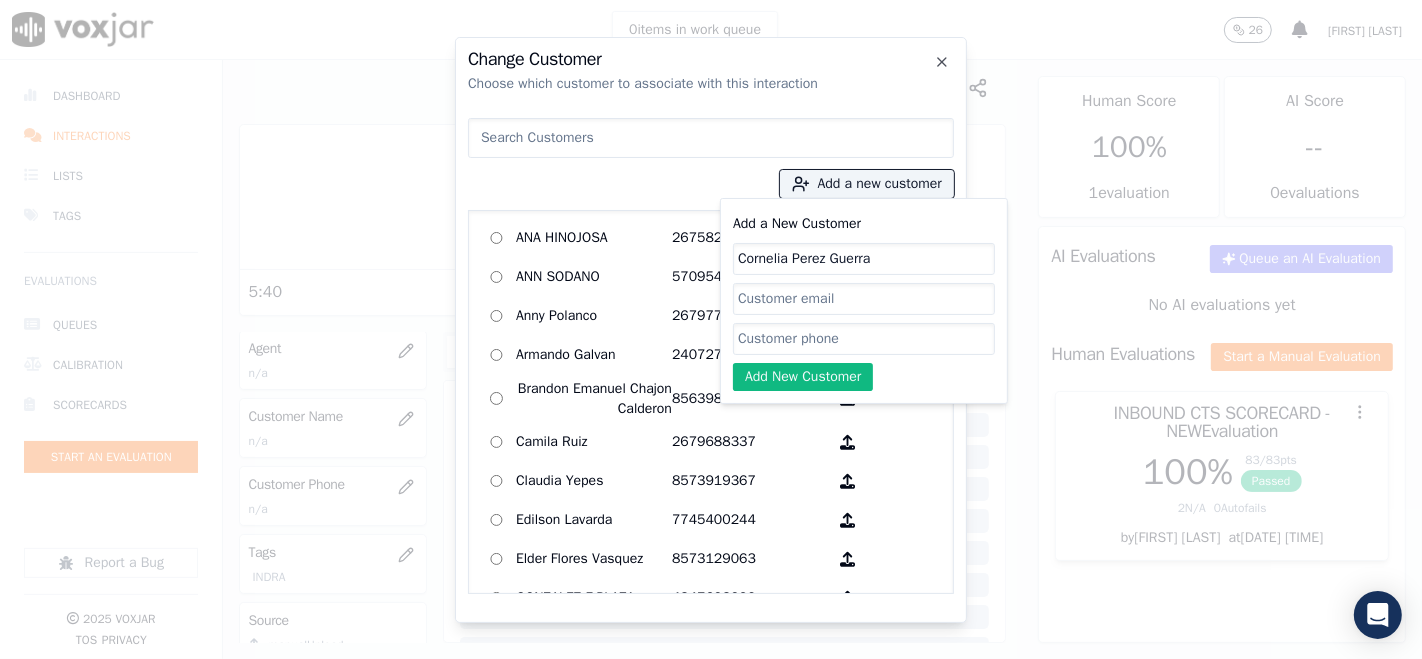 type on "Cornelia Perez Guerra" 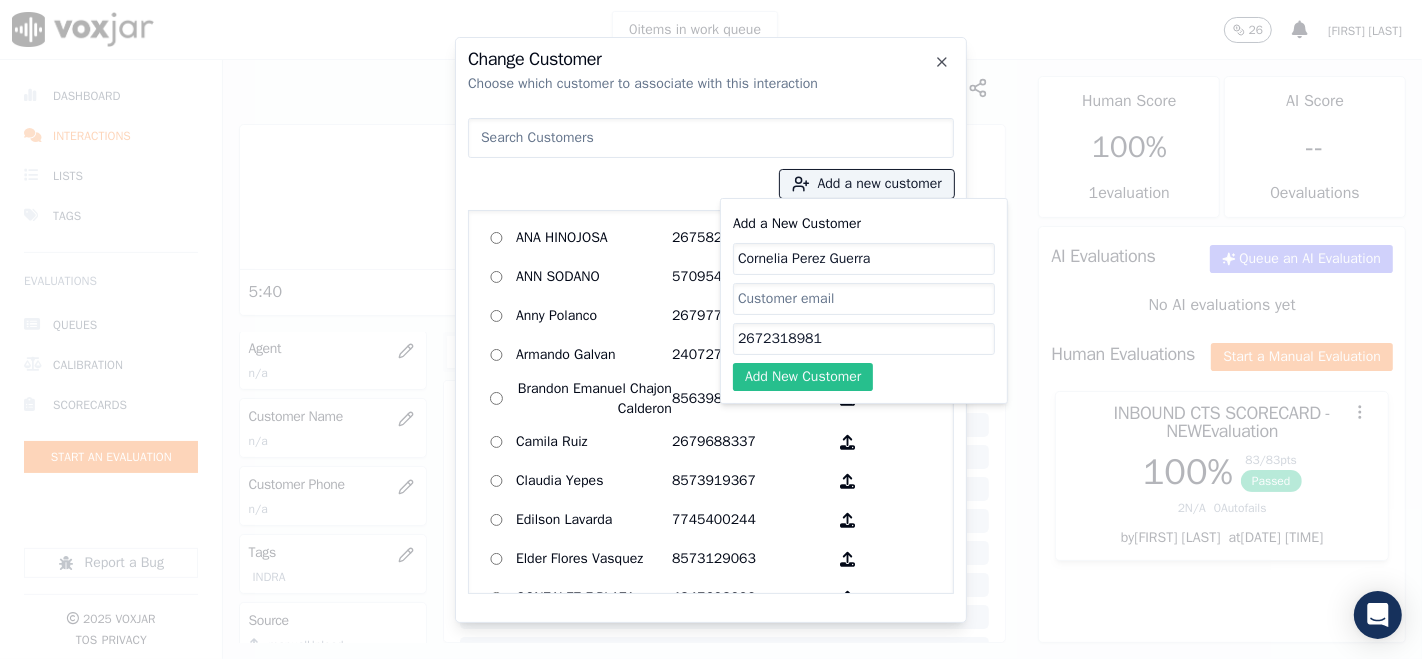 type on "2672318981" 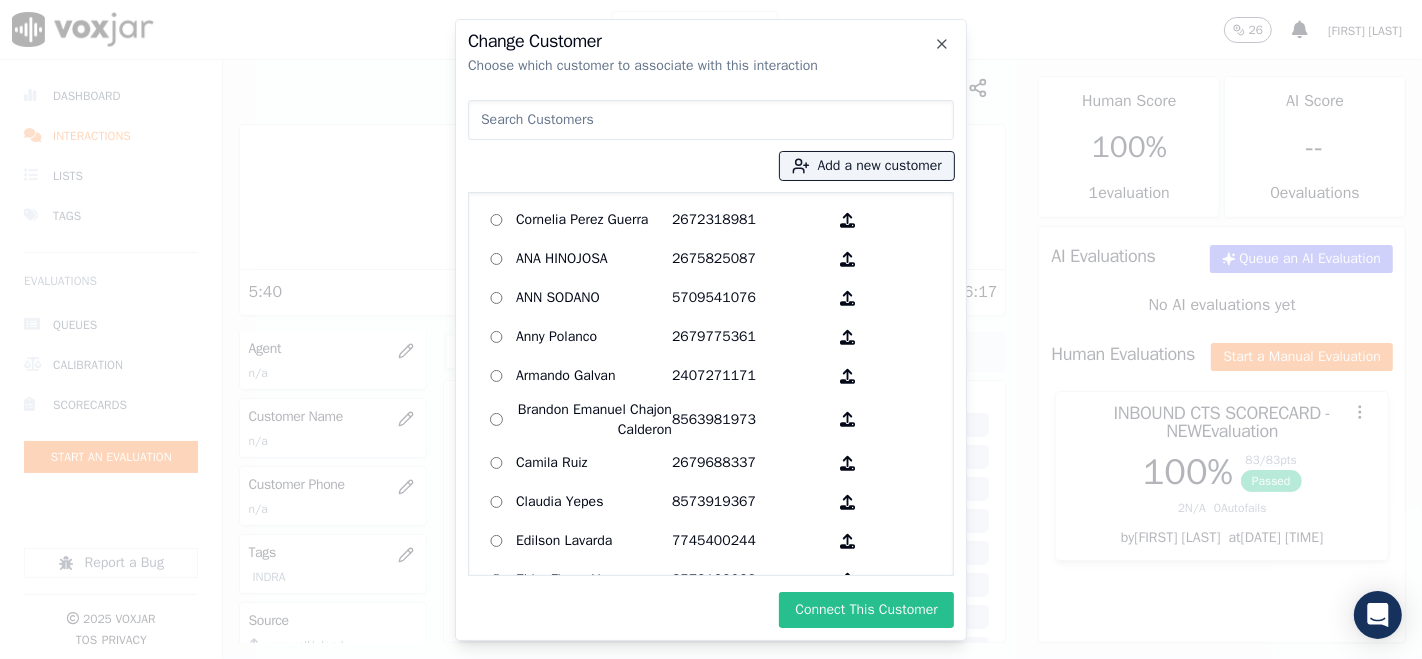 click on "Connect This Customer" at bounding box center (866, 610) 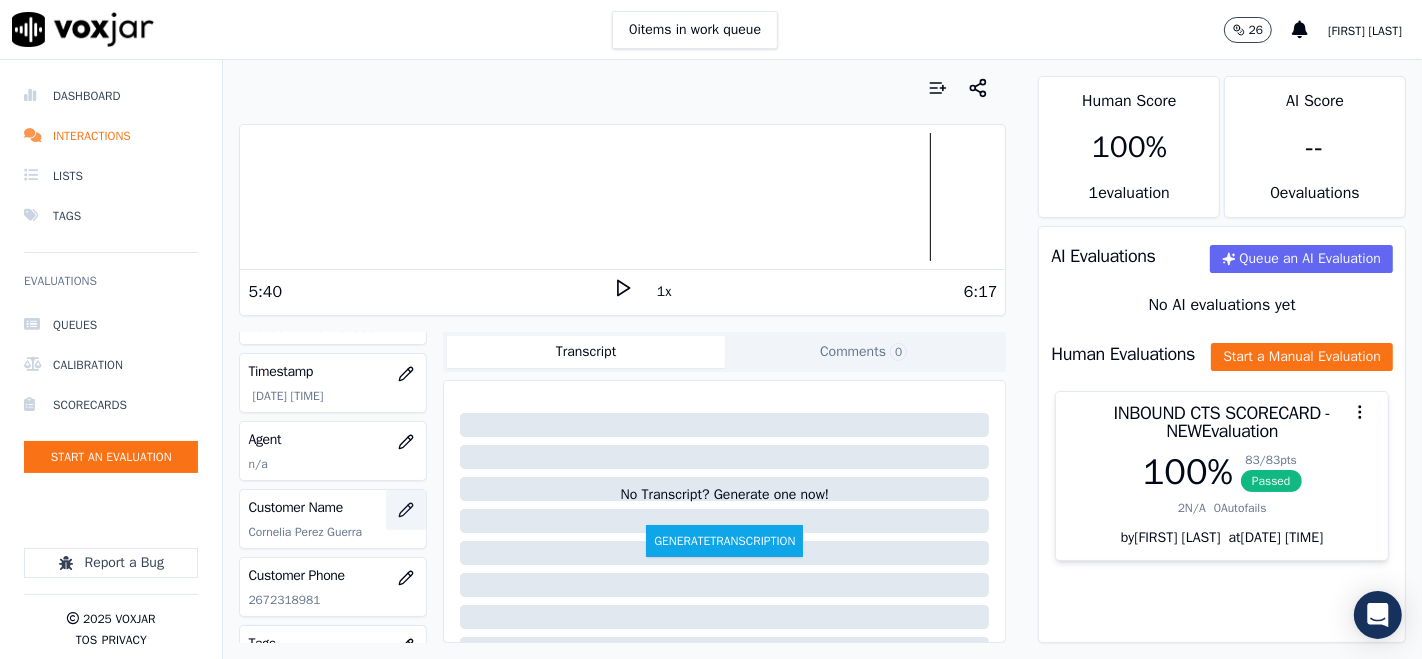 scroll, scrollTop: 111, scrollLeft: 0, axis: vertical 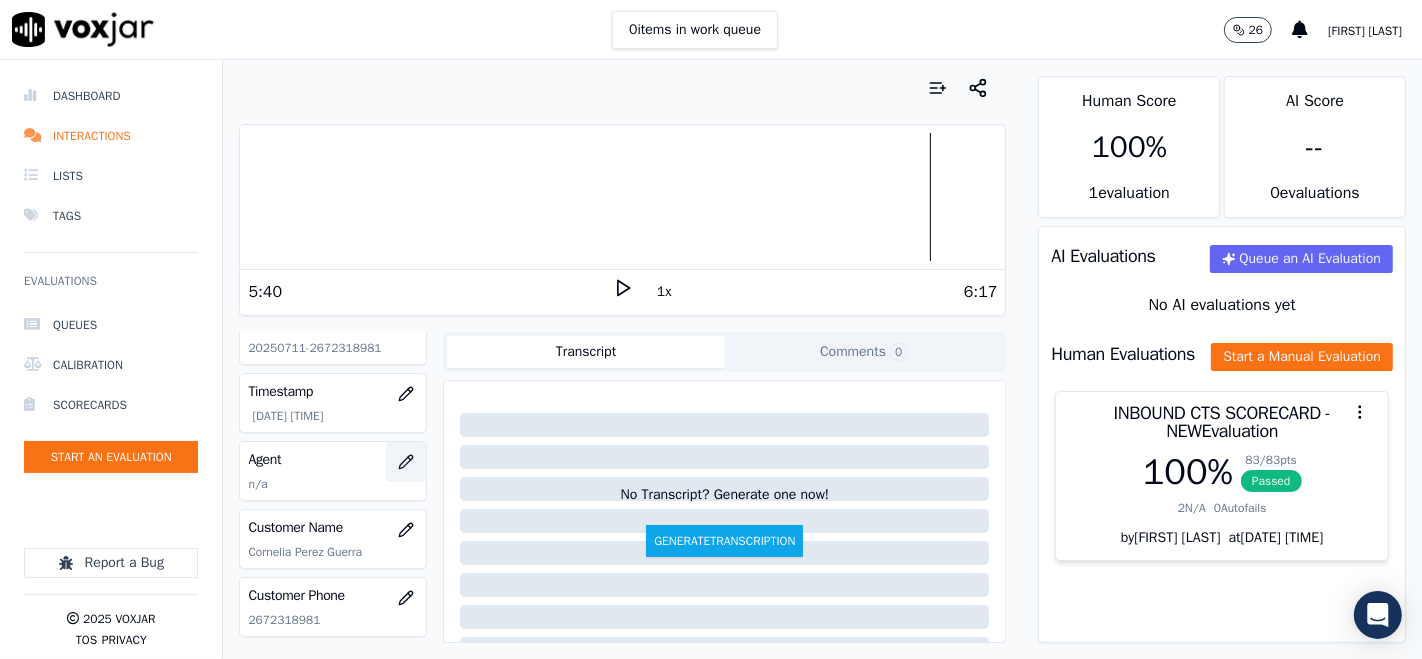 click 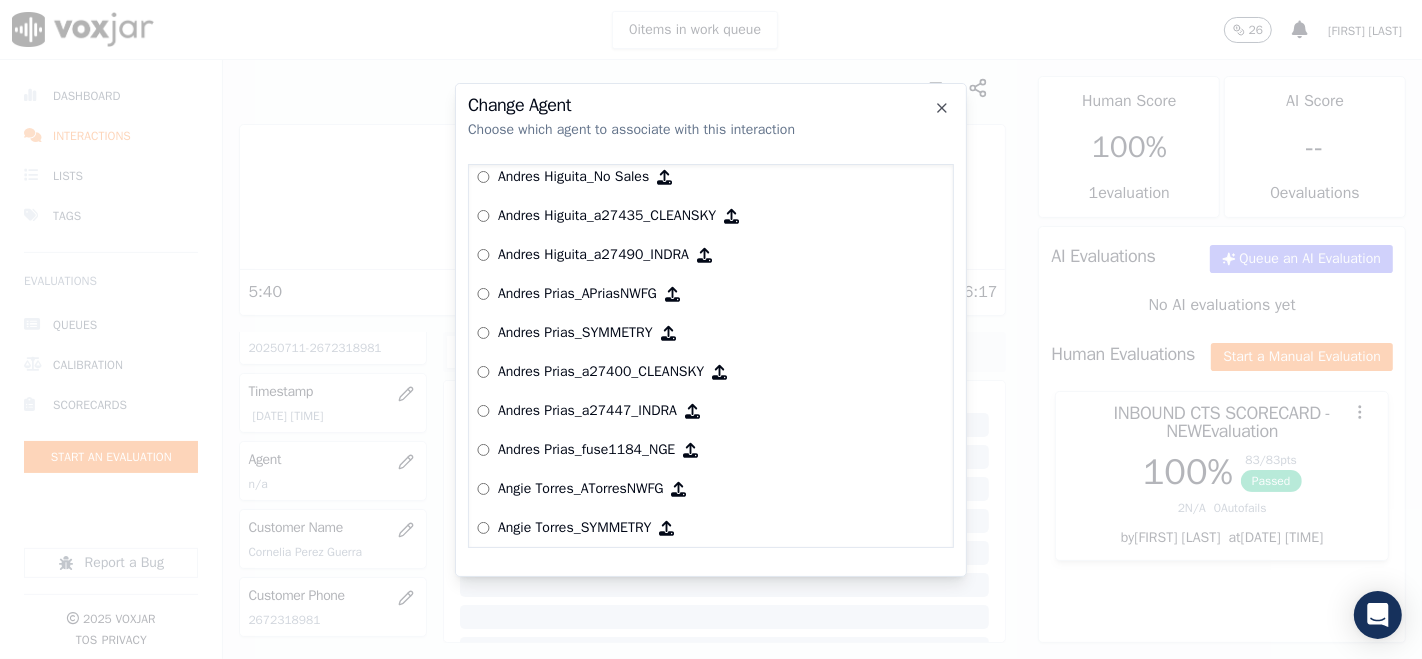 scroll, scrollTop: 625, scrollLeft: 0, axis: vertical 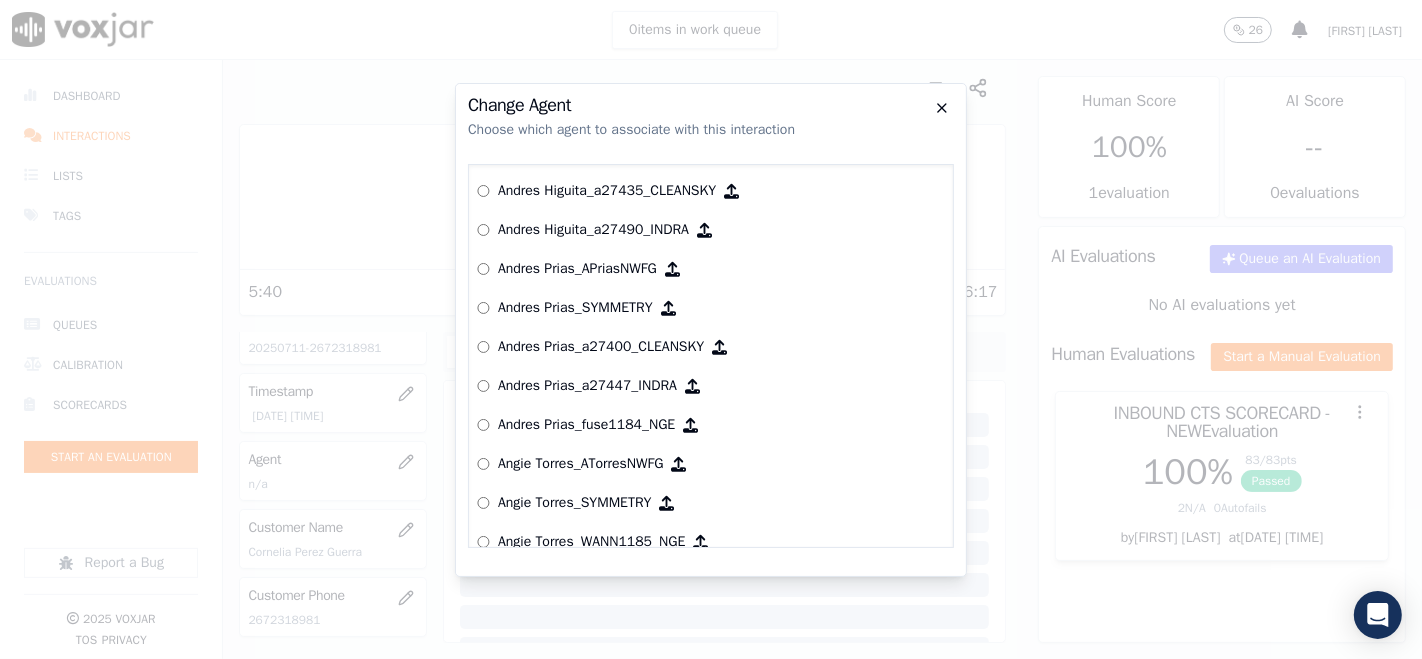 click 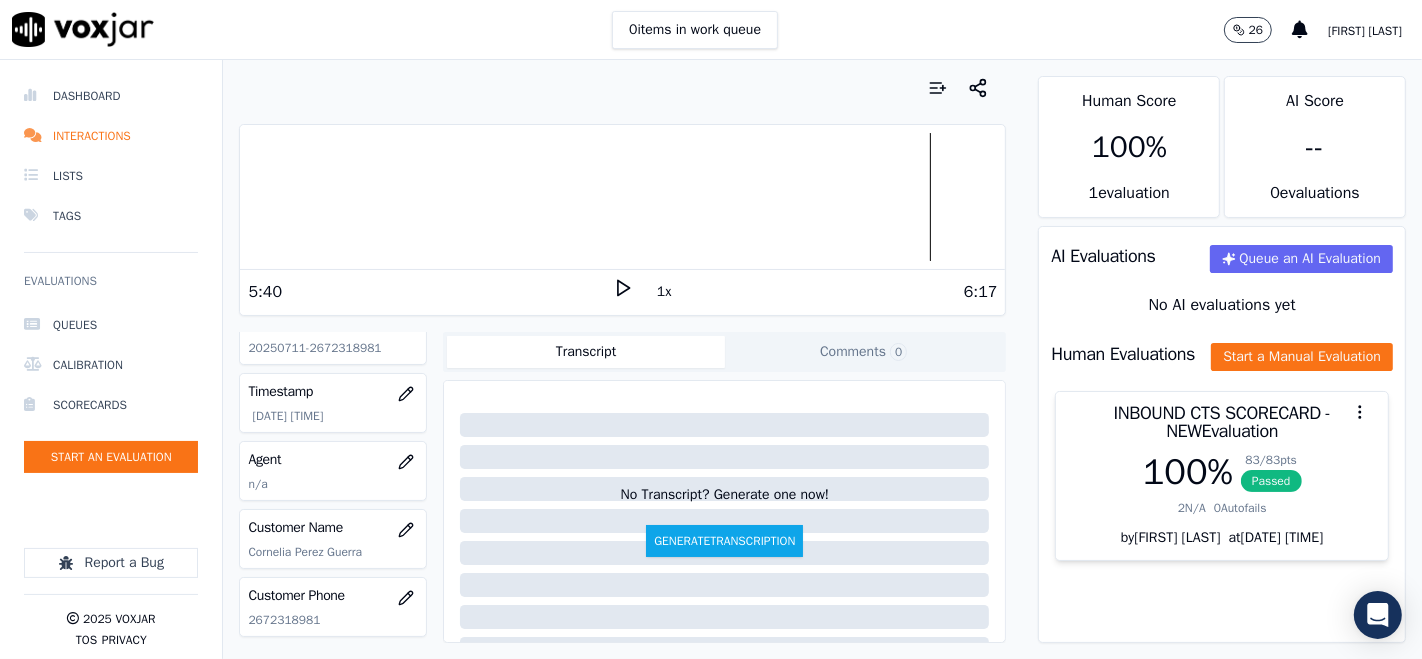 click on "Your browser does not support the audio element.   5:40     1x   6:17   Voxjar ID   0215ad3e-4285-452c-9f57-e9032282f898   Source ID   20250711-2672318981   Timestamp
07/14/2025 04:31 pm     Agent
n/a     Customer Name     Cornelia Perez Guerra     Customer Phone     2672318981     Tags
INDRA     Source     manualUpload   Type     AUDIO       Transcript   Comments  0   No Transcript? Generate one now!   Generate  Transcription         Add Comment" at bounding box center (622, 359) 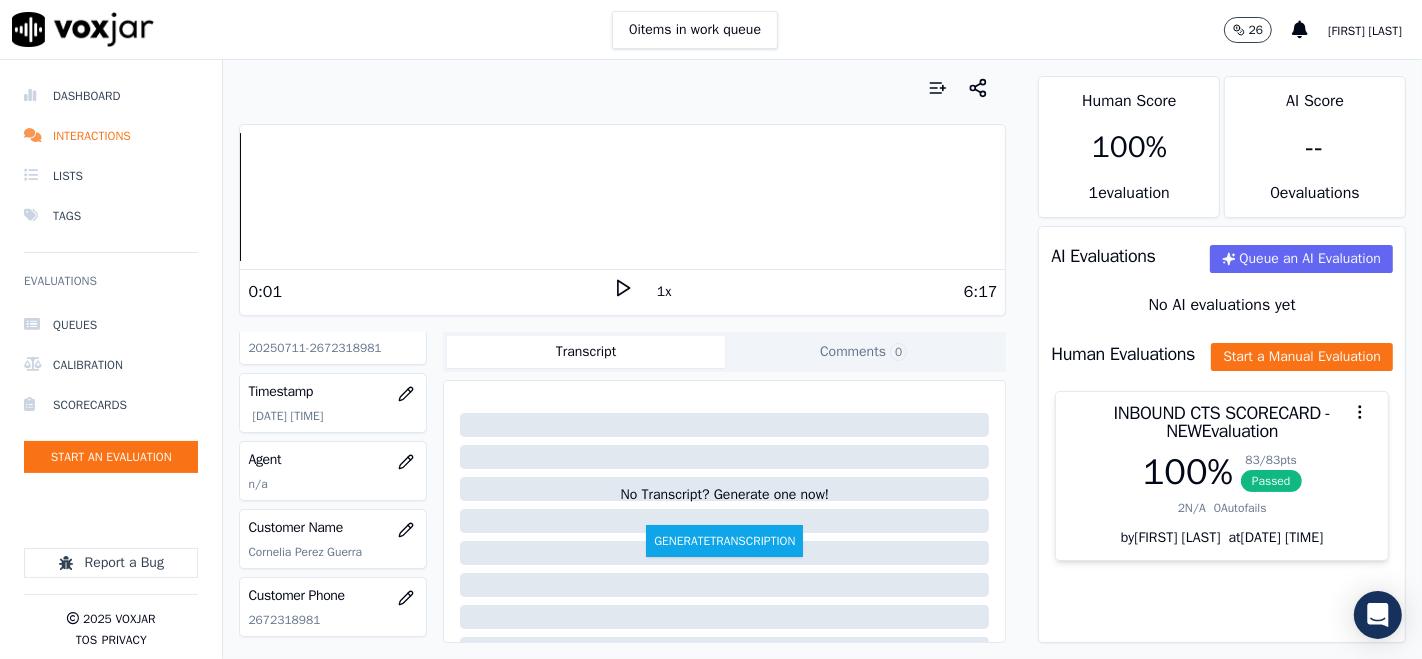 click on "Your browser does not support the audio element.   0:01     1x   6:17   Voxjar ID   0215ad3e-4285-452c-9f57-e9032282f898   Source ID   20250711-2672318981   Timestamp
07/14/2025 04:31 pm     Agent
n/a     Customer Name     Cornelia Perez Guerra     Customer Phone     2672318981     Tags
INDRA     Source     manualUpload   Type     AUDIO       Transcript   Comments  0   No Transcript? Generate one now!   Generate  Transcription         Add Comment" at bounding box center (622, 359) 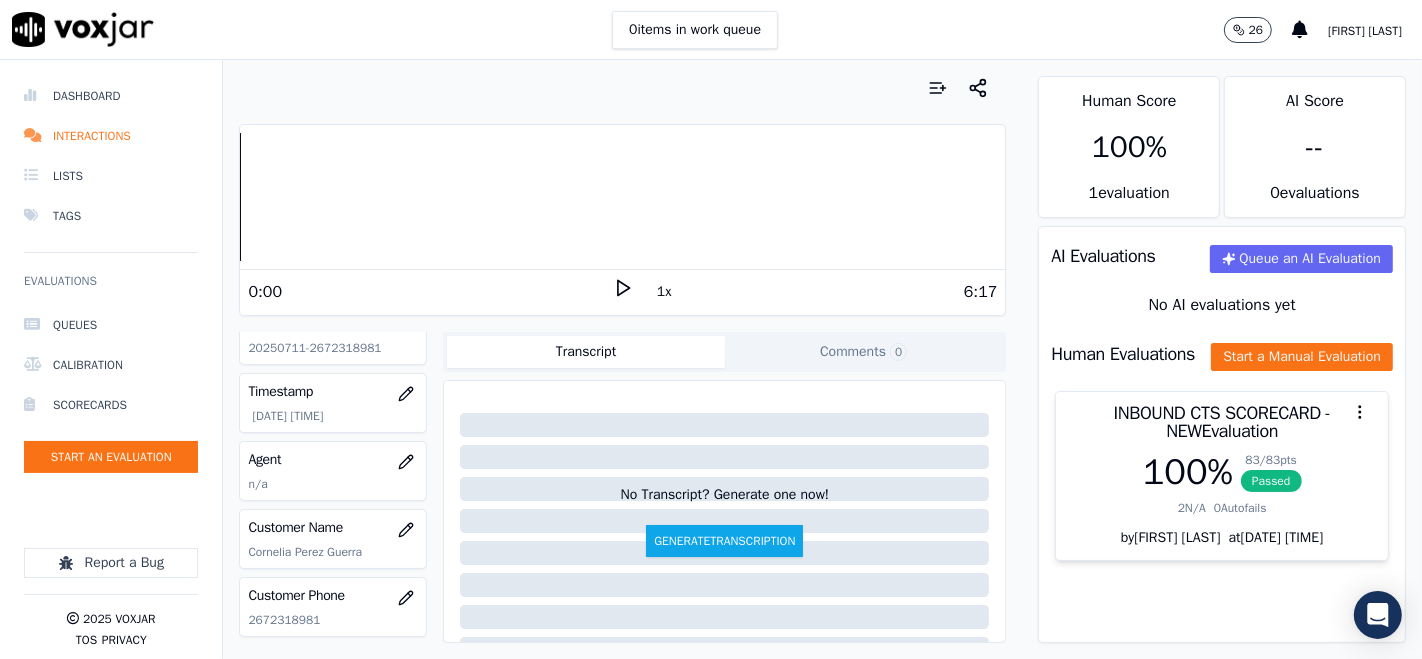 click 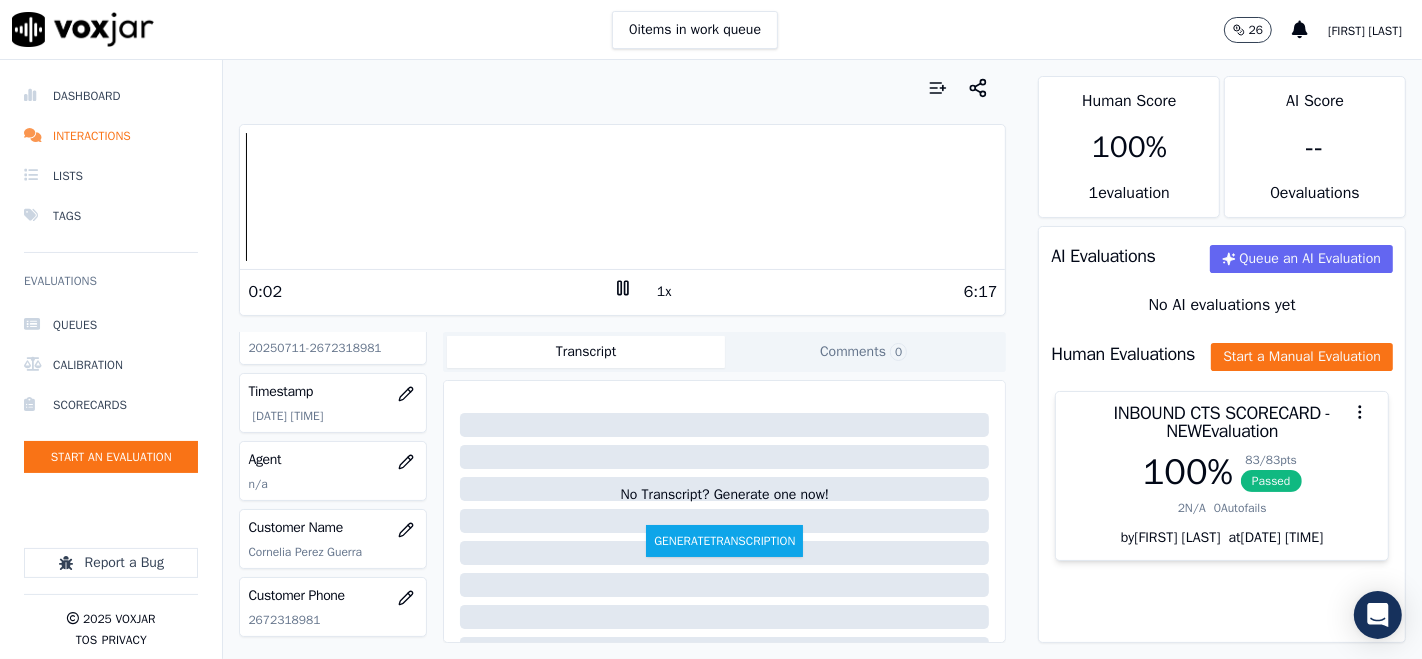 click 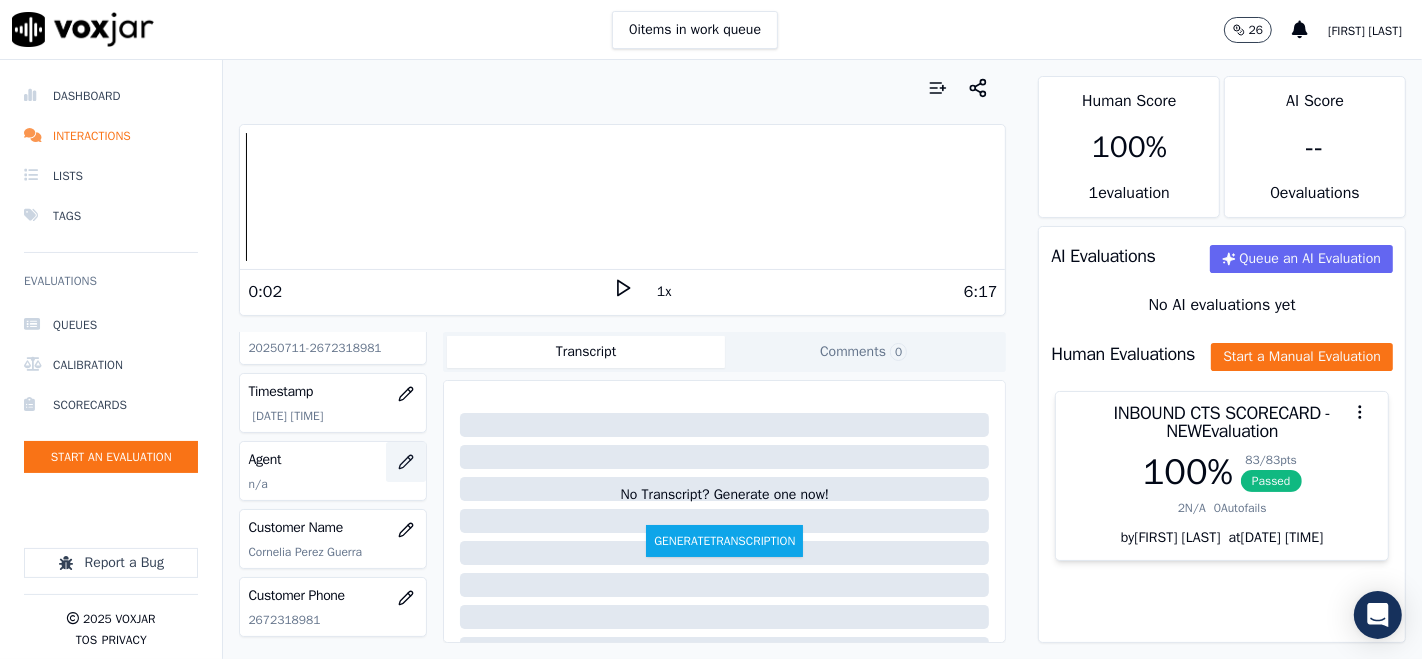 click at bounding box center (406, 462) 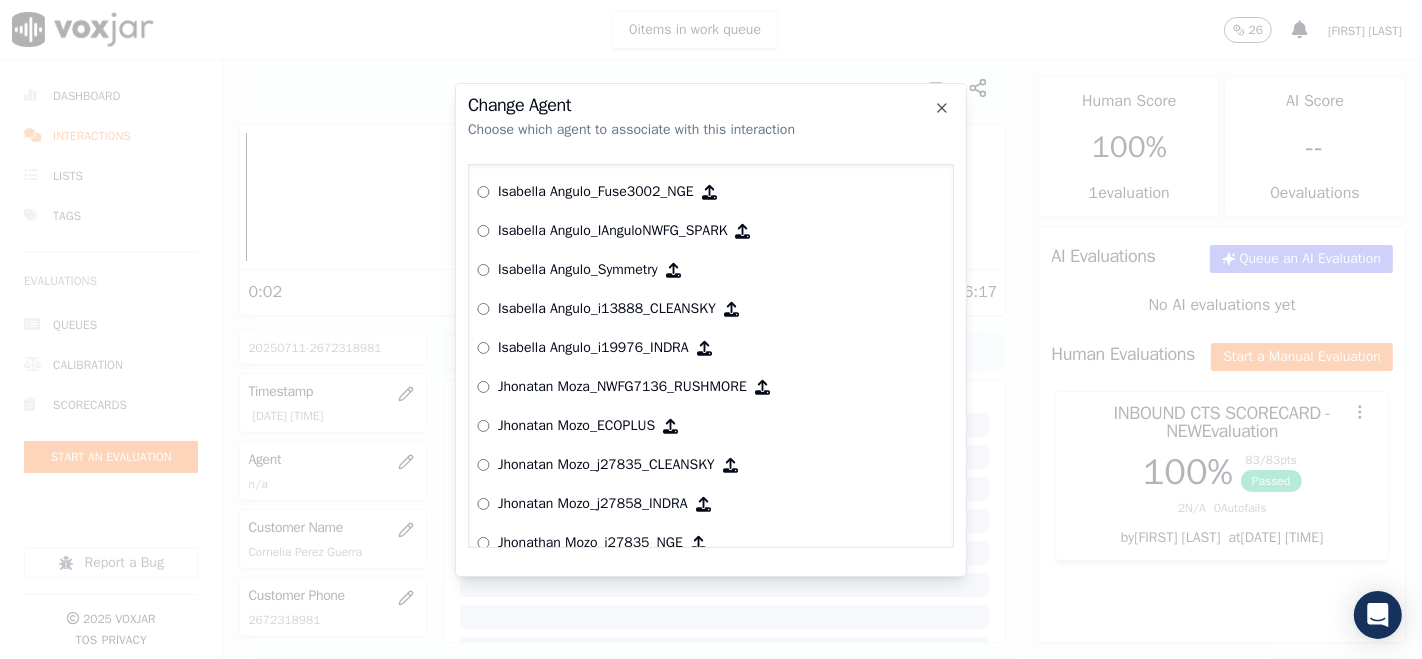 scroll, scrollTop: 4152, scrollLeft: 0, axis: vertical 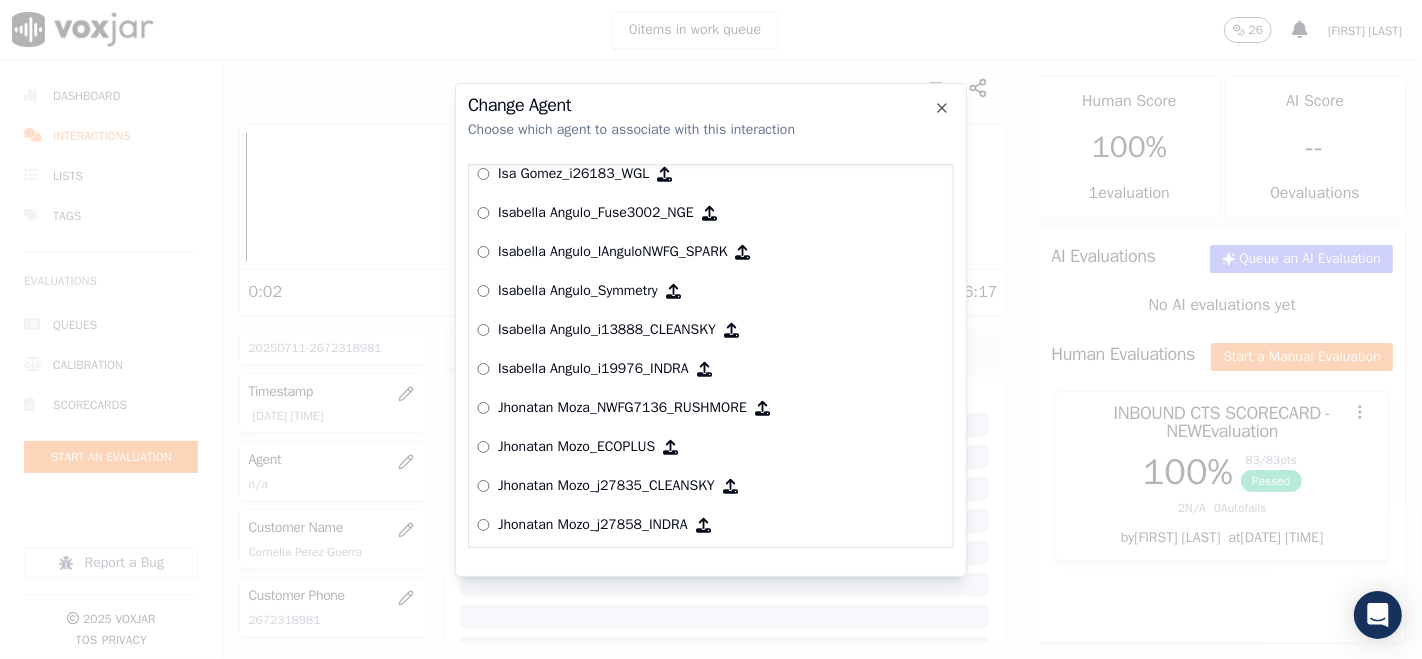 click on "Yeraldin Dias_YDiasNWFG_SPARK       ANGIE_TORRES_ATorresNWFG_SPARK       Adrian Viloria_AViloriaNWFG       Adrian Viloria_ECOPLUS       Adrian Viloria_a25003_CLEANSKY       Adrian Viloria_a25016_WGL       Adrian Viloria_a25046_INDRA       Adrian Viloria_fuse1164_NGE       Alan Marruaga_a26181_WGL       Alejandra Chavarro_SYMMETRY       Alejandra Chavarro_a26184_WGL       Alejandro Vizcaino_a13916_CLEANSKY       Alejandro Vizcaino­_NW2906_CLEANSKY       Andres Higuita_AHiguitaNWFG_SPARK       Andres Higuita_Fuse3185_NGE       Andres Higuita_No Sales        Andres Higuita_a27435_CLEANSKY       Andres Higuita_a27490_INDRA       Andres Prias_APriasNWFG       Andres Prias_SYMMETRY       Andres Prias_a27400_CLEANSKY       Andres Prias_a27447_INDRA       Andres Prias_fuse1184_NGE       Angie Torres_ATorresNWFG       Angie Torres_SYMMETRY       Angie Torres_WANN1185_NGE       Angie Torres_a27399_CLEANSKY       Angie Torres_a27445_INDRA       Brandon Camacho_BAQ2083_INDRA       Brandon Camacho_BCamachoNWFG" at bounding box center (711, 356) 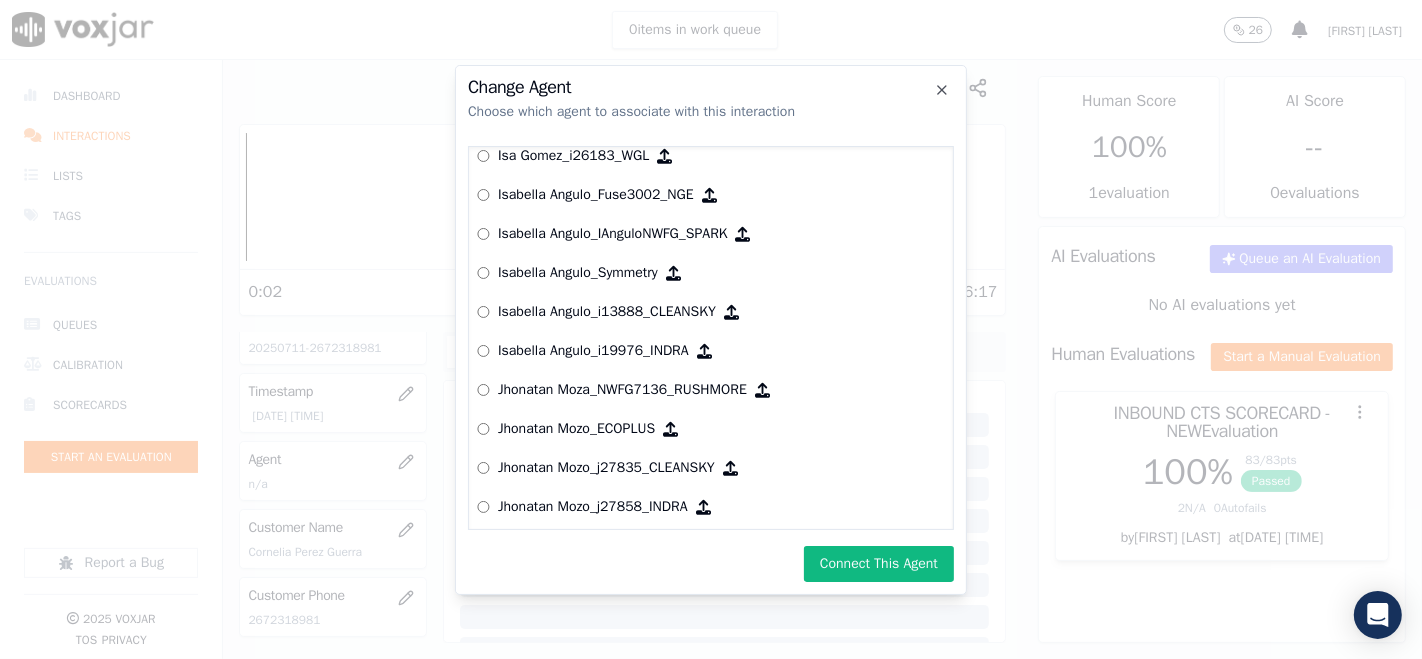 drag, startPoint x: 826, startPoint y: 561, endPoint x: 820, endPoint y: 550, distance: 12.529964 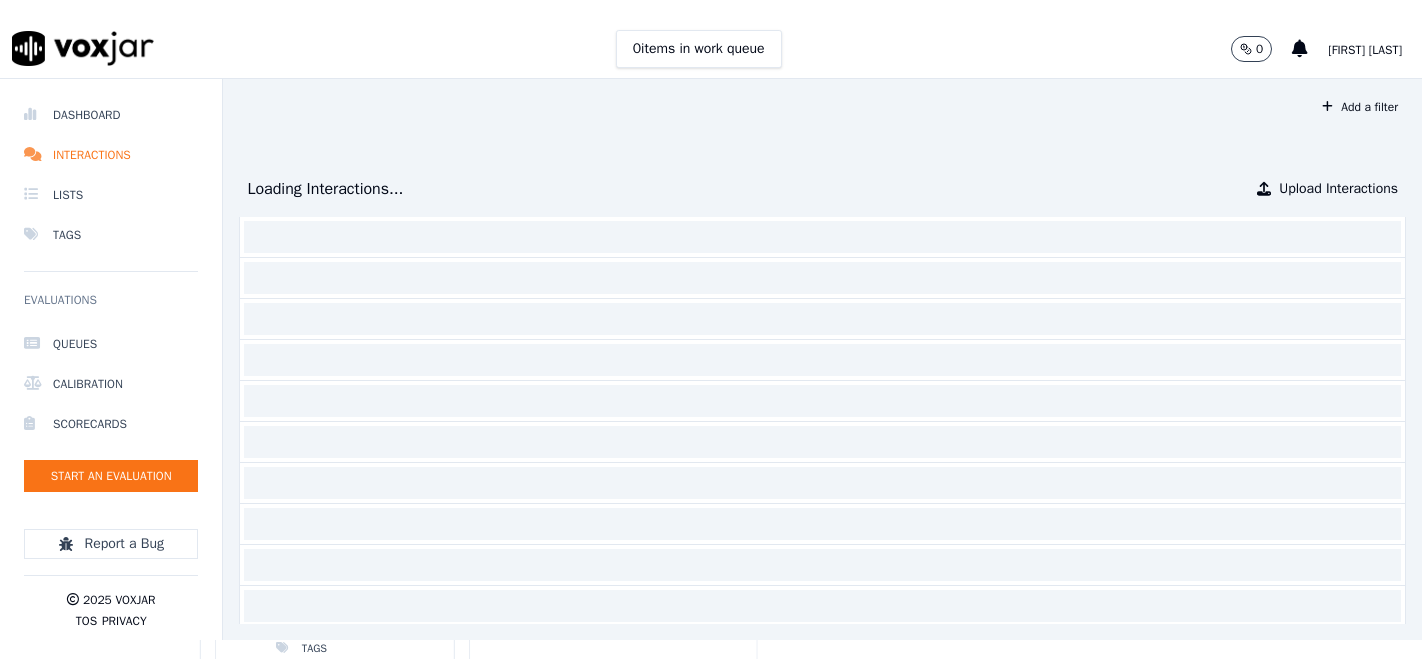 scroll, scrollTop: 0, scrollLeft: 0, axis: both 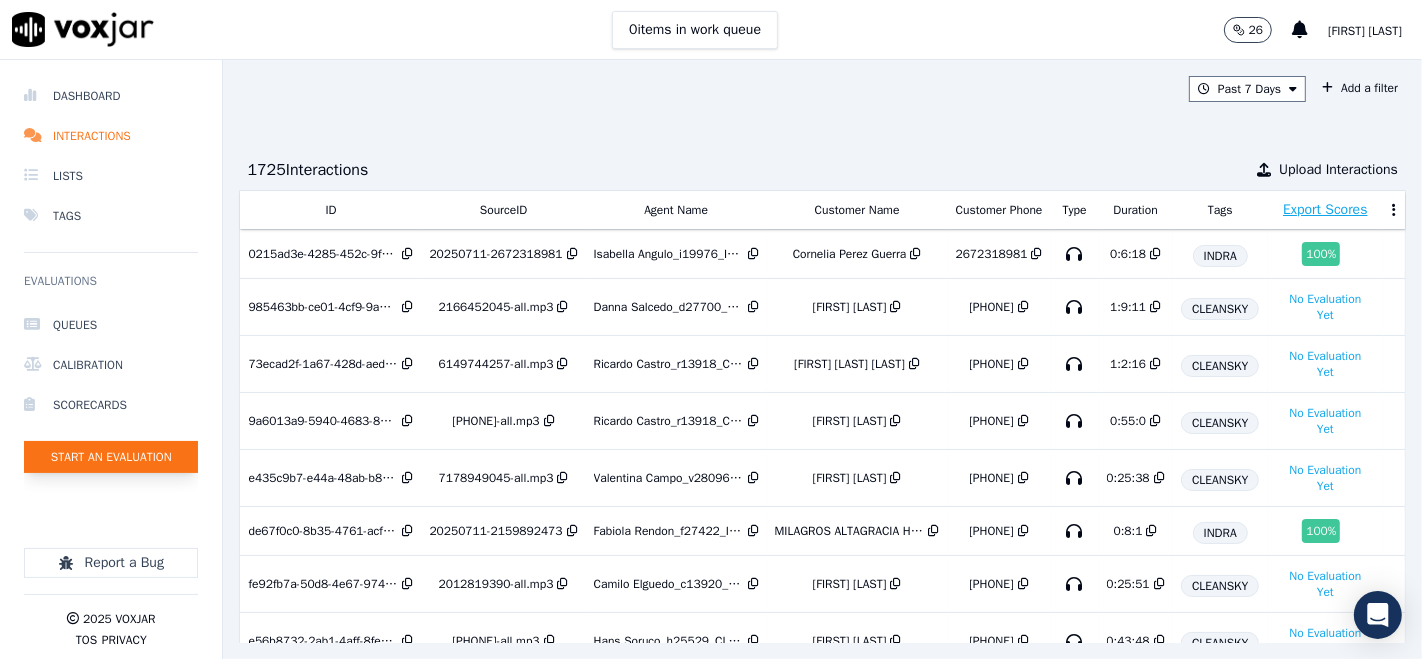 click on "Start an Evaluation" 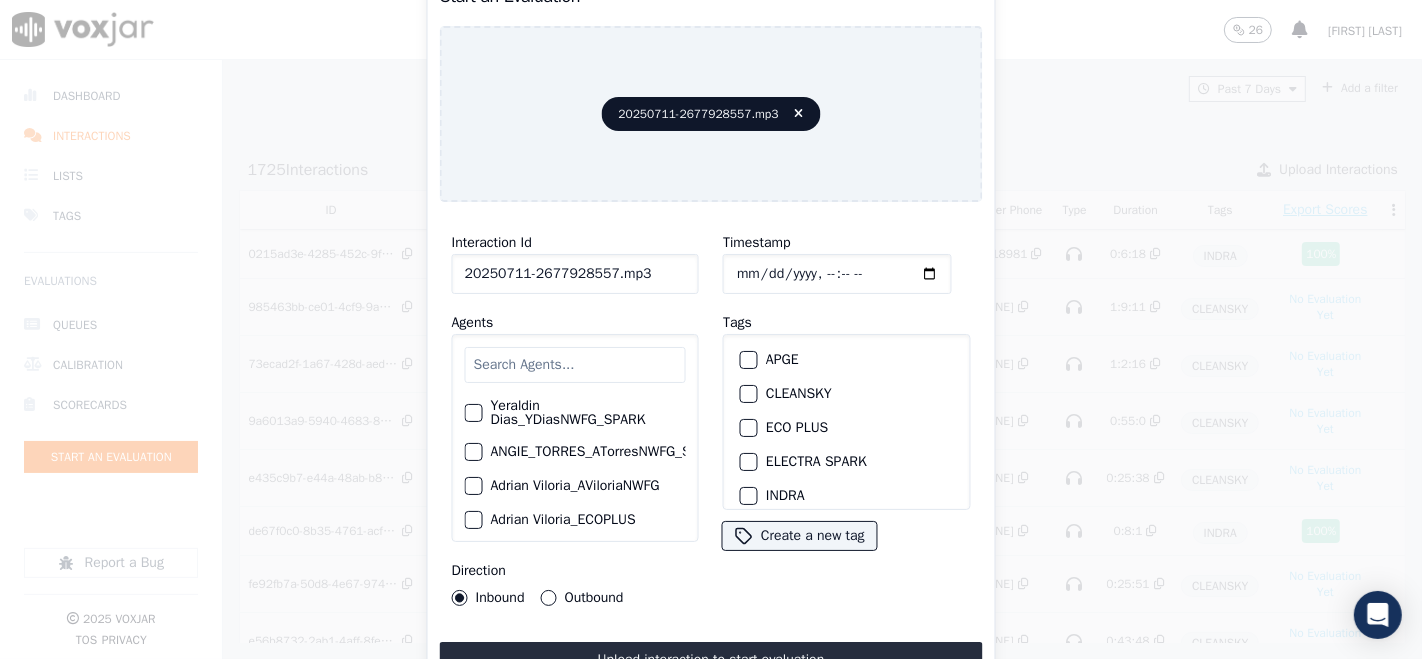 click on "20250711-2677928557.mp3" 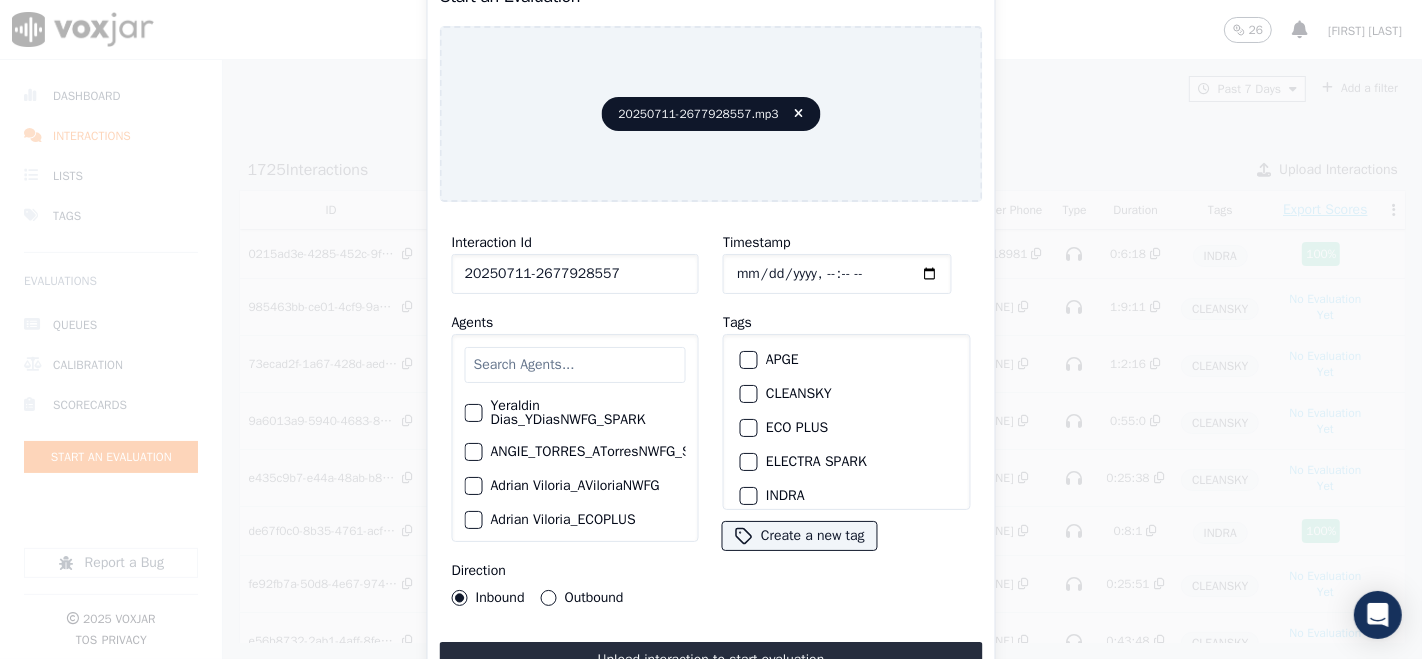 scroll, scrollTop: 111, scrollLeft: 0, axis: vertical 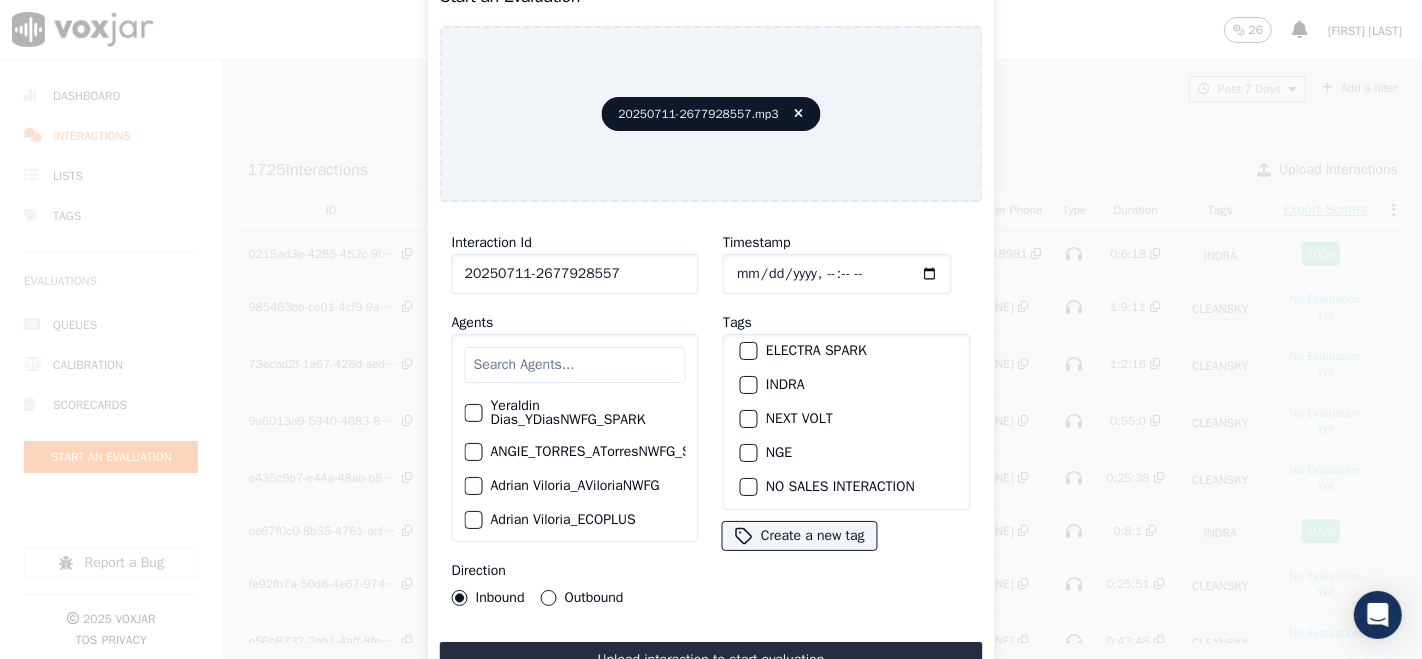 type on "20250711-2677928557" 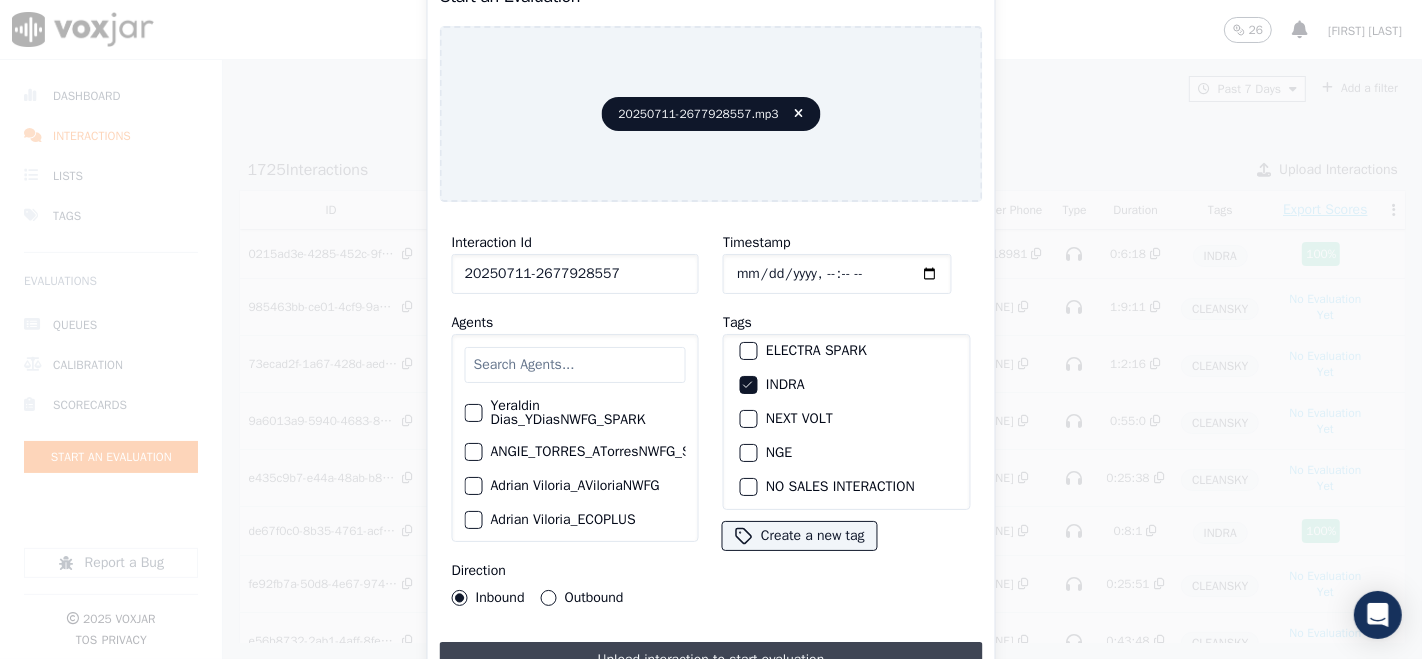 click on "Upload interaction to start evaluation" at bounding box center (711, 660) 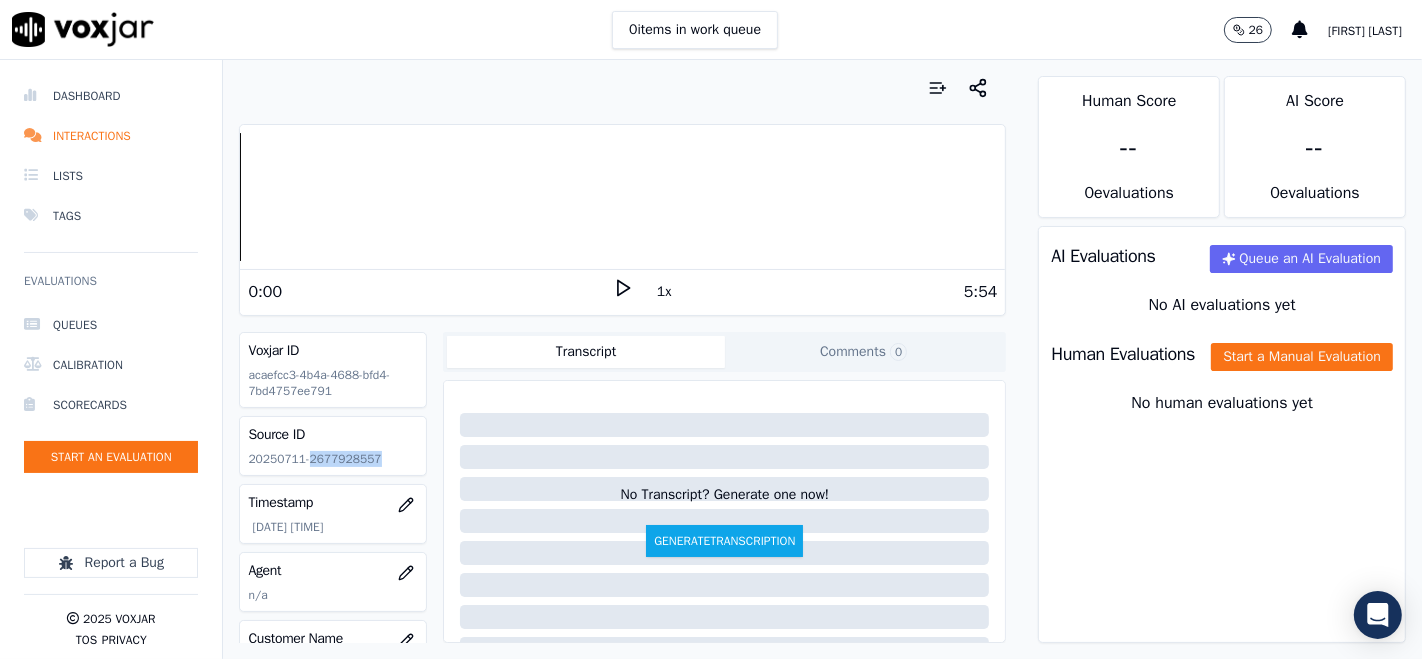 drag, startPoint x: 302, startPoint y: 456, endPoint x: 403, endPoint y: 464, distance: 101.31634 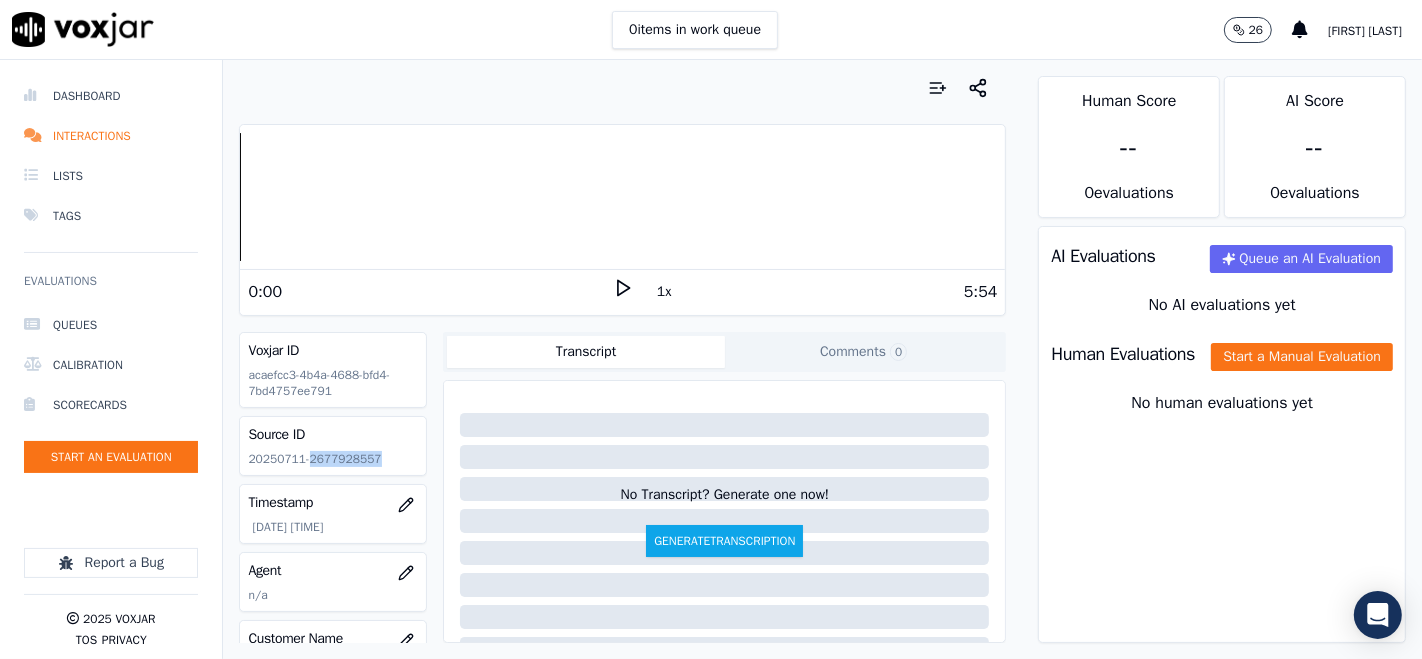 click 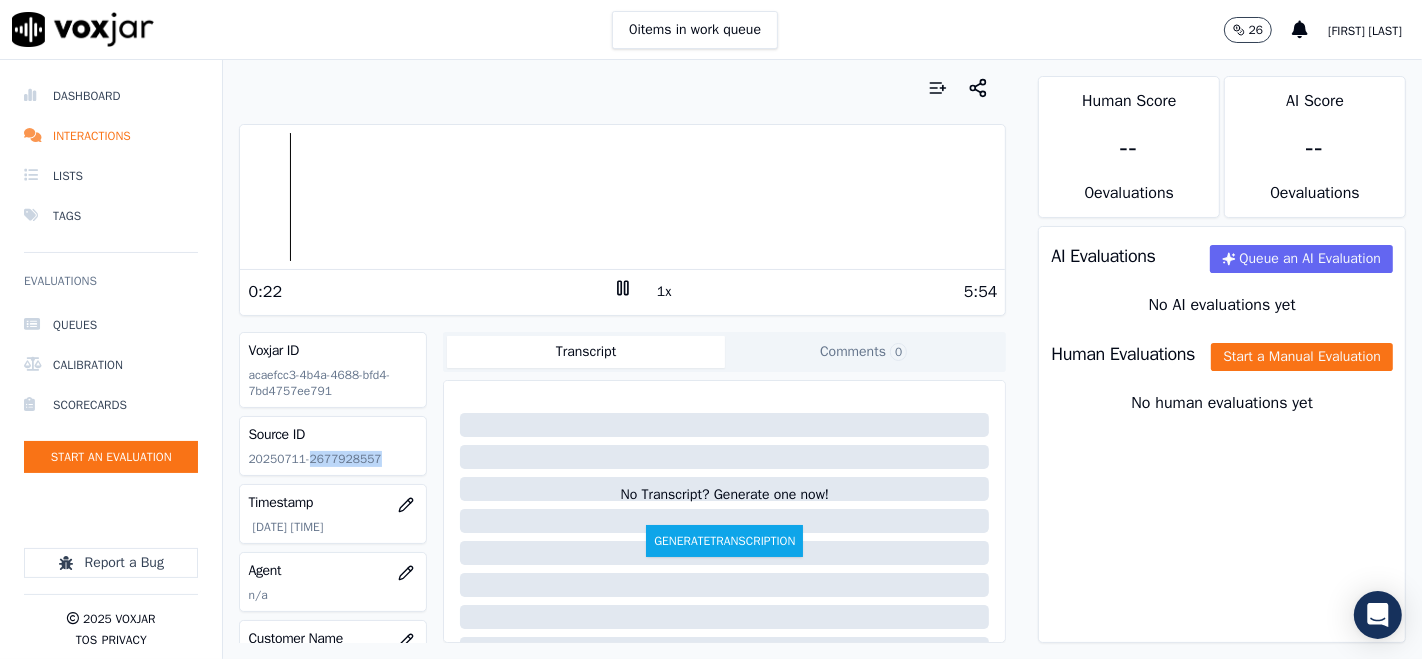 click 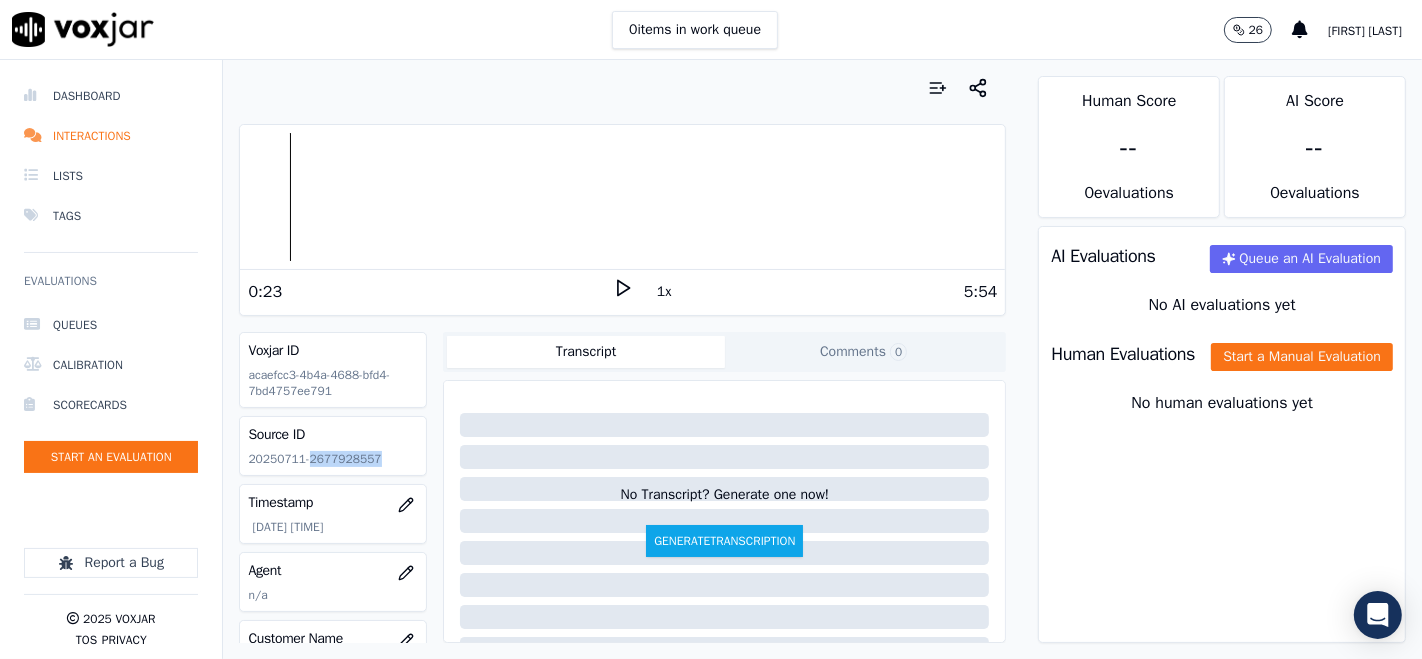 click 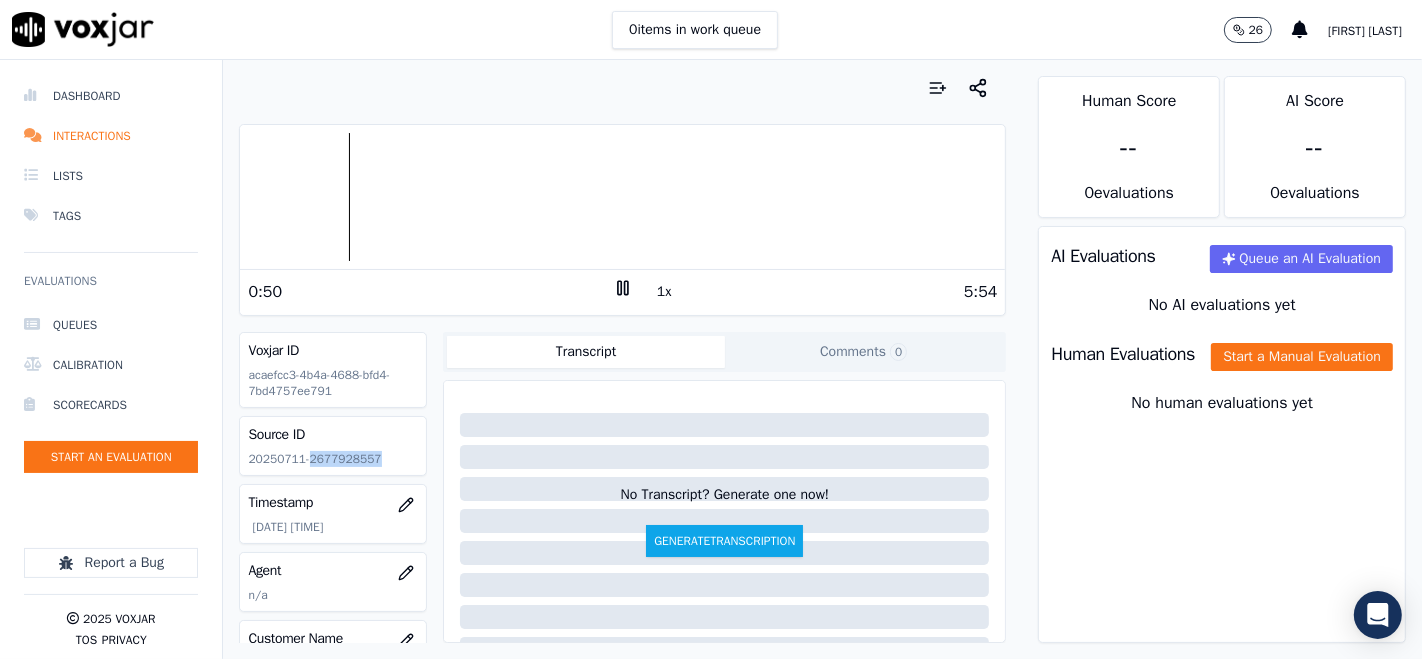 click at bounding box center [622, 197] 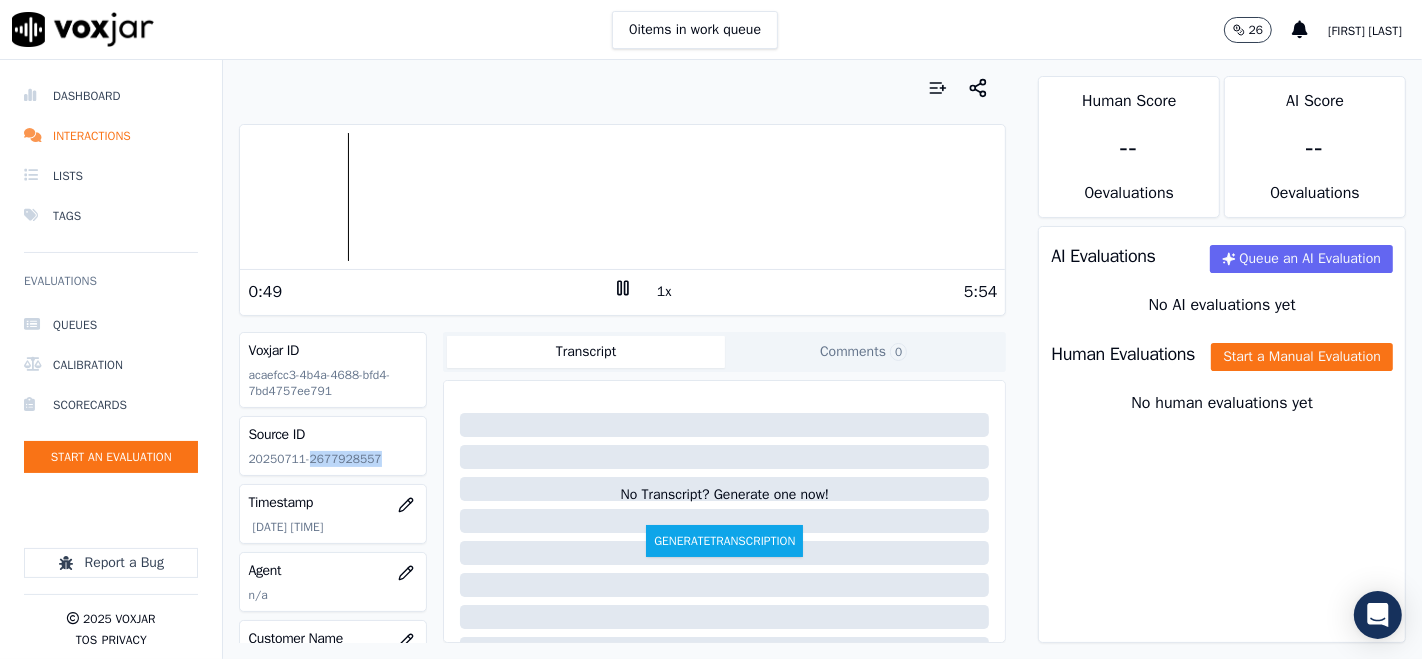 click at bounding box center (622, 197) 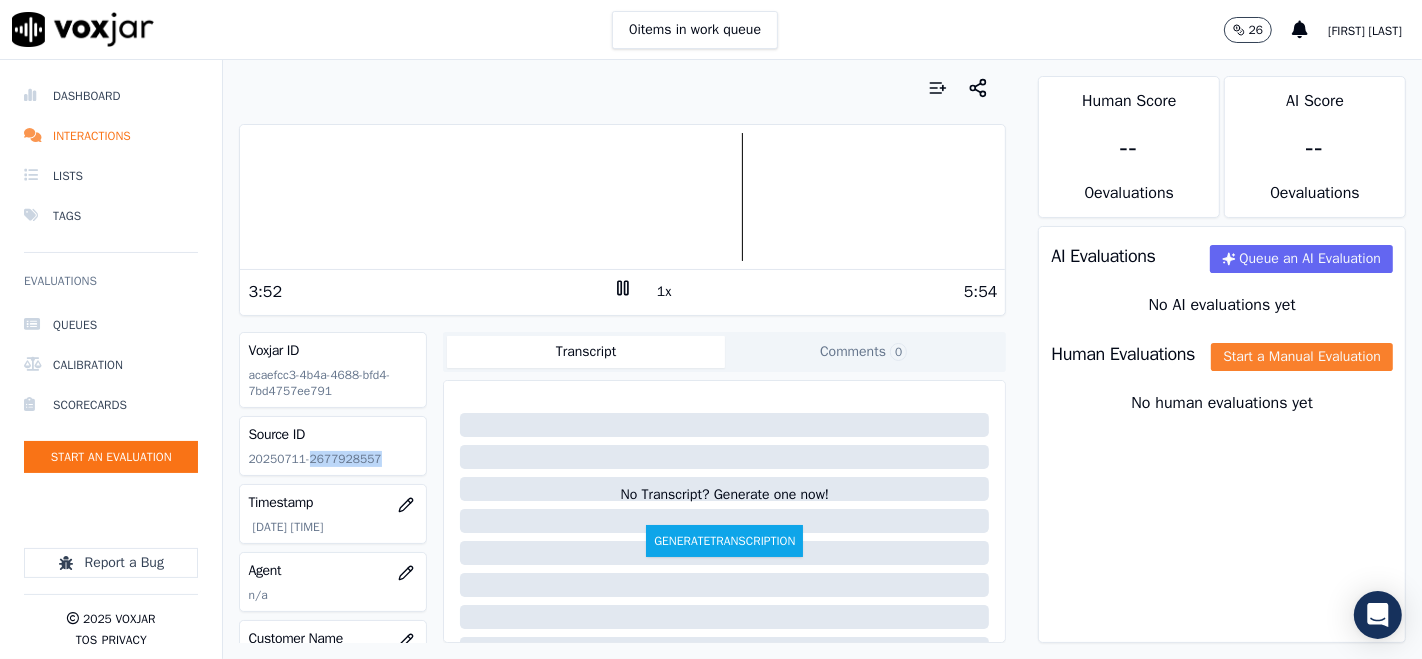 click on "Start a Manual Evaluation" 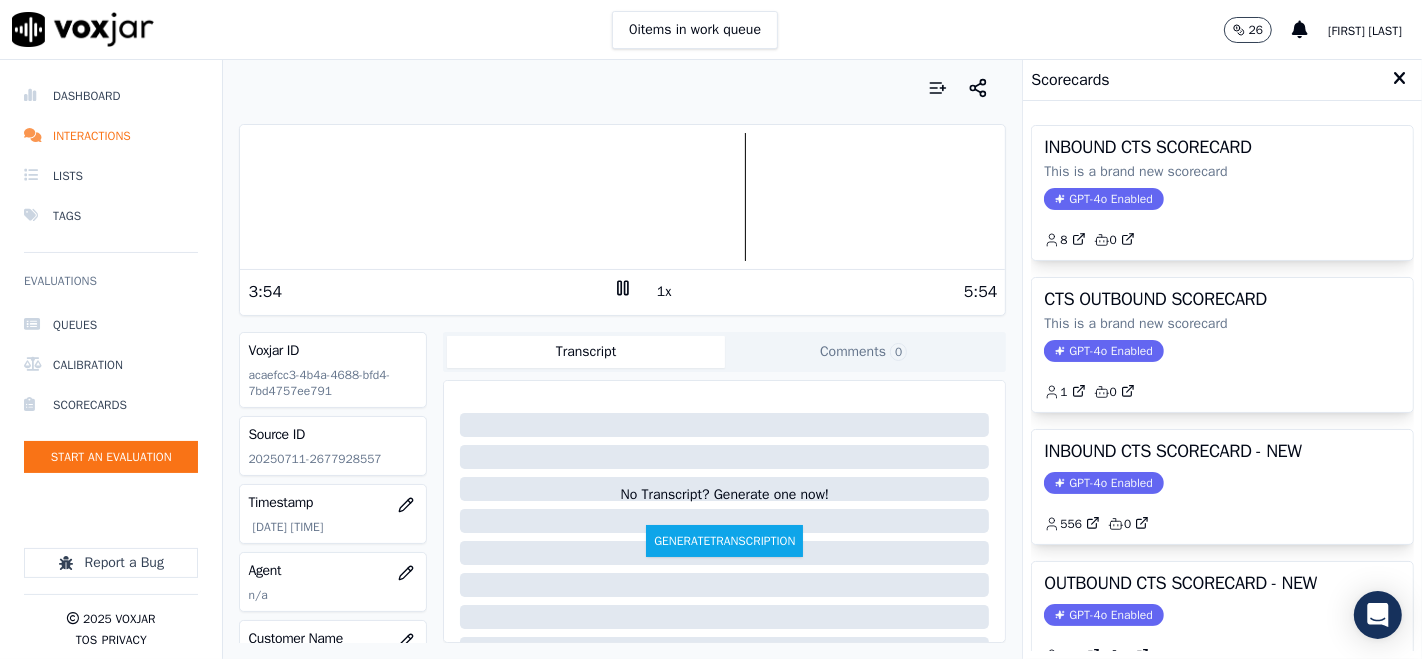 click on "INBOUND CTS SCORECARD - NEW        GPT-4o Enabled       556         0" at bounding box center (1222, 487) 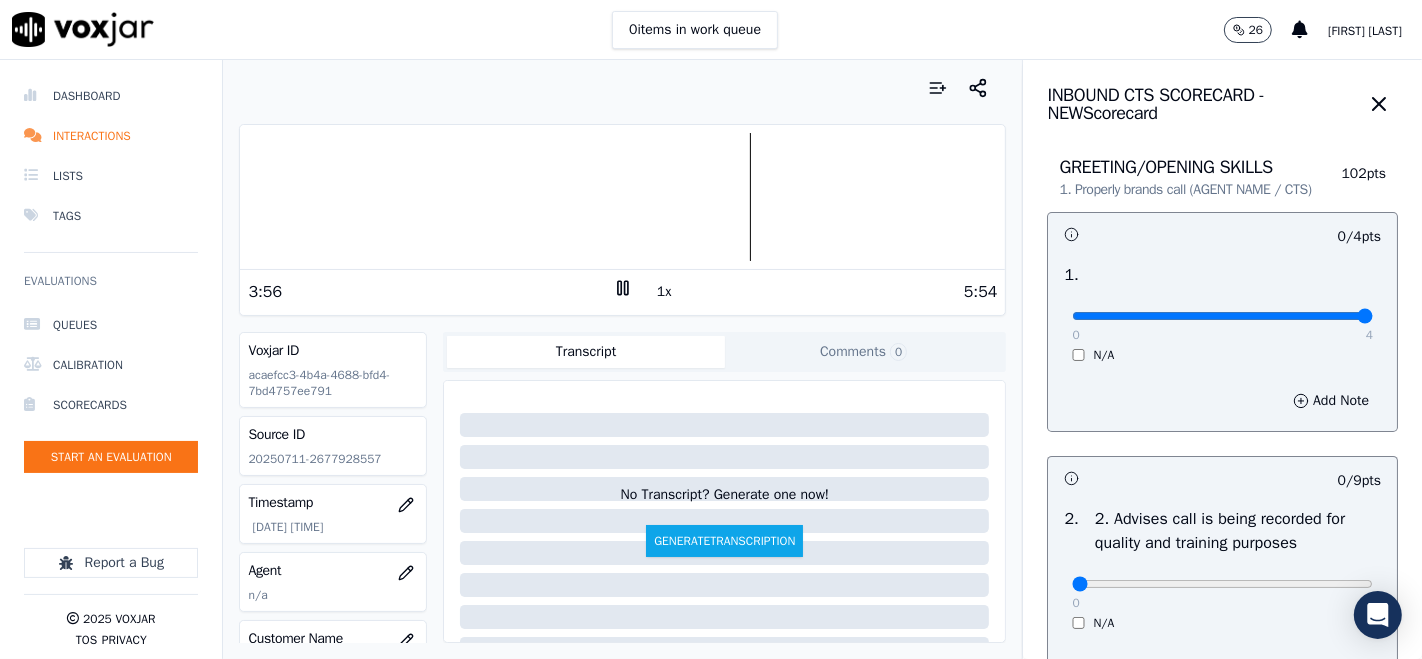 type on "4" 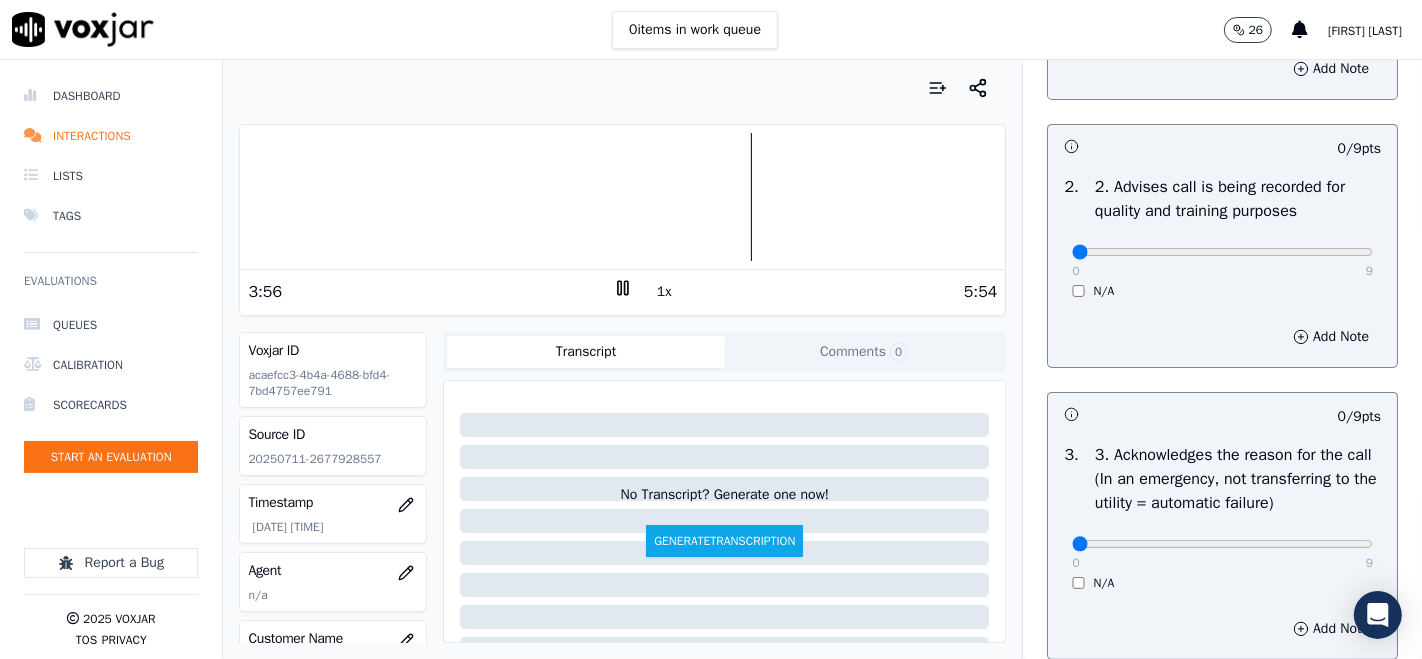 scroll, scrollTop: 333, scrollLeft: 0, axis: vertical 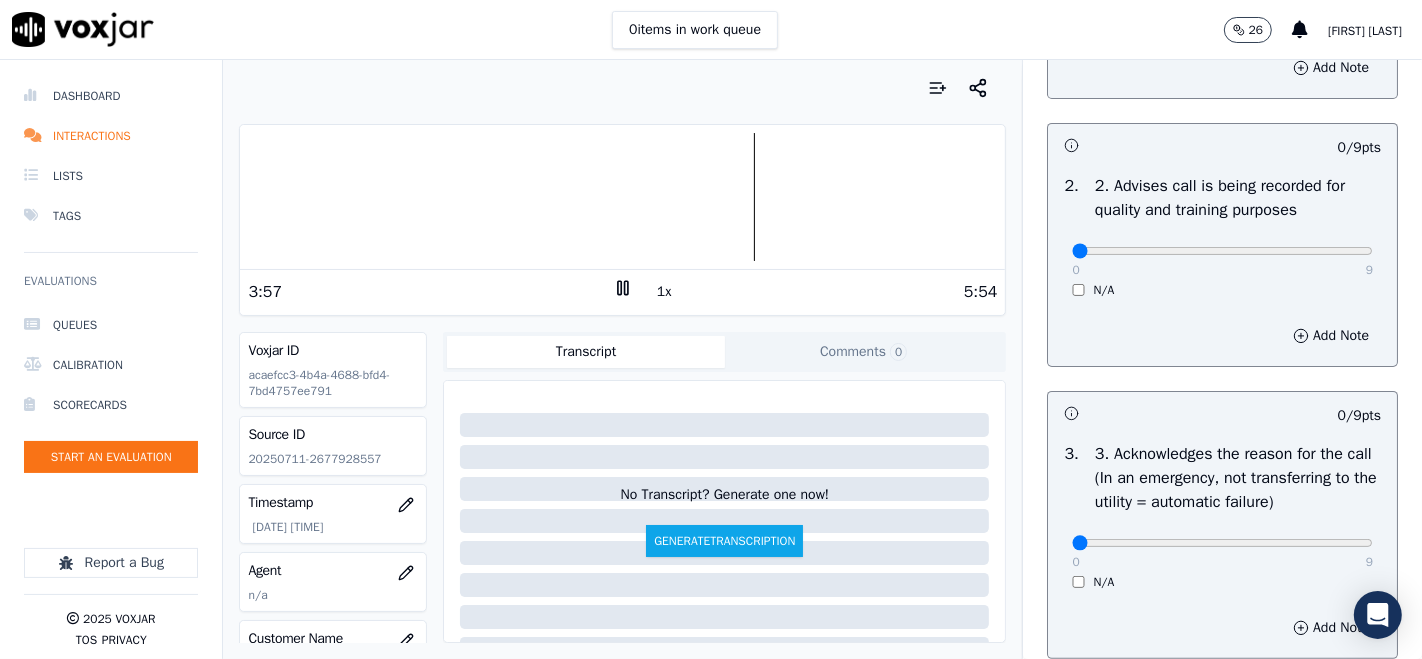 click on "0   9     N/A" at bounding box center [1222, 260] 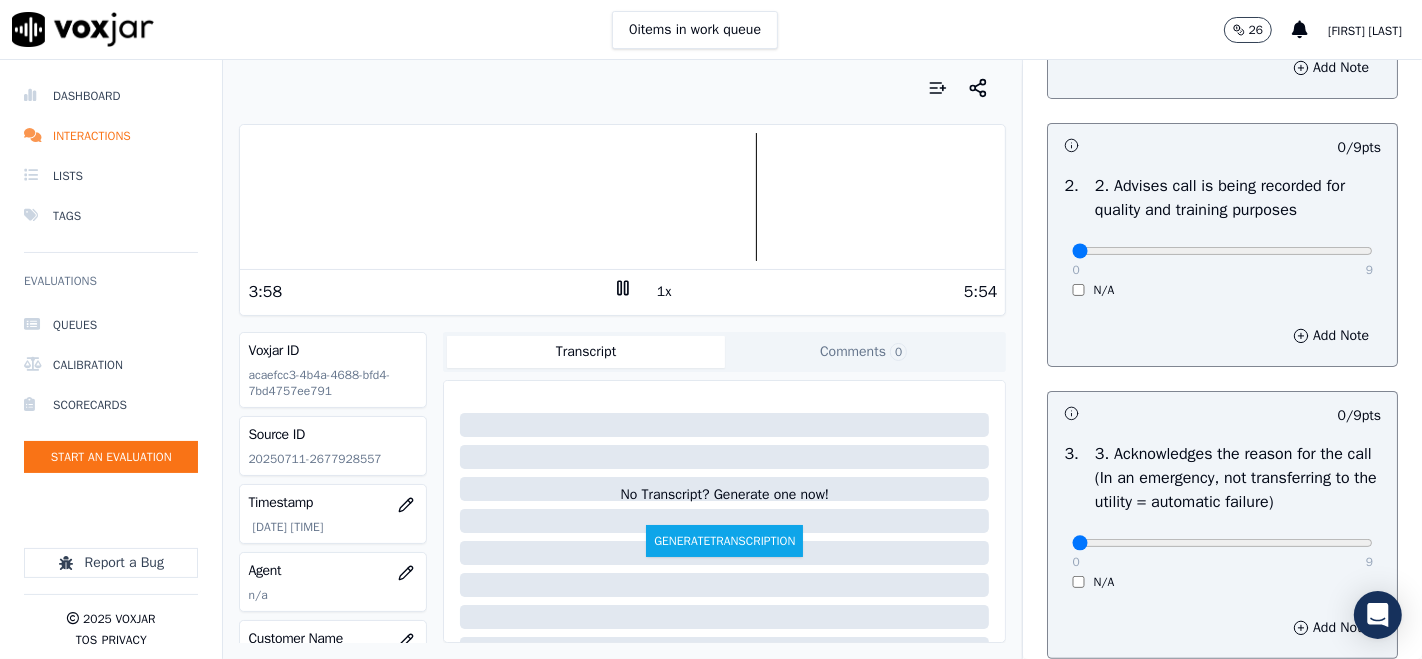 click on "0   9     N/A" at bounding box center [1222, 260] 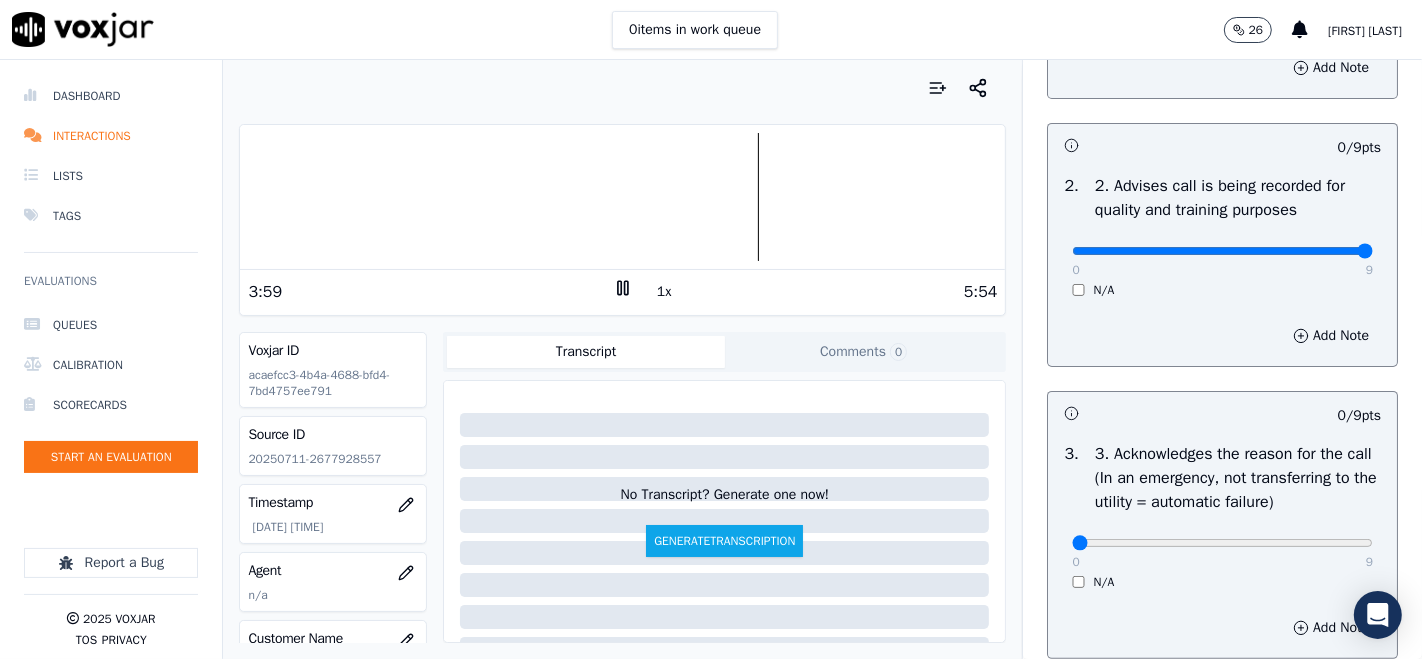 type on "9" 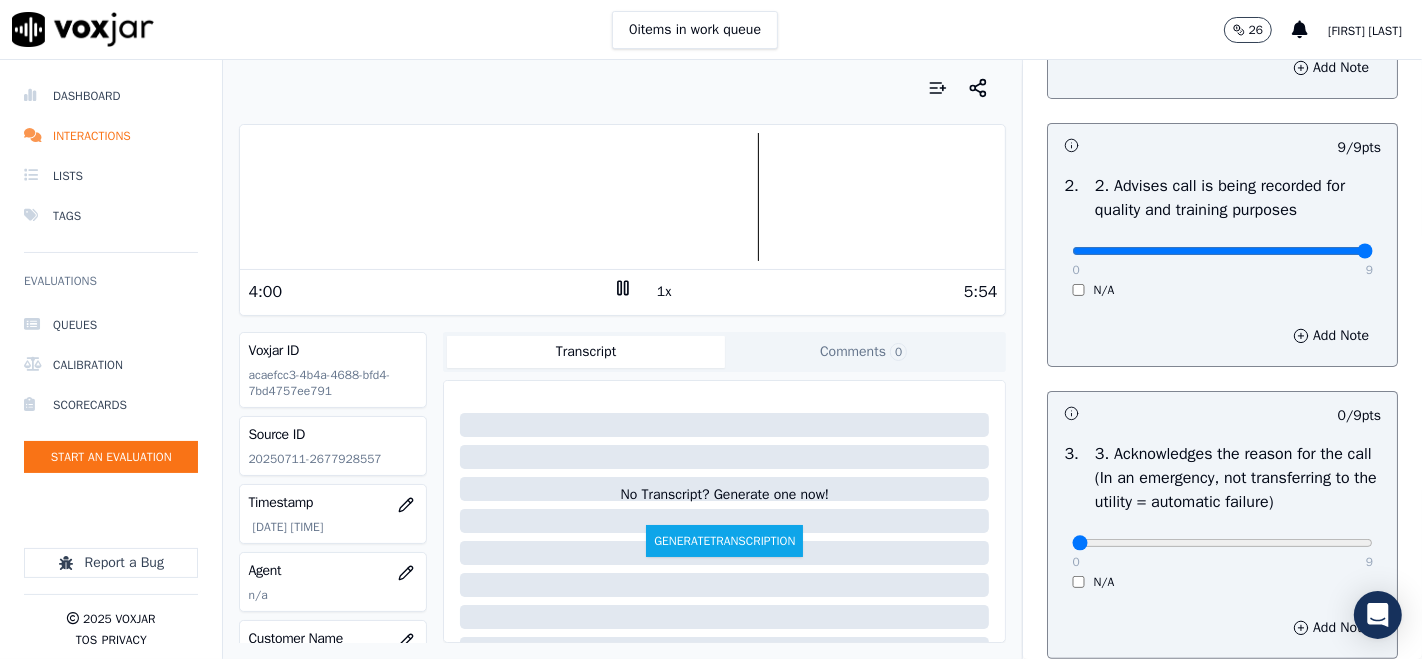 scroll, scrollTop: 555, scrollLeft: 0, axis: vertical 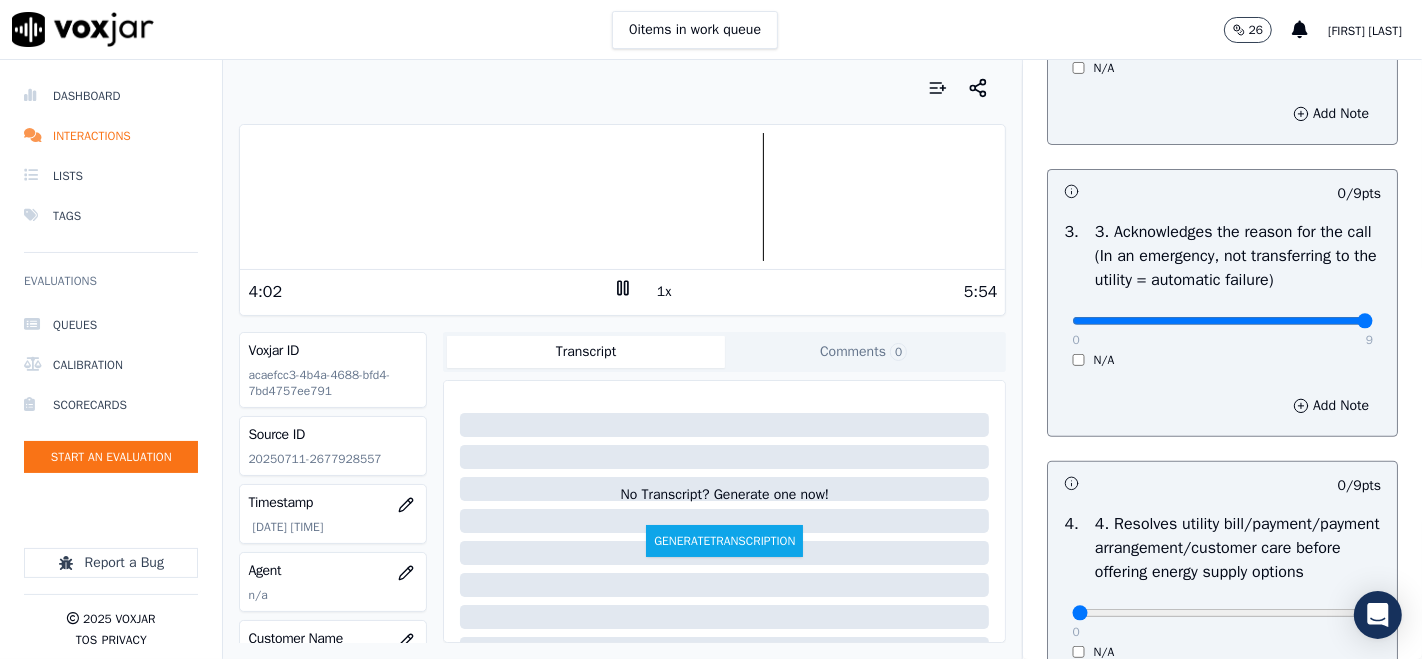 type on "9" 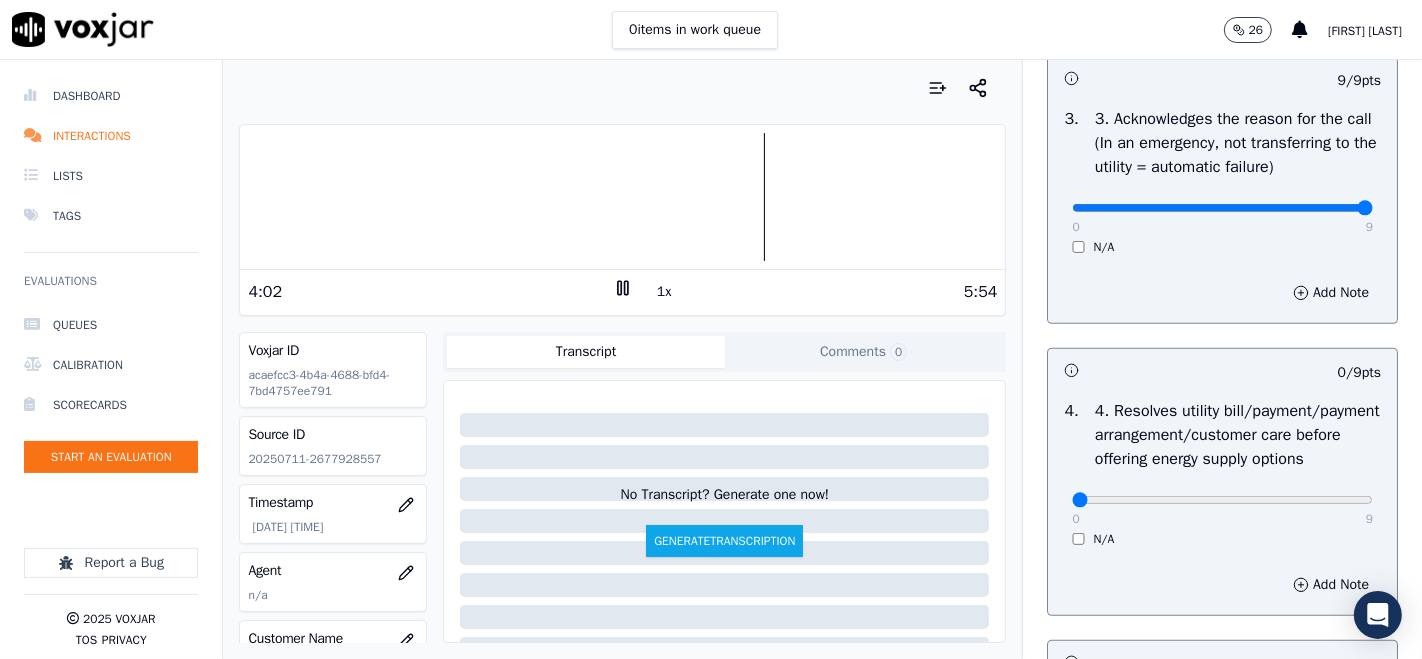 scroll, scrollTop: 777, scrollLeft: 0, axis: vertical 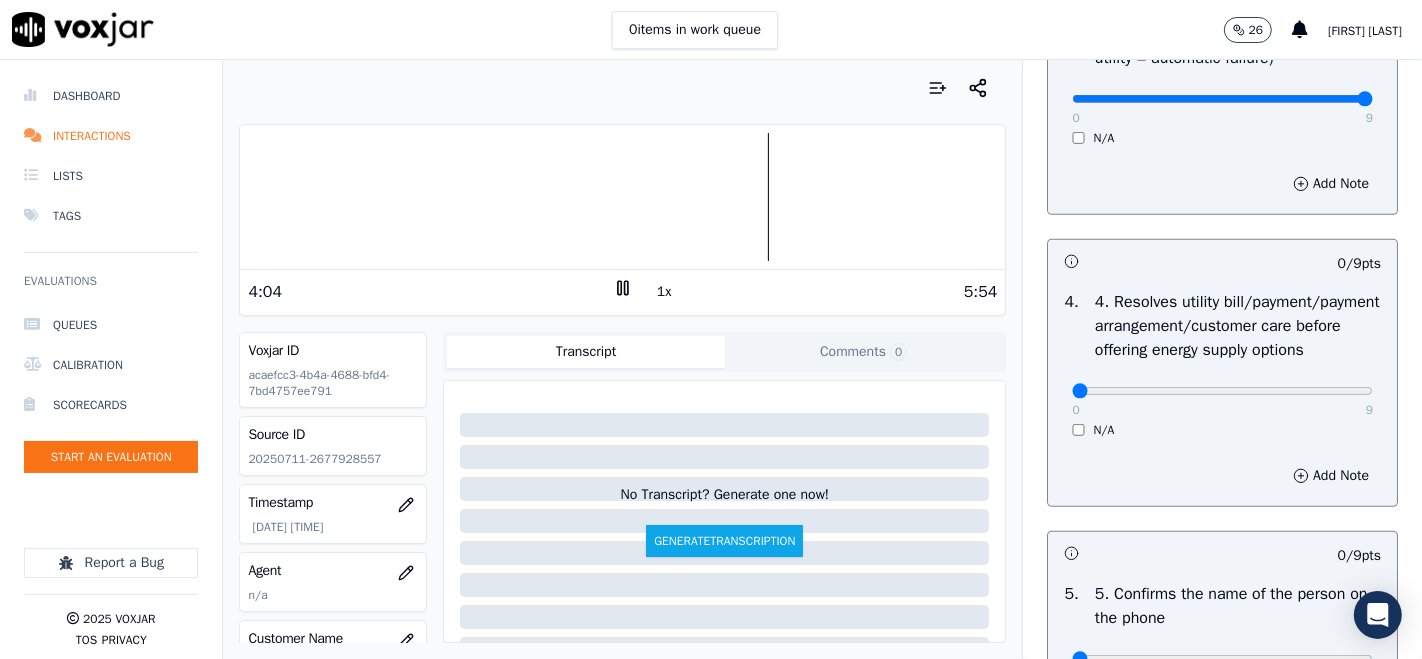 click on "N/A" at bounding box center (1222, 430) 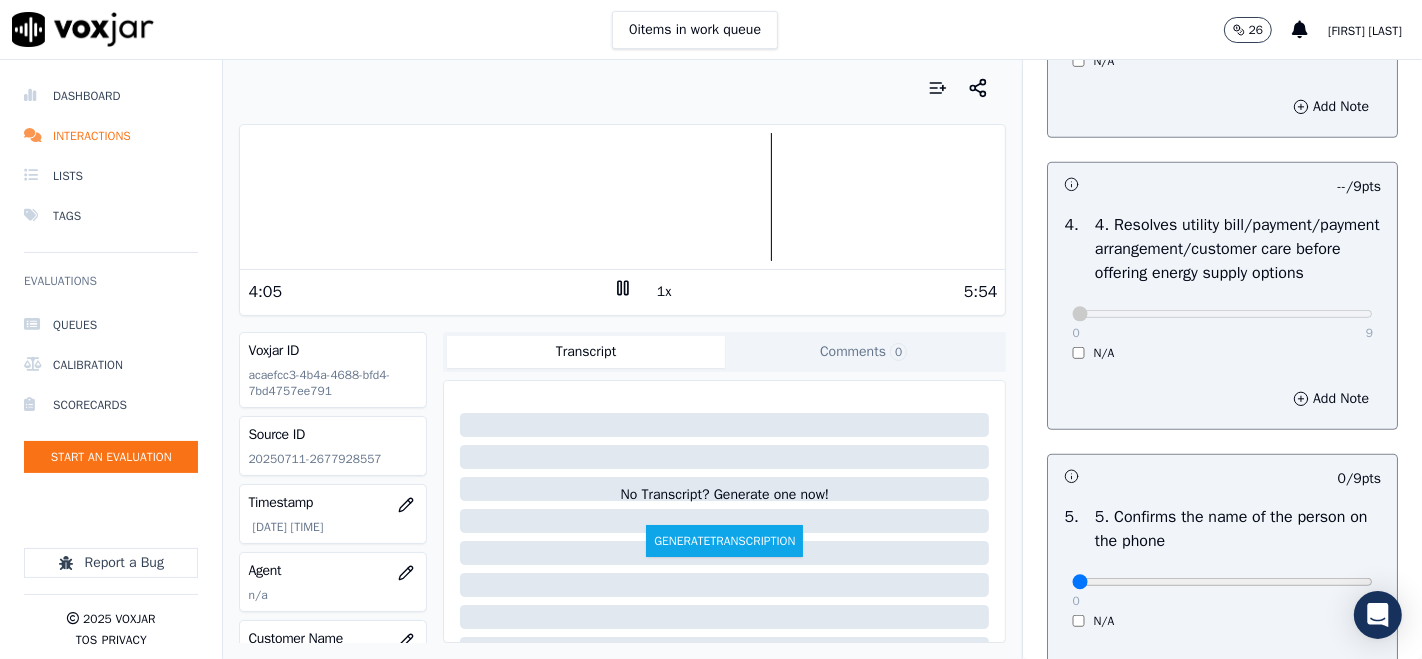 scroll, scrollTop: 1000, scrollLeft: 0, axis: vertical 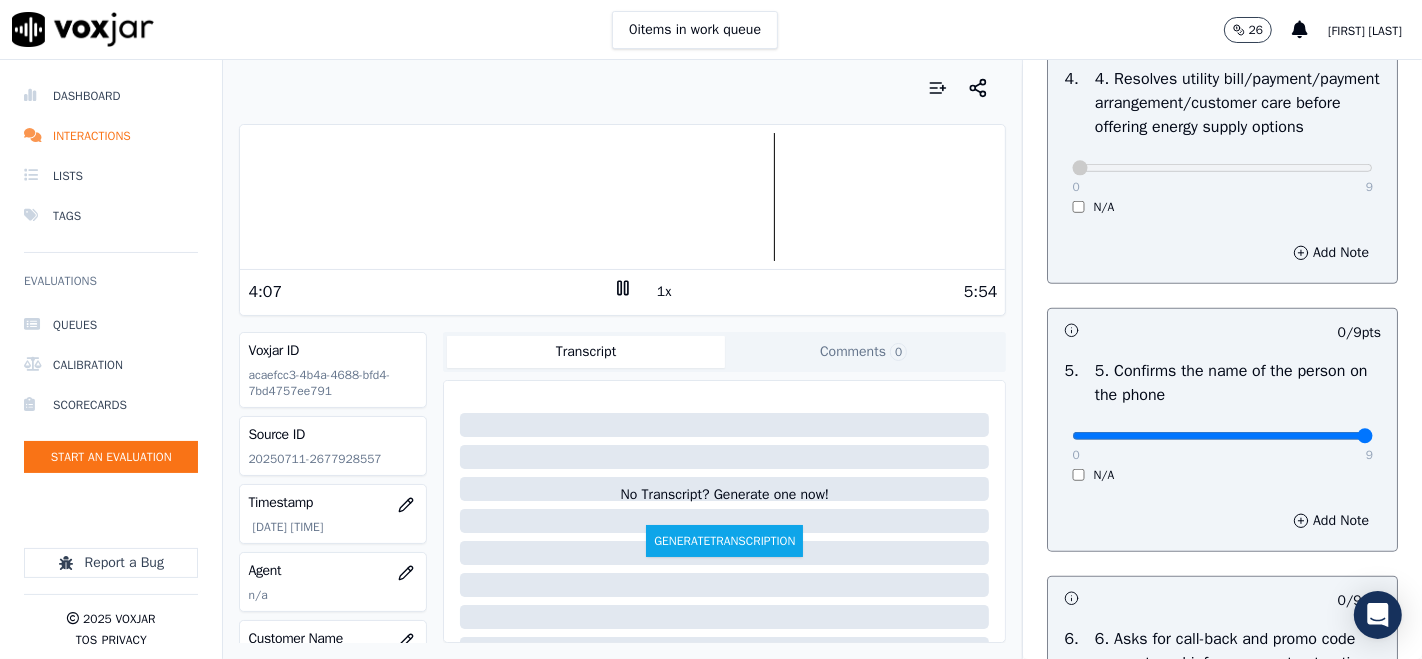 type on "9" 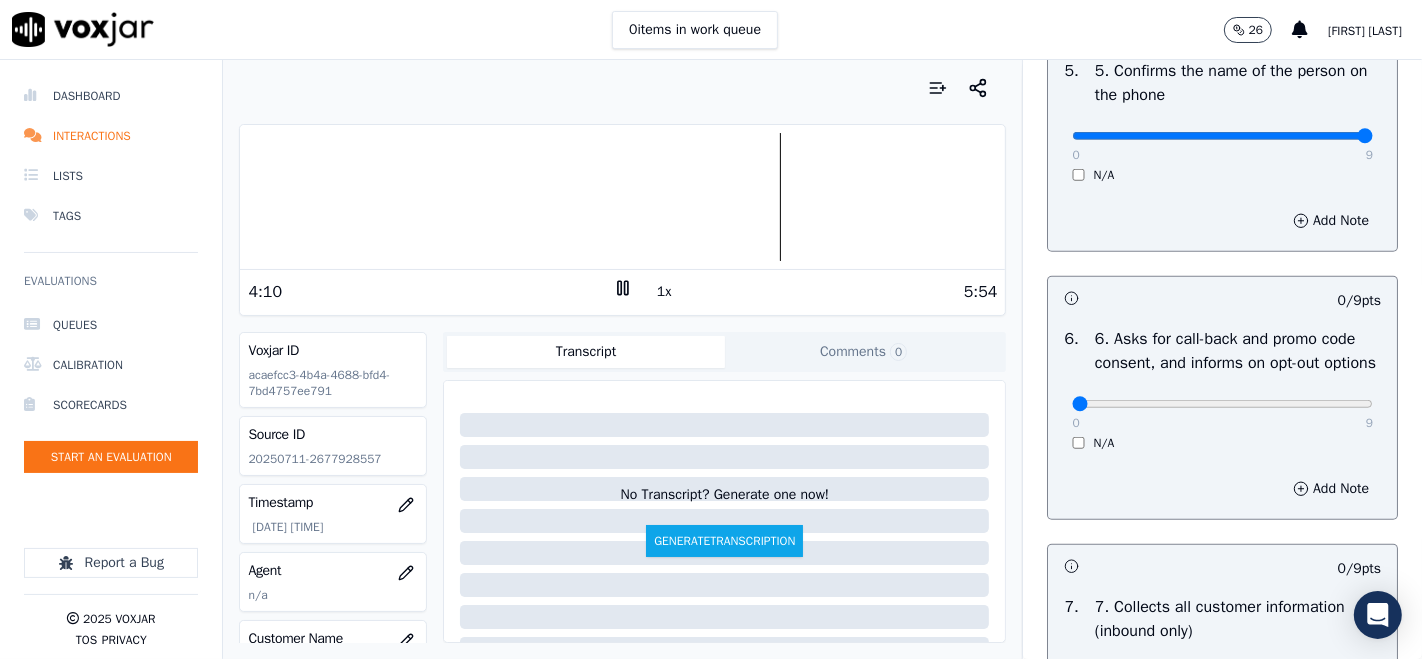 scroll, scrollTop: 1444, scrollLeft: 0, axis: vertical 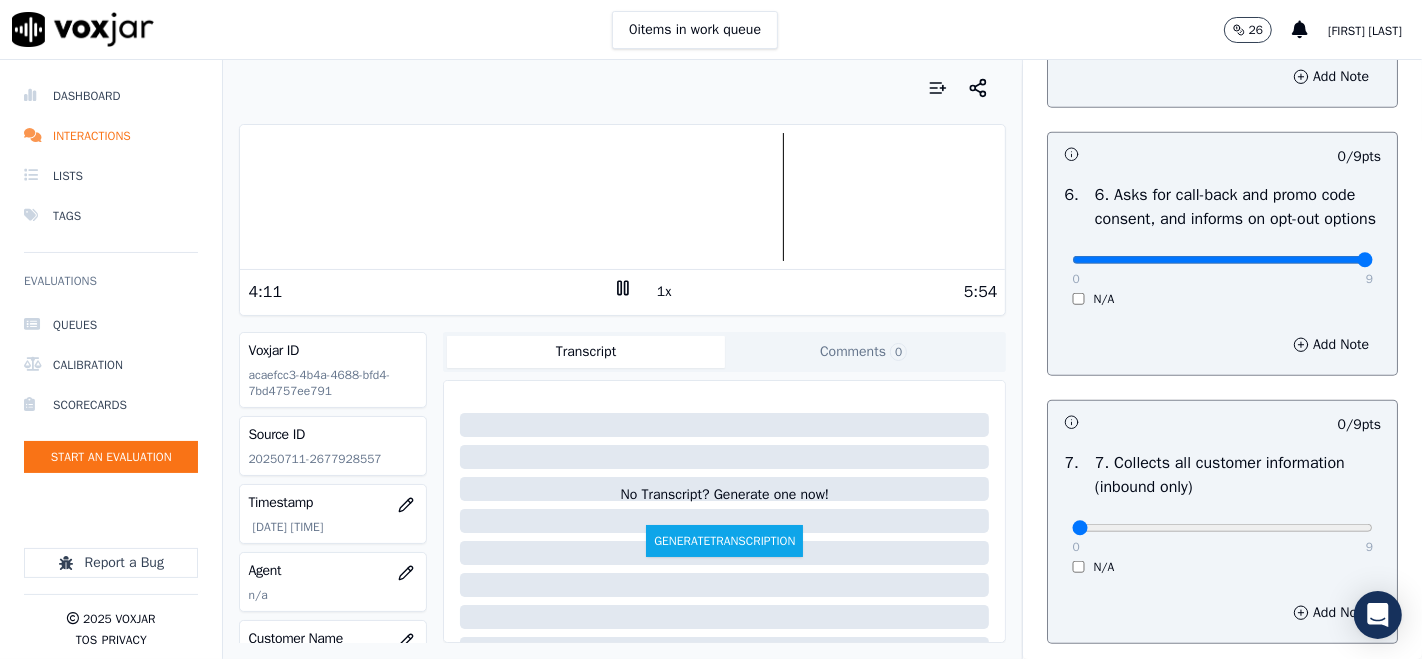 drag, startPoint x: 1308, startPoint y: 347, endPoint x: 1314, endPoint y: 358, distance: 12.529964 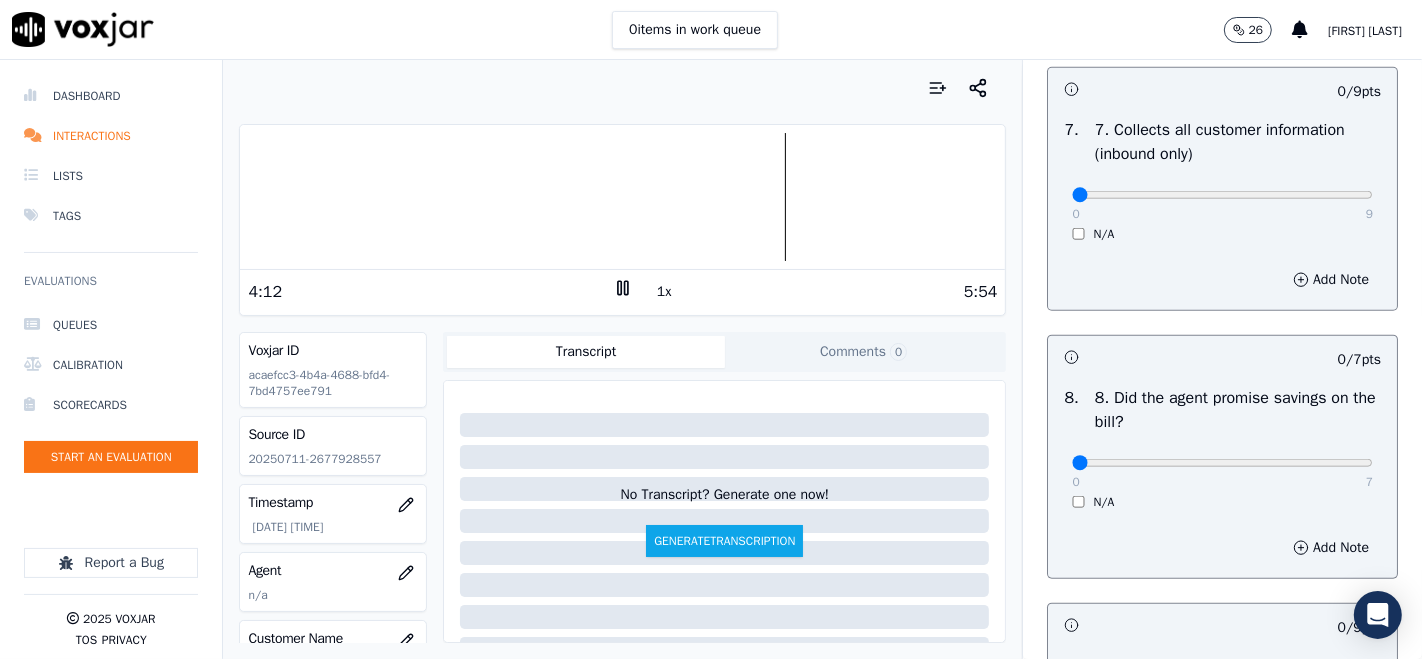 scroll, scrollTop: 1666, scrollLeft: 0, axis: vertical 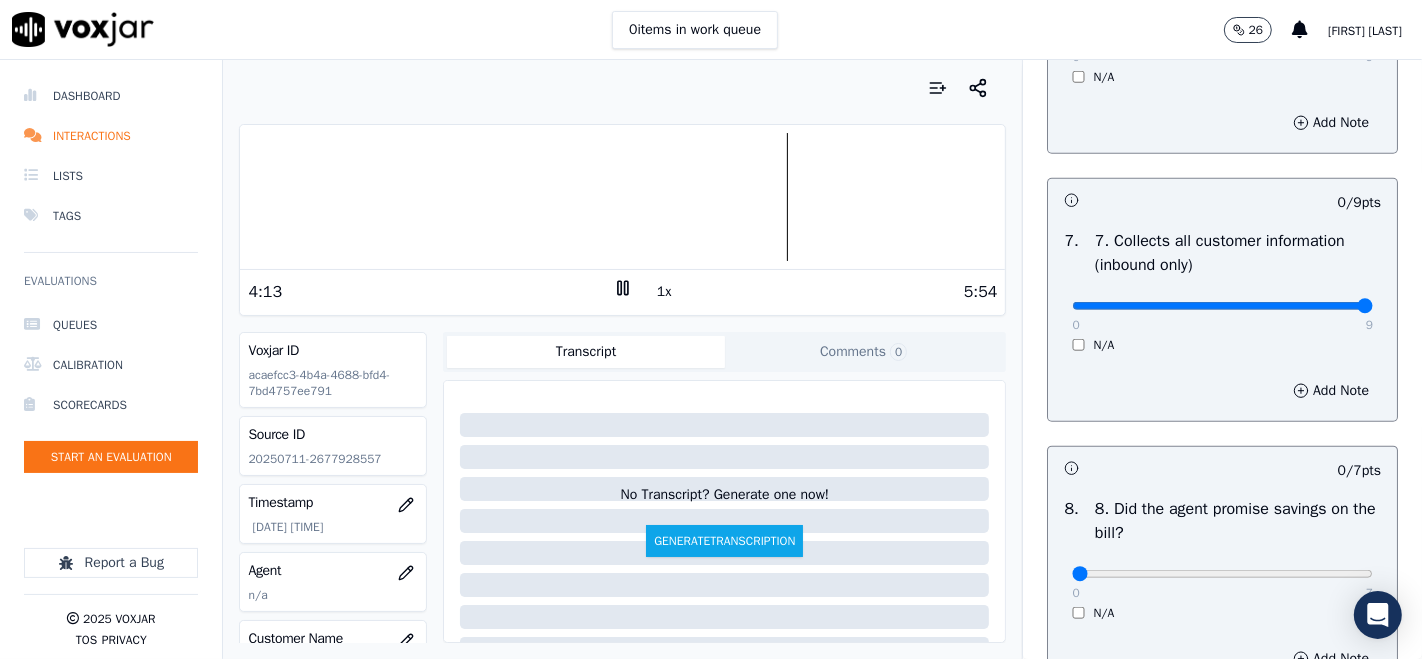 type on "9" 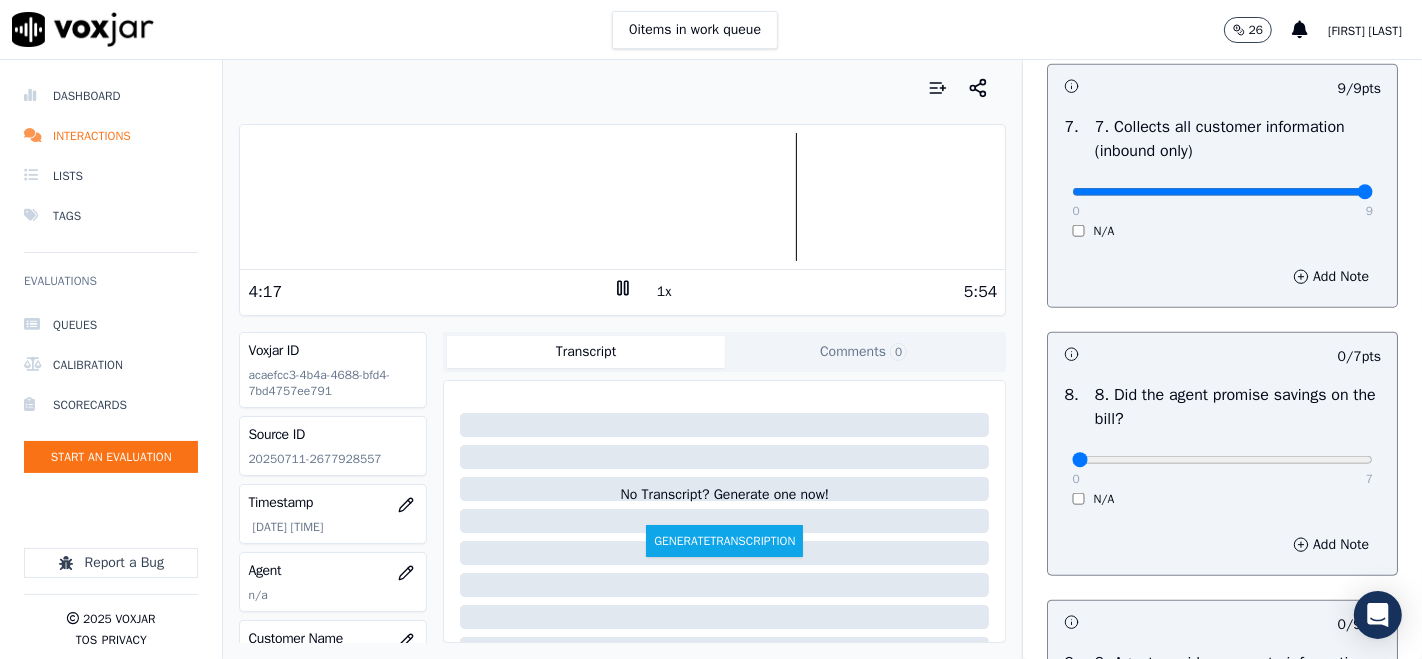 scroll, scrollTop: 1888, scrollLeft: 0, axis: vertical 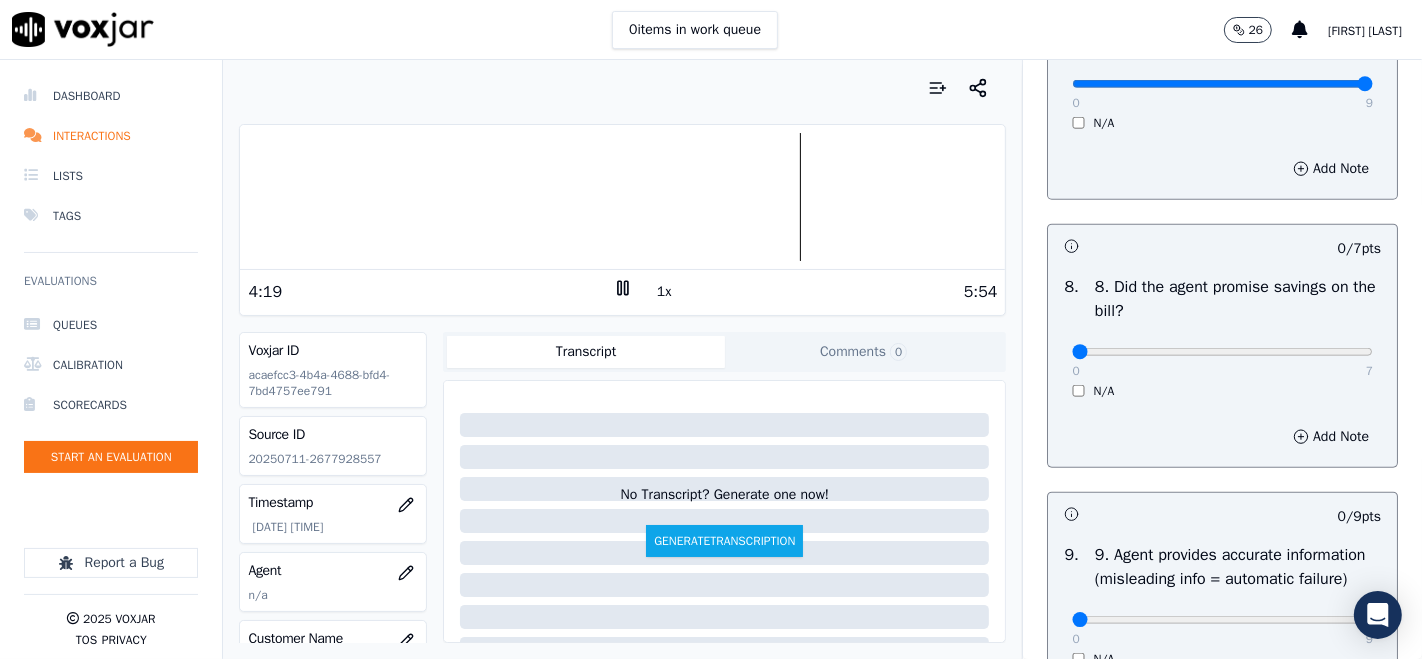 click on "0   7     N/A" at bounding box center (1222, 361) 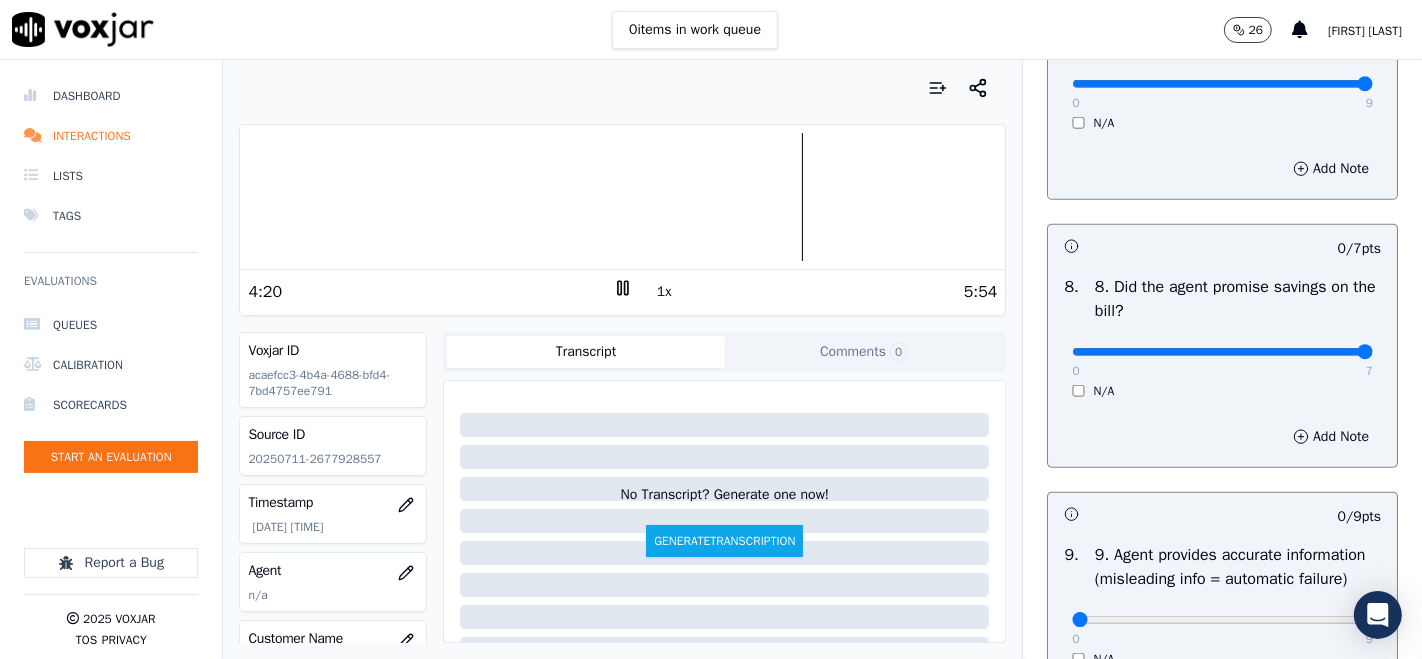 type on "7" 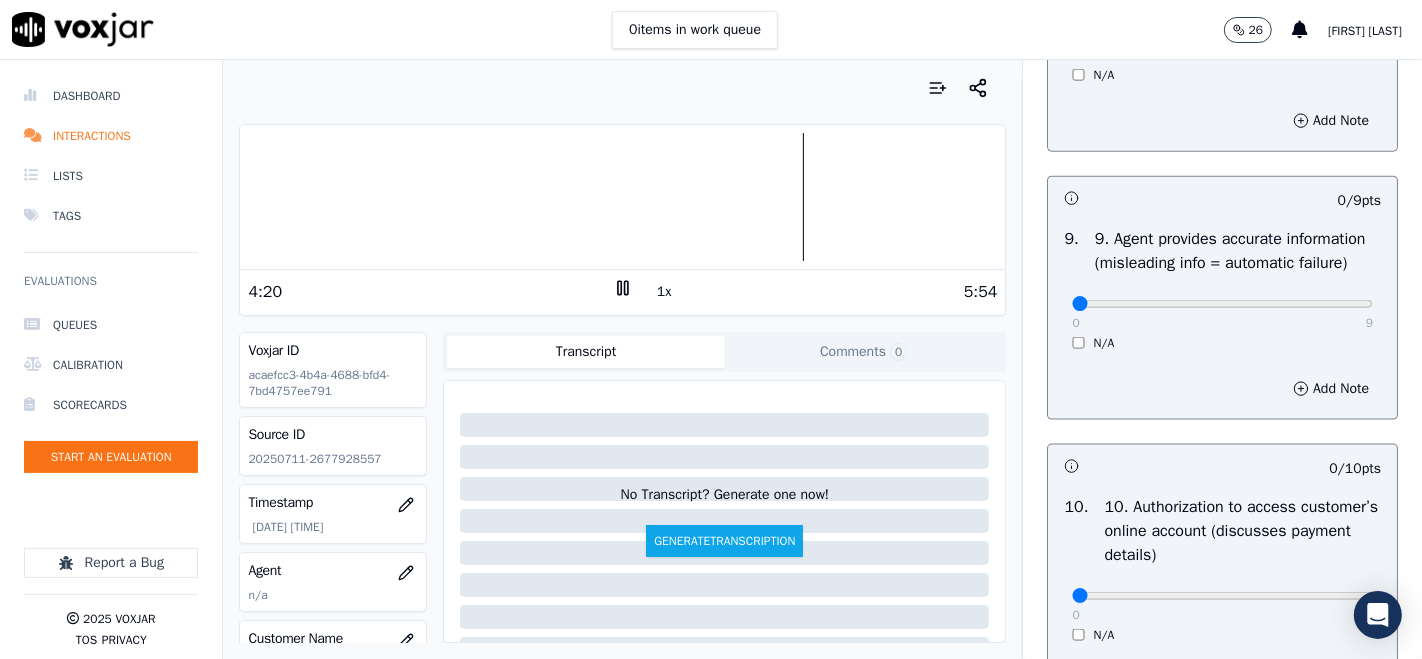 scroll, scrollTop: 2222, scrollLeft: 0, axis: vertical 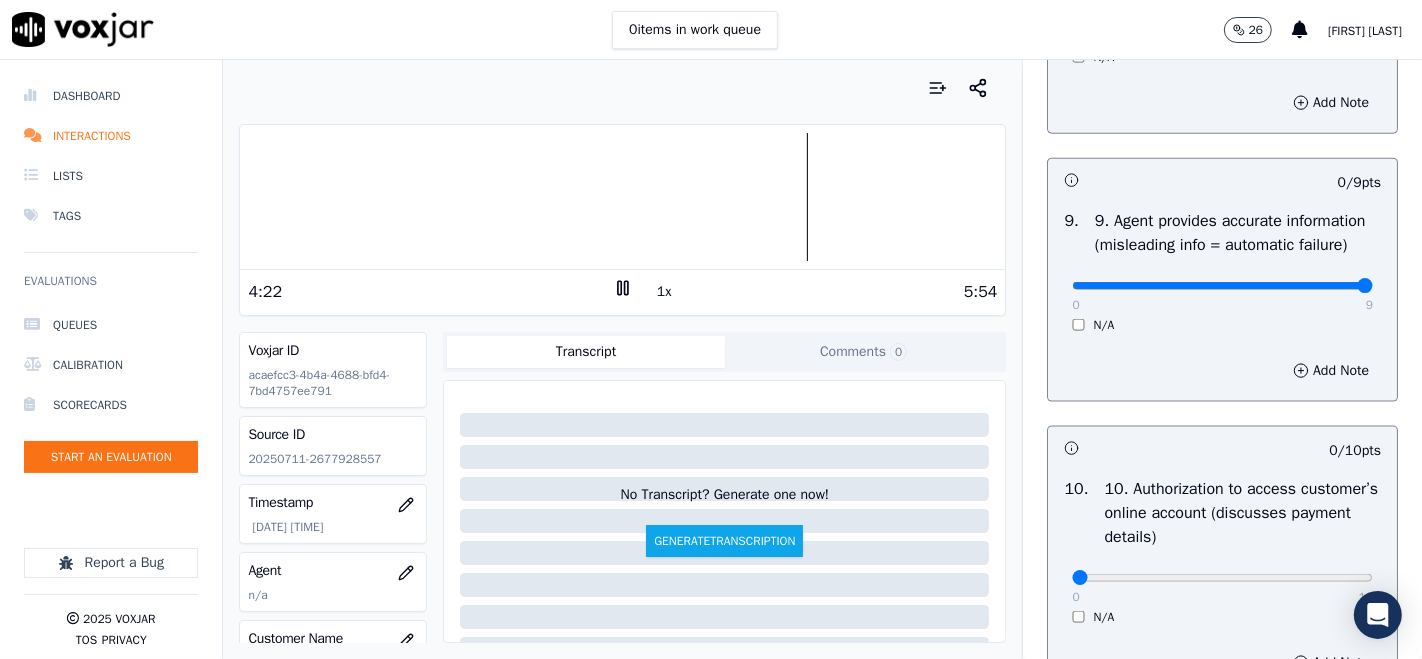 type on "9" 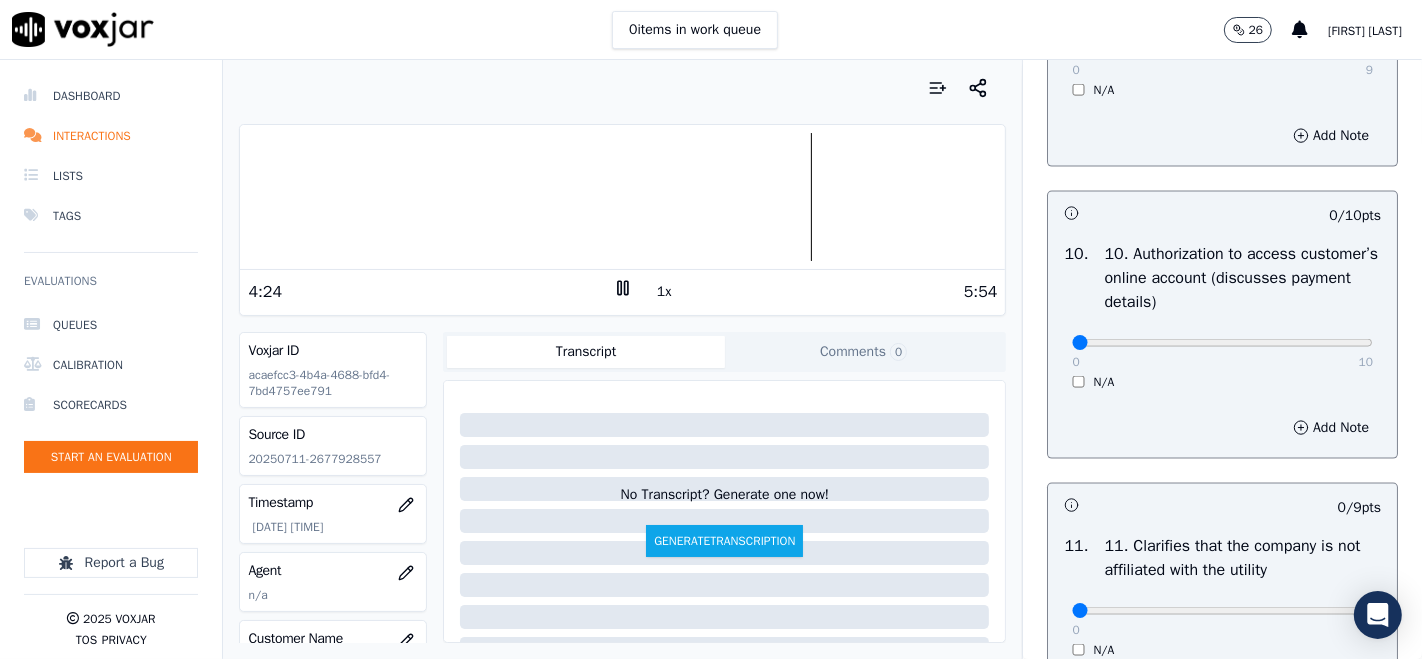 scroll, scrollTop: 2555, scrollLeft: 0, axis: vertical 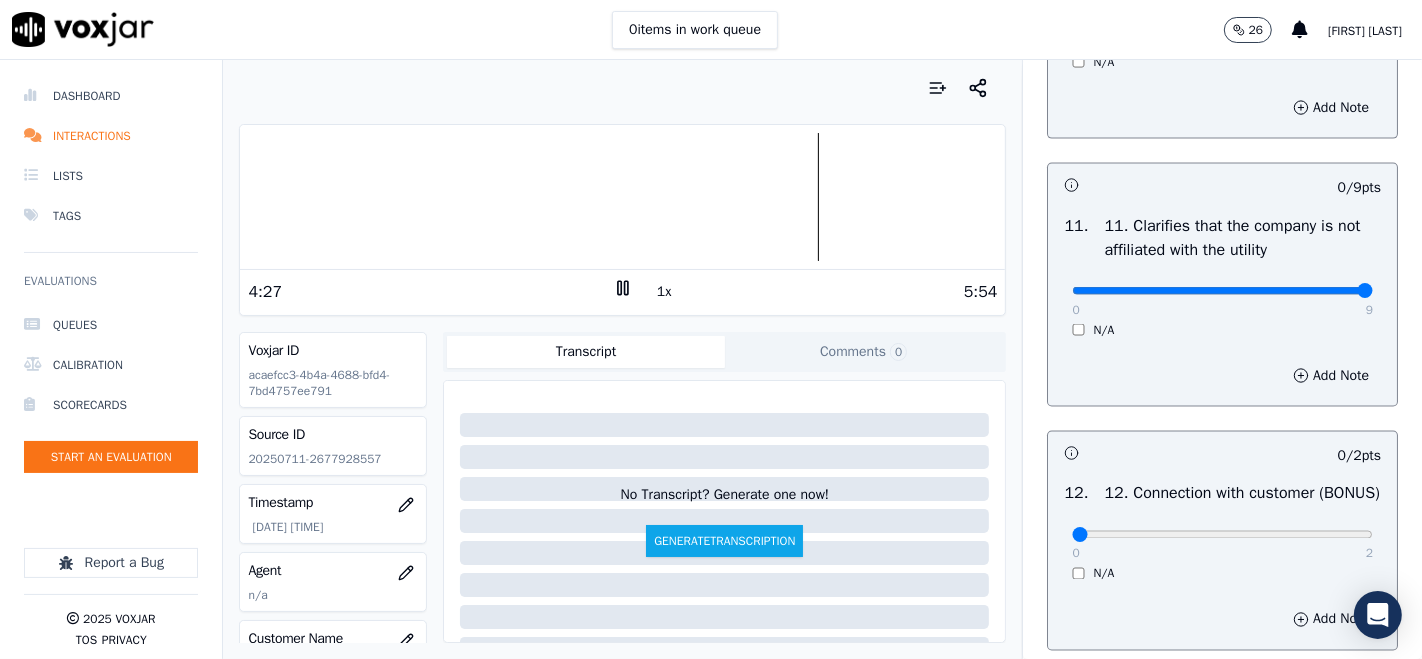 type on "9" 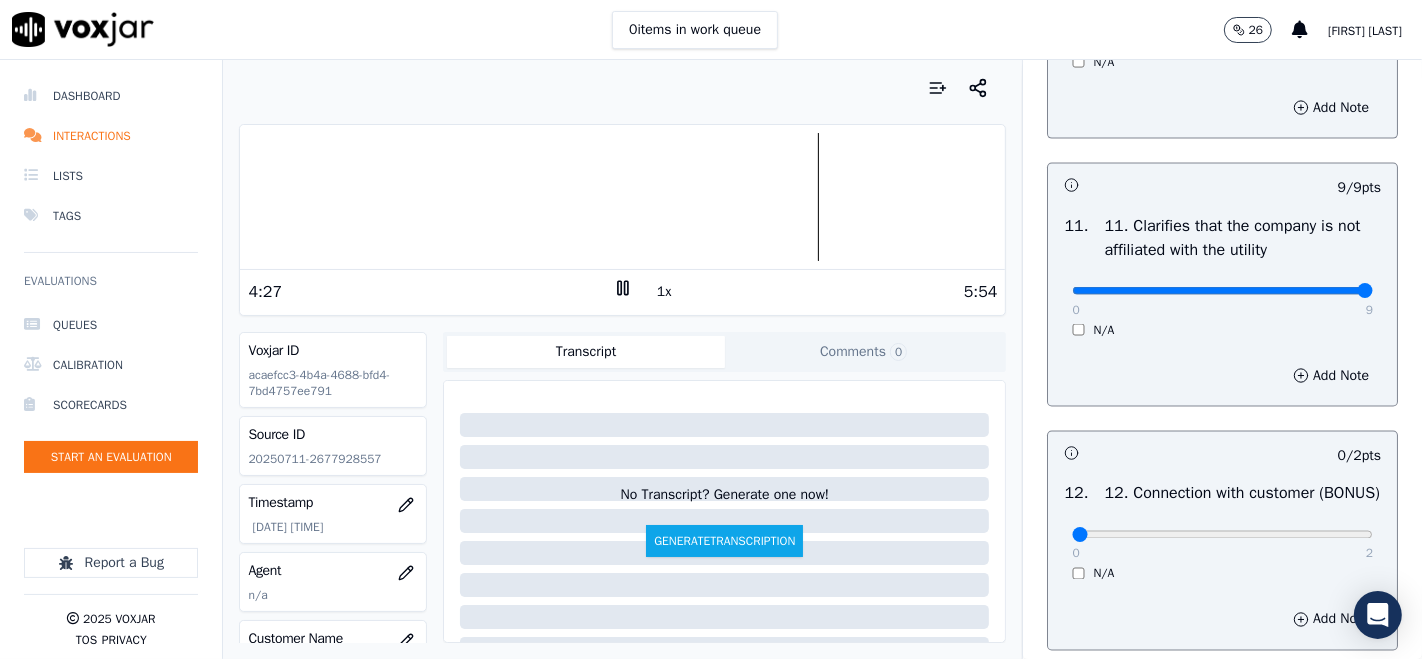 scroll, scrollTop: 3000, scrollLeft: 0, axis: vertical 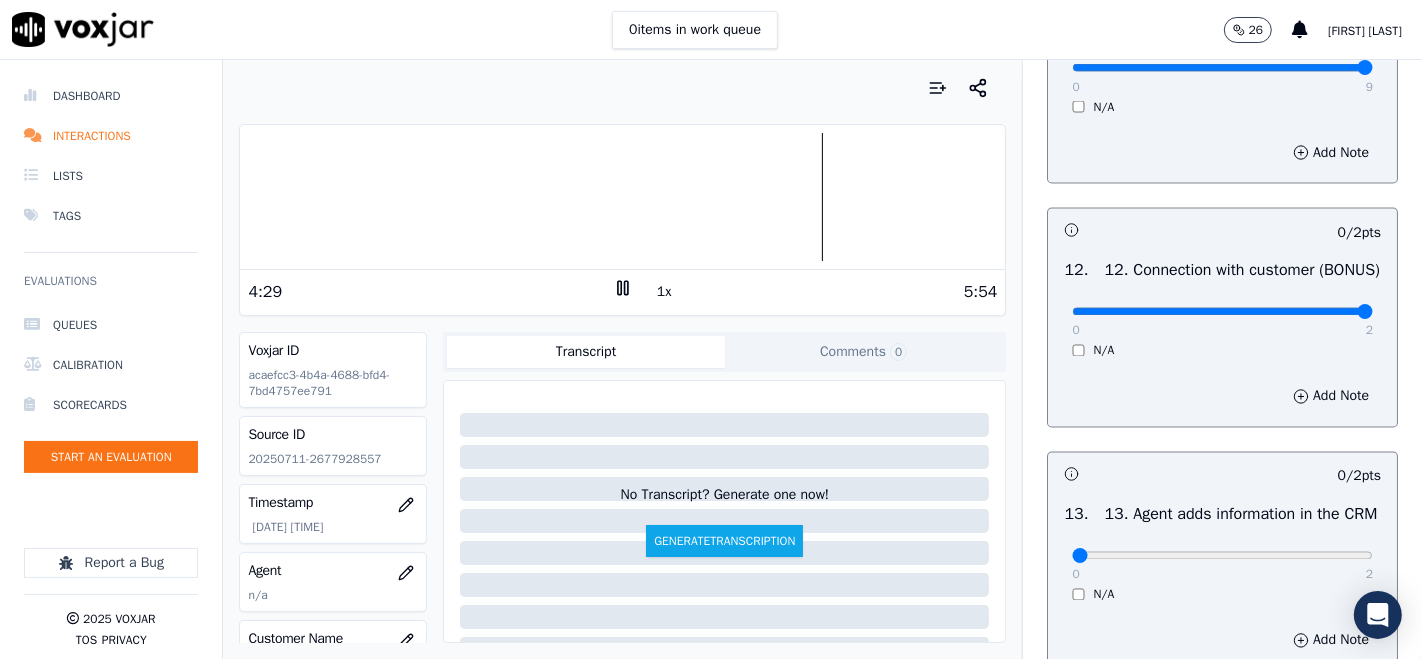 type on "2" 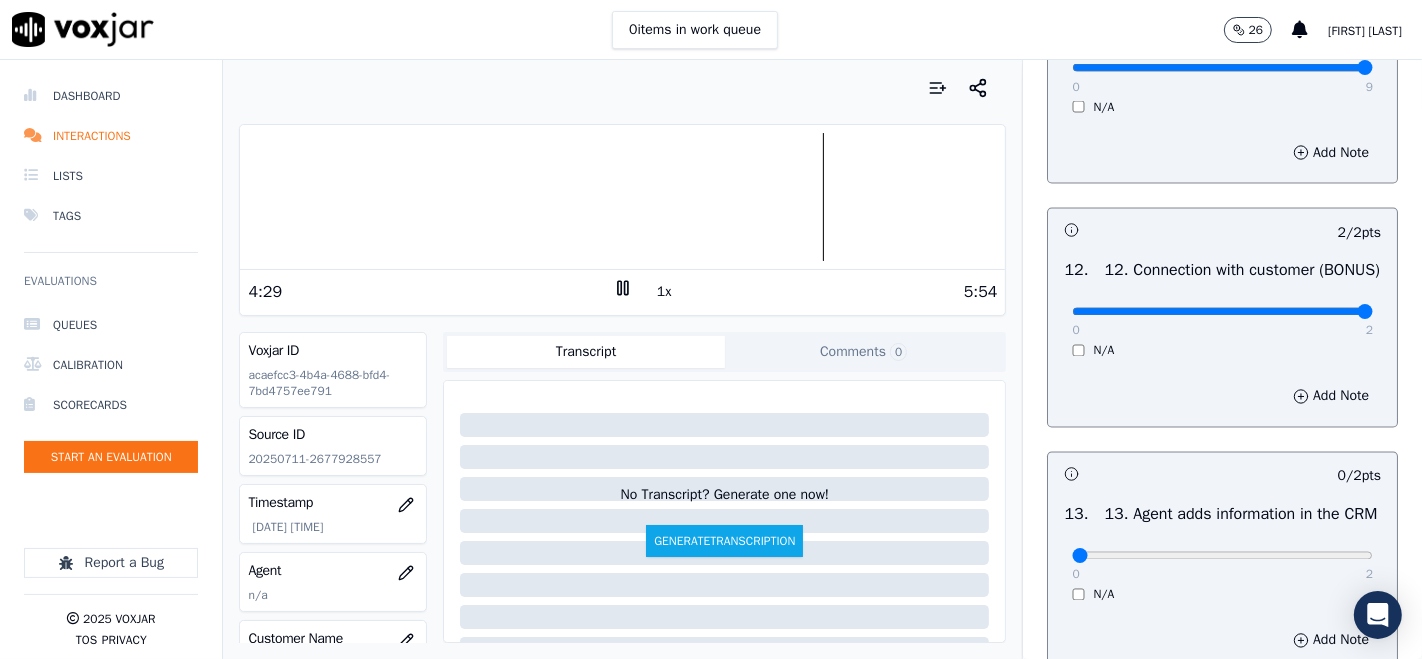 scroll, scrollTop: 3222, scrollLeft: 0, axis: vertical 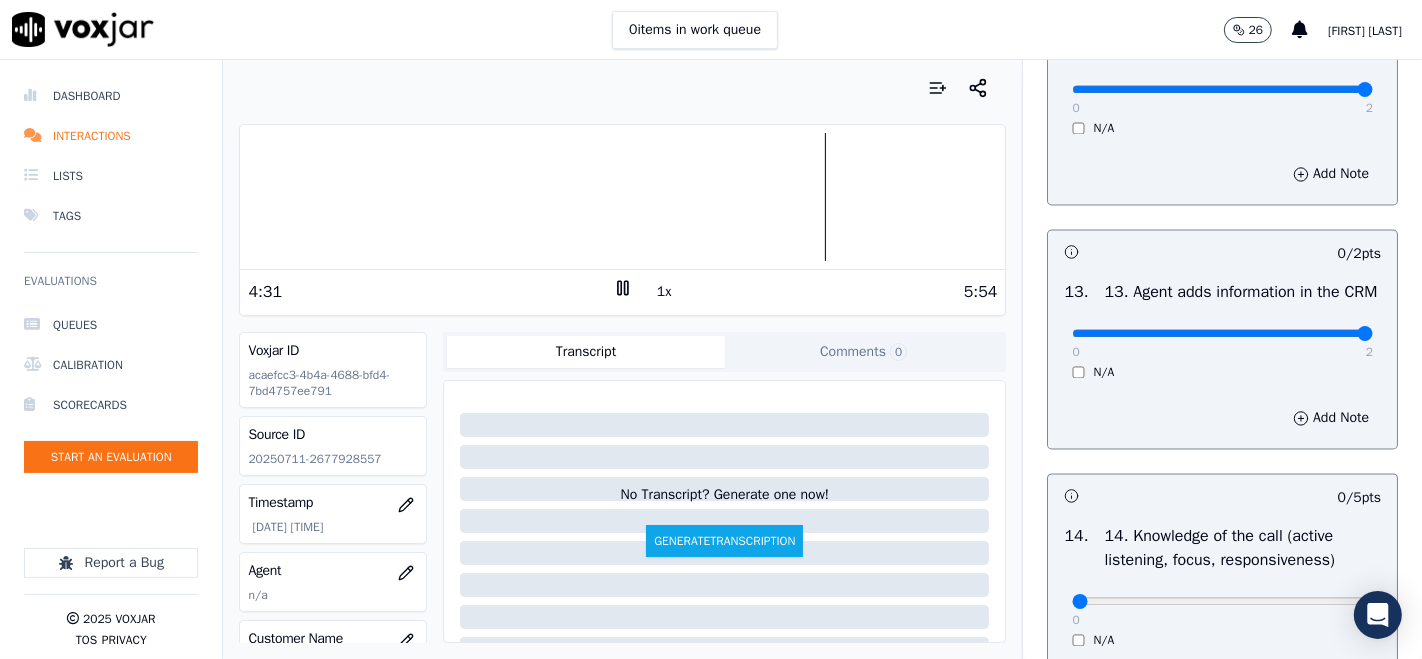 type on "2" 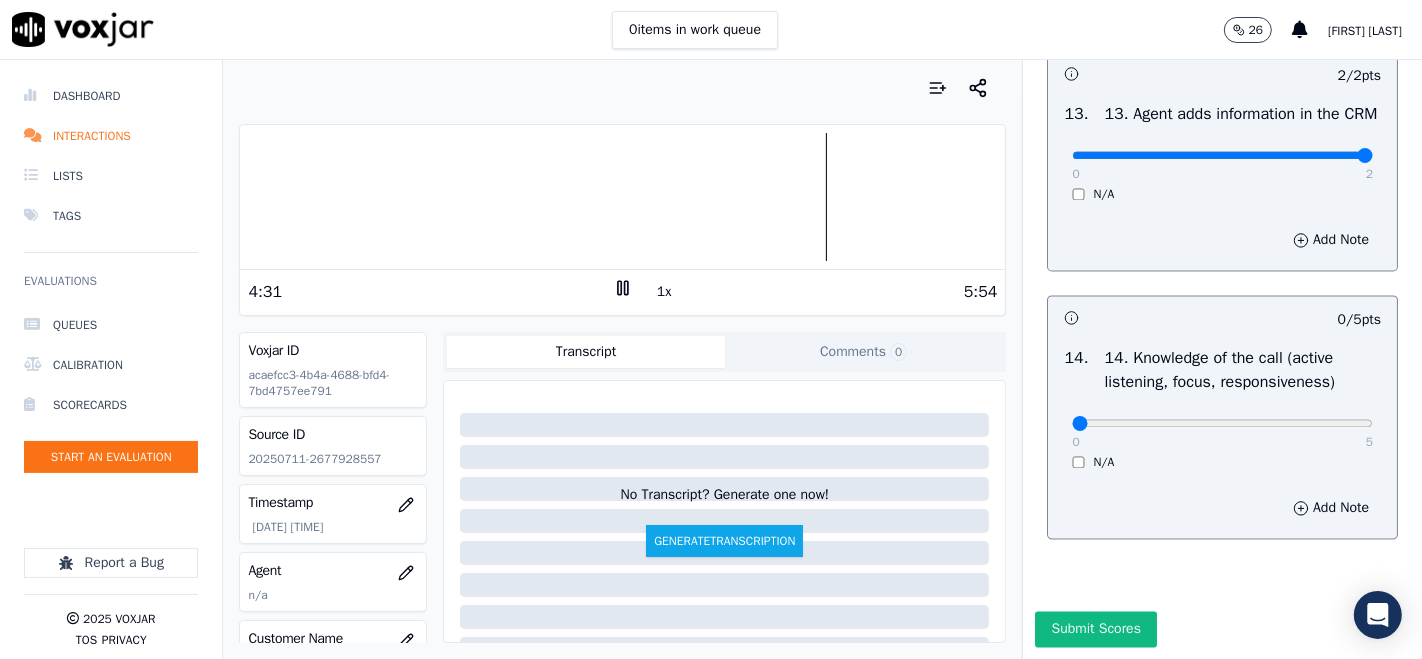 scroll, scrollTop: 3444, scrollLeft: 0, axis: vertical 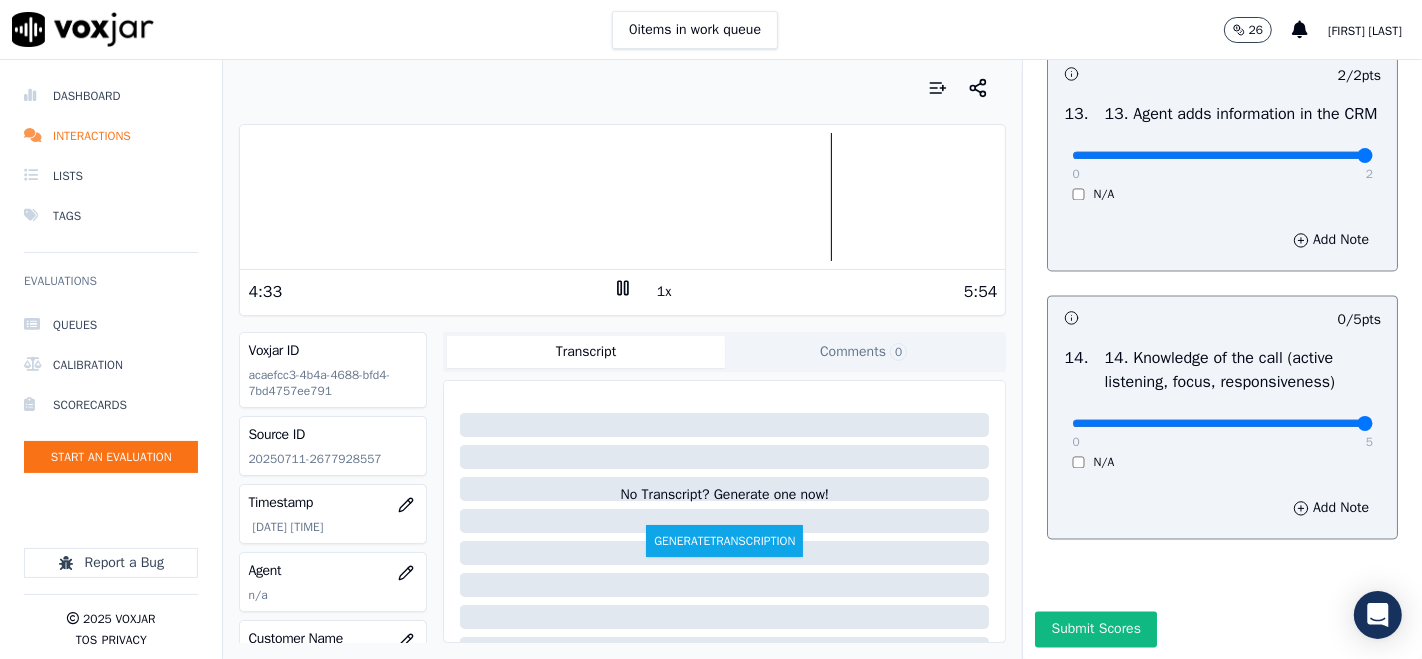 type on "5" 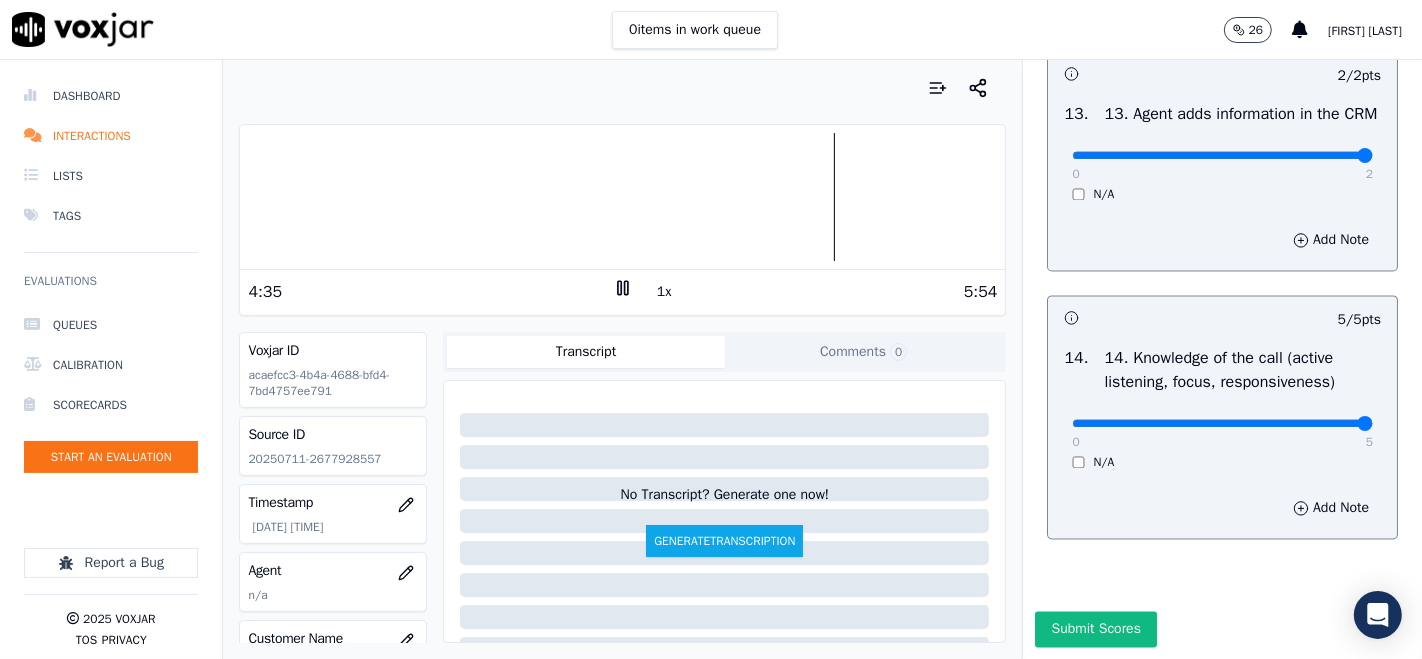 scroll, scrollTop: 3606, scrollLeft: 0, axis: vertical 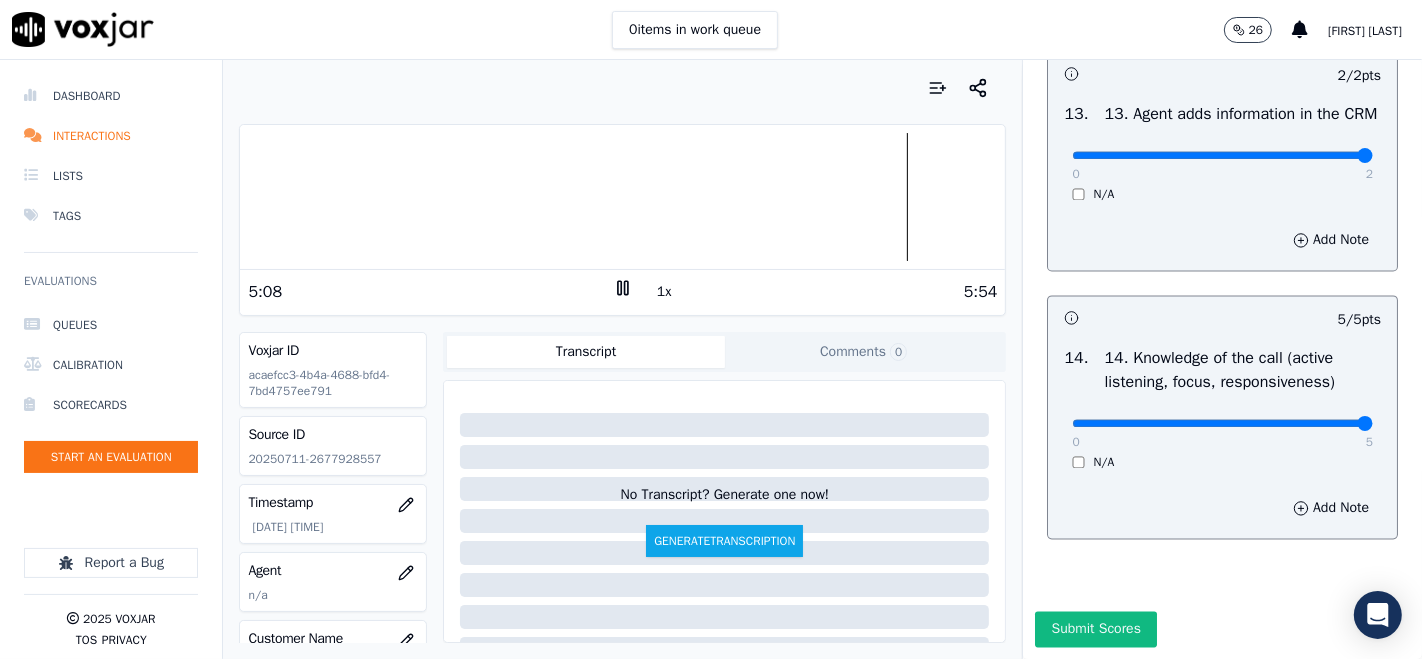 click 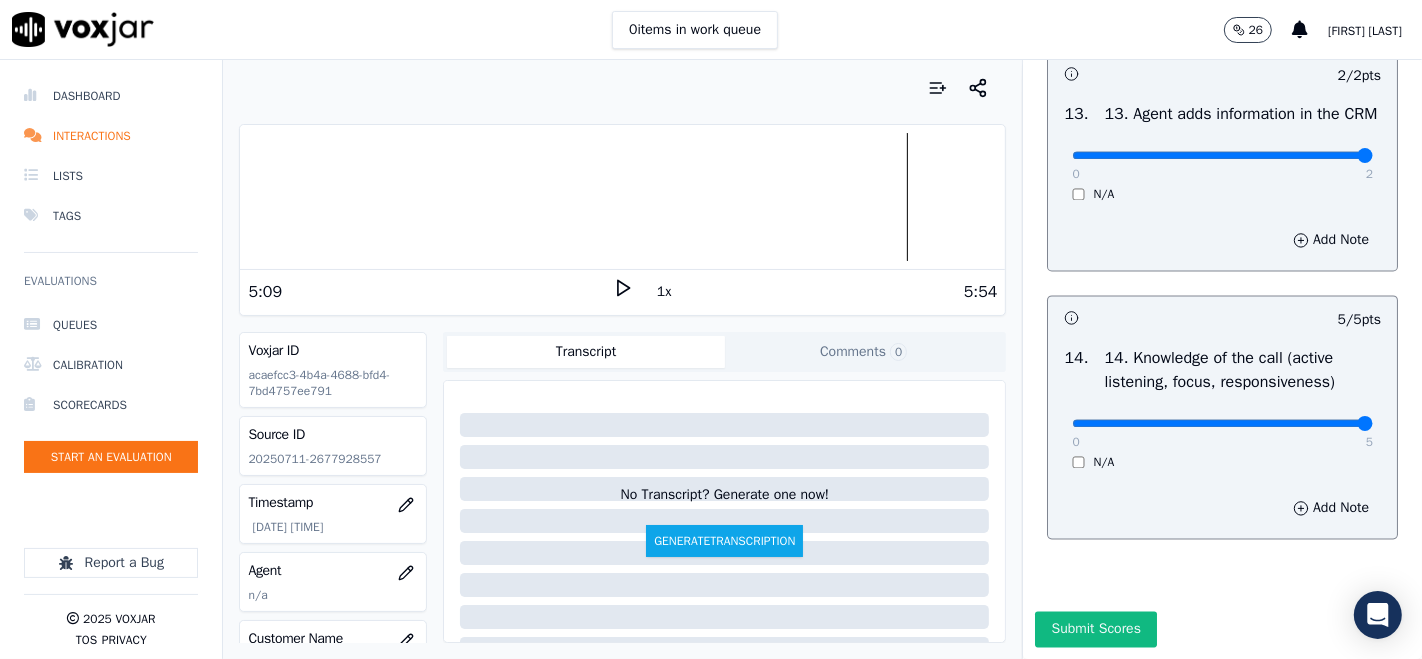 click 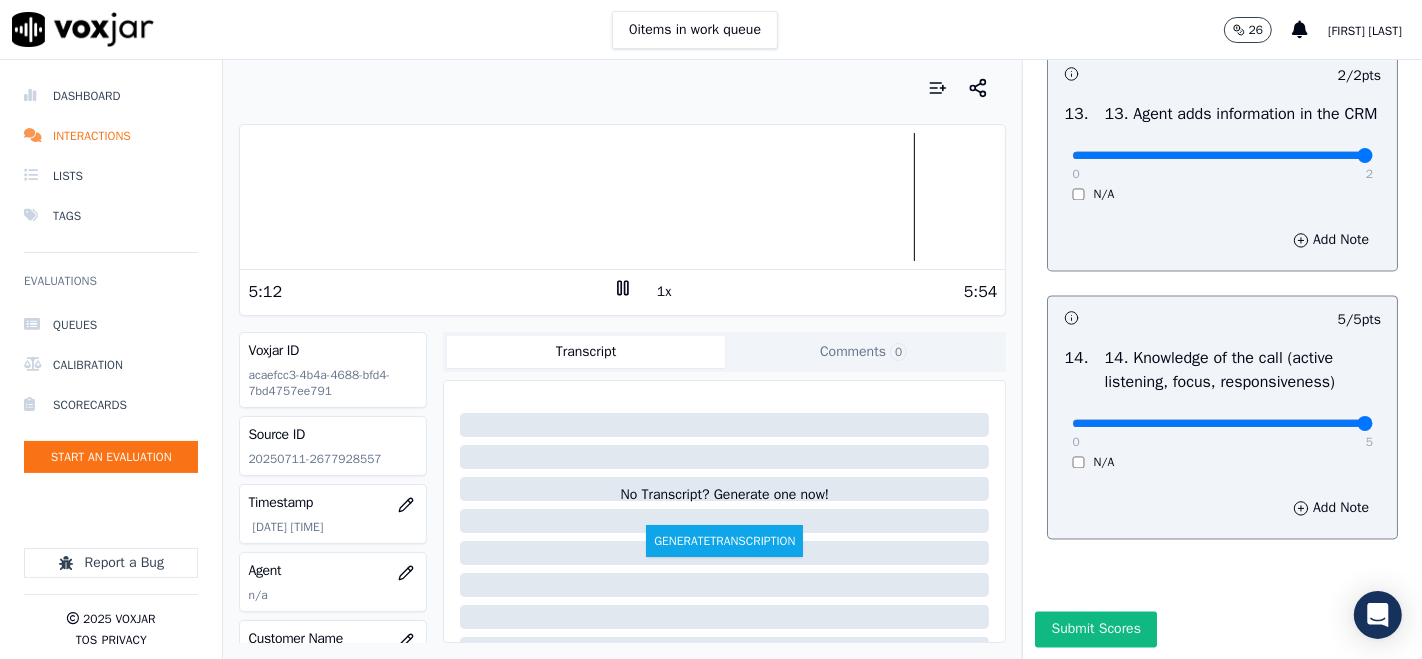 click 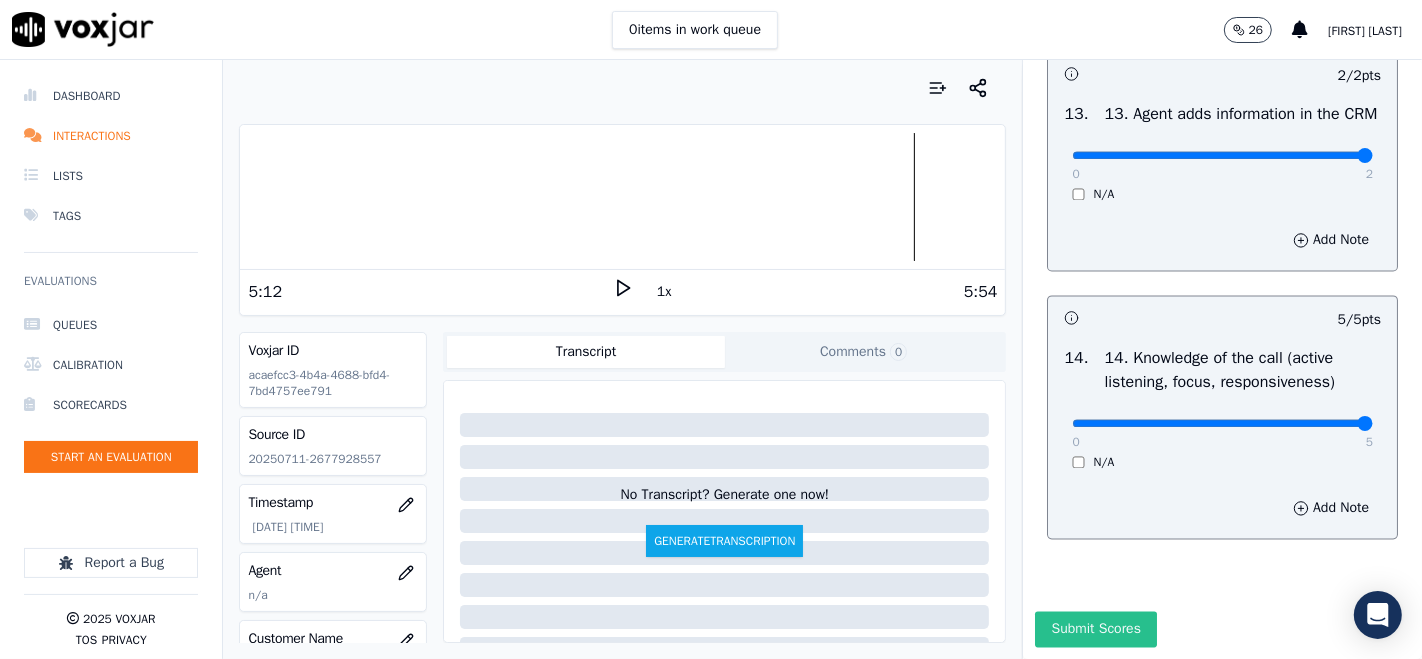 click on "Submit Scores" at bounding box center [1095, 629] 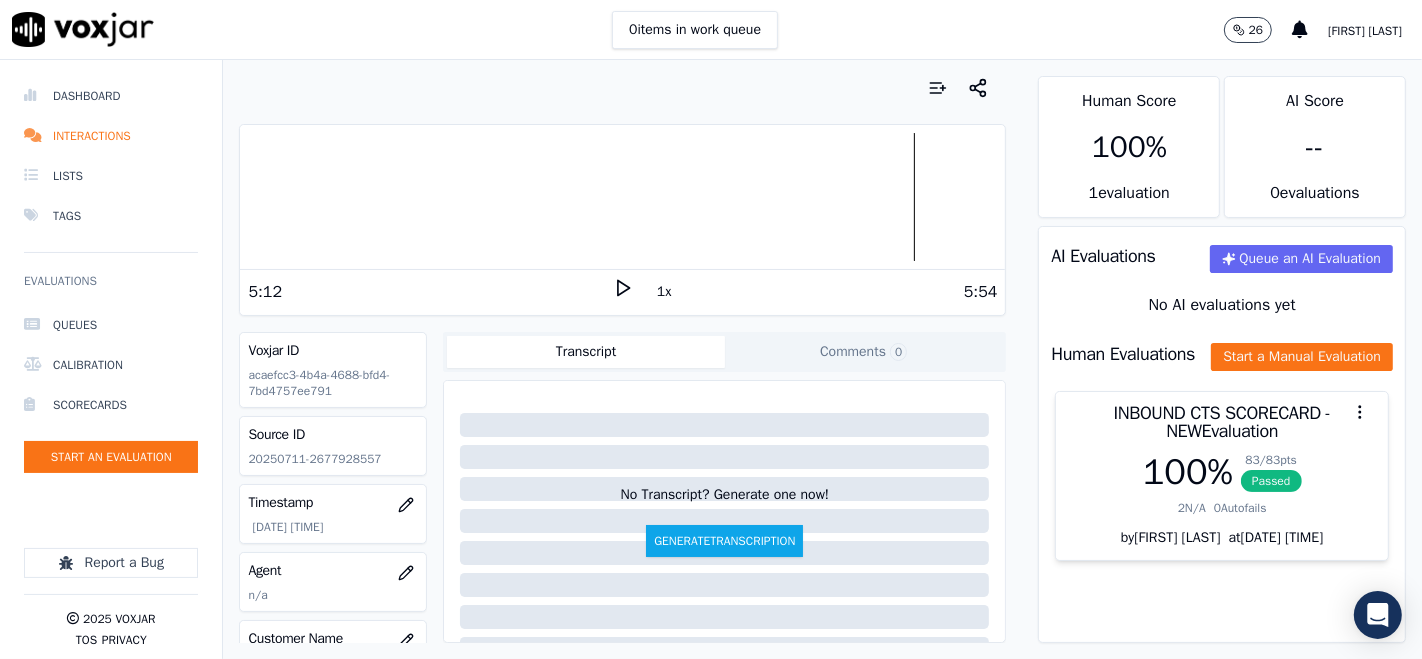 scroll, scrollTop: 222, scrollLeft: 0, axis: vertical 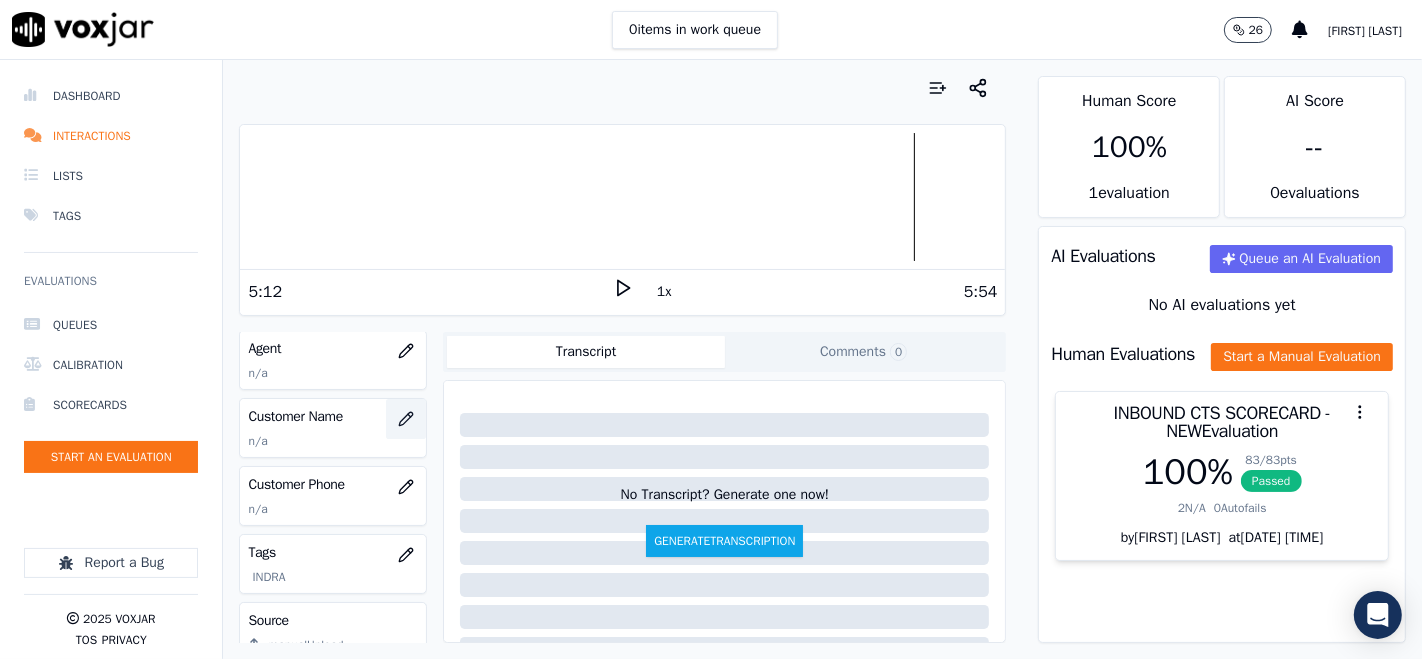 click 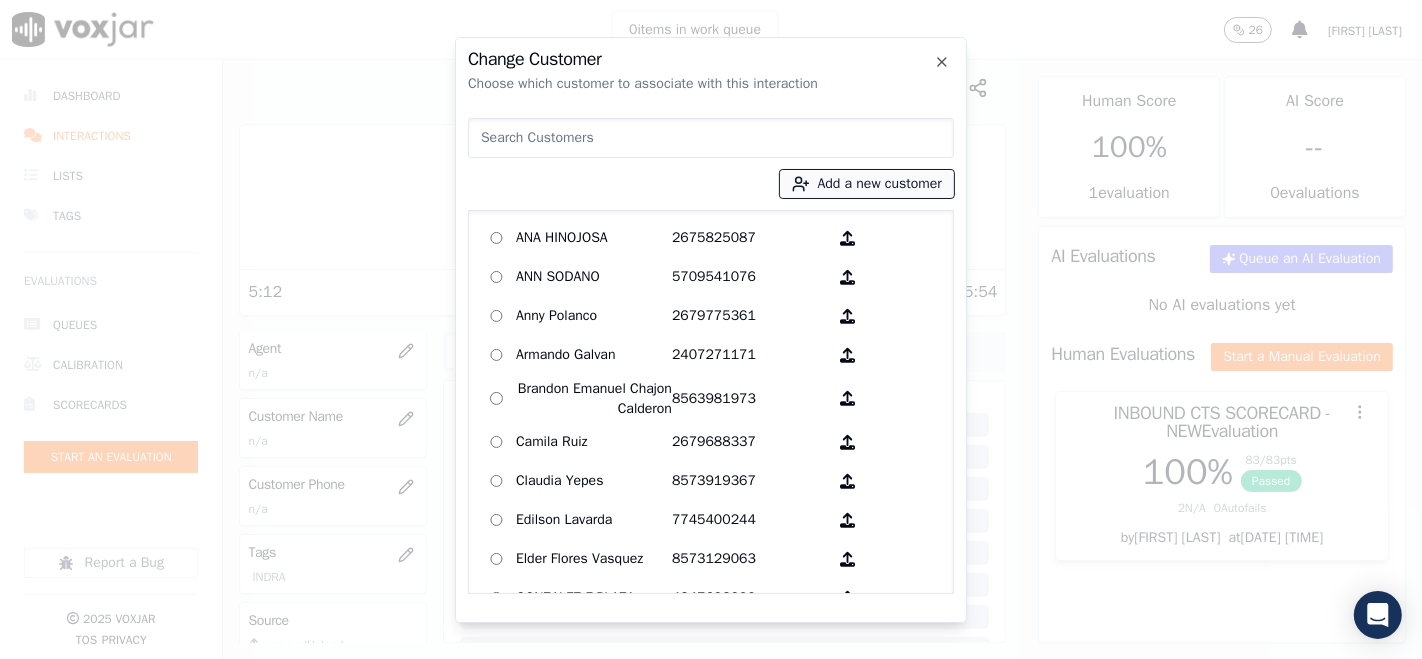 click on "Add a new customer" at bounding box center [867, 184] 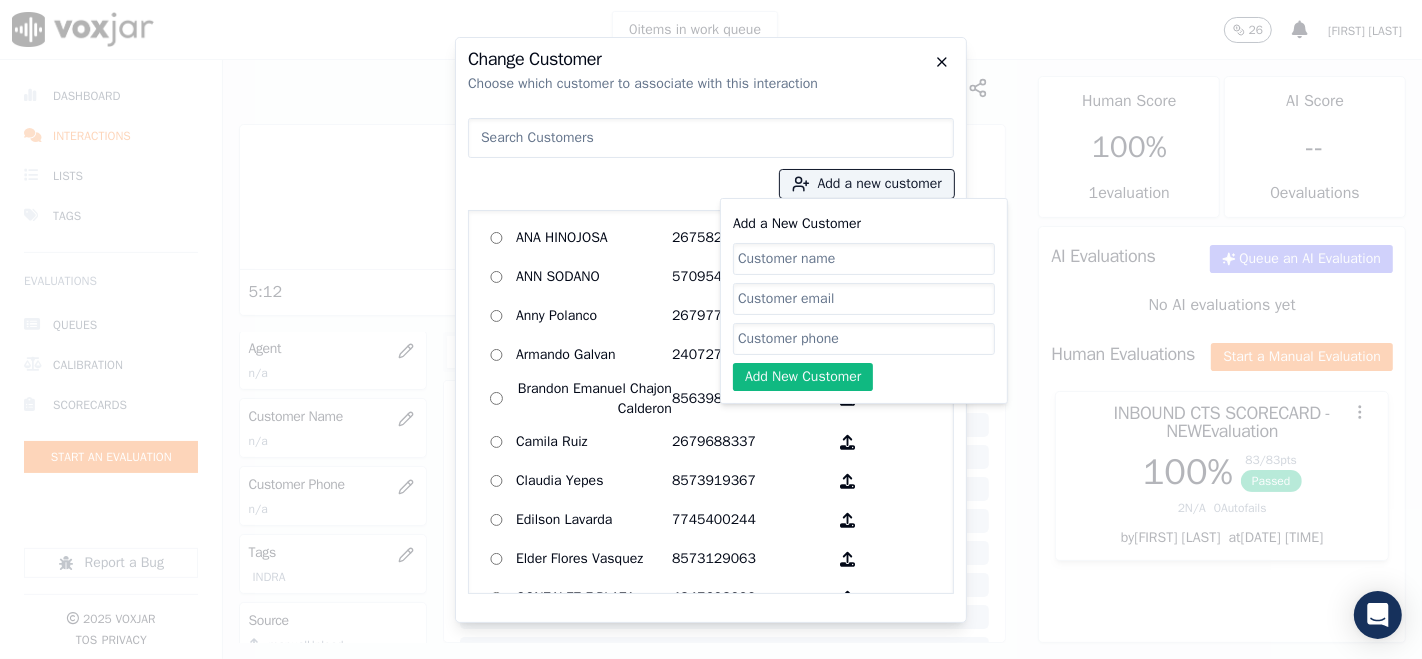 click 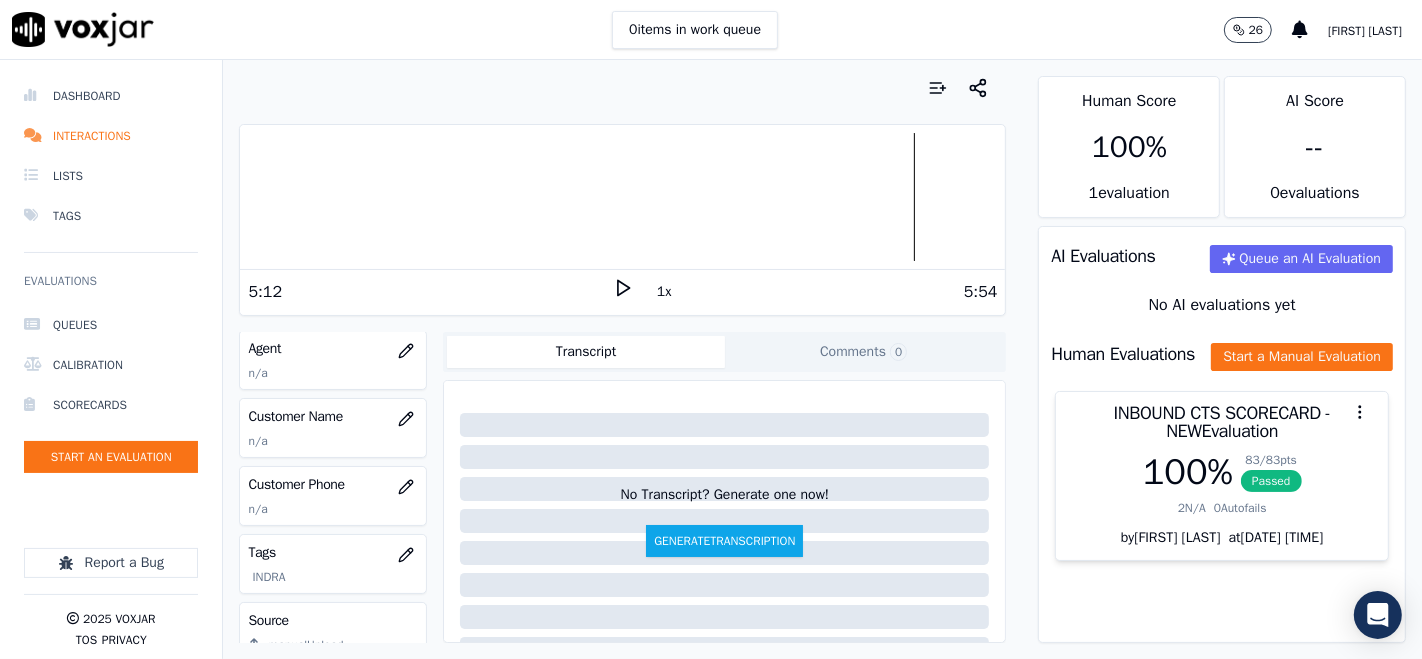 click at bounding box center (622, 197) 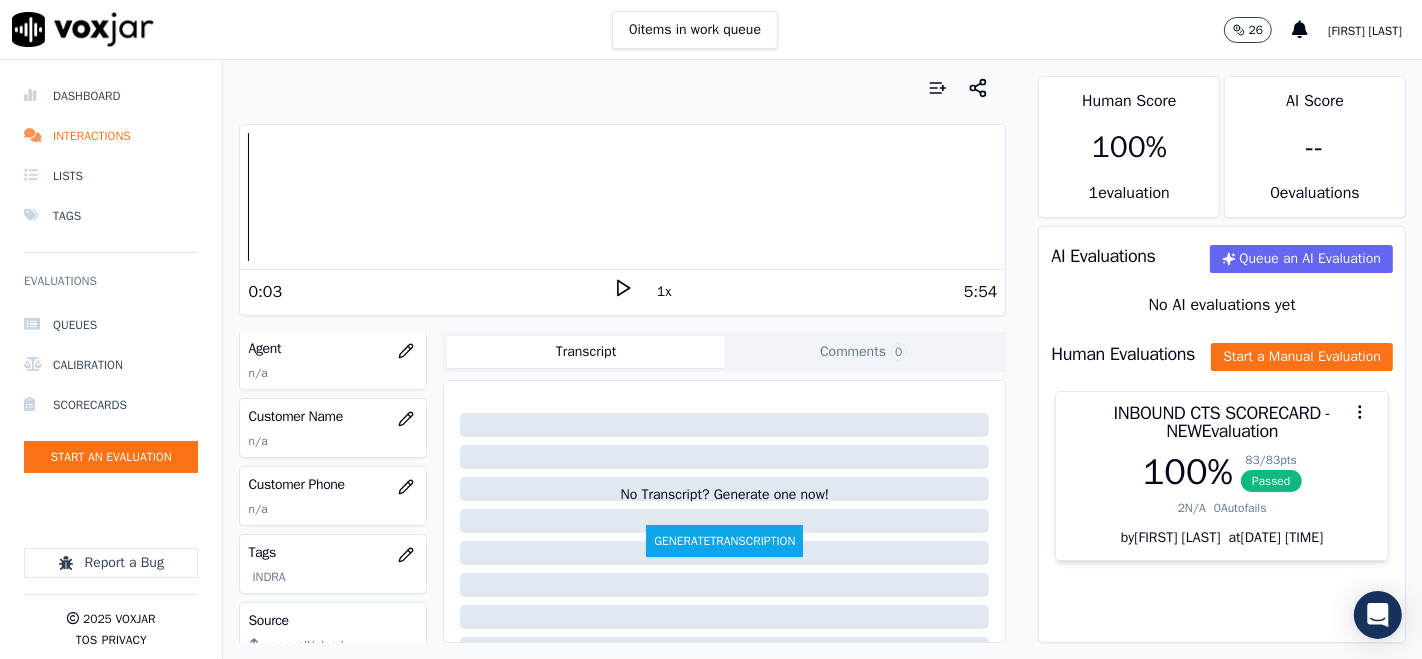 click 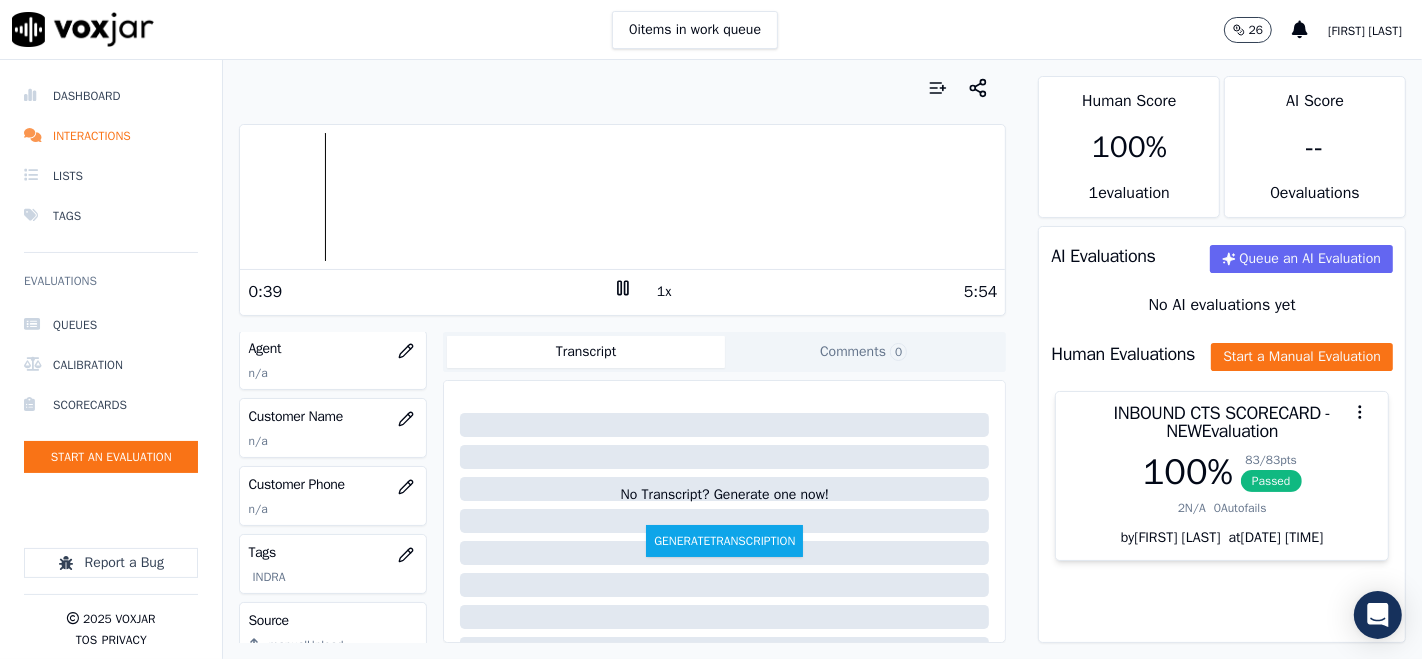 click 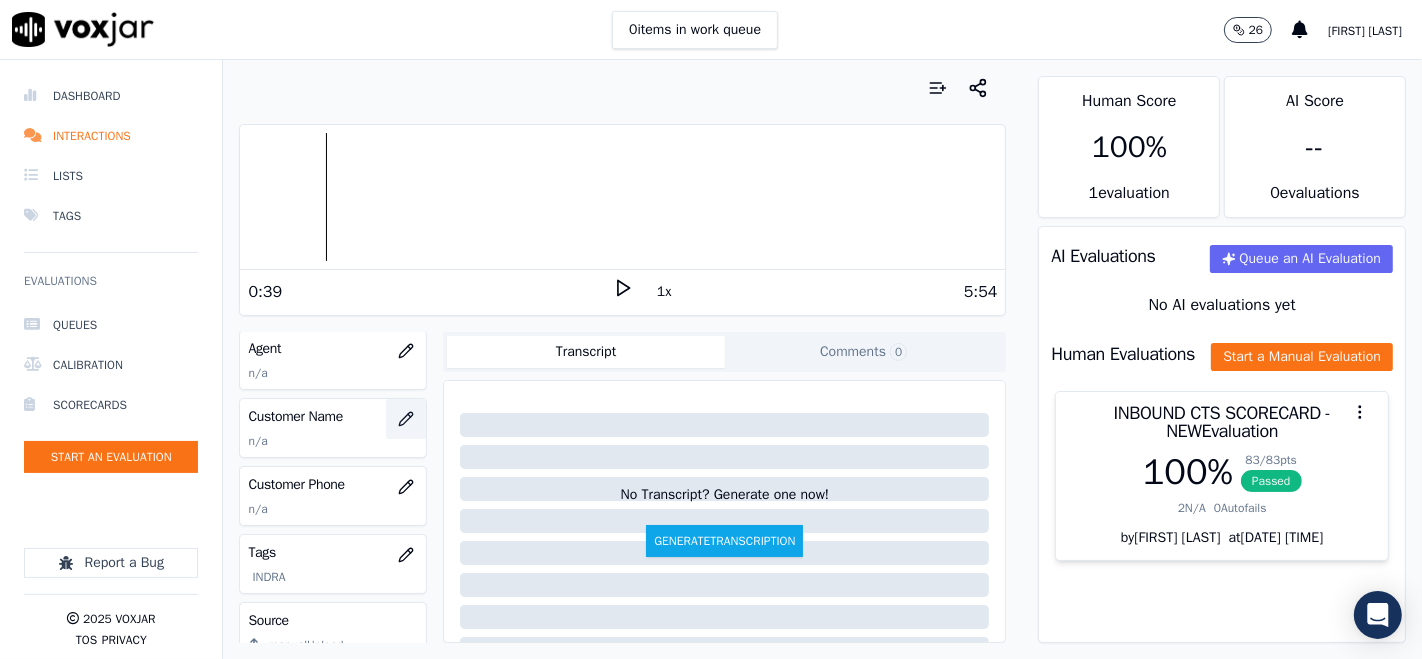 click 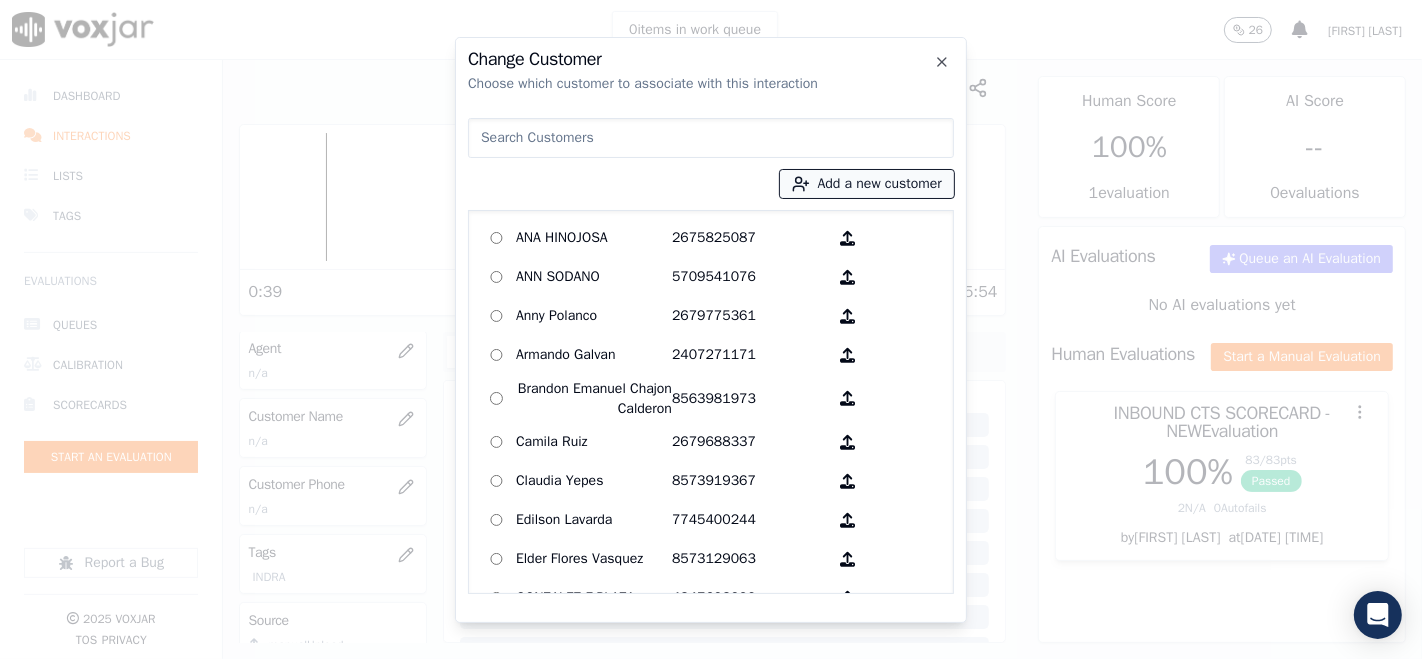 click on "Add a new customer" at bounding box center (867, 184) 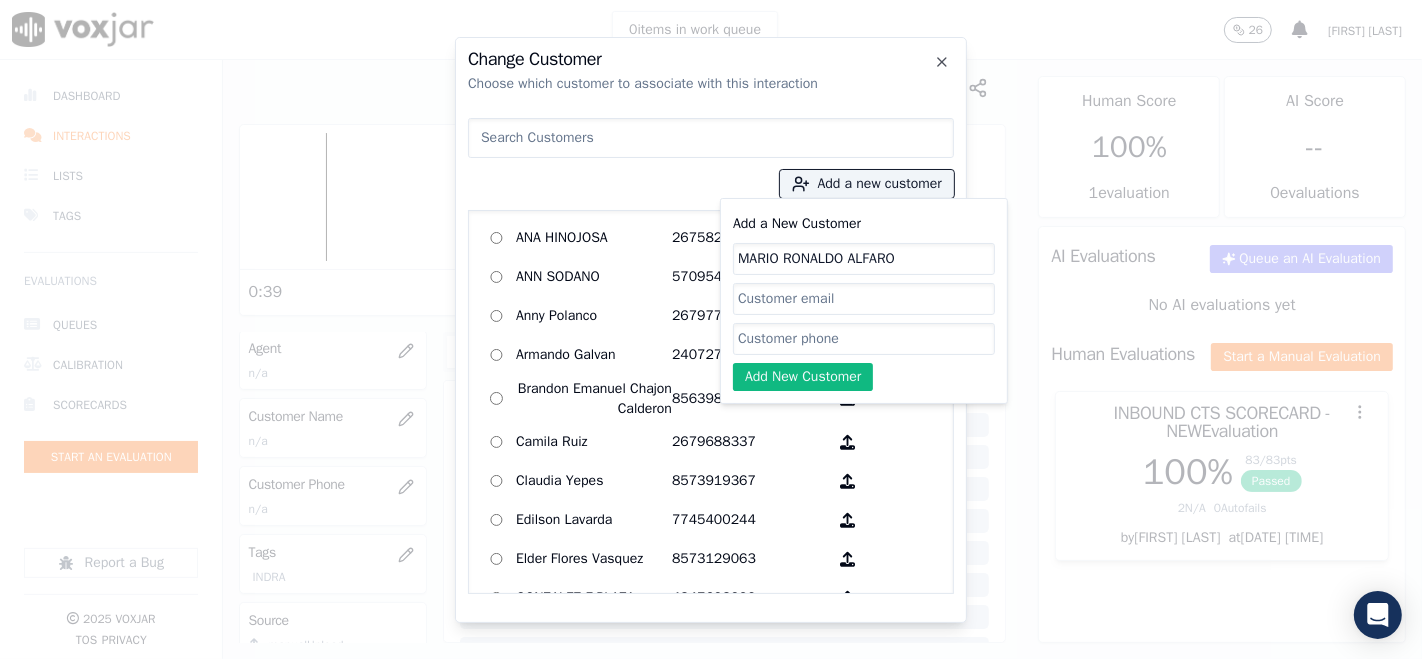 type on "MARIO RONALDO ALFARO" 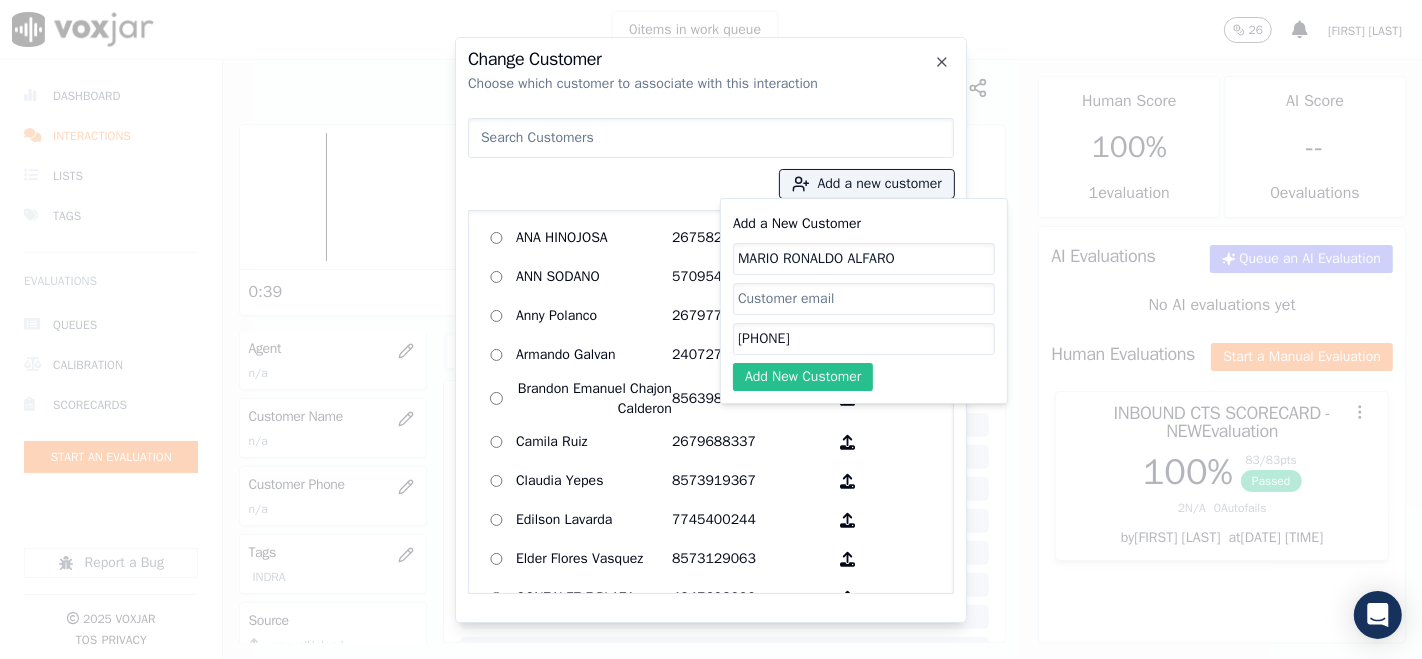 type on "[PHONE]" 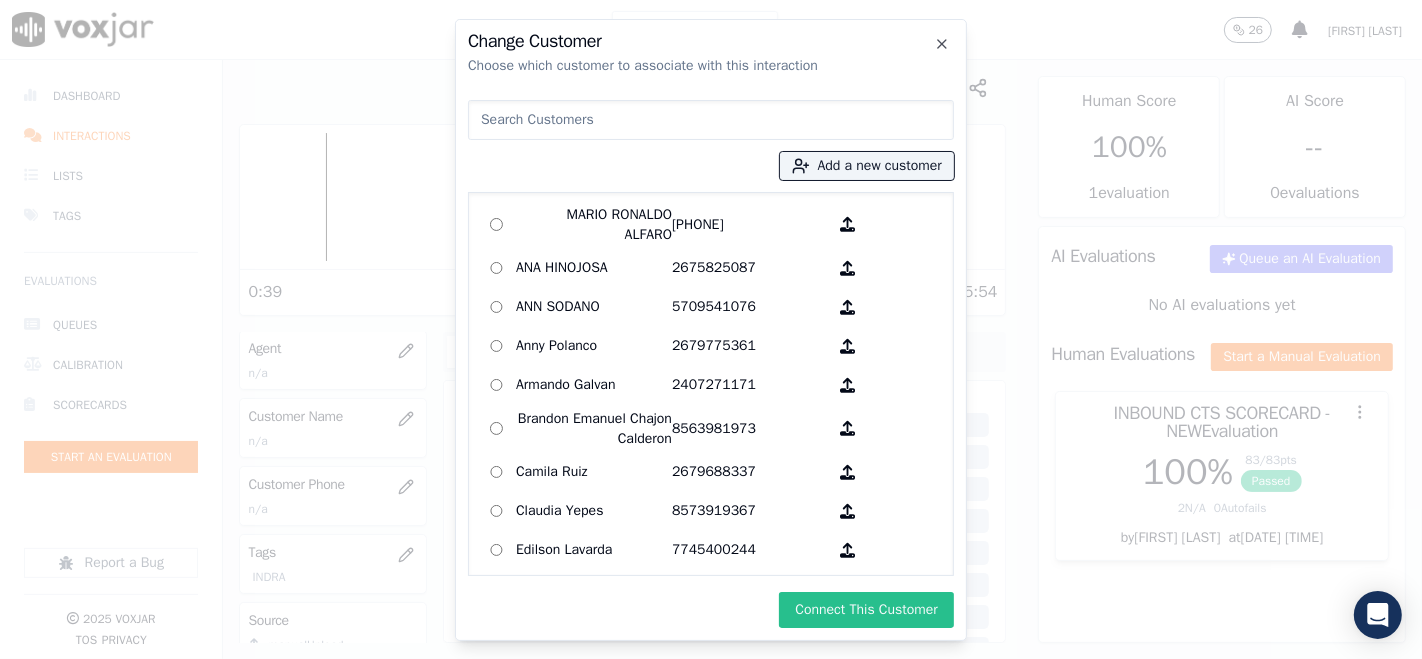 click on "Connect This Customer" at bounding box center [866, 610] 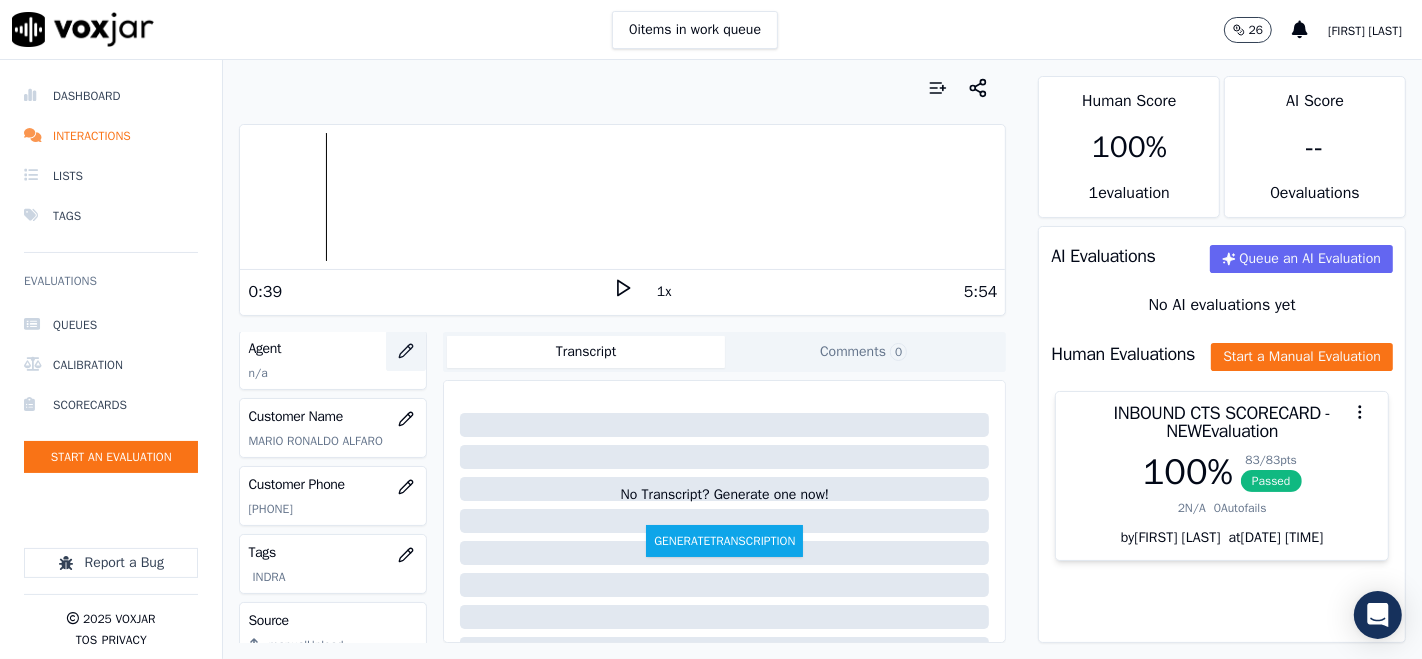 click 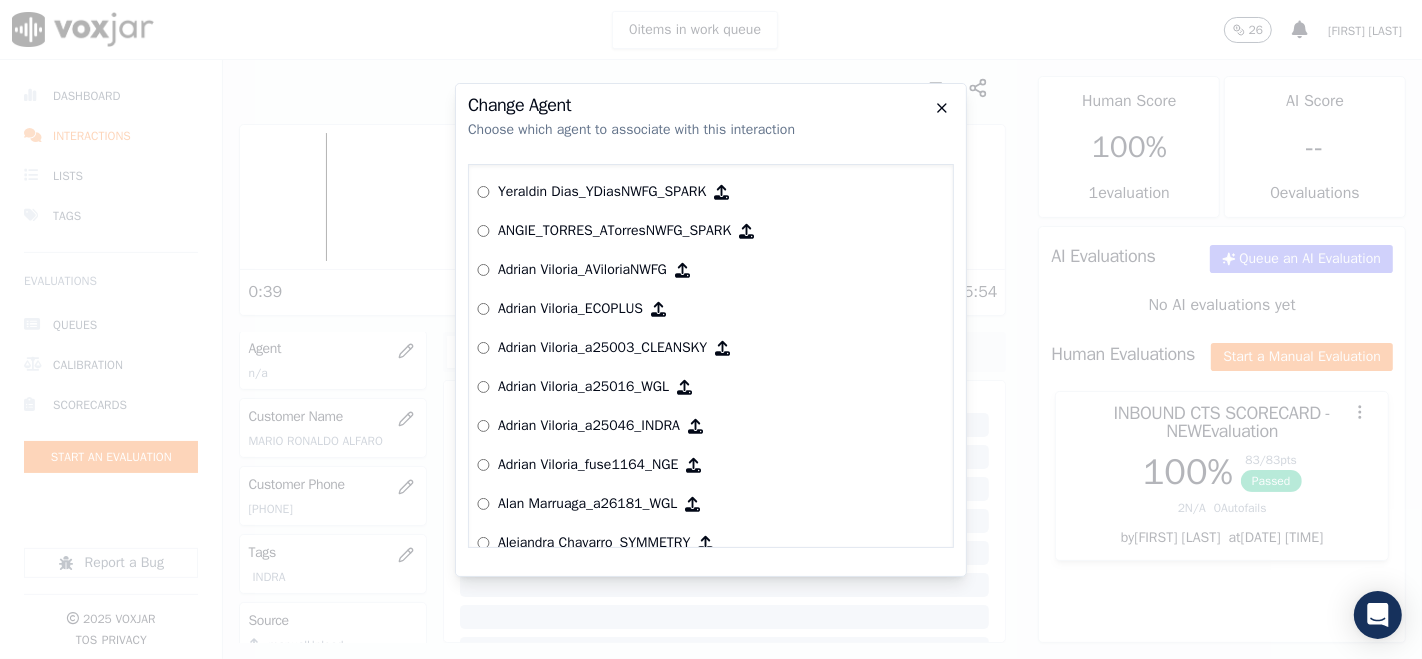 click 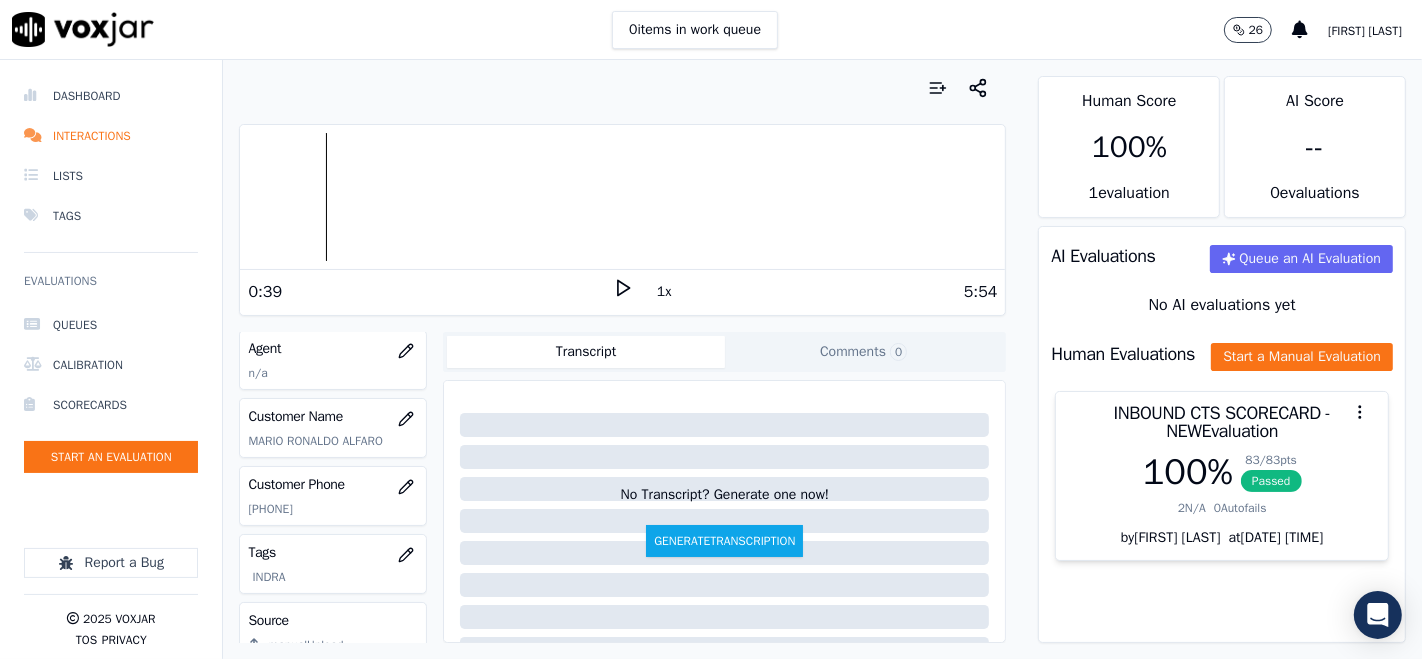 click on "Your browser does not support the audio element.   0:39     1x   5:54   Voxjar ID   acaefcc3-4b4a-4688-bfd4-7bd4757ee791   Source ID   20250711-2677928557   Timestamp
07/14/2025 04:42 pm     Agent
n/a     Customer Name     MARIO RONALDO ALFARO     Customer Phone     2774370883     Tags
INDRA     Source     manualUpload   Type     AUDIO       Transcript   Comments  0   No Transcript? Generate one now!   Generate  Transcription         Add Comment" at bounding box center (622, 359) 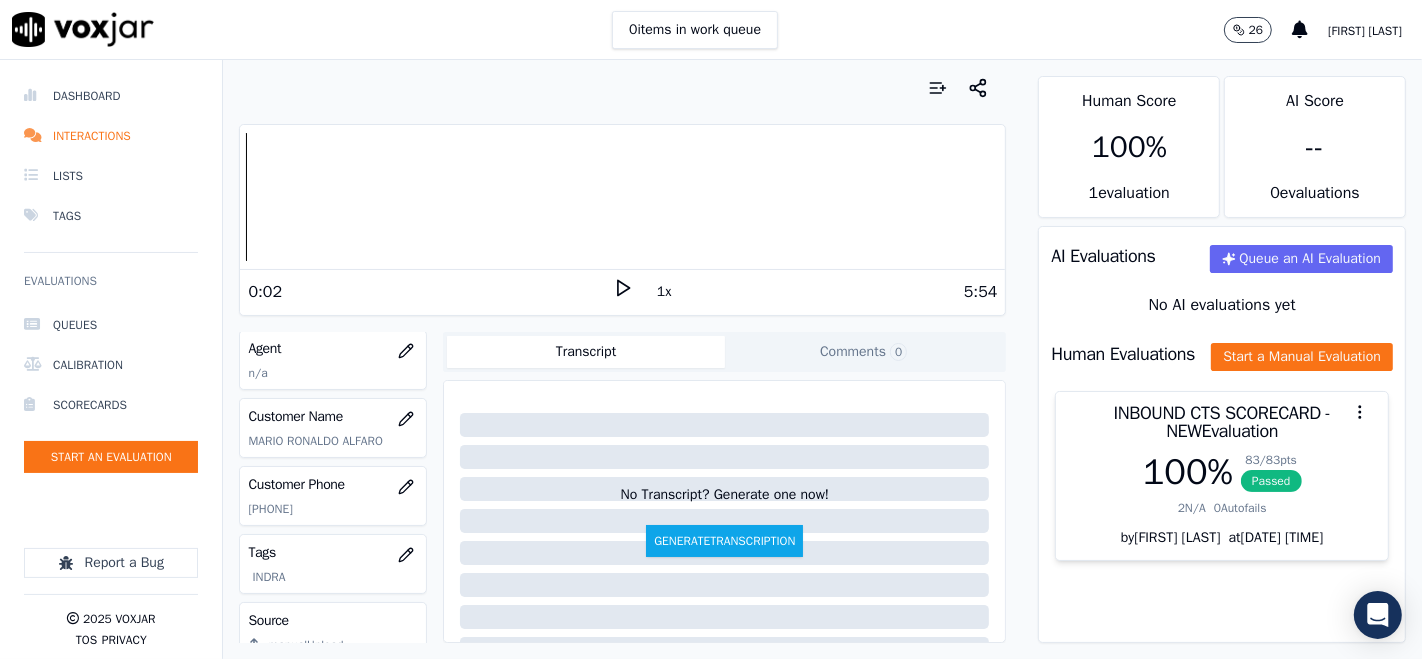 click on "Your browser does not support the audio element.   0:02     1x   5:54" at bounding box center [622, 220] 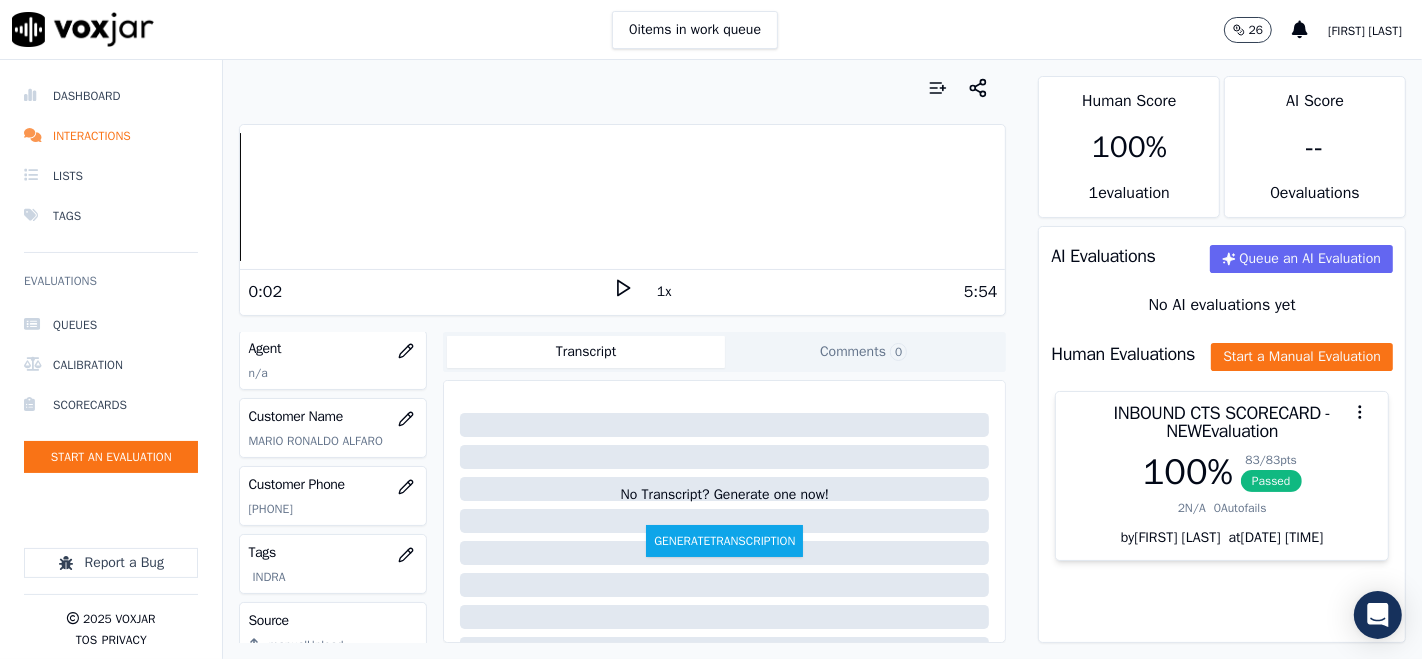 click on "Dashboard   Interactions   Lists   Tags       Evaluations     Queues   Calibration   Scorecards   Start an Evaluation
Report a Bug       2025   Voxjar   TOS   Privacy             Your browser does not support the audio element.   0:02     1x   5:54   Voxjar ID   acaefcc3-4b4a-4688-bfd4-7bd4757ee791   Source ID   20250711-2677928557   Timestamp
07/14/2025 04:42 pm     Agent
n/a     Customer Name     MARIO RONALDO ALFARO     Customer Phone     2774370883     Tags
INDRA     Source     manualUpload   Type     AUDIO       Transcript   Comments  0   No Transcript? Generate one now!   Generate  Transcription         Add Comment   Scores   Transcript   Metadata   Comments         Human Score   100 %   1  evaluation   AI Score   --   0  evaluation s     AI Evaluations
Queue an AI Evaluation   No AI evaluations yet   Human Evaluations   Start a Manual Evaluation         INBOUND CTS SCORECARD - NEW   Evaluation   100 %   83 / 83  pts   Passed   2  N/A   0" at bounding box center [711, 359] 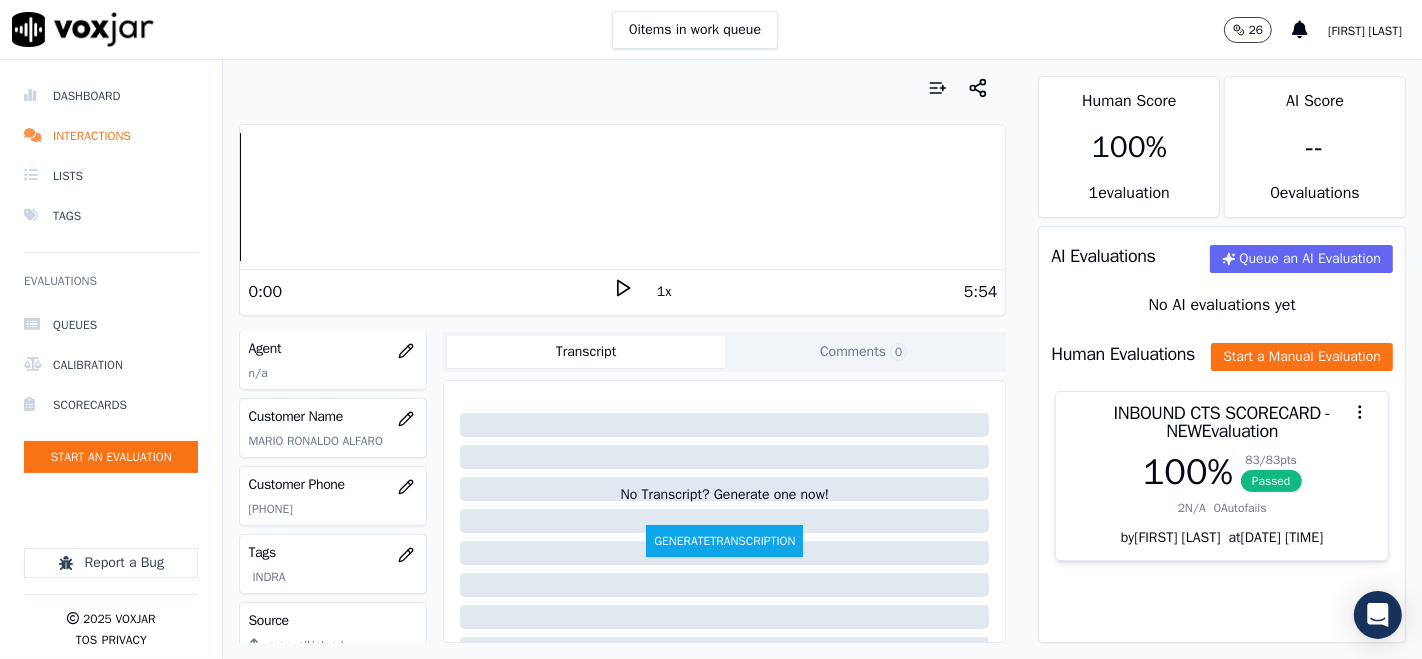 click 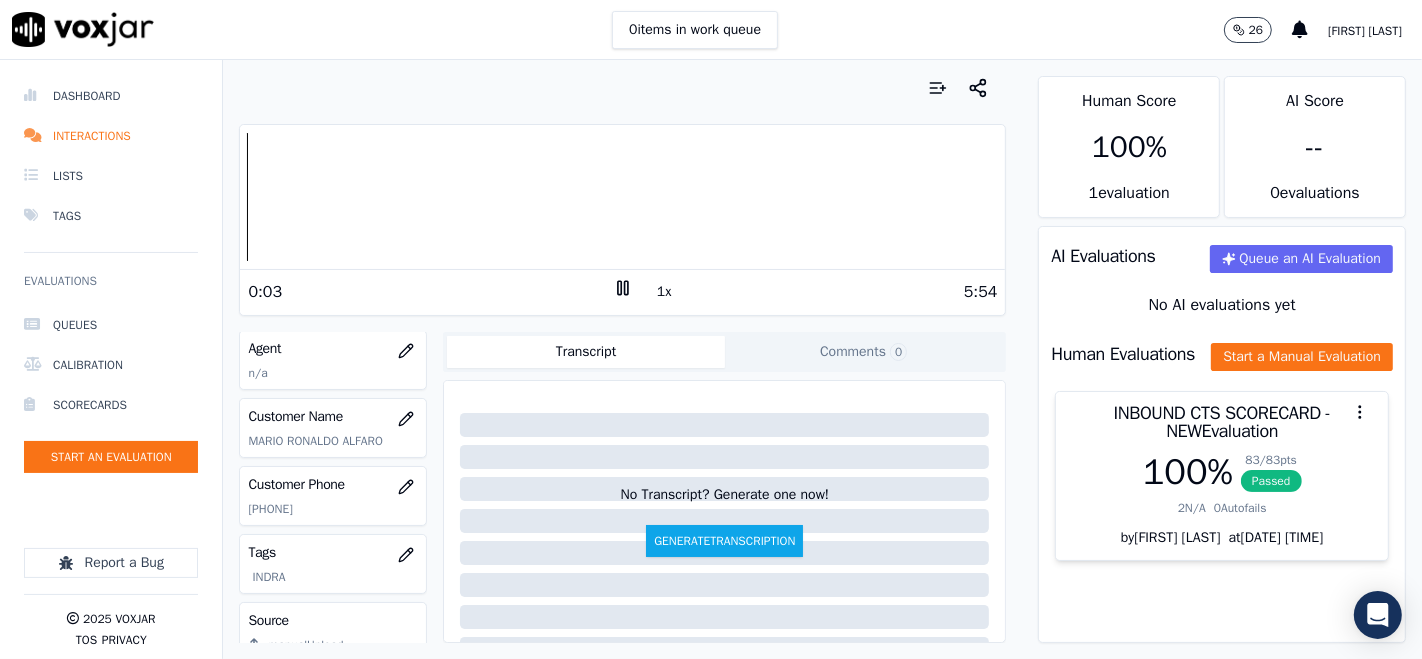 click 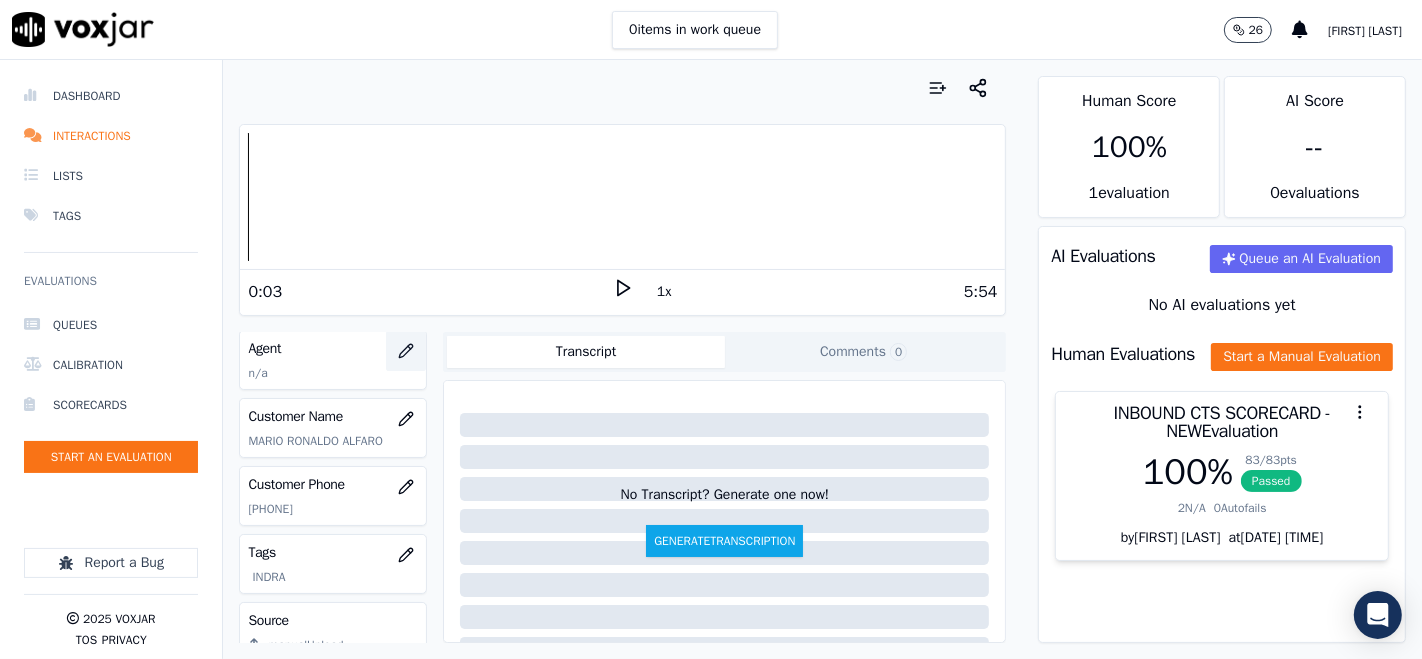 click 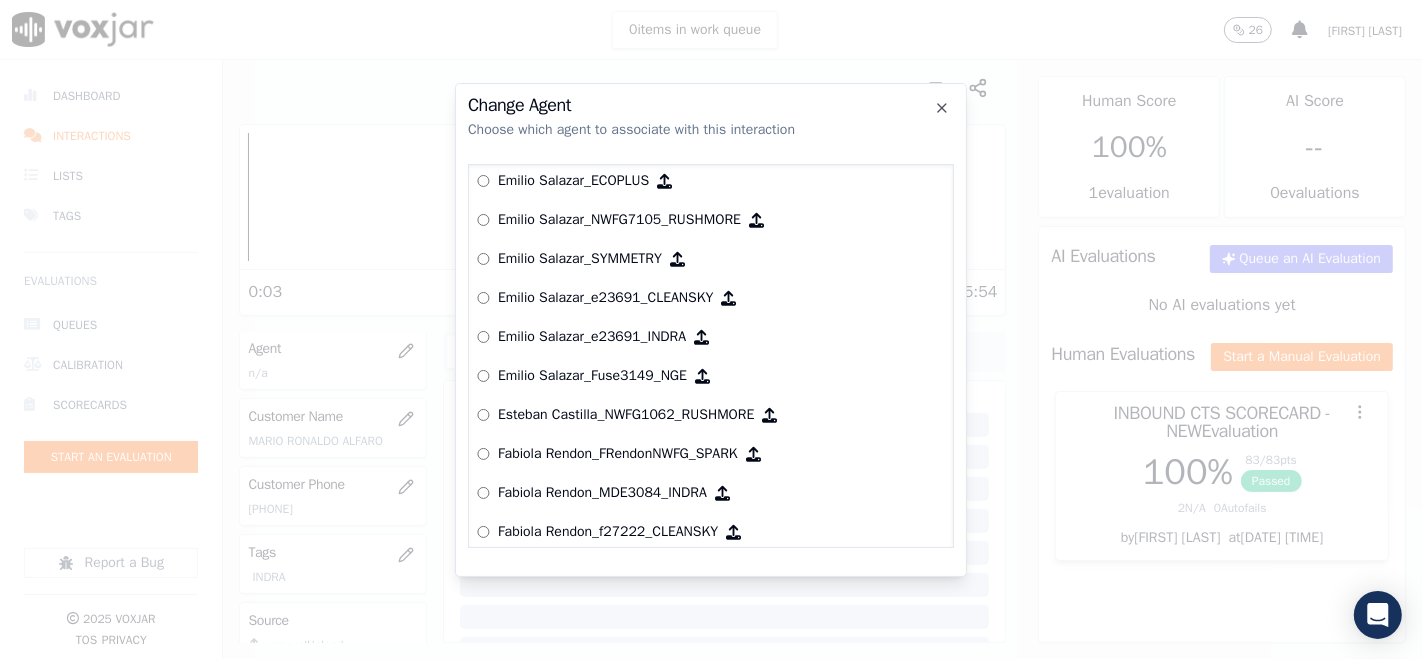 scroll, scrollTop: 2511, scrollLeft: 0, axis: vertical 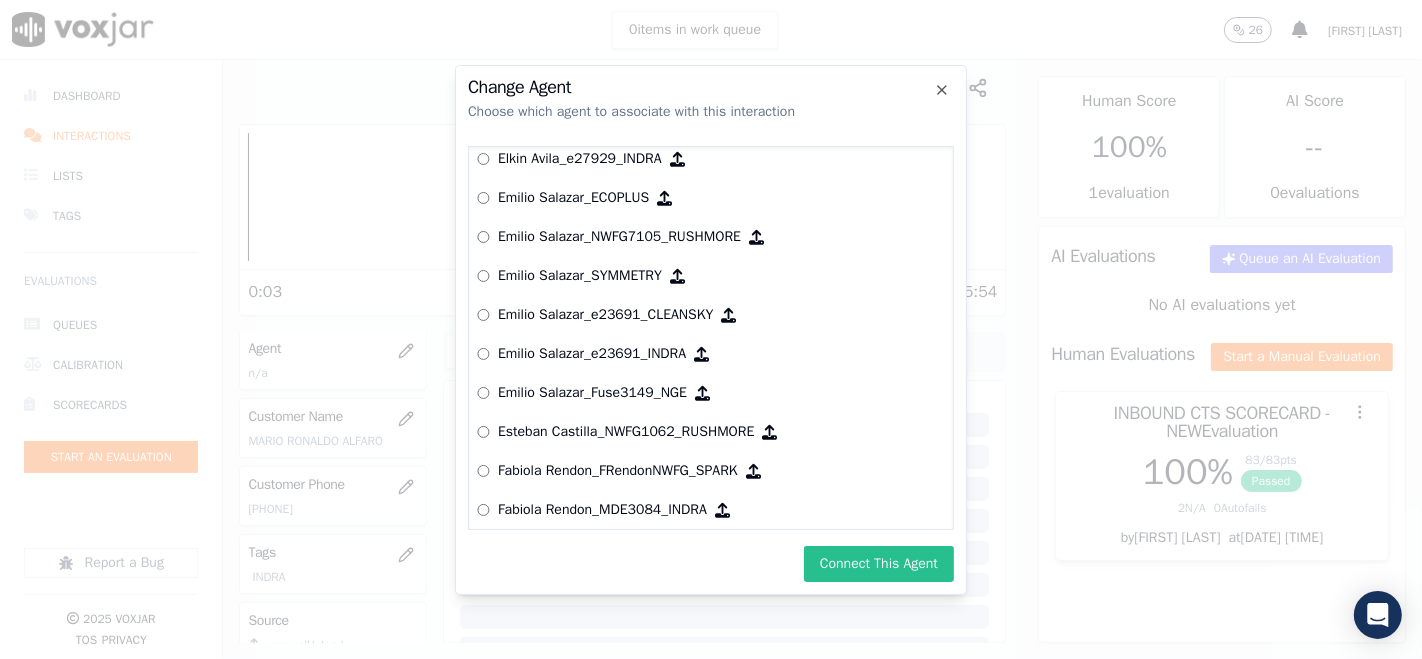click on "Connect This Agent" at bounding box center [879, 564] 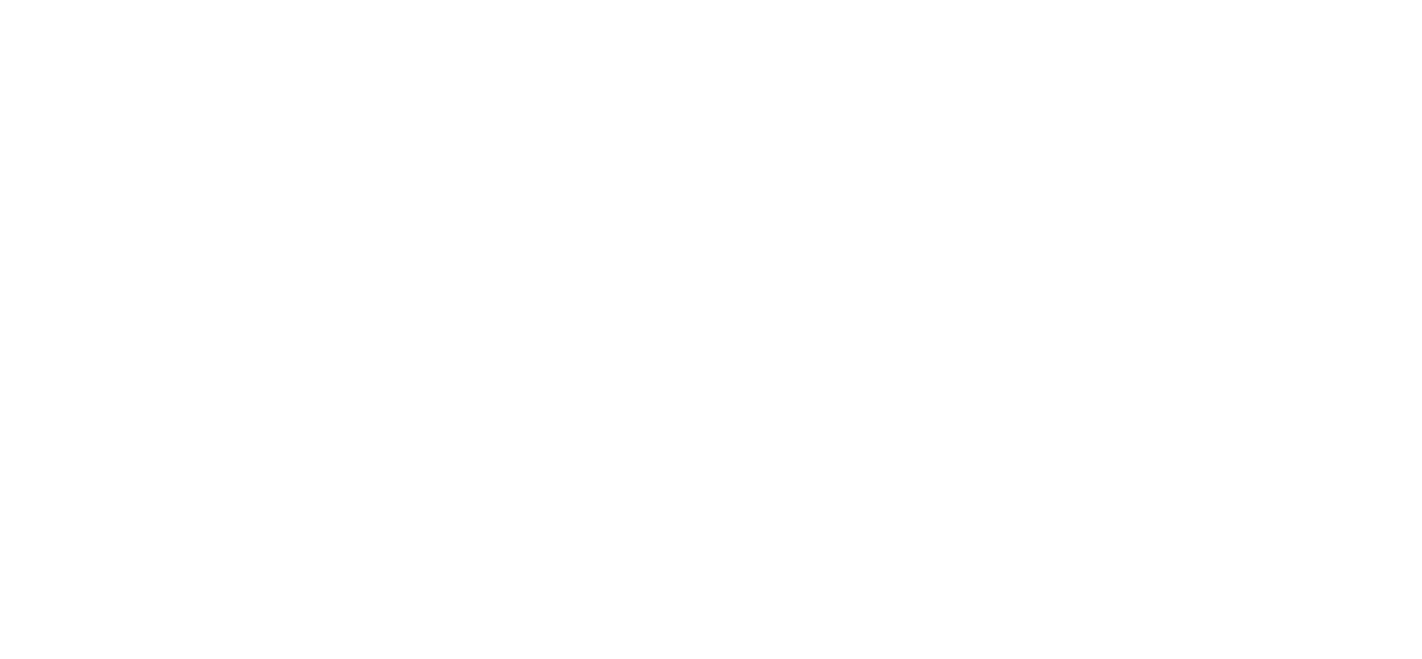 scroll, scrollTop: 0, scrollLeft: 0, axis: both 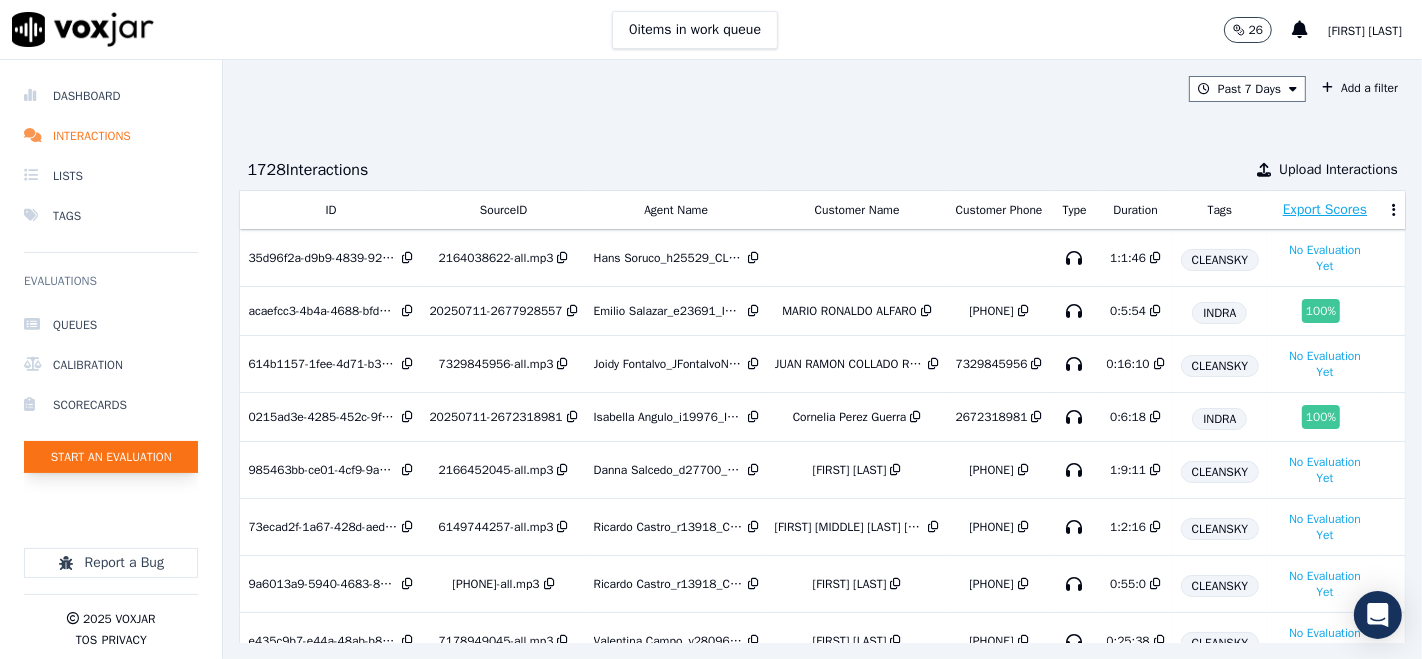 click on "Start an Evaluation" 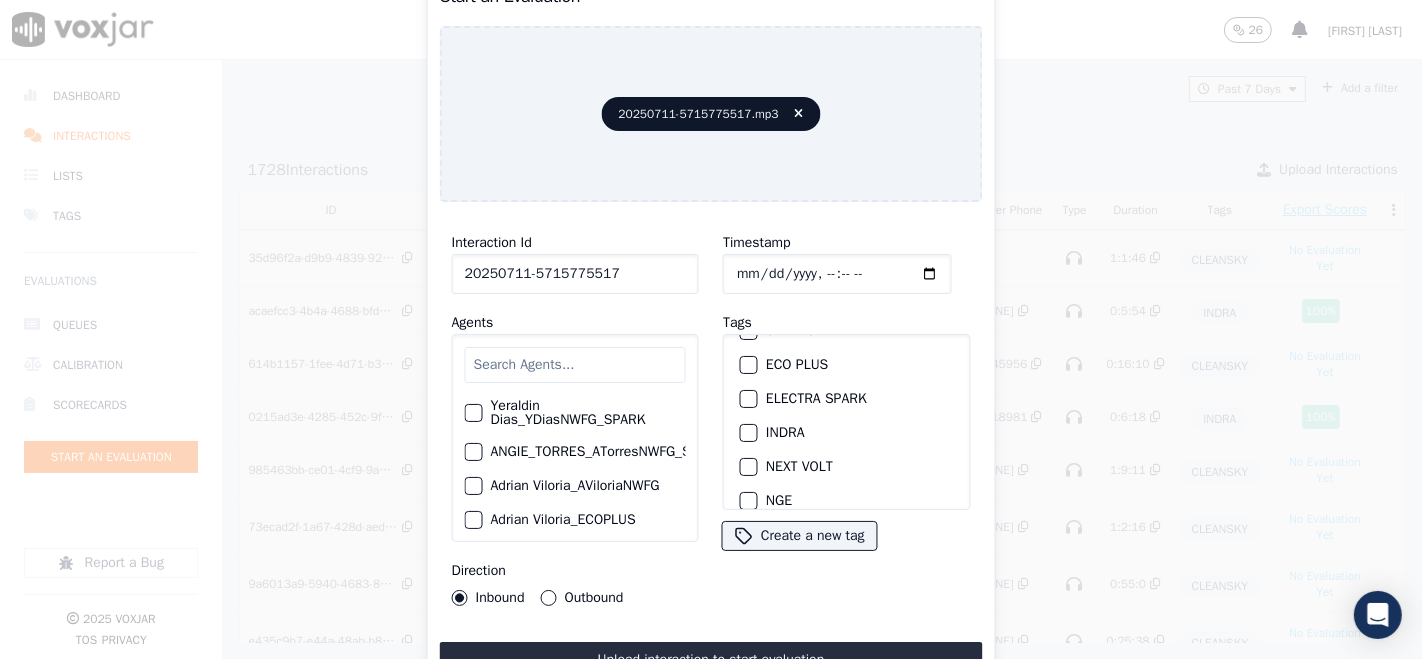 scroll, scrollTop: 111, scrollLeft: 0, axis: vertical 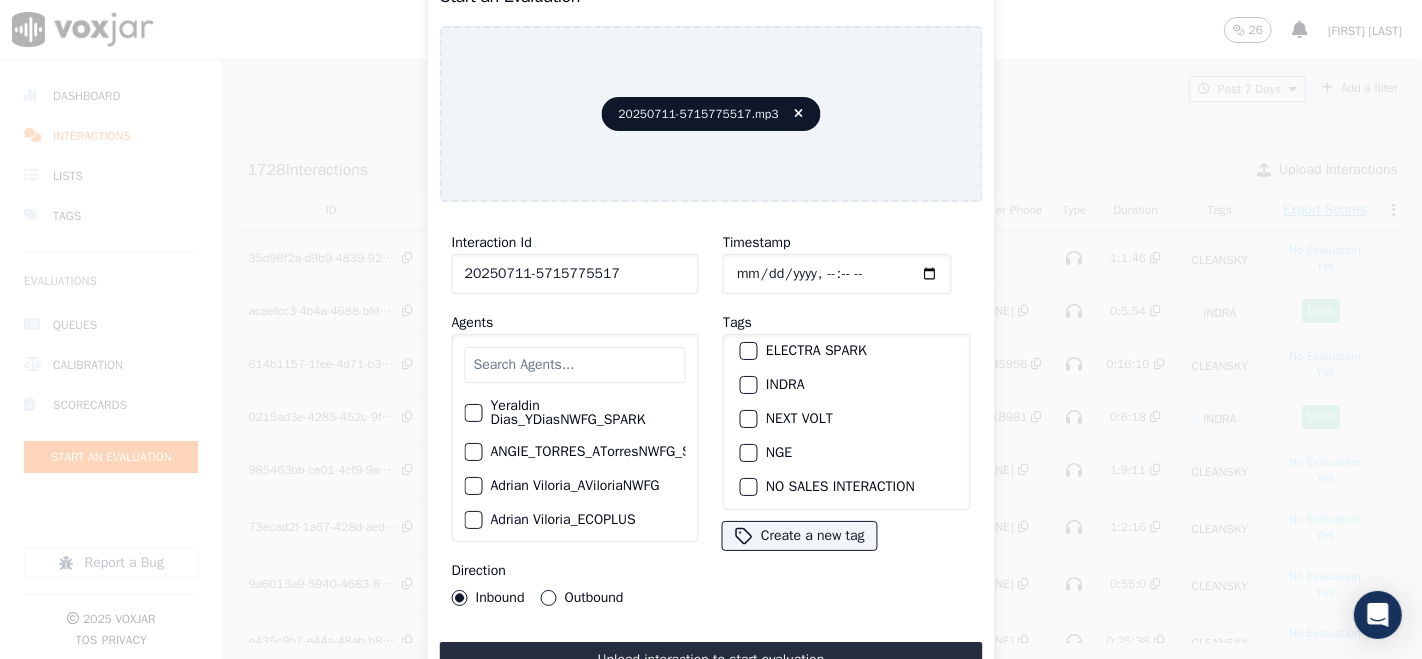 type on "20250711-5715775517" 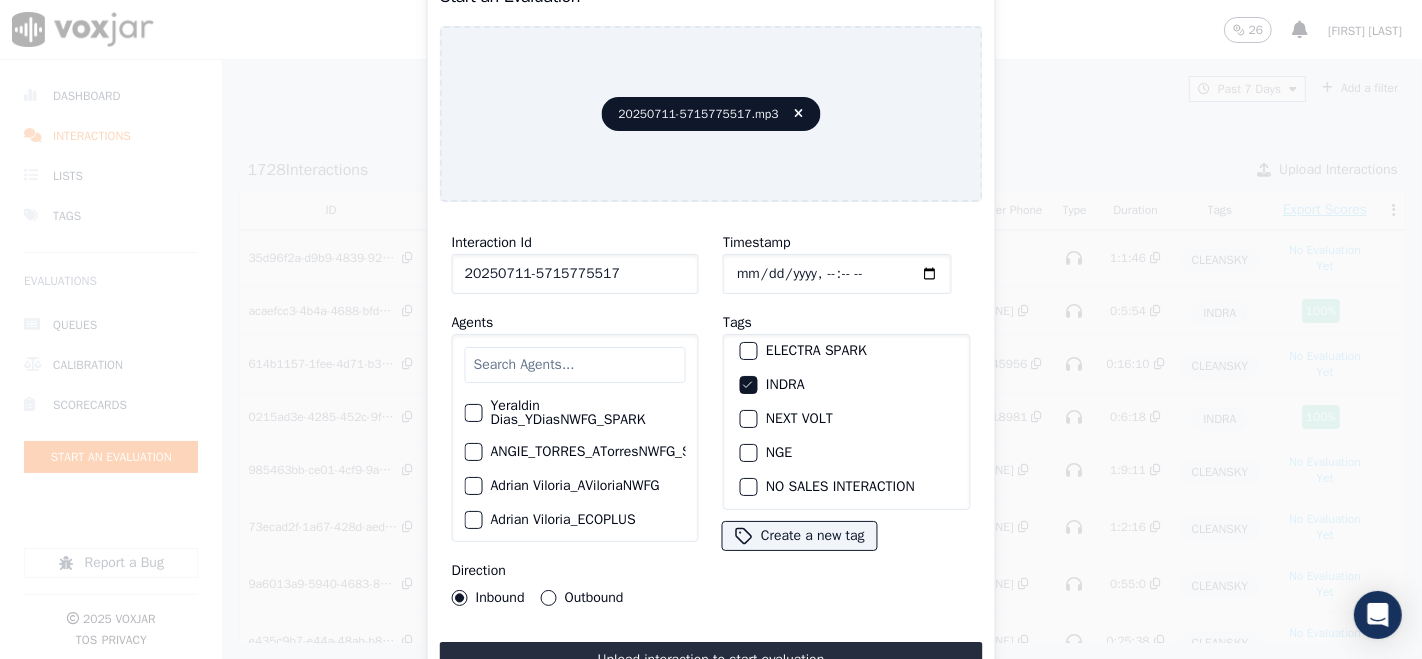 click on "Upload interaction to start evaluation" at bounding box center (711, 660) 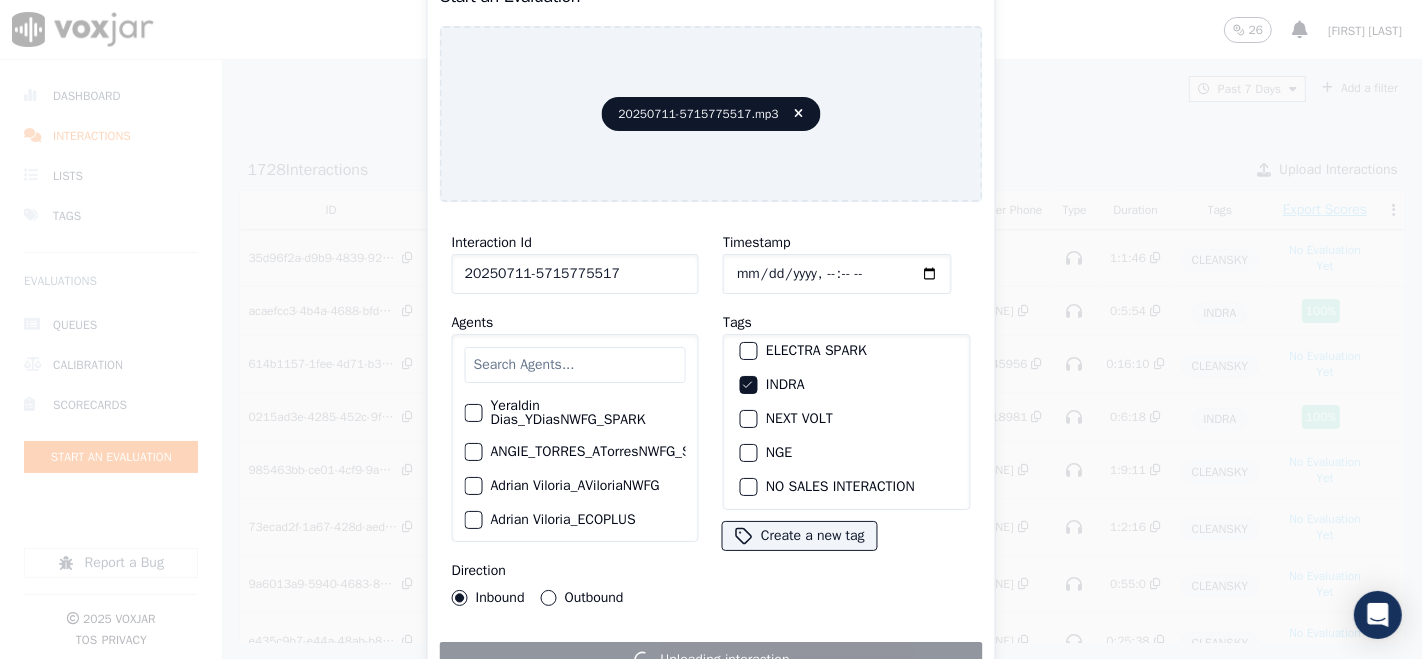 click on "Uploading interaction" at bounding box center (711, 660) 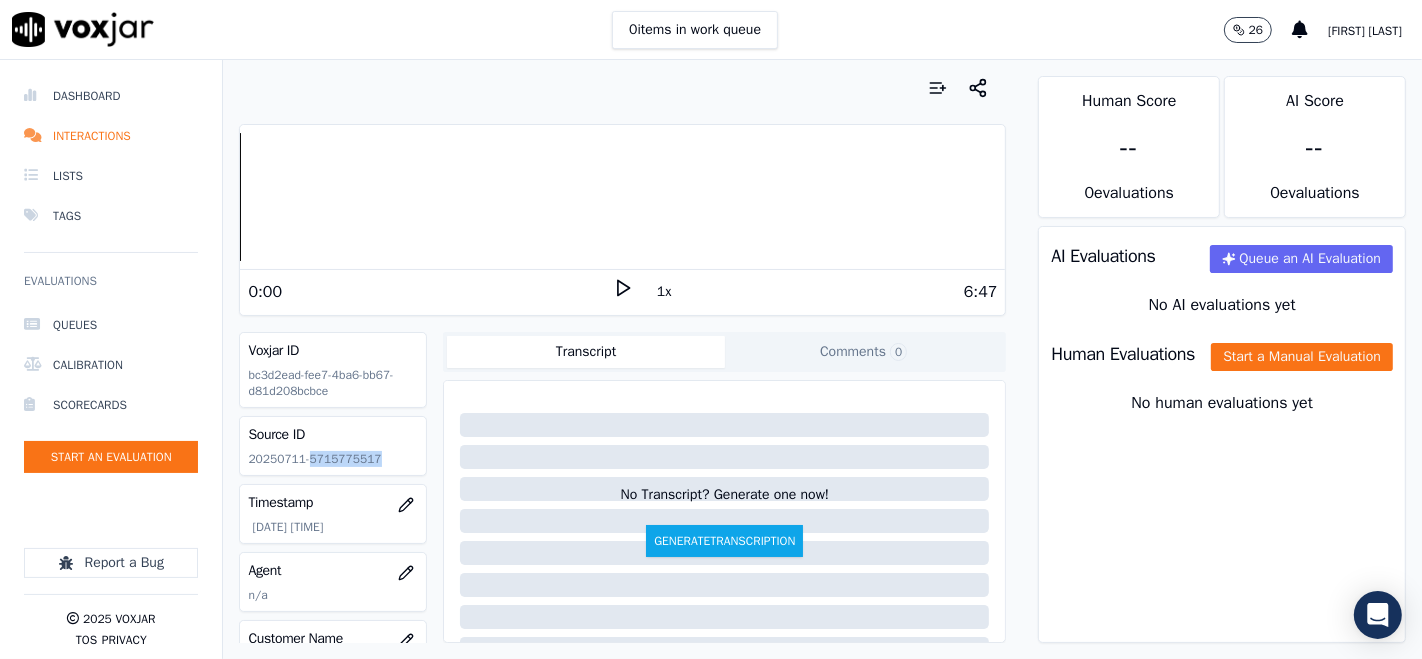 drag, startPoint x: 304, startPoint y: 458, endPoint x: 385, endPoint y: 470, distance: 81.88406 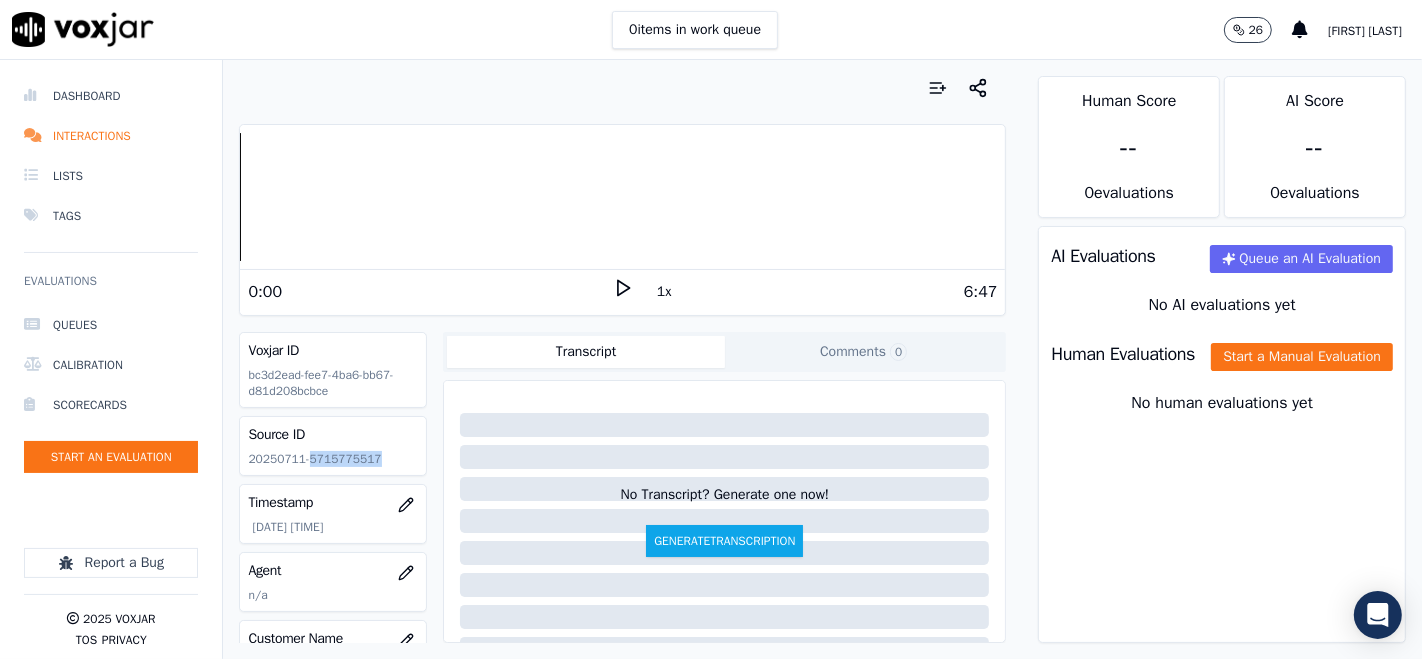 click 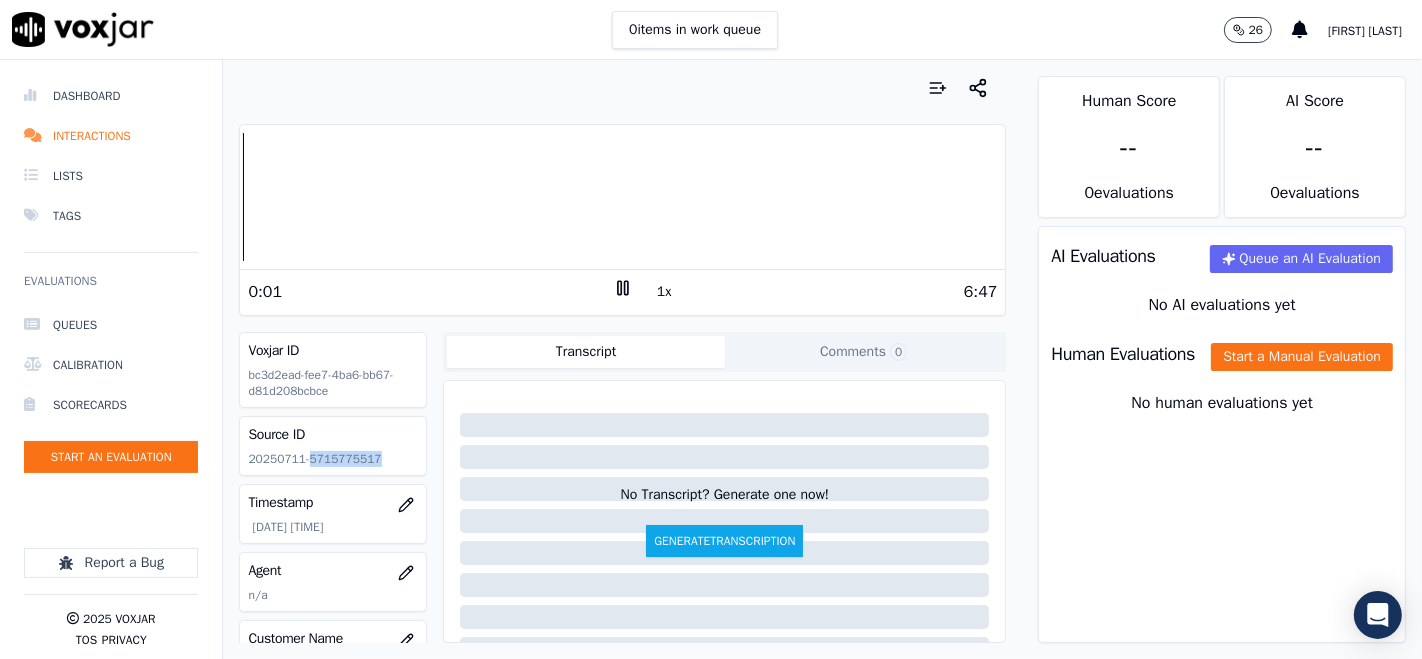 click 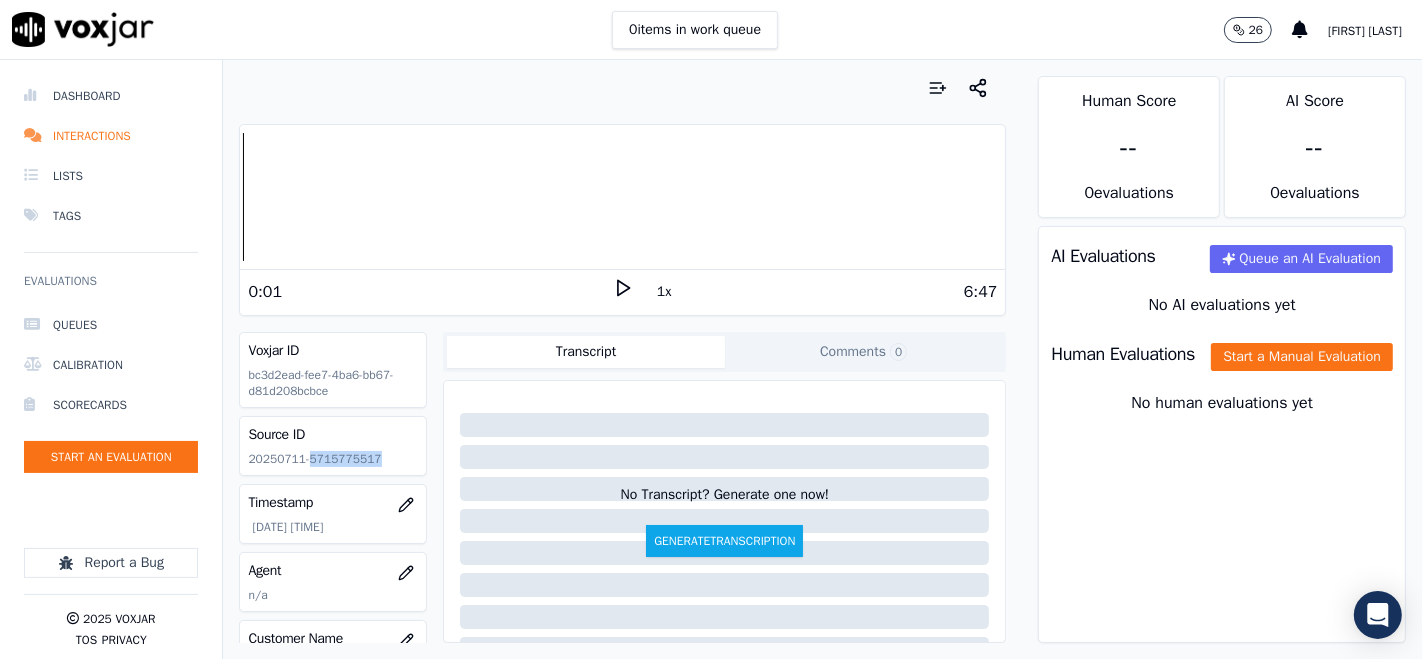 click 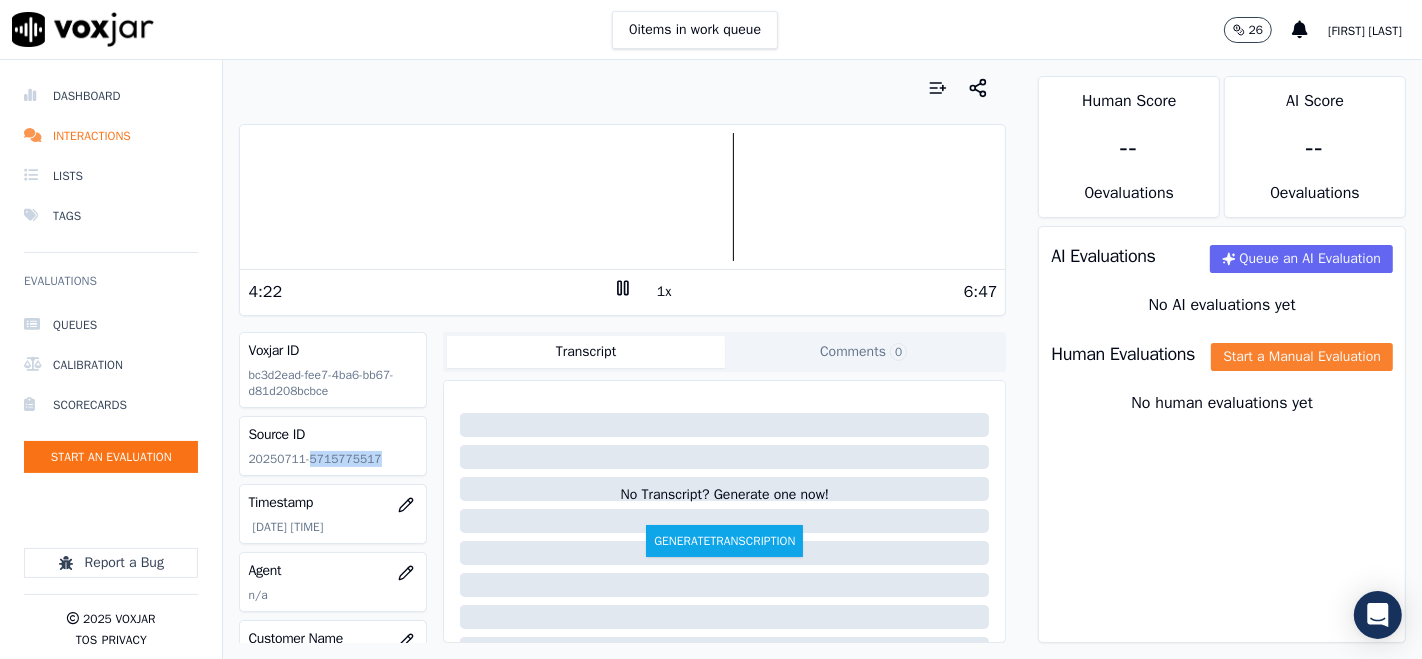 click on "Start a Manual Evaluation" 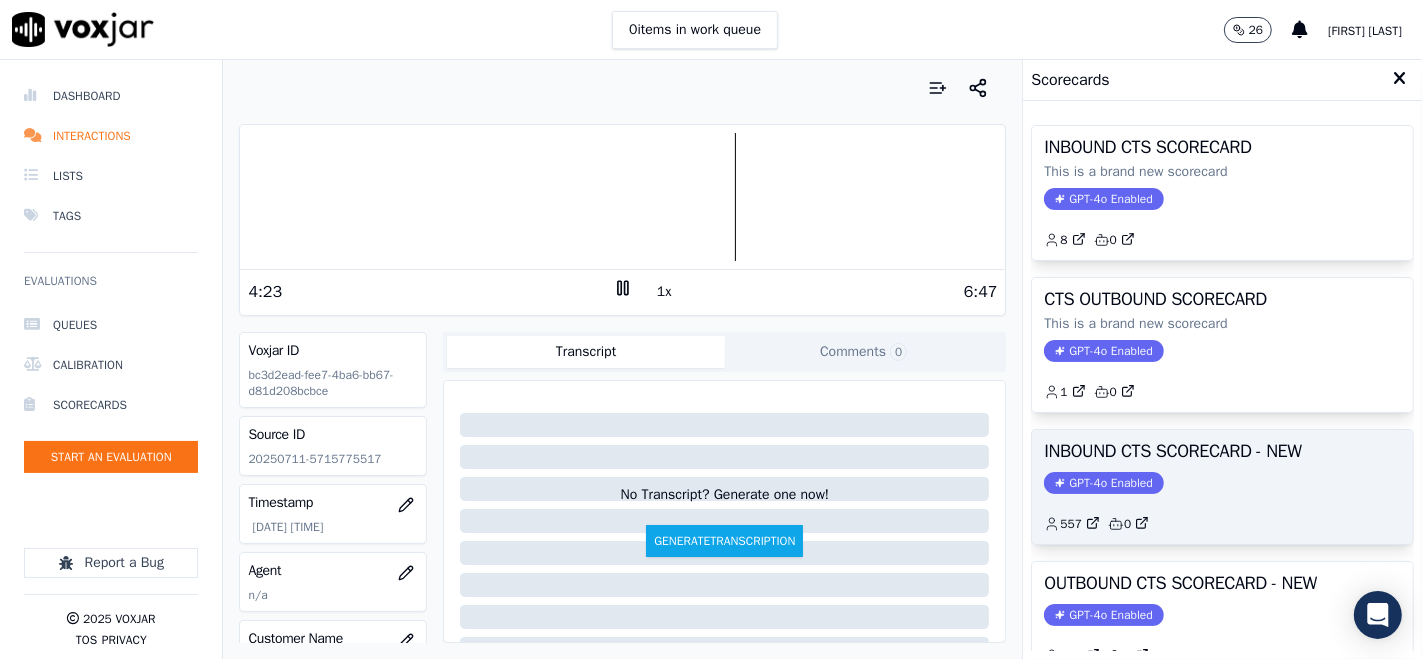 click on "INBOUND CTS SCORECARD - NEW        GPT-4o Enabled       557         0" at bounding box center [1222, 487] 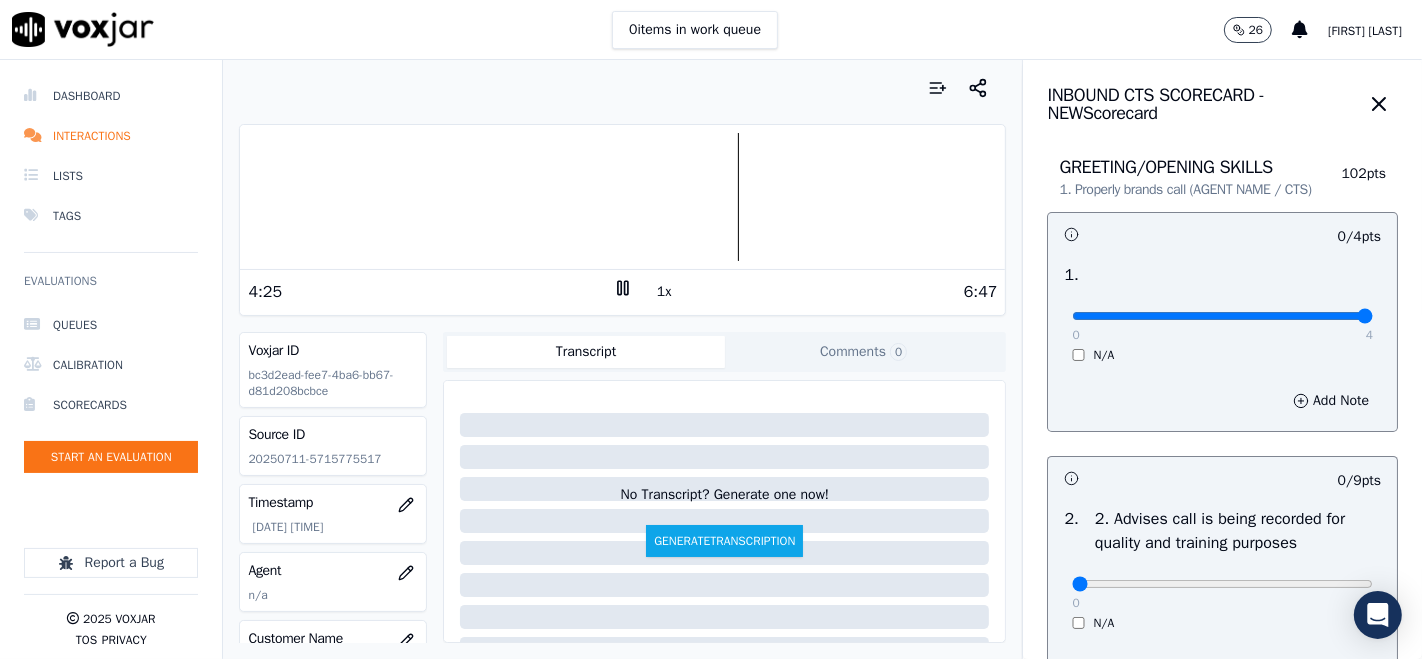 type on "4" 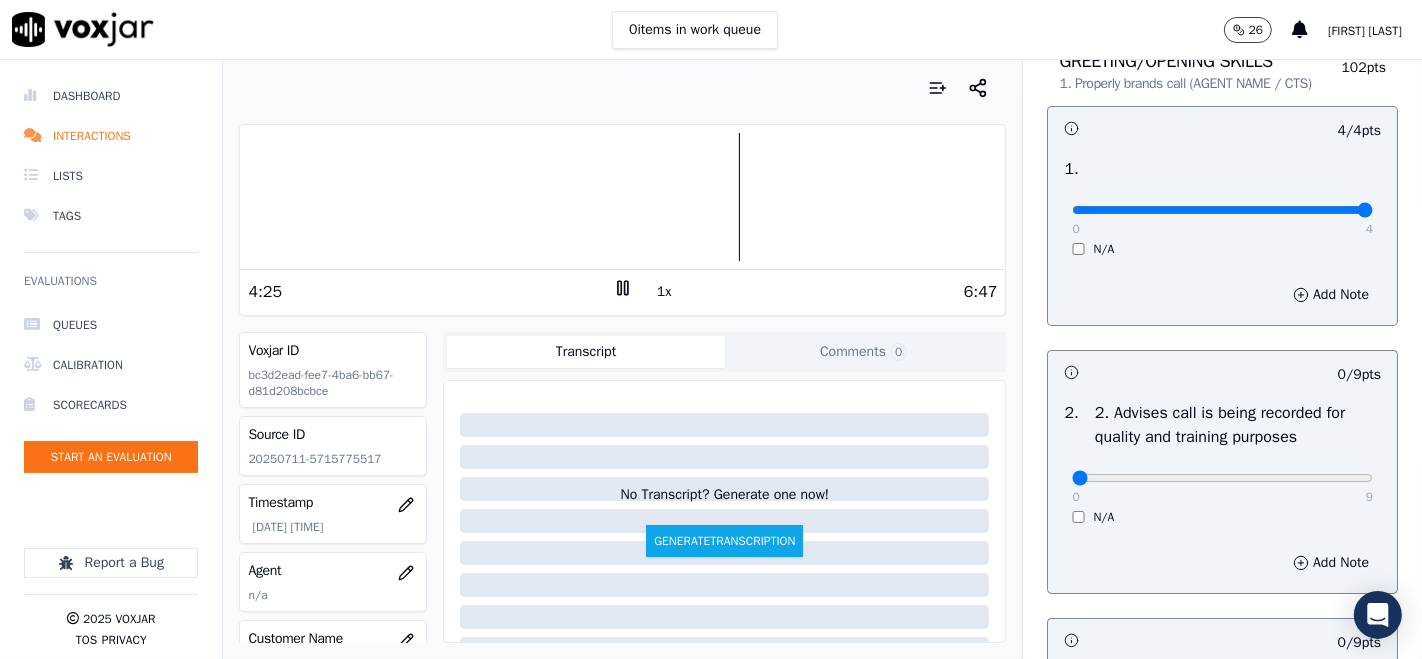 scroll, scrollTop: 222, scrollLeft: 0, axis: vertical 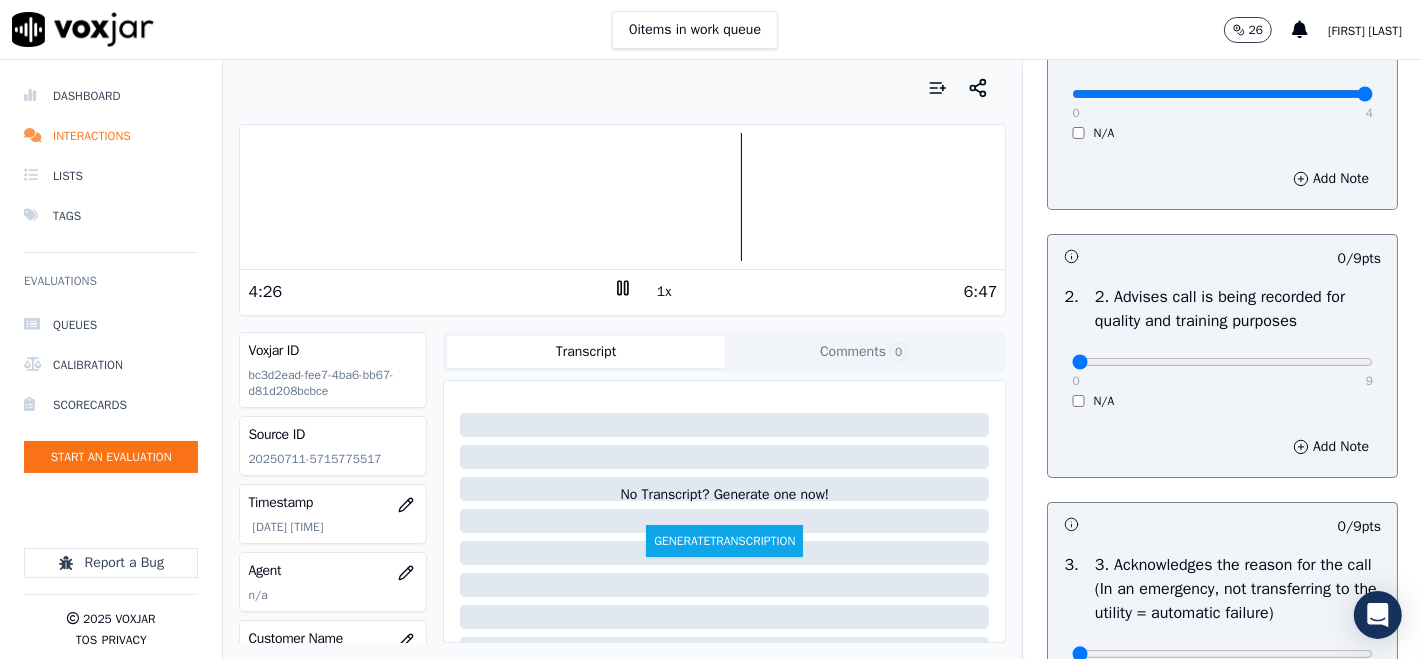 drag, startPoint x: 1311, startPoint y: 396, endPoint x: 1312, endPoint y: 386, distance: 10.049875 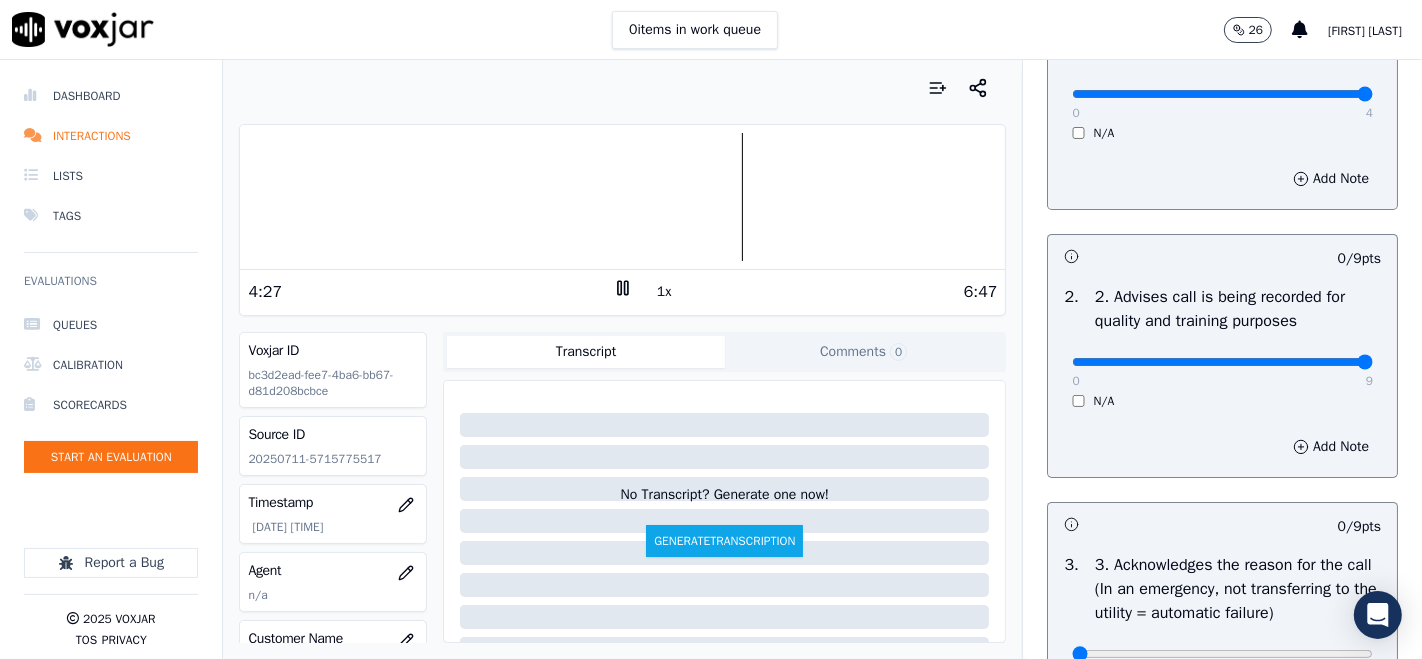 type on "9" 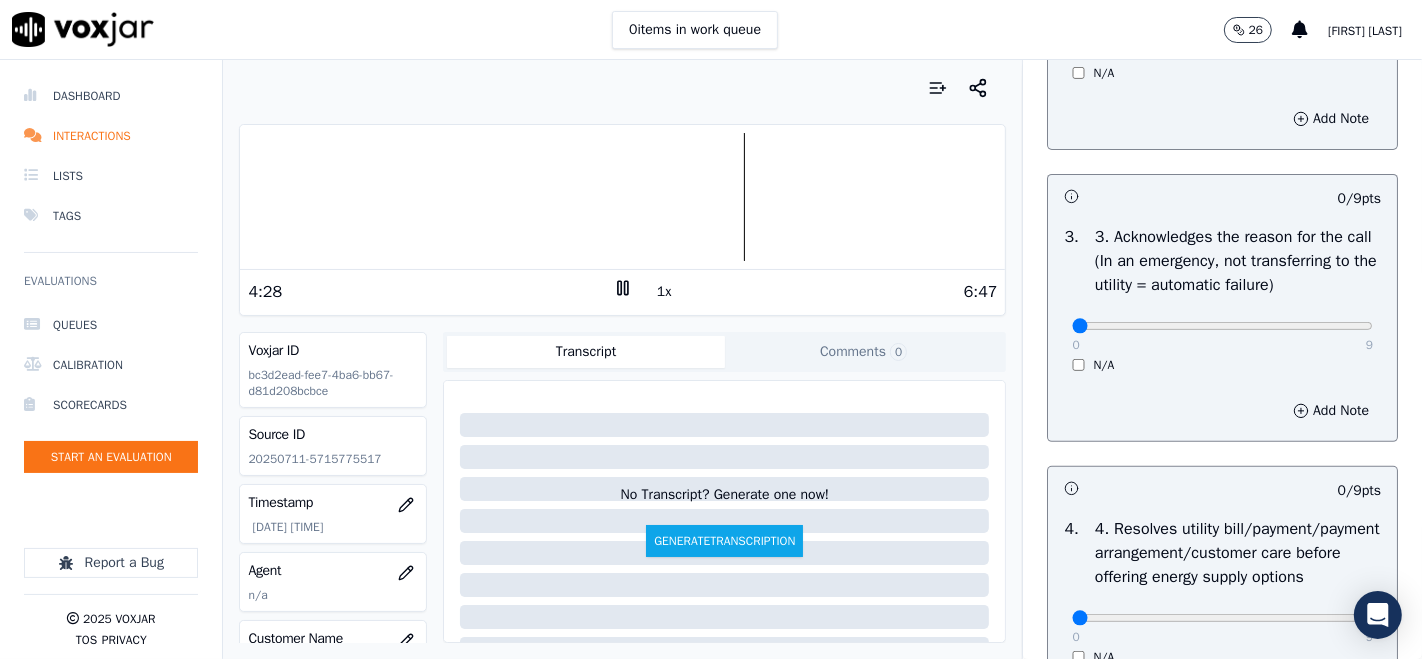 scroll, scrollTop: 555, scrollLeft: 0, axis: vertical 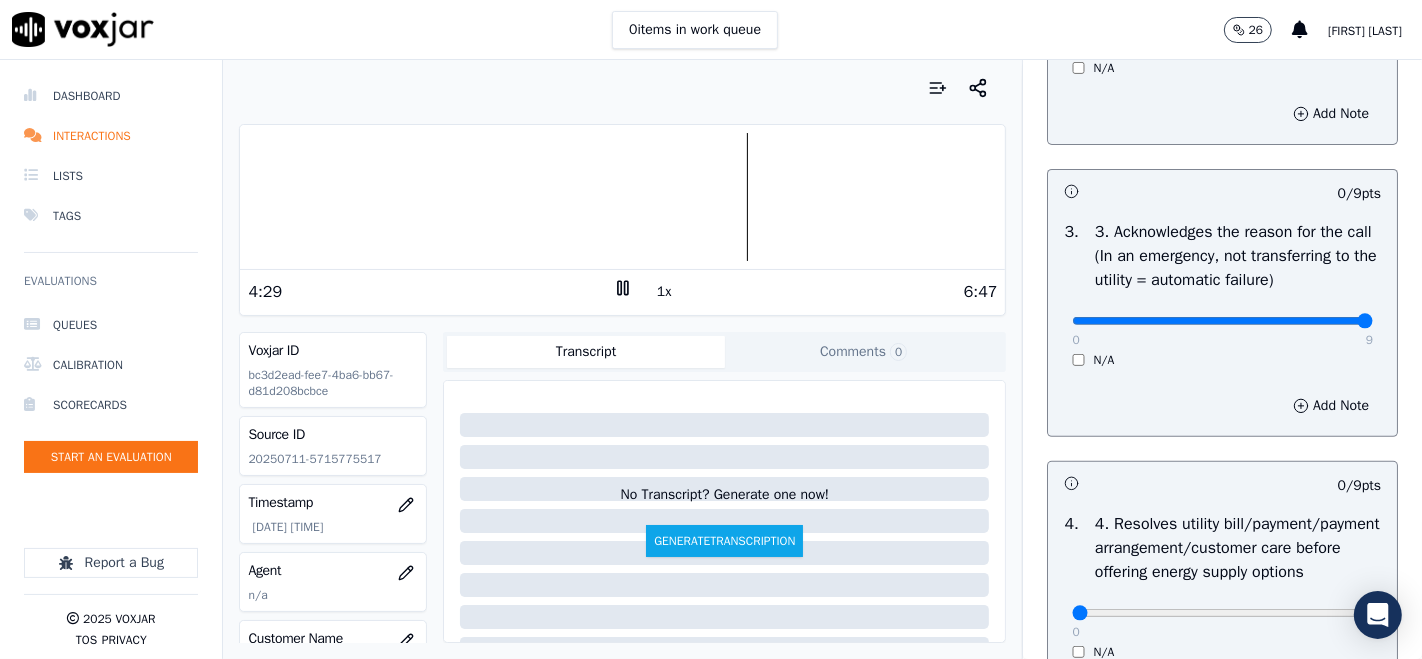 type on "9" 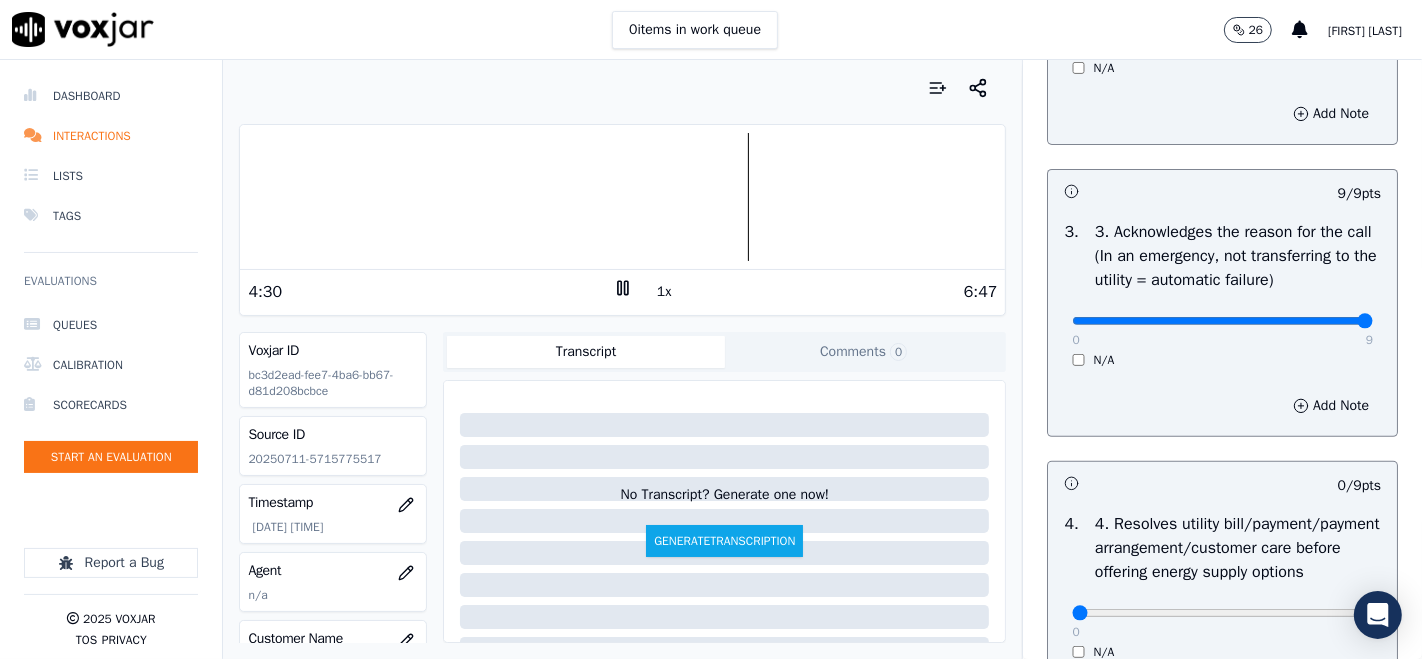 scroll, scrollTop: 888, scrollLeft: 0, axis: vertical 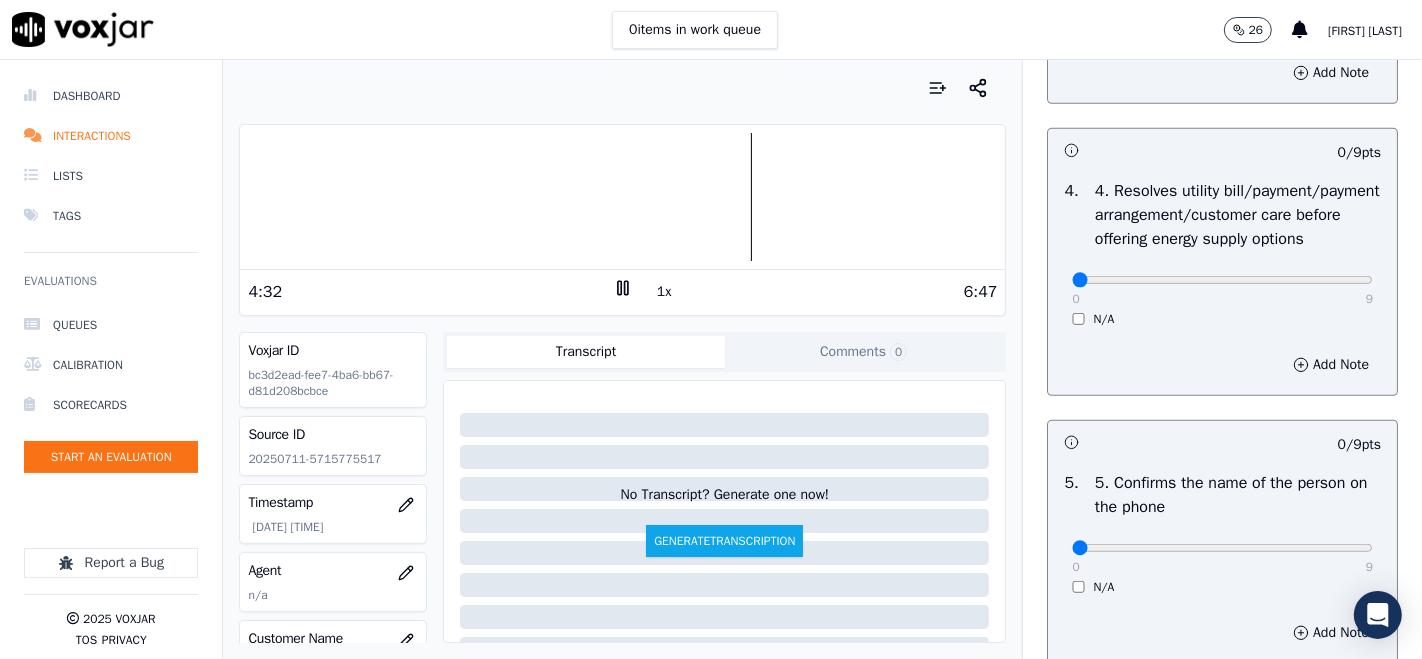click on "4 .   4. Resolves utility bill/payment/payment arrangement/customer care before offering energy supply options     0   9     N/A" at bounding box center (1222, 253) 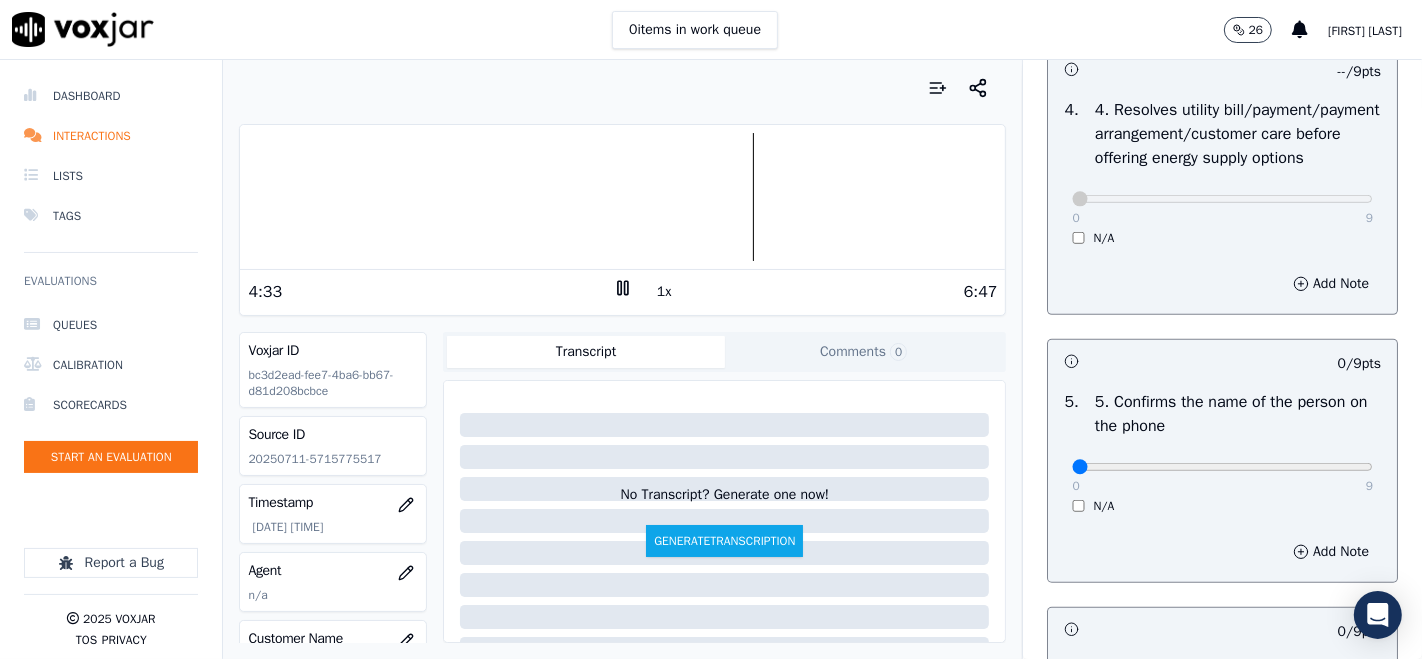 scroll, scrollTop: 1111, scrollLeft: 0, axis: vertical 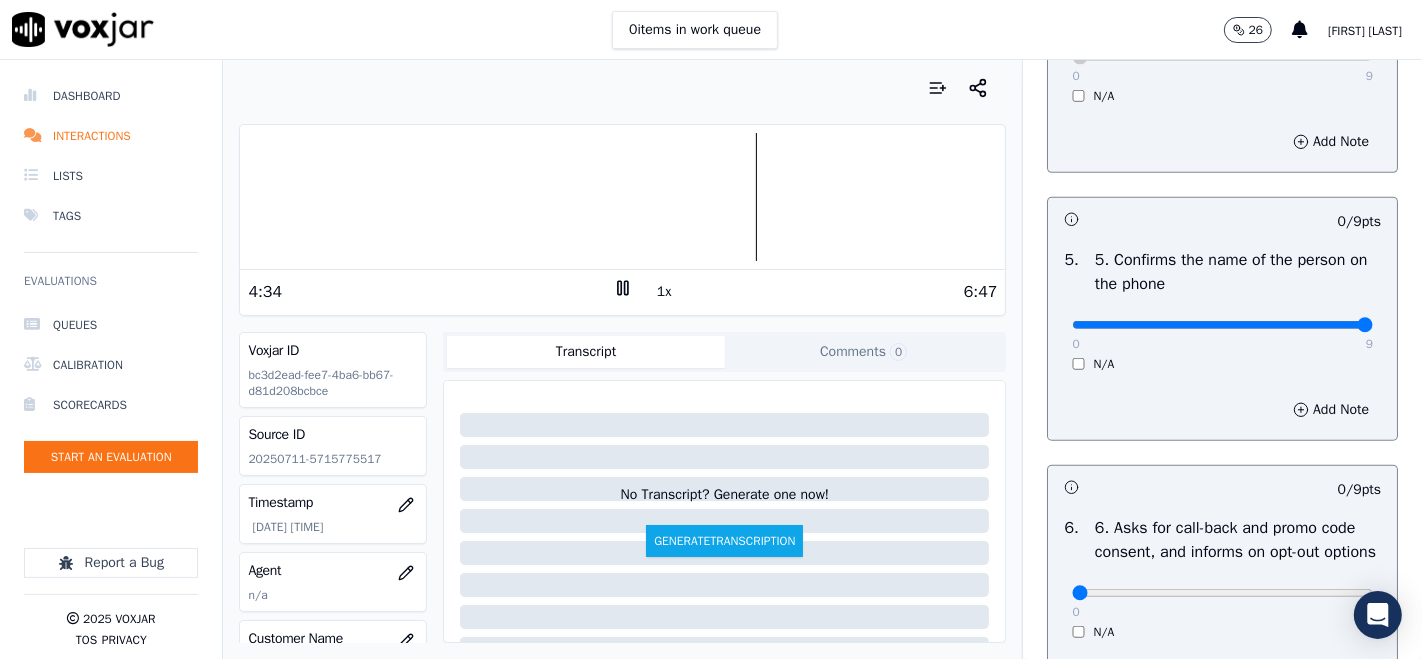 type on "9" 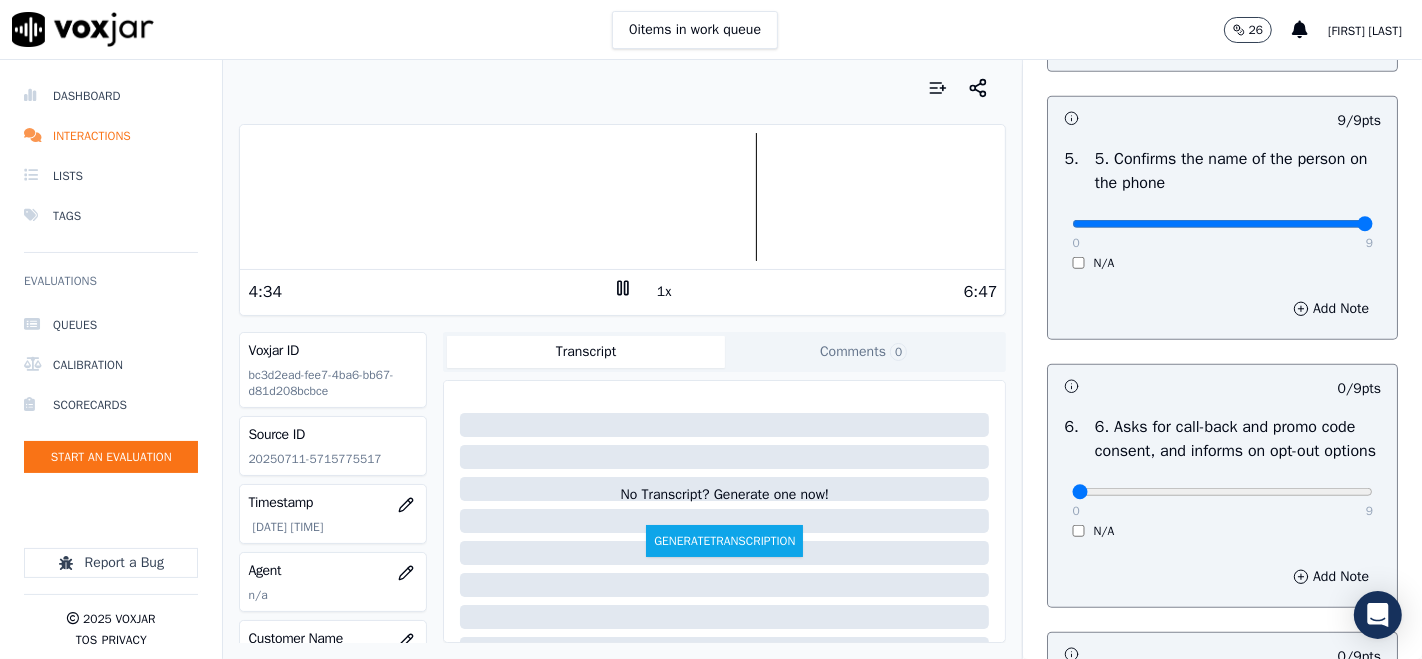 scroll, scrollTop: 1333, scrollLeft: 0, axis: vertical 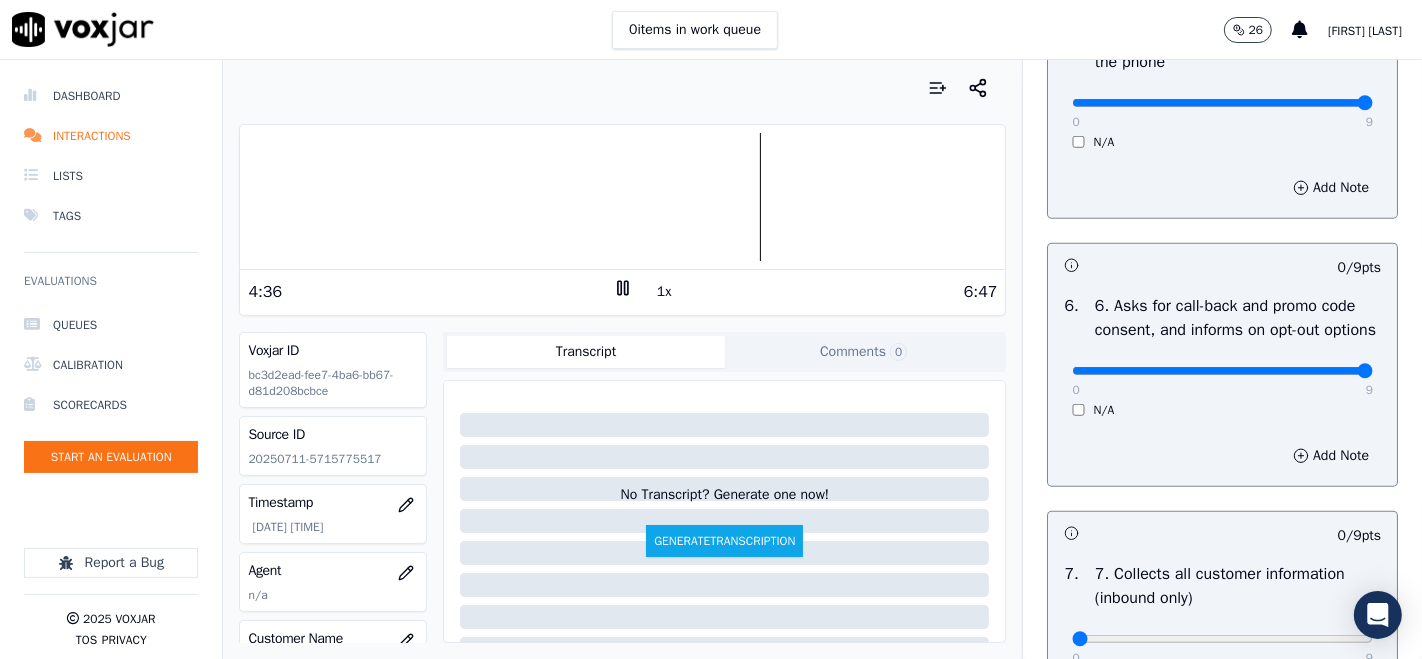 type on "9" 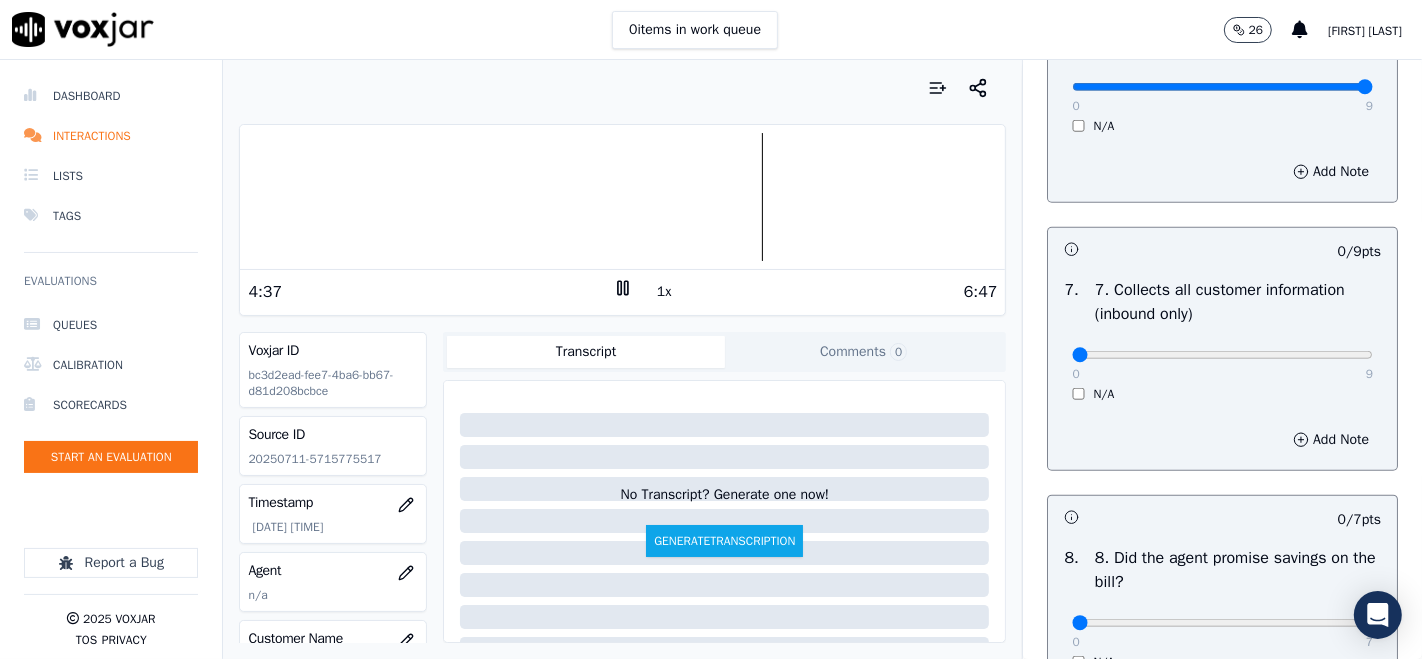 scroll, scrollTop: 1666, scrollLeft: 0, axis: vertical 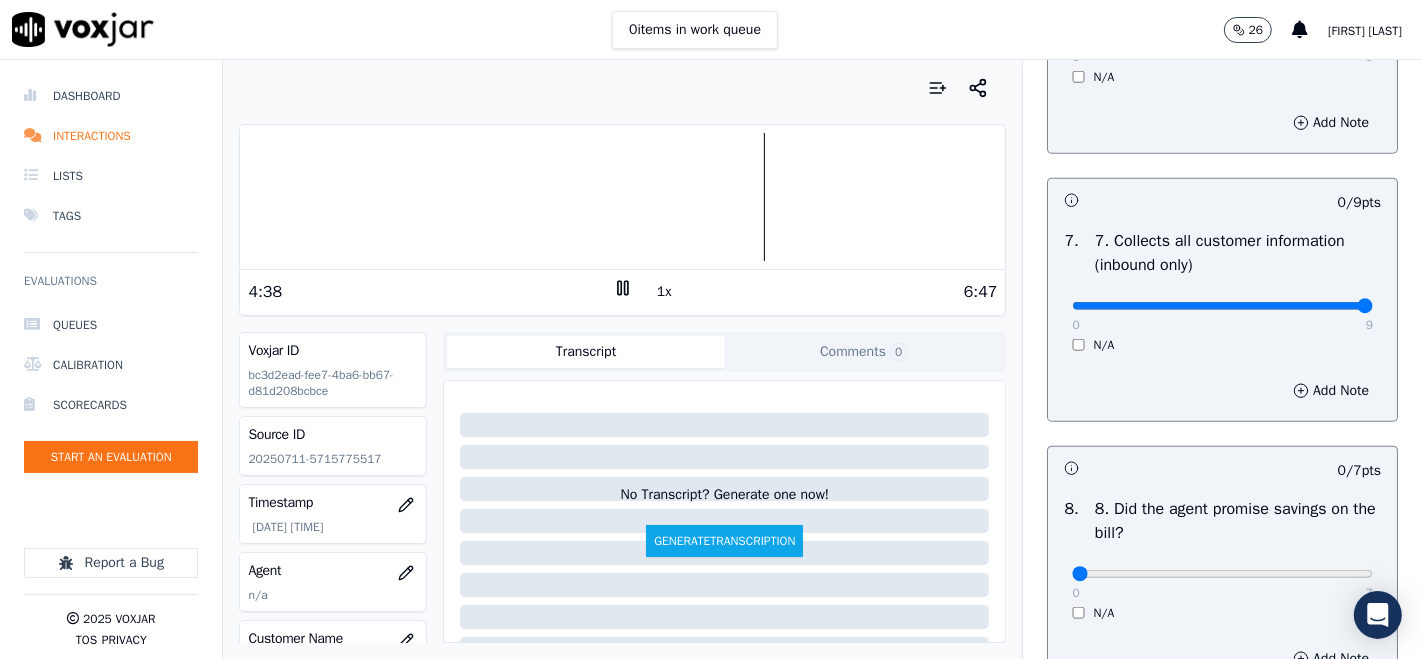 type on "9" 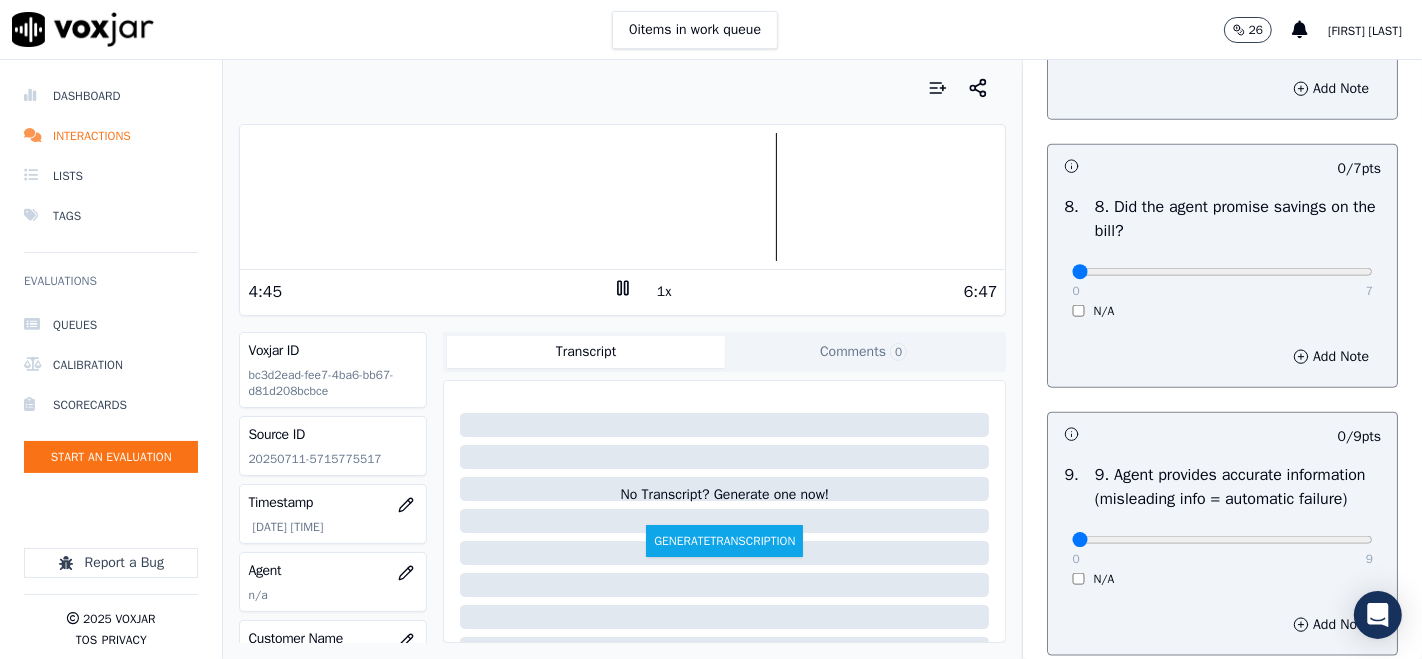 scroll, scrollTop: 2000, scrollLeft: 0, axis: vertical 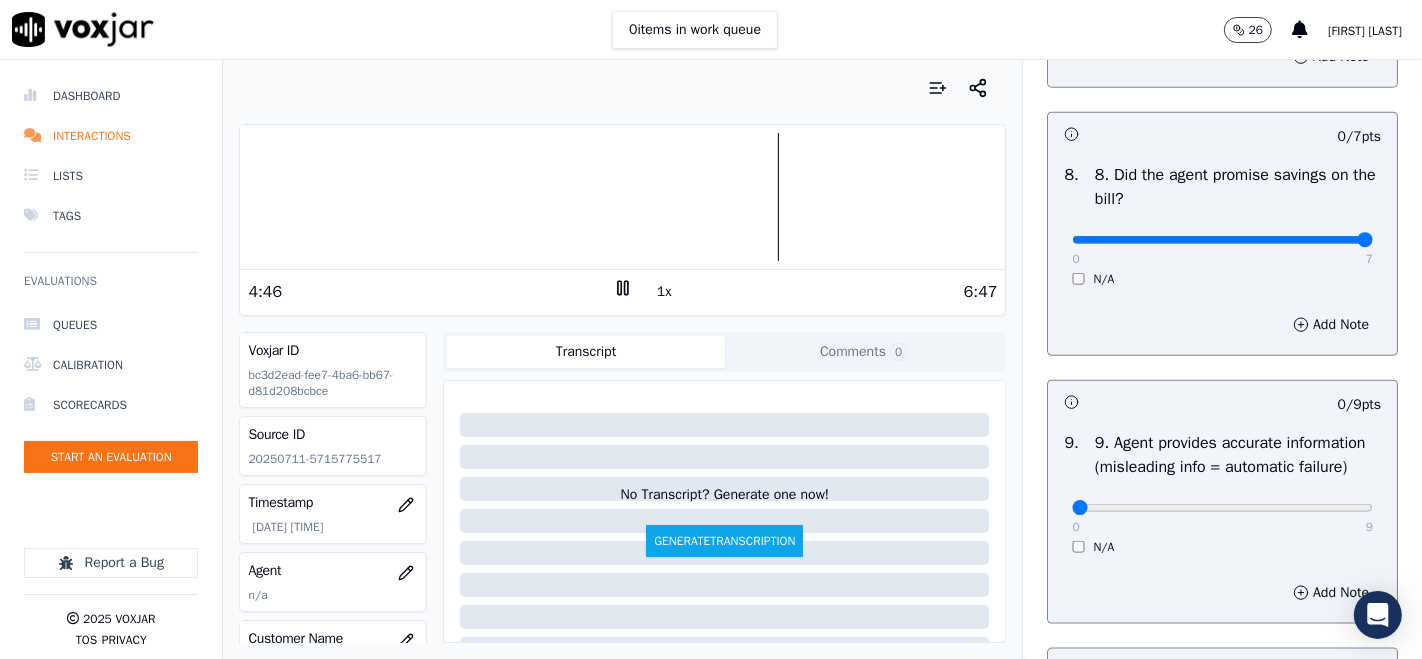 type on "7" 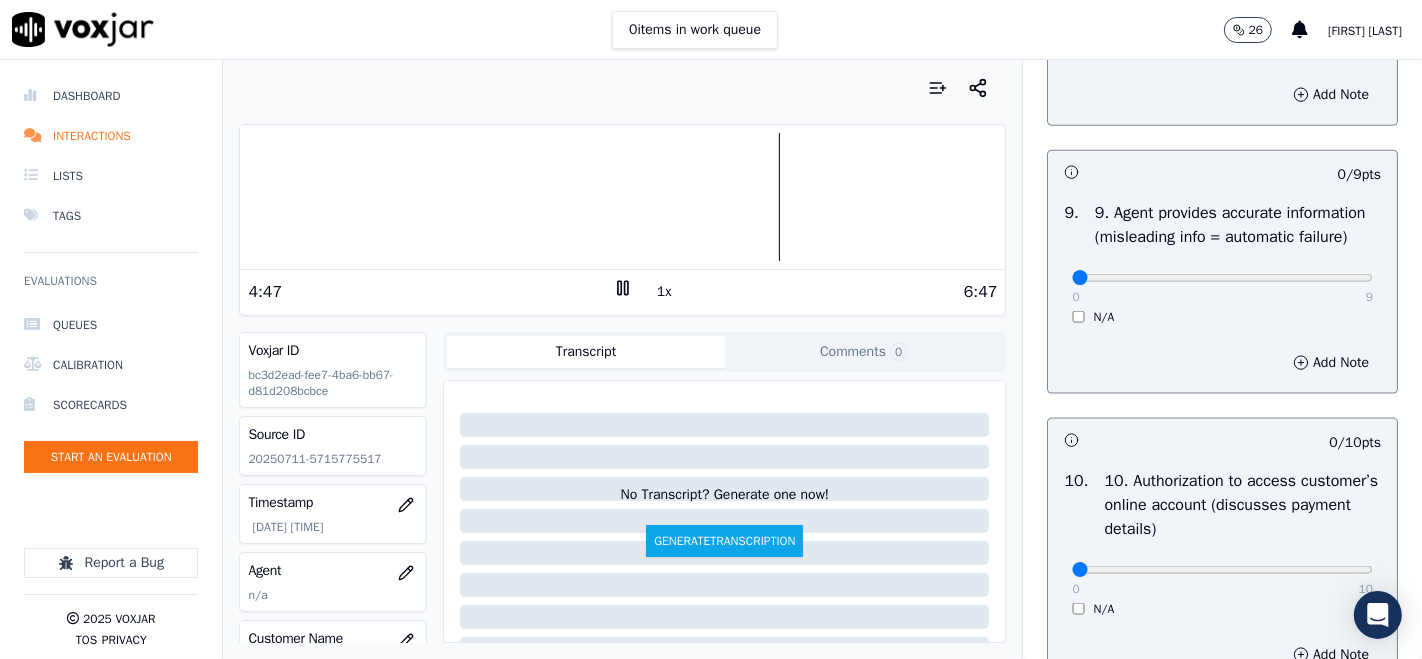 scroll, scrollTop: 2333, scrollLeft: 0, axis: vertical 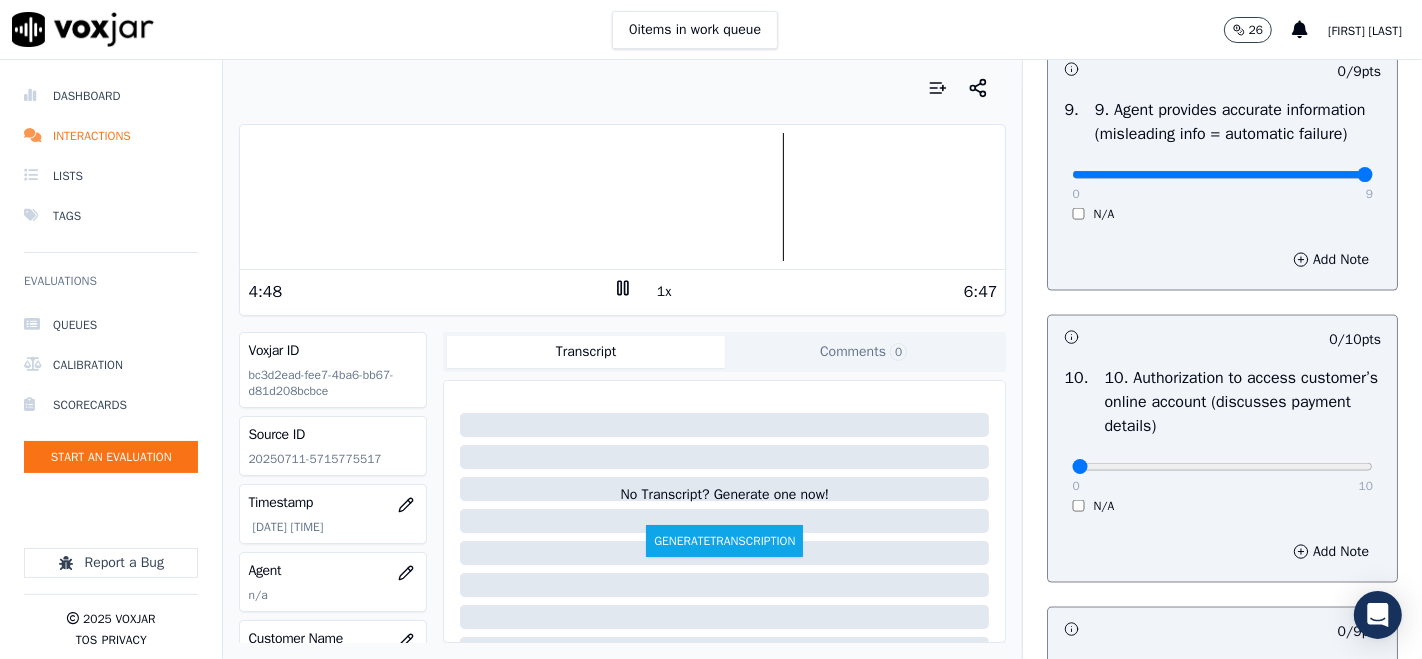 type on "9" 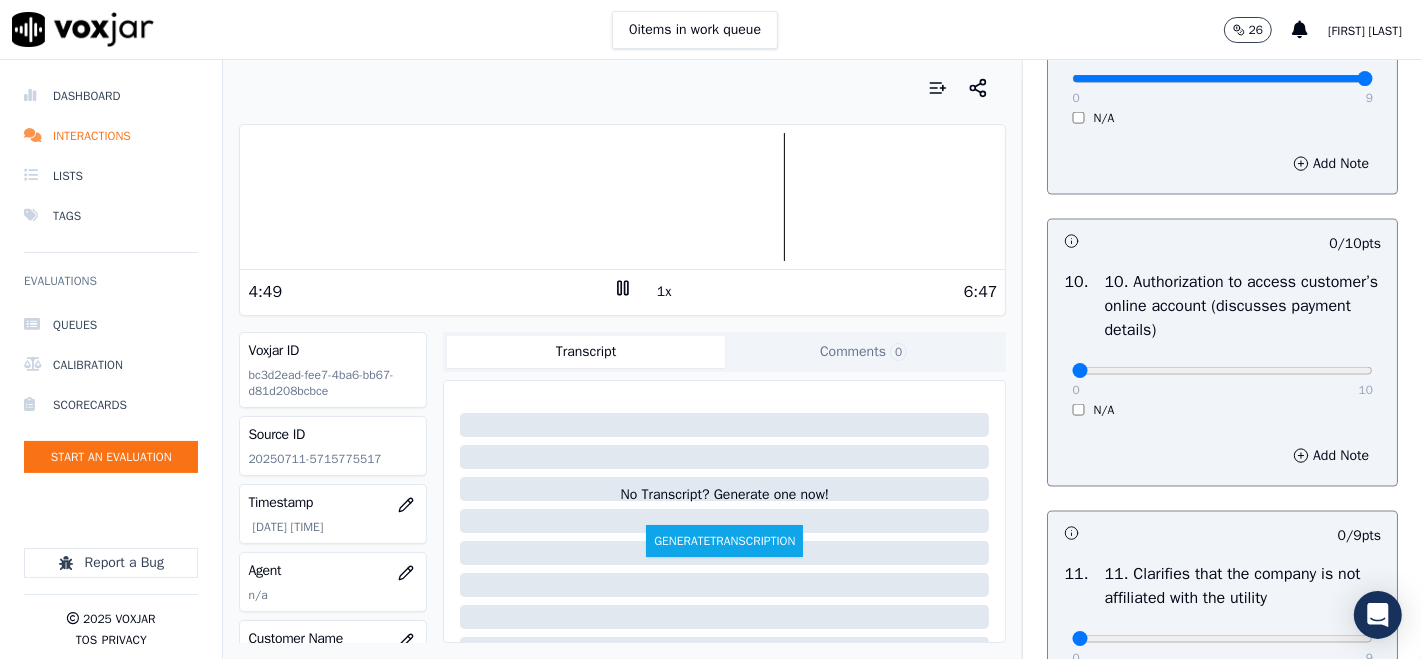 scroll, scrollTop: 2555, scrollLeft: 0, axis: vertical 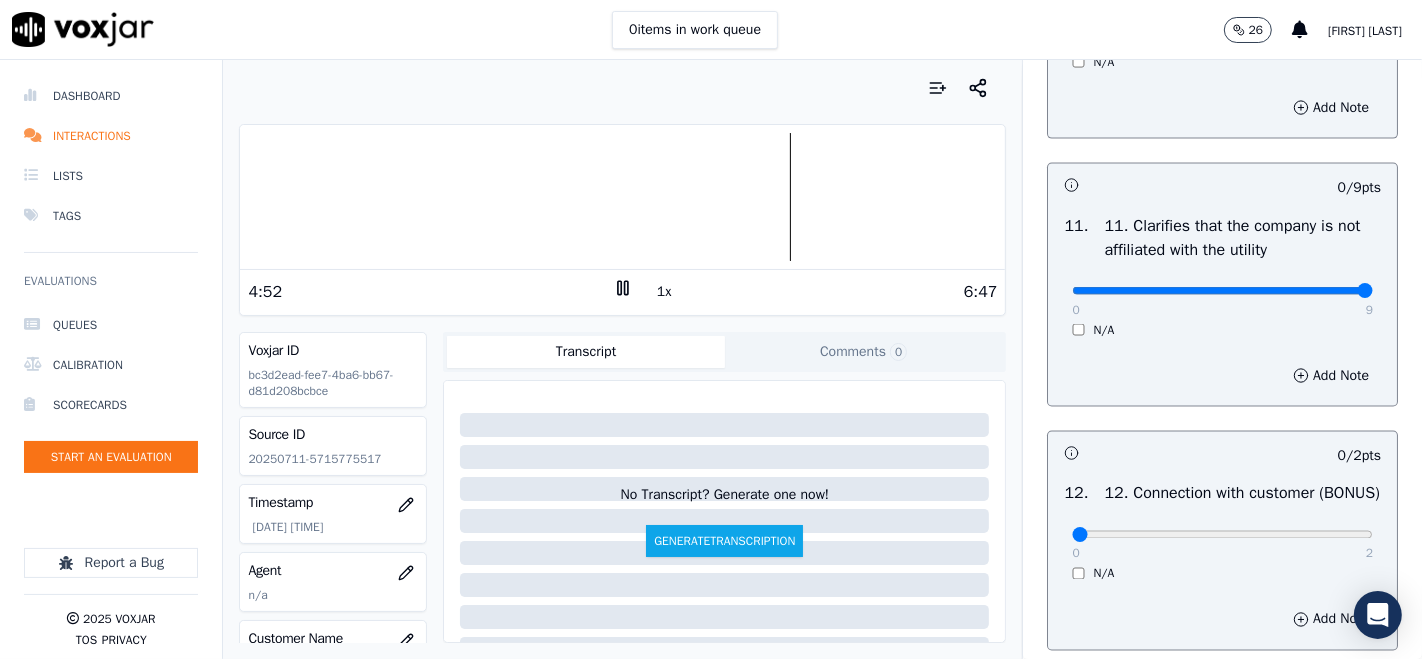 type on "9" 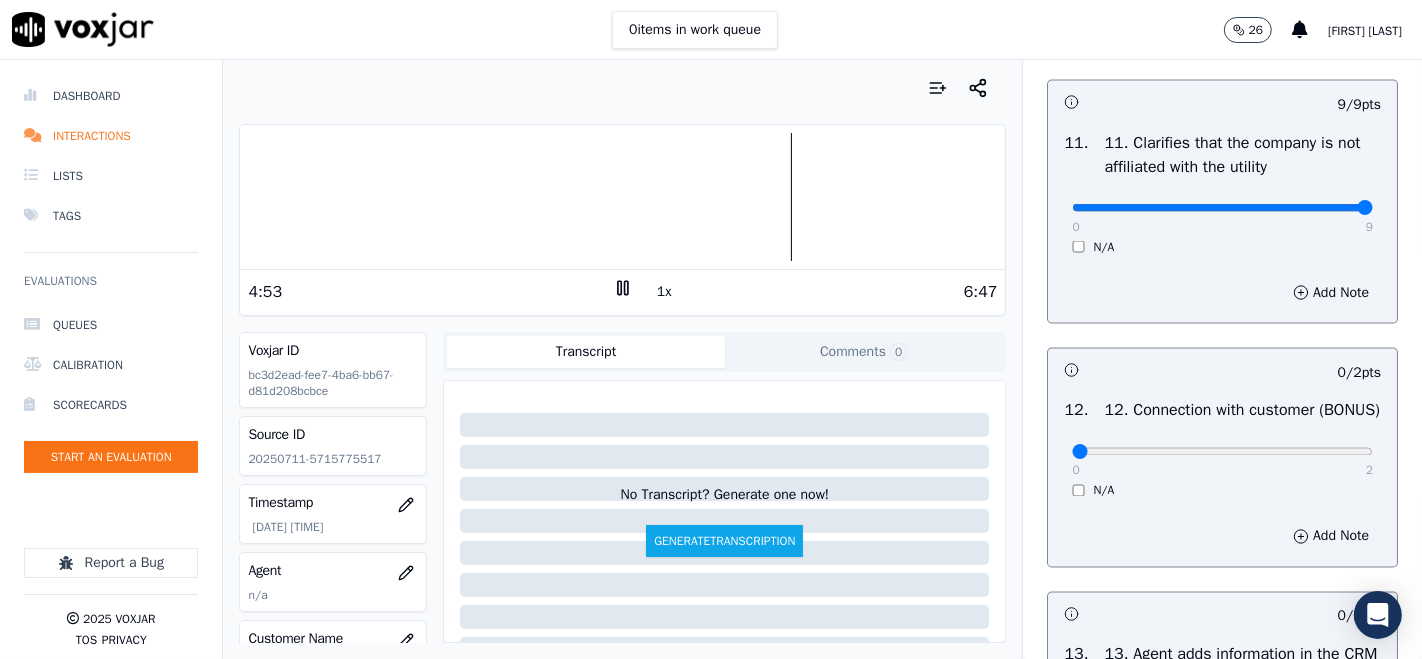 scroll, scrollTop: 3000, scrollLeft: 0, axis: vertical 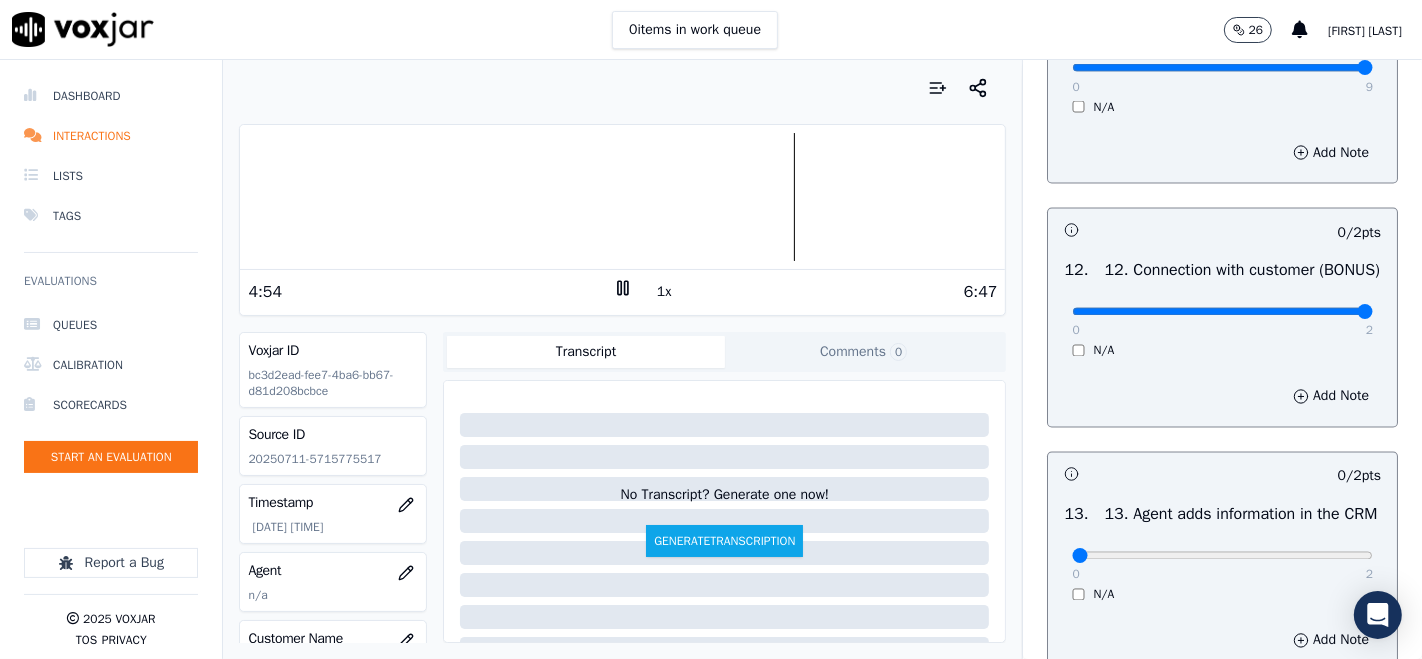 type on "2" 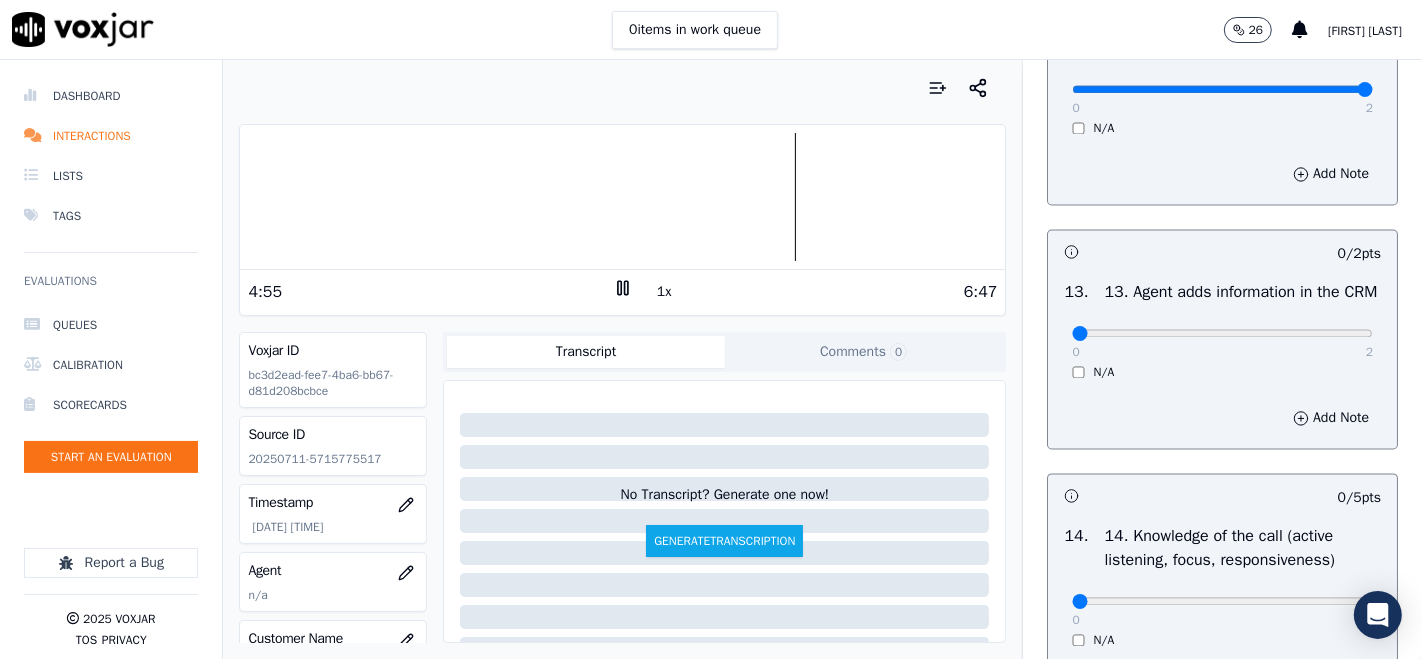 scroll, scrollTop: 3333, scrollLeft: 0, axis: vertical 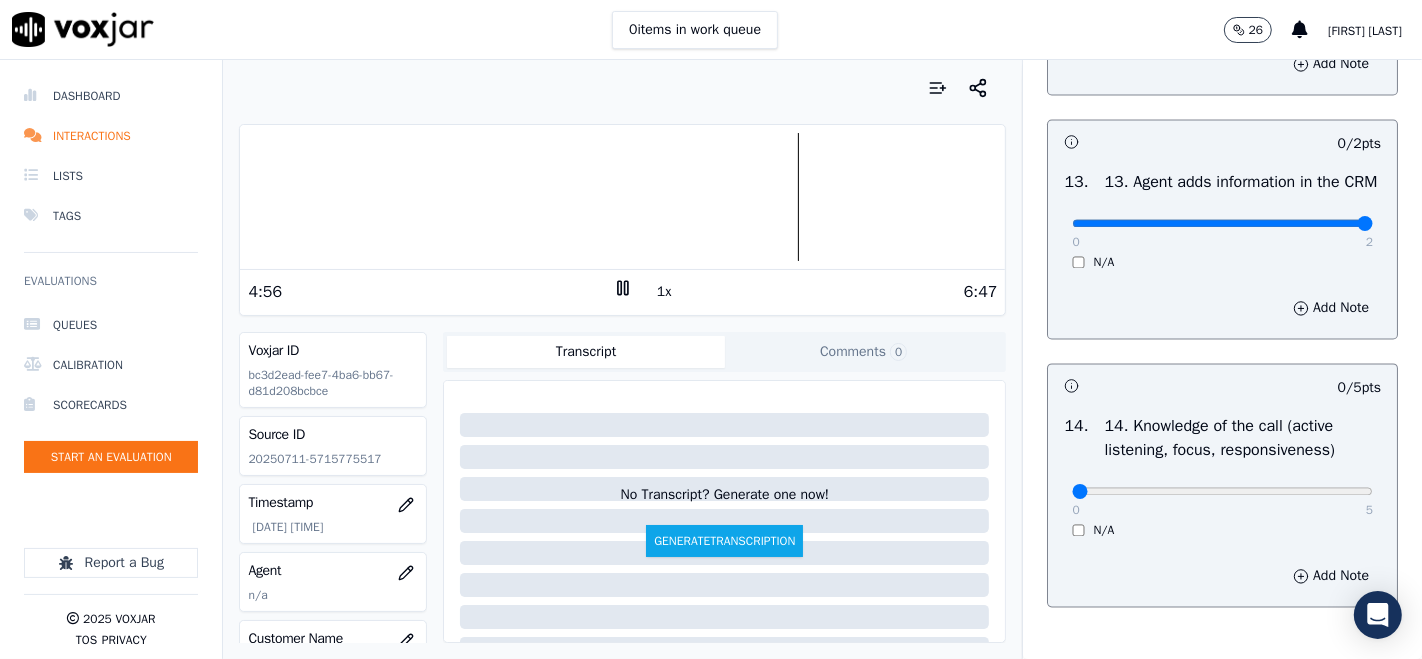 type on "2" 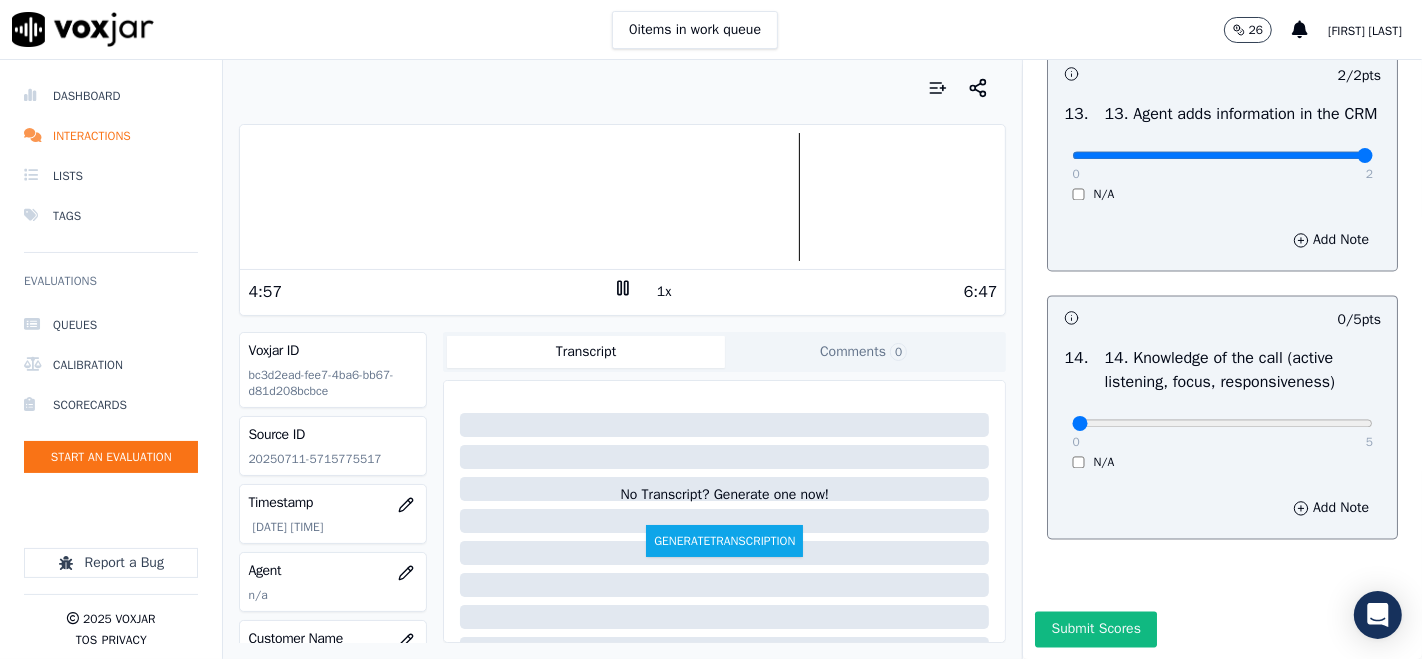 scroll, scrollTop: 3555, scrollLeft: 0, axis: vertical 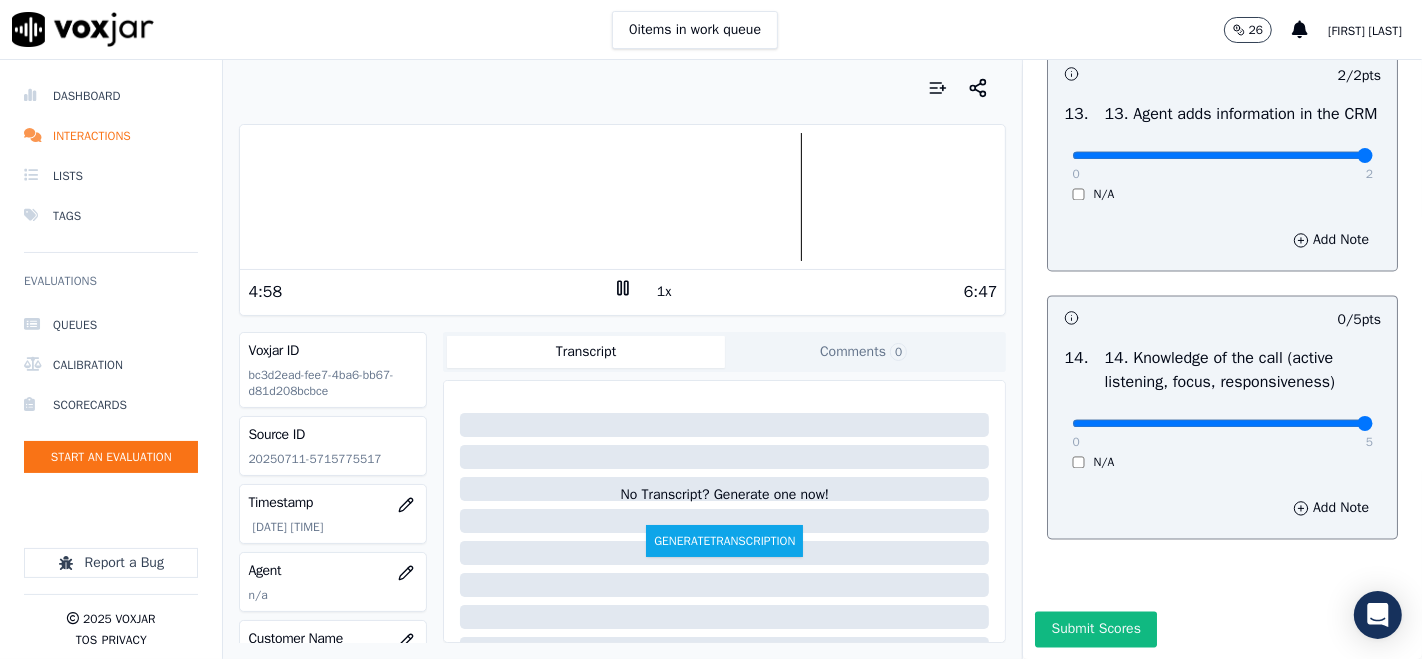 type on "5" 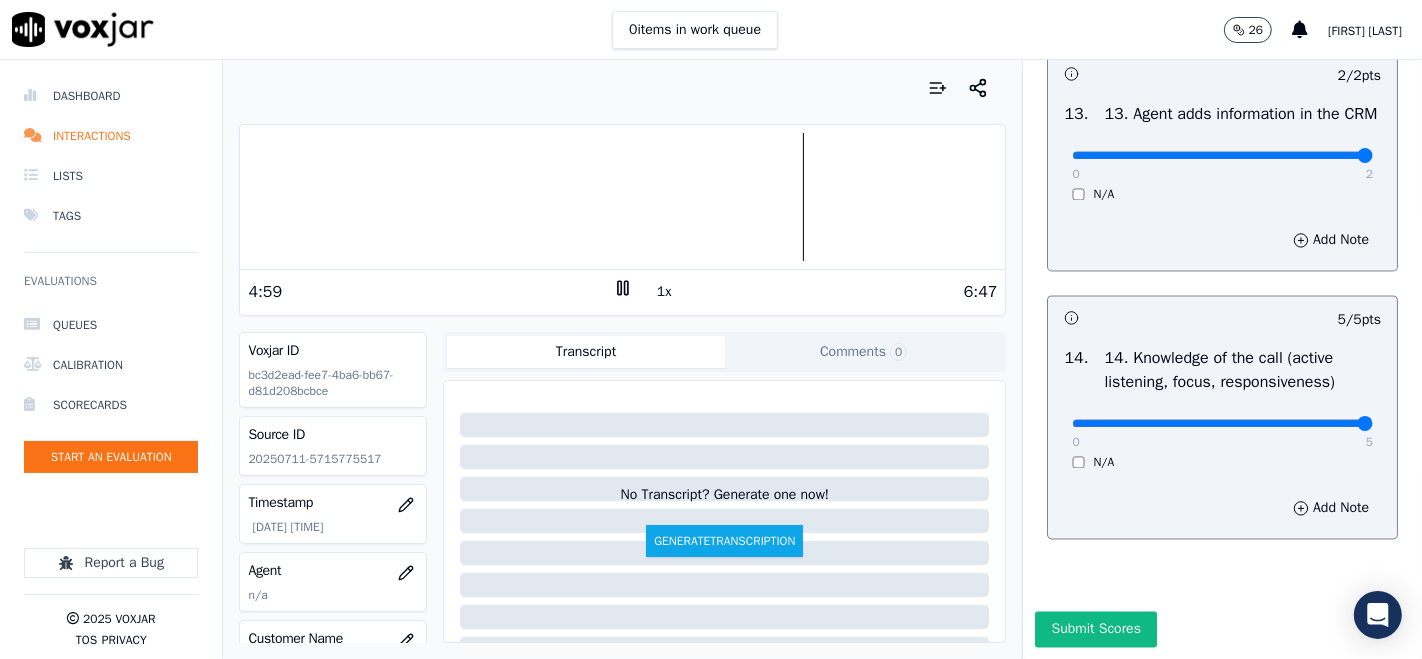 scroll, scrollTop: 3606, scrollLeft: 0, axis: vertical 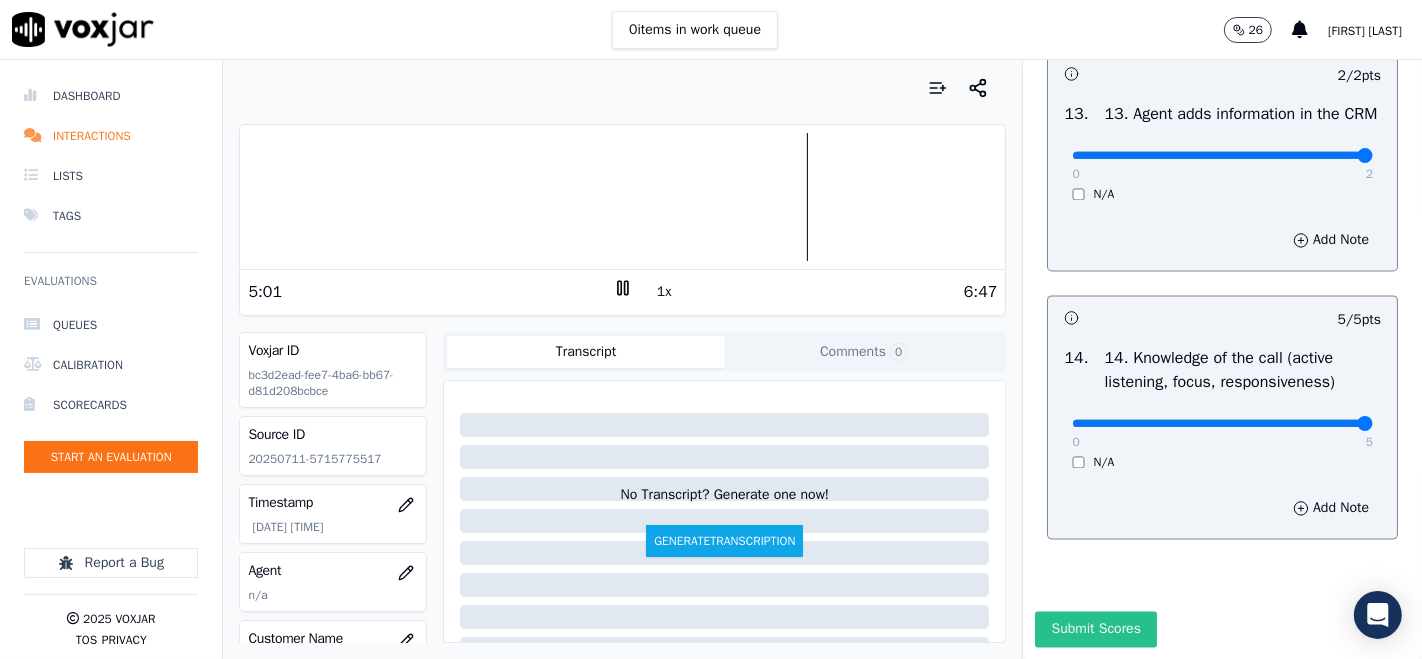 click on "Submit Scores" at bounding box center (1095, 629) 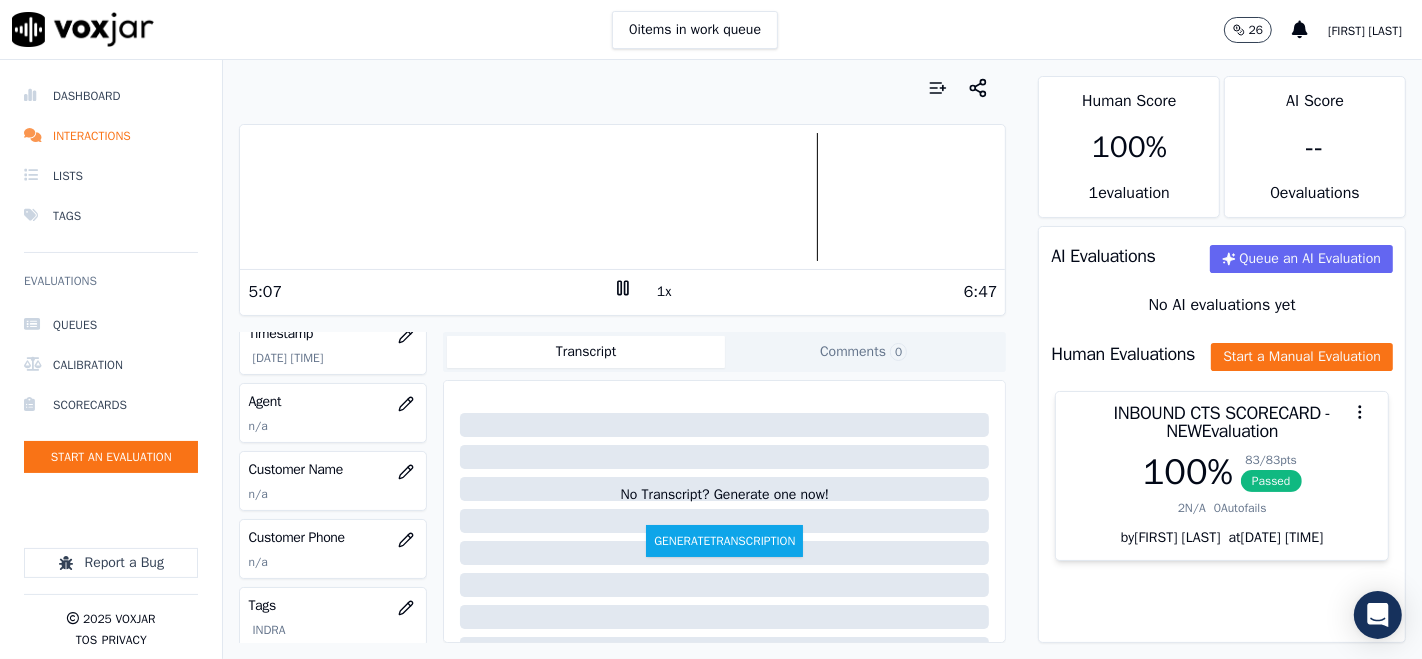 scroll, scrollTop: 222, scrollLeft: 0, axis: vertical 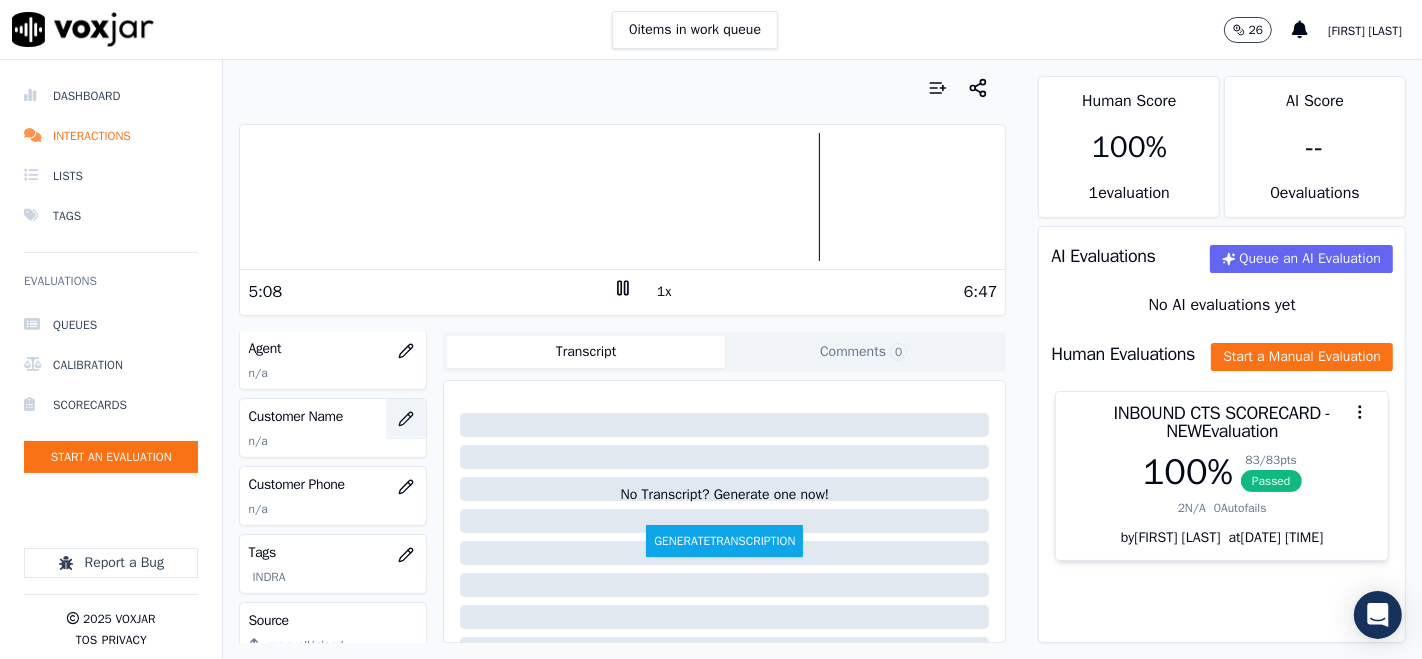 click at bounding box center (406, 419) 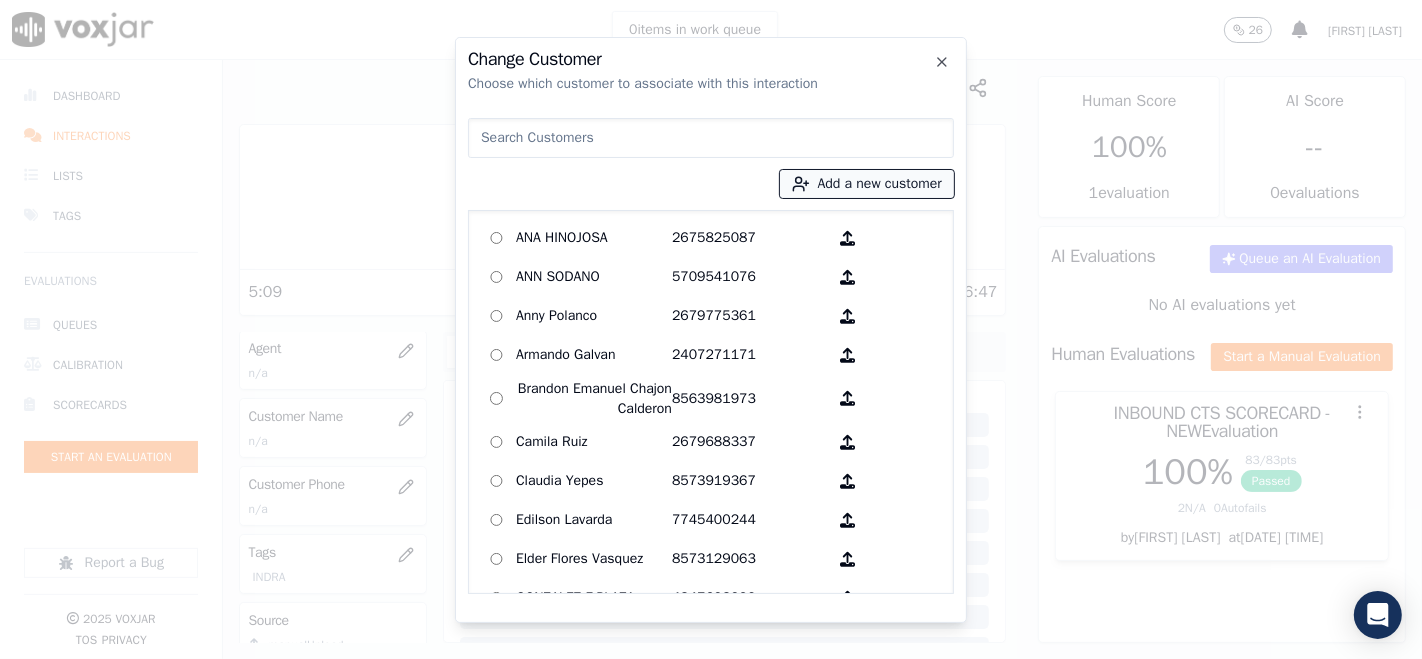 click on "Add a new customer" at bounding box center (867, 184) 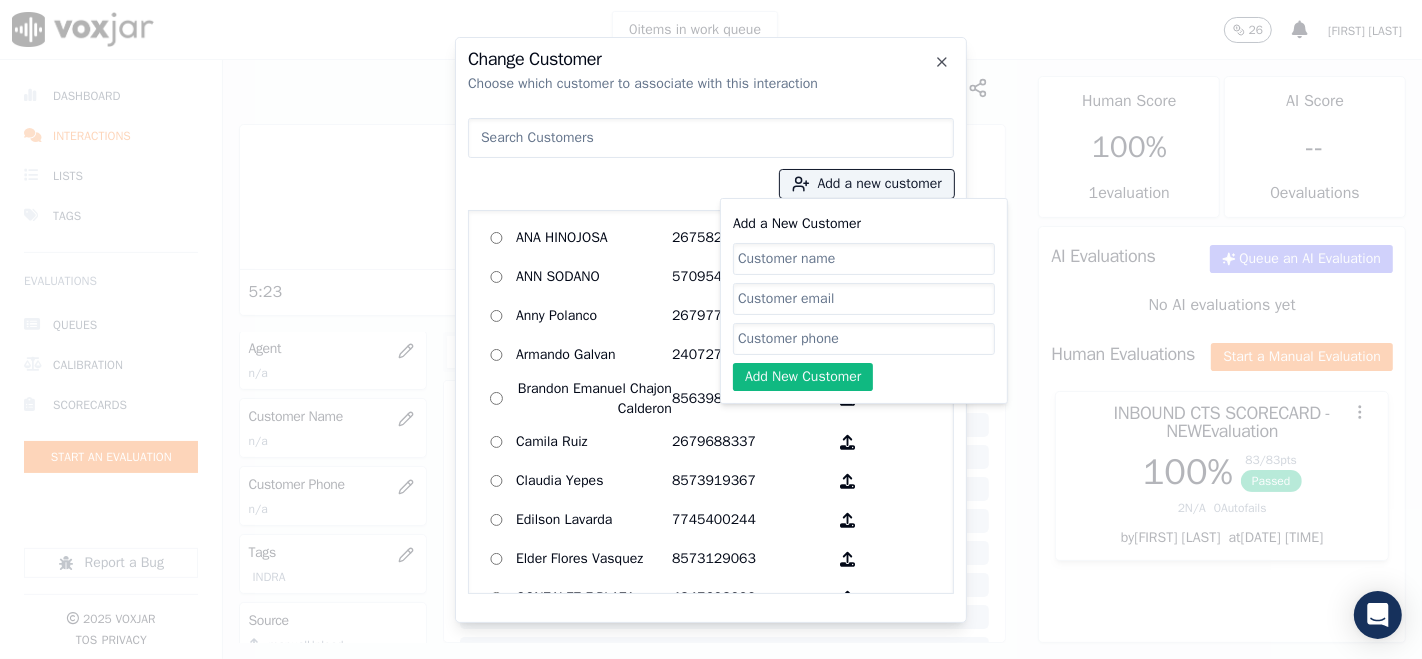 paste on "KATHERINE PATRICIA BUJAICO MONTAÑEZ" 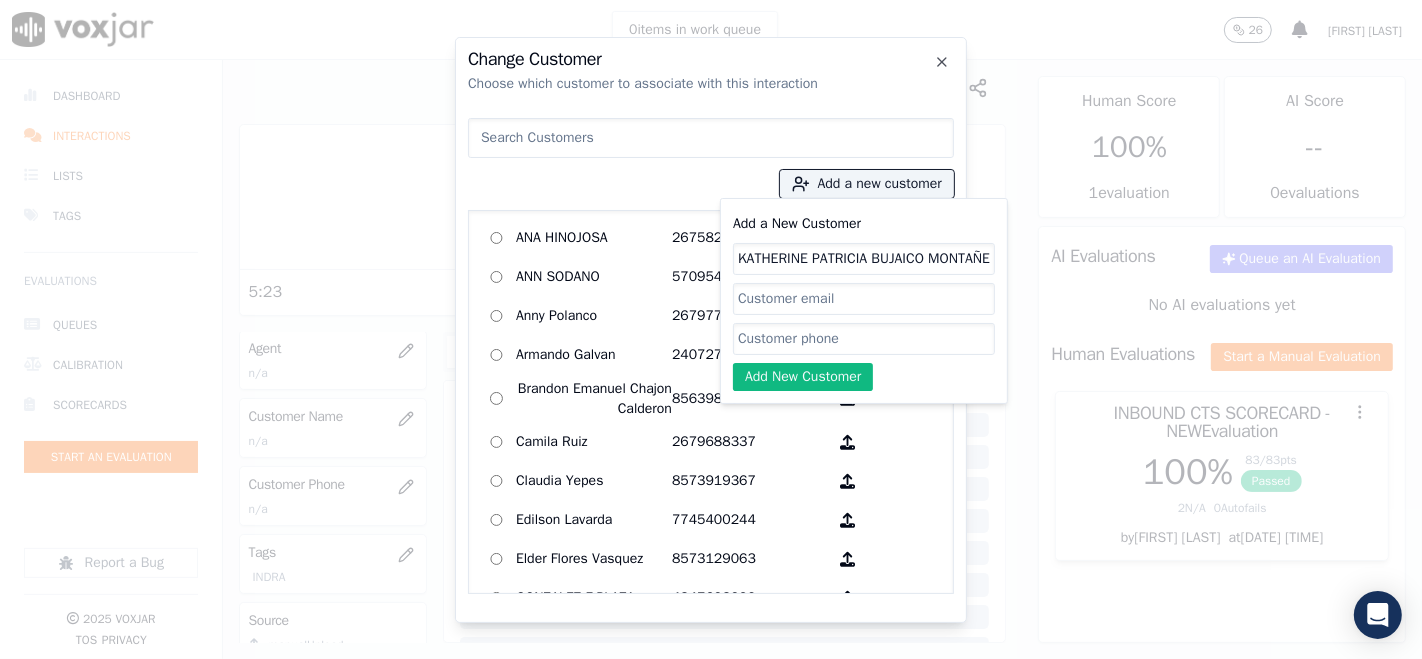 scroll, scrollTop: 0, scrollLeft: 17, axis: horizontal 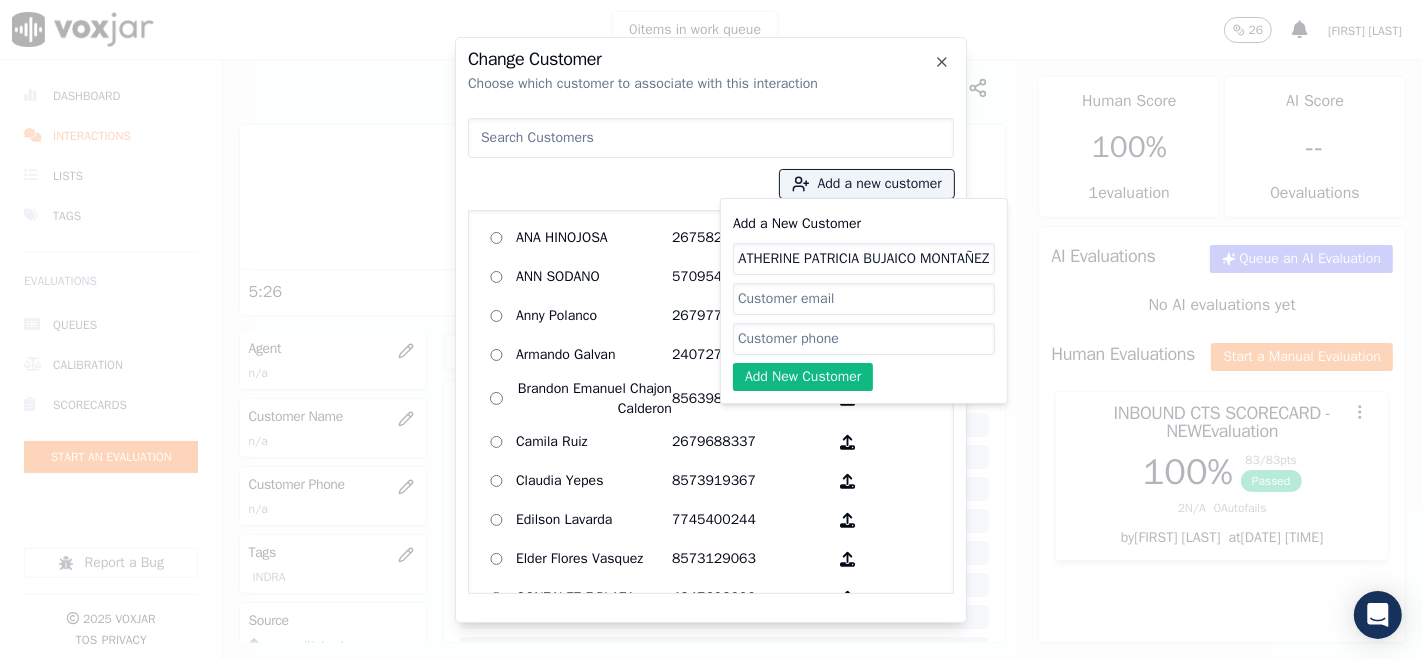 type on "KATHERINE PATRICIA BUJAICO MONTAÑEZ" 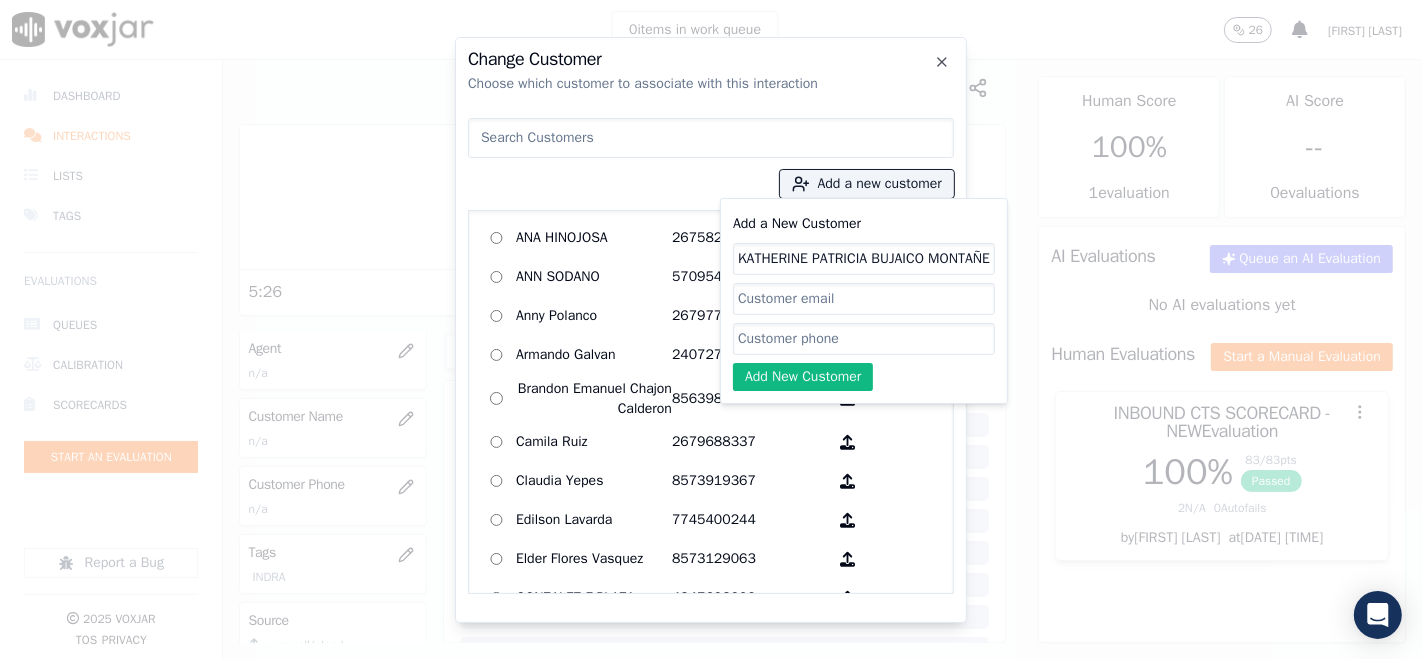 click on "Add a New Customer" 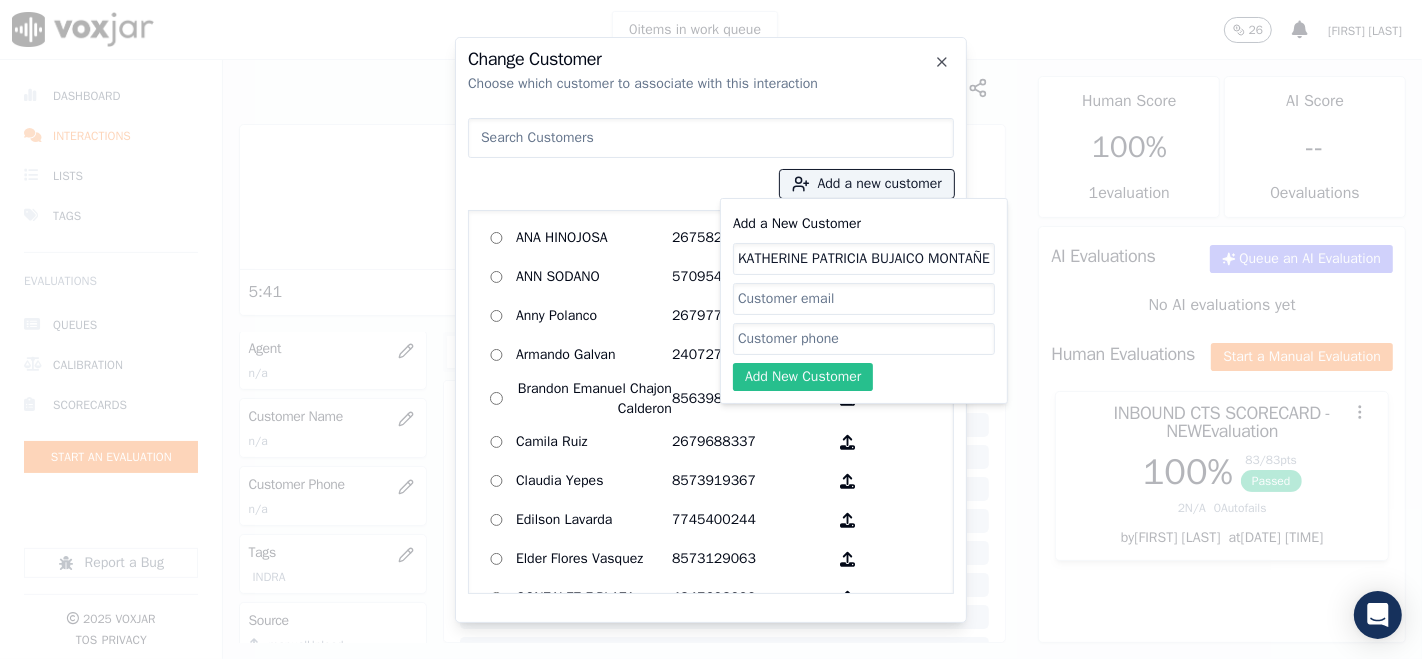 paste on "5715775517" 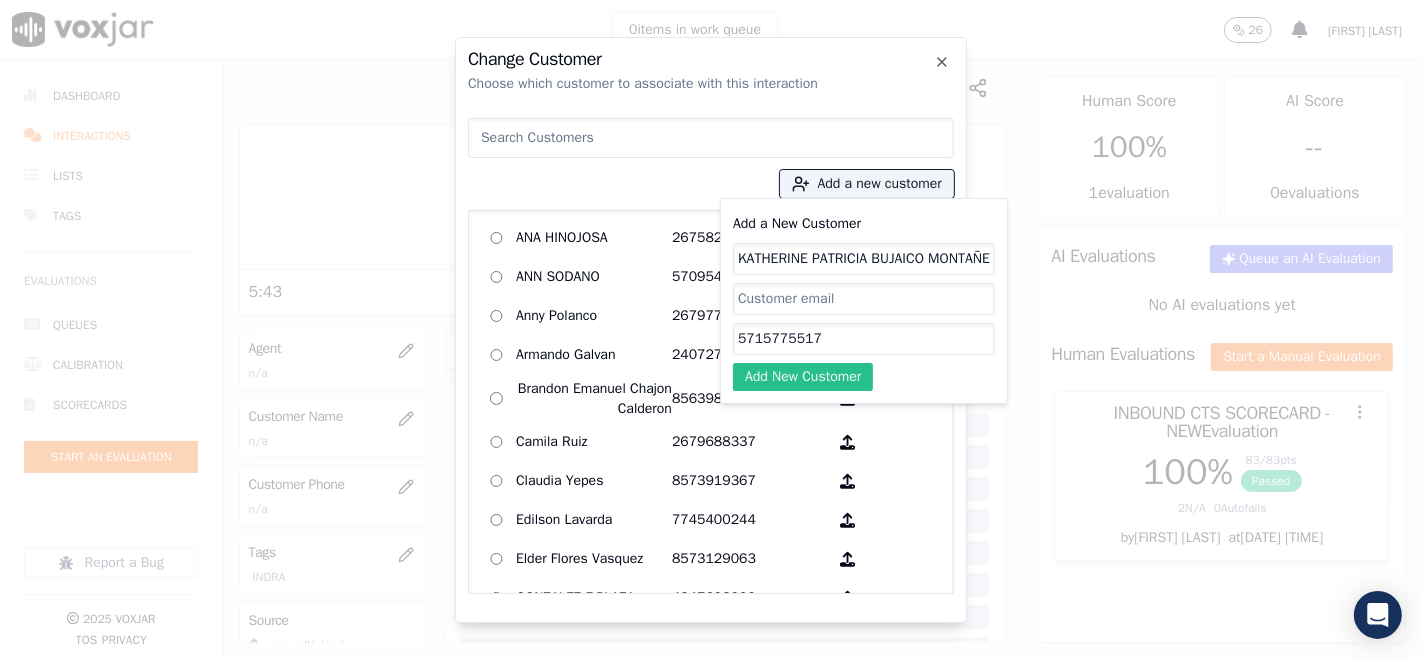 type on "5715775517" 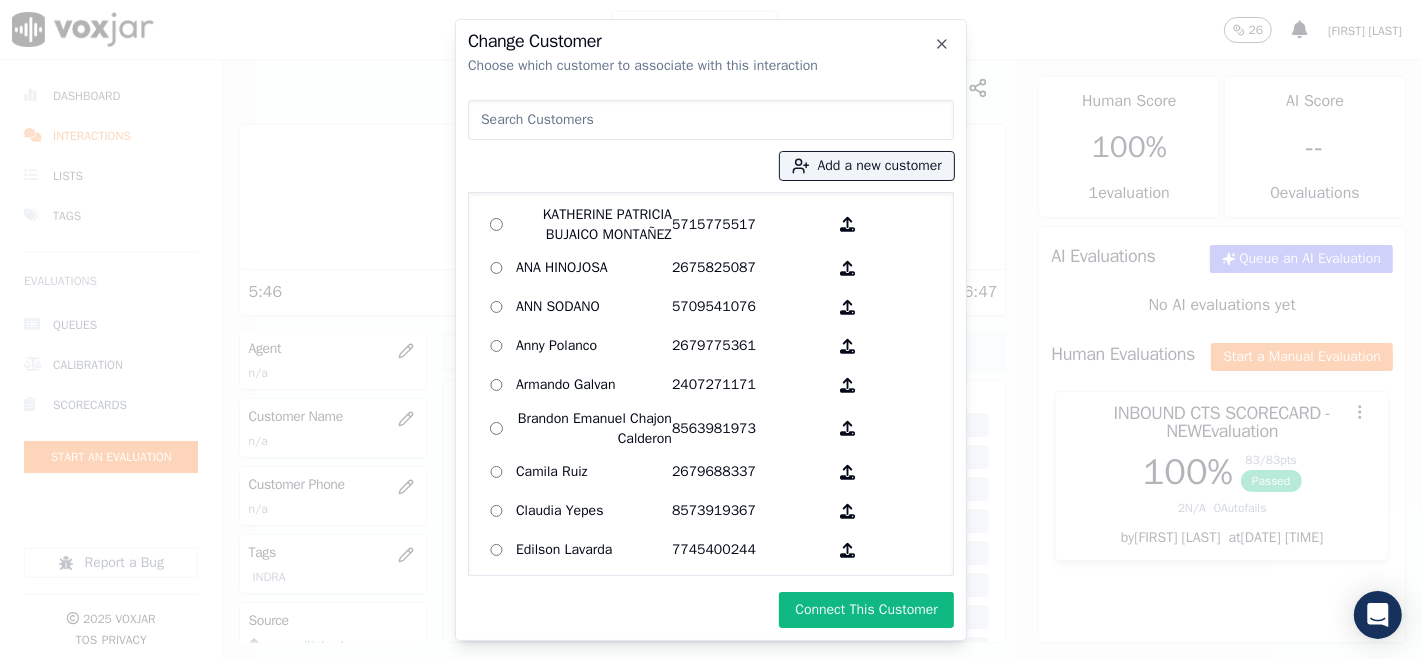 click on "Connect This Customer" at bounding box center [866, 610] 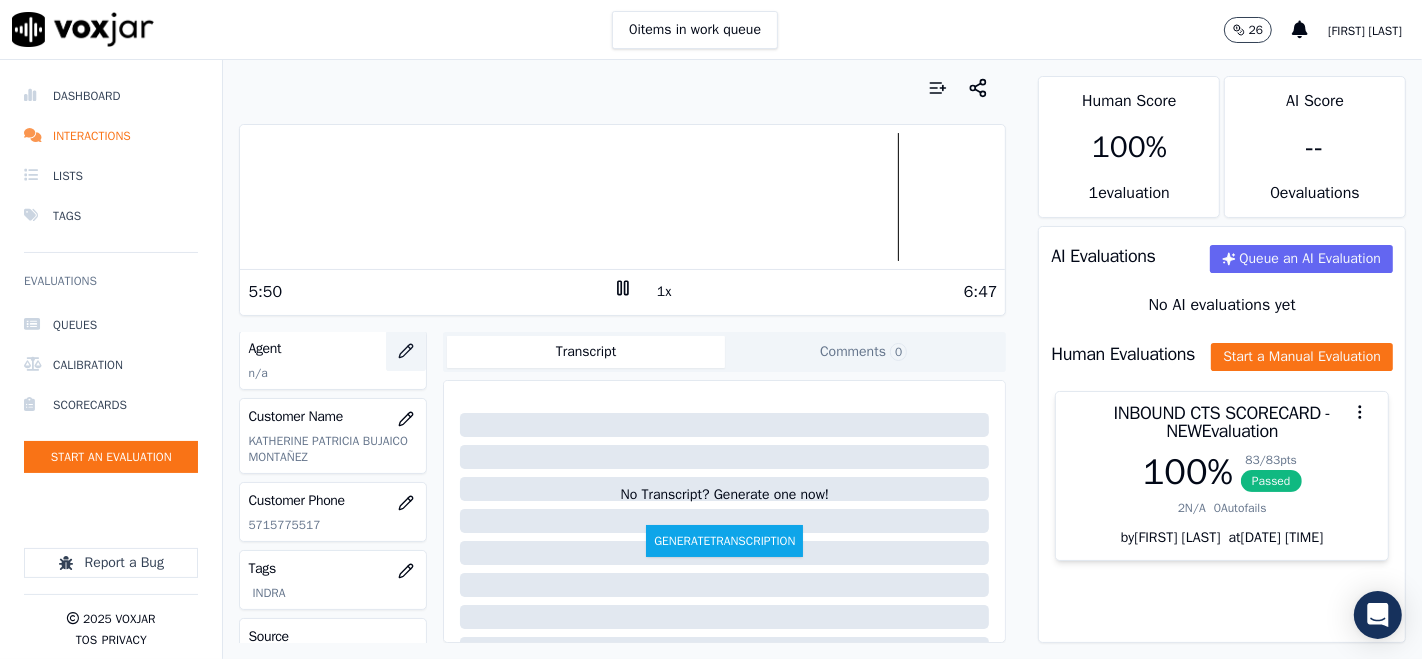 click 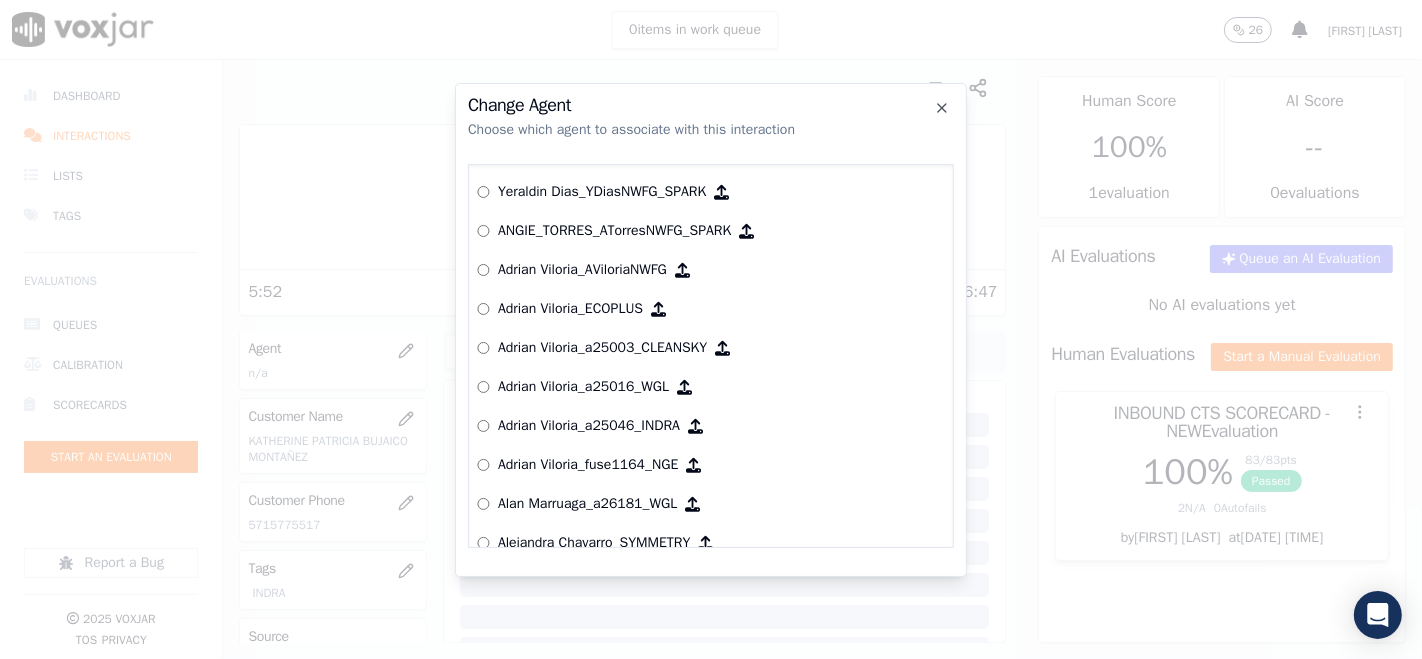 click on "Change Agent" at bounding box center (711, 105) 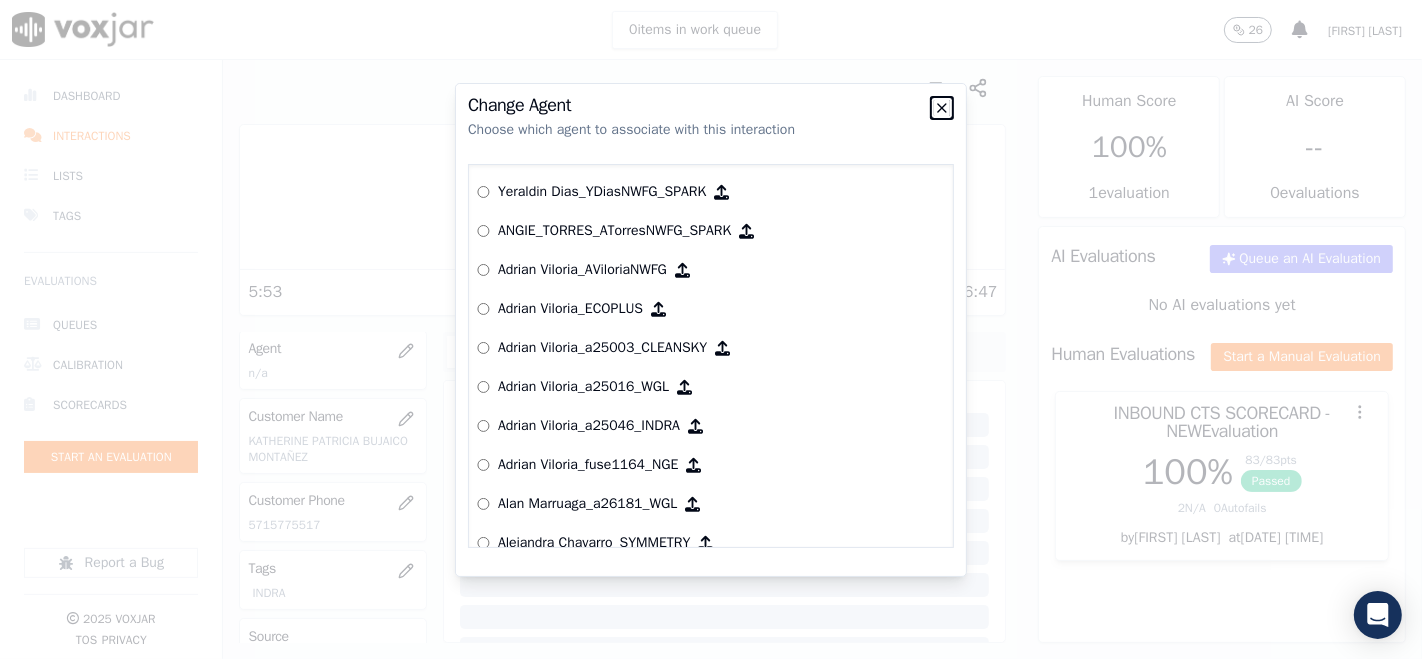 click 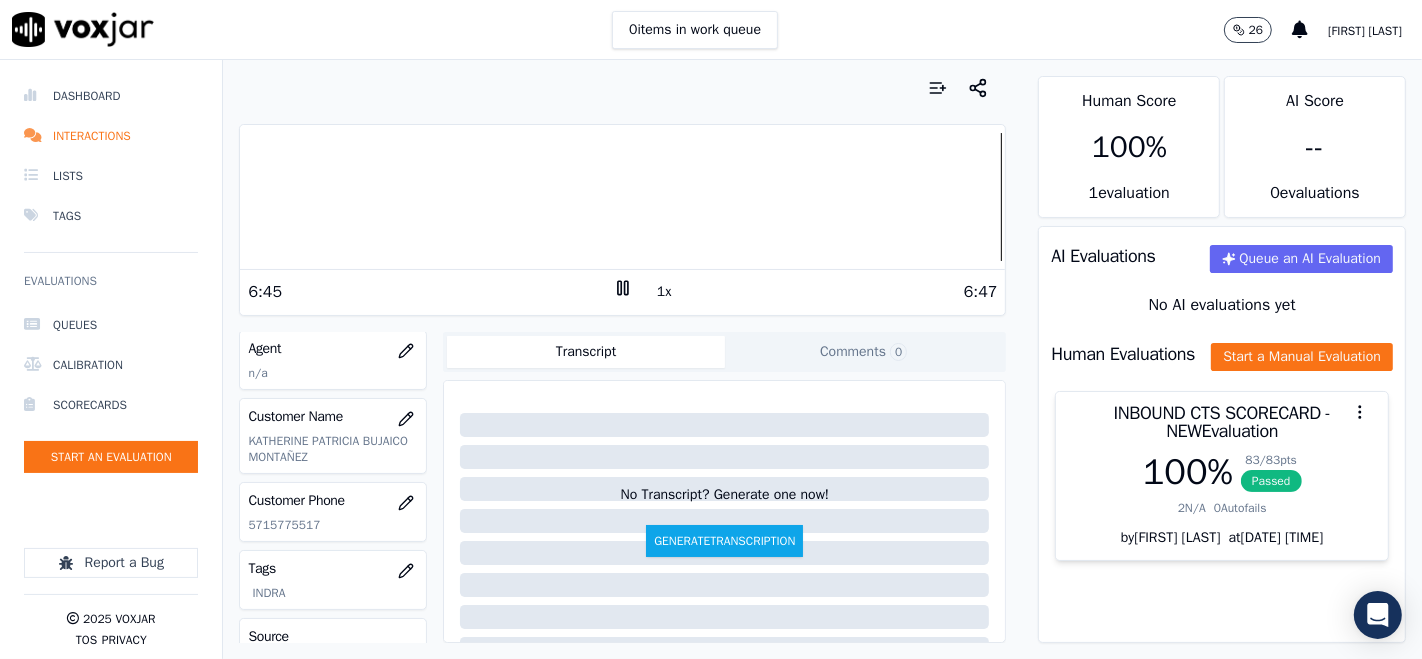 click 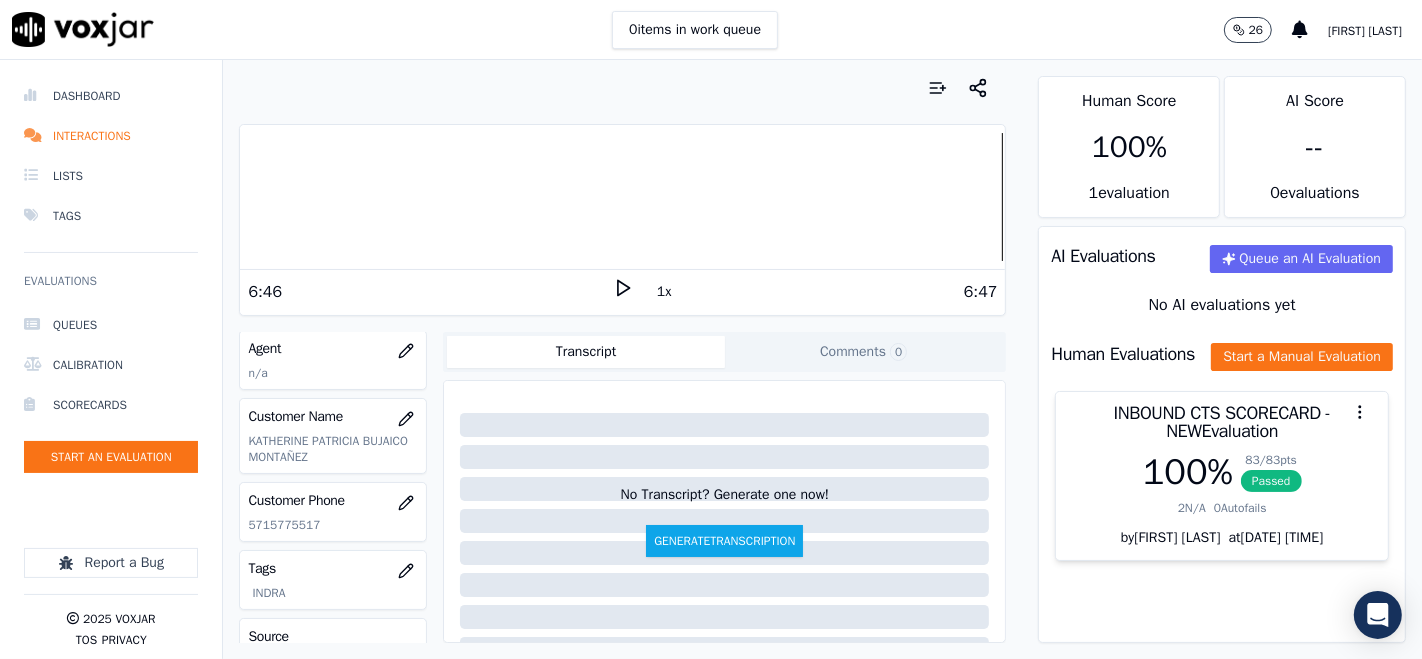 click on "Your browser does not support the audio element.   6:46     1x   6:47   Voxjar ID   bc3d2ead-fee7-4ba6-bb67-d81d208bcbce   Source ID   20250711-5715775517   Timestamp
07/14/2025 04:55 pm     Agent
n/a     Customer Name      KATHERINE PATRICIA BUJAICO MONTAÑEZ     Customer Phone      5715775517     Tags
INDRA     Source     manualUpload   Type     AUDIO       Transcript   Comments  0   No Transcript? Generate one now!   Generate  Transcription         Add Comment" at bounding box center [622, 359] 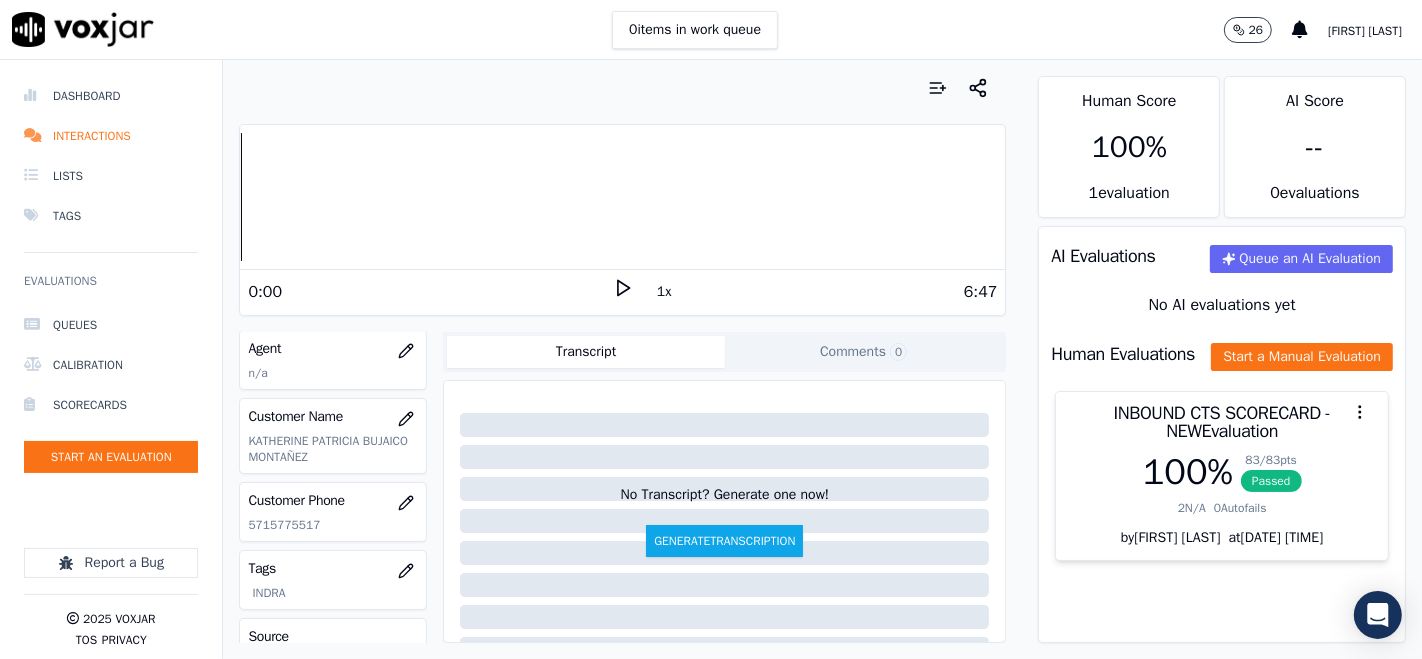 click 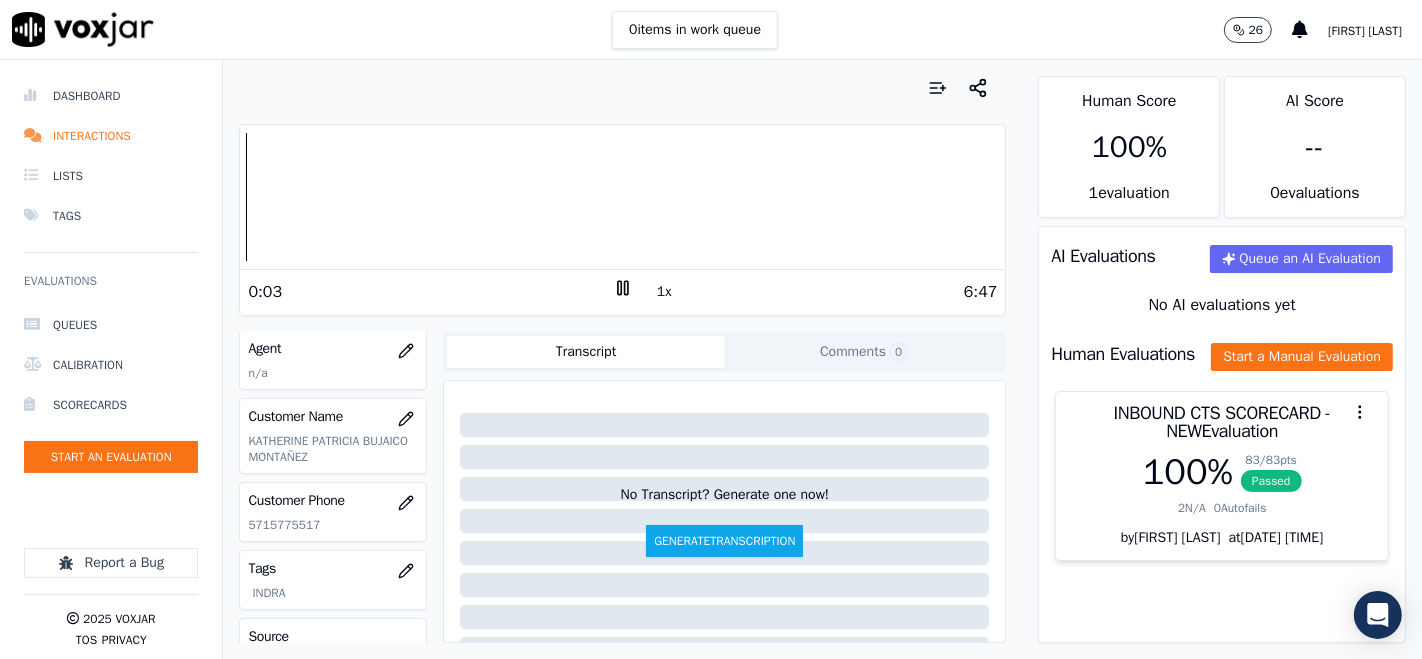 click 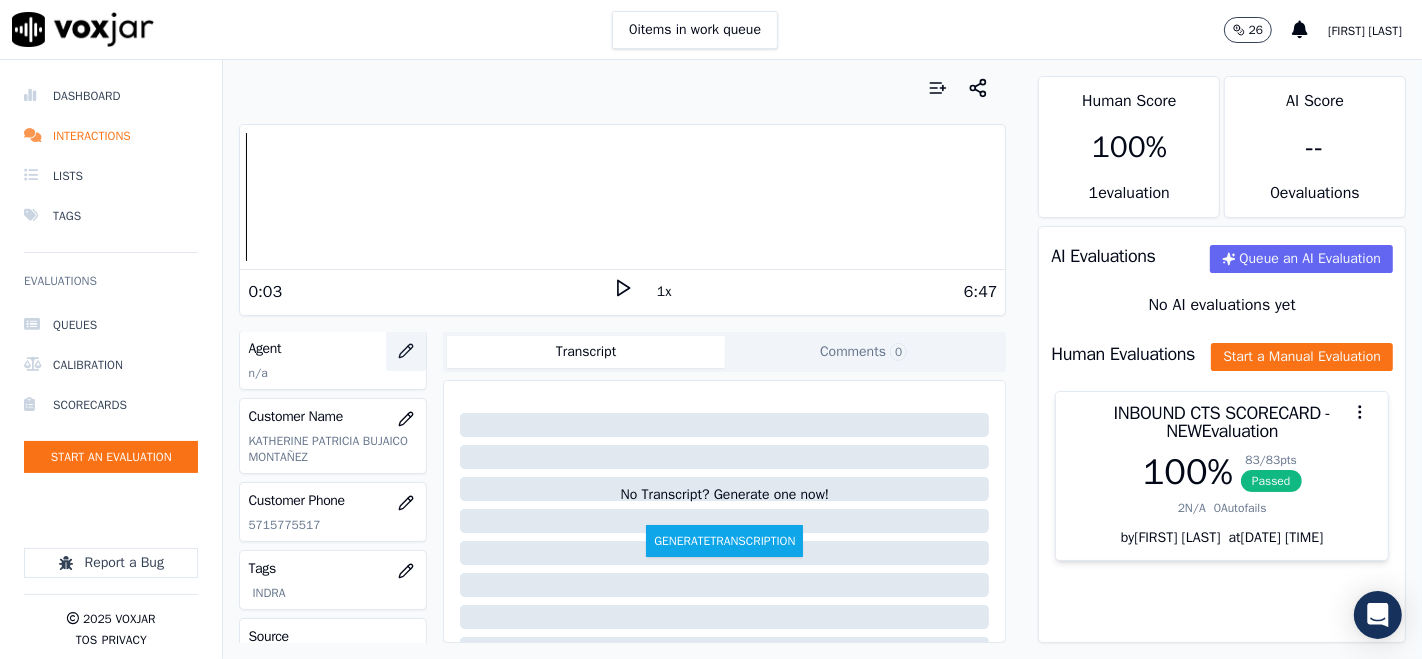 click 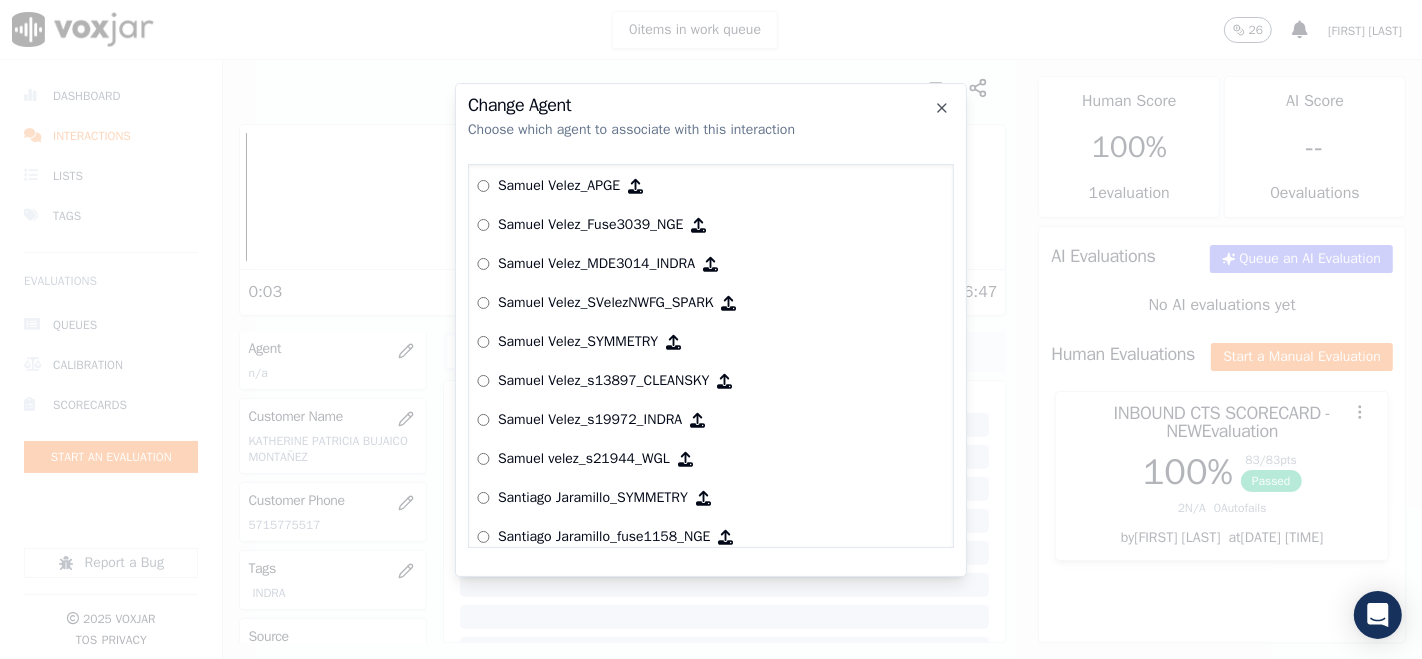 scroll, scrollTop: 7383, scrollLeft: 0, axis: vertical 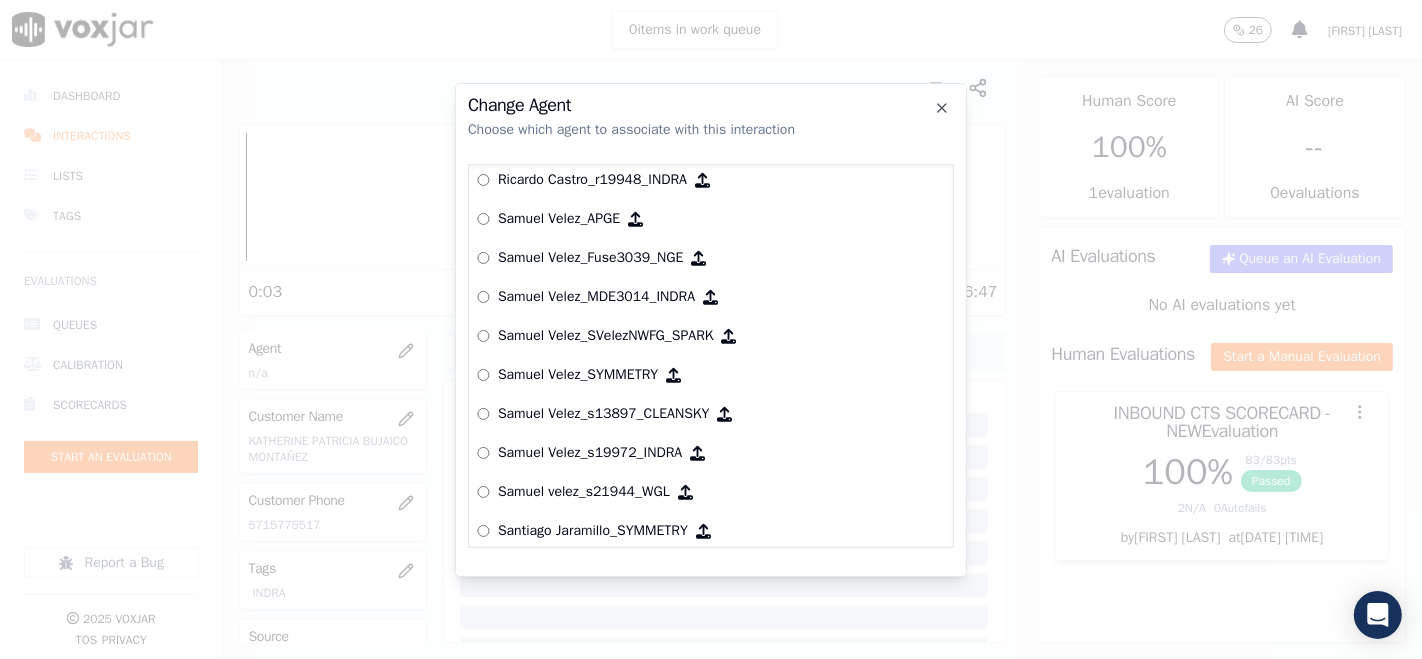 click on "Samuel Velez_s19972_INDRA" at bounding box center [711, 453] 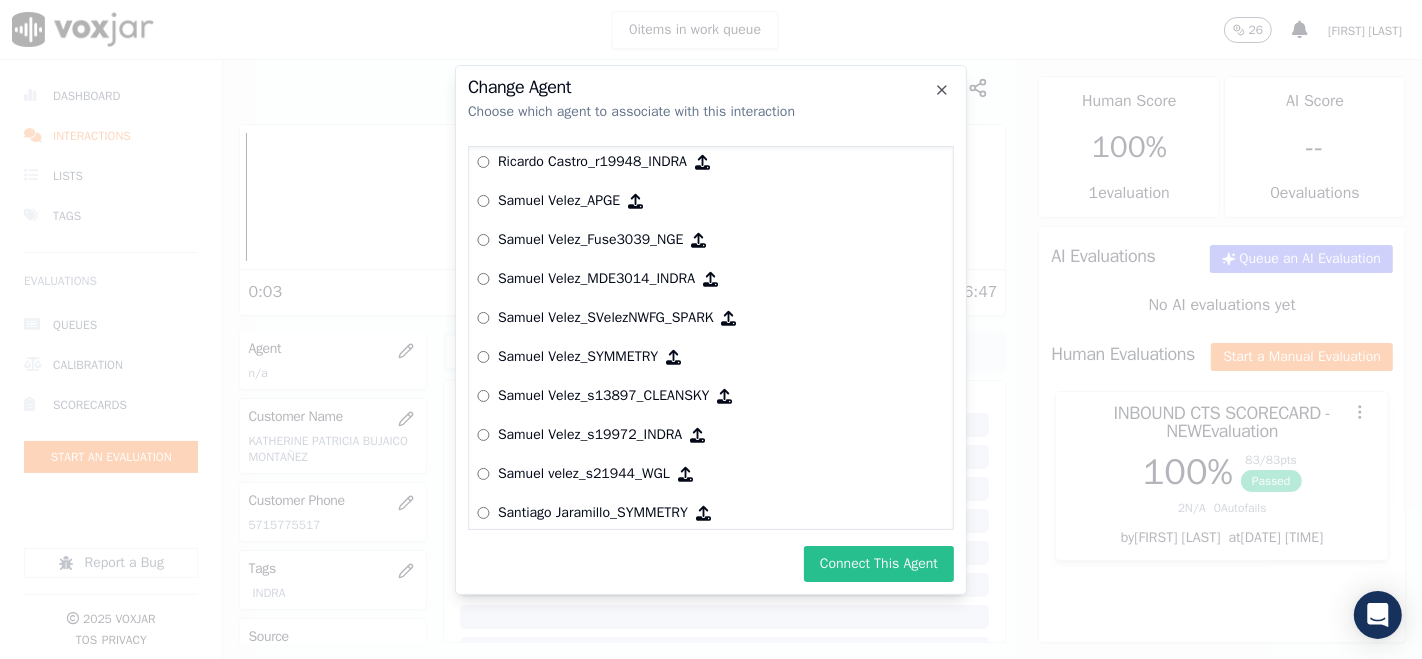 click on "Connect This Agent" at bounding box center (879, 564) 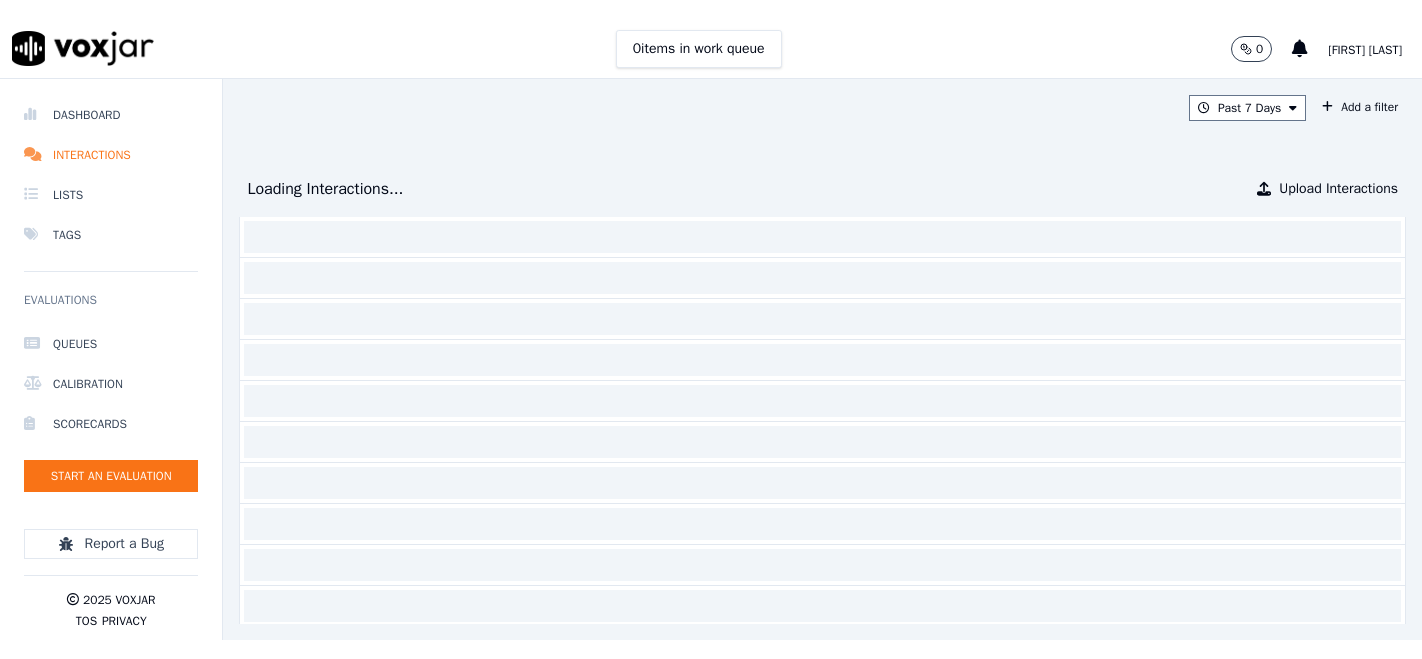scroll, scrollTop: 0, scrollLeft: 0, axis: both 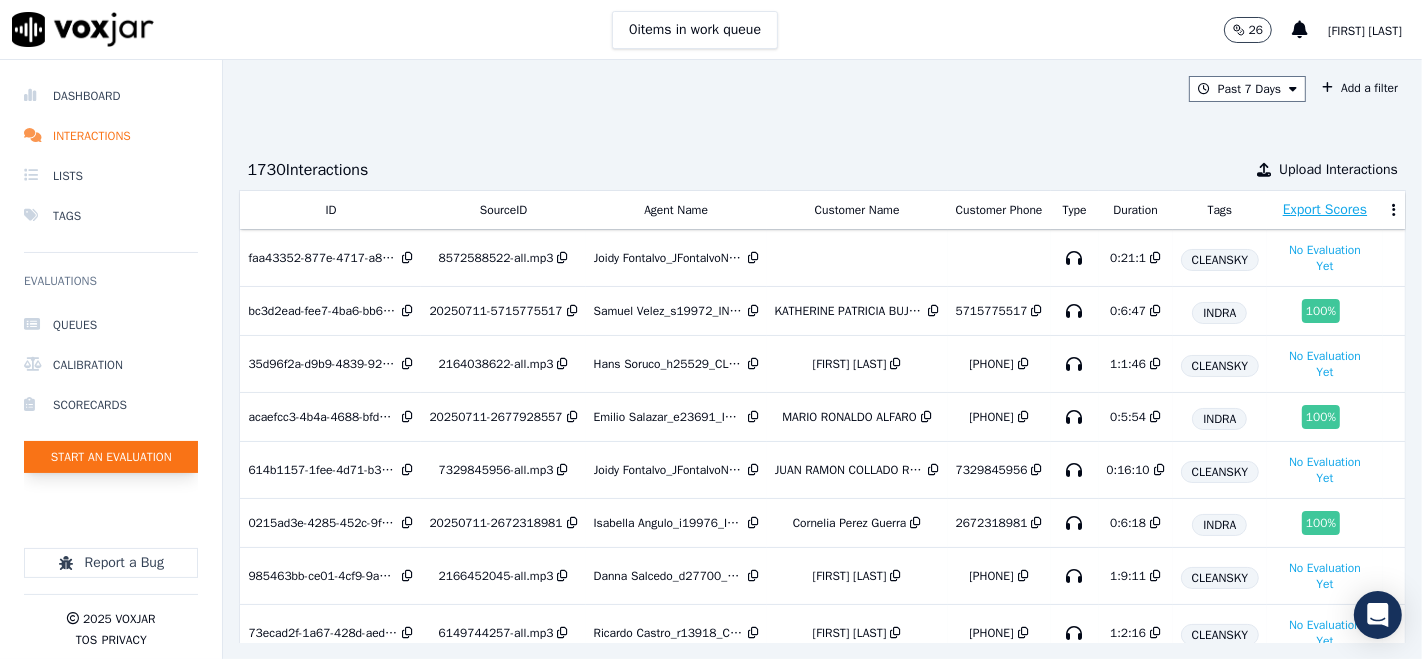 click on "Start an Evaluation" 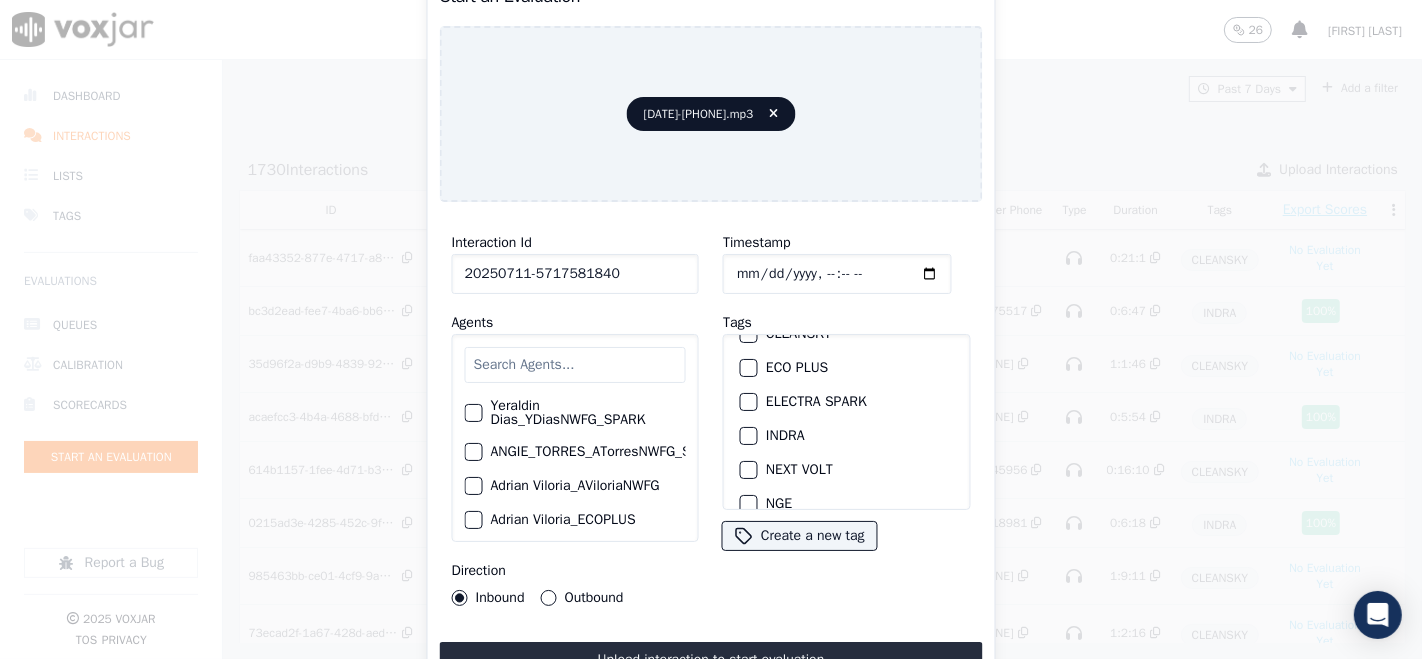 scroll, scrollTop: 111, scrollLeft: 0, axis: vertical 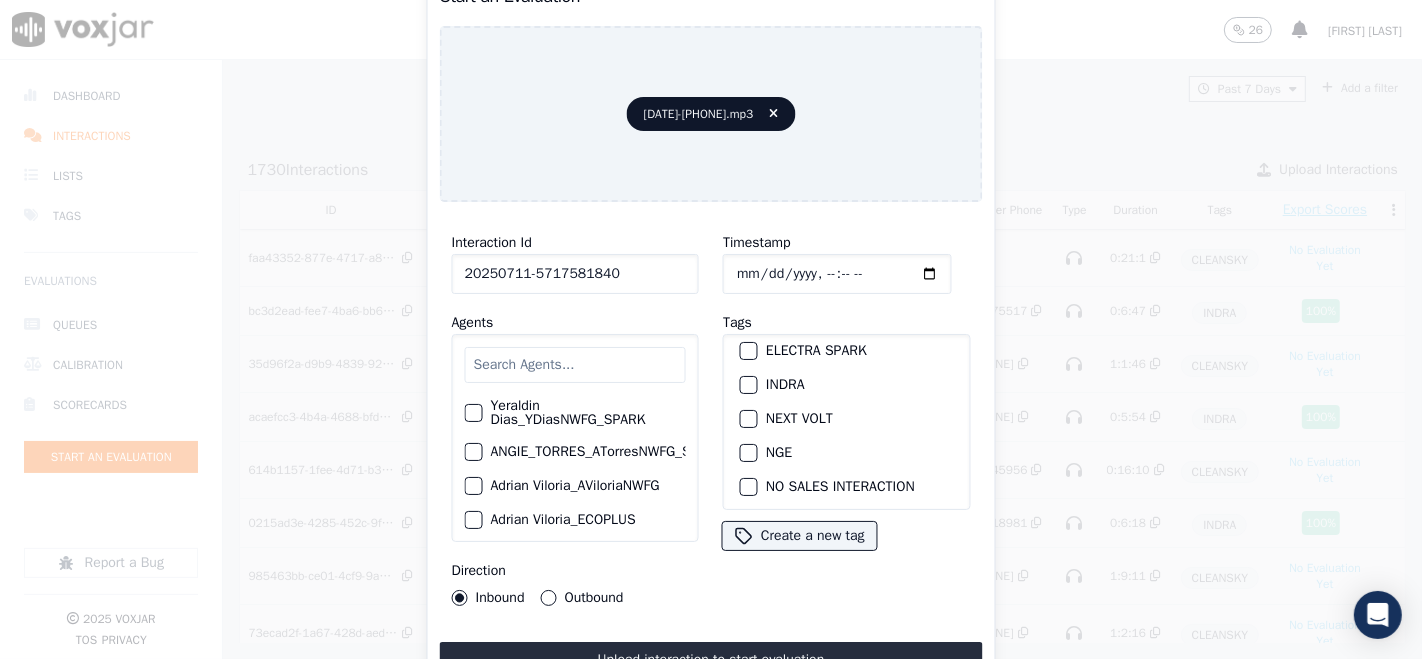 type on "20250711-5717581840" 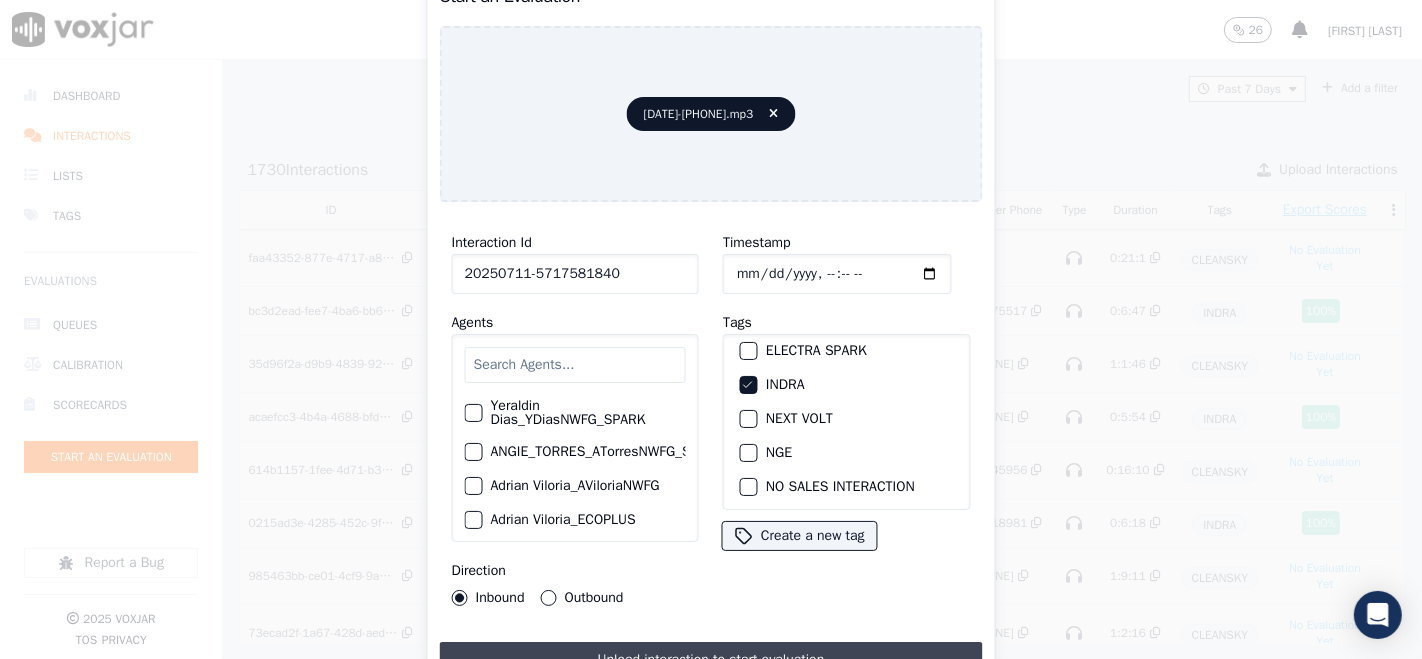 click on "Upload interaction to start evaluation" at bounding box center (711, 660) 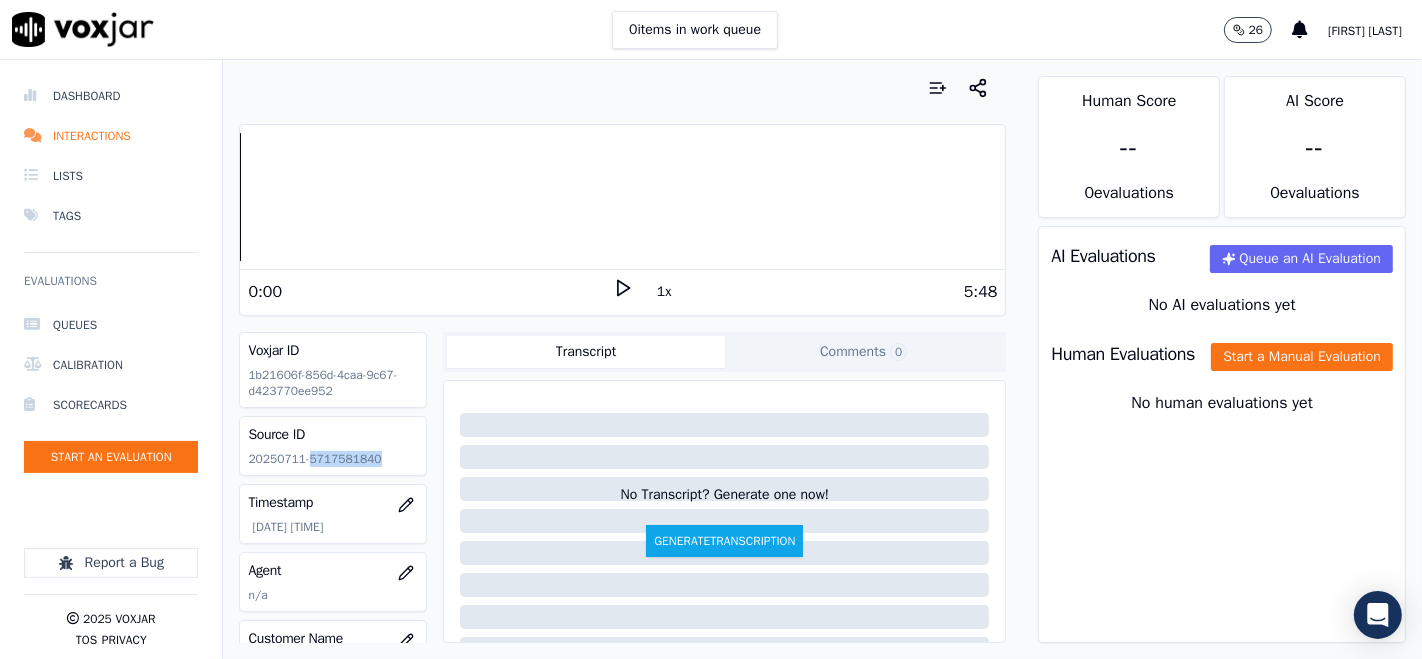 drag, startPoint x: 304, startPoint y: 461, endPoint x: 378, endPoint y: 452, distance: 74.54529 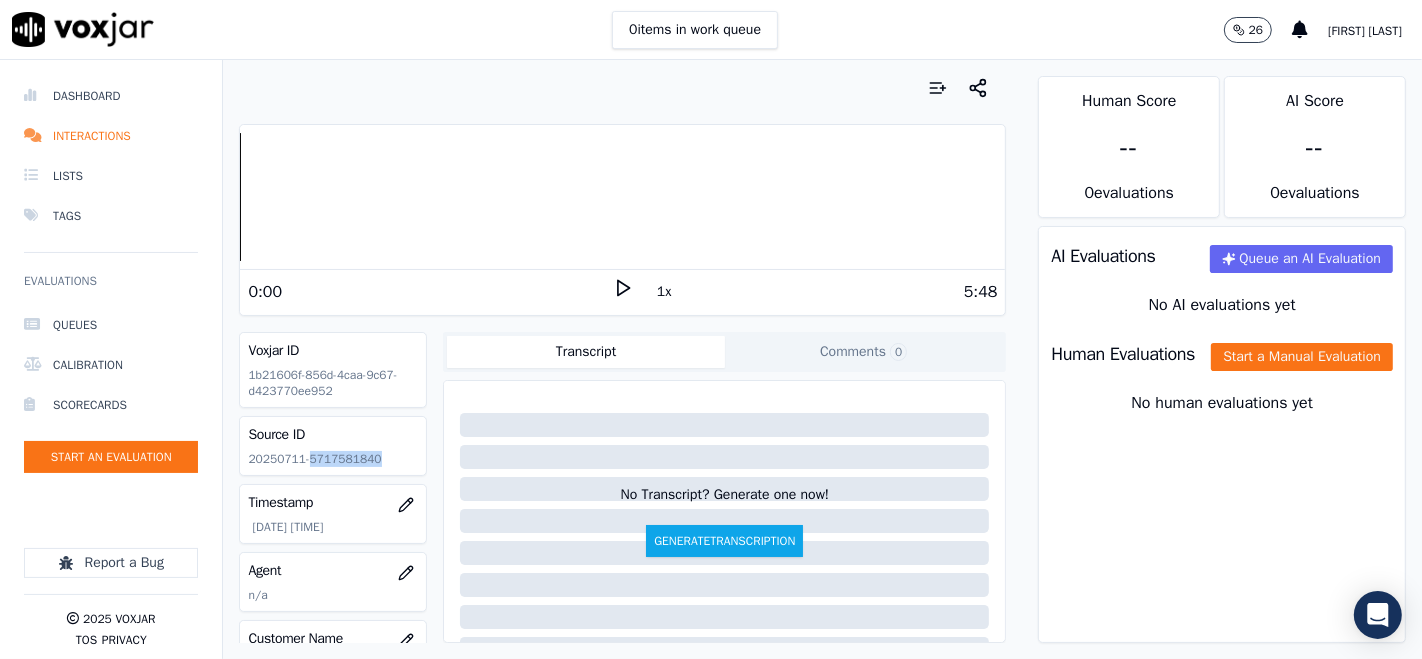 click 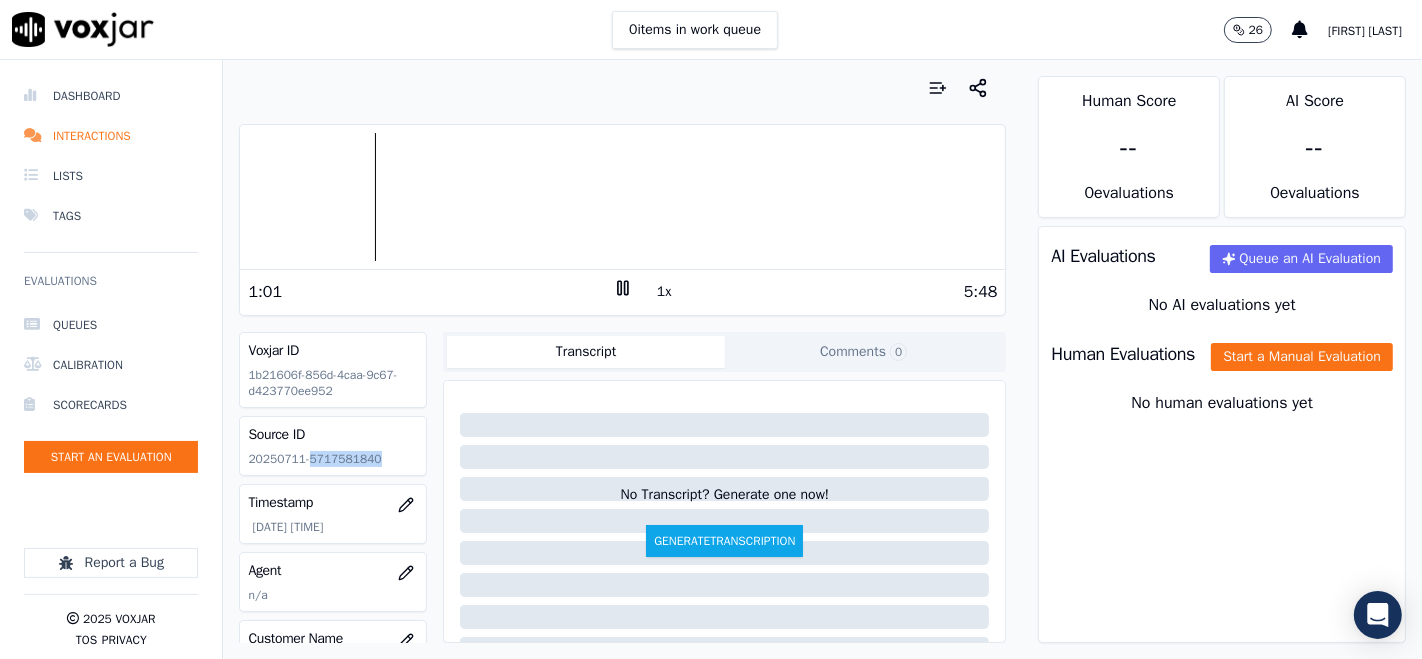 click at bounding box center (622, 197) 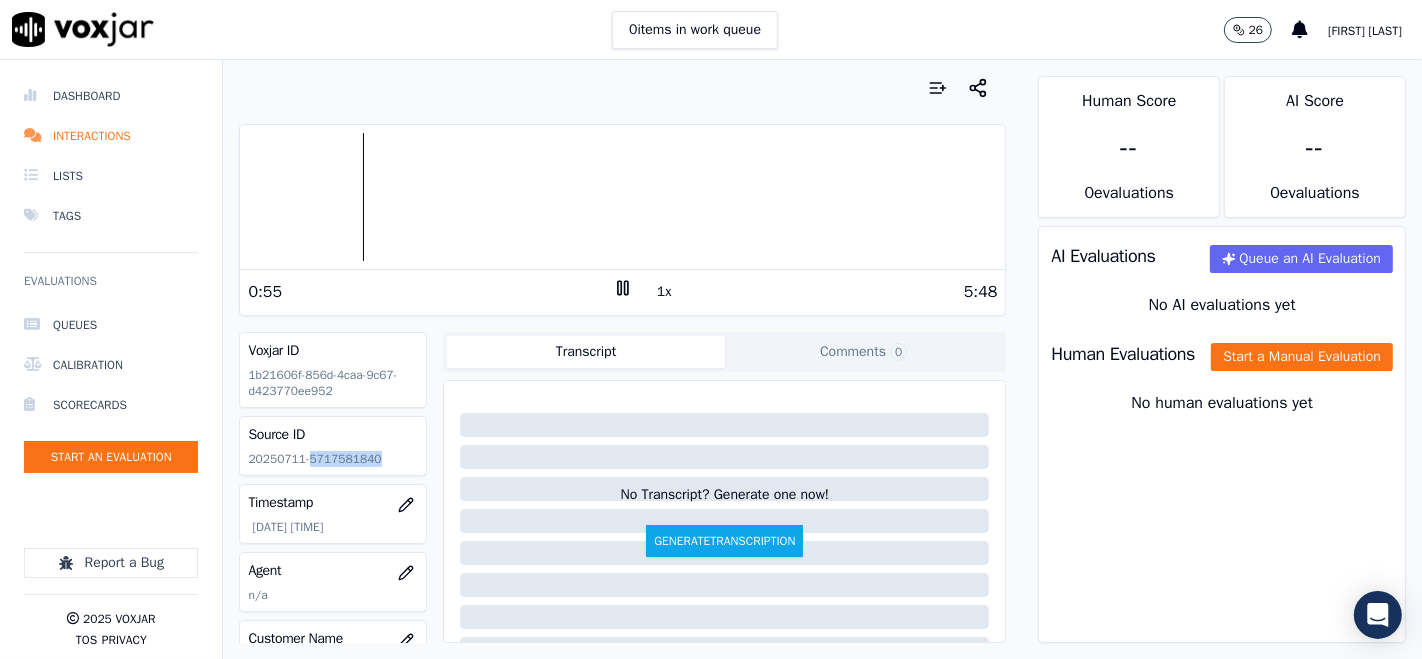 click at bounding box center [622, 197] 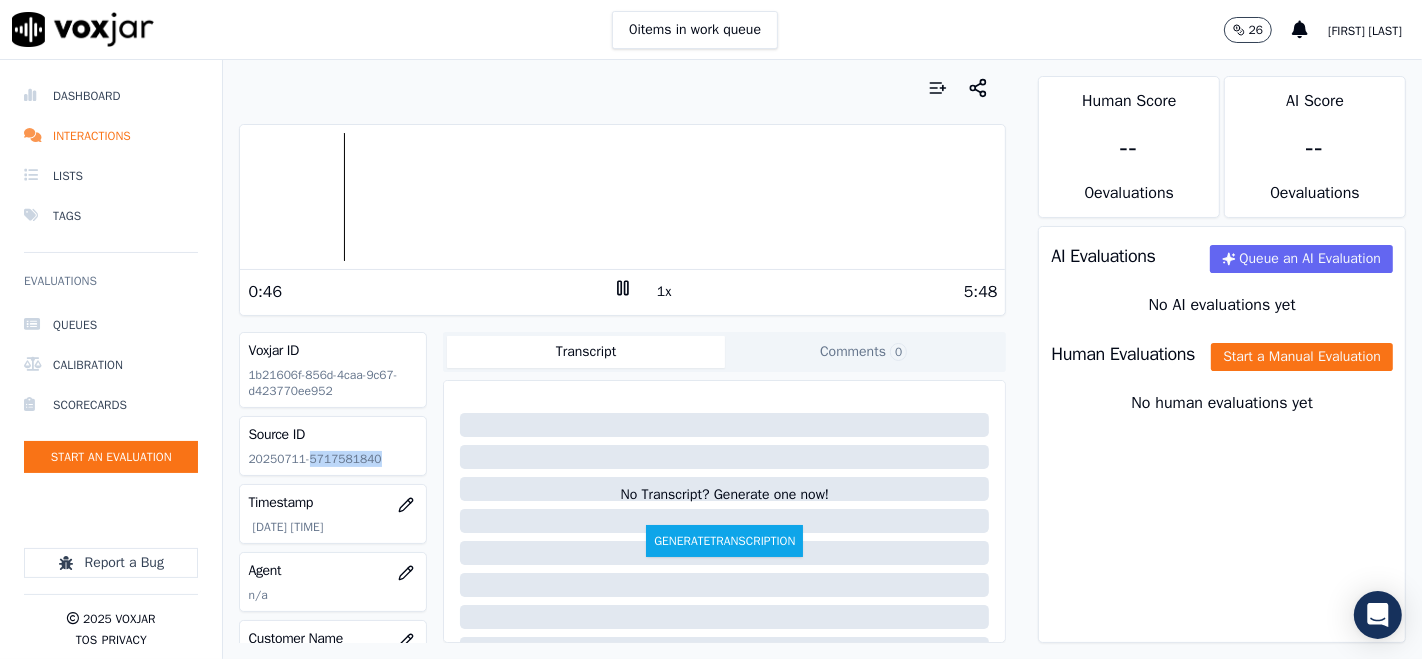 click at bounding box center [622, 197] 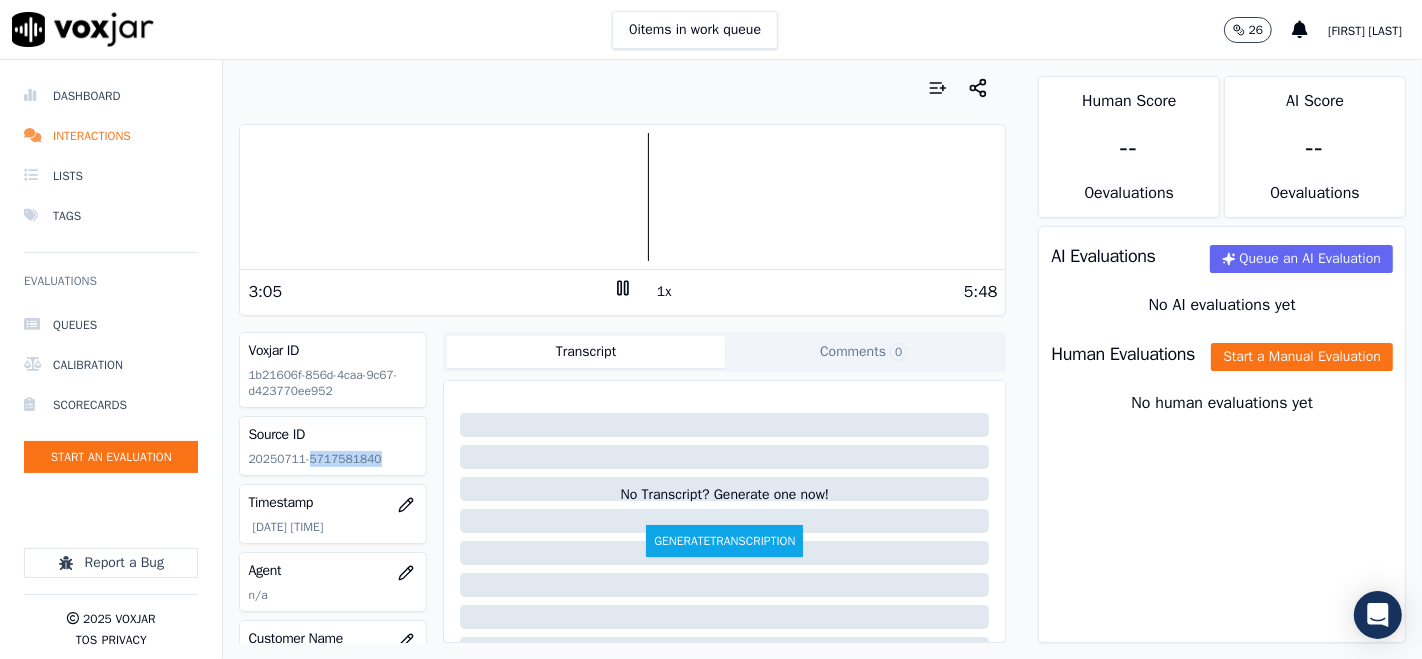 click at bounding box center (622, 197) 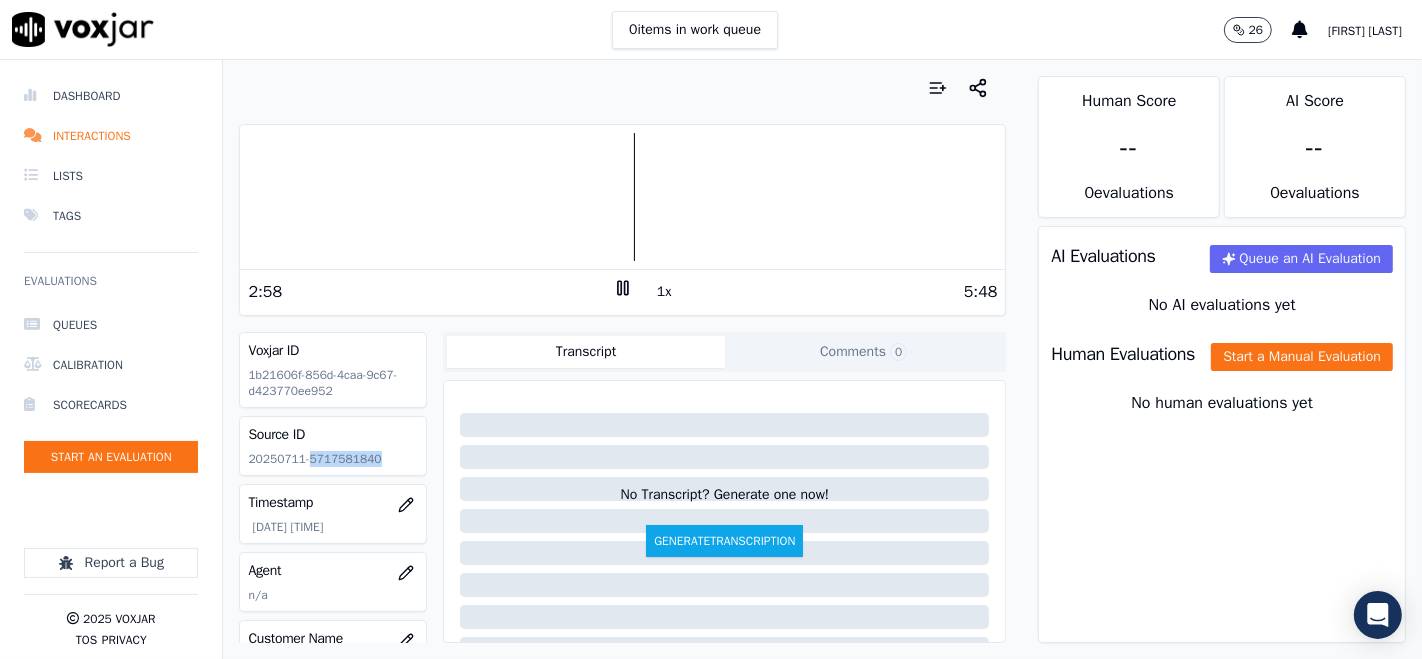click at bounding box center [622, 197] 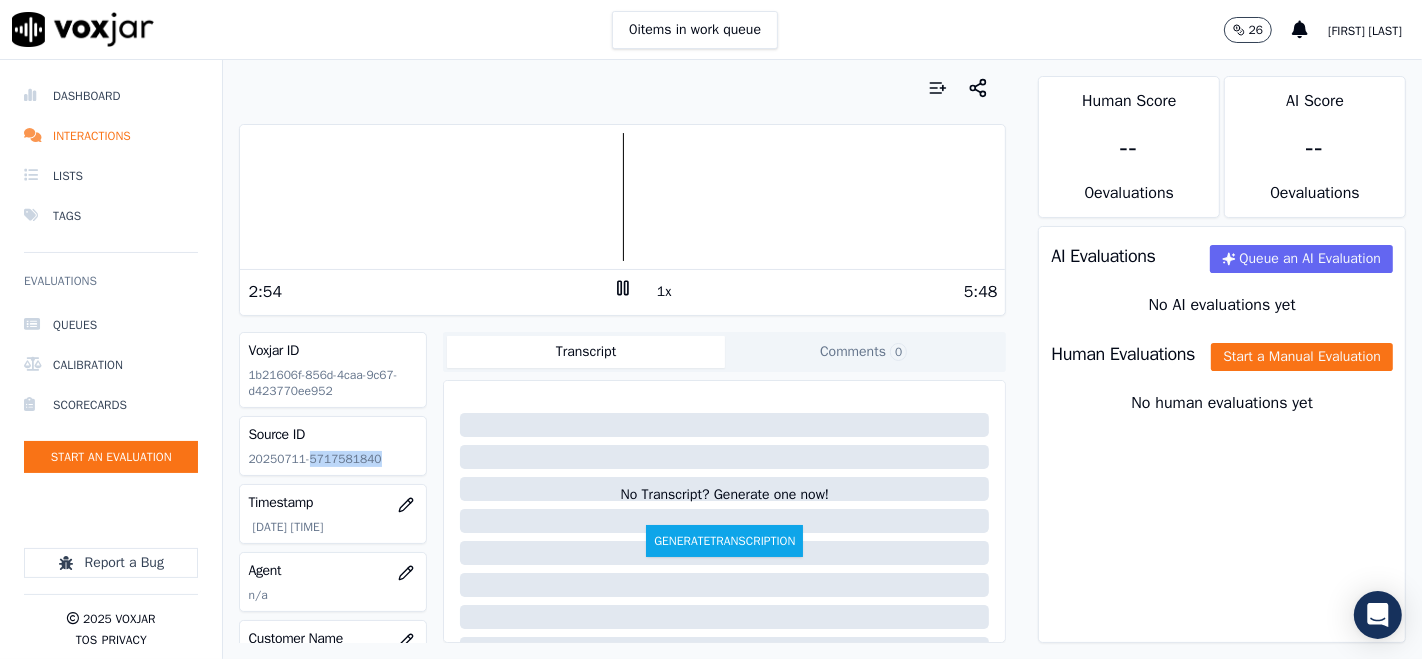 click at bounding box center [622, 197] 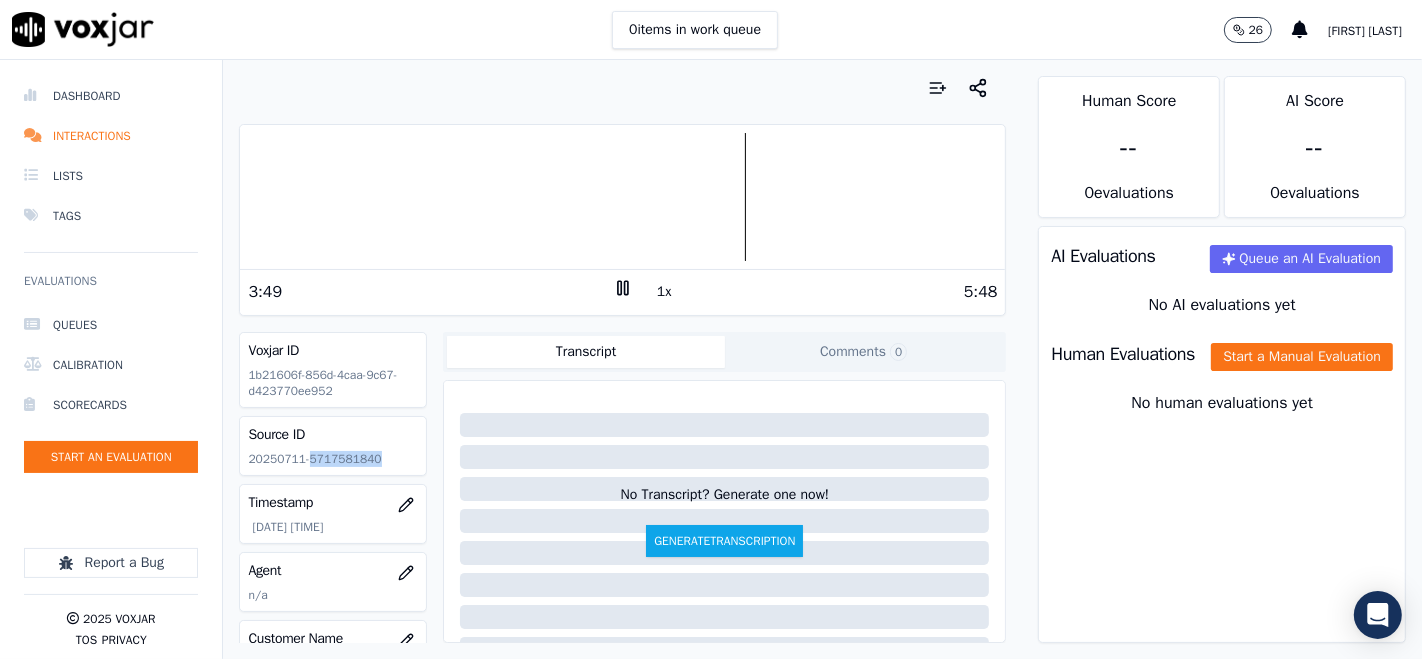 click on "1x" at bounding box center (664, 292) 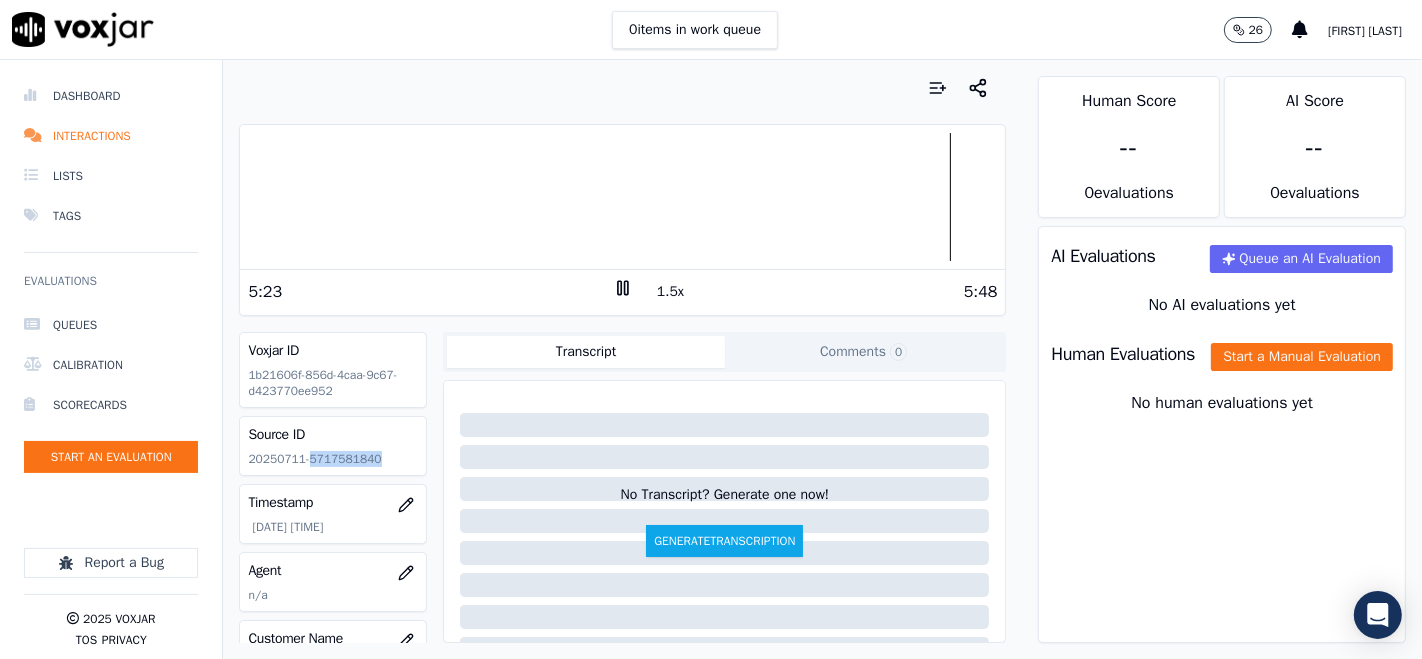 click on "1.5x" at bounding box center (670, 292) 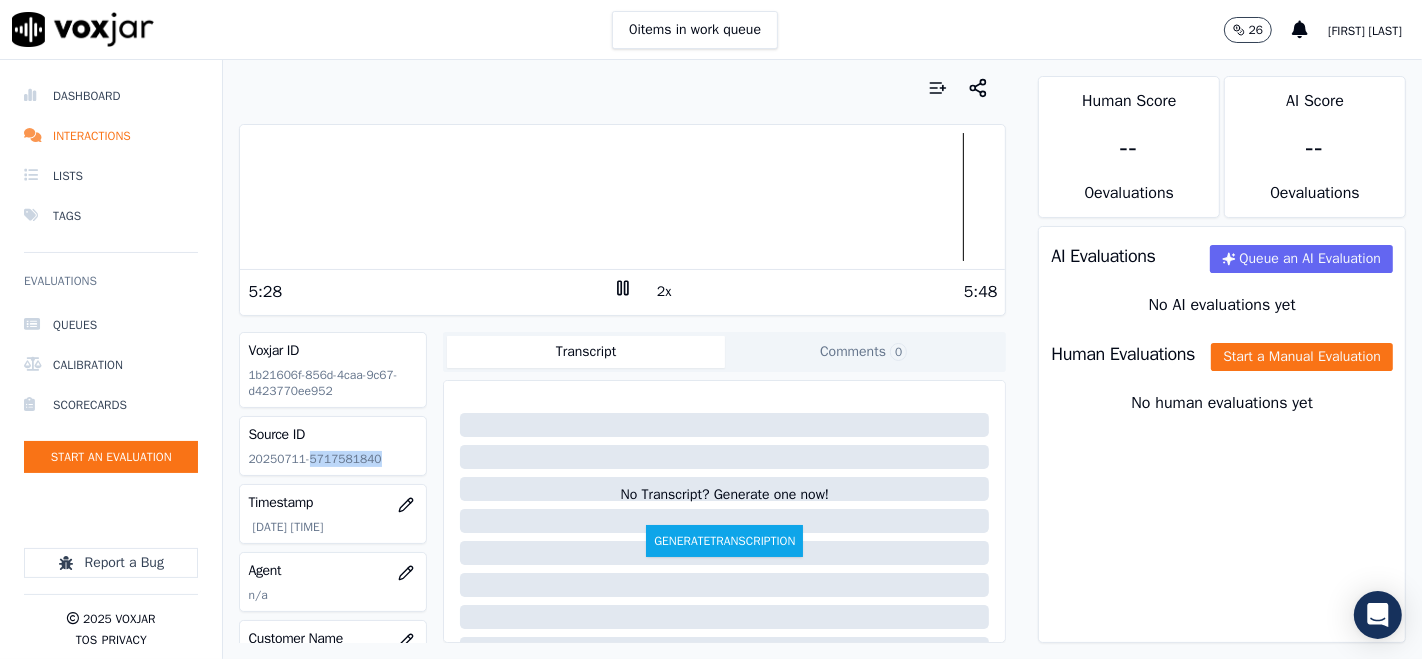 click on "2x" at bounding box center [664, 292] 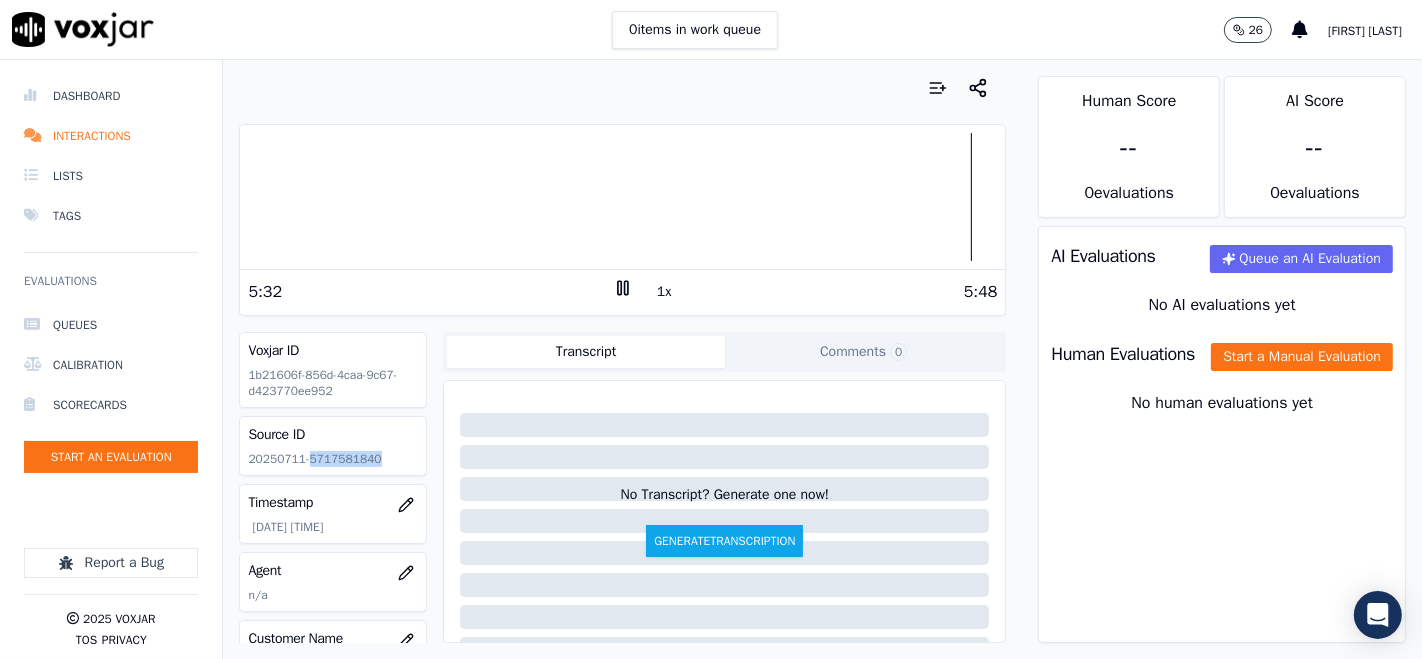click at bounding box center (622, 197) 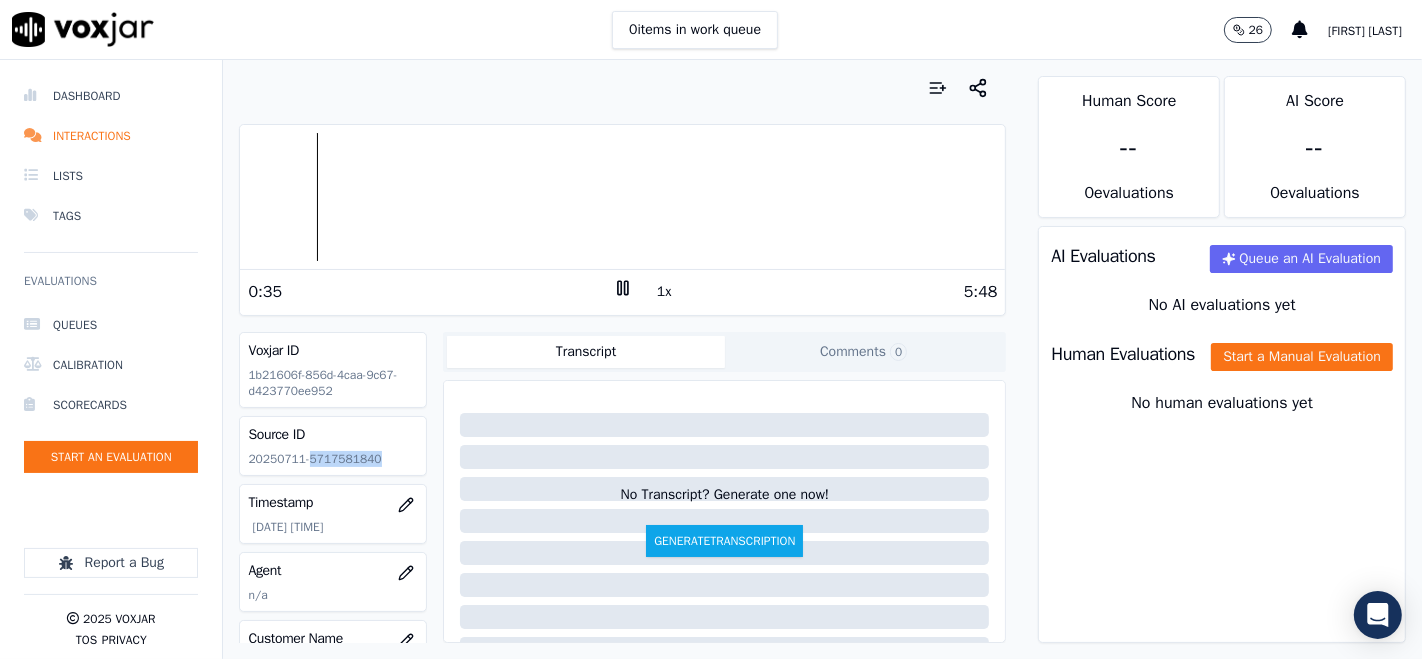 click 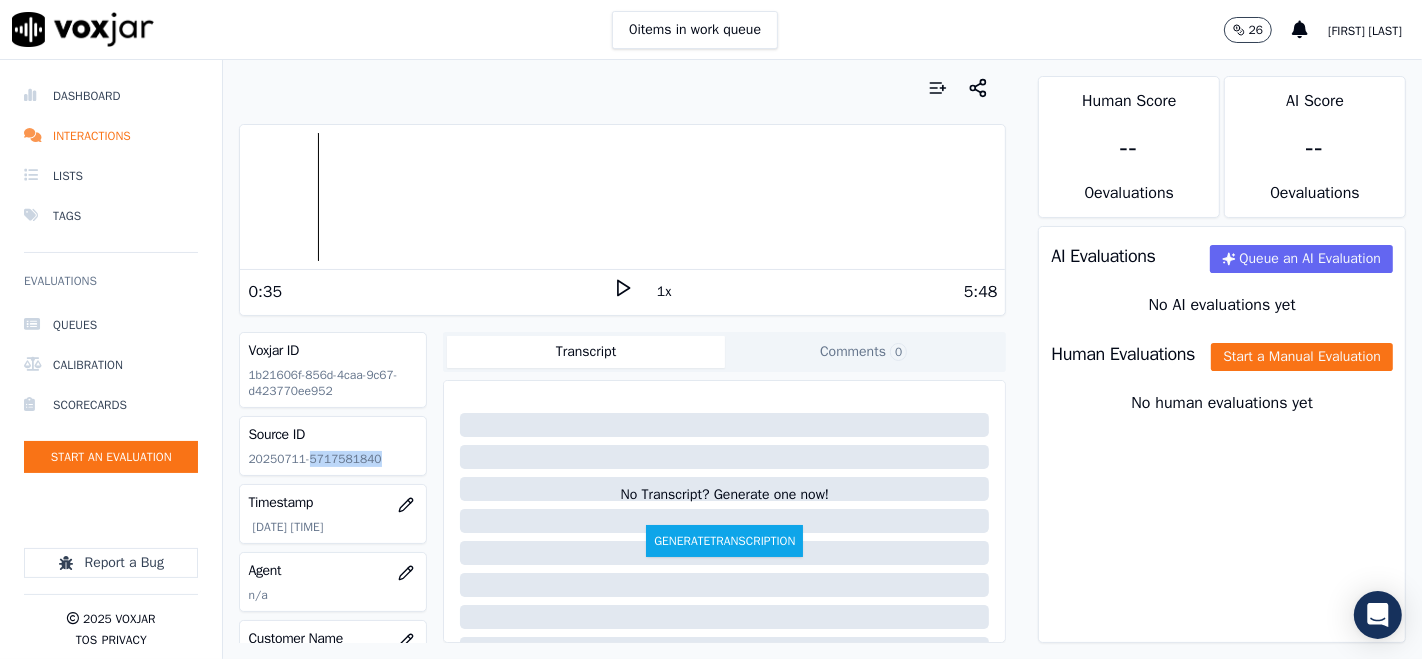 click at bounding box center [622, 197] 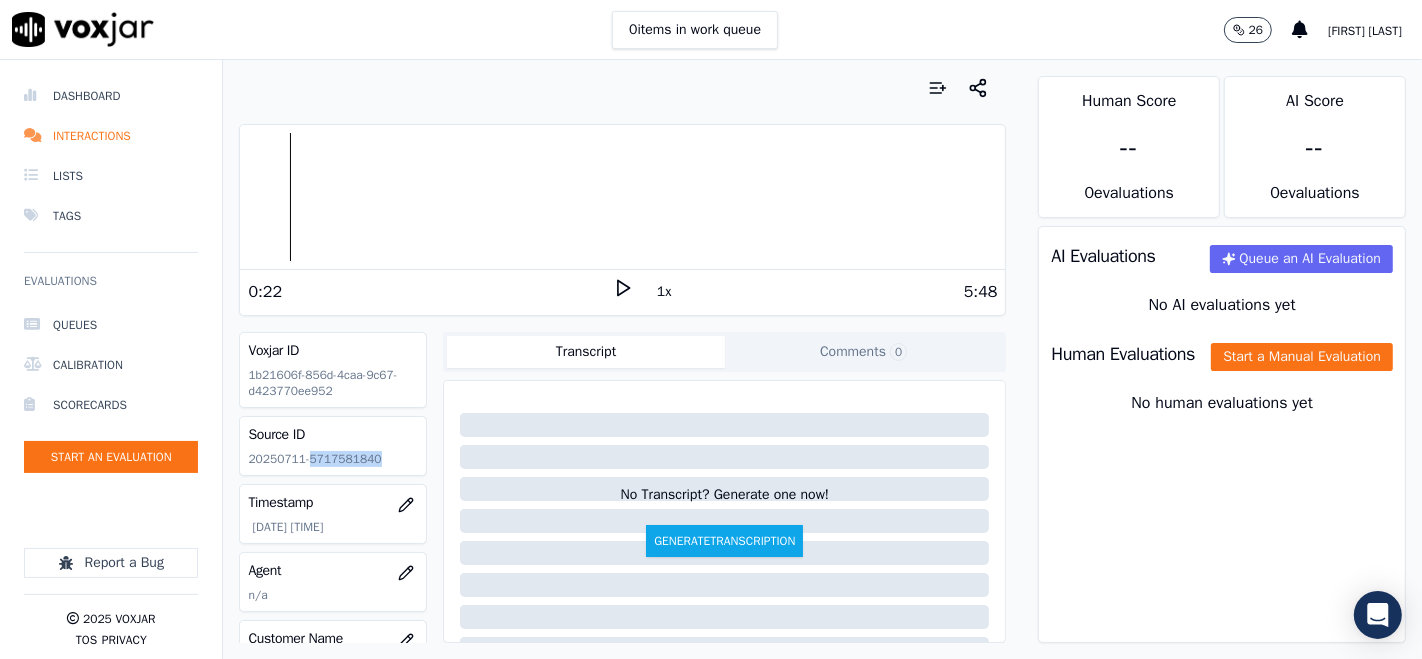 click 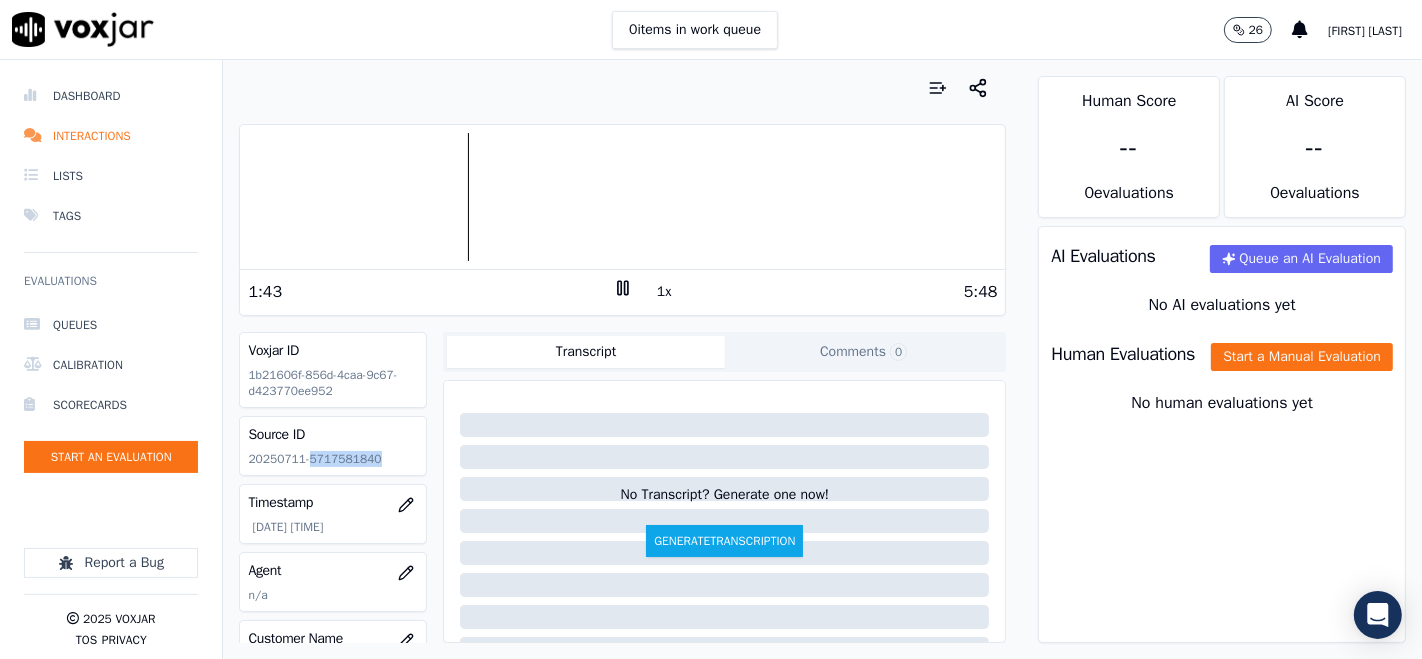 click 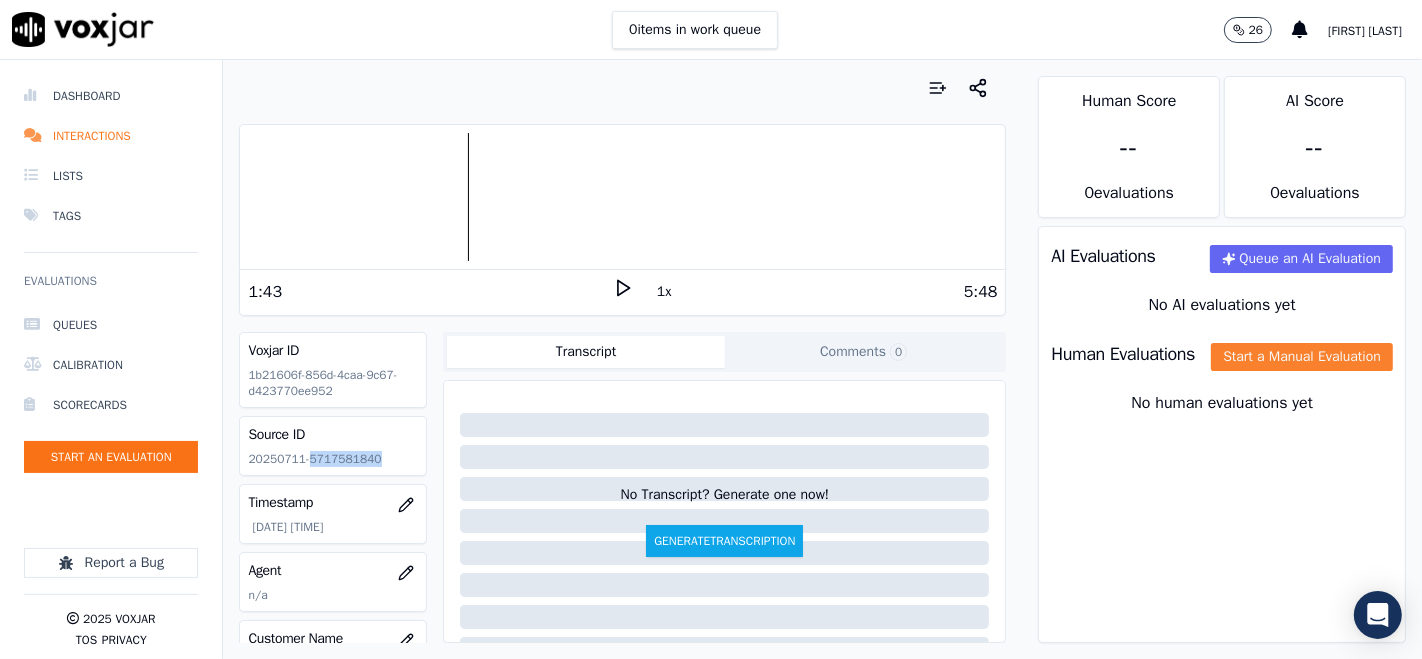 click on "Start a Manual Evaluation" 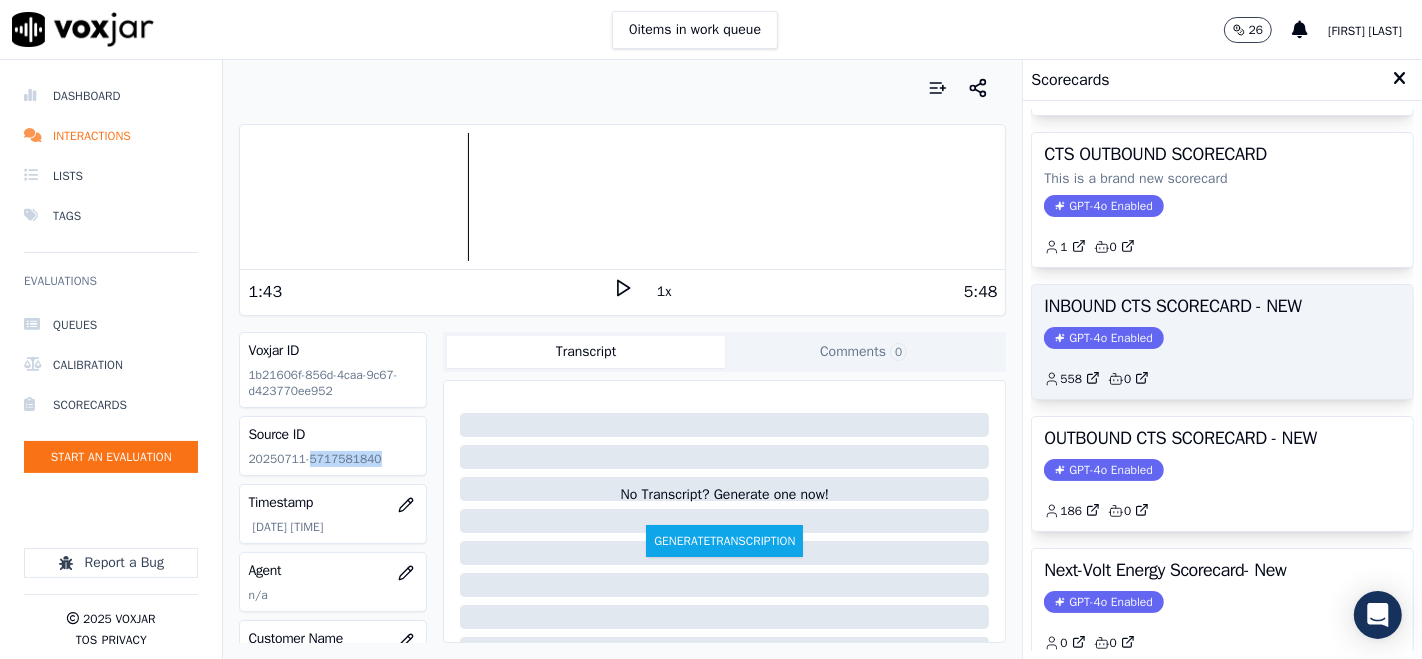 scroll, scrollTop: 111, scrollLeft: 0, axis: vertical 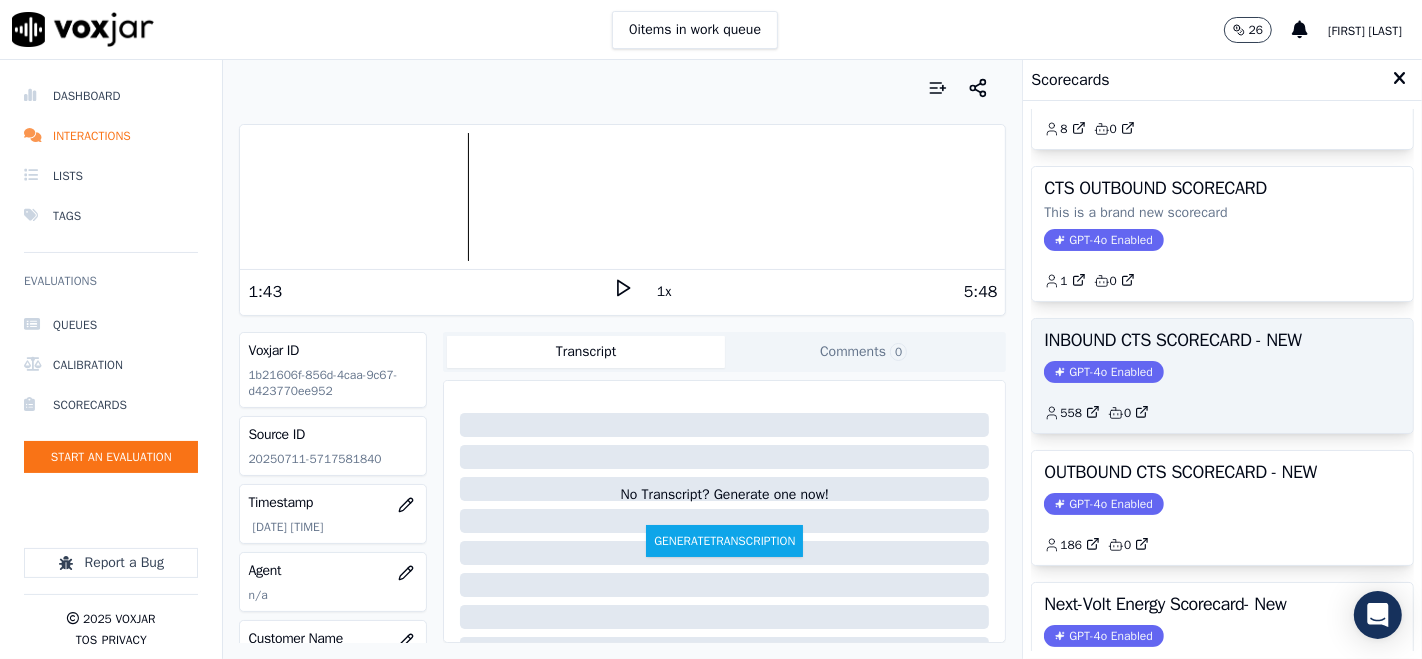 click on "GPT-4o Enabled" 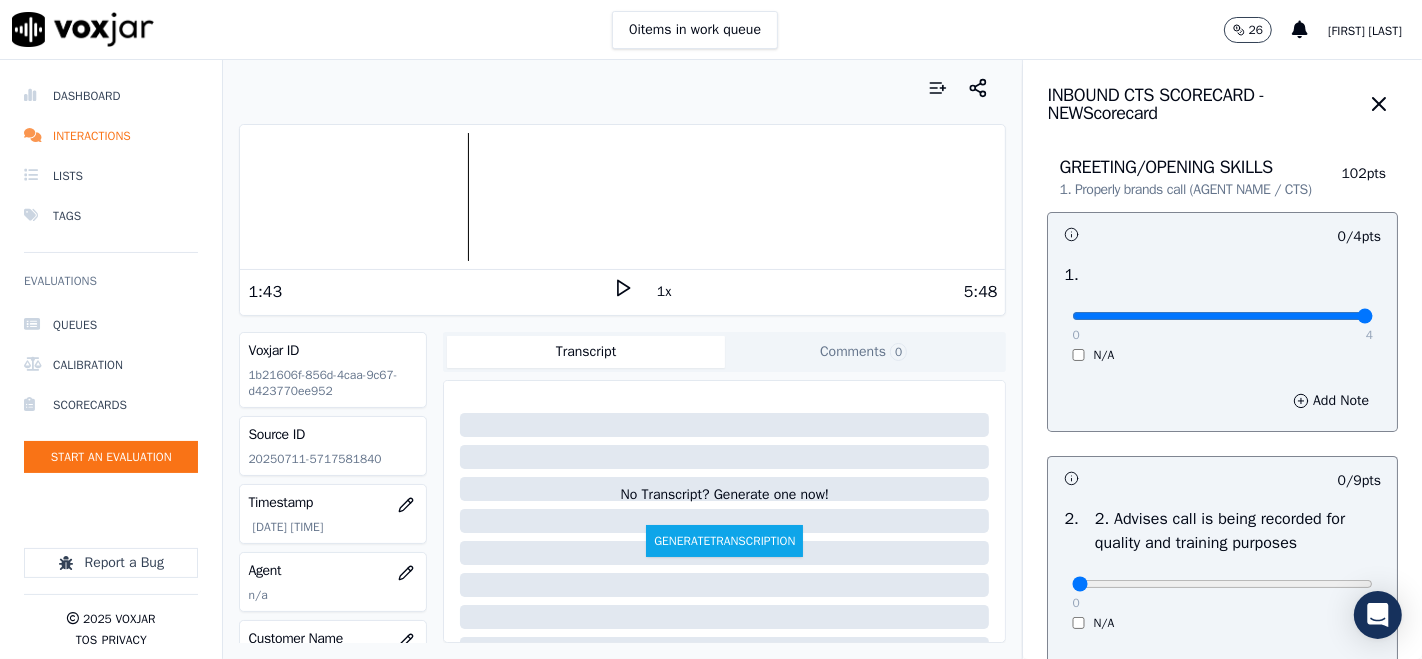 type on "4" 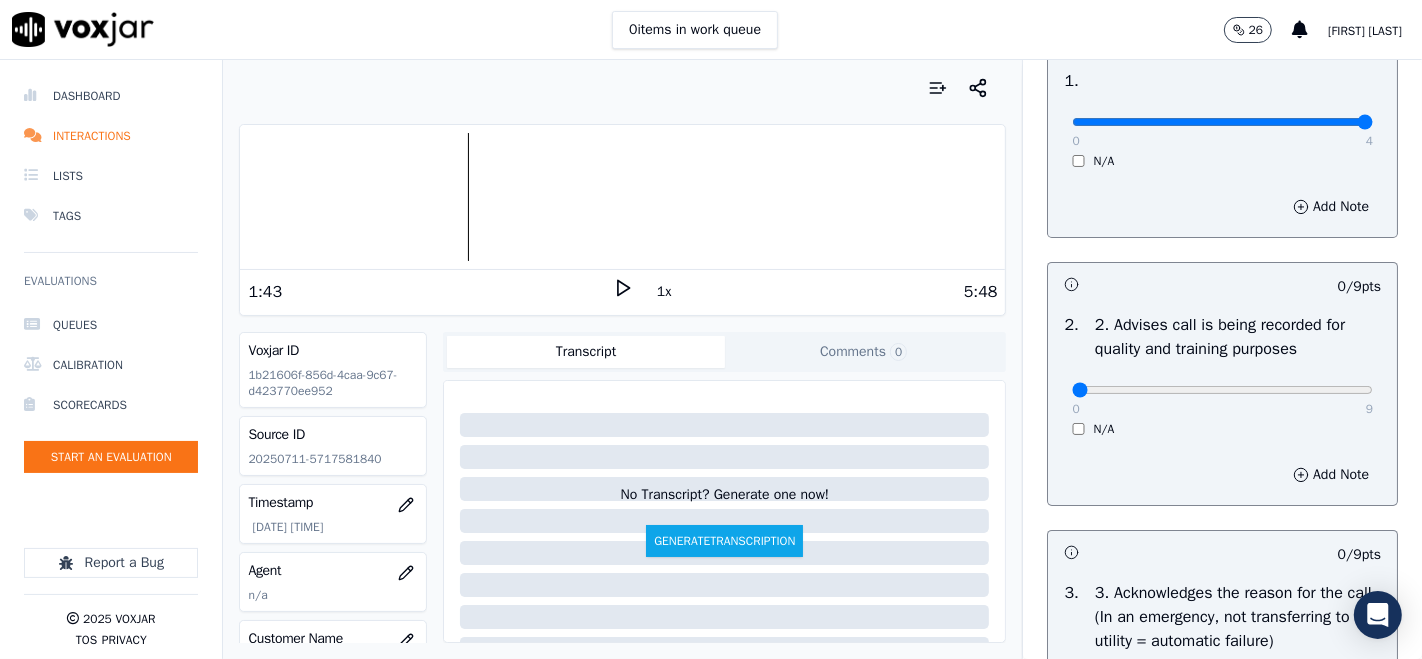 scroll, scrollTop: 222, scrollLeft: 0, axis: vertical 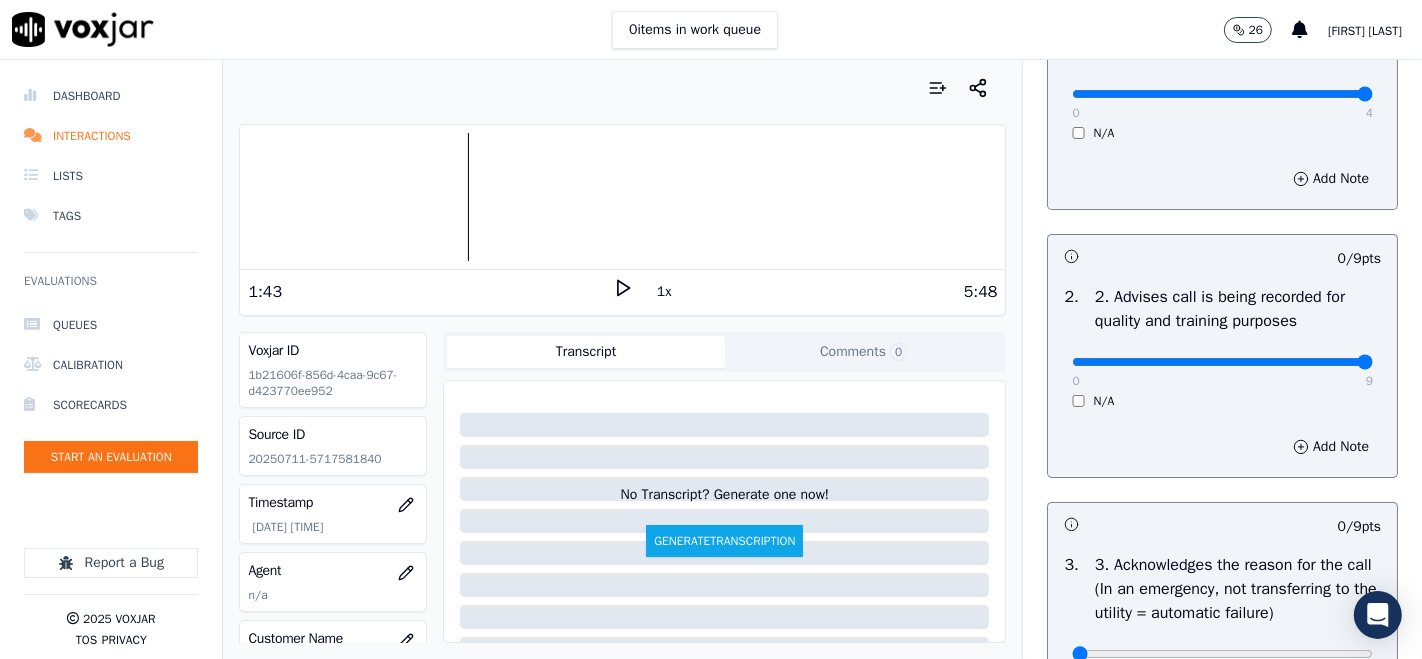 type on "9" 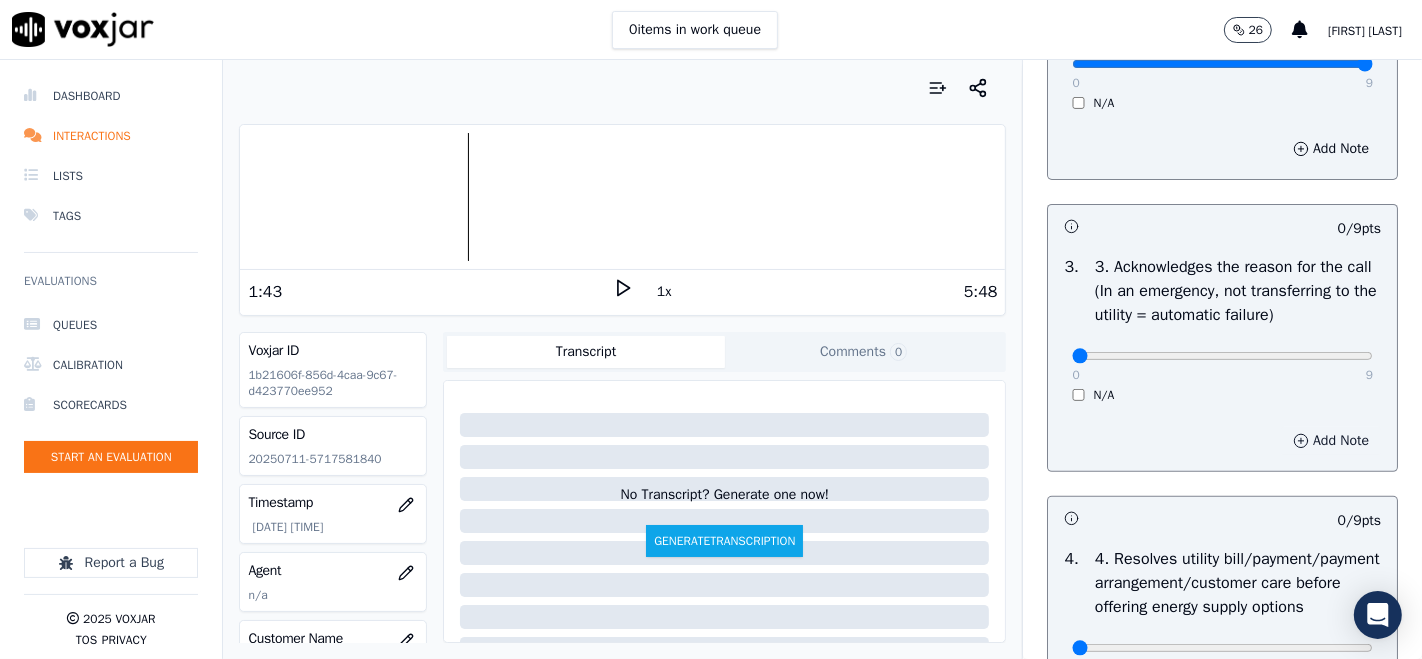 scroll, scrollTop: 555, scrollLeft: 0, axis: vertical 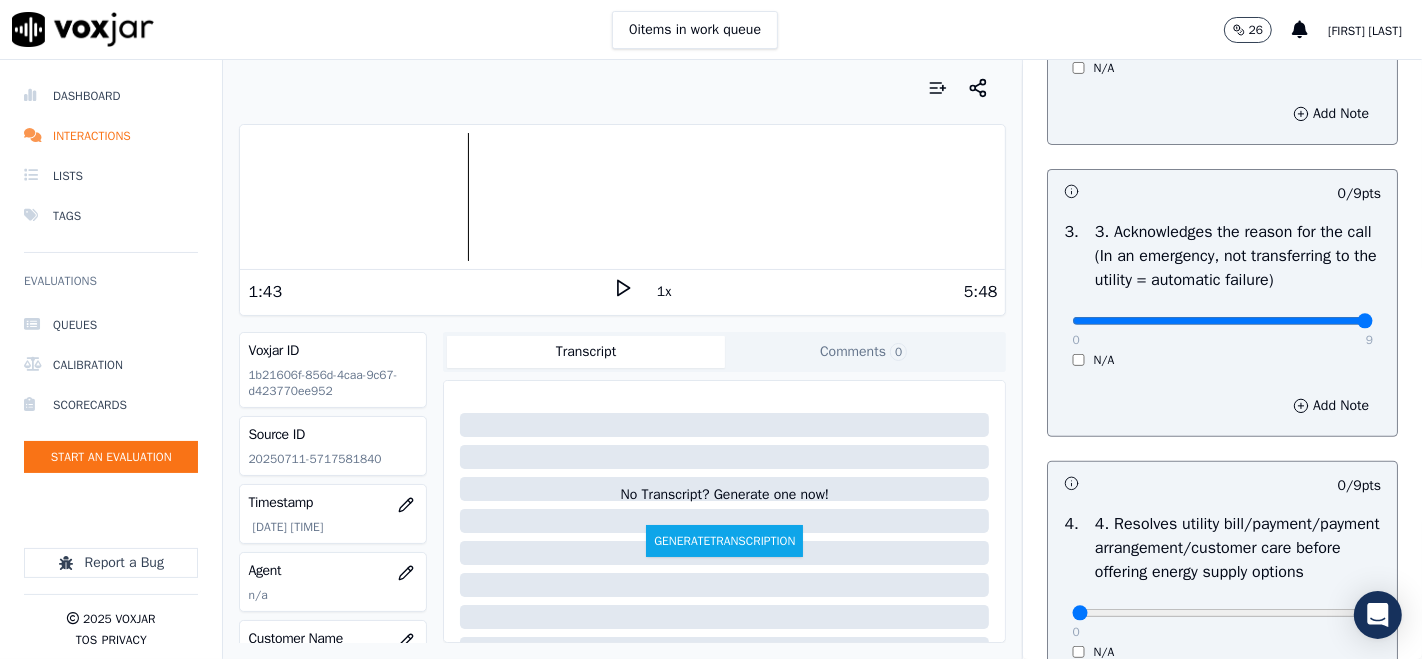 type on "9" 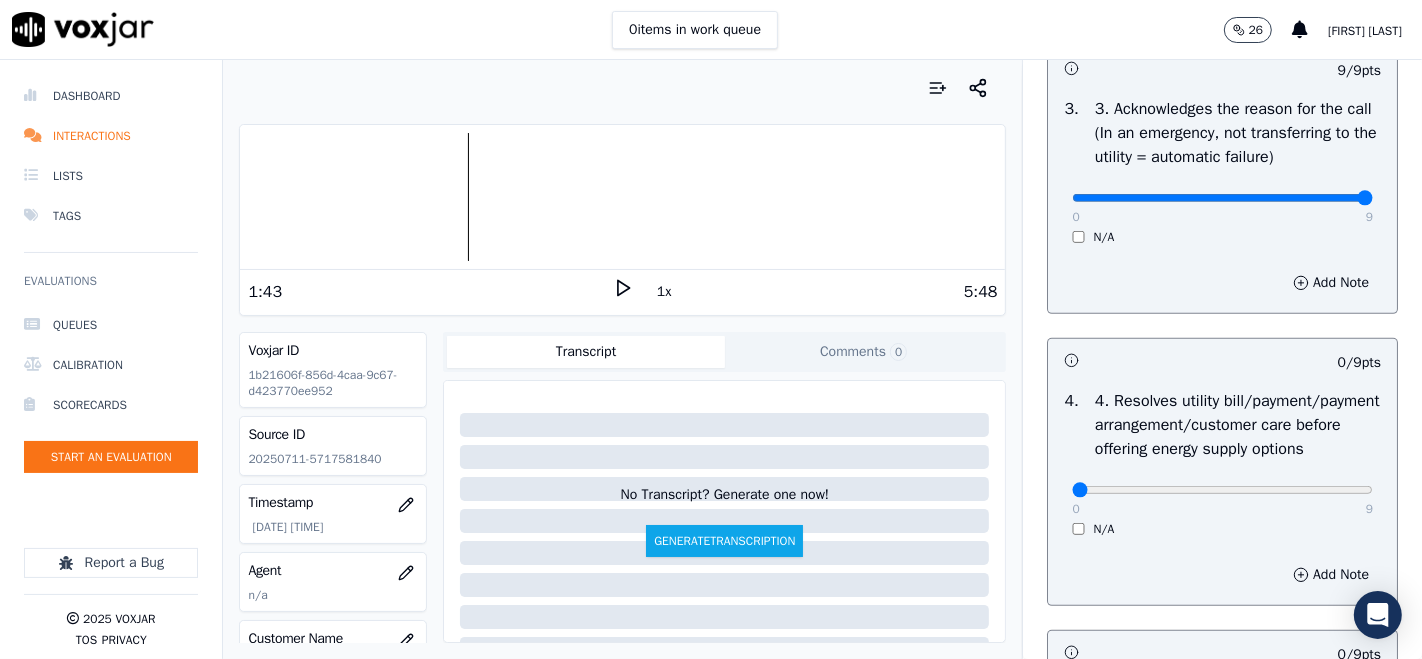 scroll, scrollTop: 777, scrollLeft: 0, axis: vertical 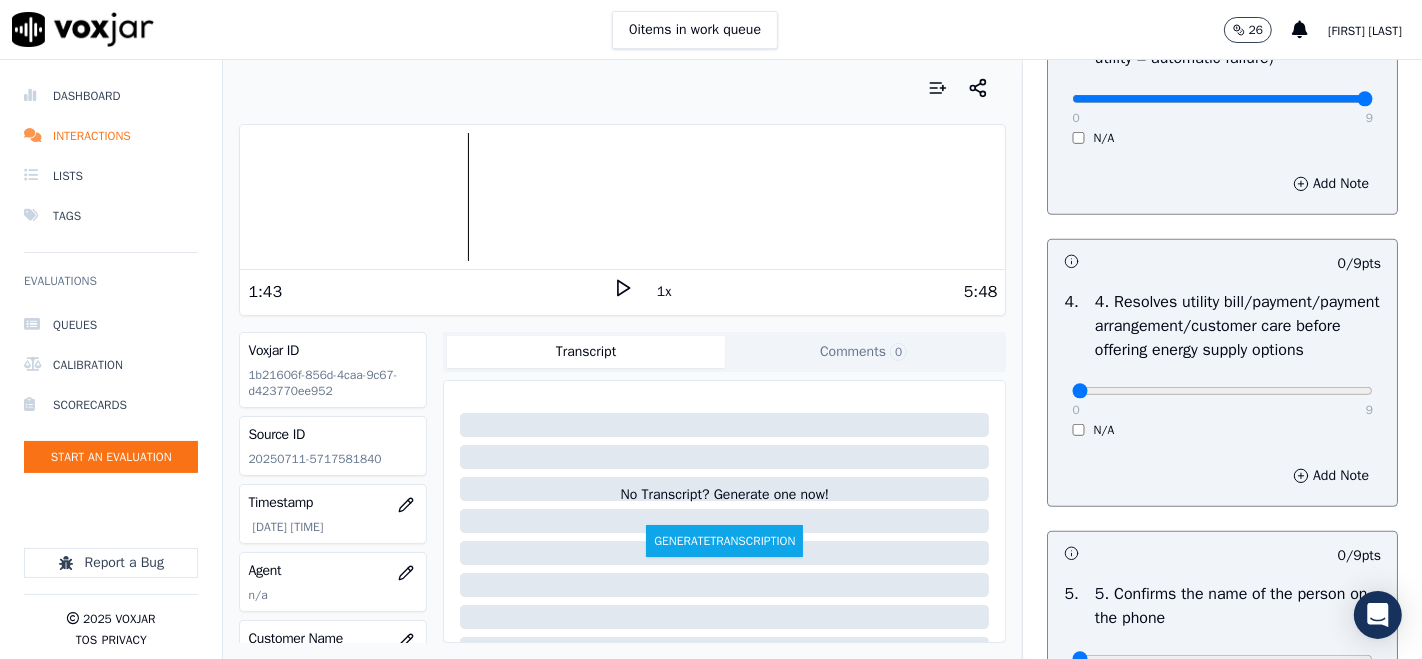 click on "N/A" at bounding box center [1222, 430] 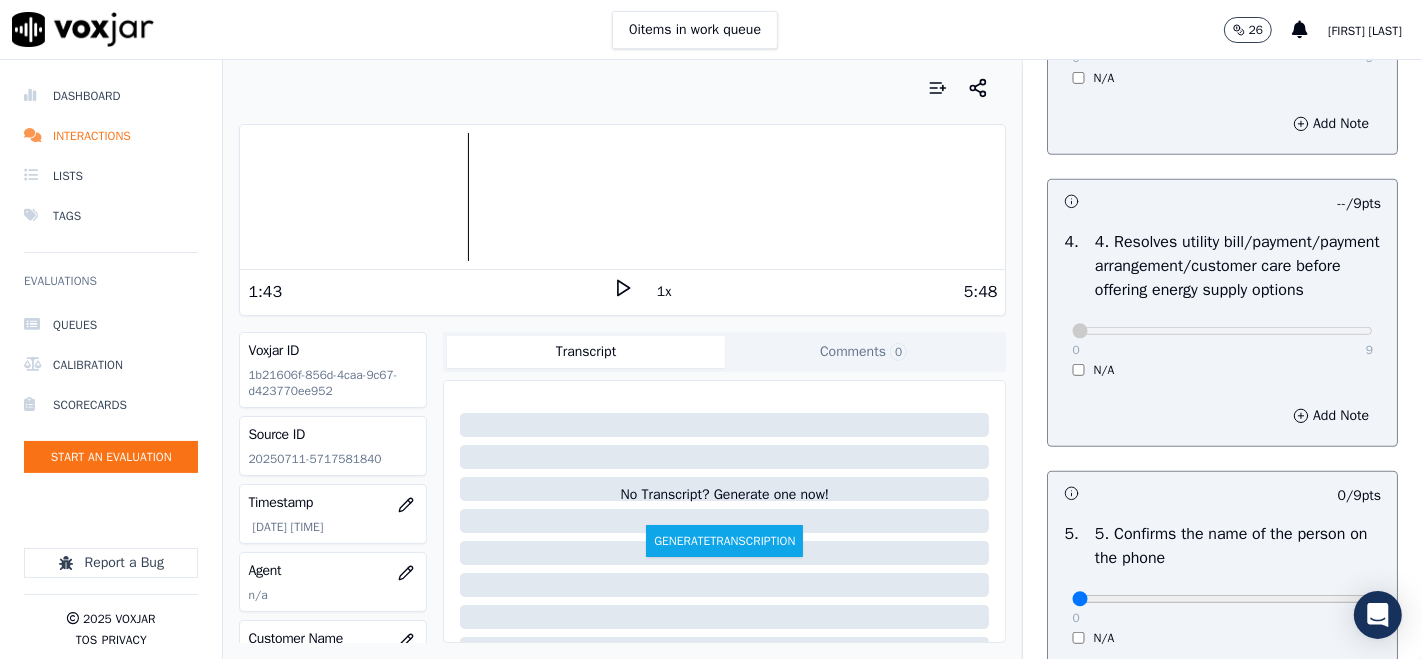 scroll, scrollTop: 1000, scrollLeft: 0, axis: vertical 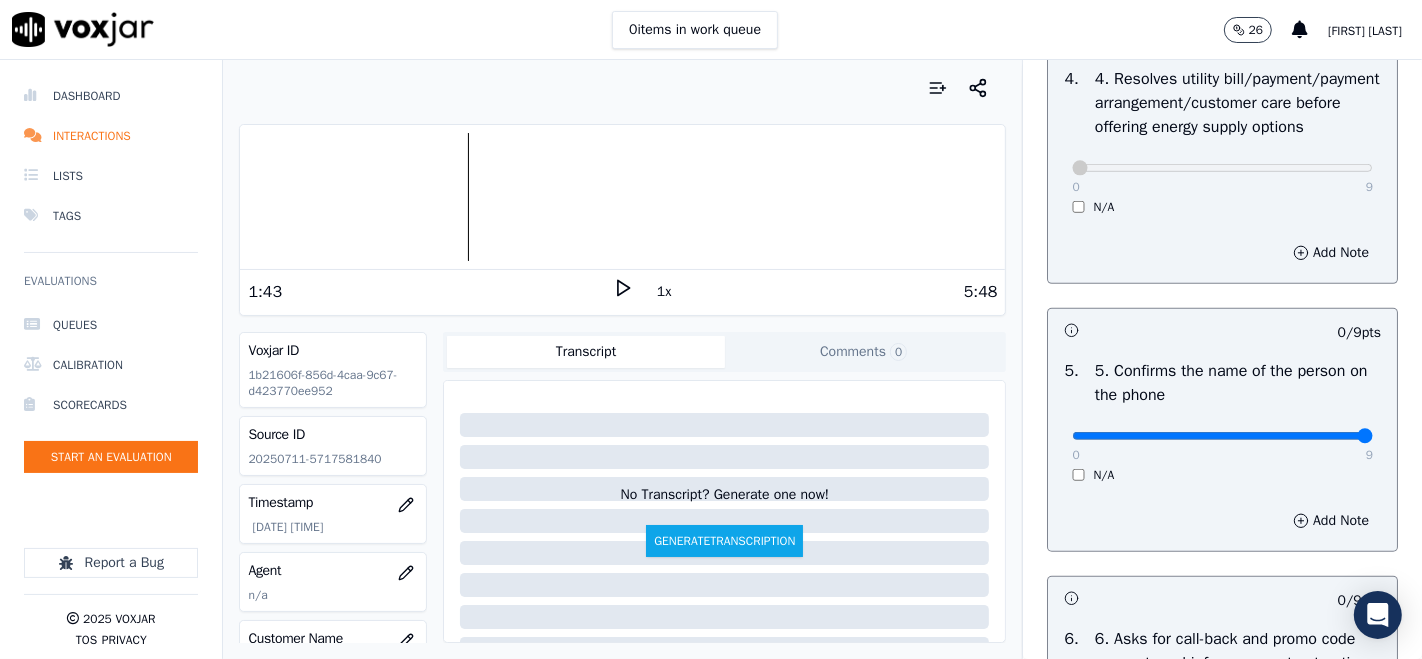 type on "9" 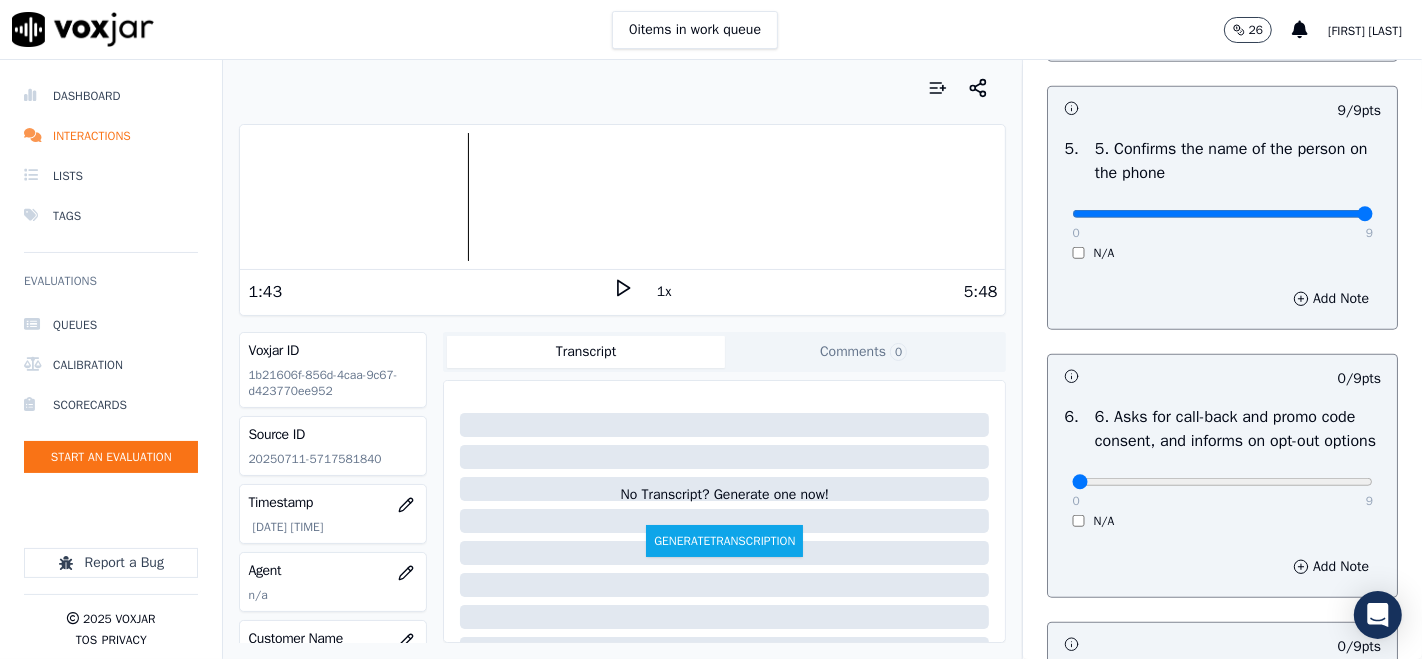 scroll, scrollTop: 1333, scrollLeft: 0, axis: vertical 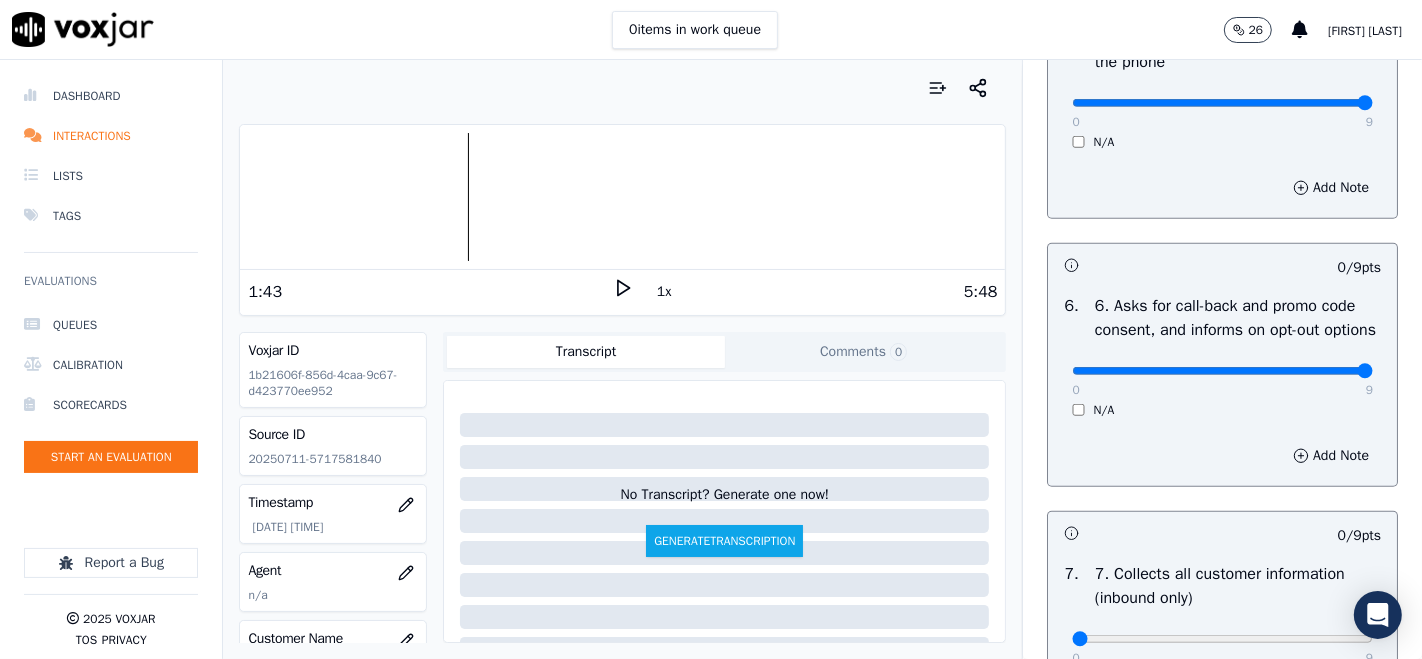 type on "9" 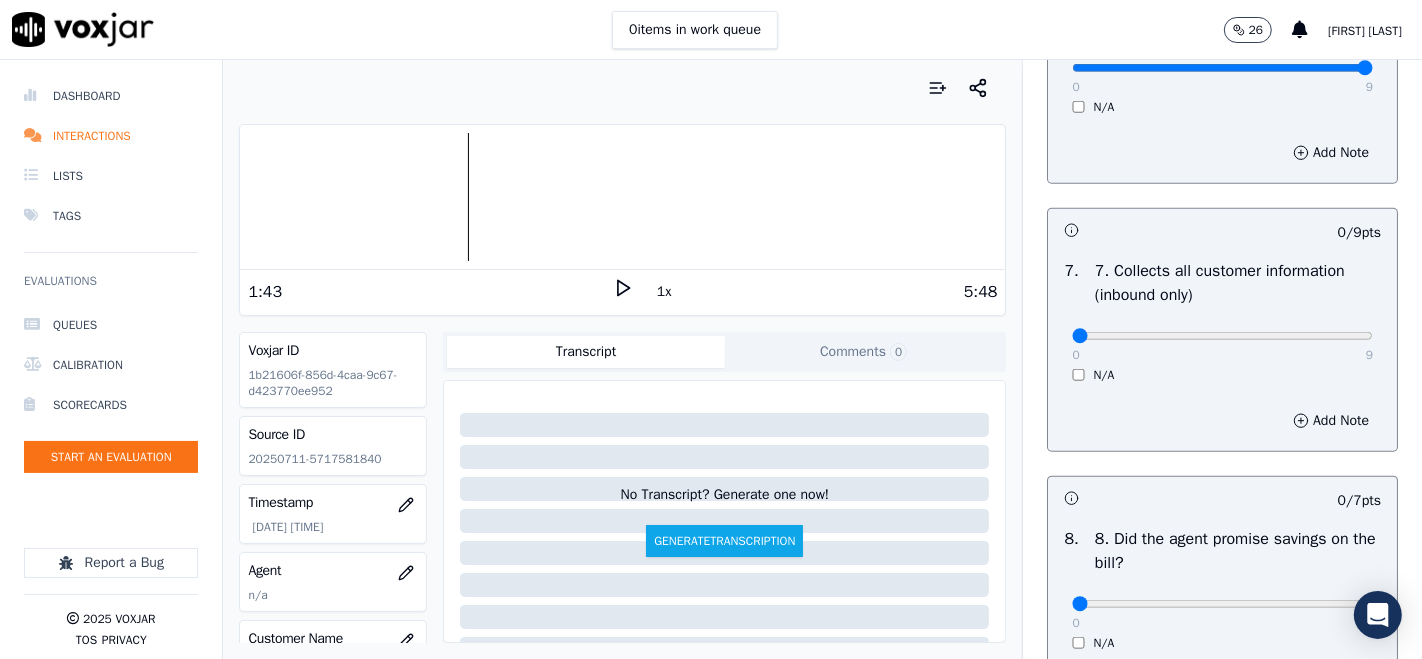 scroll, scrollTop: 1666, scrollLeft: 0, axis: vertical 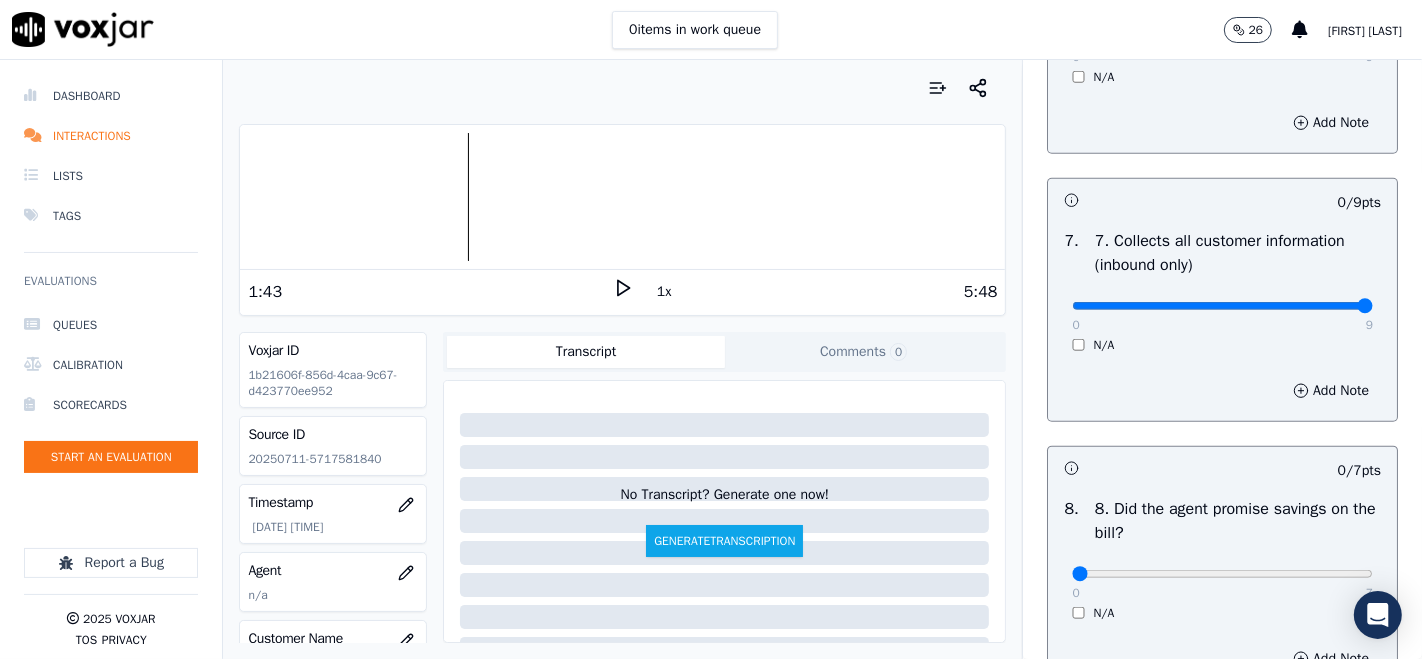 type on "9" 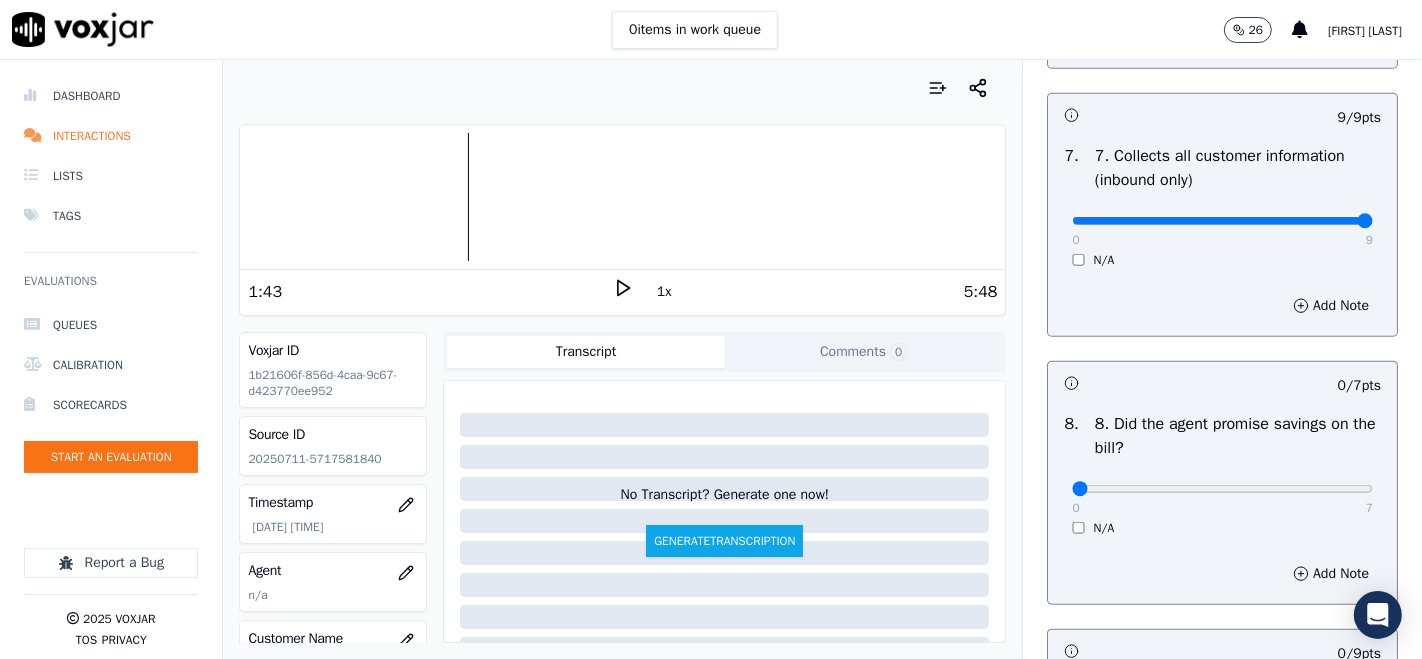 scroll, scrollTop: 1888, scrollLeft: 0, axis: vertical 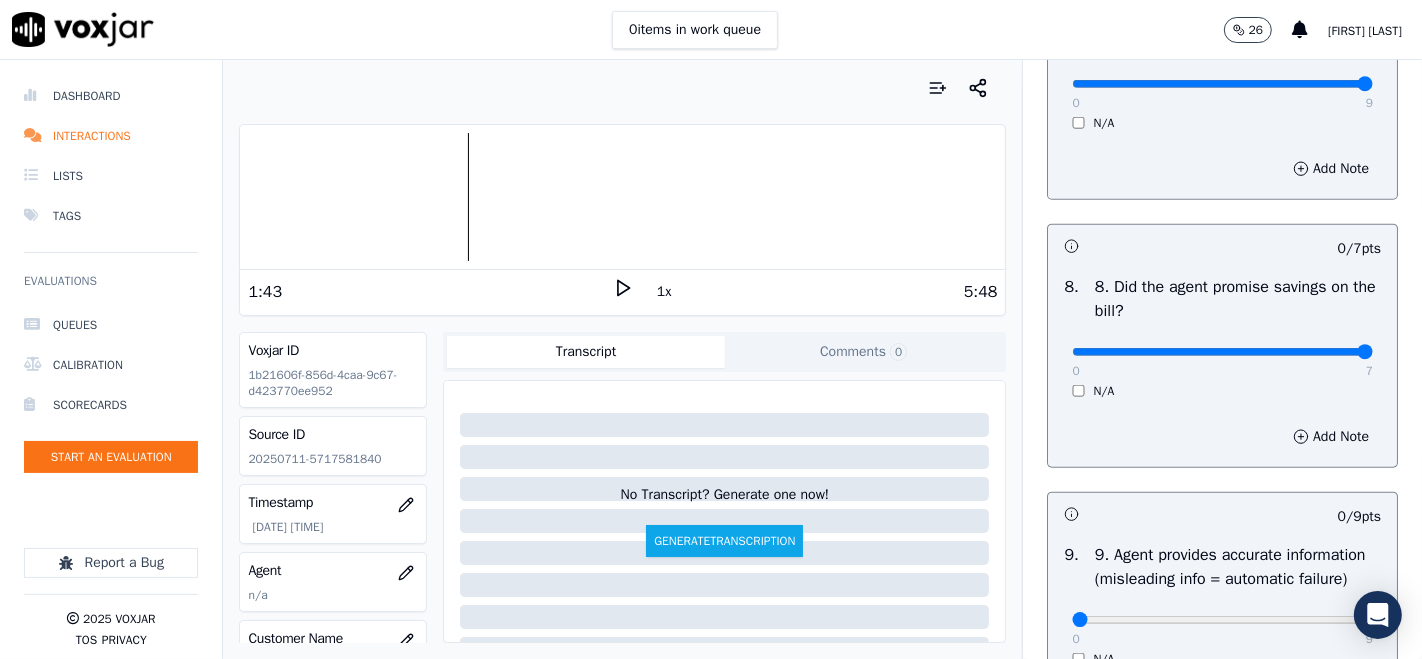 type on "7" 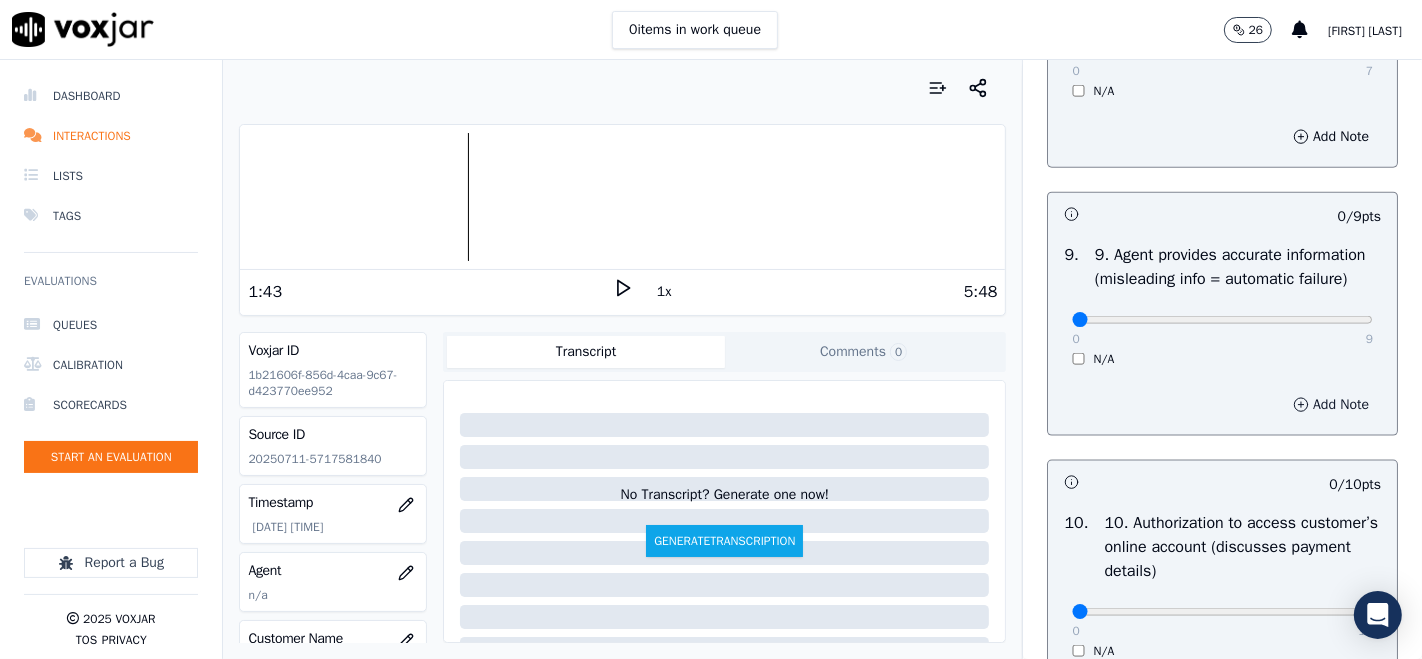 scroll, scrollTop: 2222, scrollLeft: 0, axis: vertical 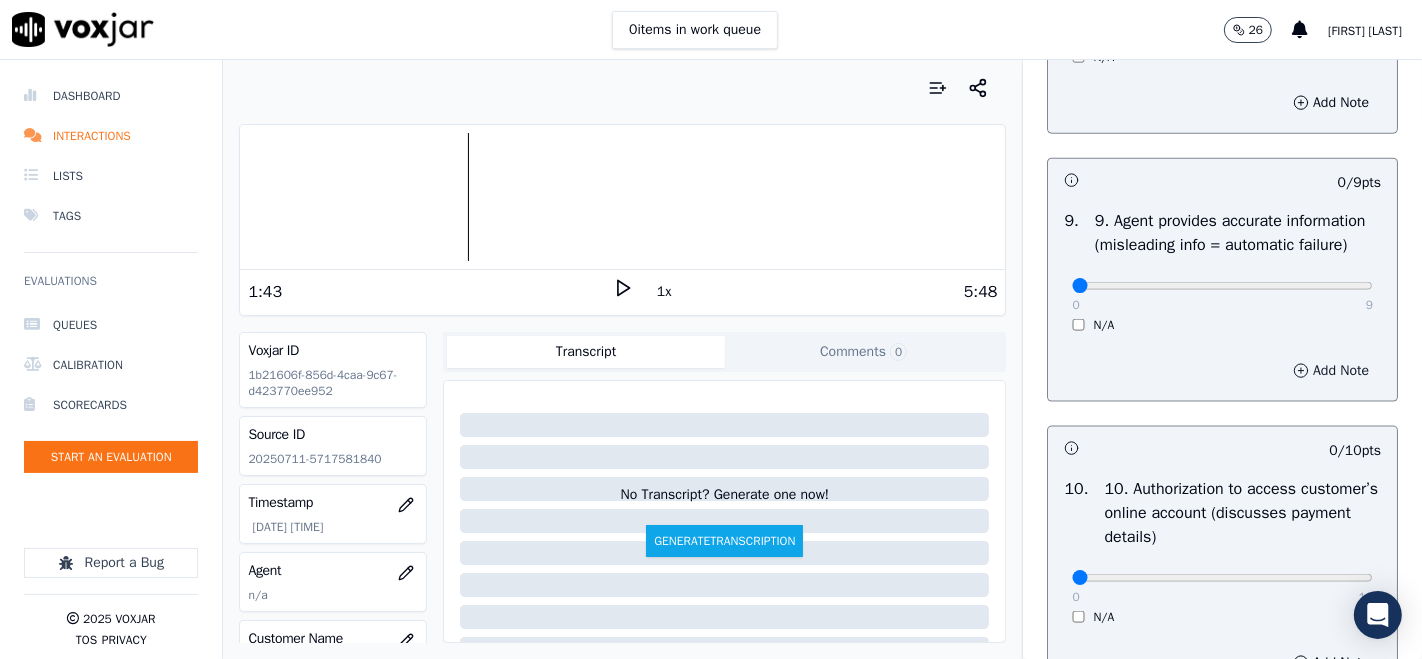 click on "Add Note" at bounding box center (1331, 371) 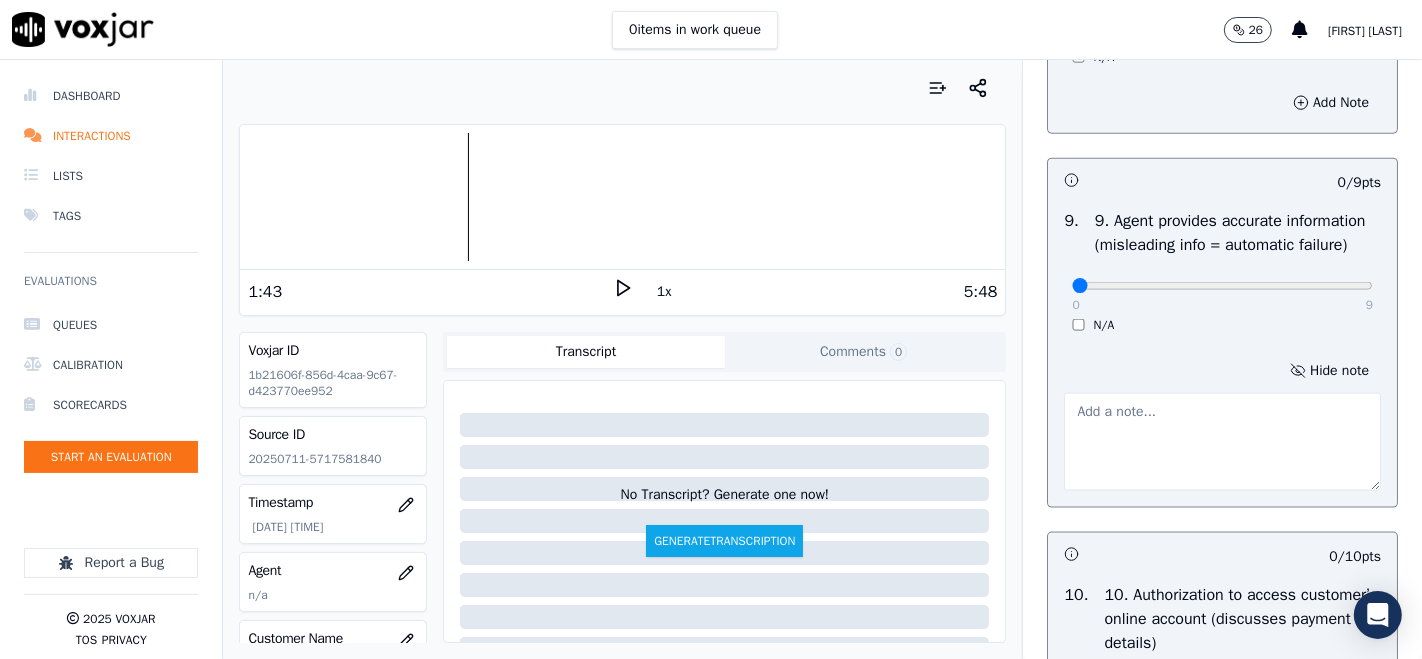 click at bounding box center [1222, 442] 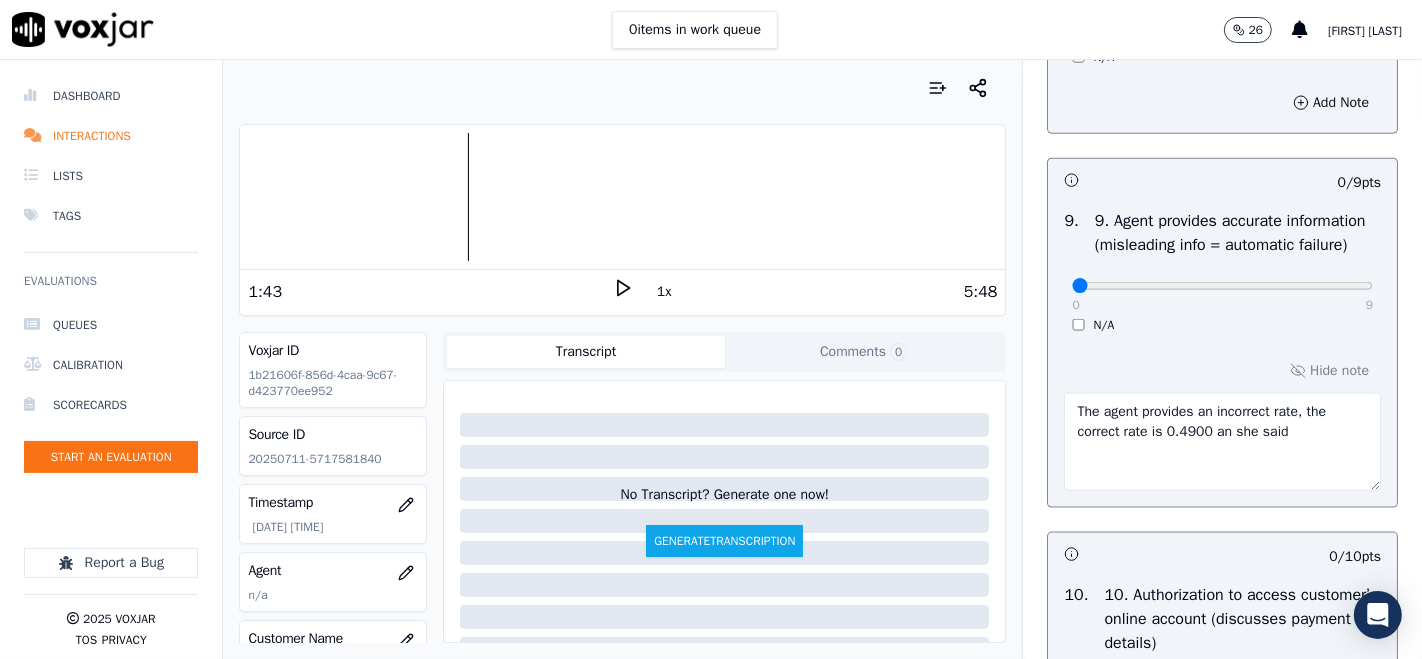 click at bounding box center (622, 197) 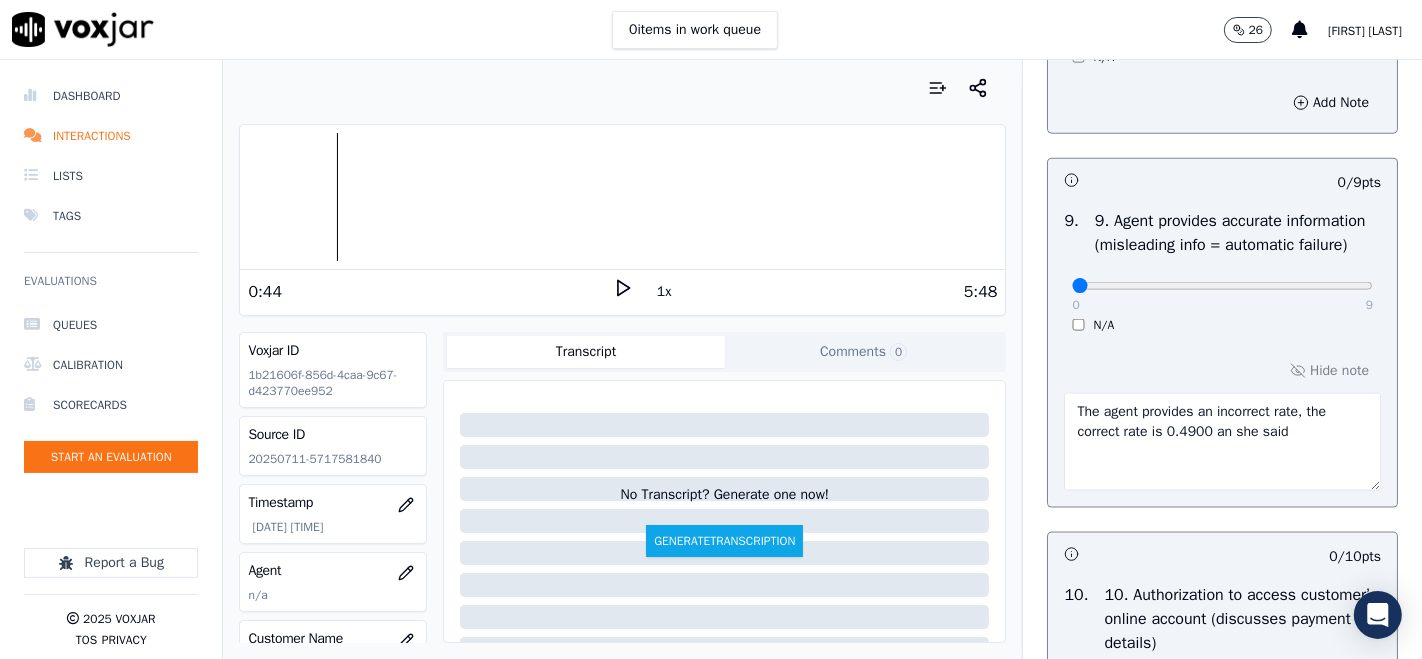 click 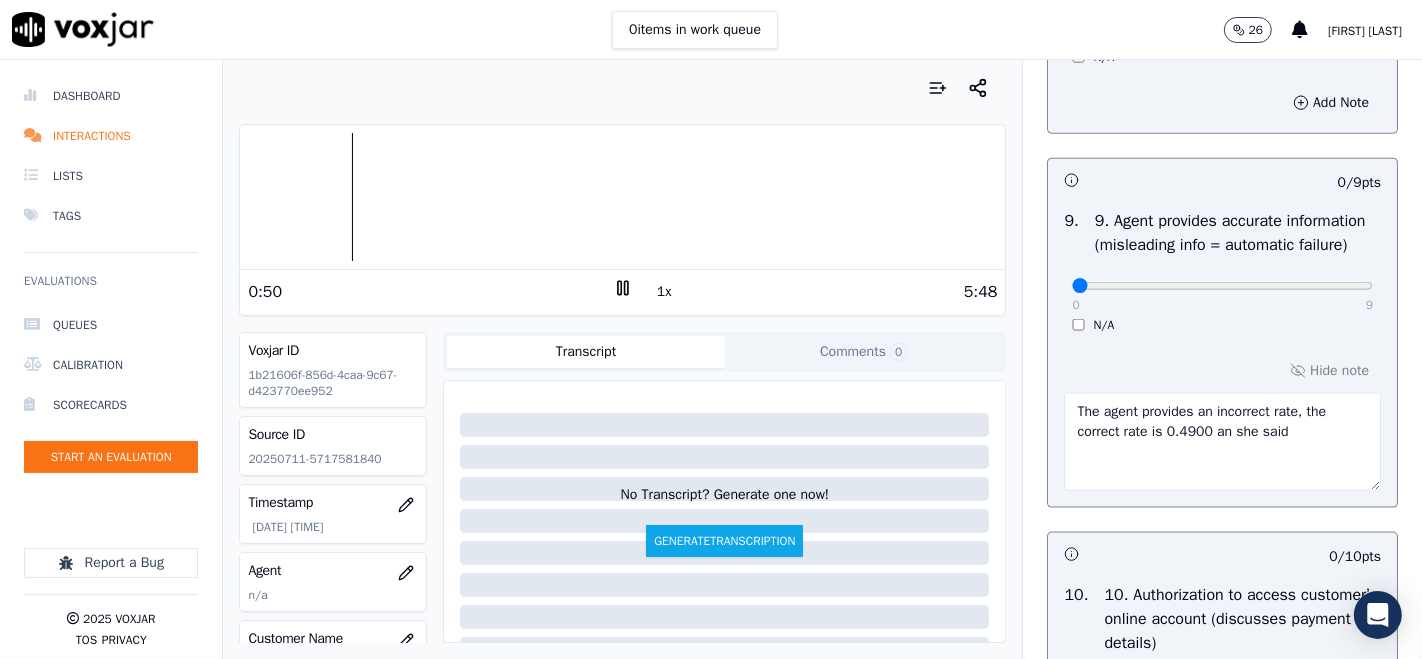 click at bounding box center (622, 197) 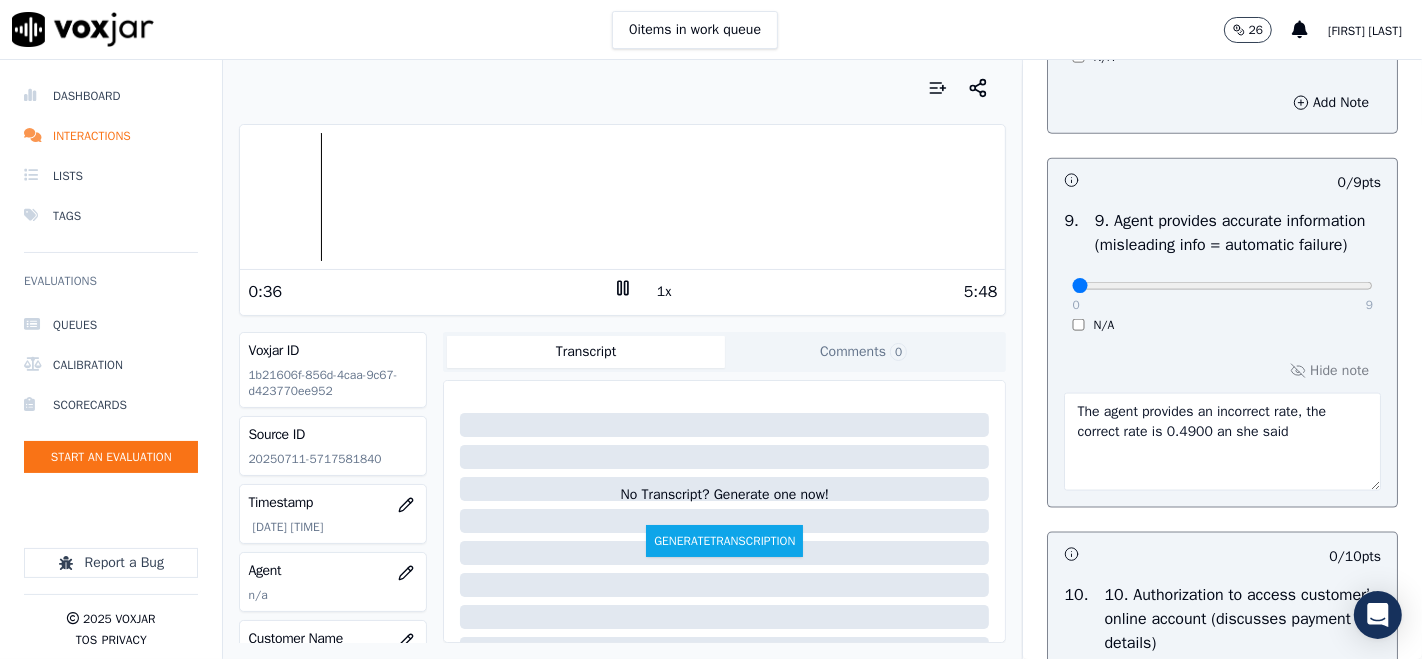 click at bounding box center (622, 197) 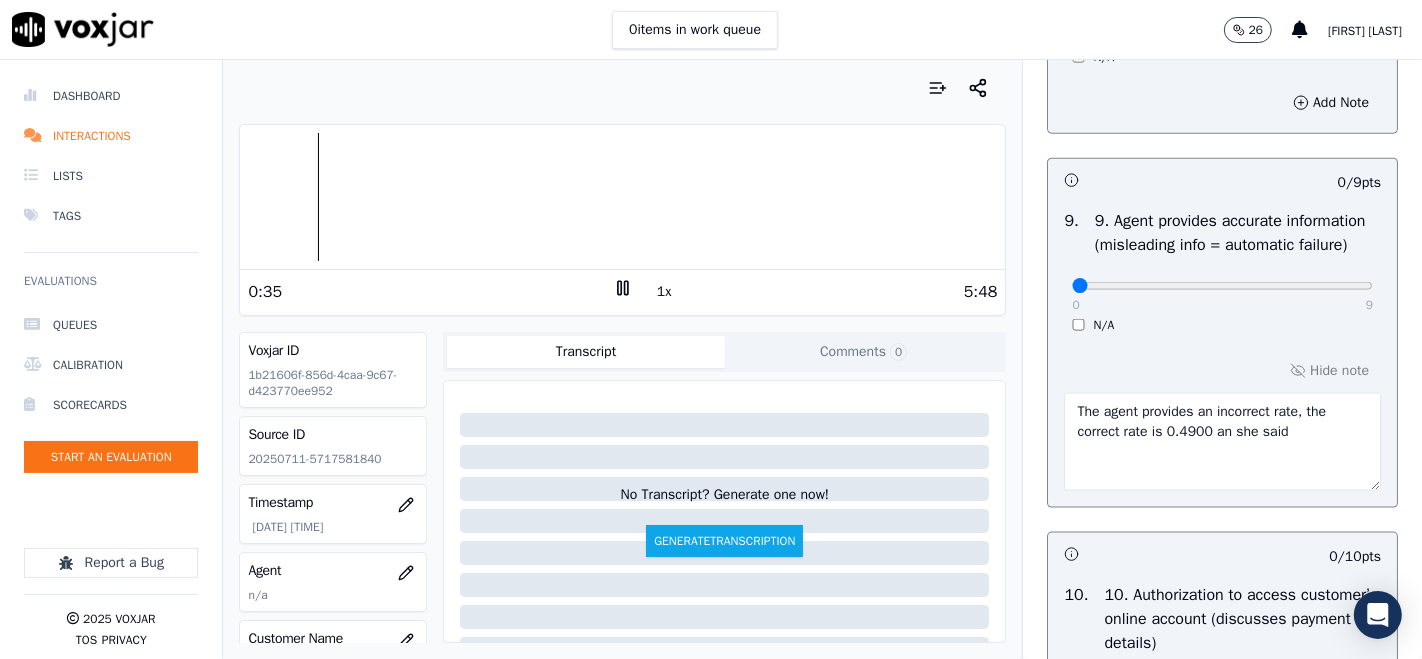 click 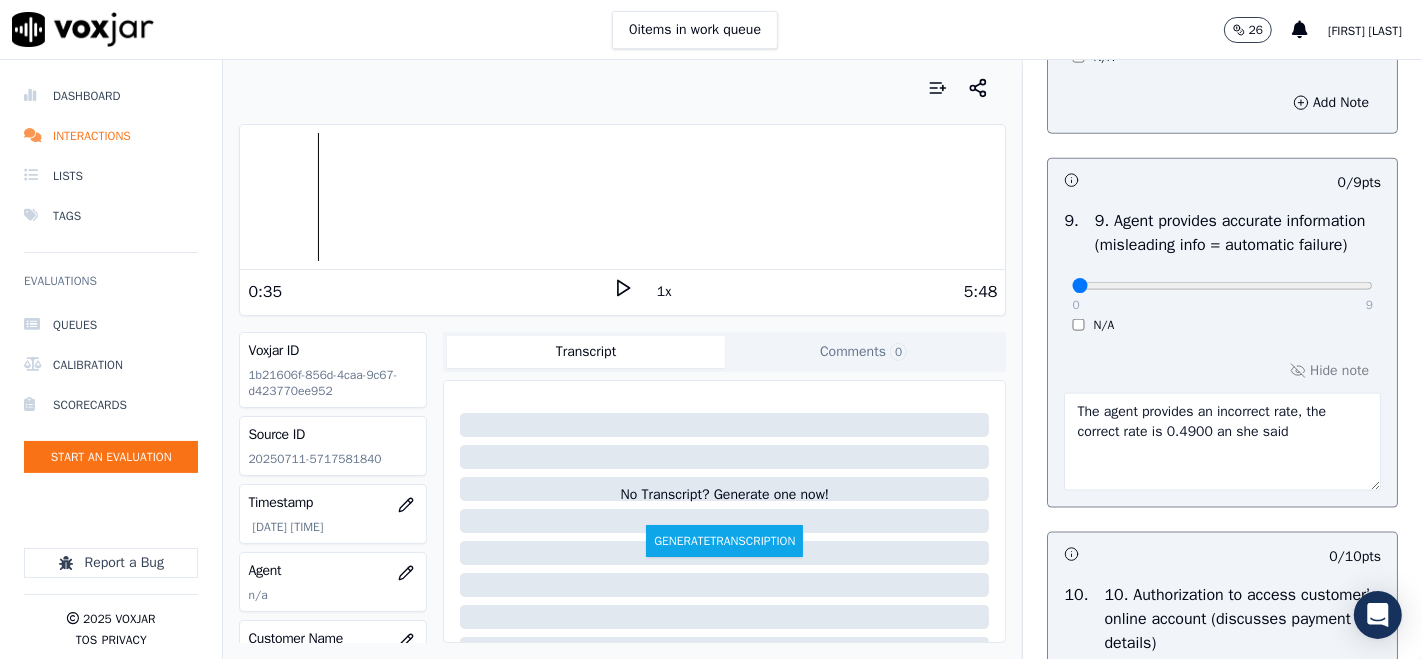click 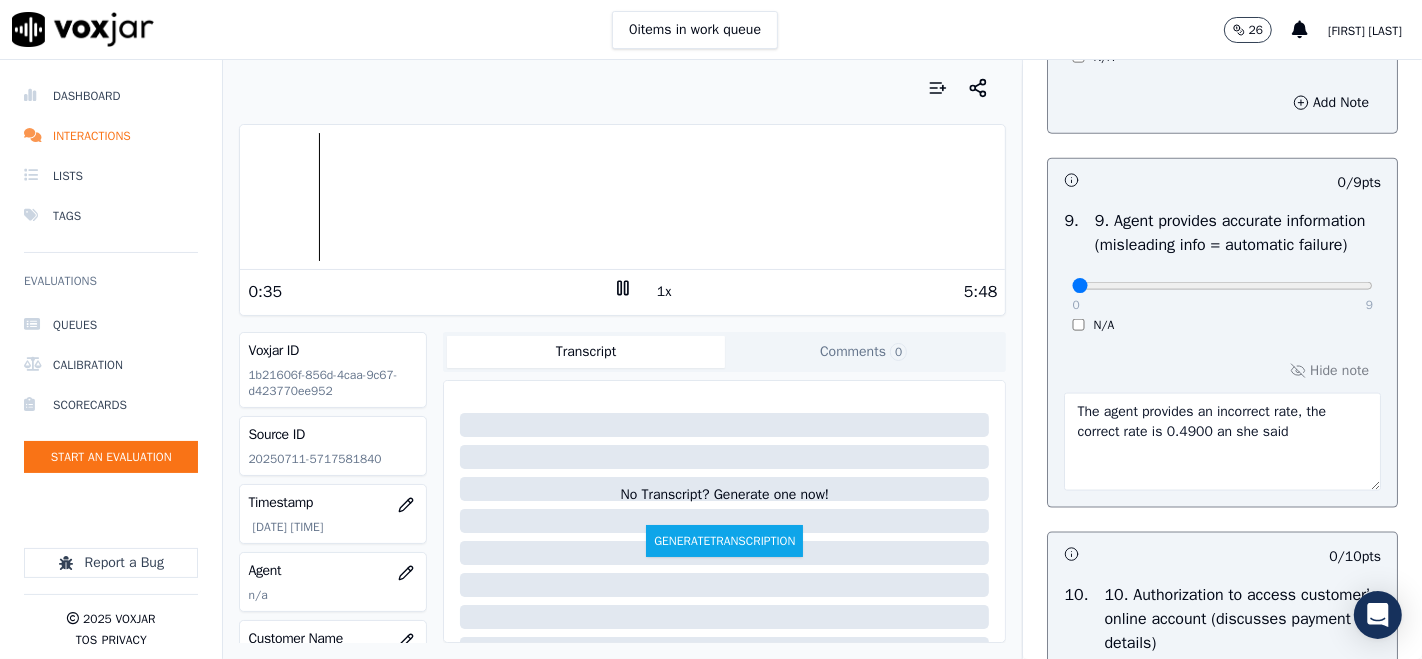 click 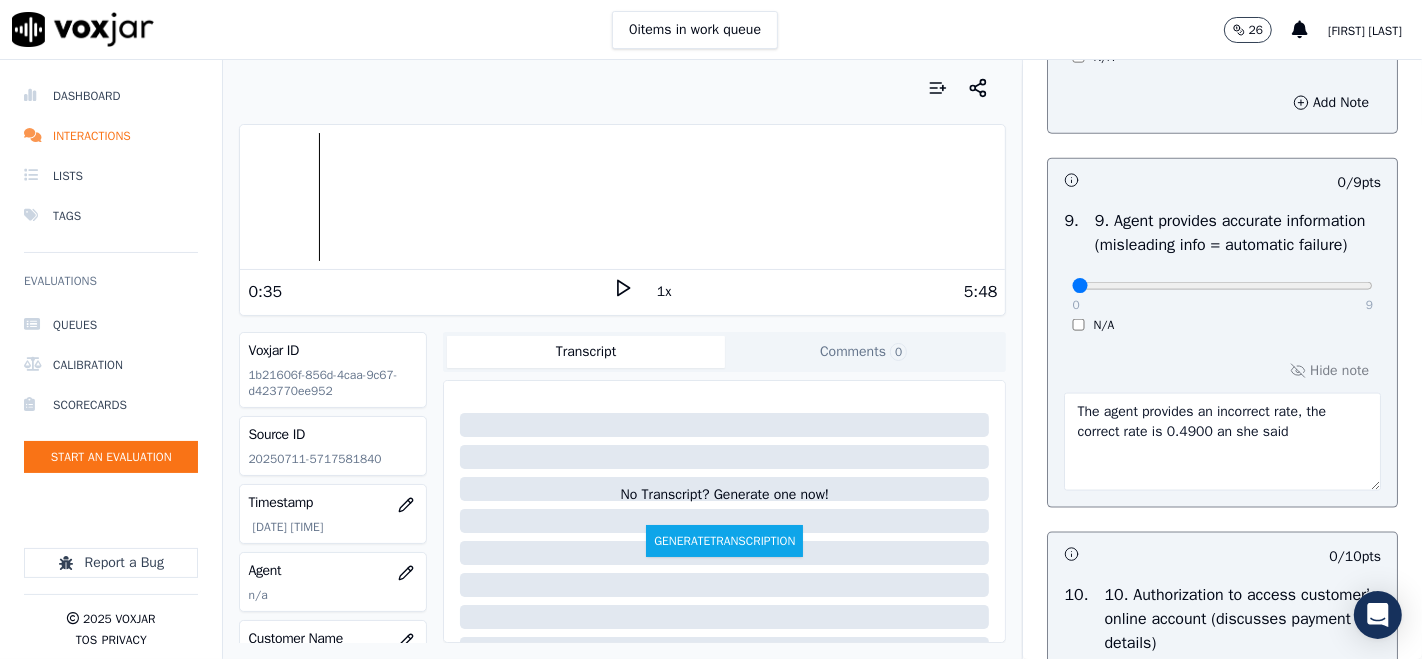 click on "The agent provides an incorrect rate, the correct rate is 0.4900 an she said" at bounding box center [1222, 442] 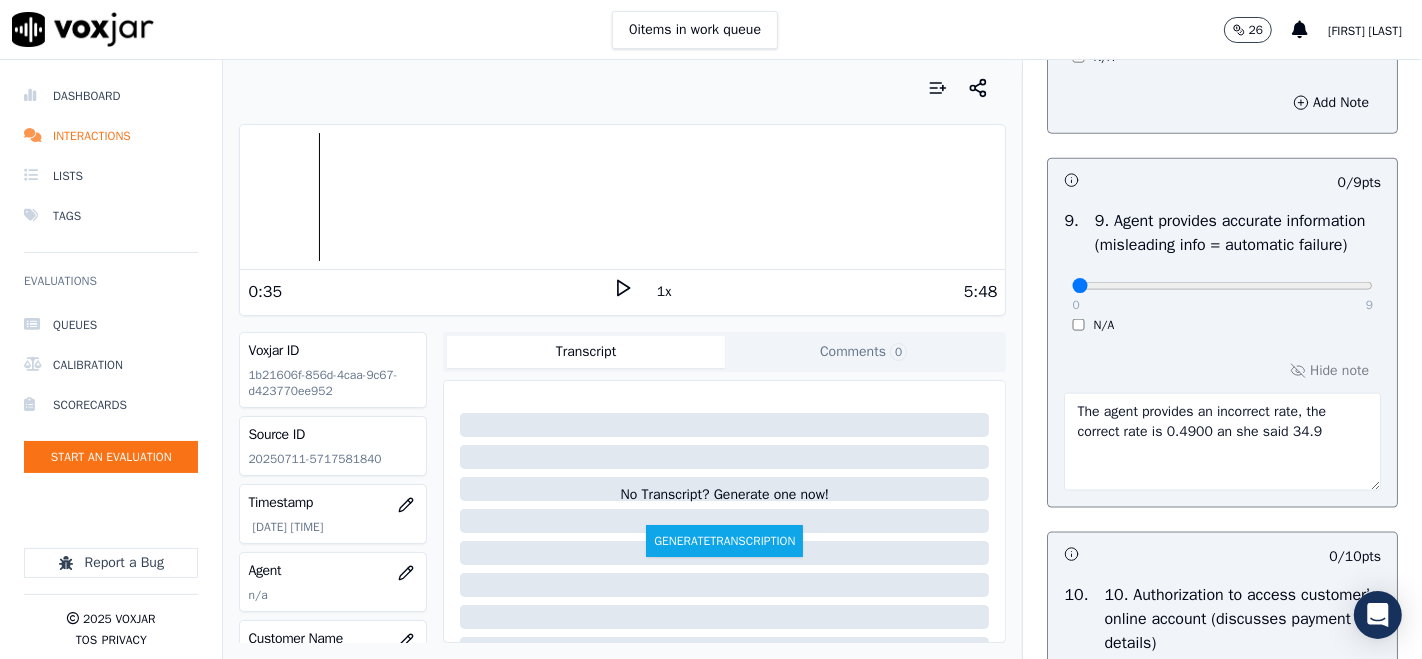 click at bounding box center (622, 197) 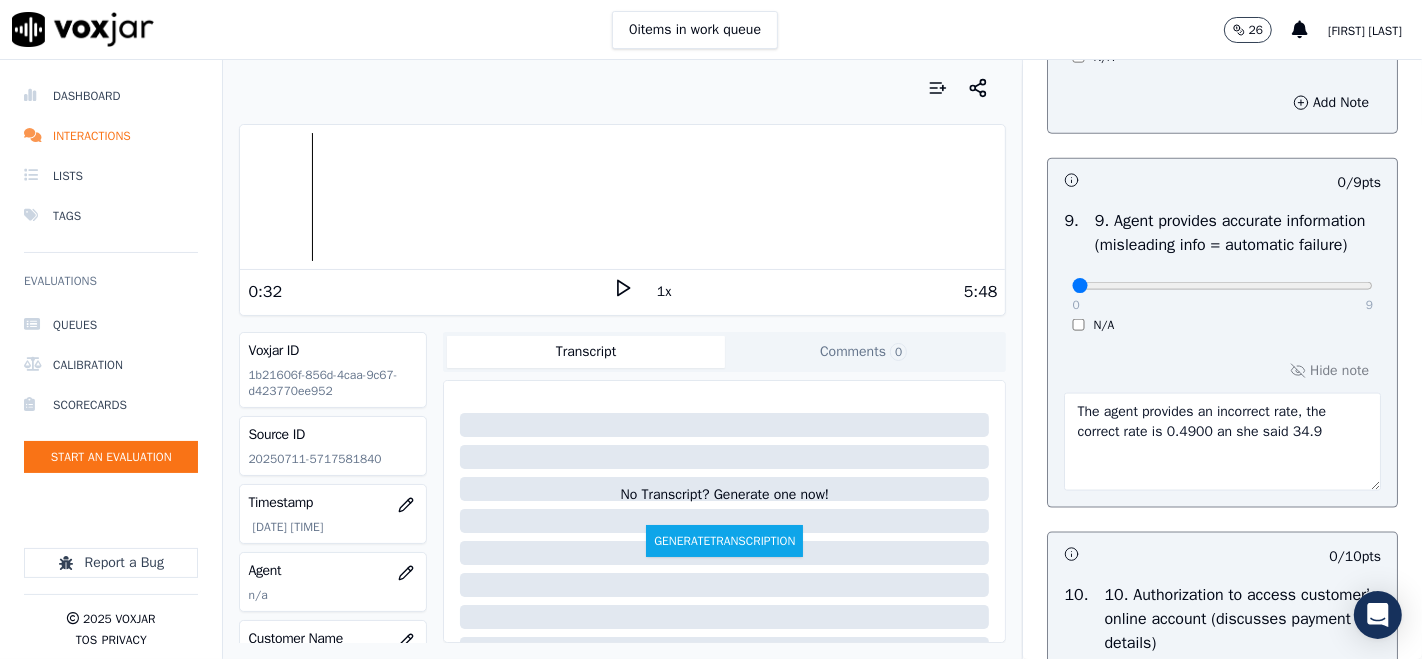 click at bounding box center [622, 197] 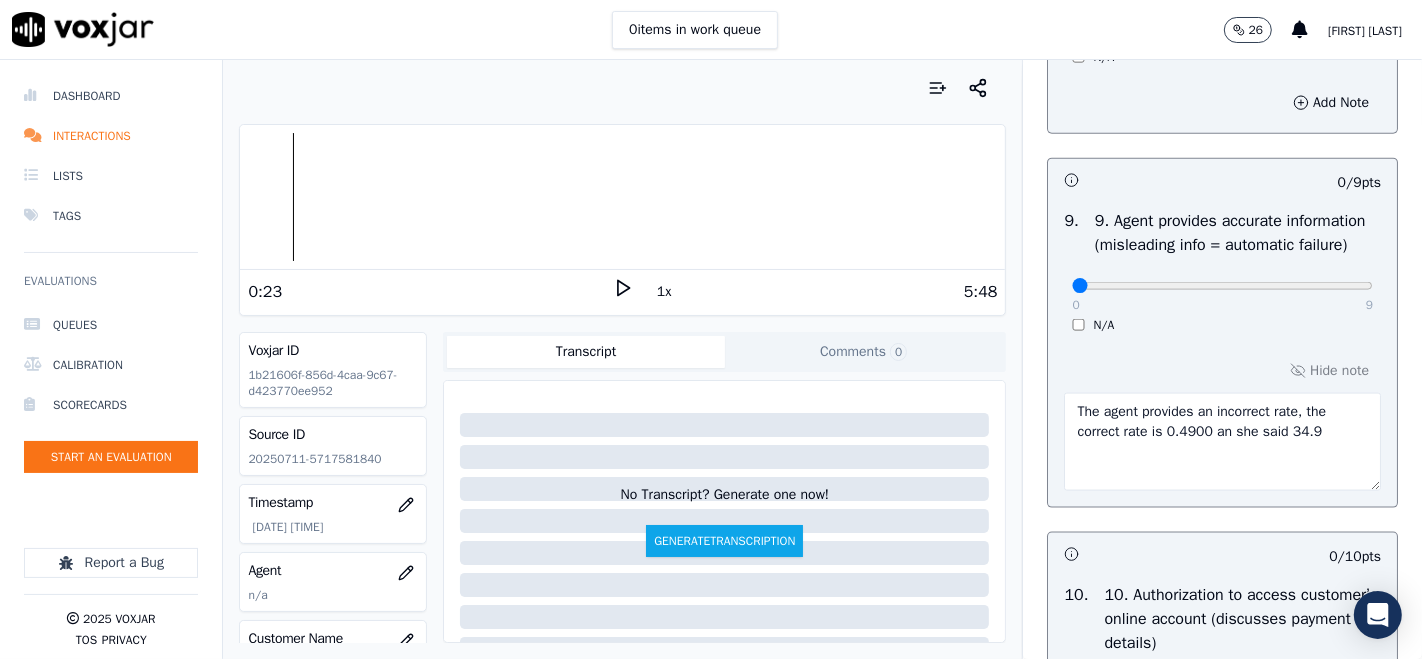 type on "The agent provides an incorrect rate, the correct rate is 0.4900 an she said 34.9" 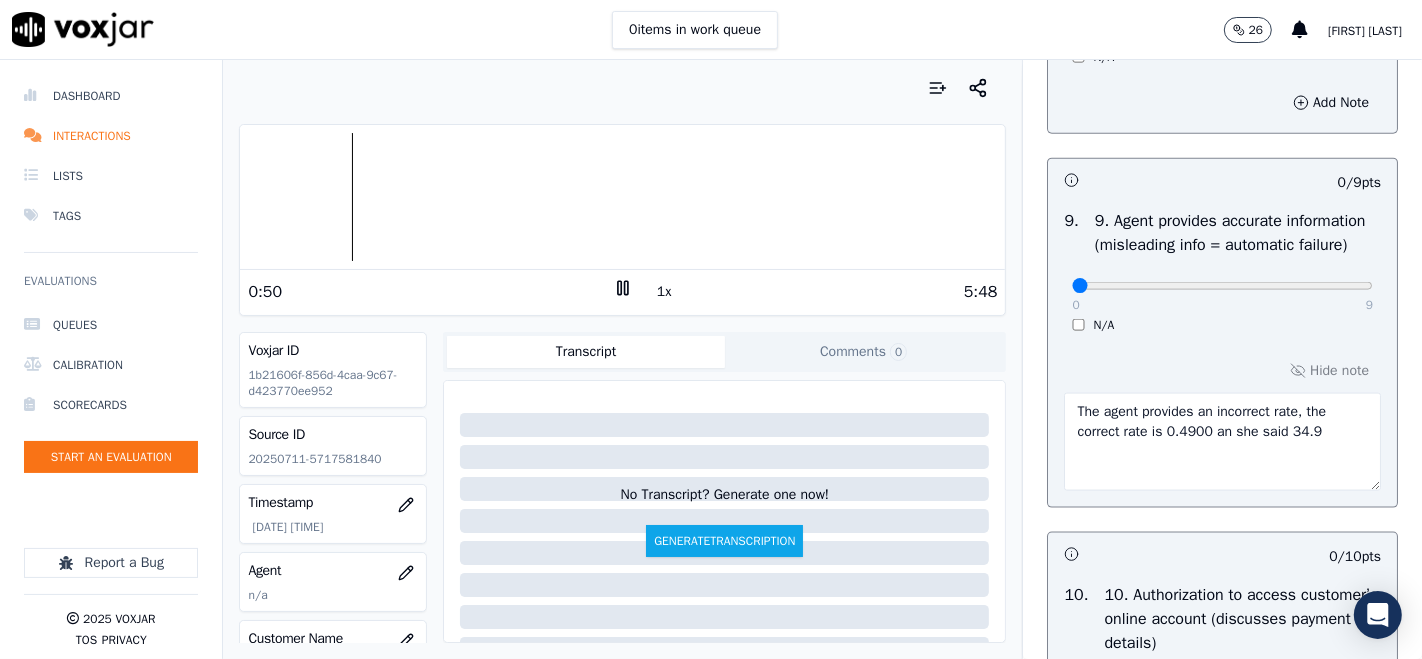 click on "1x" at bounding box center (664, 292) 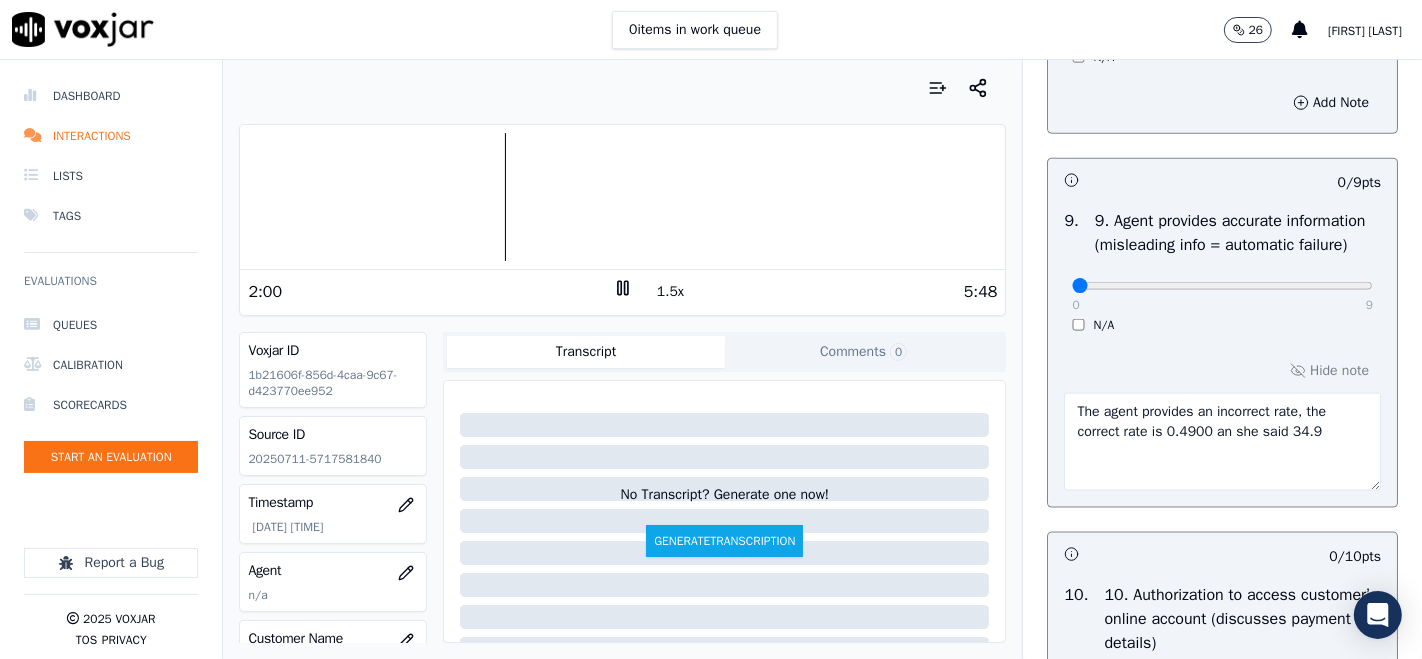 type 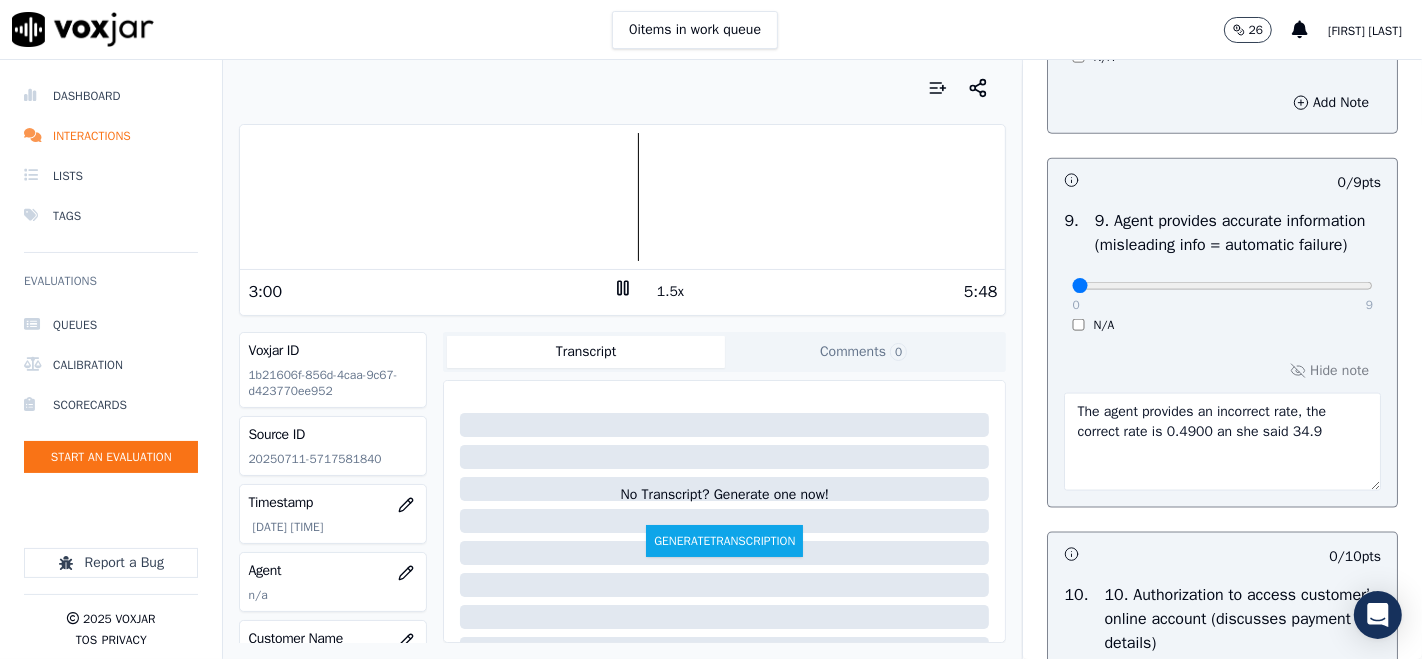 click 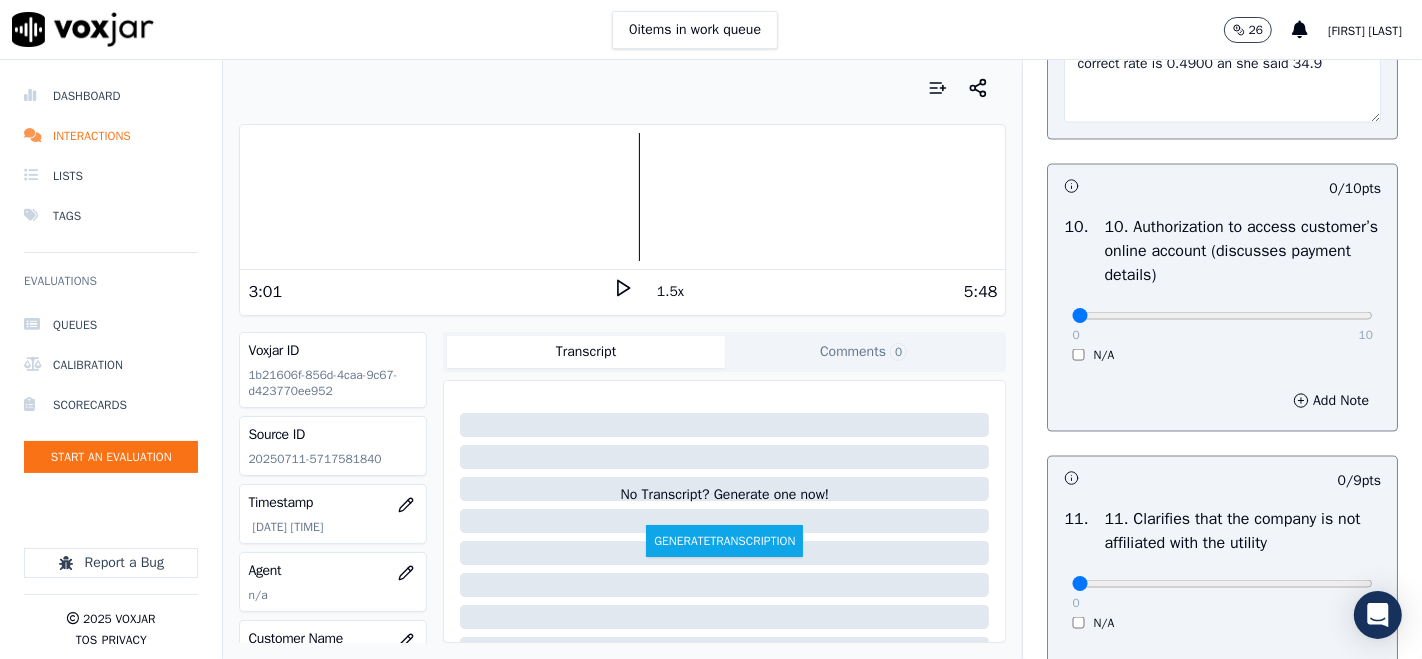 scroll, scrollTop: 2555, scrollLeft: 0, axis: vertical 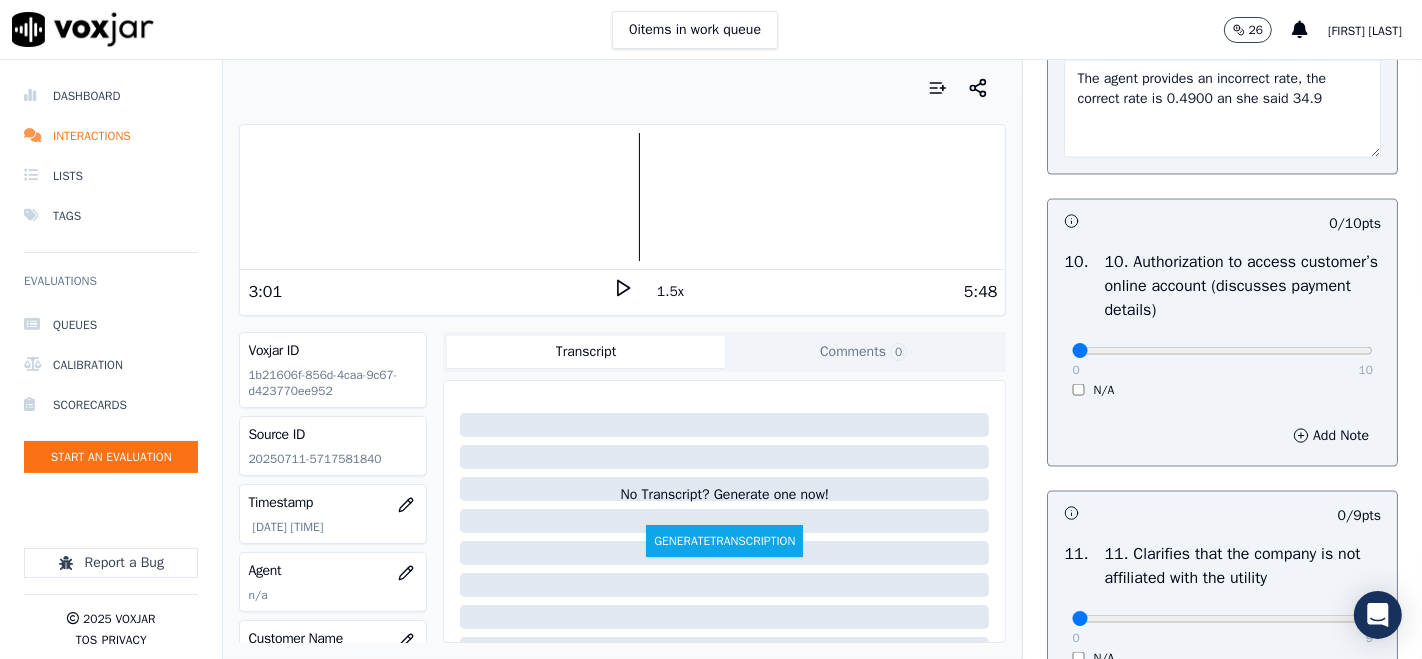 click at bounding box center (622, 197) 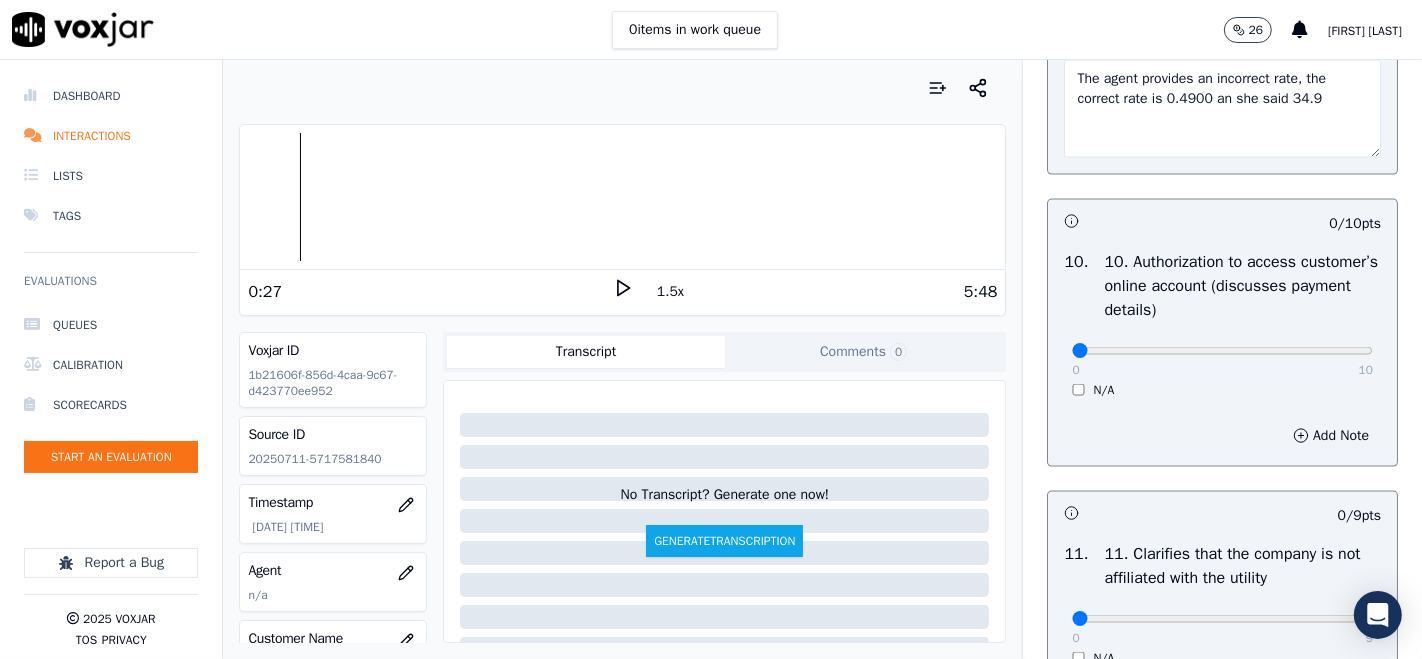click 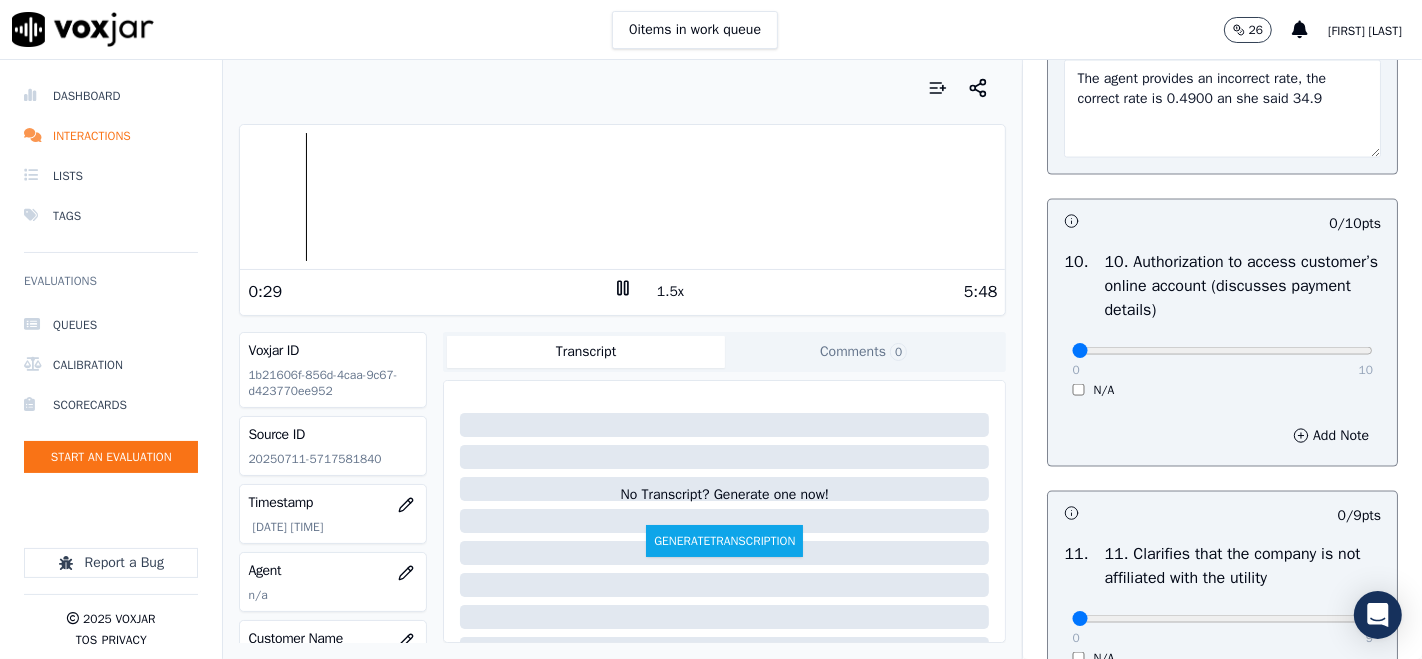 click on "1.5x" at bounding box center (670, 292) 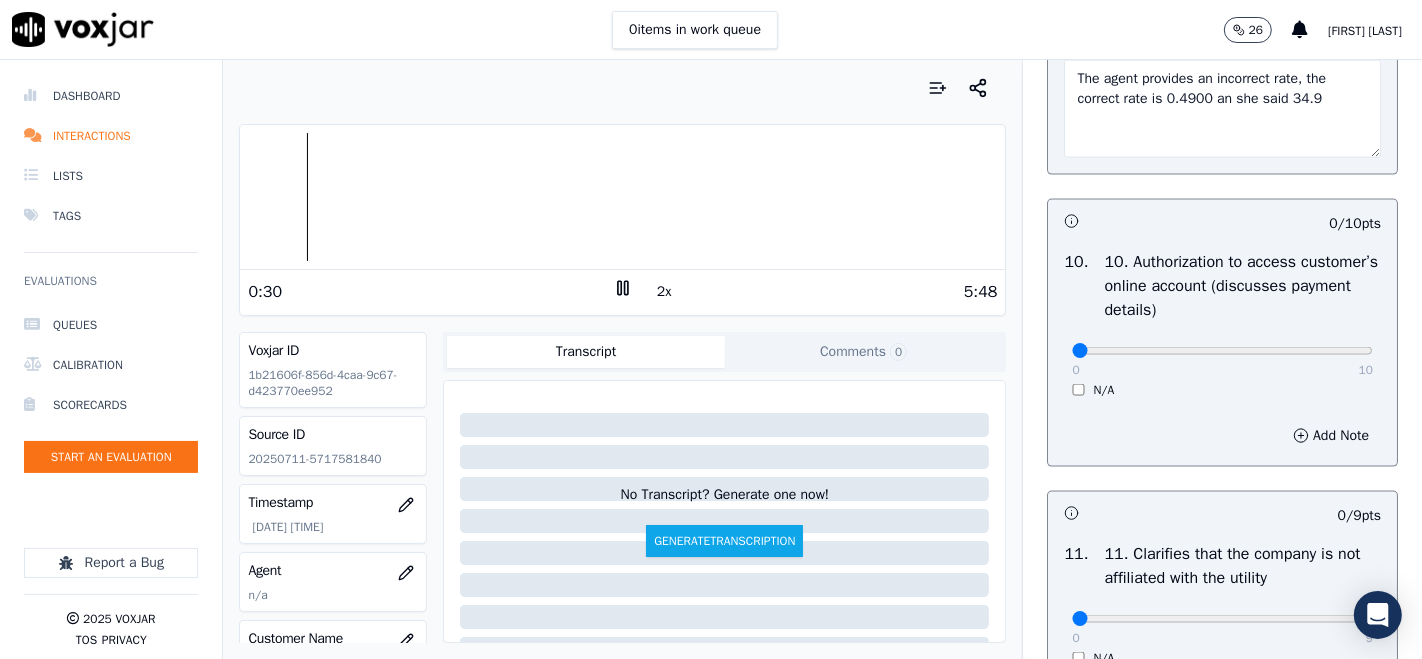 click on "2x" at bounding box center [664, 292] 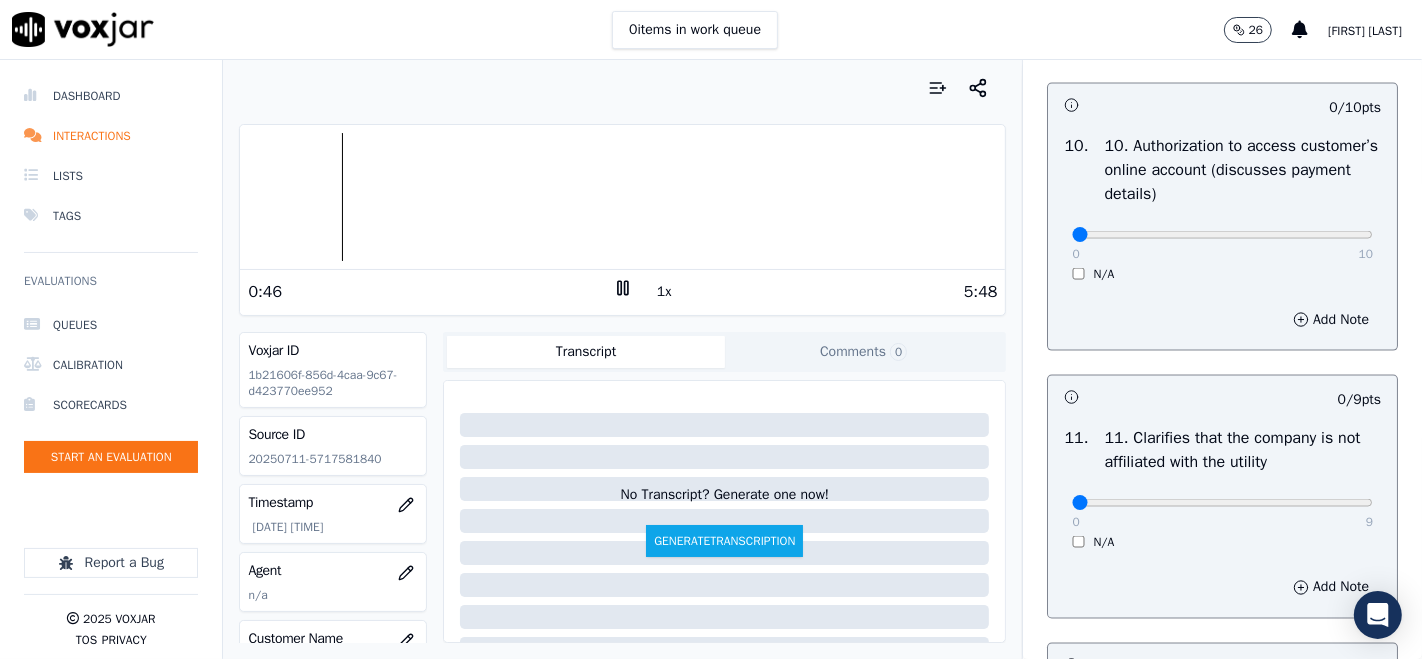 scroll, scrollTop: 2712, scrollLeft: 0, axis: vertical 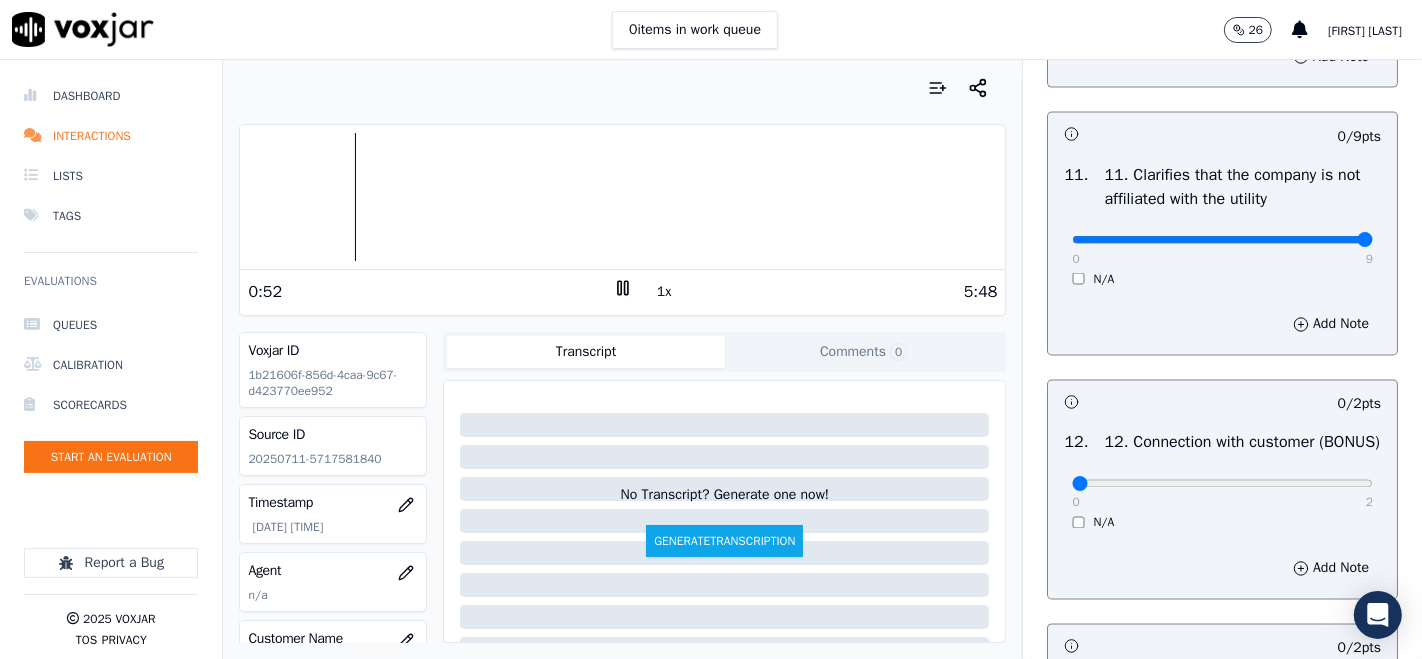 type on "9" 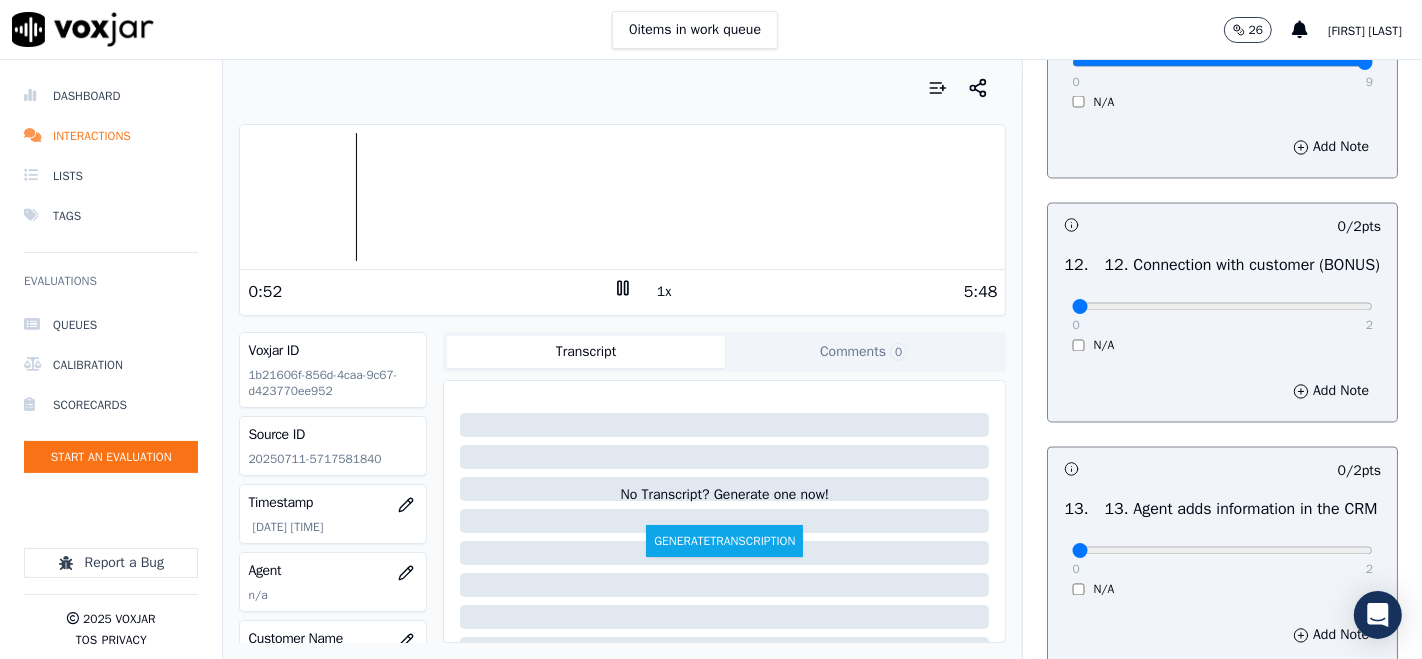 scroll, scrollTop: 3157, scrollLeft: 0, axis: vertical 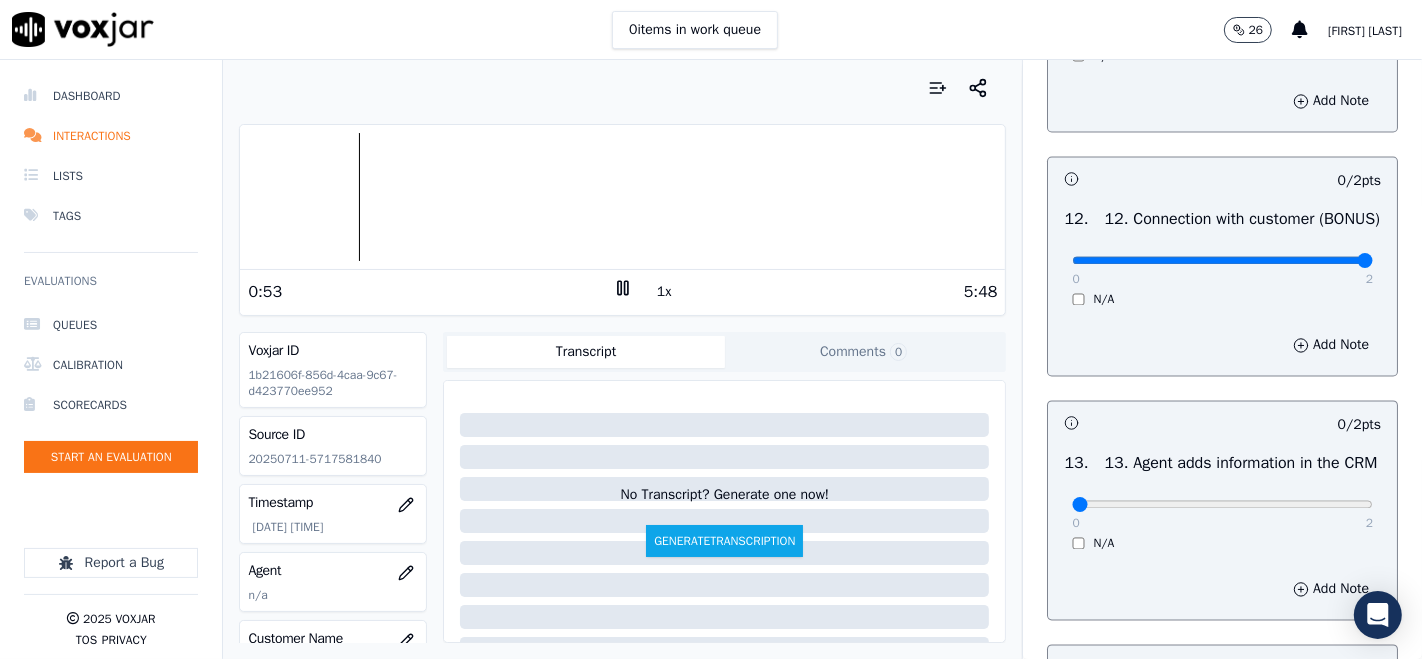 type on "2" 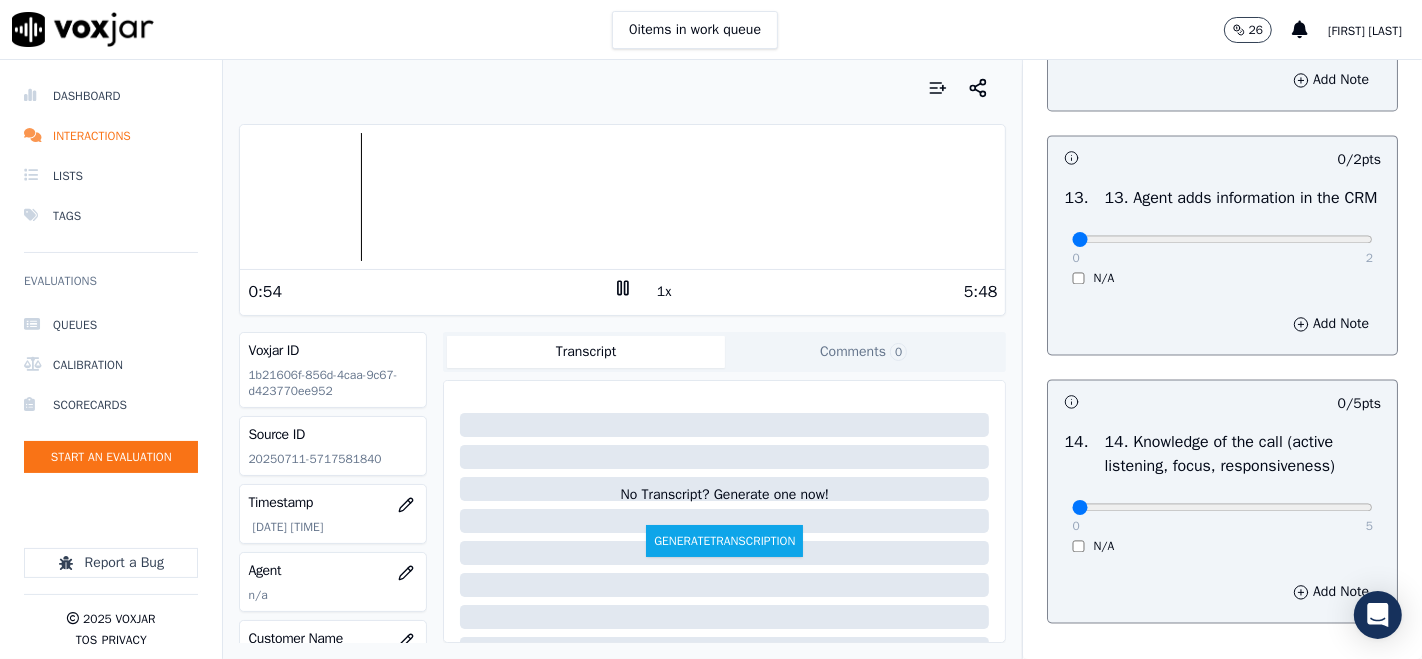 scroll, scrollTop: 3490, scrollLeft: 0, axis: vertical 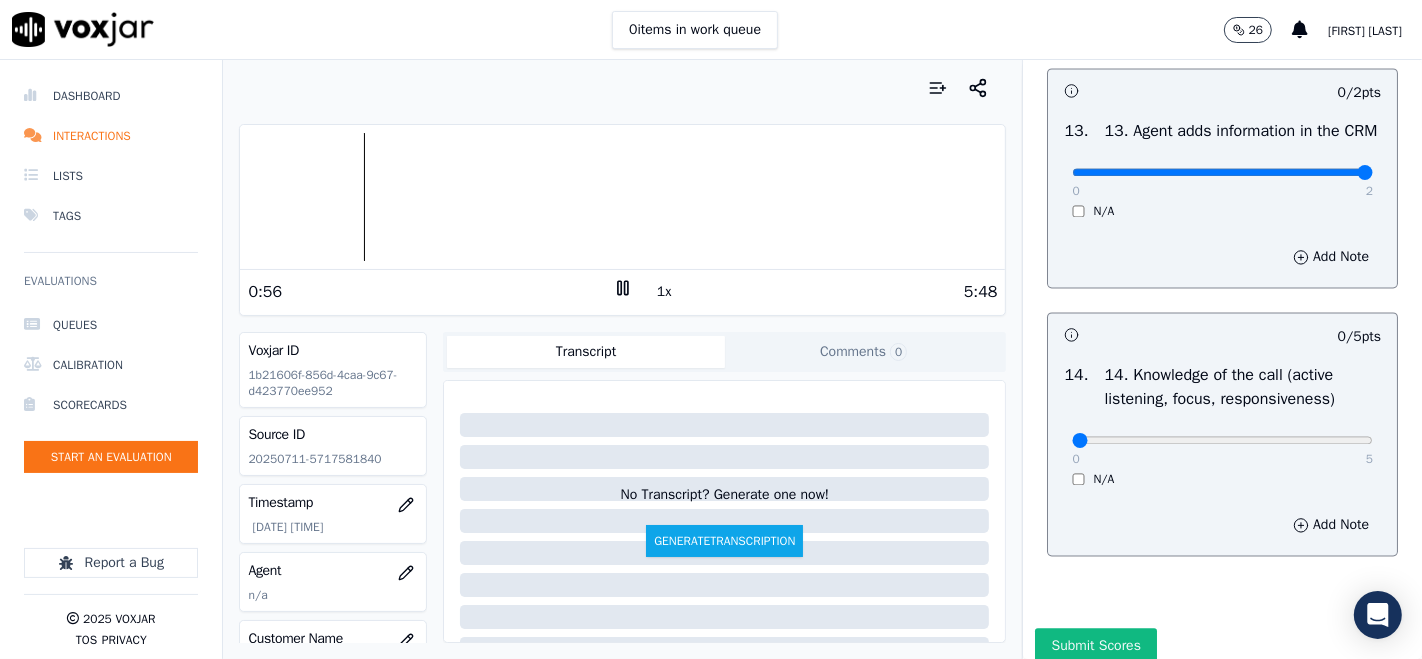 type on "2" 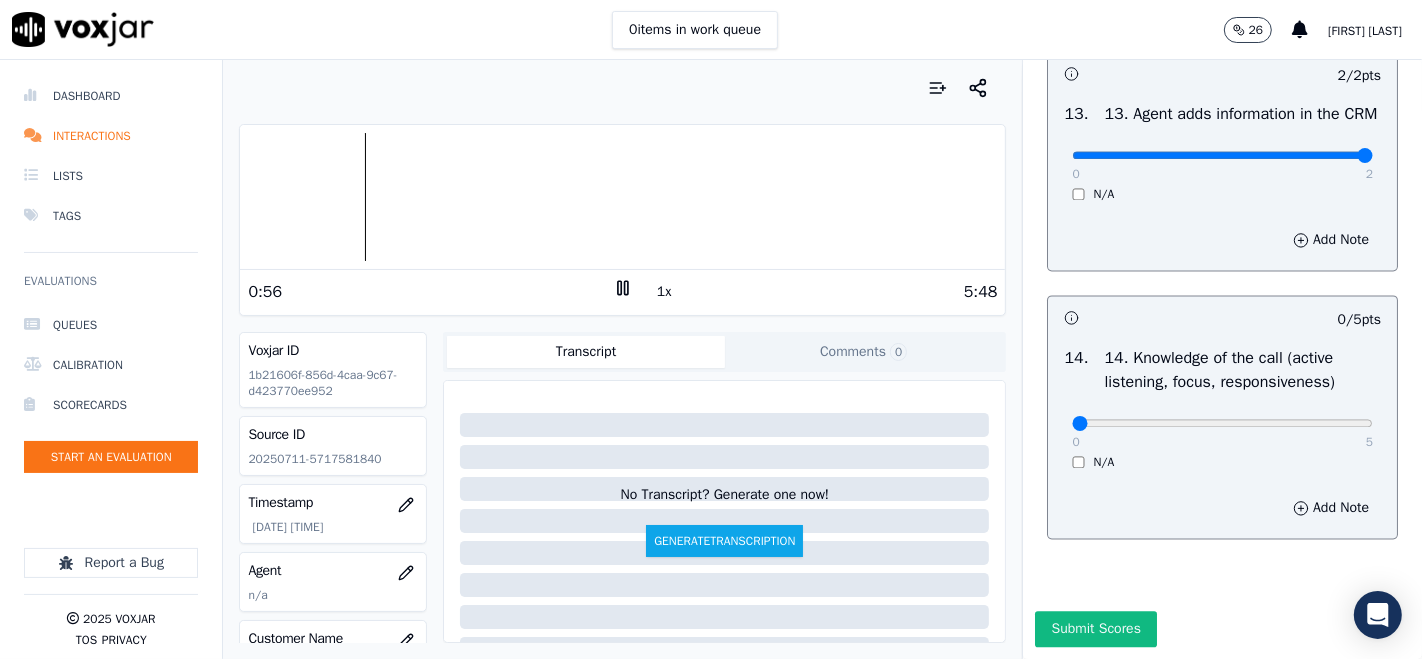 scroll, scrollTop: 3712, scrollLeft: 0, axis: vertical 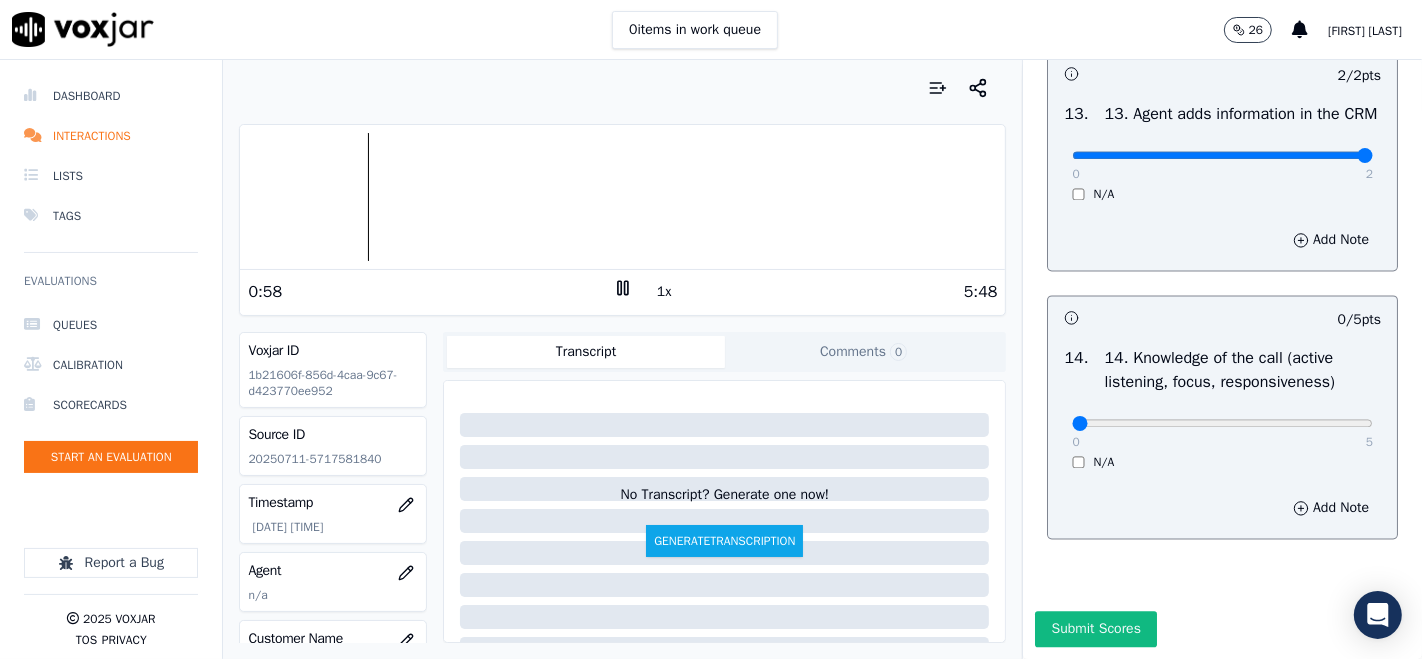 click on "0   5     N/A" at bounding box center [1222, 432] 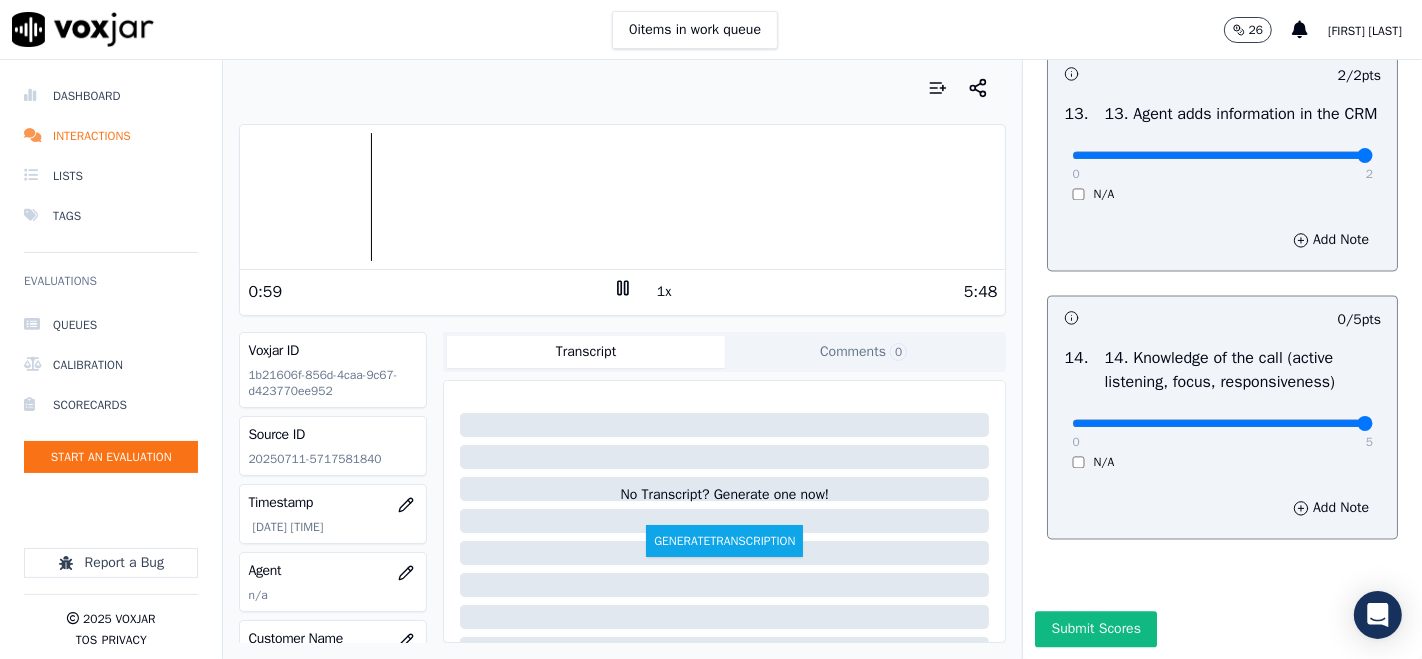 type on "5" 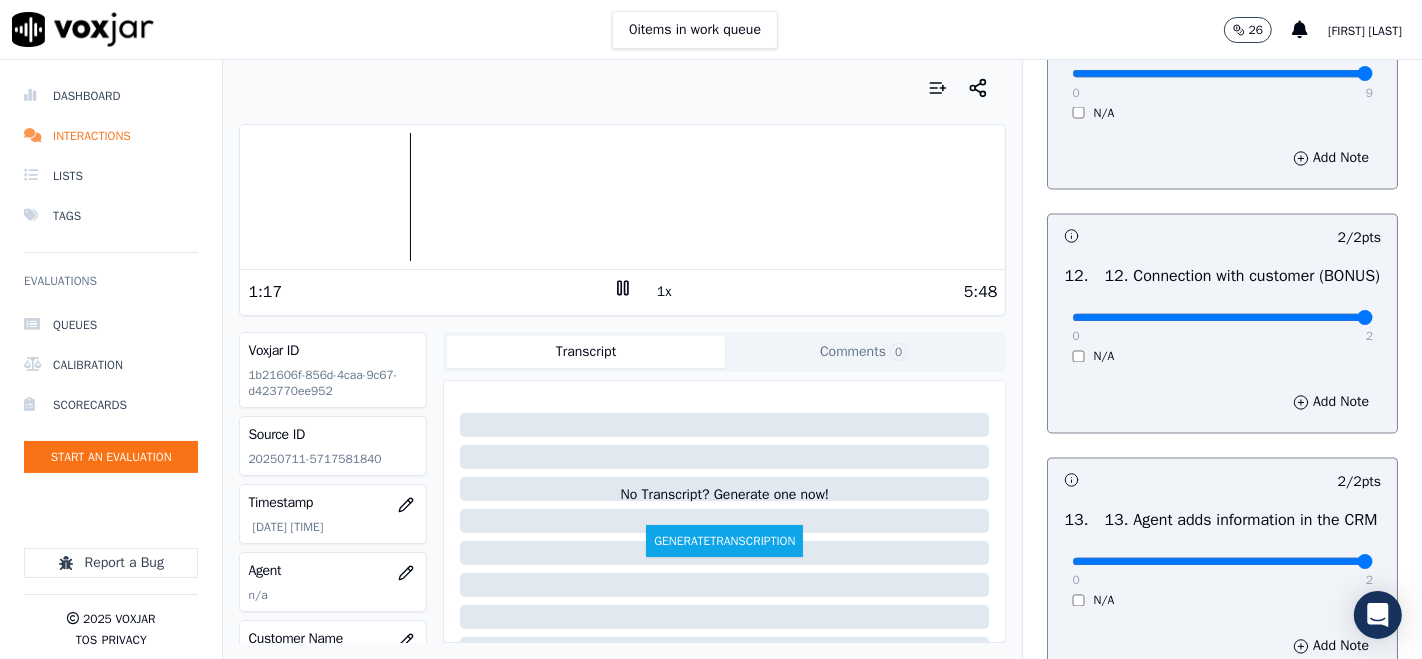 scroll, scrollTop: 3379, scrollLeft: 0, axis: vertical 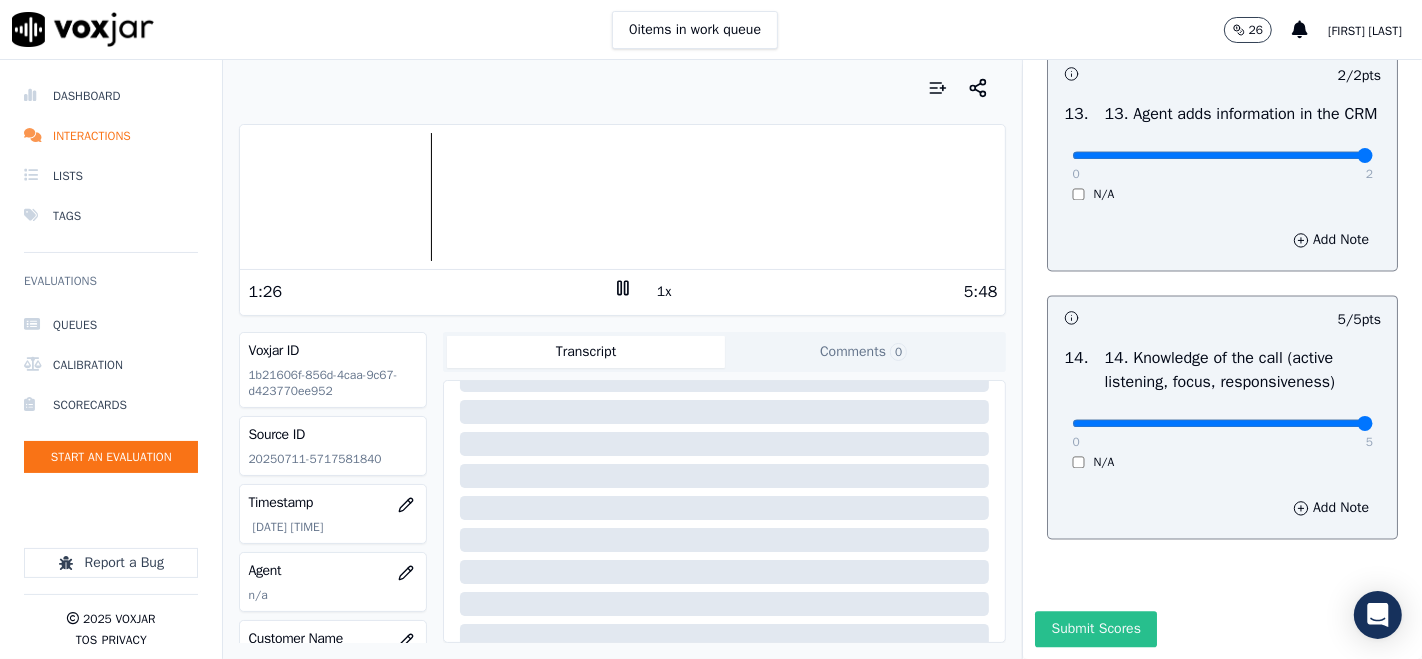 click on "Submit Scores" at bounding box center [1095, 629] 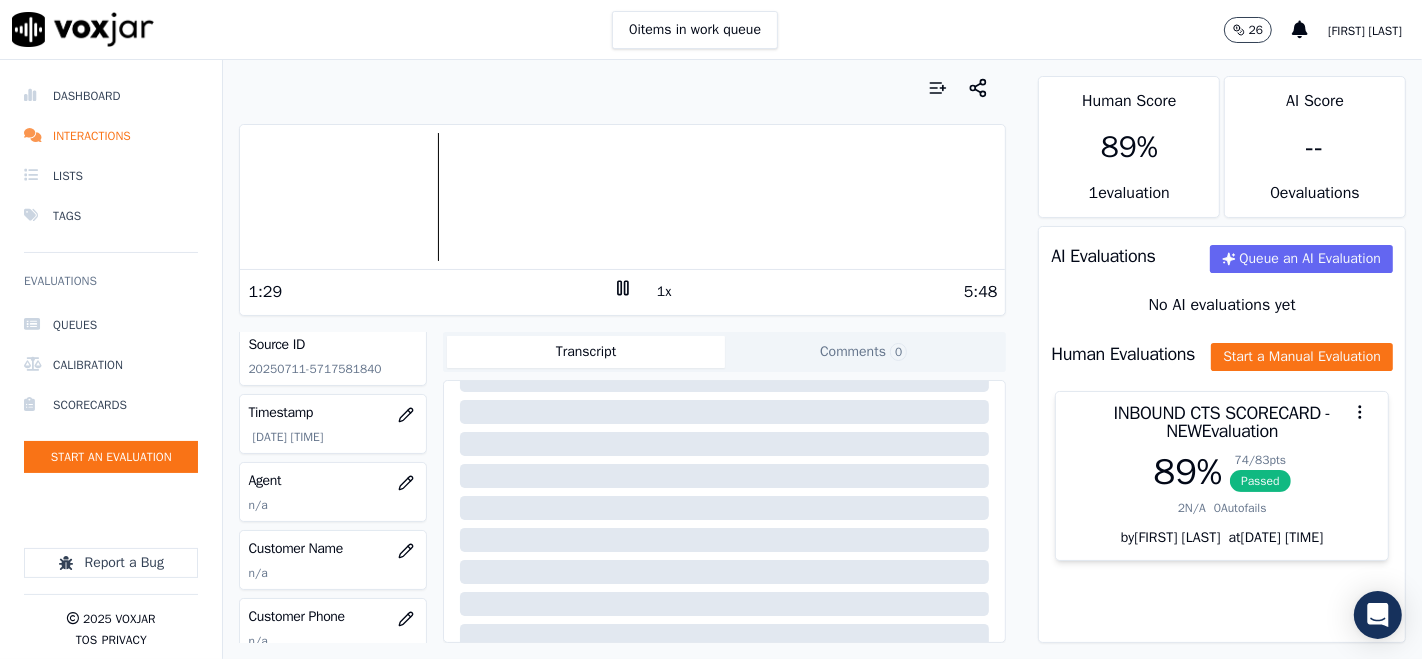 scroll, scrollTop: 111, scrollLeft: 0, axis: vertical 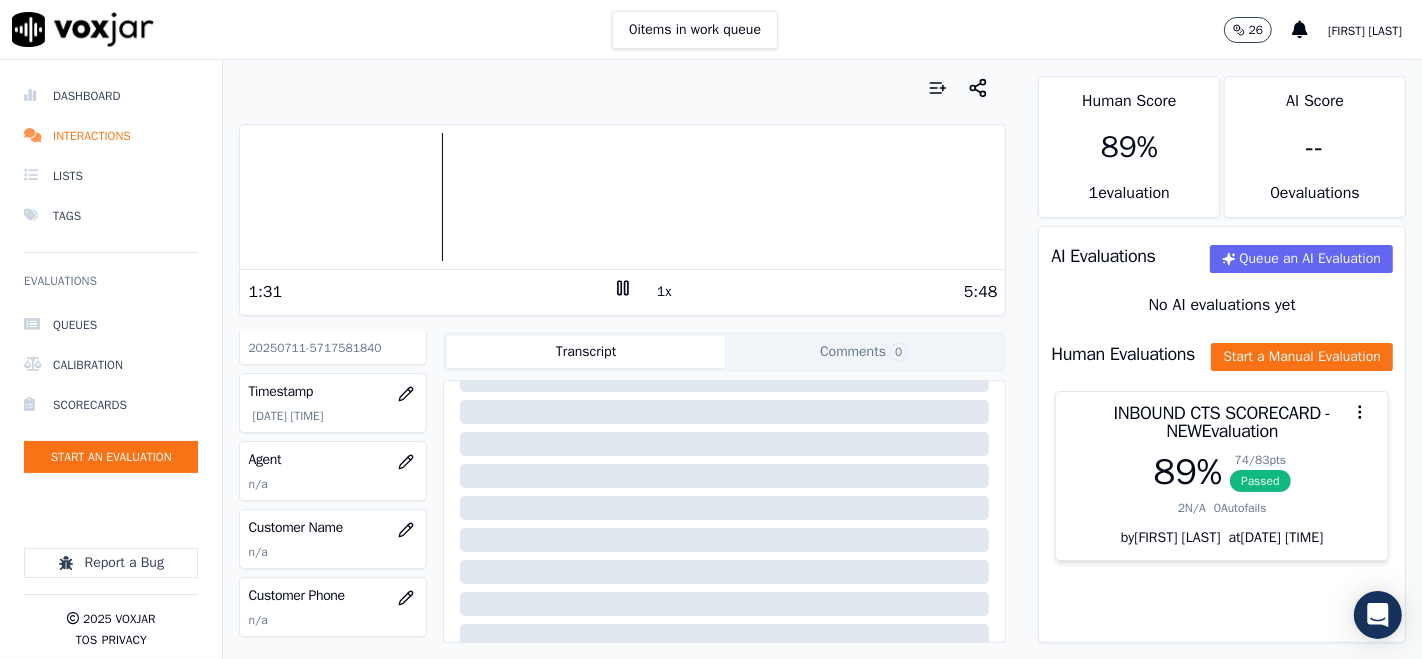 click 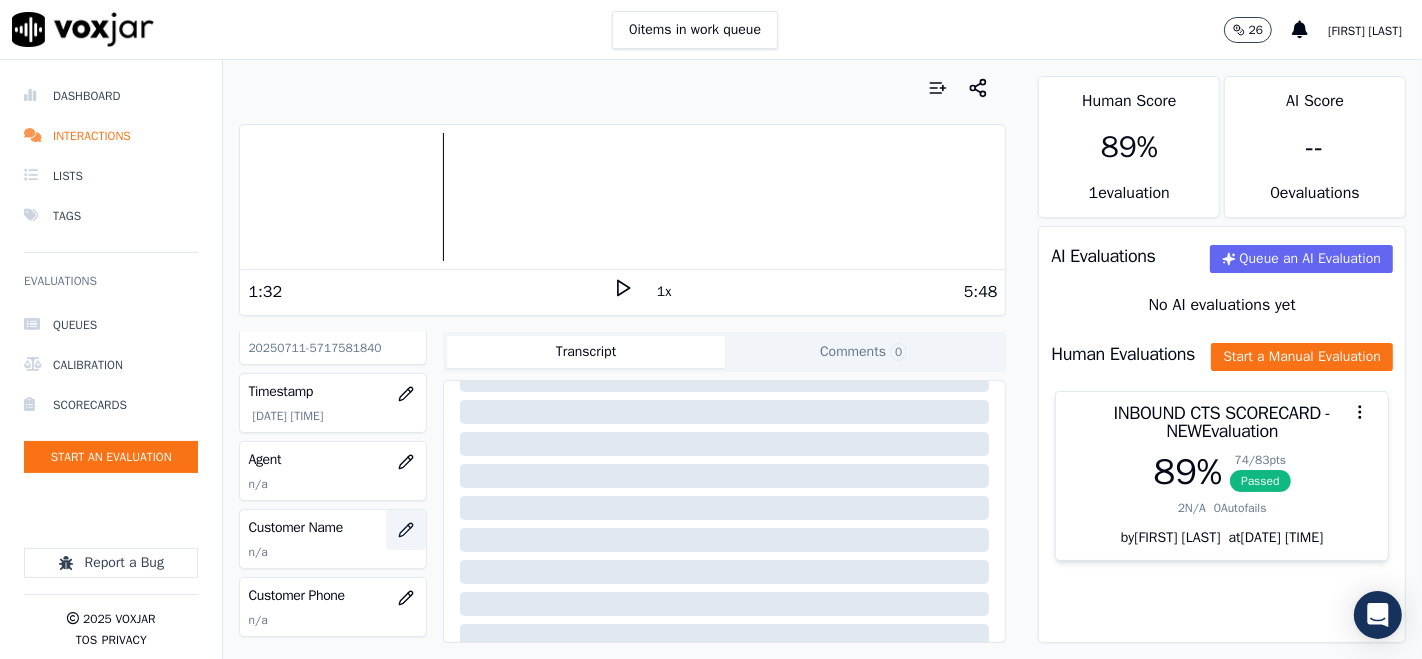 click 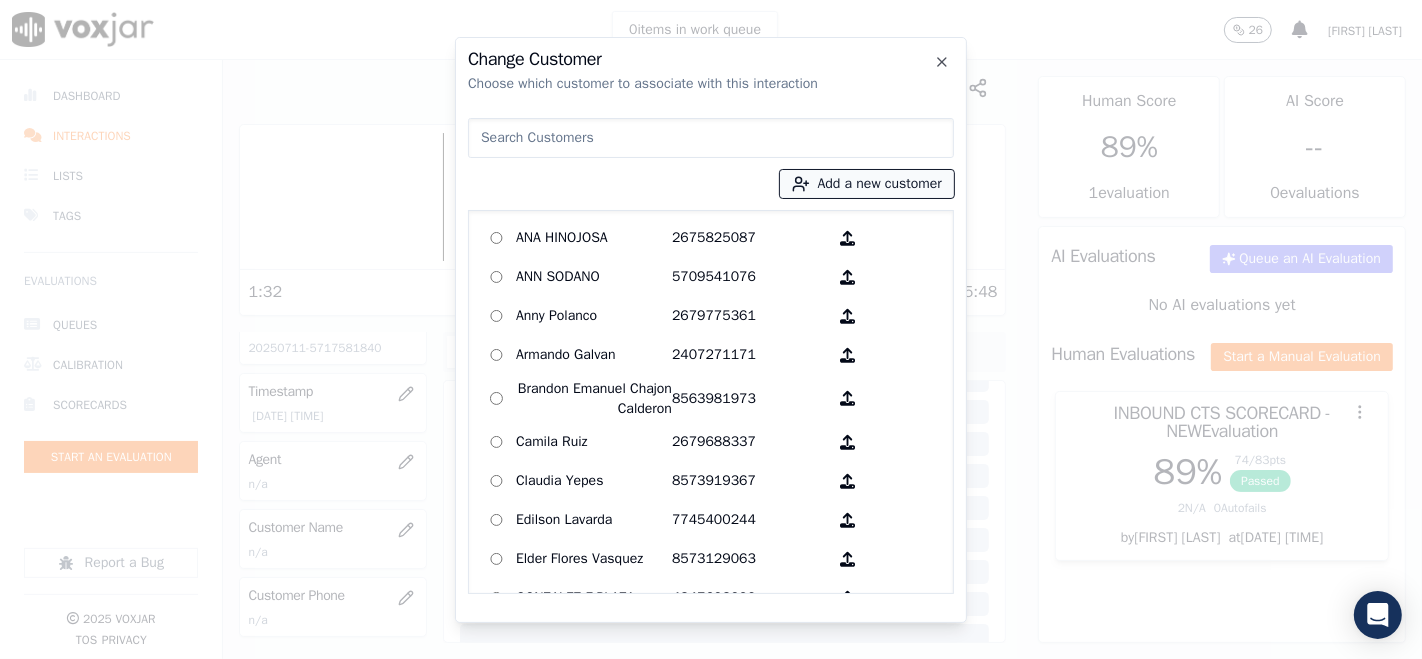 click 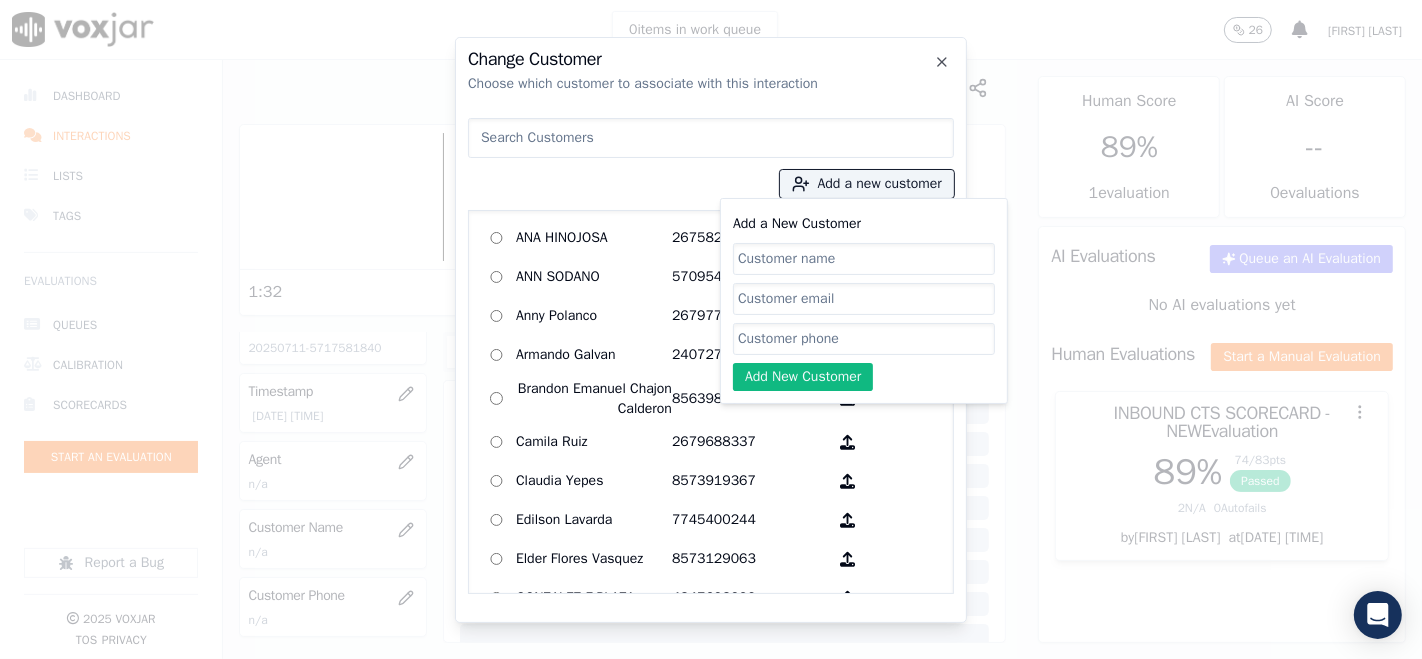 paste on "Francisca Gomez" 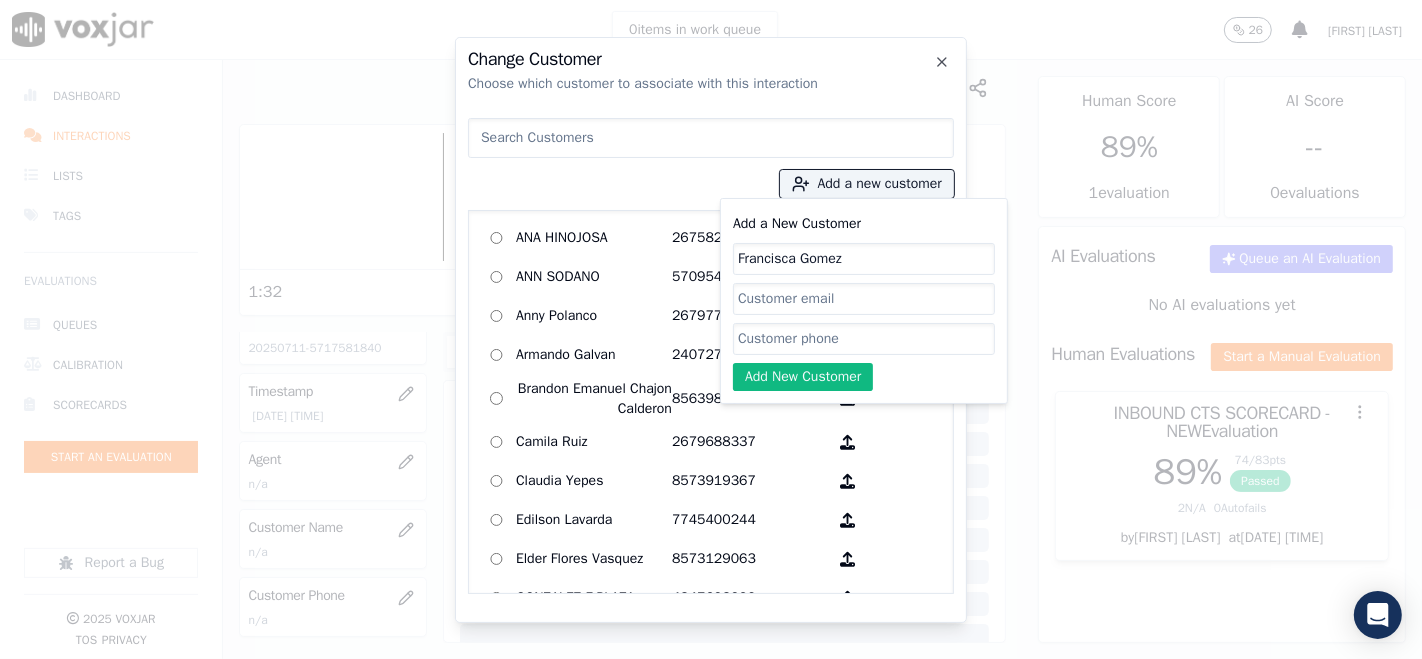 type on "Francisca Gomez" 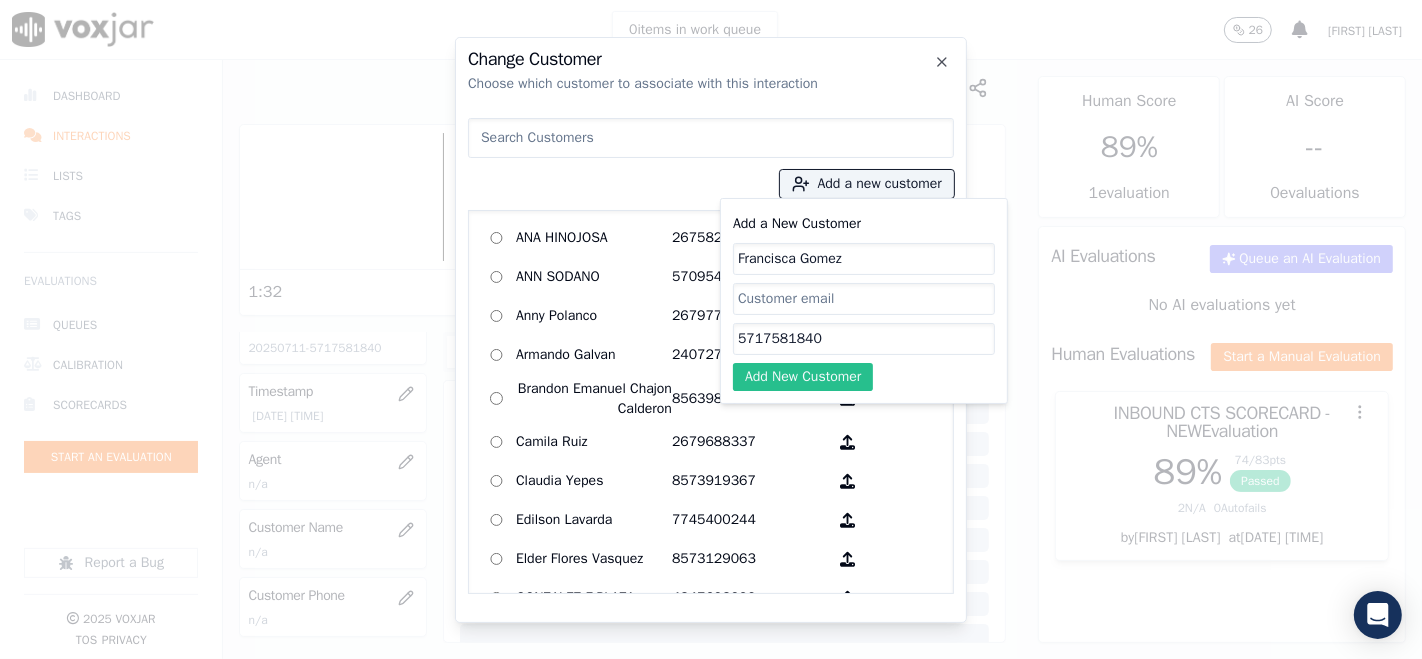 type on "5717581840" 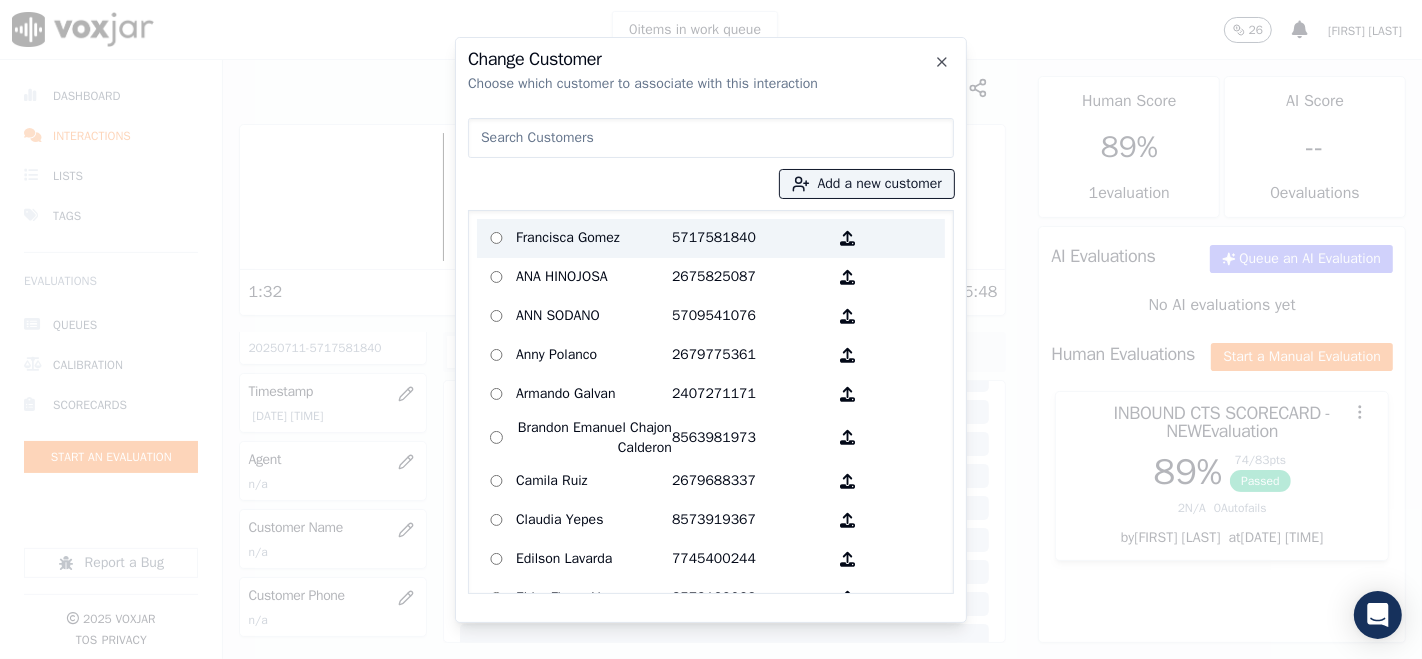click at bounding box center [496, 238] 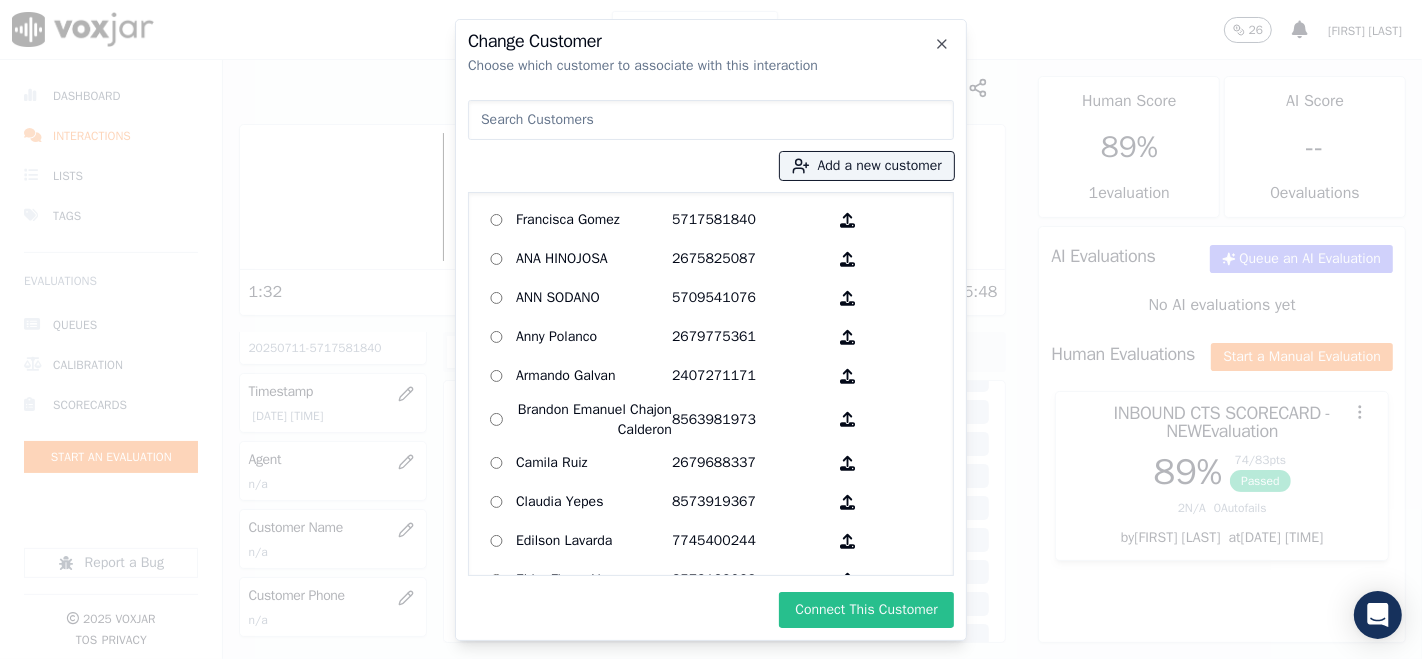 click on "Connect This Customer" at bounding box center [866, 610] 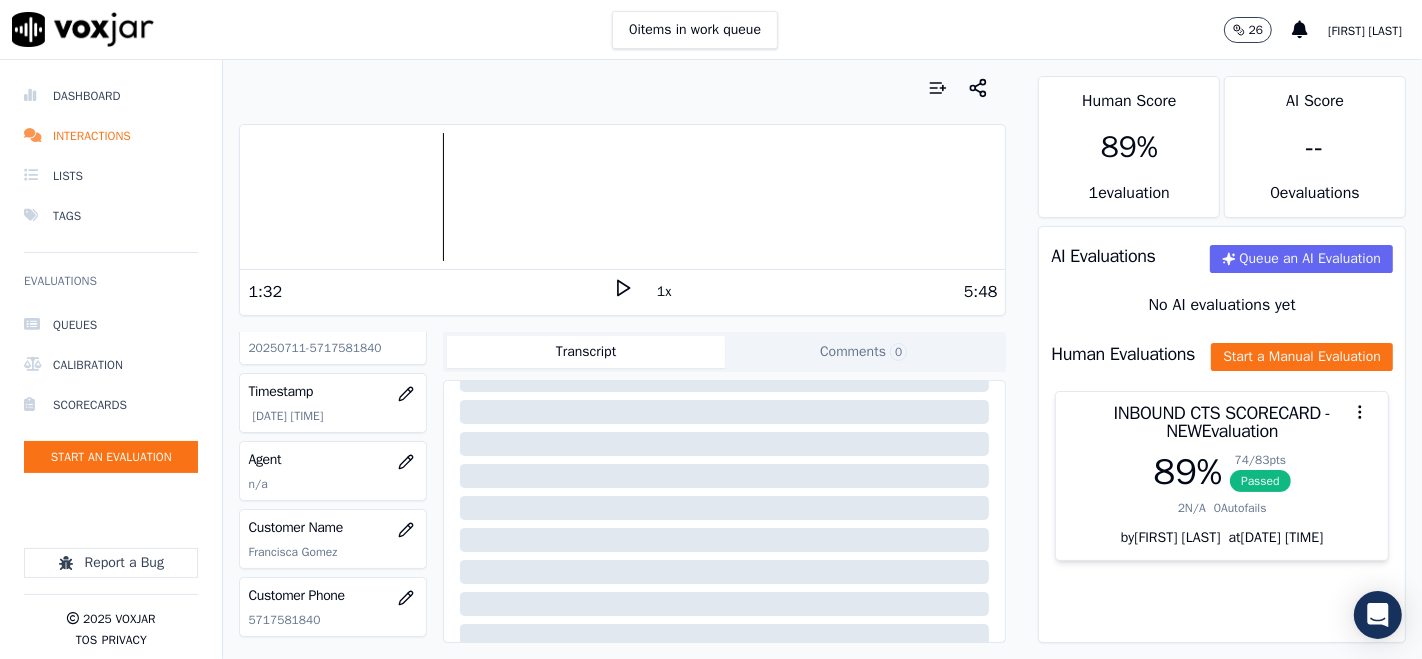 drag, startPoint x: 238, startPoint y: 188, endPoint x: 249, endPoint y: 202, distance: 17.804493 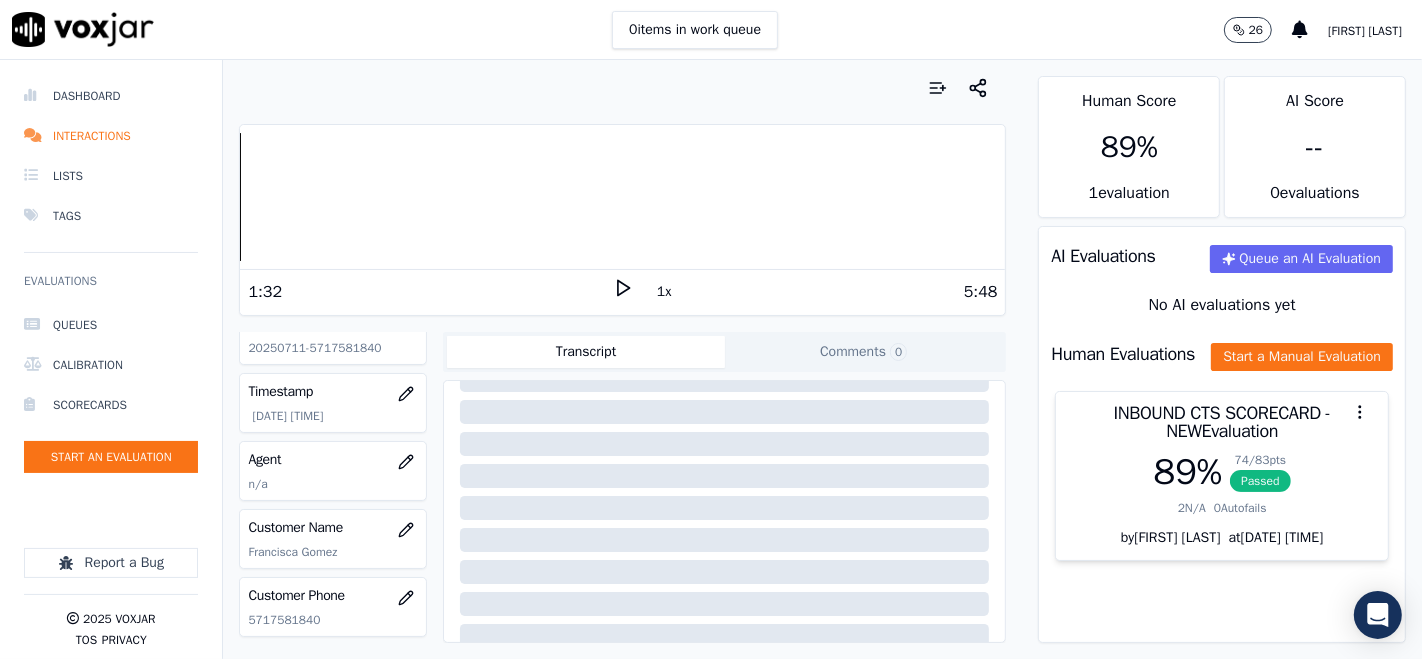 click on "Your browser does not support the audio element.   1:32     1x   5:48   Voxjar ID   1b21606f-856d-4caa-9c67-d423770ee952   Source ID   20250711-5717581840   Timestamp
07/14/2025 05:09 pm     Agent
n/a     Customer Name      Francisca Gomez     Customer Phone      5717581840     Tags
INDRA     Source     manualUpload   Type     AUDIO       Transcript   Comments  0   No Transcript? Generate one now!   Generate  Transcription         Add Comment" at bounding box center (622, 359) 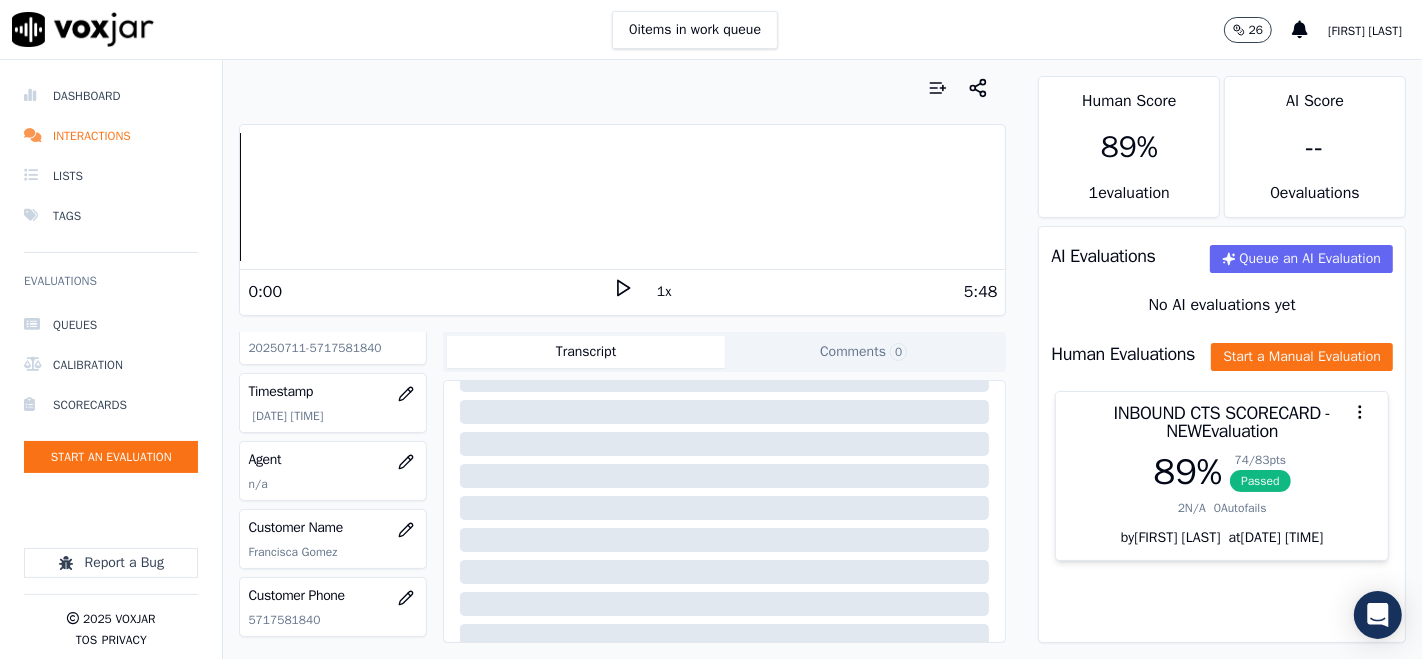 click 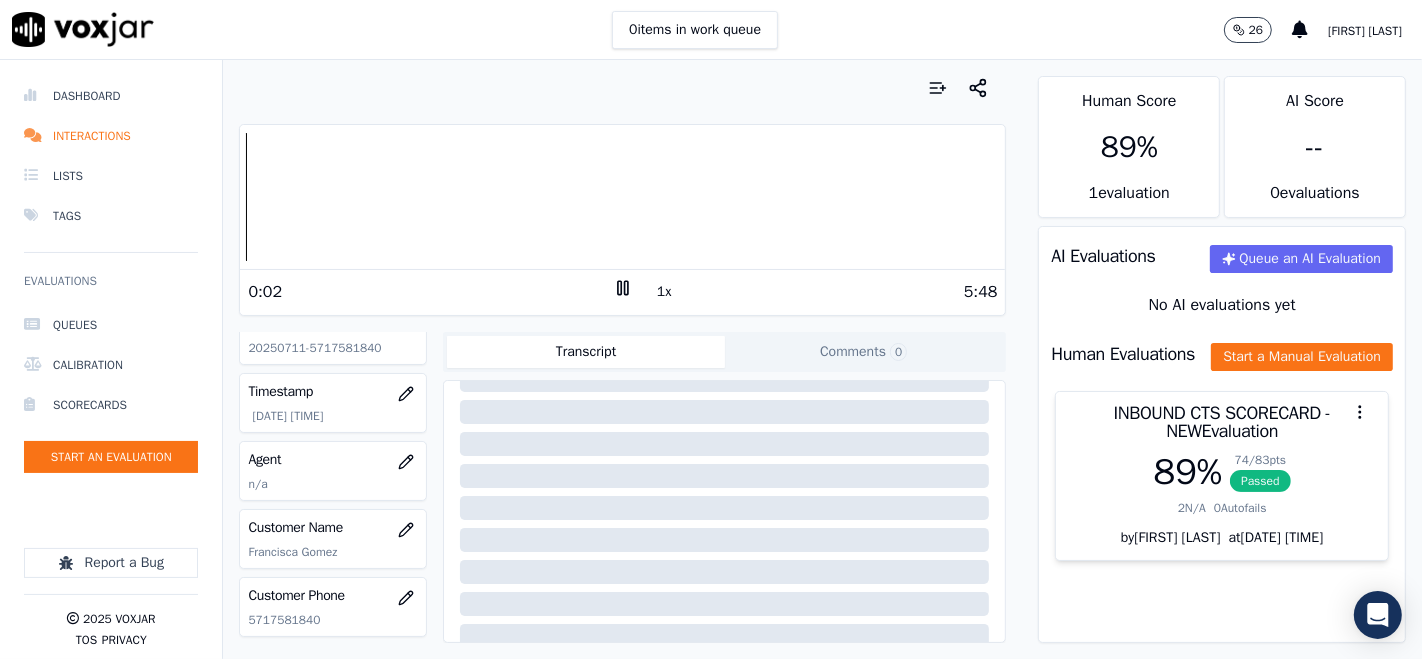 drag, startPoint x: 609, startPoint y: 284, endPoint x: 507, endPoint y: 350, distance: 121.49074 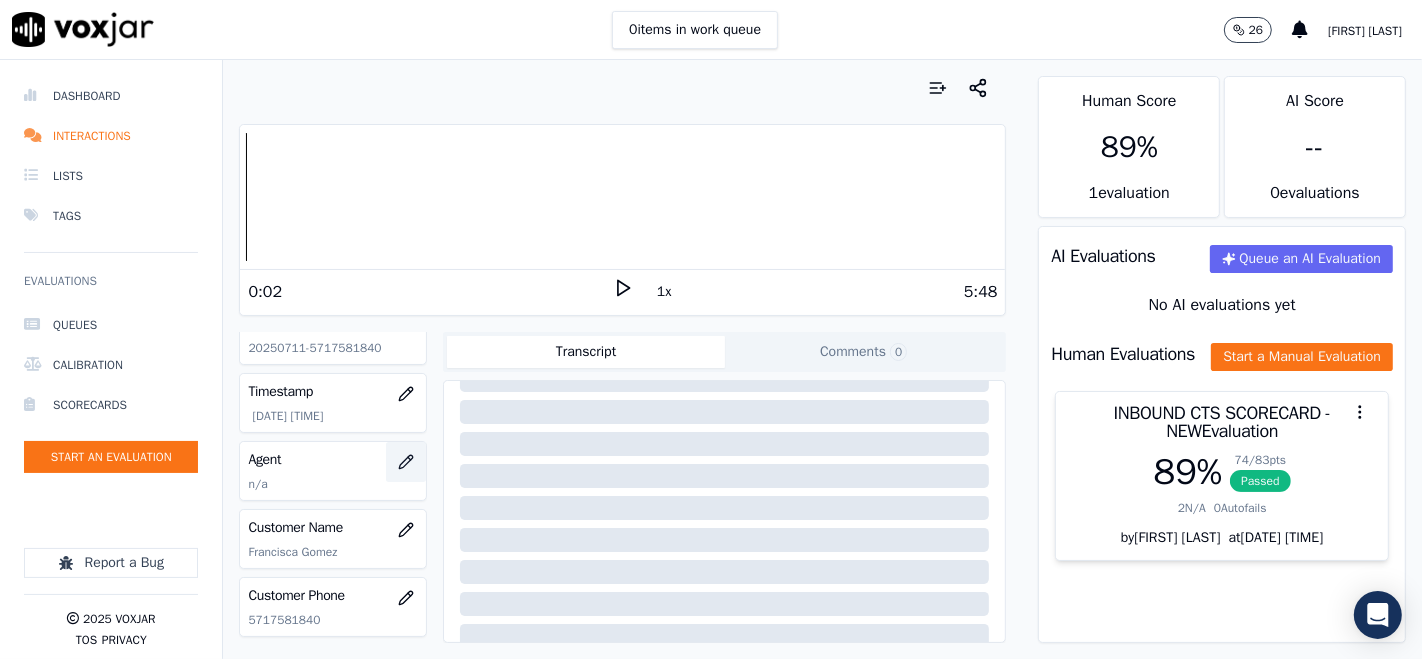 click at bounding box center [406, 462] 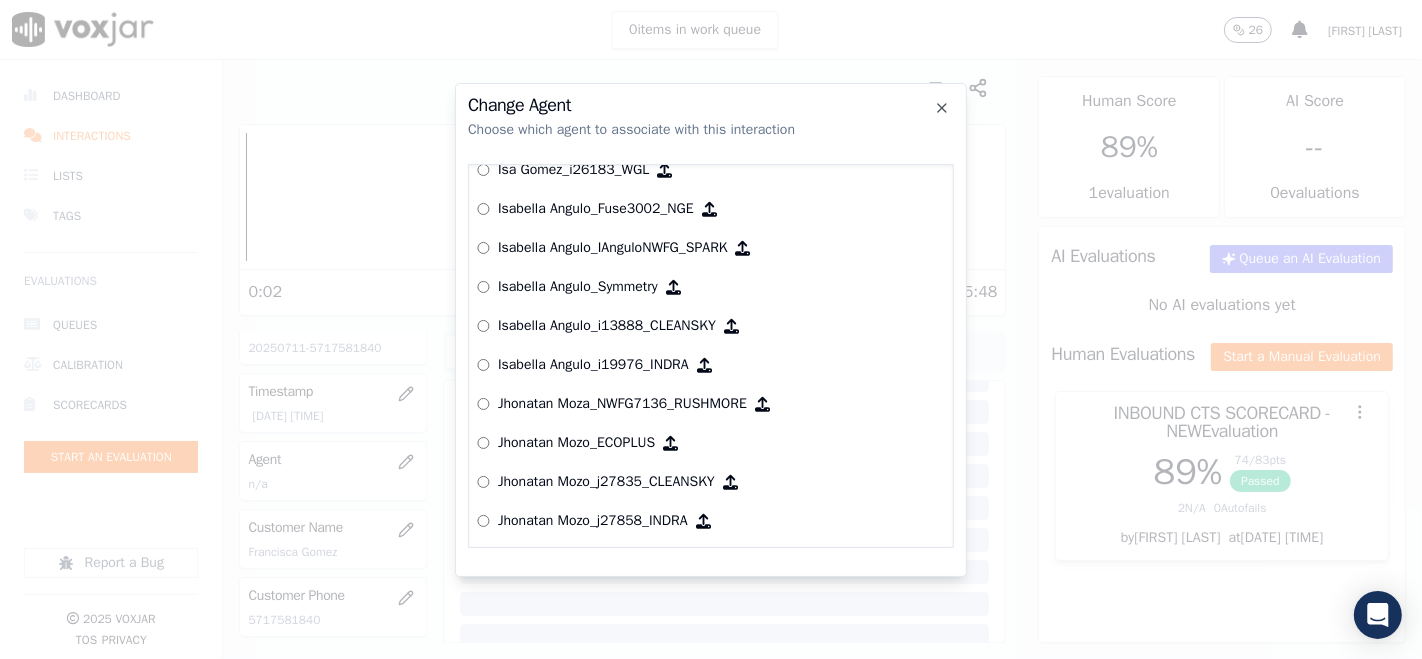 scroll, scrollTop: 4152, scrollLeft: 0, axis: vertical 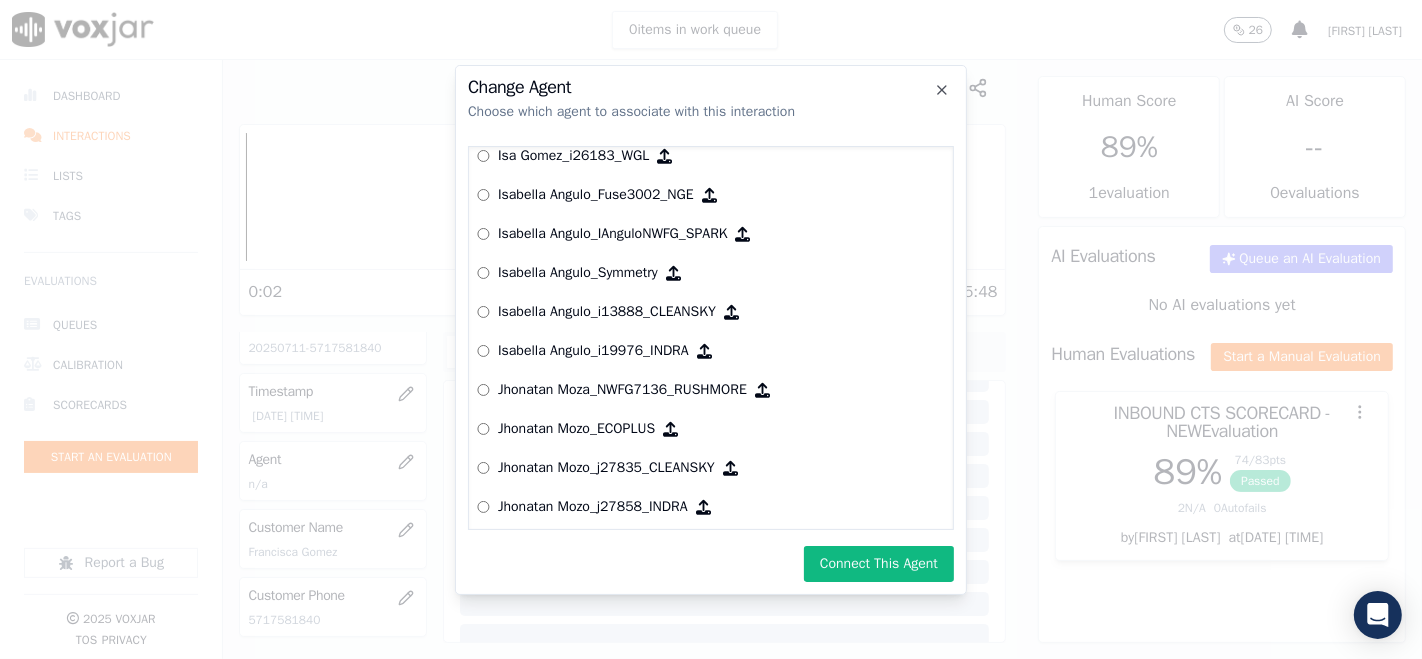 click on "Connect This Agent" at bounding box center (879, 564) 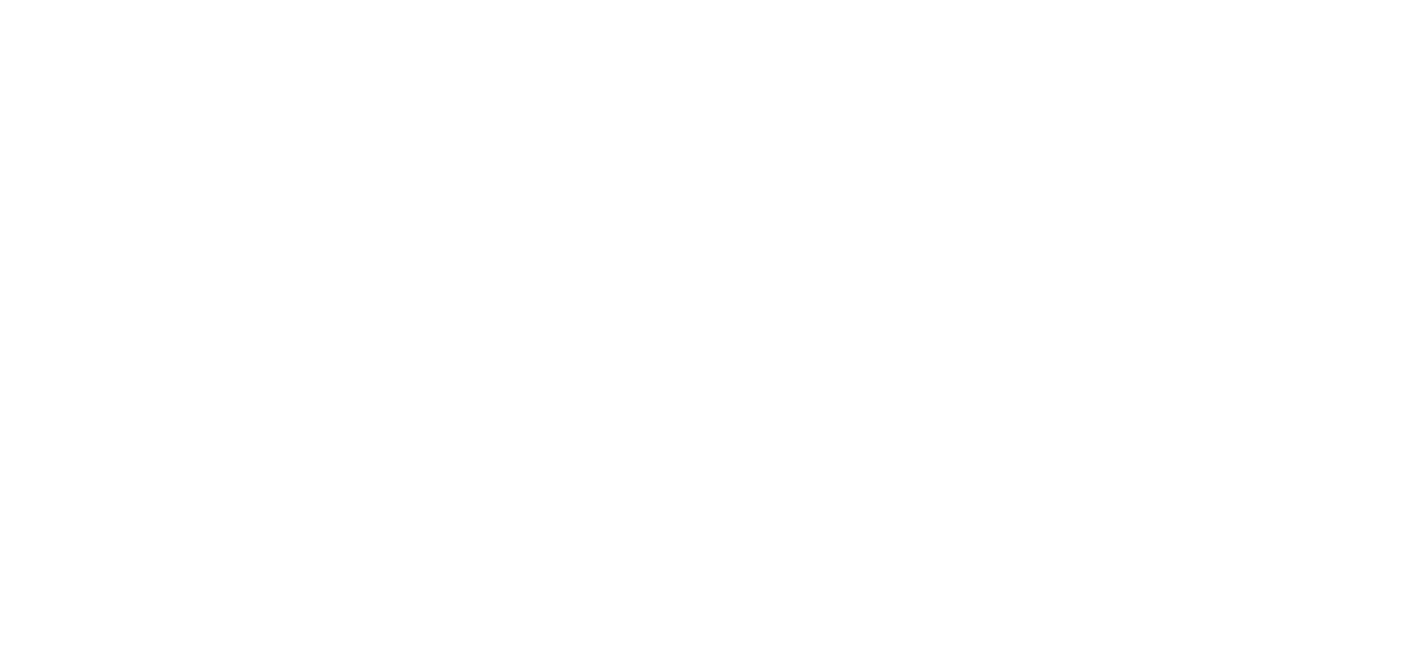 scroll, scrollTop: 0, scrollLeft: 0, axis: both 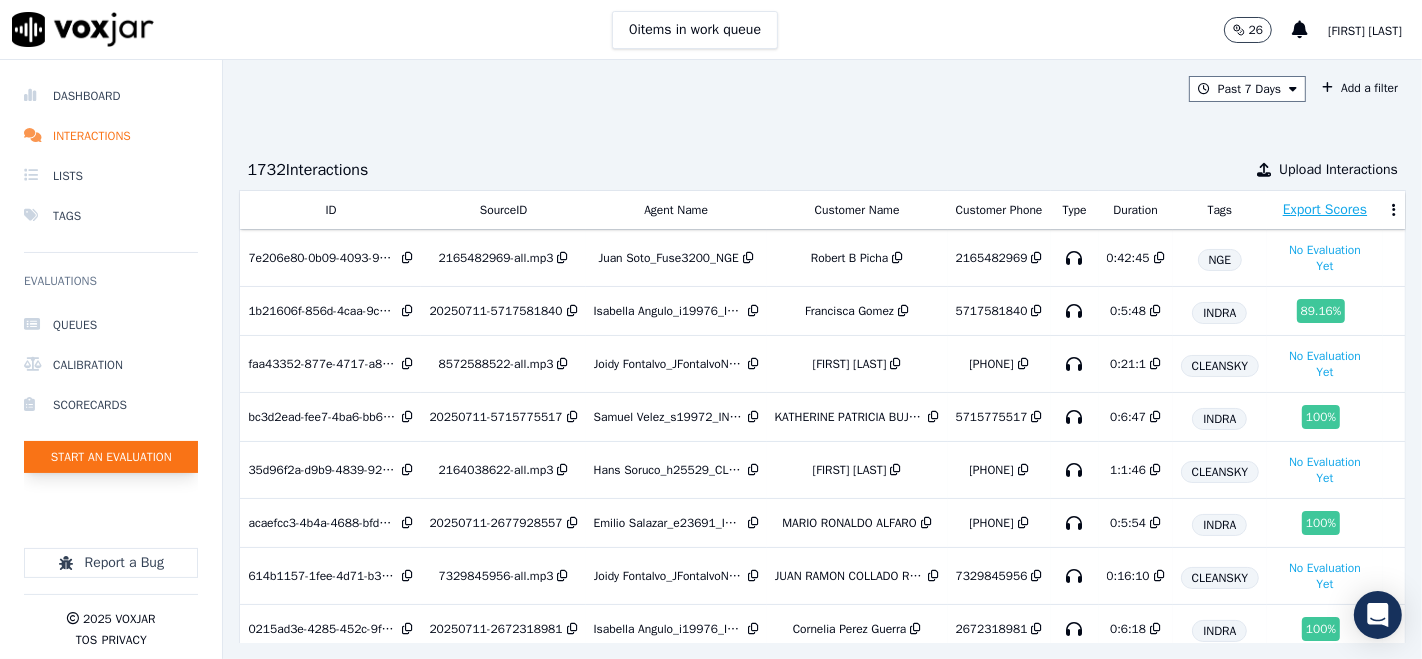 drag, startPoint x: 163, startPoint y: 451, endPoint x: 145, endPoint y: 448, distance: 18.248287 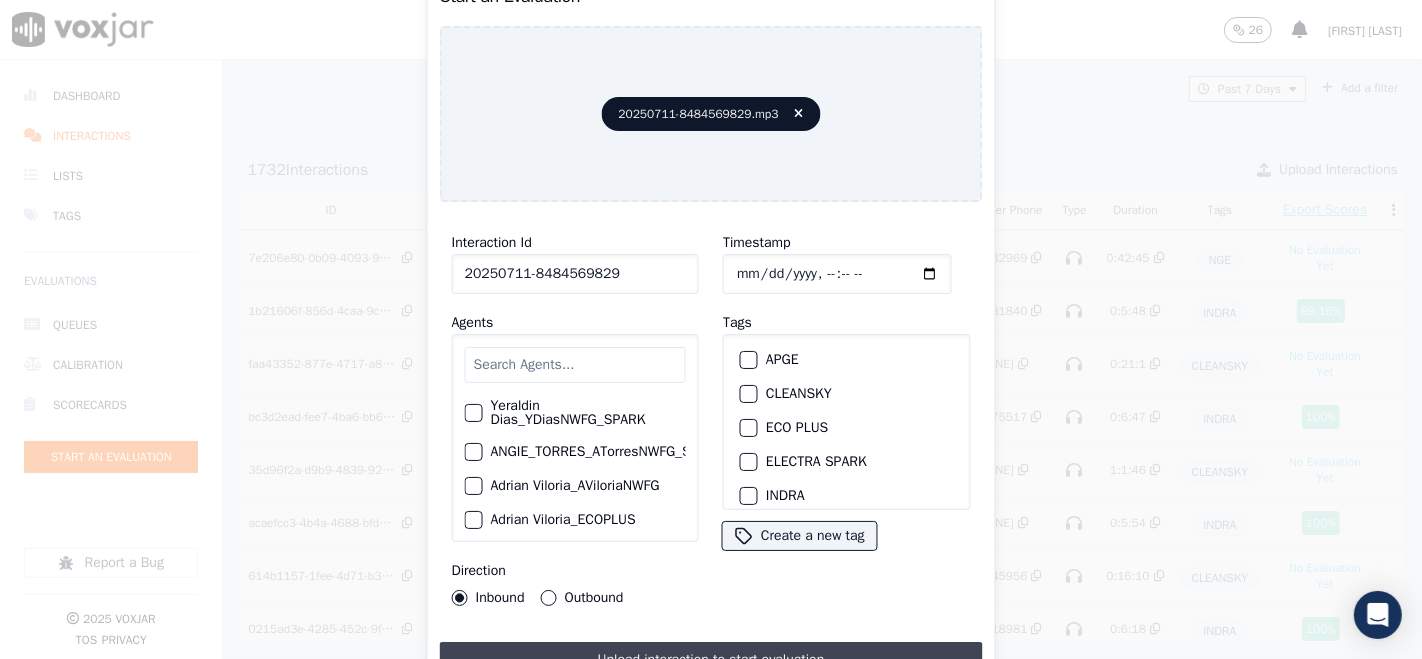 type on "20250711-8484569829" 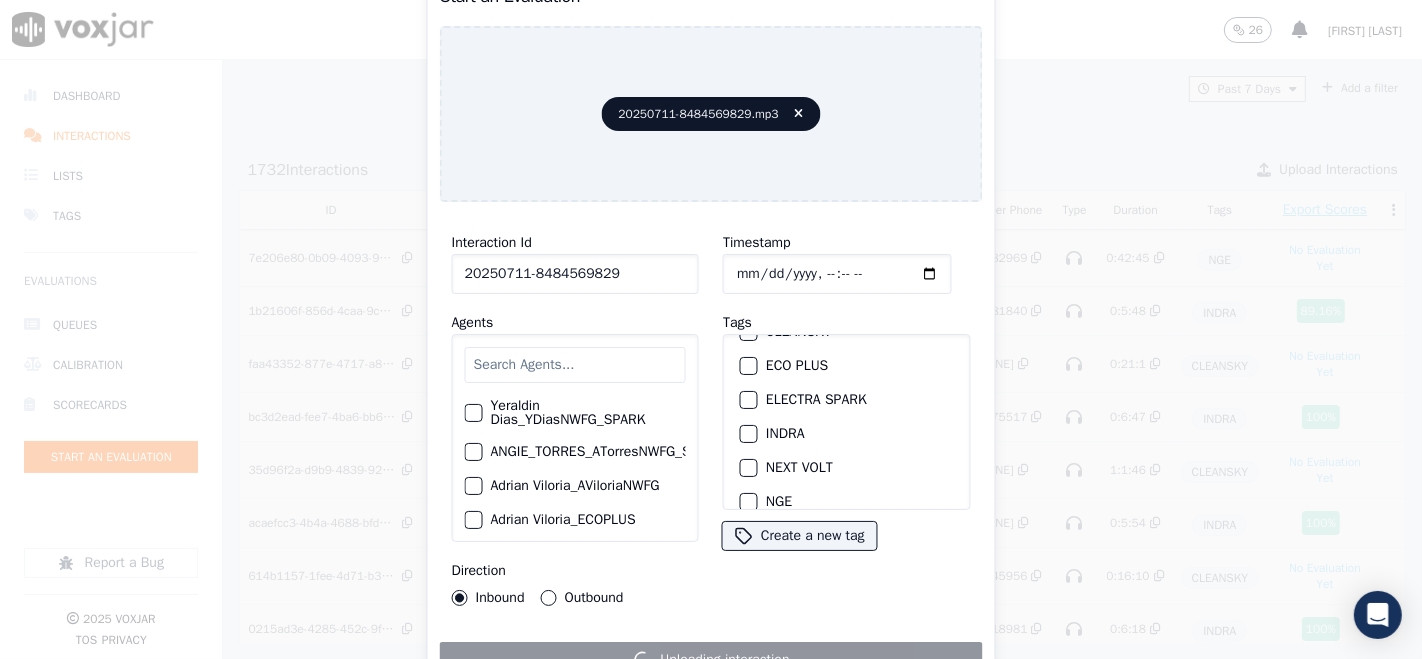 scroll, scrollTop: 111, scrollLeft: 0, axis: vertical 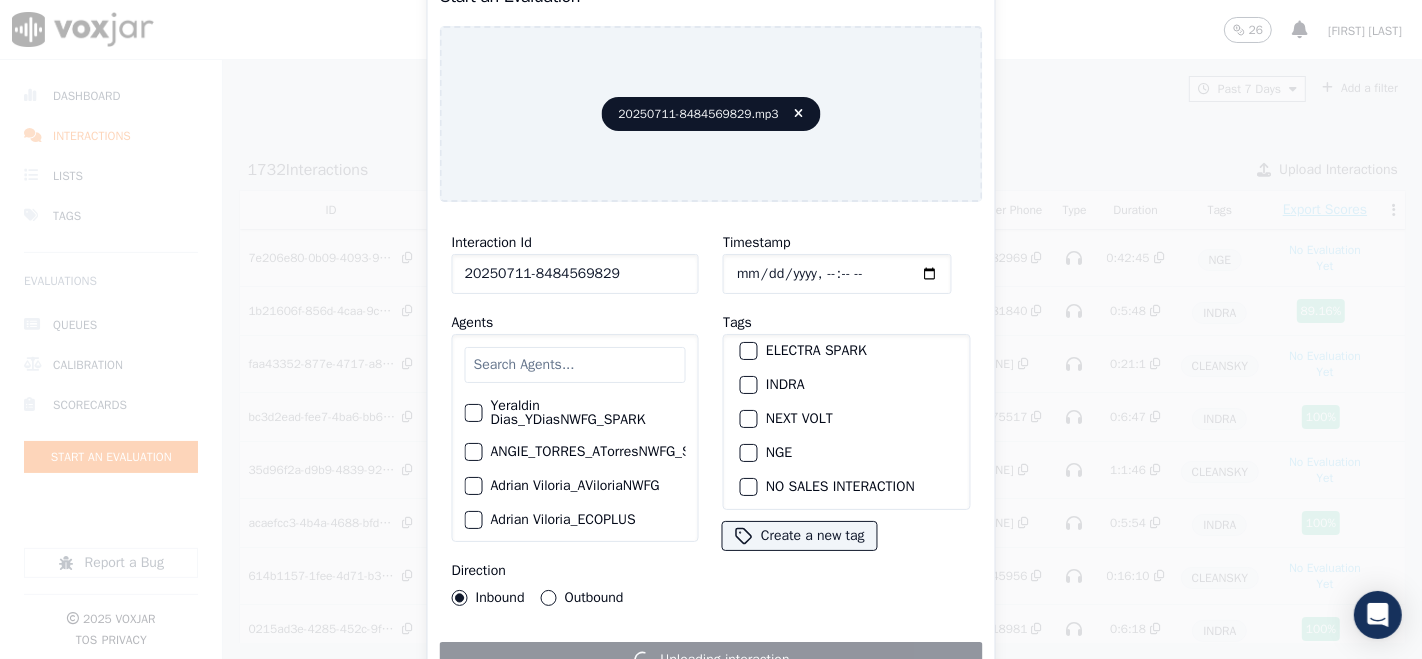 click at bounding box center [748, 385] 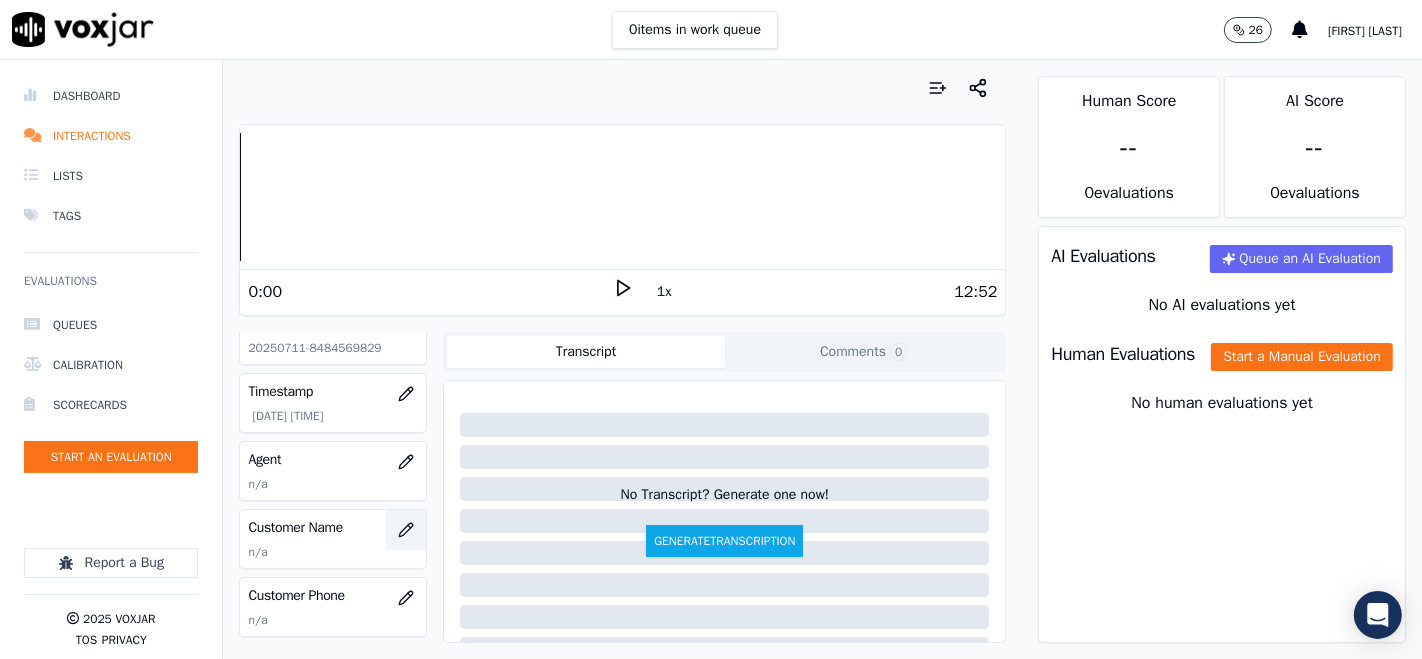 scroll, scrollTop: 333, scrollLeft: 0, axis: vertical 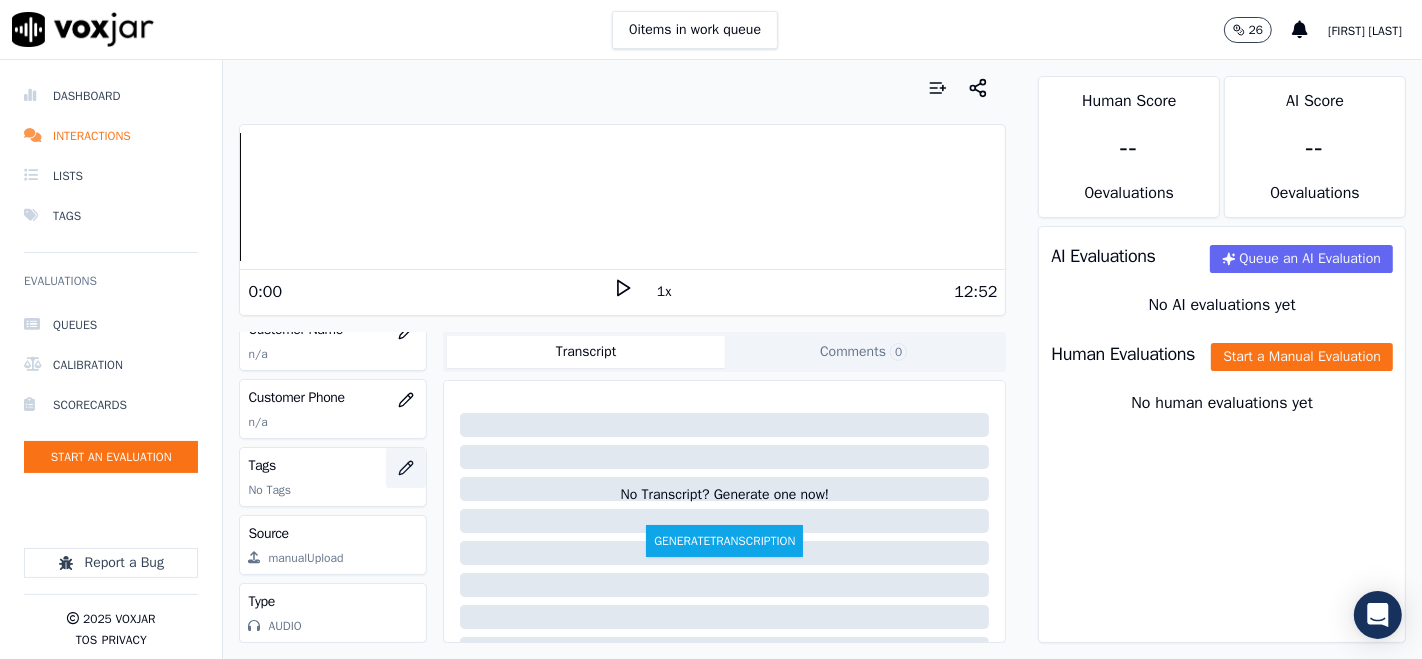 click 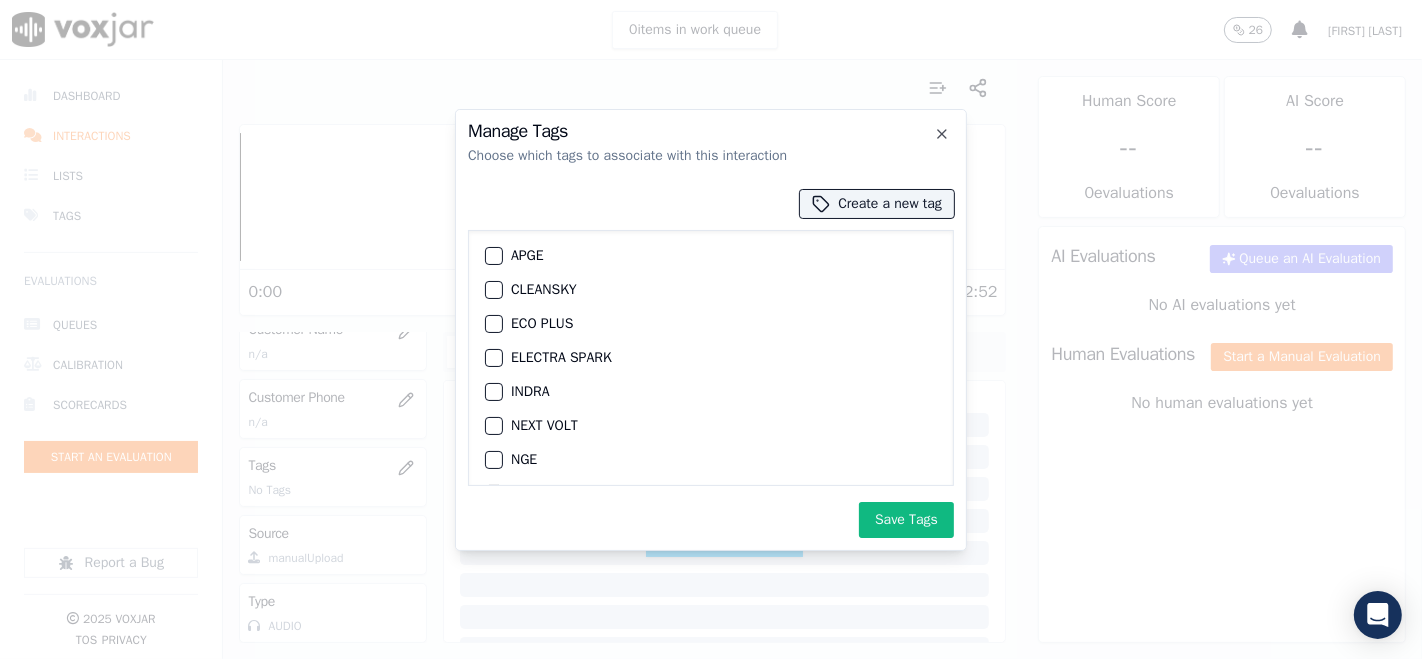 click at bounding box center [493, 392] 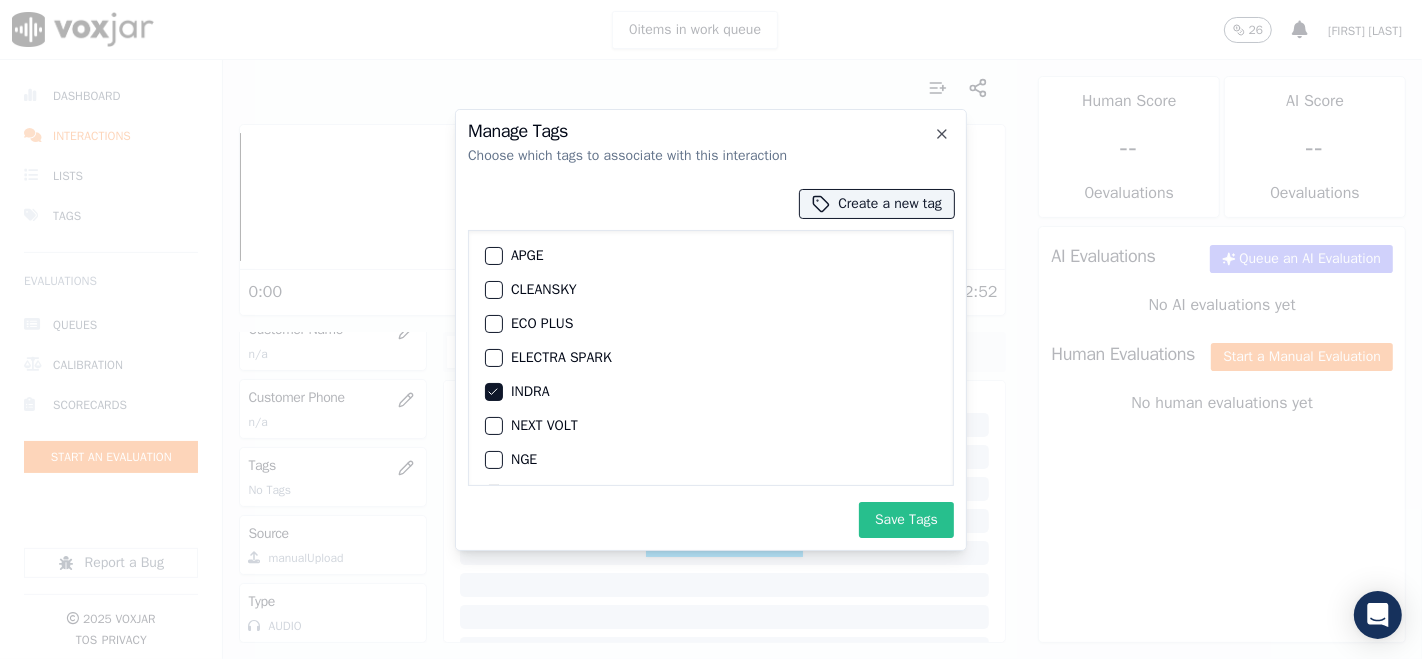 click on "Save Tags" at bounding box center [906, 520] 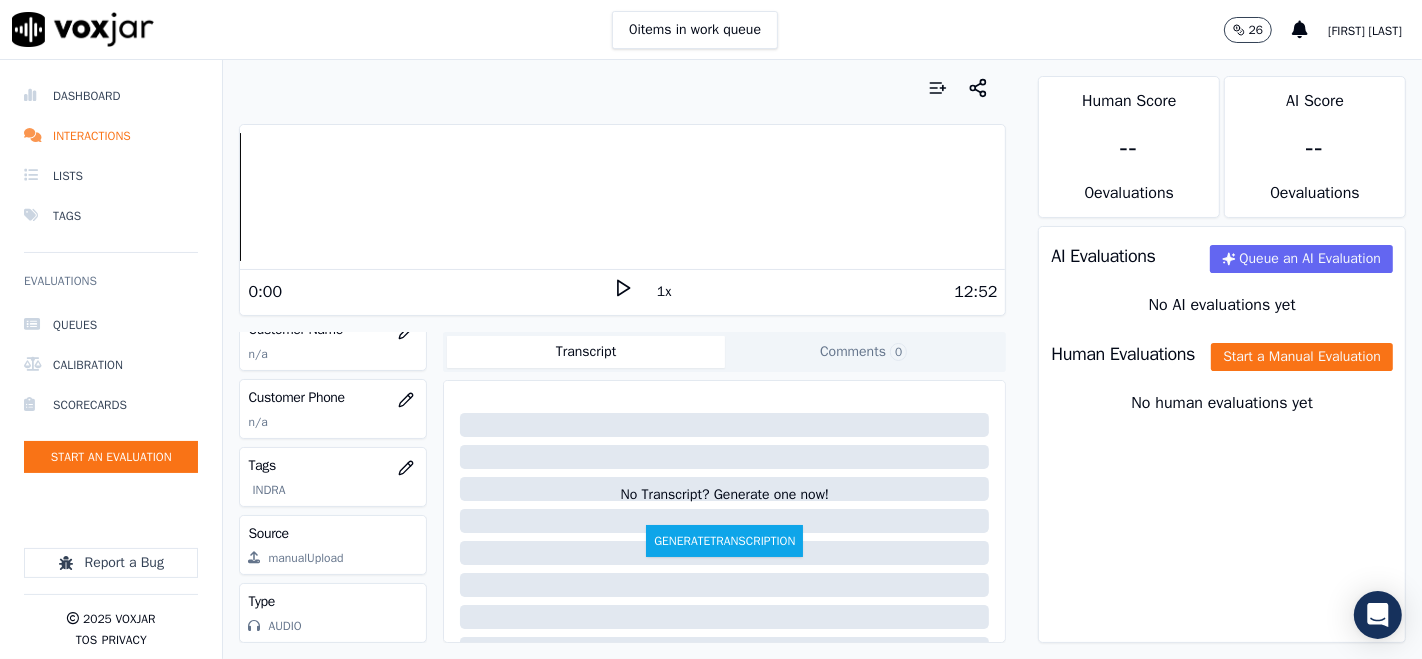 scroll, scrollTop: 0, scrollLeft: 0, axis: both 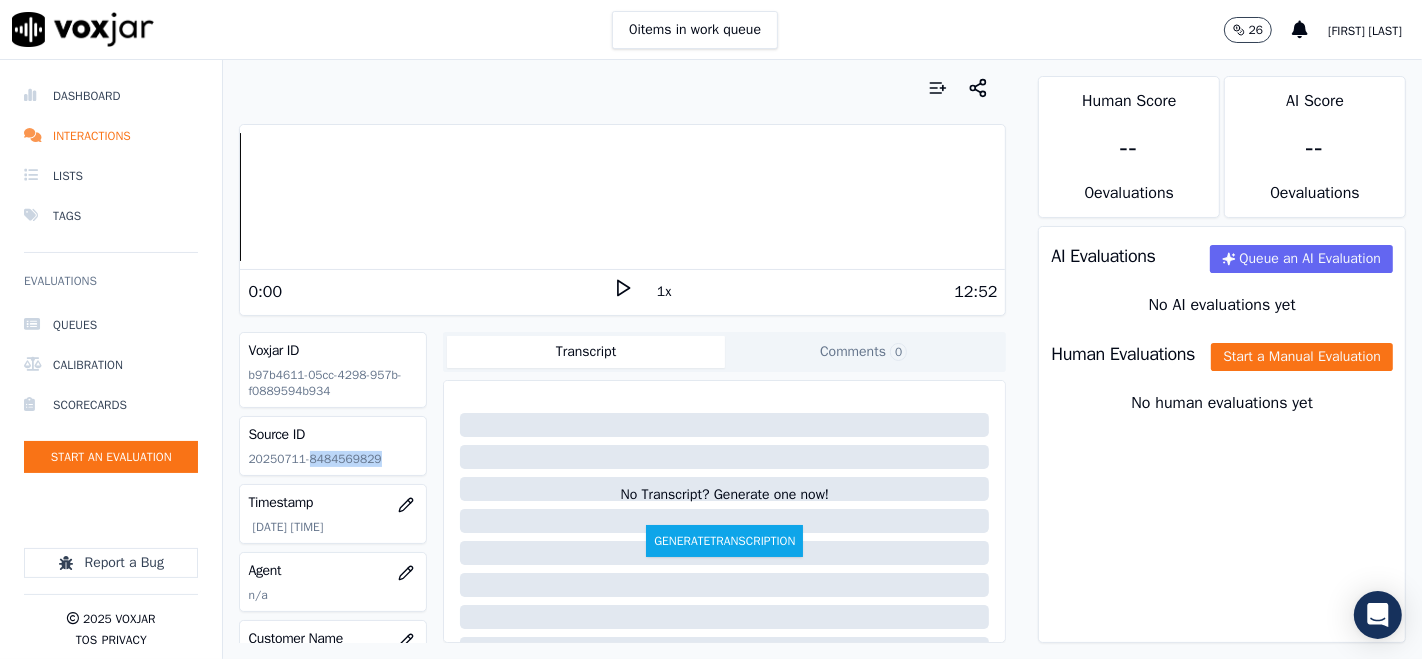 drag, startPoint x: 303, startPoint y: 455, endPoint x: 380, endPoint y: 467, distance: 77.92946 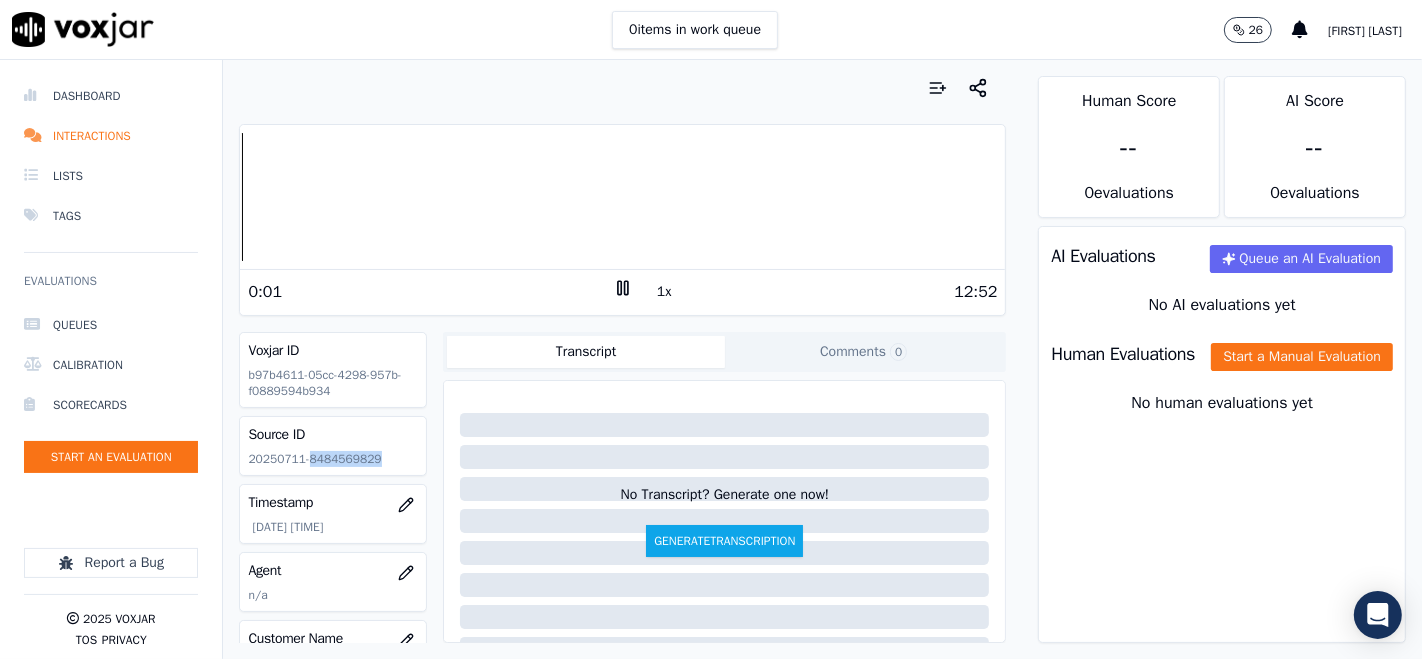 click 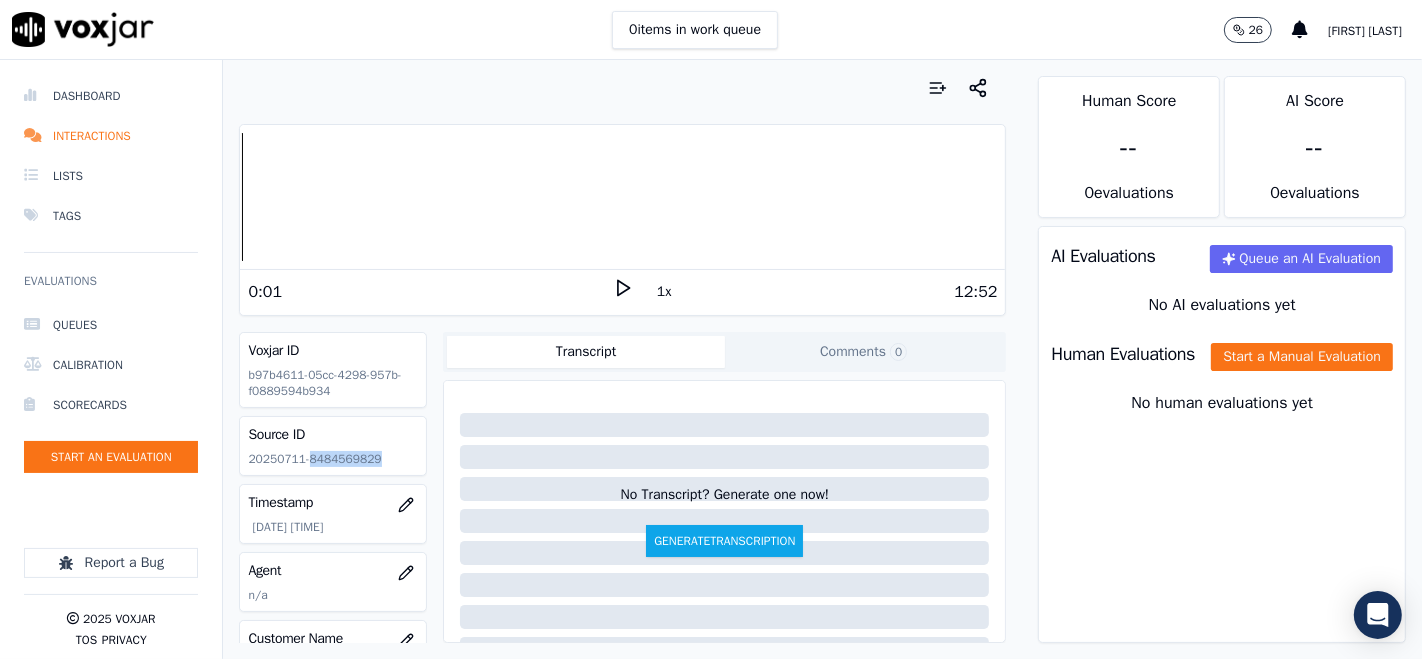 click 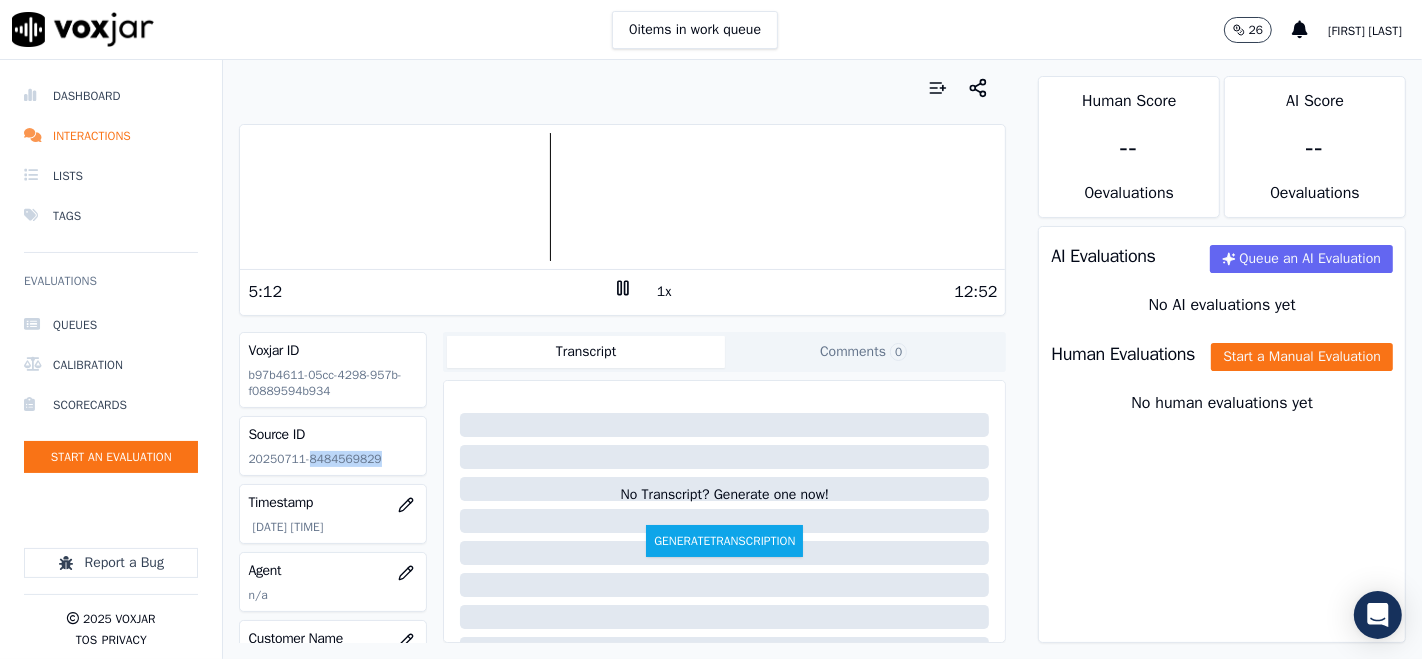 click at bounding box center [622, 197] 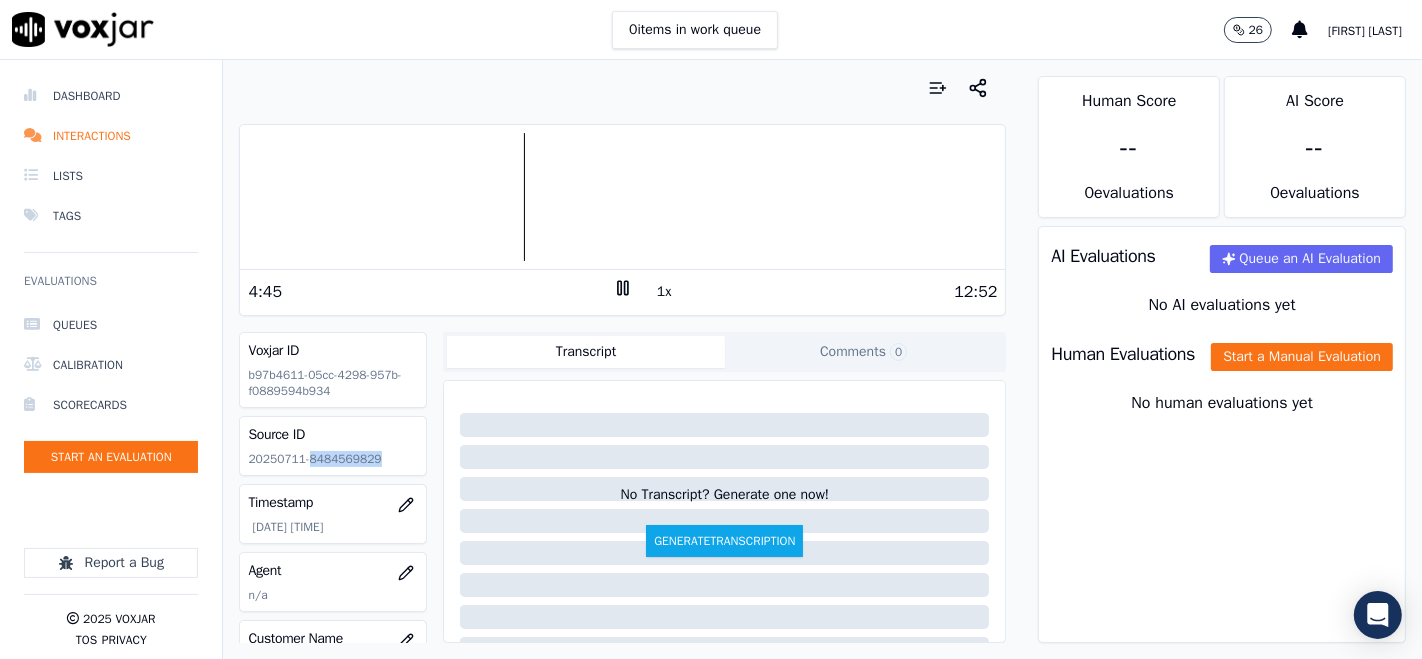 click at bounding box center (622, 197) 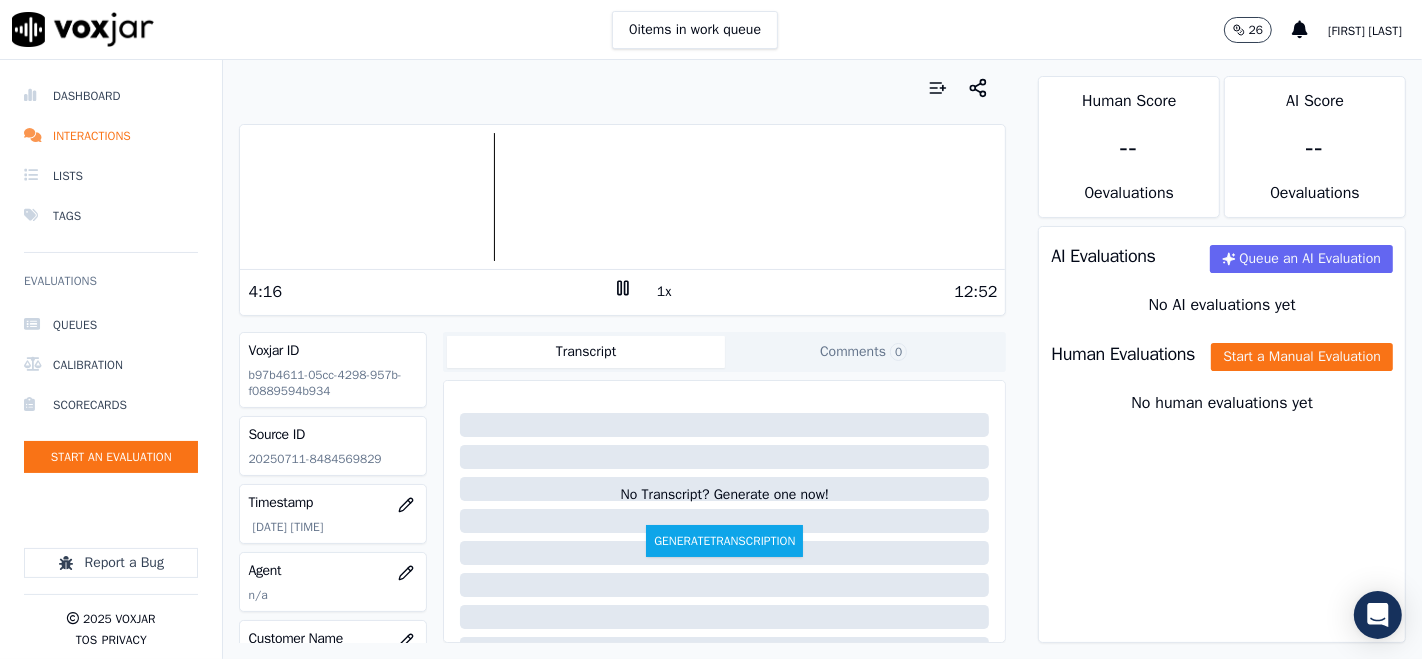 drag, startPoint x: 480, startPoint y: 201, endPoint x: 571, endPoint y: 128, distance: 116.6619 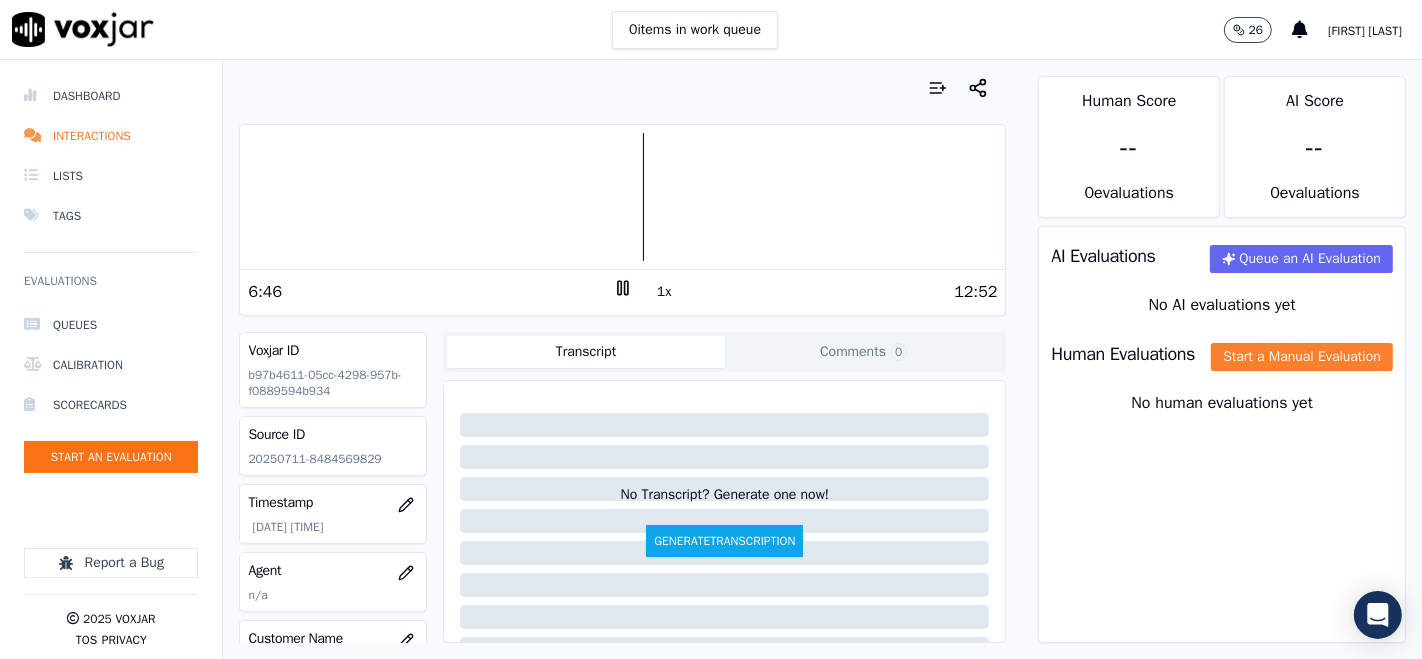 click on "Start a Manual Evaluation" 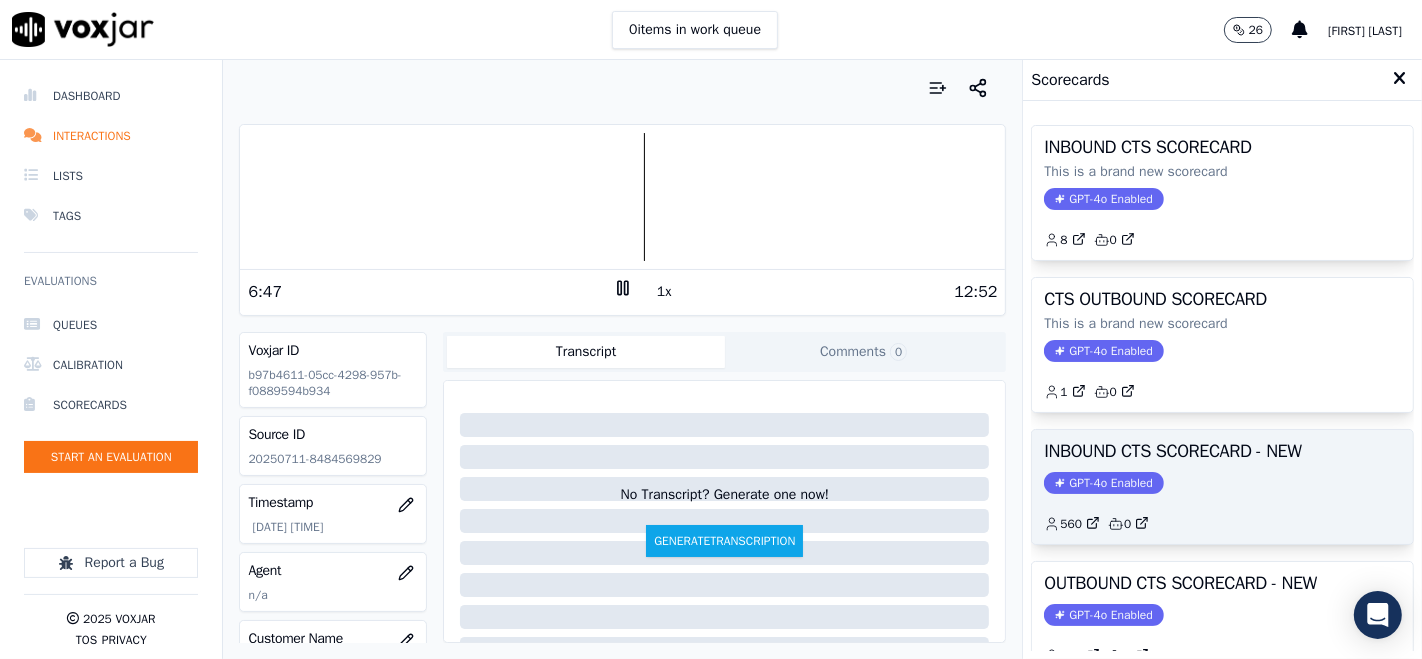 click on "GPT-4o Enabled" 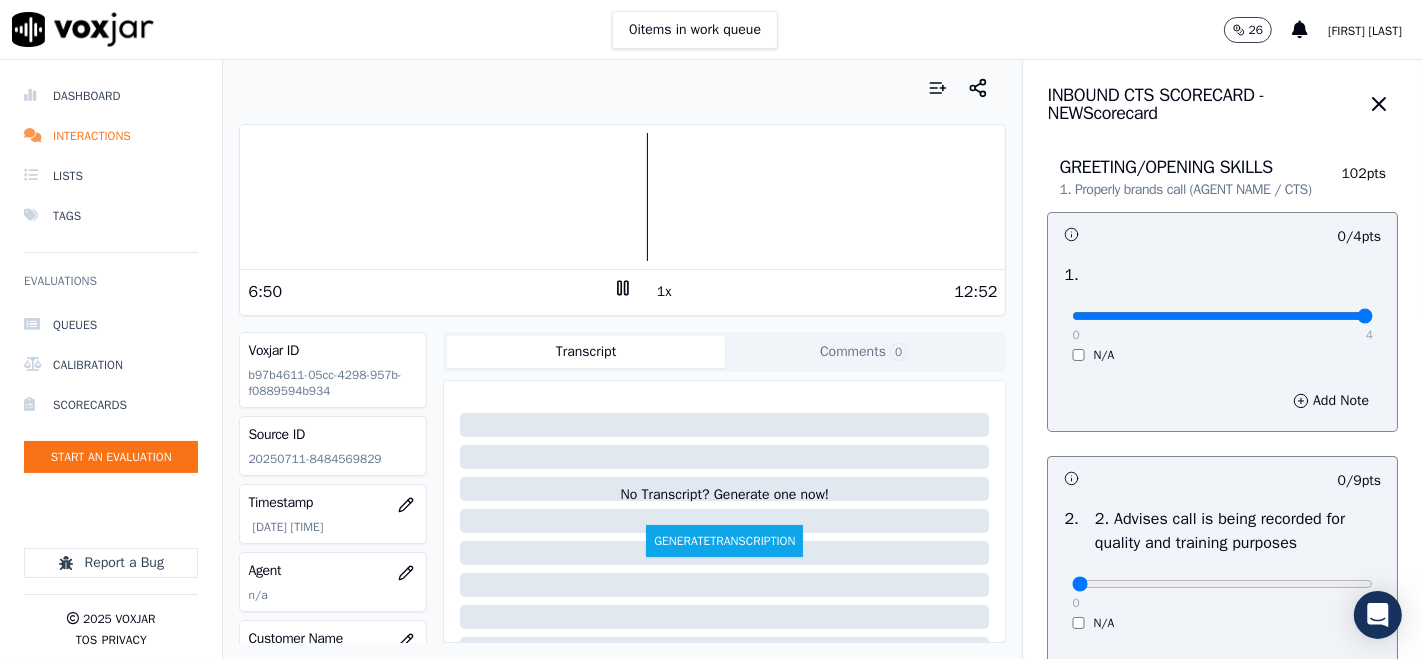 type on "4" 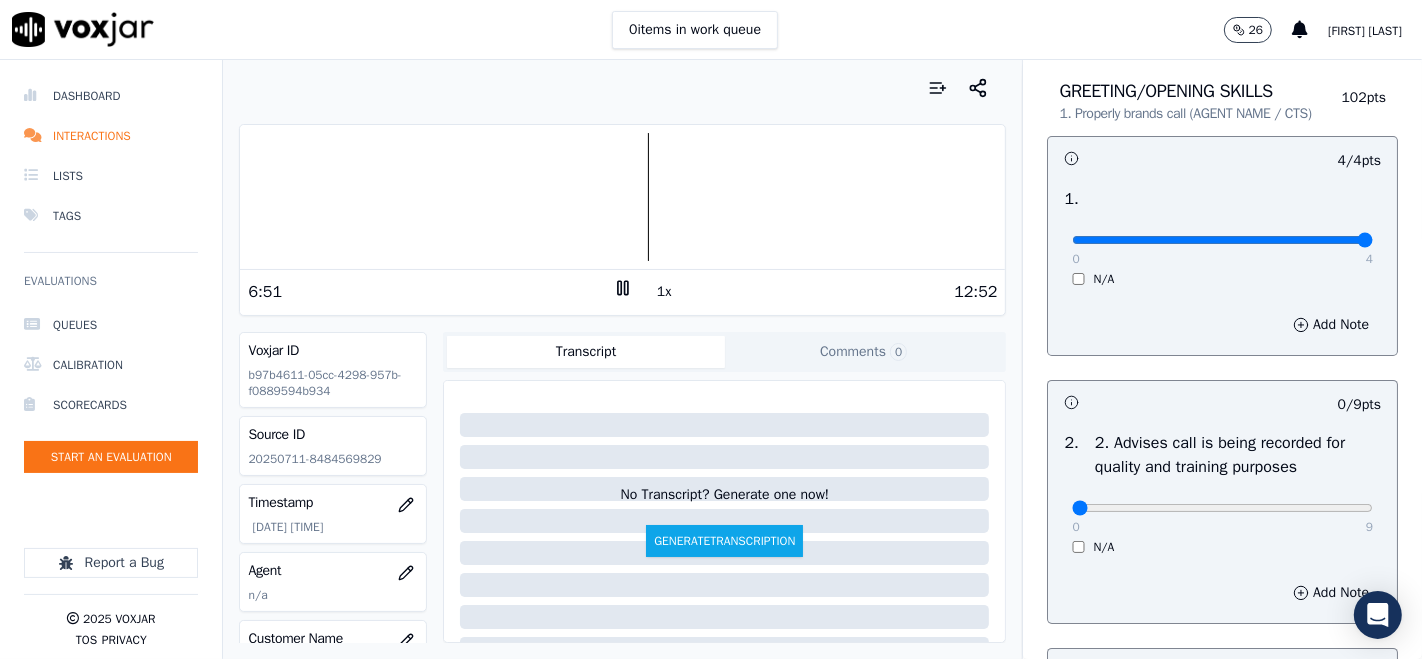 scroll, scrollTop: 222, scrollLeft: 0, axis: vertical 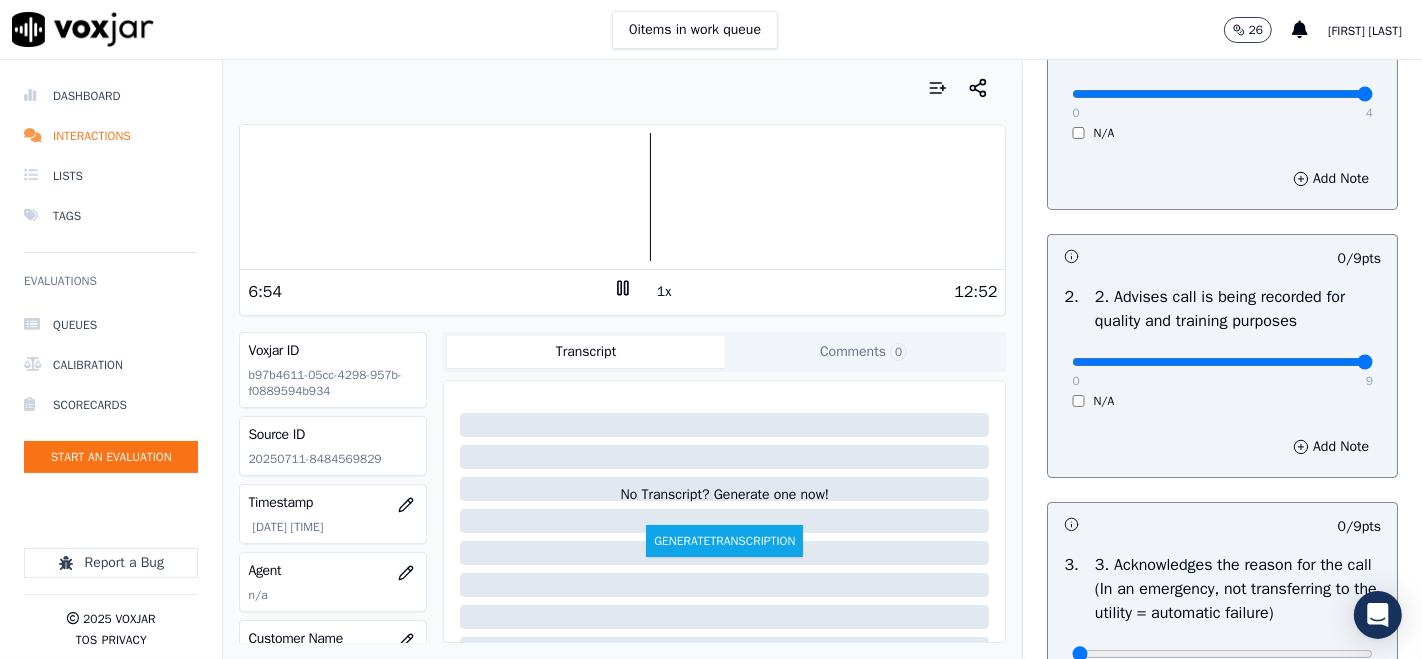 type on "9" 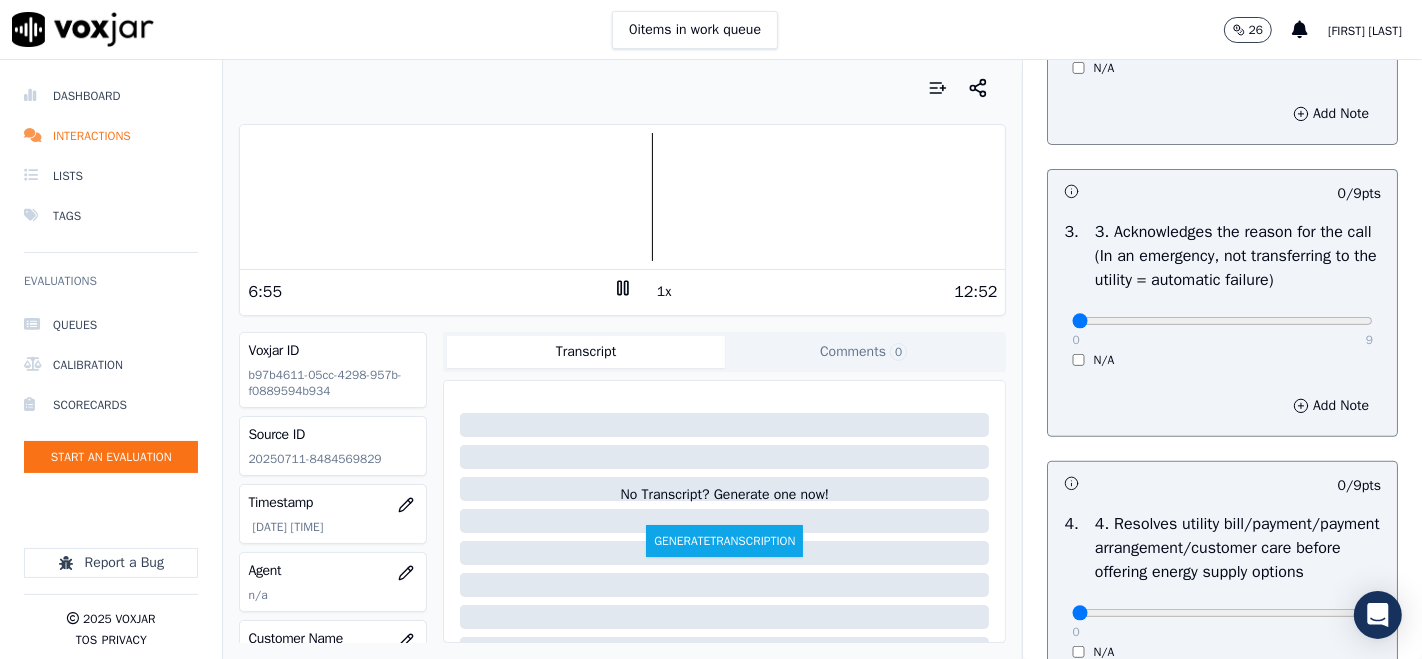 scroll, scrollTop: 666, scrollLeft: 0, axis: vertical 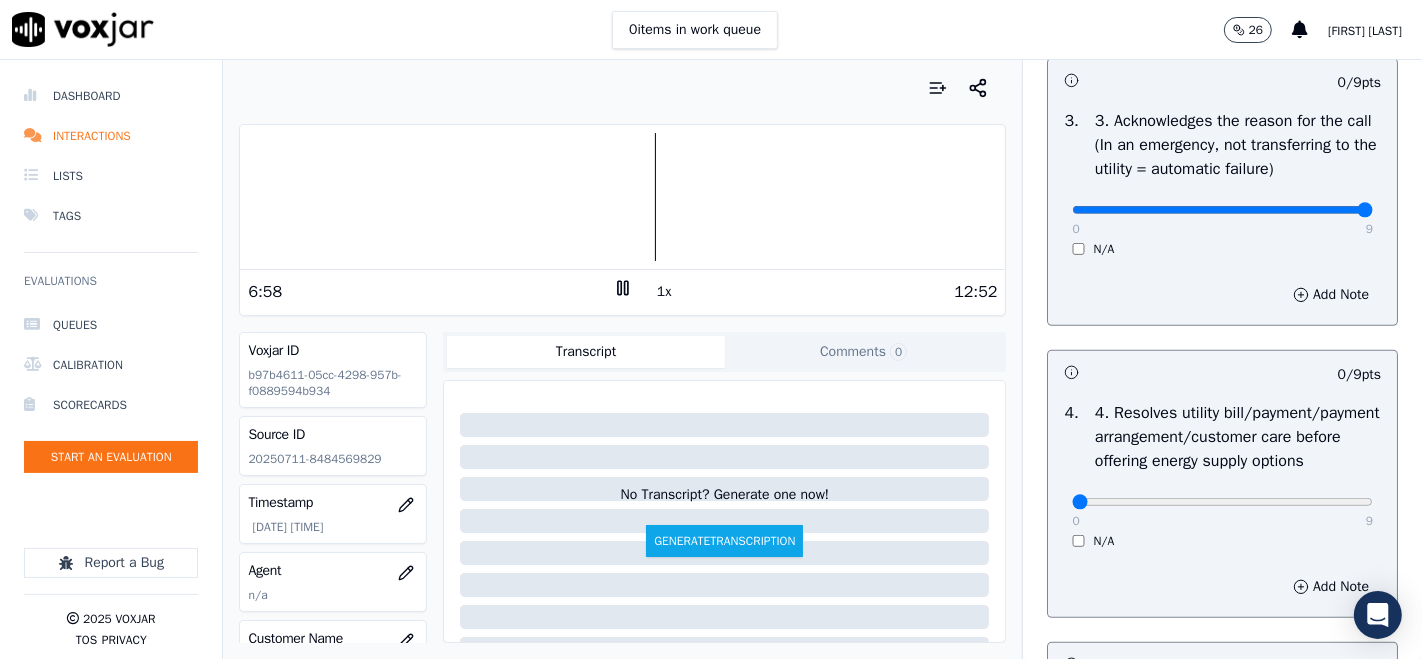 type on "9" 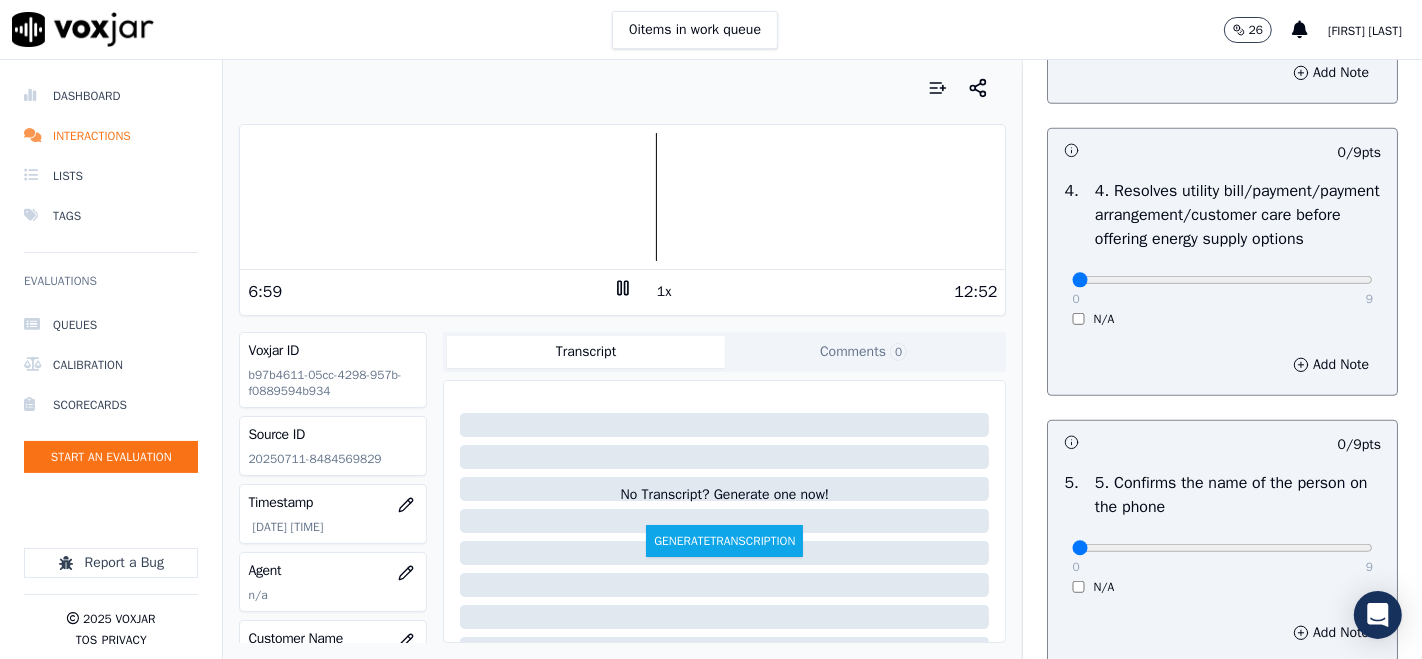scroll, scrollTop: 888, scrollLeft: 0, axis: vertical 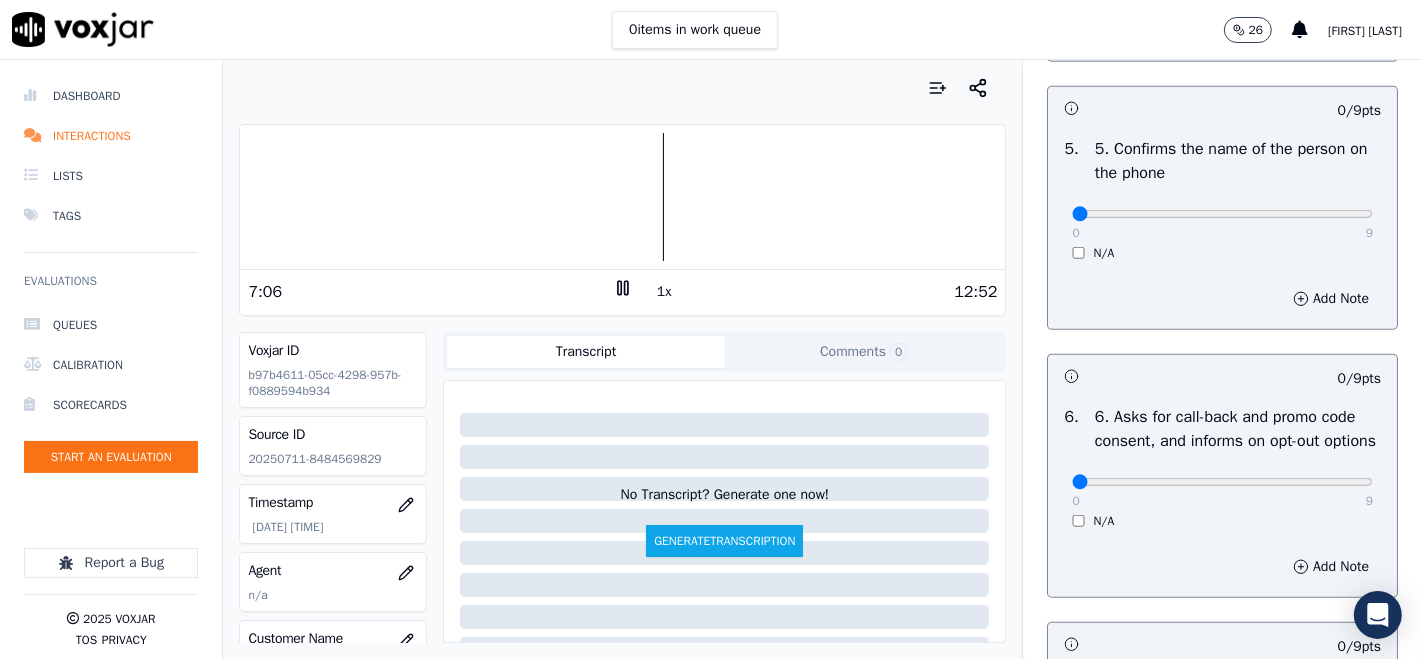 click on "0   9" at bounding box center (1222, 213) 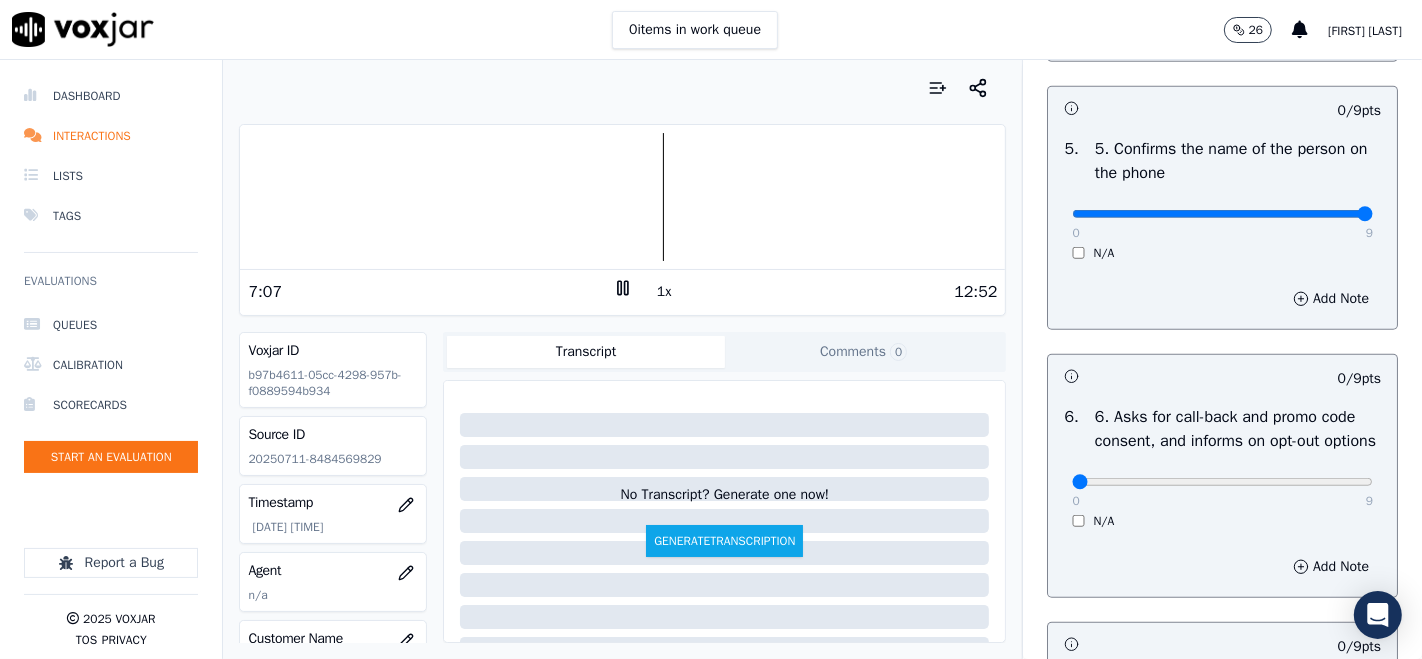 type on "9" 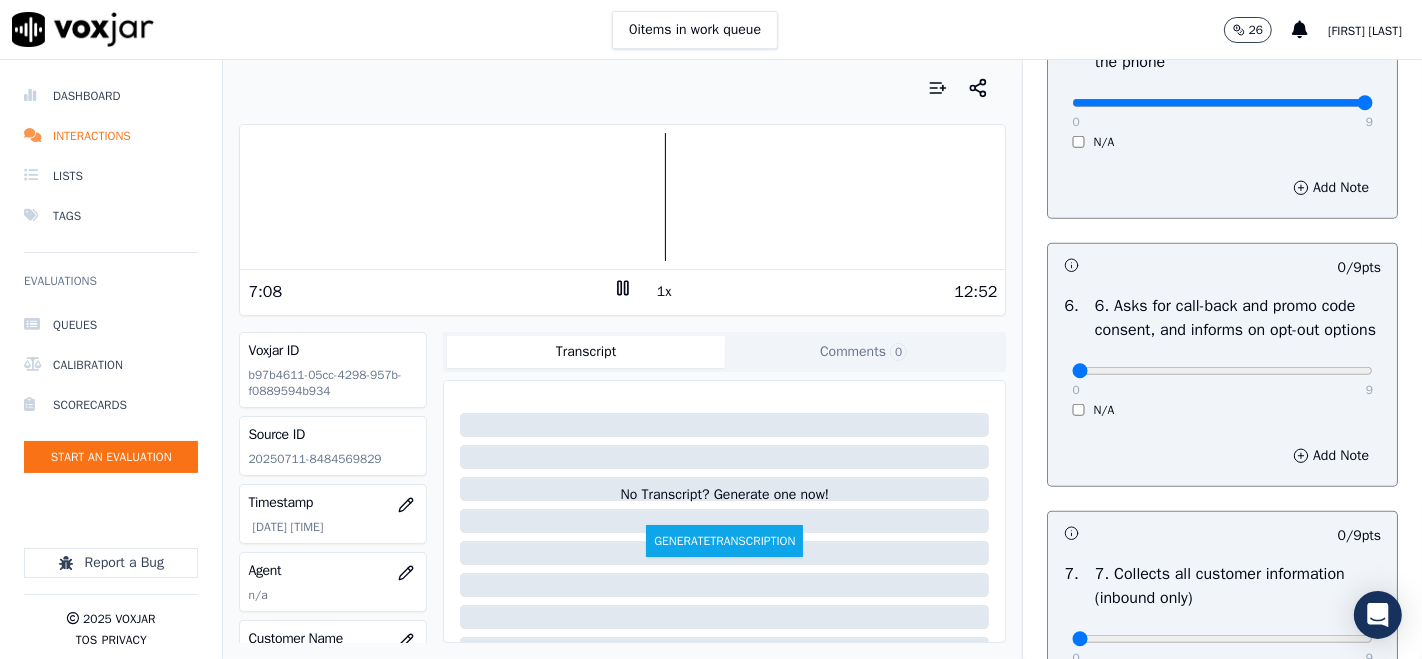 scroll, scrollTop: 1444, scrollLeft: 0, axis: vertical 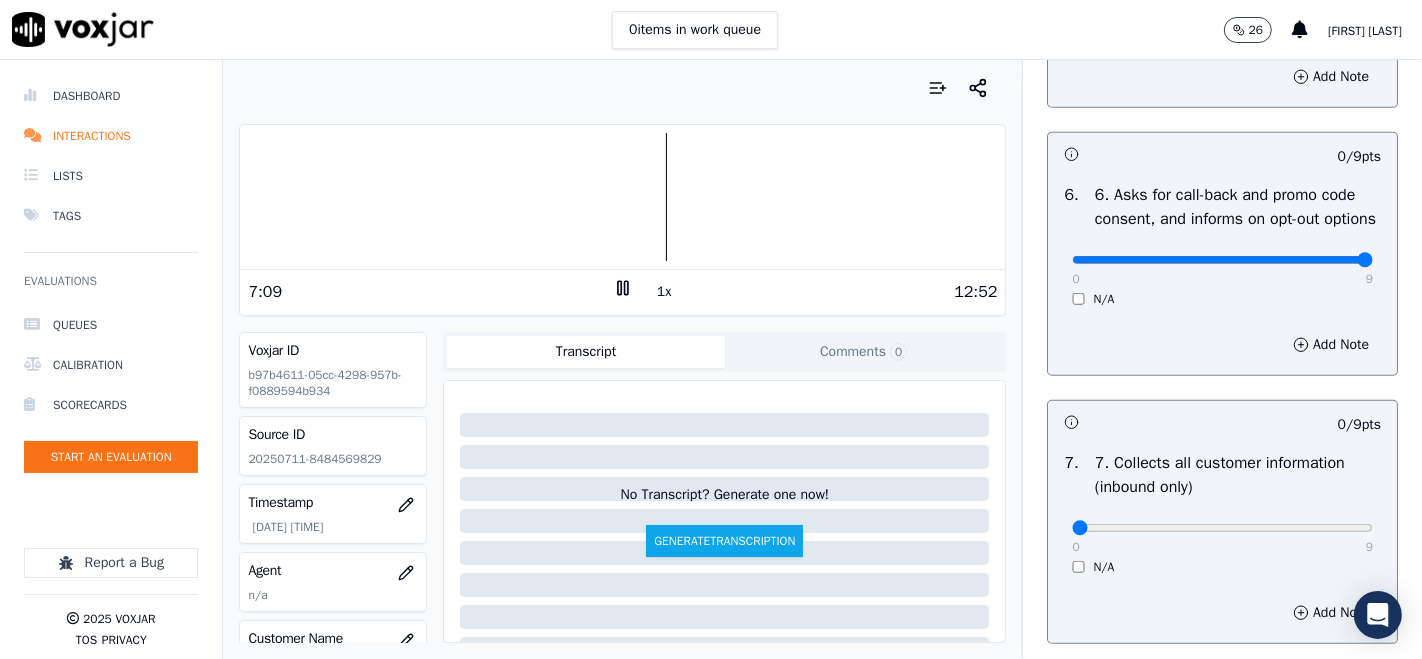 type on "9" 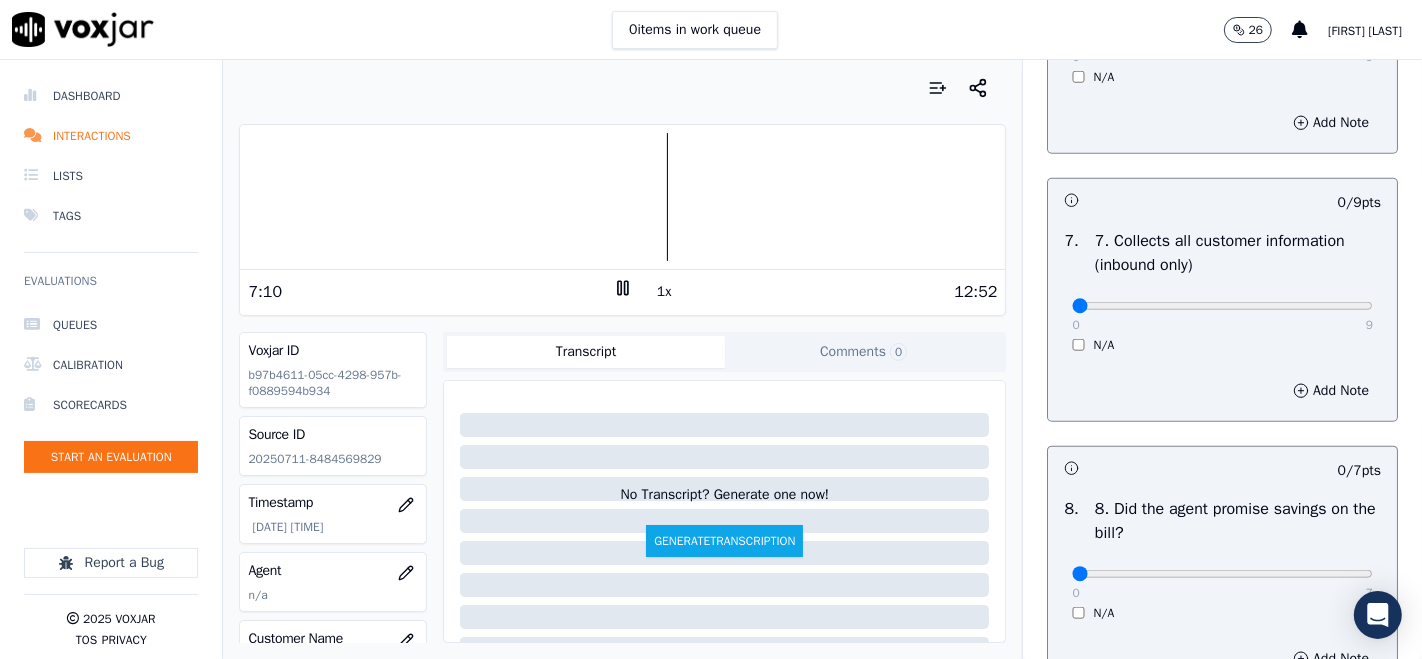 scroll, scrollTop: 1777, scrollLeft: 0, axis: vertical 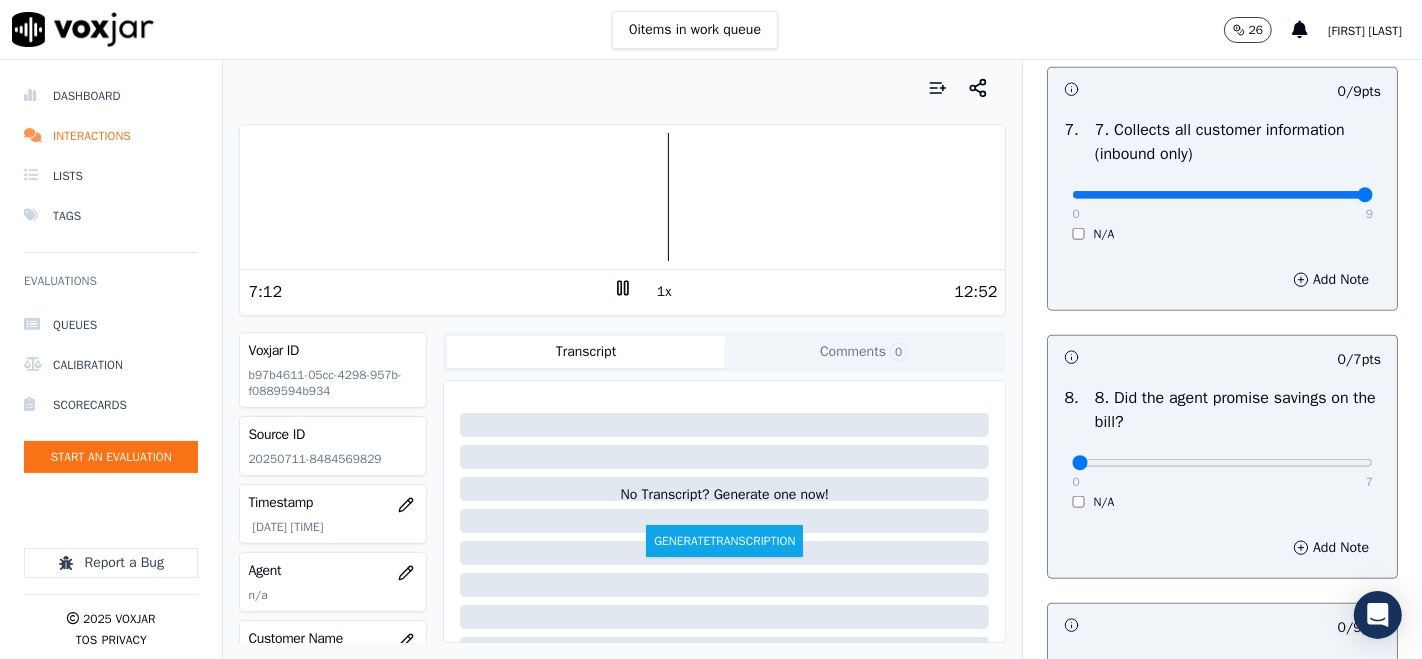 type on "9" 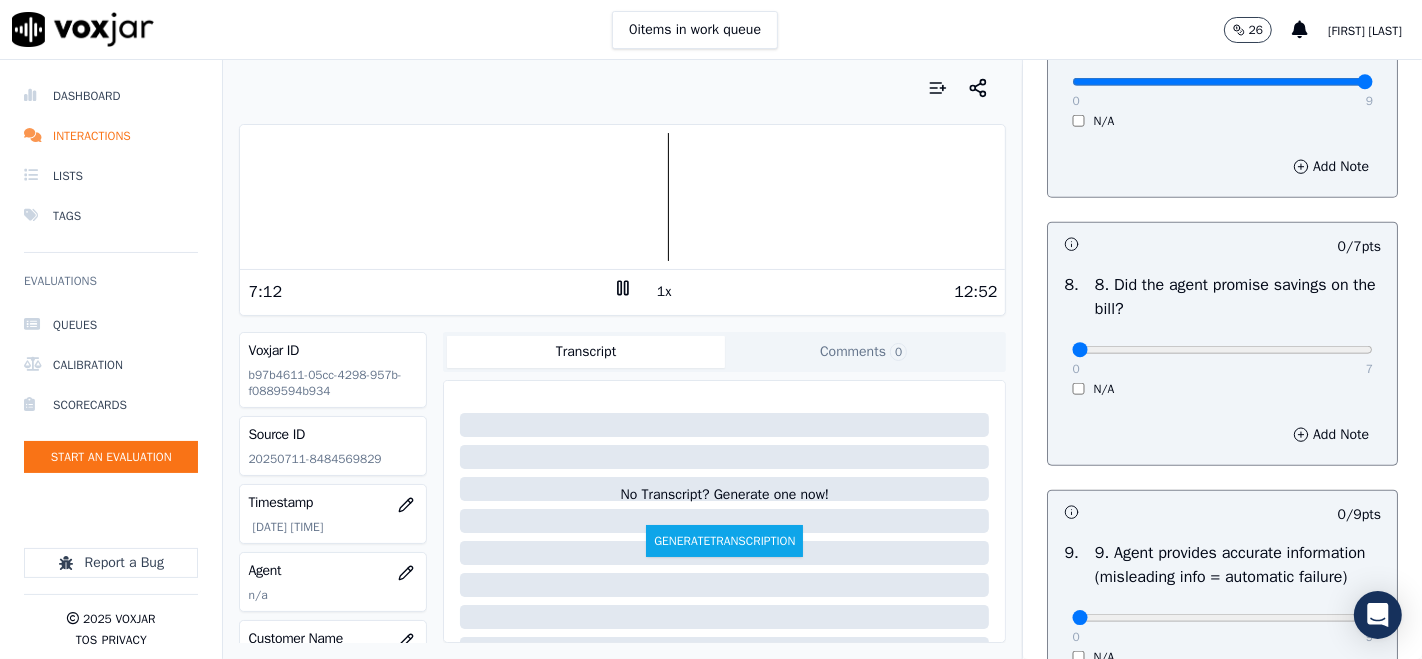 scroll, scrollTop: 2000, scrollLeft: 0, axis: vertical 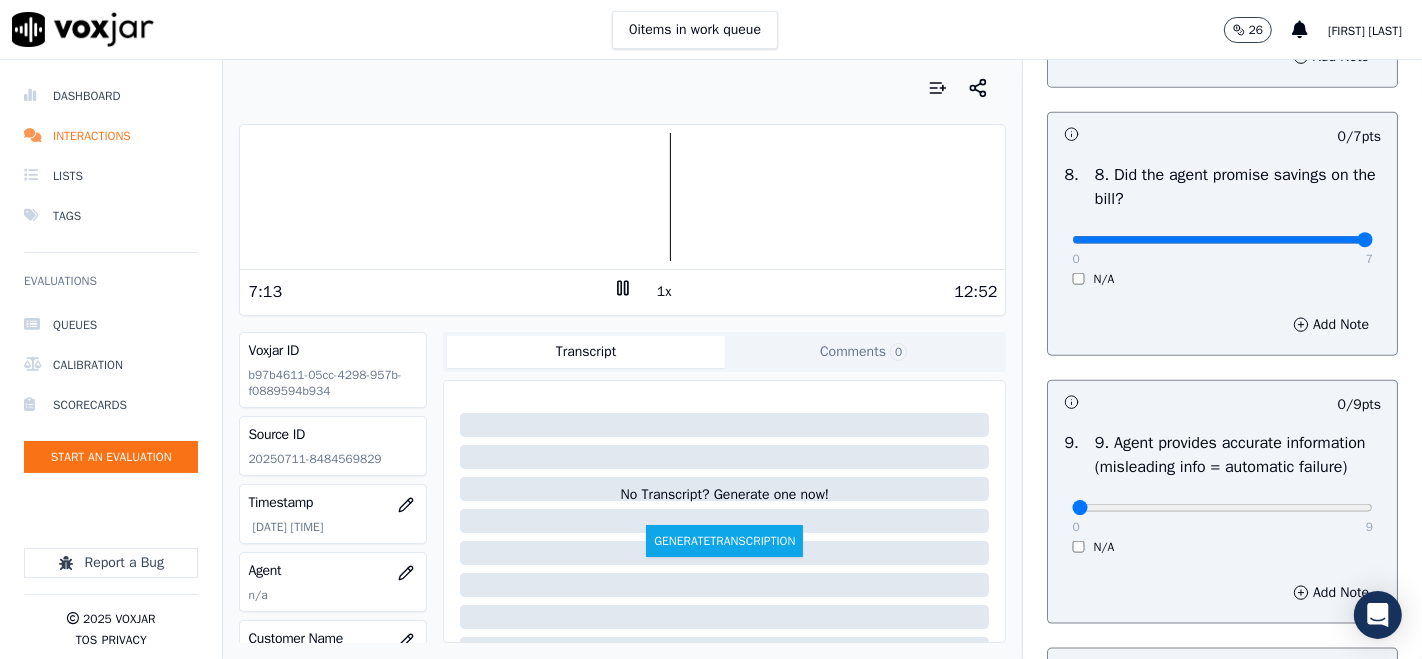 type on "7" 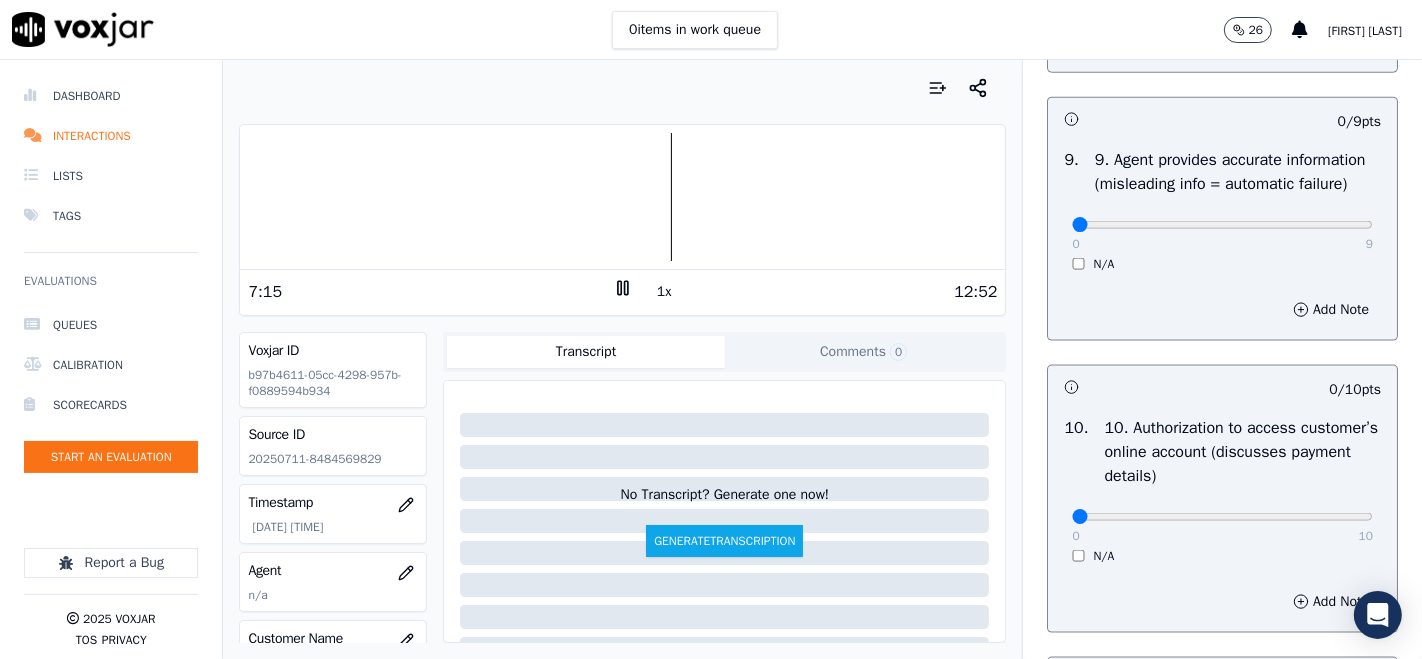 scroll, scrollTop: 2333, scrollLeft: 0, axis: vertical 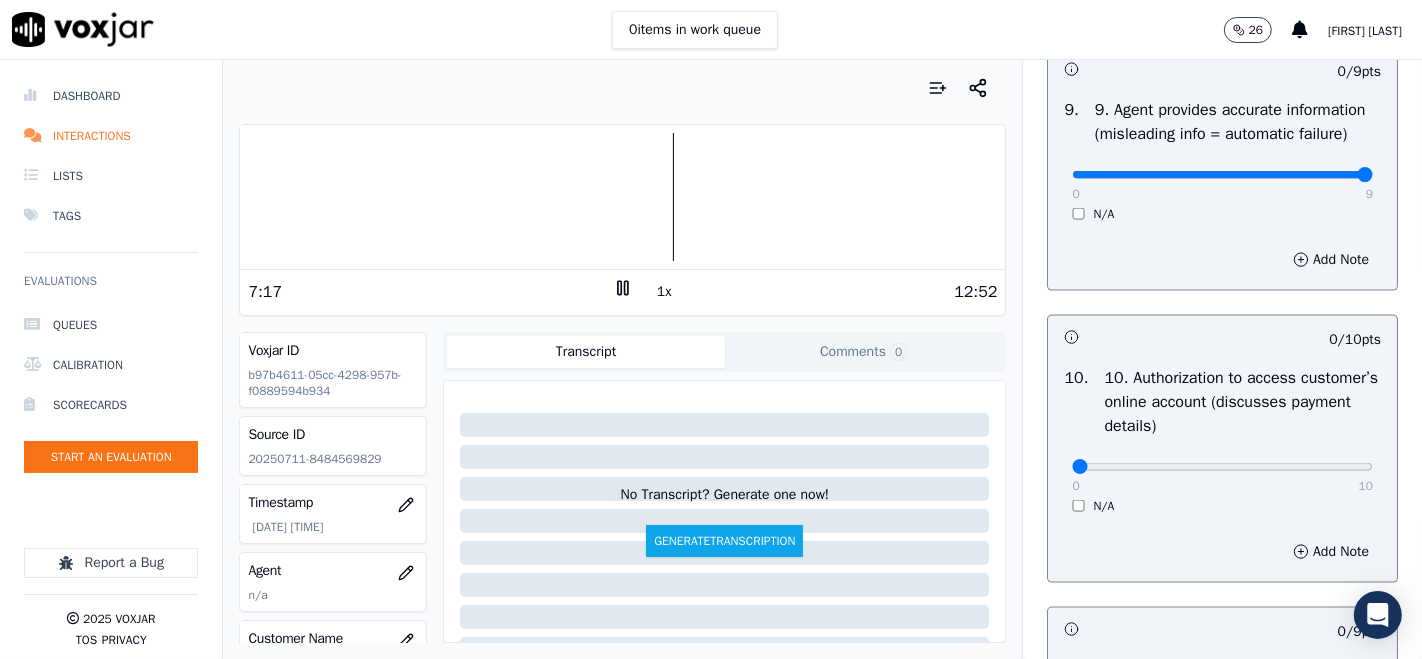 type on "9" 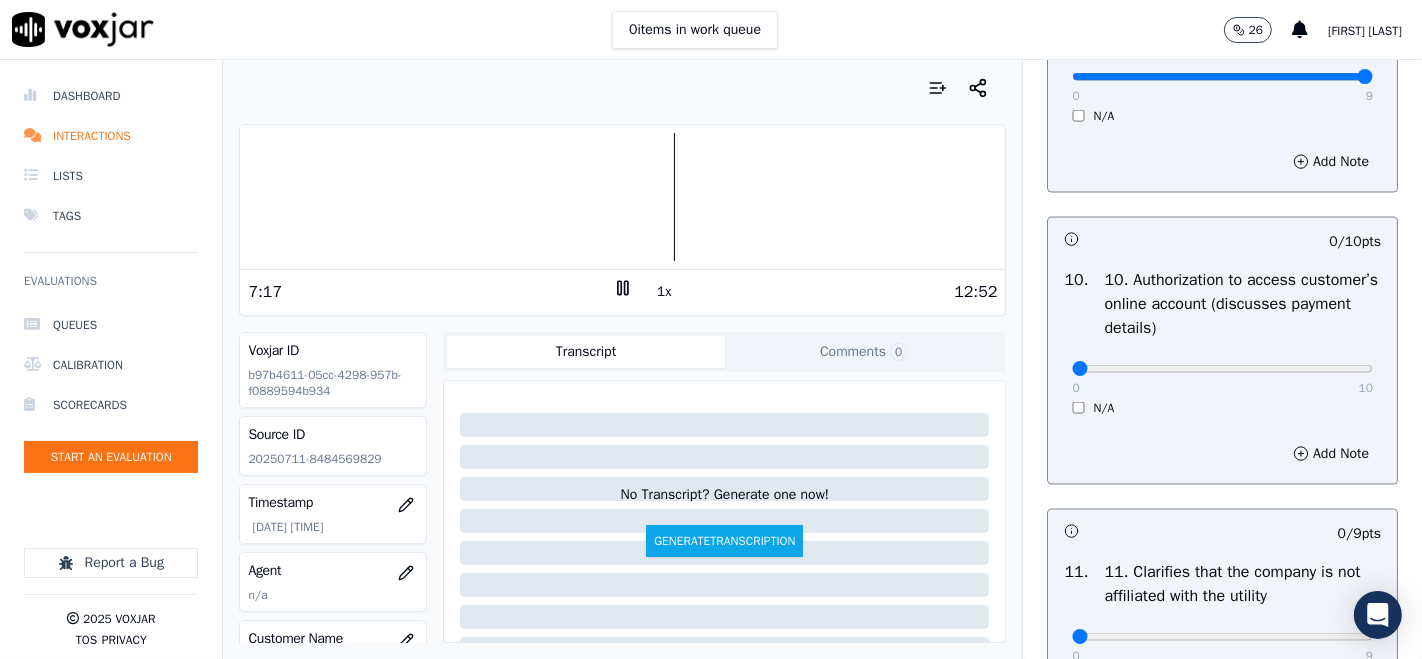 scroll, scrollTop: 2555, scrollLeft: 0, axis: vertical 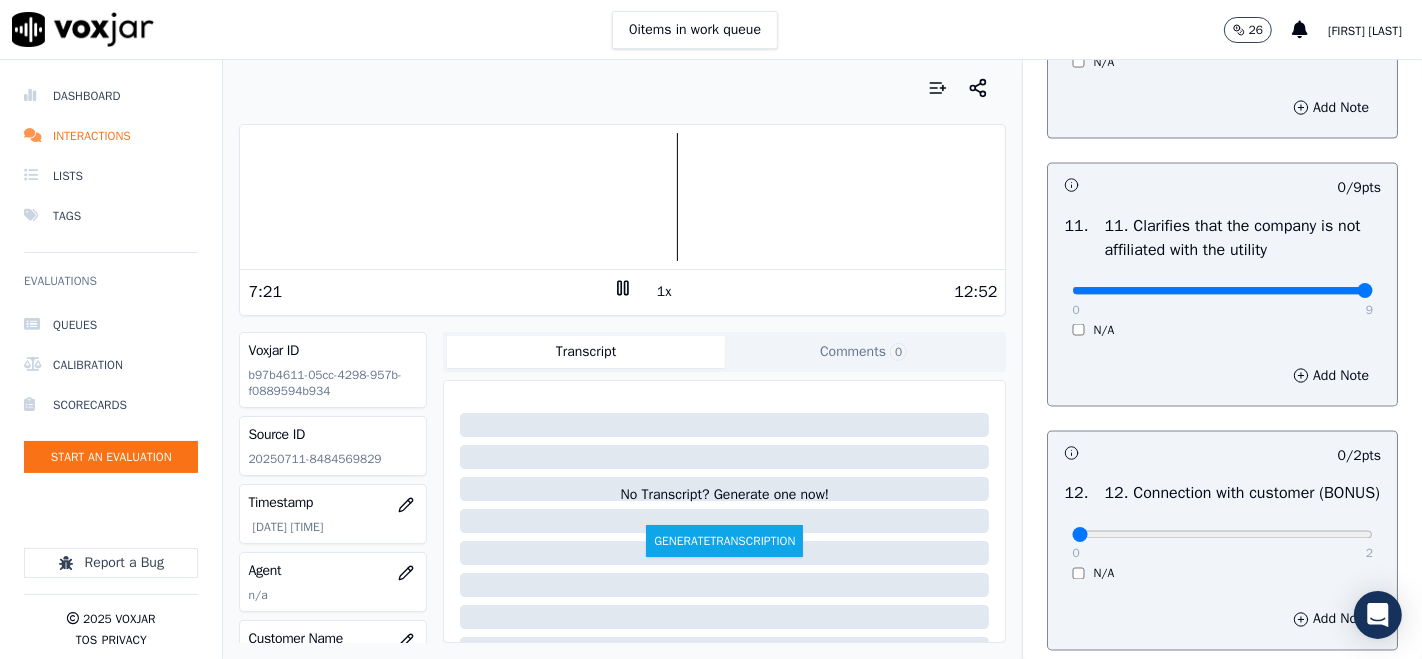 type on "9" 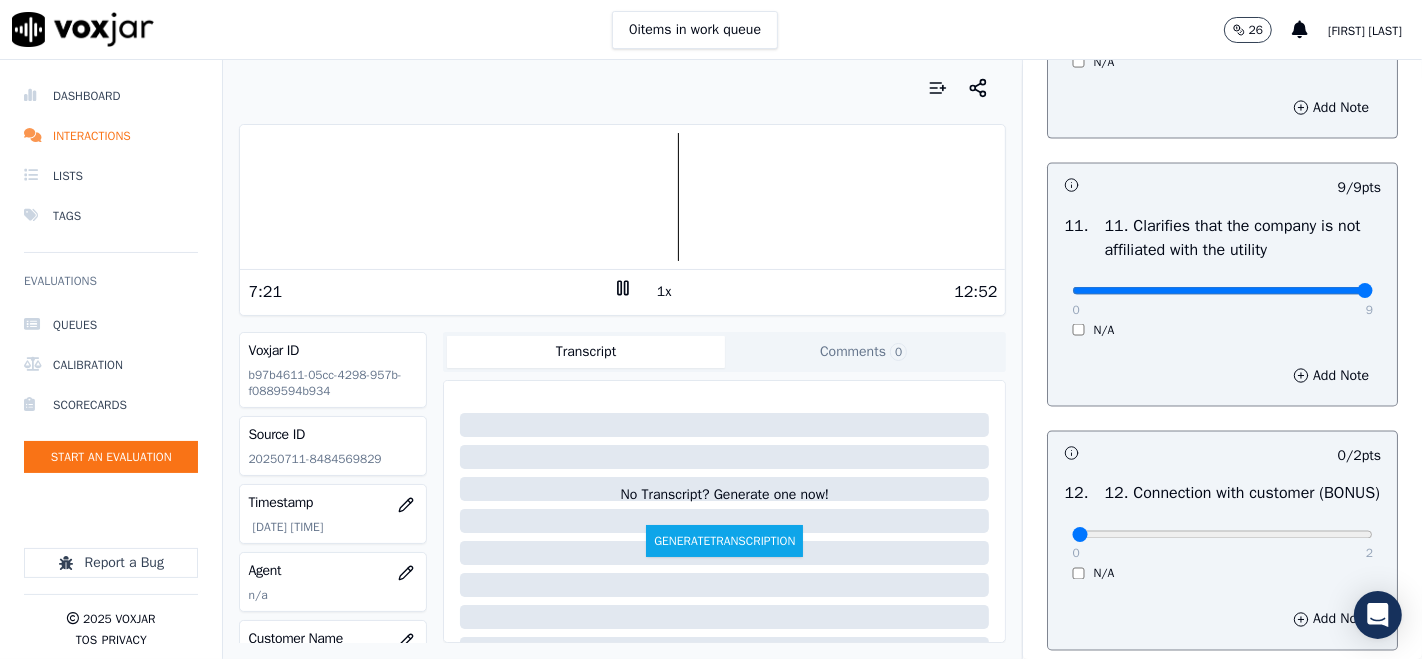 scroll, scrollTop: 3000, scrollLeft: 0, axis: vertical 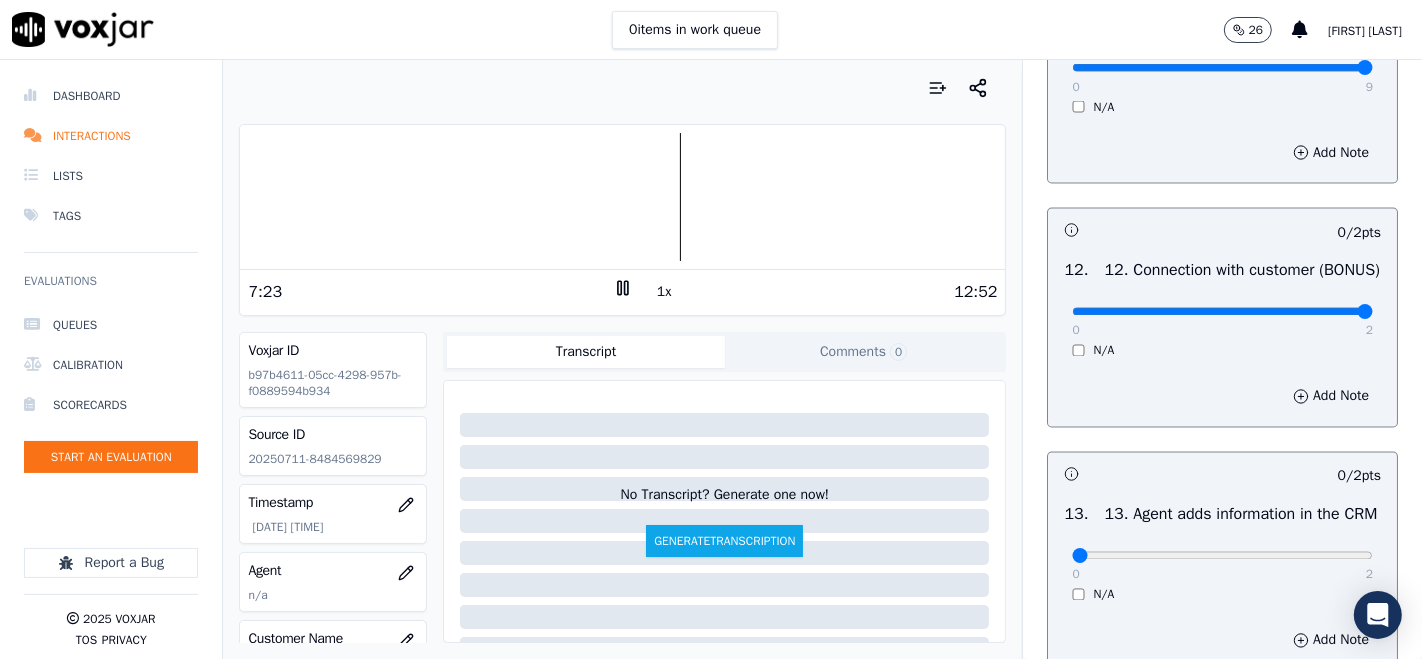 type on "2" 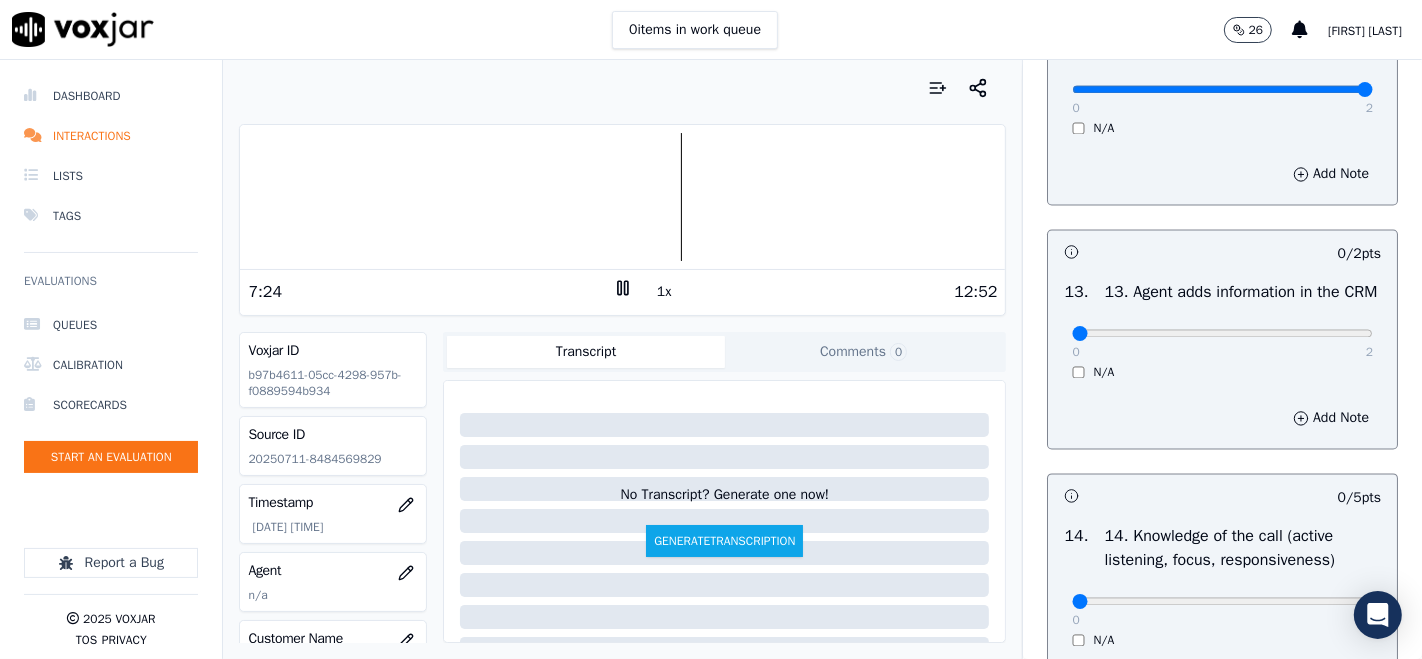 scroll, scrollTop: 3333, scrollLeft: 0, axis: vertical 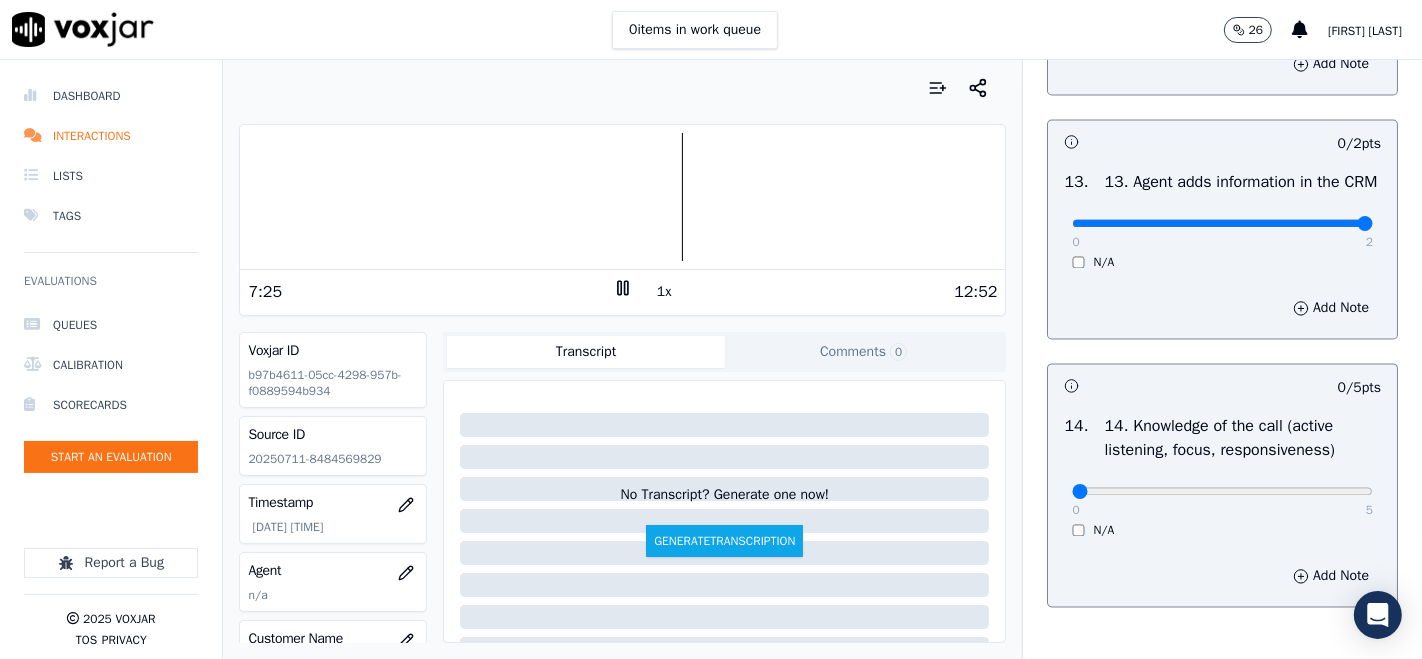 type on "2" 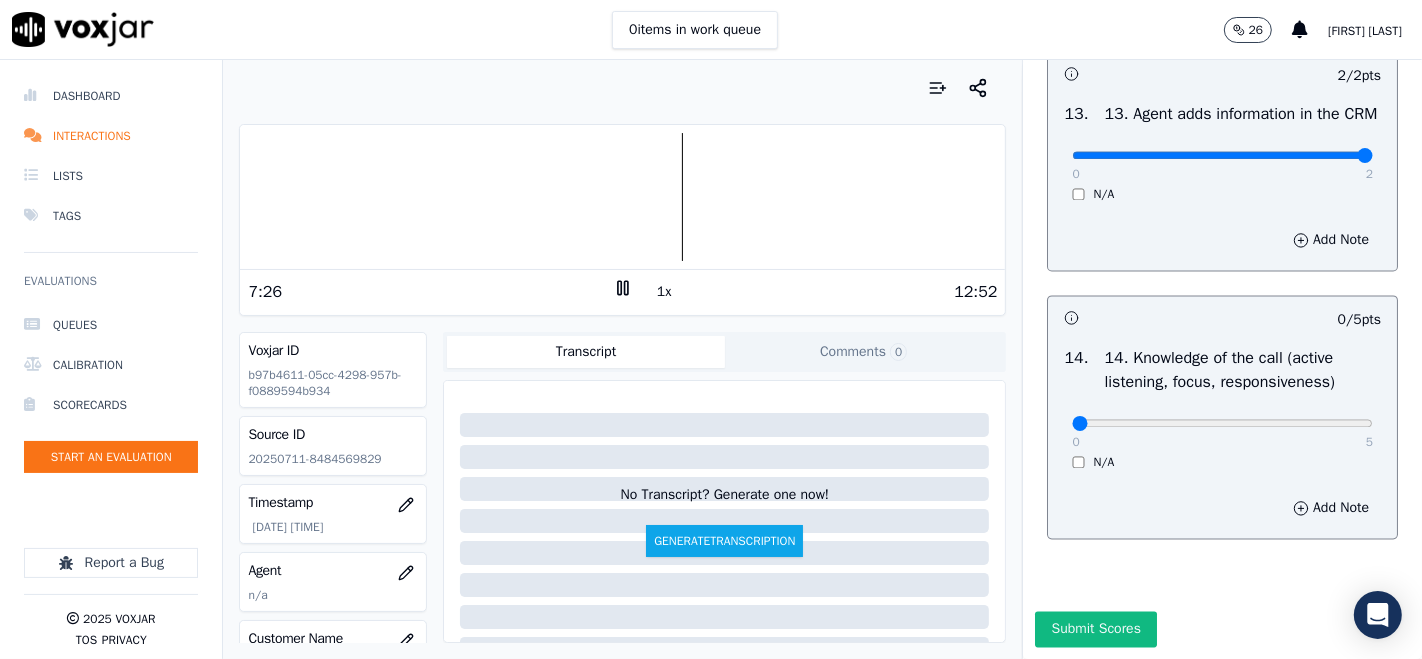 scroll, scrollTop: 3606, scrollLeft: 0, axis: vertical 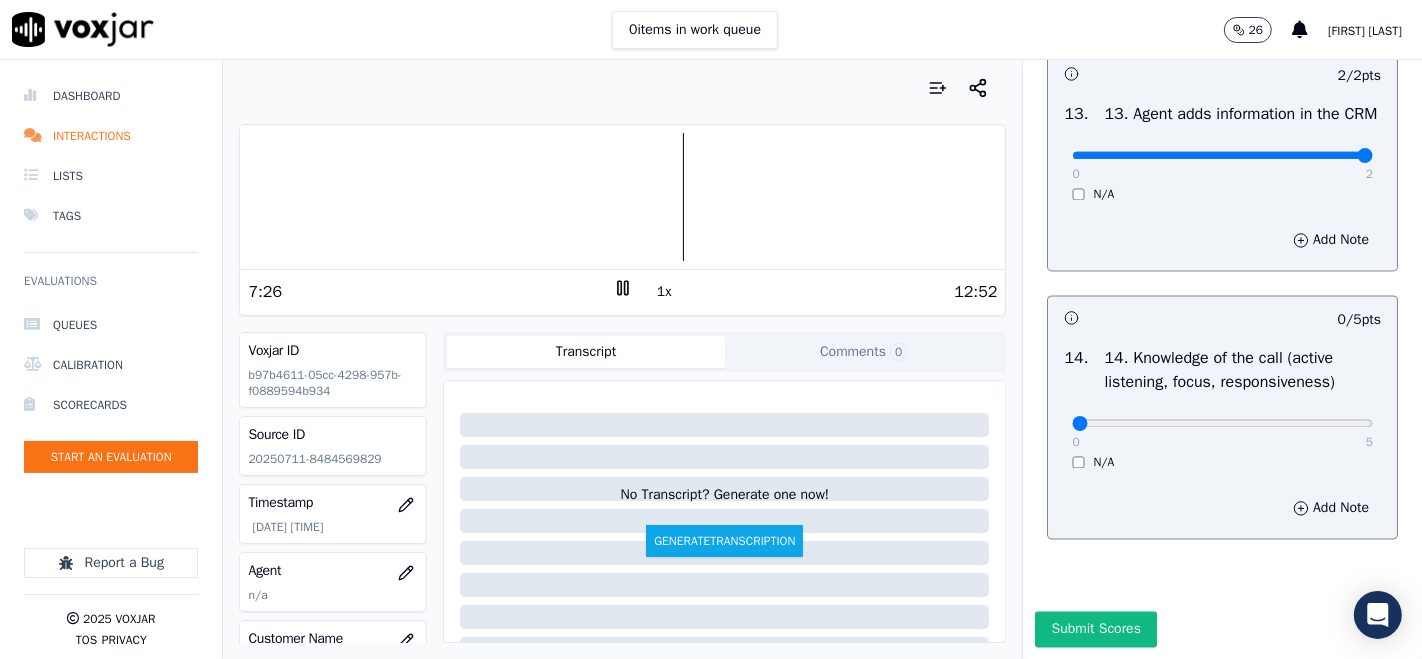 click on "0   5" at bounding box center [1222, 422] 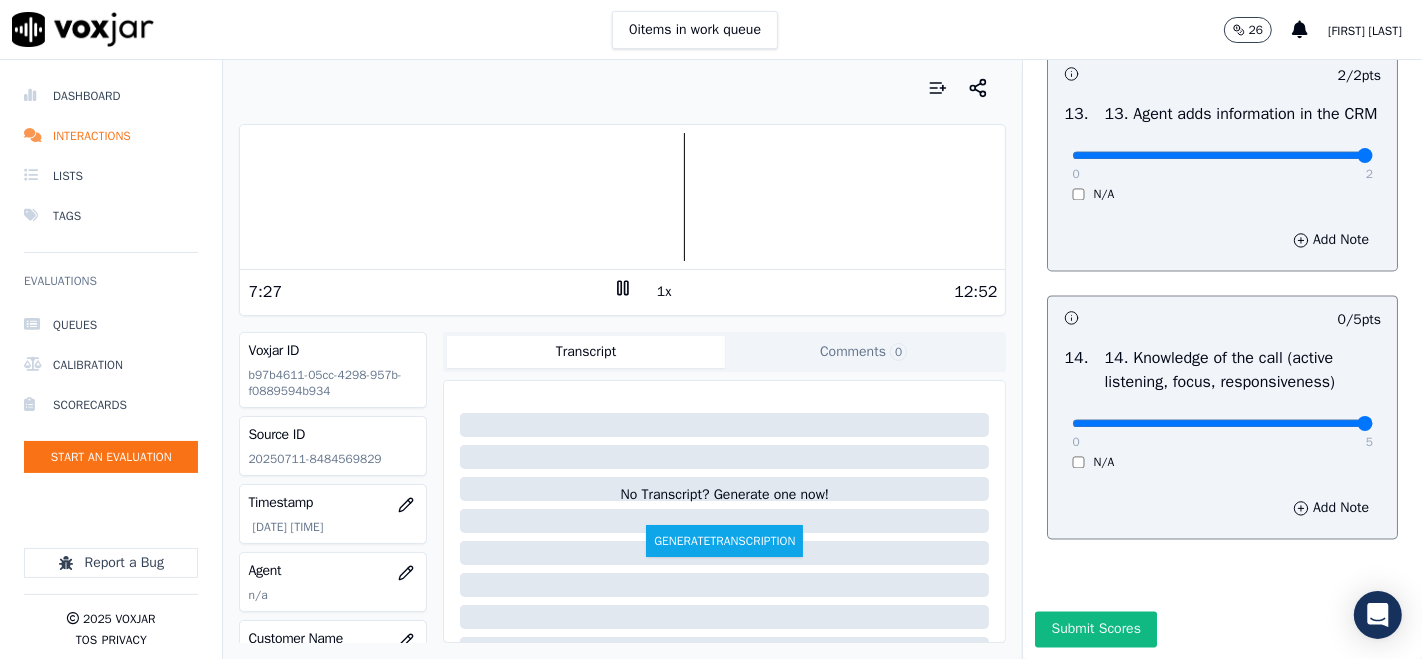 type on "5" 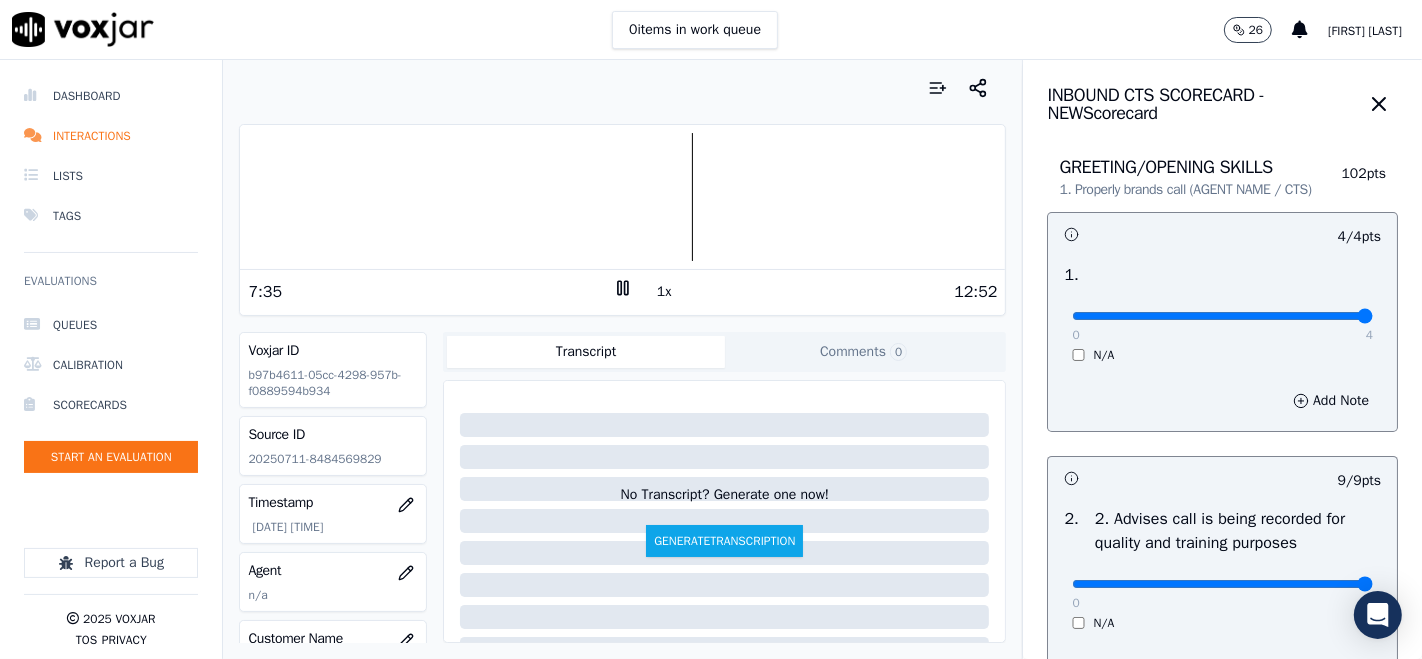 scroll, scrollTop: 0, scrollLeft: 0, axis: both 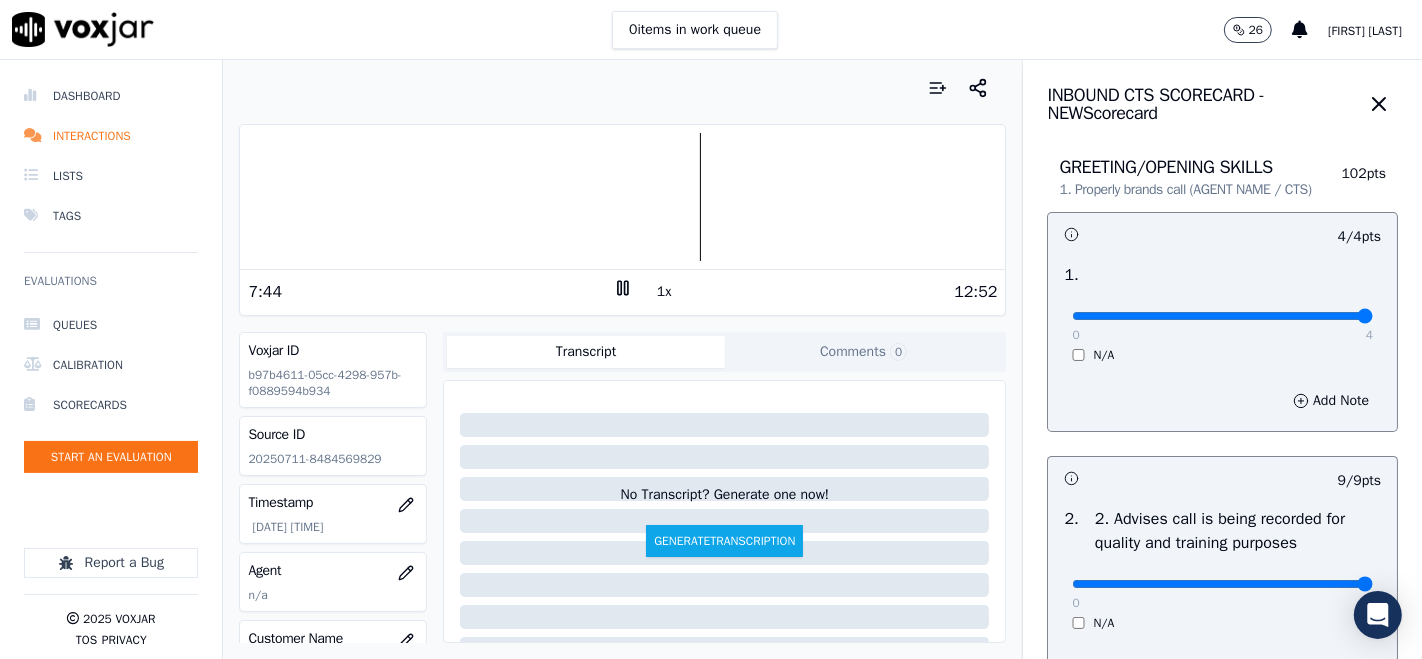 click on "1x" at bounding box center [664, 292] 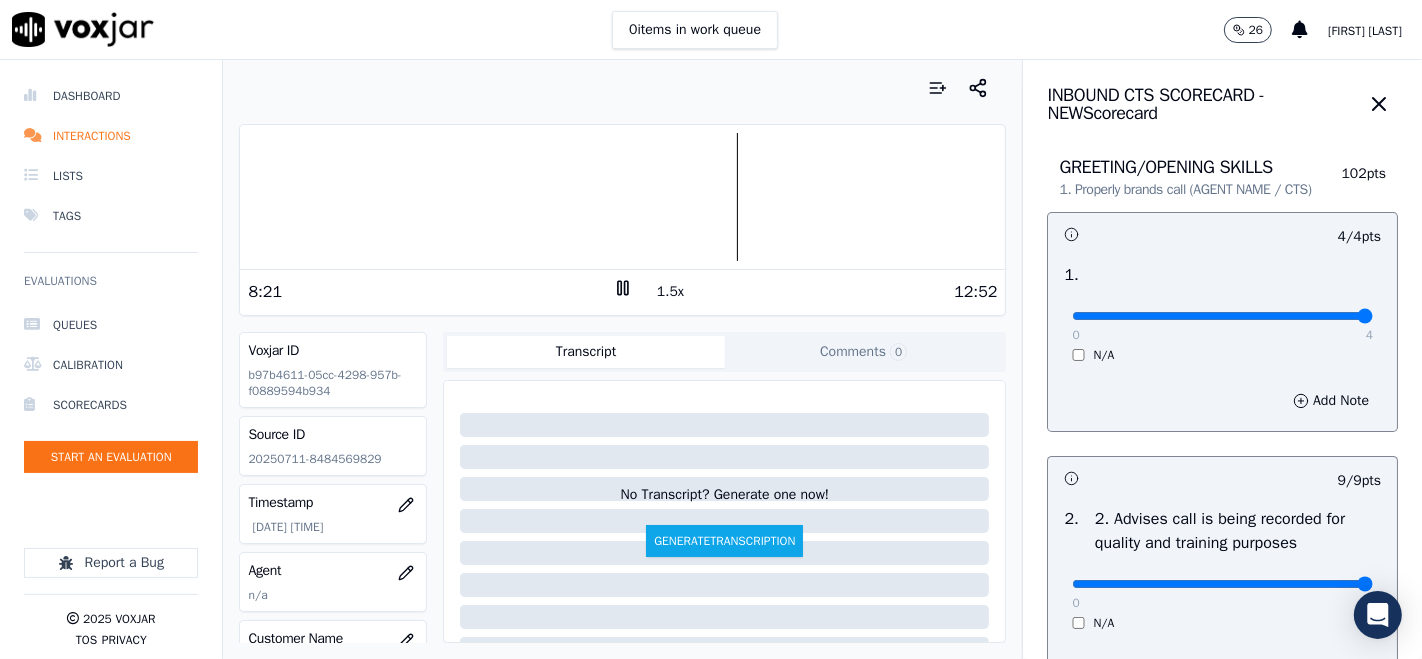 click 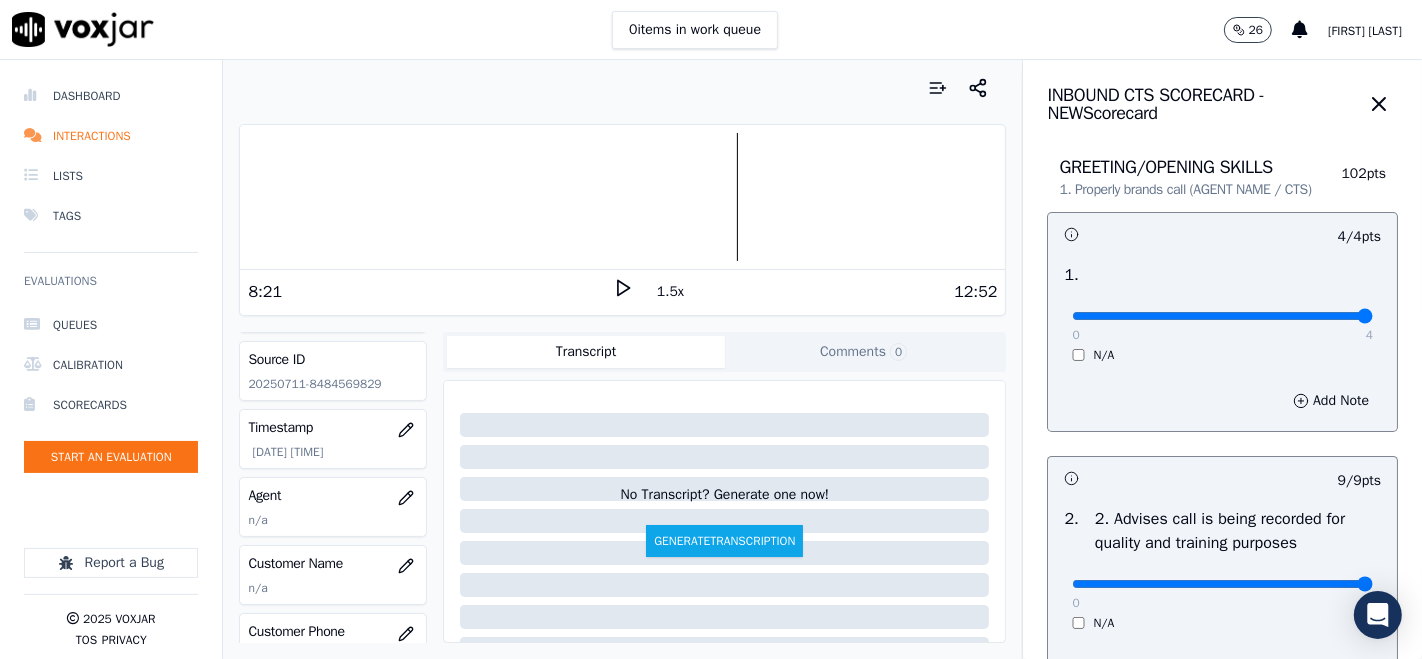 scroll, scrollTop: 111, scrollLeft: 0, axis: vertical 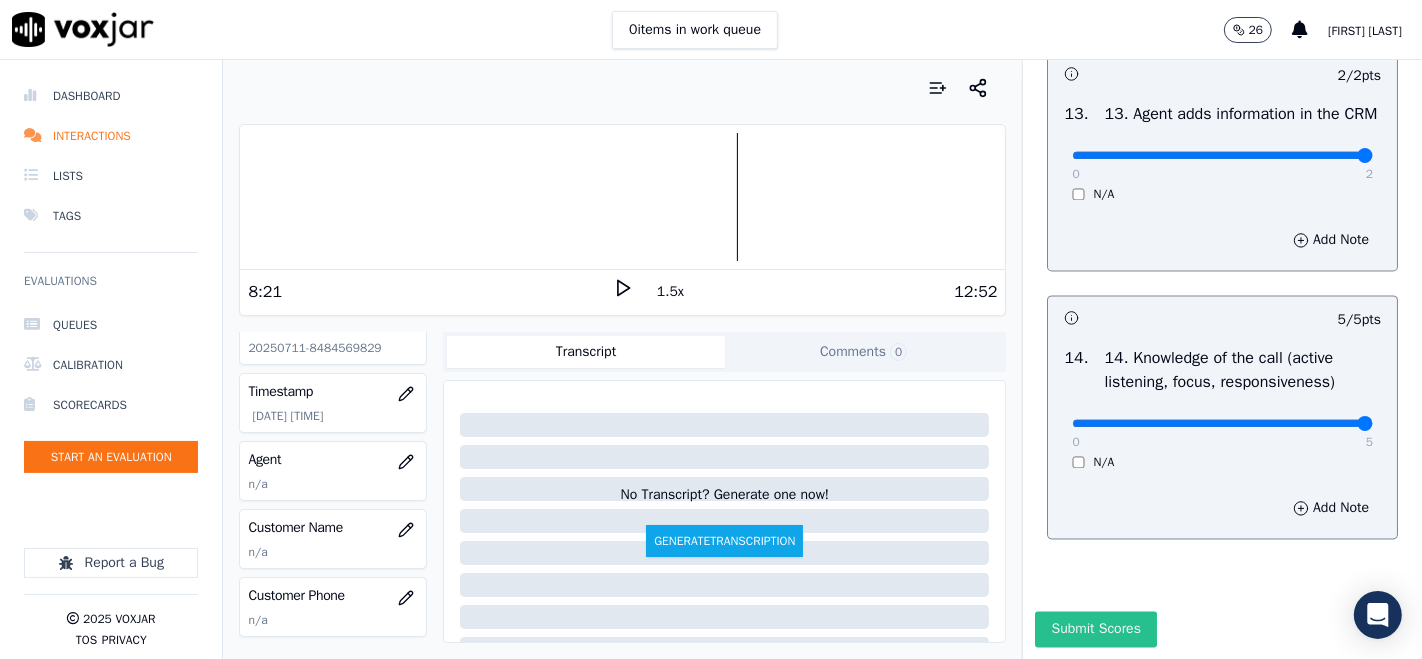 click on "Submit Scores" at bounding box center (1095, 629) 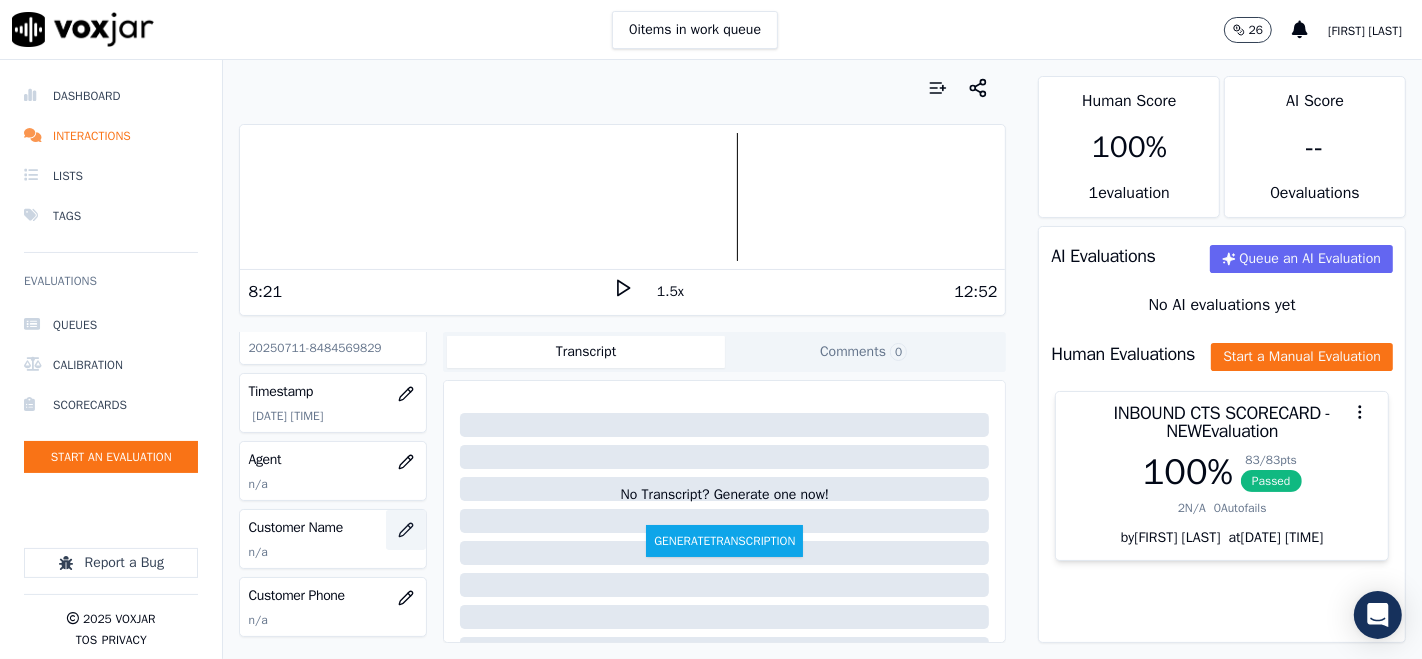 click 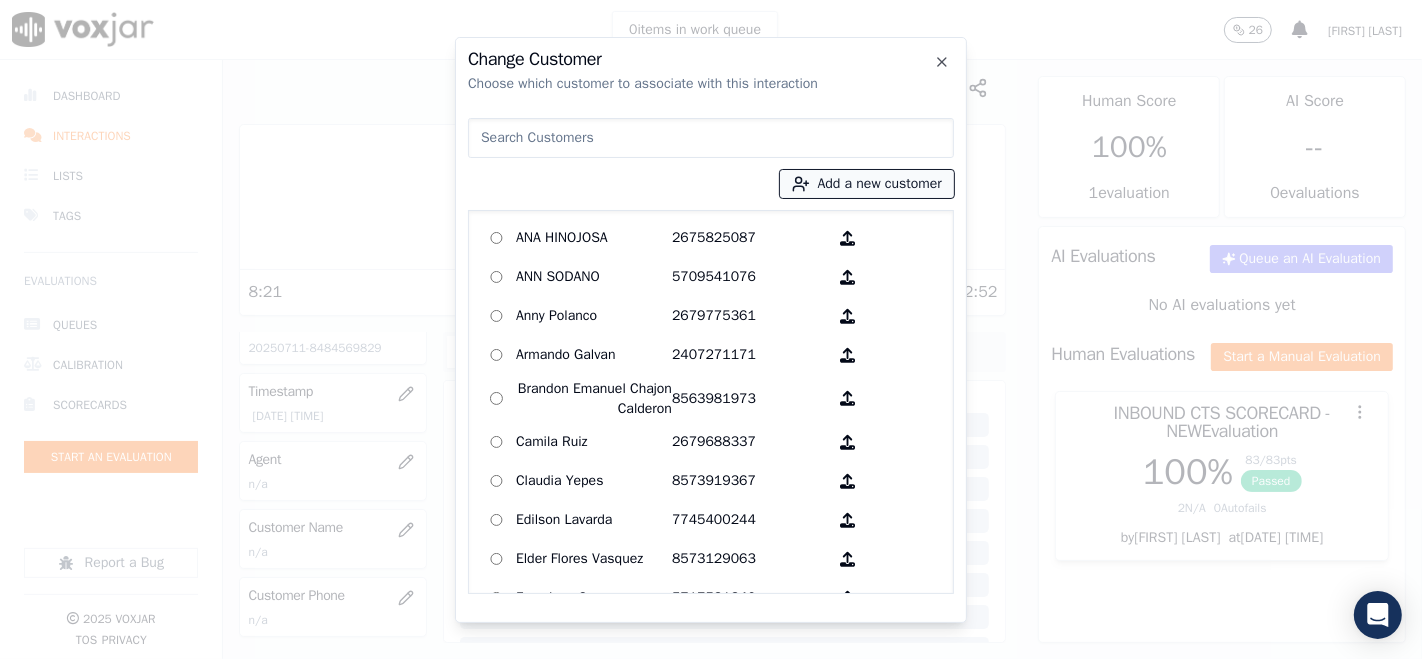 click on "Add a new customer" at bounding box center (867, 184) 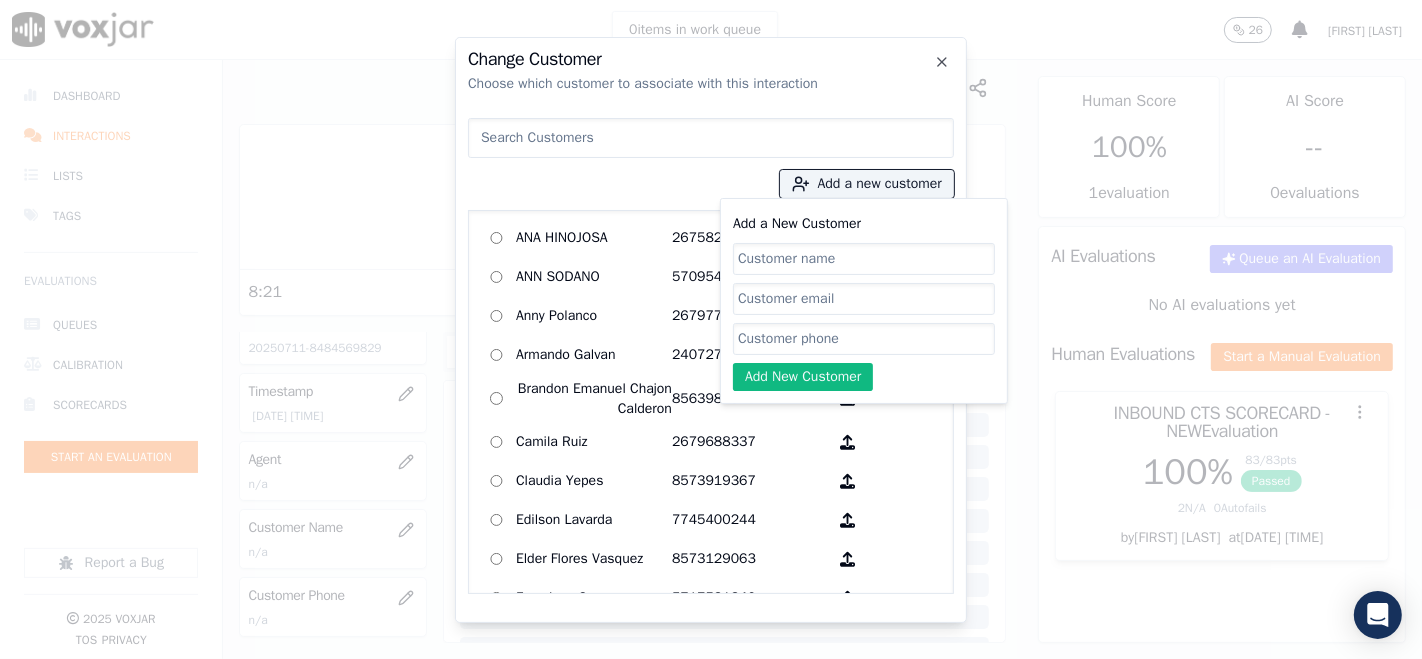 paste on "[FIRST] [LAST]" 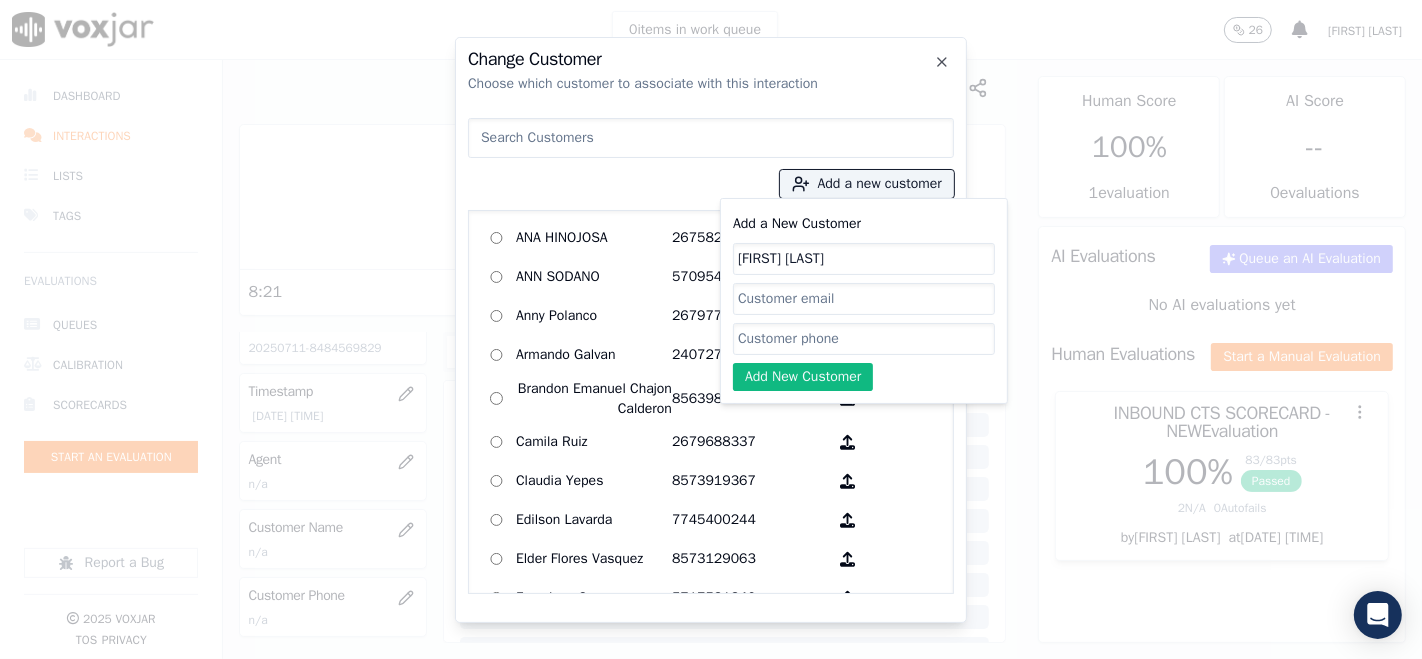 type on "[FIRST] [LAST]" 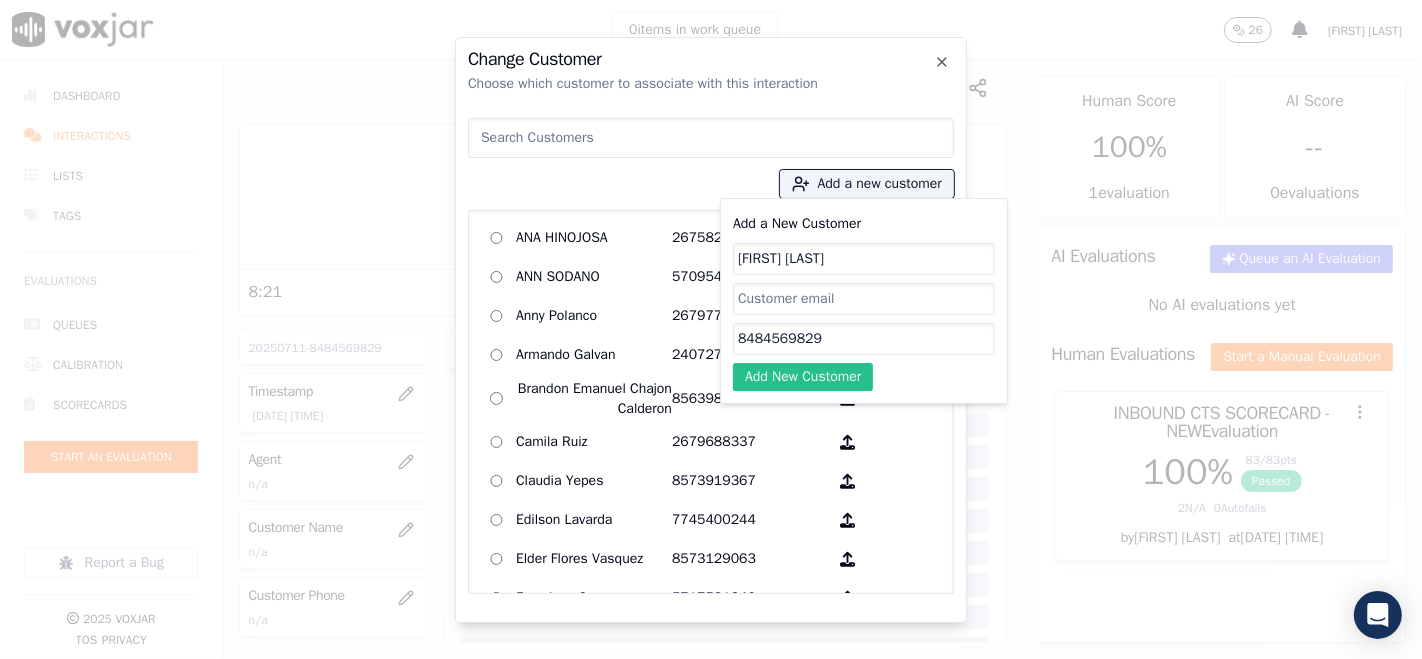 type on "8484569829" 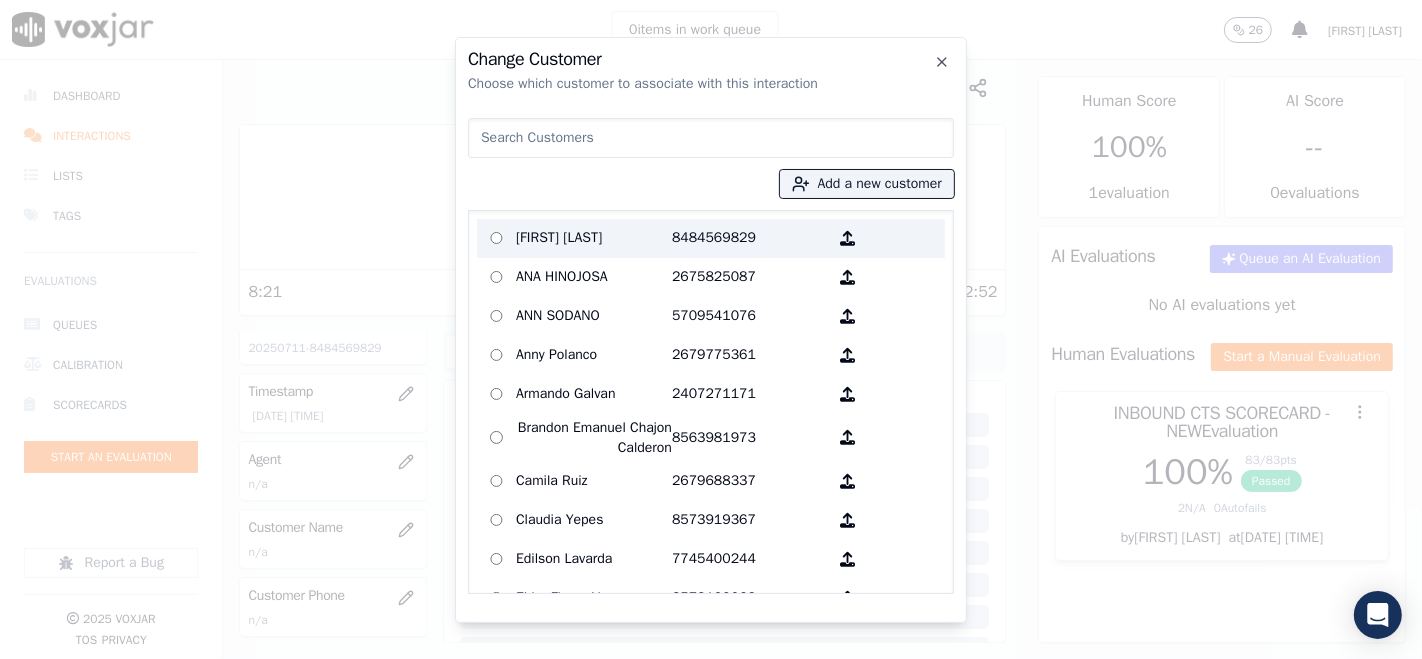 click at bounding box center [496, 238] 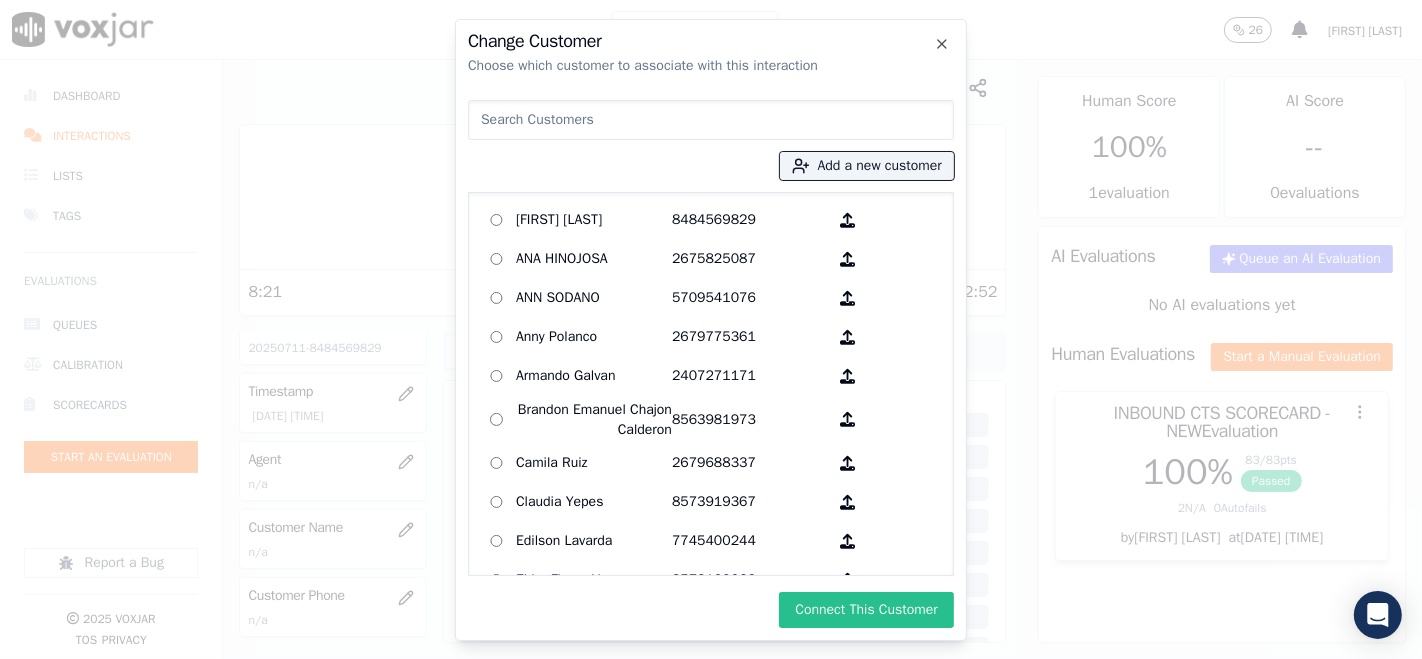 click on "Connect This Customer" at bounding box center [866, 610] 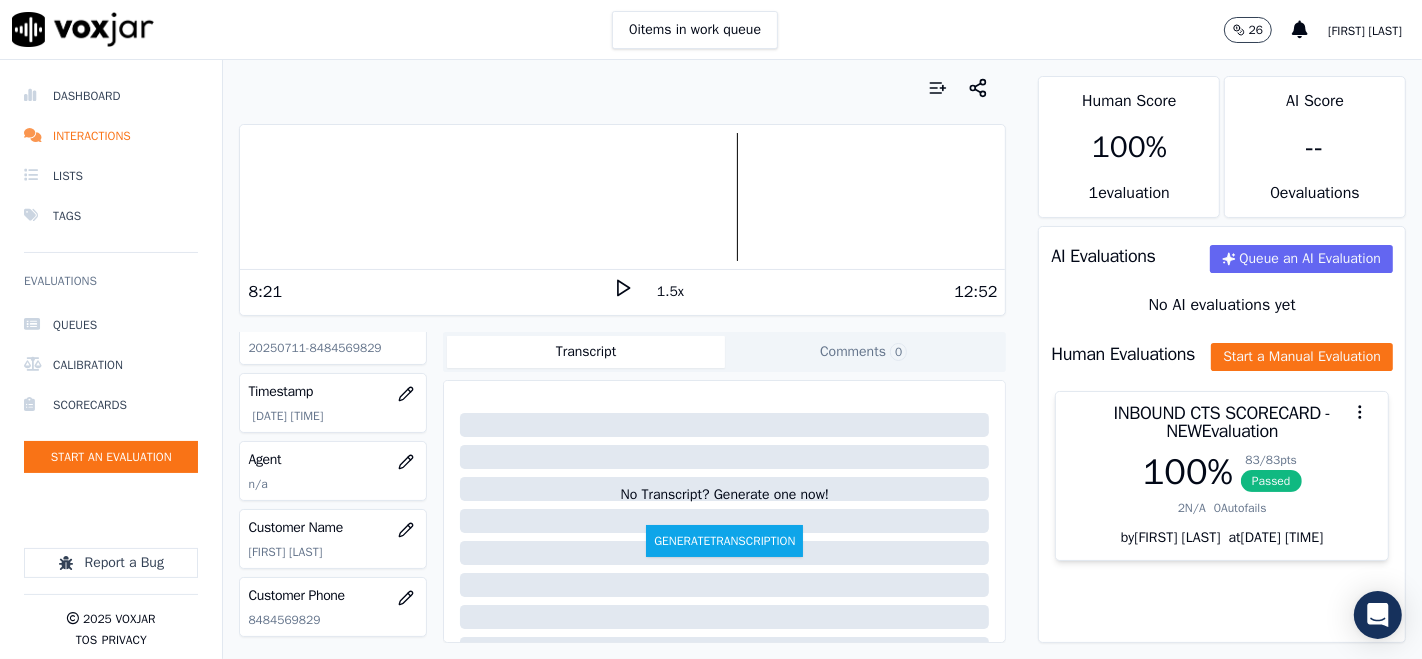 click on "Your browser does not support the audio element.   8:21     1.5x   12:52   Voxjar ID   b97b4611-05cc-4298-957b-f0889594b934   Source ID   20250711-8484569829   Timestamp
07/14/2025 05:30 pm     Agent
n/a     Customer Name     Alba nuñez     Customer Phone     8484569829     Tags
INDRA     Source     manualUpload   Type     AUDIO       Transcript   Comments  0   No Transcript? Generate one now!   Generate  Transcription         Add Comment" at bounding box center (622, 359) 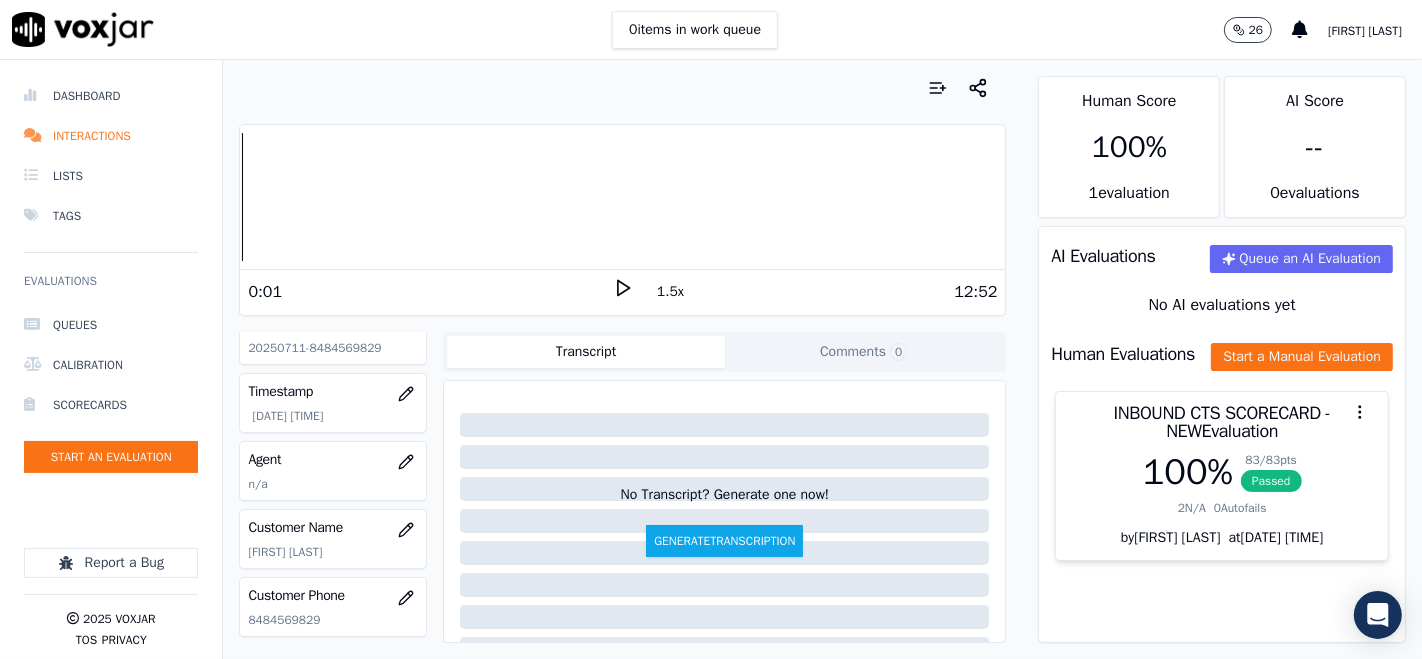 click 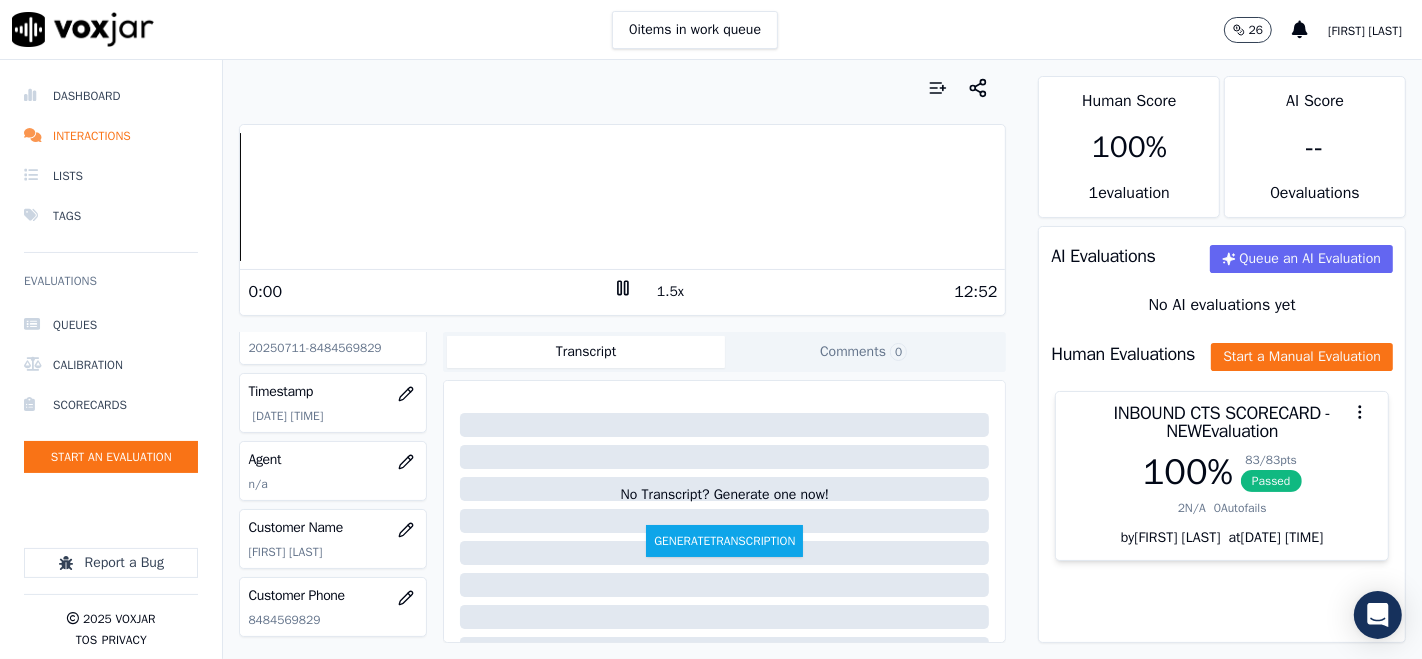 click on "Dashboard   Interactions   Lists   Tags       Evaluations     Queues   Calibration   Scorecards   Start an Evaluation
Report a Bug       2025   Voxjar   TOS   Privacy             Your browser does not support the audio element.   0:00     1.5x   12:52   Voxjar ID   b97b4611-05cc-4298-957b-f0889594b934   Source ID   20250711-8484569829   Timestamp
07/14/2025 05:30 pm     Agent
n/a     Customer Name     Alba nuñez     Customer Phone     8484569829     Tags
INDRA     Source     manualUpload   Type     AUDIO       Transcript   Comments  0   No Transcript? Generate one now!   Generate  Transcription         Add Comment   Scores   Transcript   Metadata   Comments         Human Score   100 %   1  evaluation   AI Score   --   0  evaluation s     AI Evaluations
Queue an AI Evaluation   No AI evaluations yet   Human Evaluations   Start a Manual Evaluation         INBOUND CTS SCORECARD - NEW   Evaluation   100 %   83 / 83  pts   Passed   2  N/A   0  Autofails" at bounding box center (711, 359) 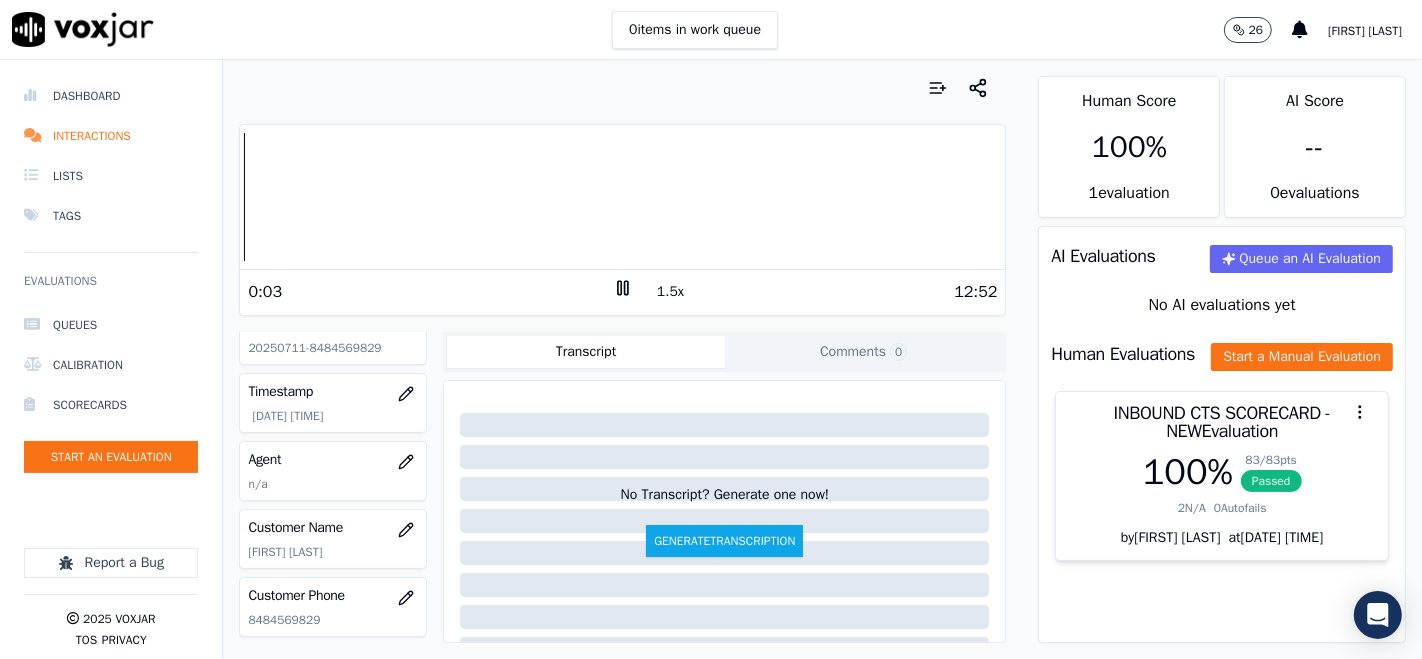 click 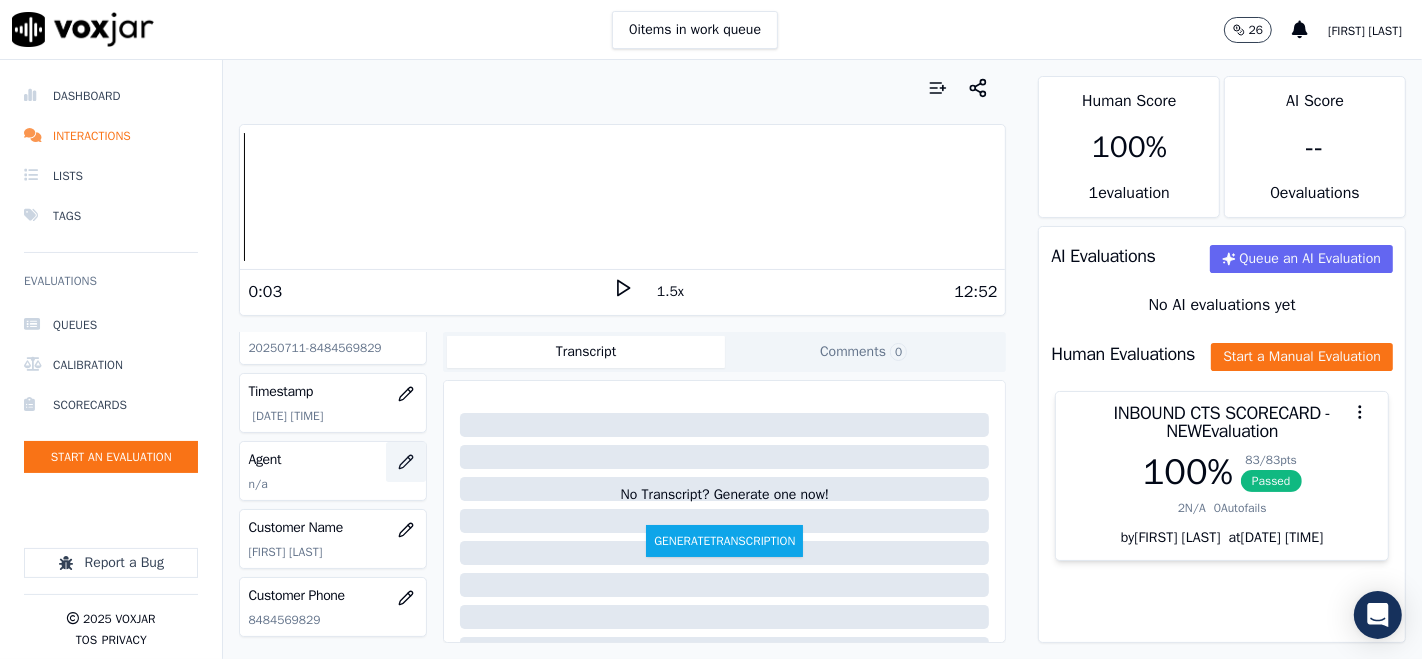click at bounding box center [406, 462] 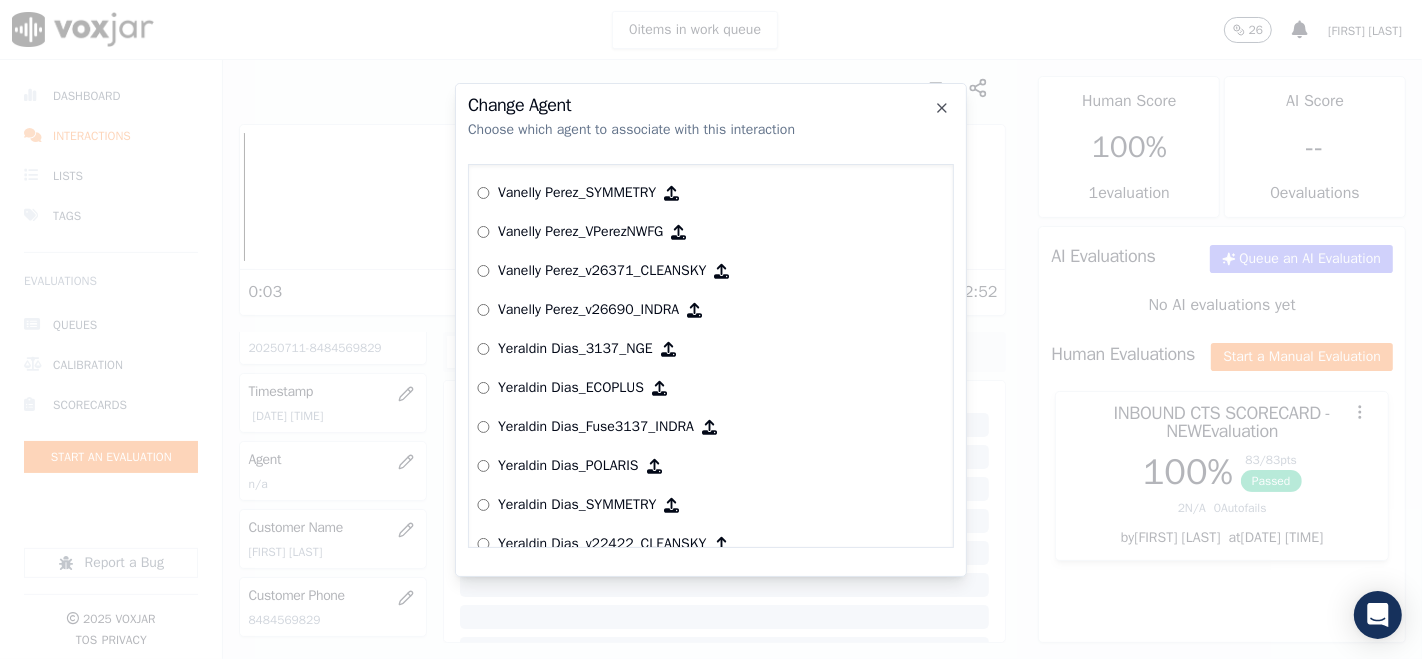 scroll, scrollTop: 8661, scrollLeft: 0, axis: vertical 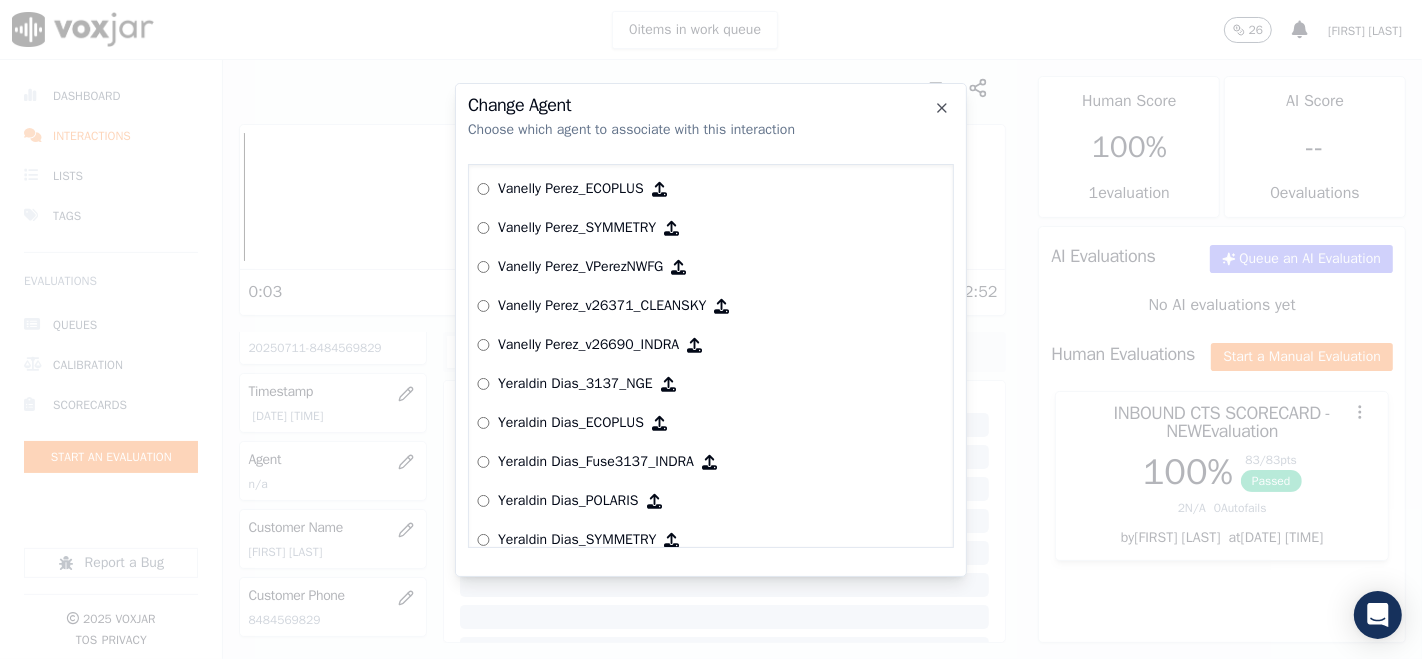 drag, startPoint x: 937, startPoint y: 107, endPoint x: 927, endPoint y: 109, distance: 10.198039 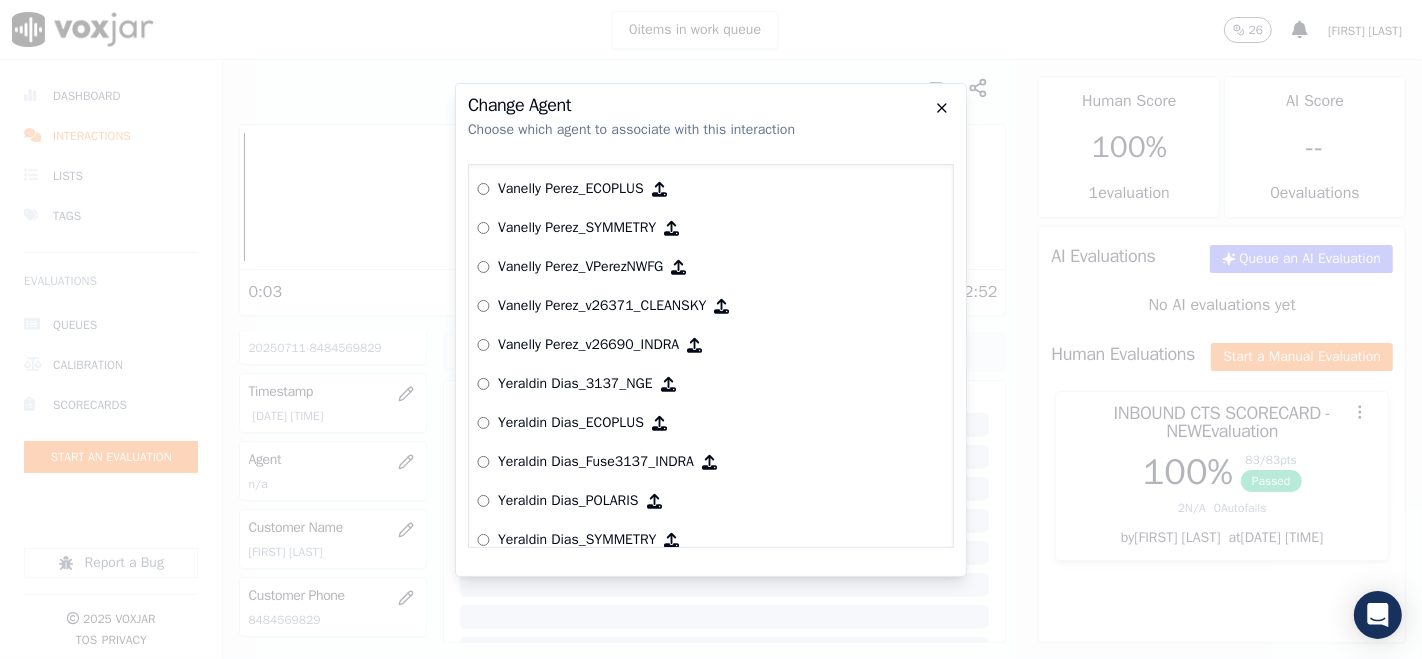 click 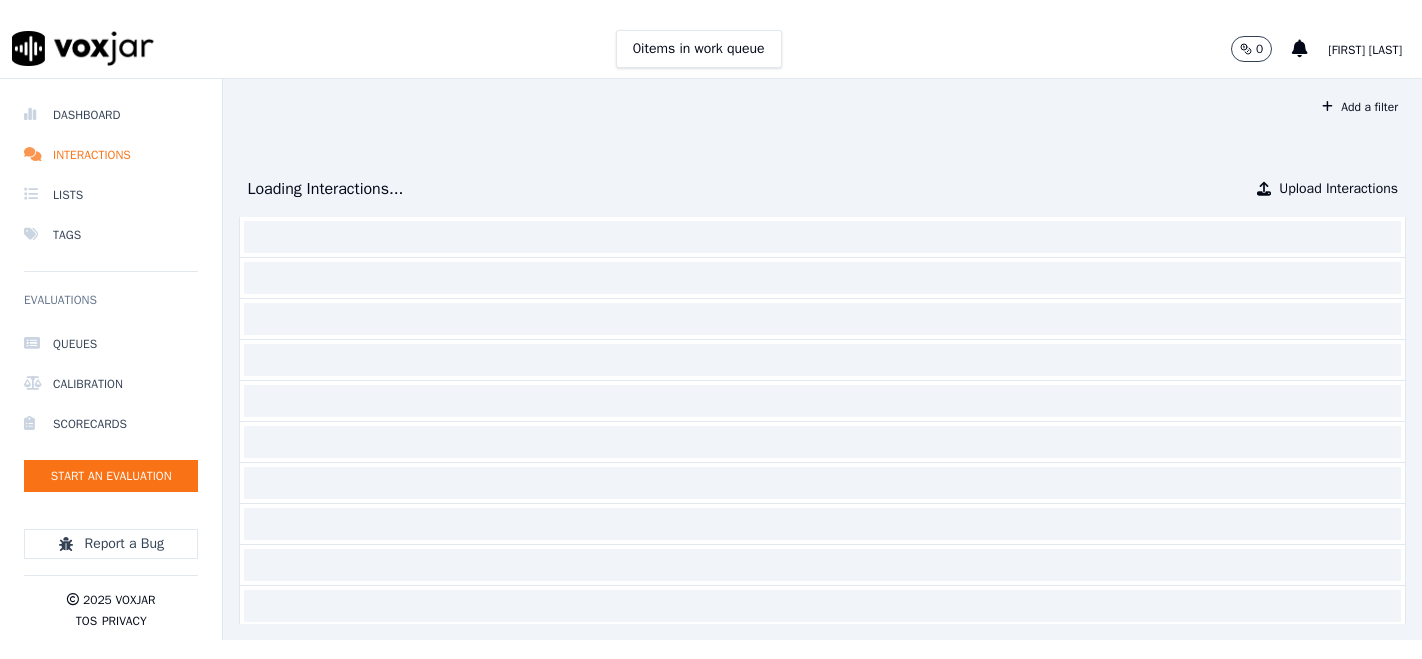 scroll, scrollTop: 0, scrollLeft: 0, axis: both 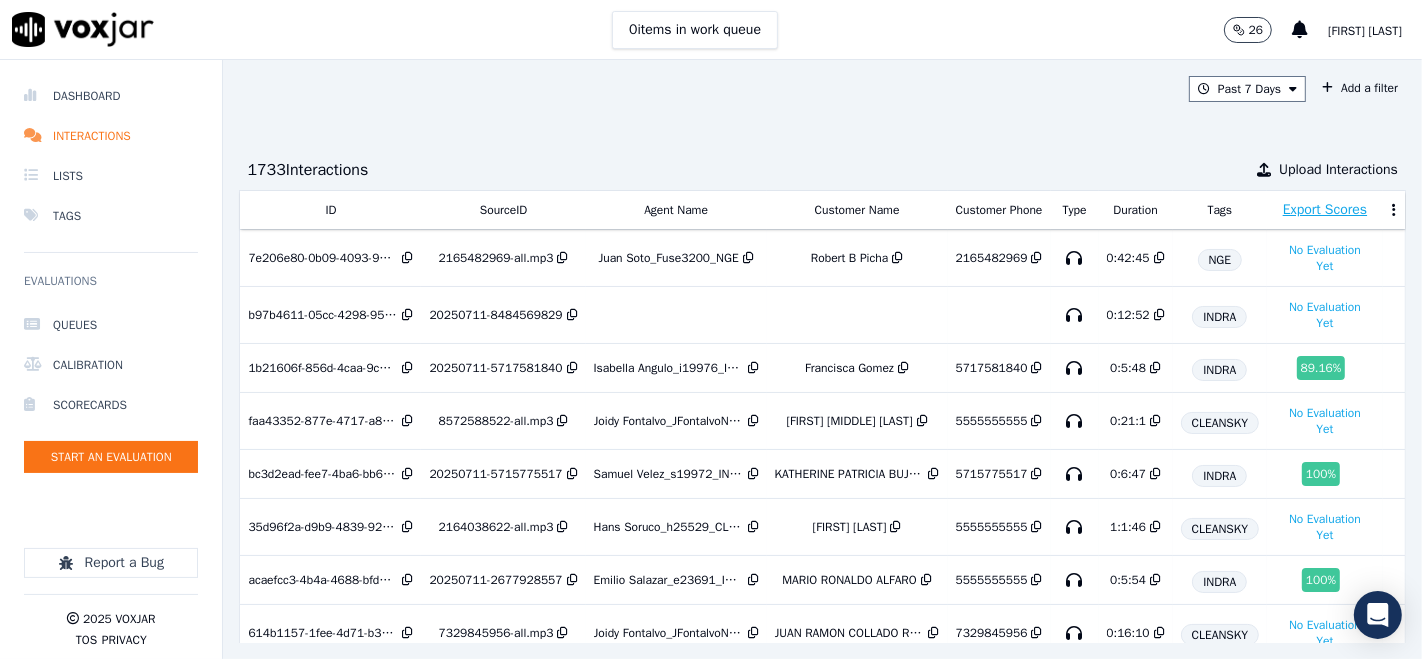 click on "[FIRST] [LAST]" at bounding box center (1365, 31) 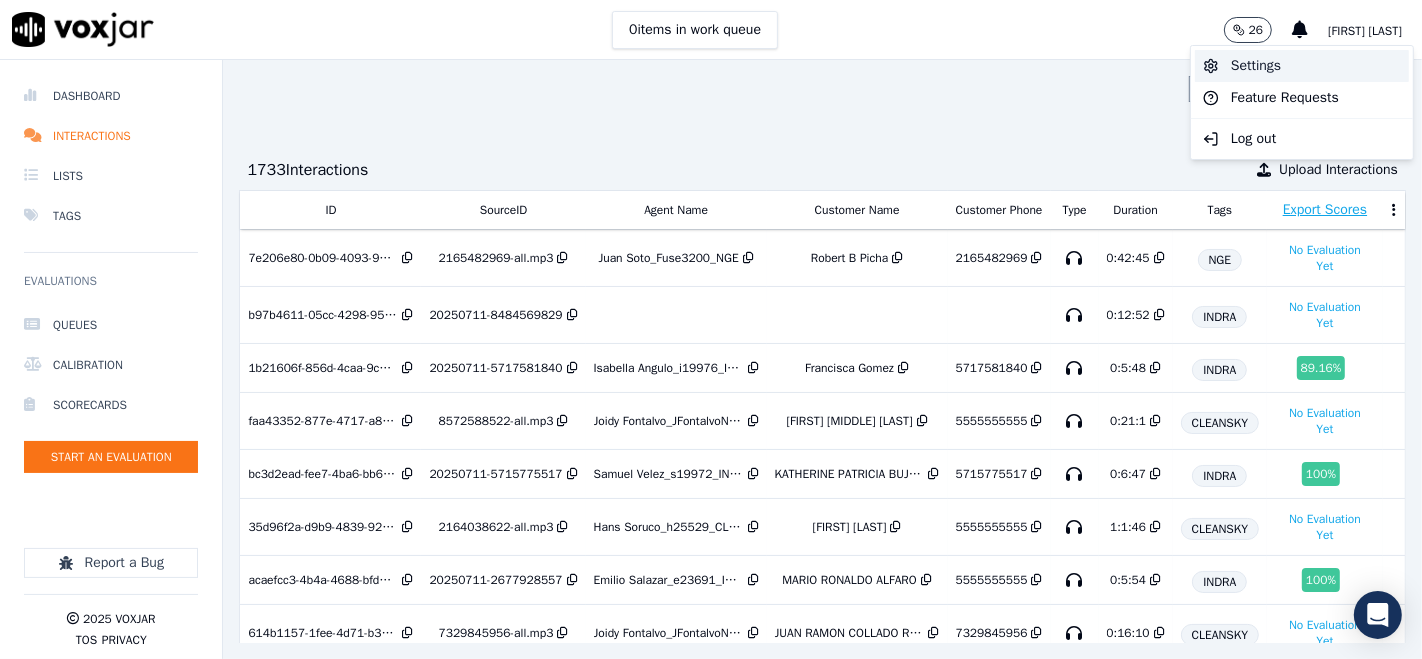 click on "Settings" at bounding box center (1302, 66) 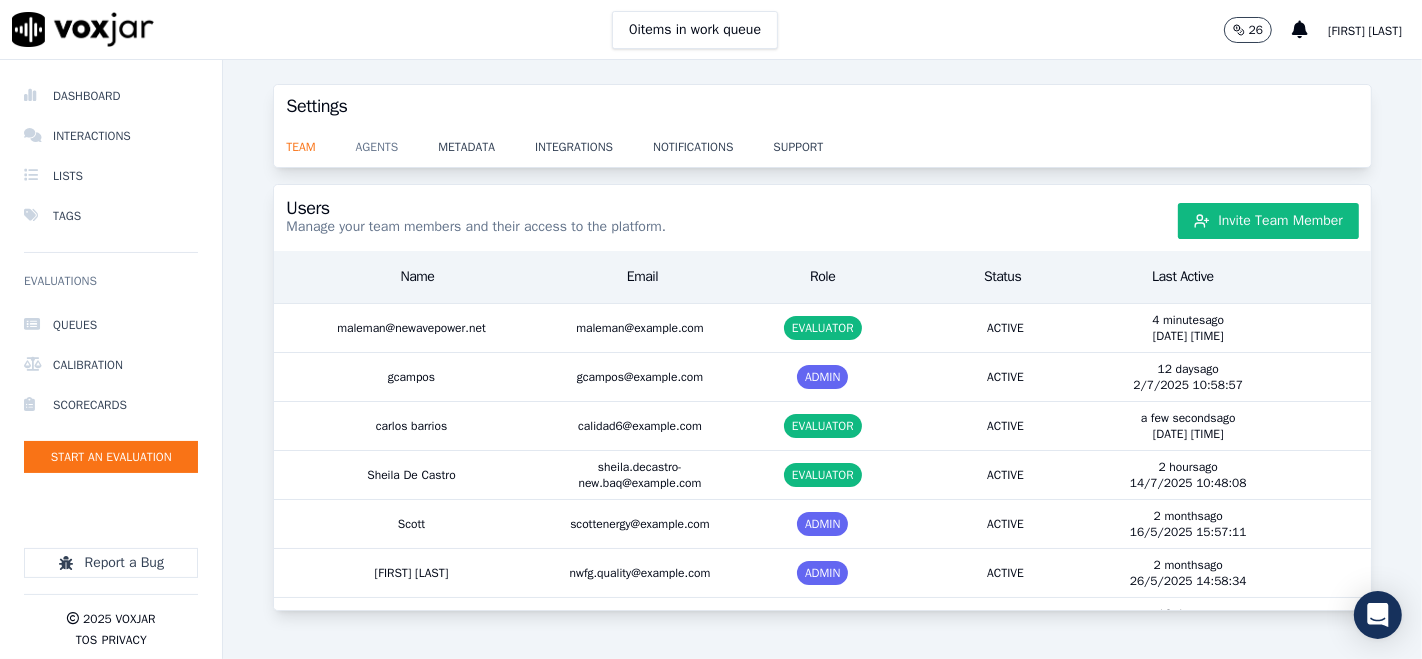 click on "agents" at bounding box center [397, 141] 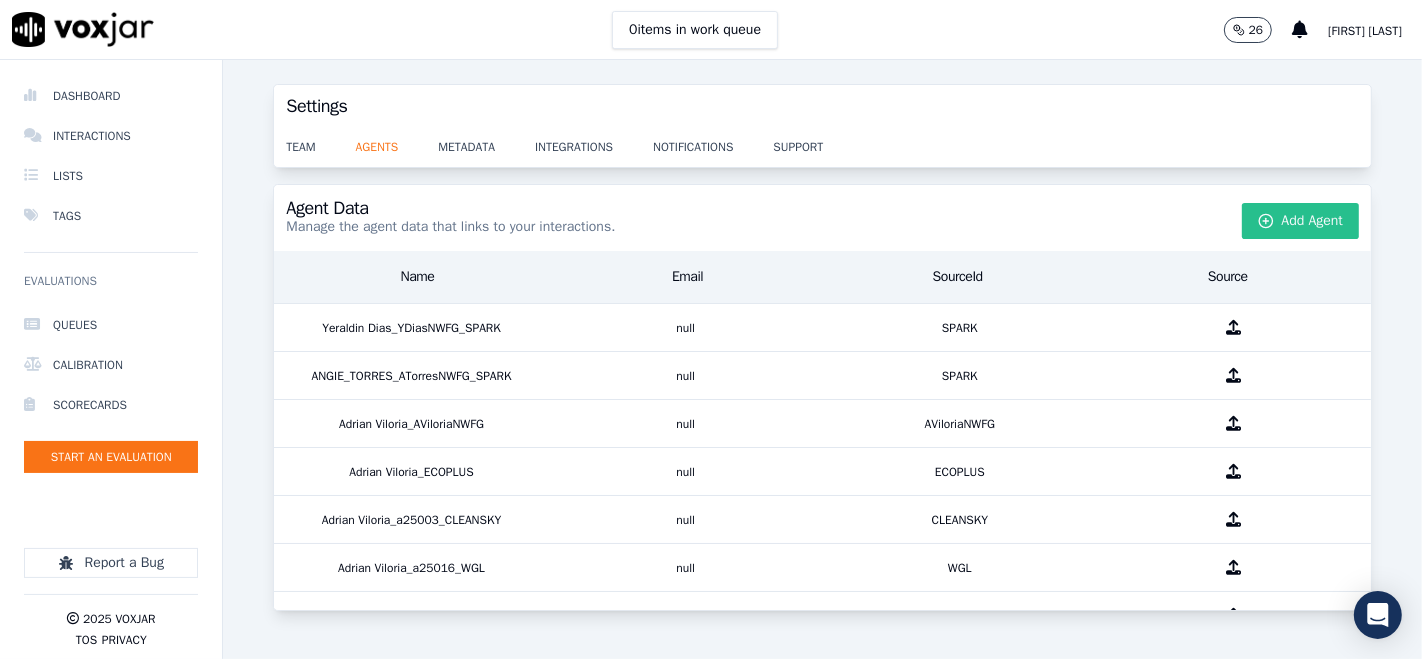 click on "Add Agent" at bounding box center (1301, 221) 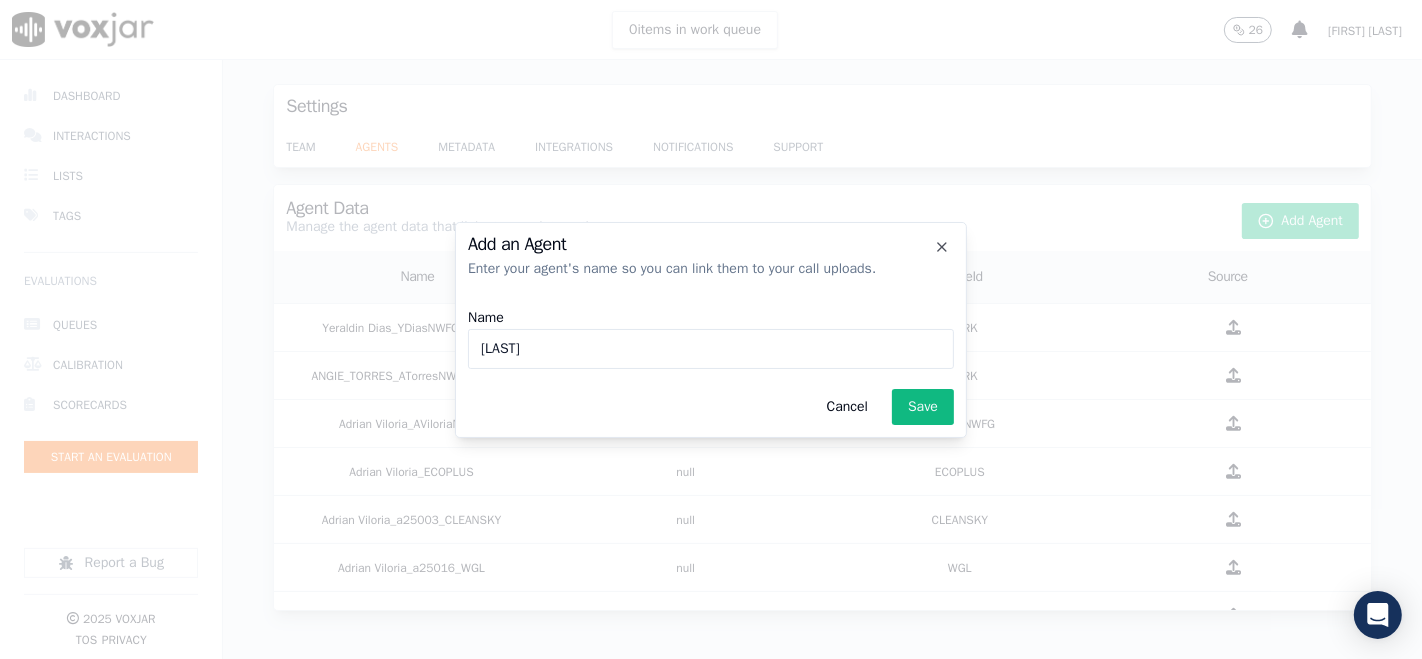 paste on "y22742" 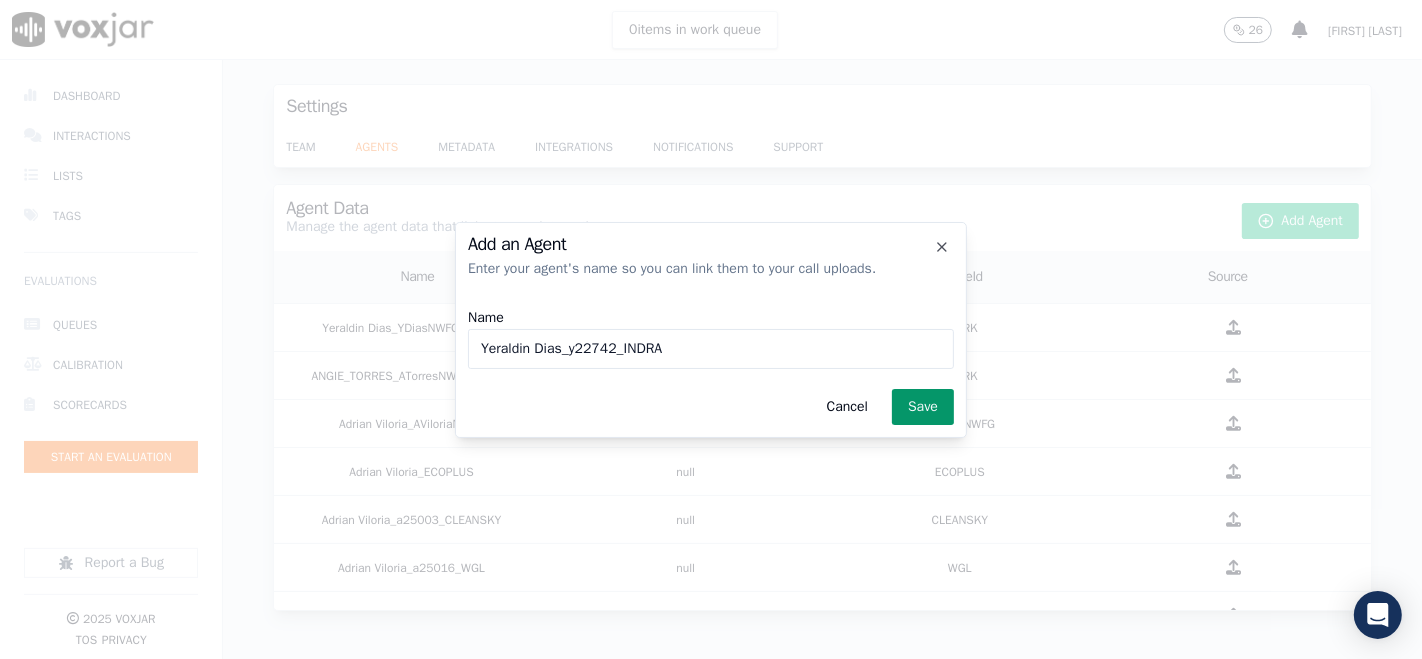 type on "Yeraldin Dias_y22742_INDRA" 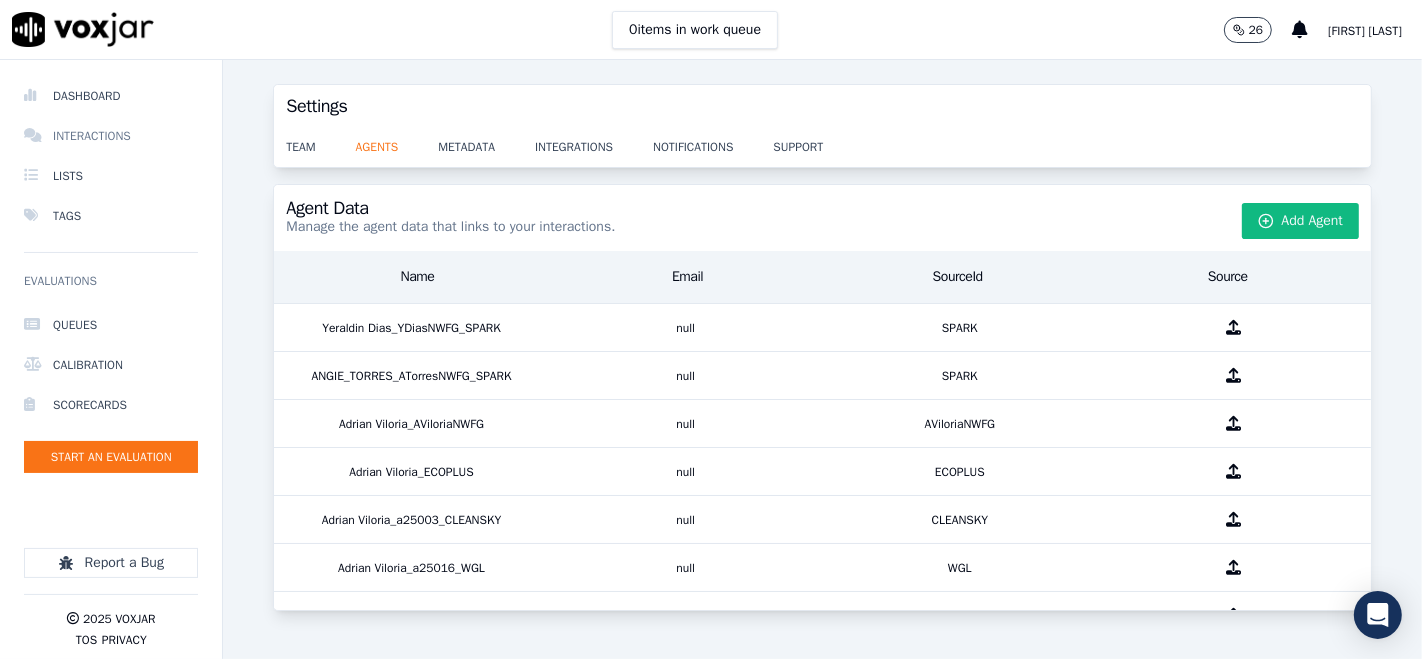 click on "Interactions" at bounding box center [111, 136] 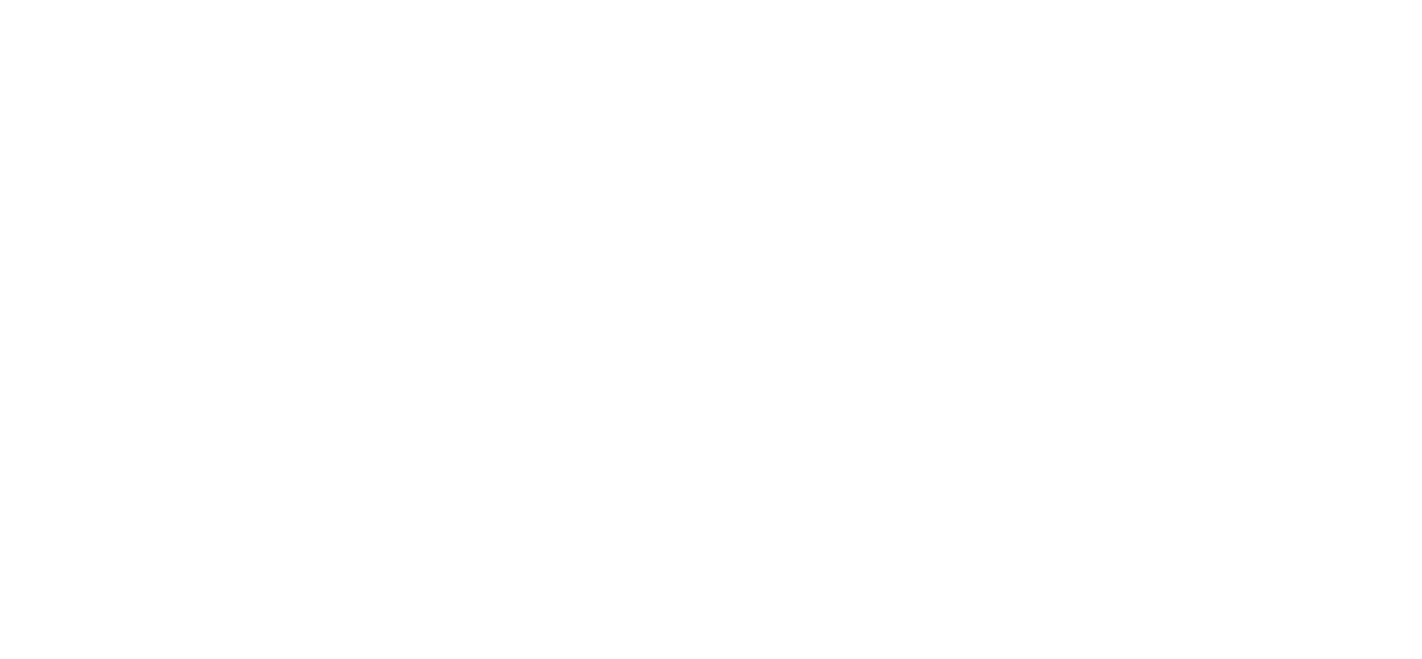 scroll, scrollTop: 0, scrollLeft: 0, axis: both 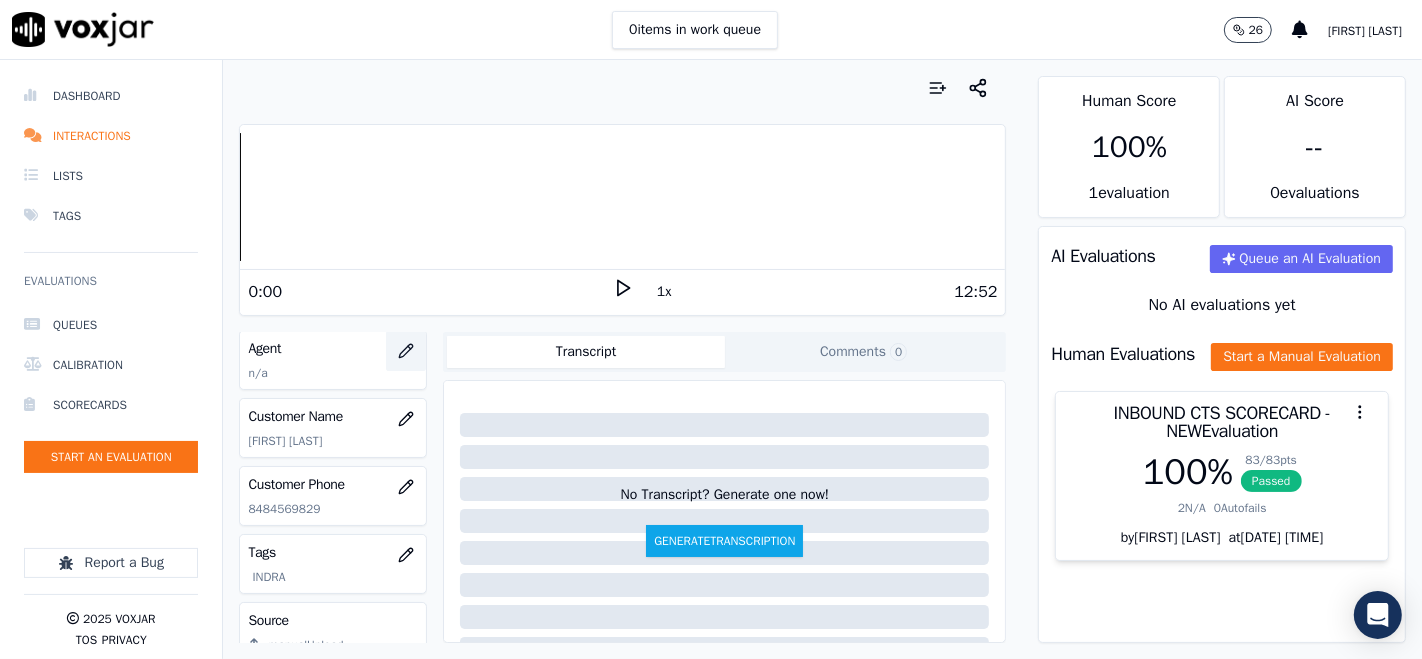 click 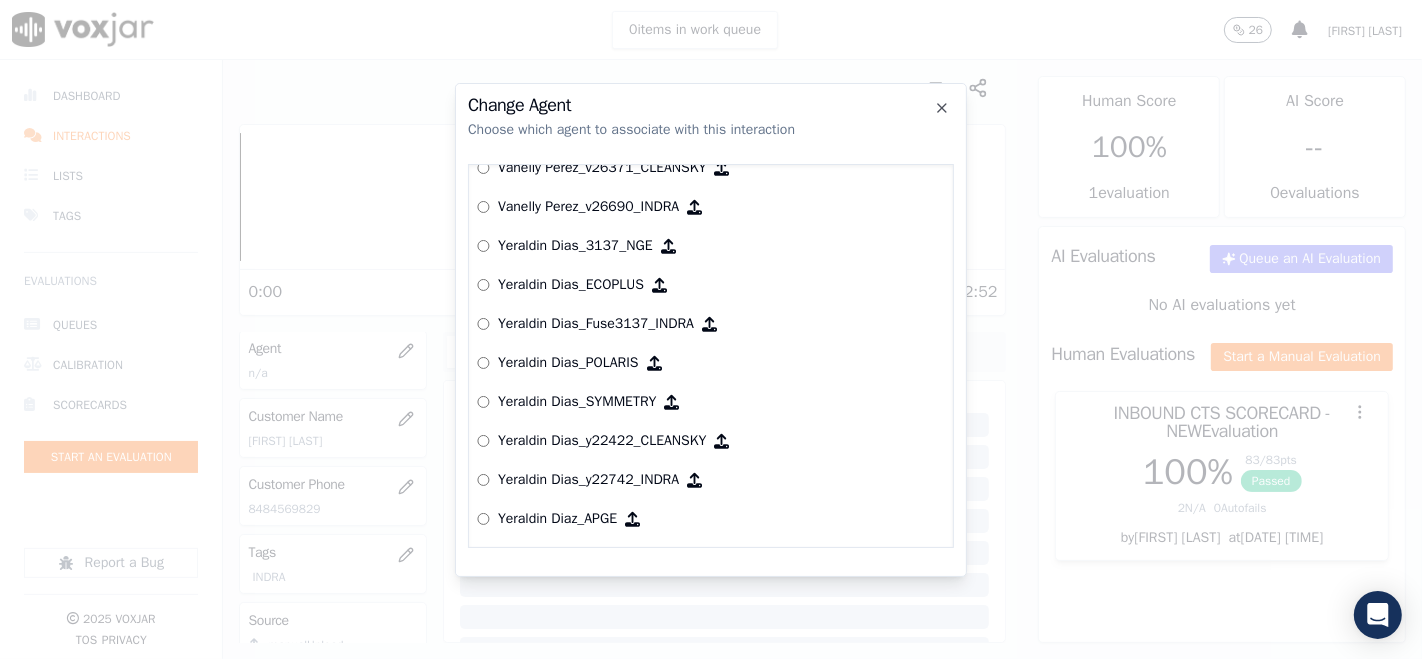 scroll, scrollTop: 8811, scrollLeft: 0, axis: vertical 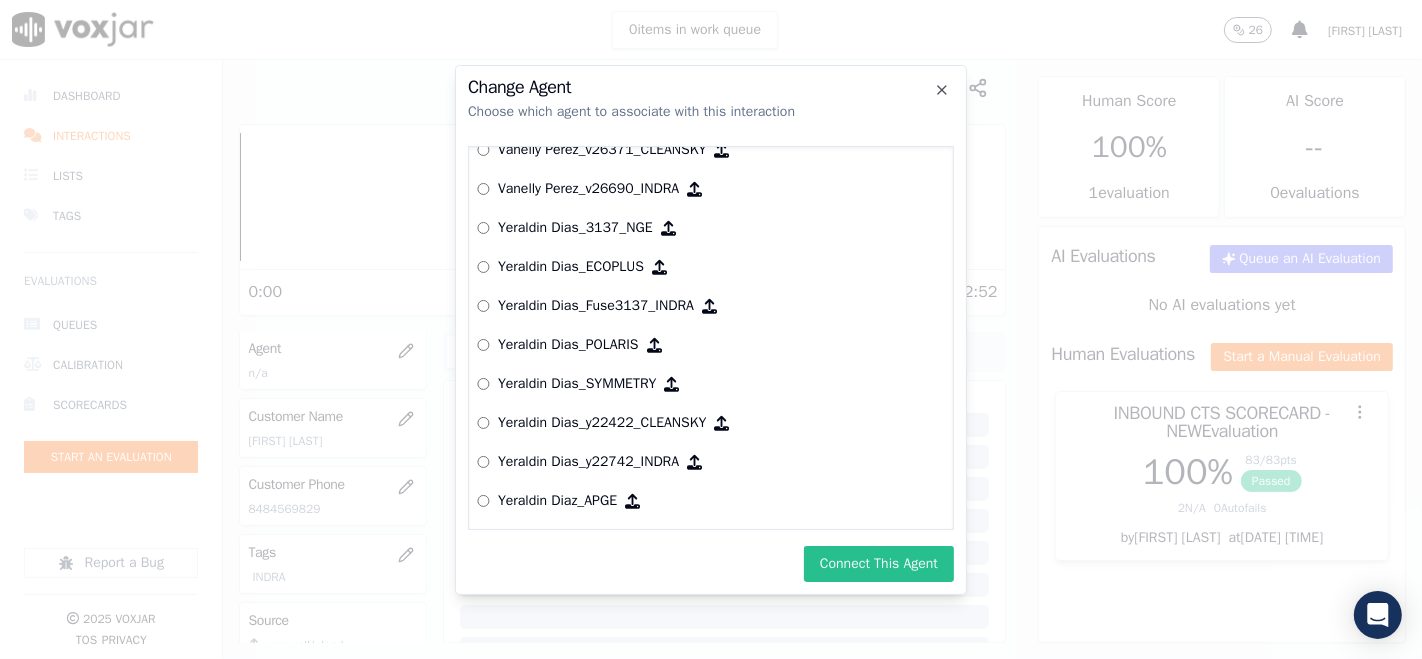 click on "Connect This Agent" at bounding box center (879, 564) 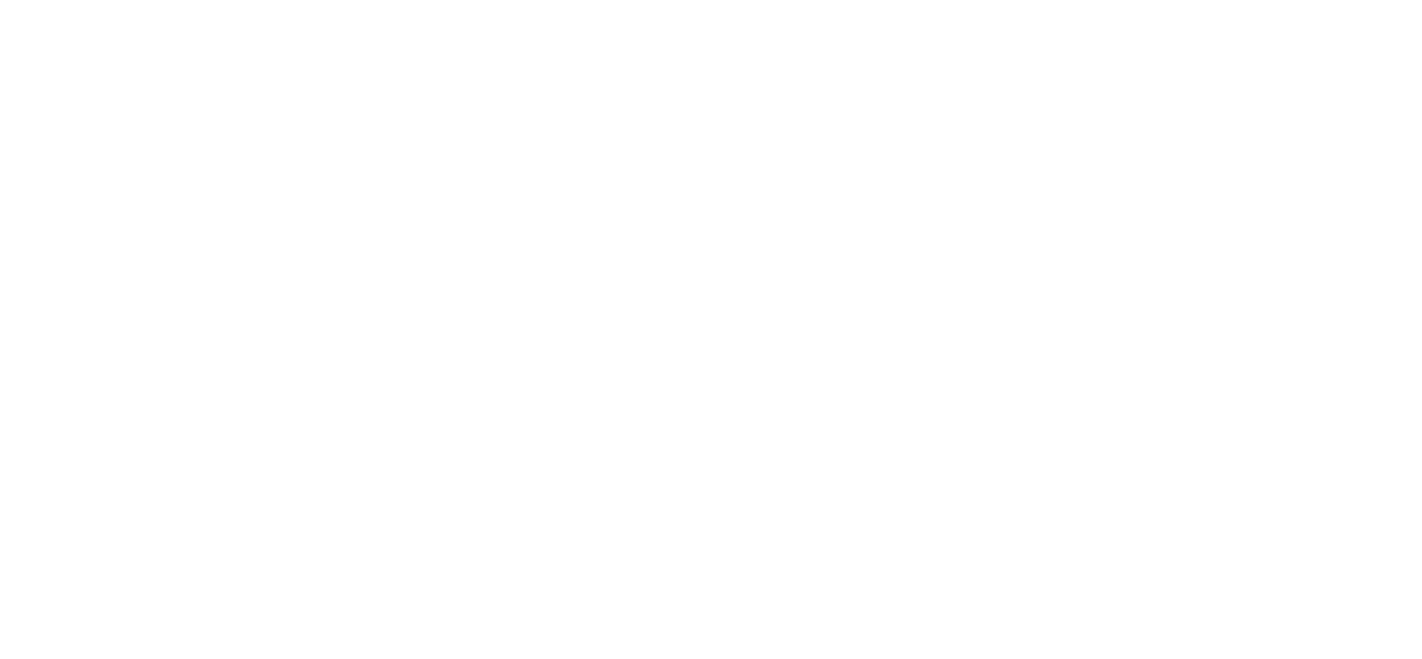 scroll, scrollTop: 0, scrollLeft: 0, axis: both 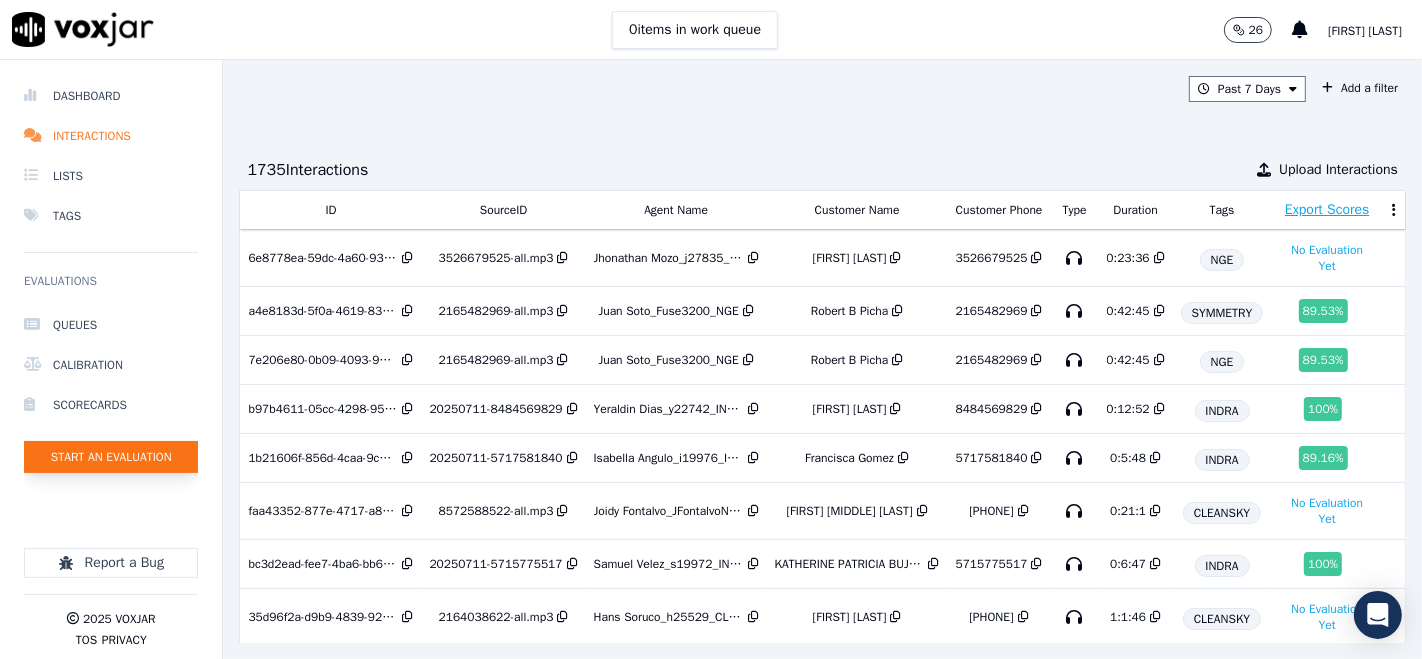click on "Start an Evaluation" 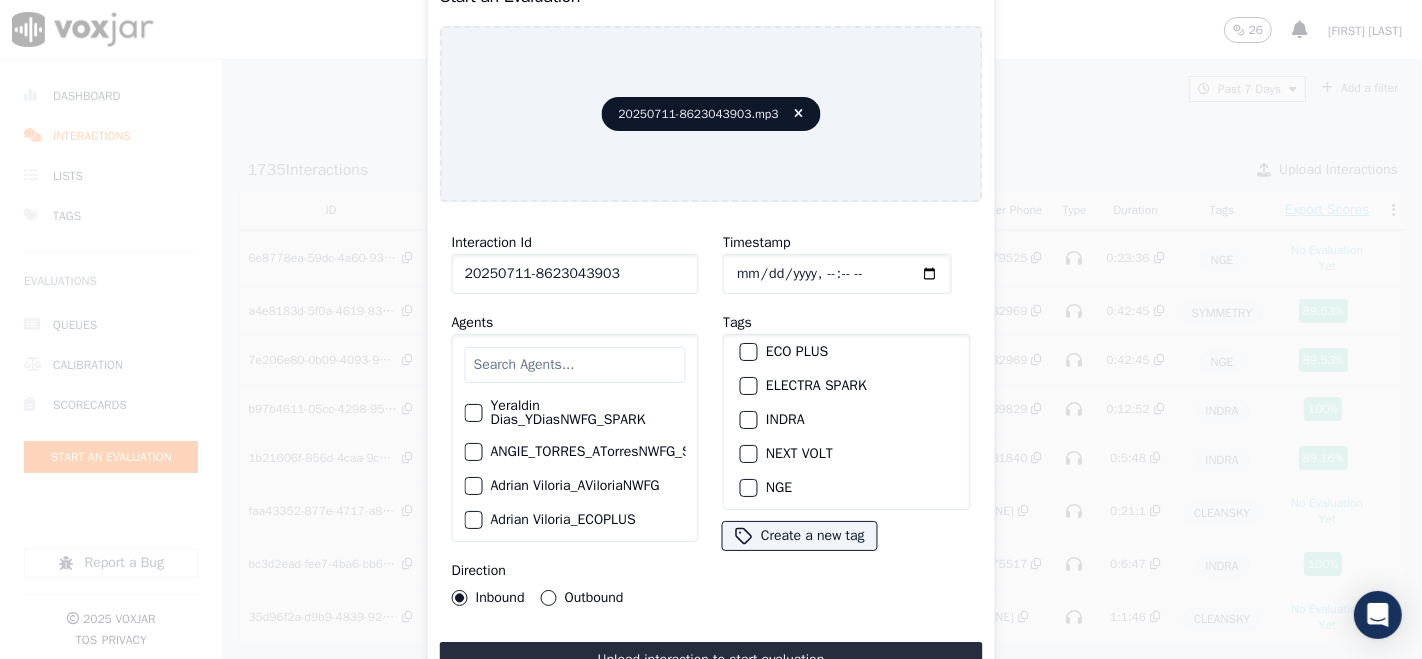 scroll, scrollTop: 111, scrollLeft: 0, axis: vertical 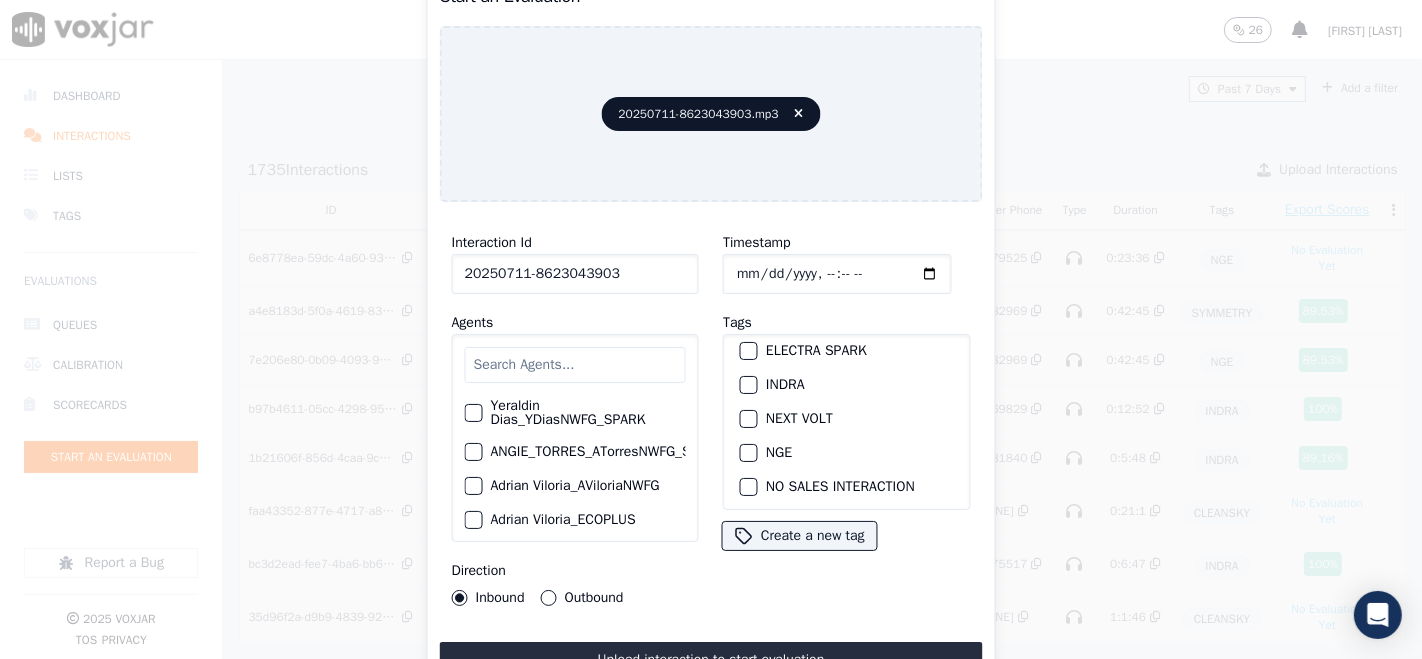 type on "20250711-8623043903" 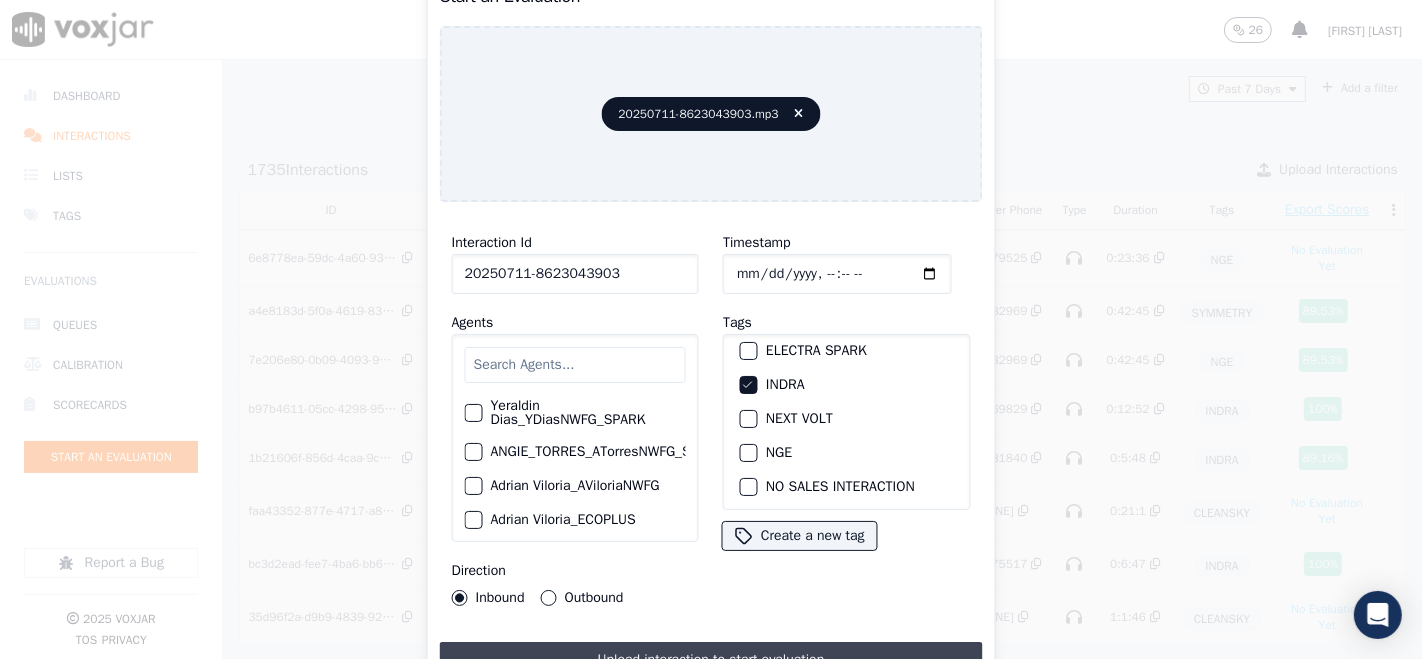 click on "Upload interaction to start evaluation" at bounding box center (711, 660) 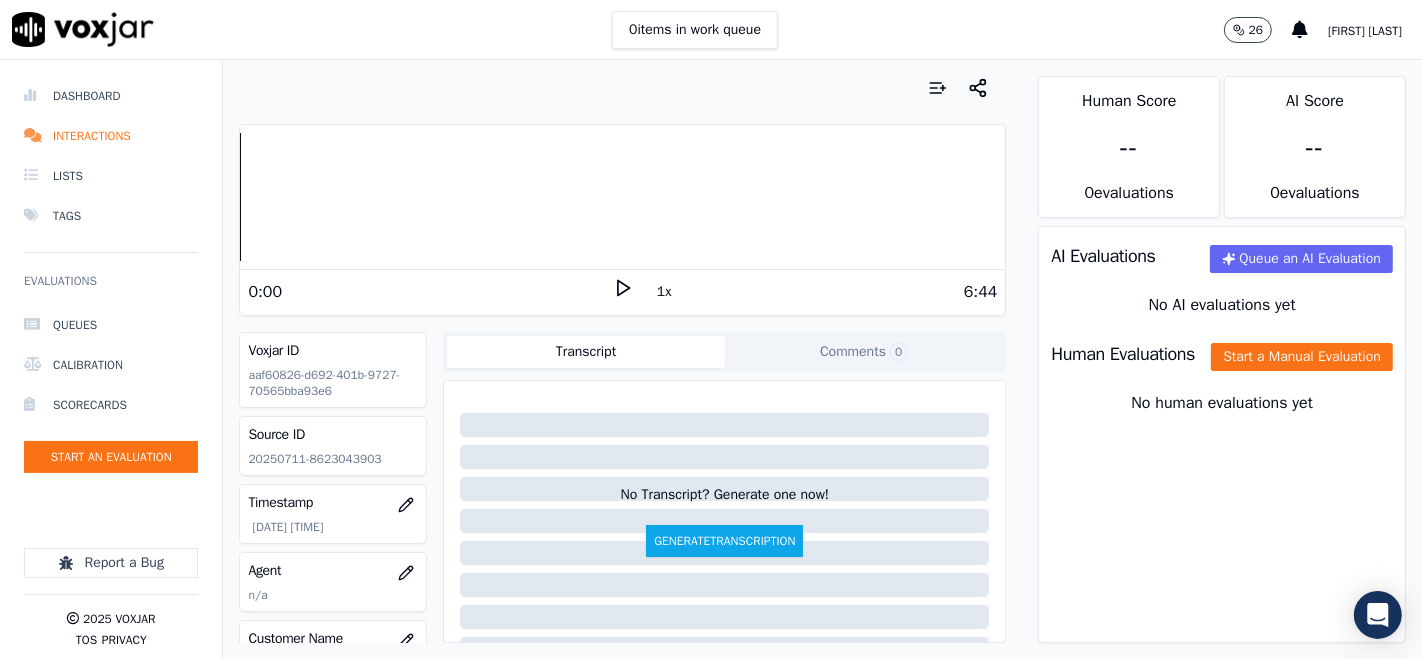 click 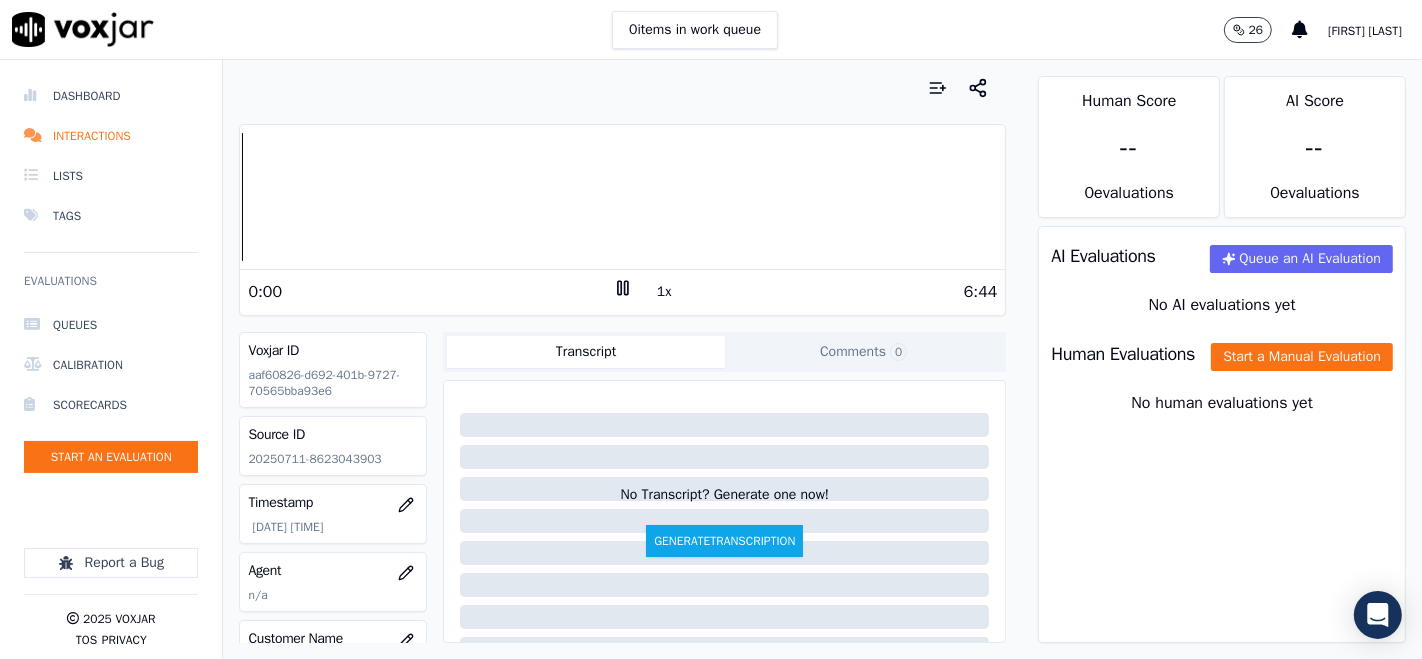 click 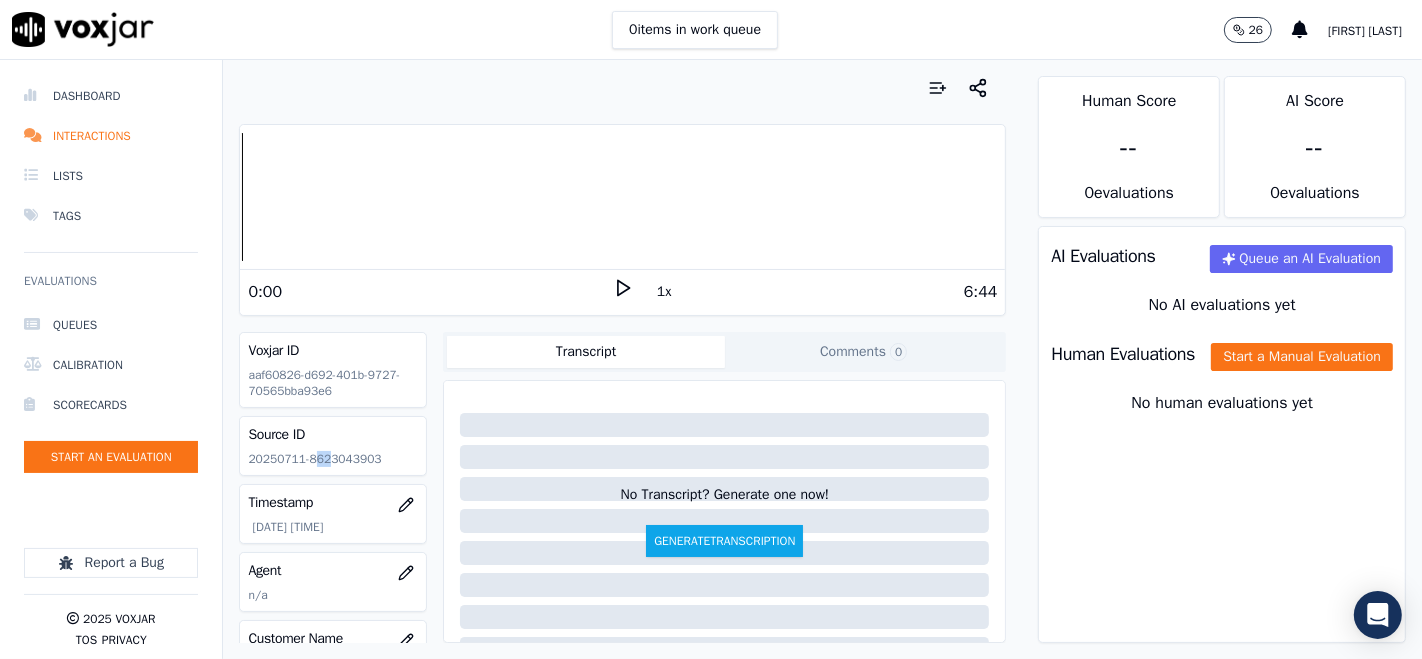 drag, startPoint x: 308, startPoint y: 456, endPoint x: 324, endPoint y: 456, distance: 16 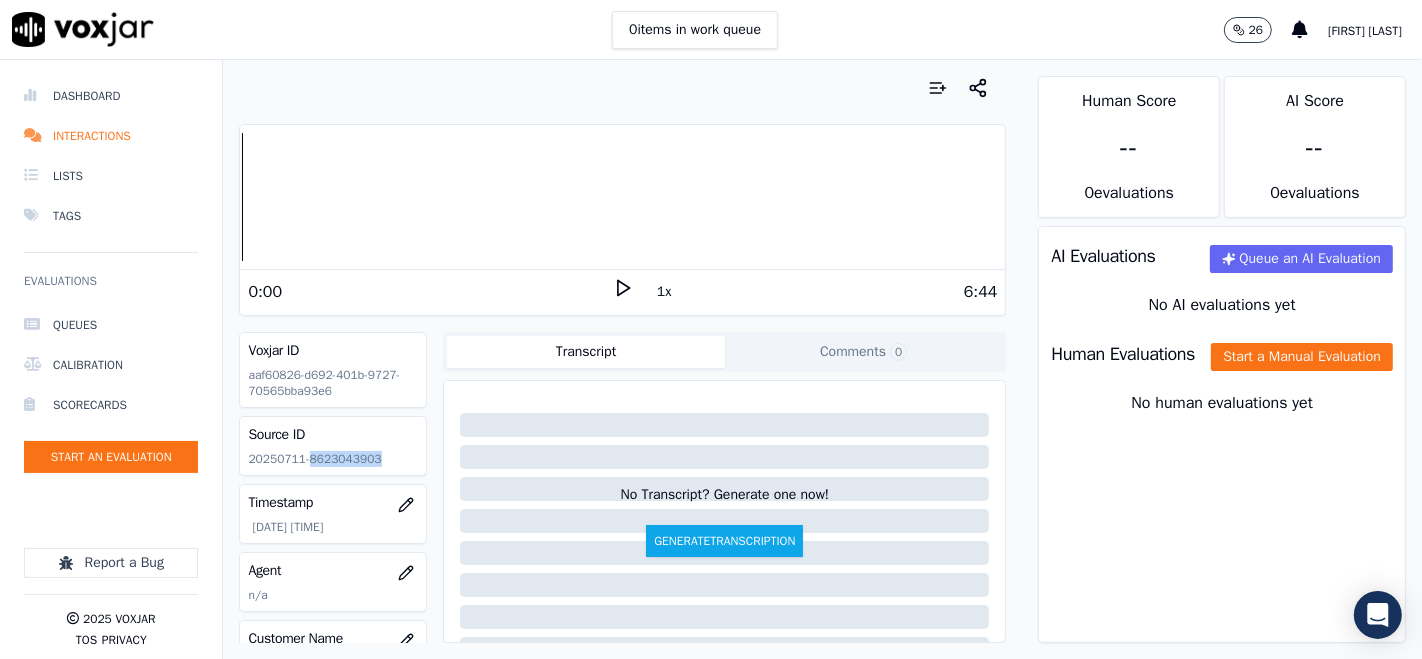 drag, startPoint x: 305, startPoint y: 456, endPoint x: 373, endPoint y: 455, distance: 68.007355 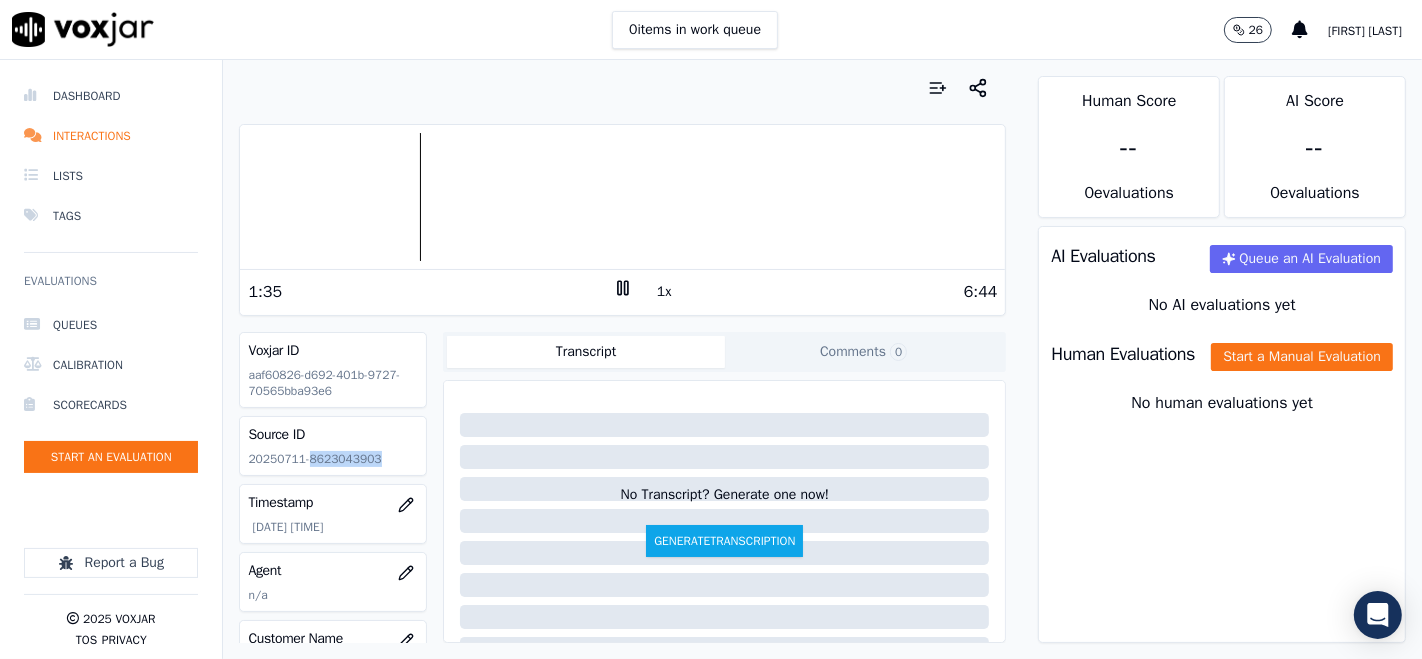 drag, startPoint x: 1047, startPoint y: 367, endPoint x: 1017, endPoint y: 375, distance: 31.04835 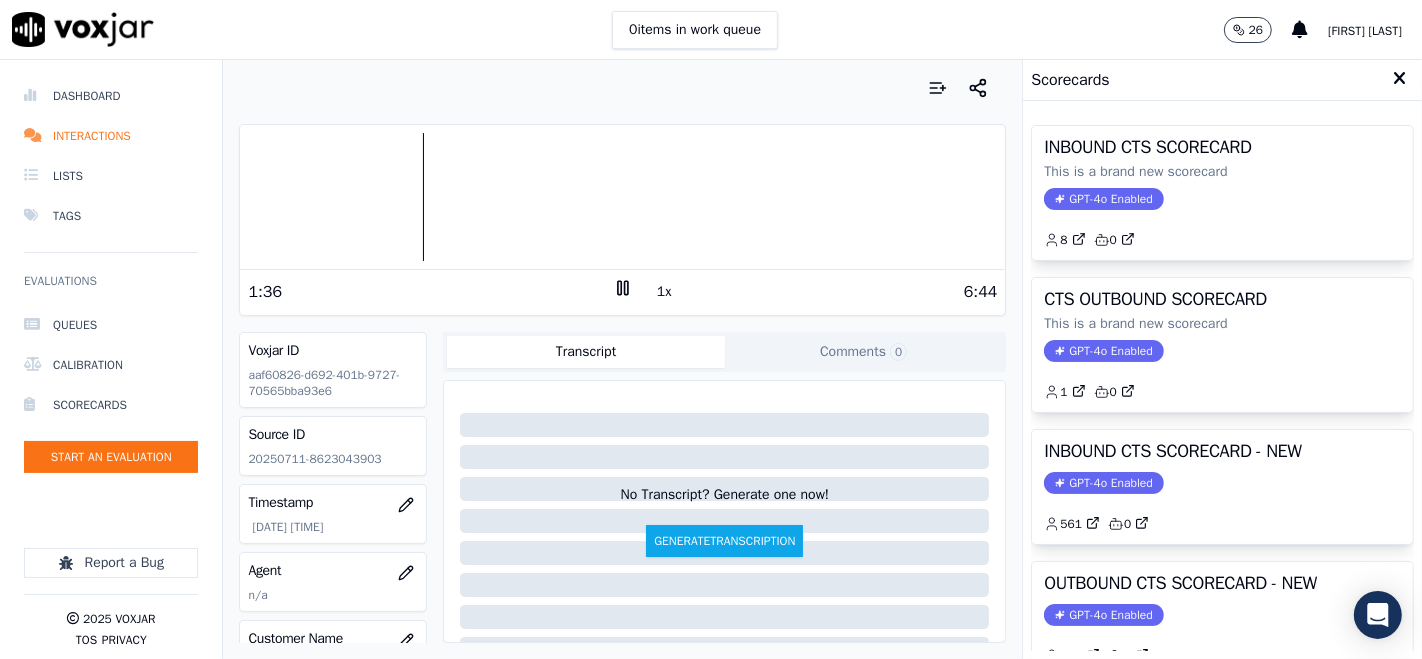 click on "GPT-4o Enabled" 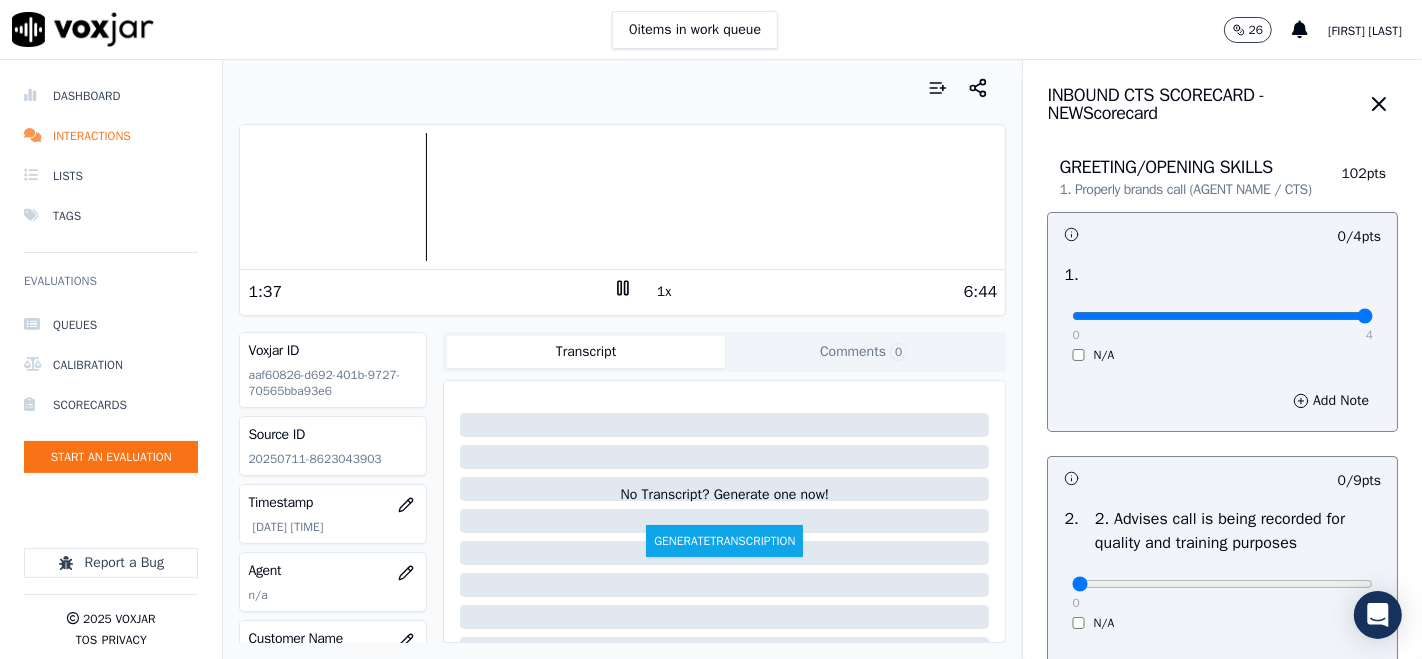 type on "4" 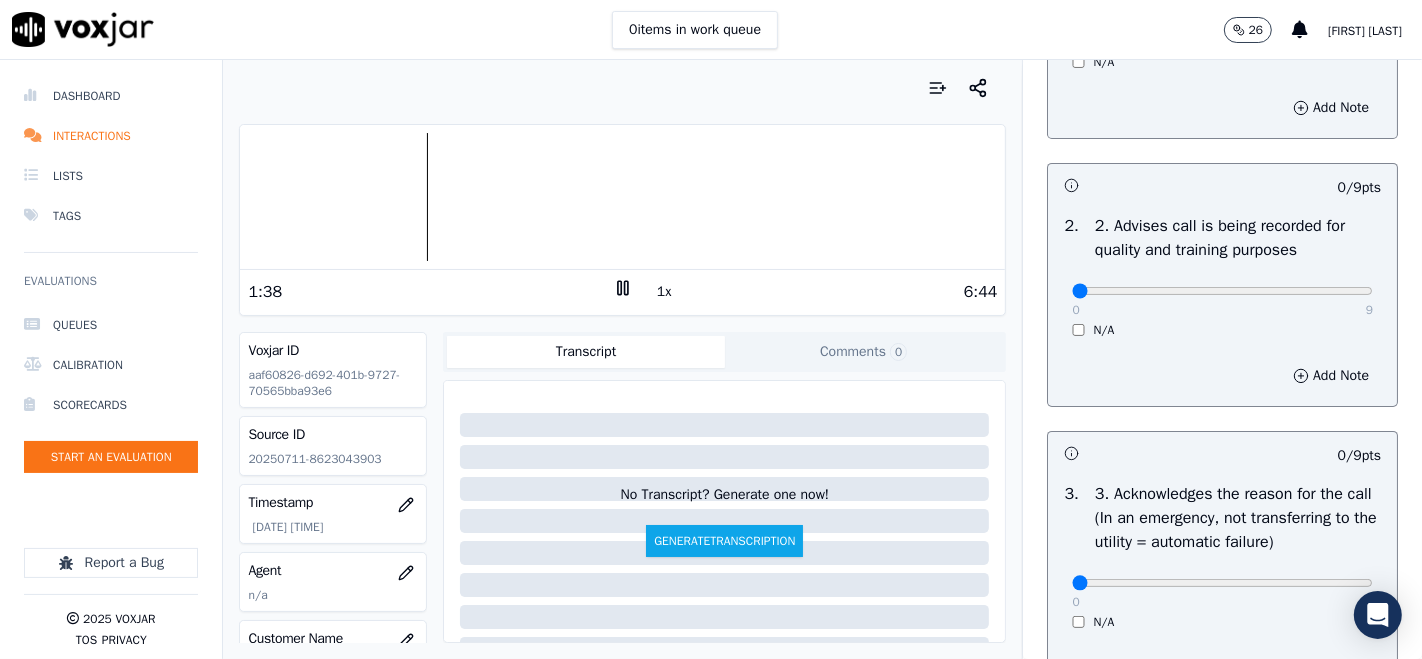 scroll, scrollTop: 333, scrollLeft: 0, axis: vertical 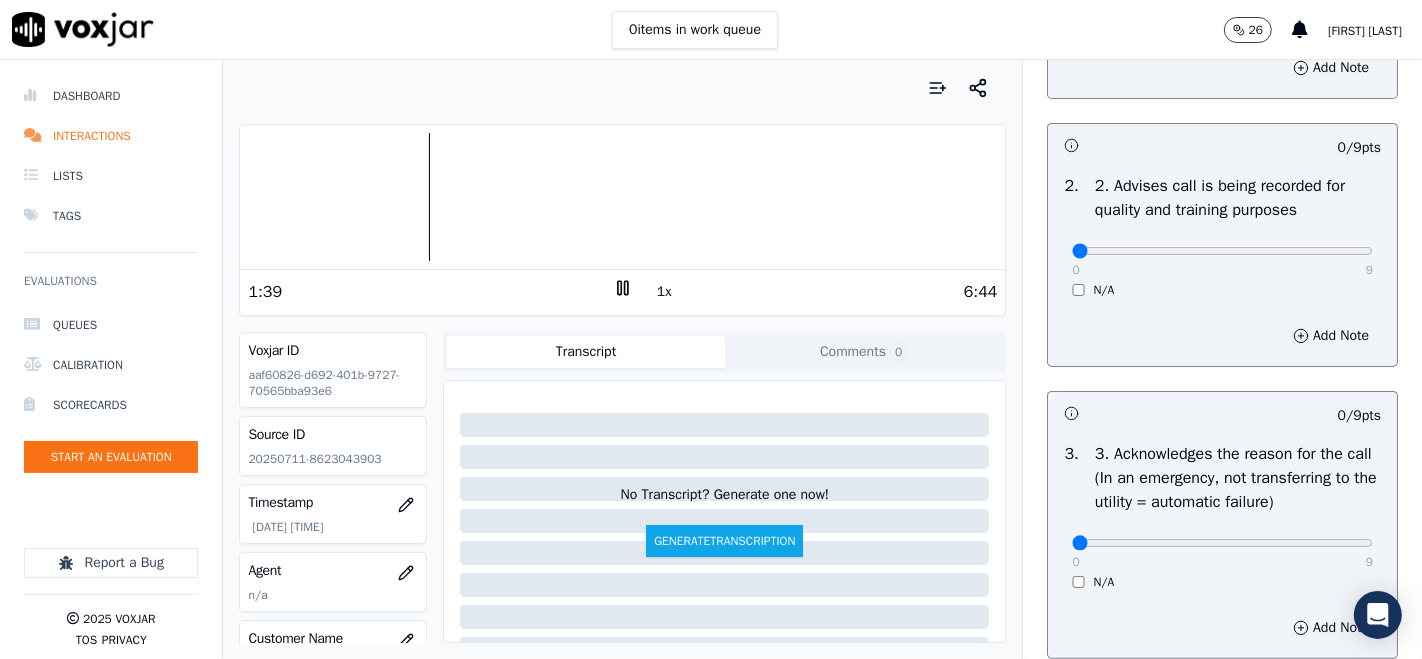click on "0   9     N/A" at bounding box center [1222, 260] 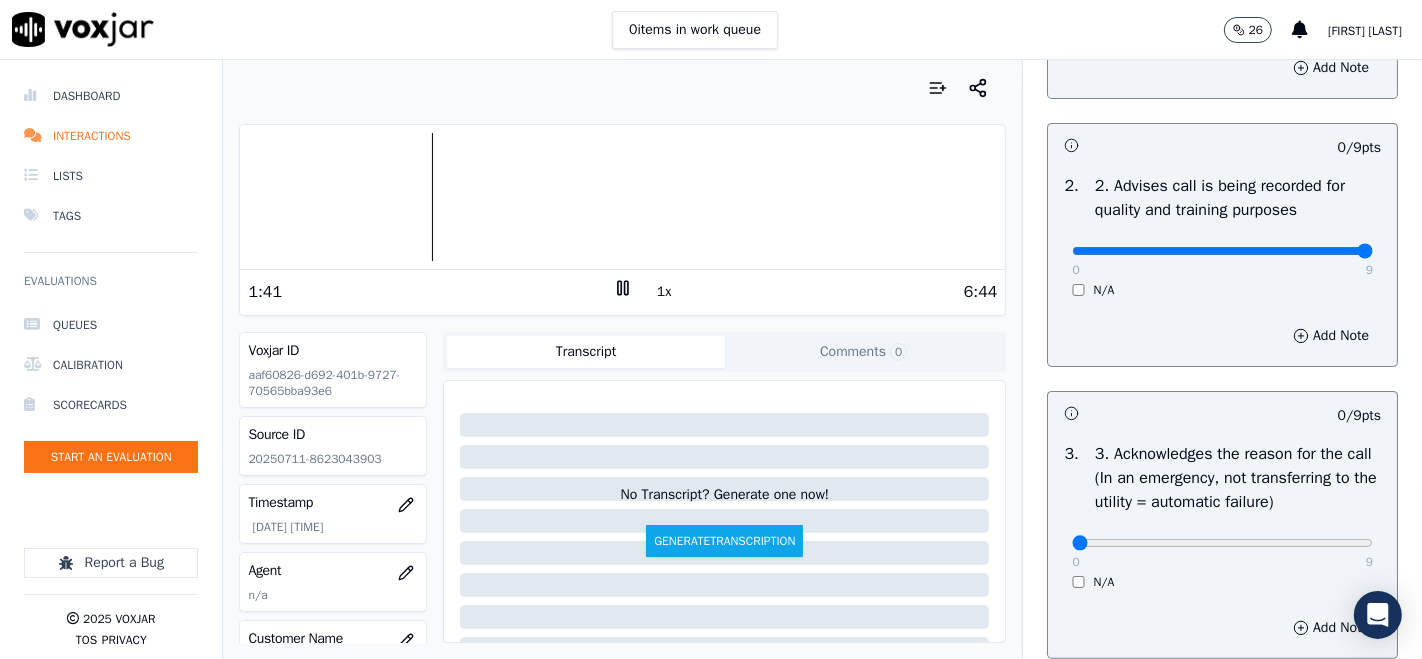type on "9" 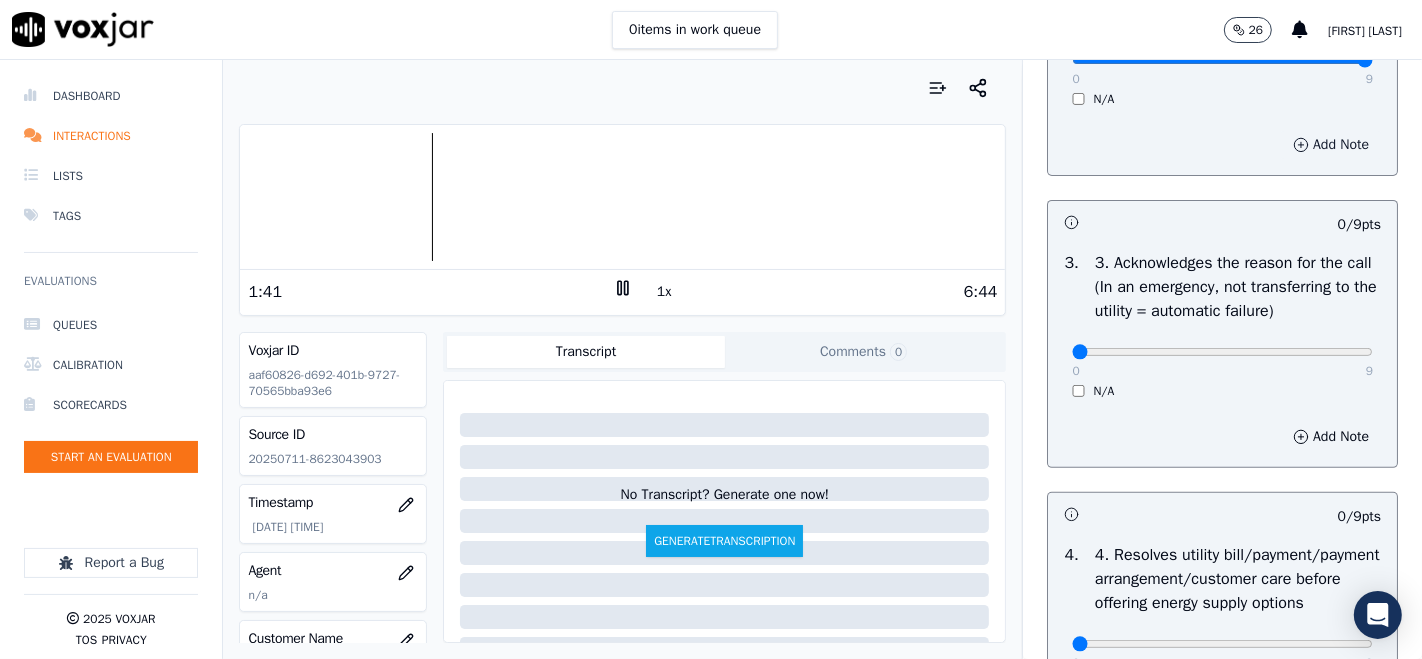 scroll, scrollTop: 666, scrollLeft: 0, axis: vertical 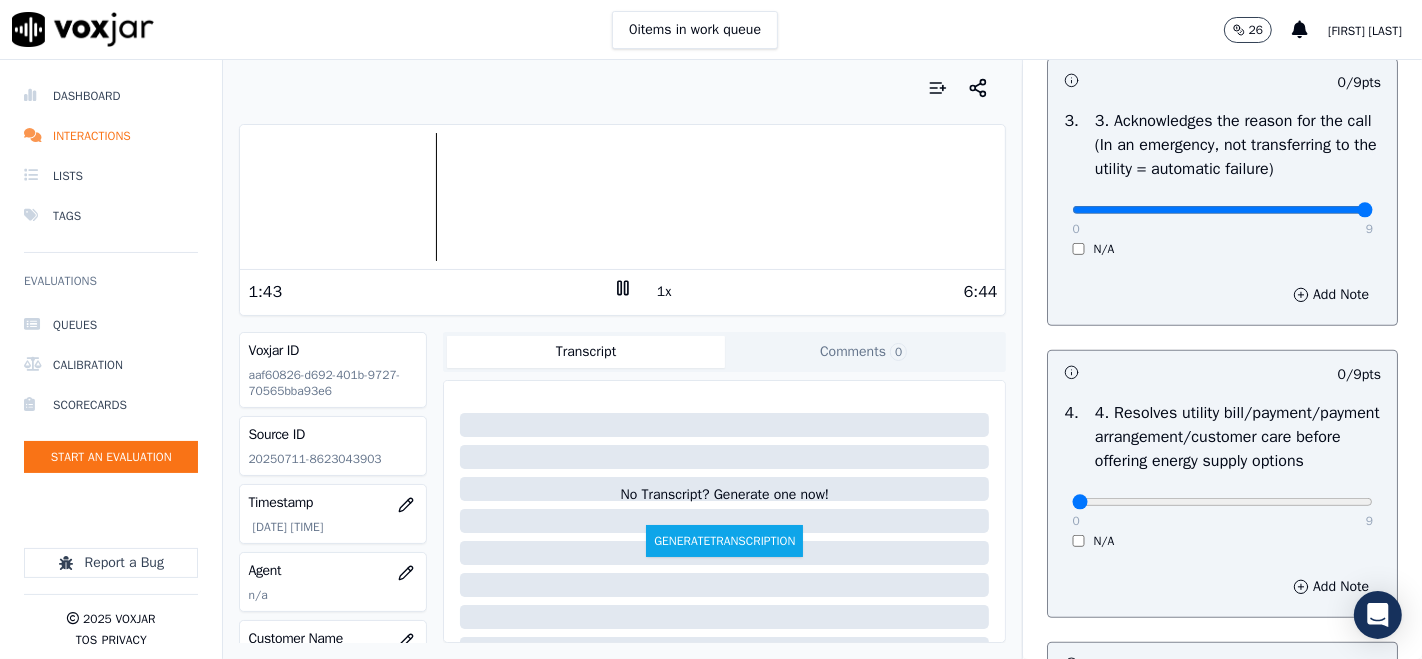 type on "9" 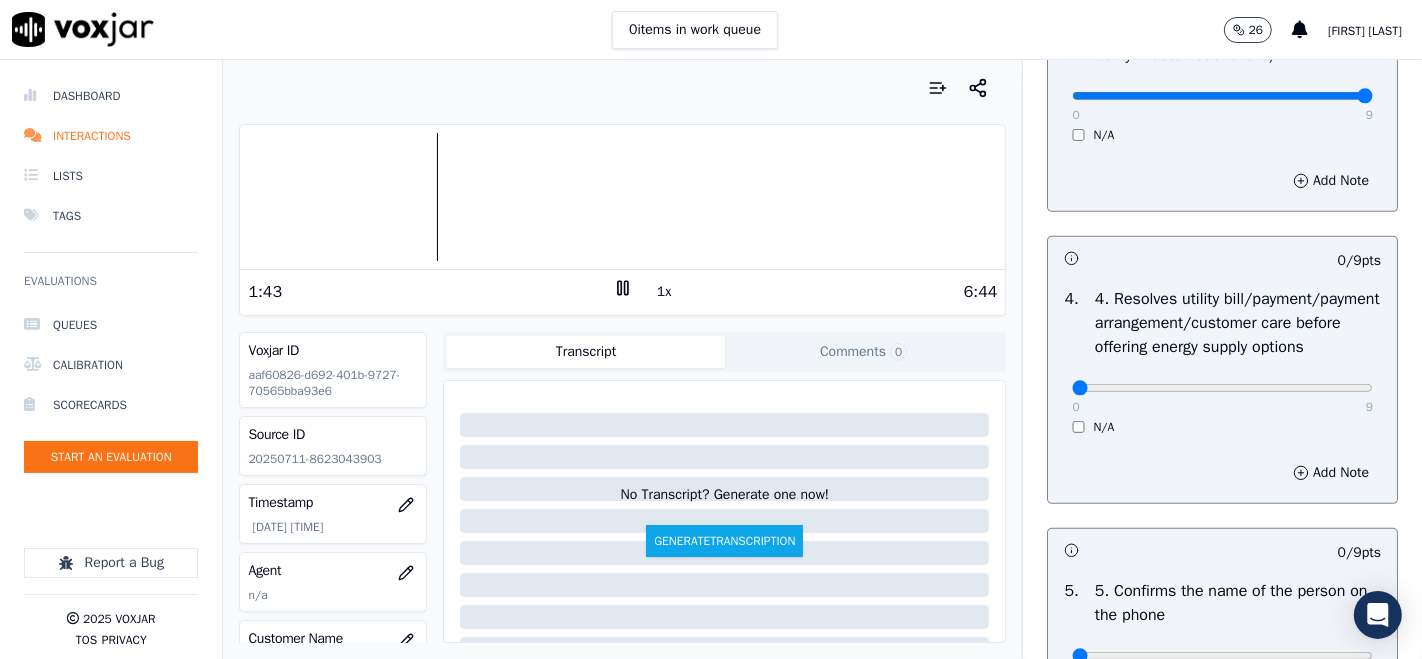 scroll, scrollTop: 888, scrollLeft: 0, axis: vertical 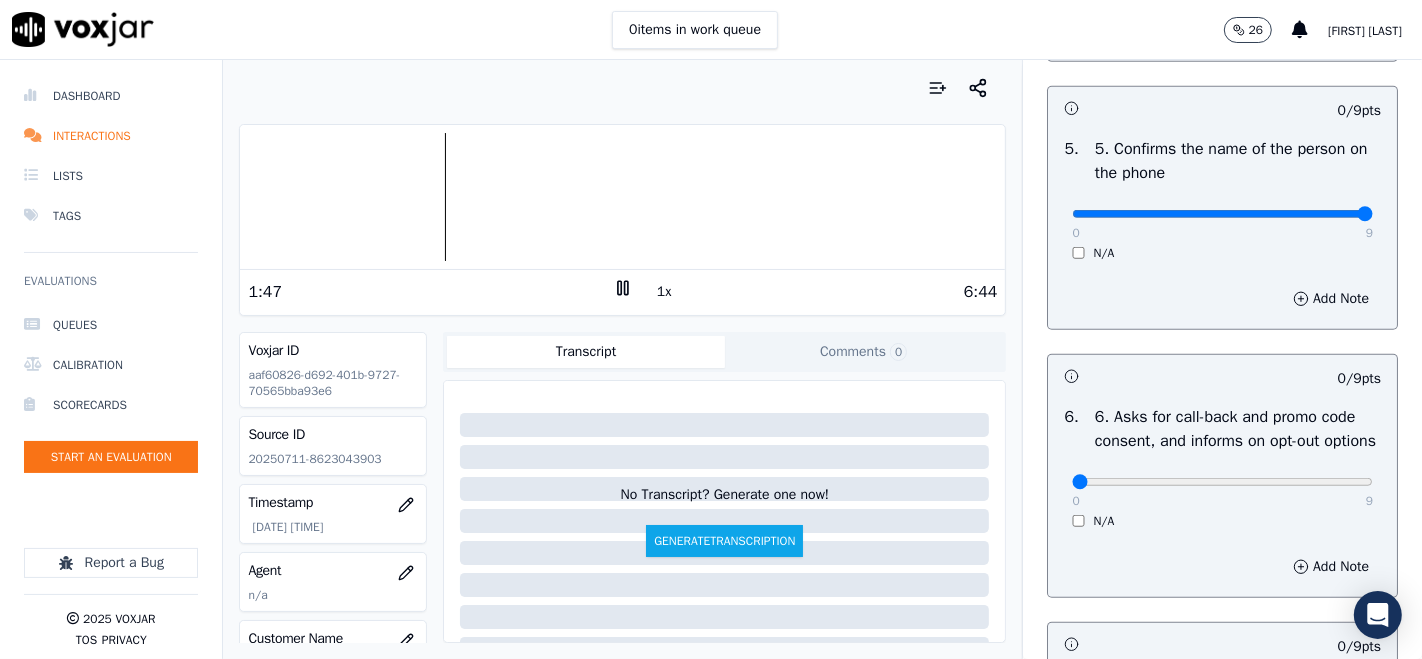 type on "9" 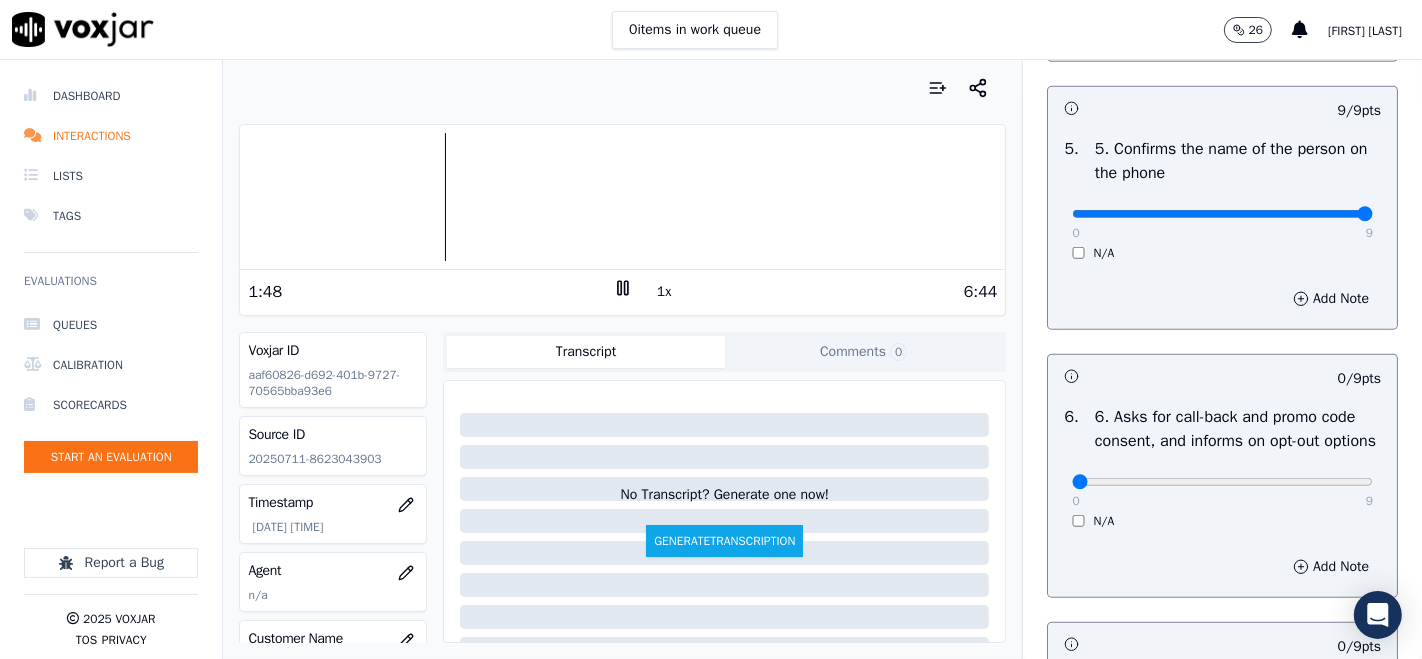 scroll, scrollTop: 1555, scrollLeft: 0, axis: vertical 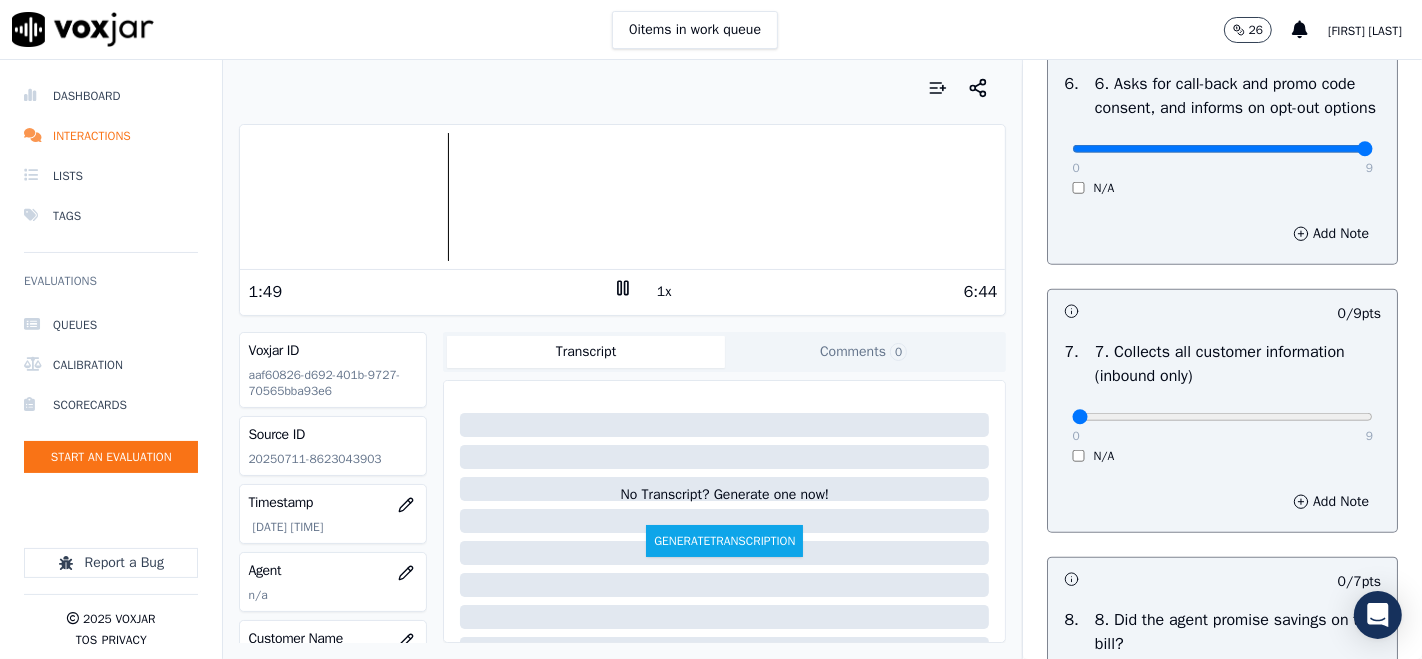 type on "9" 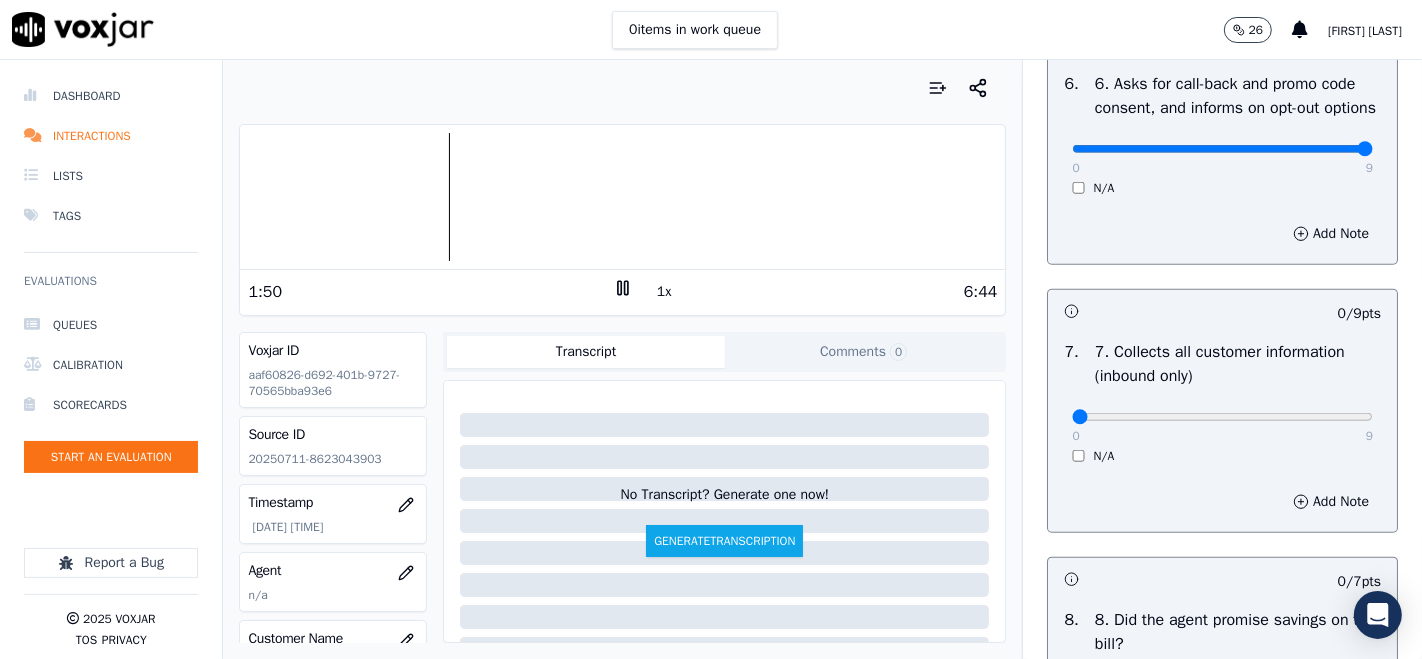 scroll, scrollTop: 1777, scrollLeft: 0, axis: vertical 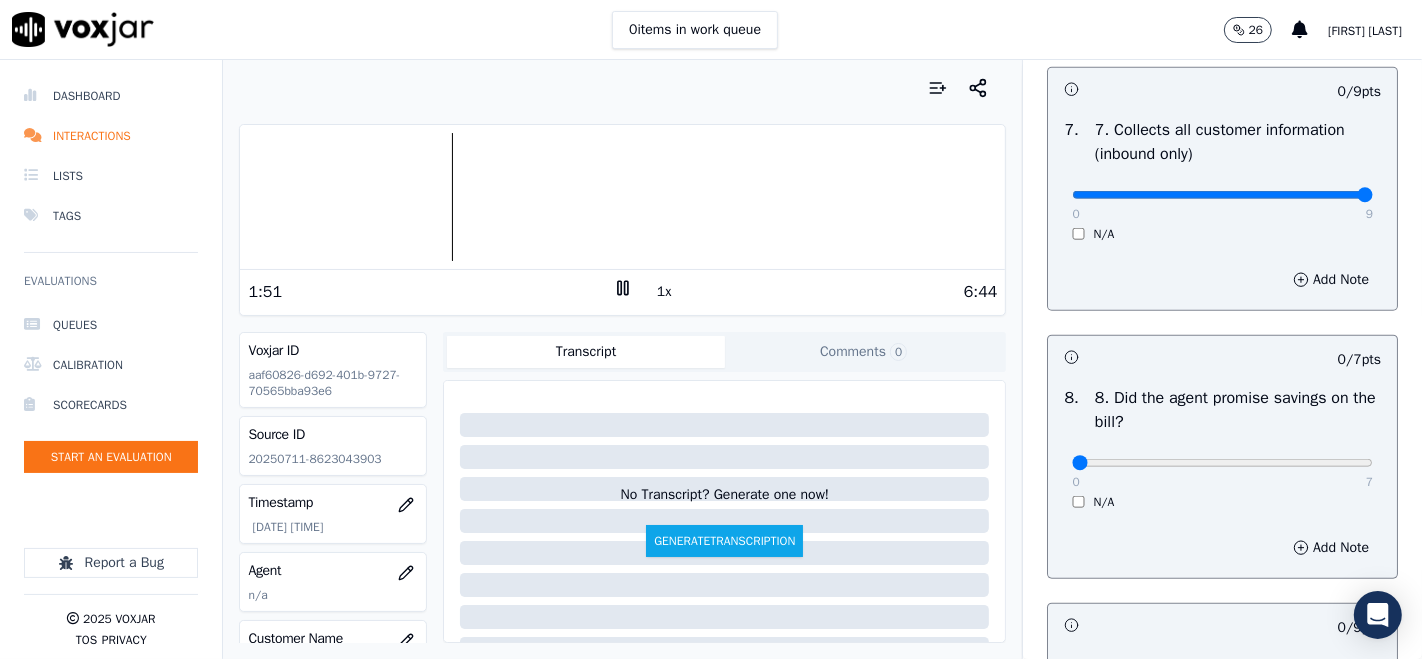 type on "9" 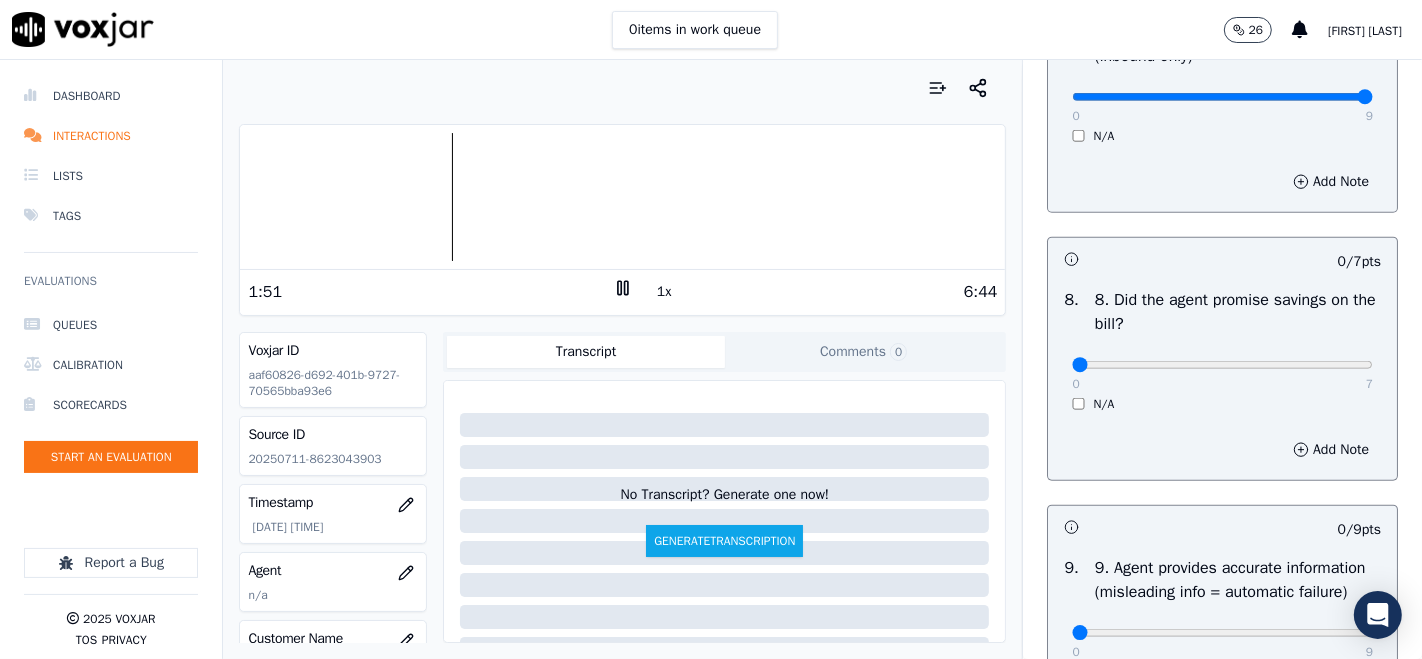 scroll, scrollTop: 2000, scrollLeft: 0, axis: vertical 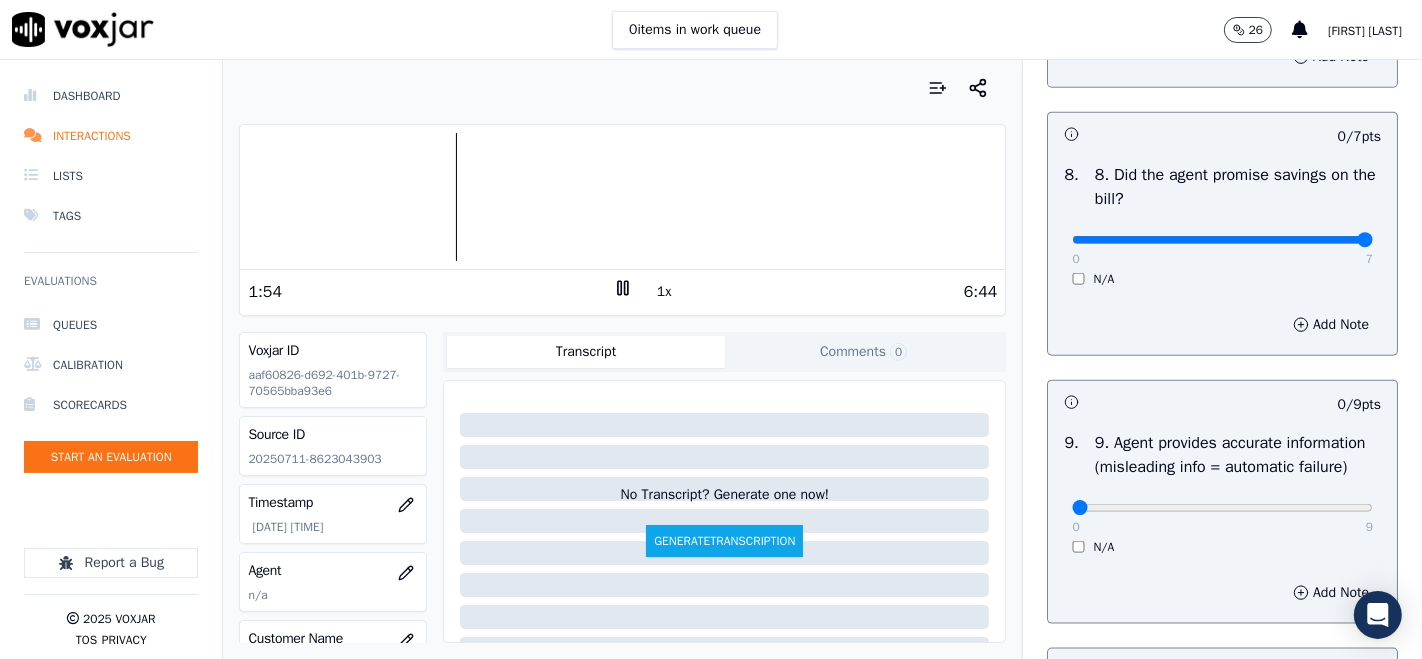 type on "7" 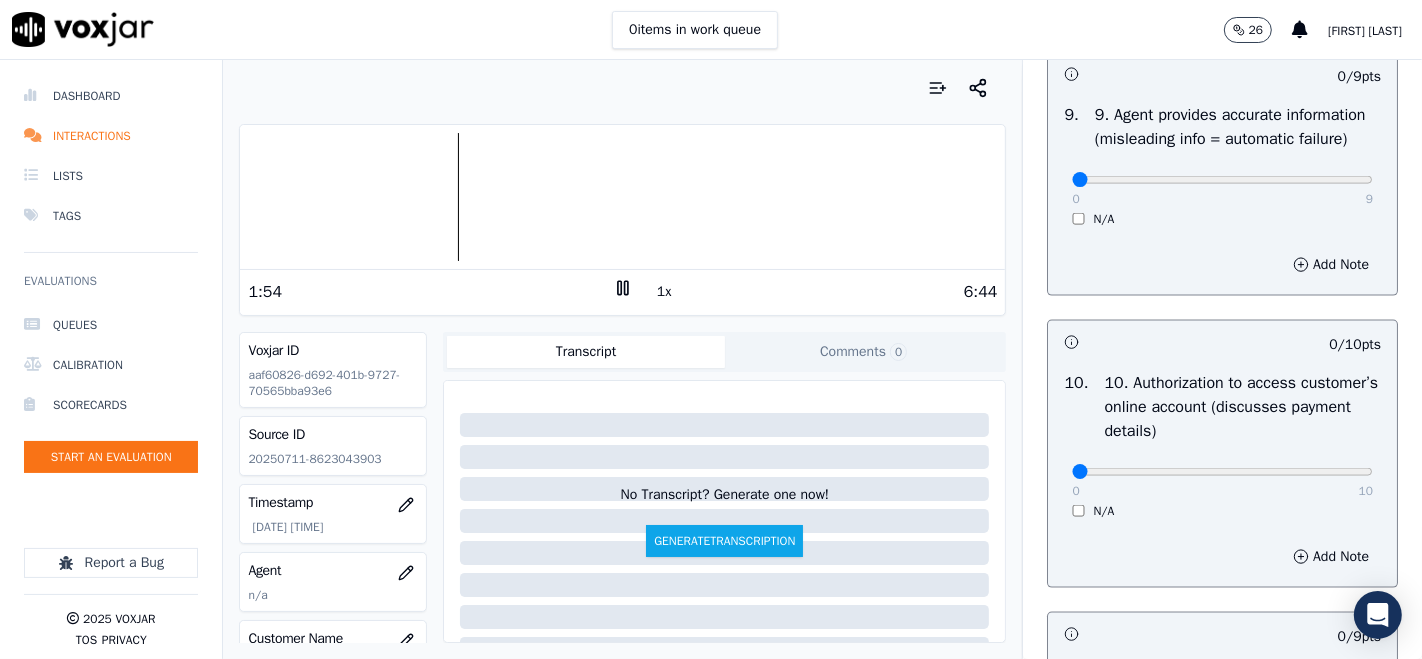 scroll, scrollTop: 2333, scrollLeft: 0, axis: vertical 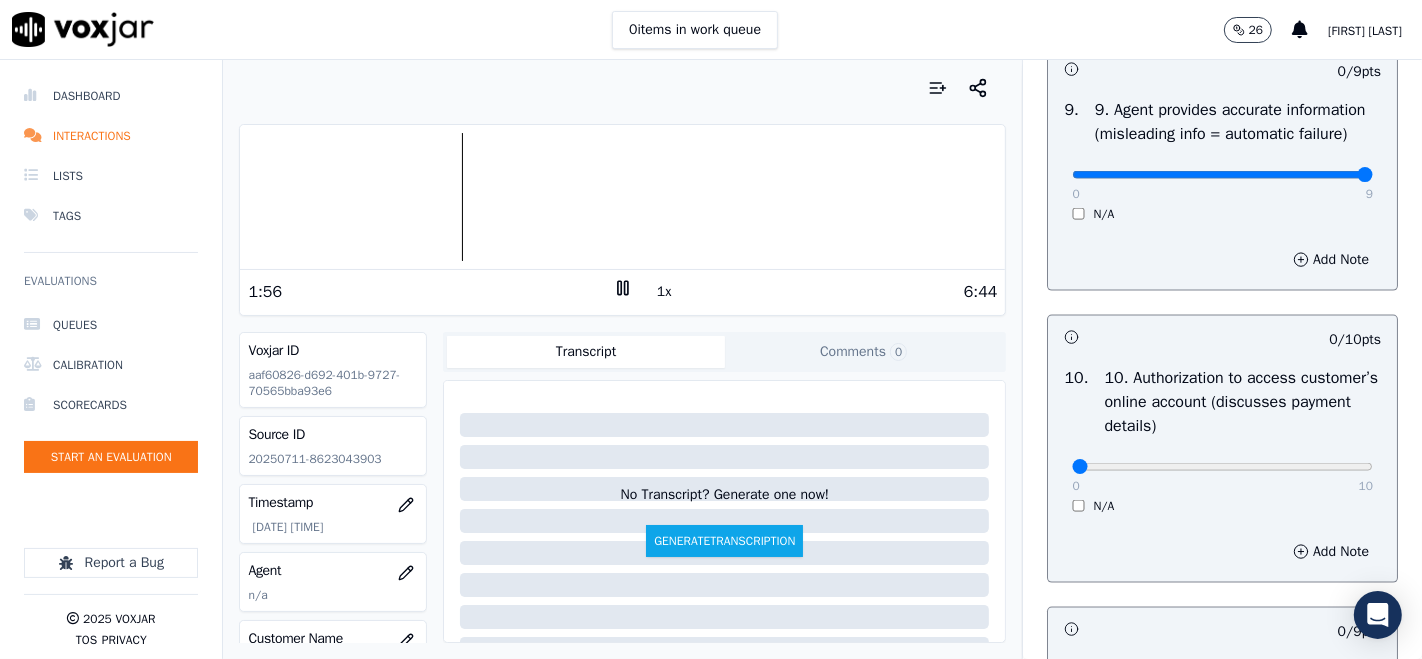type on "9" 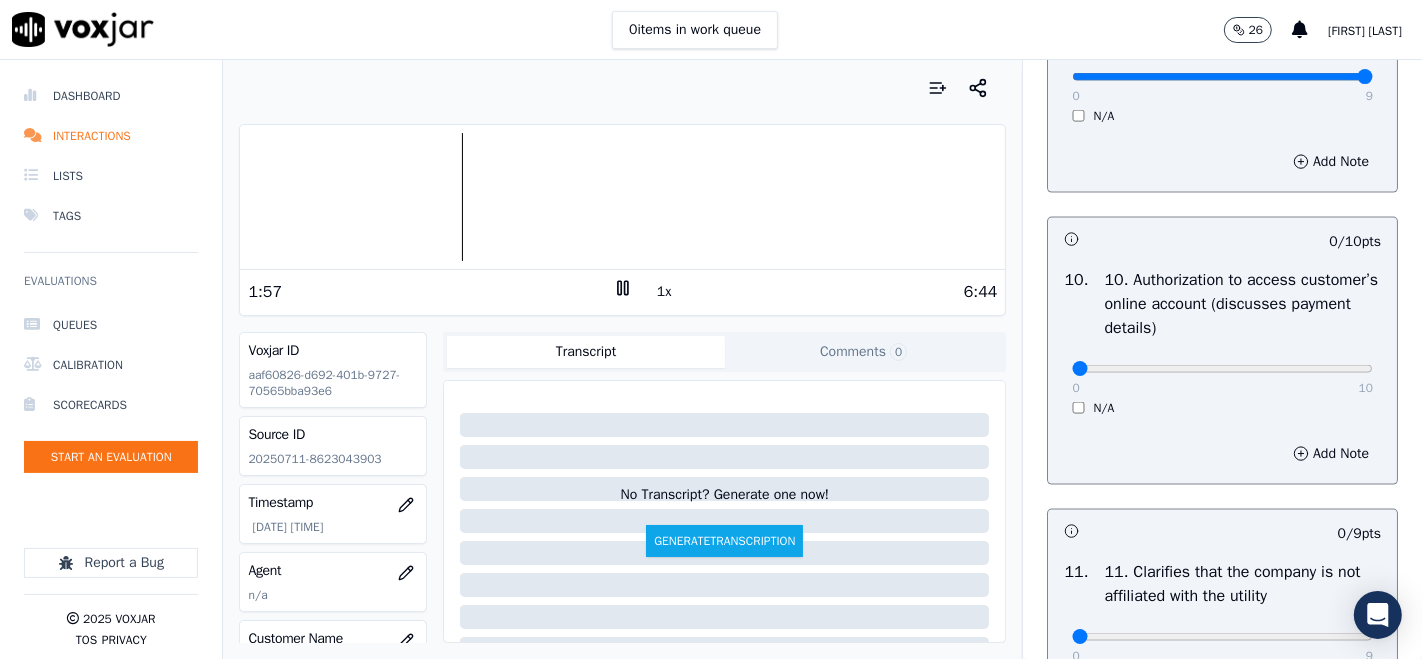 scroll, scrollTop: 2555, scrollLeft: 0, axis: vertical 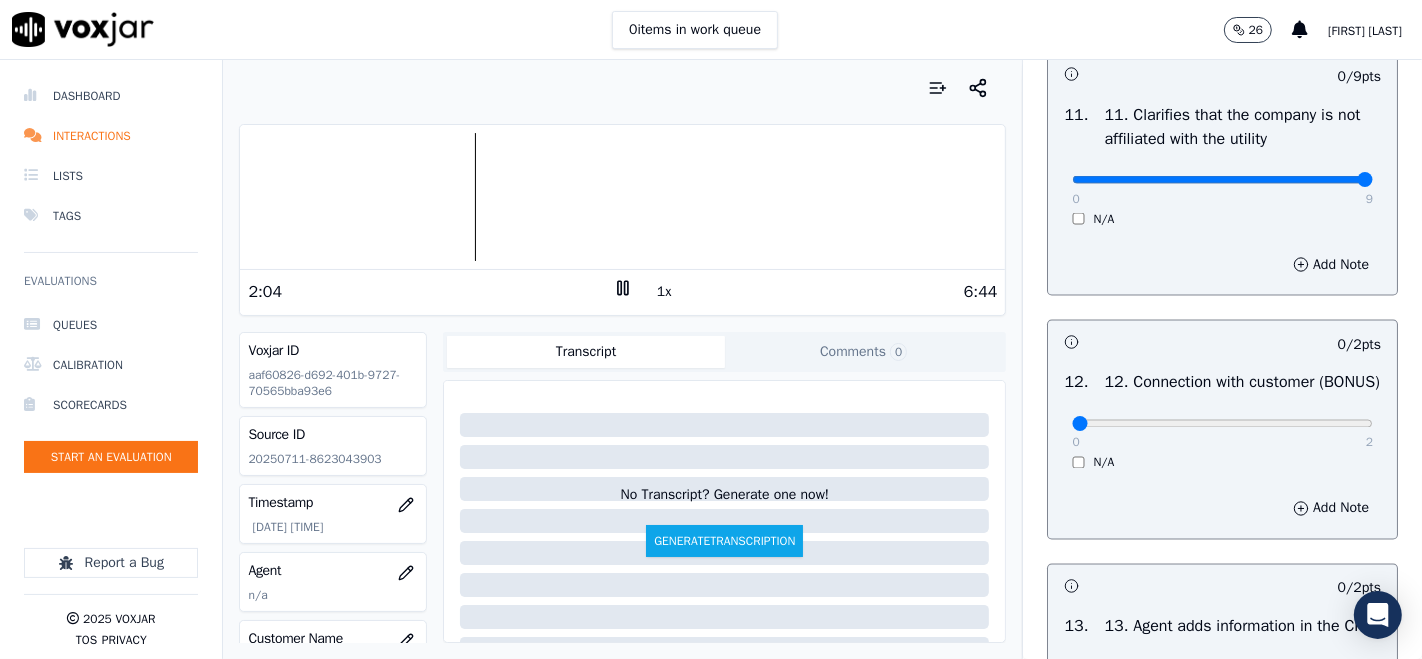 type on "9" 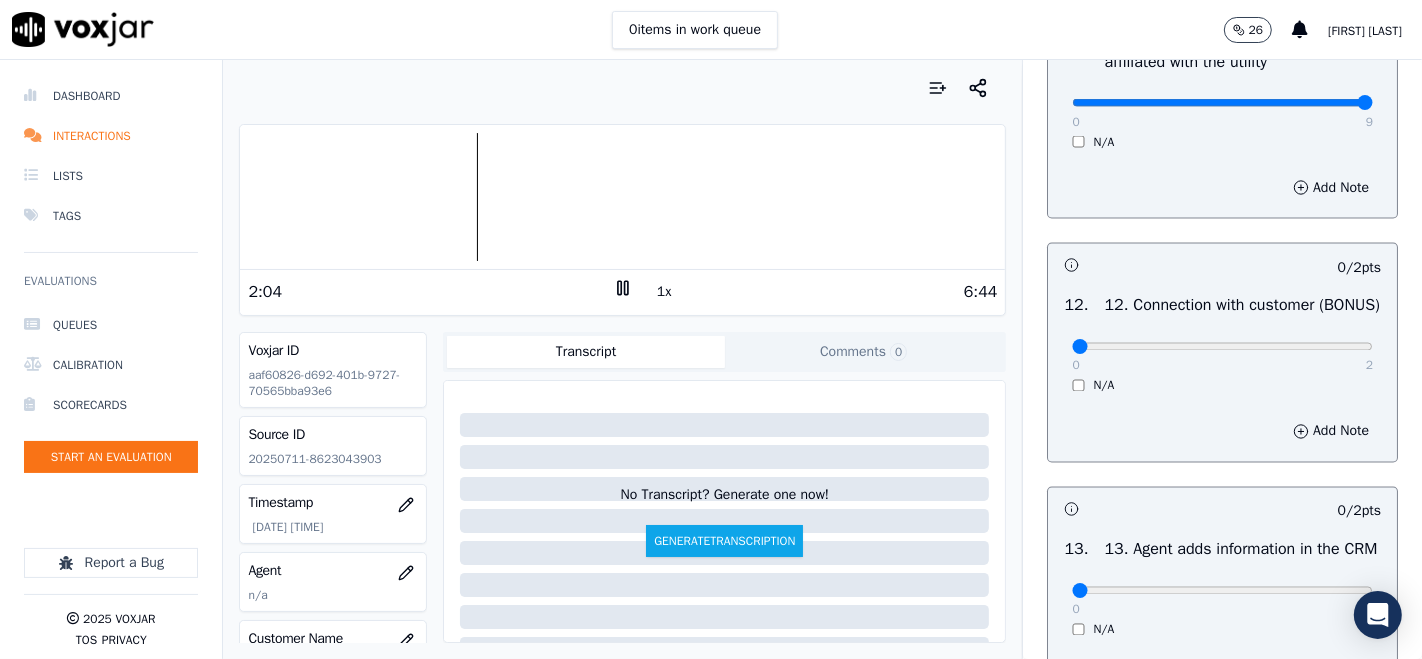 scroll, scrollTop: 3000, scrollLeft: 0, axis: vertical 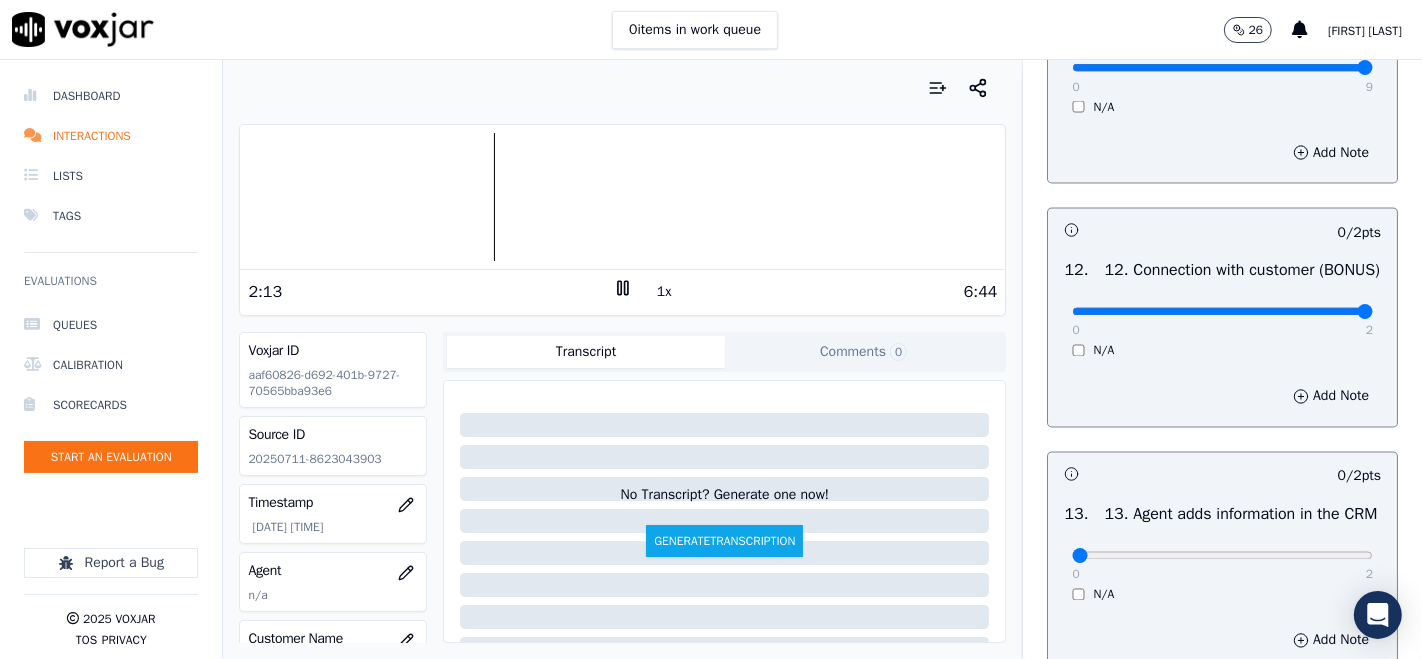 type on "2" 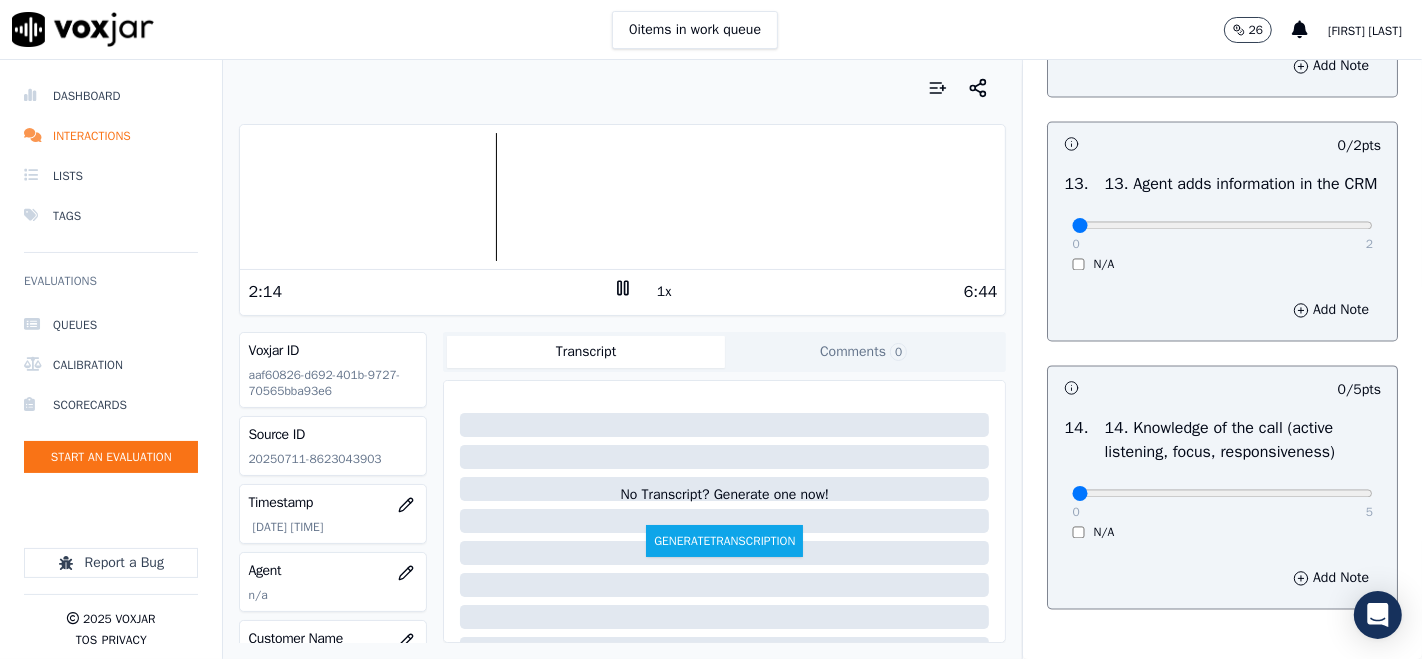 scroll, scrollTop: 3333, scrollLeft: 0, axis: vertical 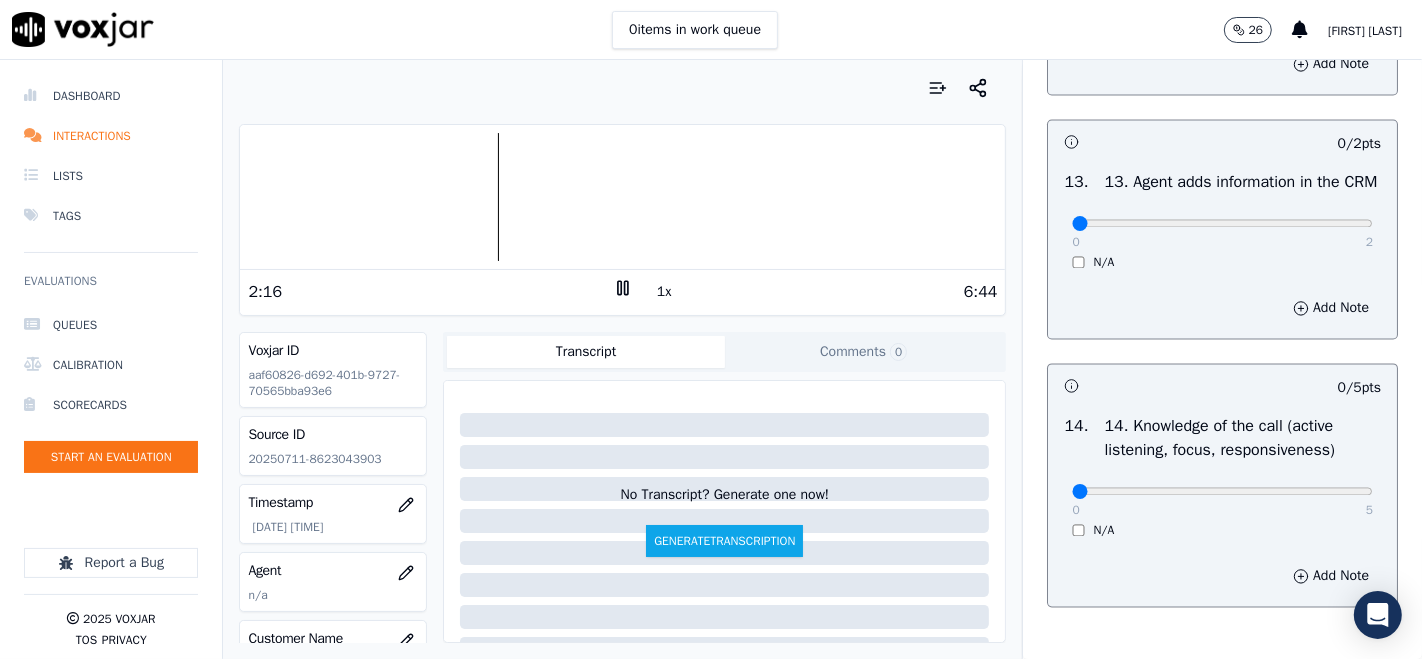 click on "0   2     N/A" at bounding box center (1222, 232) 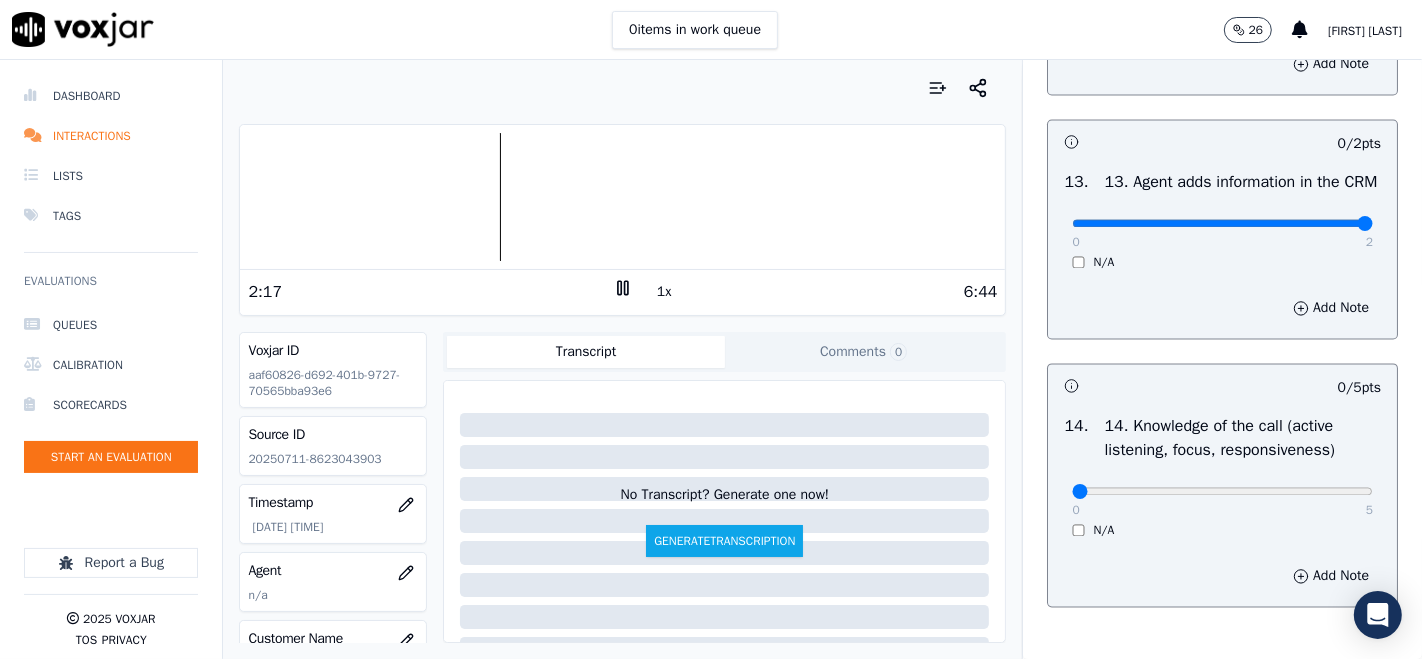 type on "2" 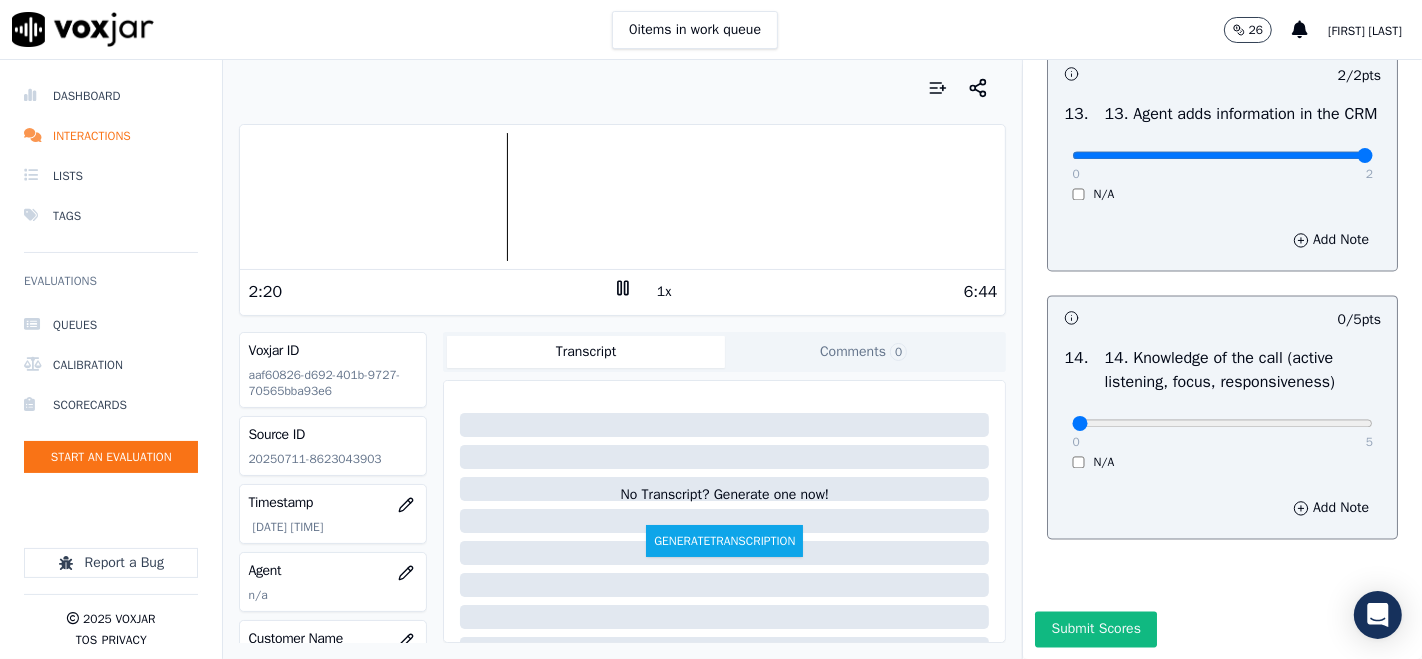 scroll, scrollTop: 3555, scrollLeft: 0, axis: vertical 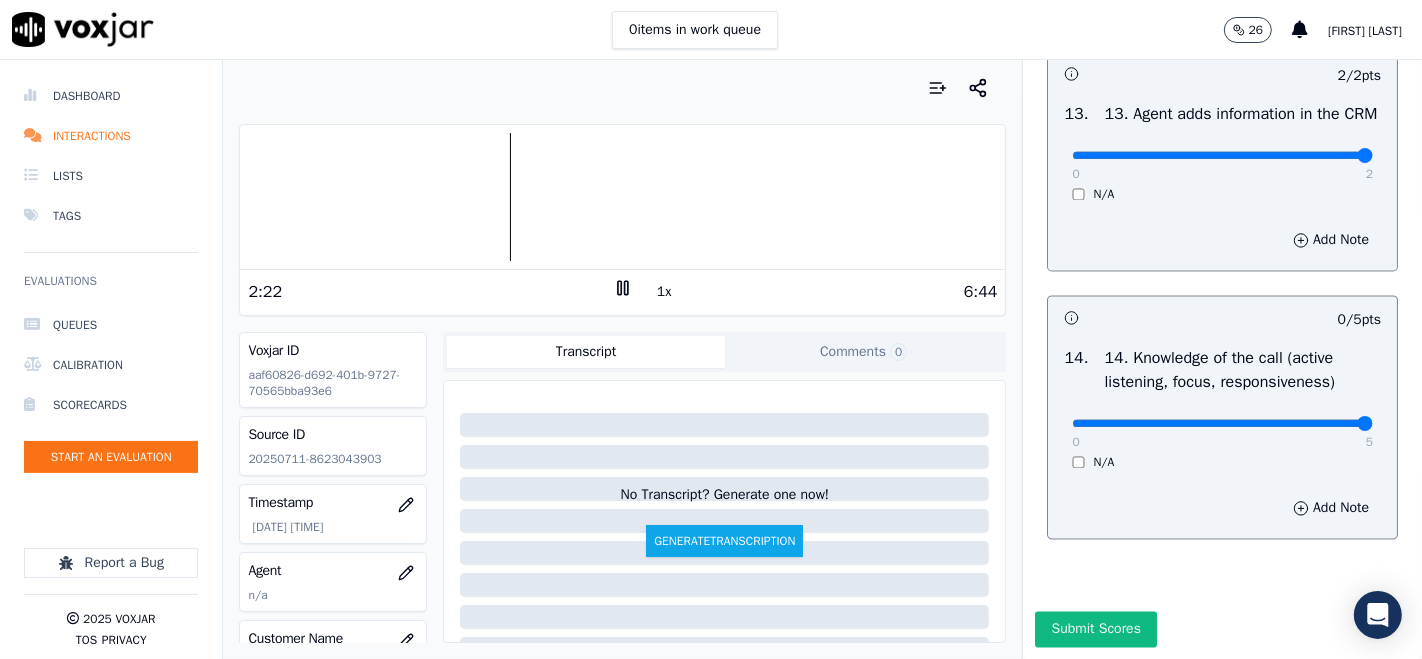 type on "5" 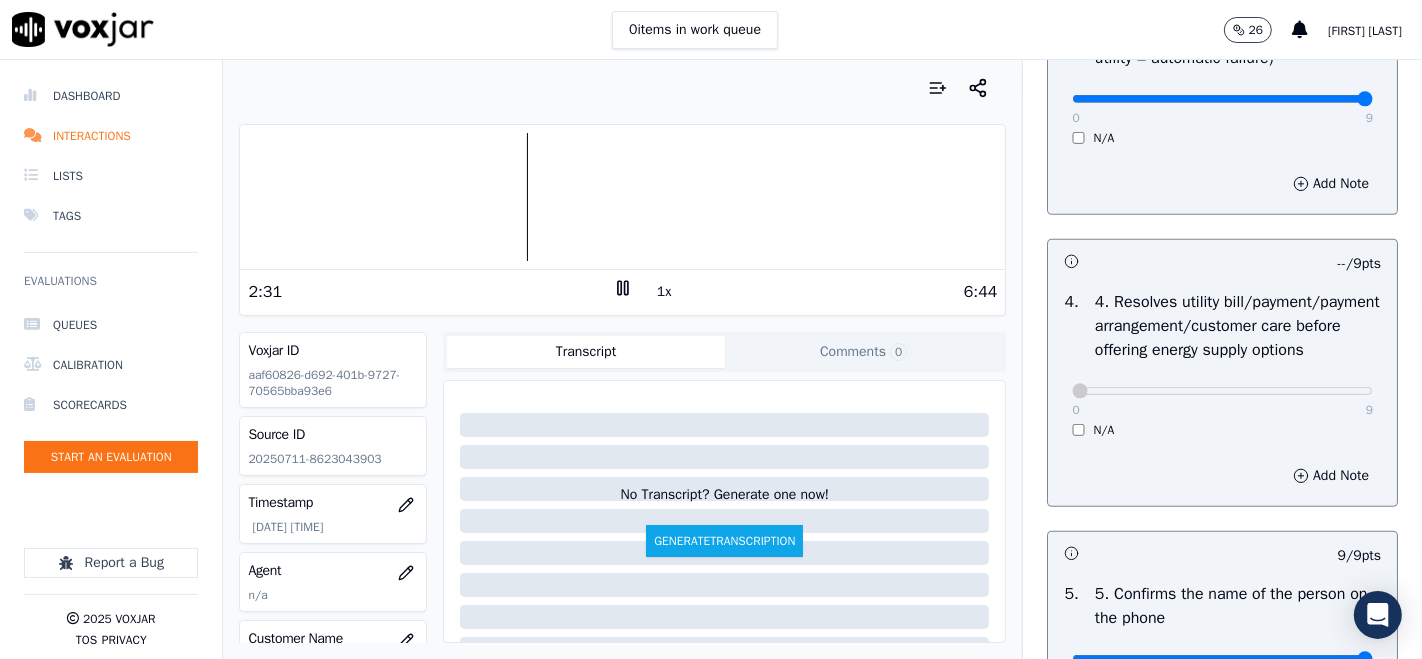 scroll, scrollTop: 1000, scrollLeft: 0, axis: vertical 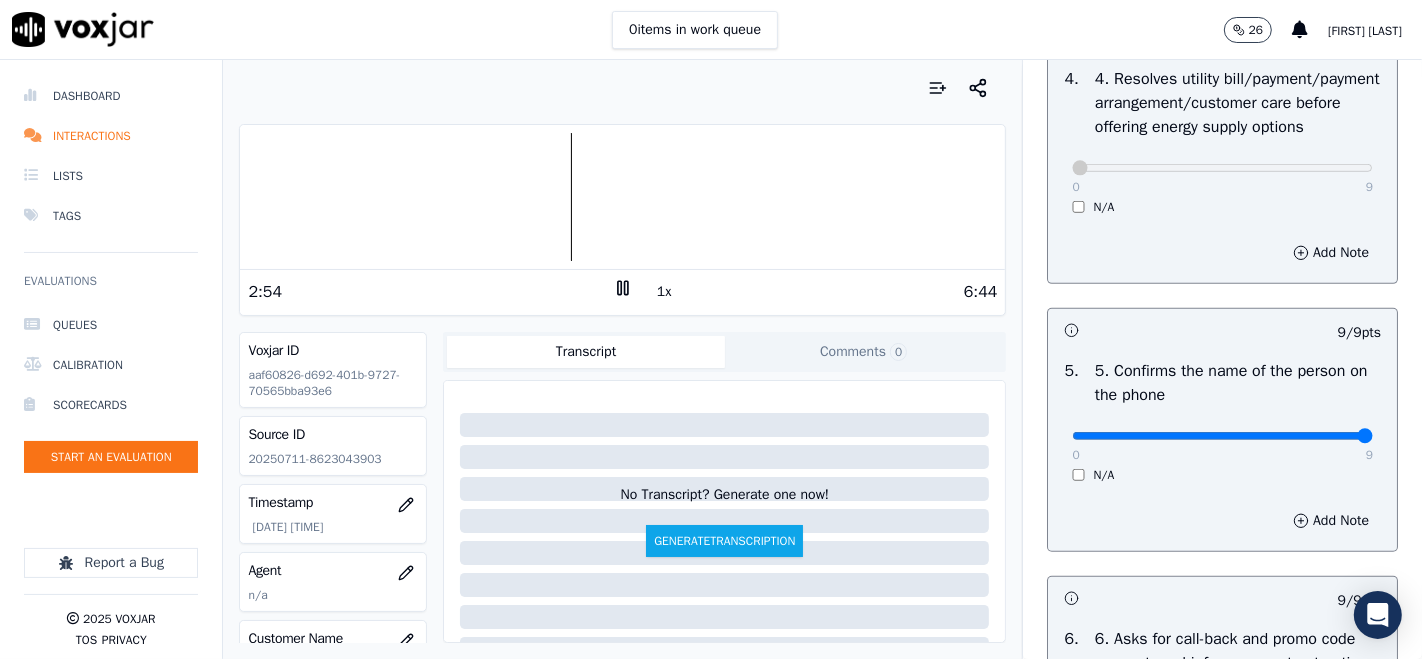 click on "1x" at bounding box center [664, 292] 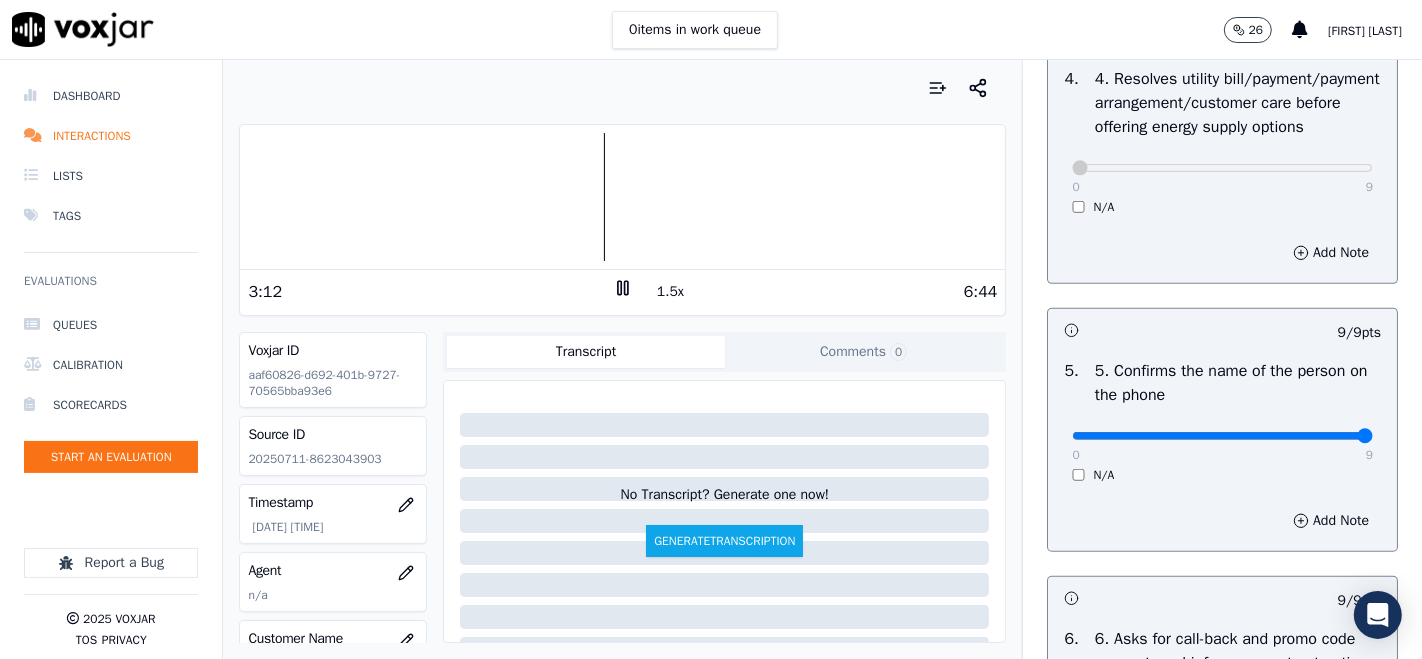 click 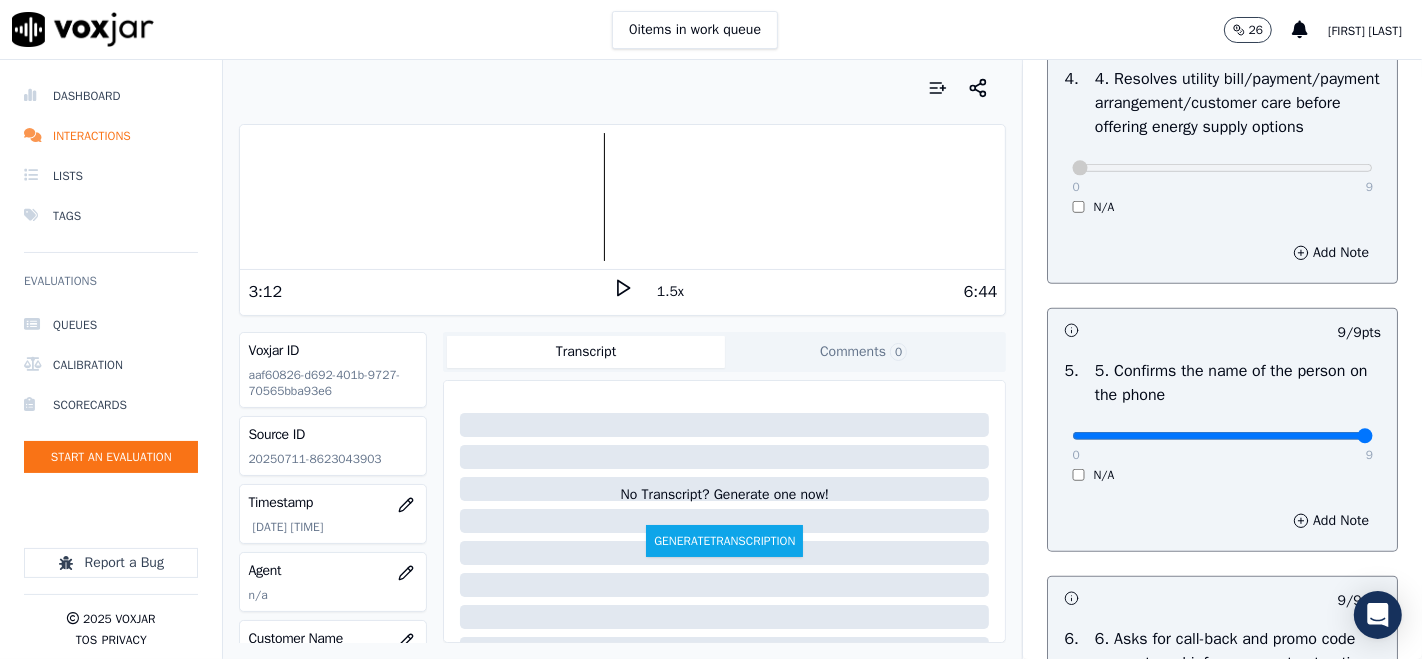 click 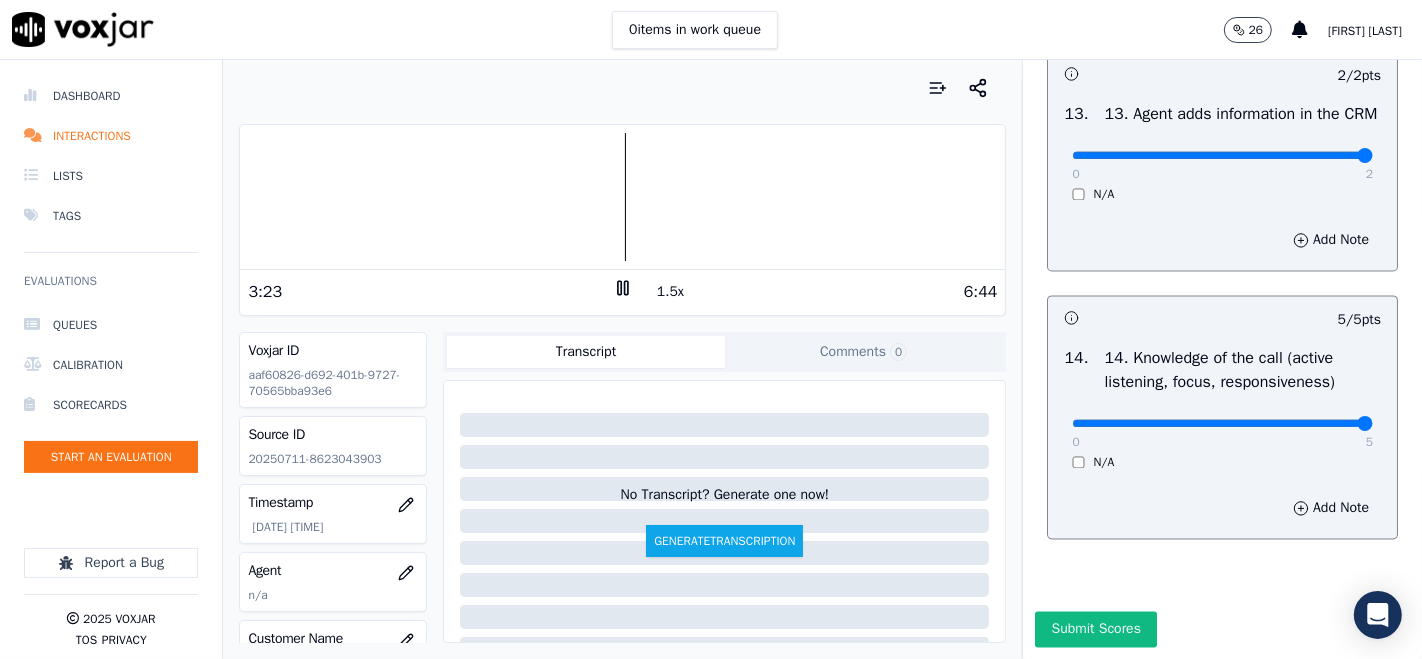 scroll, scrollTop: 3606, scrollLeft: 0, axis: vertical 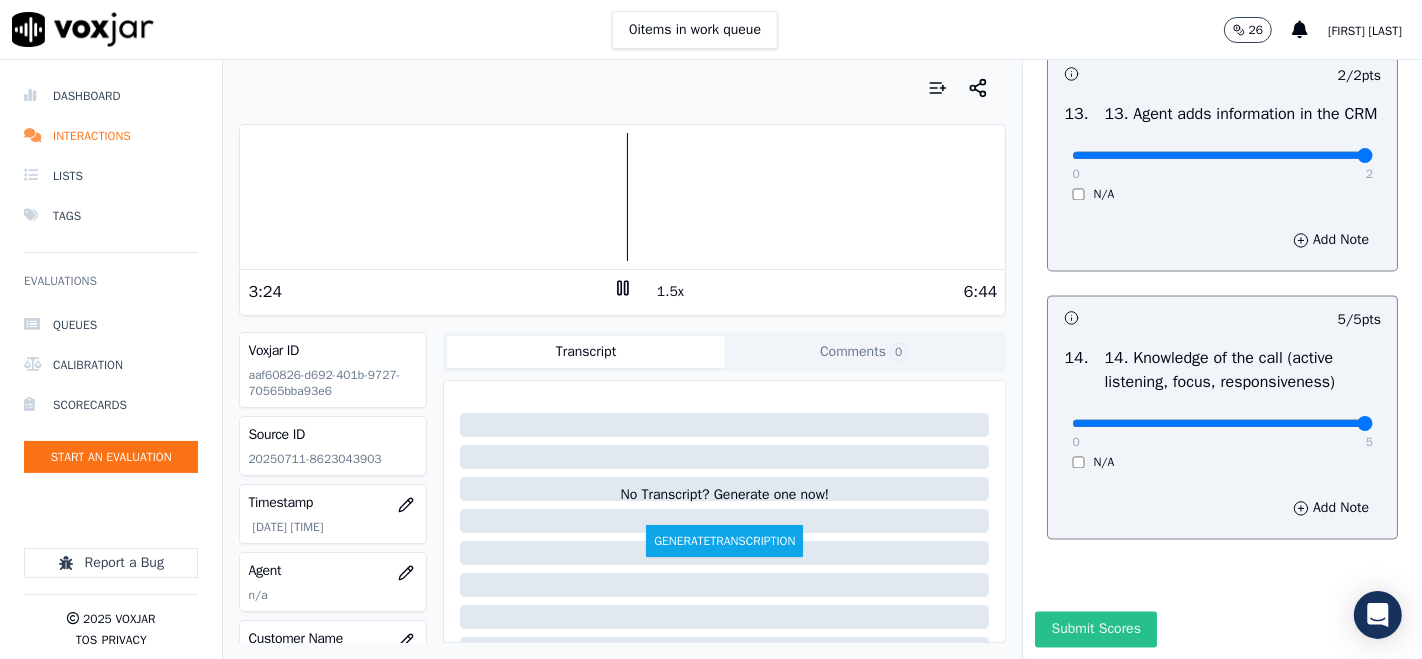 click on "Submit Scores" at bounding box center [1095, 629] 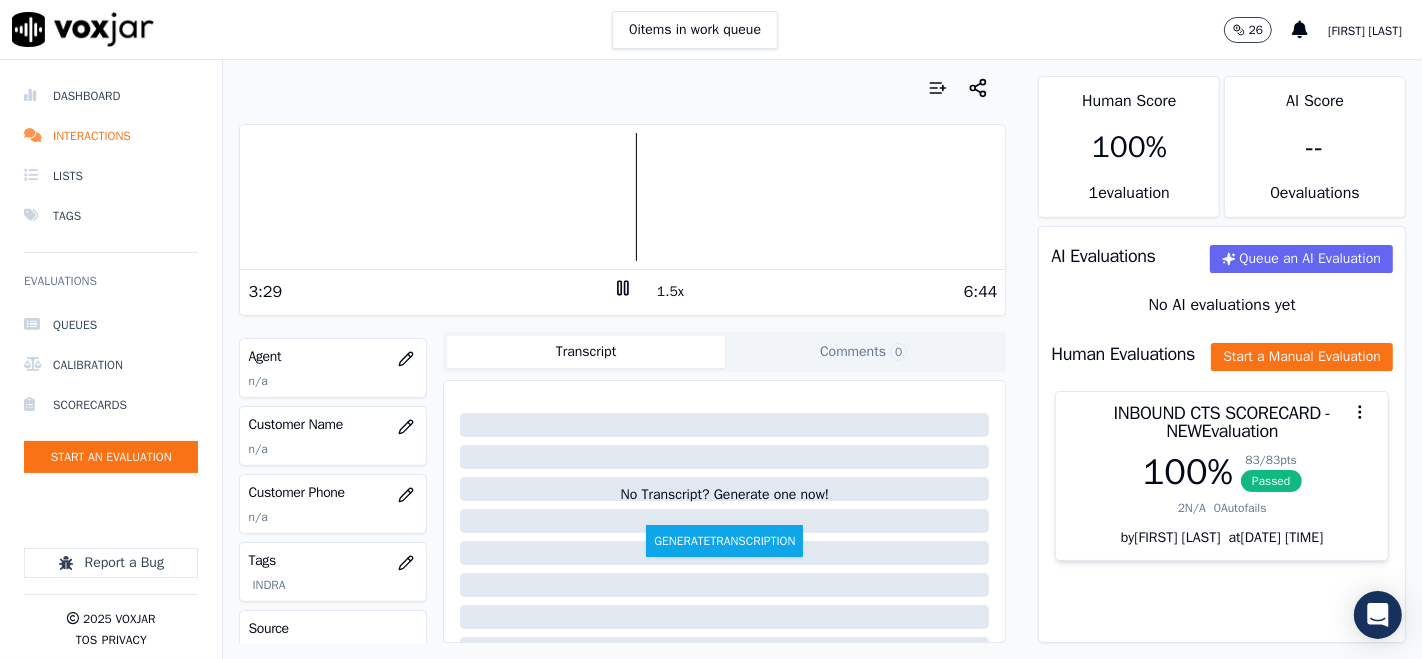 scroll, scrollTop: 222, scrollLeft: 0, axis: vertical 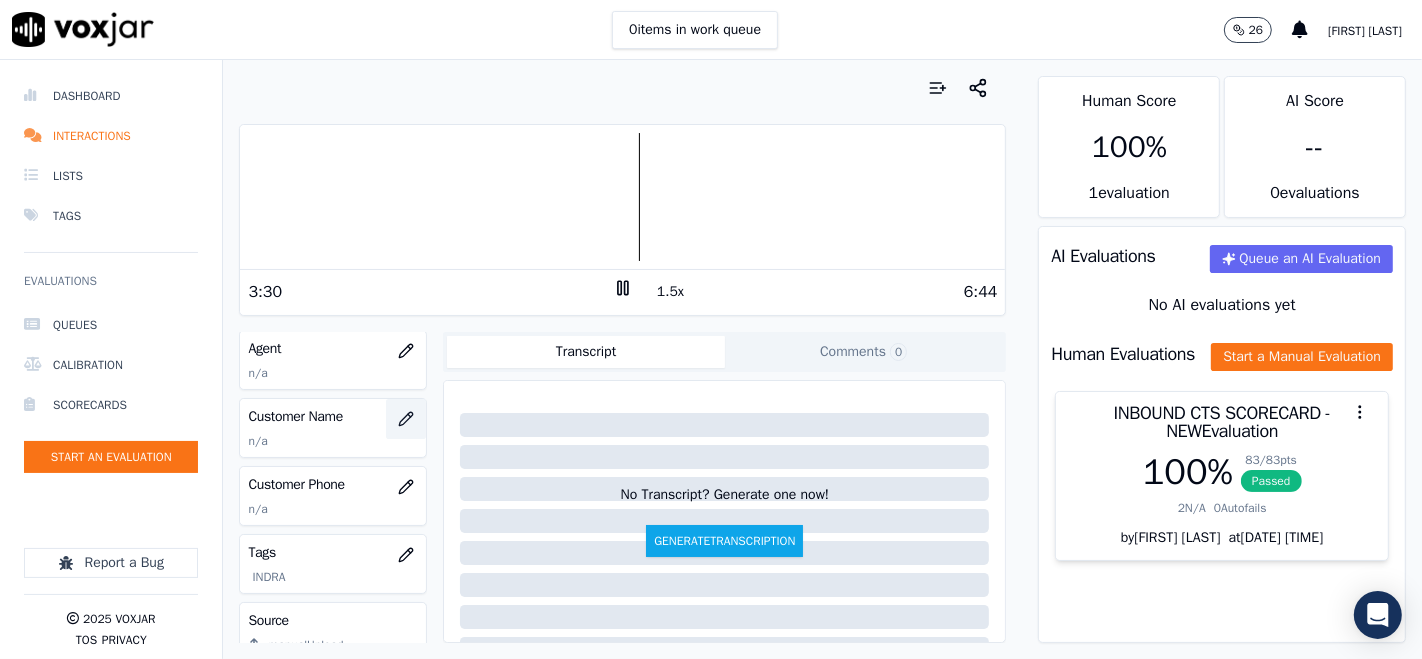 click 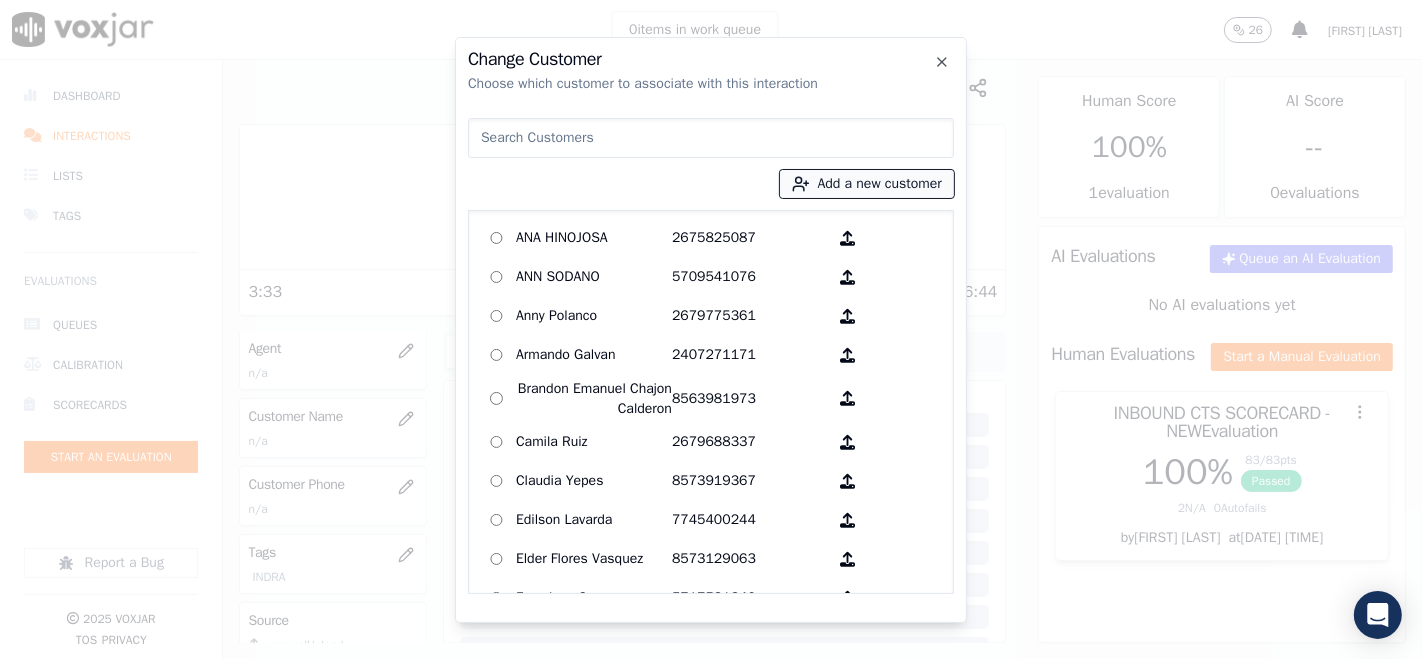 click on "Add a new customer" at bounding box center [867, 184] 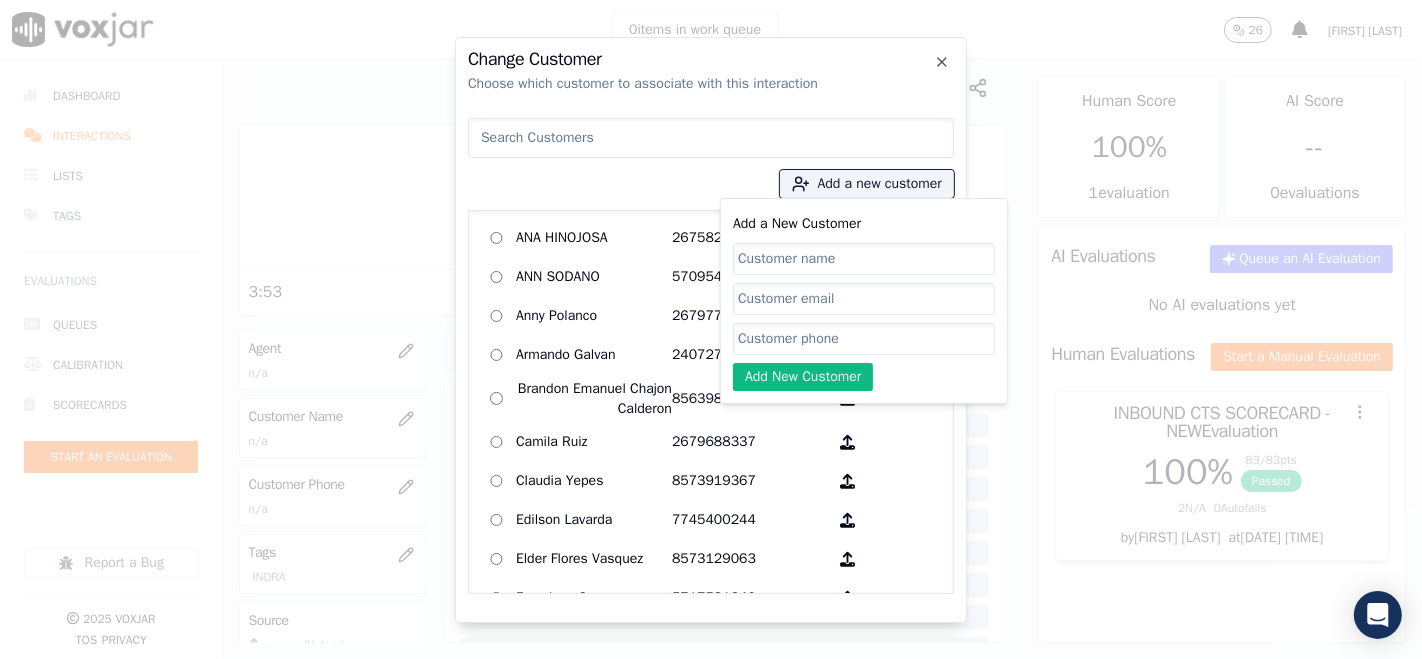 paste on "Aronny L Ruiz" 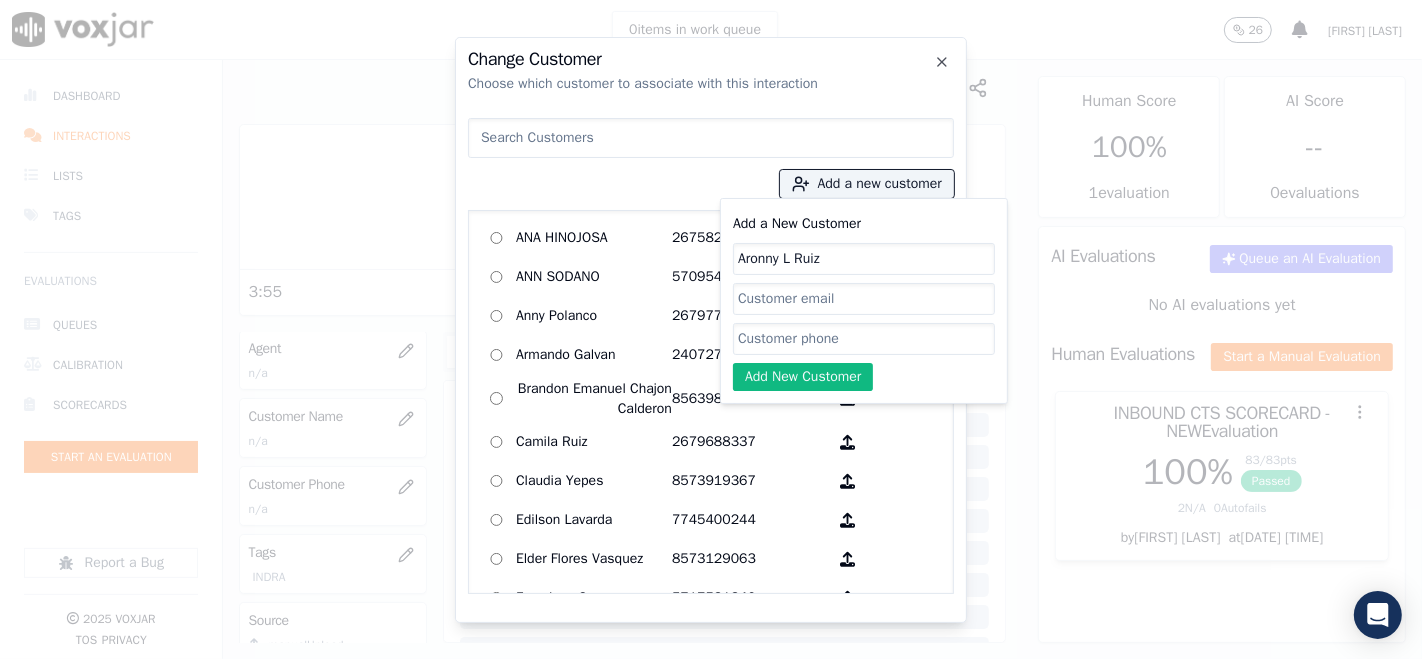 type on "Aronny L Ruiz" 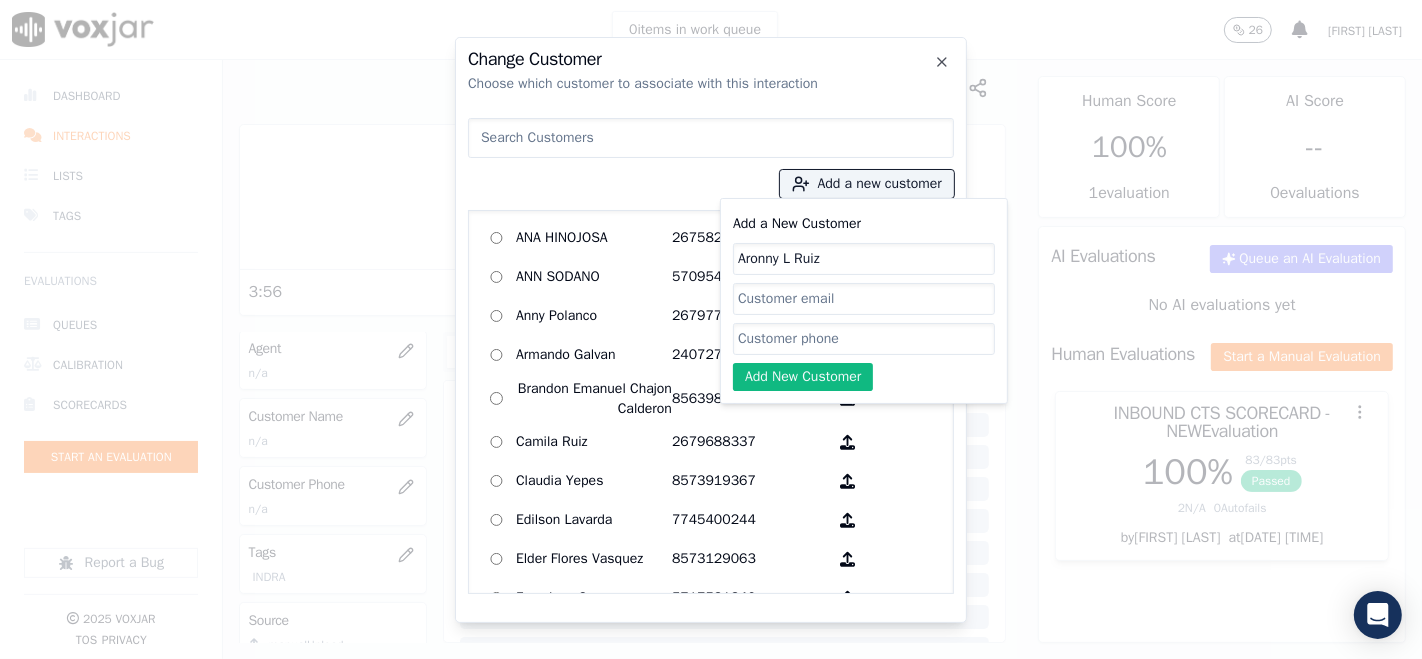 click on "Add a New Customer" 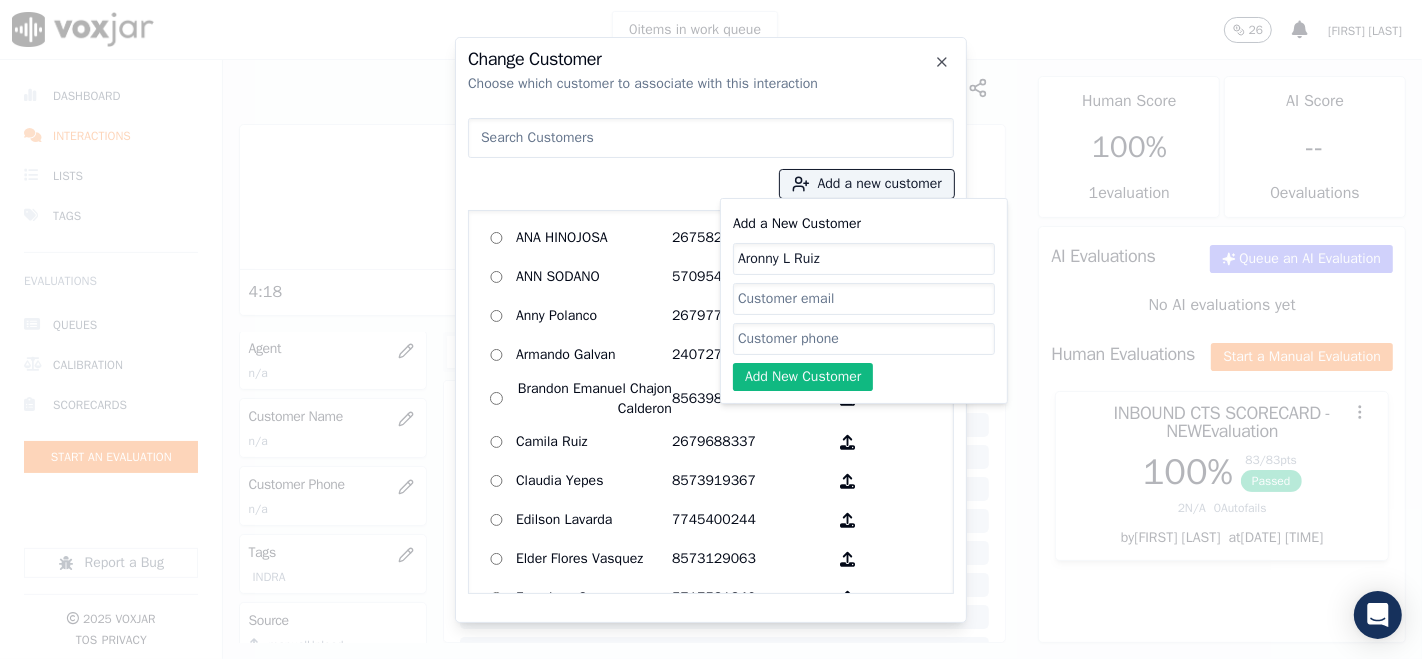 paste on "8623043903" 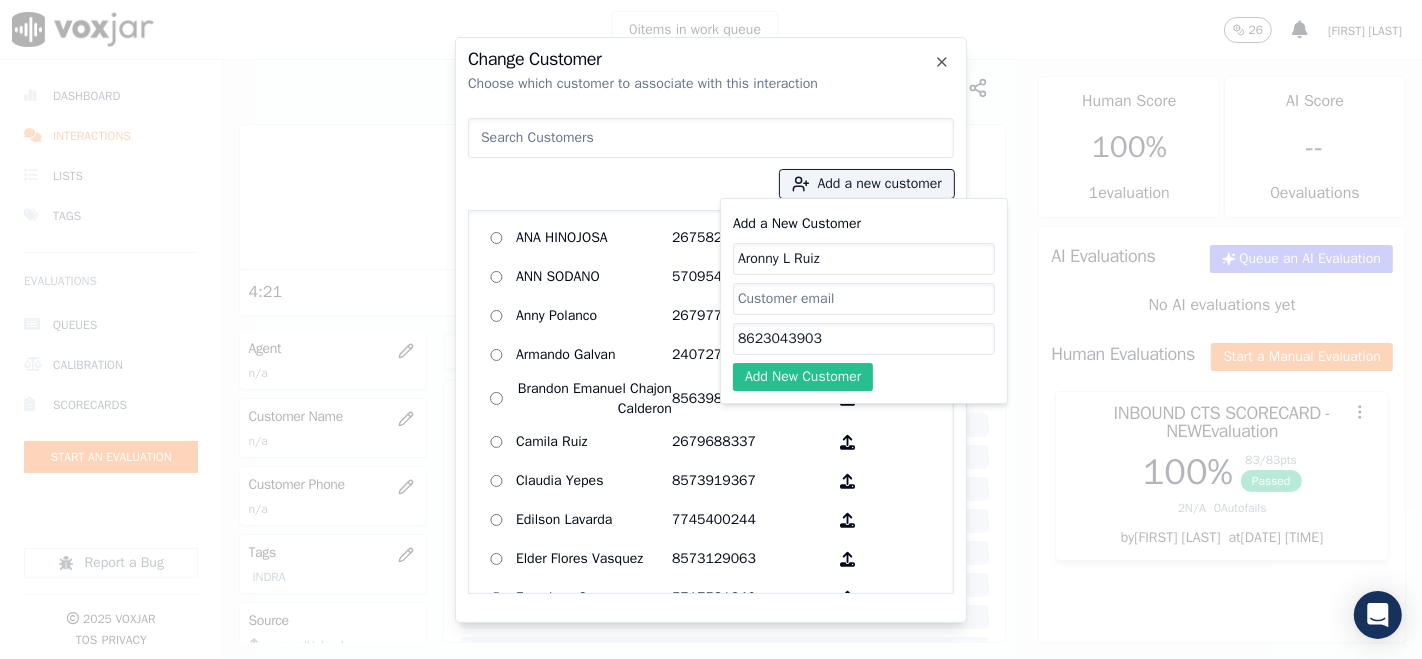 type on "8623043903" 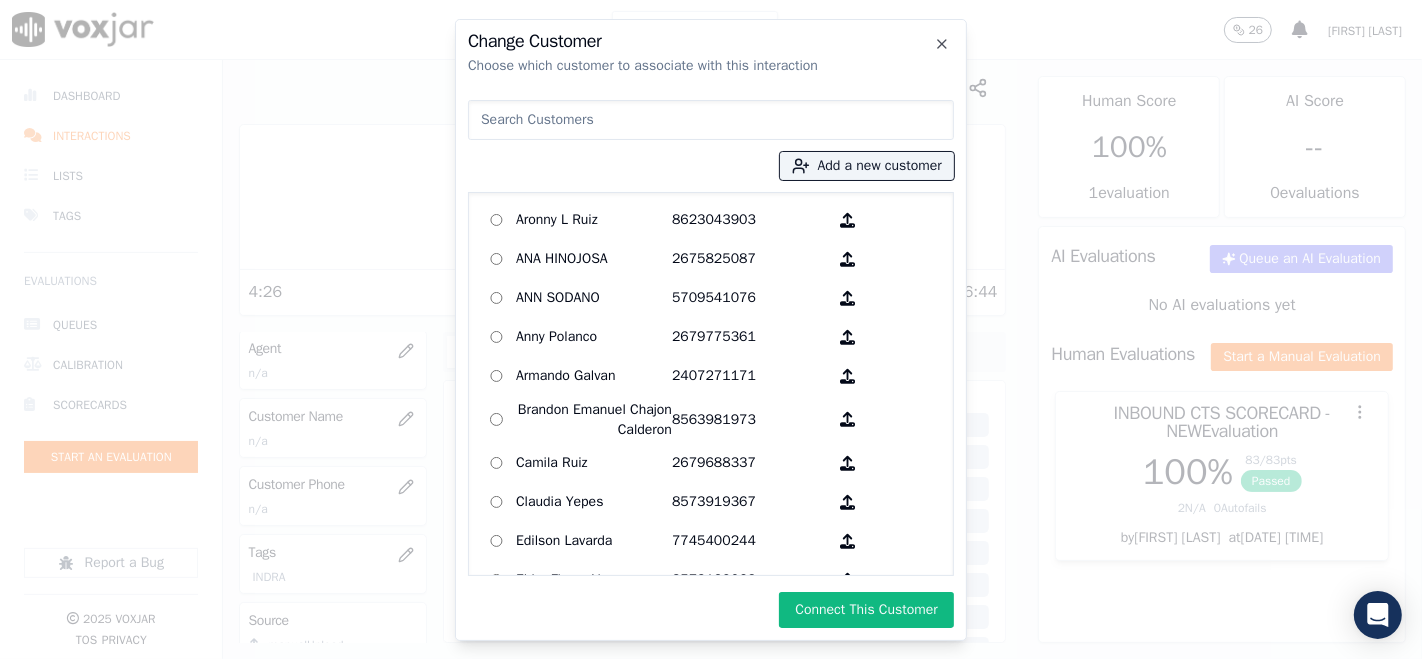 click on "Connect This Customer" at bounding box center [866, 610] 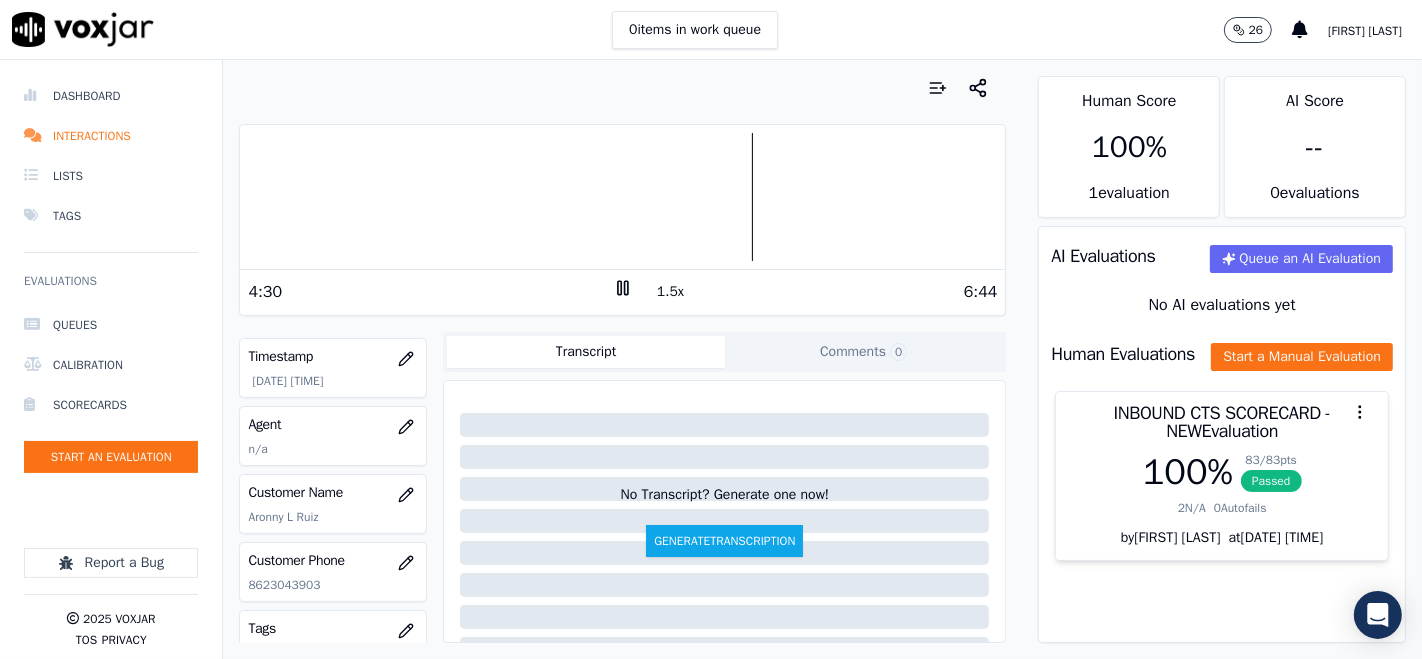 scroll, scrollTop: 111, scrollLeft: 0, axis: vertical 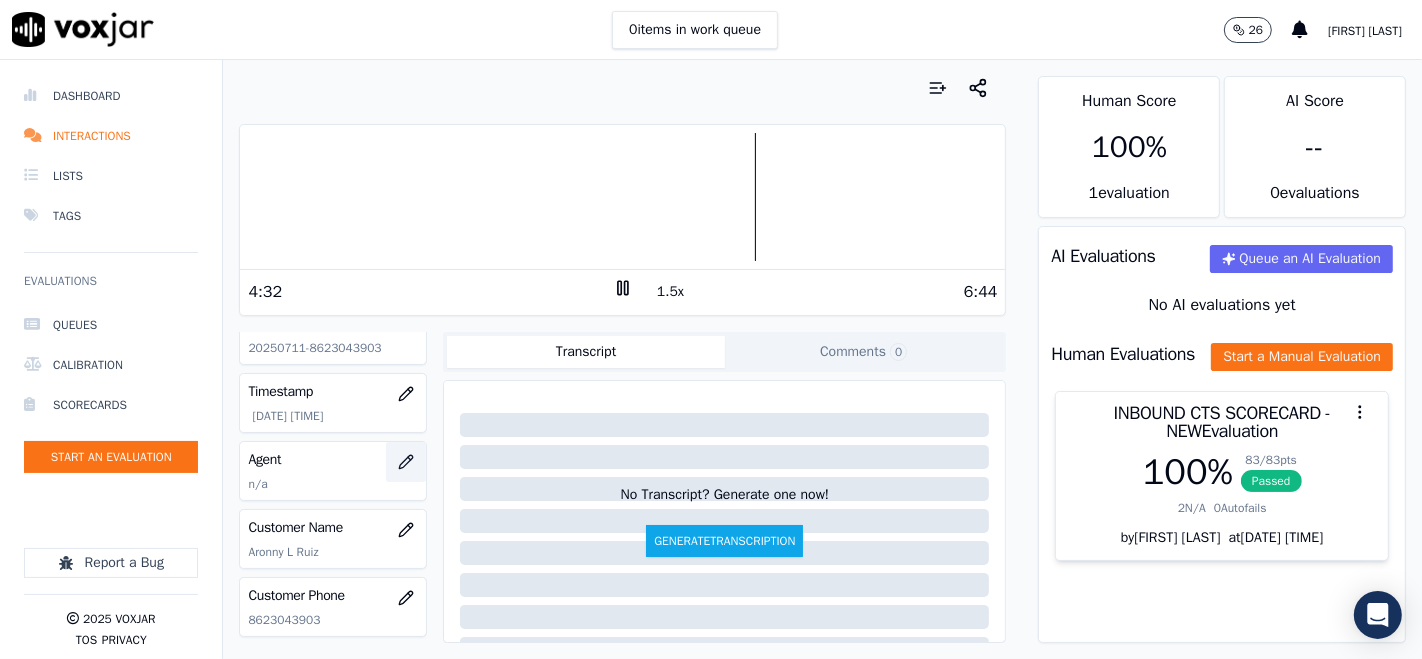 click 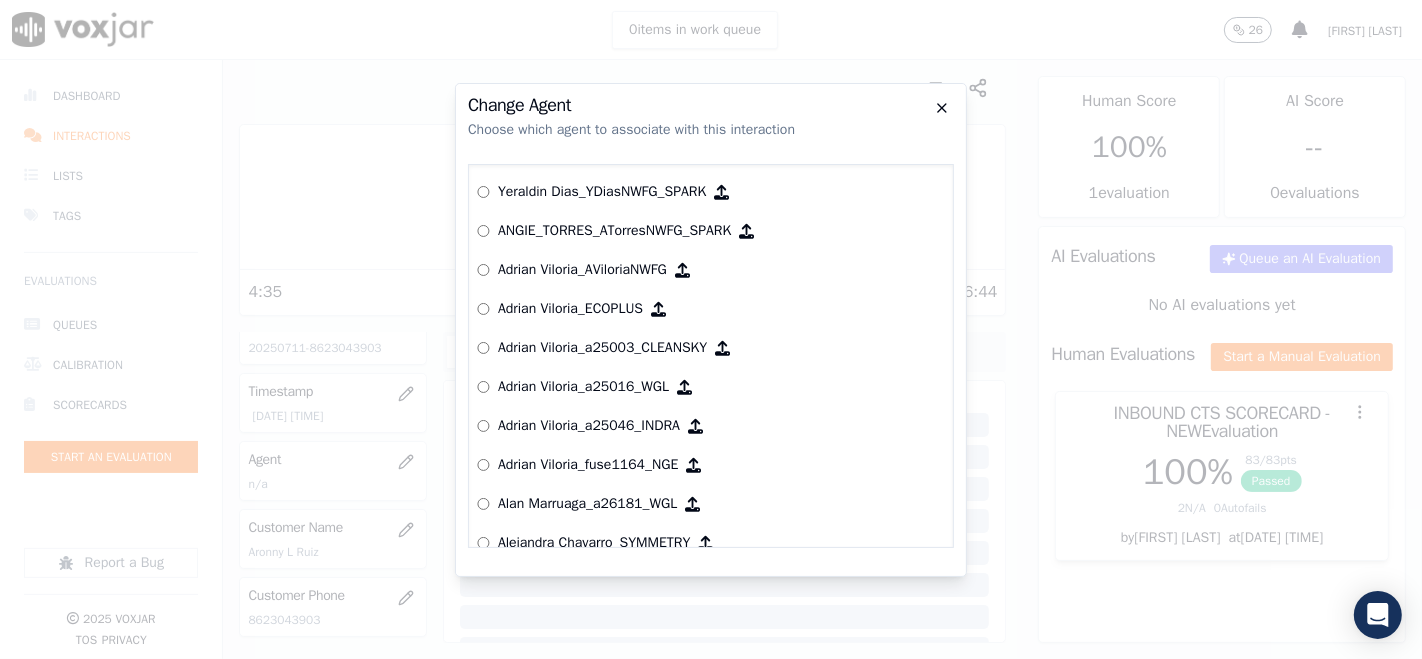 click 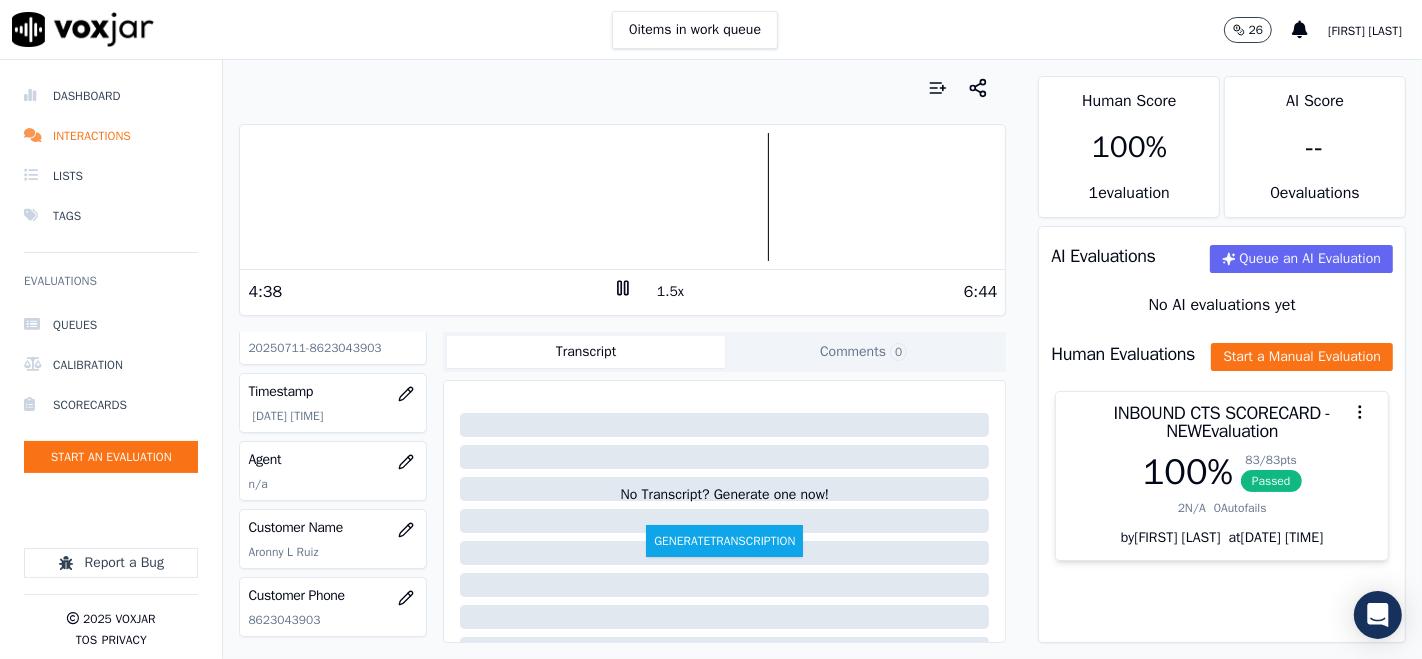 click 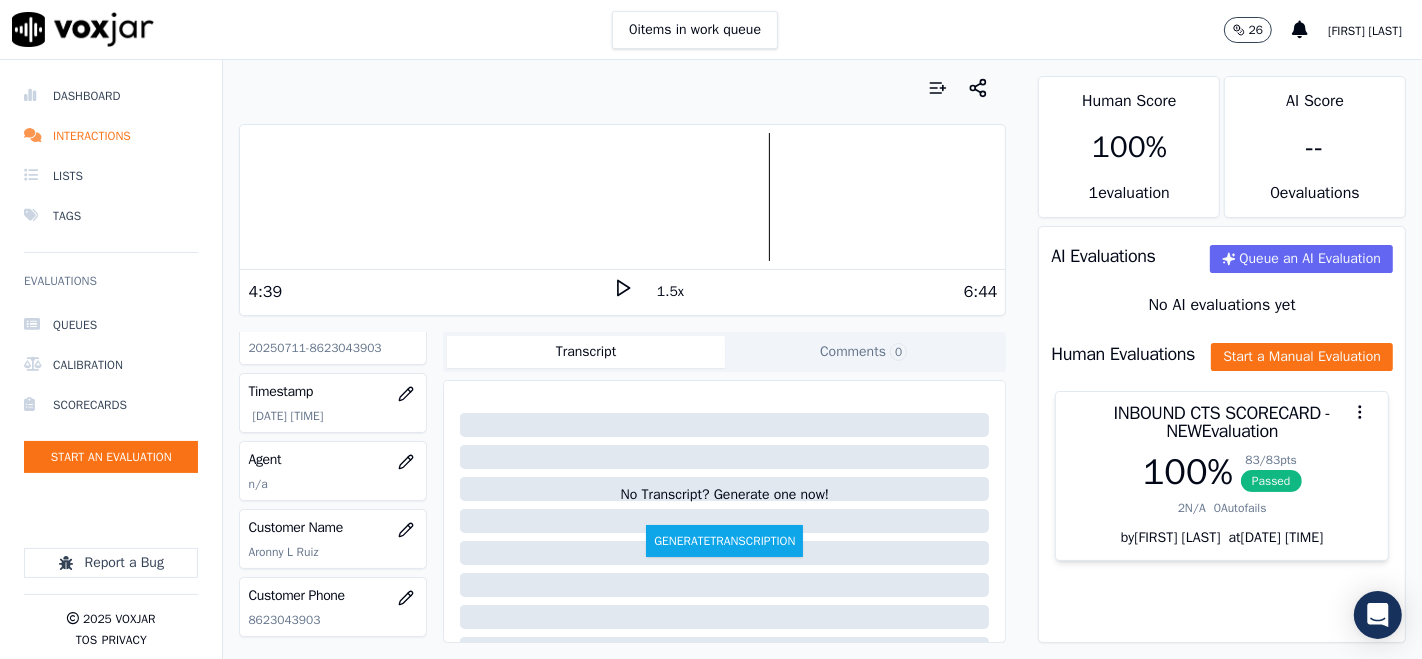click 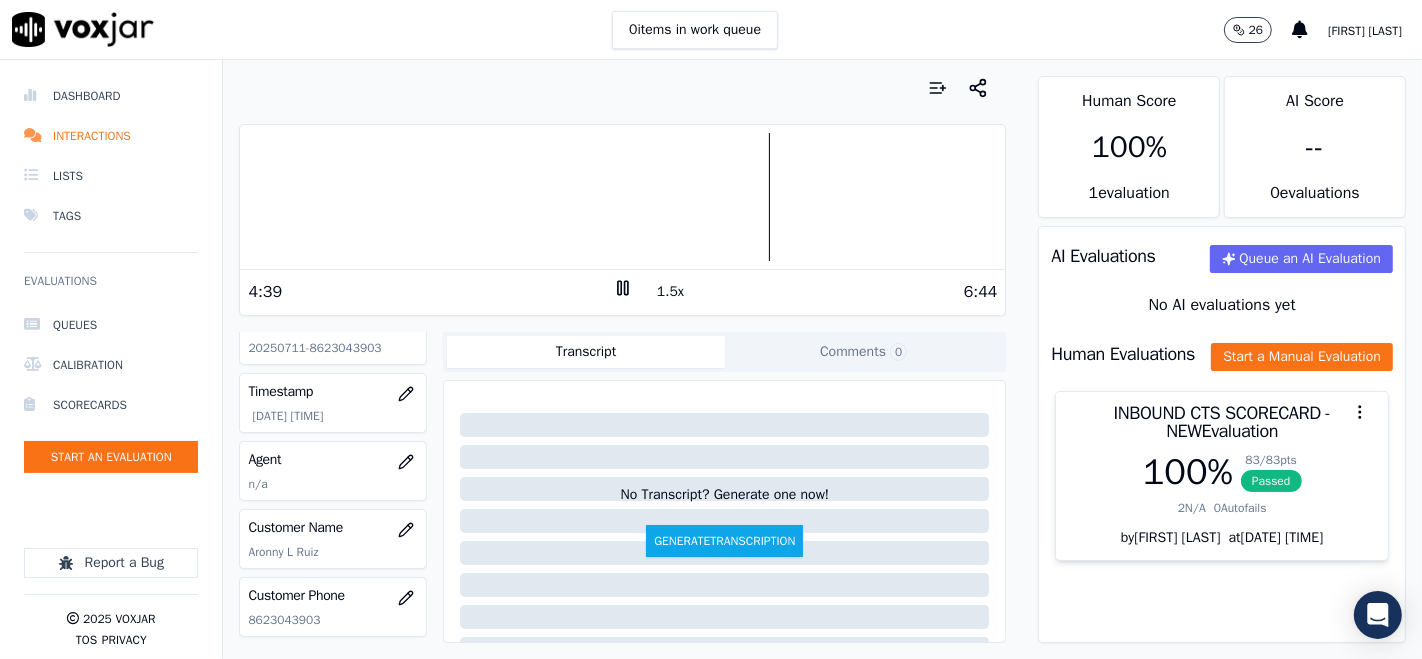 click on "1.5x" at bounding box center [670, 292] 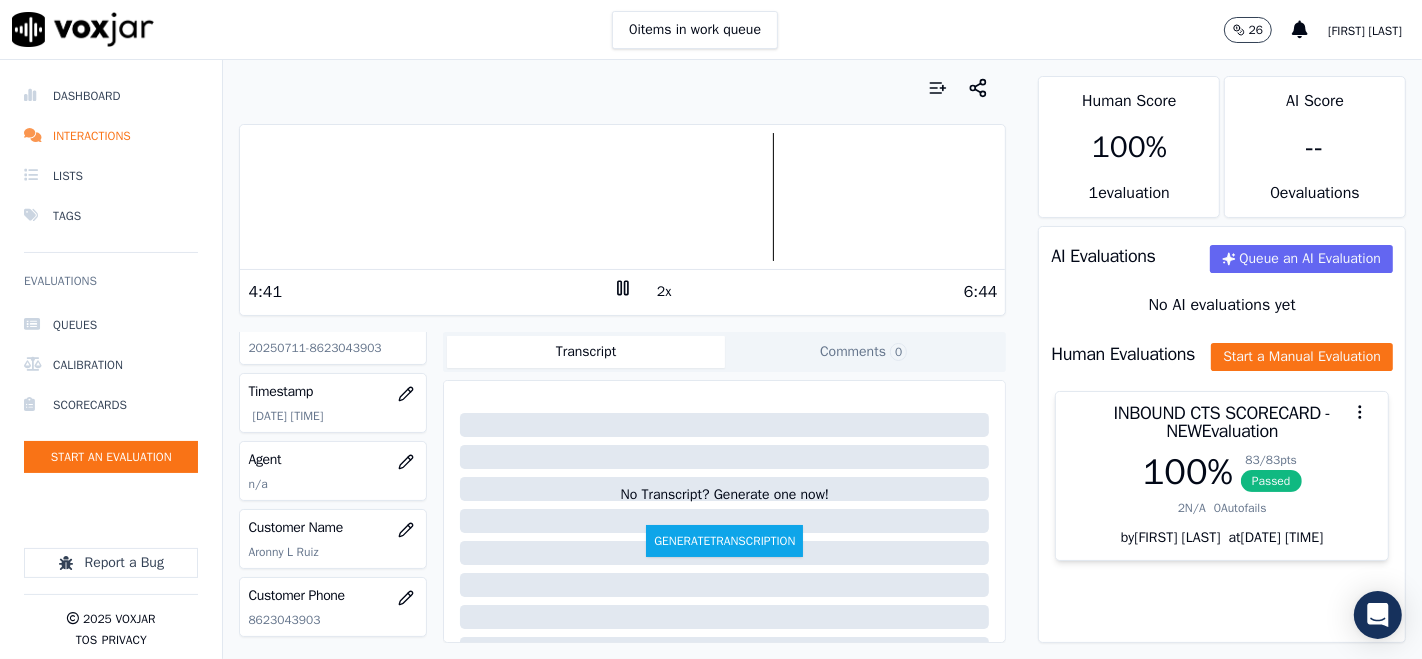 click on "2x" at bounding box center [664, 292] 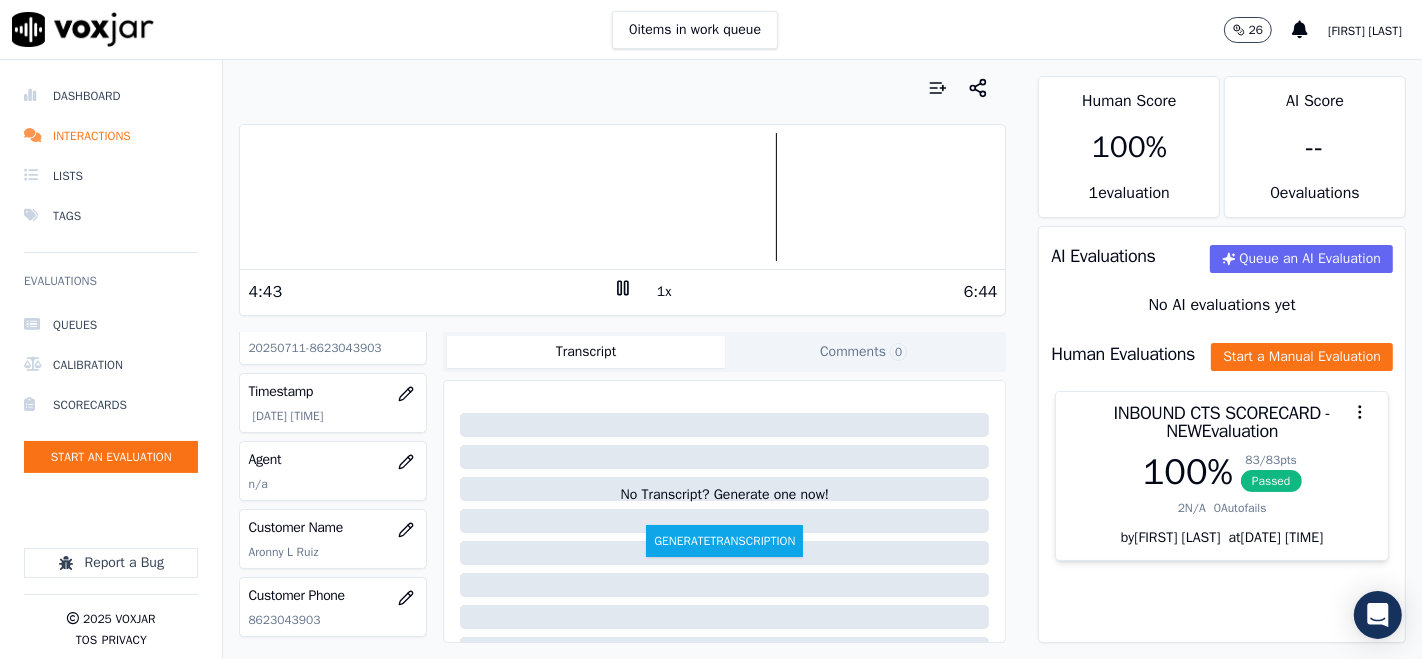 click 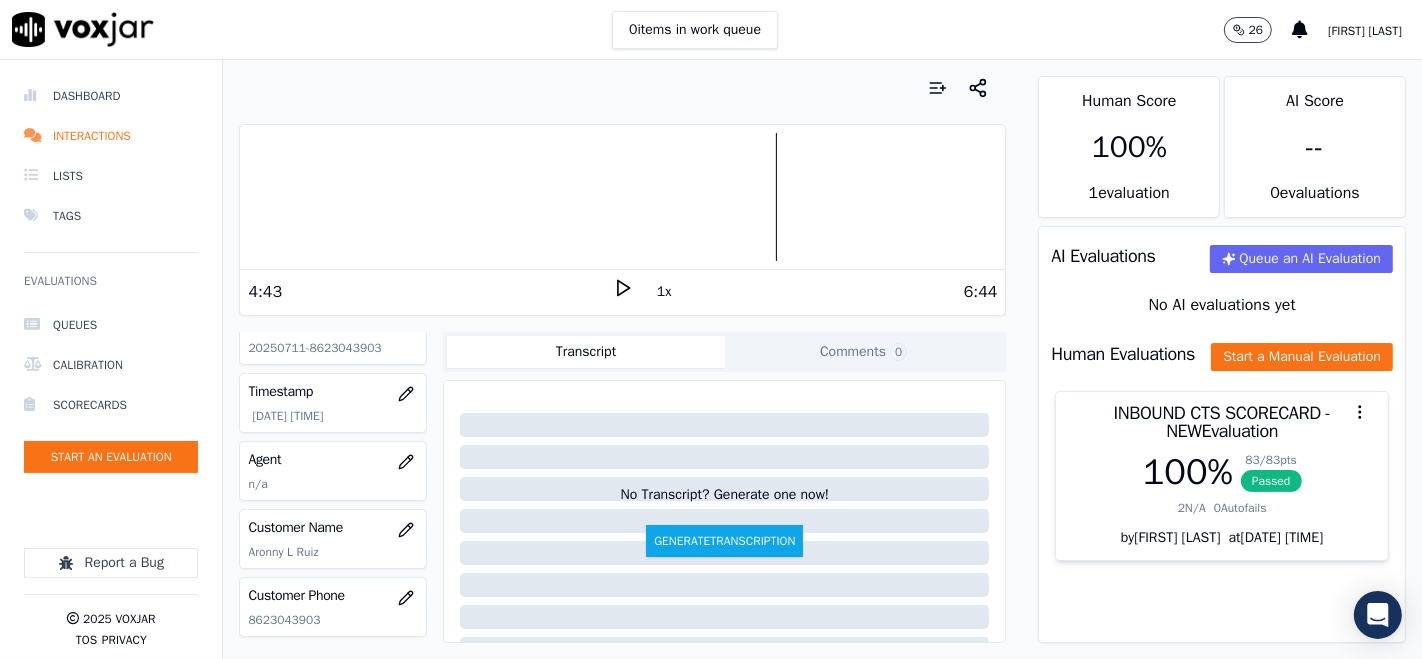 click at bounding box center (622, 197) 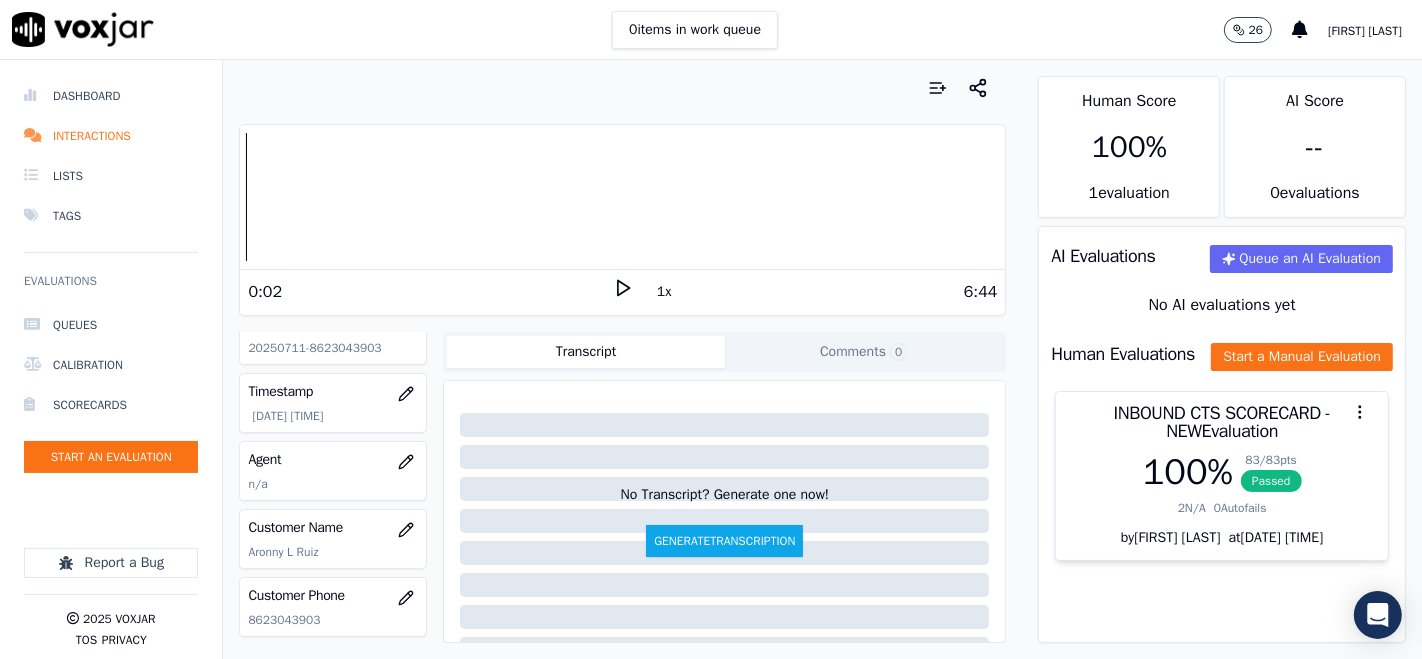 click 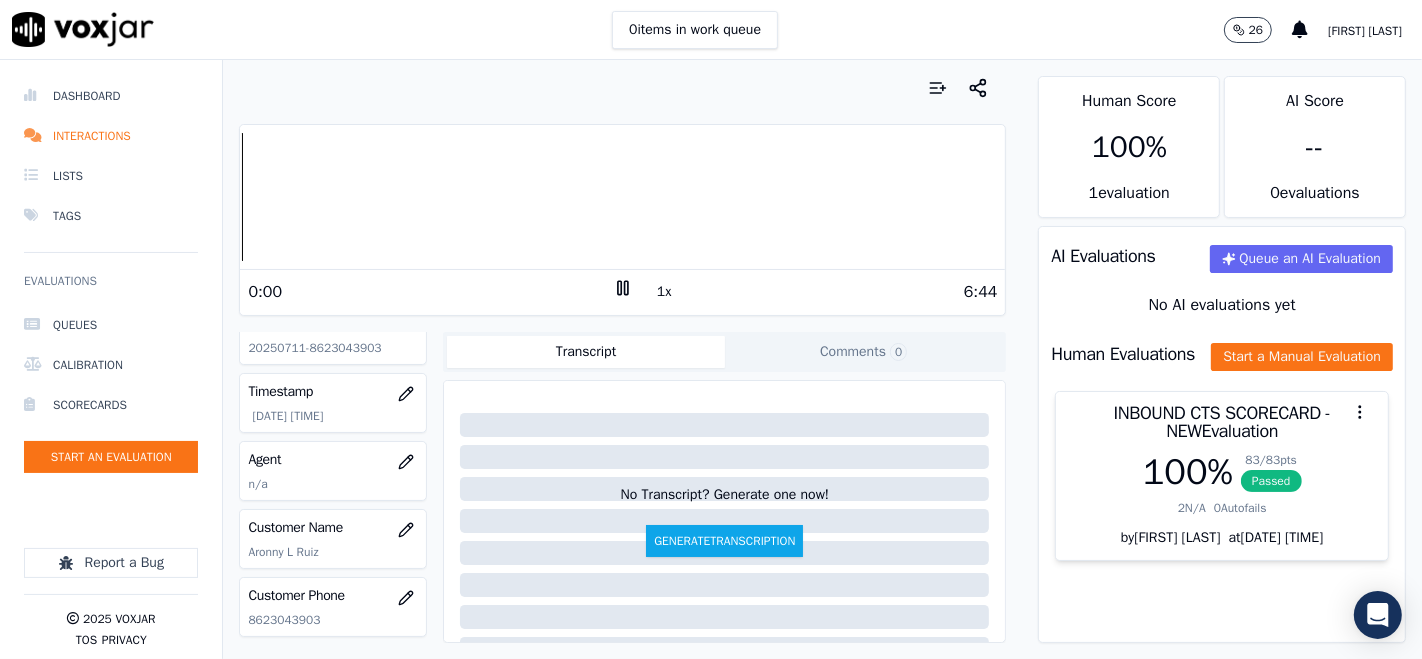 click on "Dashboard   Interactions   Lists   Tags       Evaluations     Queues   Calibration   Scorecards   Start an Evaluation
Report a Bug       2025   Voxjar   TOS   Privacy             Your browser does not support the audio element.   0:00     1x   6:44   Voxjar ID   aaf60826-d692-401b-9727-70565bba93e6   Source ID   20250711-8623043903   Timestamp
07/14/2025 05:47 pm     Agent
n/a     Customer Name     Aronny L Ruiz     Customer Phone     8623043903     Tags
INDRA     Source     manualUpload   Type     AUDIO       Transcript   Comments  0   No Transcript? Generate one now!   Generate  Transcription         Add Comment   Scores   Transcript   Metadata   Comments         Human Score   100 %   1  evaluation   AI Score   --   0  evaluation s     AI Evaluations
Queue an AI Evaluation   No AI evaluations yet   Human Evaluations   Start a Manual Evaluation         INBOUND CTS SCORECARD - NEW   Evaluation   100 %   83 / 83  pts   Passed   2  N/A   0  Autofails" at bounding box center (711, 359) 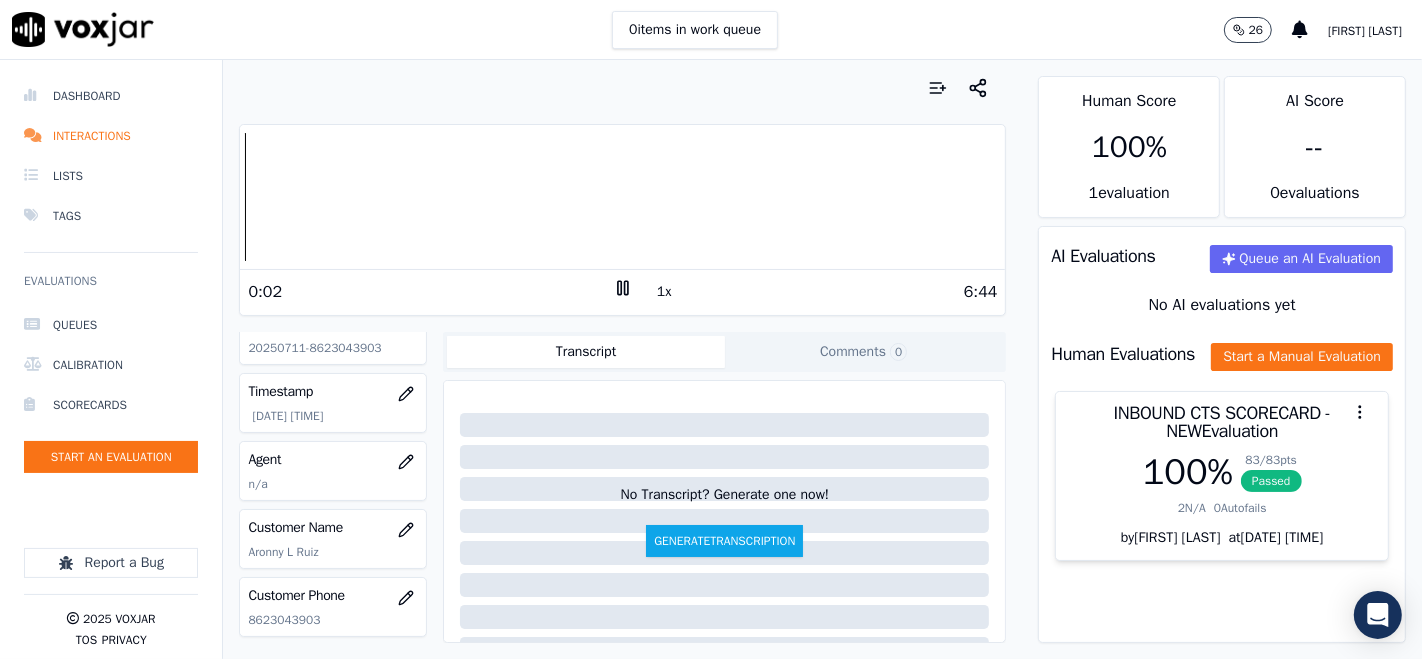 click 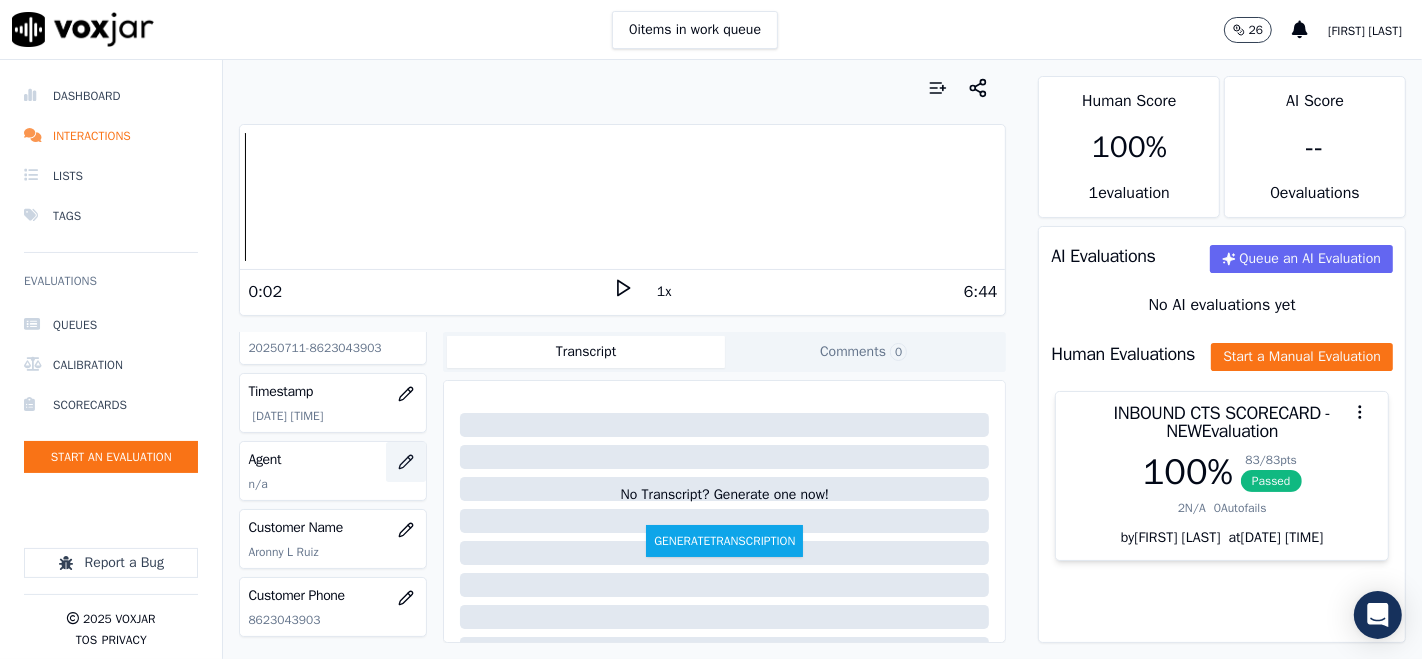 click 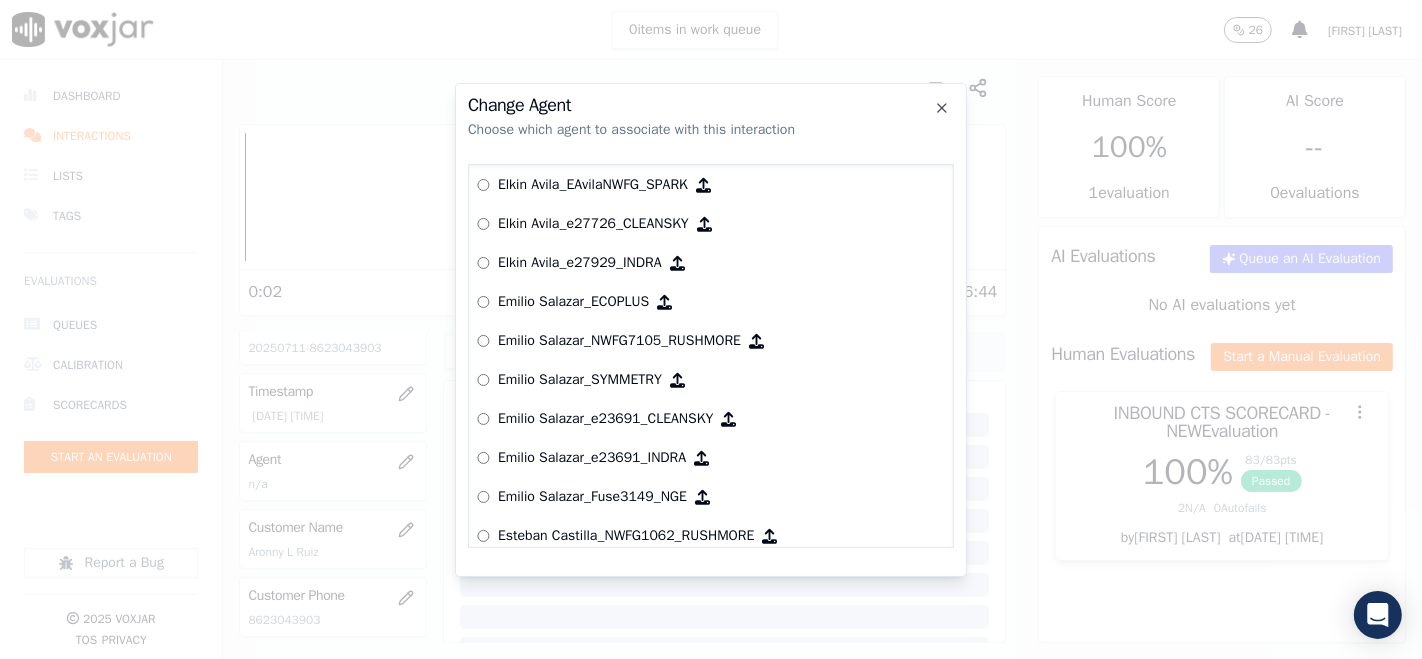 scroll, scrollTop: 2537, scrollLeft: 0, axis: vertical 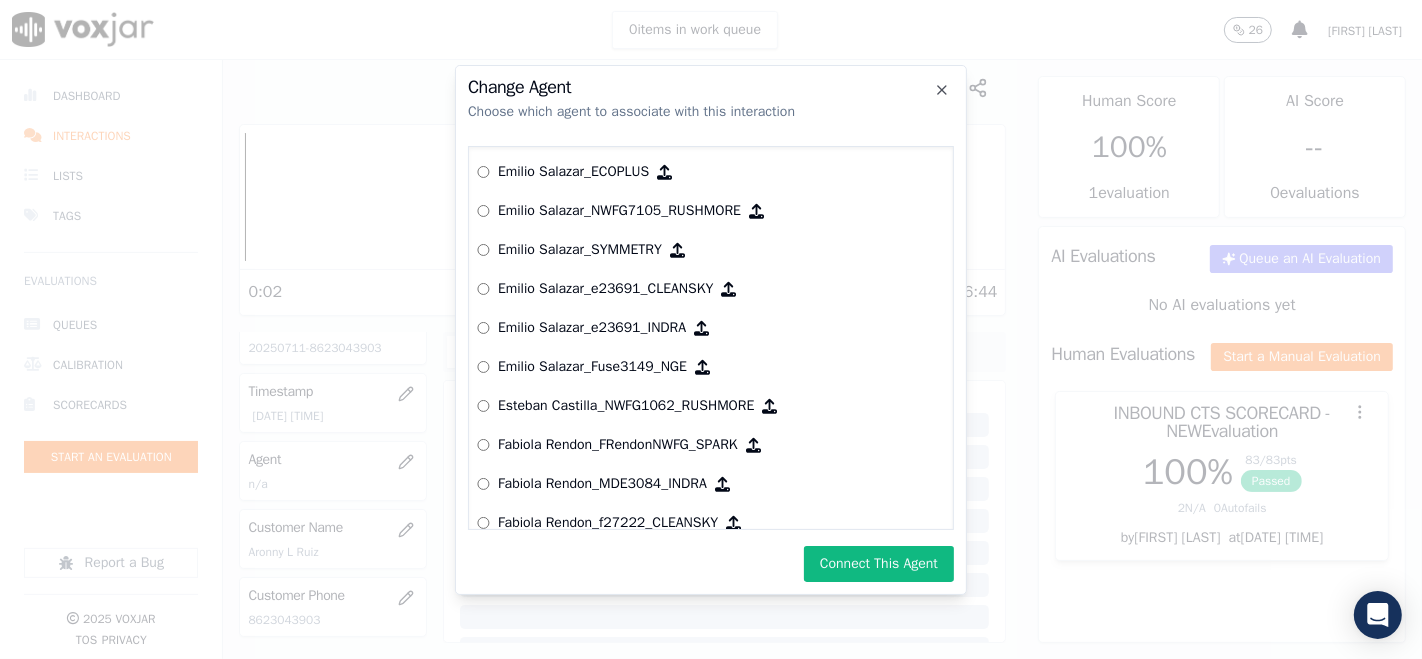 click on "Connect This Agent" at bounding box center (879, 564) 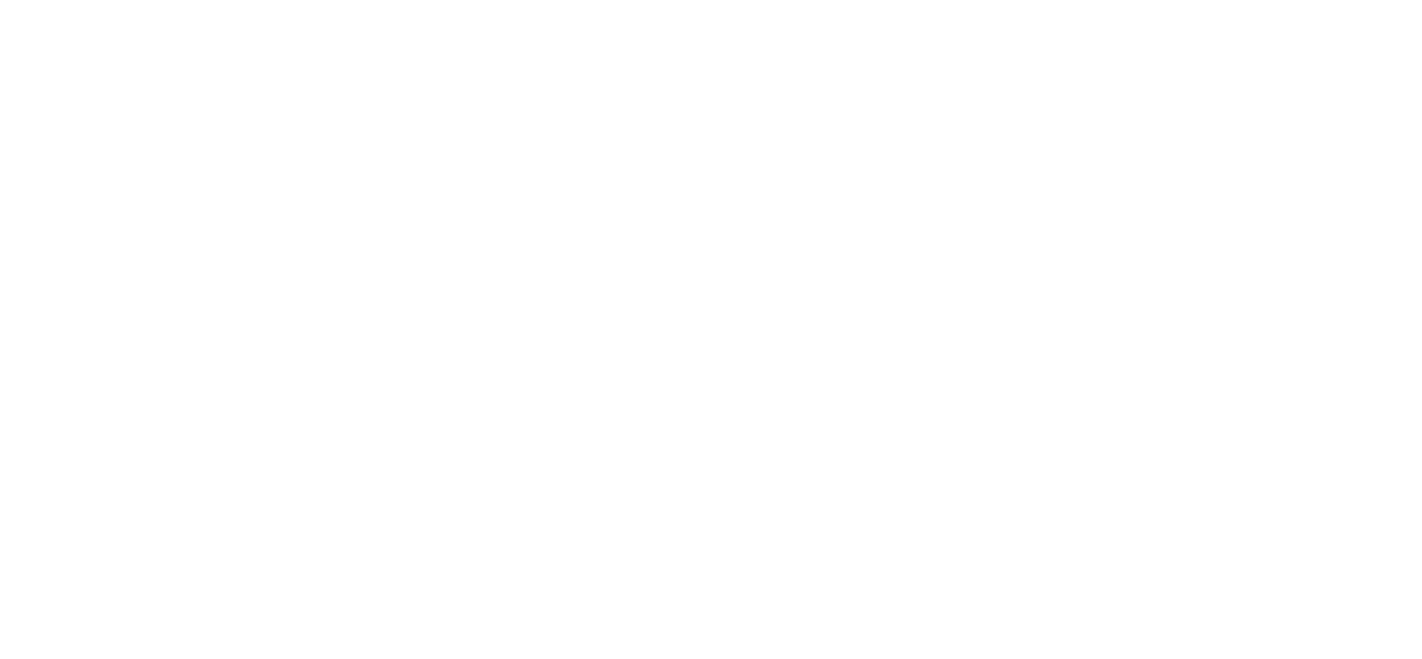 scroll, scrollTop: 0, scrollLeft: 0, axis: both 